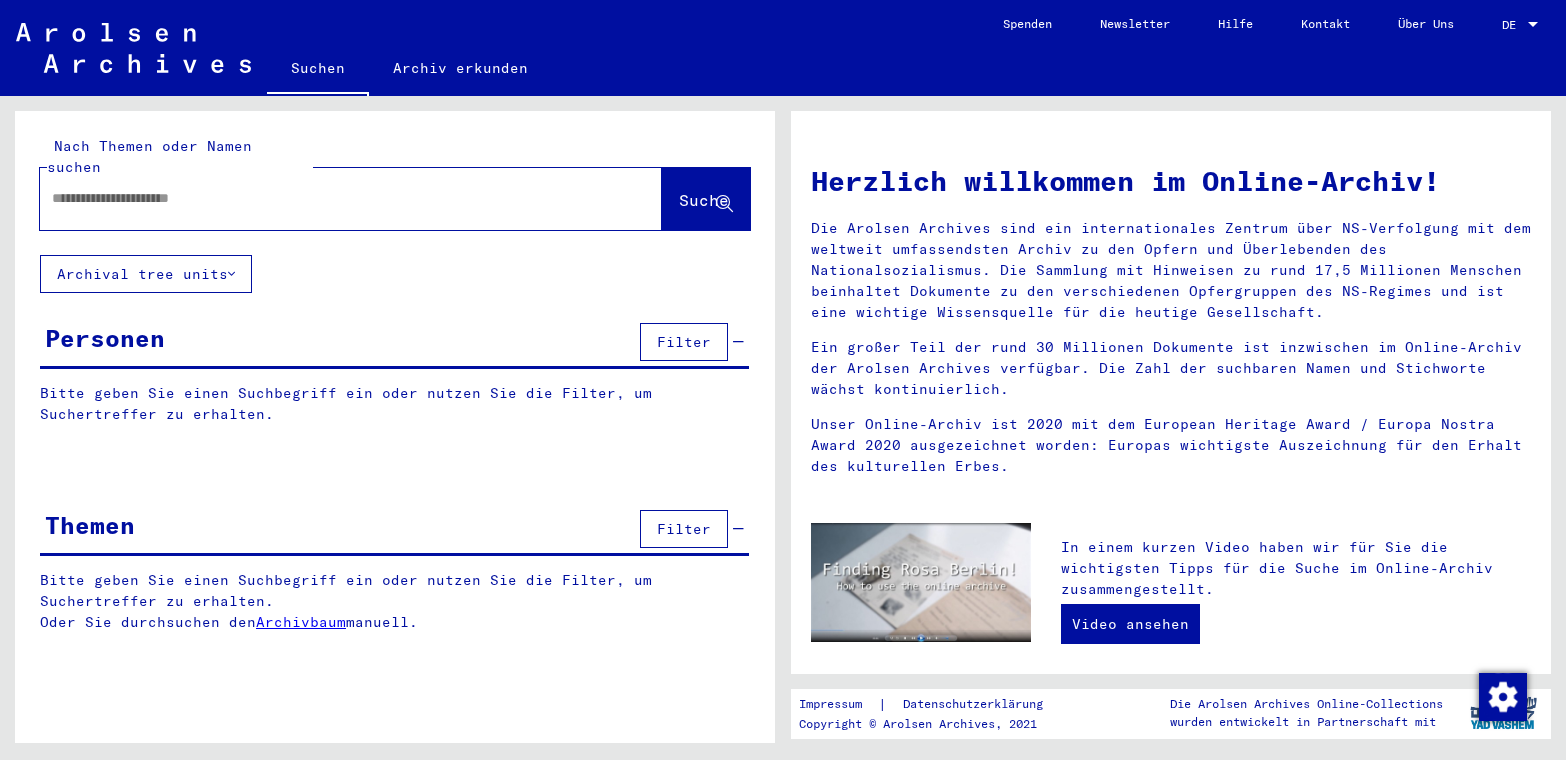 scroll, scrollTop: 0, scrollLeft: 0, axis: both 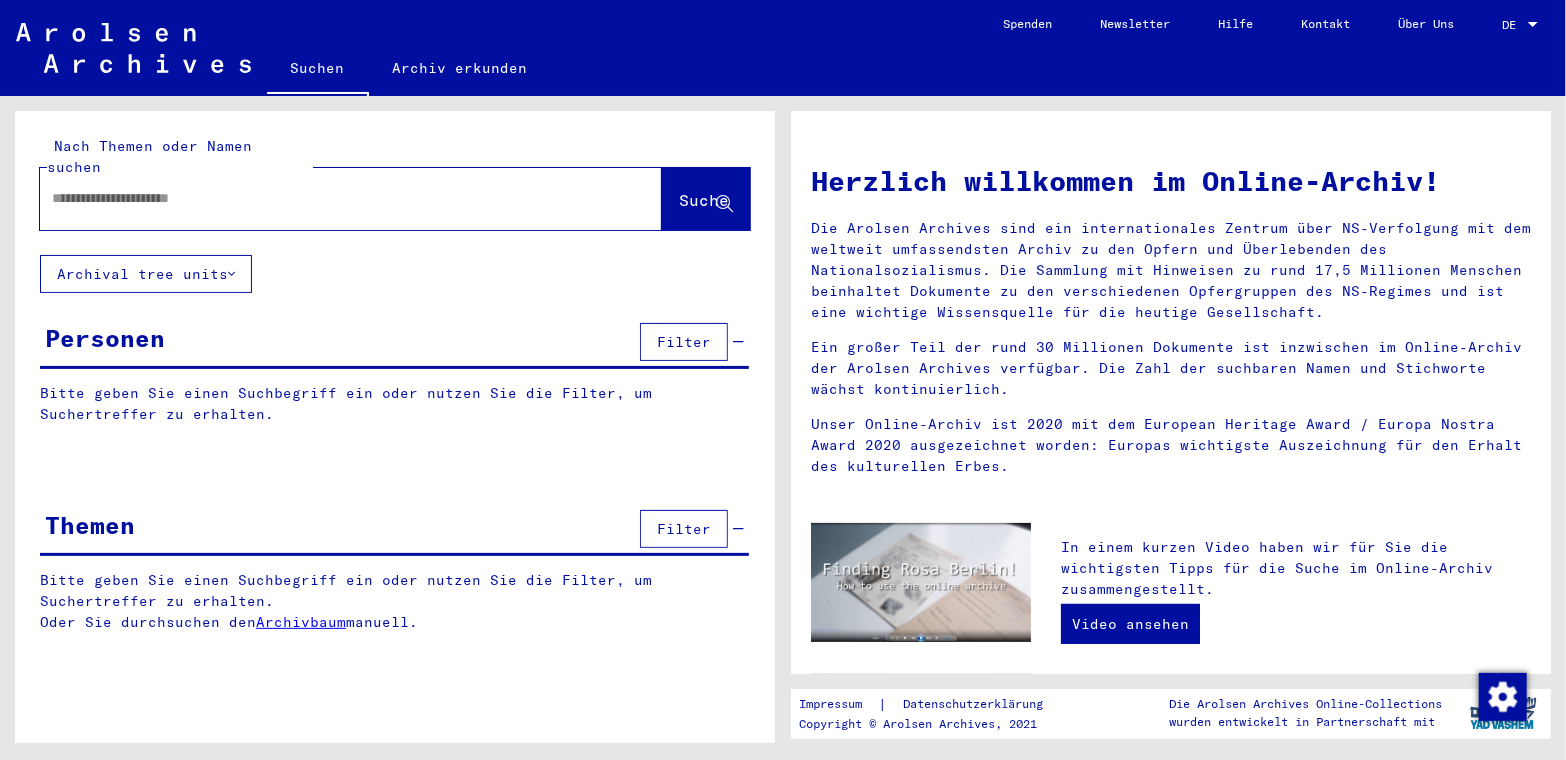 type on "**********" 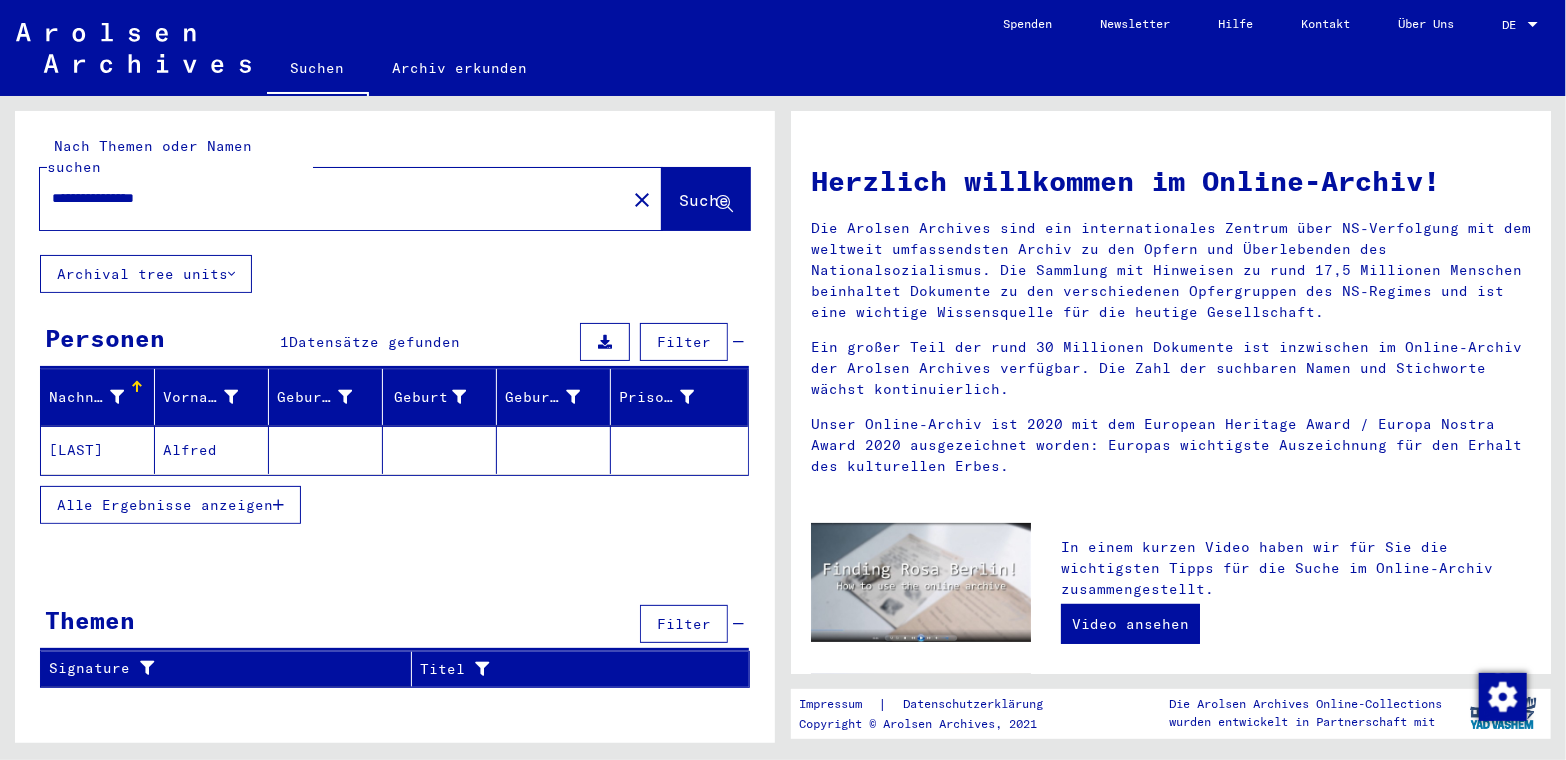 click on "[LAST]" 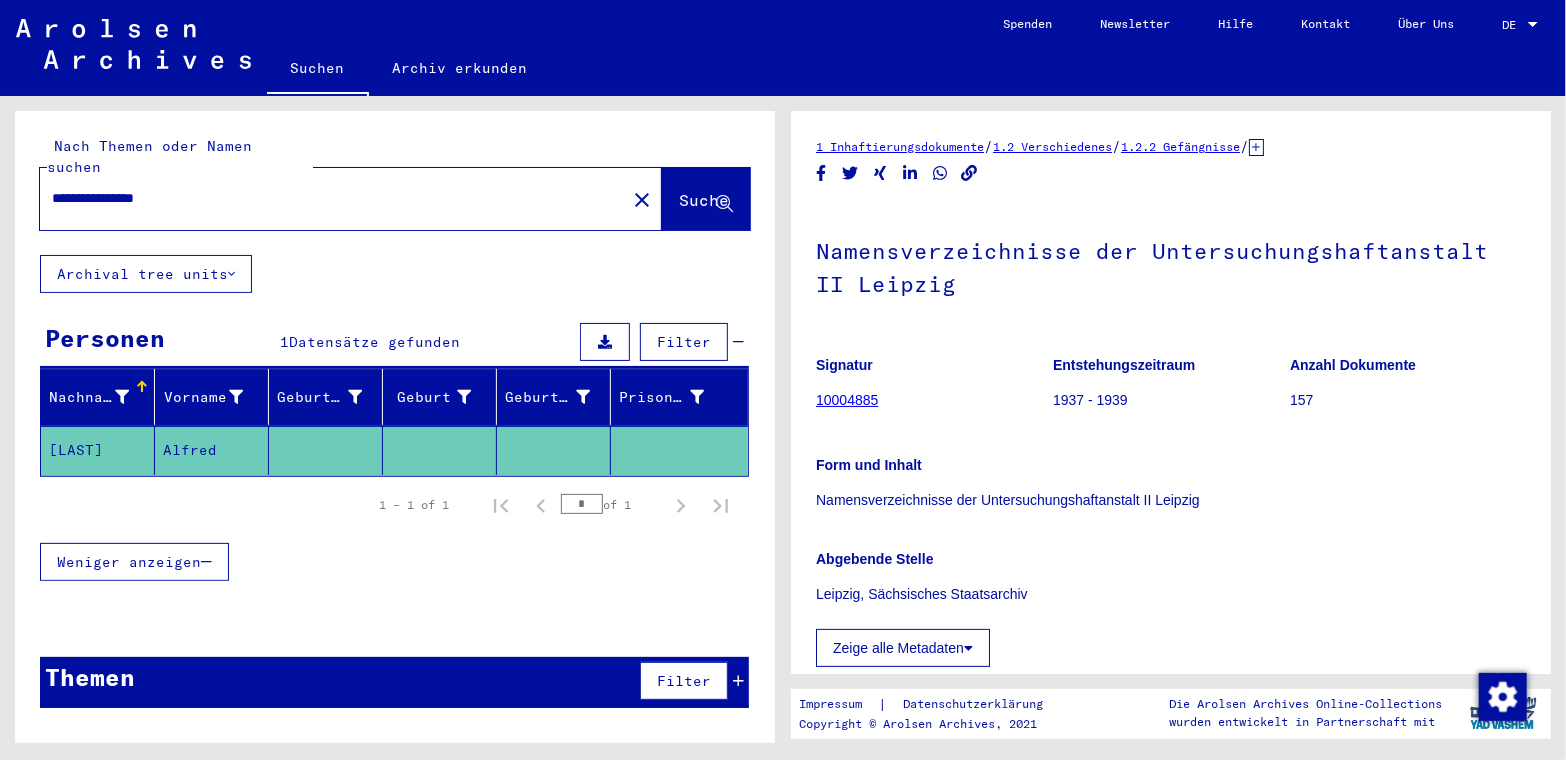 scroll, scrollTop: 0, scrollLeft: 0, axis: both 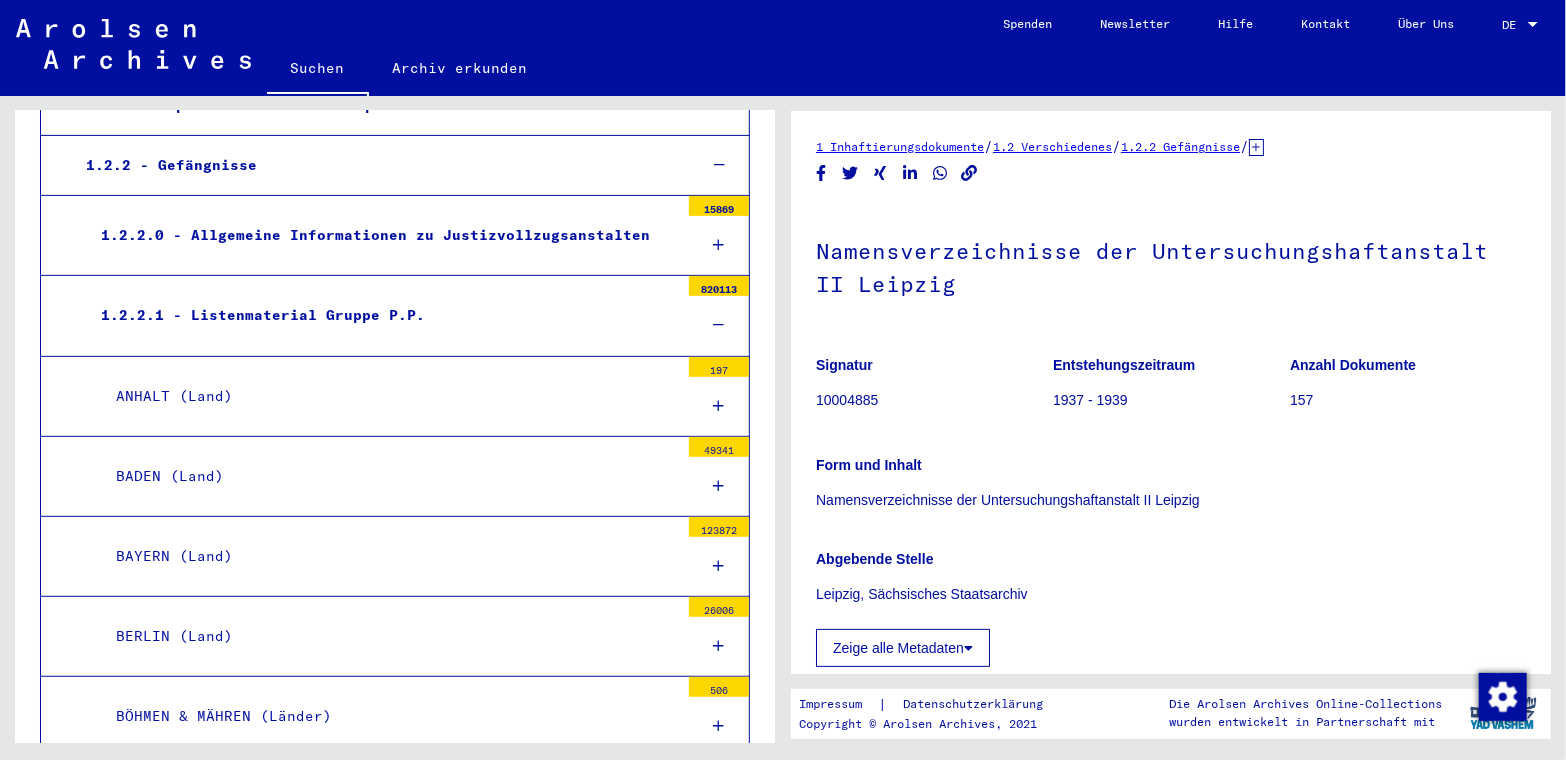 click on "1.2.2.1 - Listenmaterial Gruppe P.P." at bounding box center [382, 315] 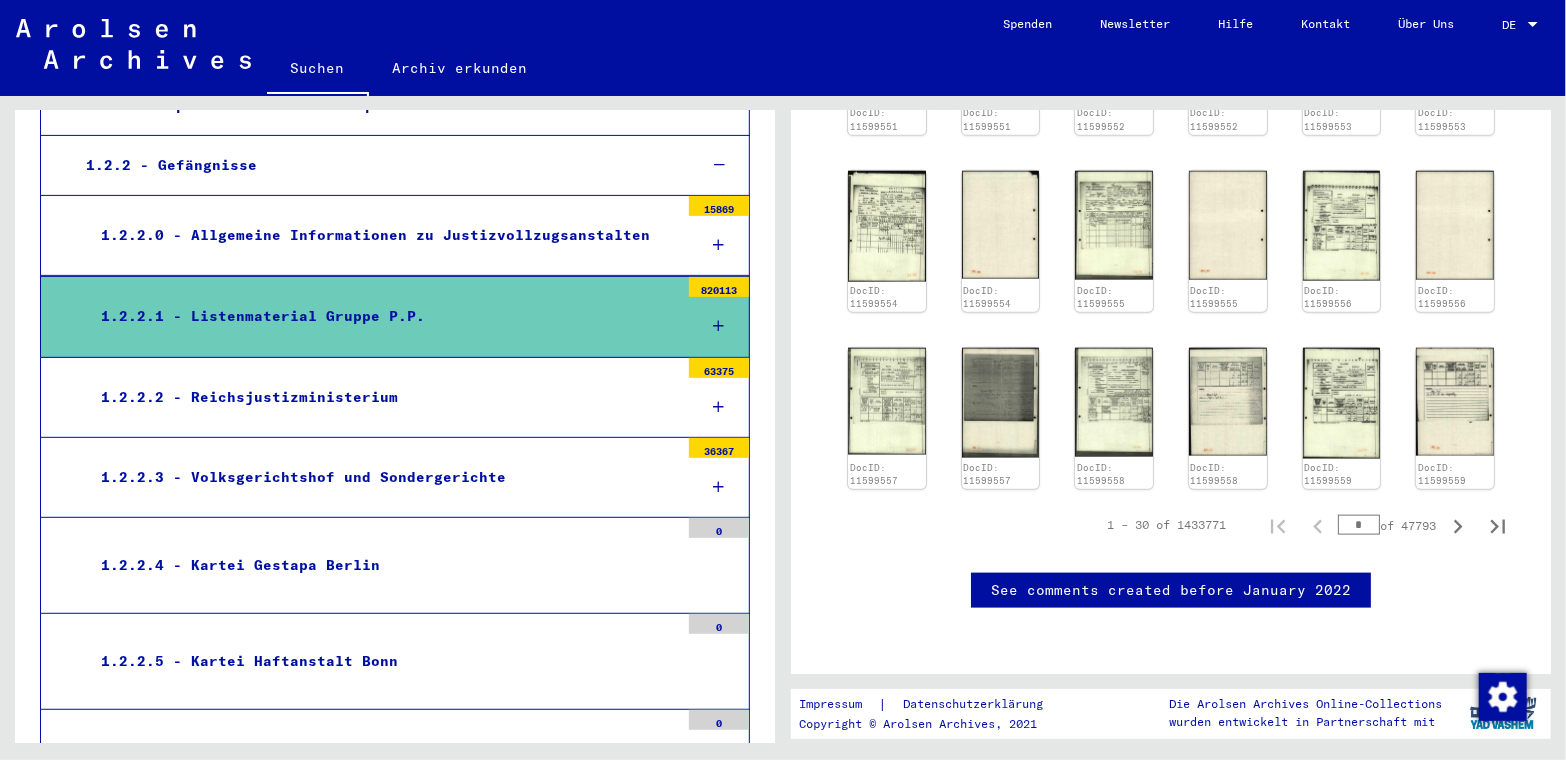 scroll, scrollTop: 948, scrollLeft: 0, axis: vertical 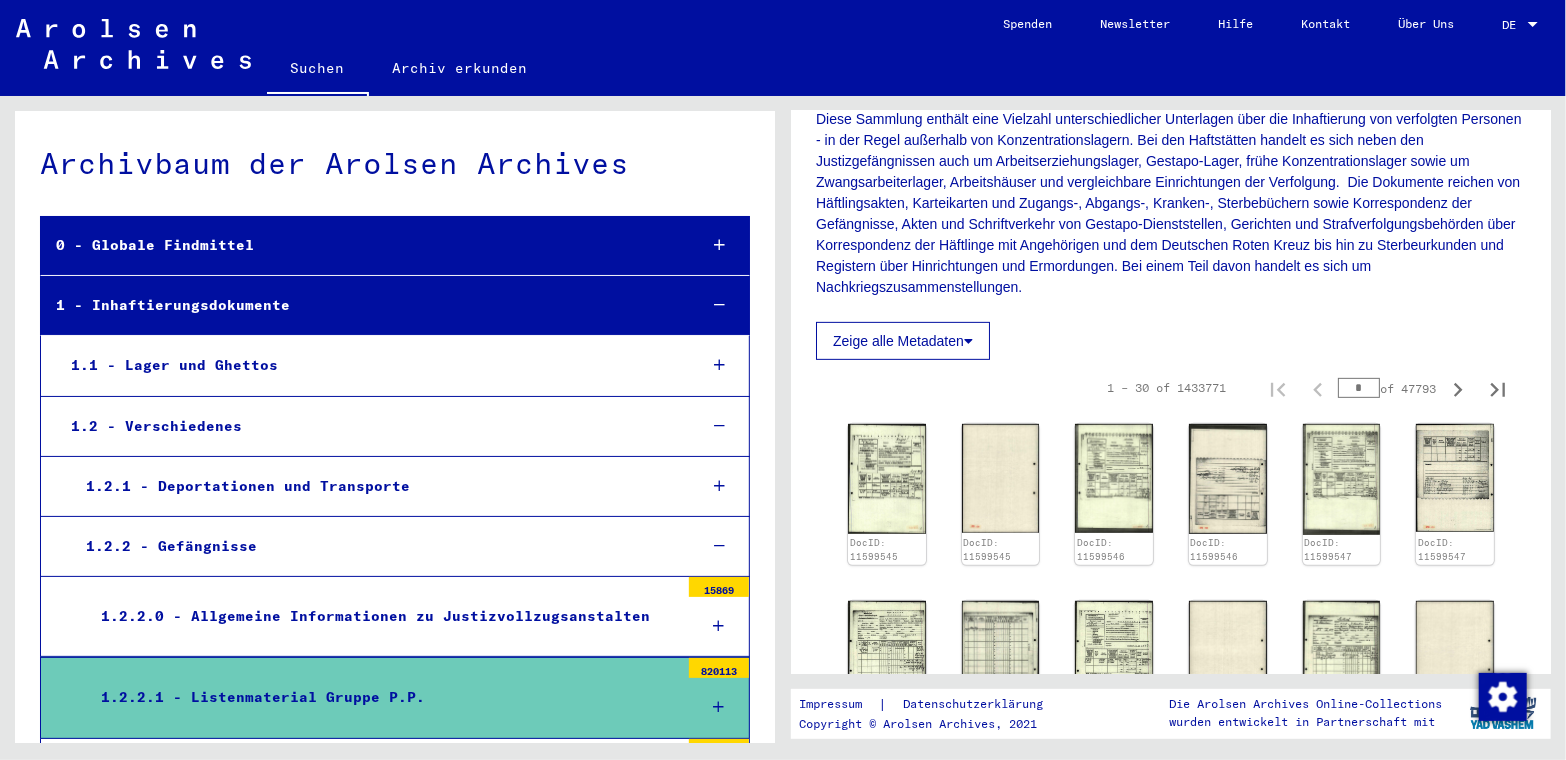 click on "*" at bounding box center (1359, 388) 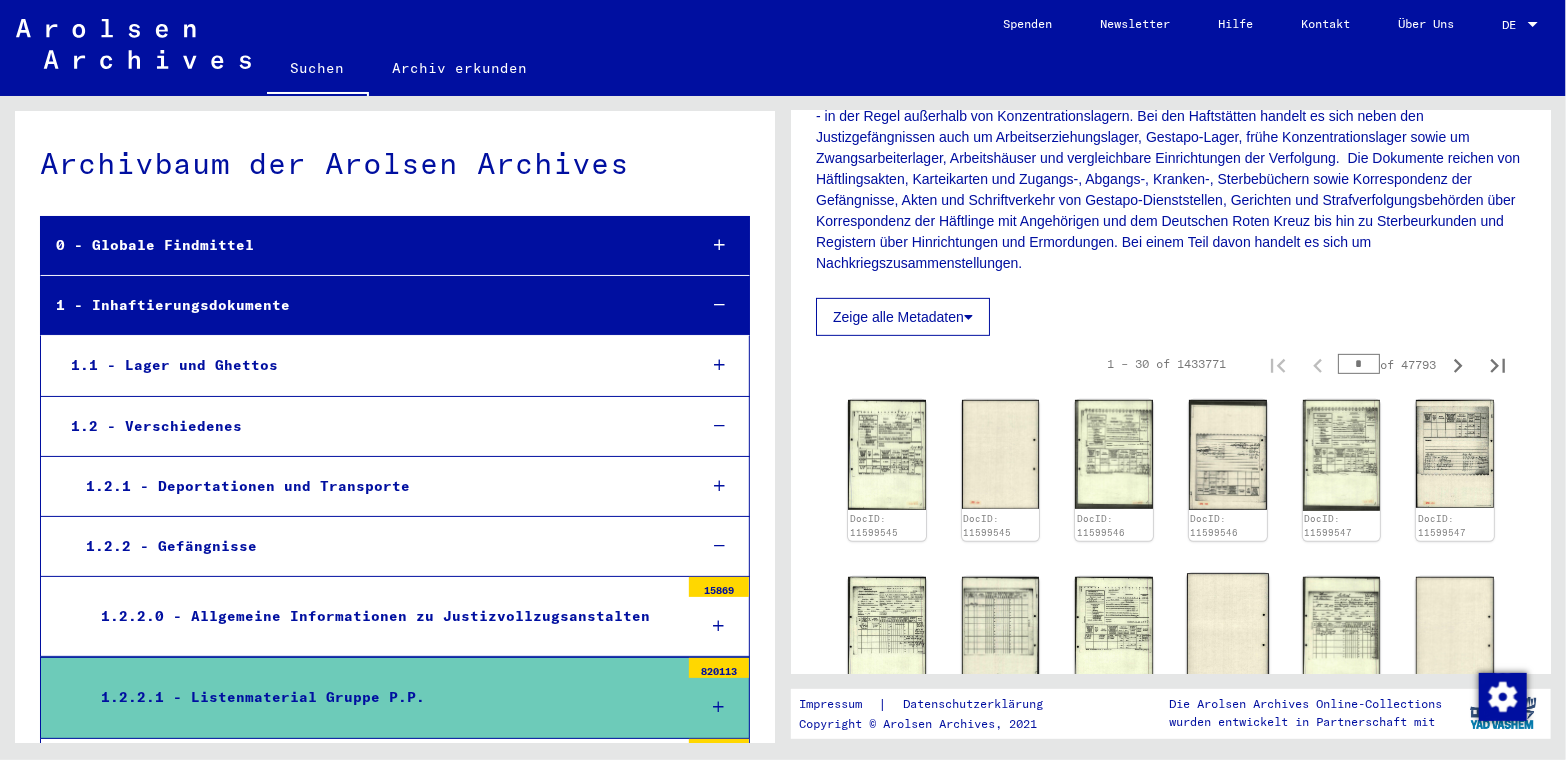 scroll, scrollTop: 348, scrollLeft: 0, axis: vertical 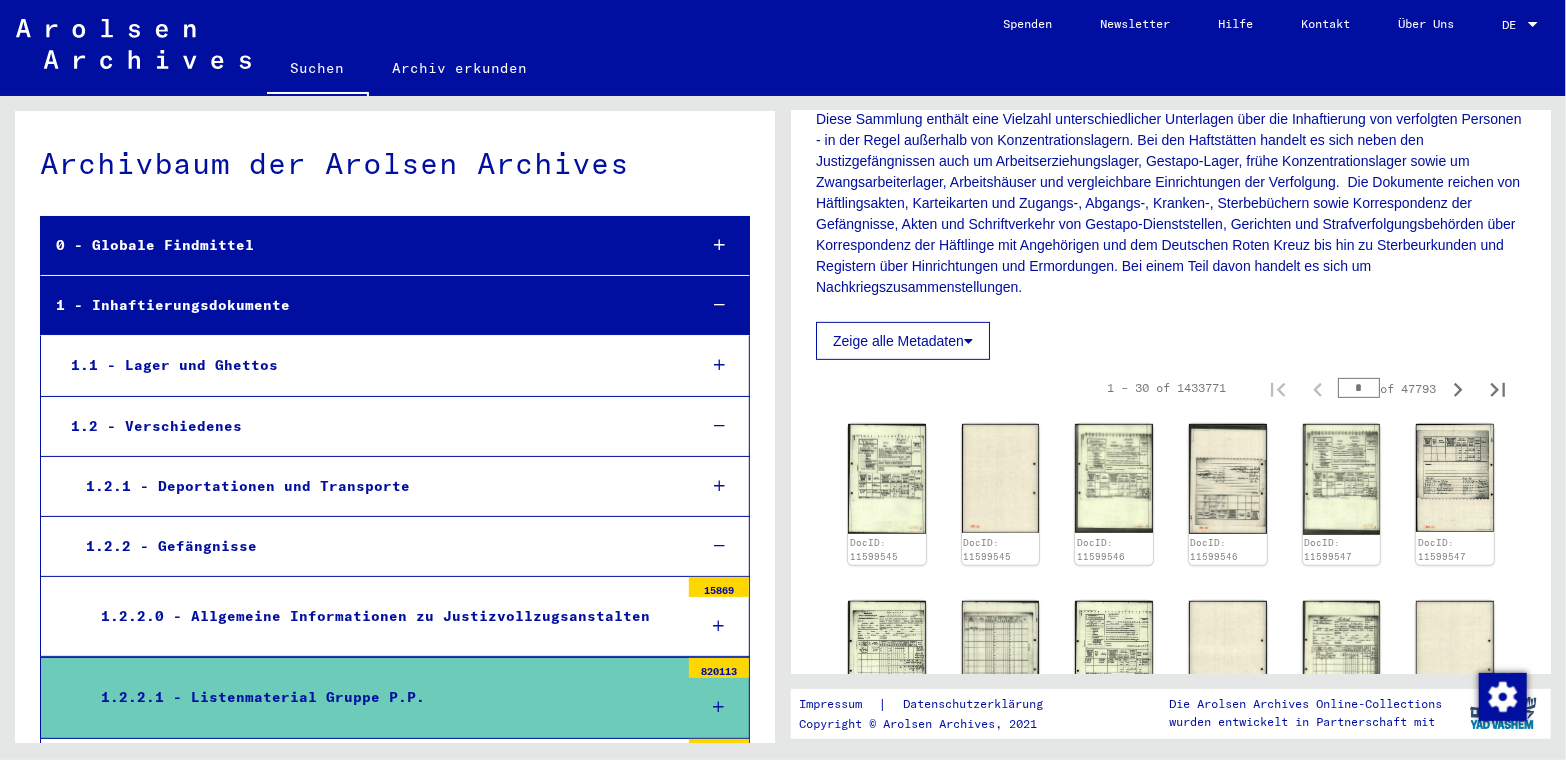 click on "*" at bounding box center (1359, 388) 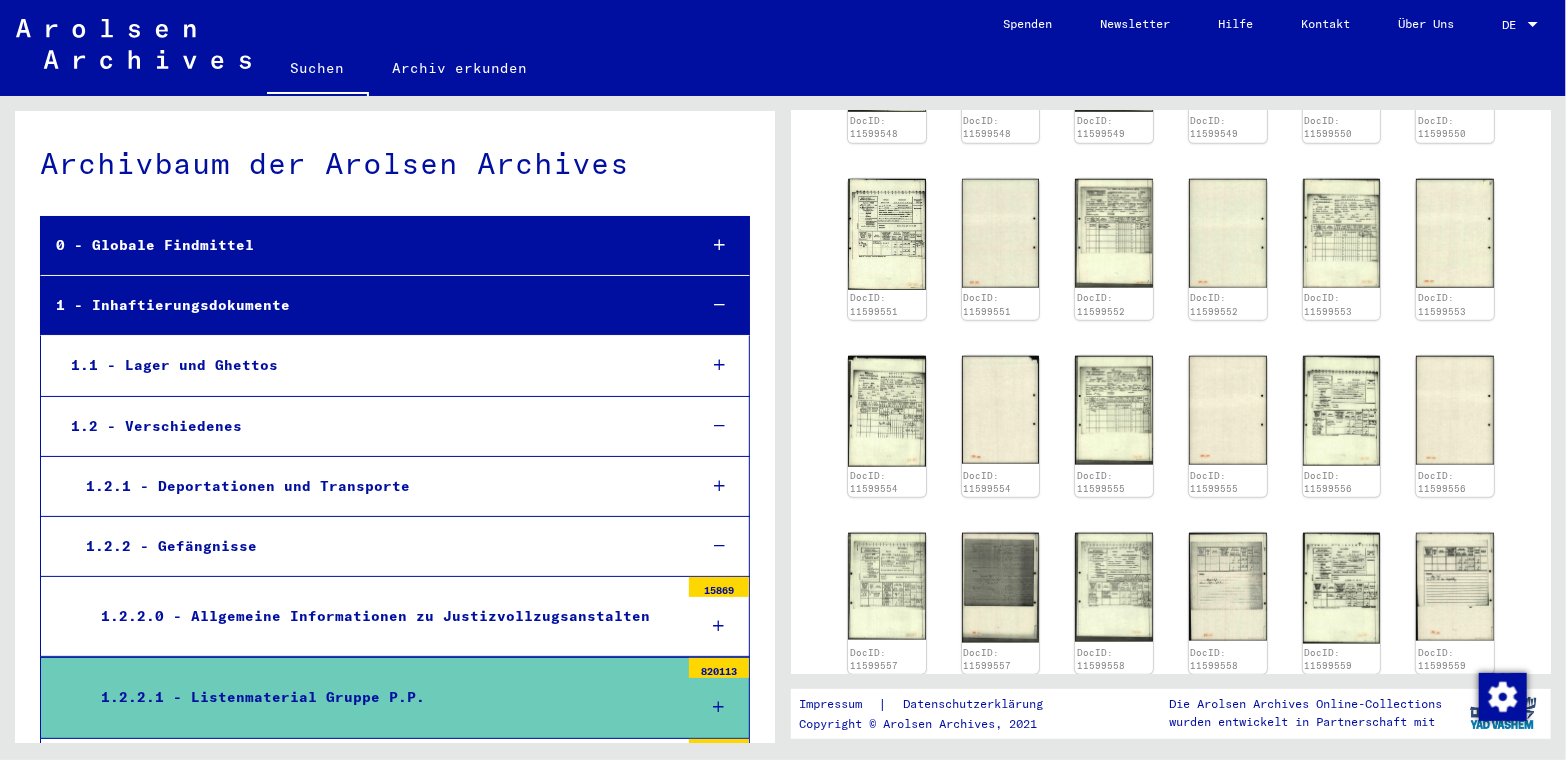 scroll, scrollTop: 1248, scrollLeft: 0, axis: vertical 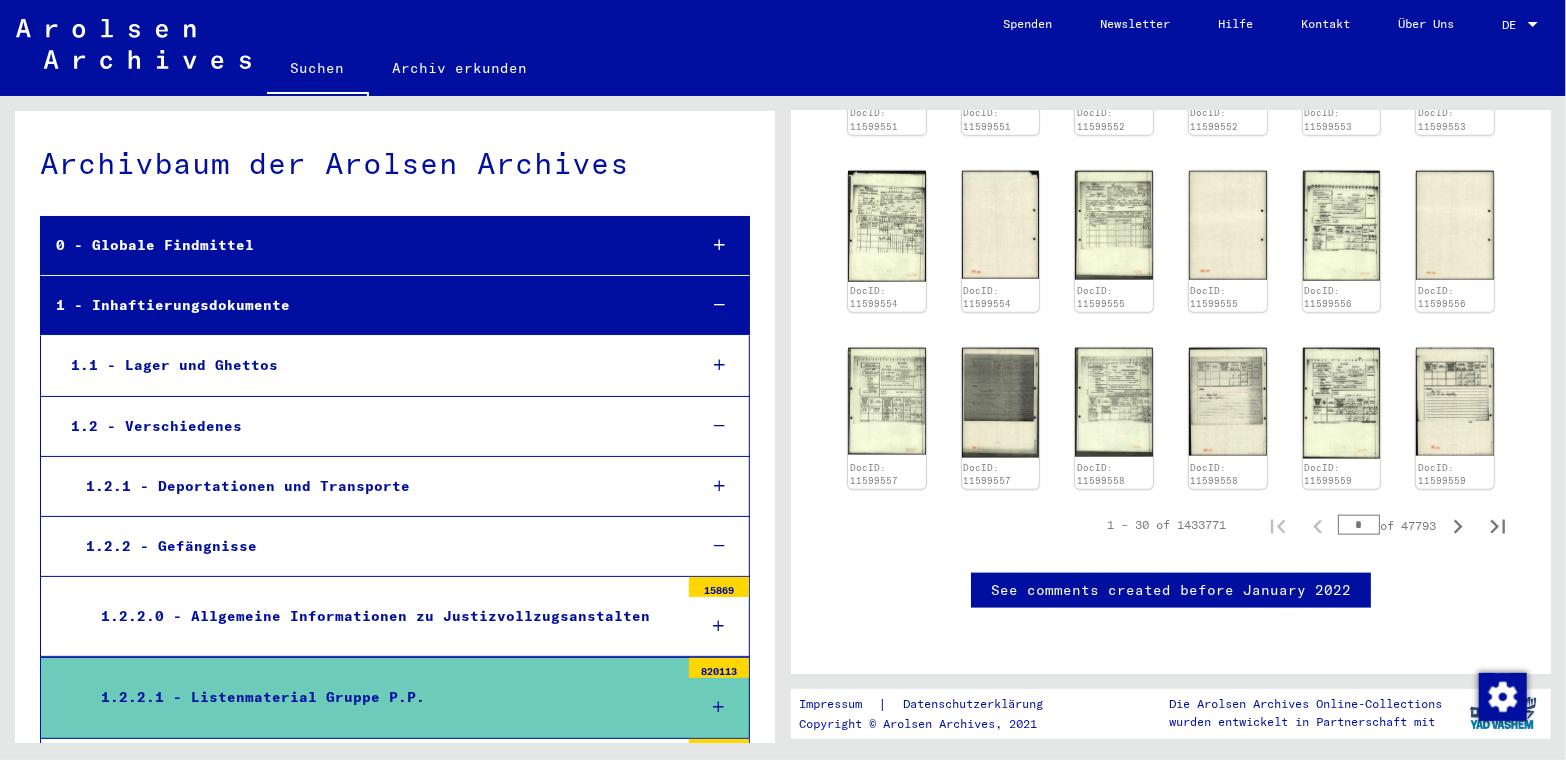 type on "**" 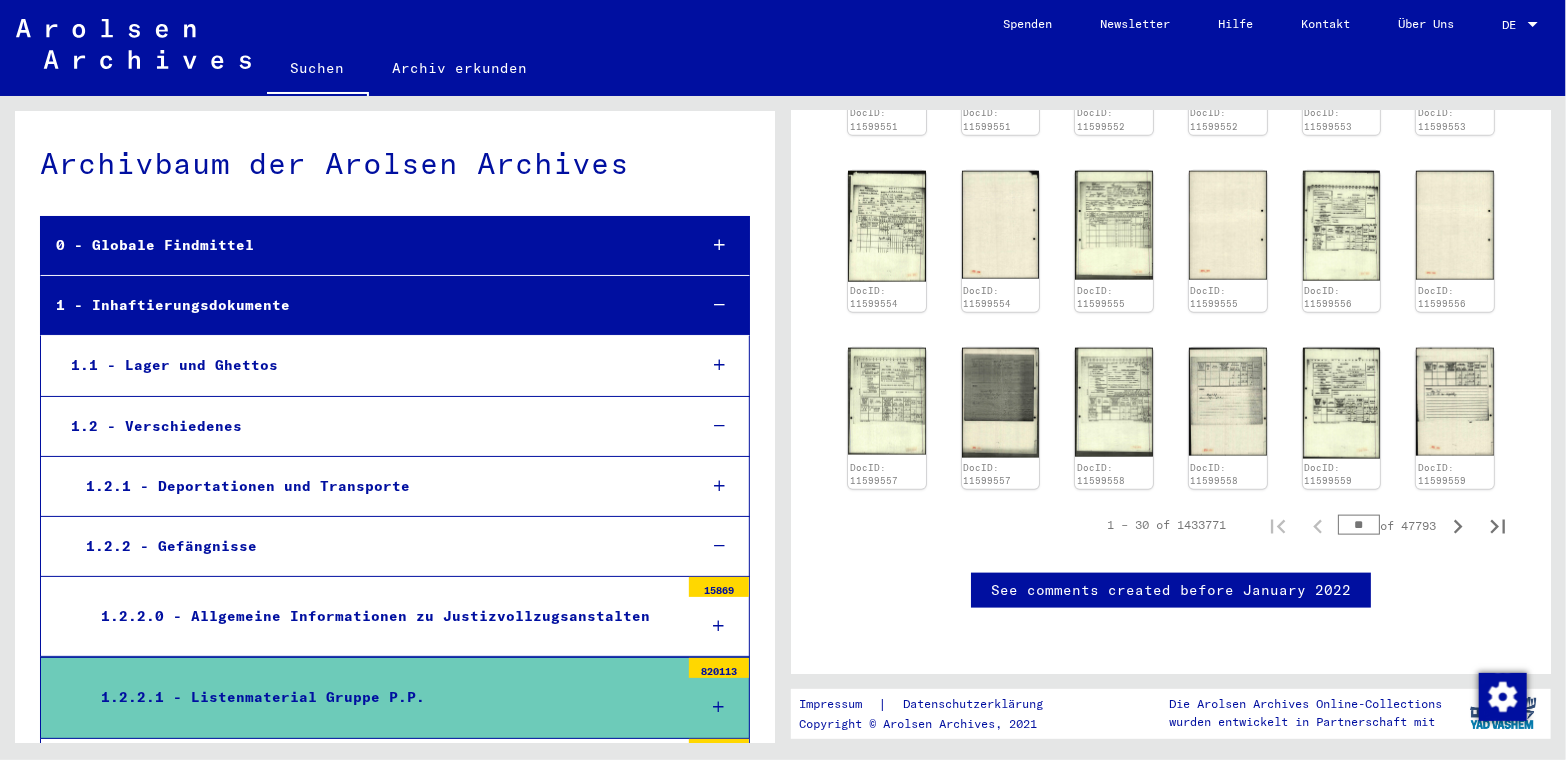 click on "1 Inhaftierungsdokumente   /   1.2 Verschiedenes   /   1.2.2 Gefängnisse   /  Listenmaterial Gruppe P.P.  Signatur DE ITS 1.2.2.1 Anzahl Dokumente 820113 Form und Inhalt Zeige alle Metadaten   1 – 30 of 1433771  **  of 47793  DocID: [NUMBER] DocID: [NUMBER] DocID: [NUMBER] DocID: [NUMBER] DocID: [NUMBER] DocID: [NUMBER] DocID: [NUMBER] DocID: [NUMBER] DocID: [NUMBER] DocID: [NUMBER] DocID: [NUMBER] DocID: [NUMBER] DocID: [NUMBER] DocID: [NUMBER] DocID: [NUMBER] DocID: [NUMBER] DocID: [NUMBER] DocID: [NUMBER] DocID: [NUMBER] DocID: [NUMBER] DocID: [NUMBER] DocID: [NUMBER] DocID: [NUMBER] DocID: [NUMBER] DocID: [NUMBER] DocID: [NUMBER] DocID: [NUMBER] DocID: [NUMBER] DocID: [NUMBER] DocID: [NUMBER]  1 – 30 of 1433771  **  of 47793  See comments created before January 2022" 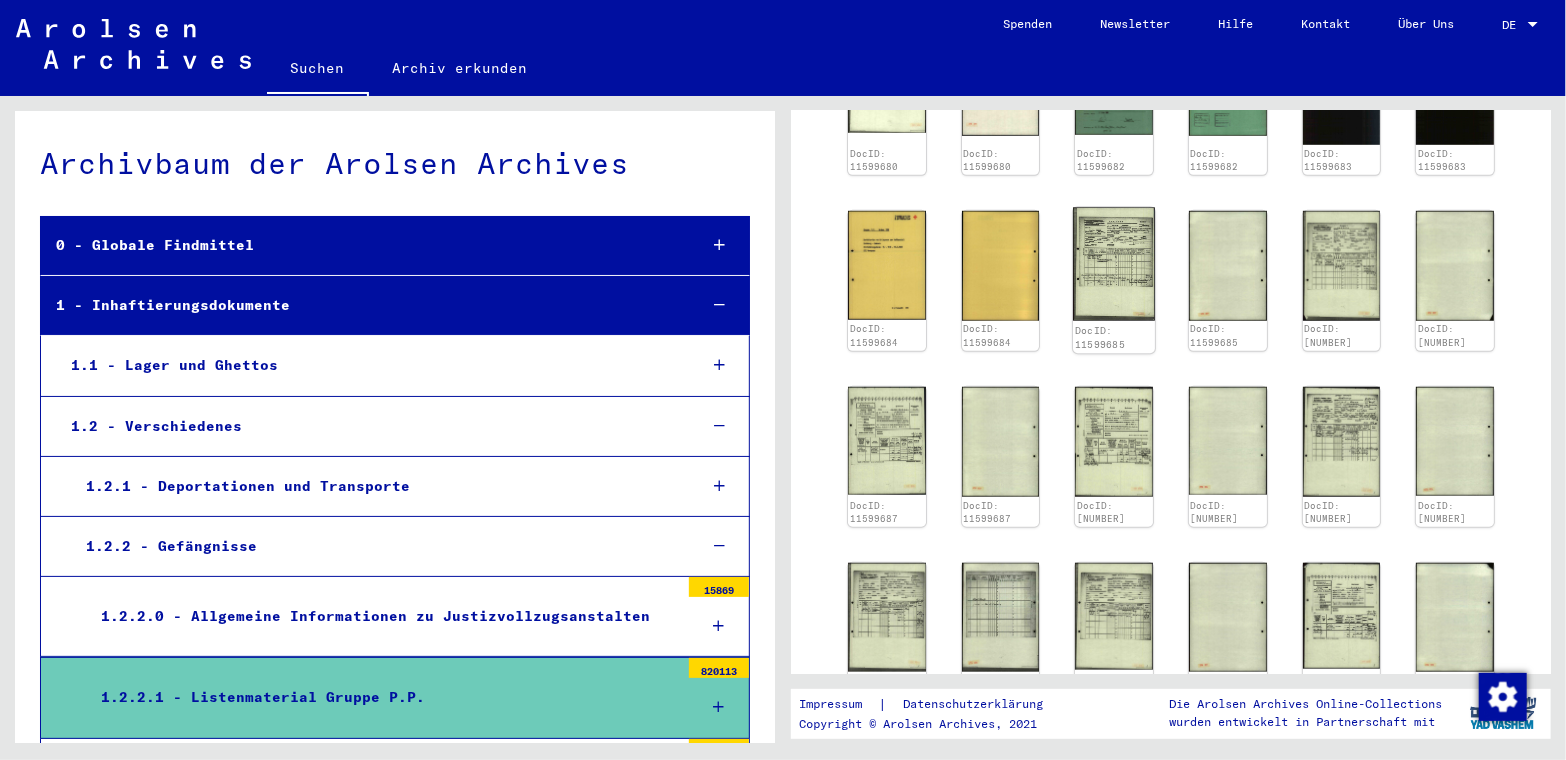 scroll, scrollTop: 748, scrollLeft: 0, axis: vertical 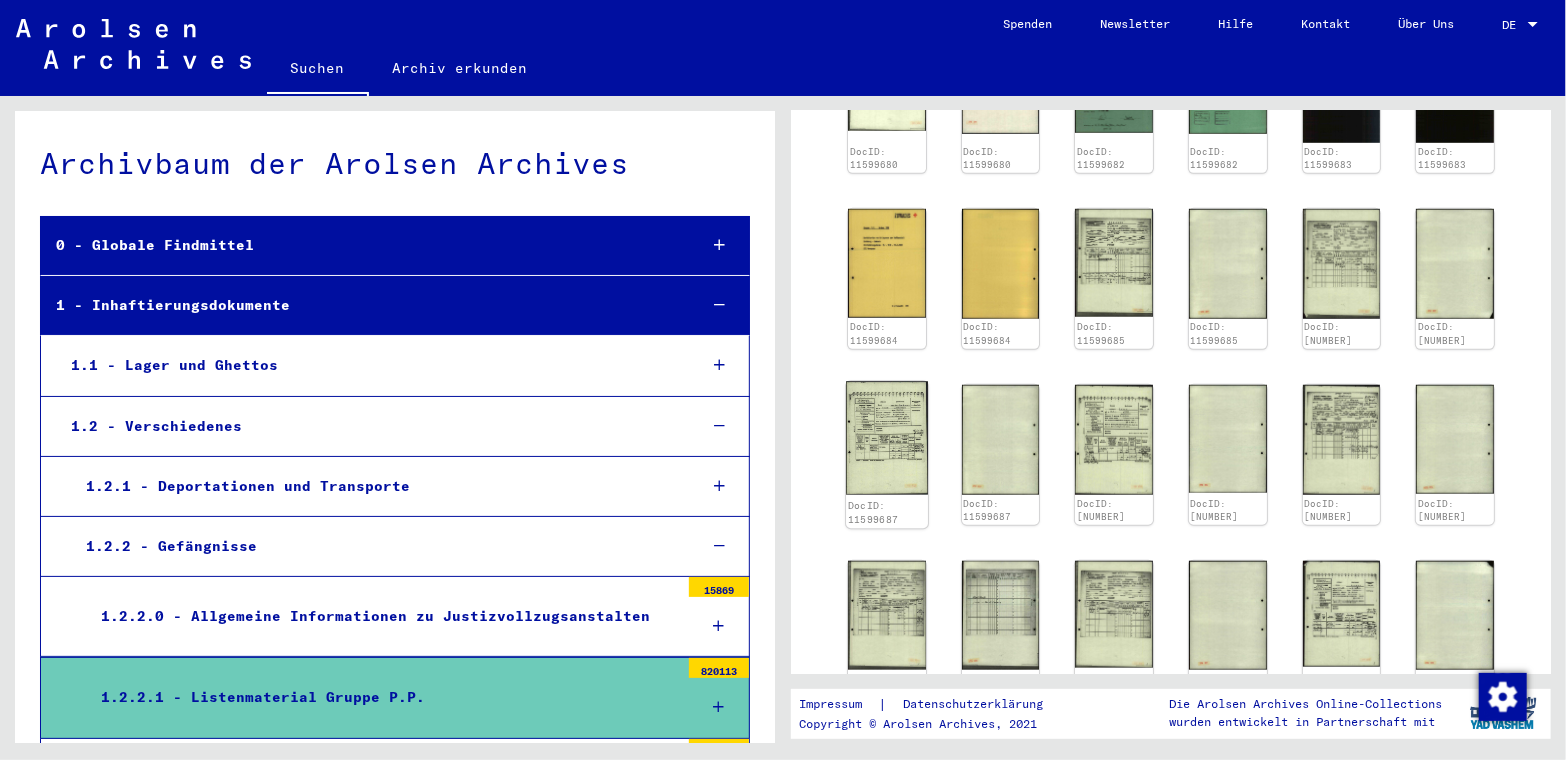 click 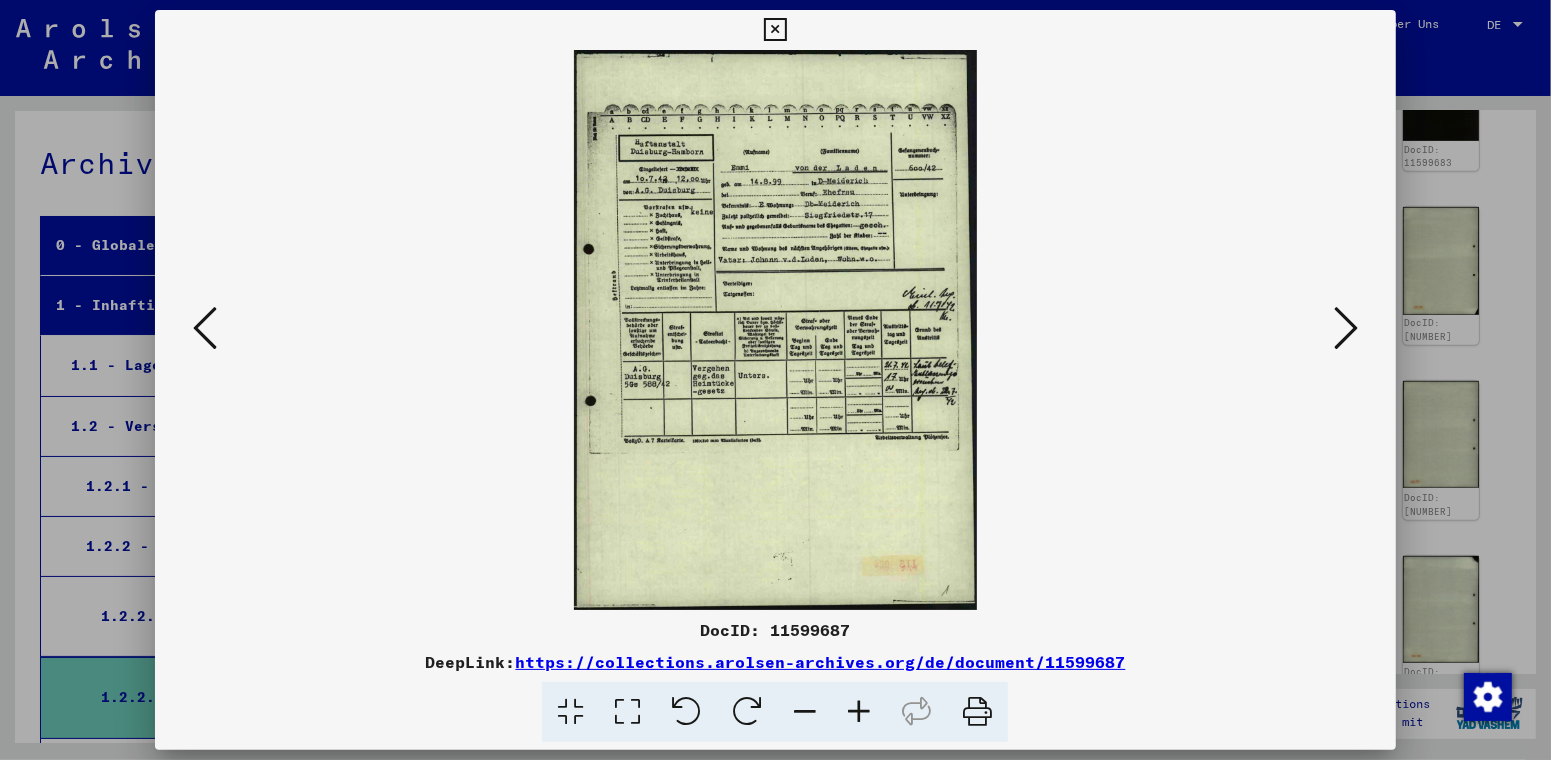 click at bounding box center (775, 330) 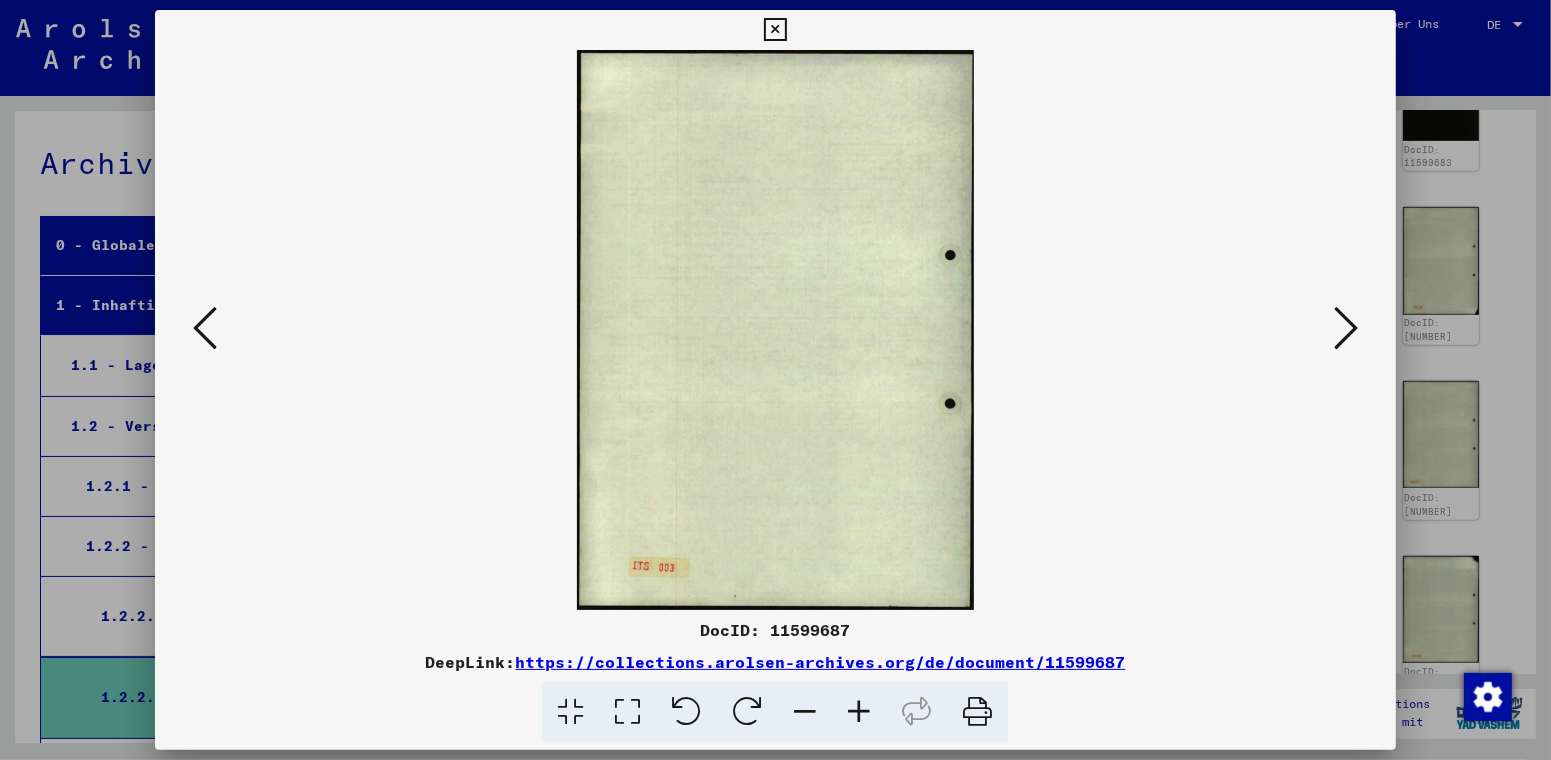 click at bounding box center (1346, 328) 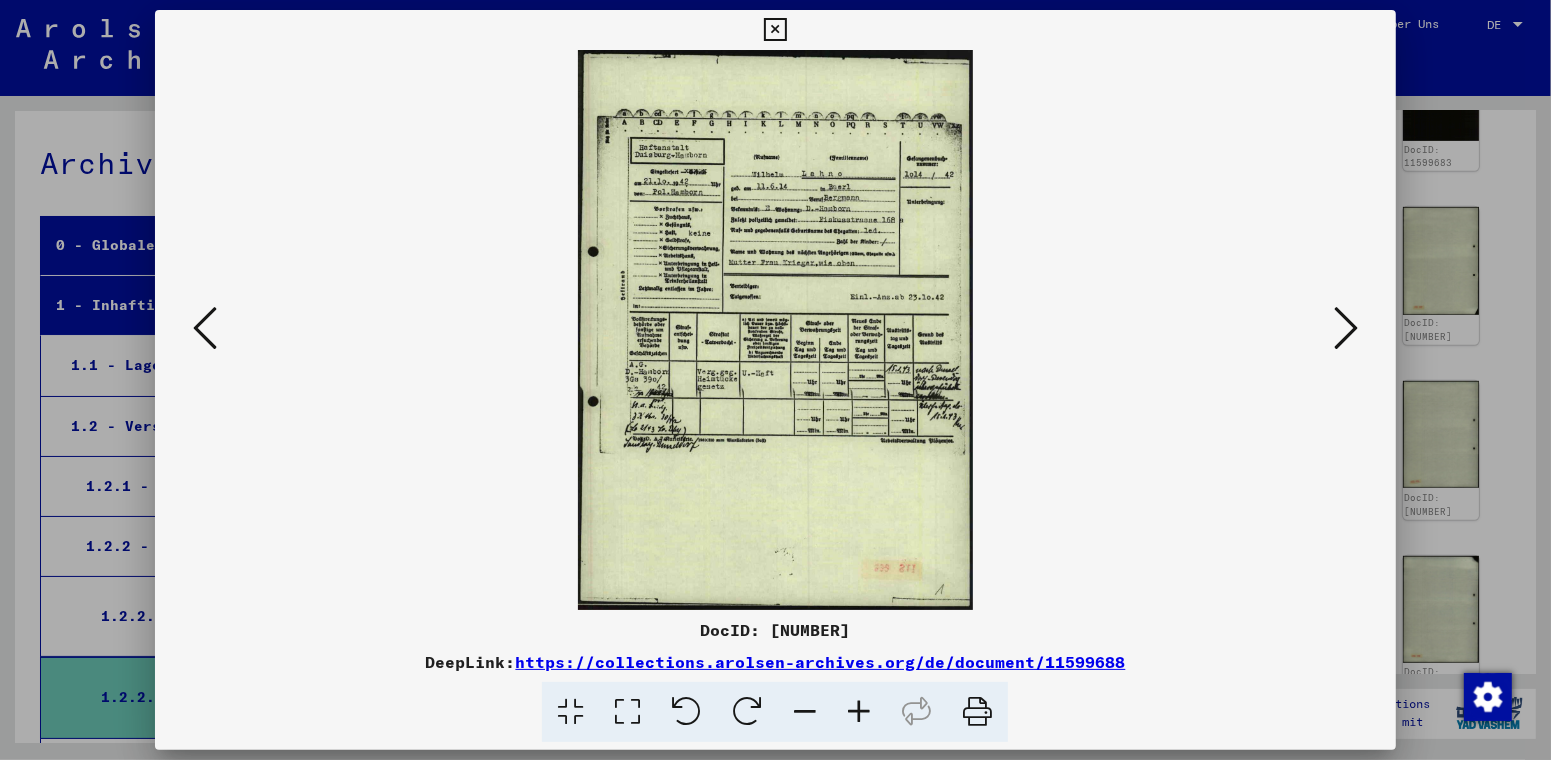 click at bounding box center [1346, 328] 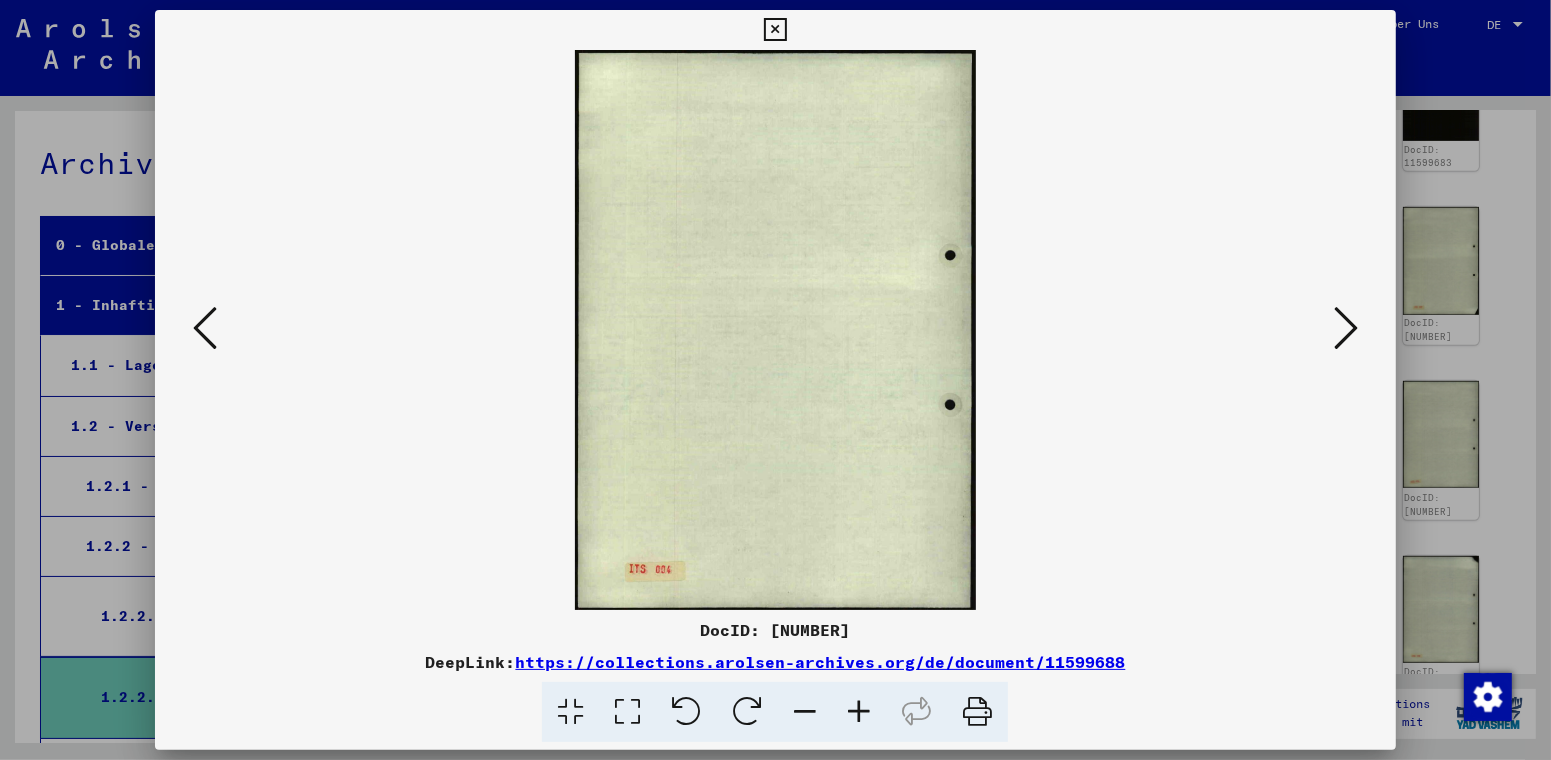 click at bounding box center (1346, 328) 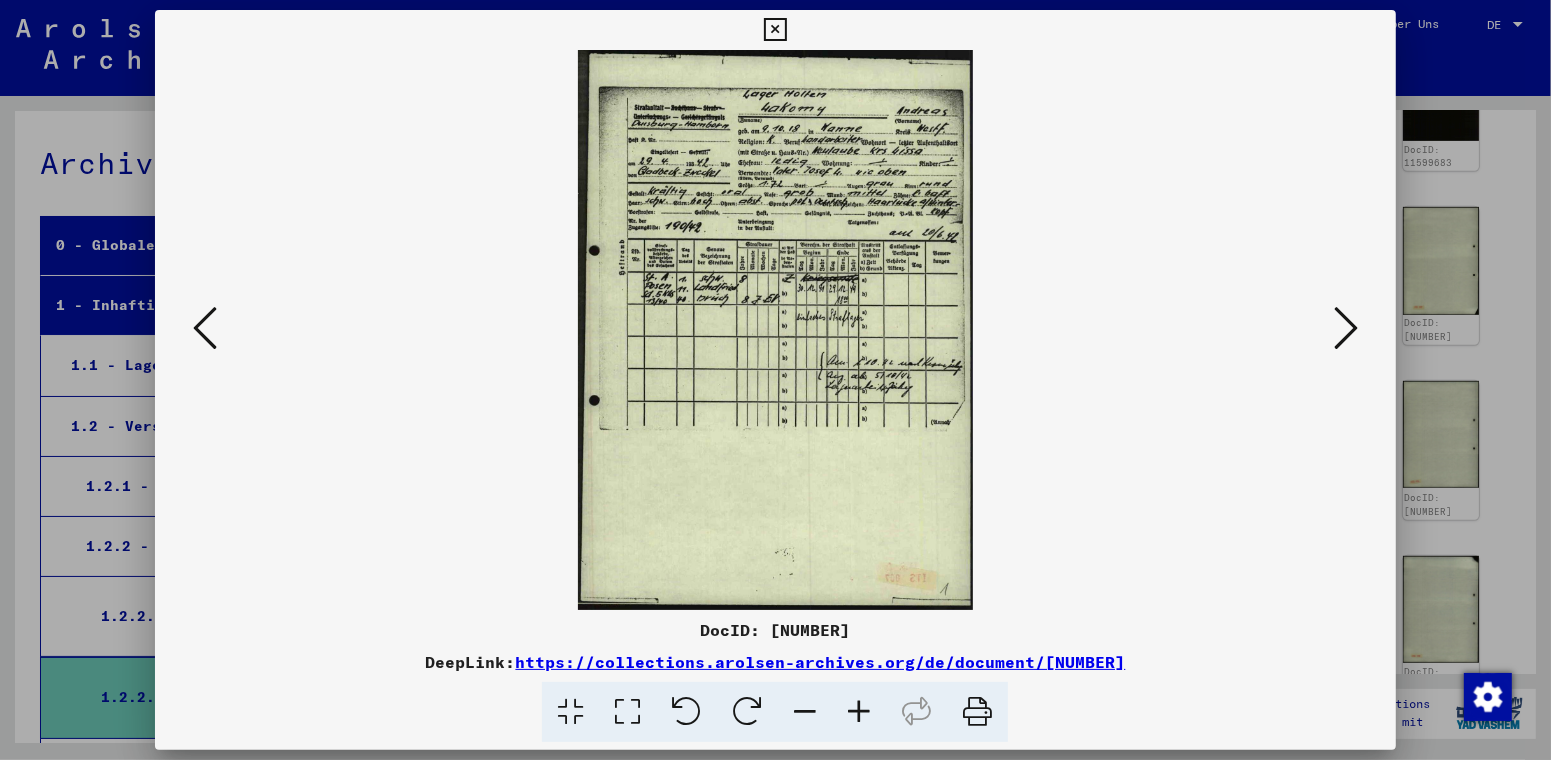 click at bounding box center [1346, 328] 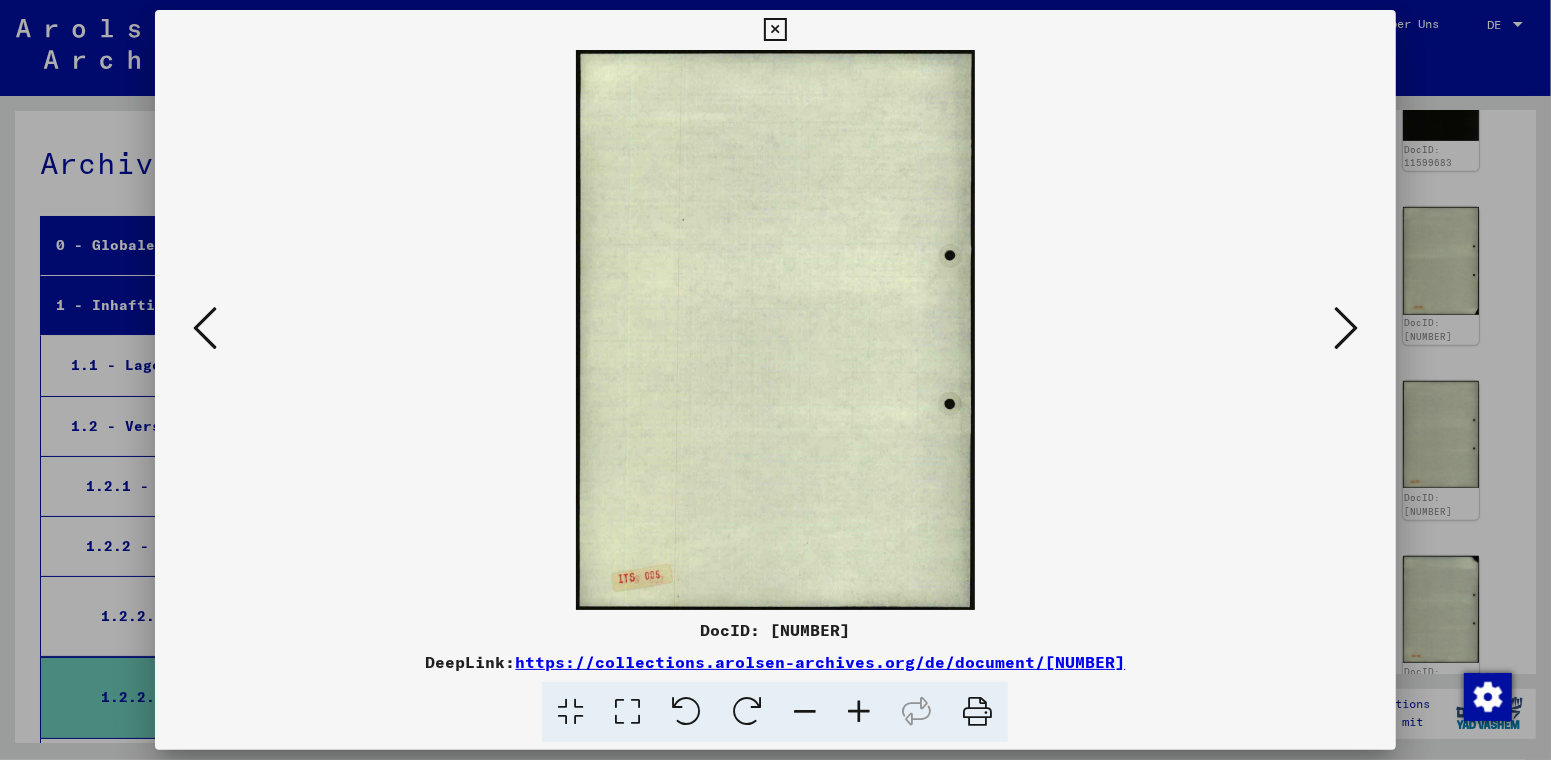 click at bounding box center (1346, 328) 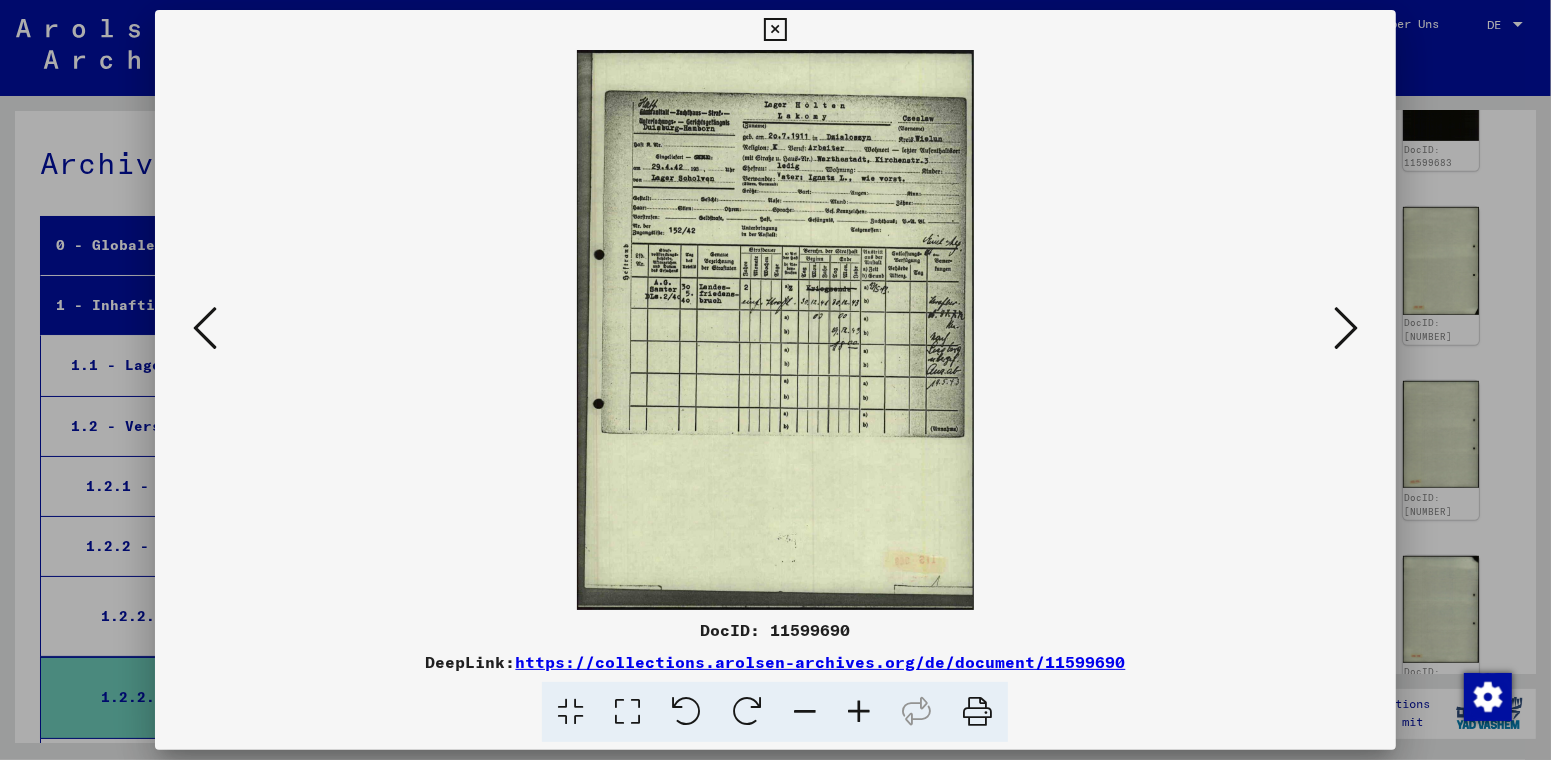 click at bounding box center [1346, 328] 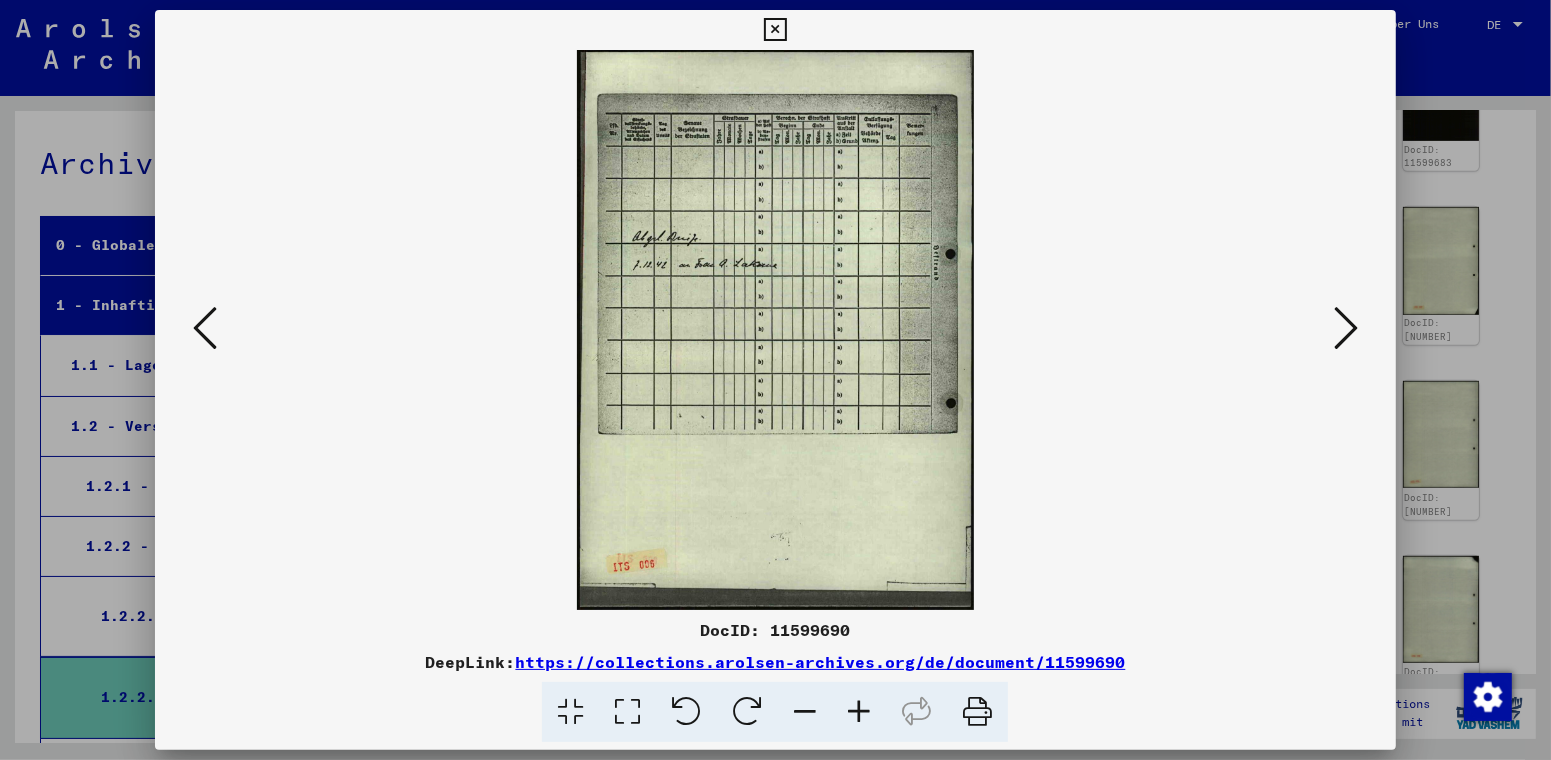 click at bounding box center [1346, 328] 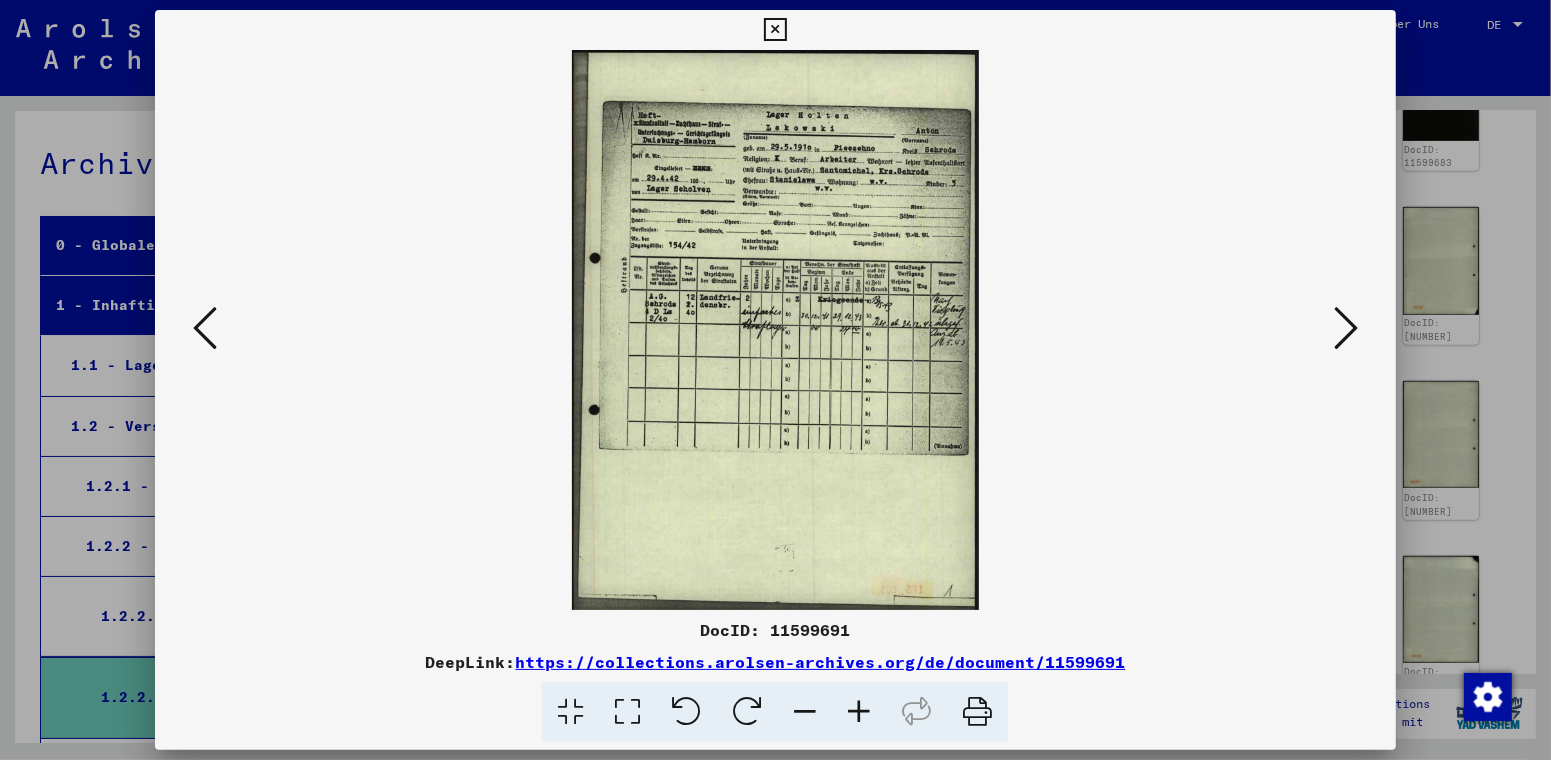 click at bounding box center (1346, 328) 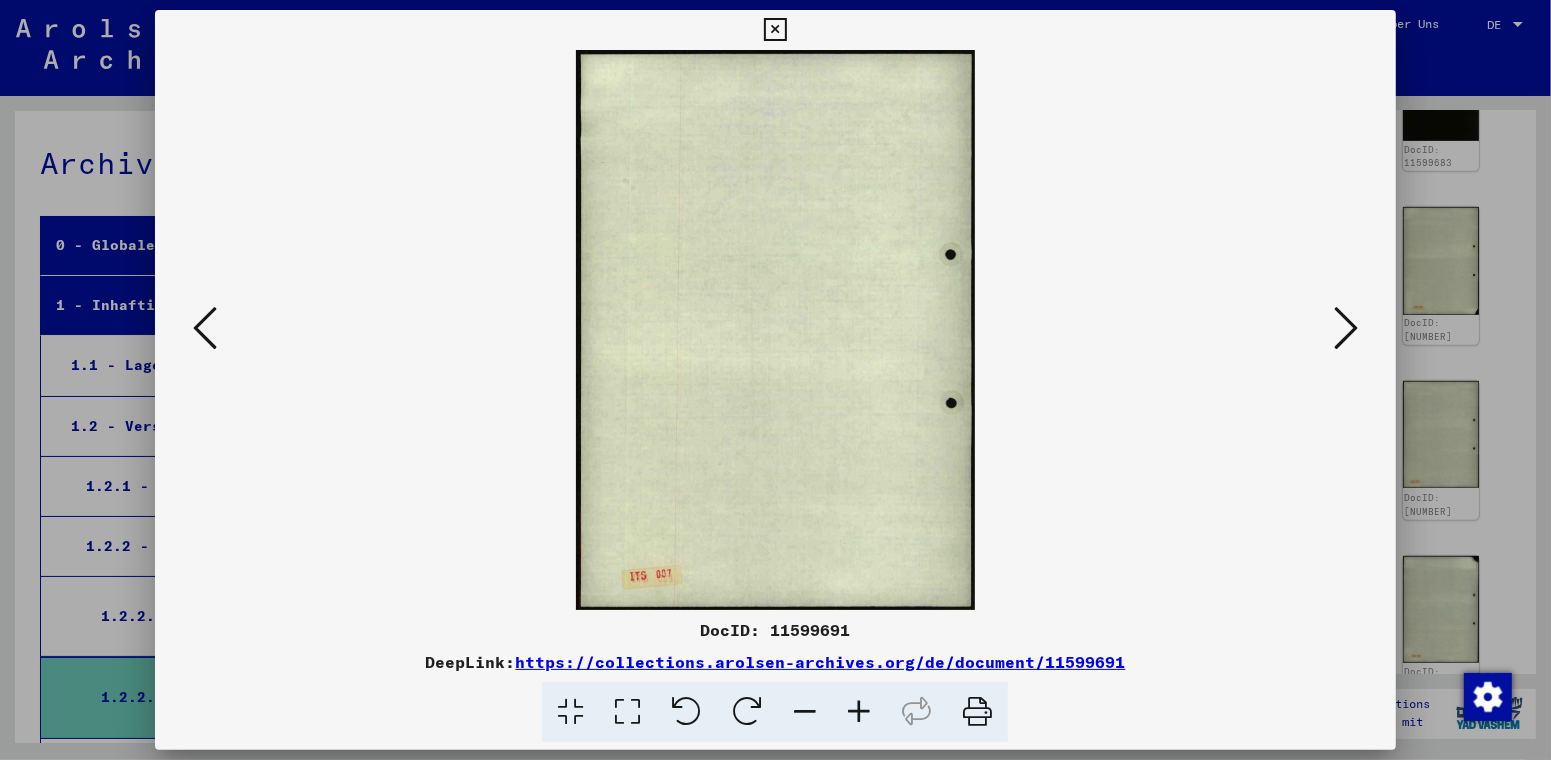 click at bounding box center (1346, 328) 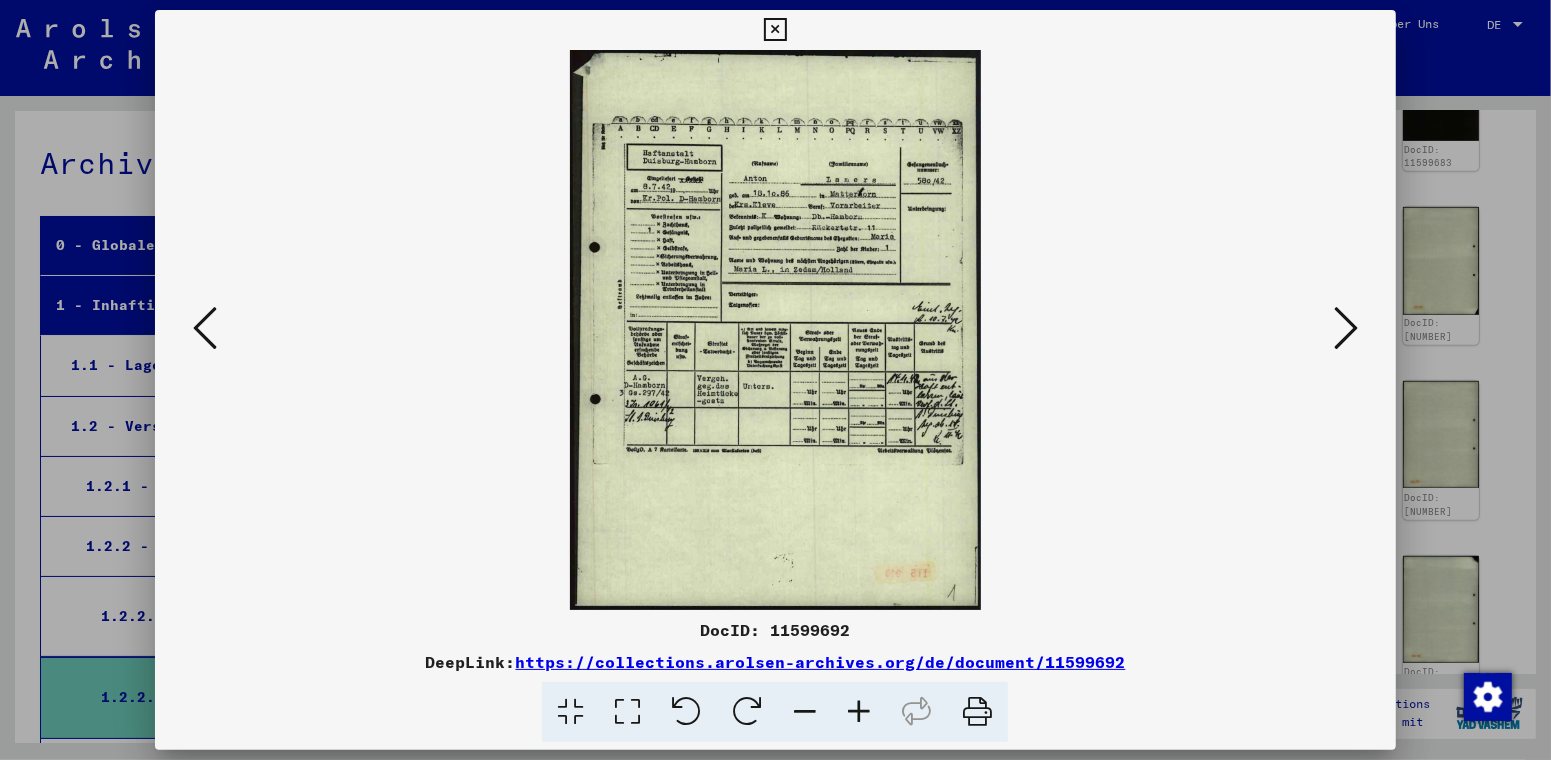 click at bounding box center (1346, 328) 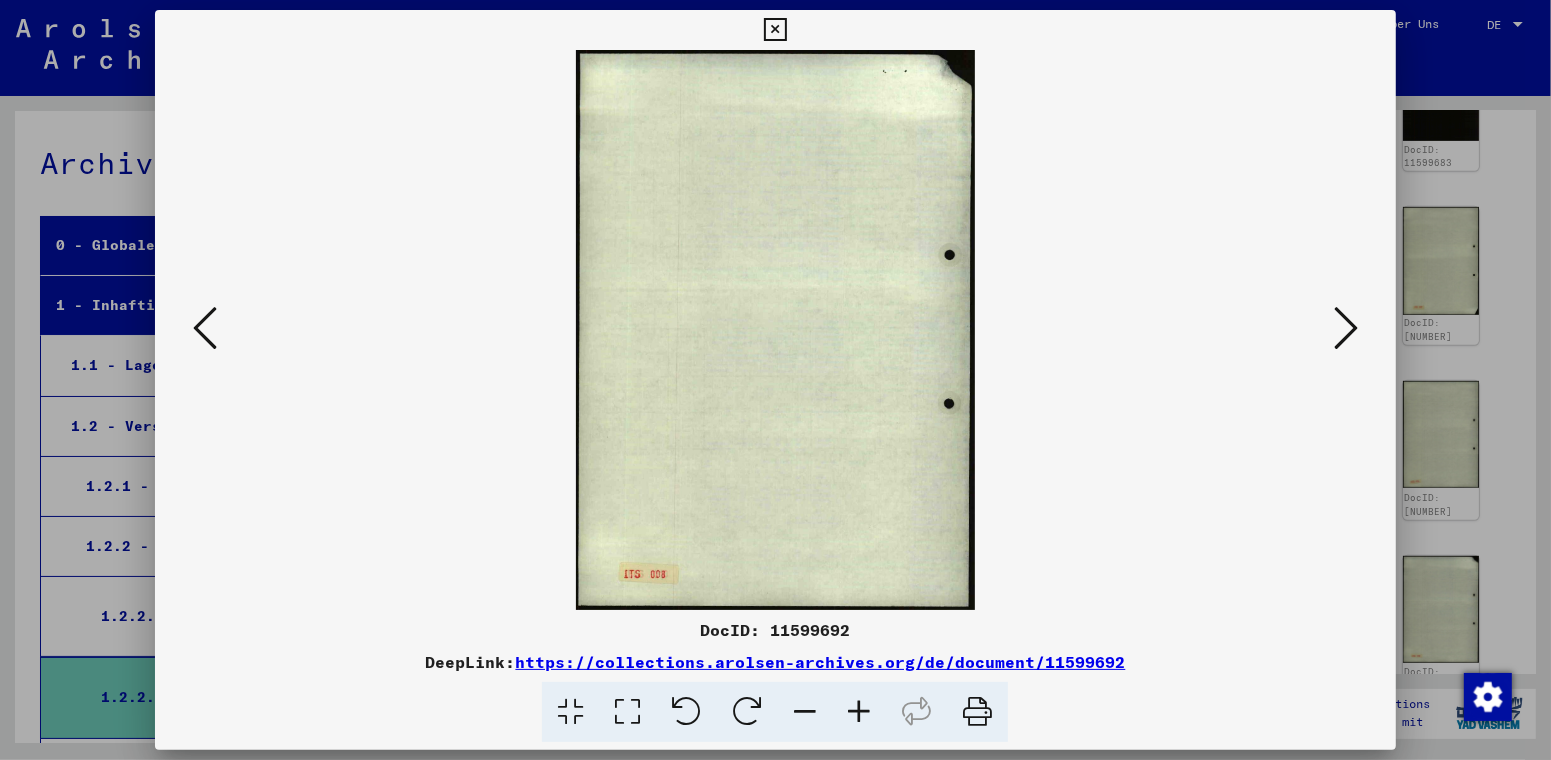 click at bounding box center [1346, 328] 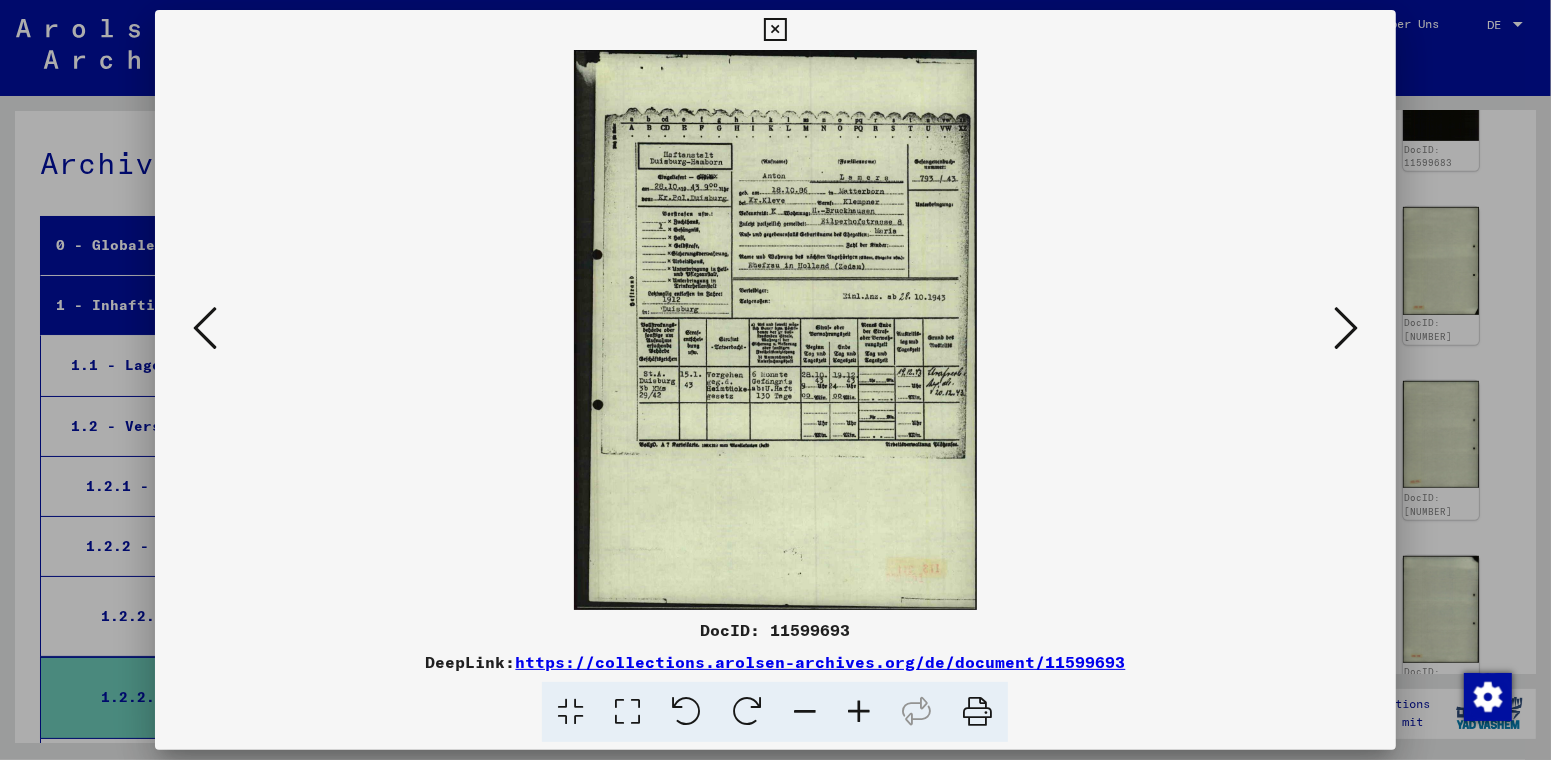 click at bounding box center [1346, 328] 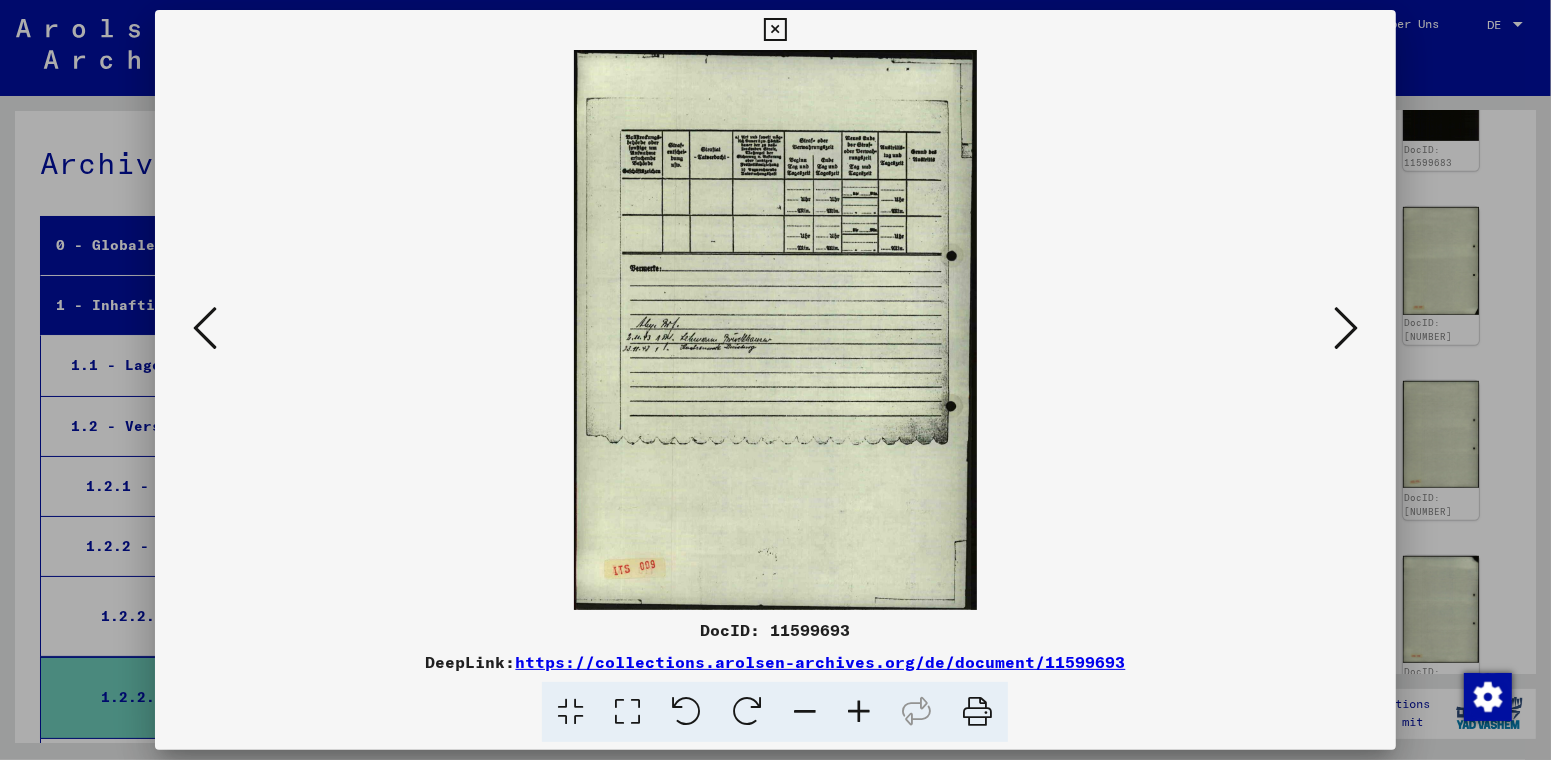 click at bounding box center [1346, 328] 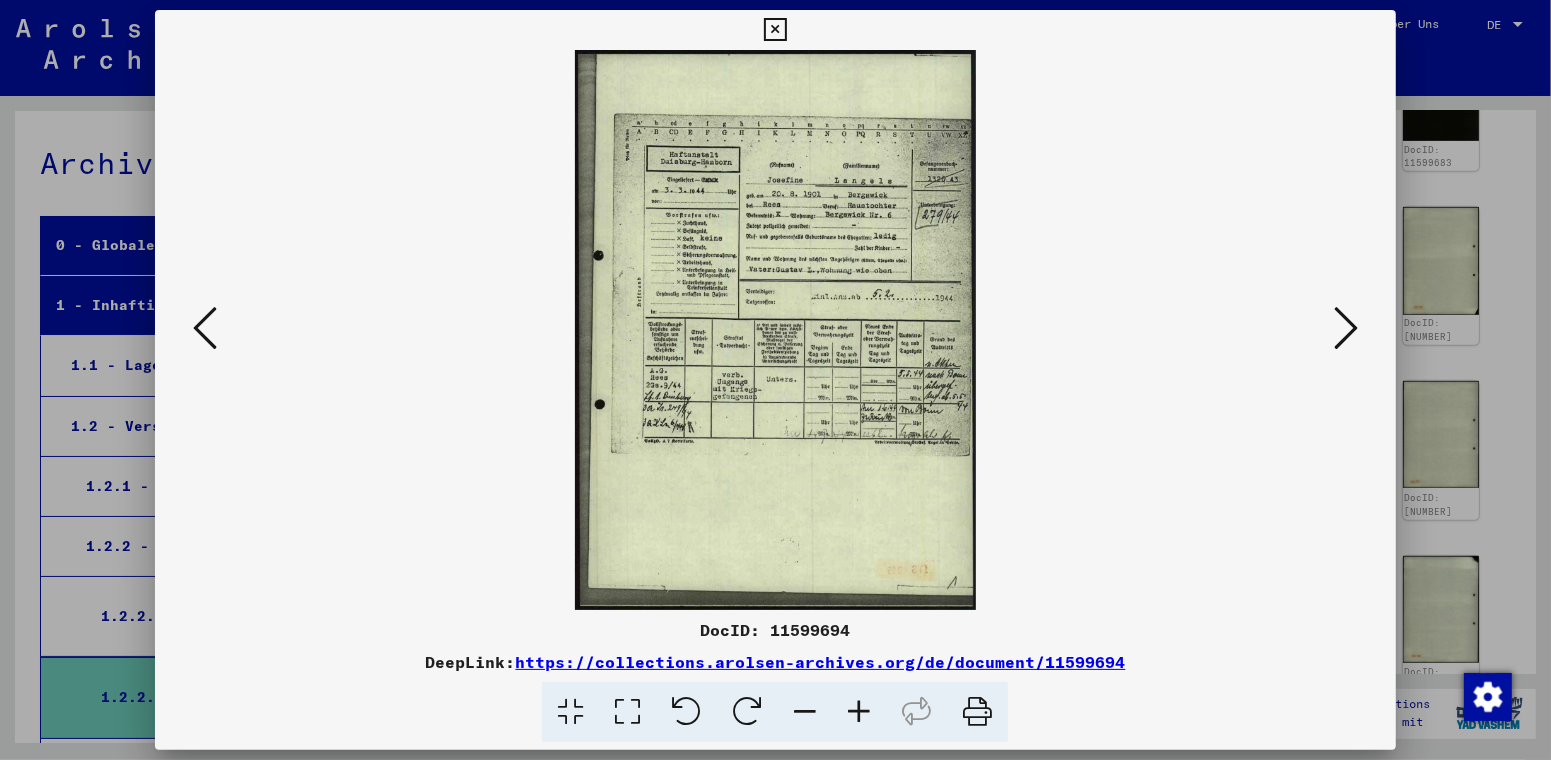 click at bounding box center [1346, 328] 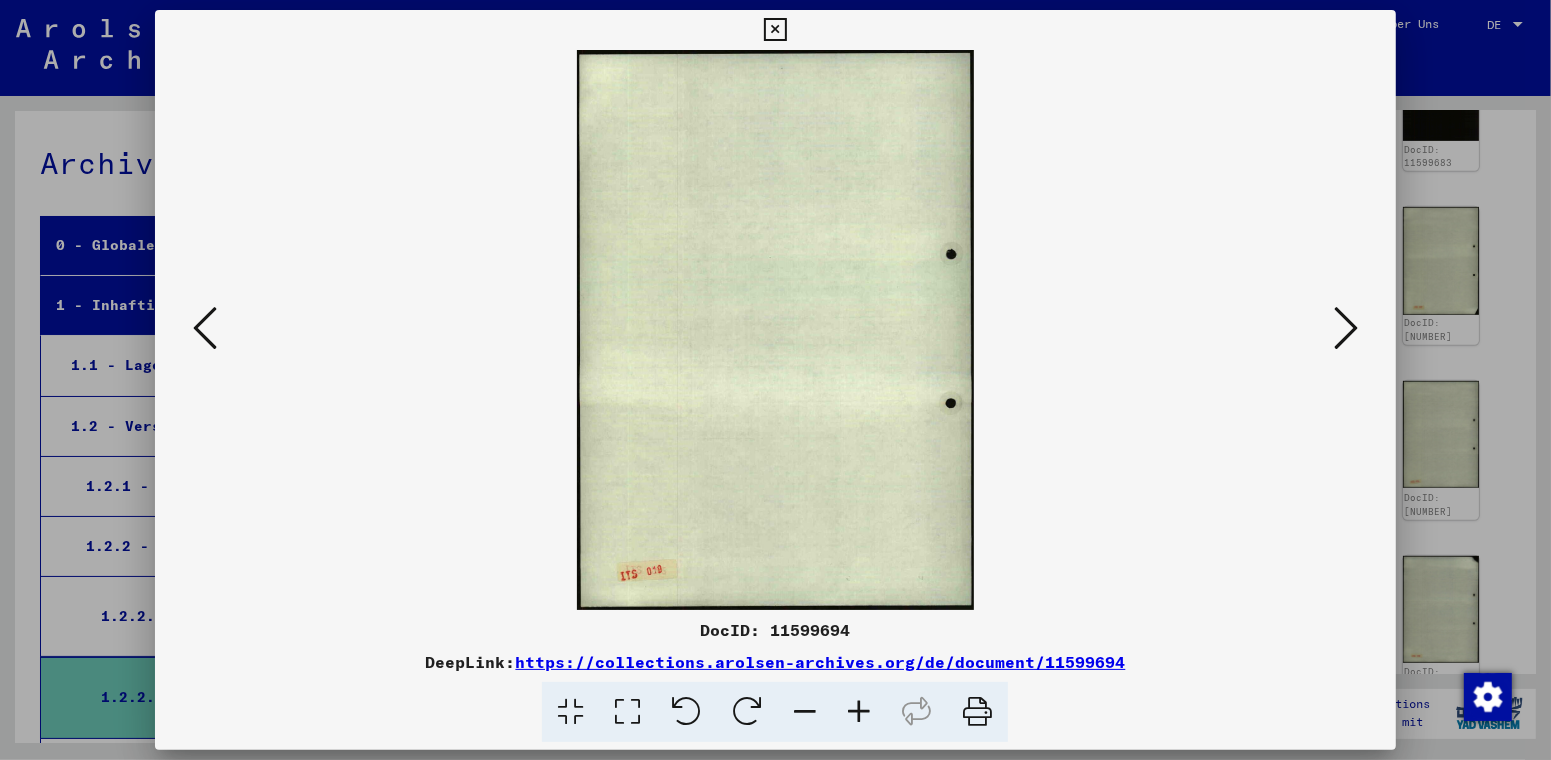 click at bounding box center (1346, 328) 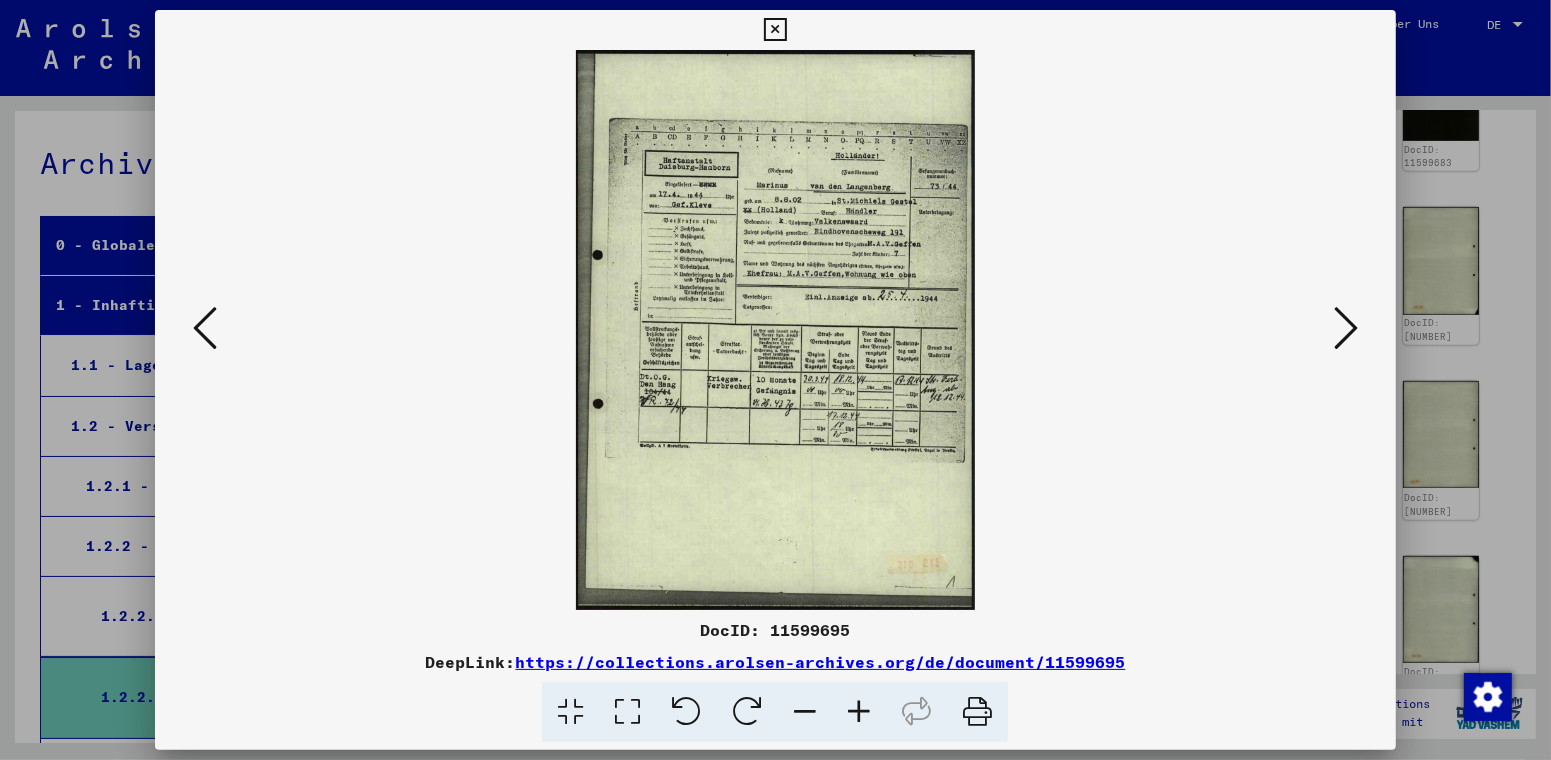 click at bounding box center [1346, 328] 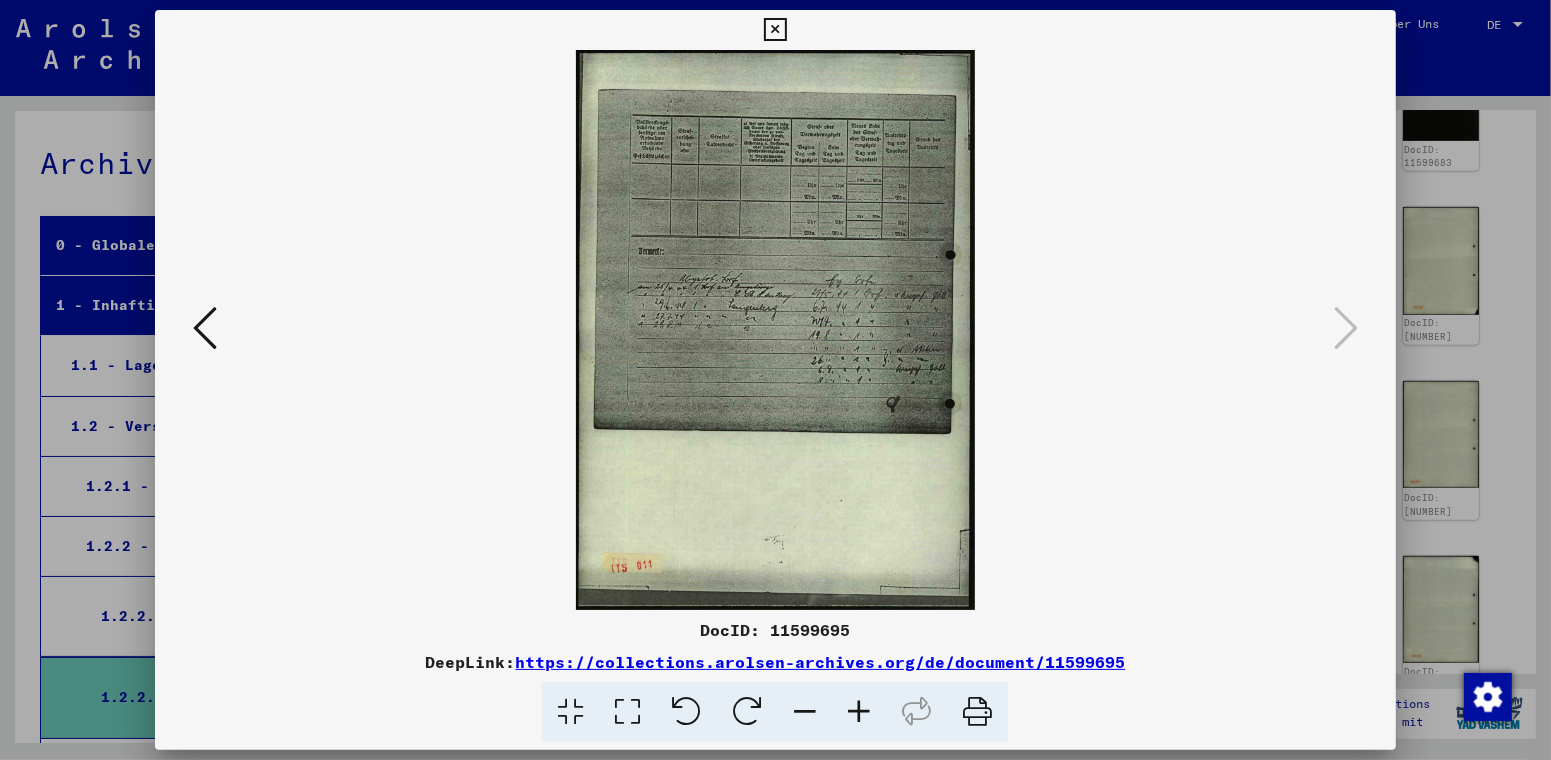 click at bounding box center (775, 30) 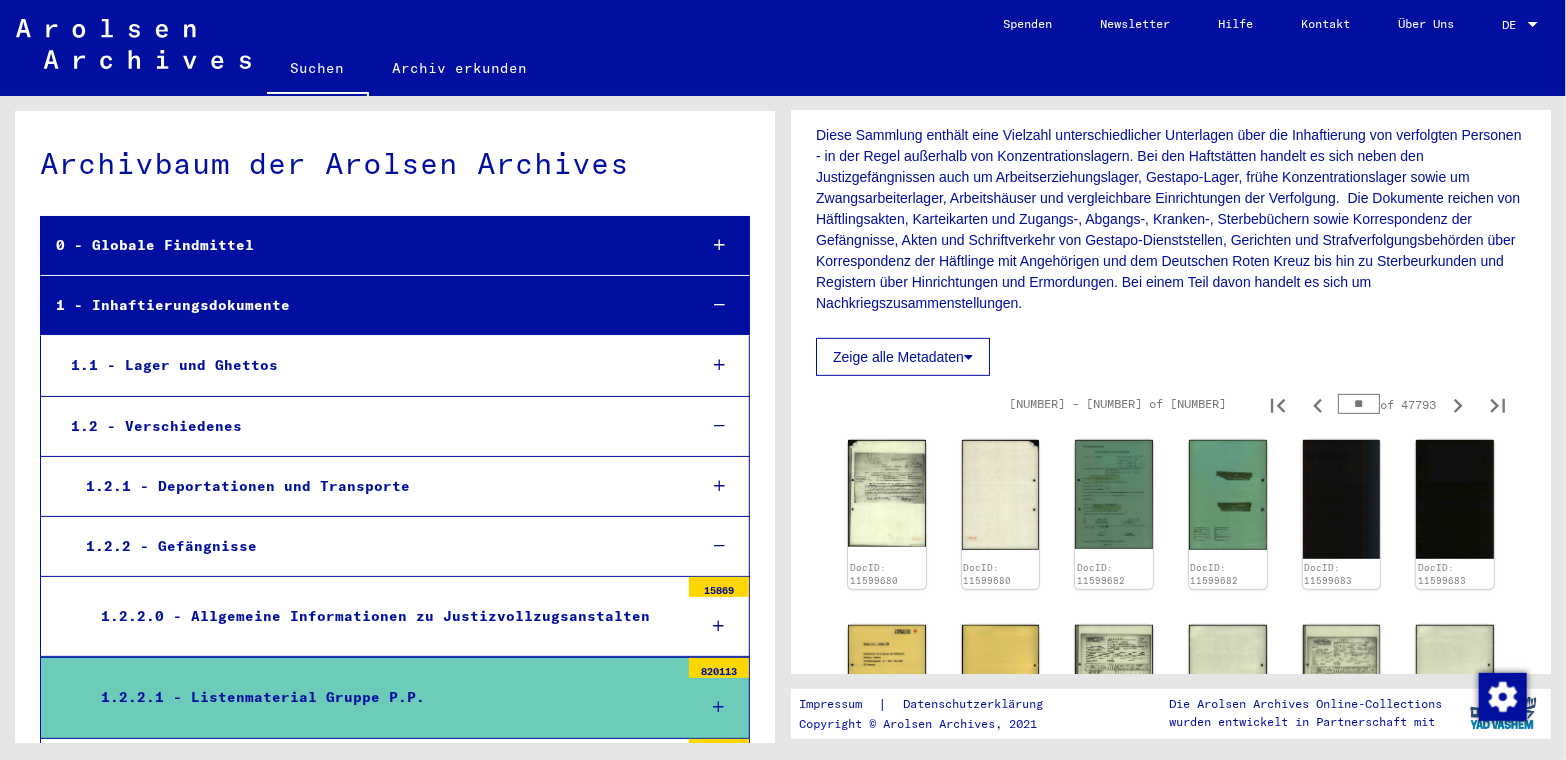 scroll, scrollTop: 448, scrollLeft: 0, axis: vertical 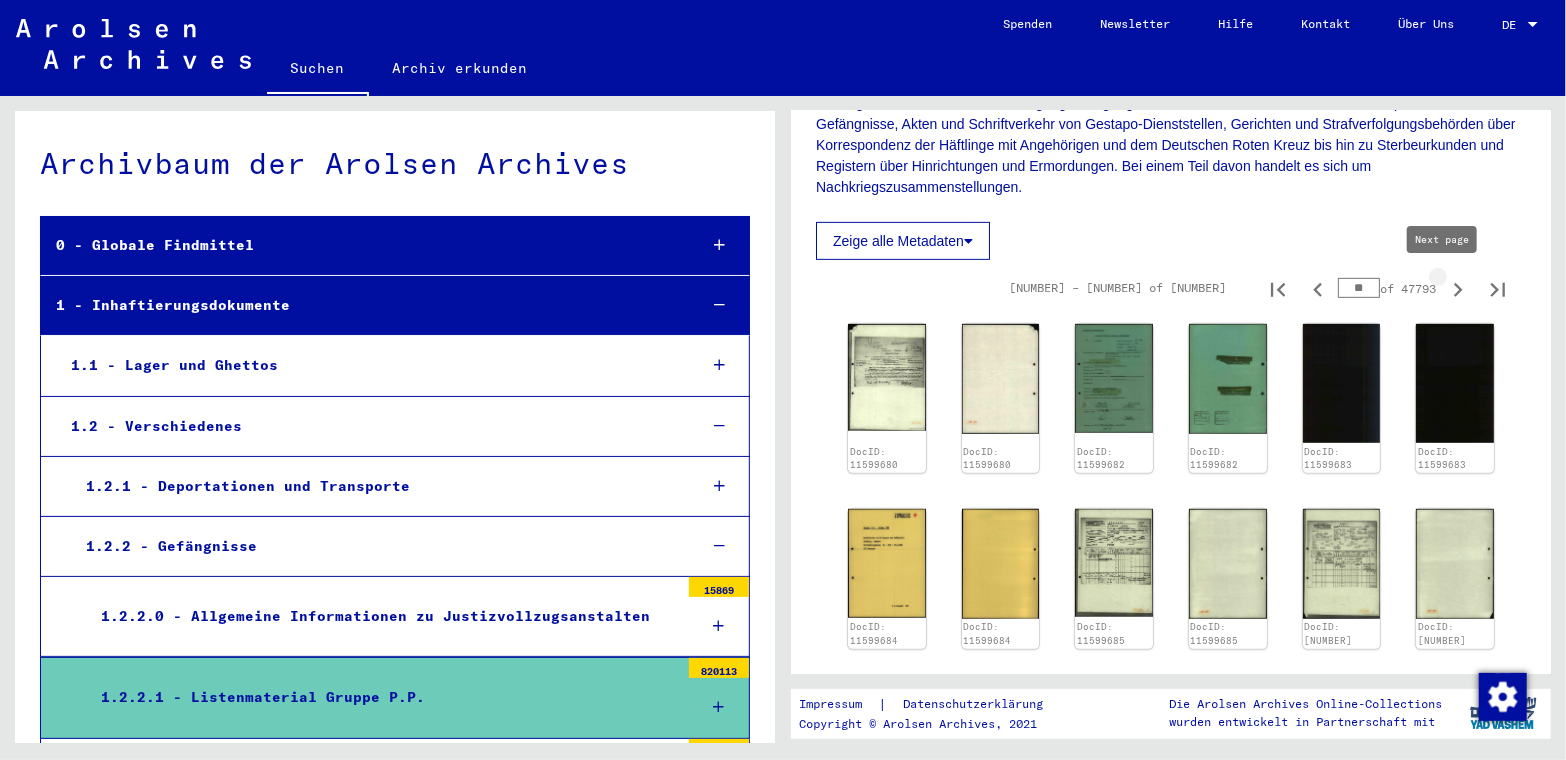 click 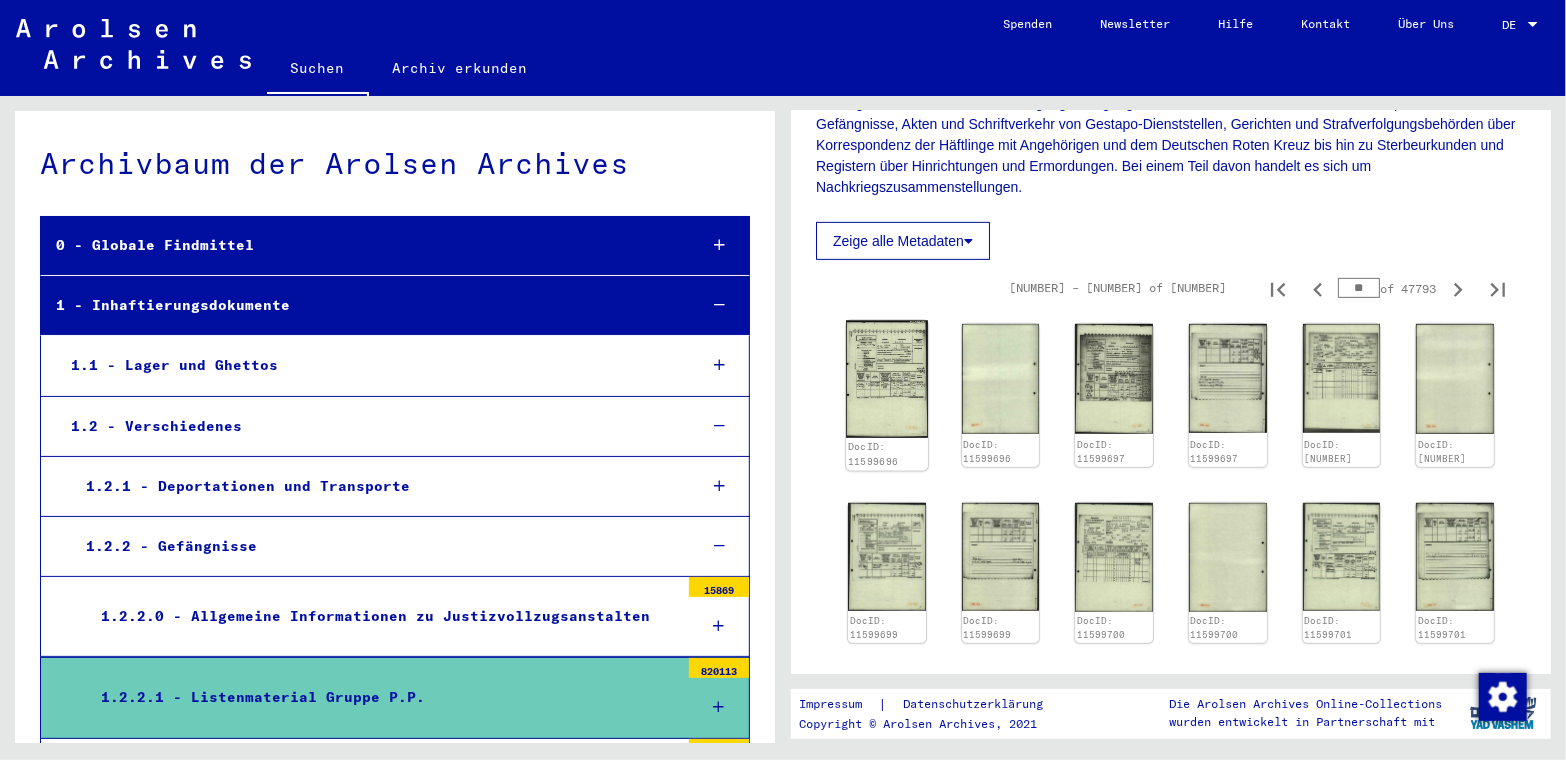 click 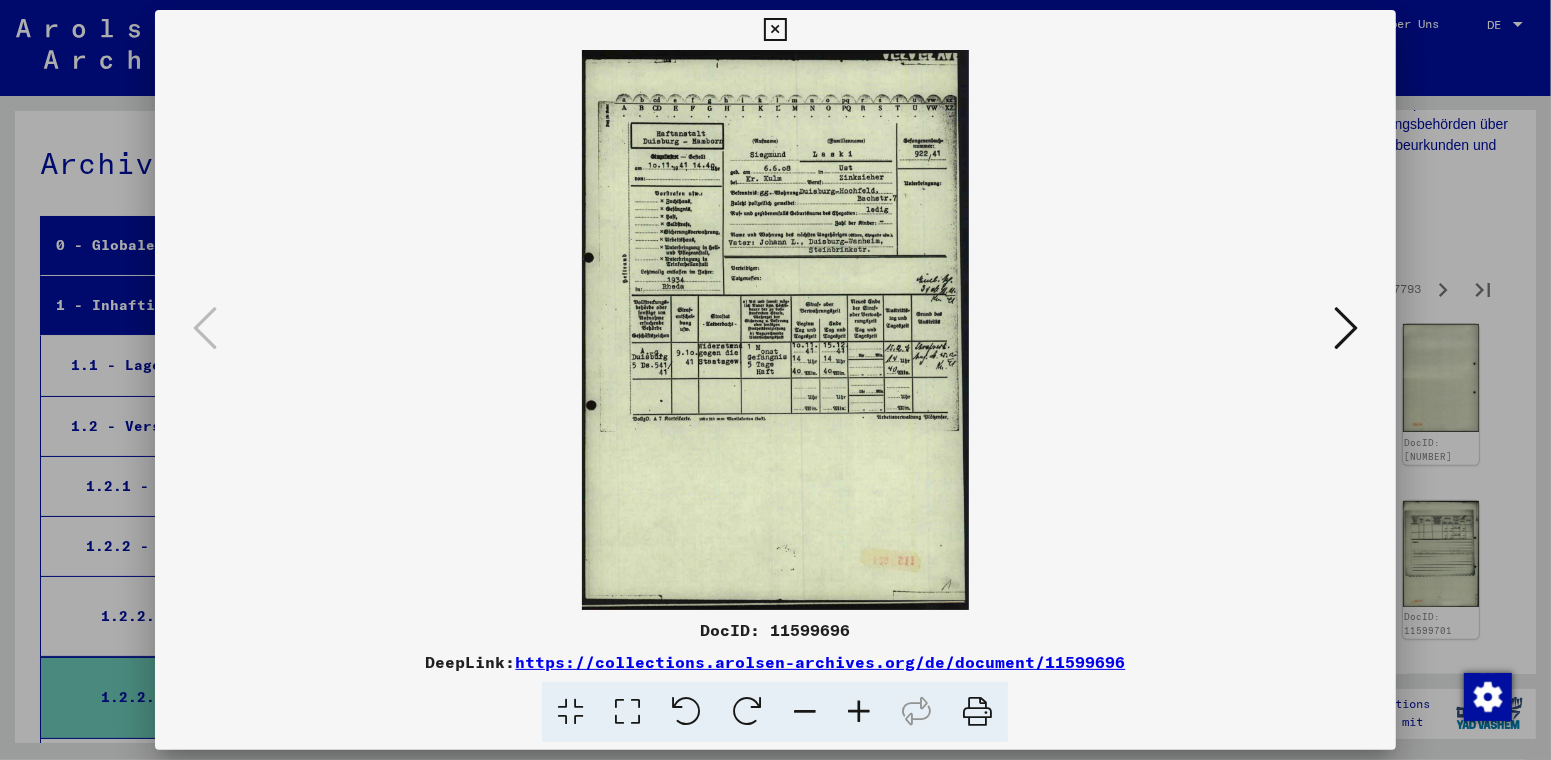 click at bounding box center [775, 330] 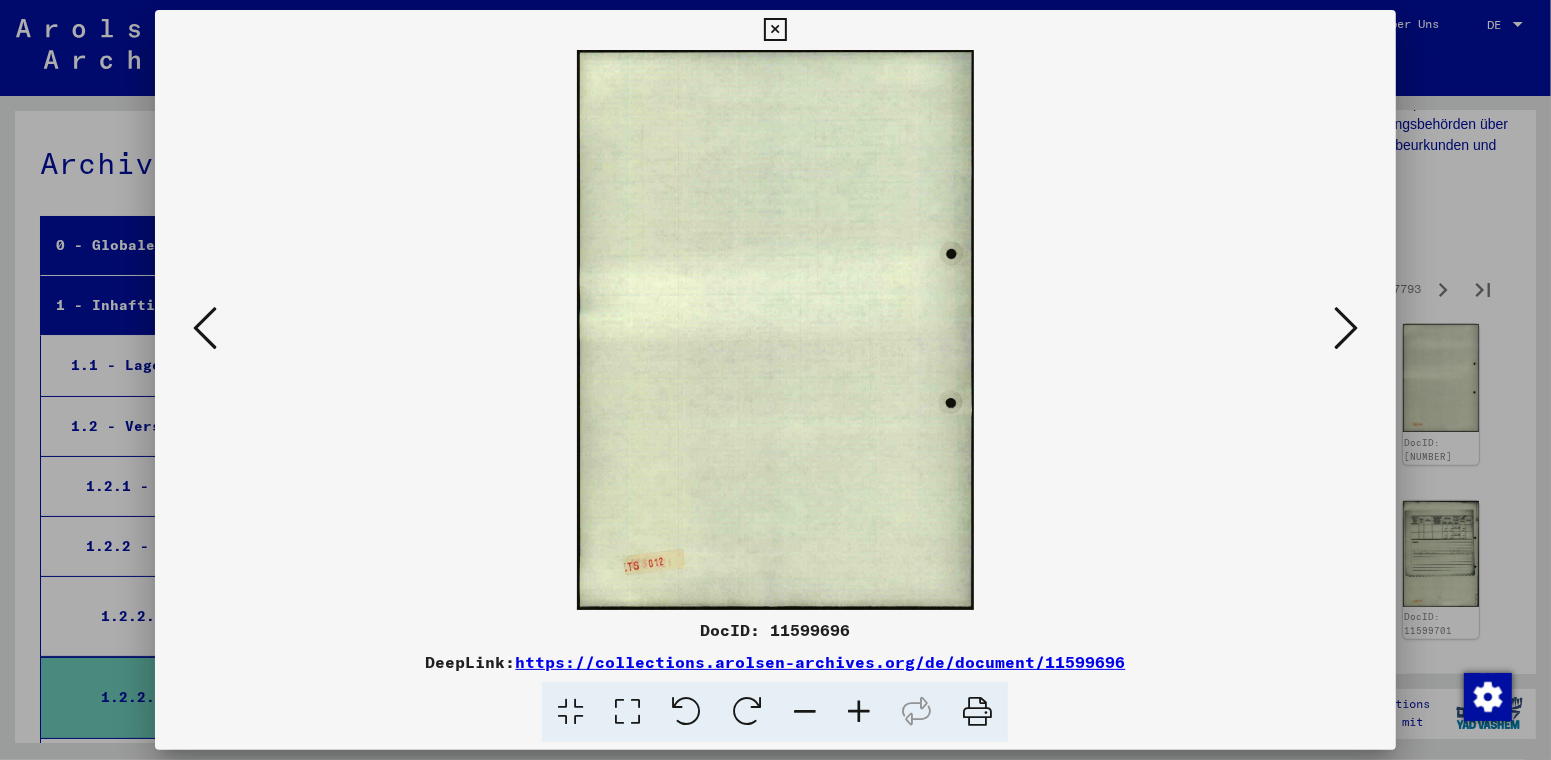 click at bounding box center (1346, 328) 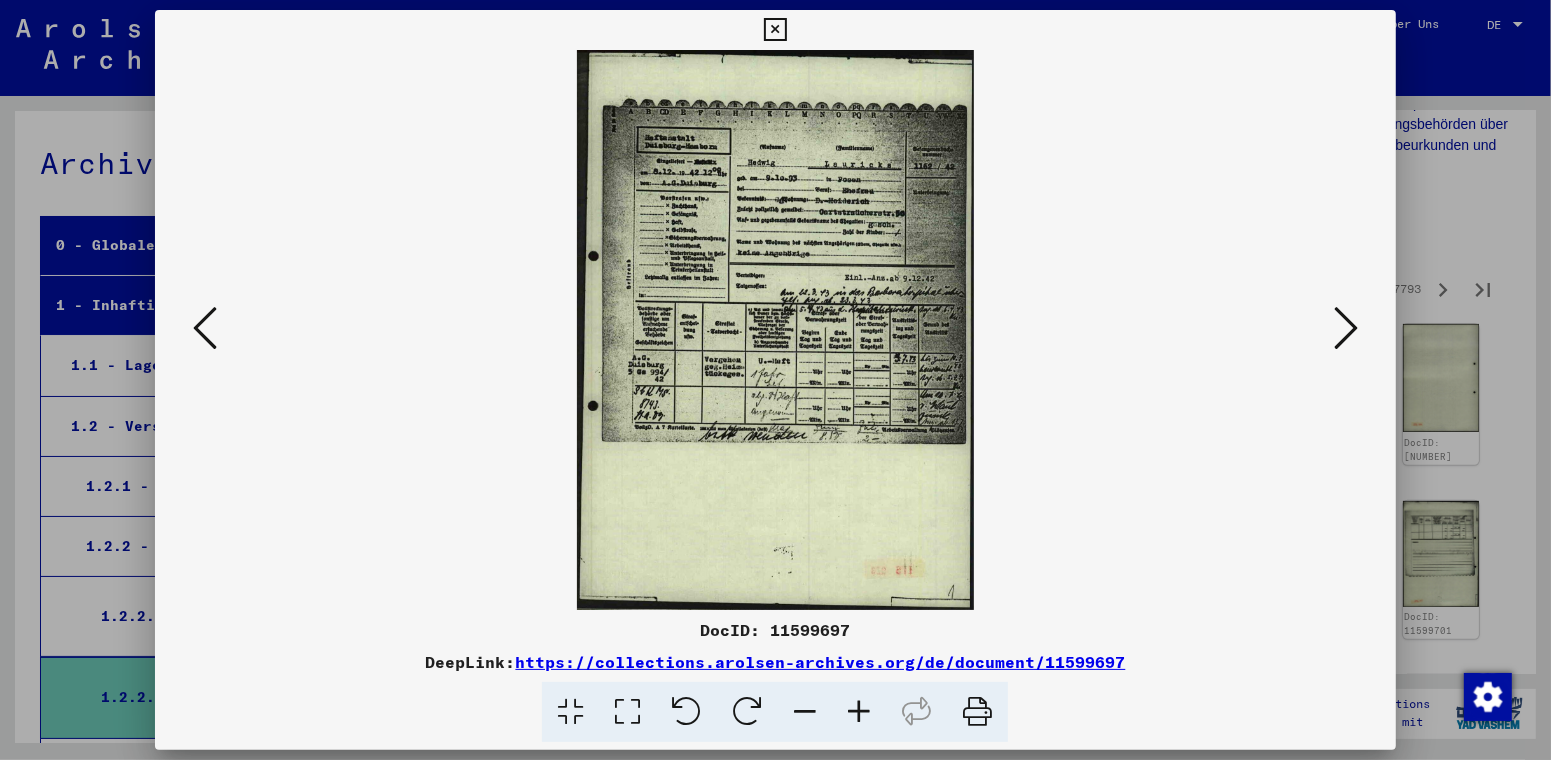 click at bounding box center (1346, 328) 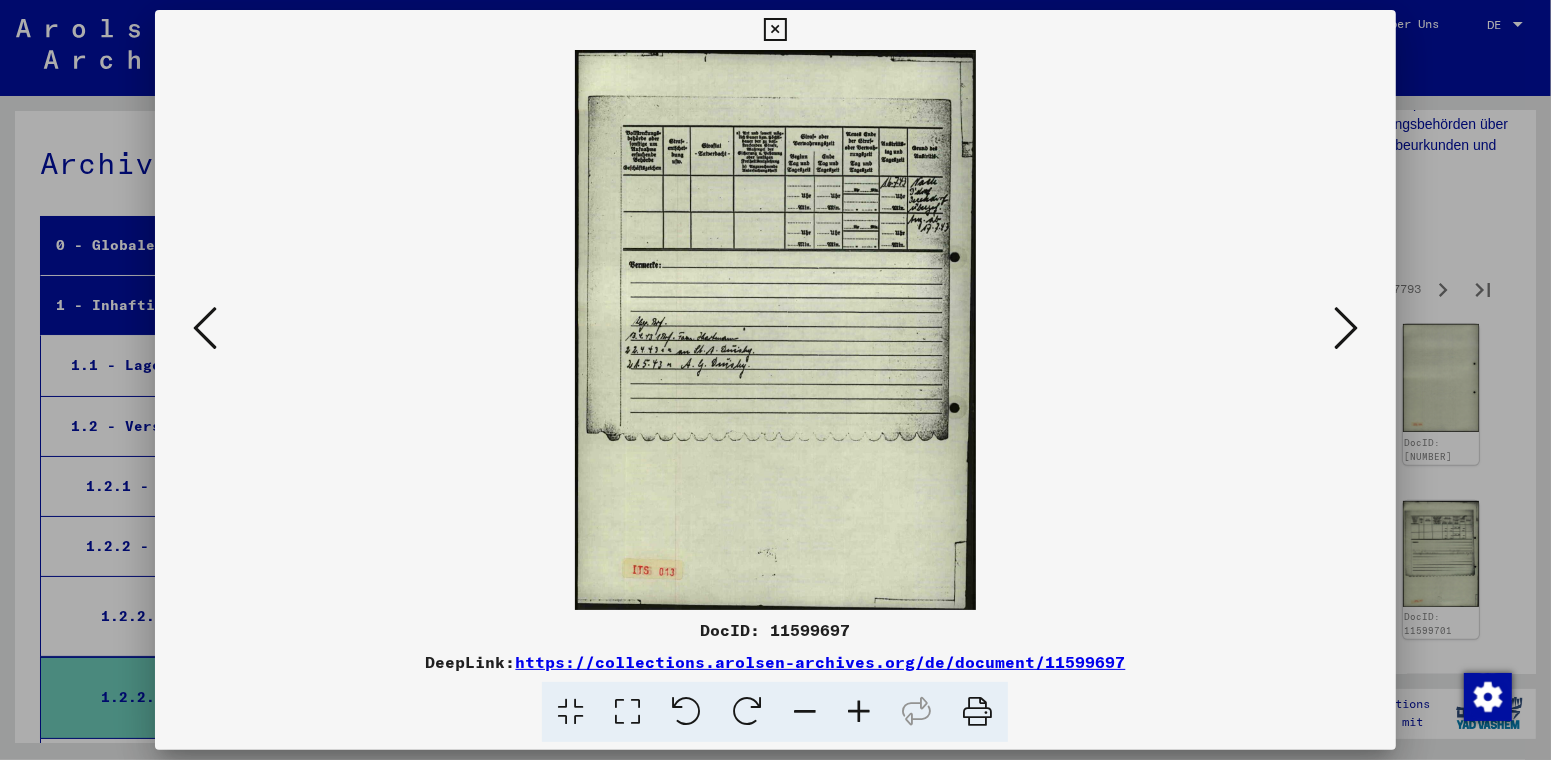 click at bounding box center [1346, 328] 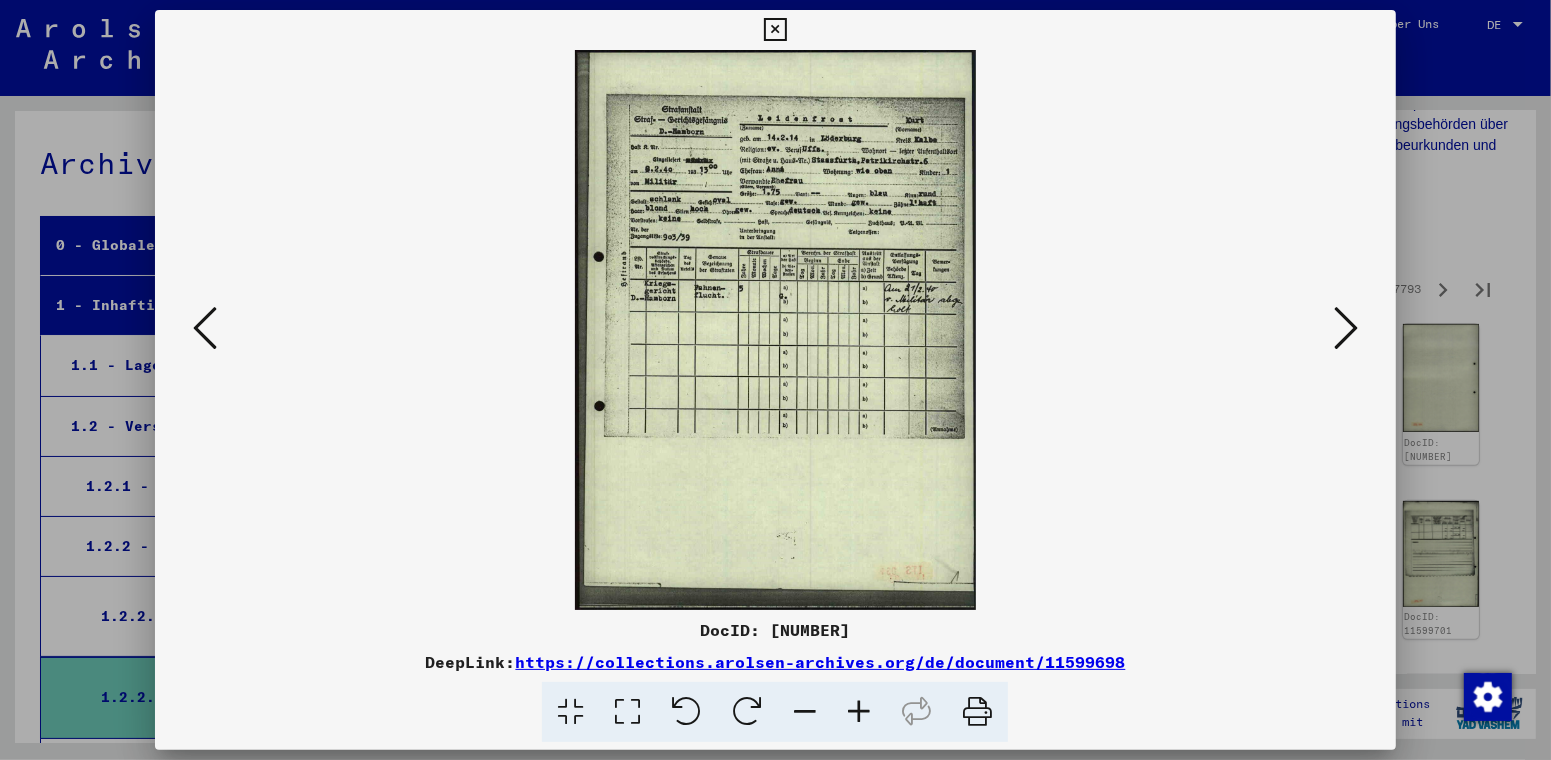 click at bounding box center [1346, 328] 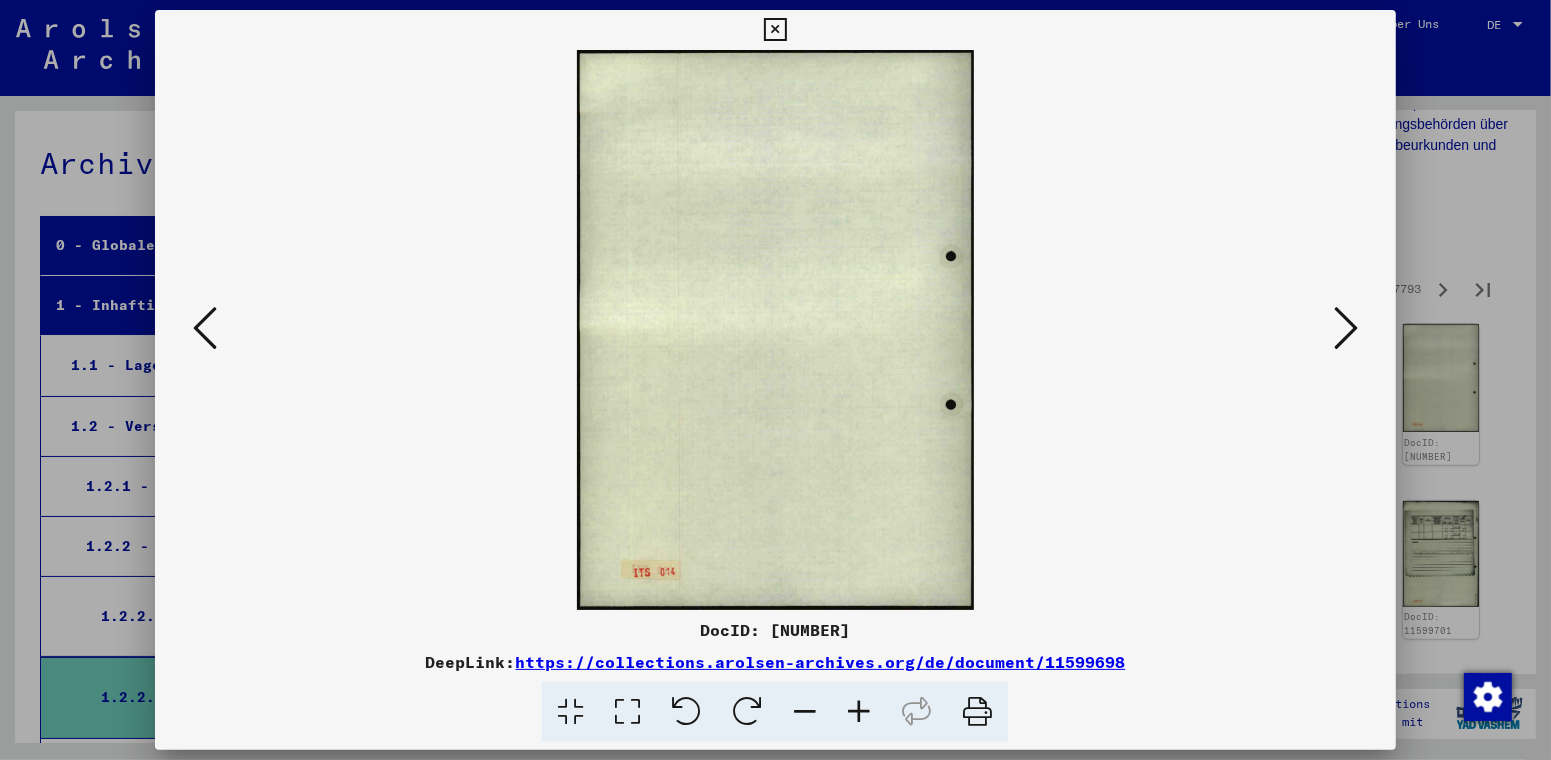 click at bounding box center (1346, 328) 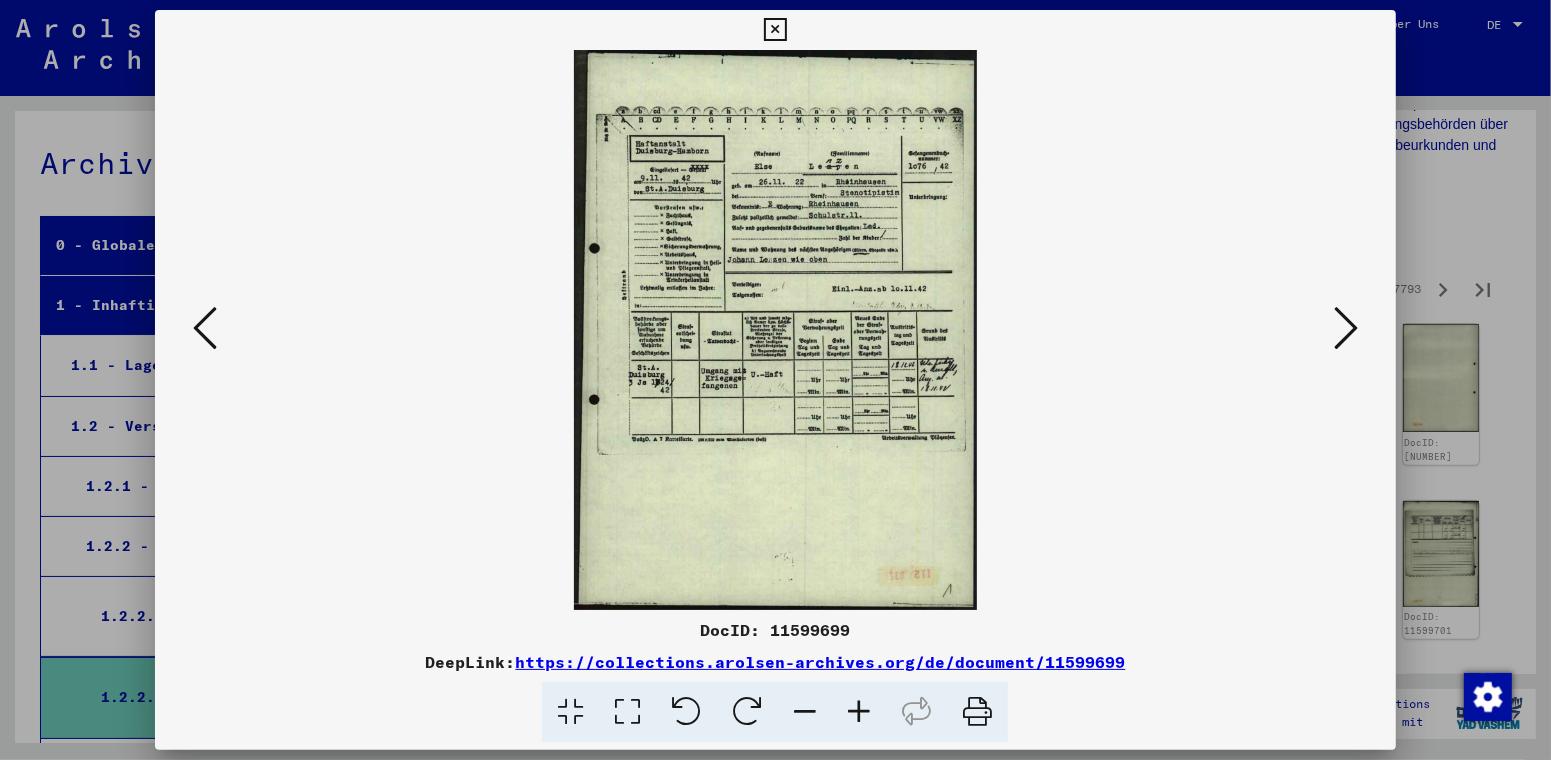 click at bounding box center [1346, 328] 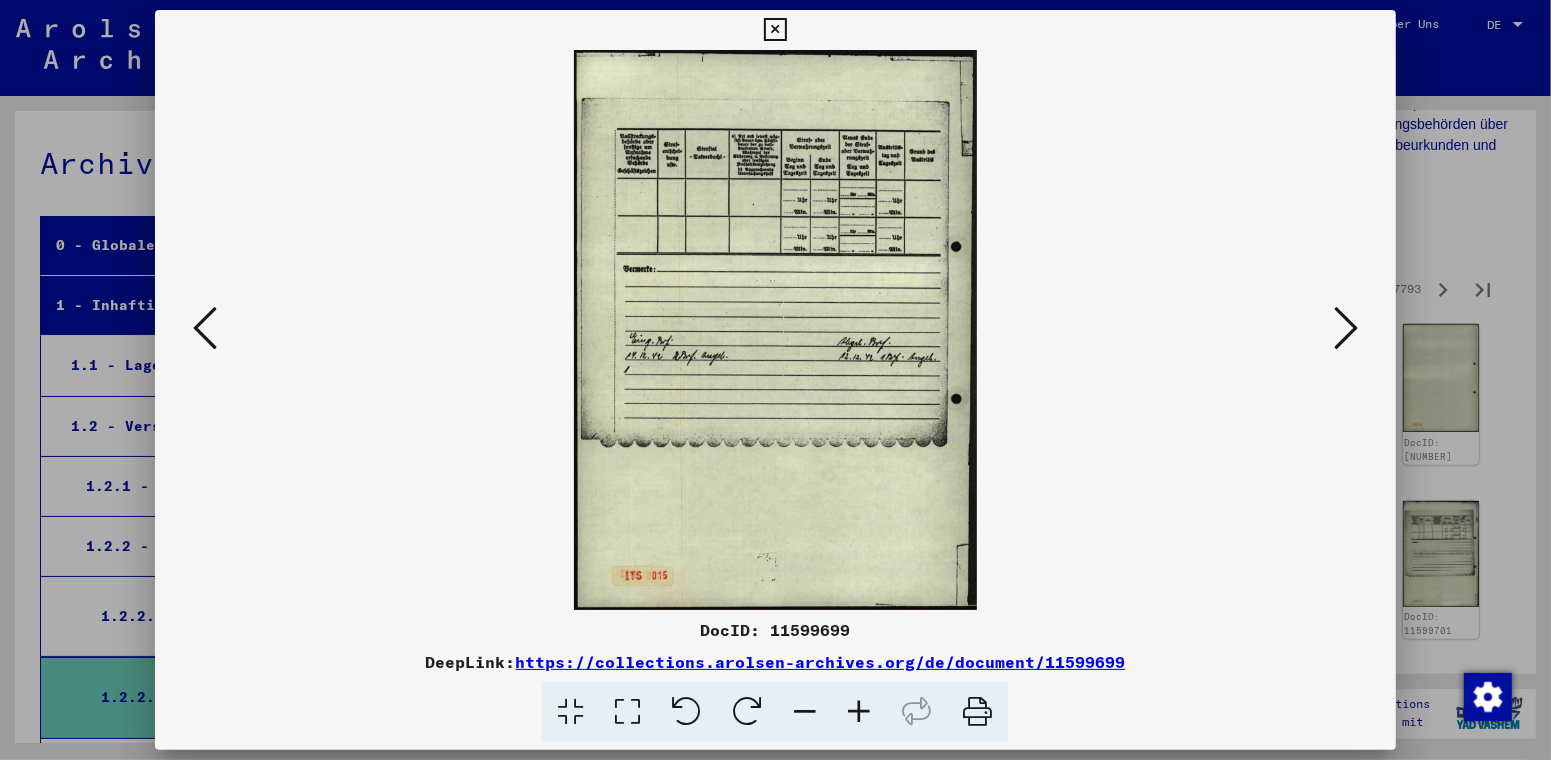 click at bounding box center (1346, 328) 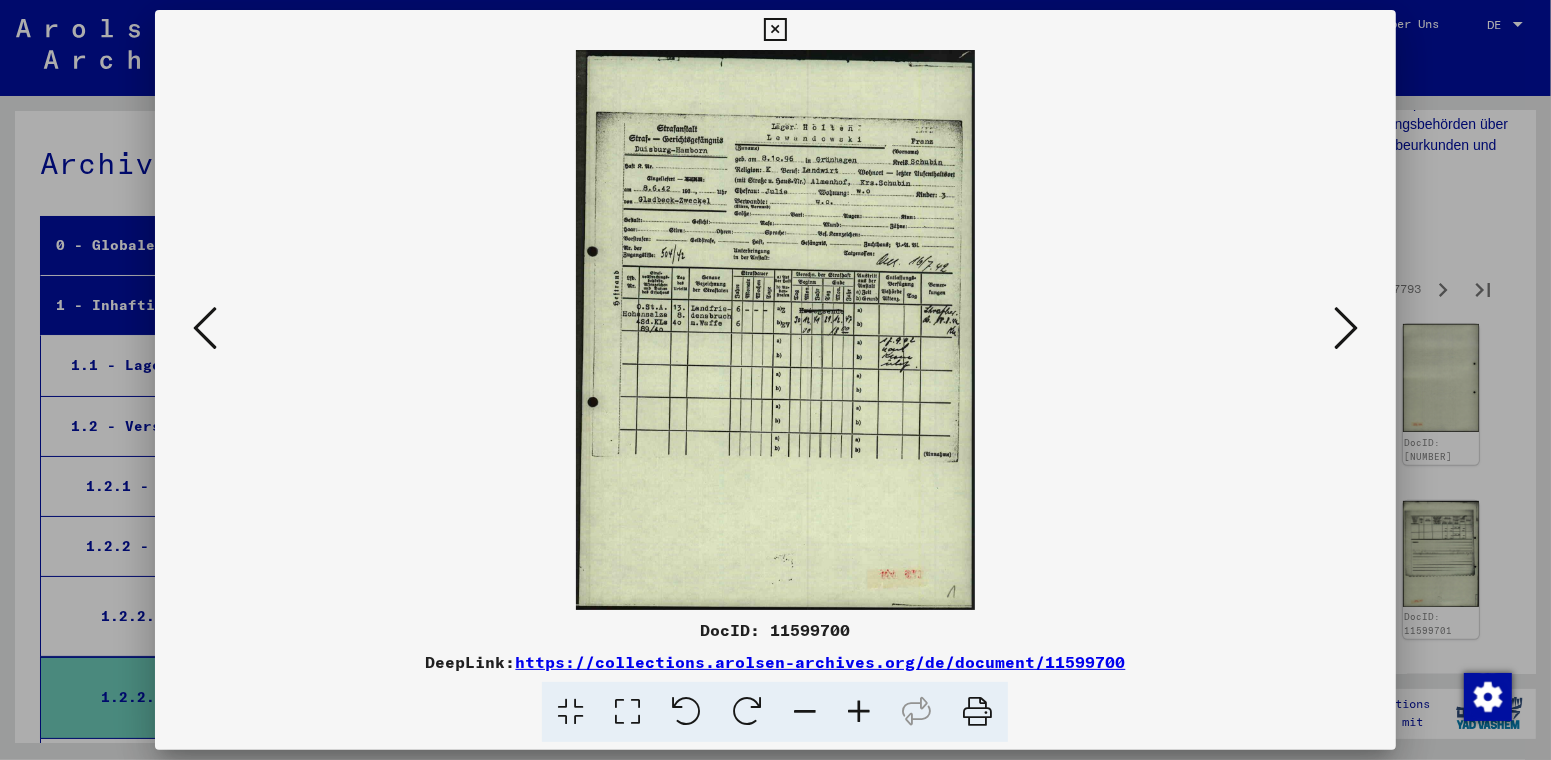 click at bounding box center (1346, 328) 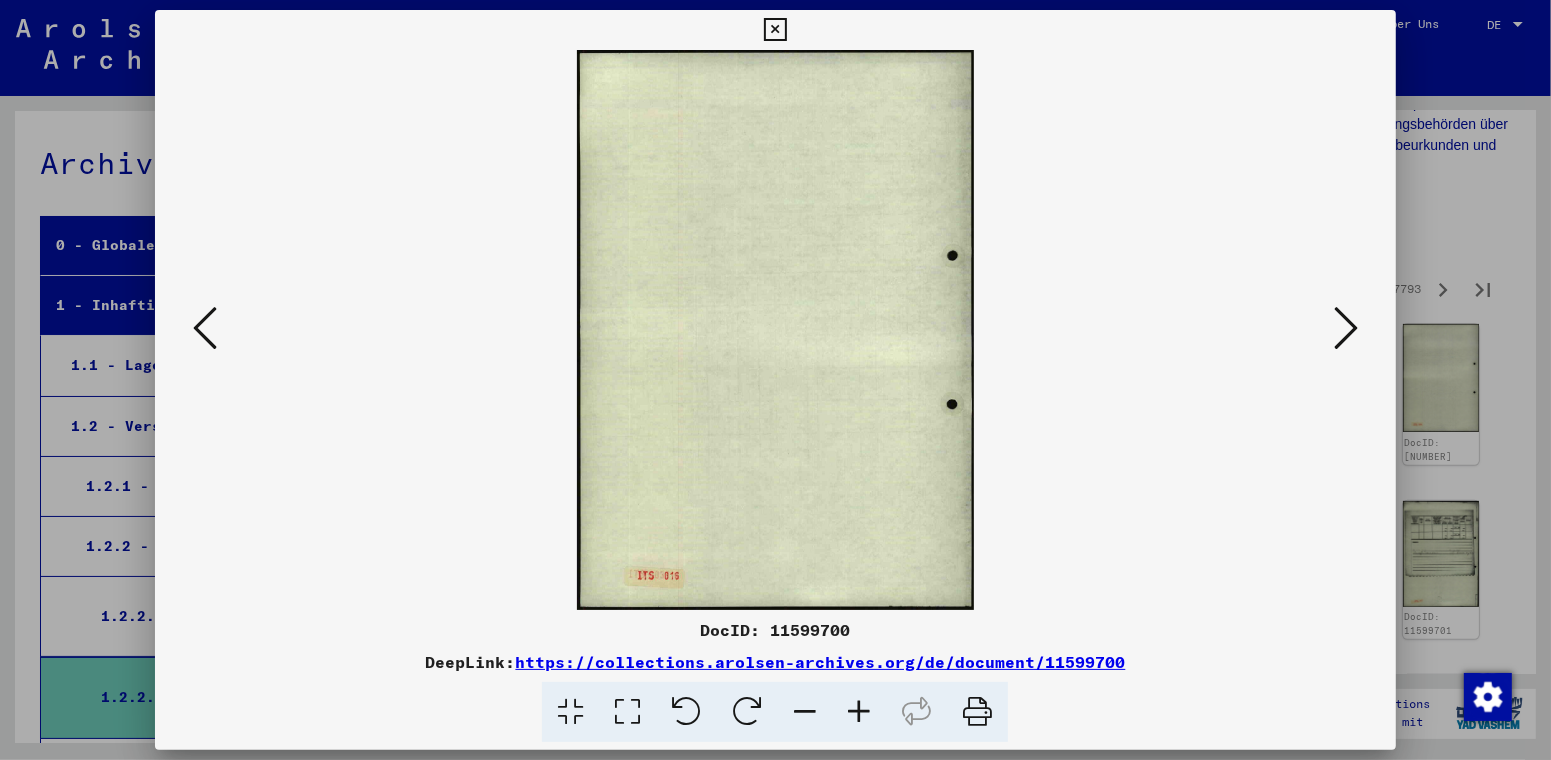 click at bounding box center (1346, 328) 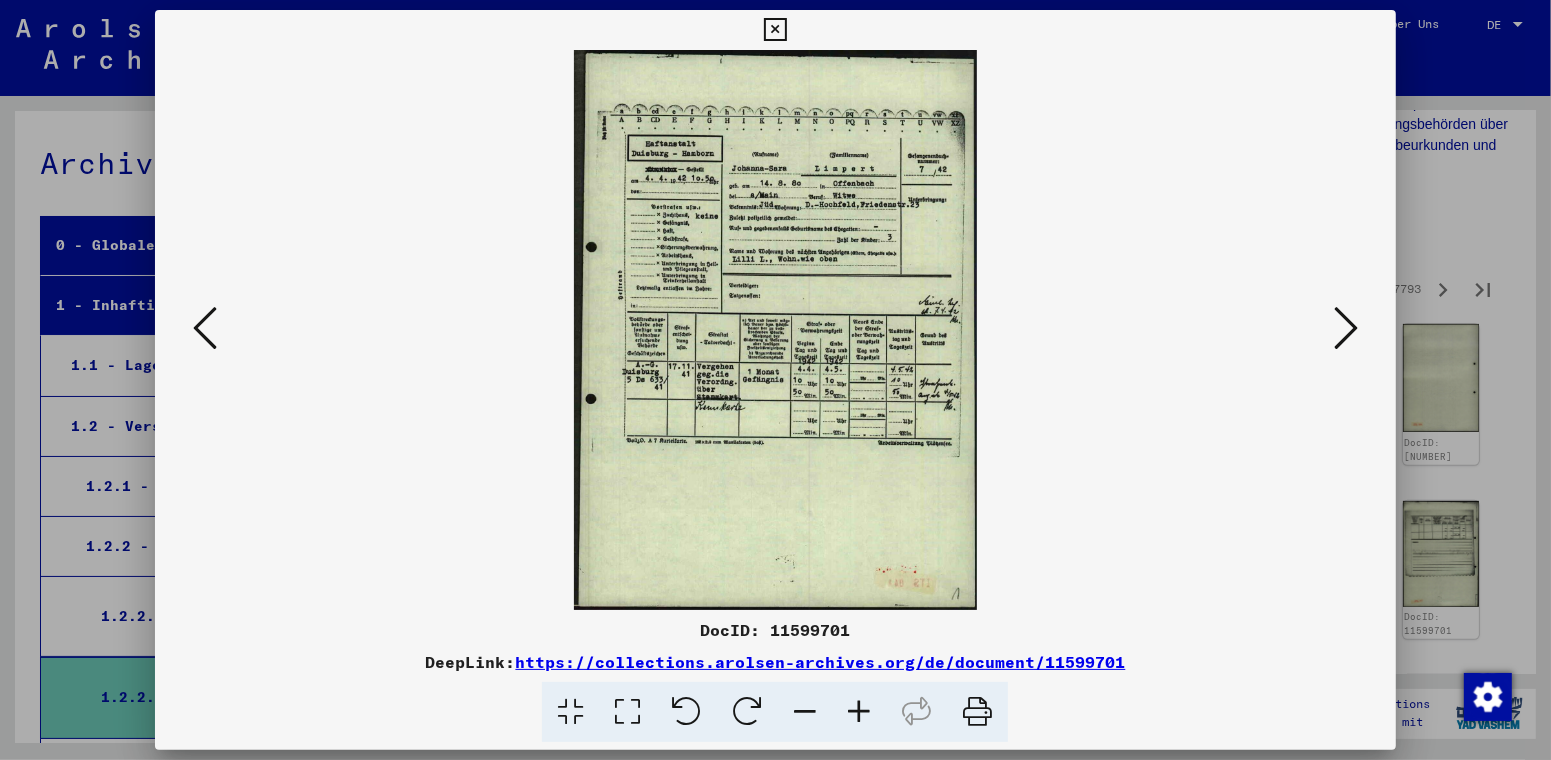 click at bounding box center (1346, 328) 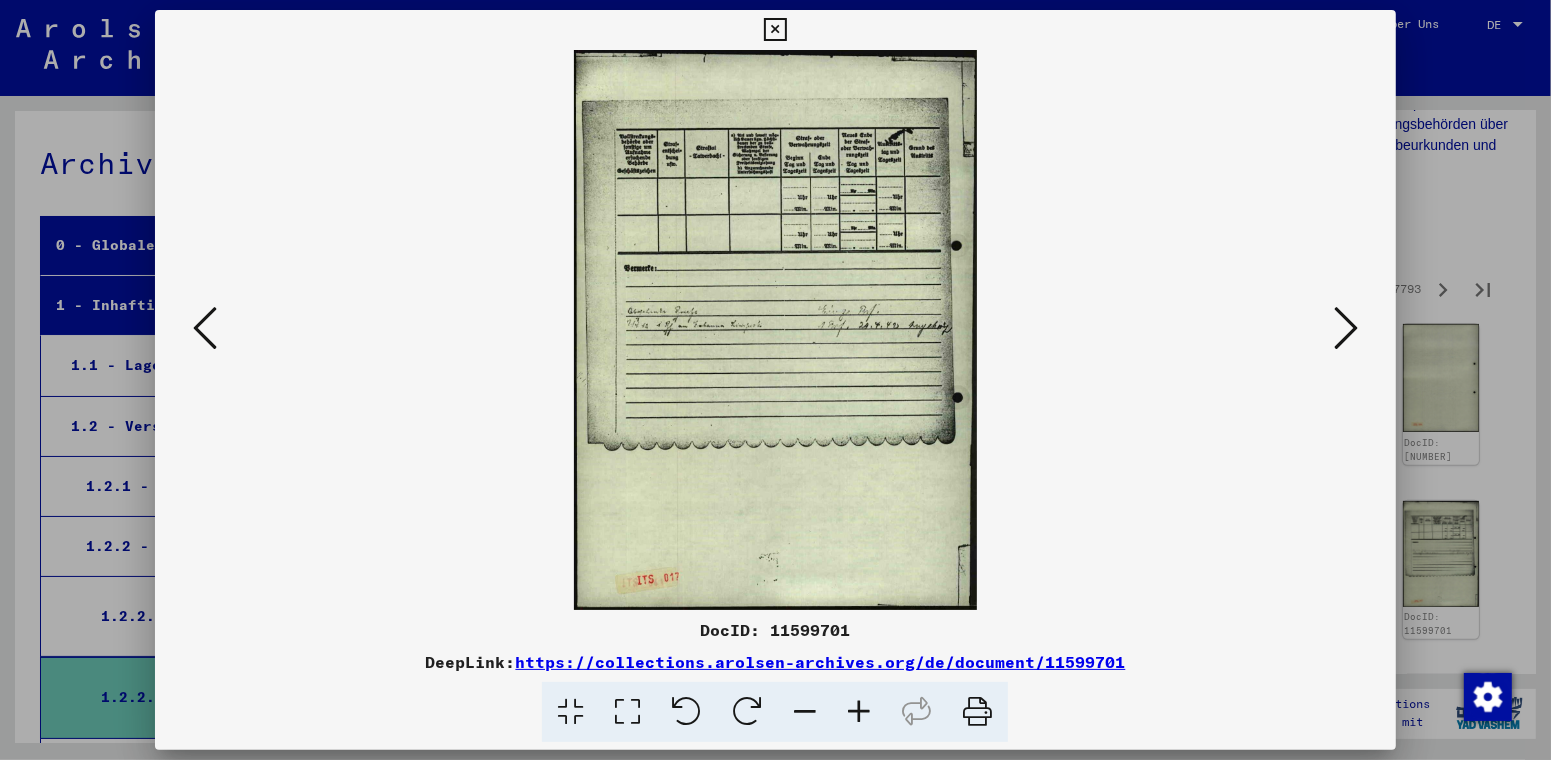 click at bounding box center (1346, 328) 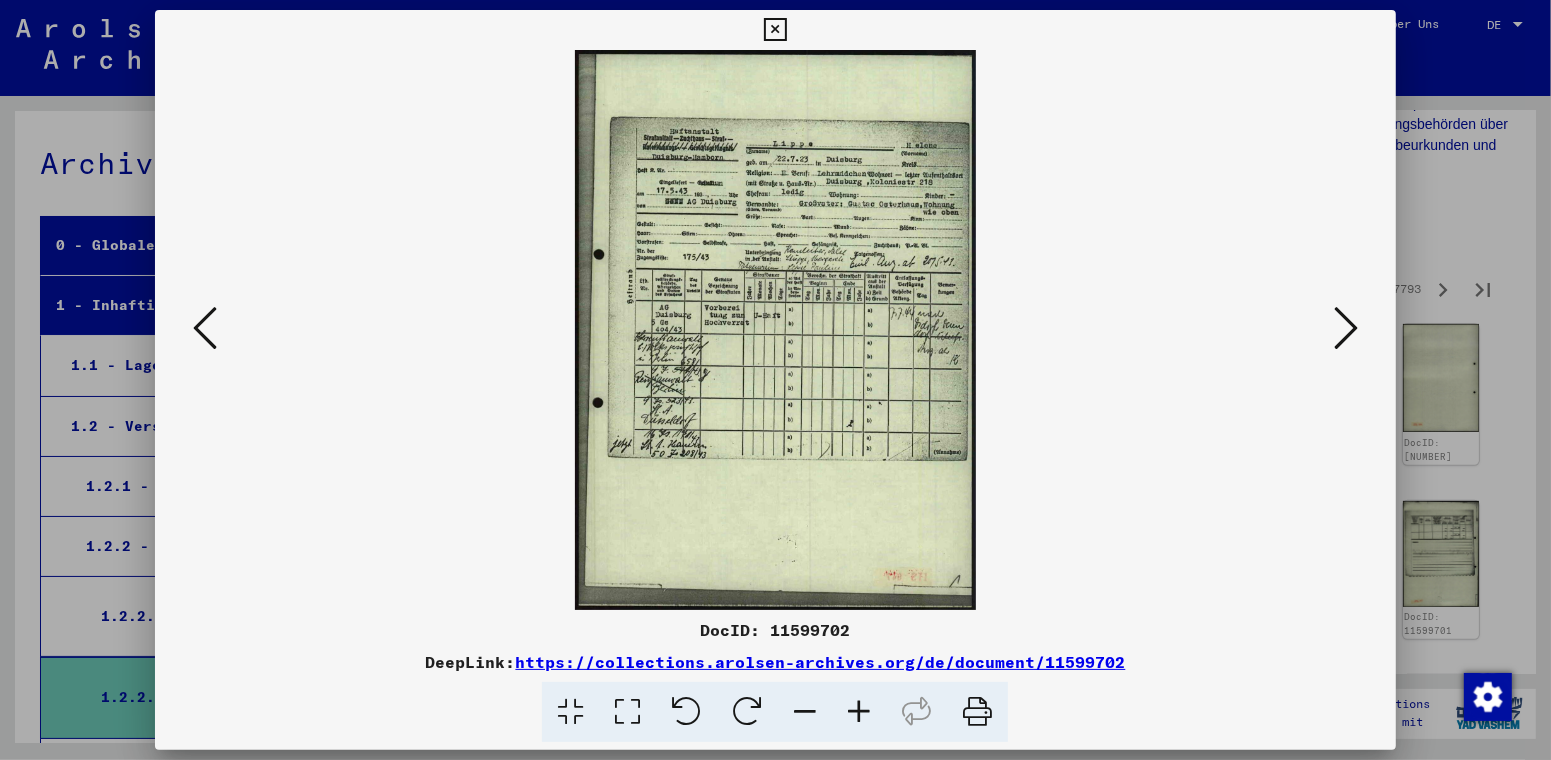 click at bounding box center [1346, 328] 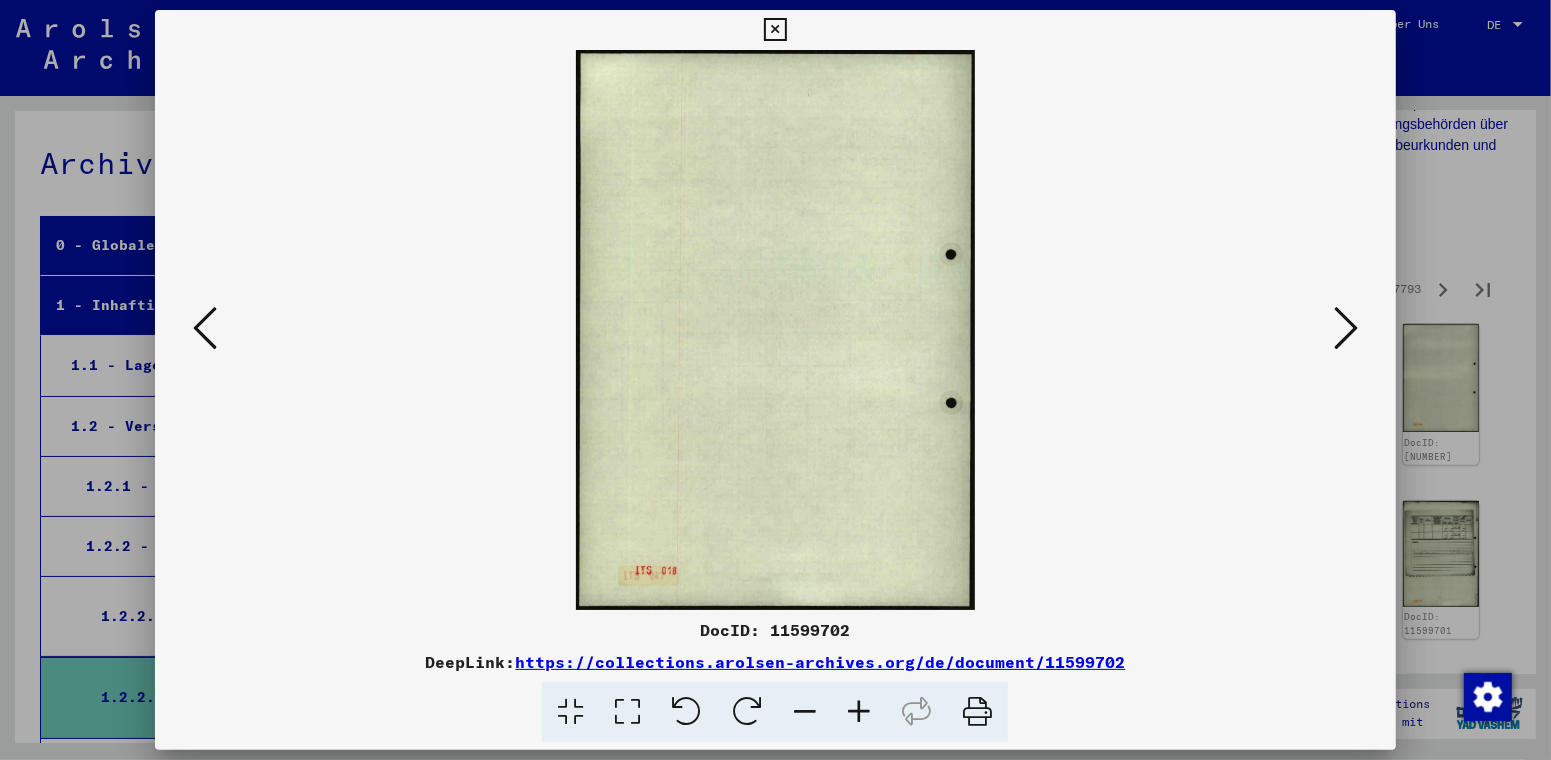 click at bounding box center (1346, 328) 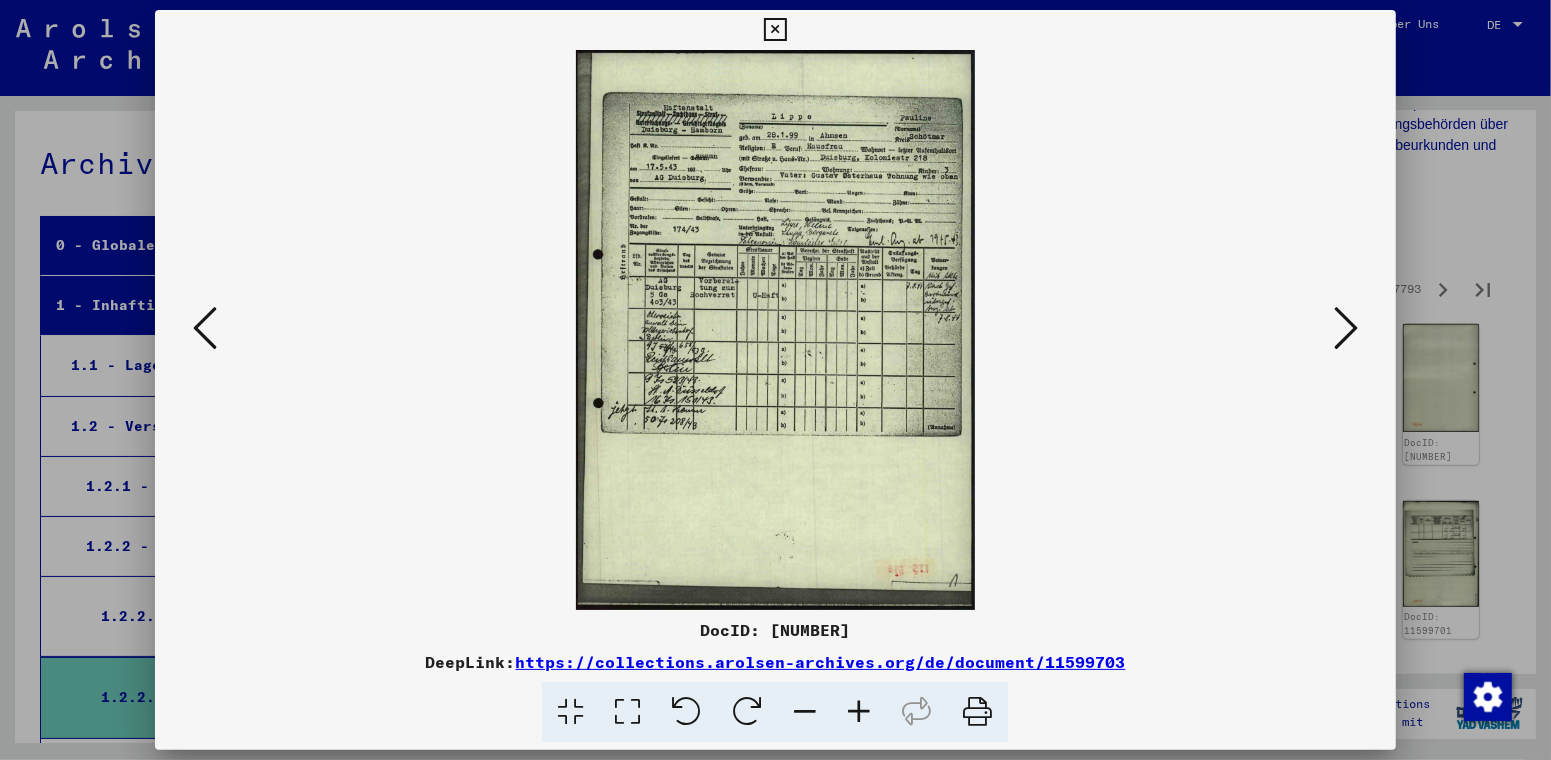click at bounding box center [1346, 328] 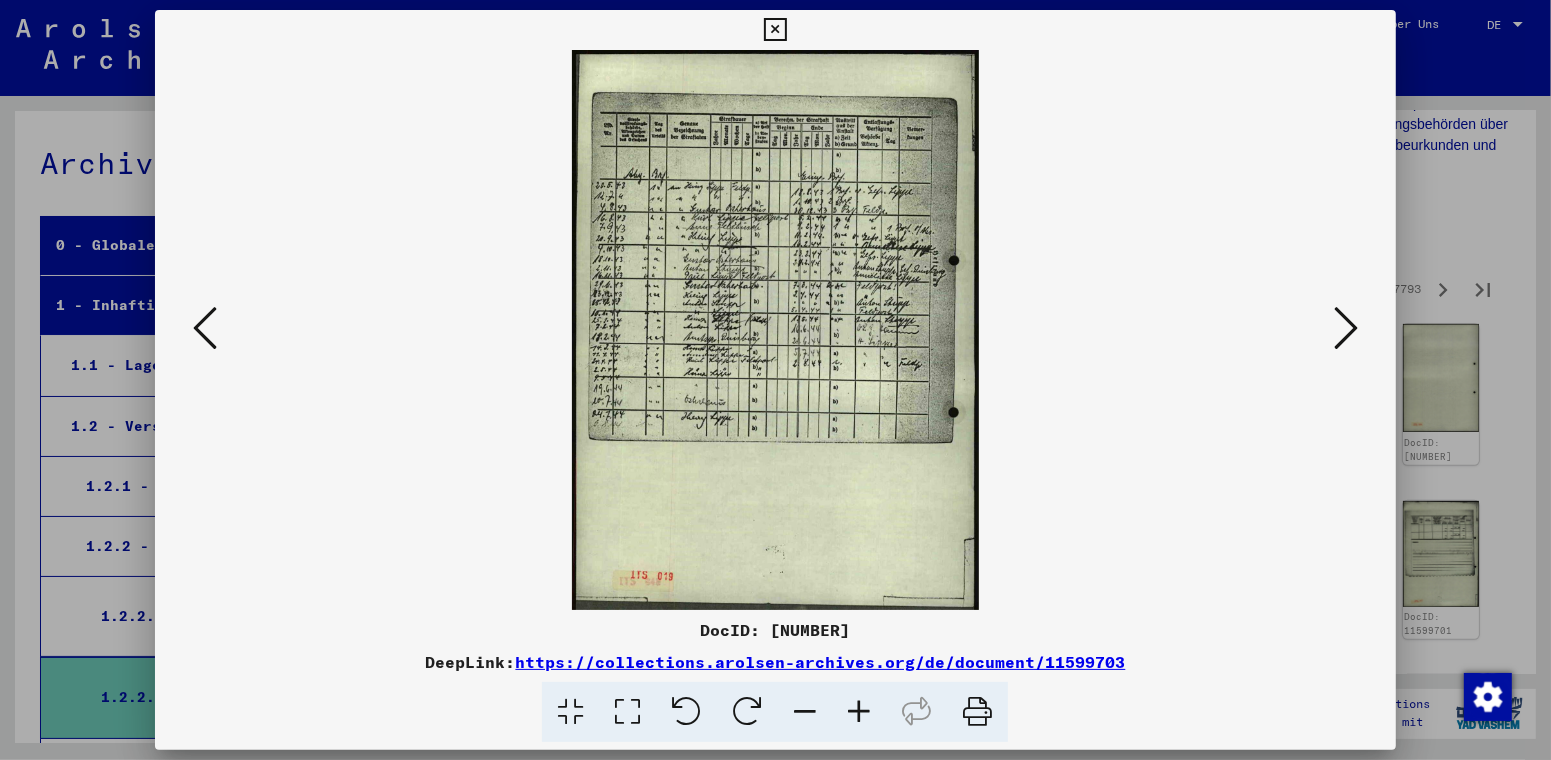 click at bounding box center [1346, 328] 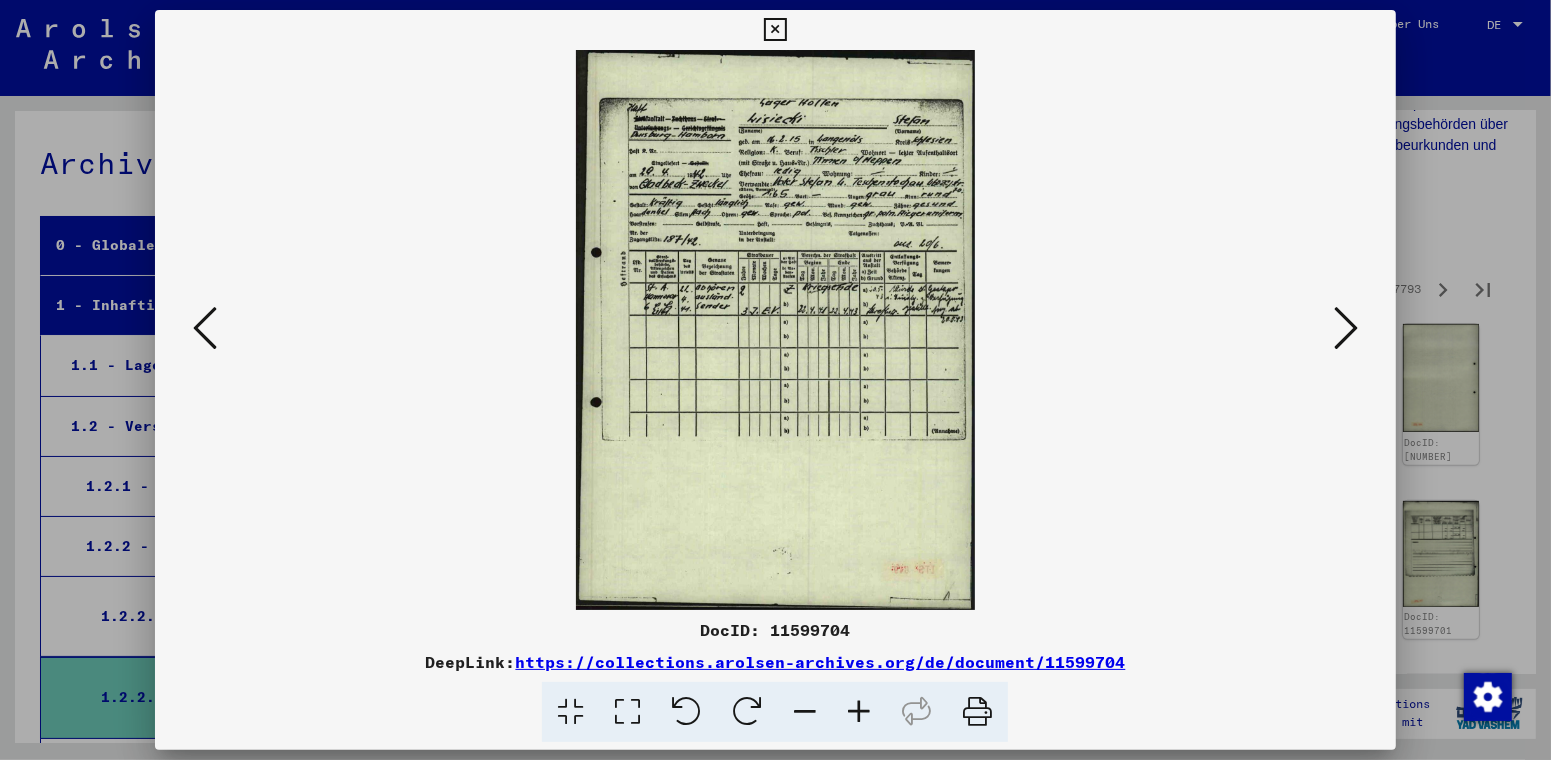 click at bounding box center (1346, 328) 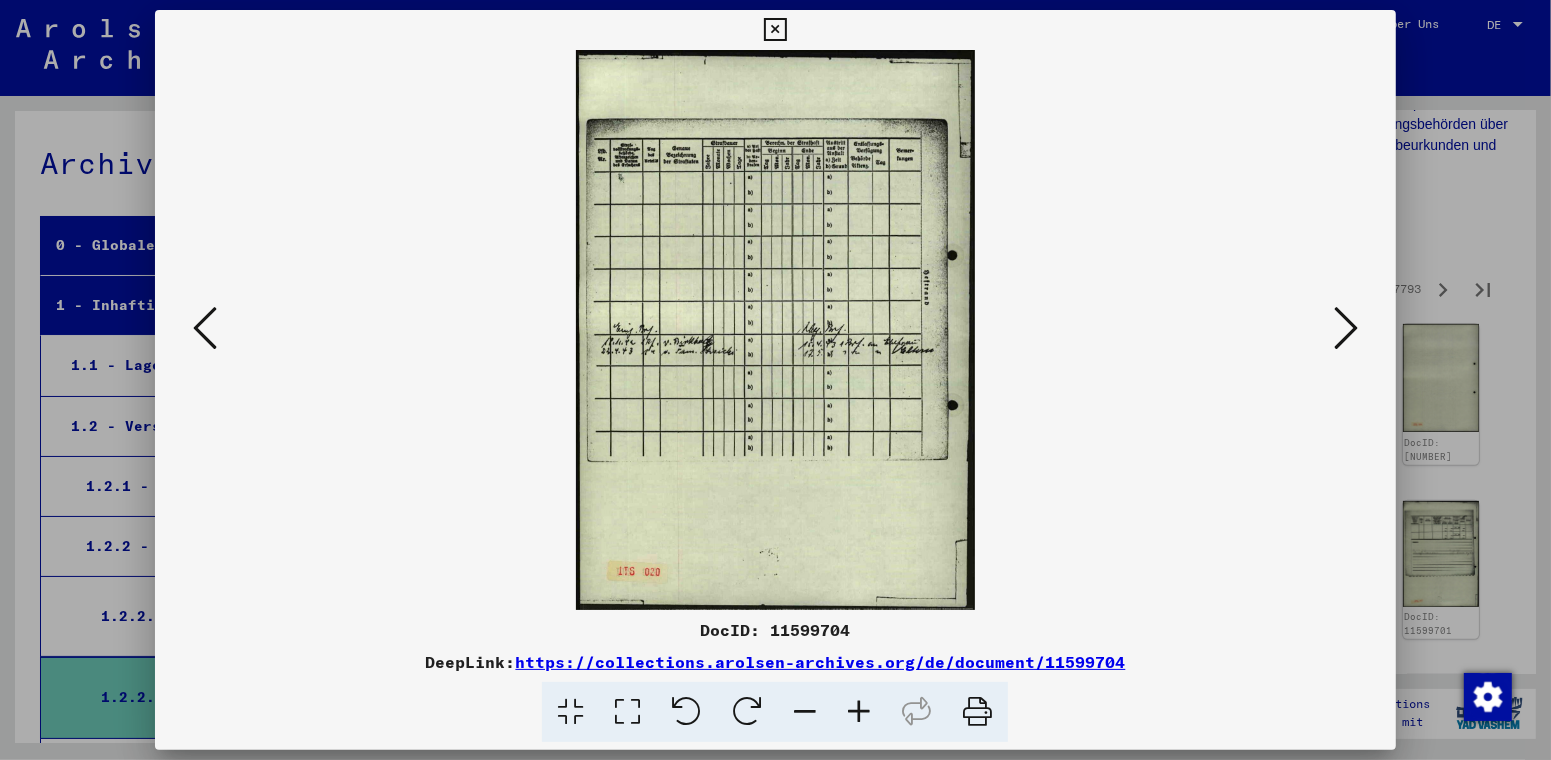 click at bounding box center (1346, 328) 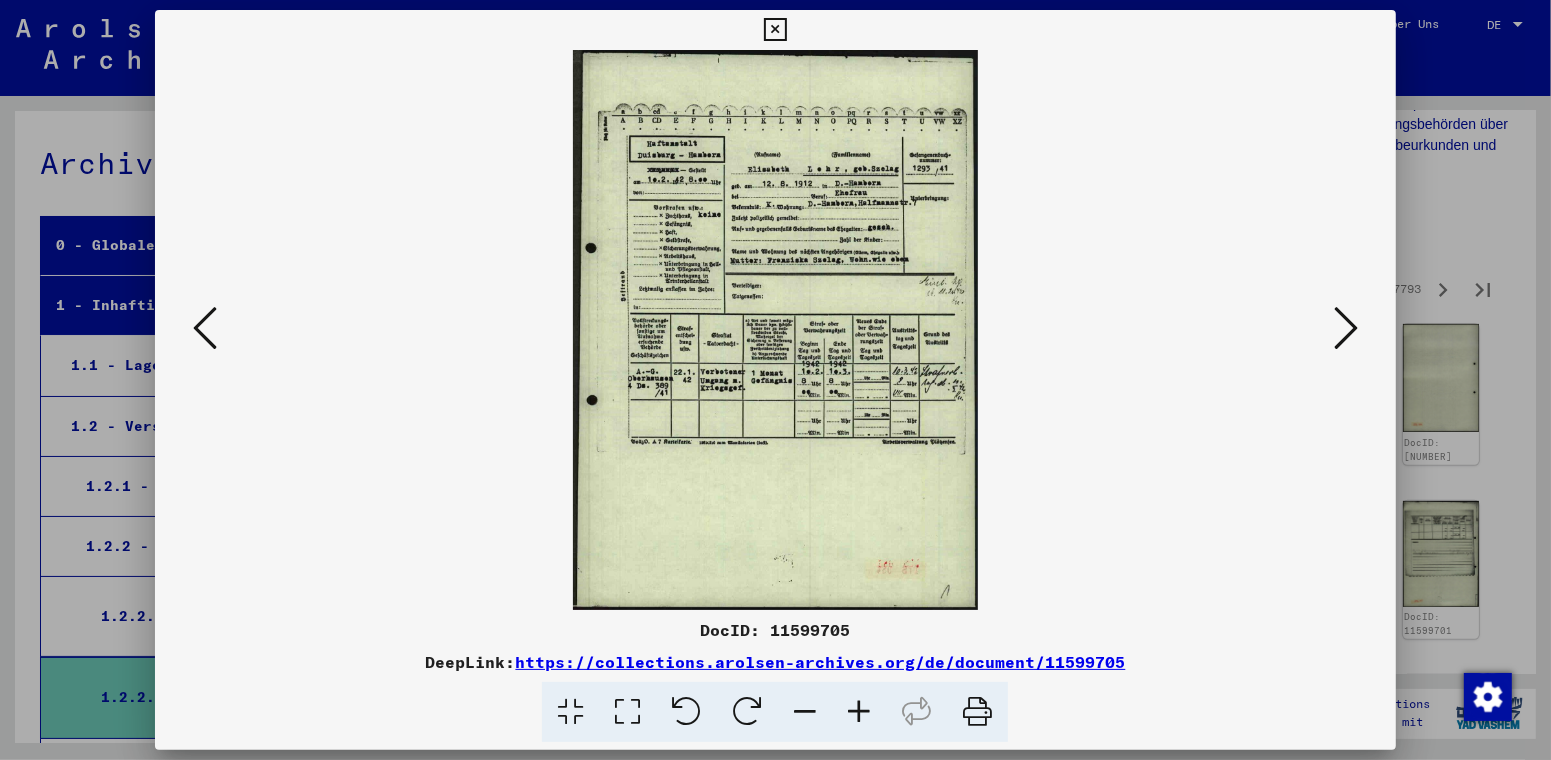 click at bounding box center [1346, 328] 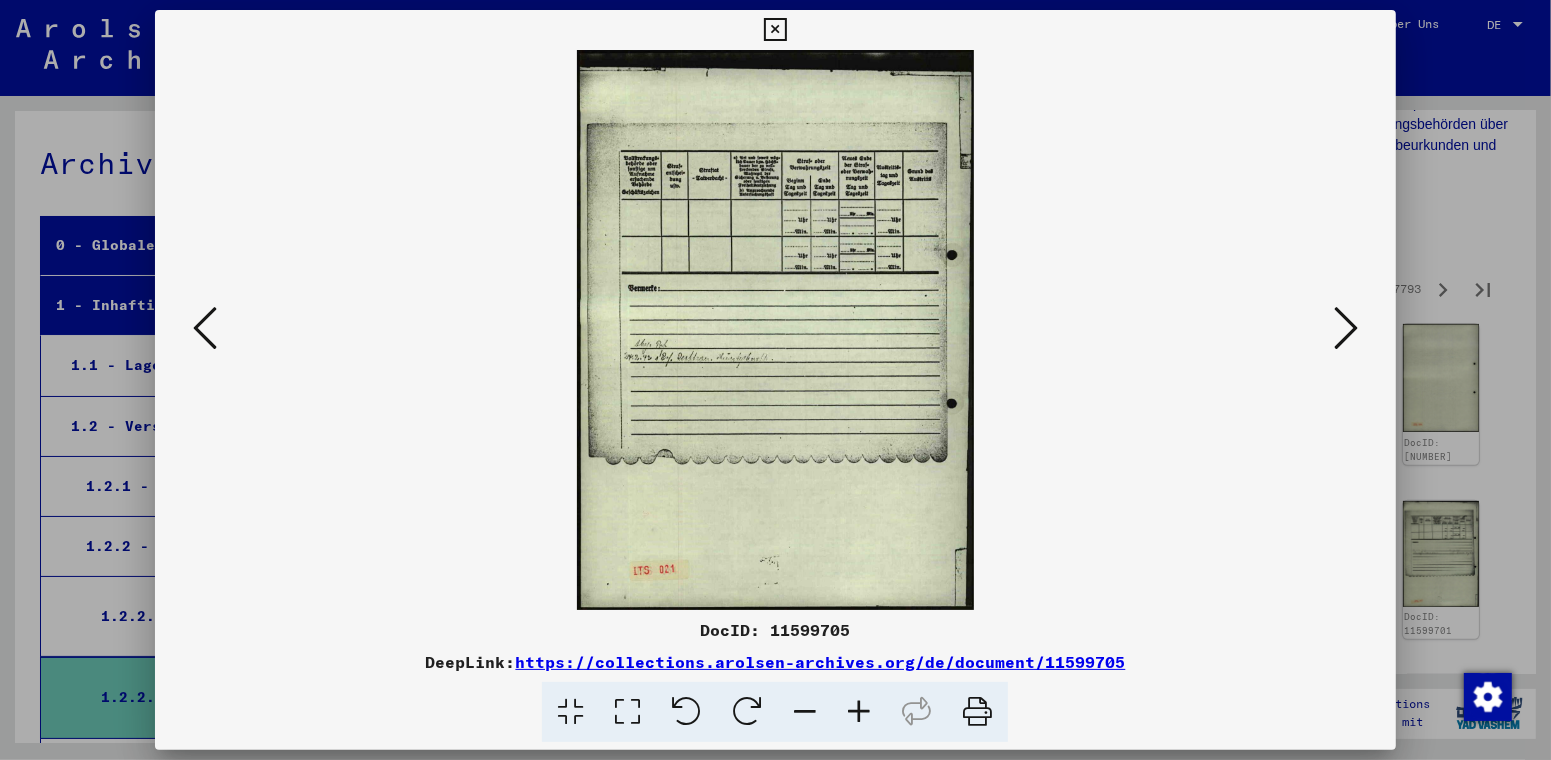 click at bounding box center (1346, 328) 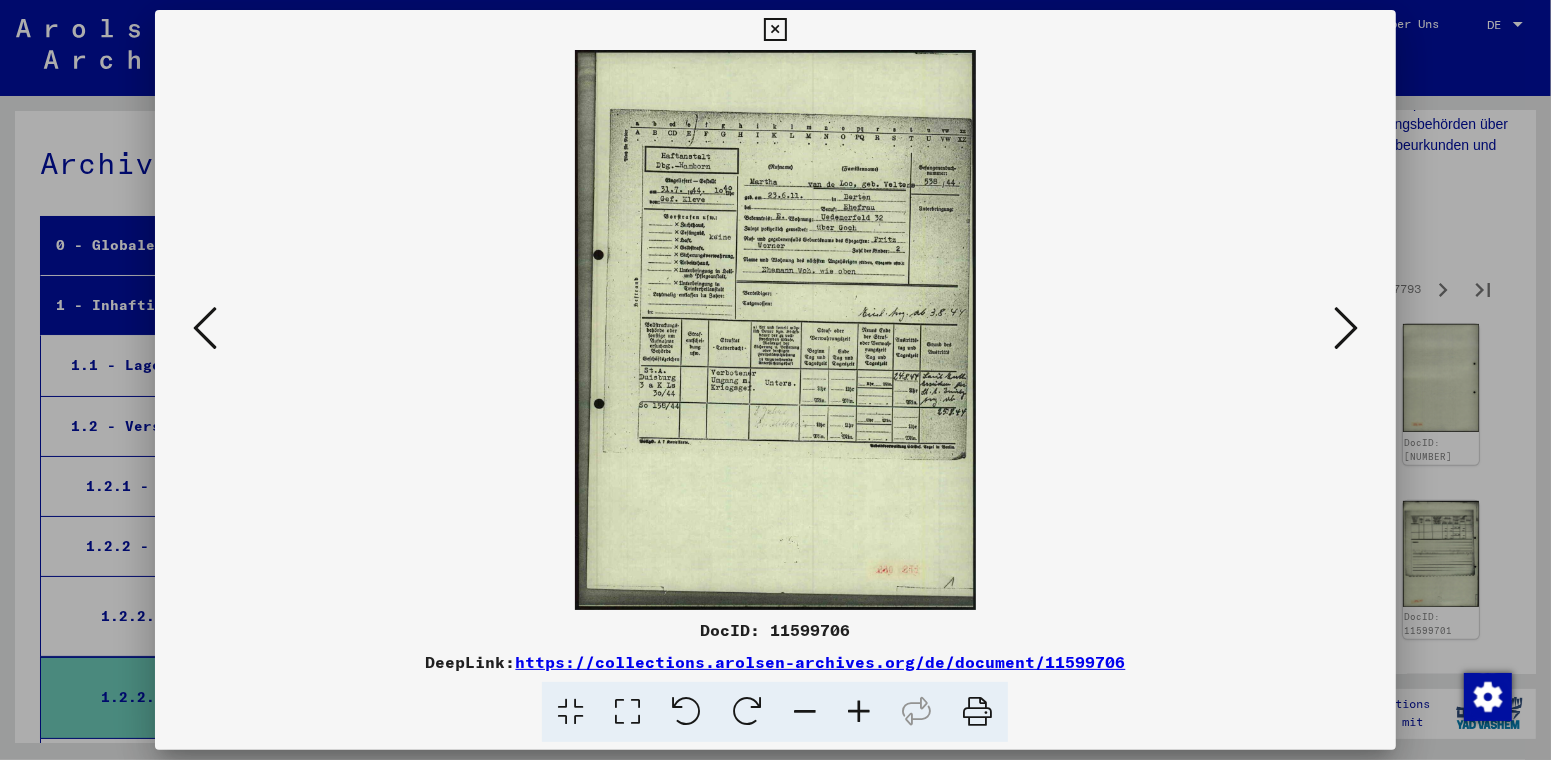 click at bounding box center [1346, 328] 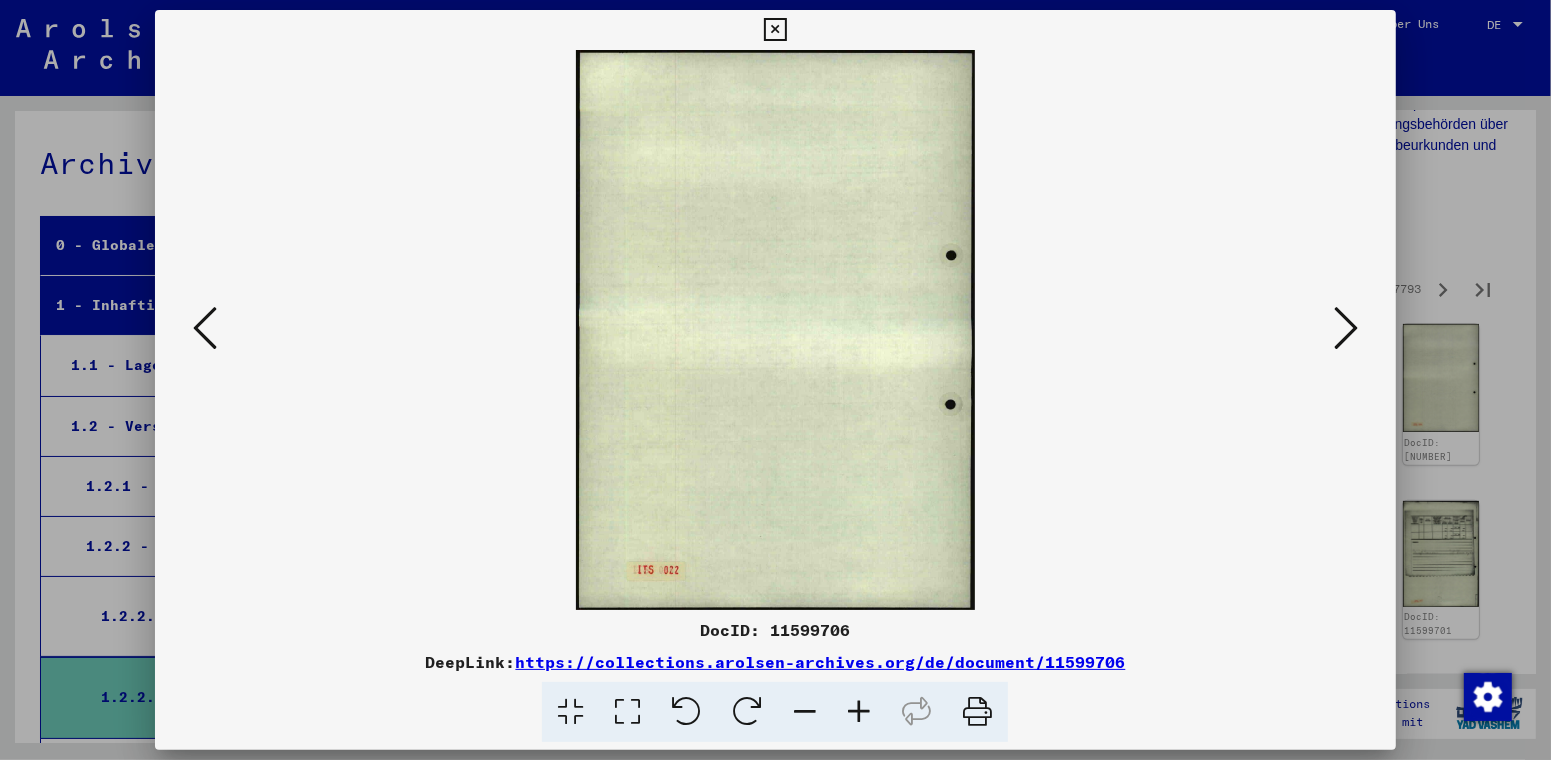 click at bounding box center [1346, 328] 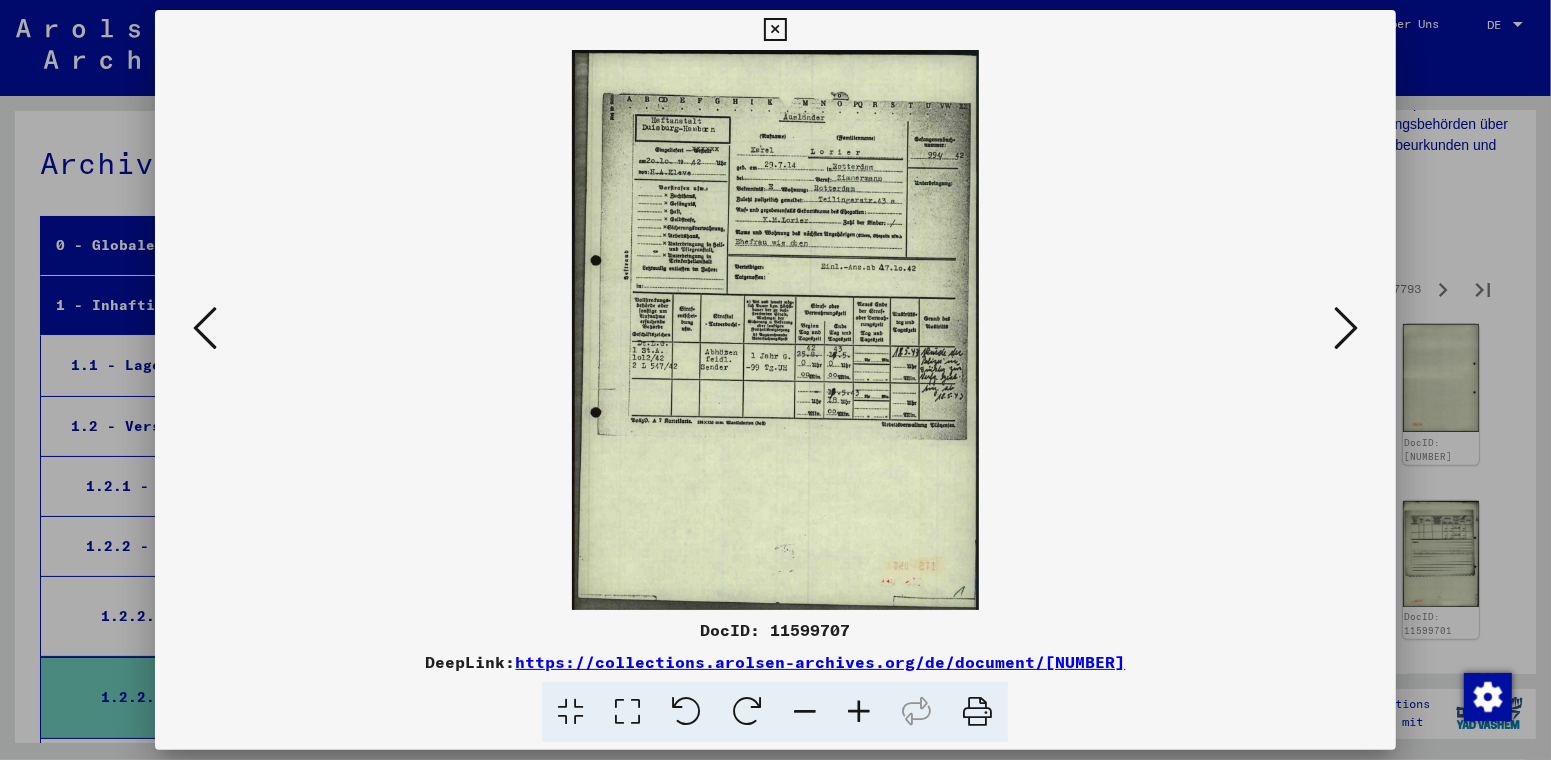 click at bounding box center (1346, 328) 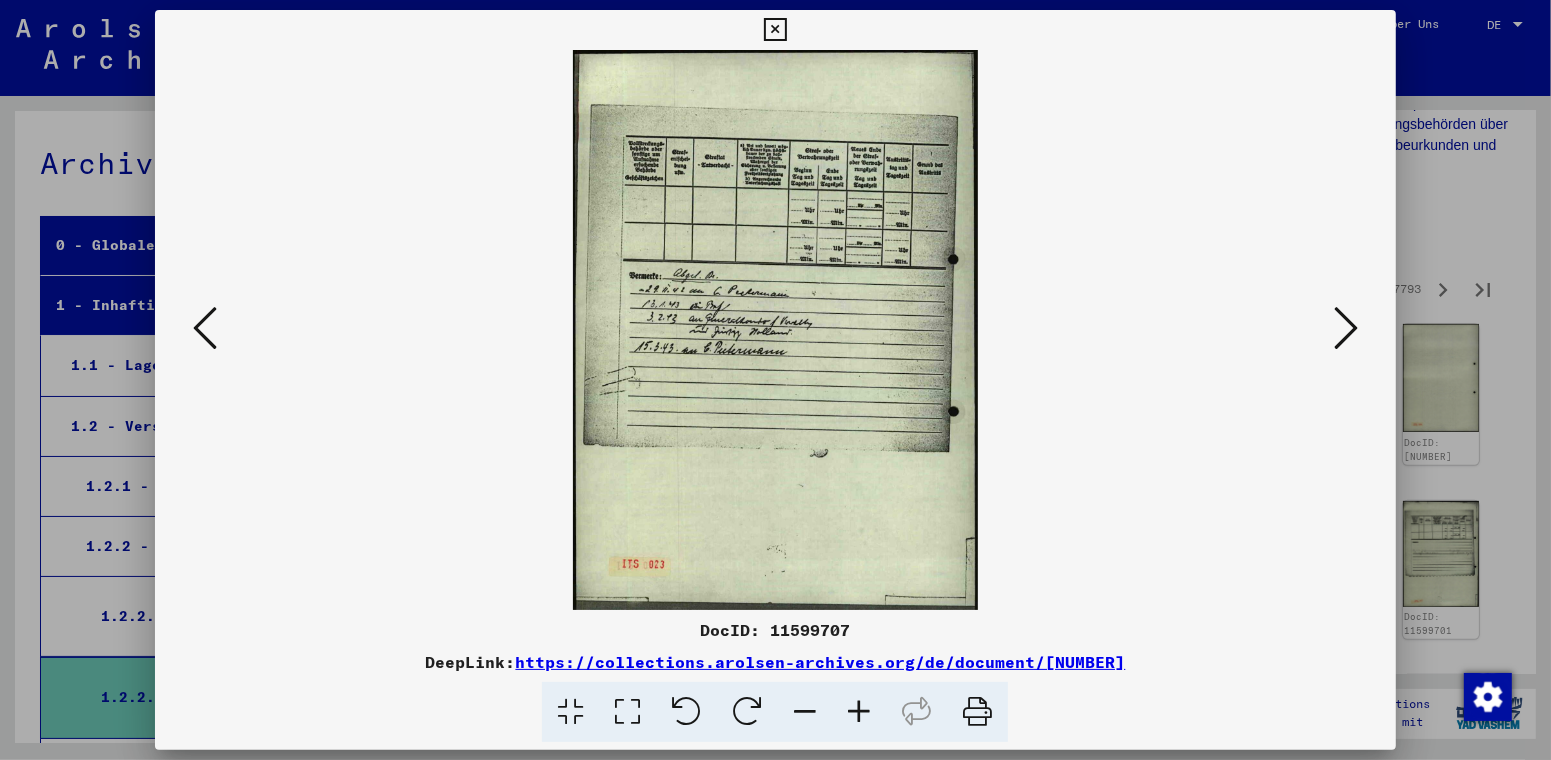 click at bounding box center [1346, 328] 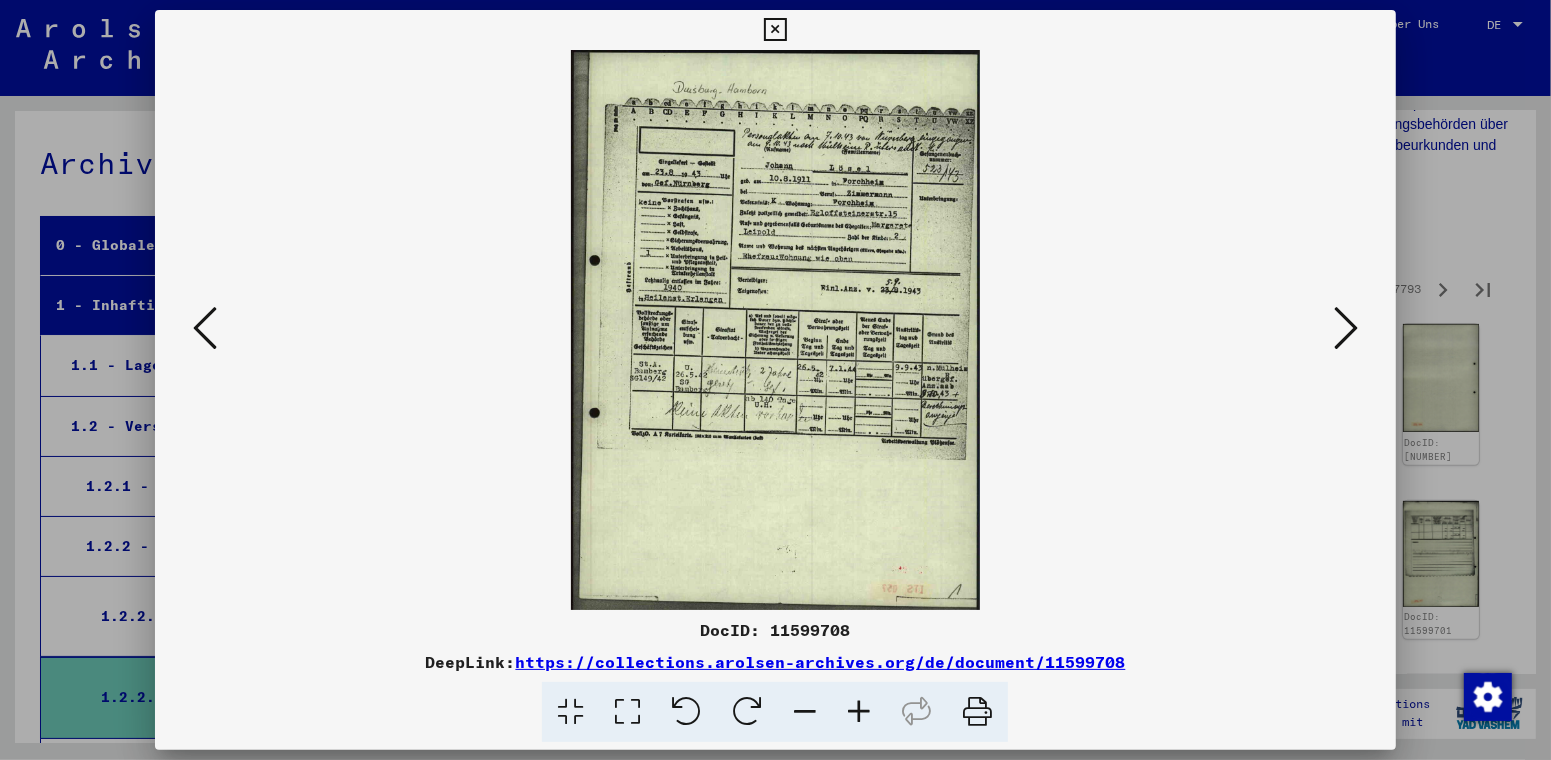 click at bounding box center (1346, 328) 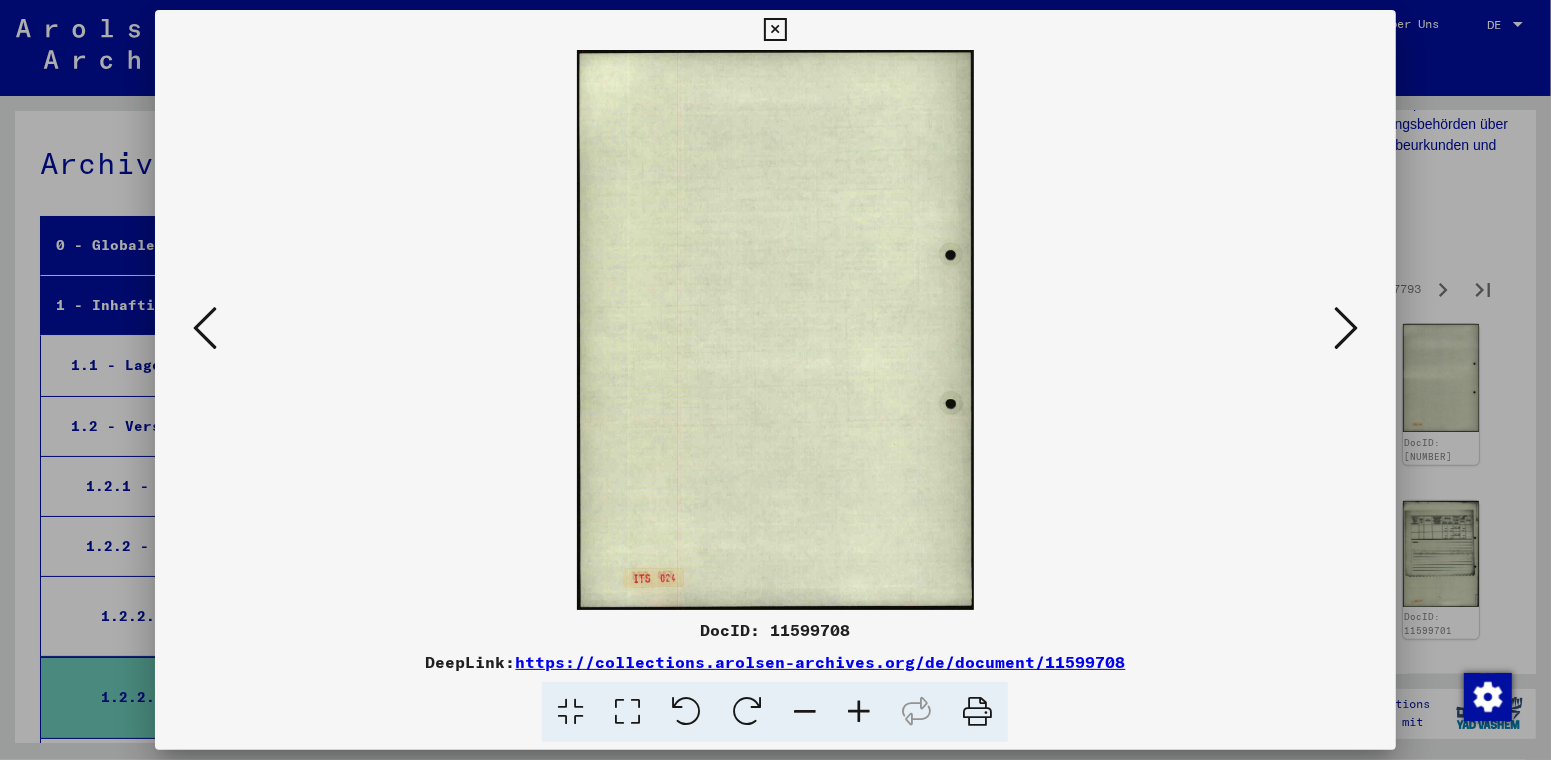 click at bounding box center [1346, 328] 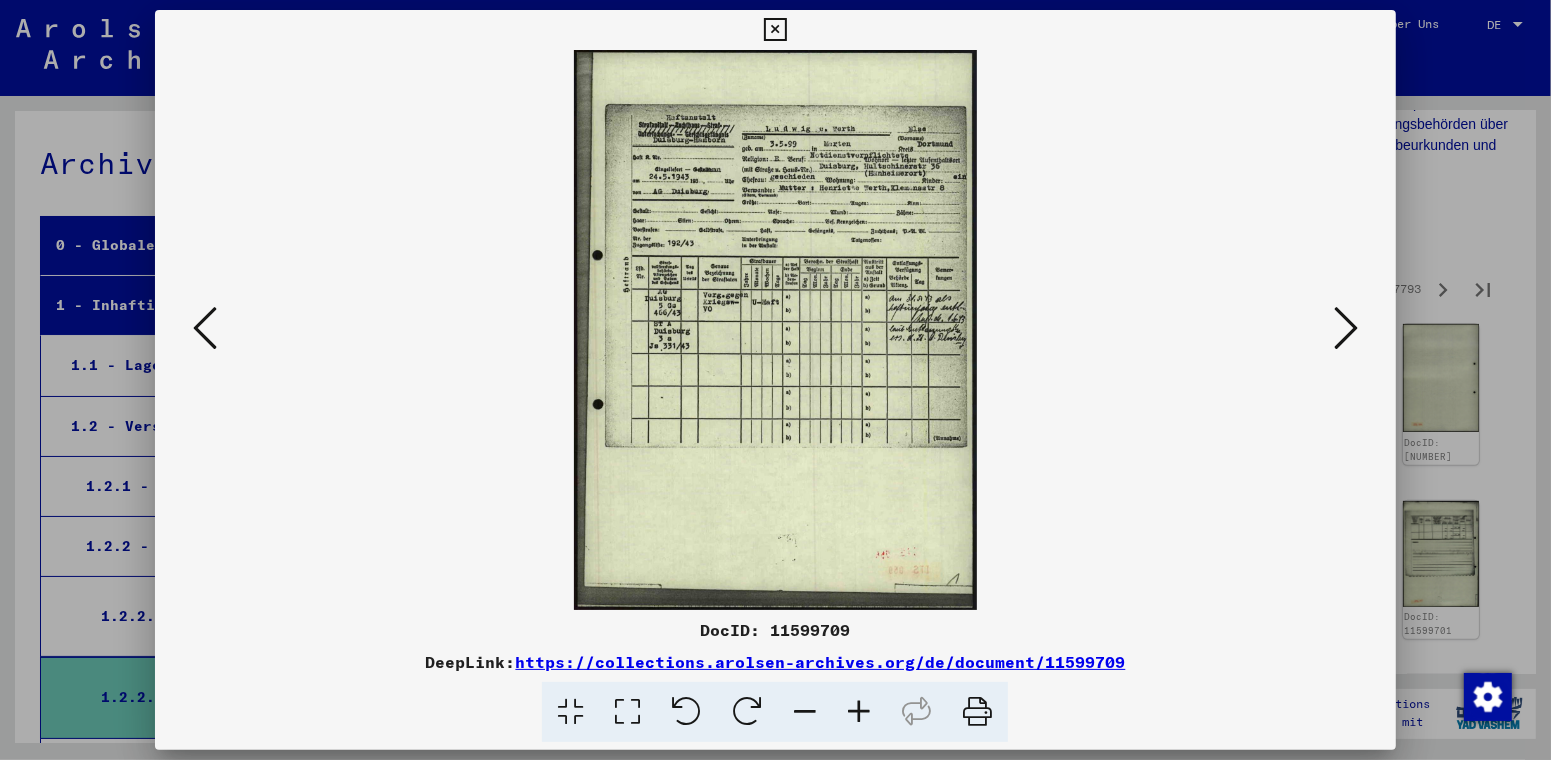 click at bounding box center [1346, 328] 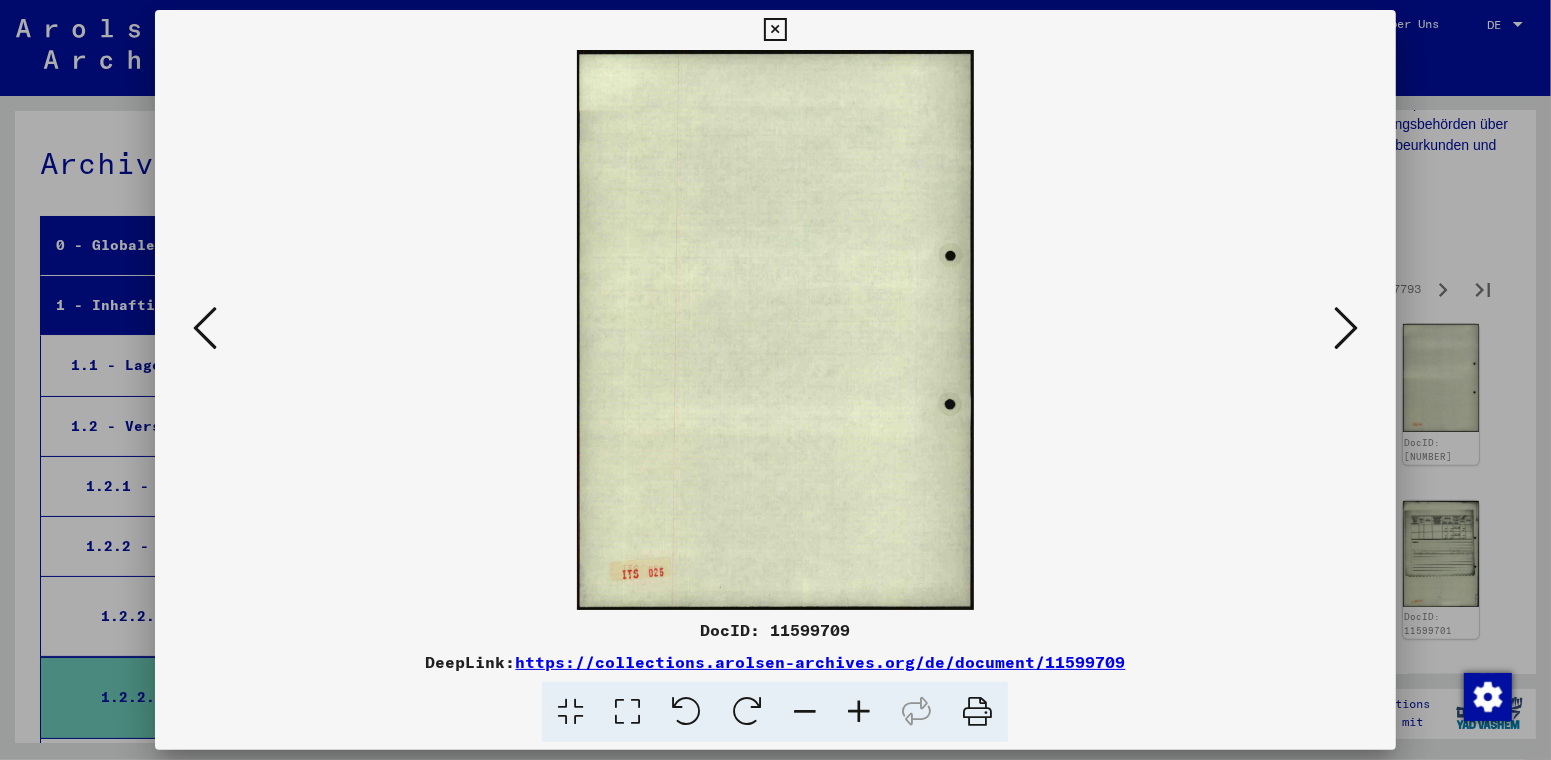 click at bounding box center (1346, 328) 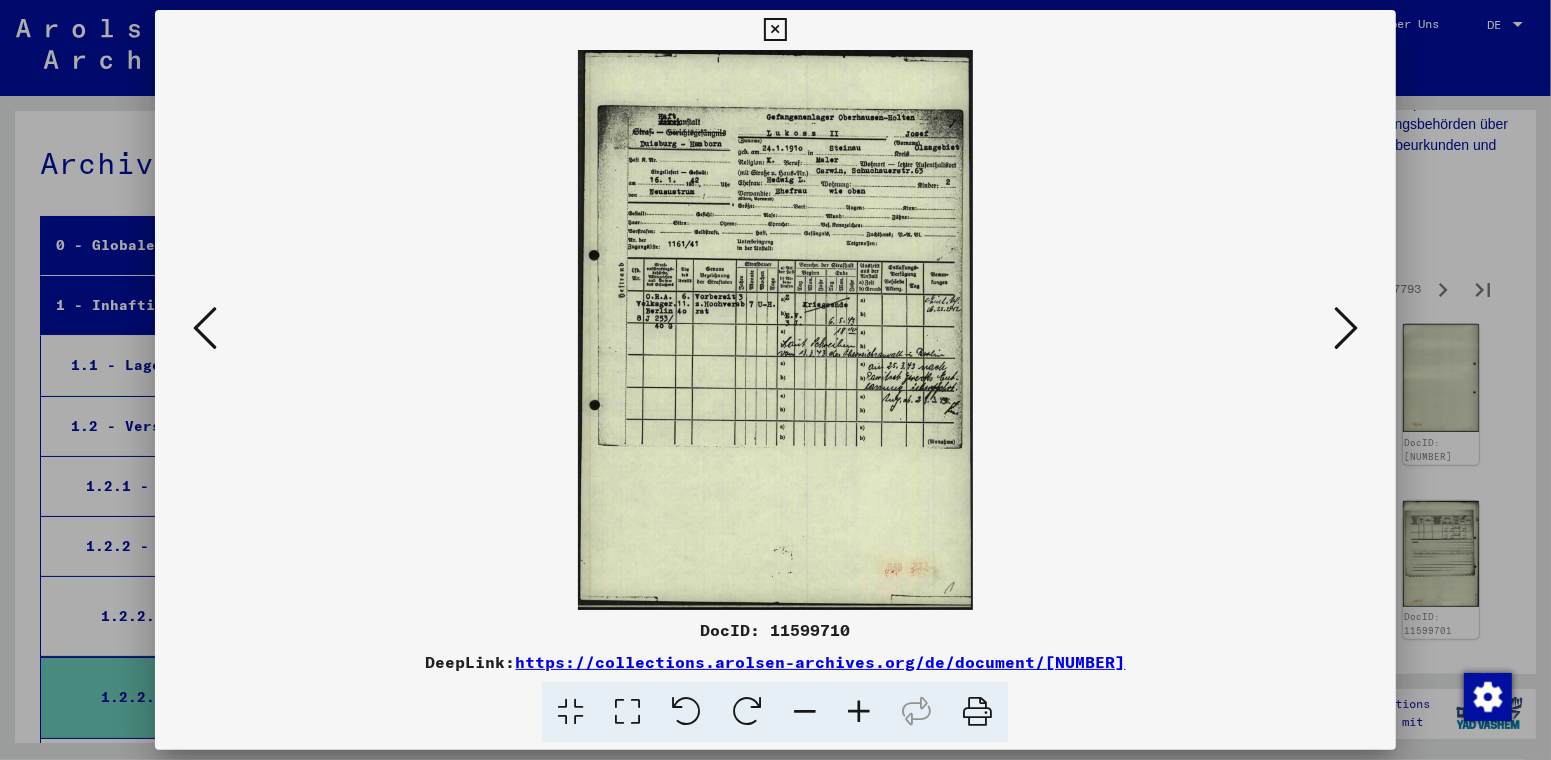 click at bounding box center (1346, 328) 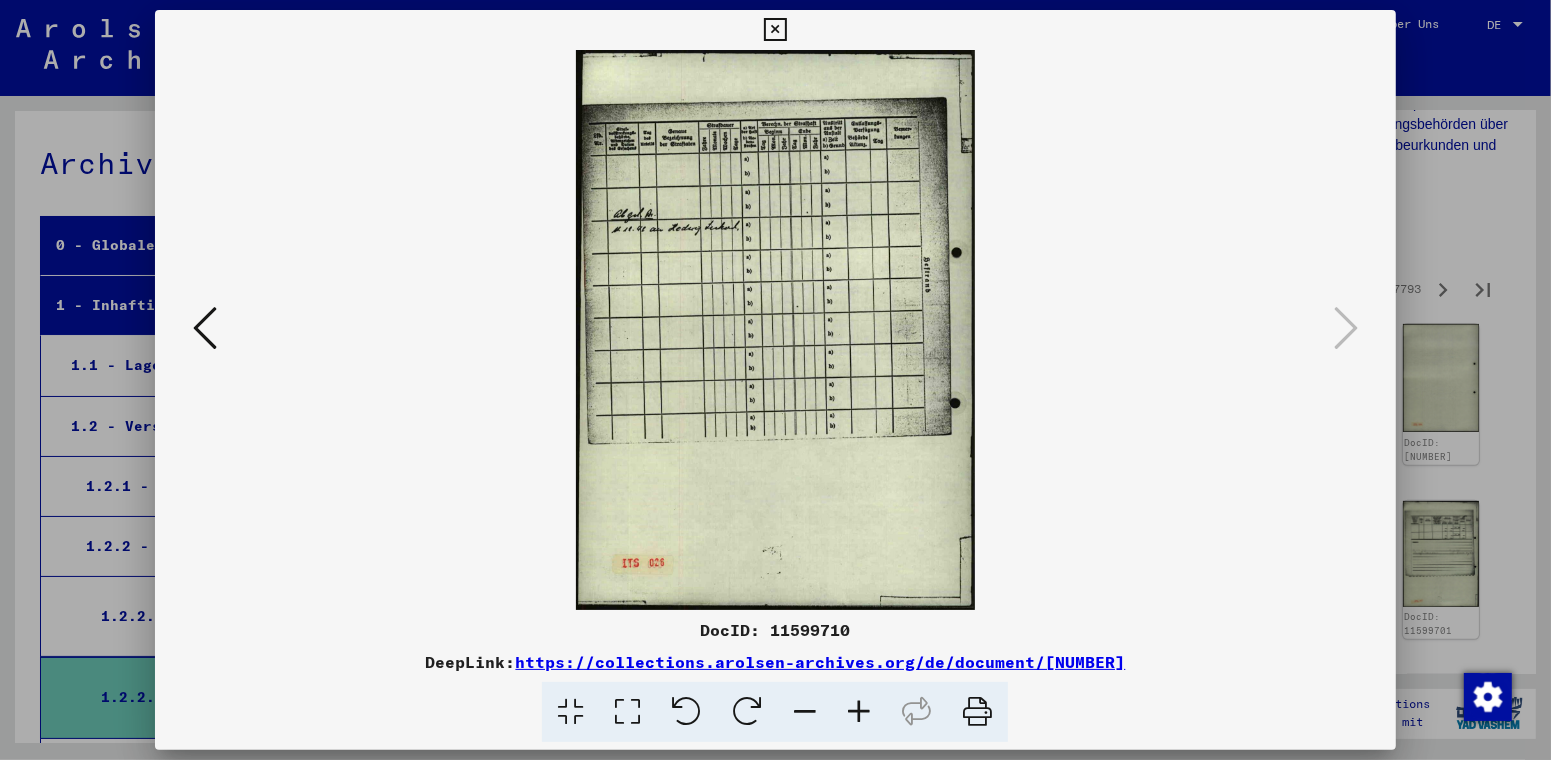 click at bounding box center [775, 30] 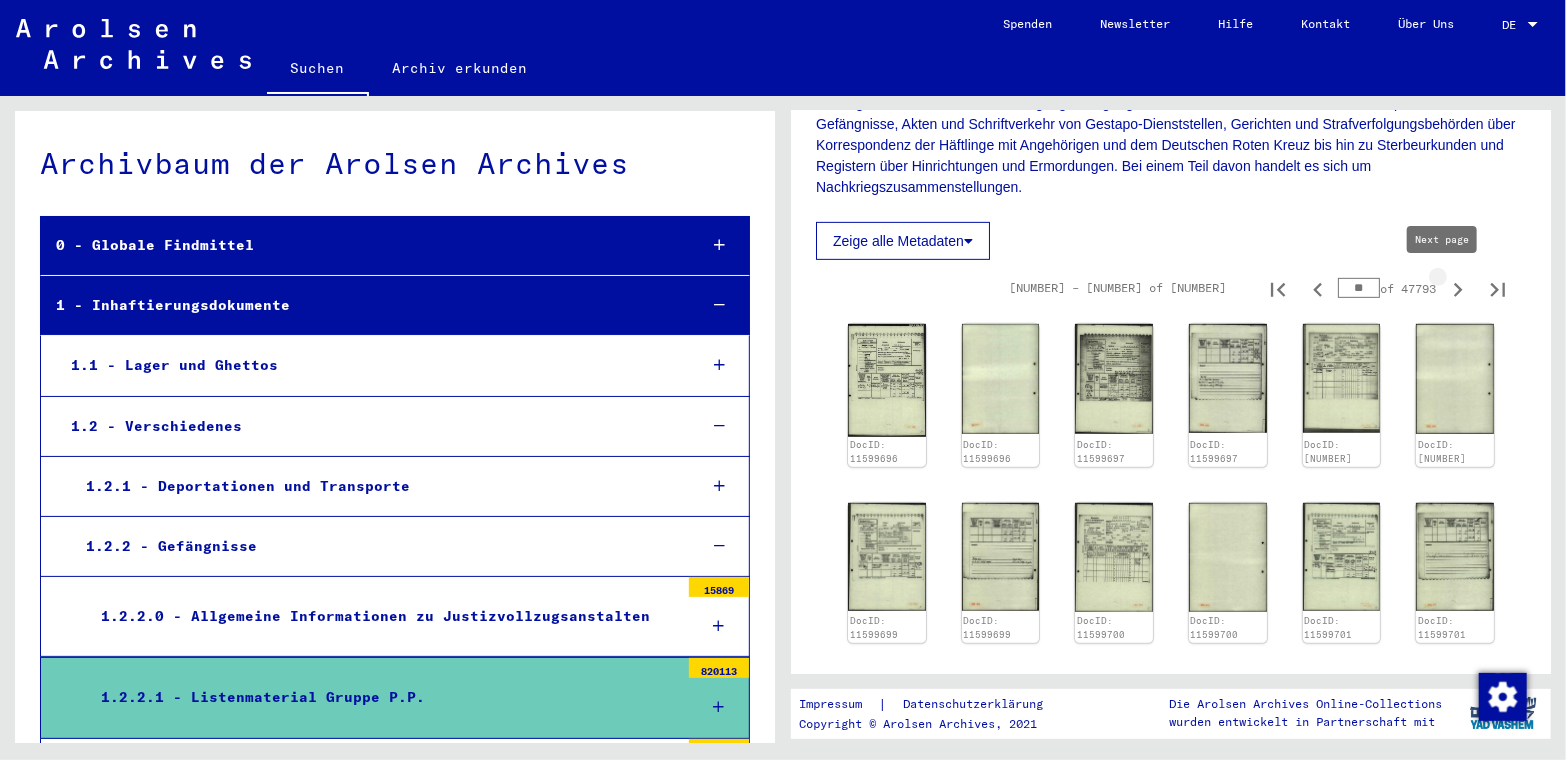 click 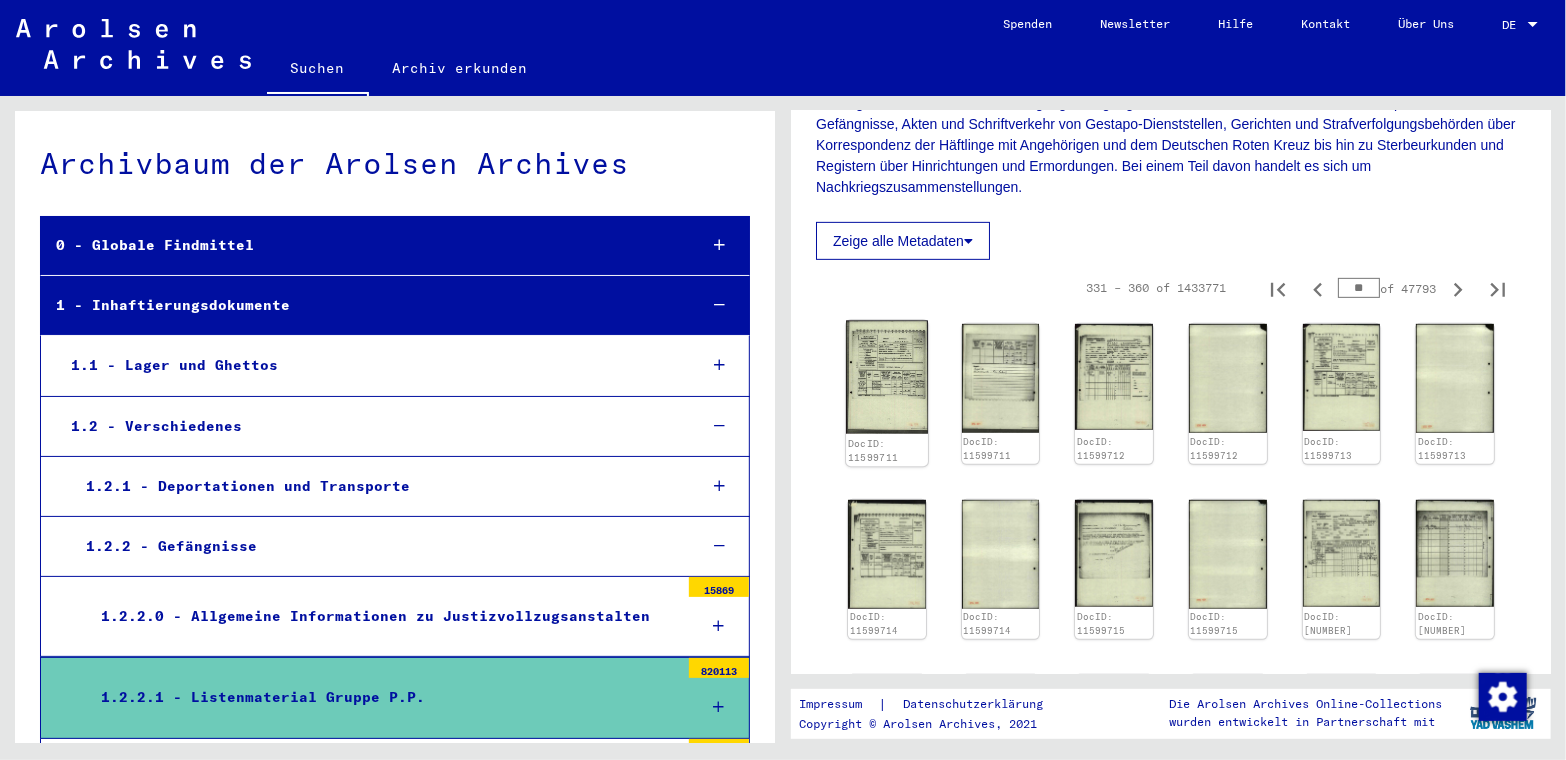 click 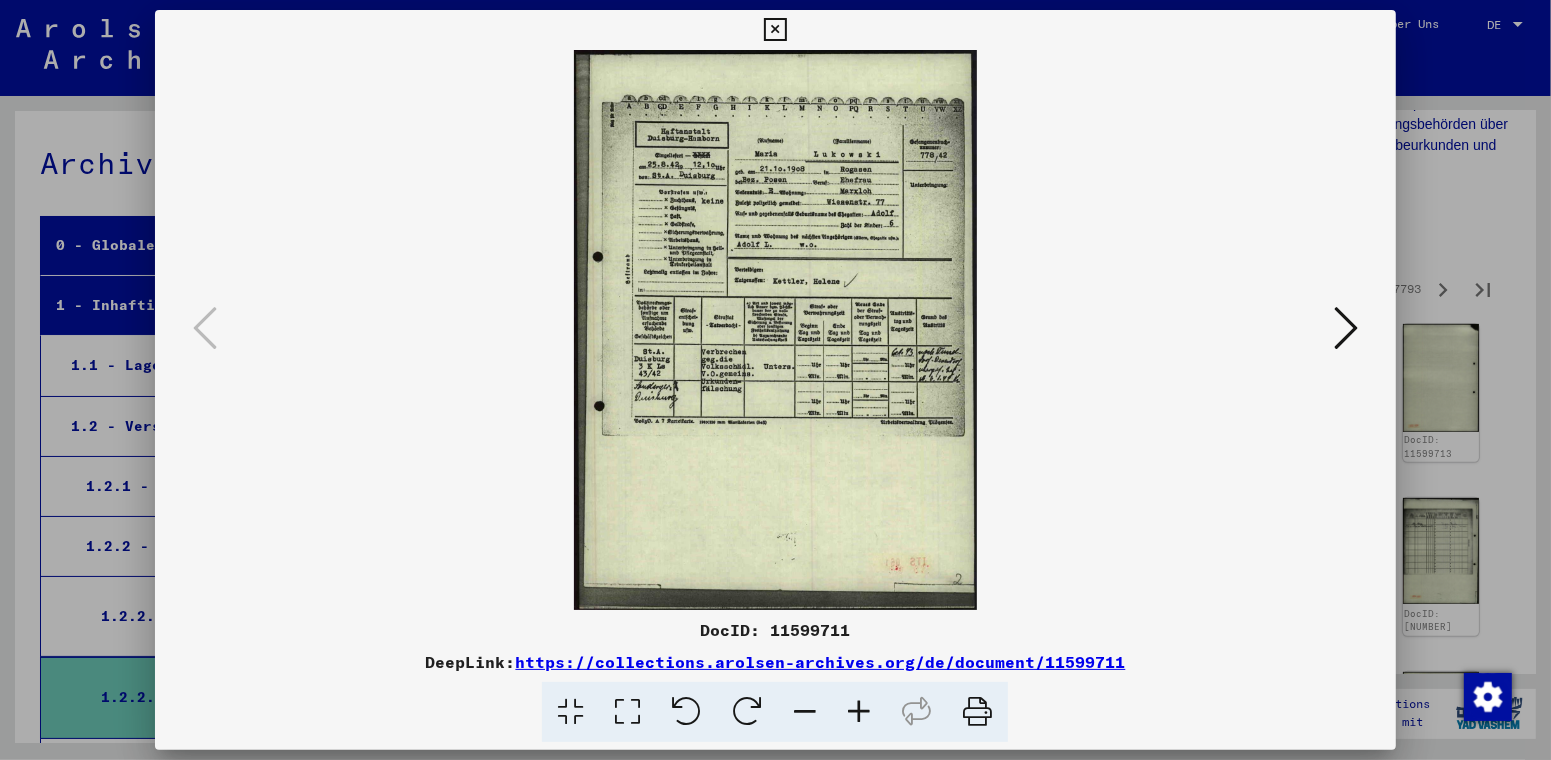 click at bounding box center (1346, 328) 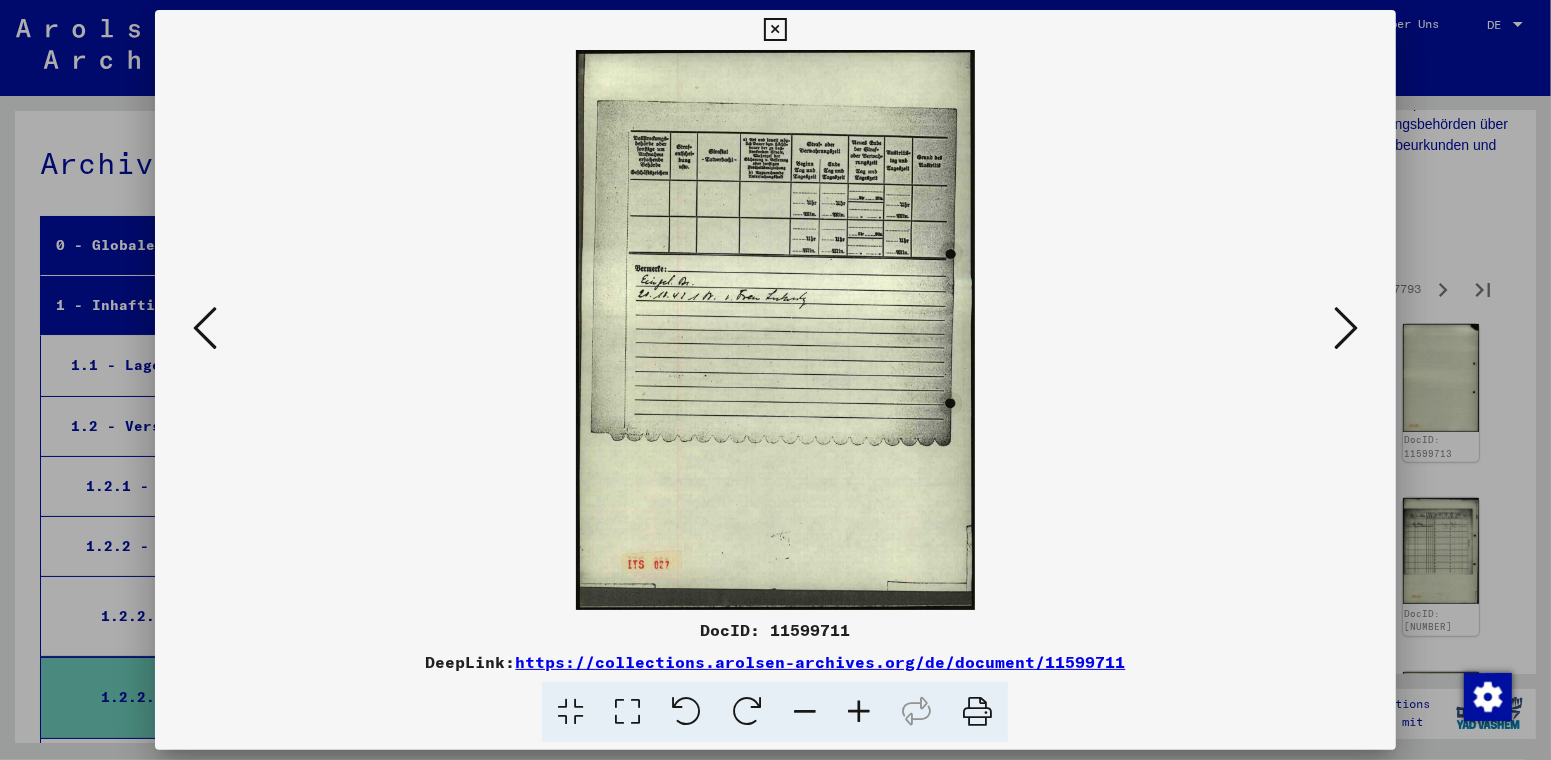 click at bounding box center (1346, 328) 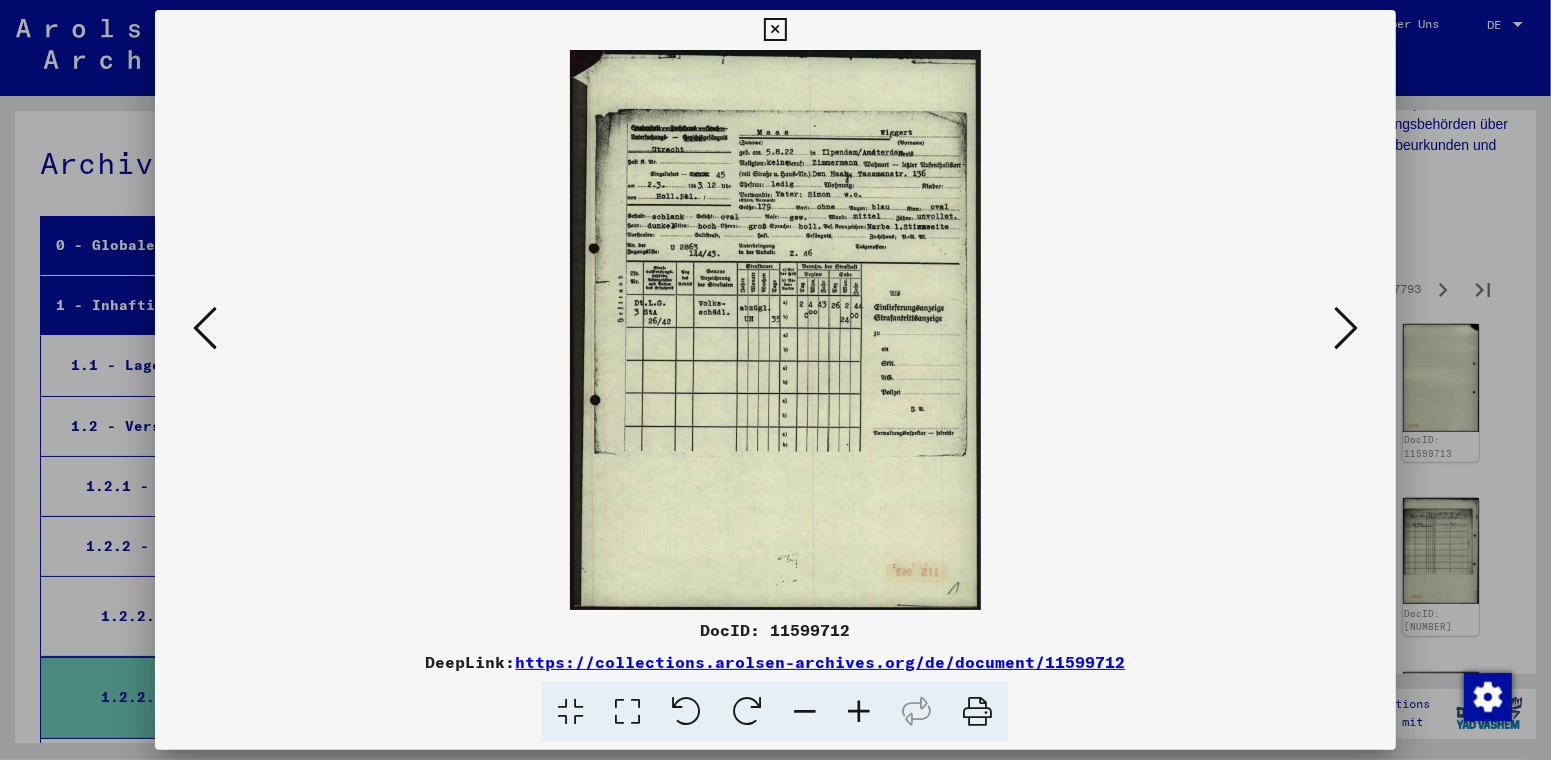 click at bounding box center (1346, 328) 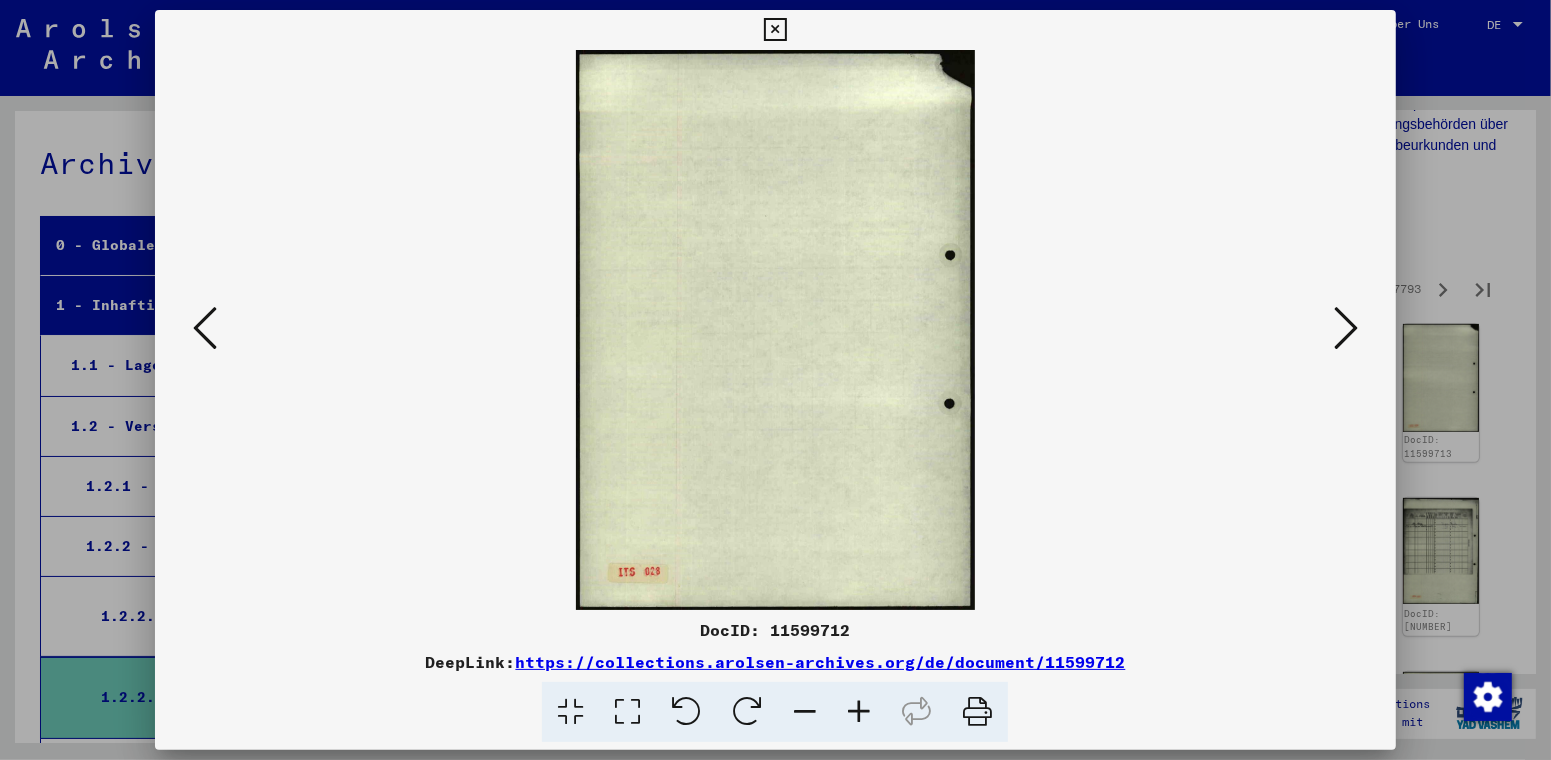 click at bounding box center [1346, 328] 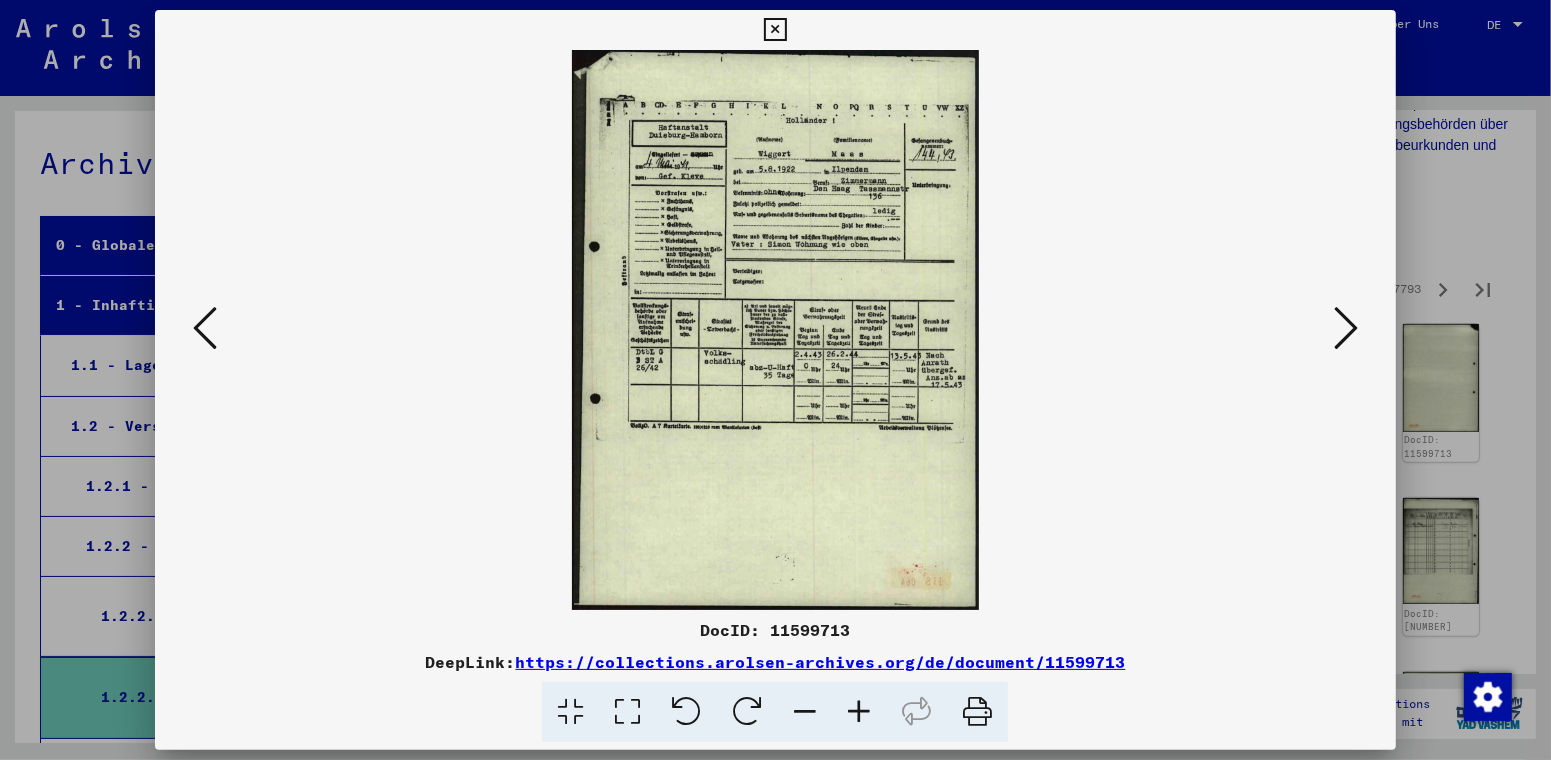 click at bounding box center (1346, 328) 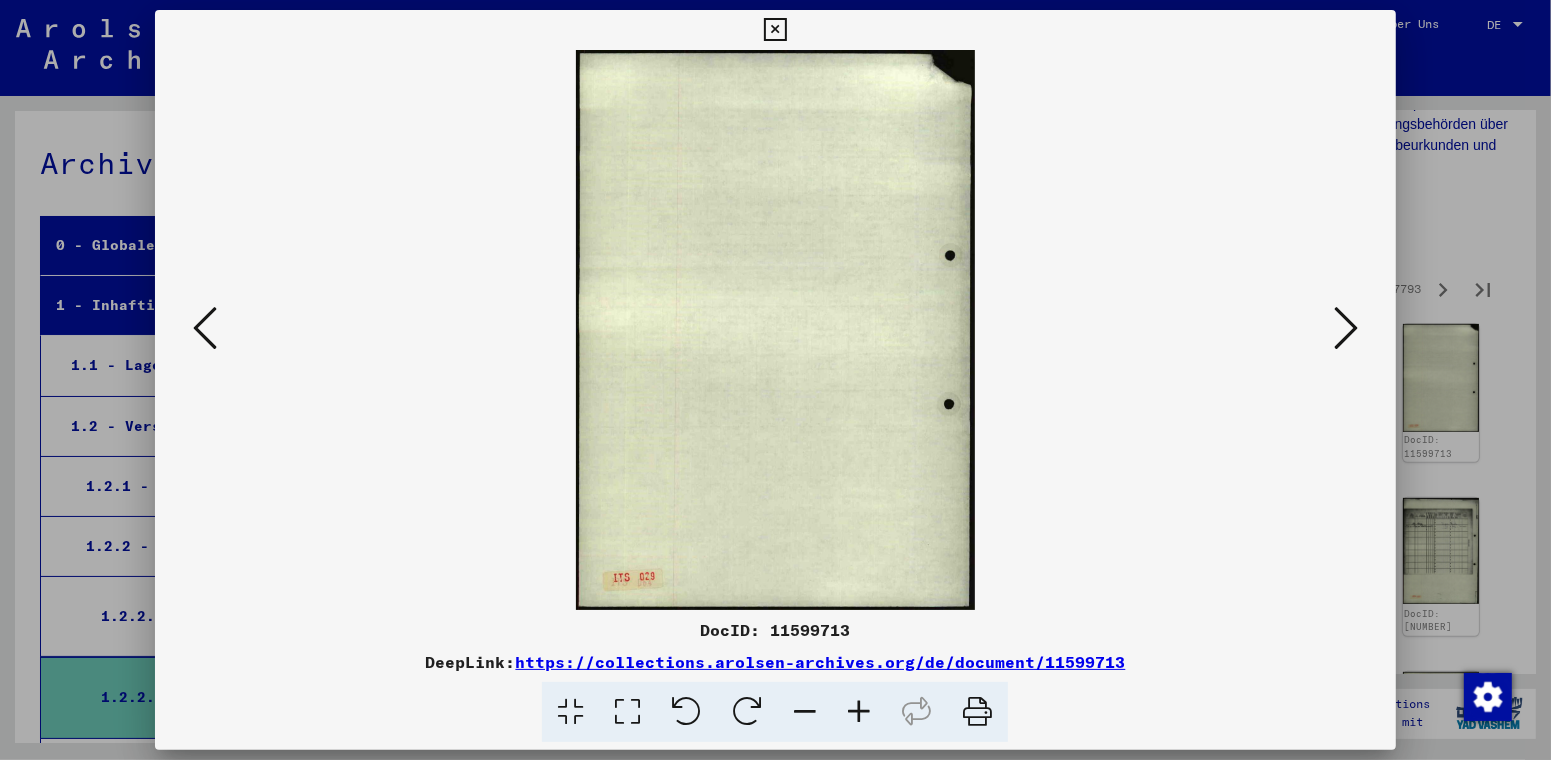 click at bounding box center [1346, 328] 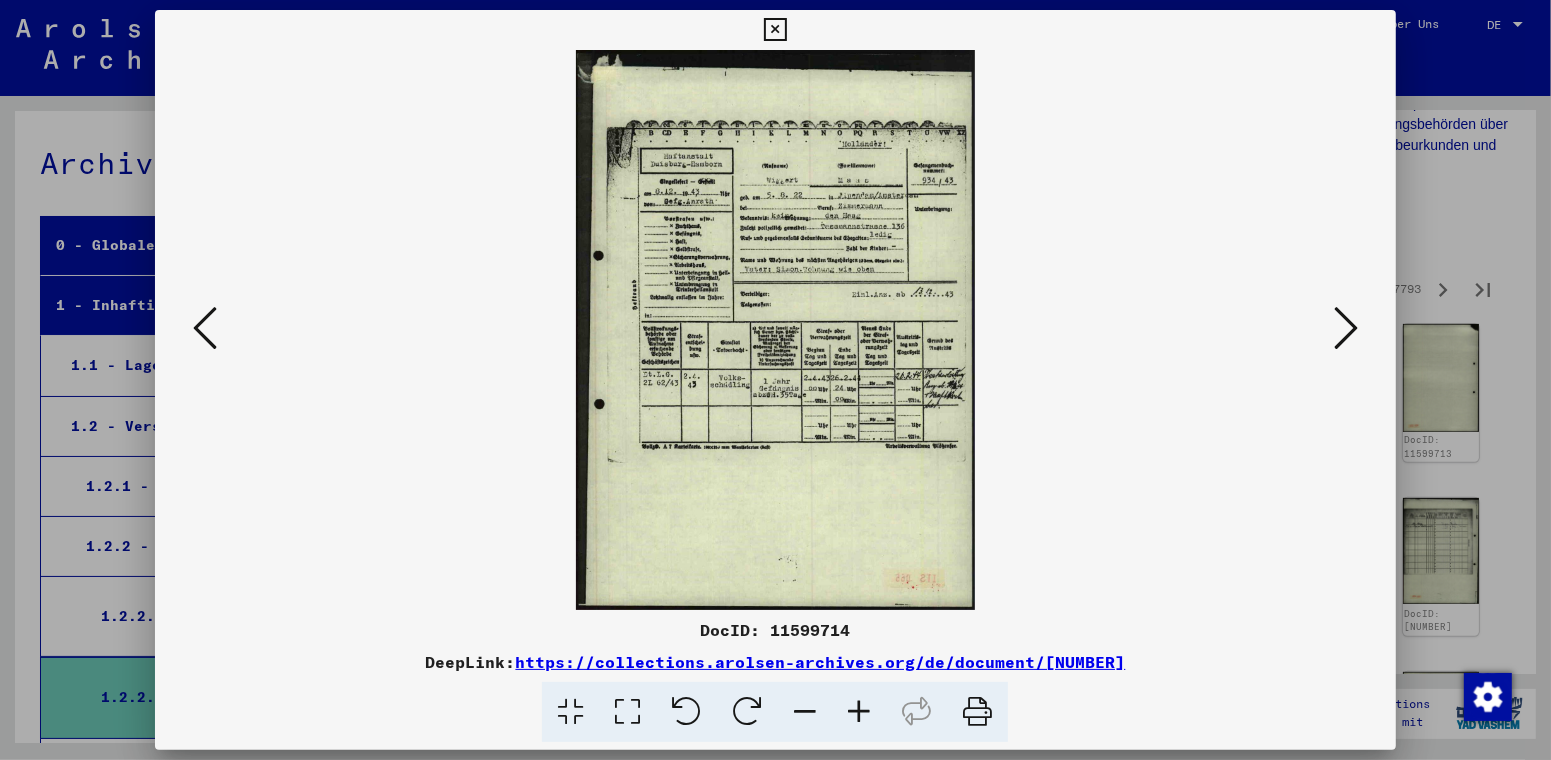 click at bounding box center (1346, 328) 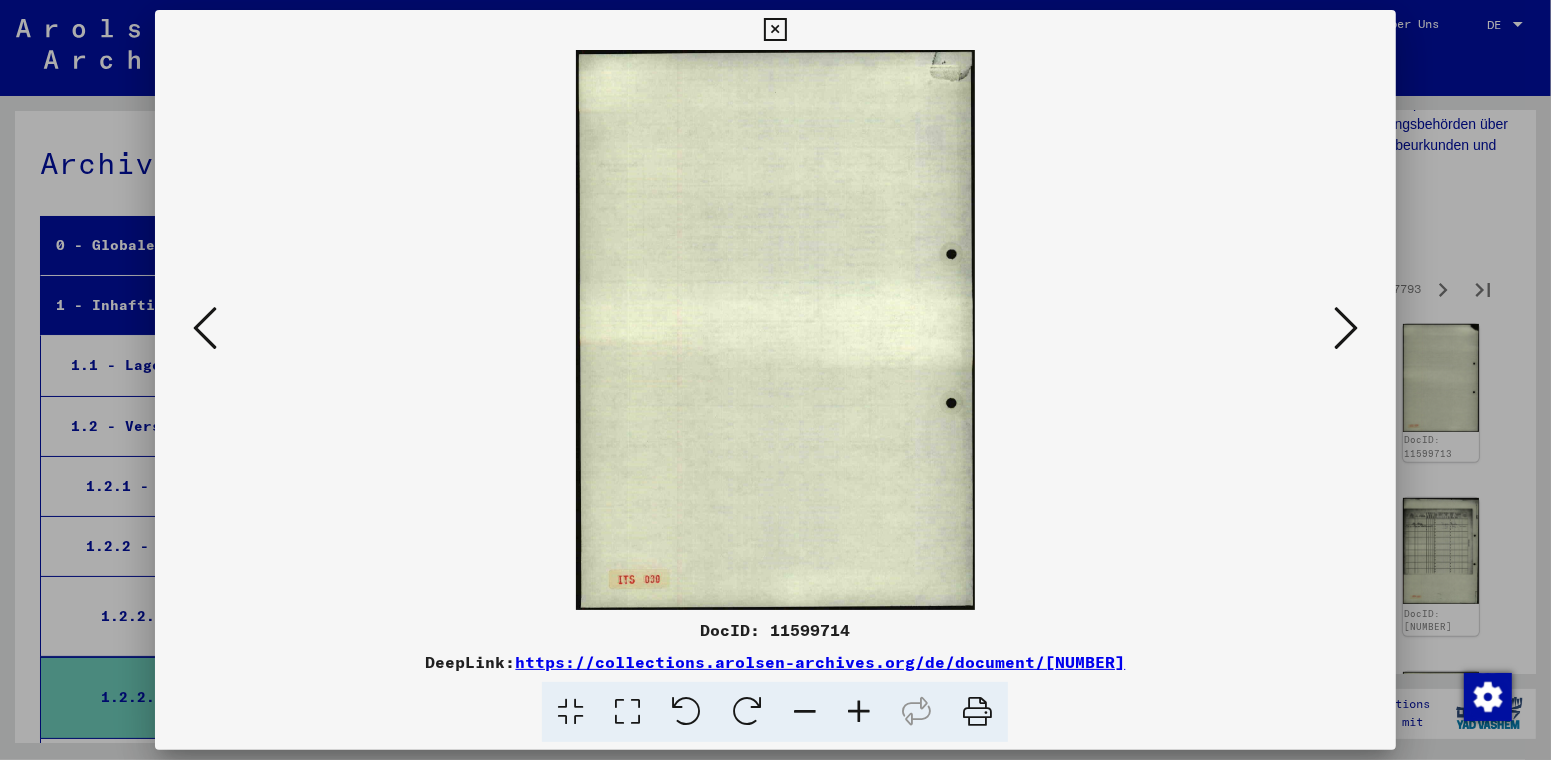 click at bounding box center (1346, 328) 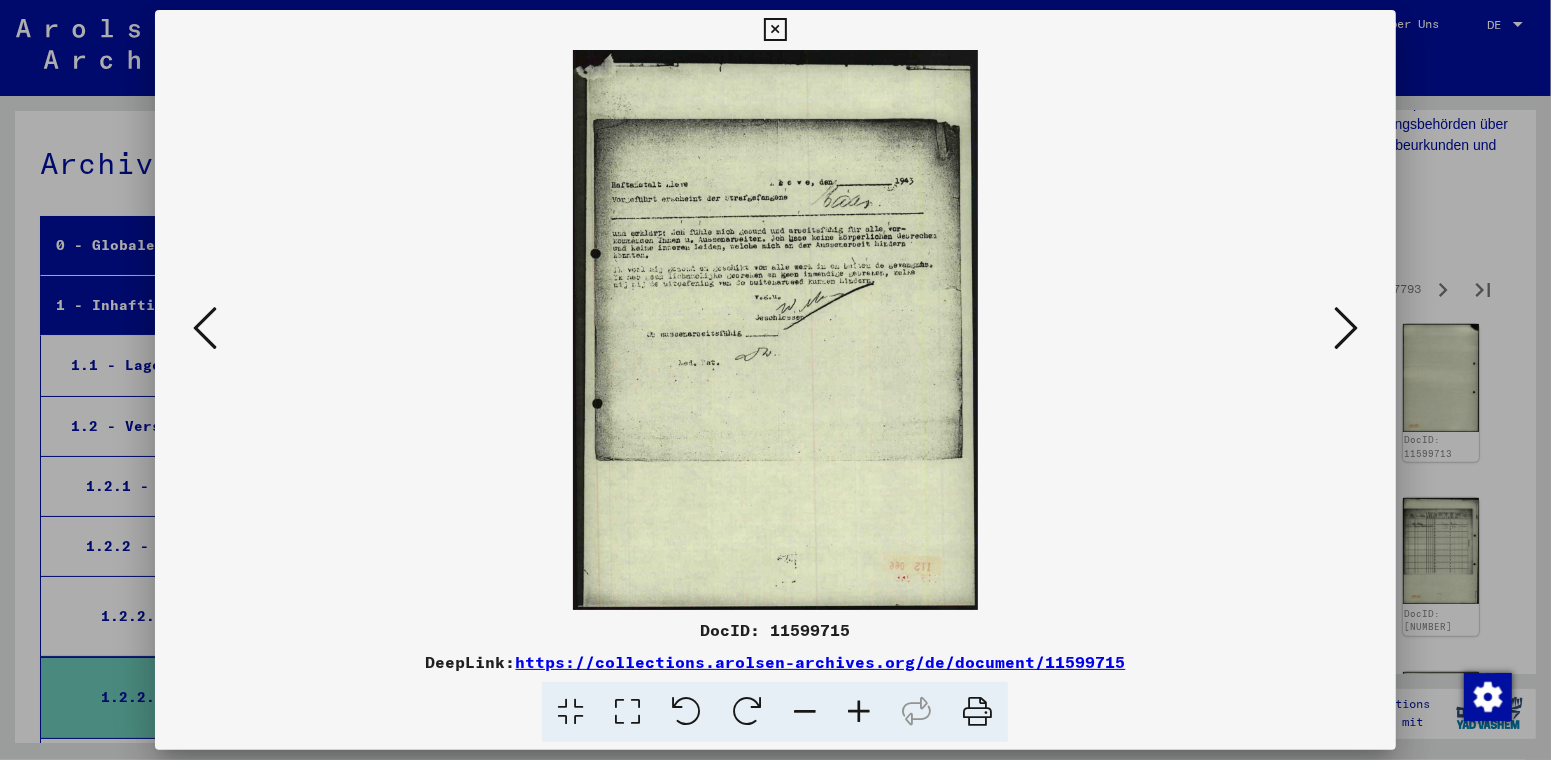 click at bounding box center [1346, 328] 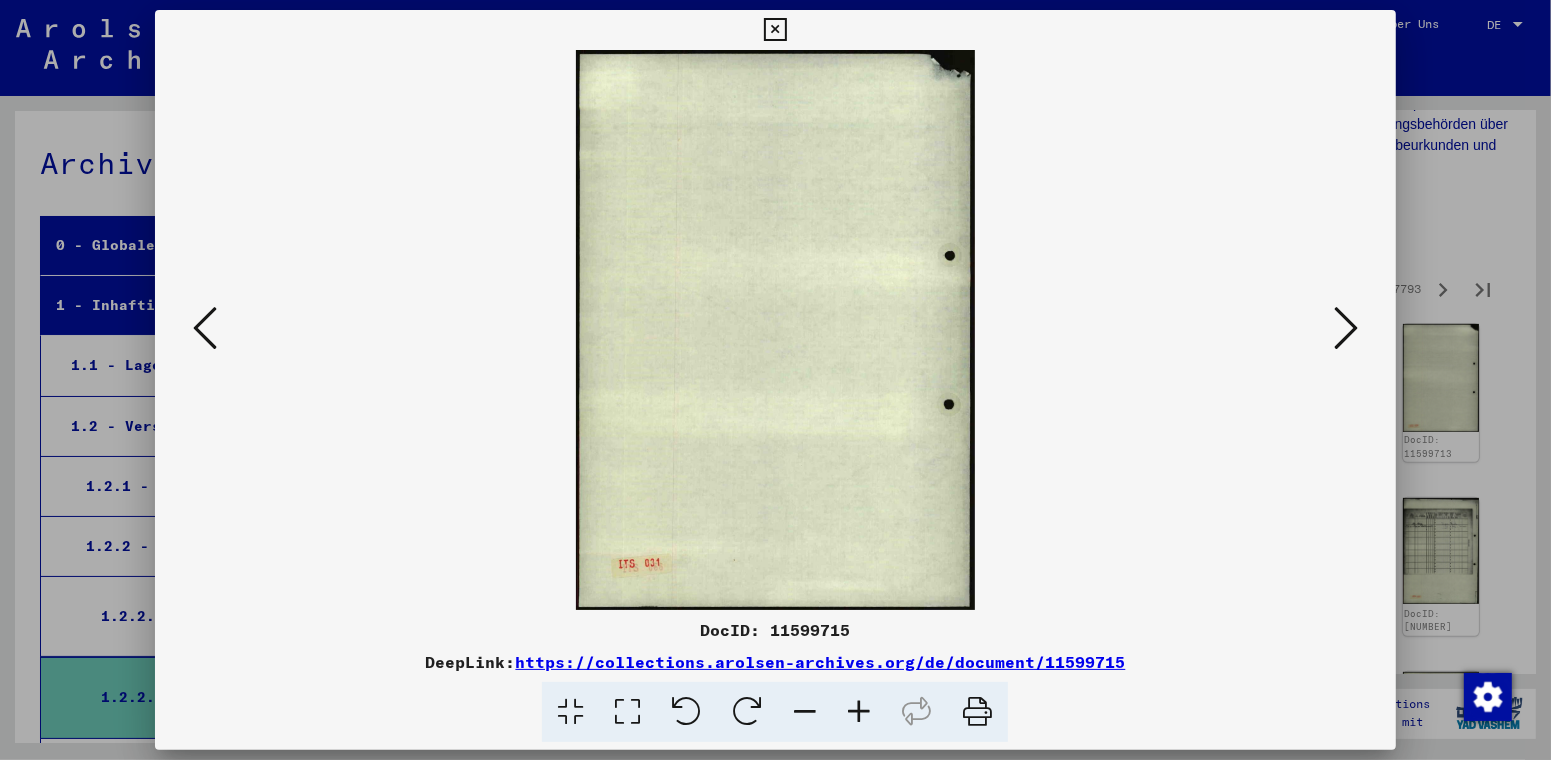 click at bounding box center [1346, 328] 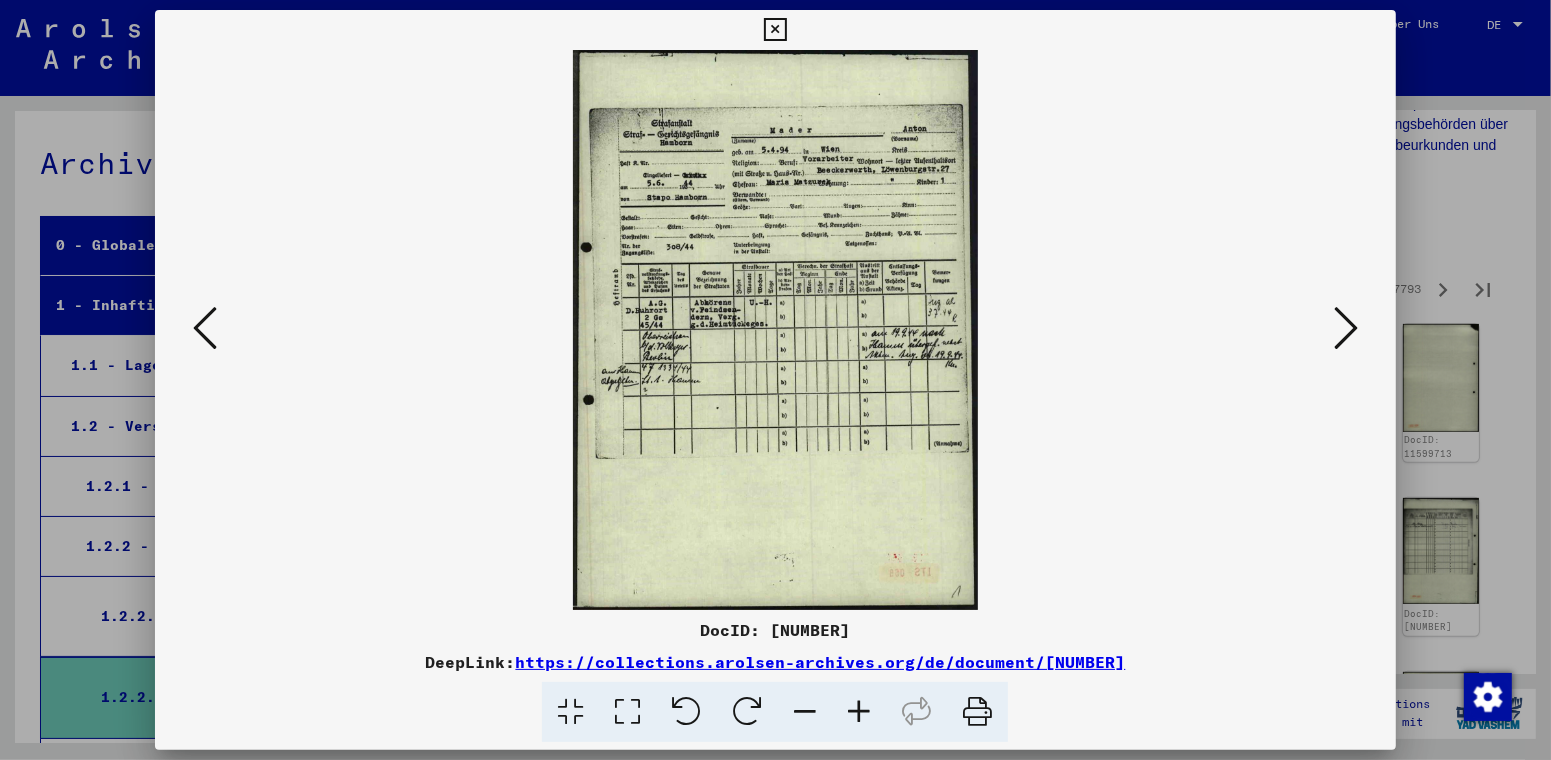 click at bounding box center (1346, 328) 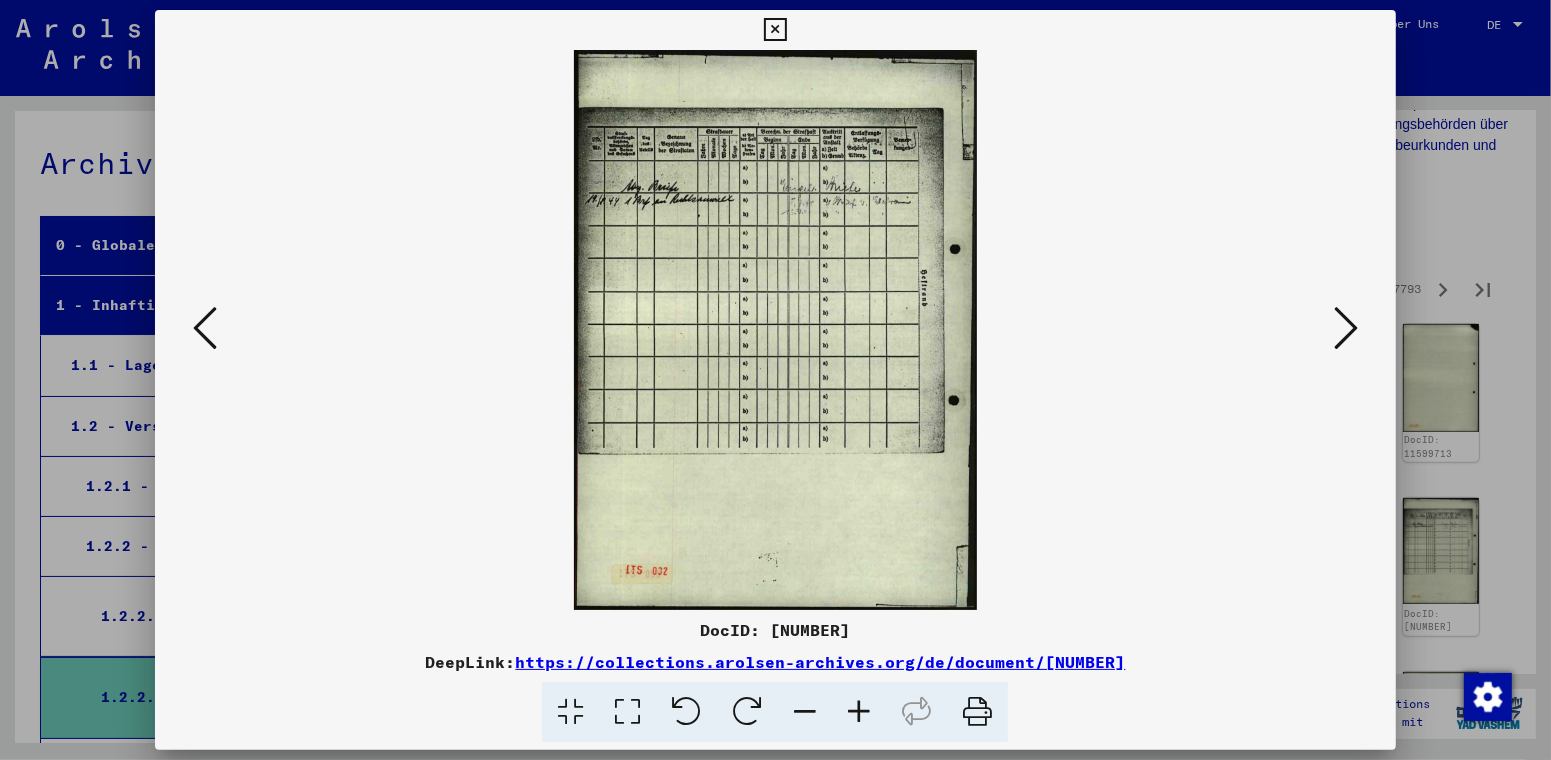 click at bounding box center [1346, 328] 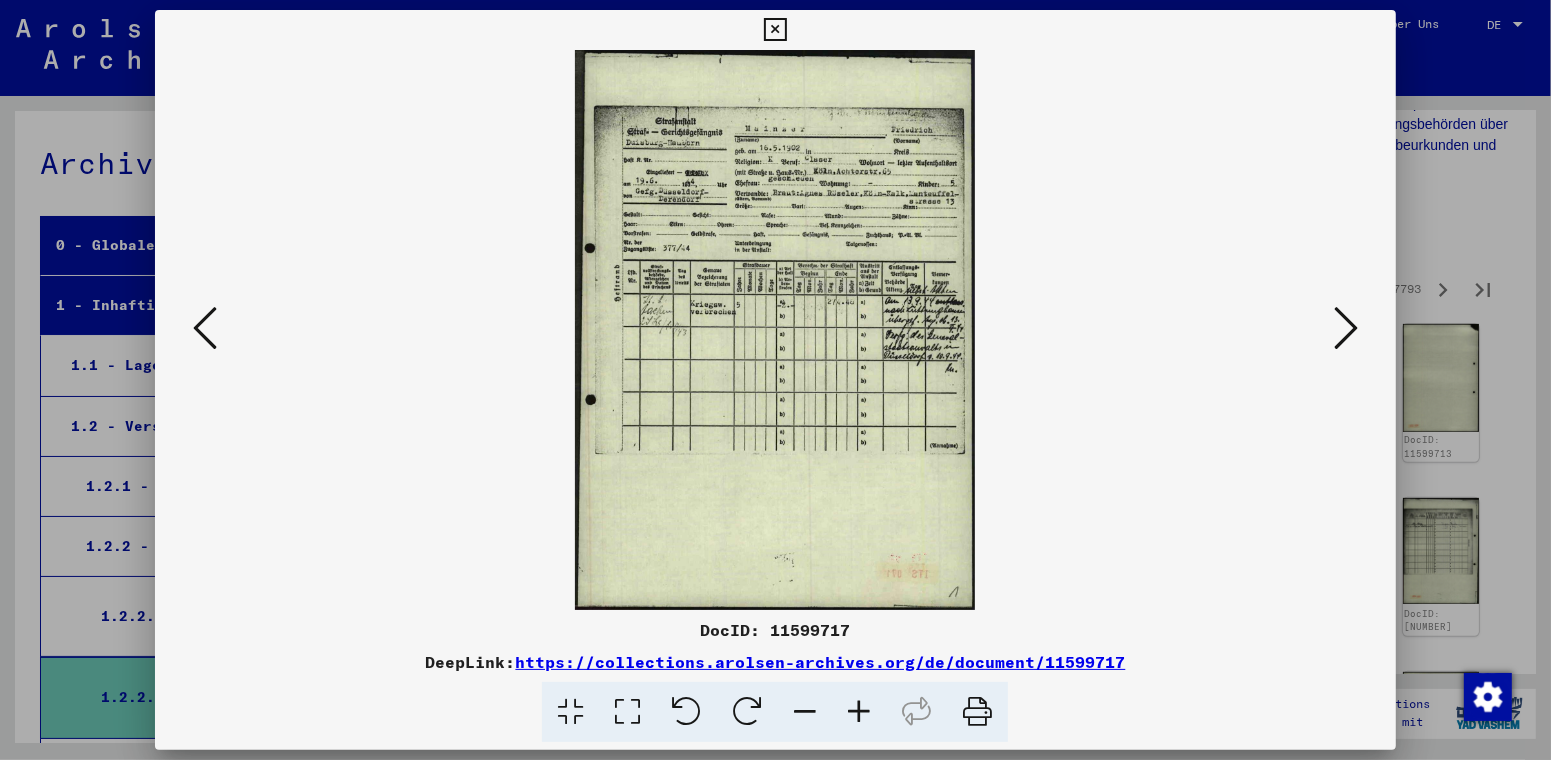 click at bounding box center [1346, 328] 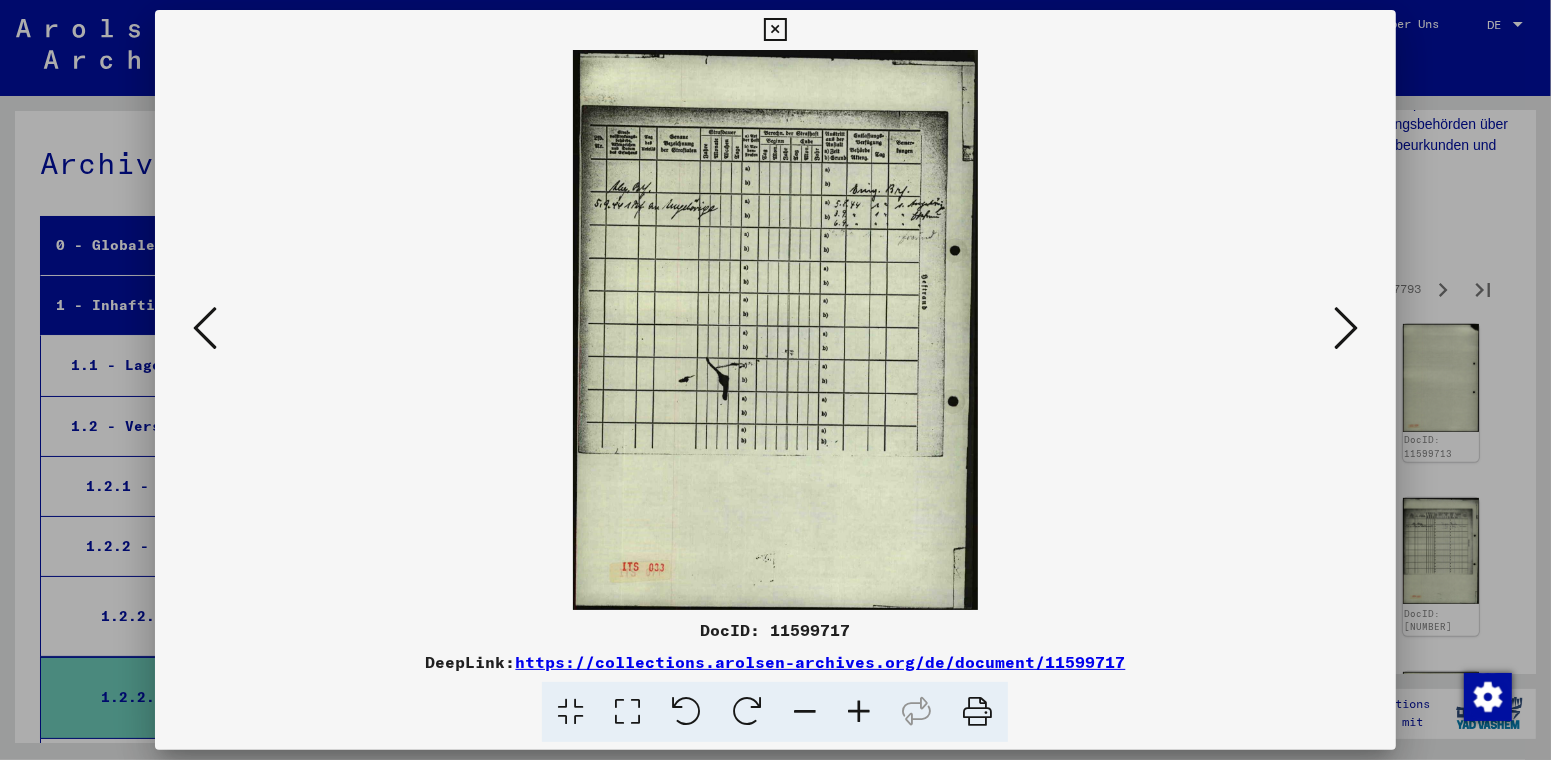 click at bounding box center (1346, 328) 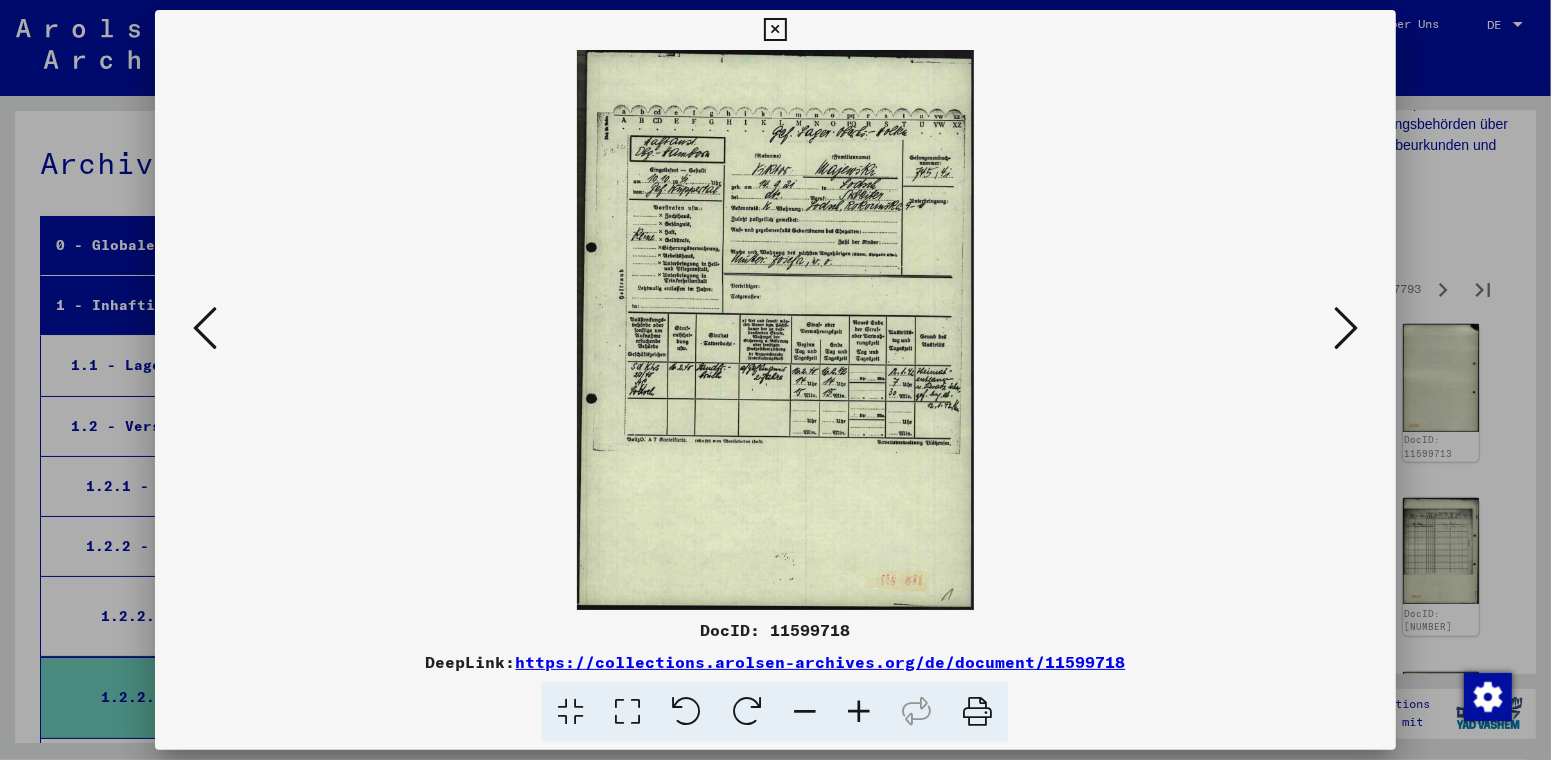 click at bounding box center (1346, 328) 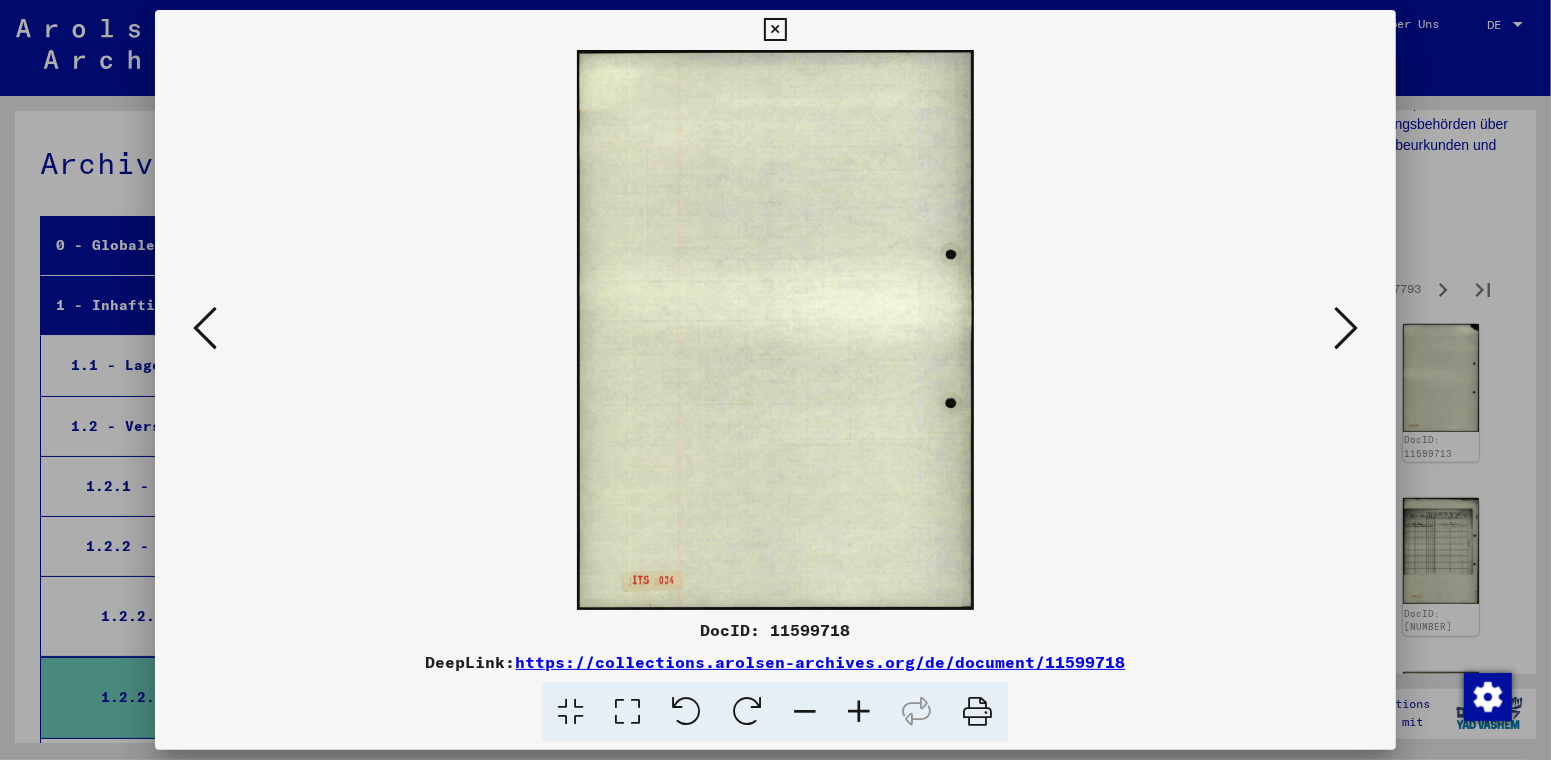 click at bounding box center [1346, 328] 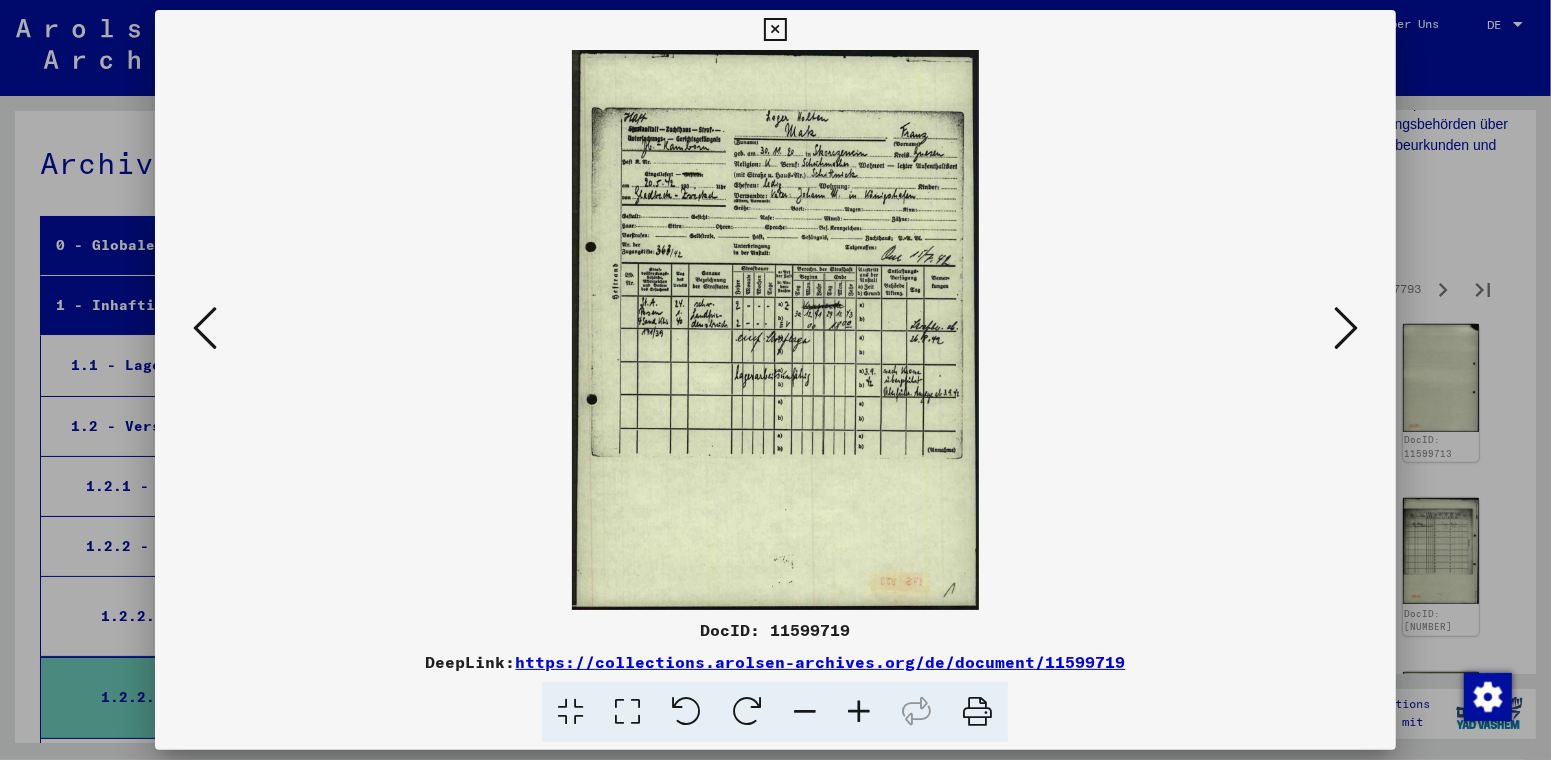 click at bounding box center (1346, 328) 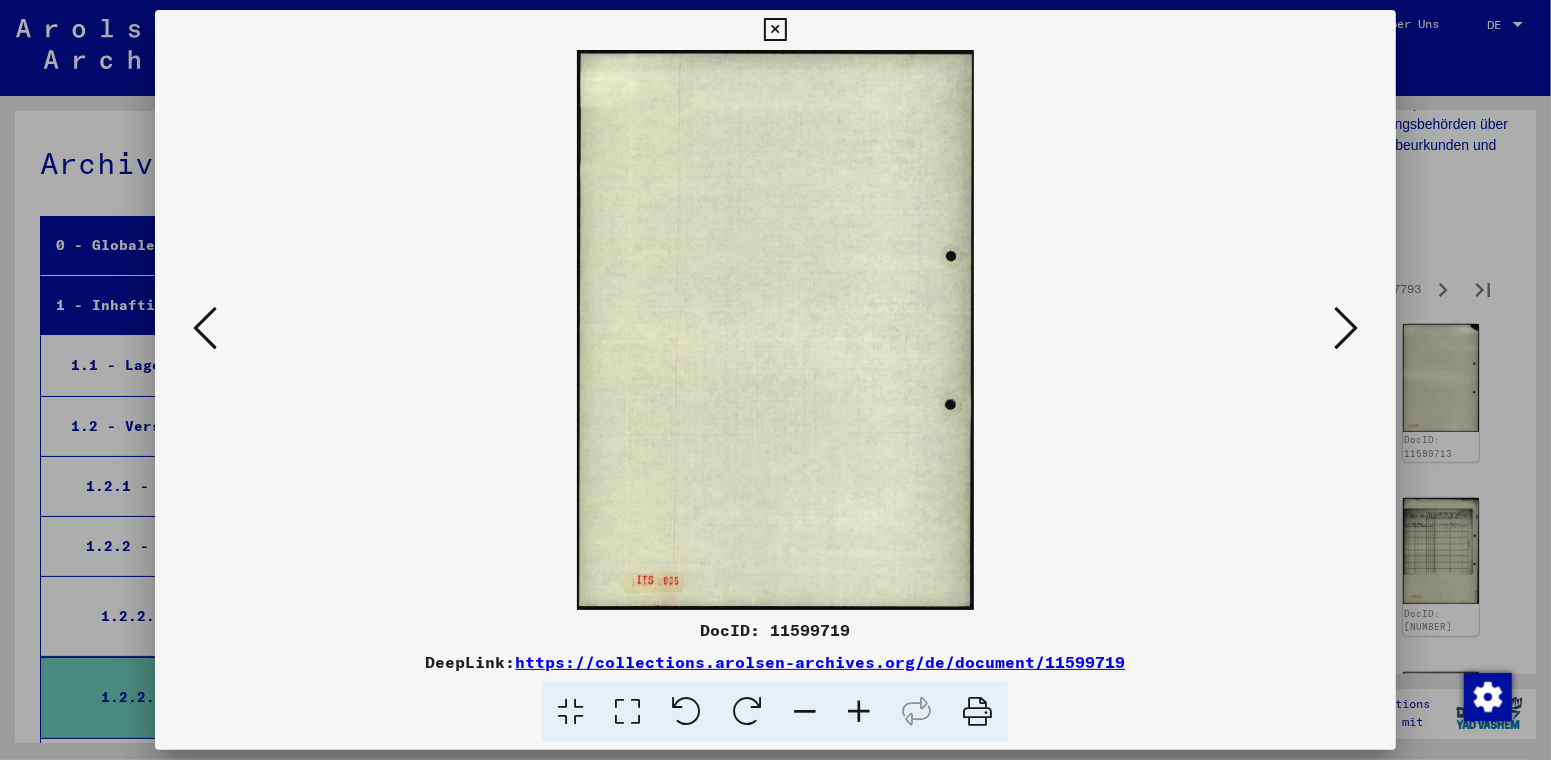 click at bounding box center [1346, 328] 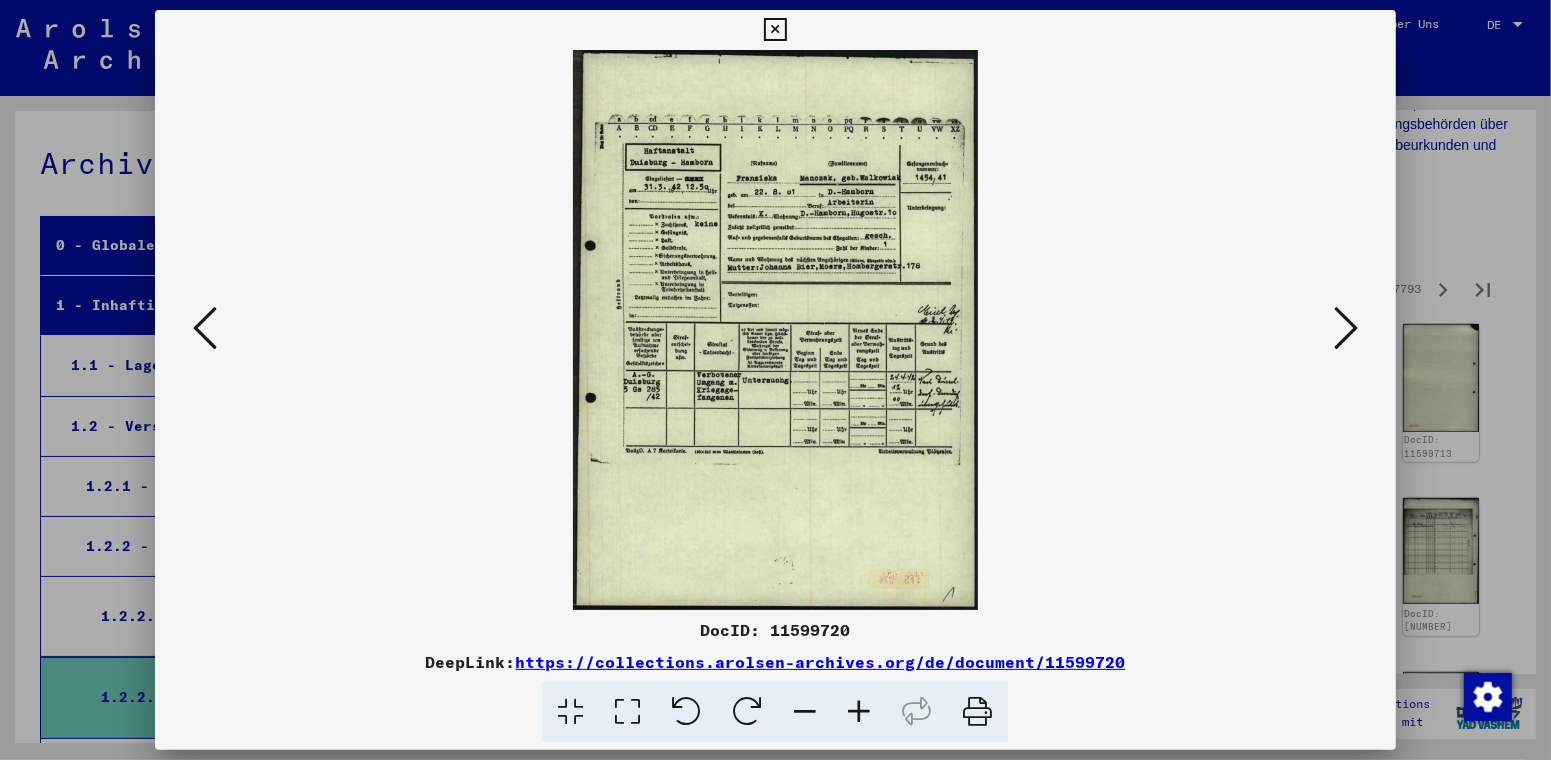 click at bounding box center [1346, 328] 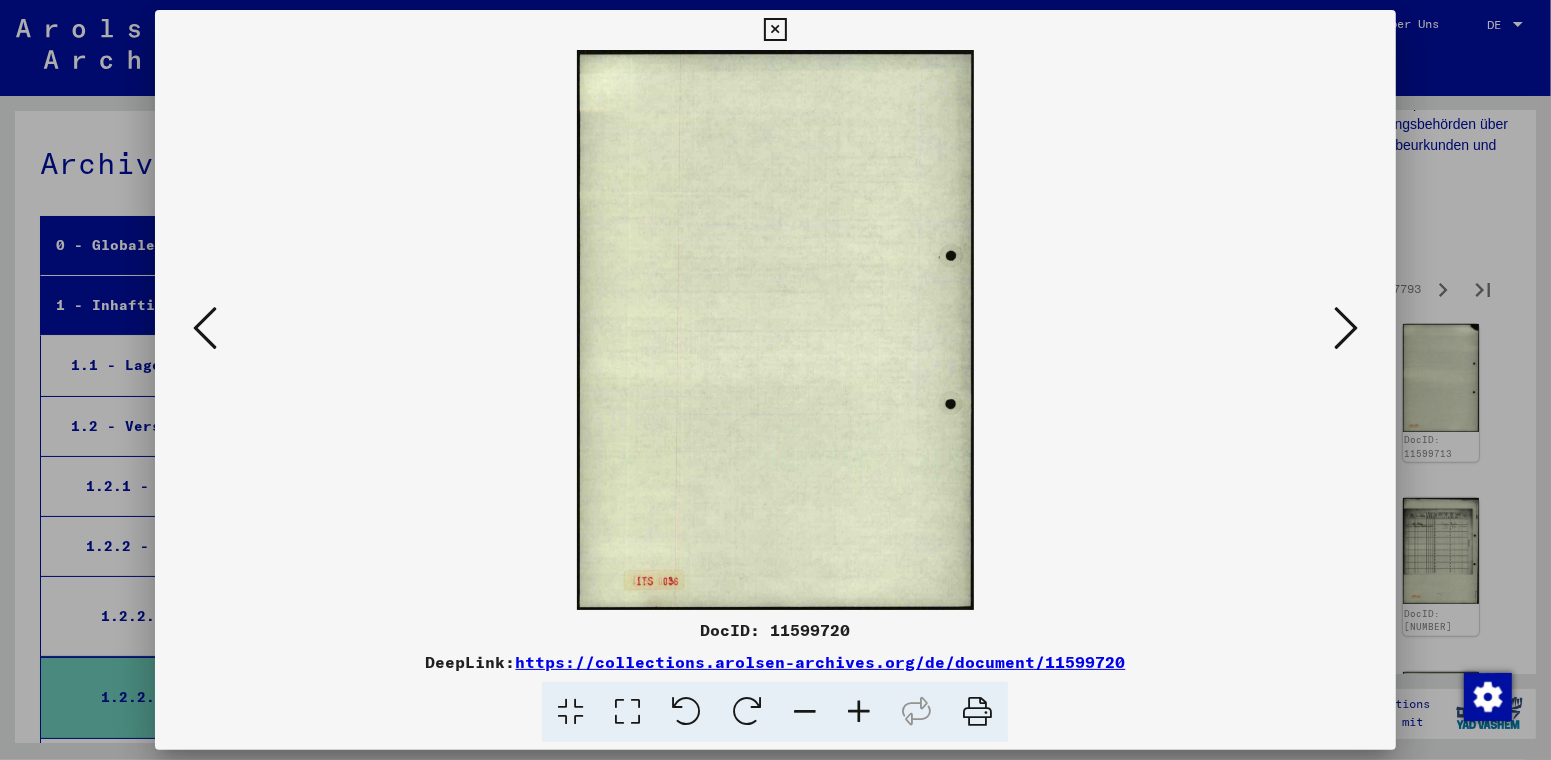 click at bounding box center [1346, 328] 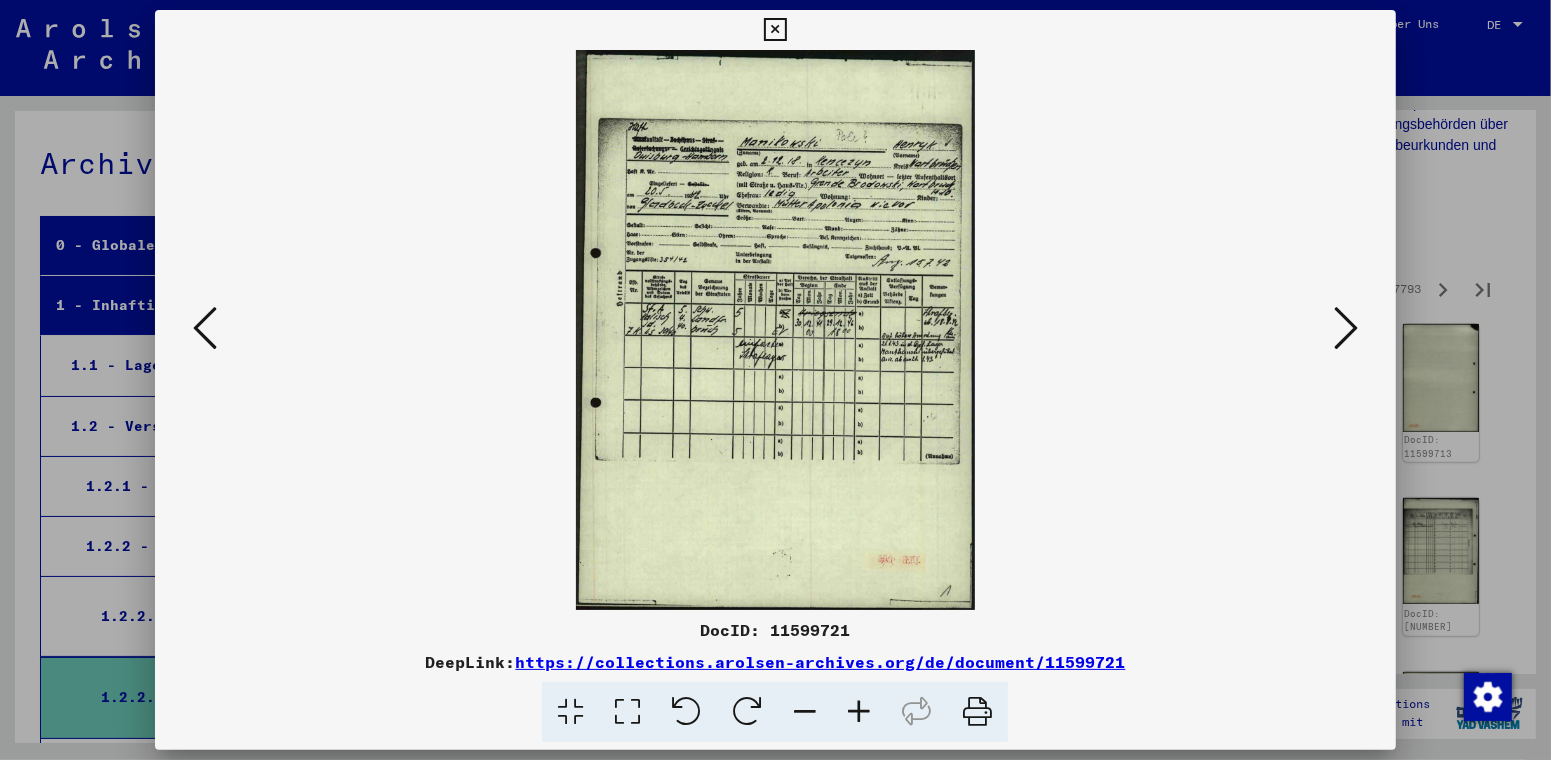 click at bounding box center (1346, 328) 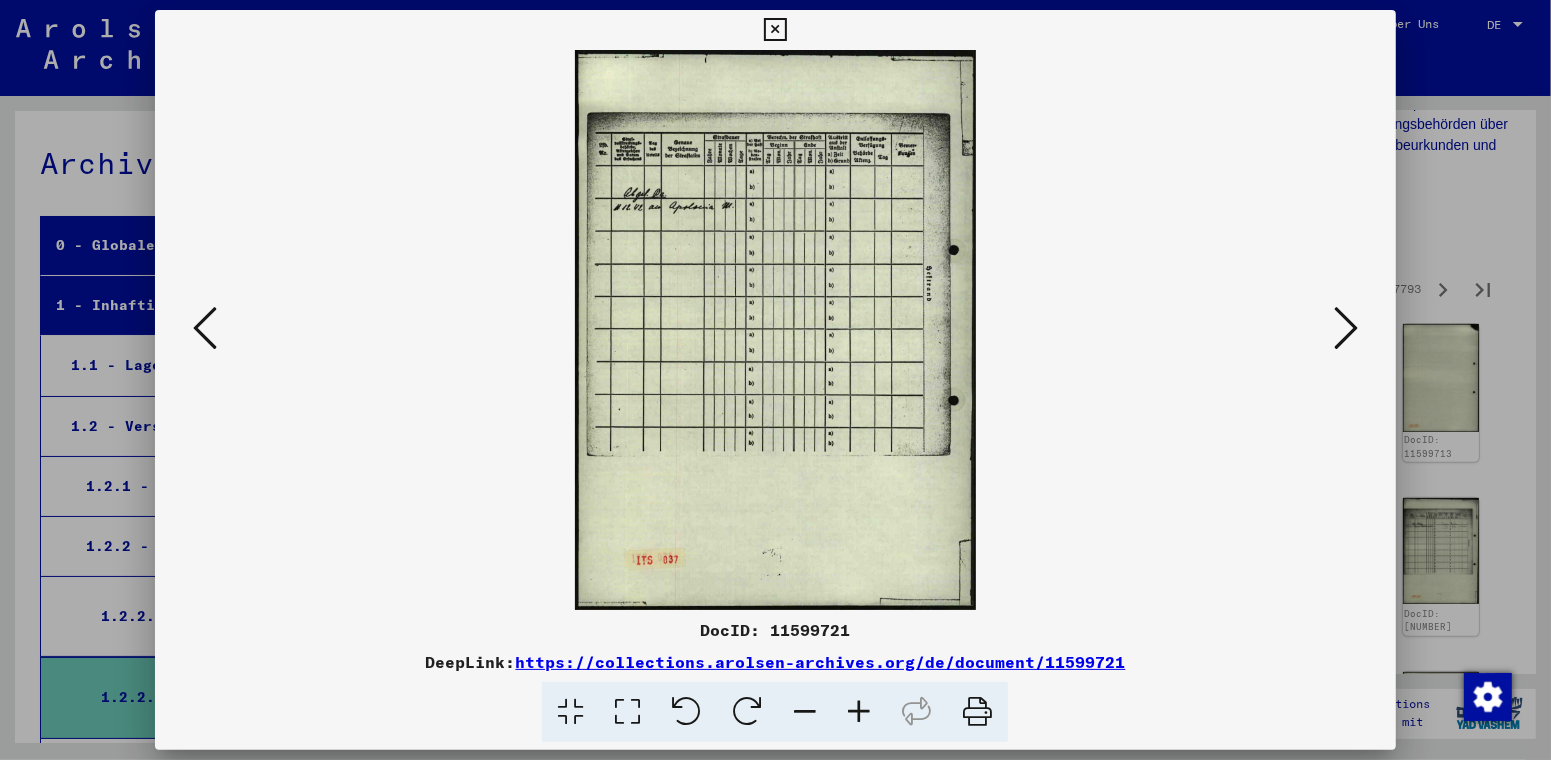 click at bounding box center (1346, 328) 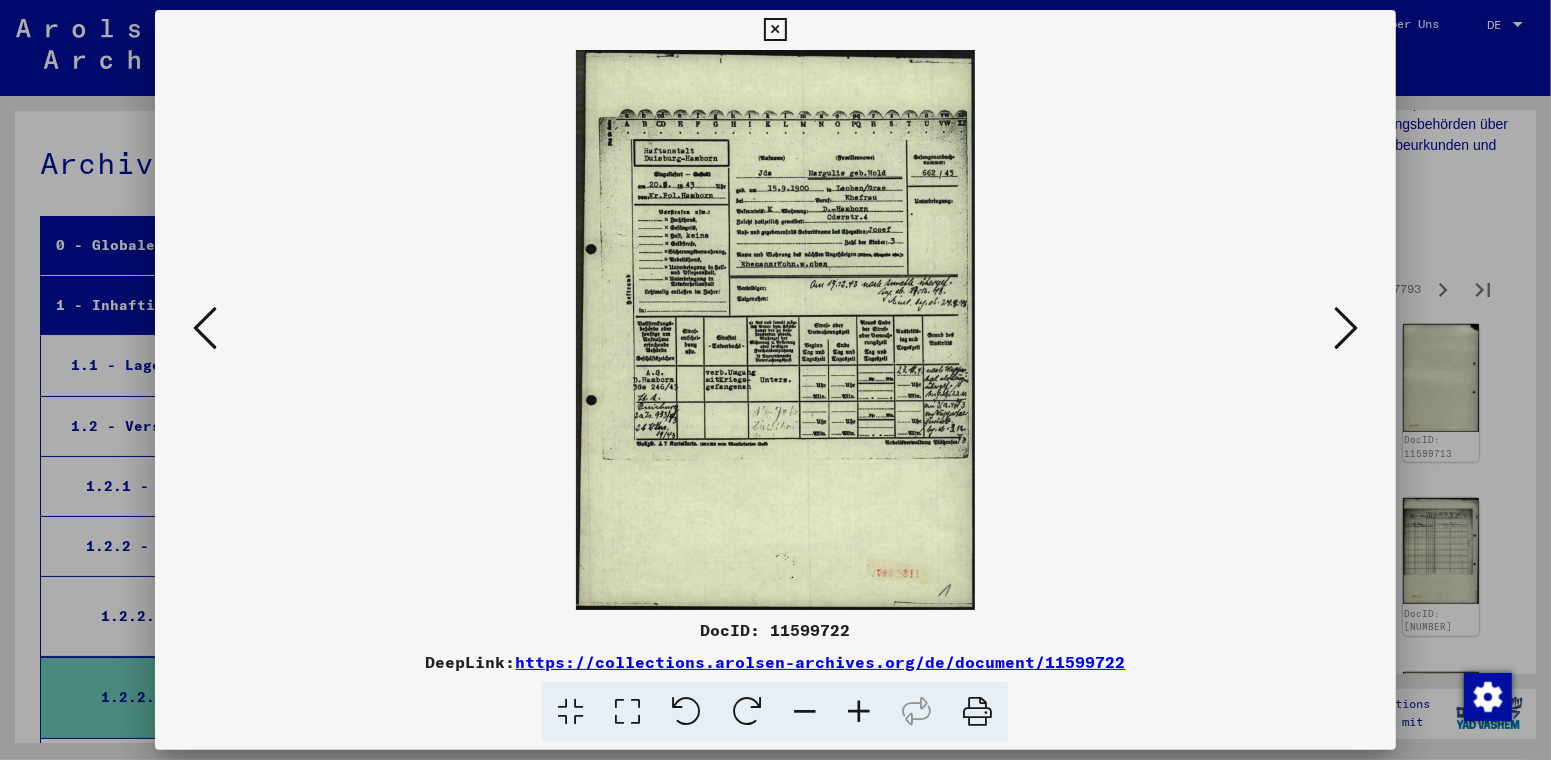 click at bounding box center [1346, 328] 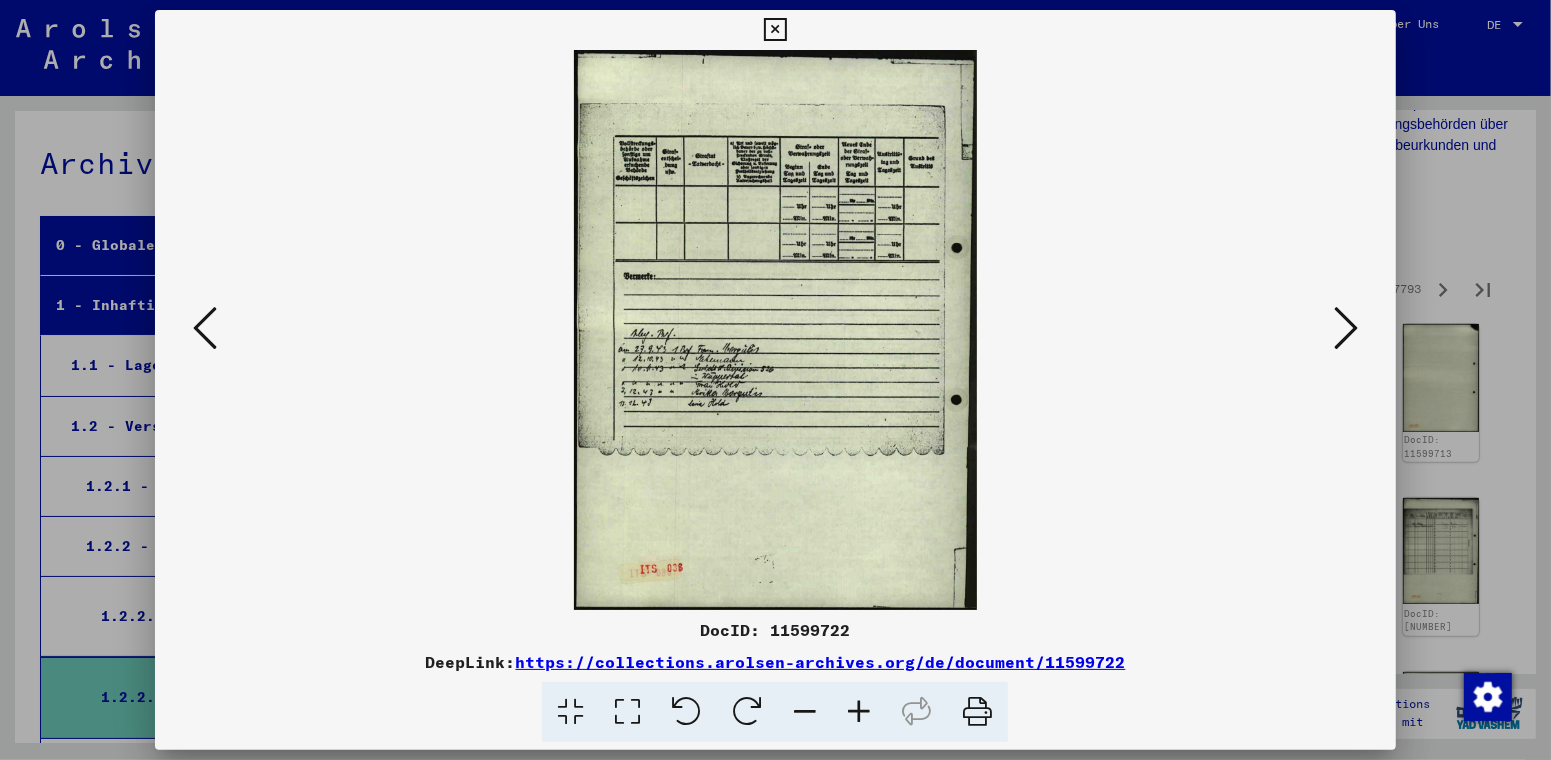 click at bounding box center [1346, 328] 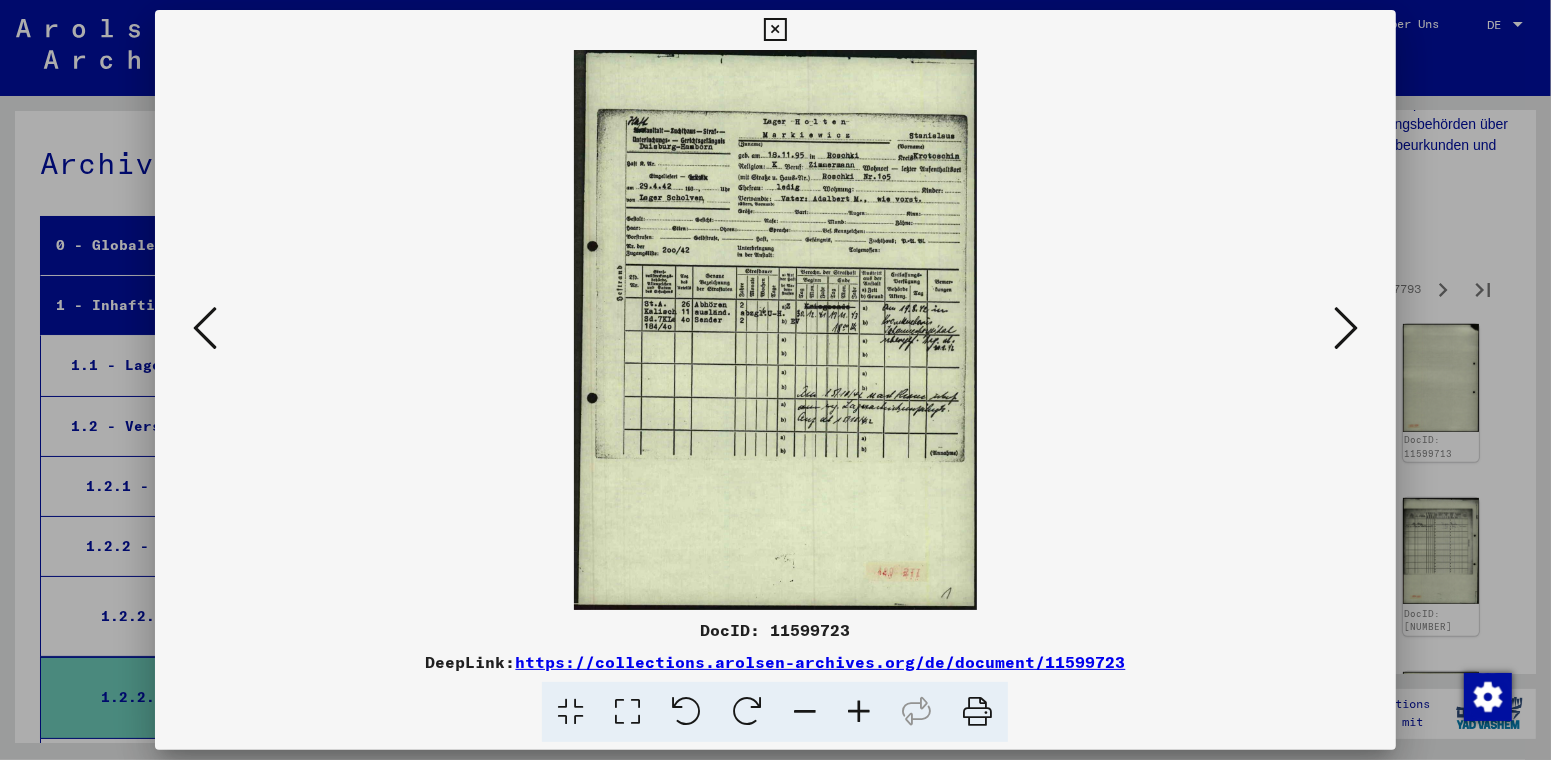 click at bounding box center [1346, 328] 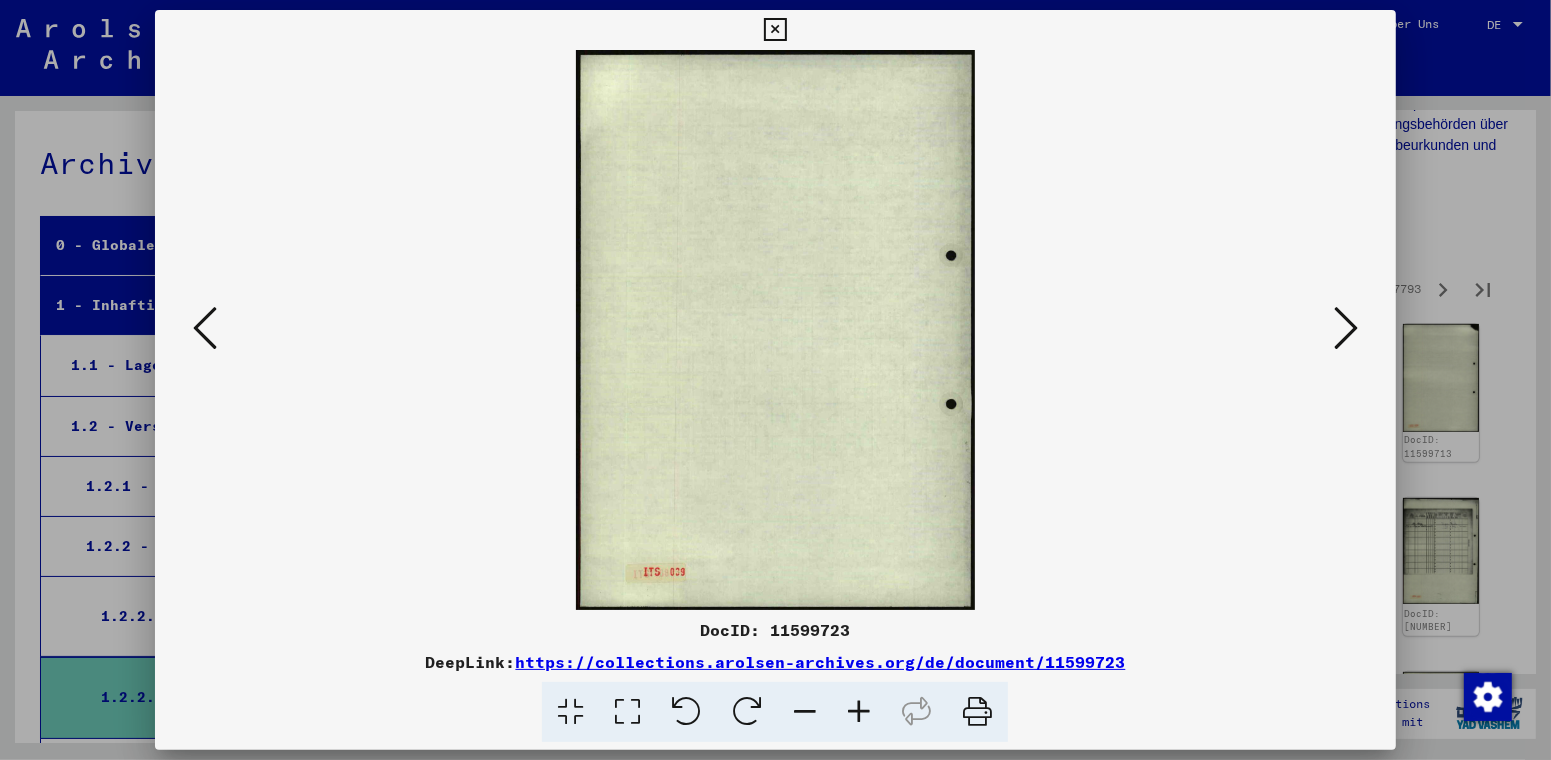 click at bounding box center [1346, 328] 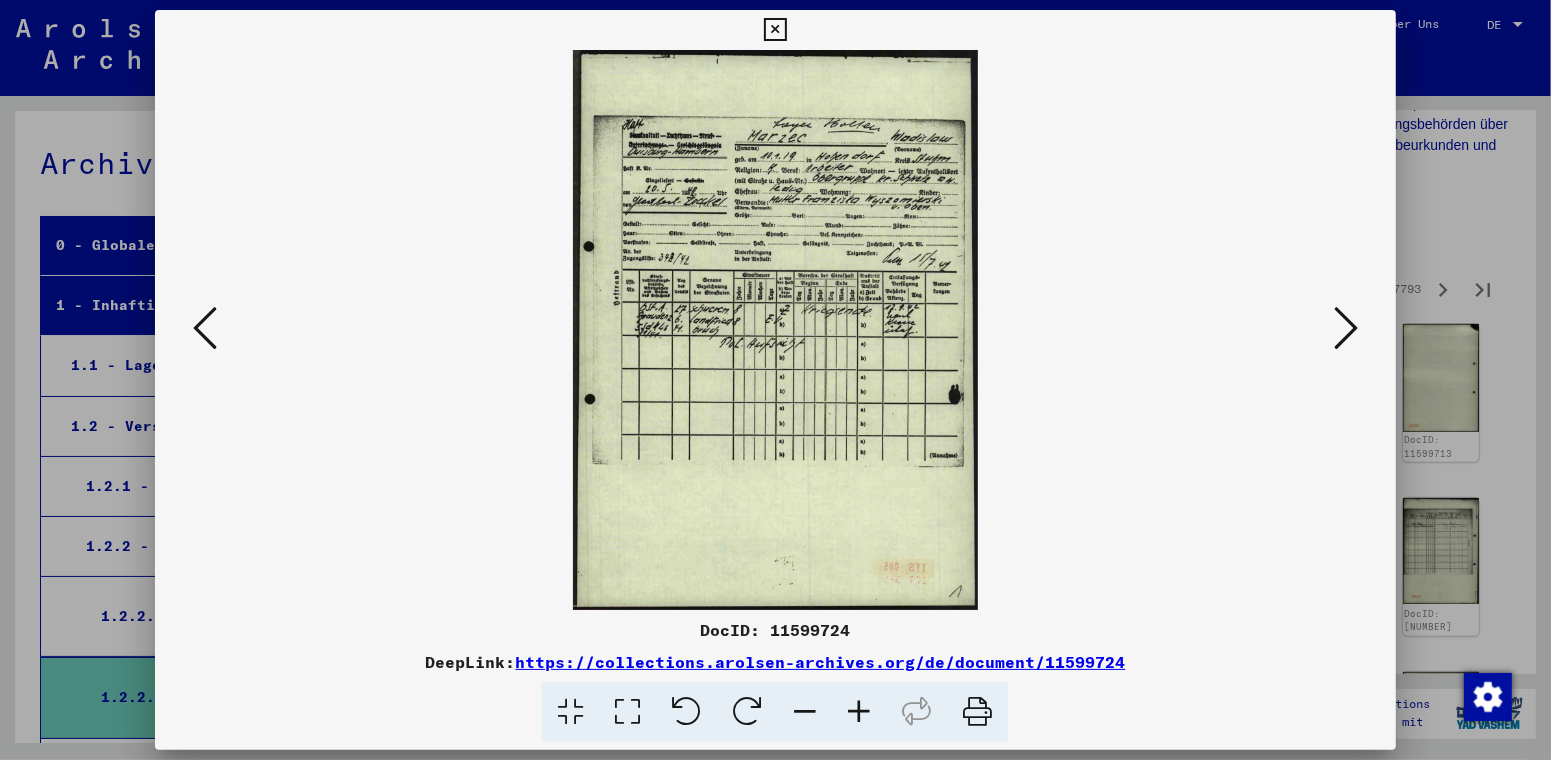click at bounding box center (1346, 328) 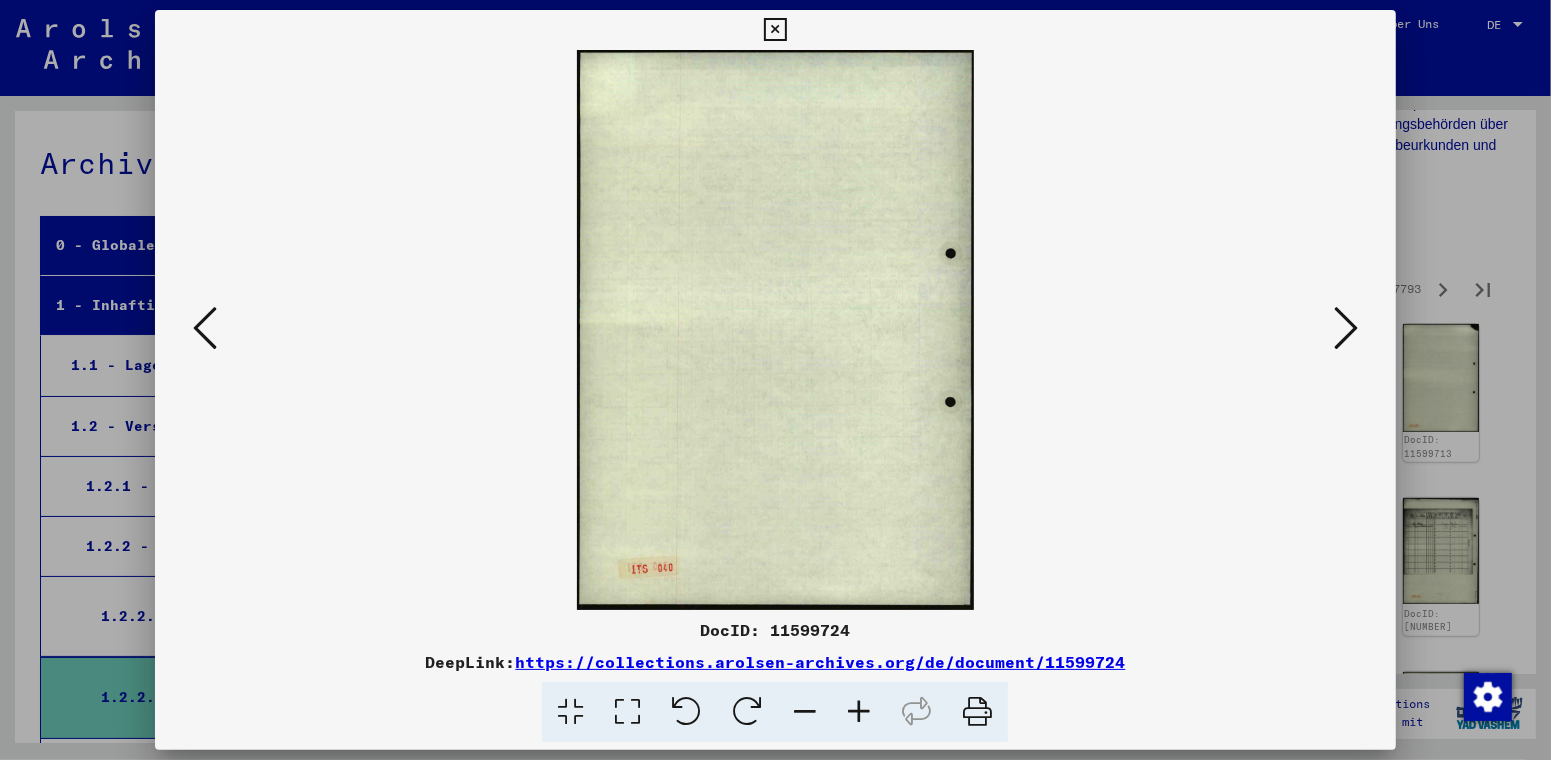 click at bounding box center (1346, 328) 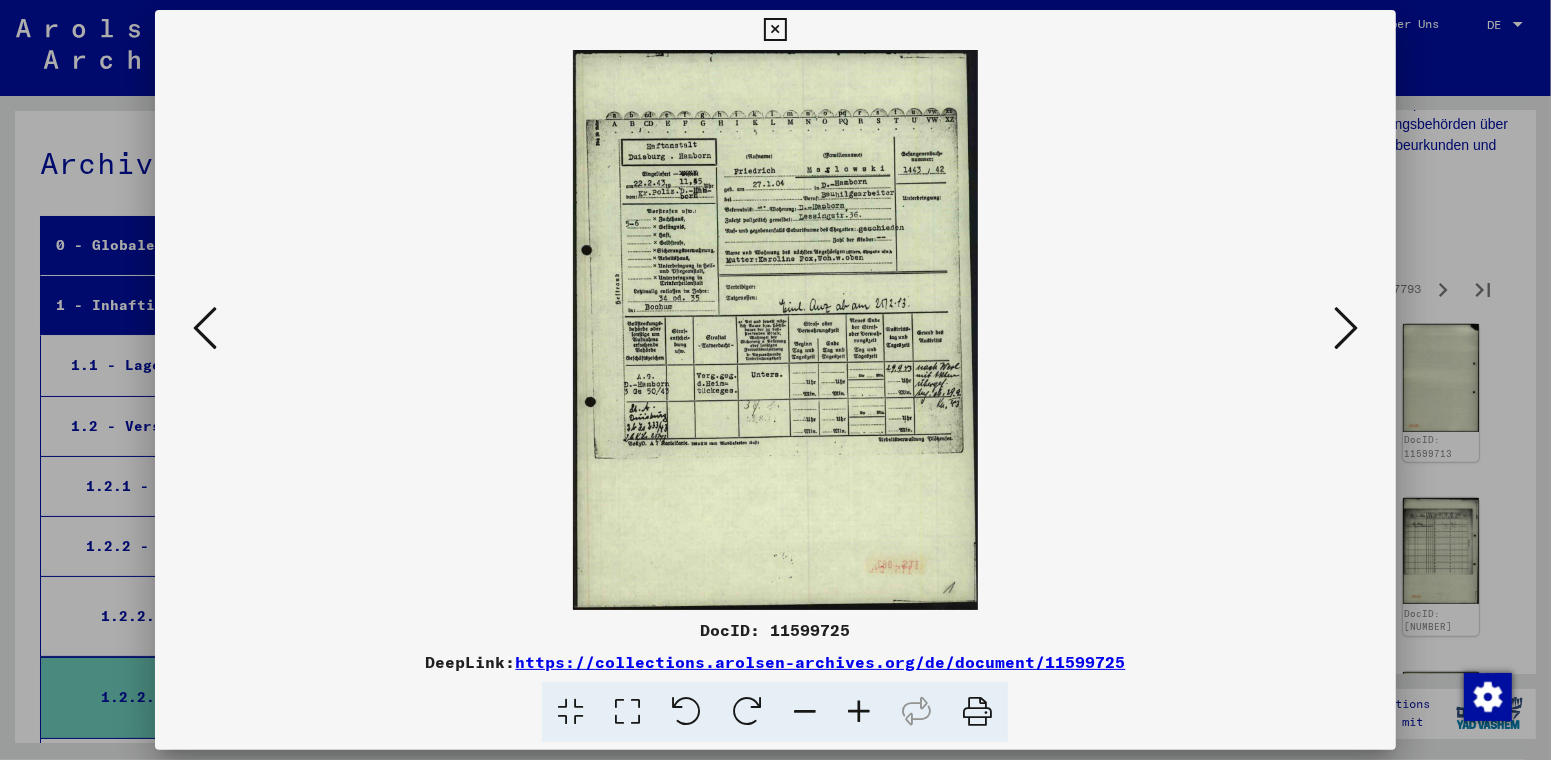 click at bounding box center [1346, 328] 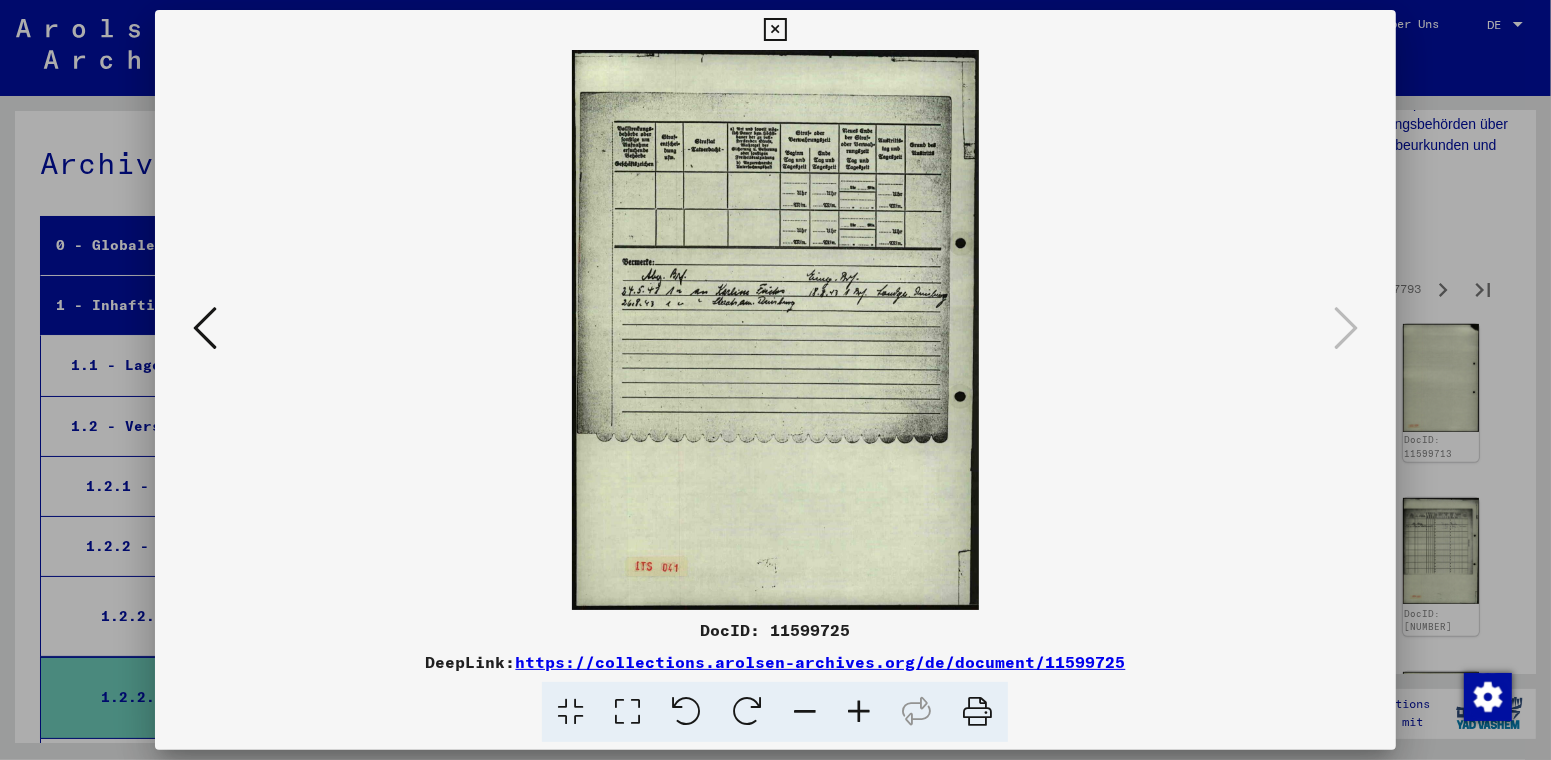 click at bounding box center (775, 30) 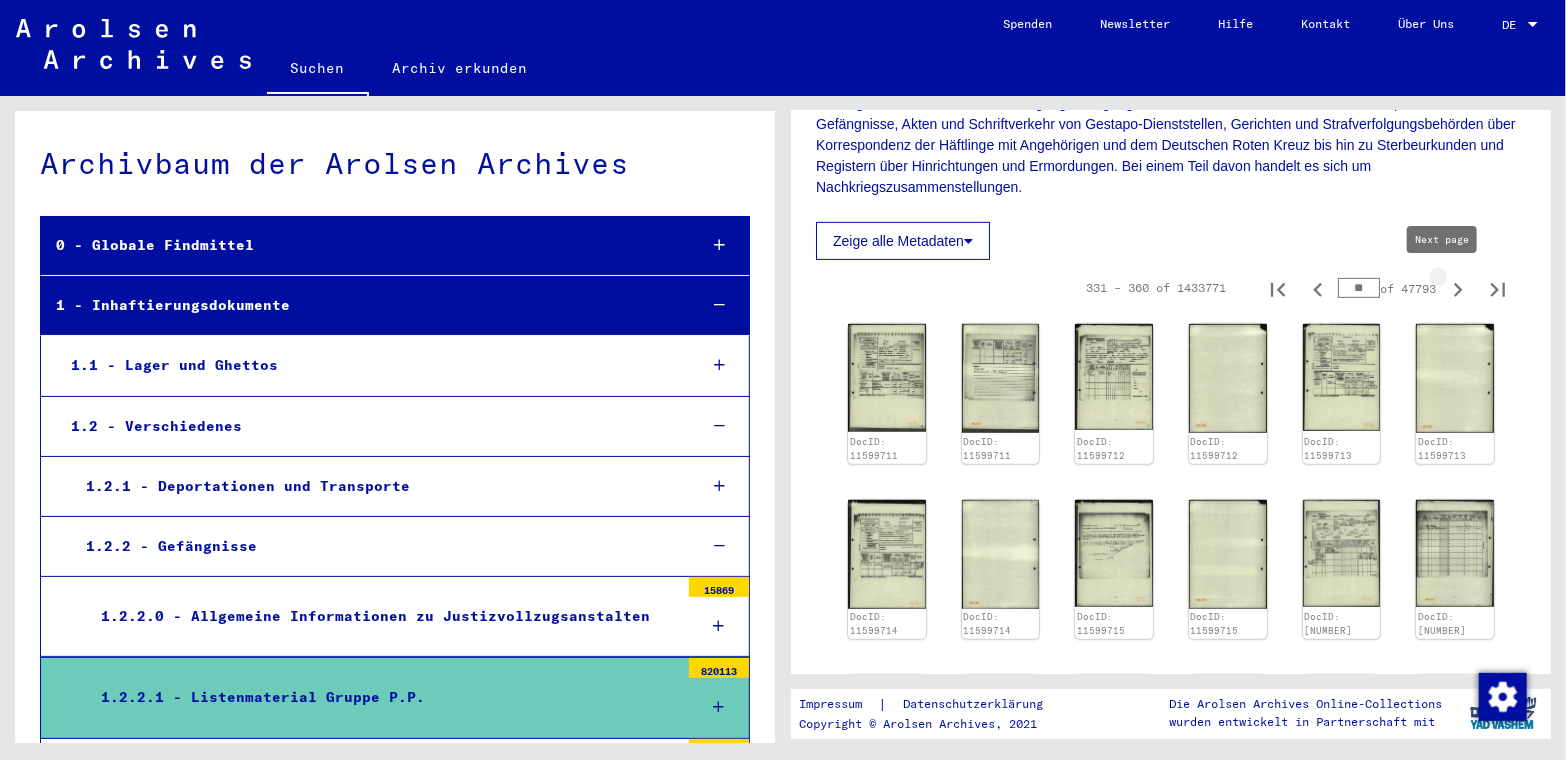 click 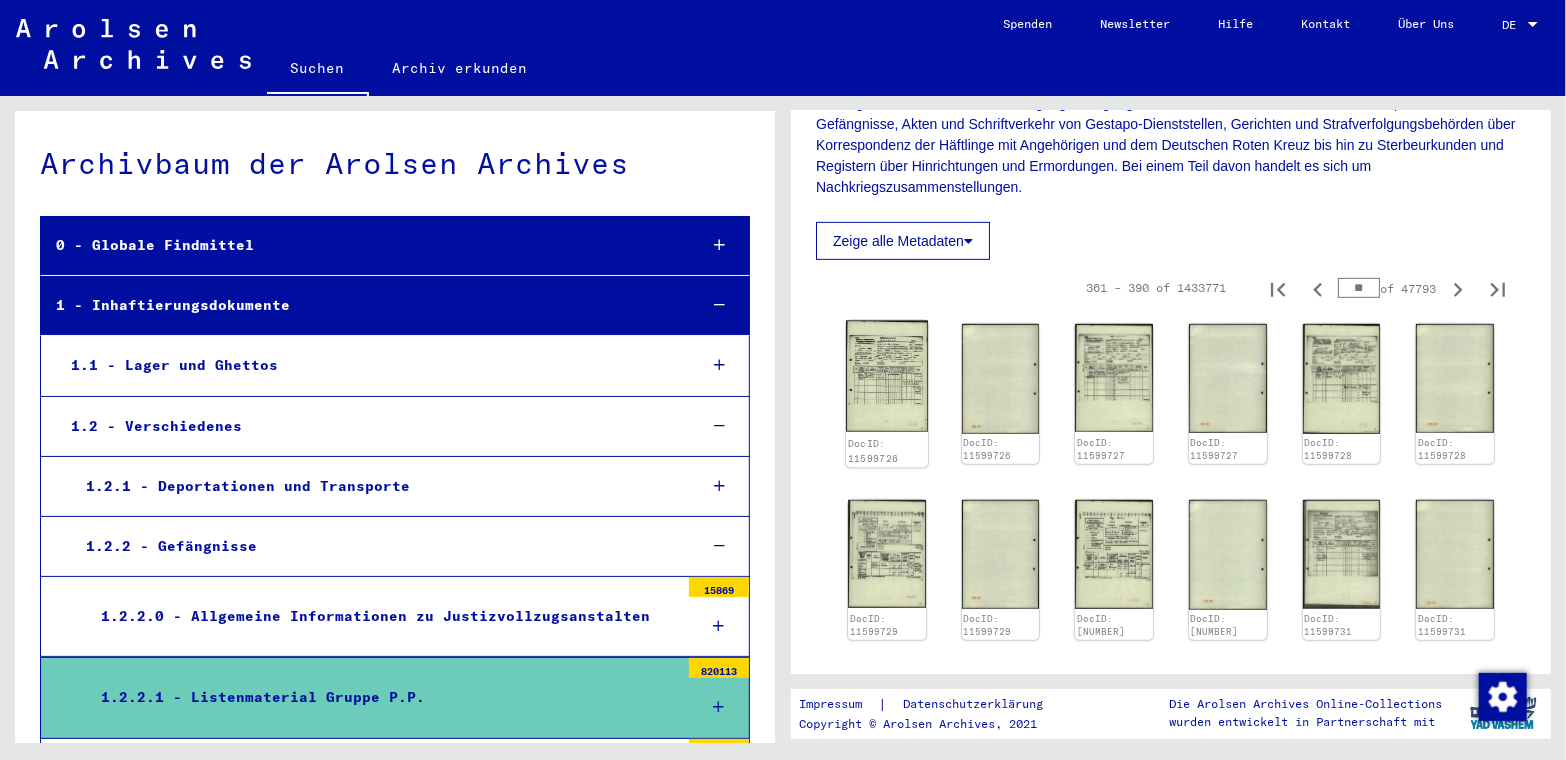 click 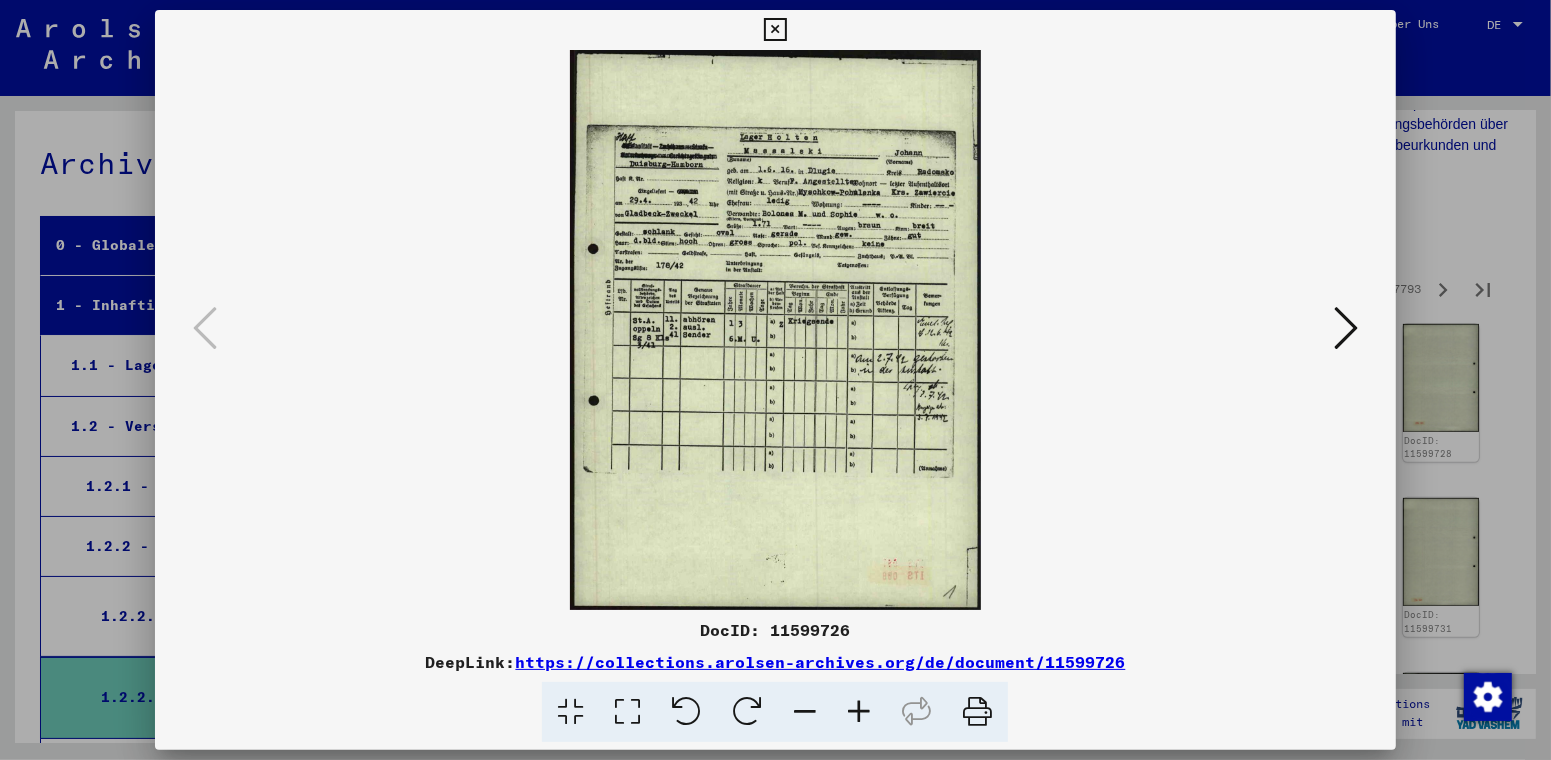 click at bounding box center (775, 330) 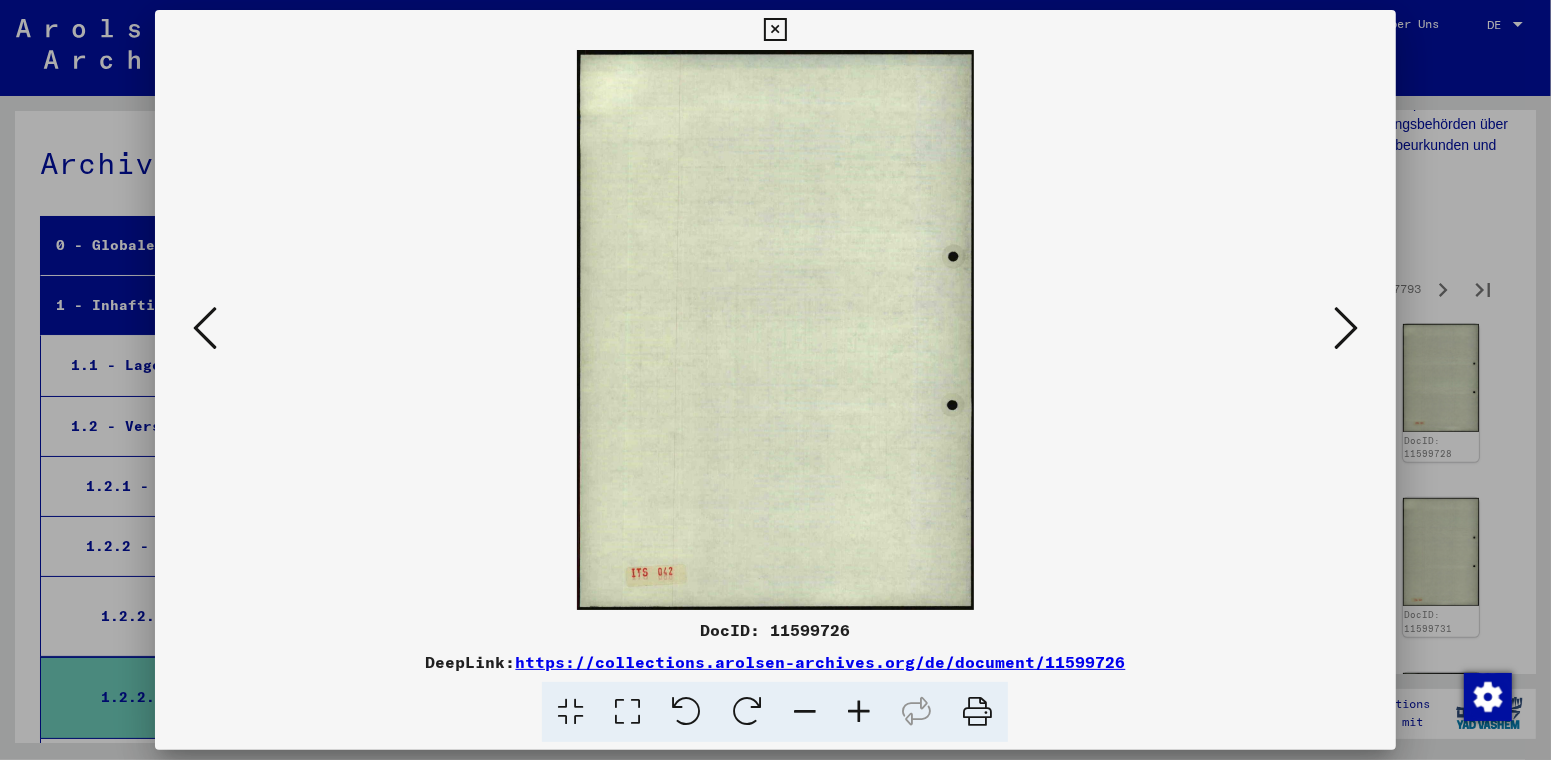 click at bounding box center (1346, 328) 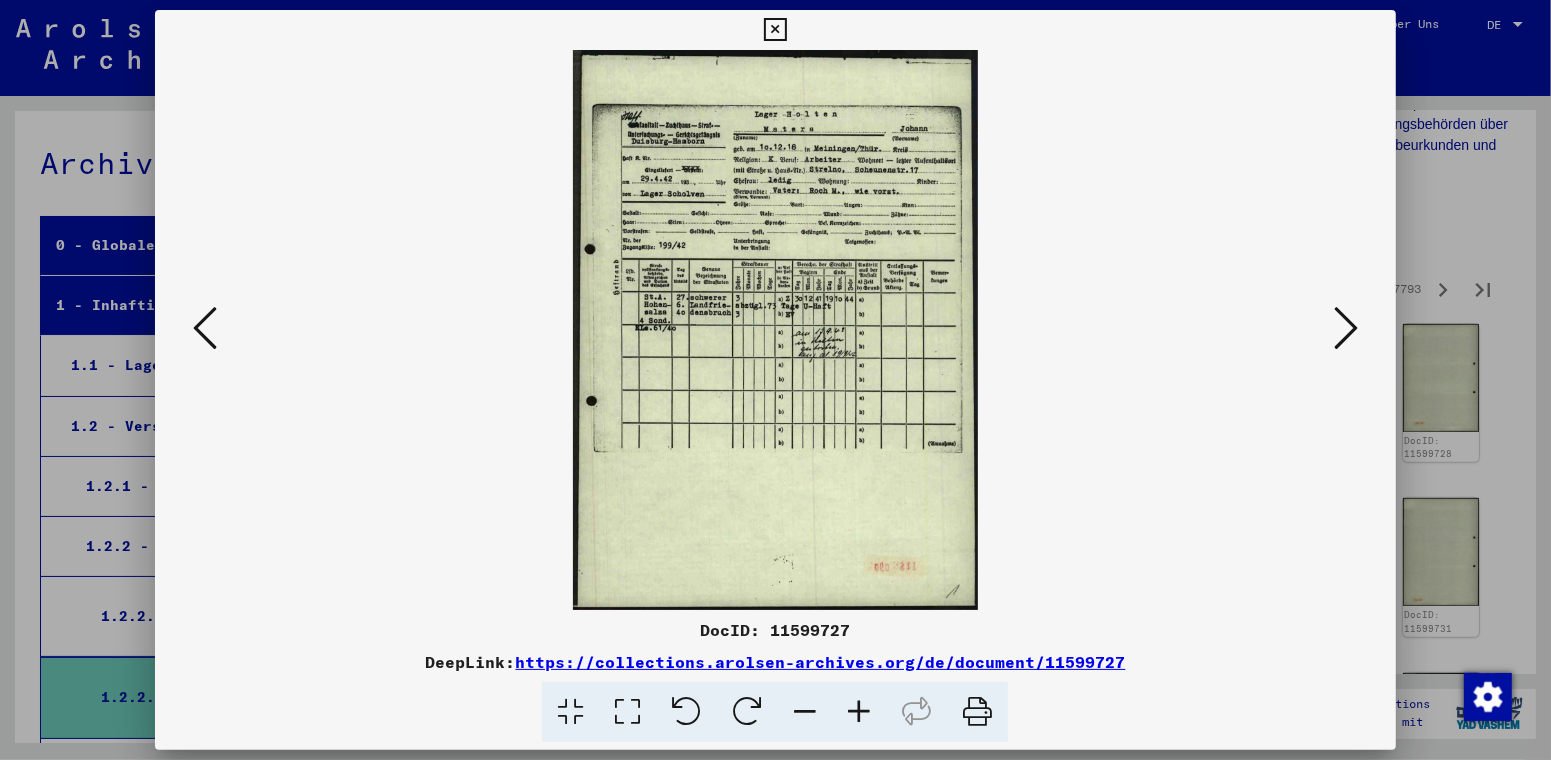 click at bounding box center (1346, 328) 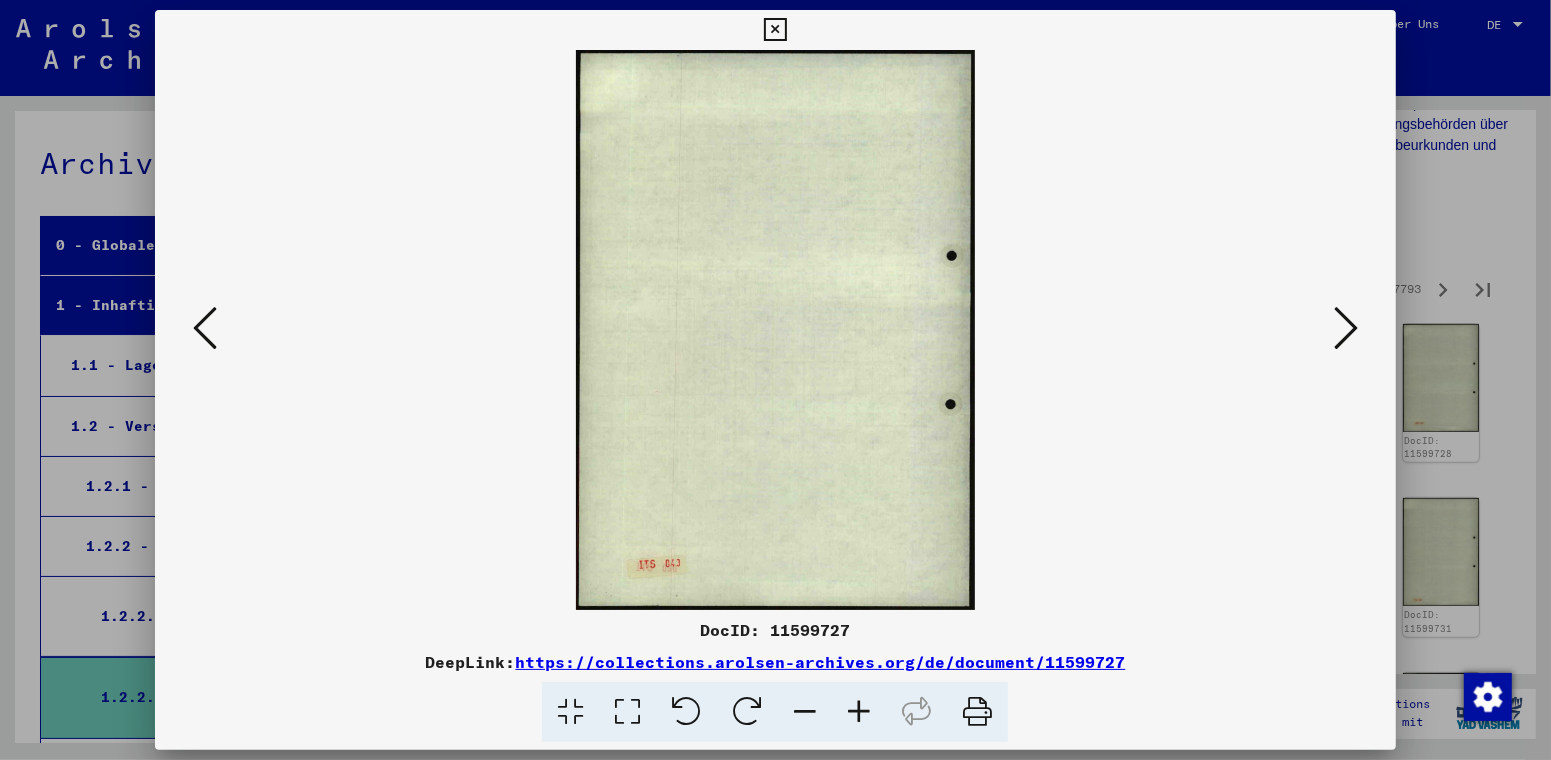 click at bounding box center [1346, 328] 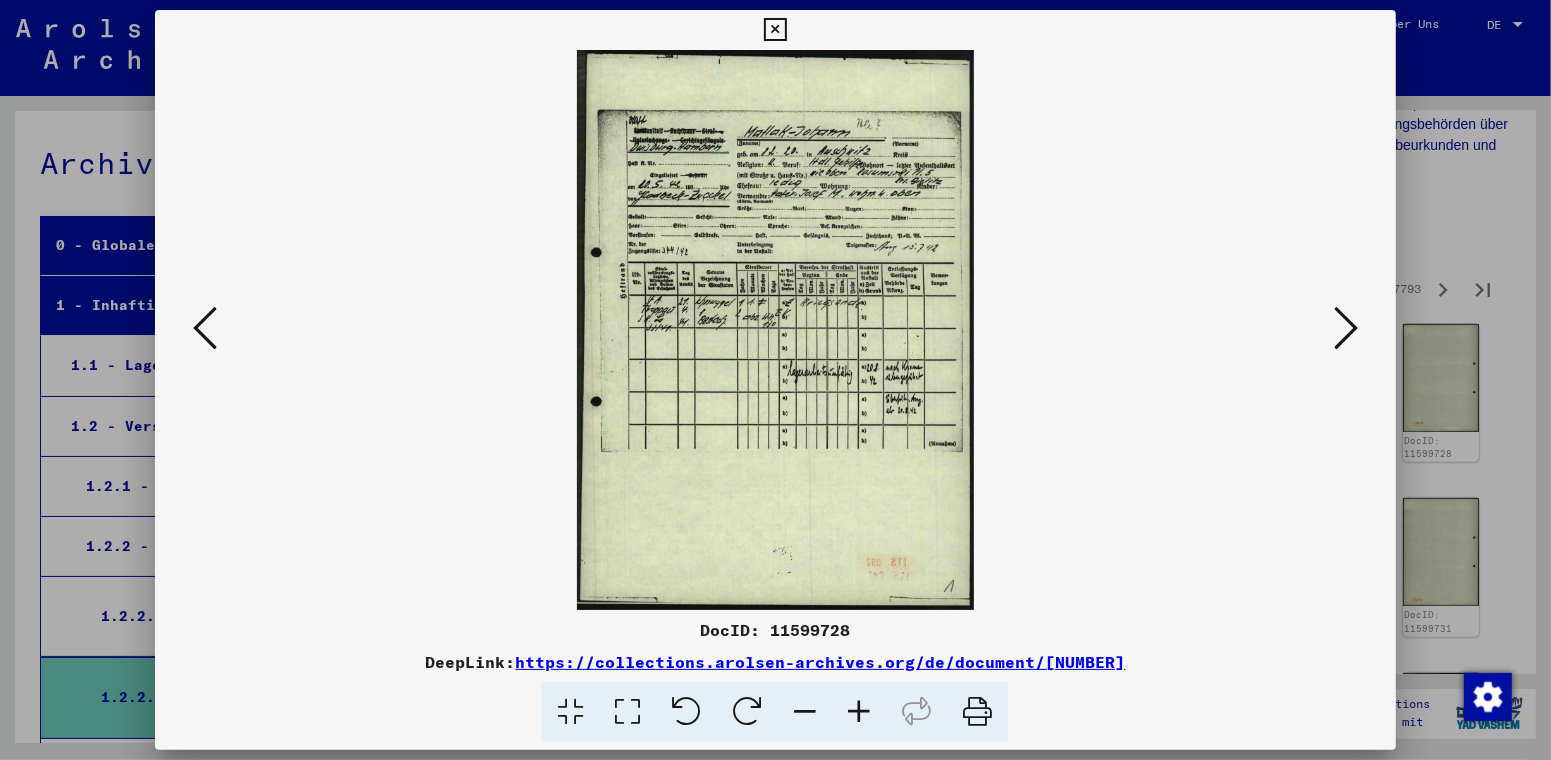 click at bounding box center (1346, 328) 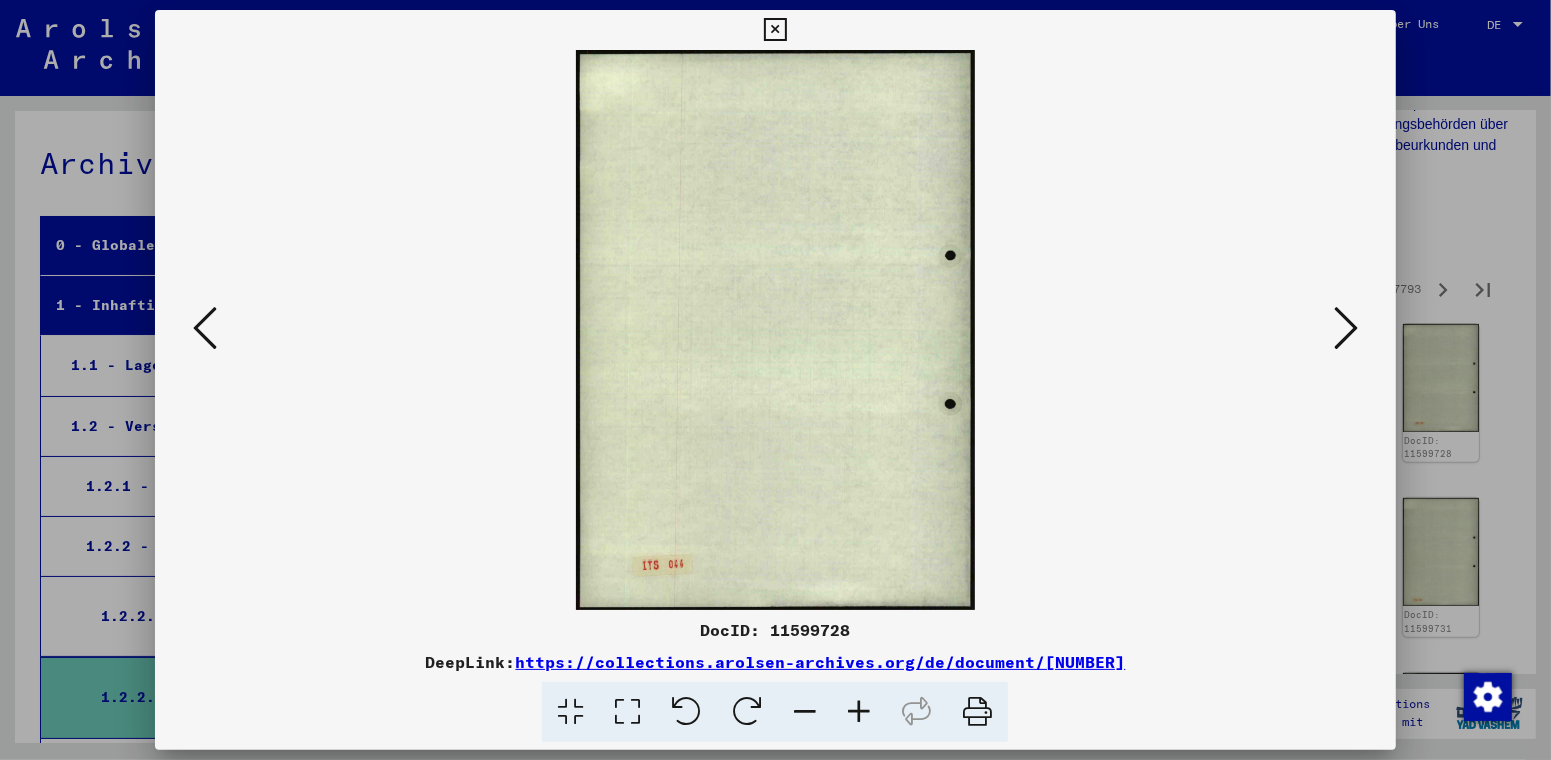 click at bounding box center (1346, 328) 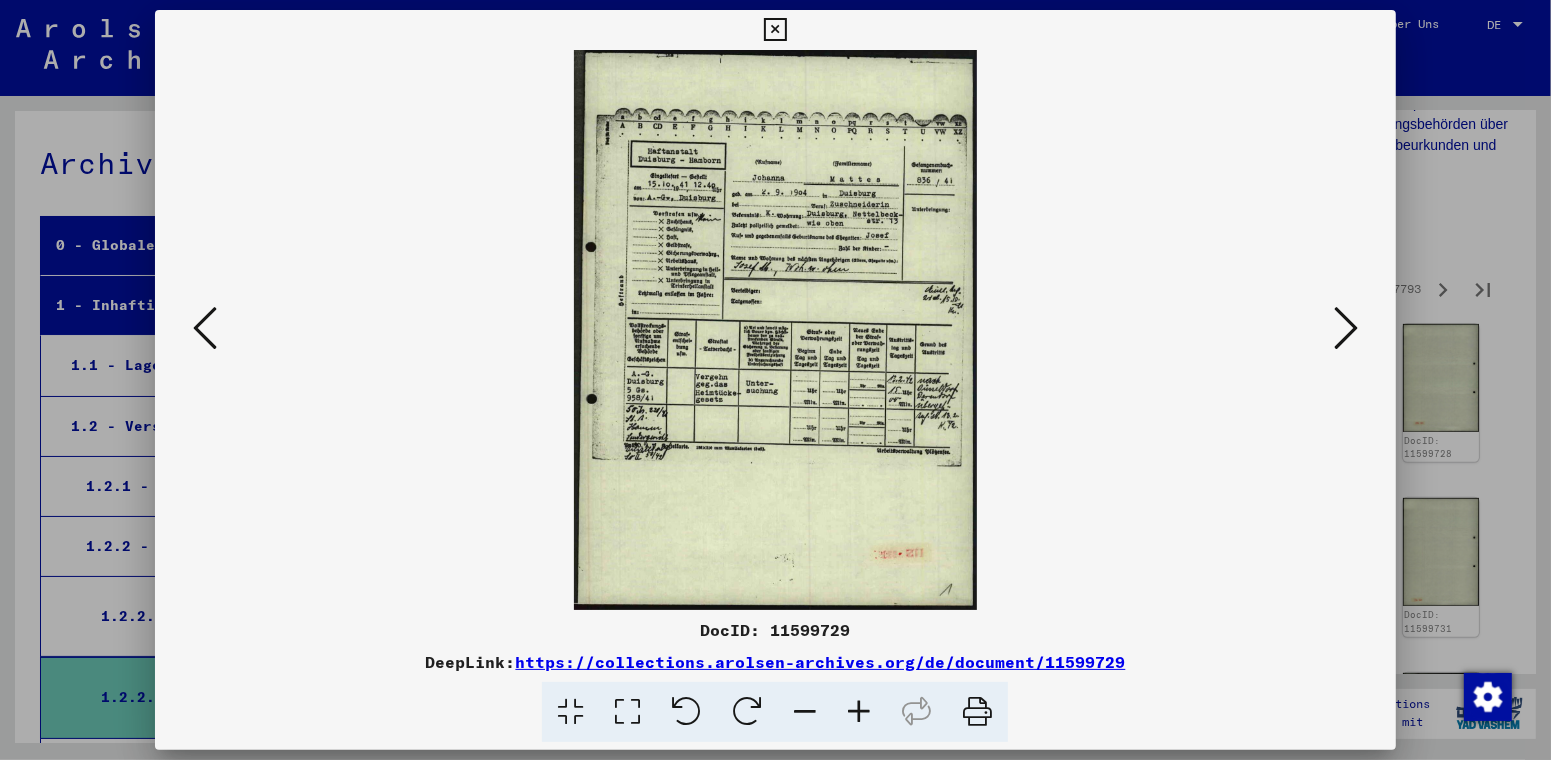 click at bounding box center [1346, 328] 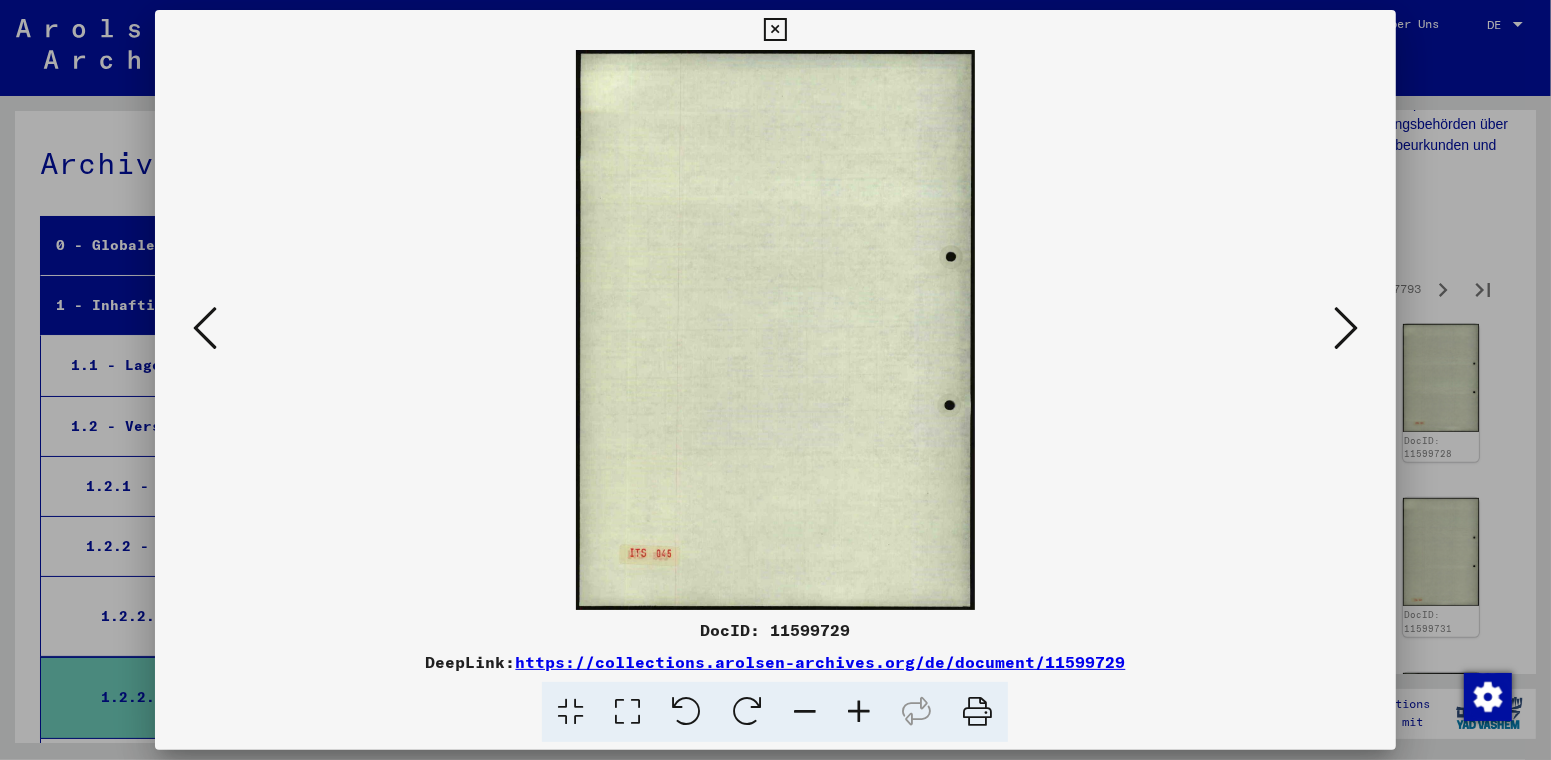click at bounding box center (1346, 328) 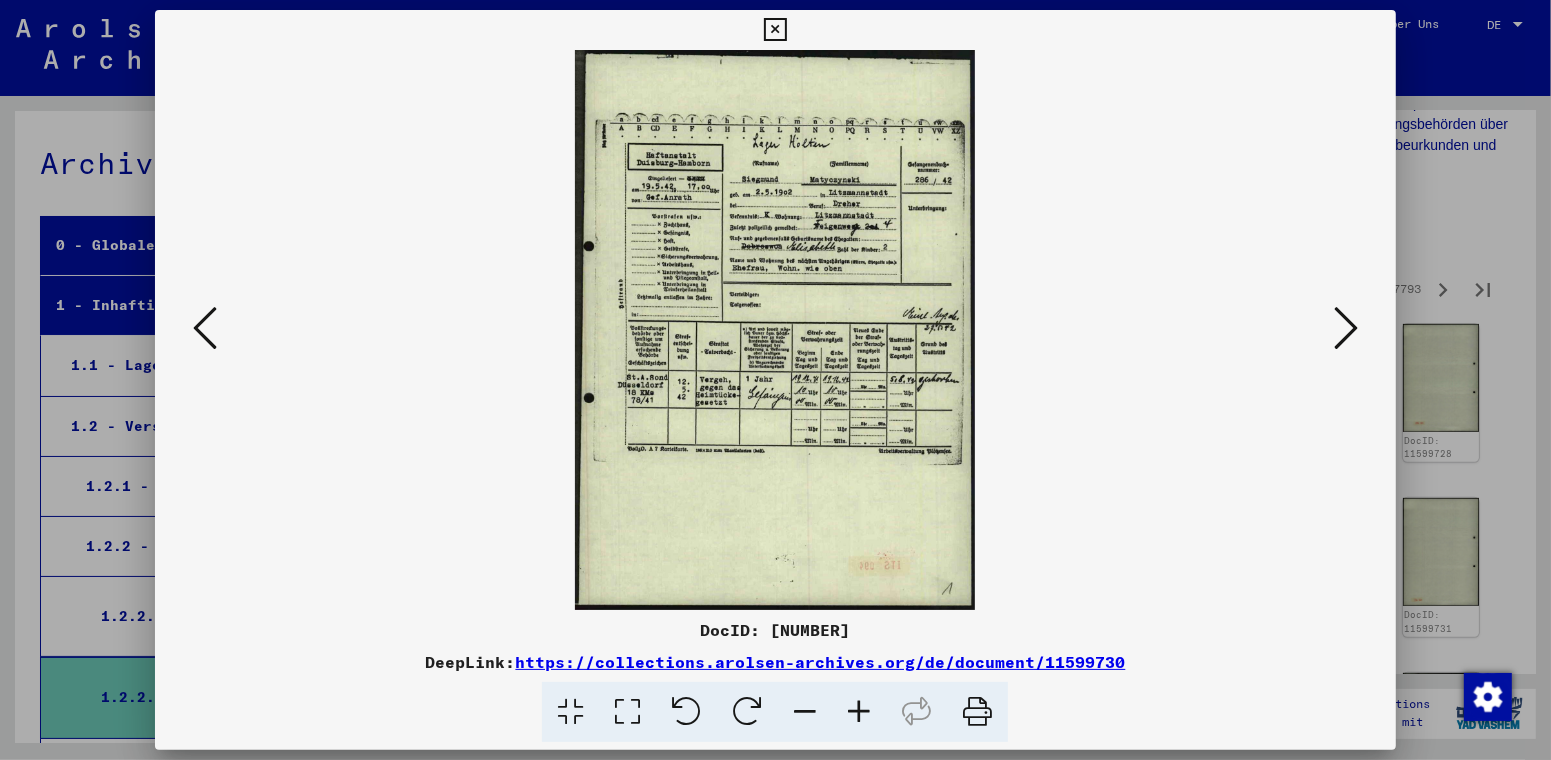 click at bounding box center [1346, 328] 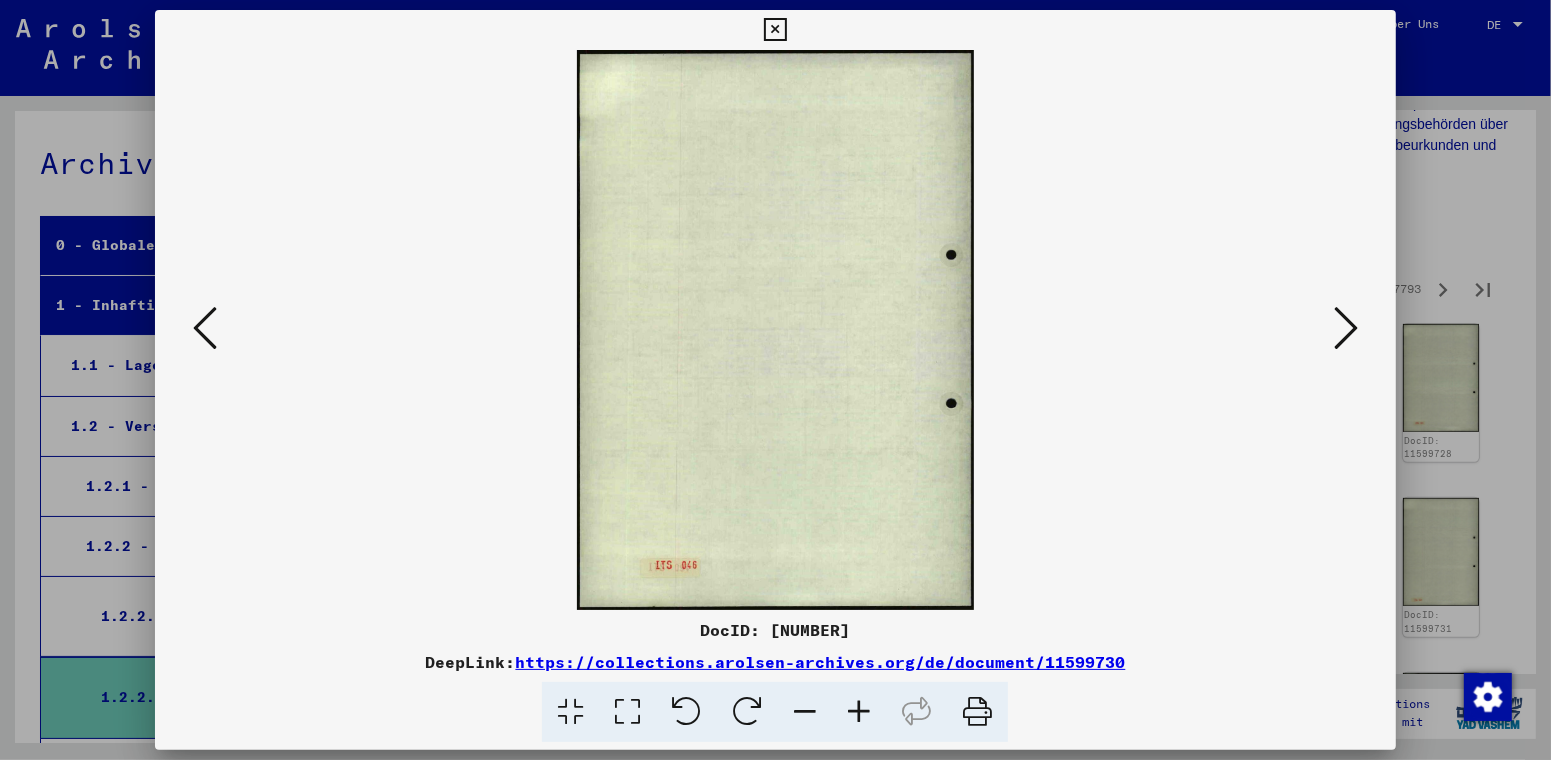 click at bounding box center (1346, 328) 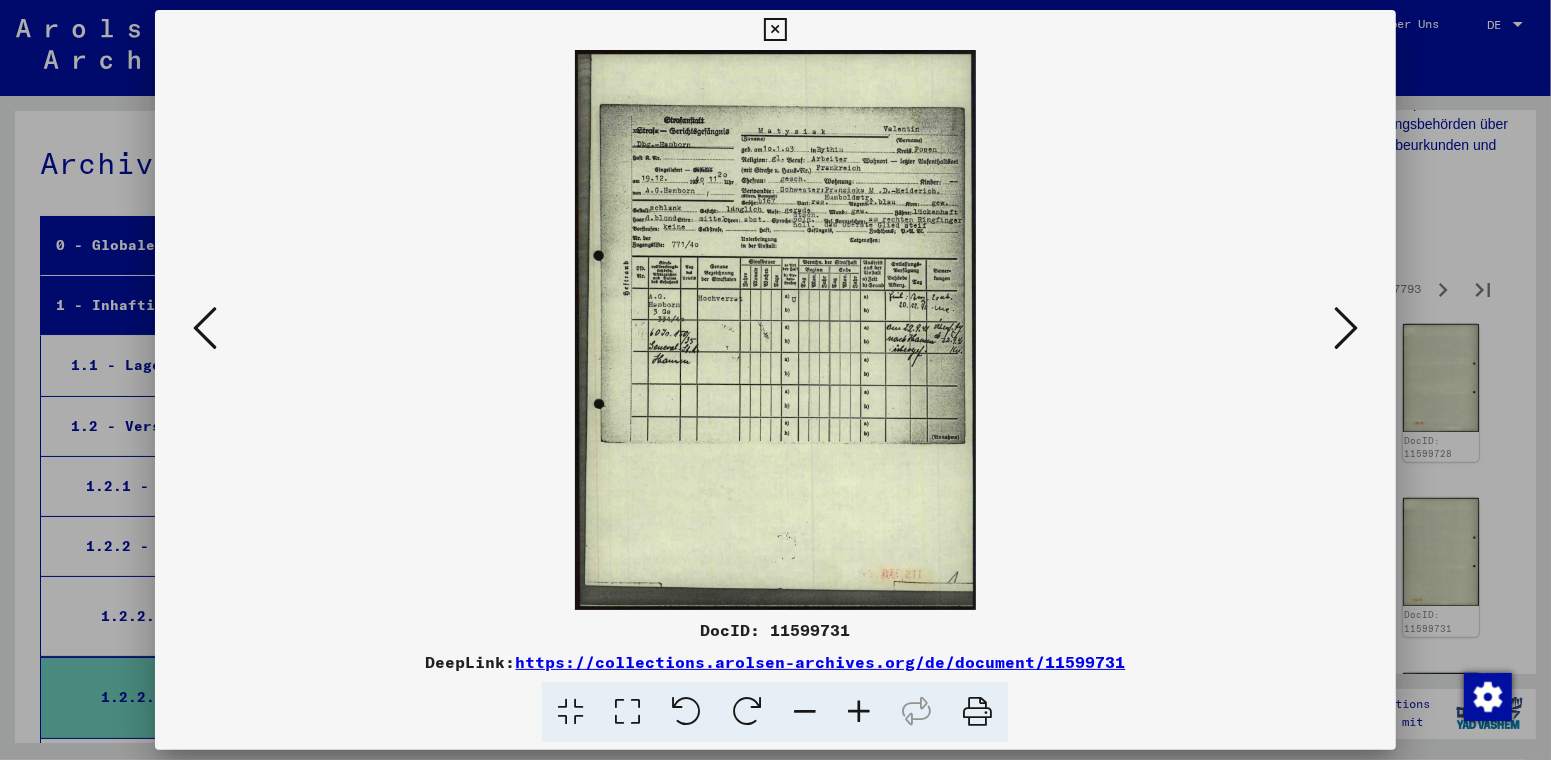 click at bounding box center [1346, 328] 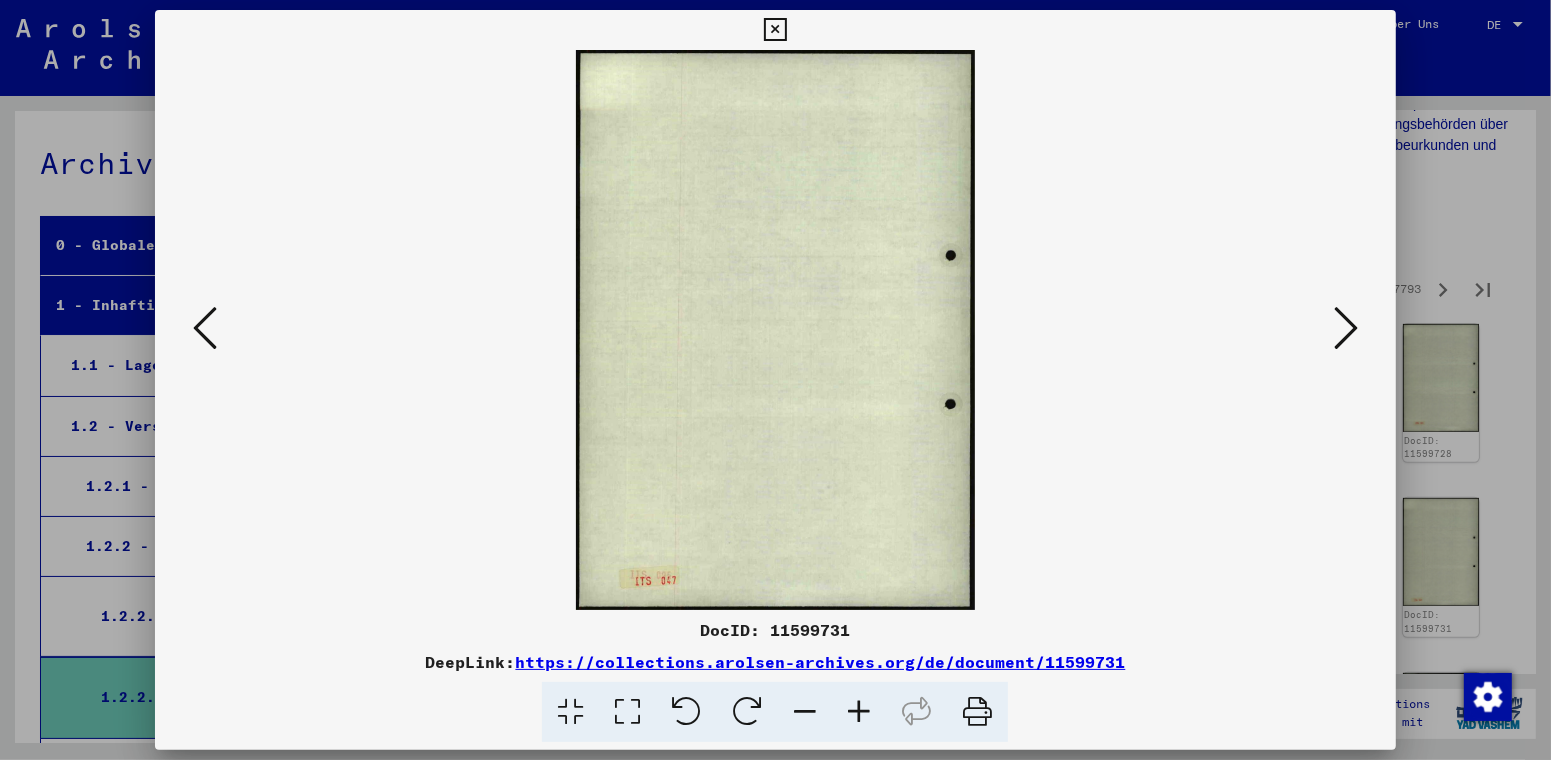 click at bounding box center [1346, 328] 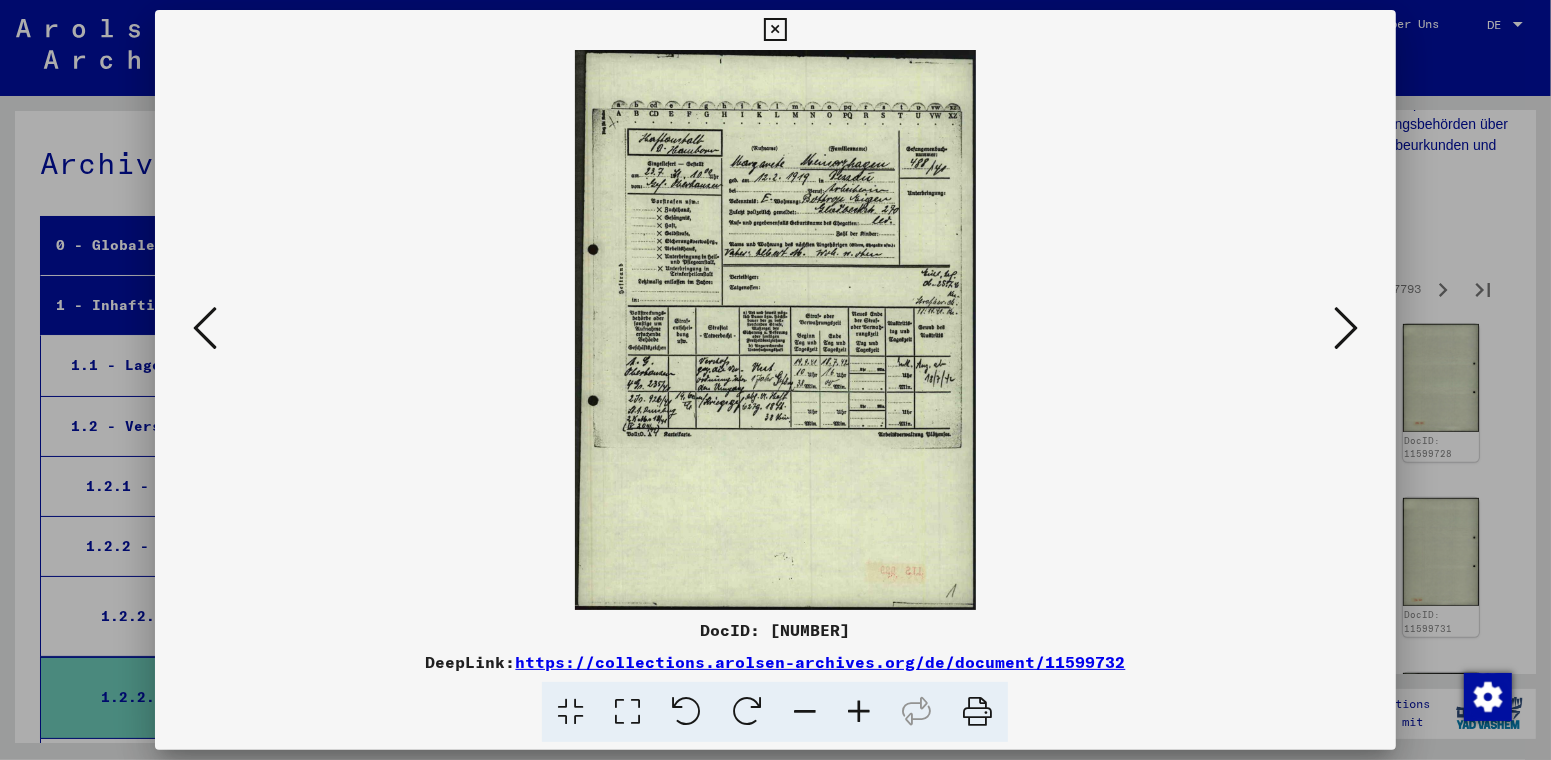 click at bounding box center (1346, 328) 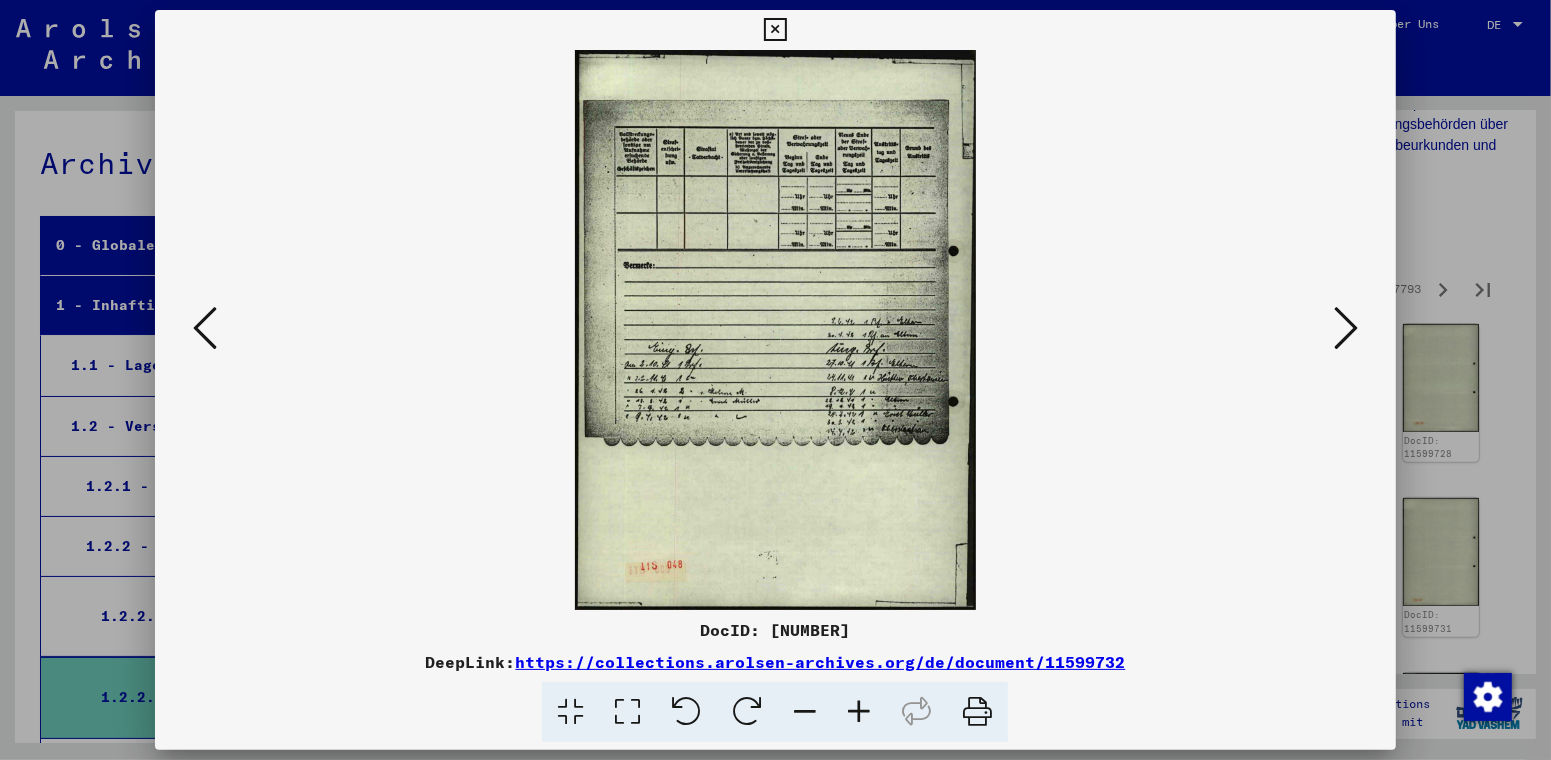 click at bounding box center [1346, 328] 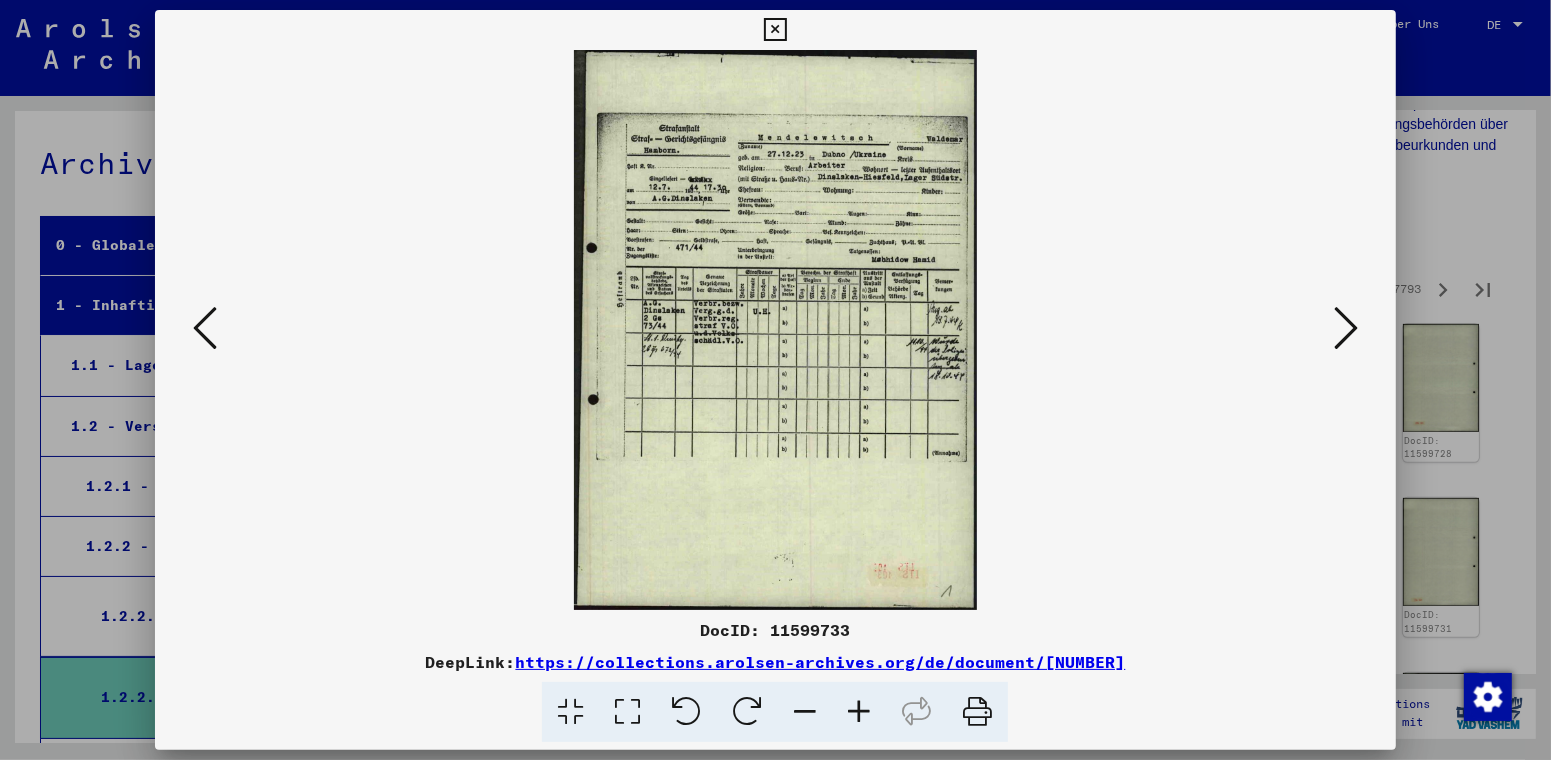 click at bounding box center (1346, 328) 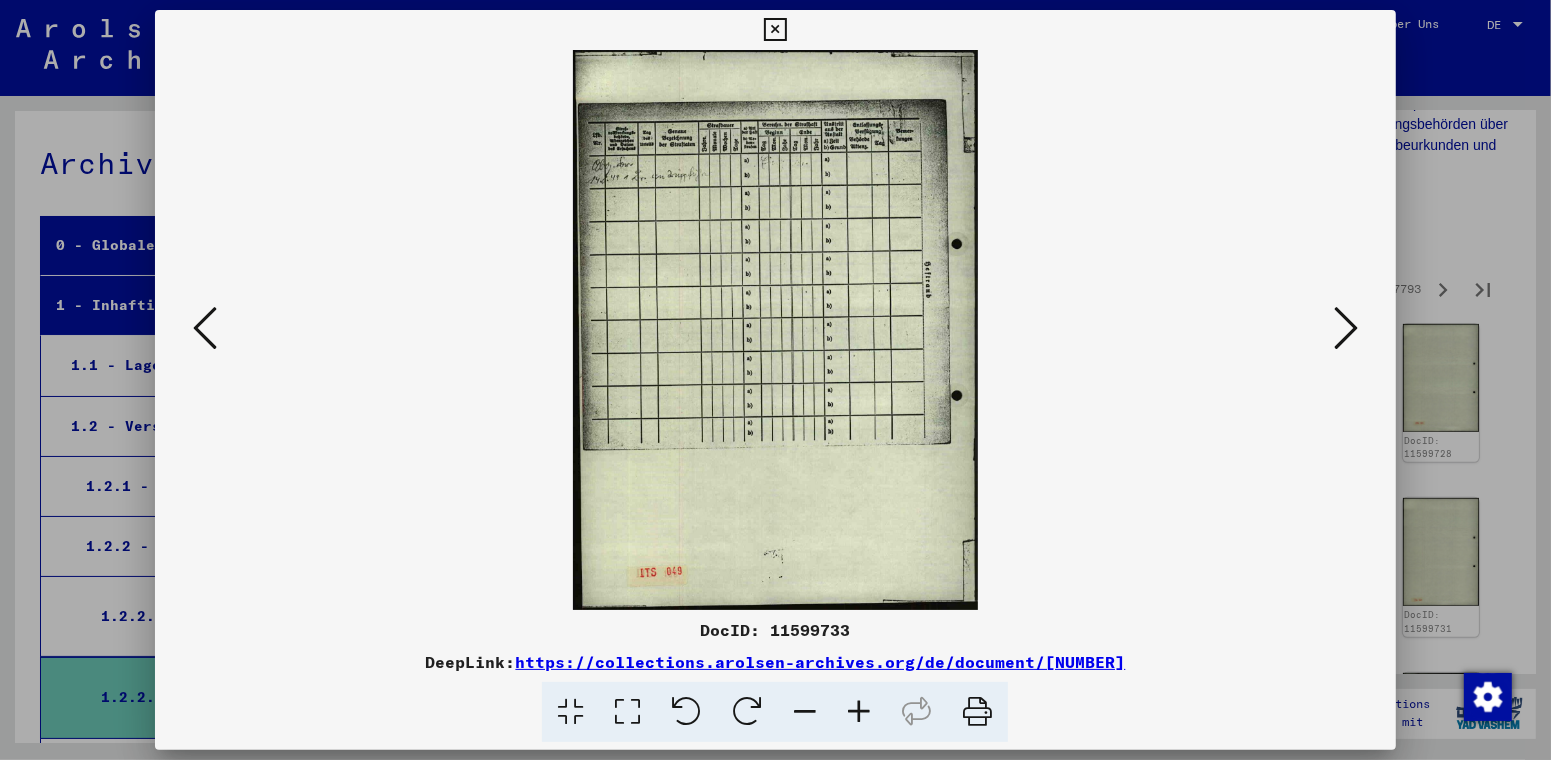 click at bounding box center (1346, 328) 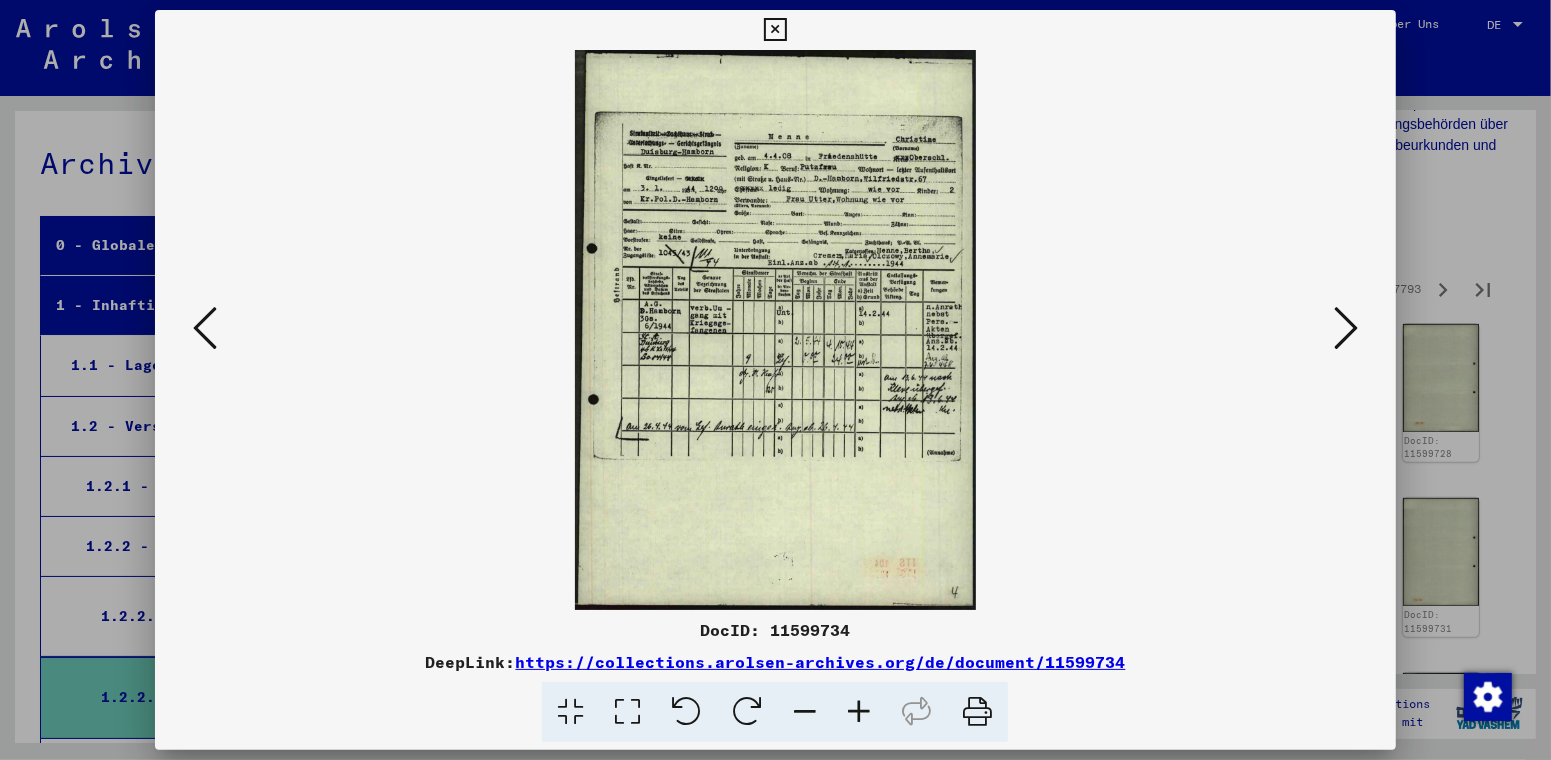 click at bounding box center (1346, 328) 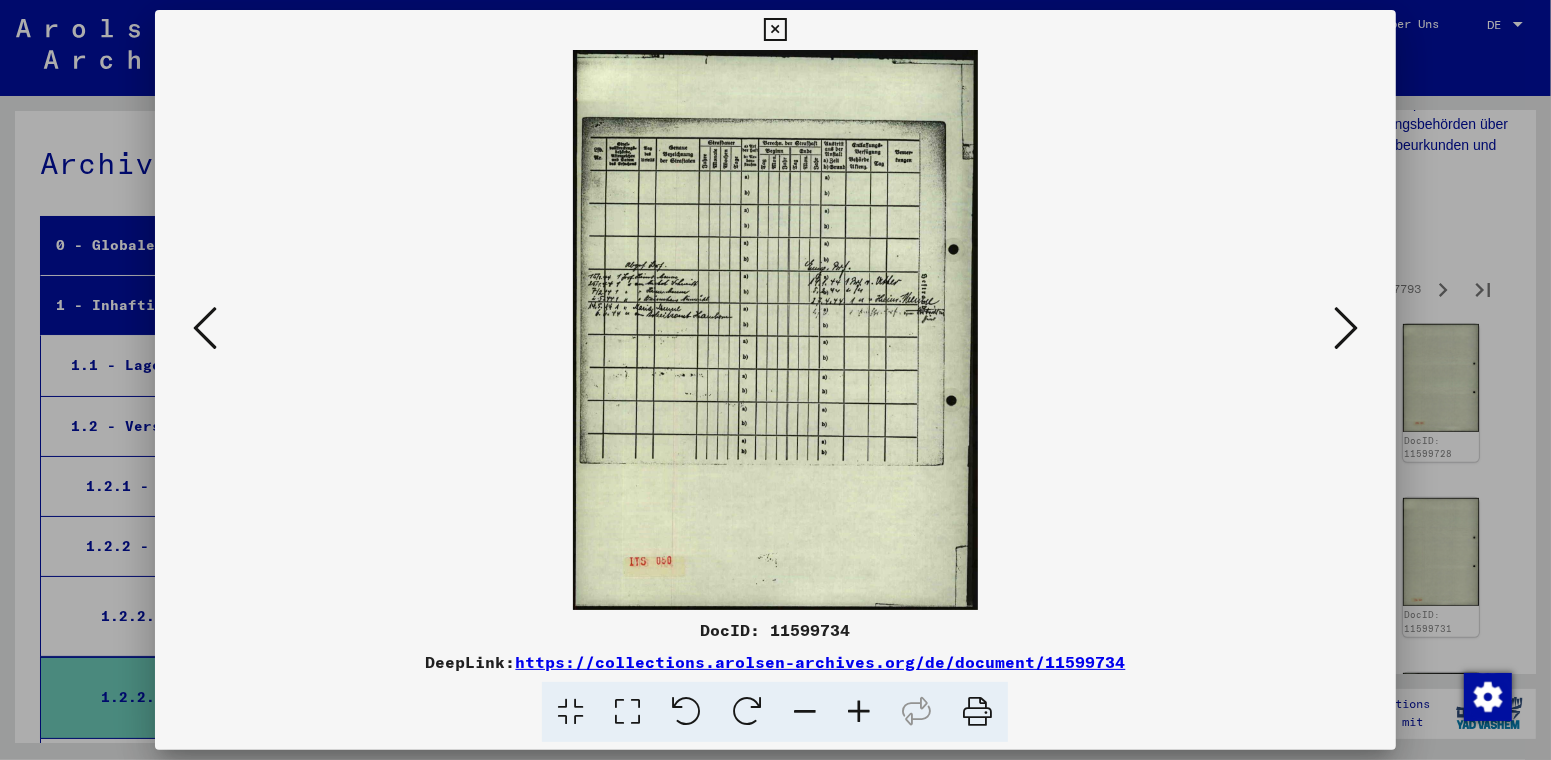 click at bounding box center (1346, 328) 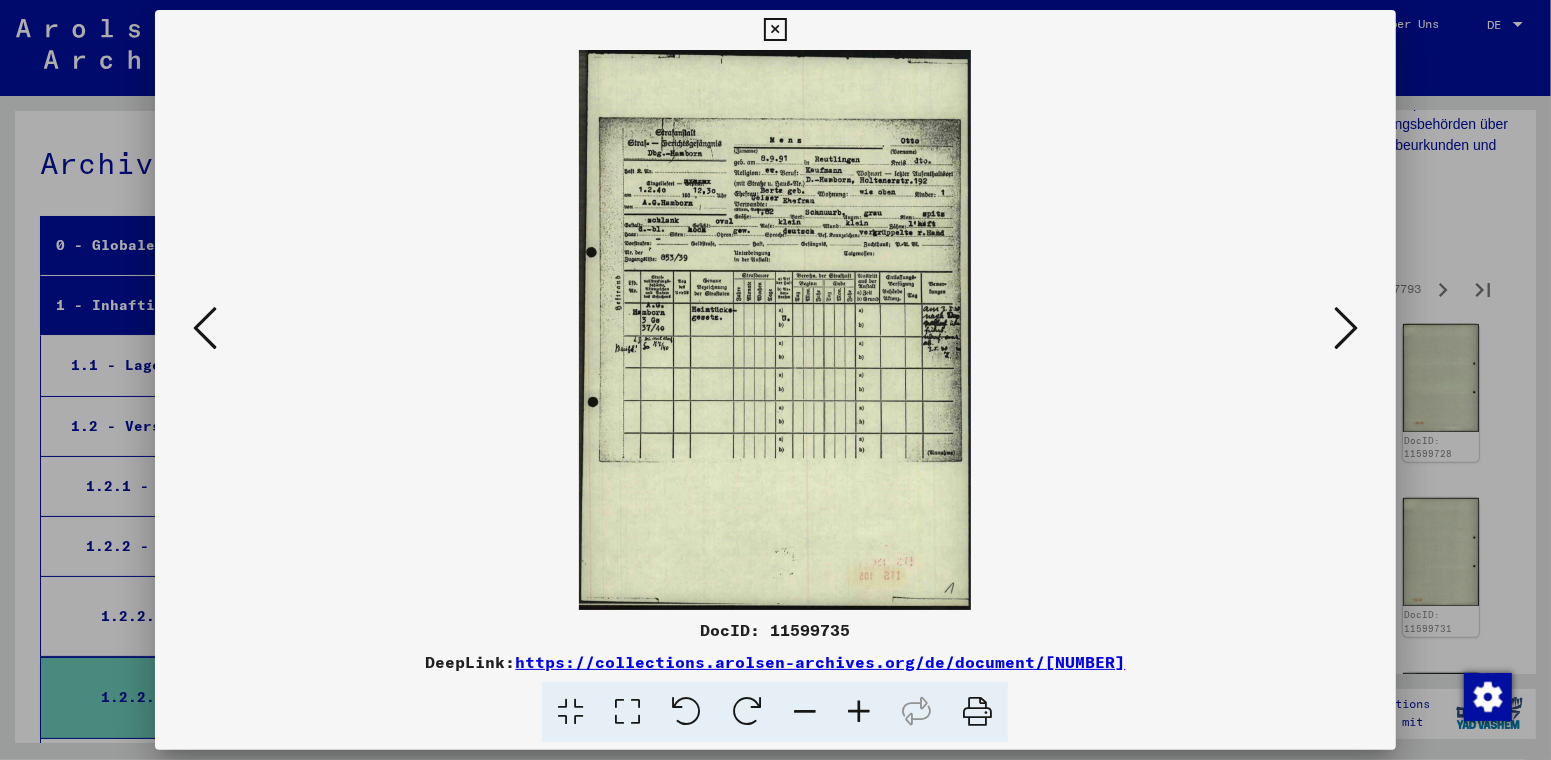 click at bounding box center (1346, 328) 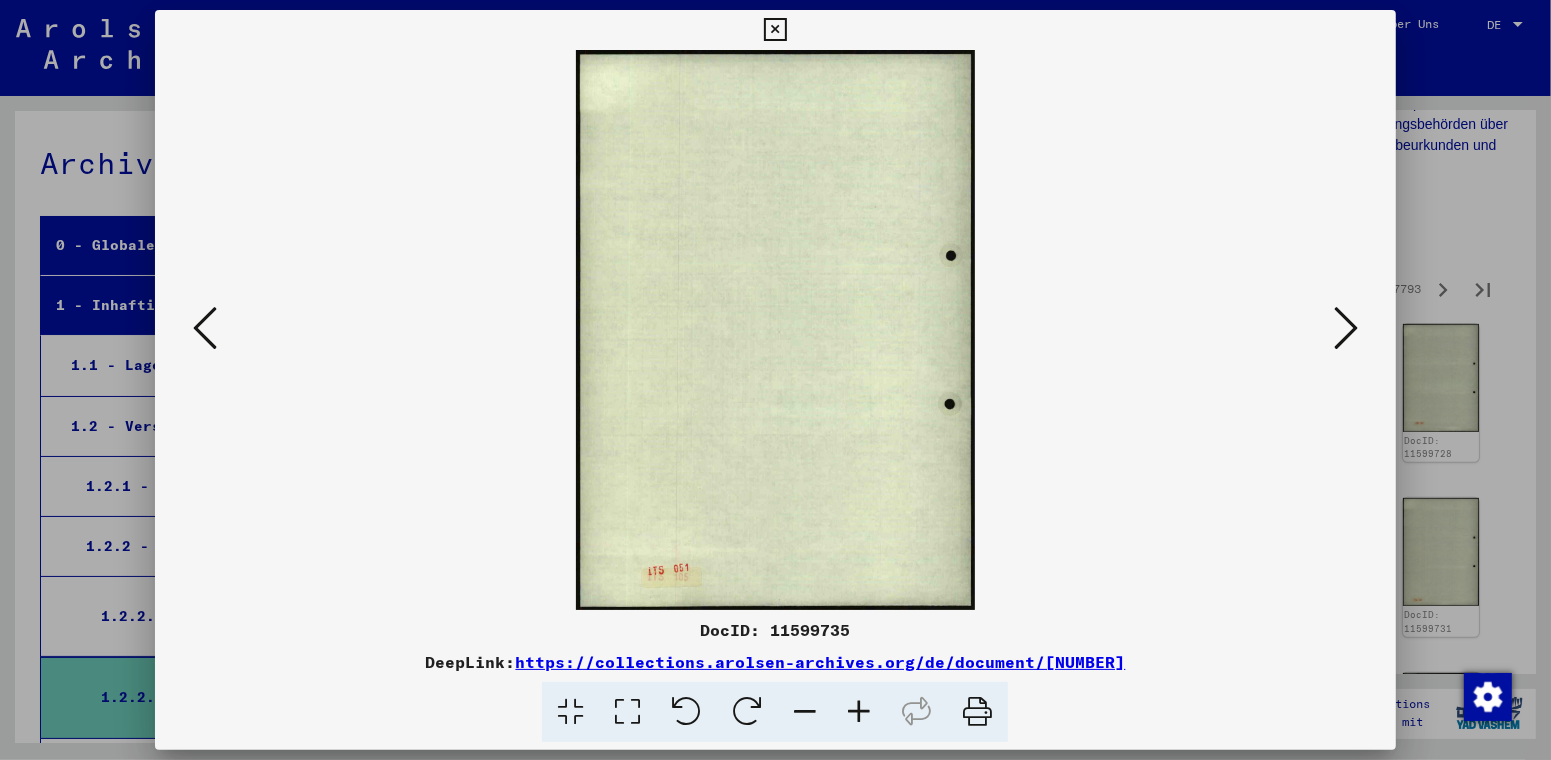 click at bounding box center [1346, 328] 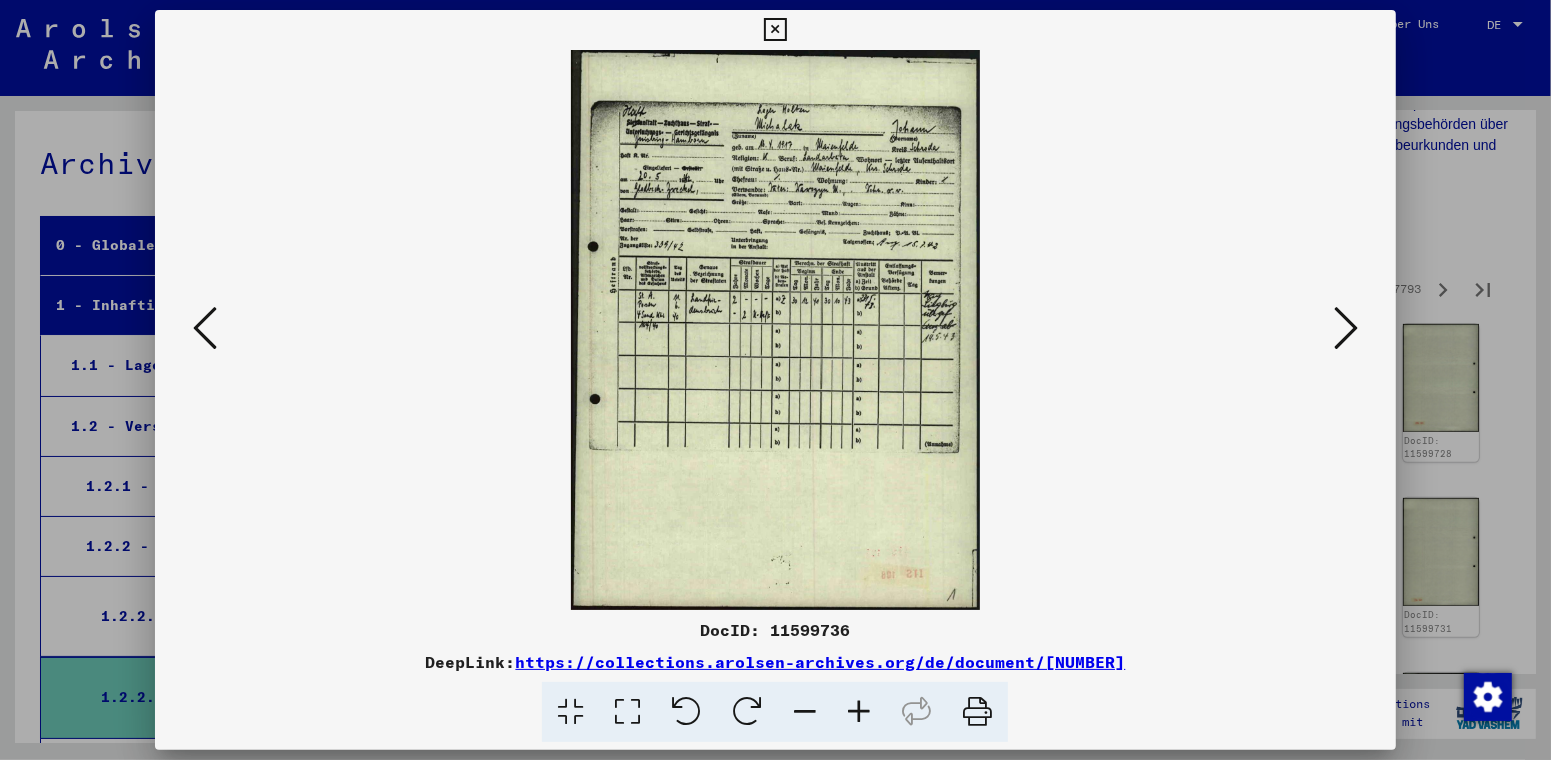 click at bounding box center (1346, 328) 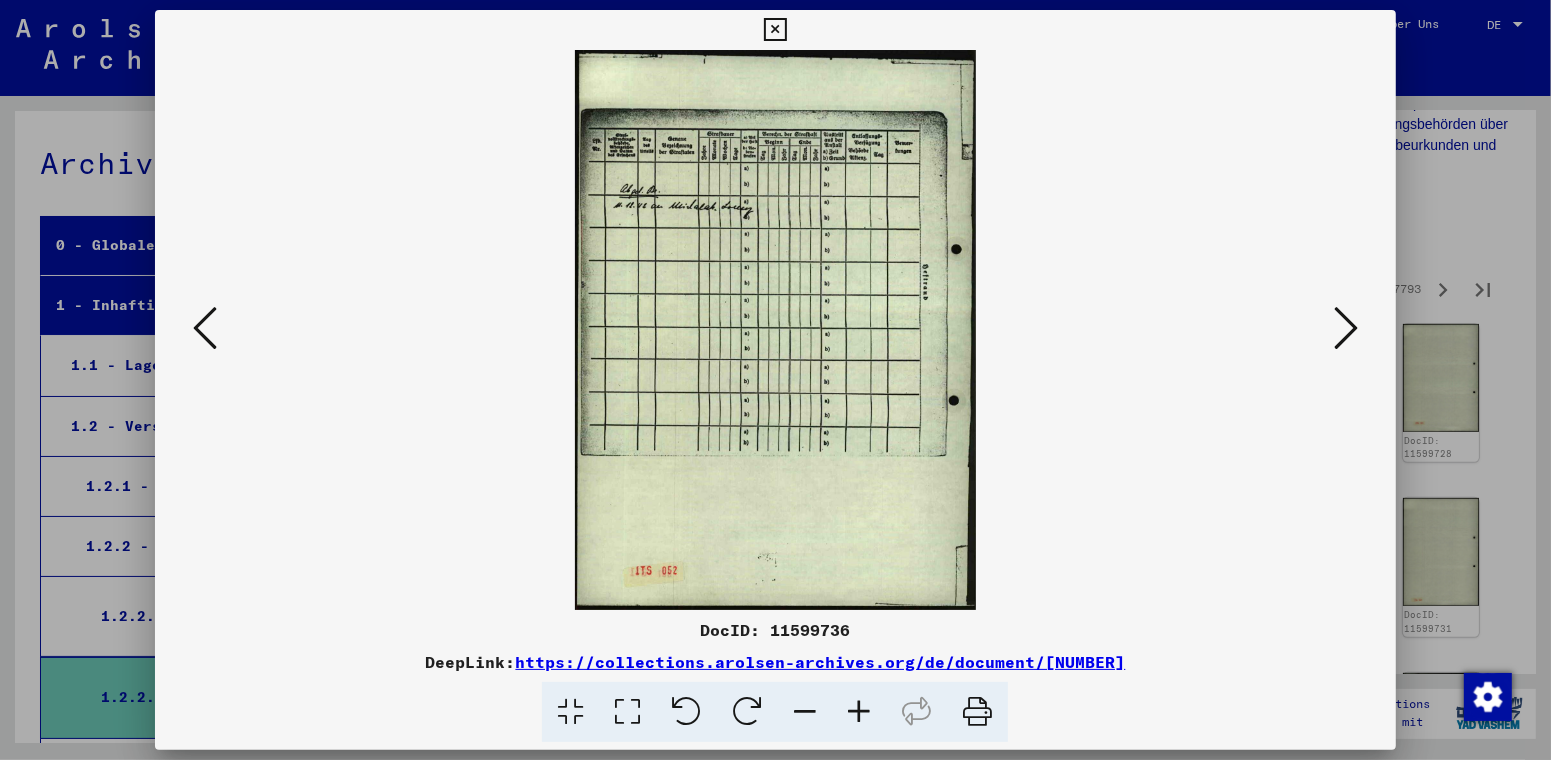 click at bounding box center [1346, 328] 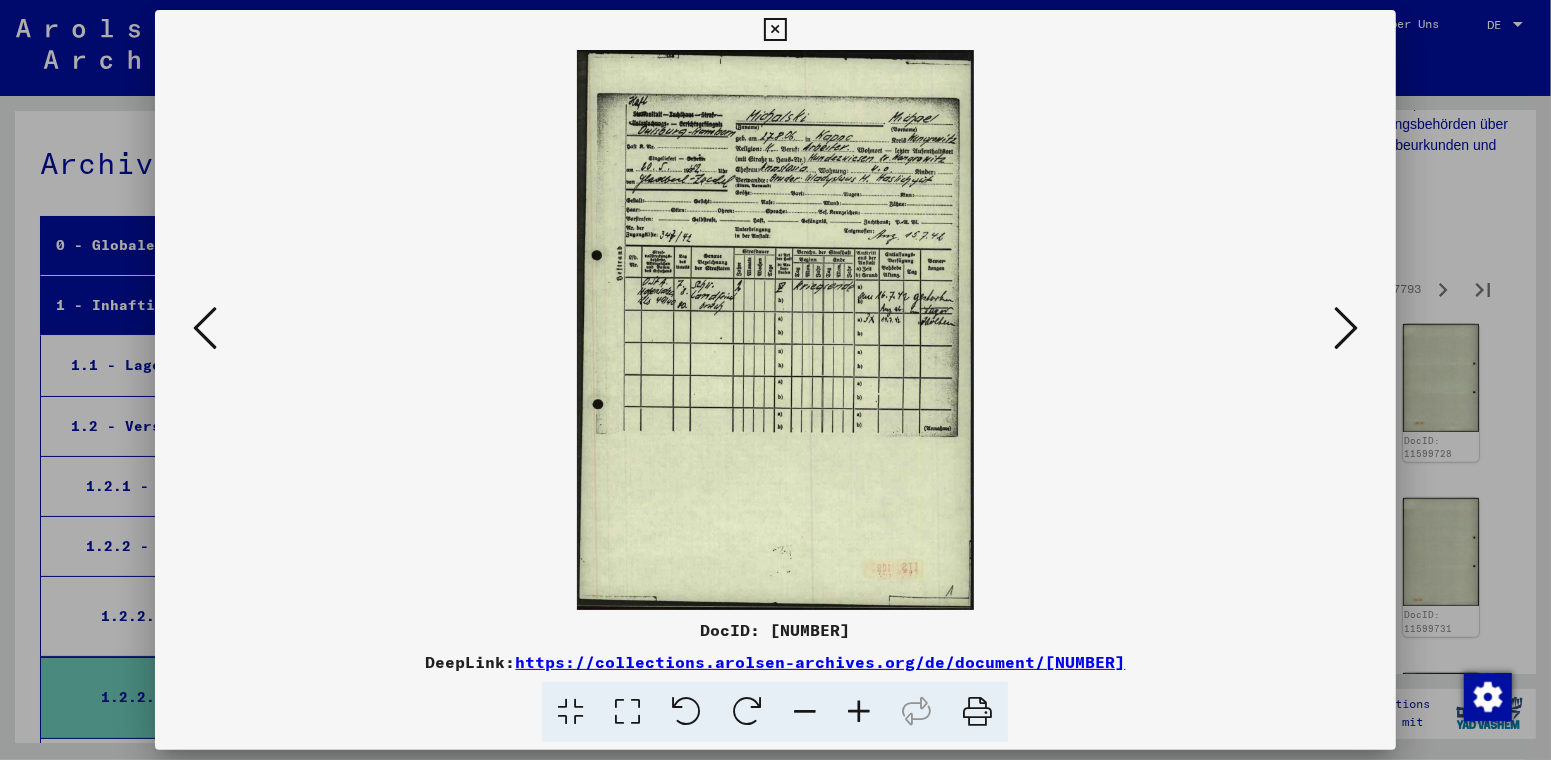 click at bounding box center (1346, 328) 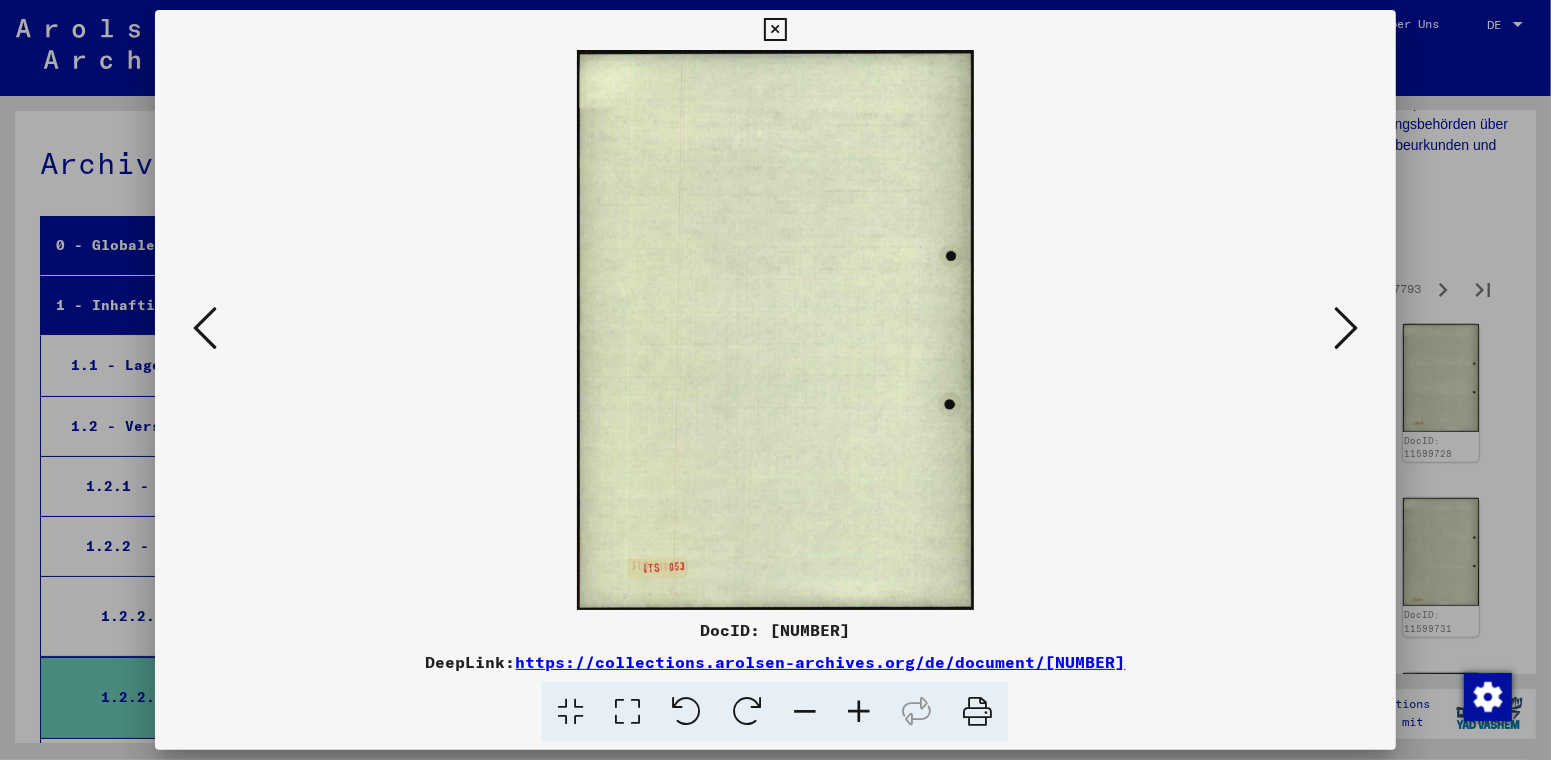 click at bounding box center [1346, 328] 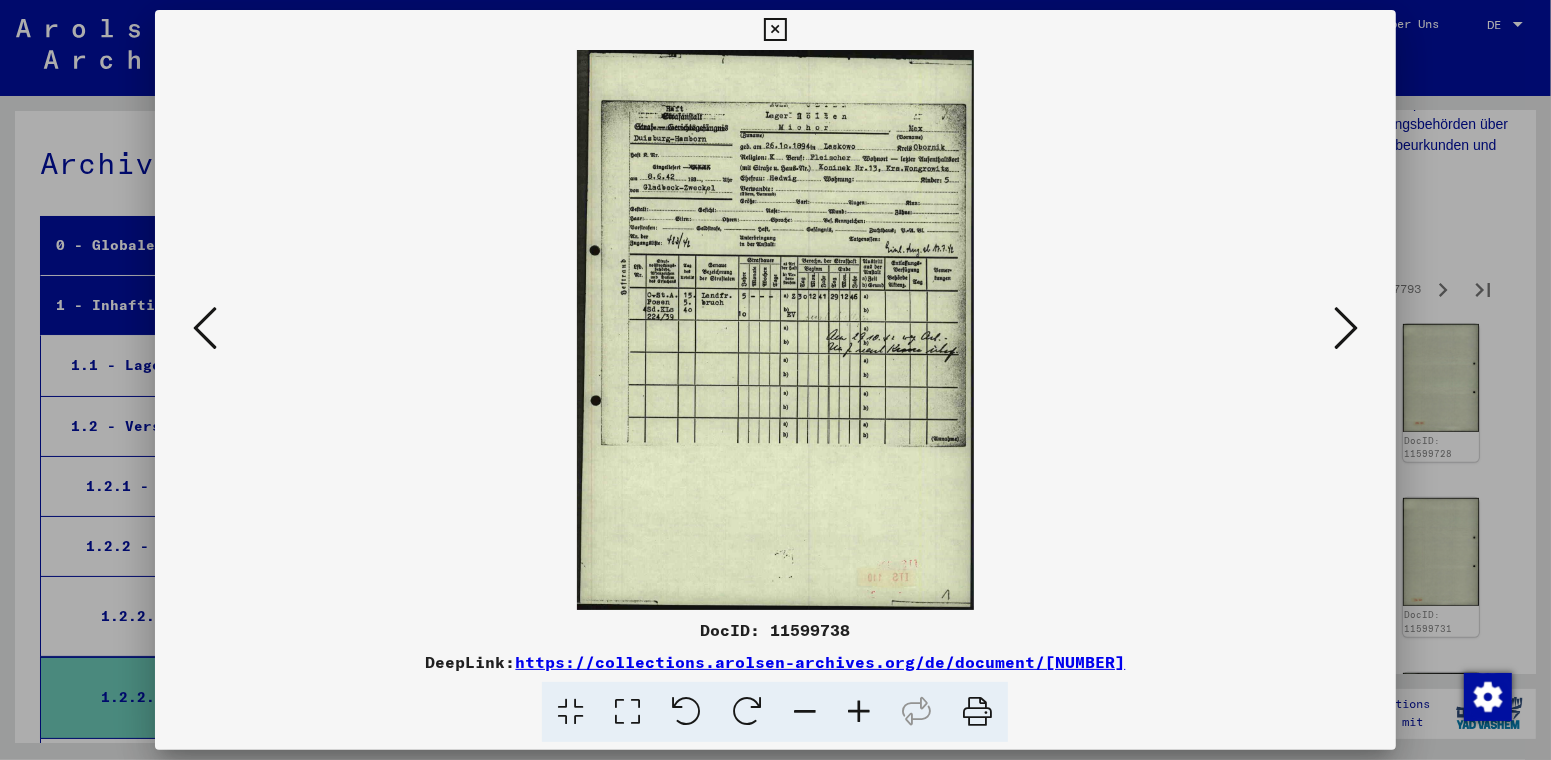 click at bounding box center [1346, 328] 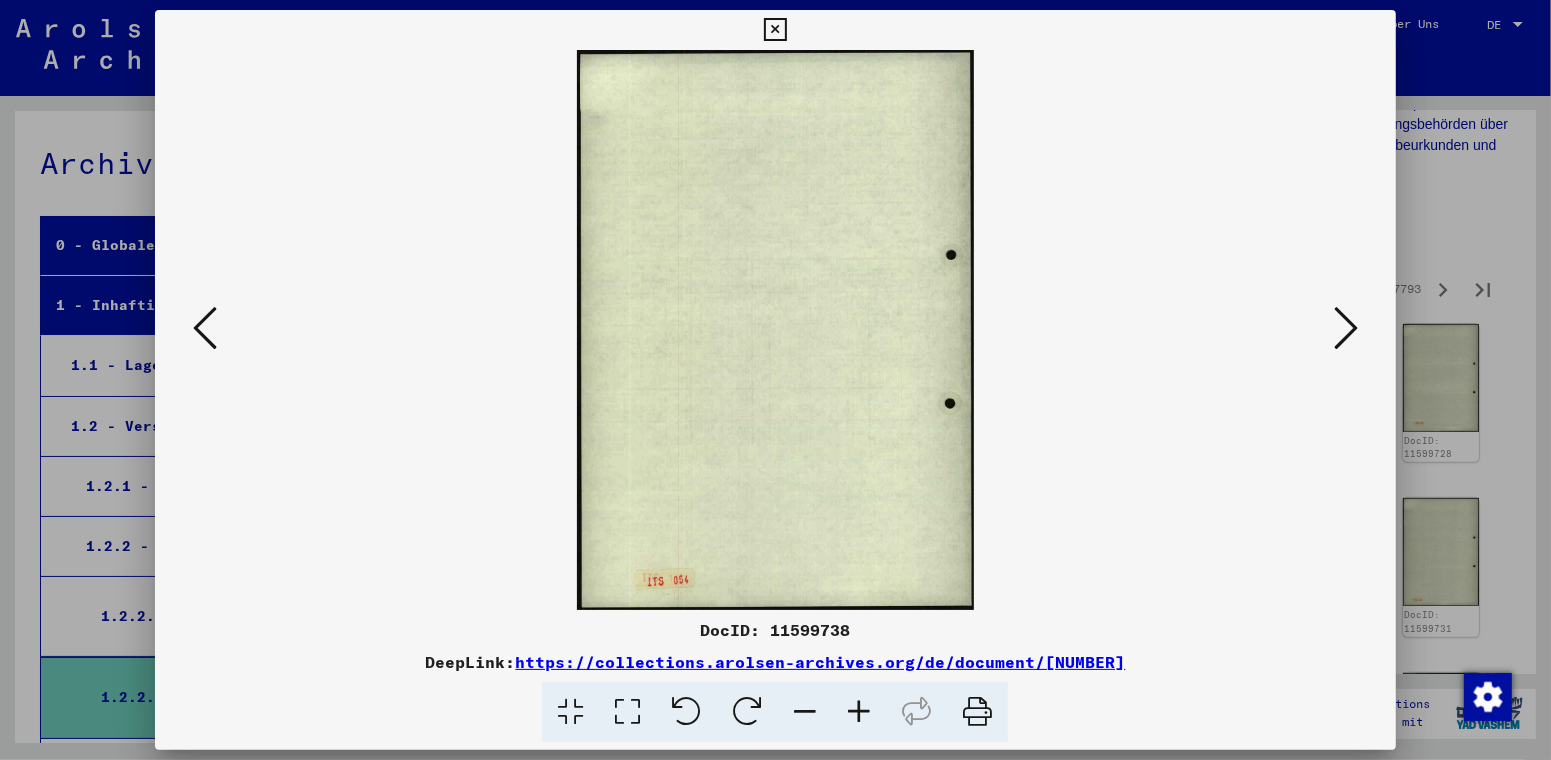 click at bounding box center (1346, 328) 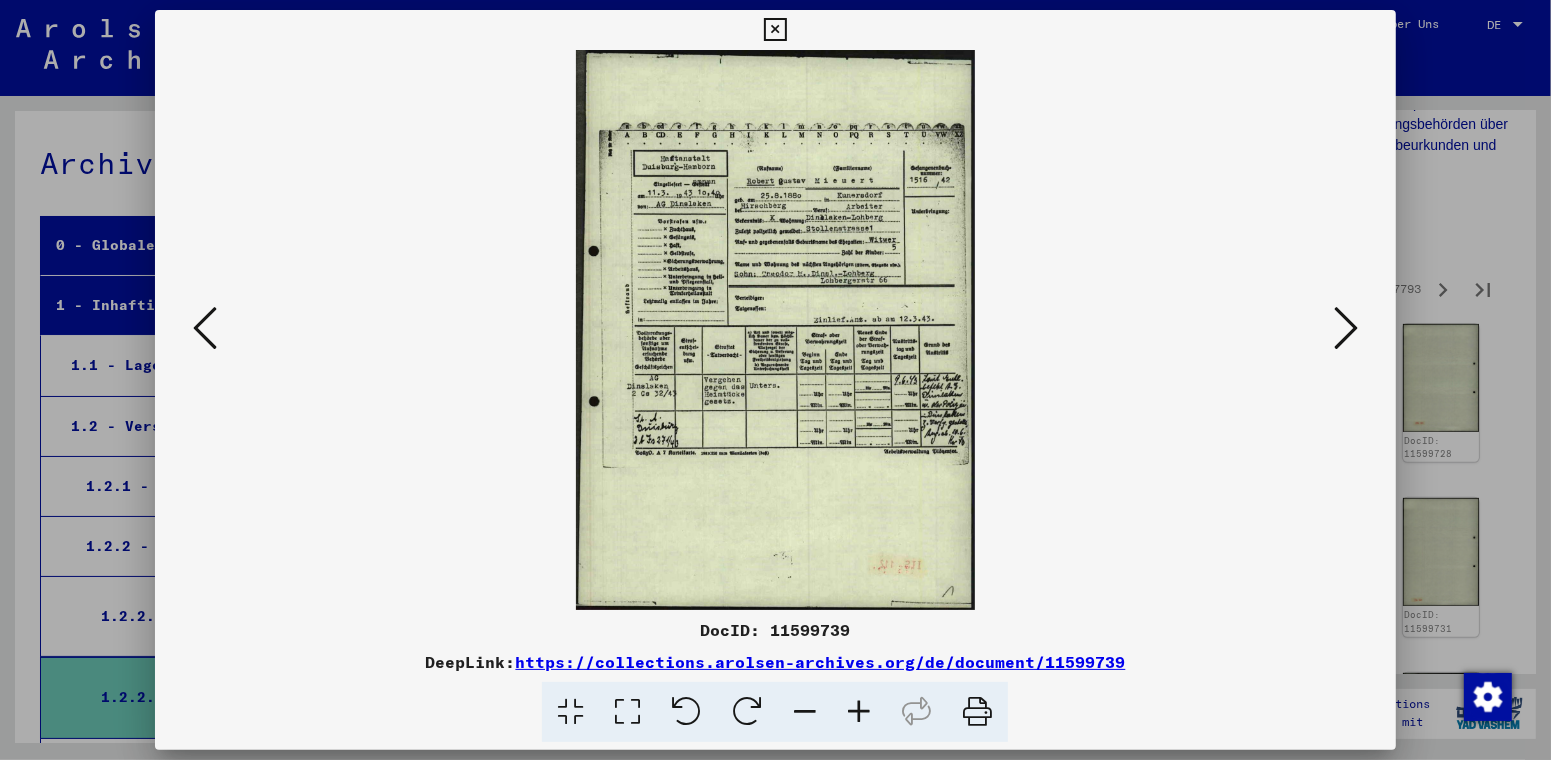 click at bounding box center (1346, 328) 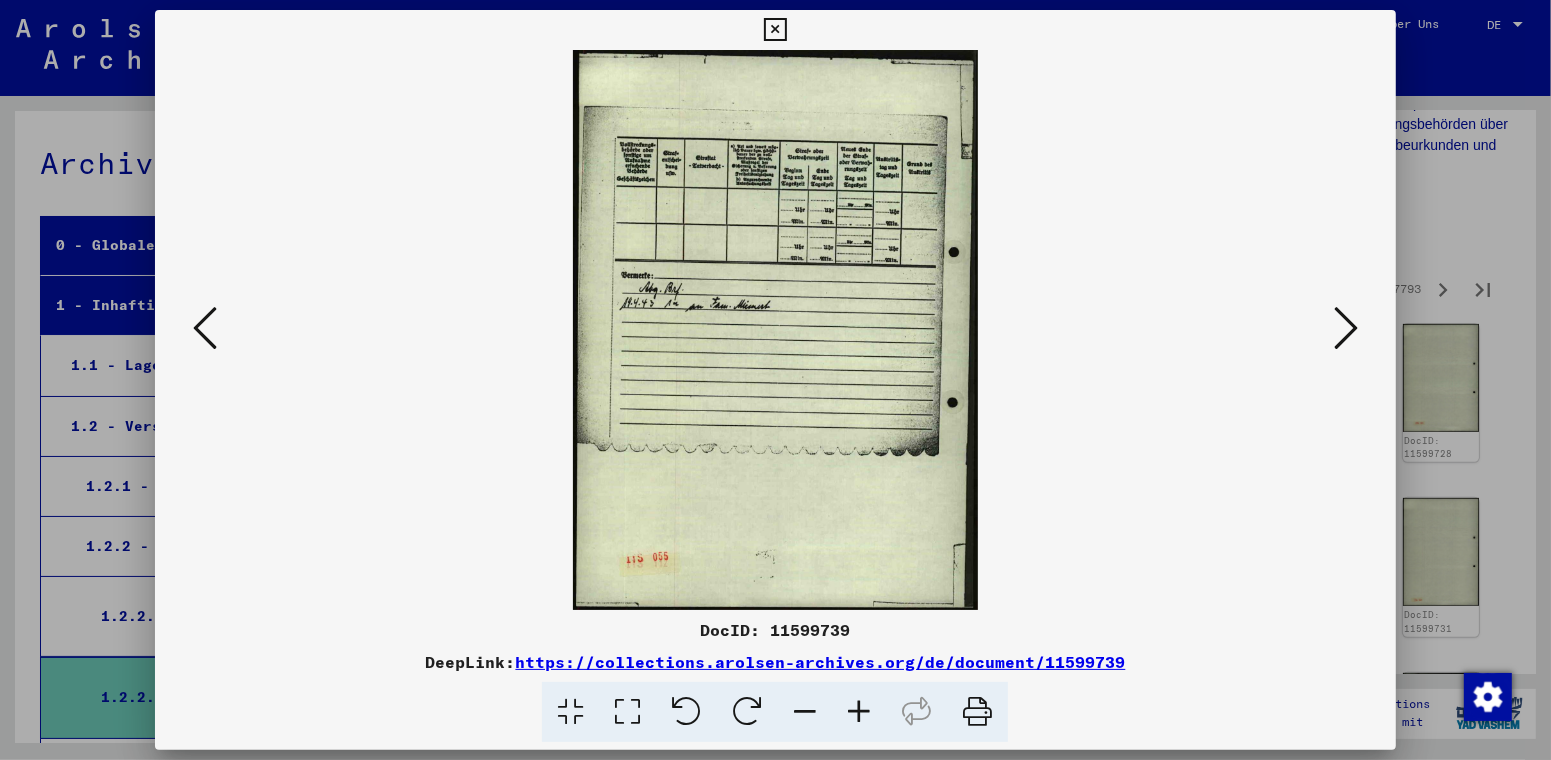 click at bounding box center [1346, 328] 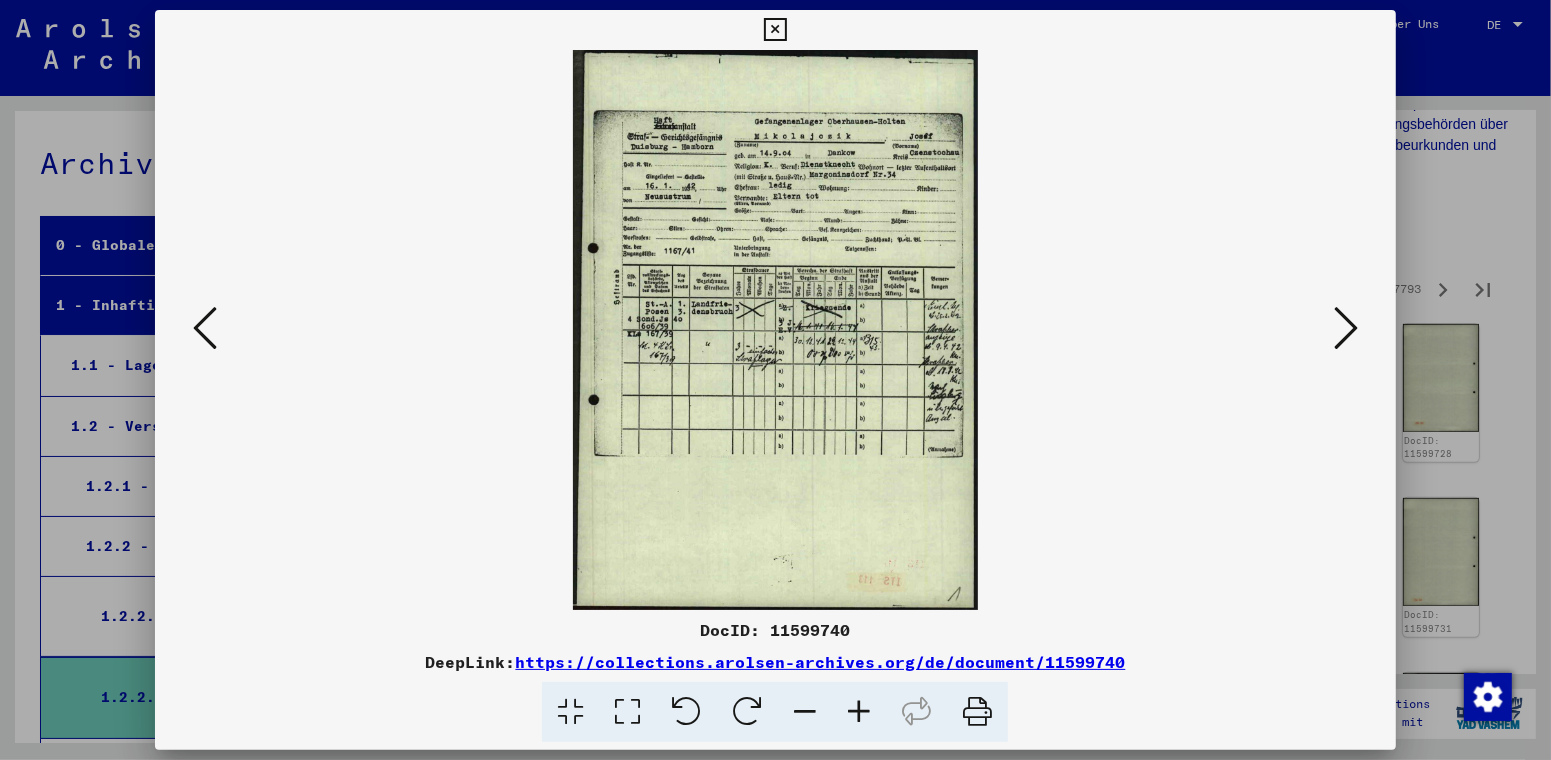 click at bounding box center [1346, 328] 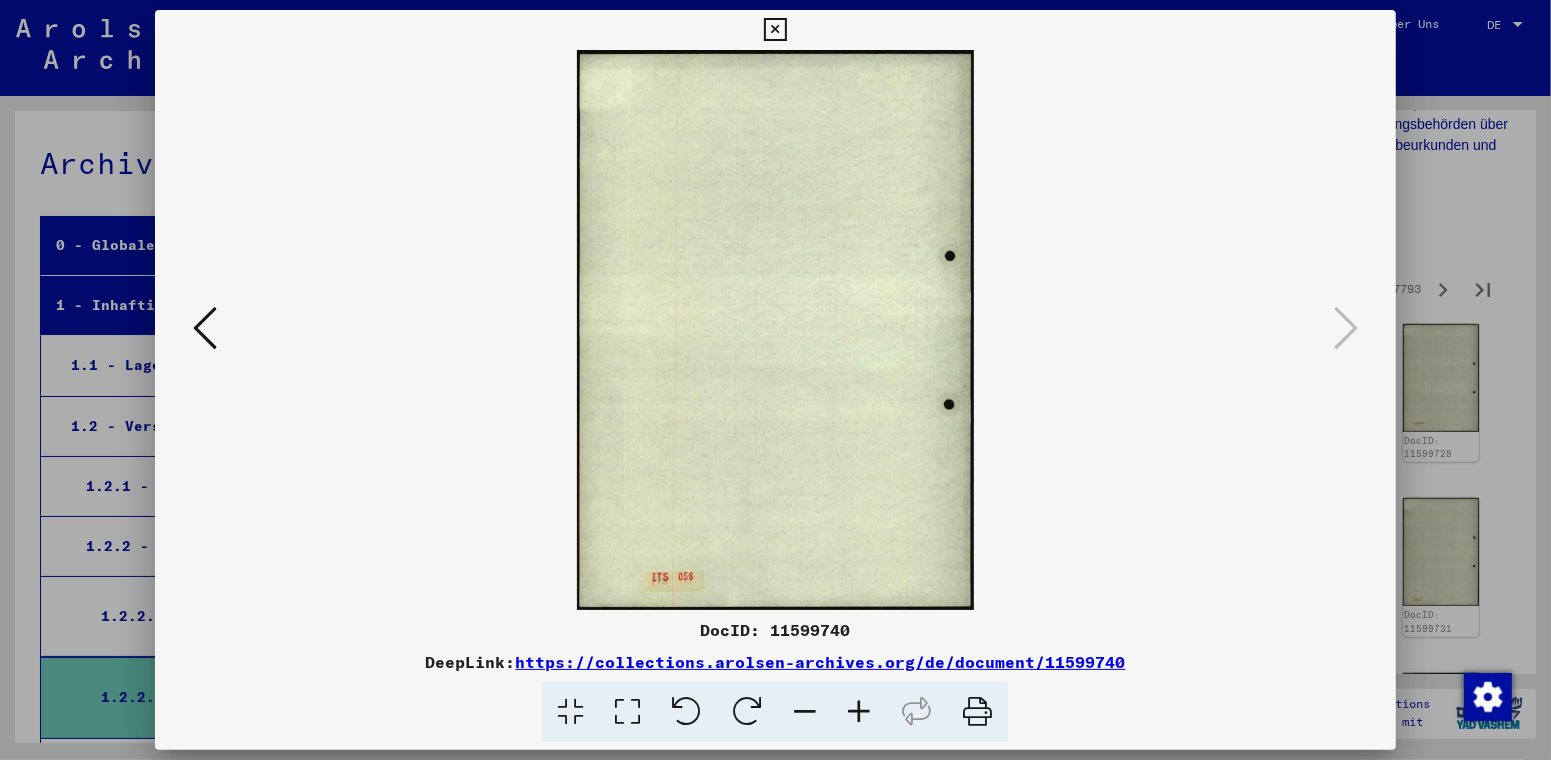 click at bounding box center [775, 30] 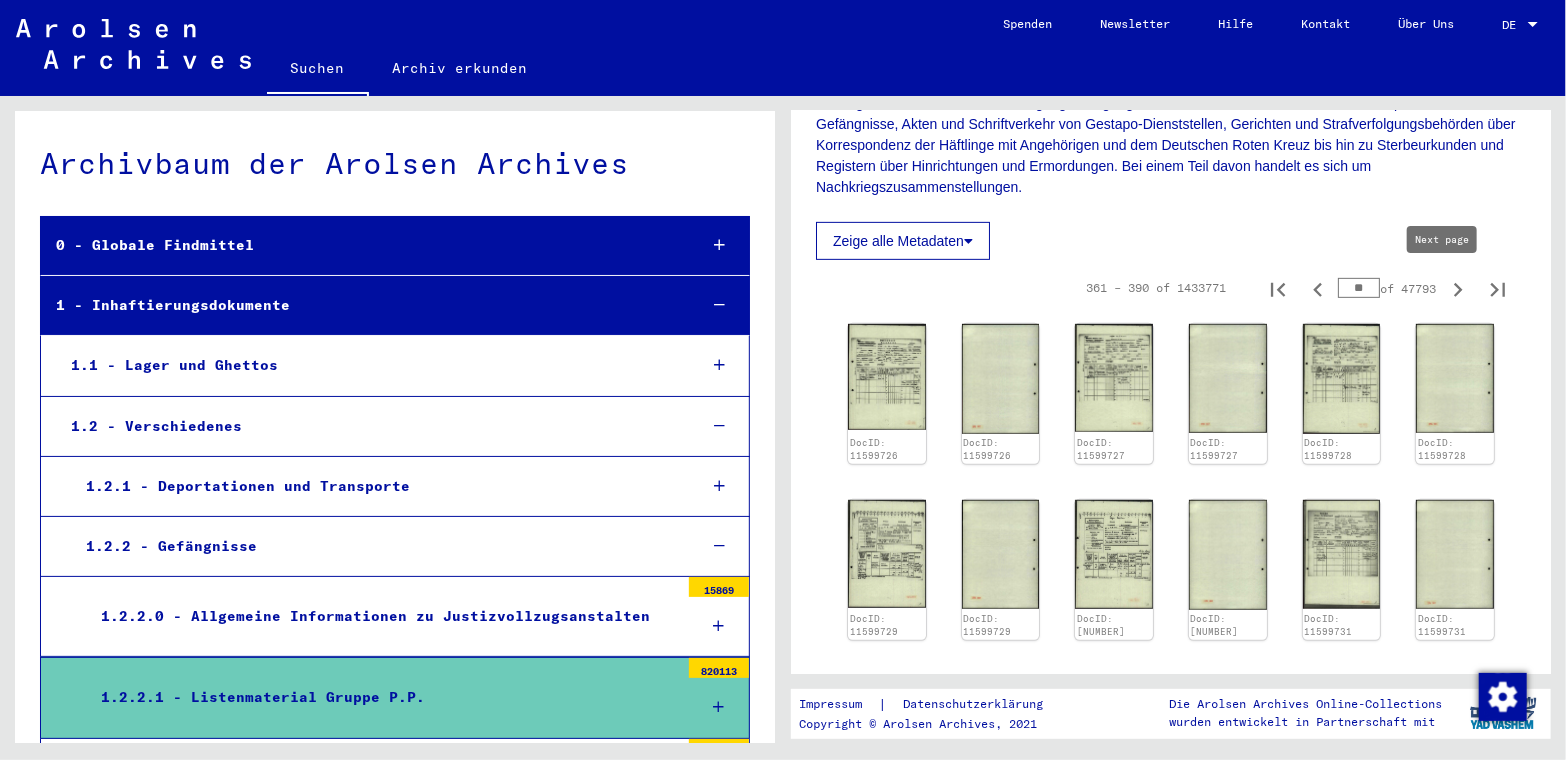 click 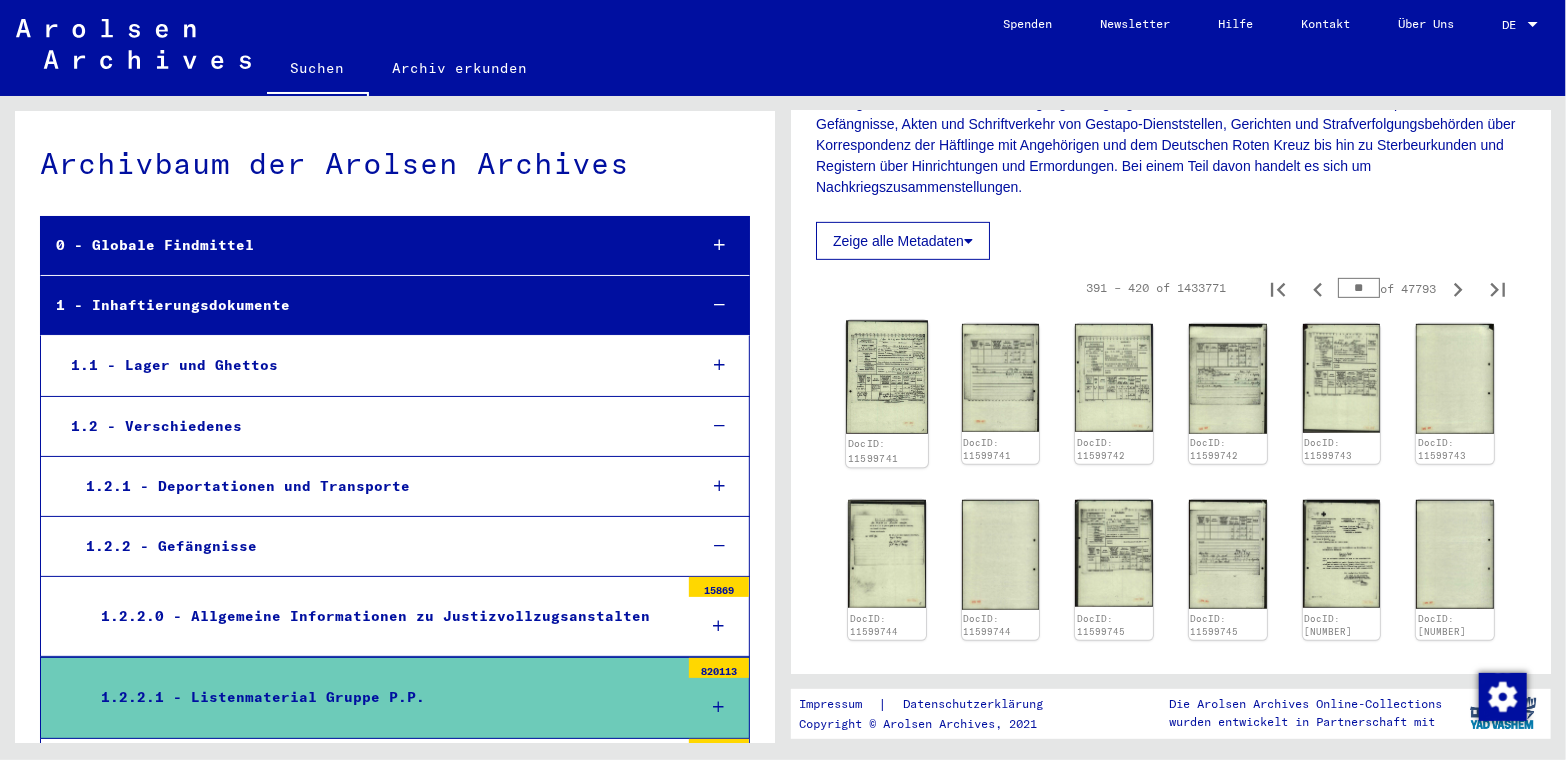 click 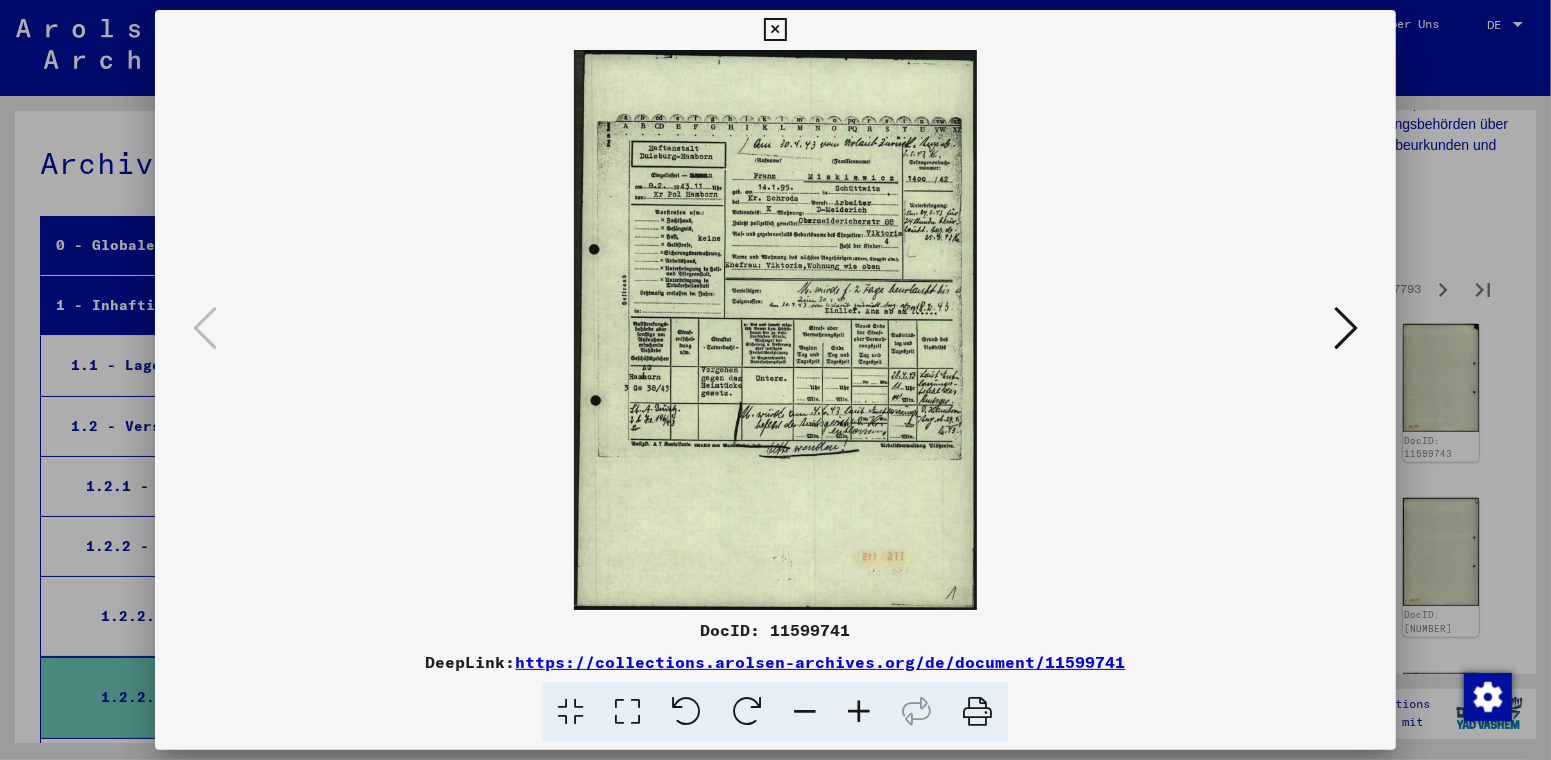 click at bounding box center (1346, 328) 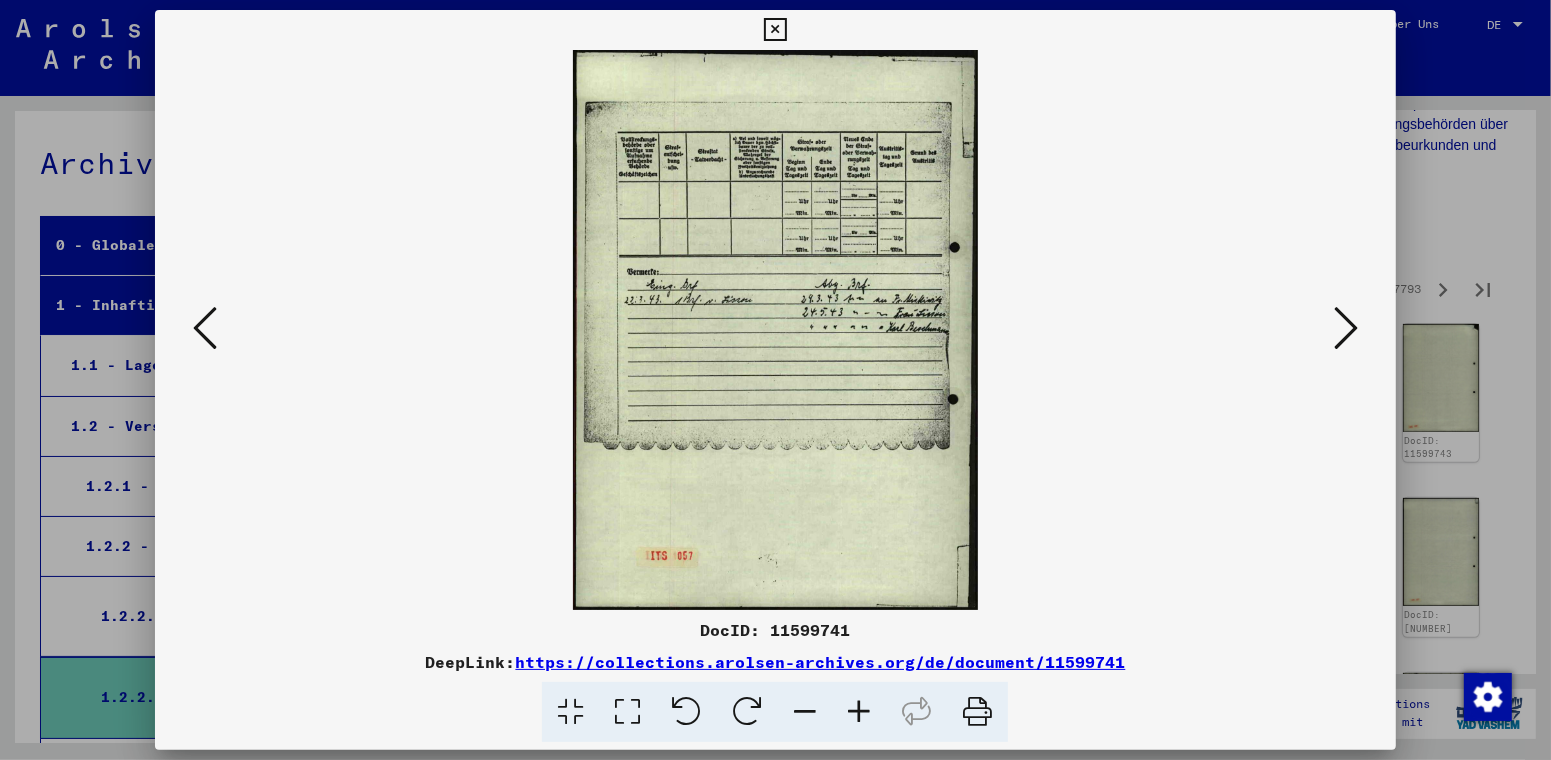click at bounding box center (1346, 328) 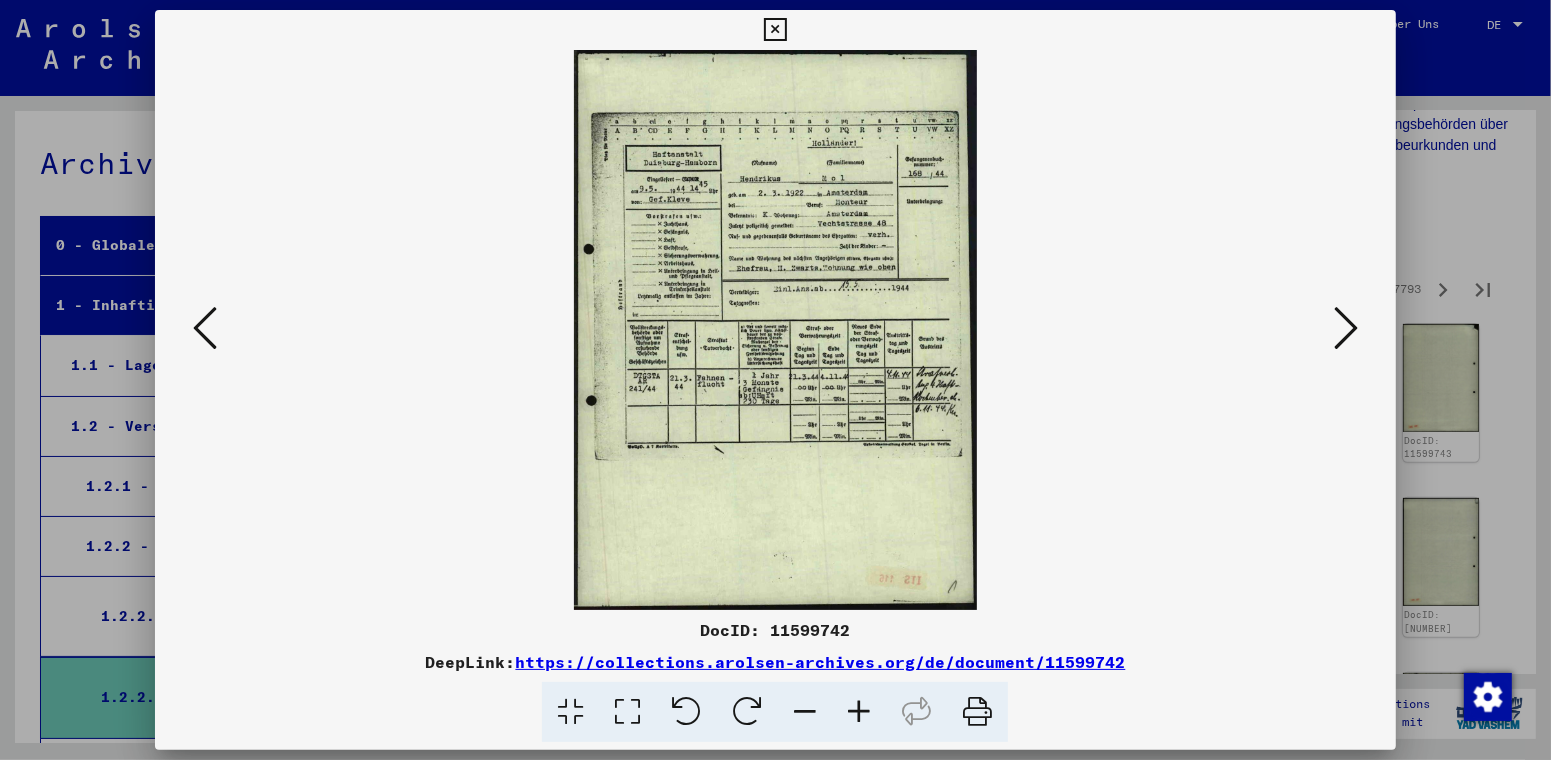 click at bounding box center (1346, 328) 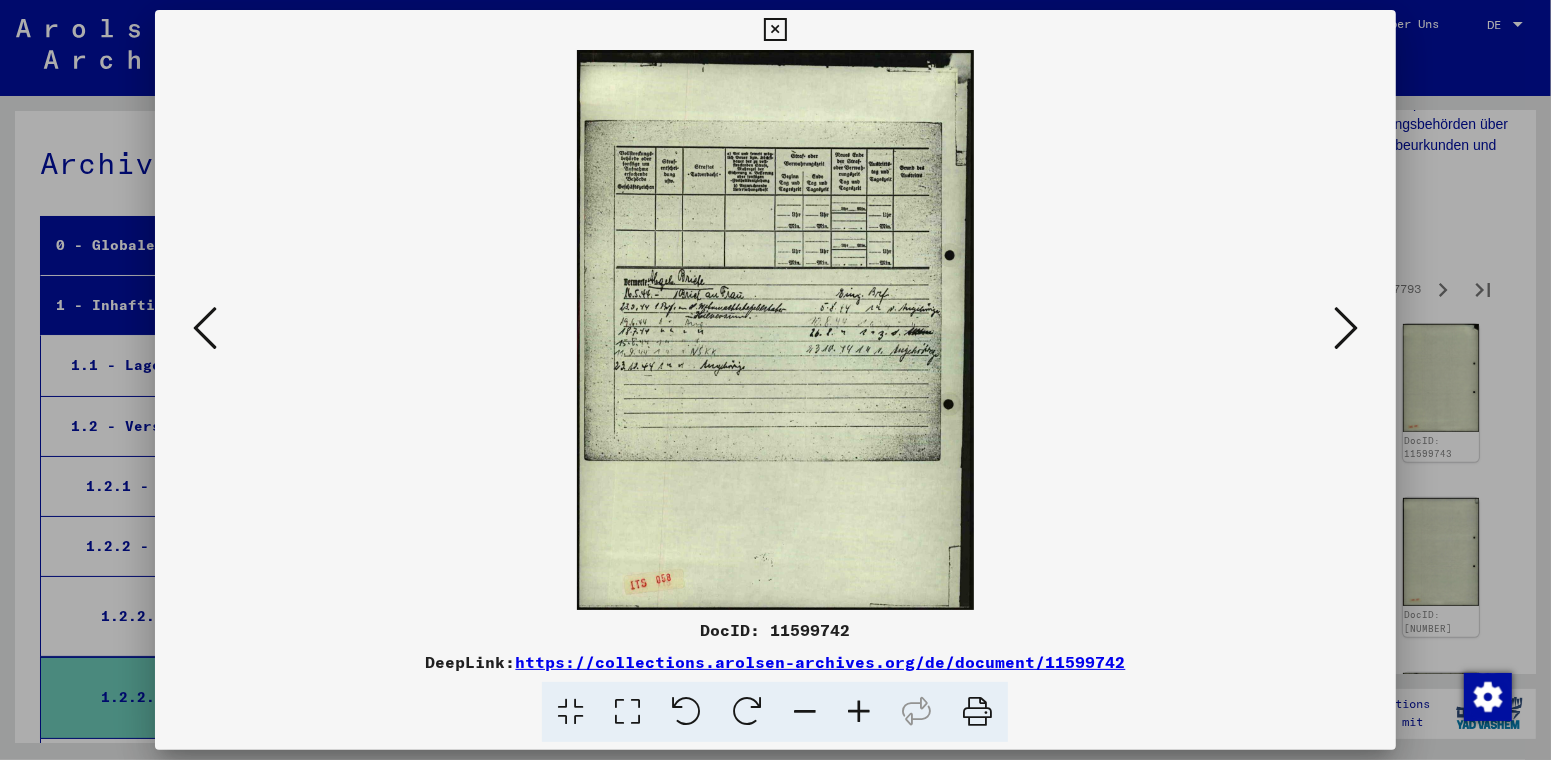 click at bounding box center [1346, 328] 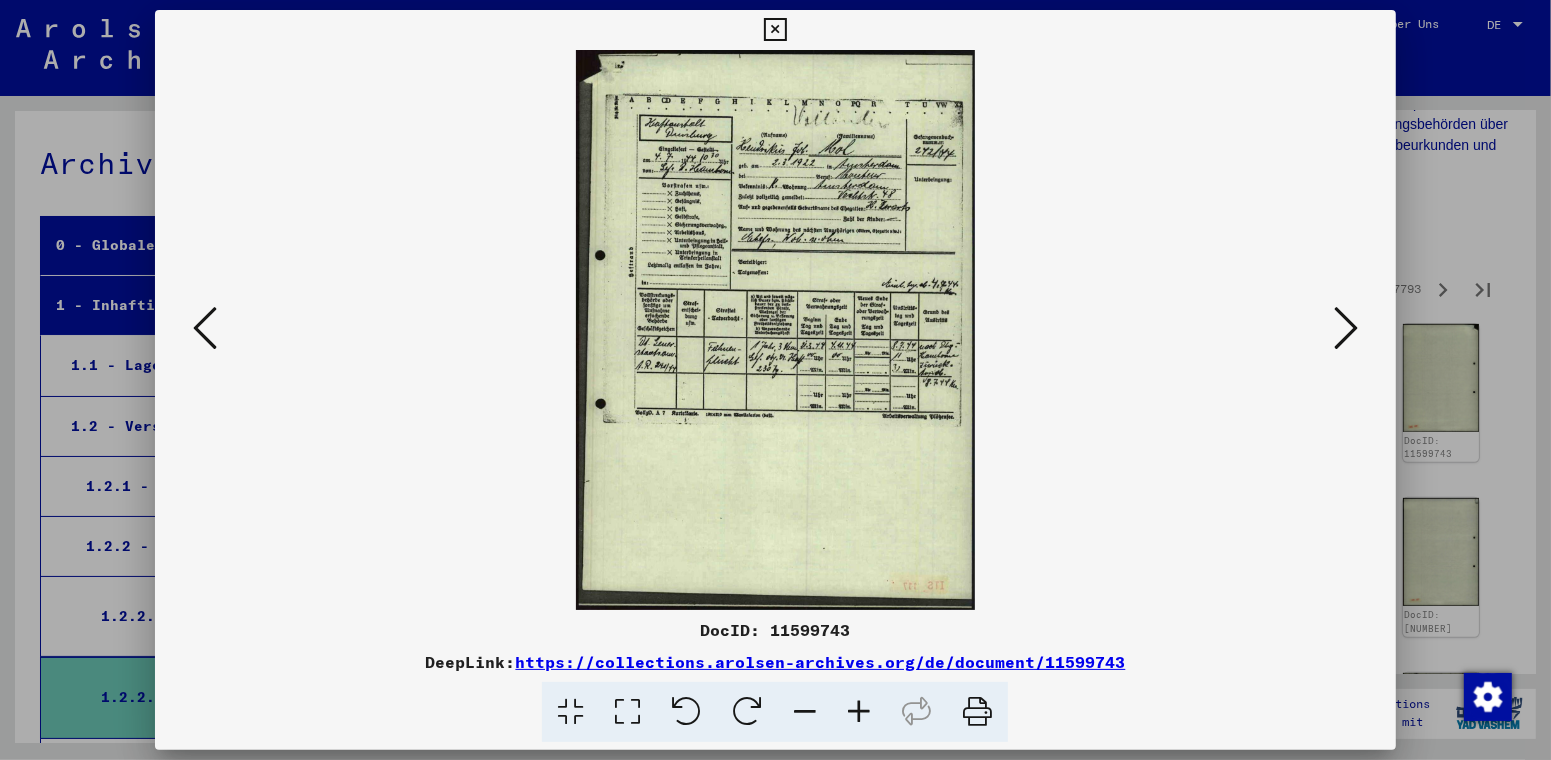 click at bounding box center [1346, 328] 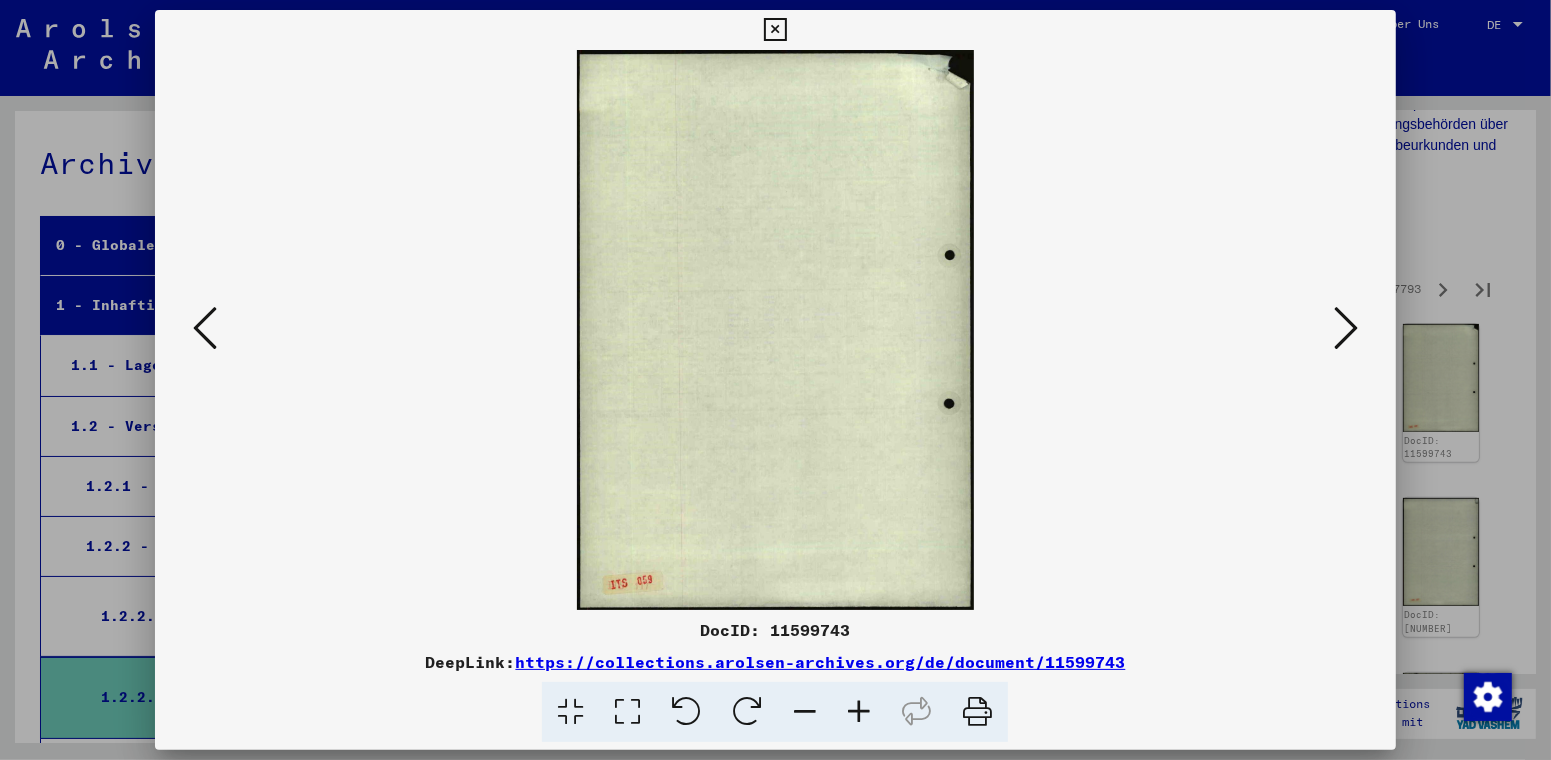 click at bounding box center (1346, 328) 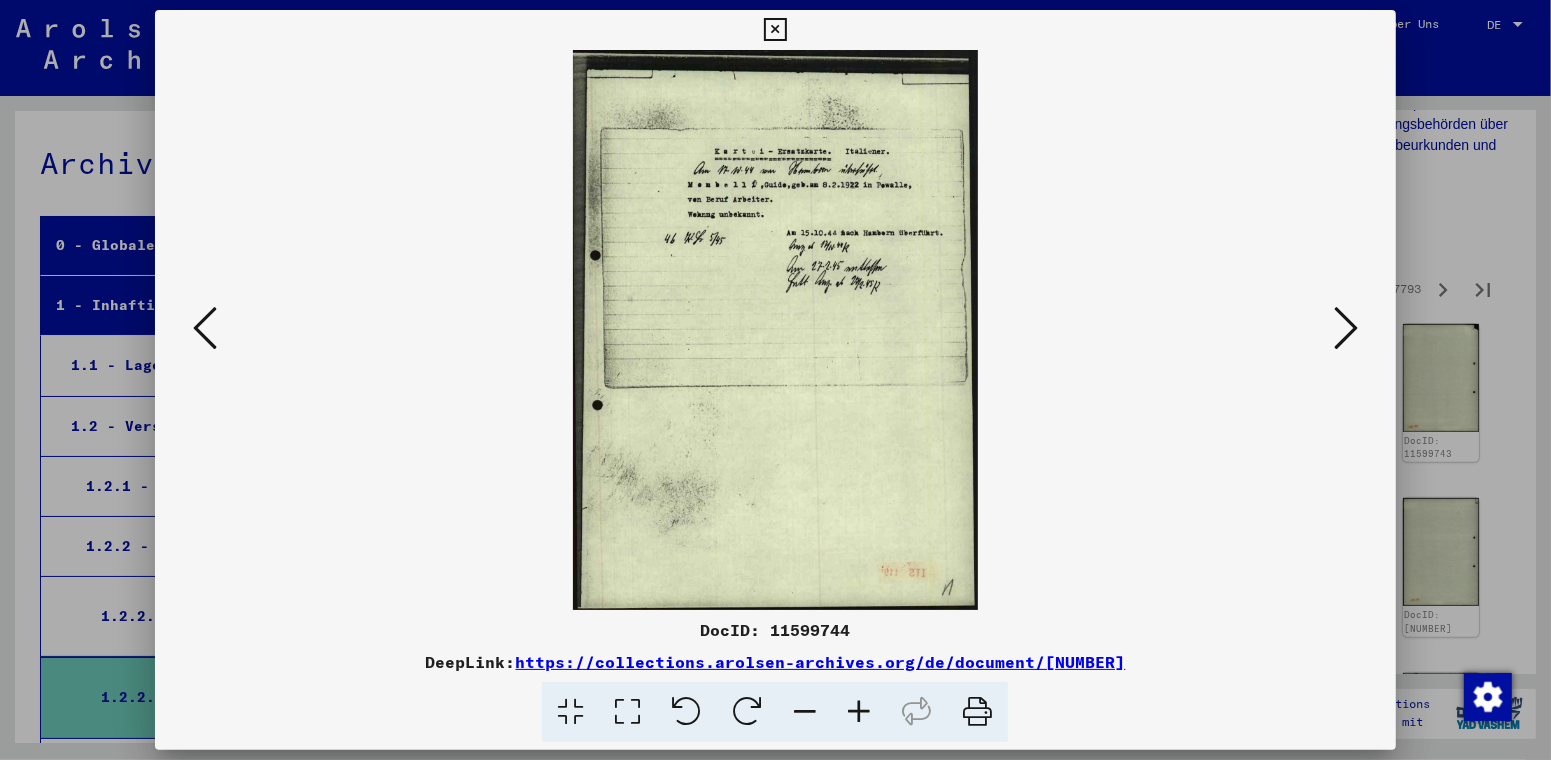 click at bounding box center (1346, 328) 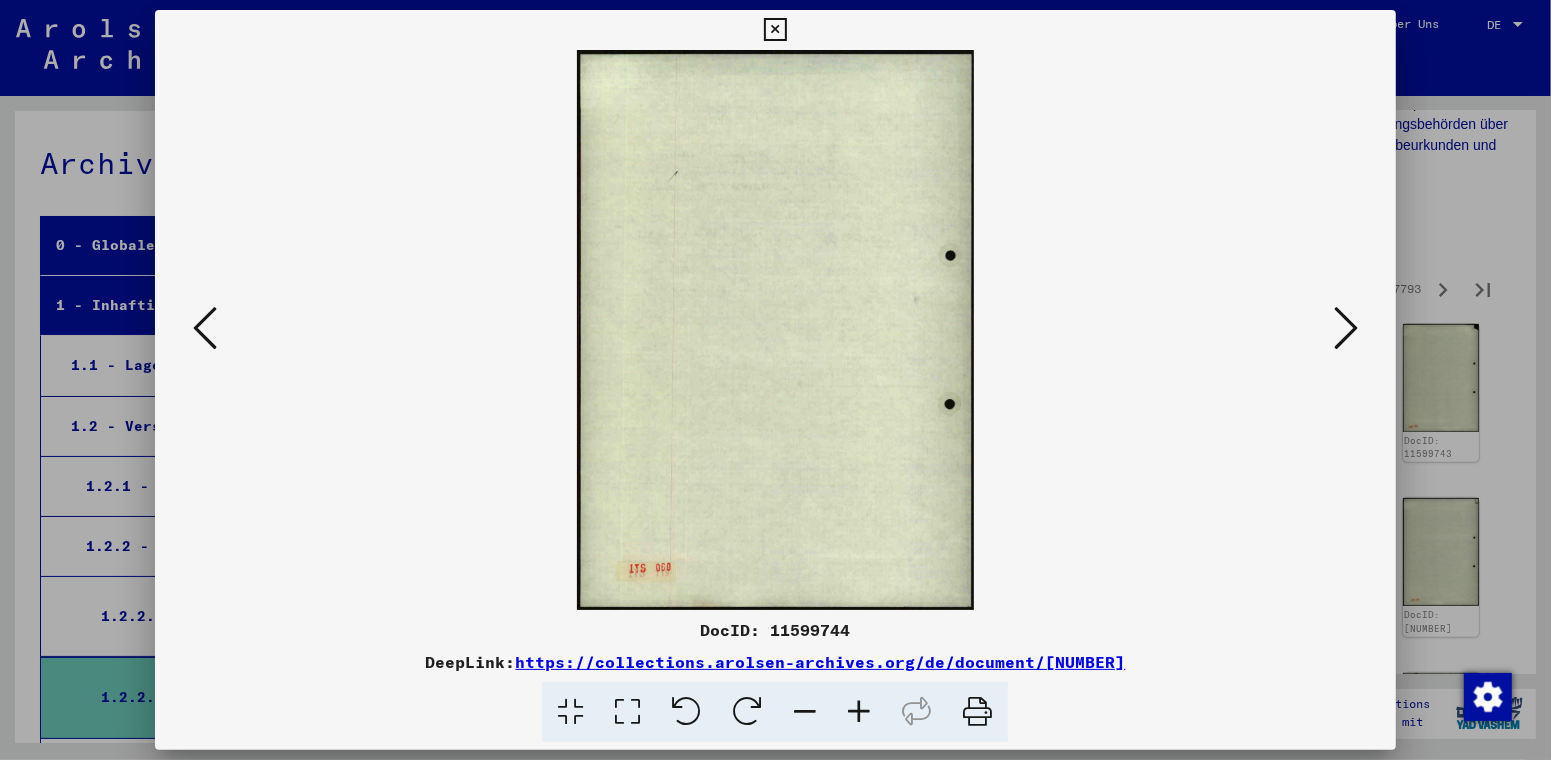 click at bounding box center [1346, 328] 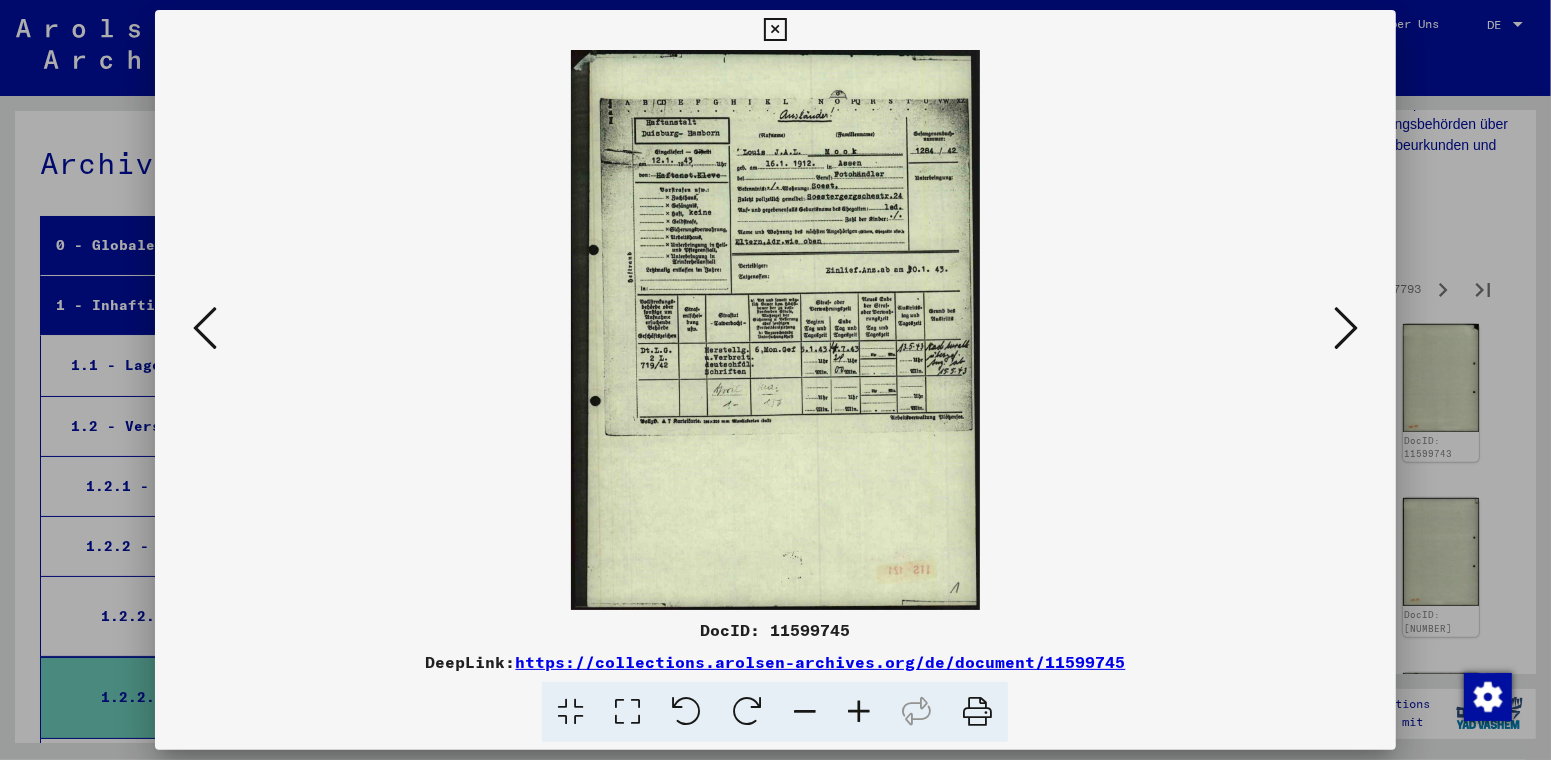 click at bounding box center (1346, 328) 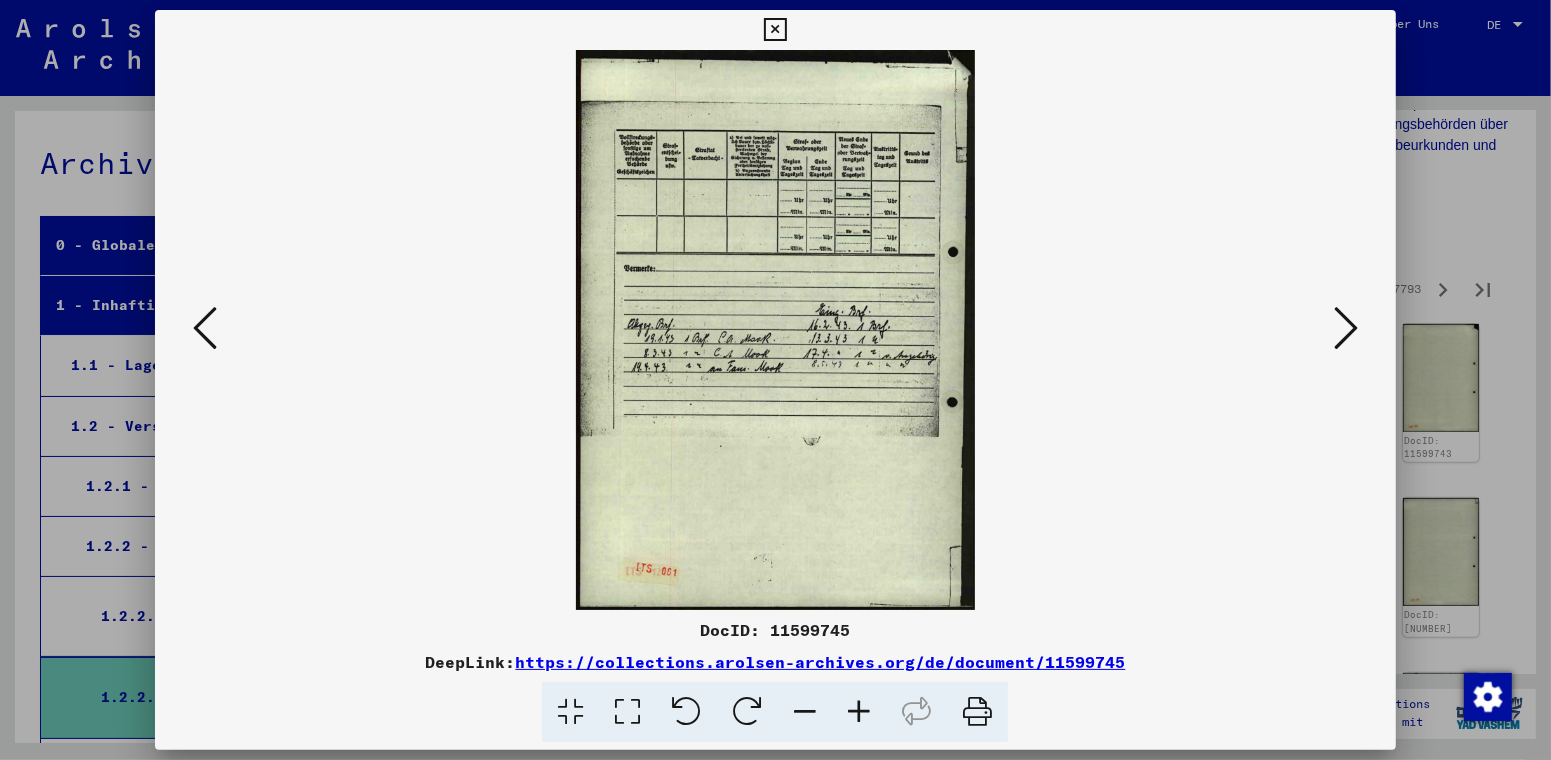 click at bounding box center [1346, 328] 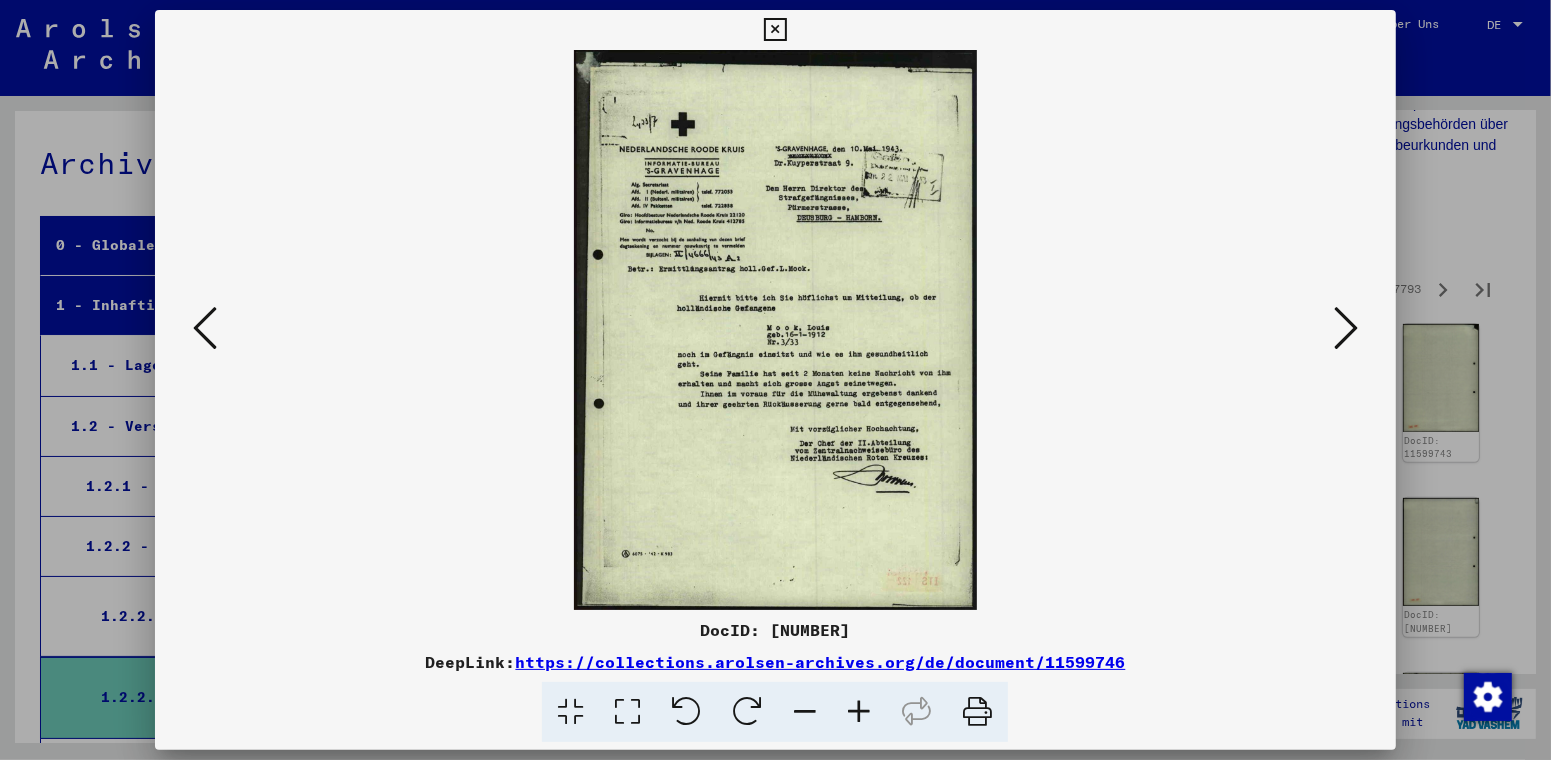 click at bounding box center [1346, 328] 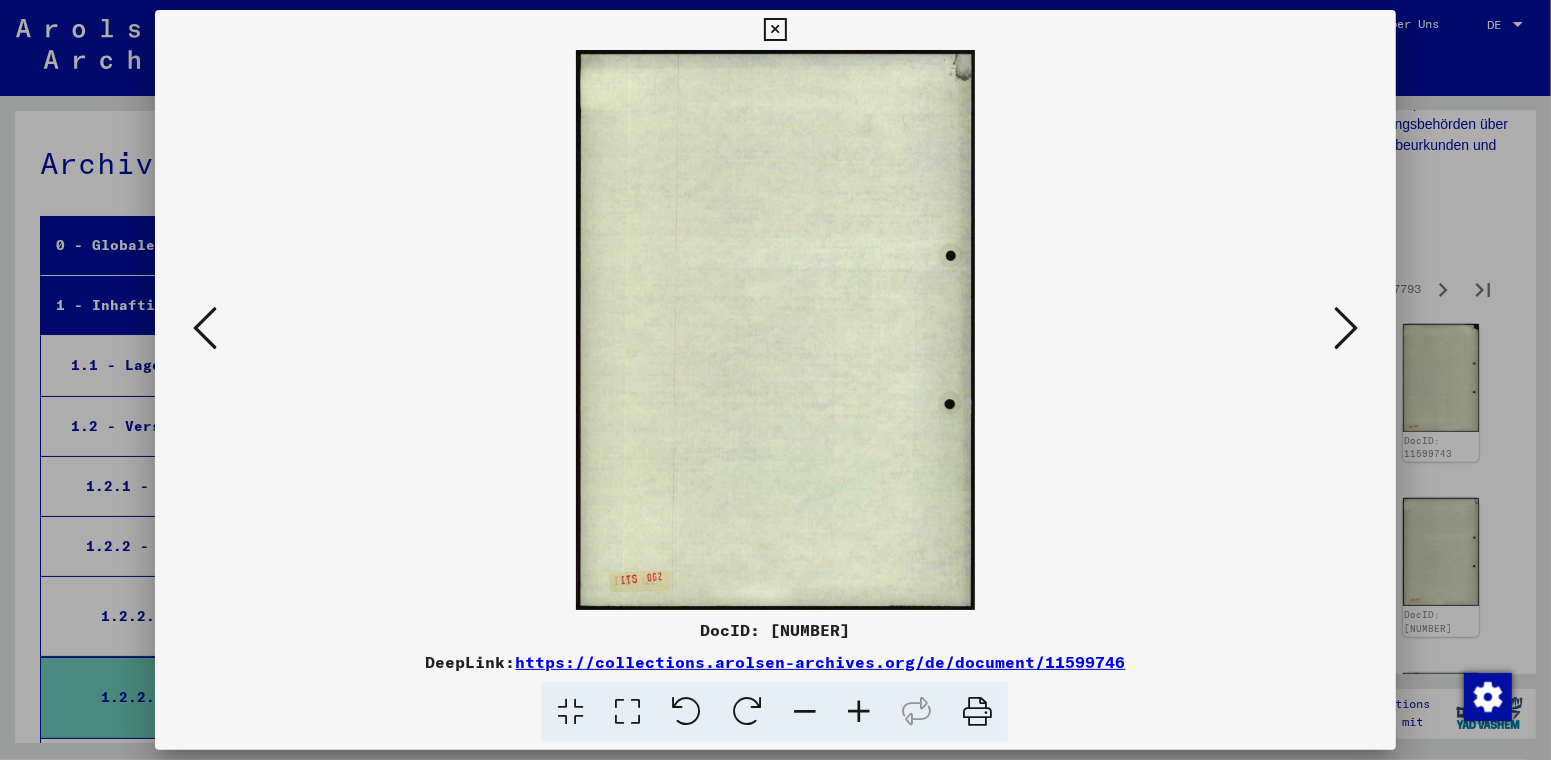 click at bounding box center [1346, 328] 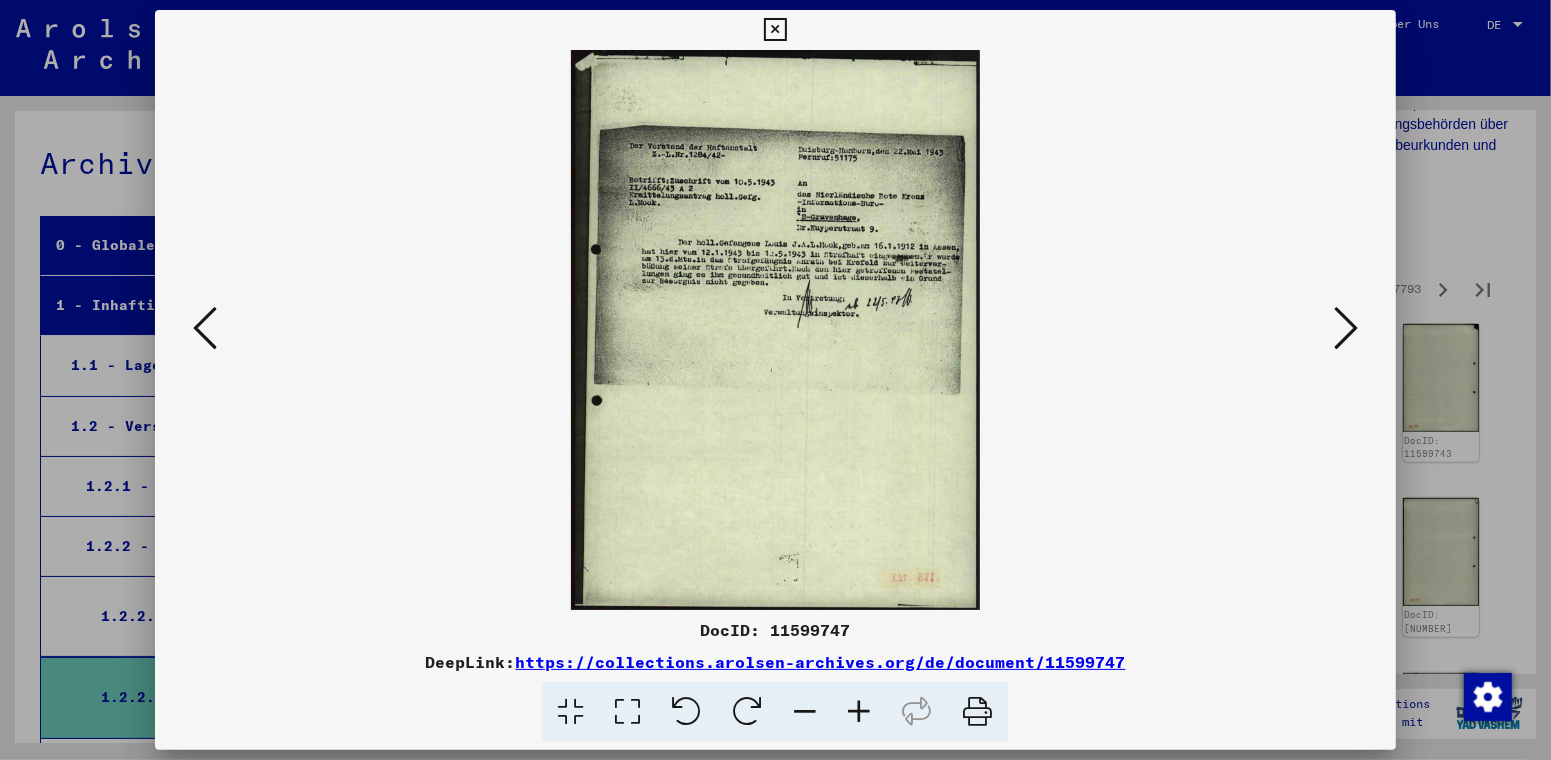click at bounding box center (1346, 328) 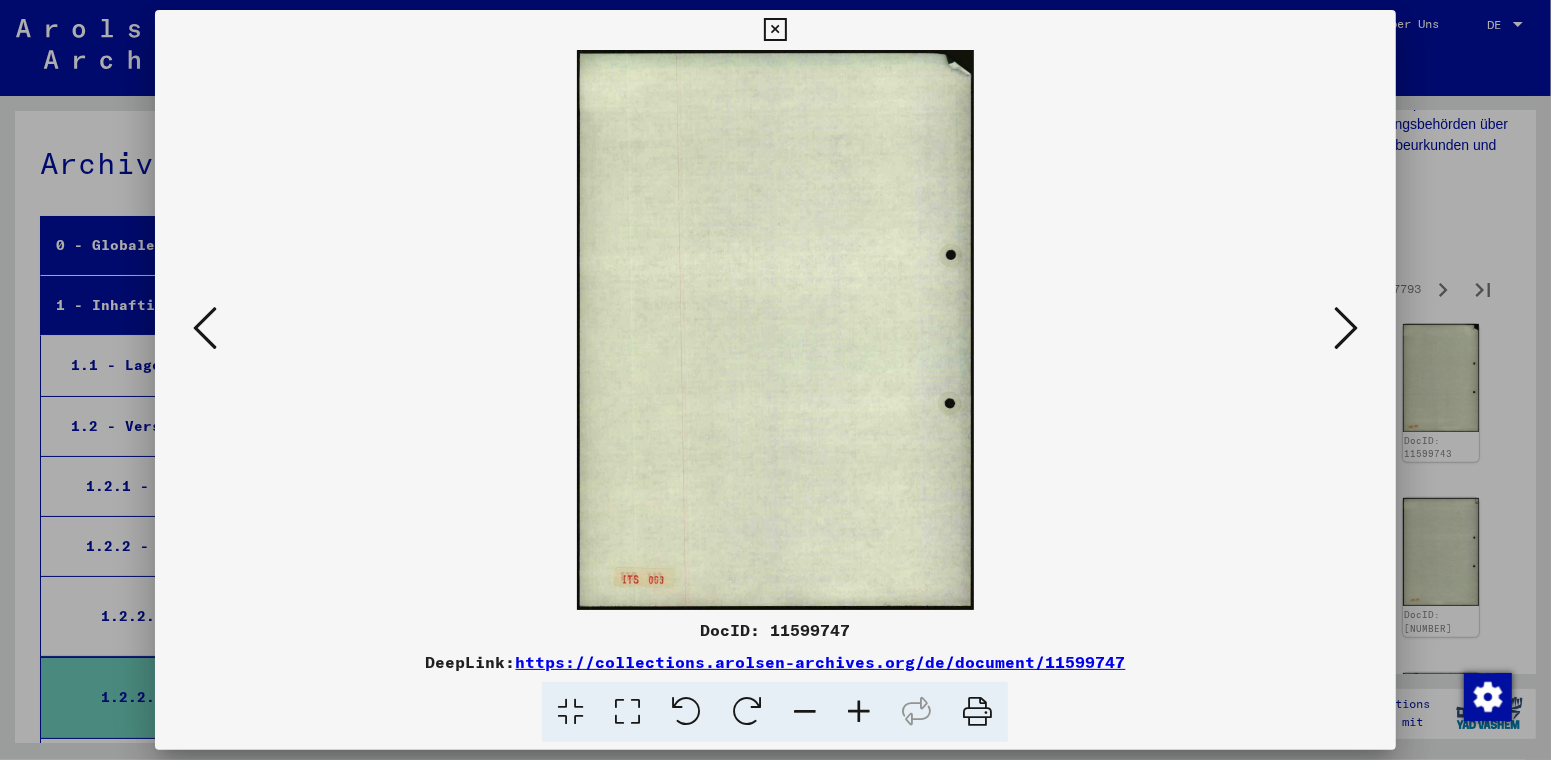 click at bounding box center [1346, 328] 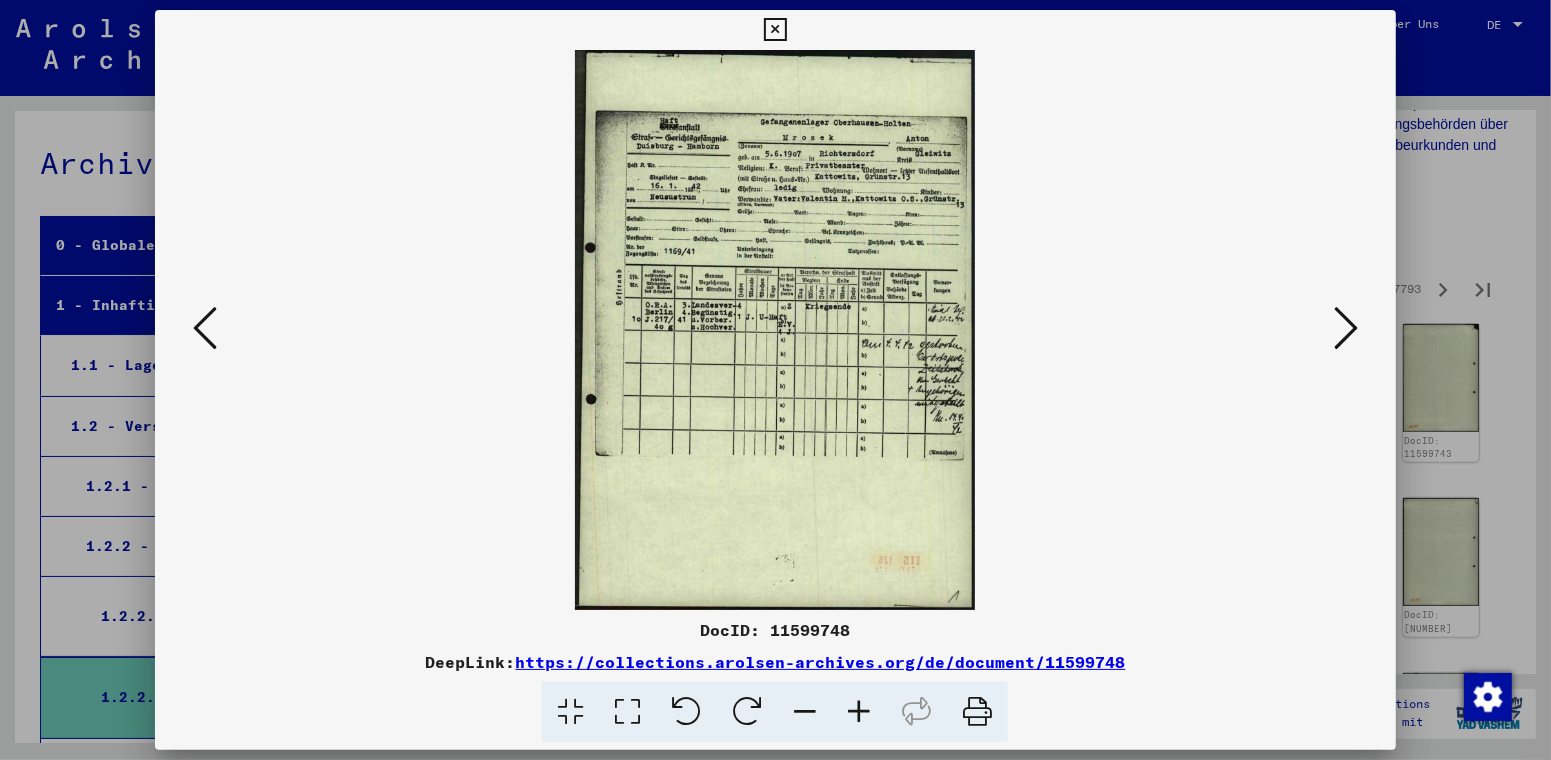 click at bounding box center (1346, 328) 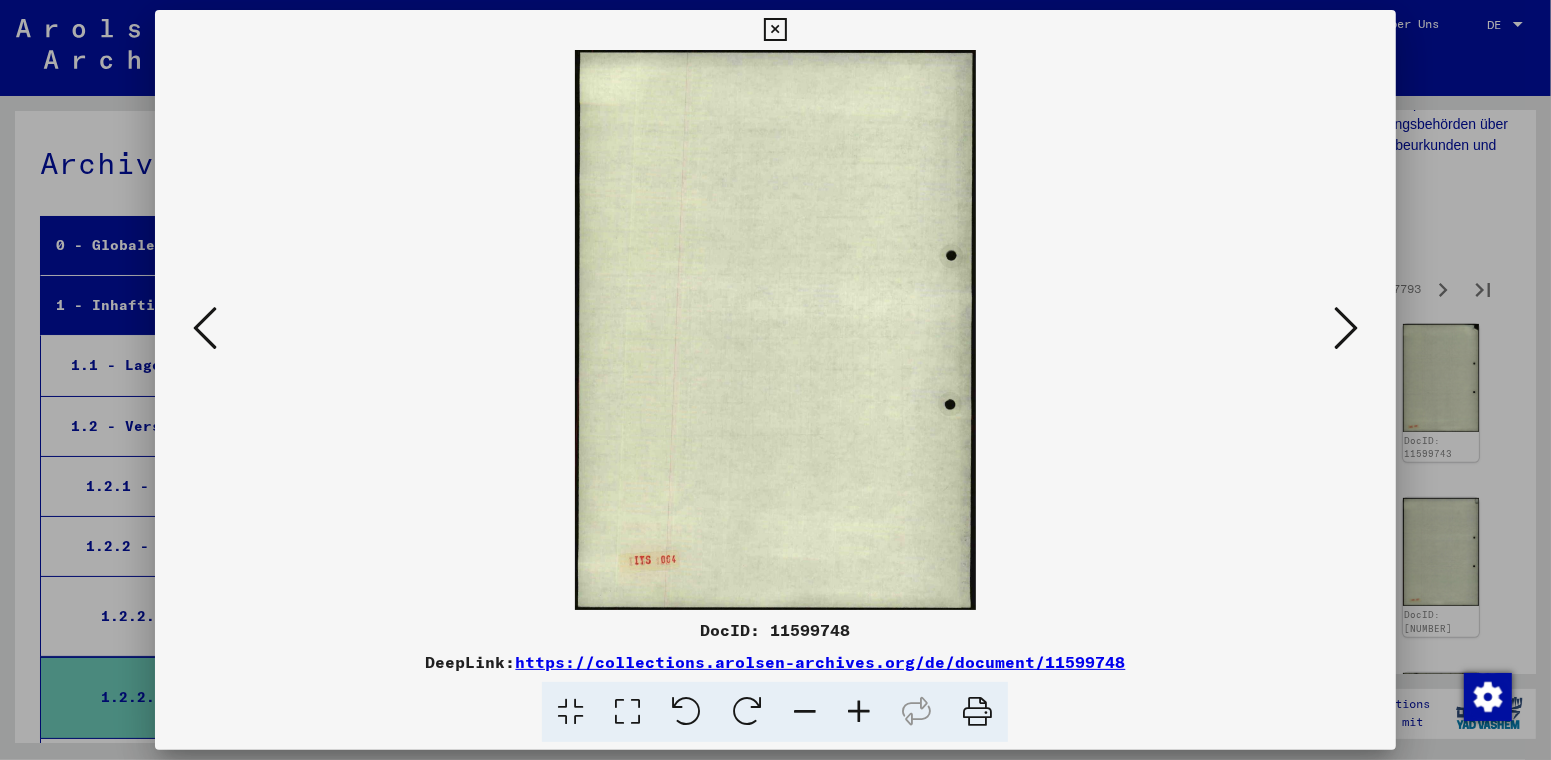 click at bounding box center [1346, 328] 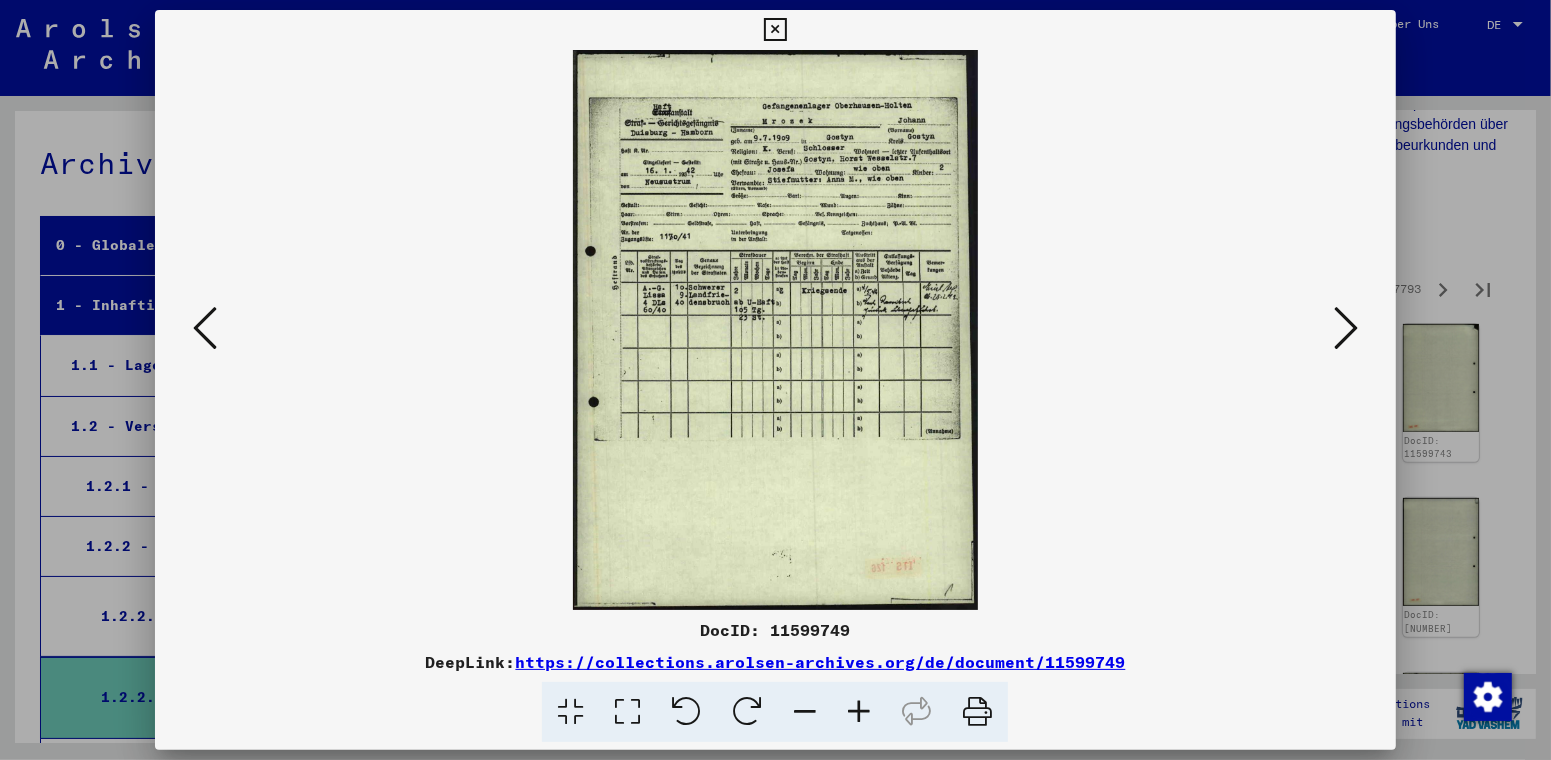 click at bounding box center [1346, 328] 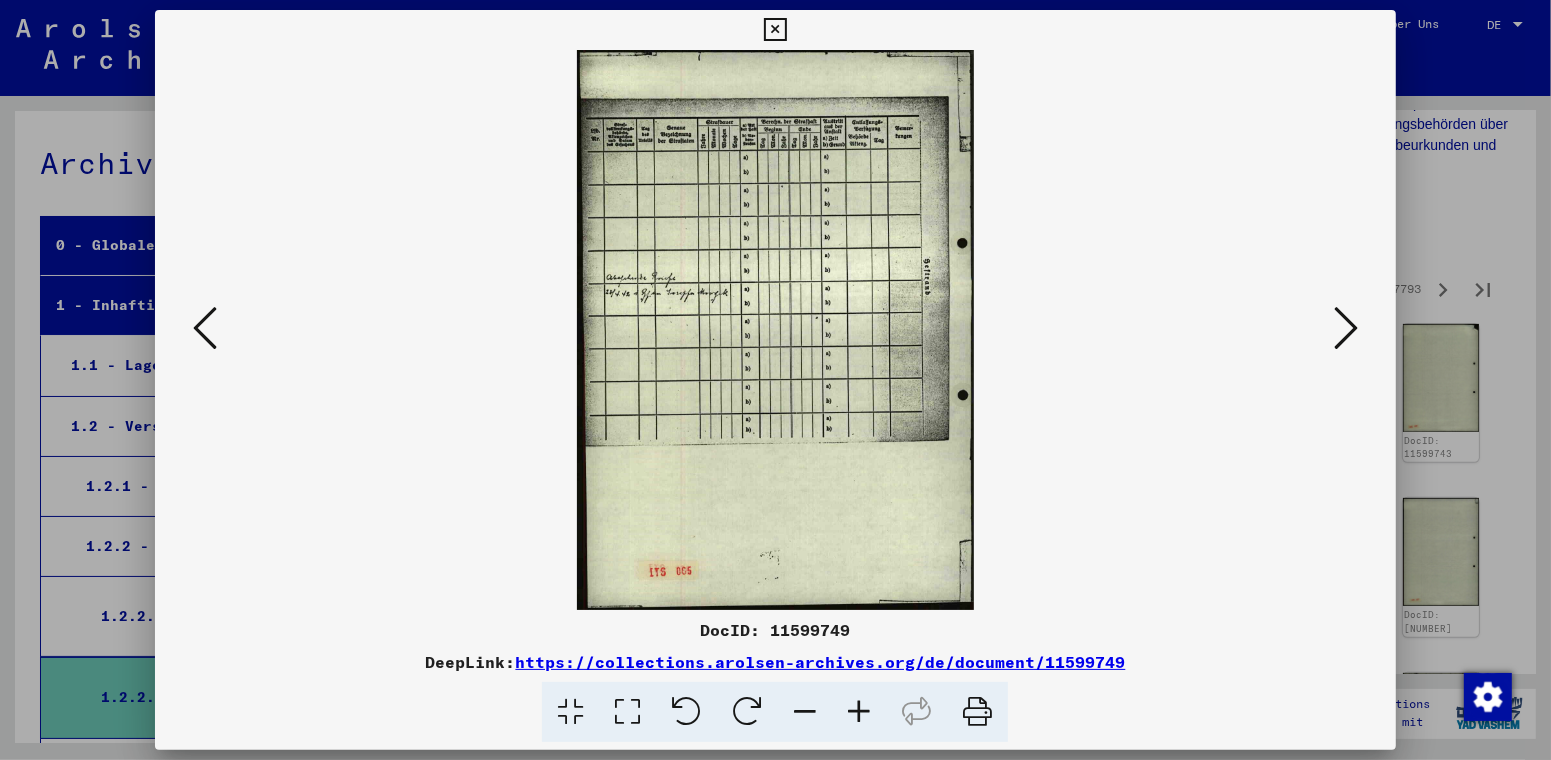 click at bounding box center (1346, 328) 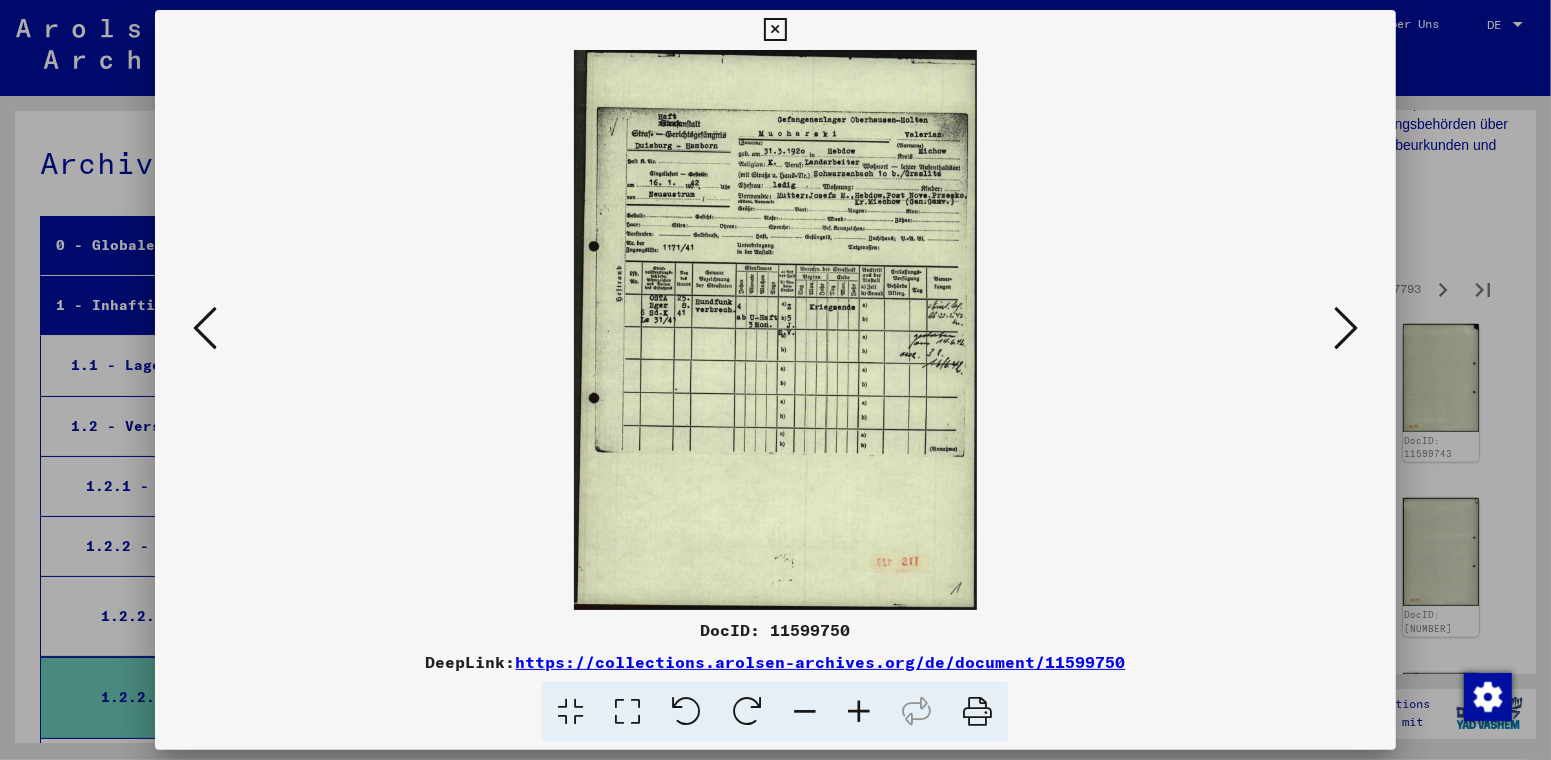 click at bounding box center [1346, 328] 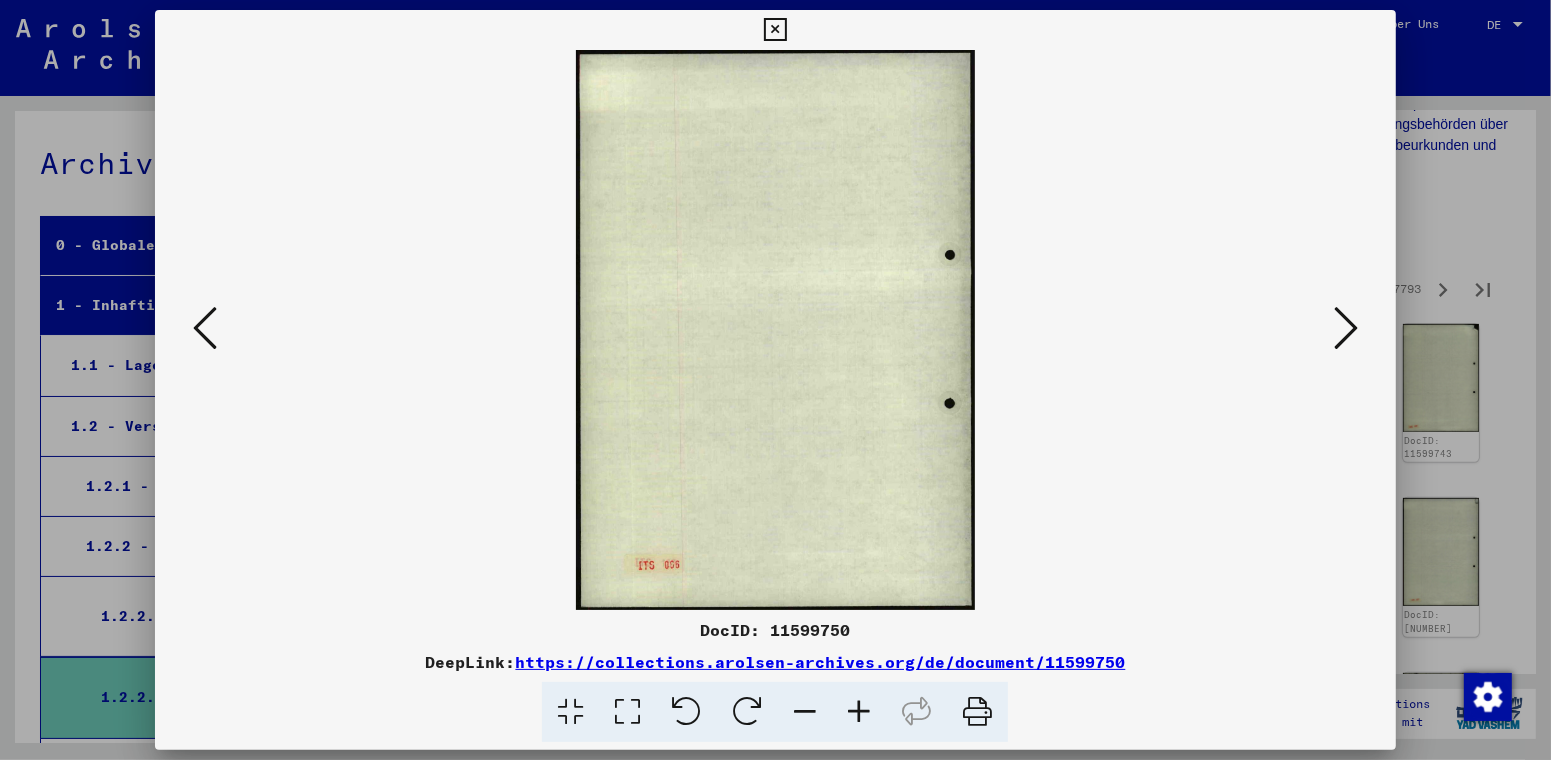 click at bounding box center (1346, 328) 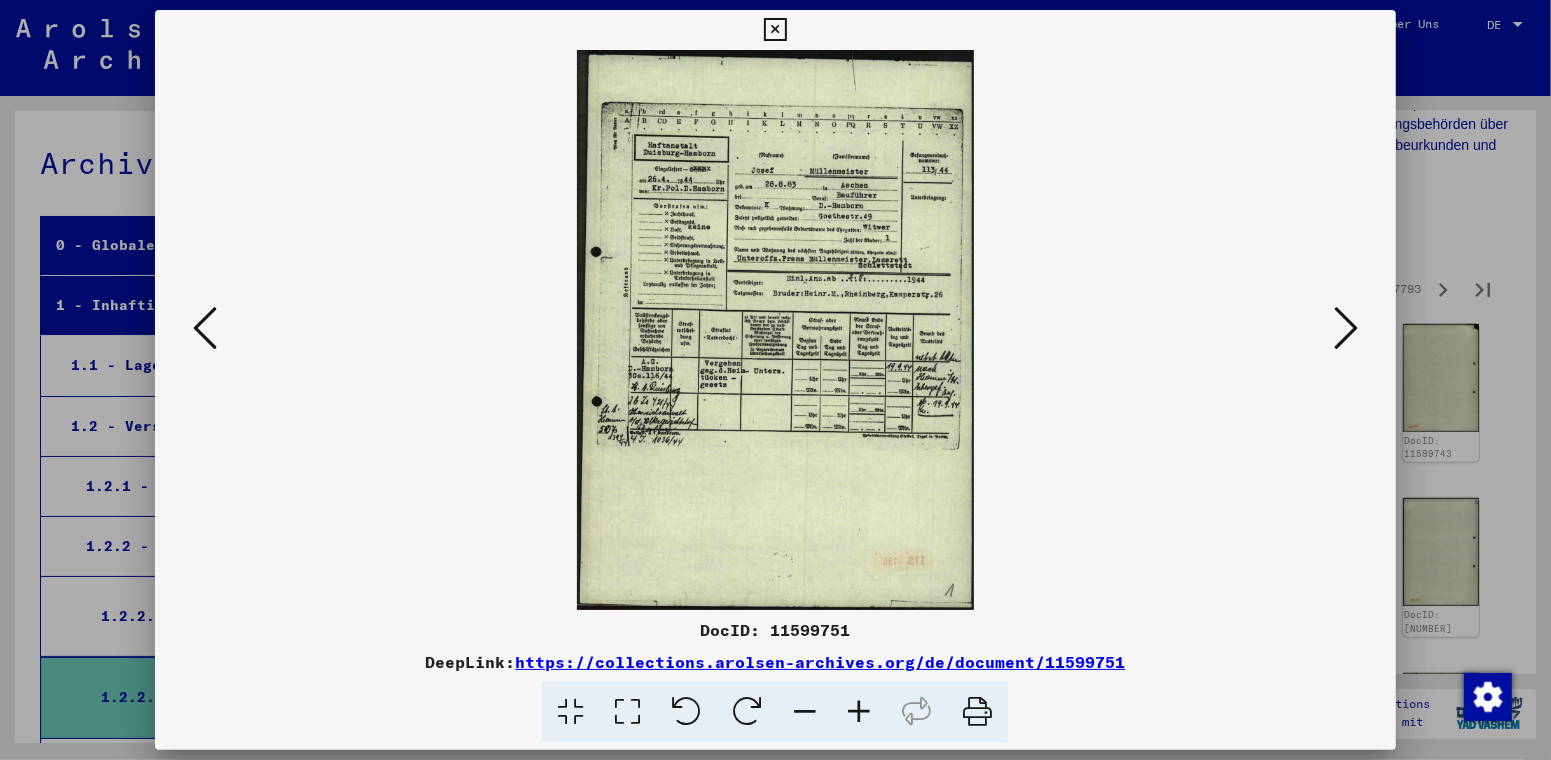 click at bounding box center (1346, 328) 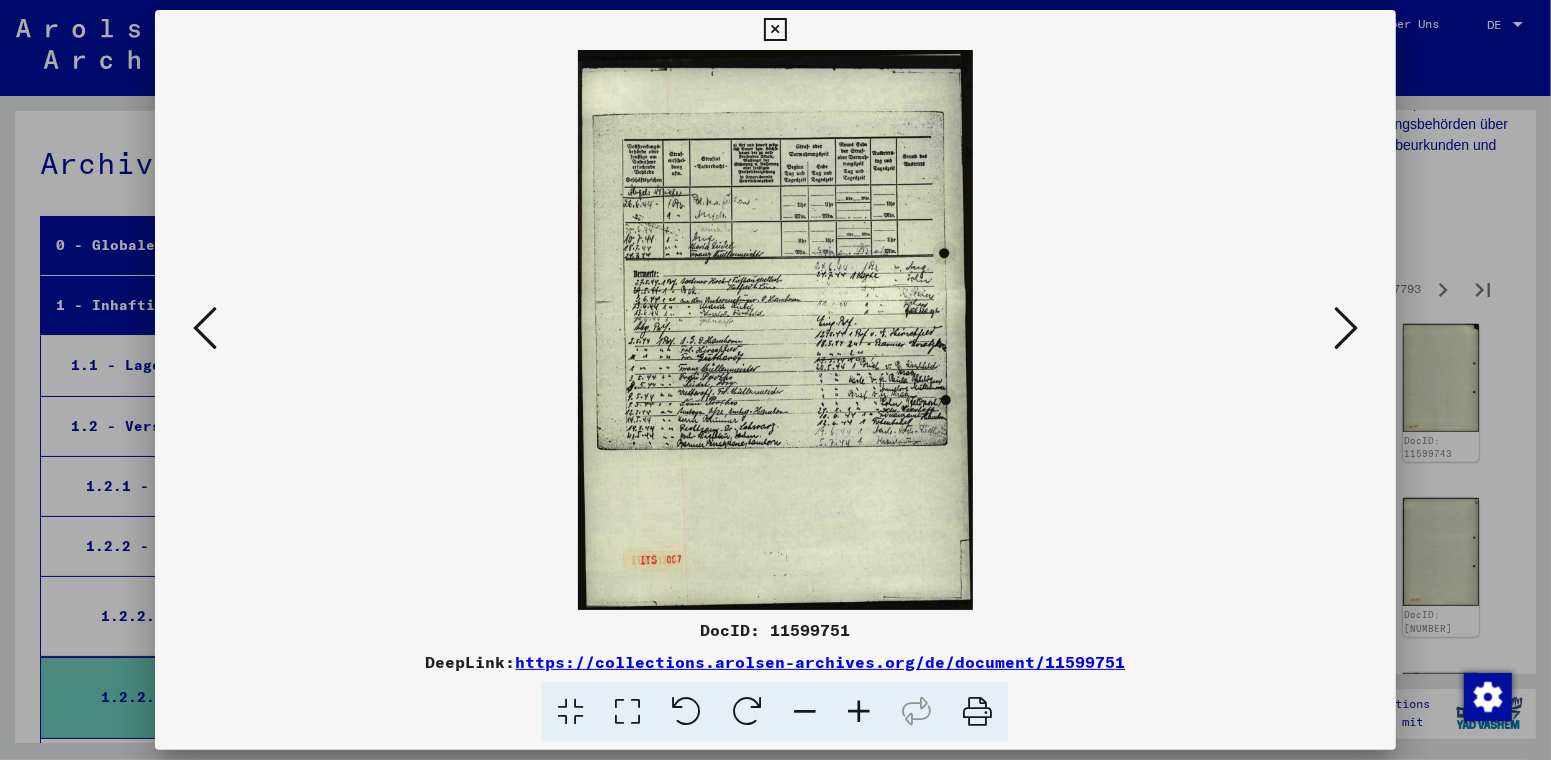 click at bounding box center (1346, 328) 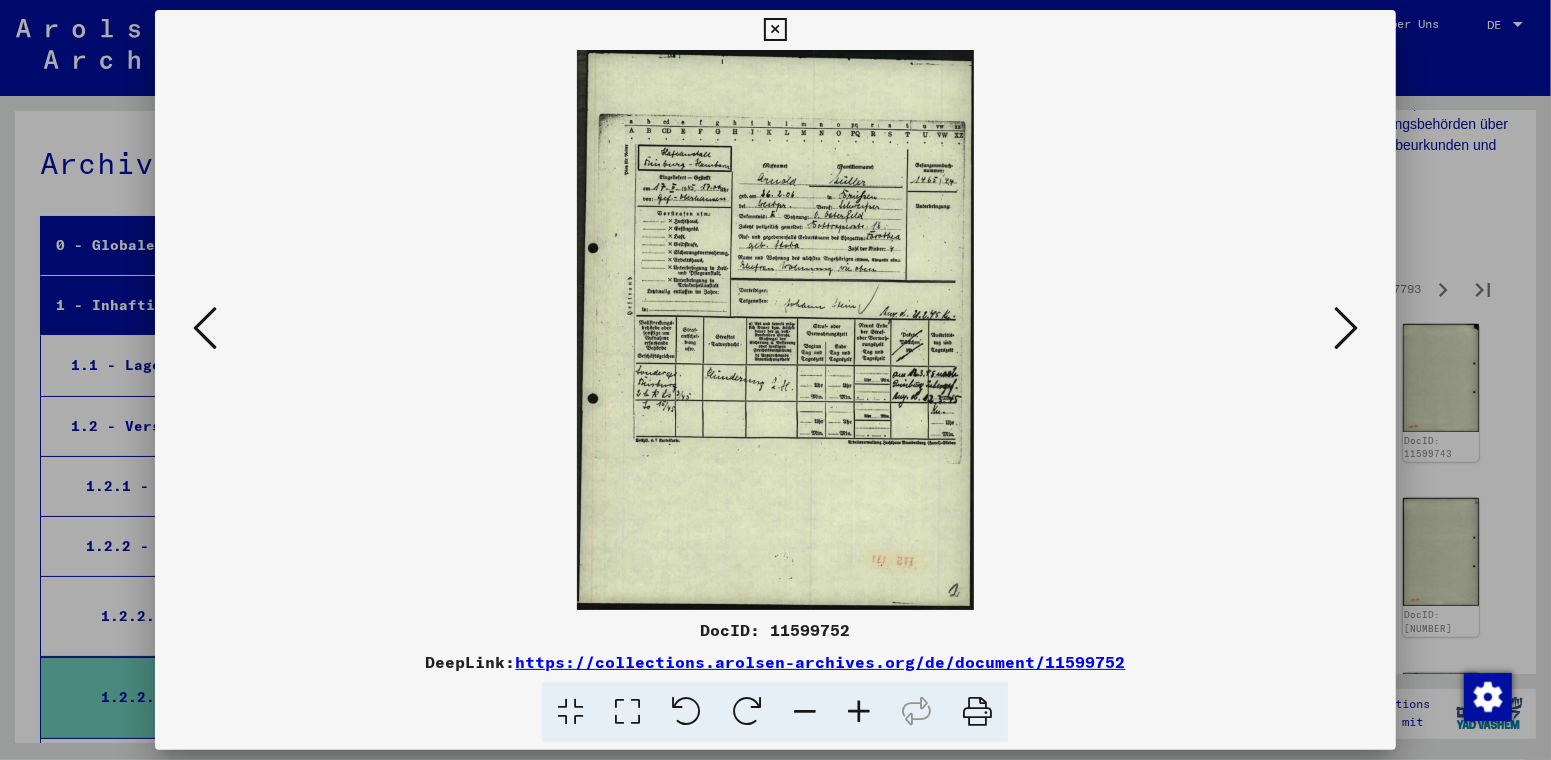 click at bounding box center [1346, 328] 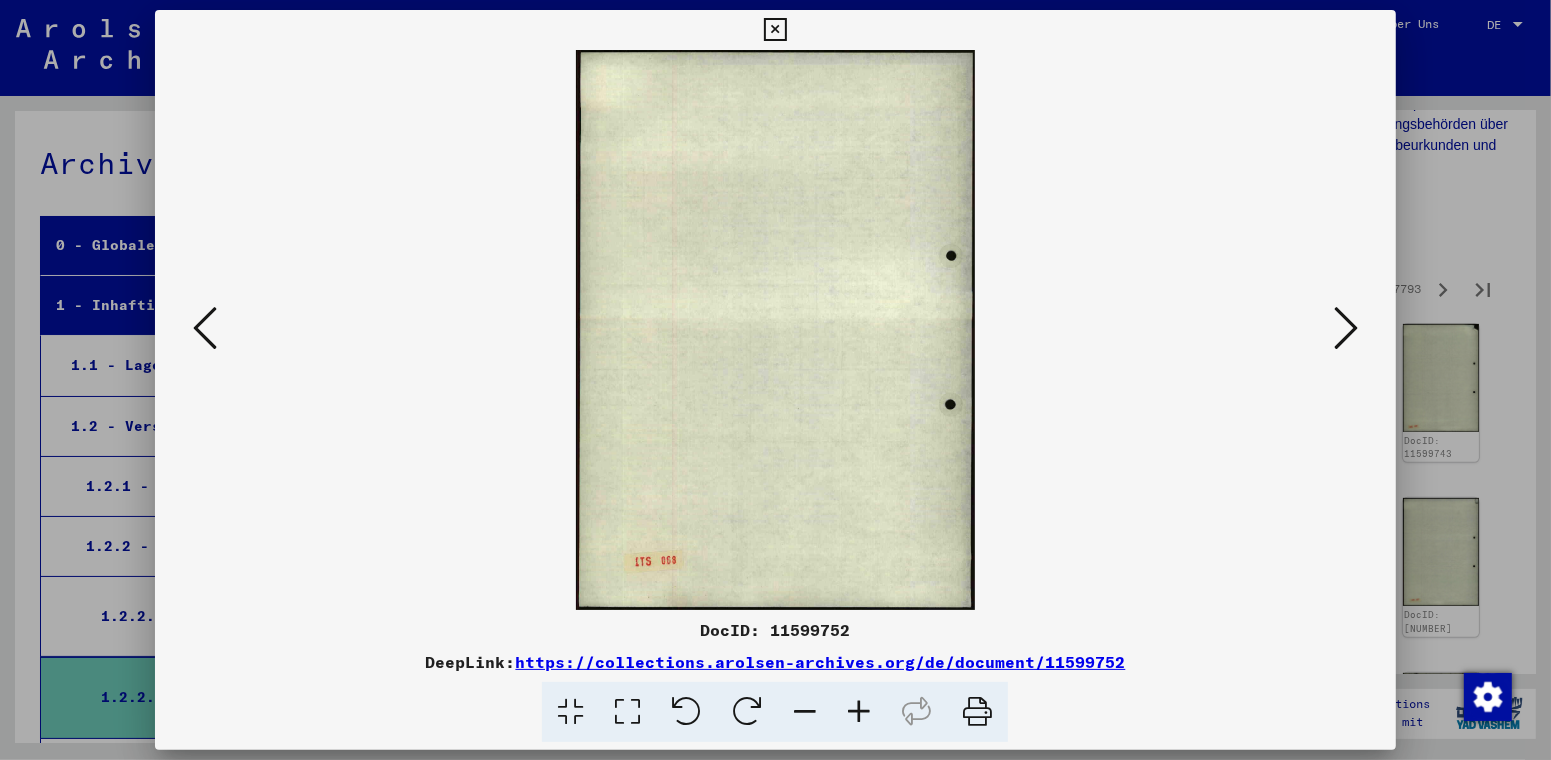 click at bounding box center [1346, 328] 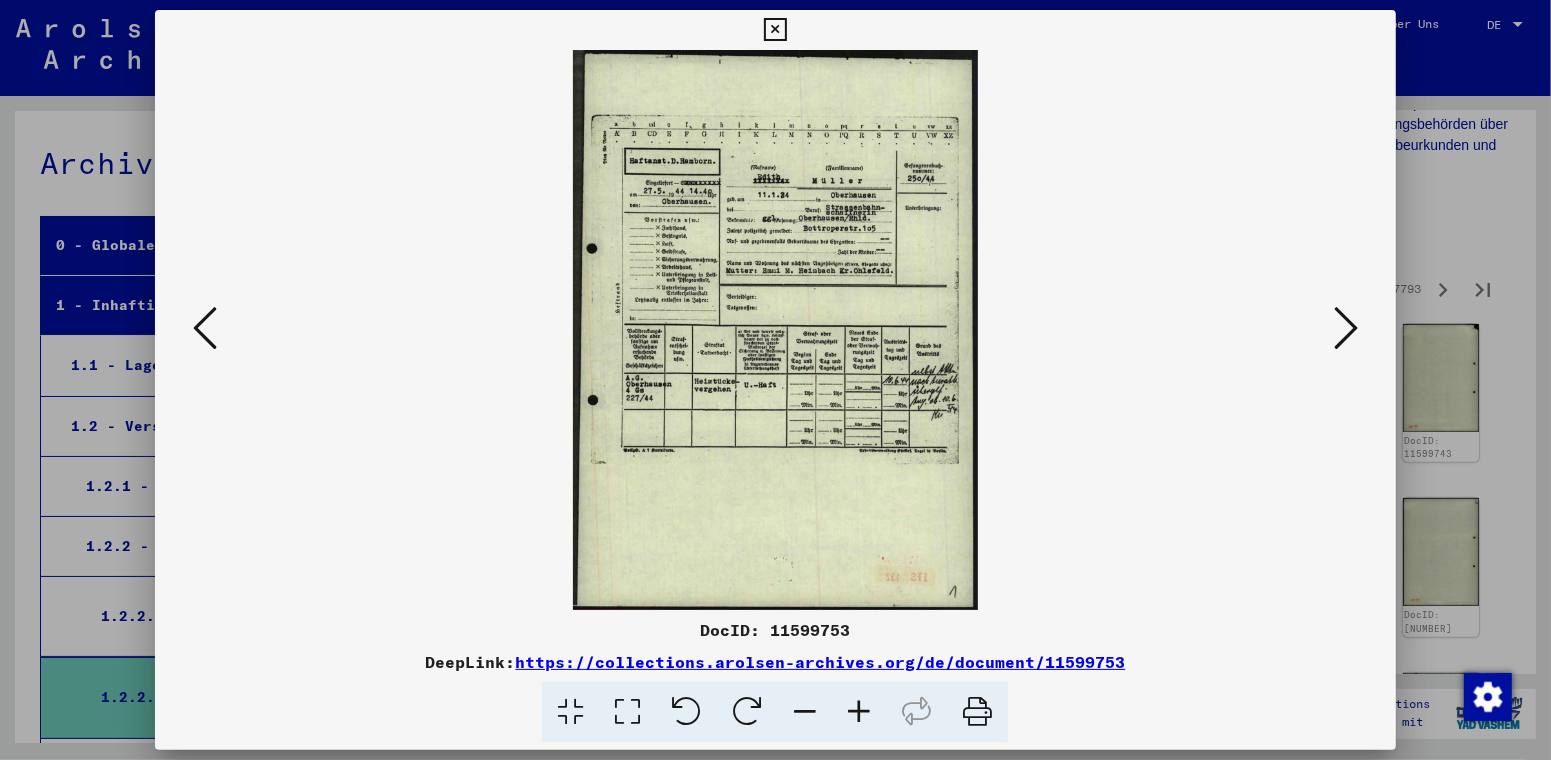 click at bounding box center (1346, 328) 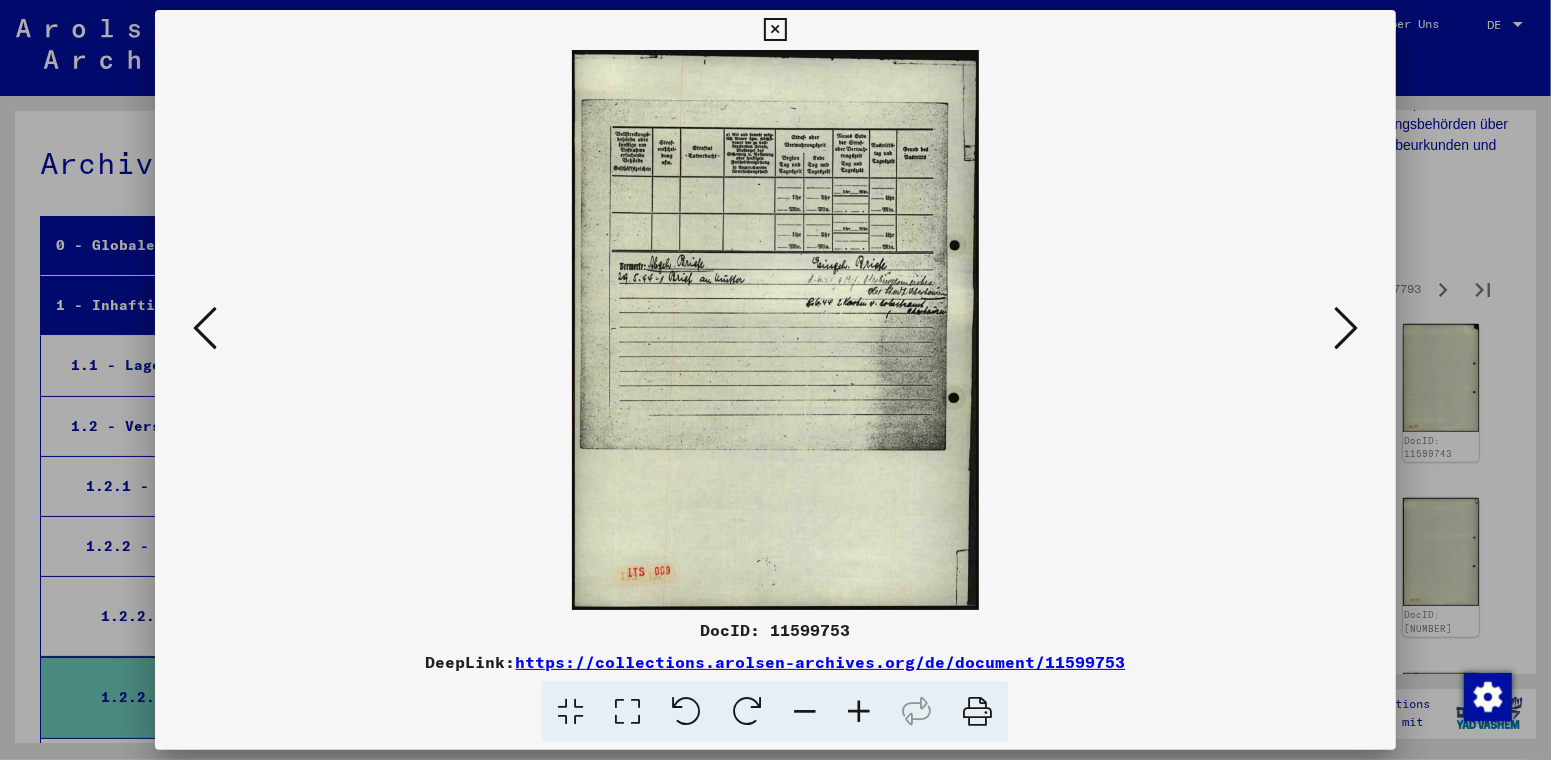 click at bounding box center (1346, 328) 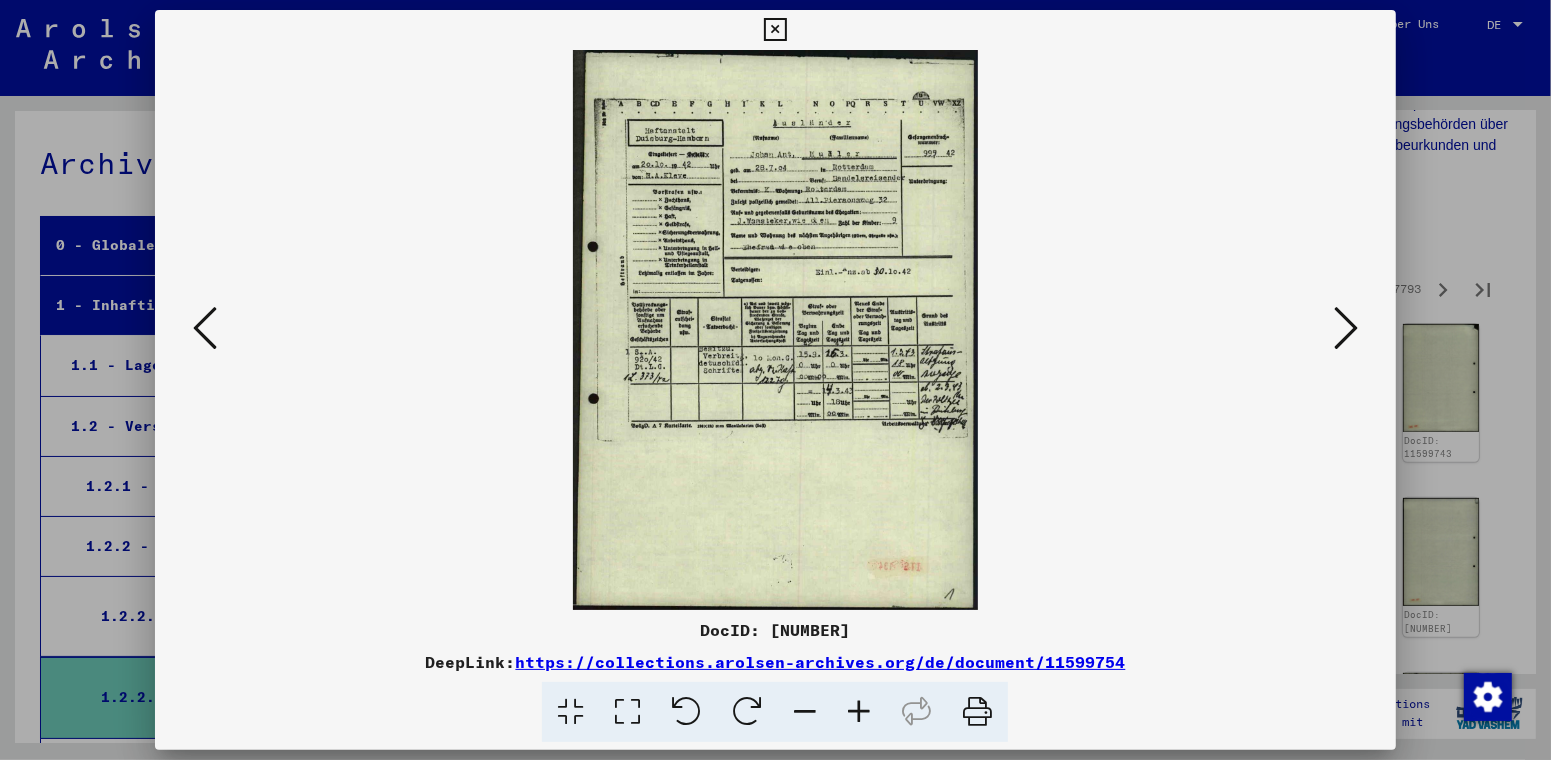click at bounding box center [1346, 328] 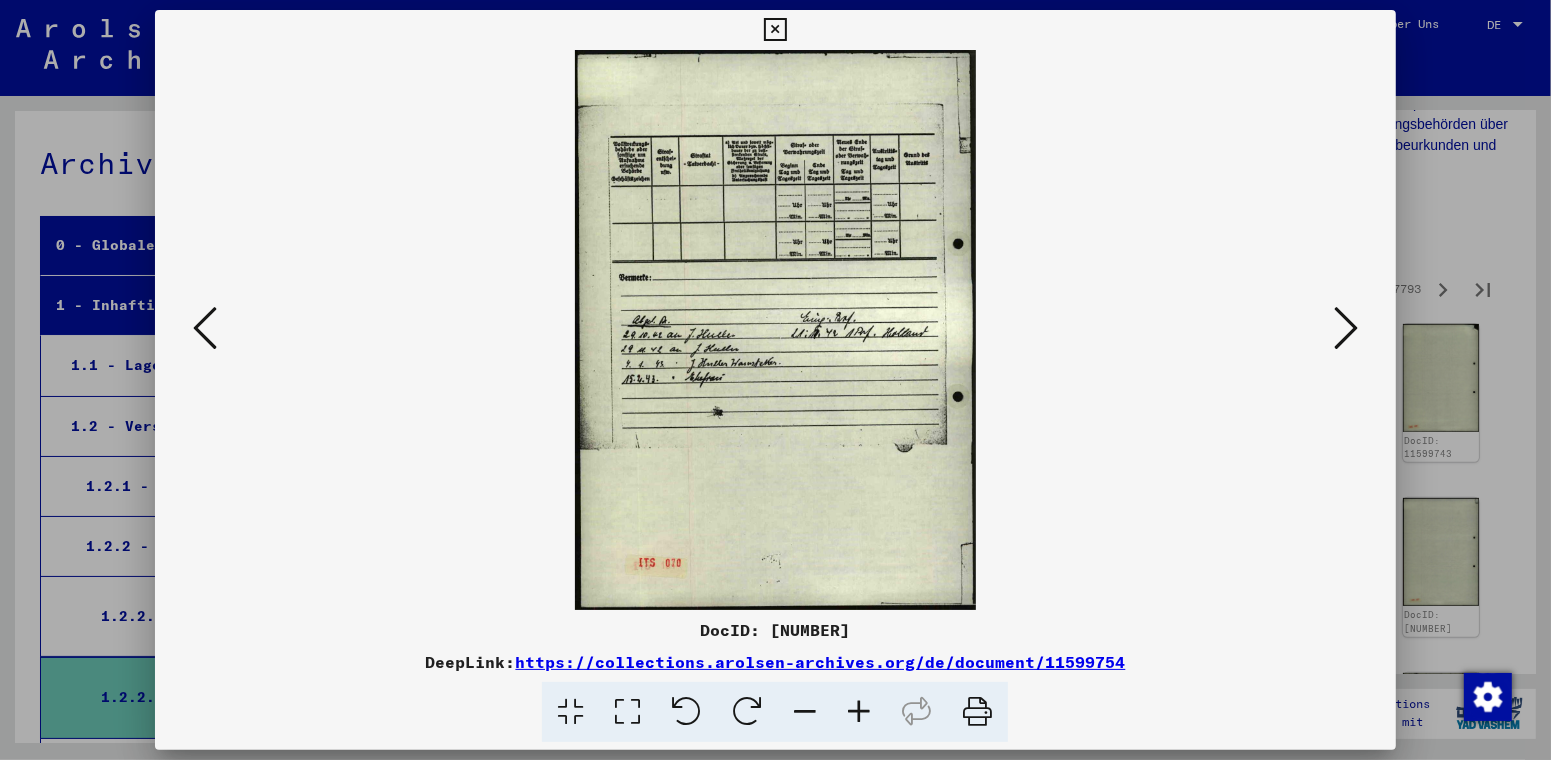 click at bounding box center (1346, 328) 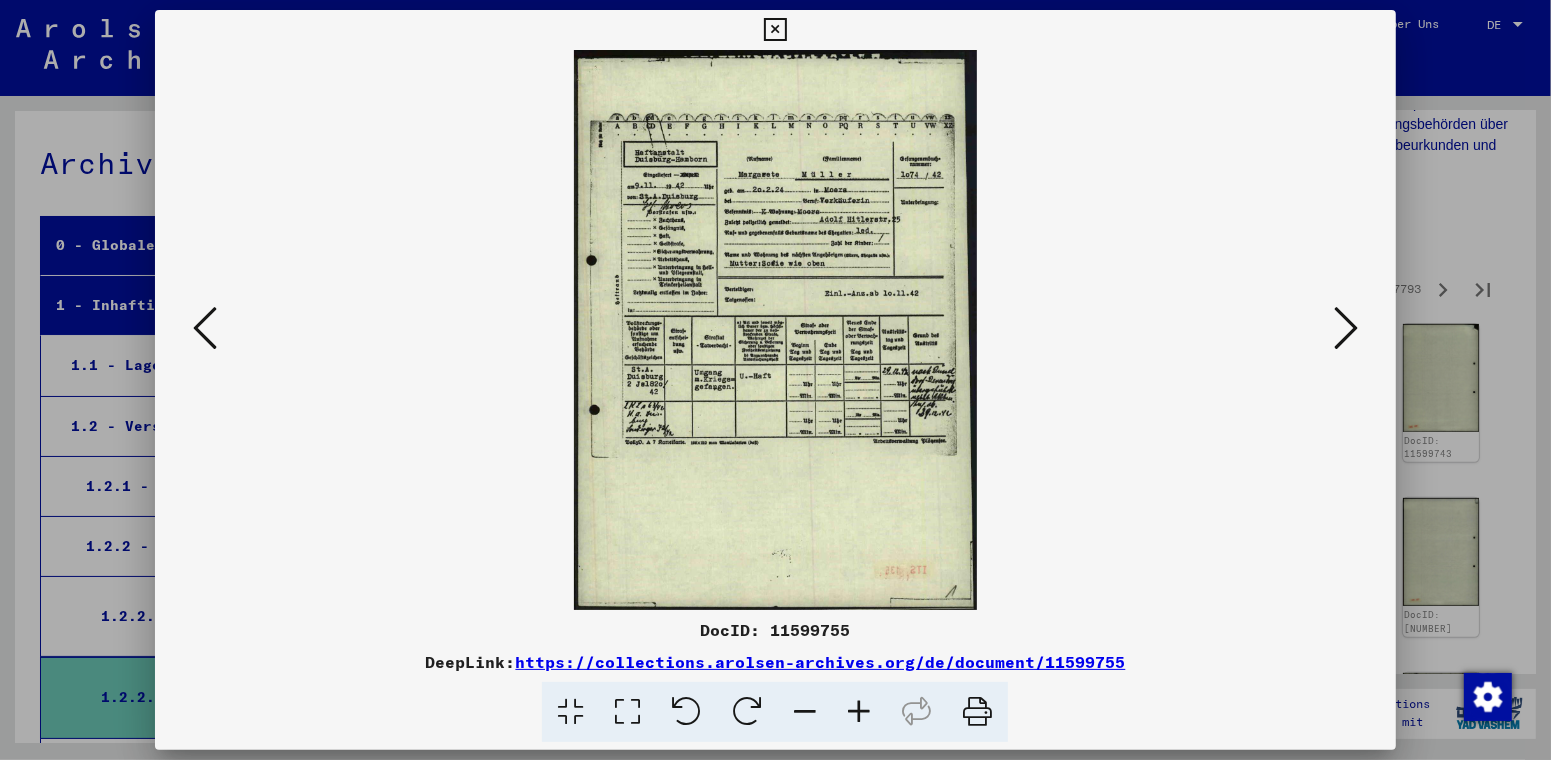click at bounding box center [1346, 328] 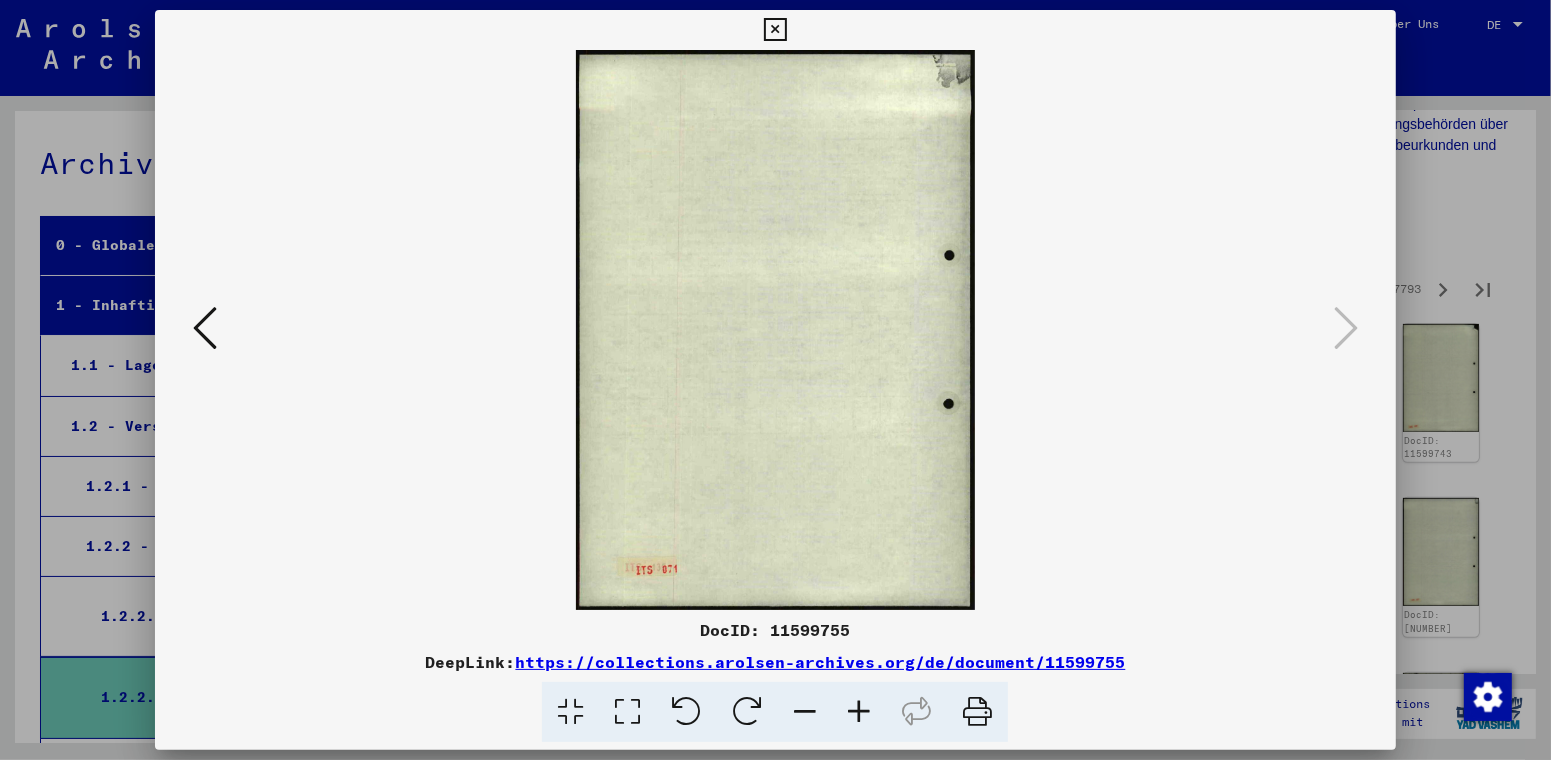 click at bounding box center [775, 330] 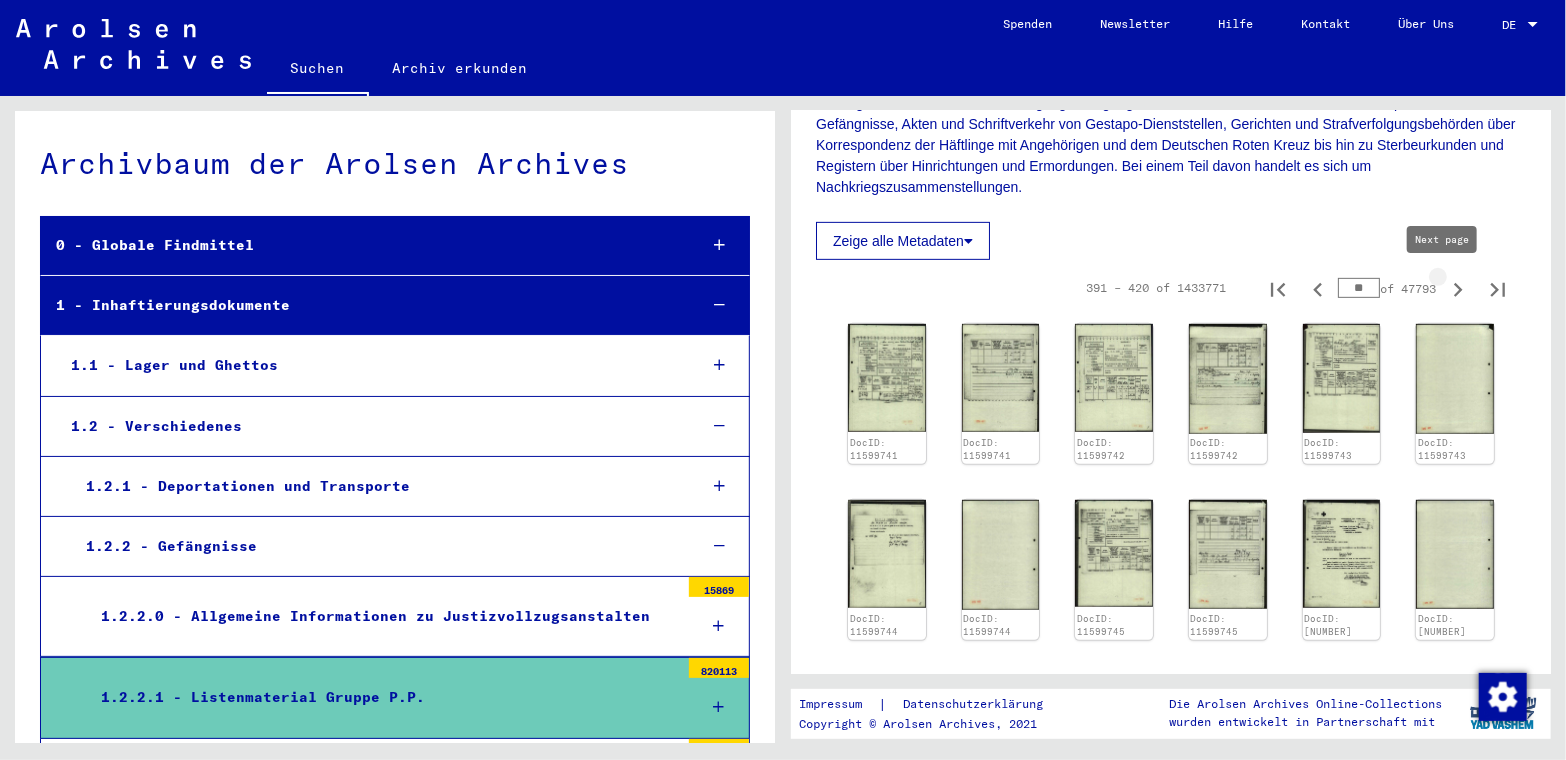 click 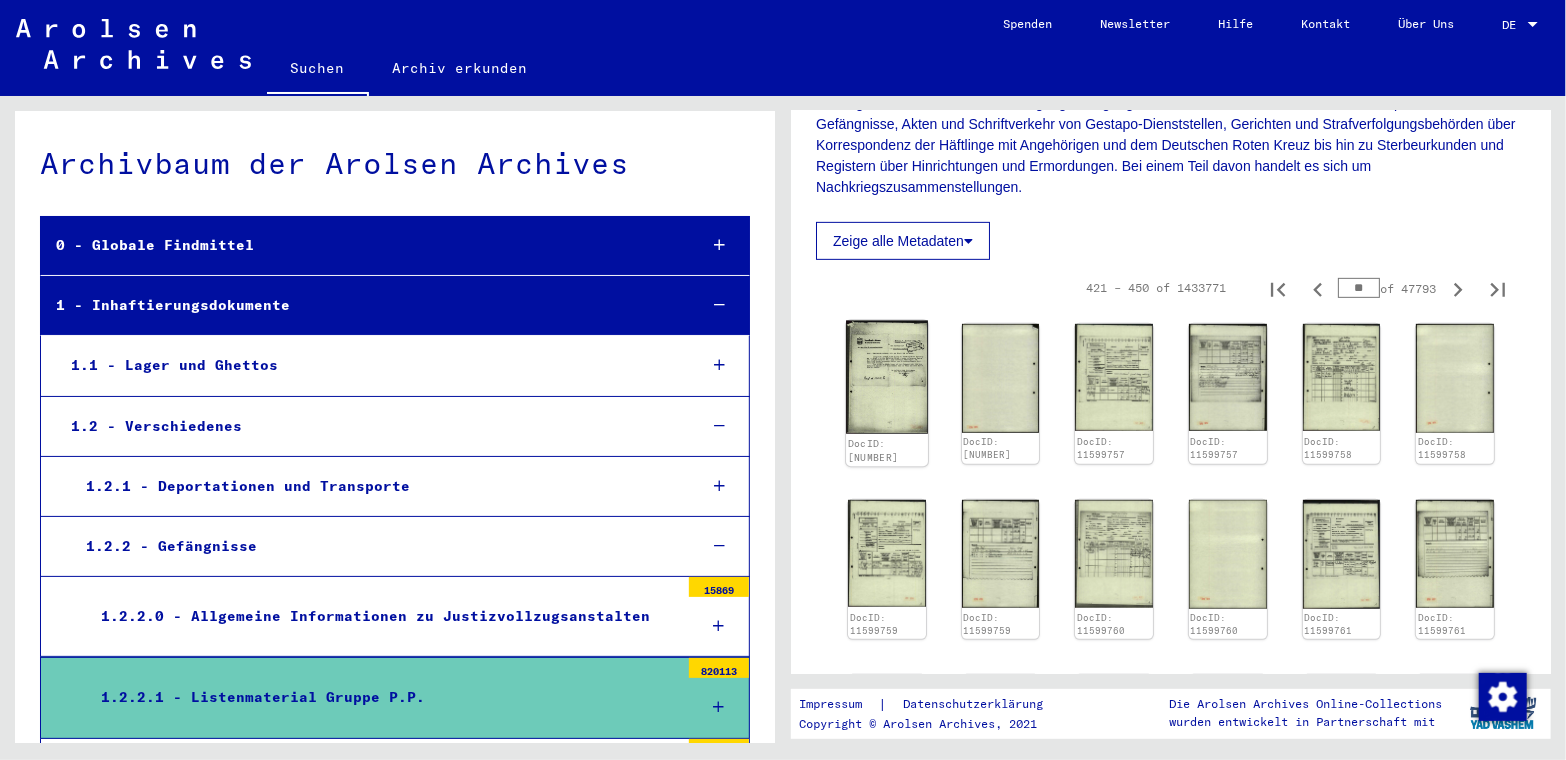 click 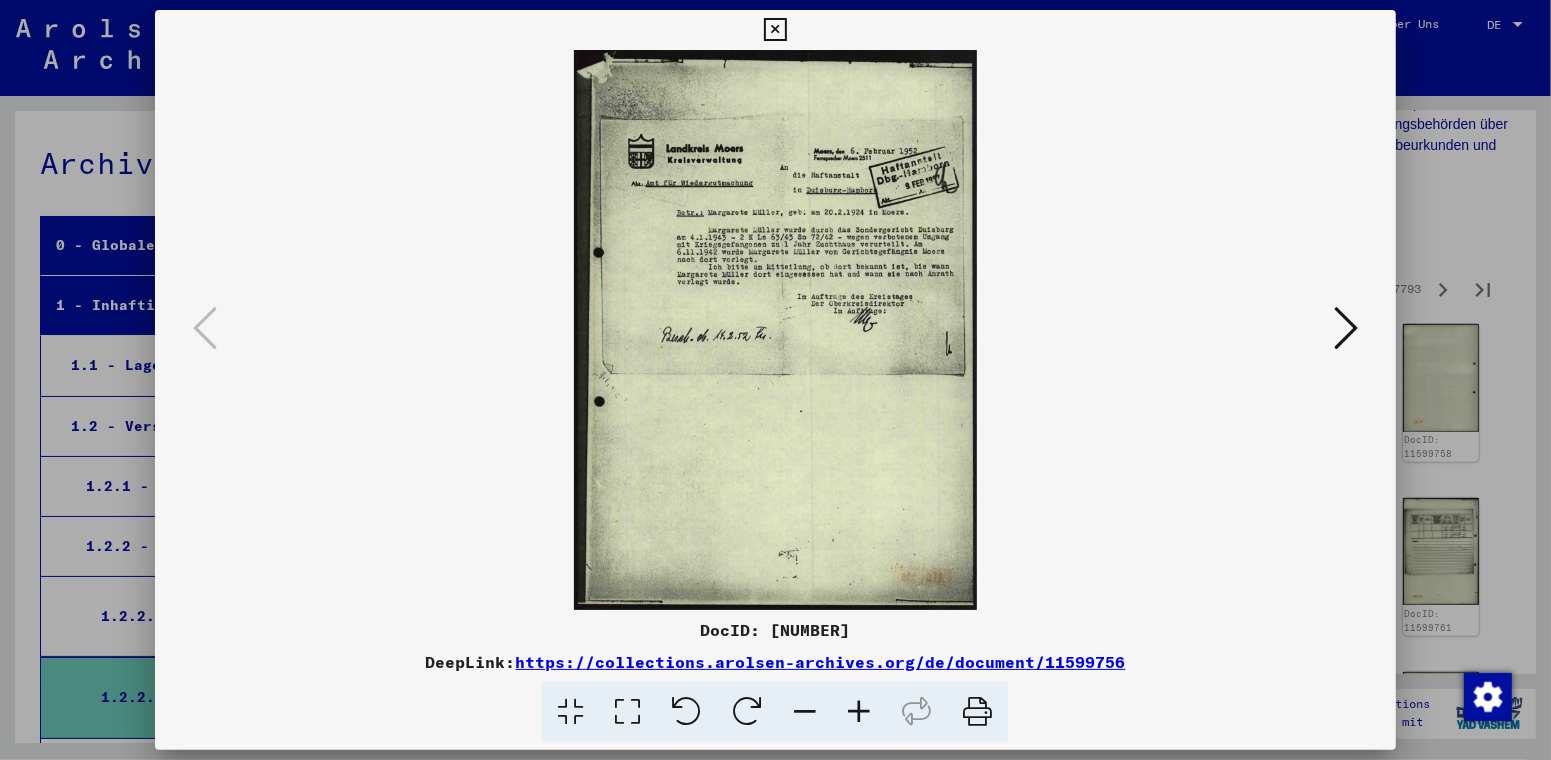 click at bounding box center [859, 712] 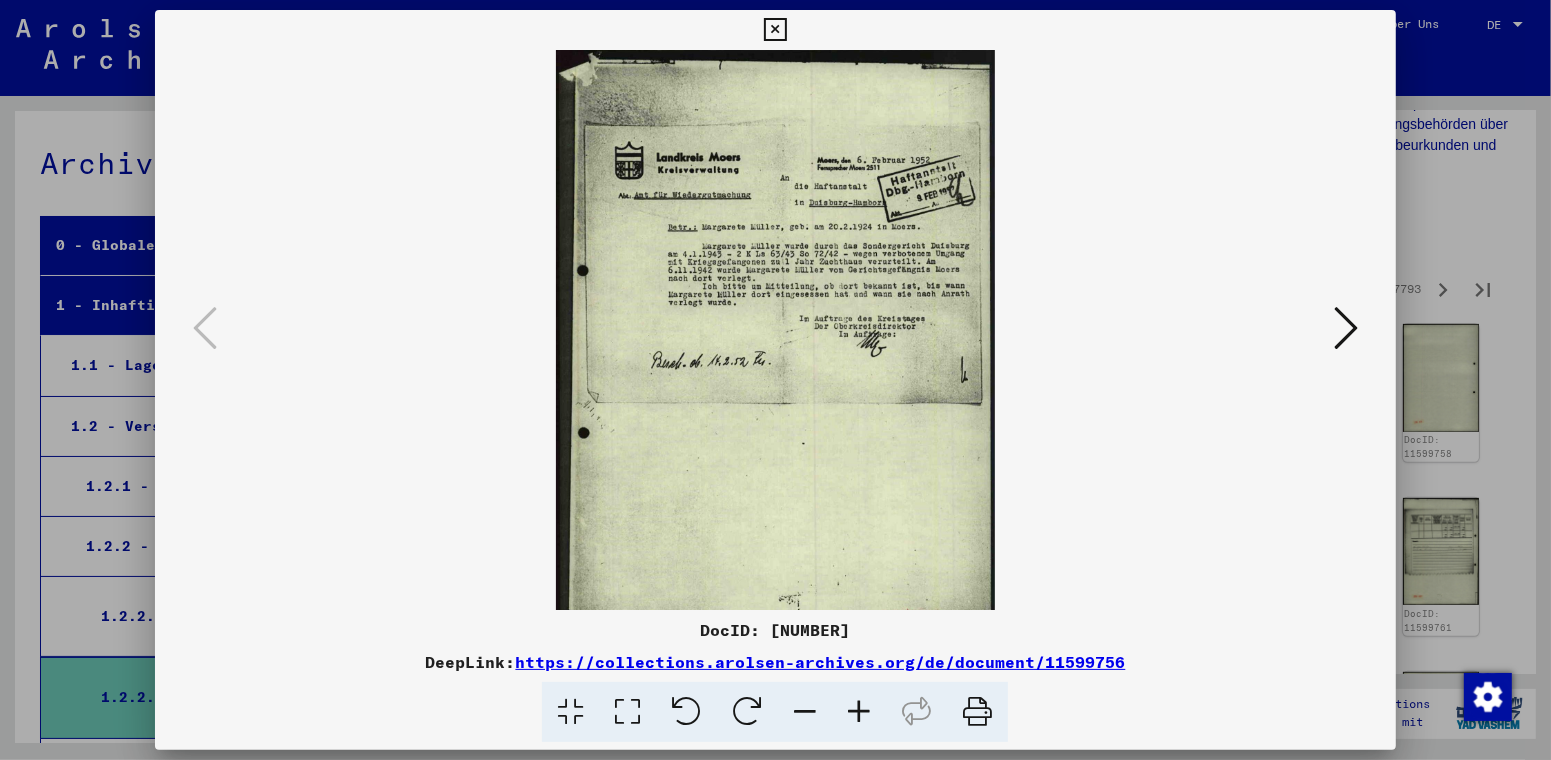click at bounding box center (859, 712) 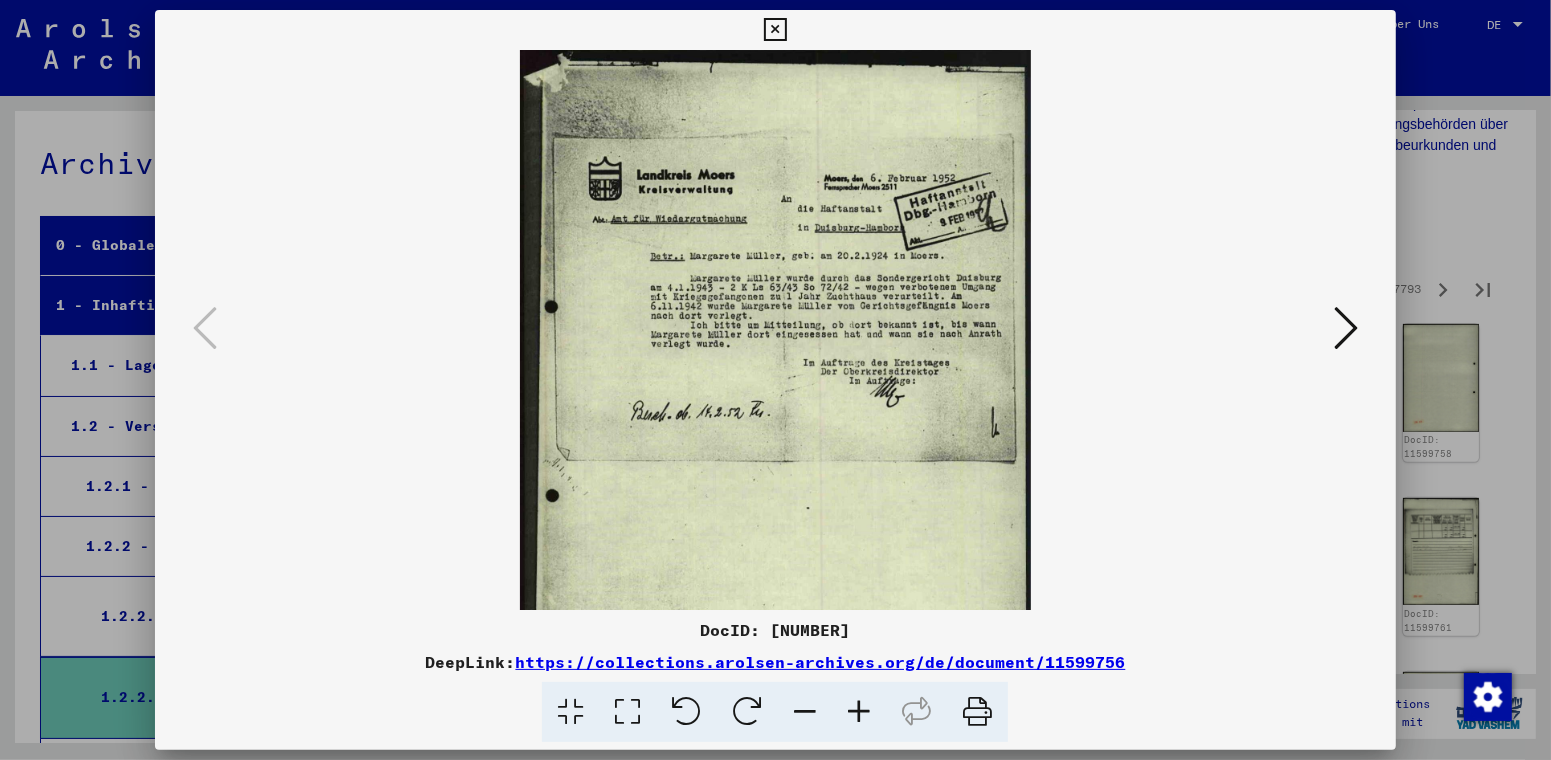 click at bounding box center [859, 712] 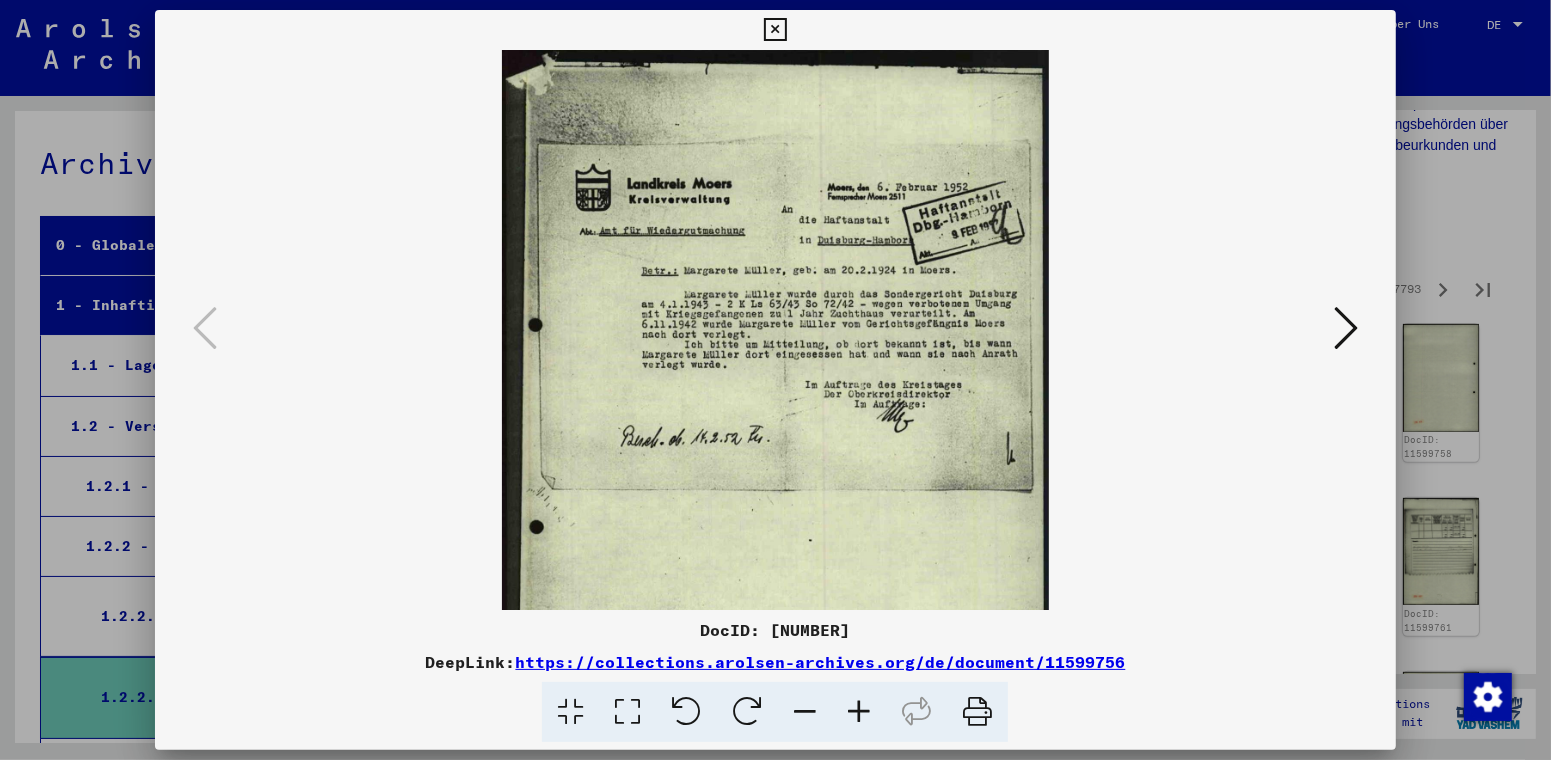 click at bounding box center (859, 712) 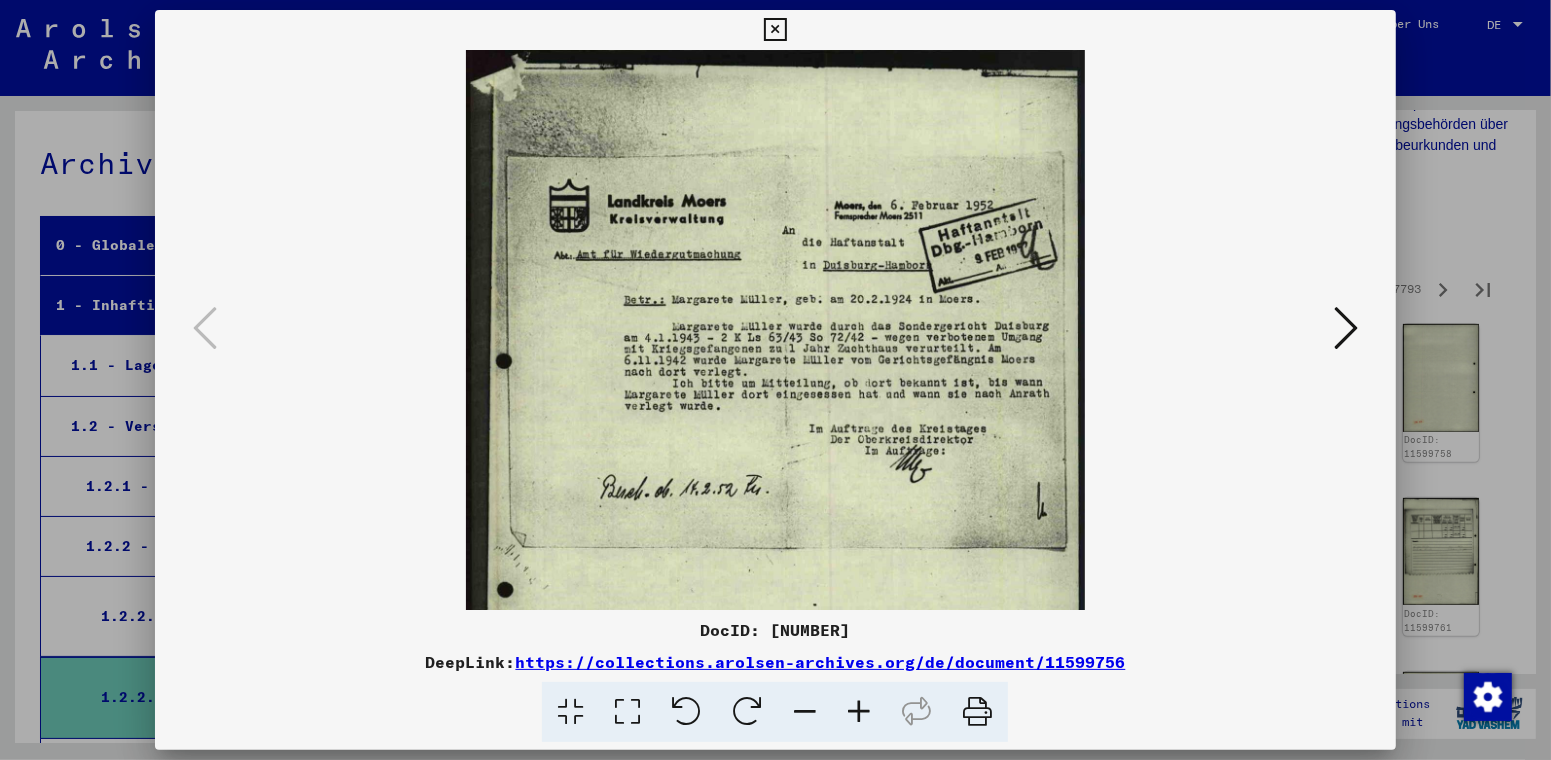click at bounding box center (859, 712) 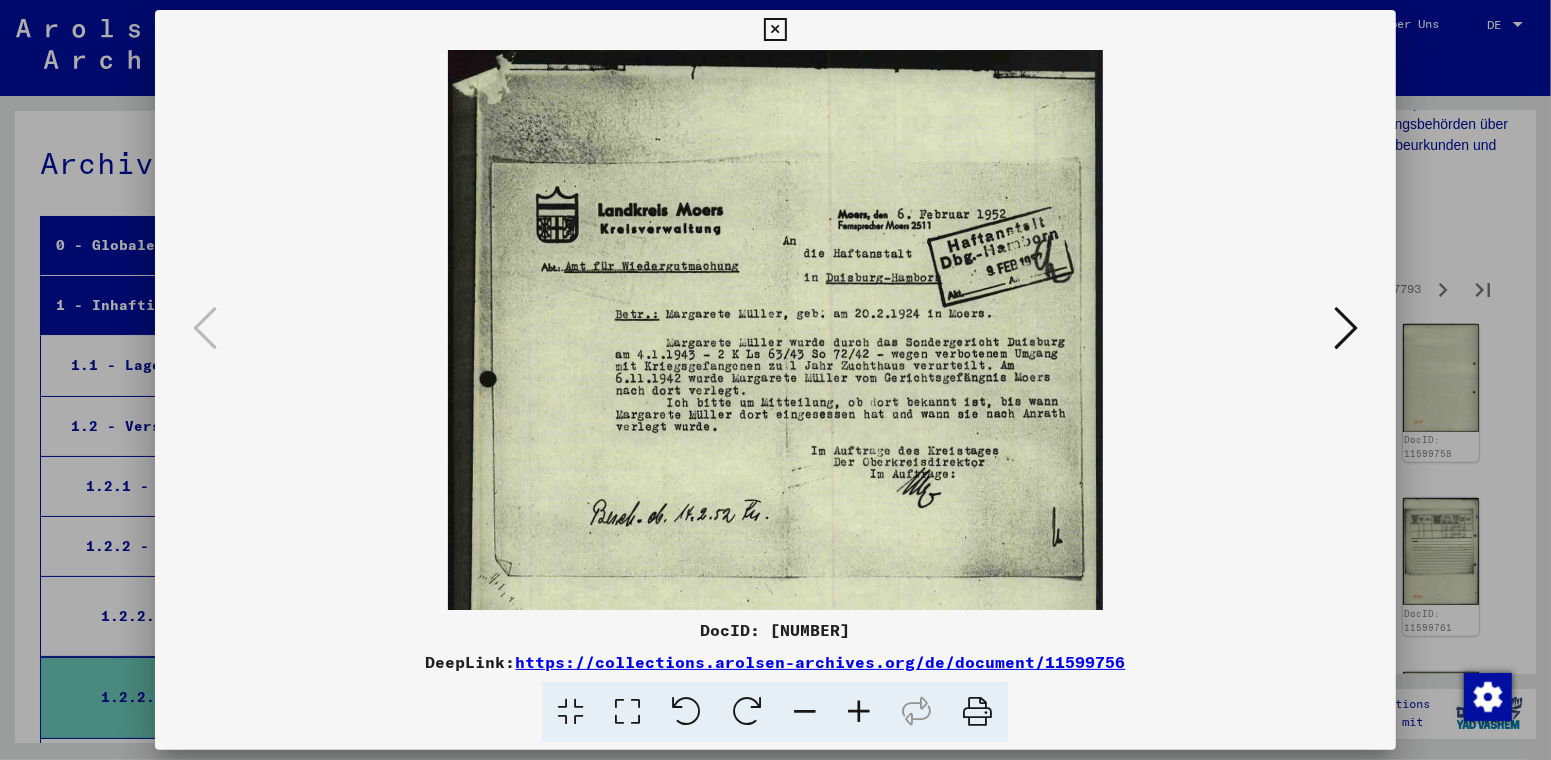 click at bounding box center (1346, 328) 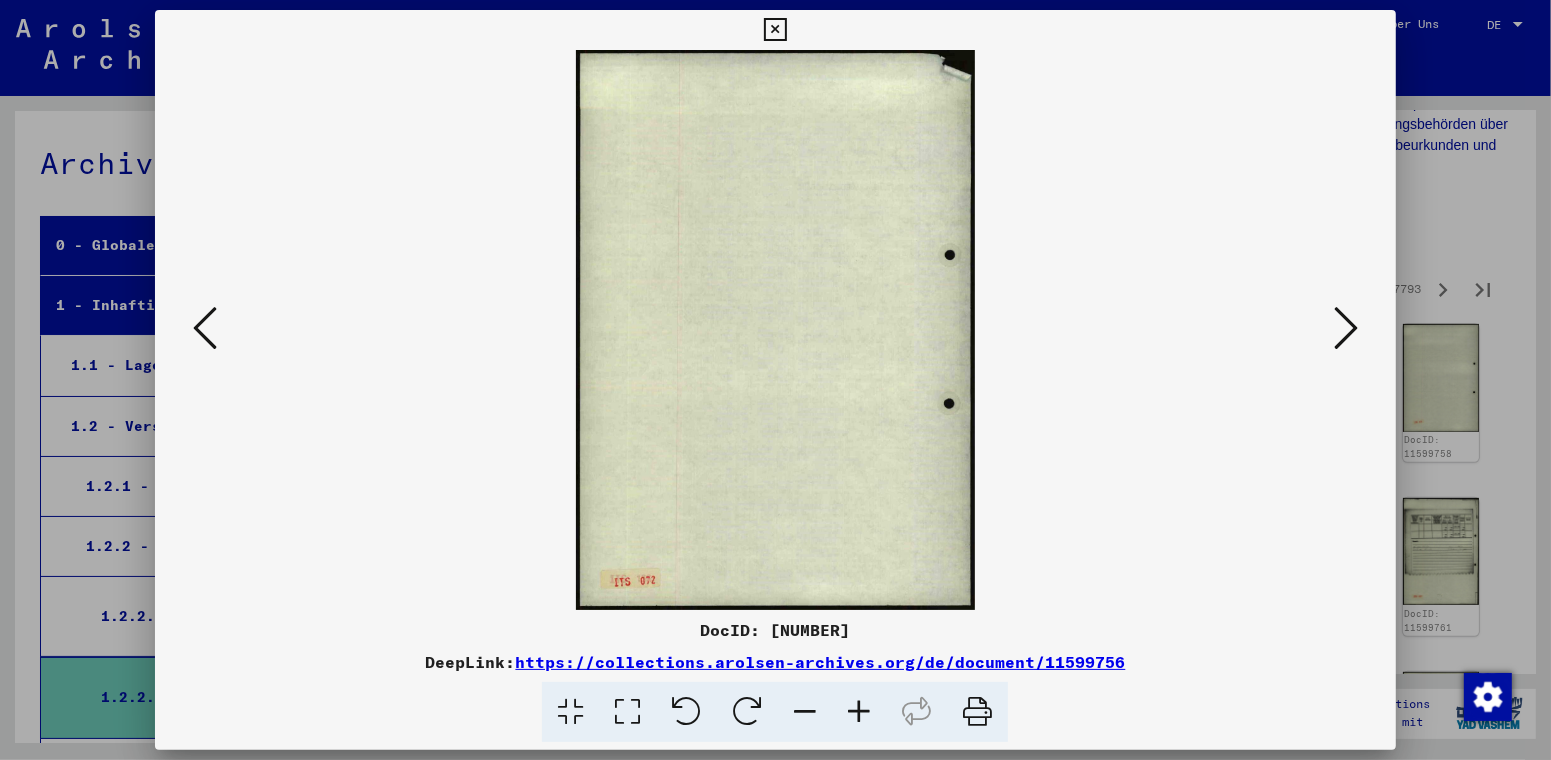 click at bounding box center (1346, 328) 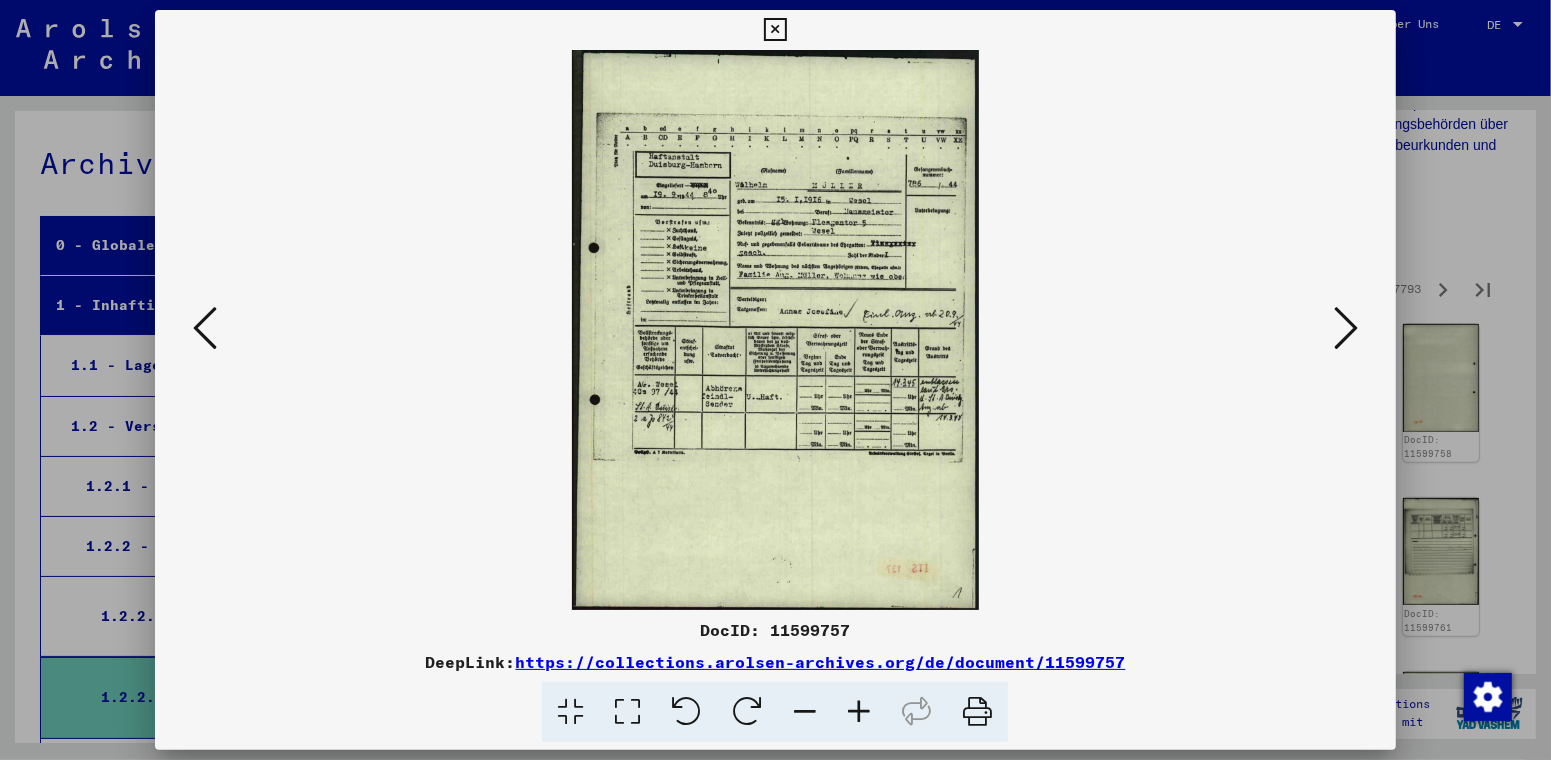 click at bounding box center [1346, 328] 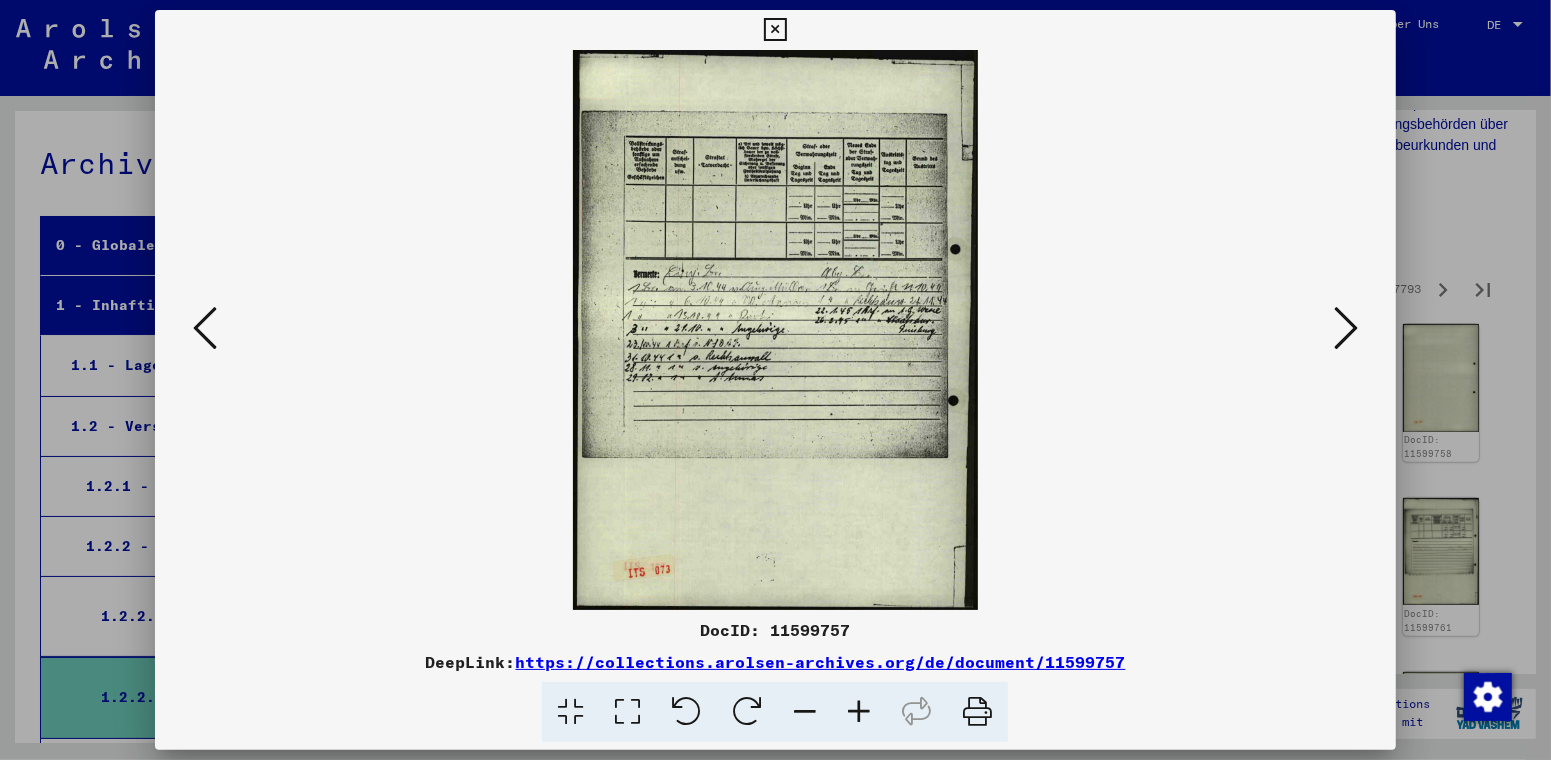 click at bounding box center (1346, 328) 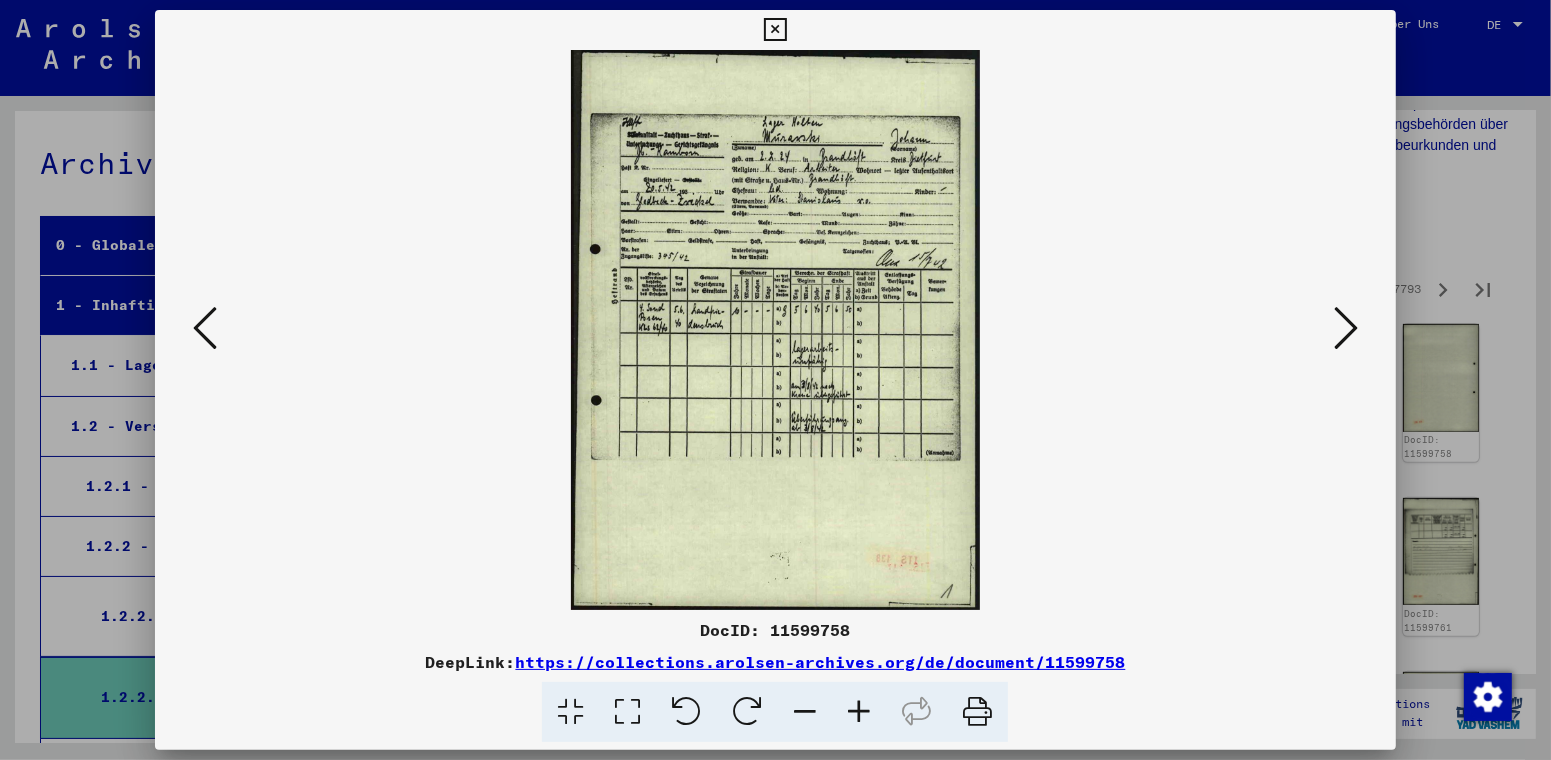 click at bounding box center [1346, 328] 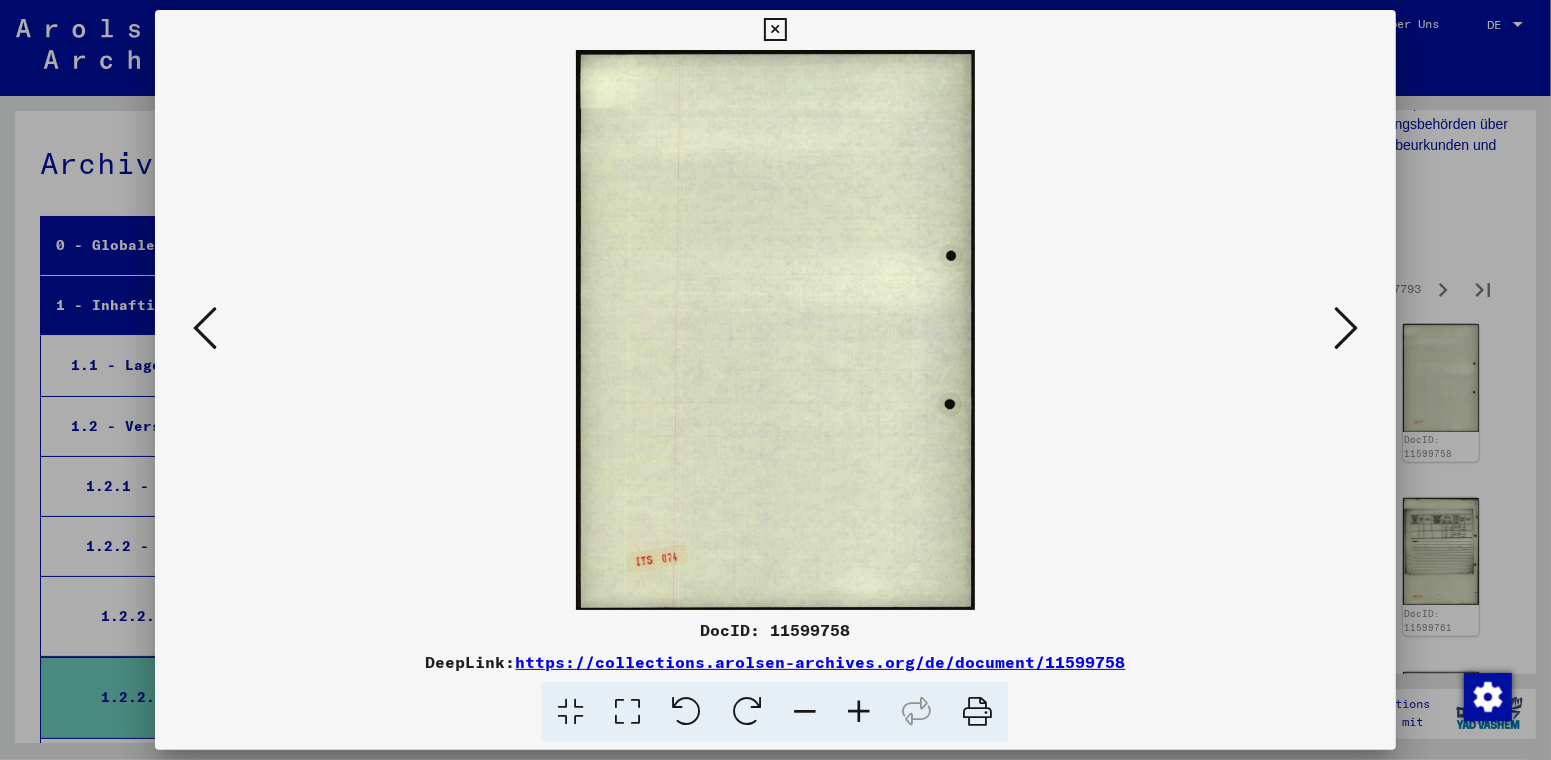 click at bounding box center (1346, 328) 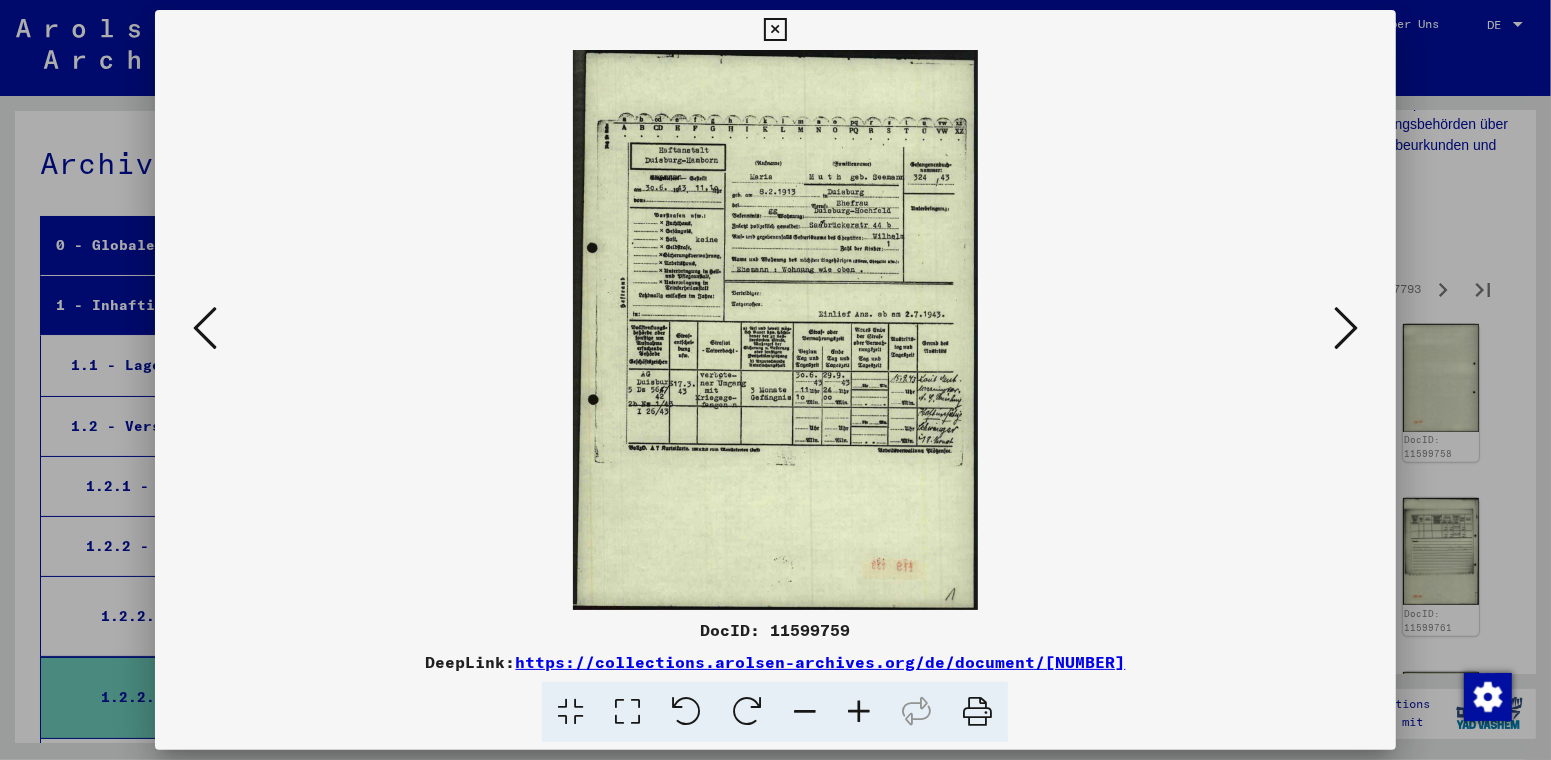 click at bounding box center (1346, 328) 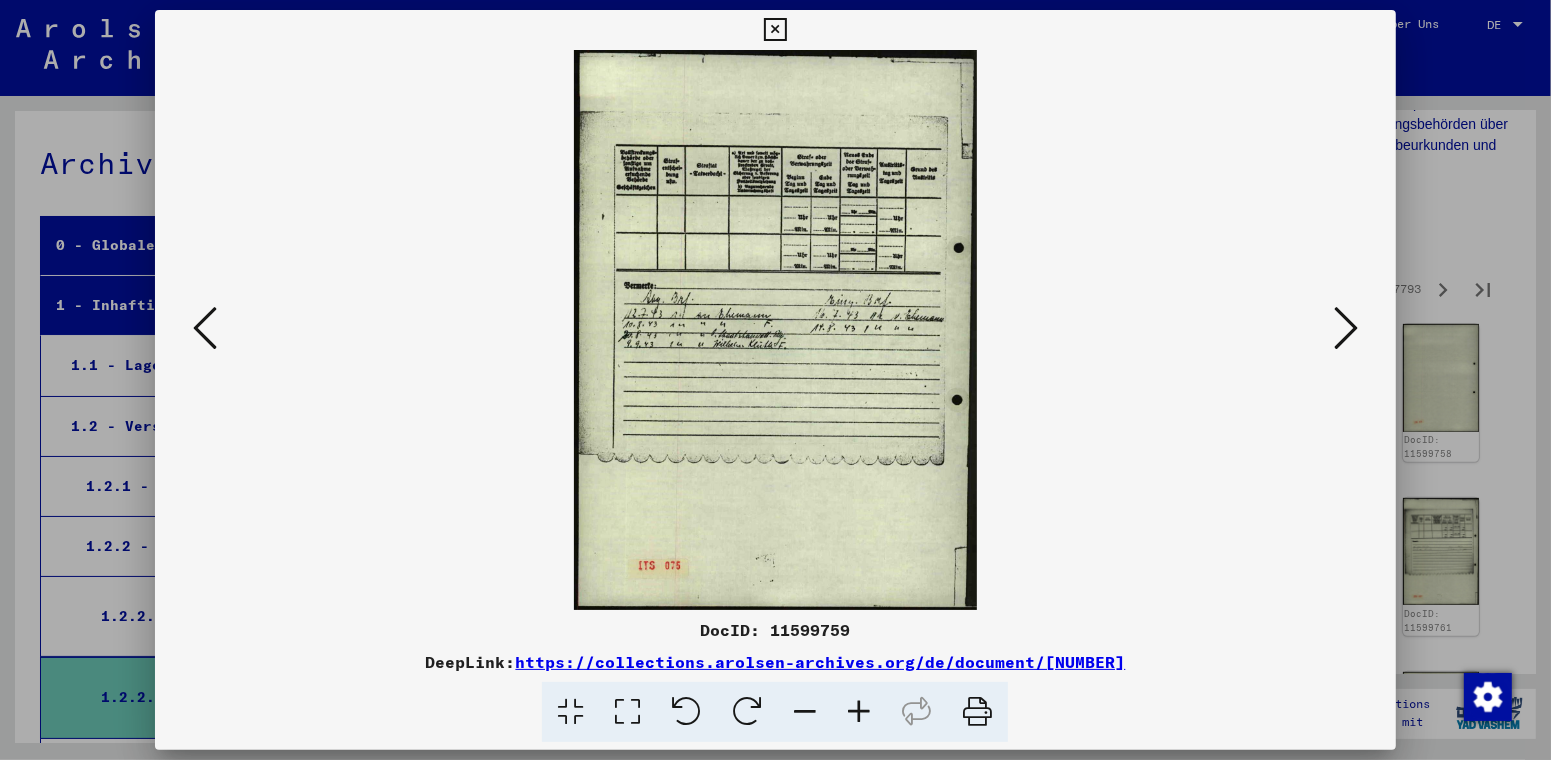click at bounding box center [1346, 328] 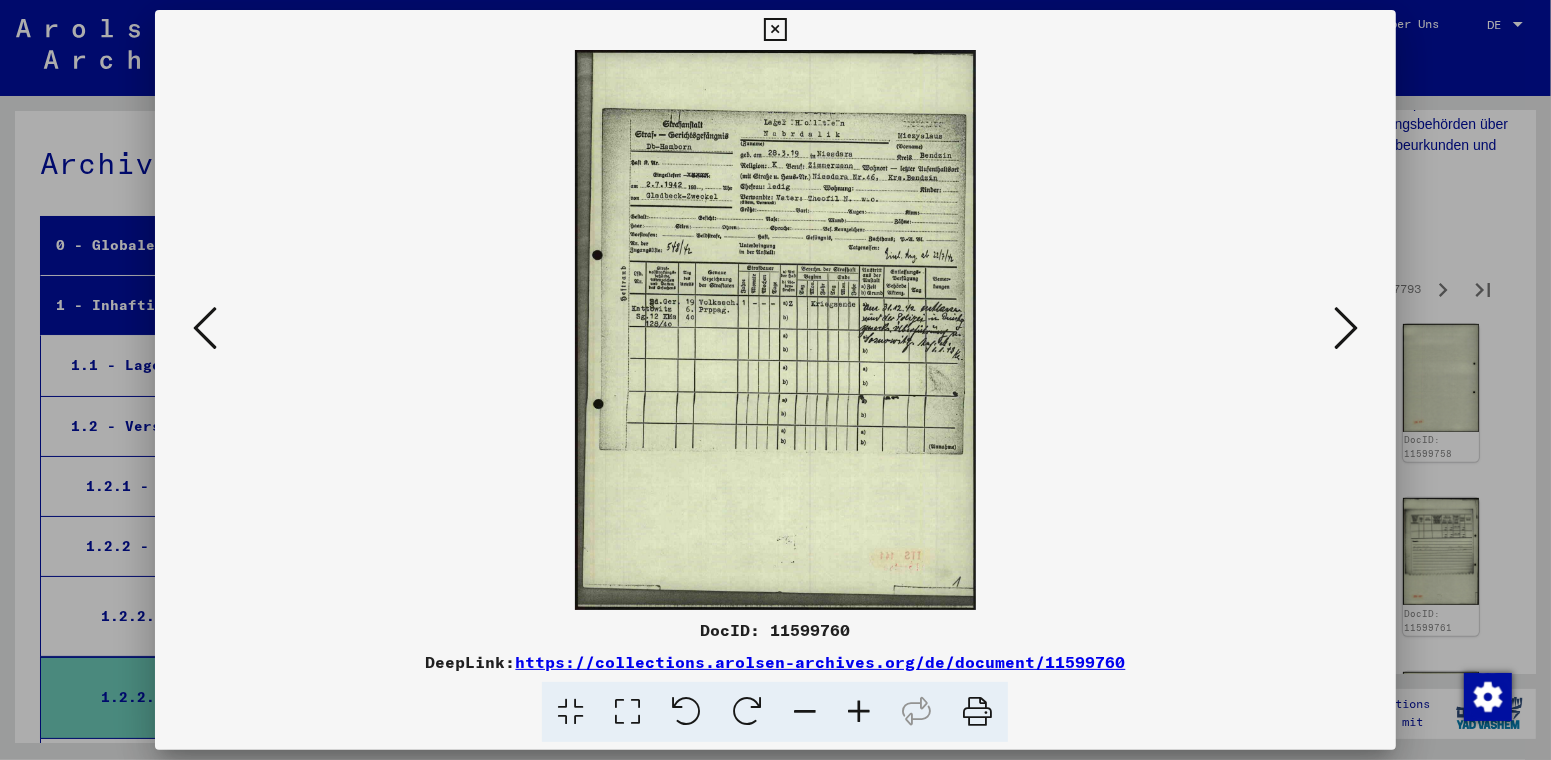 click at bounding box center (1346, 328) 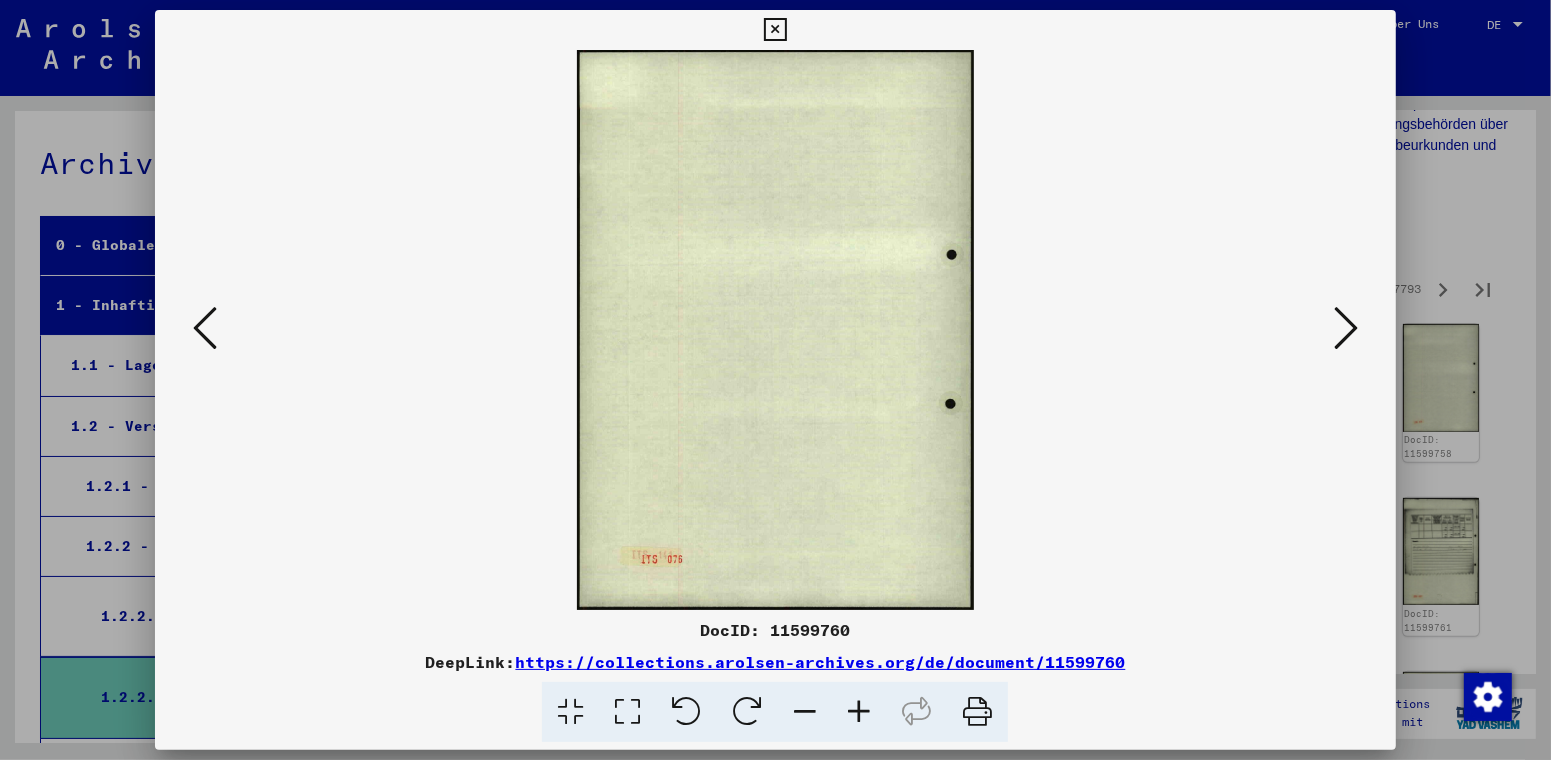 click at bounding box center (1346, 328) 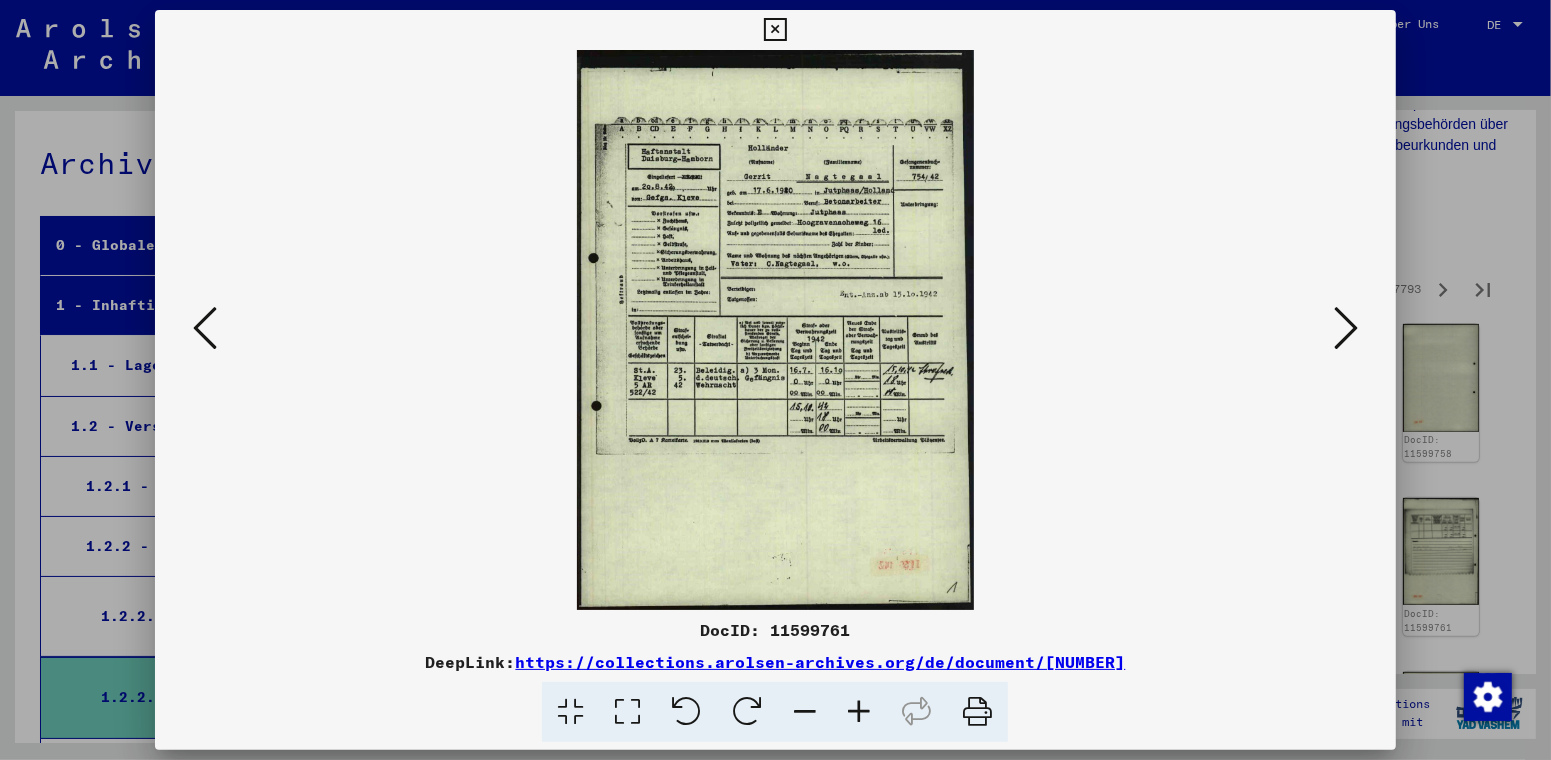 click at bounding box center [1346, 328] 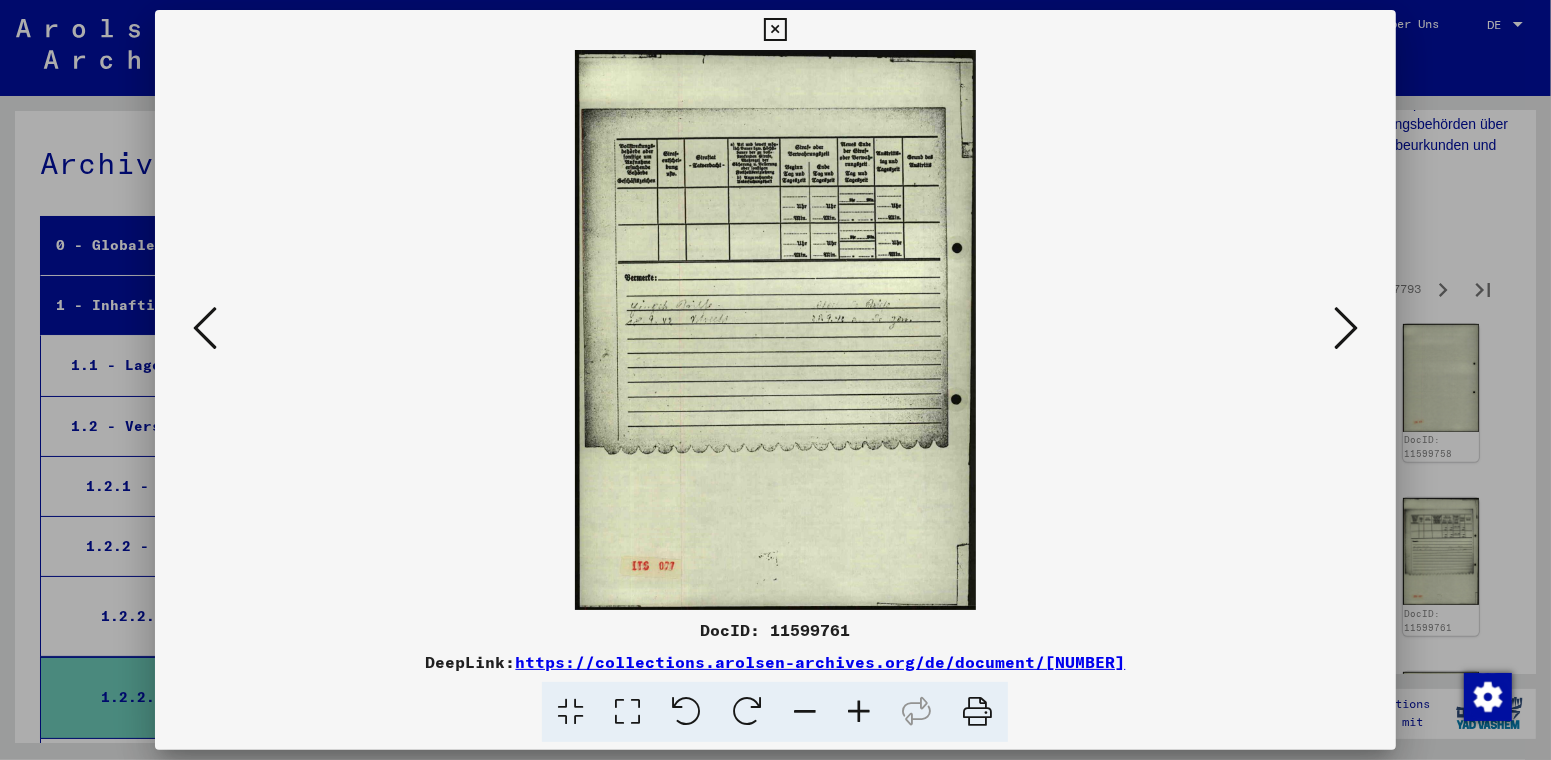 click at bounding box center (1346, 328) 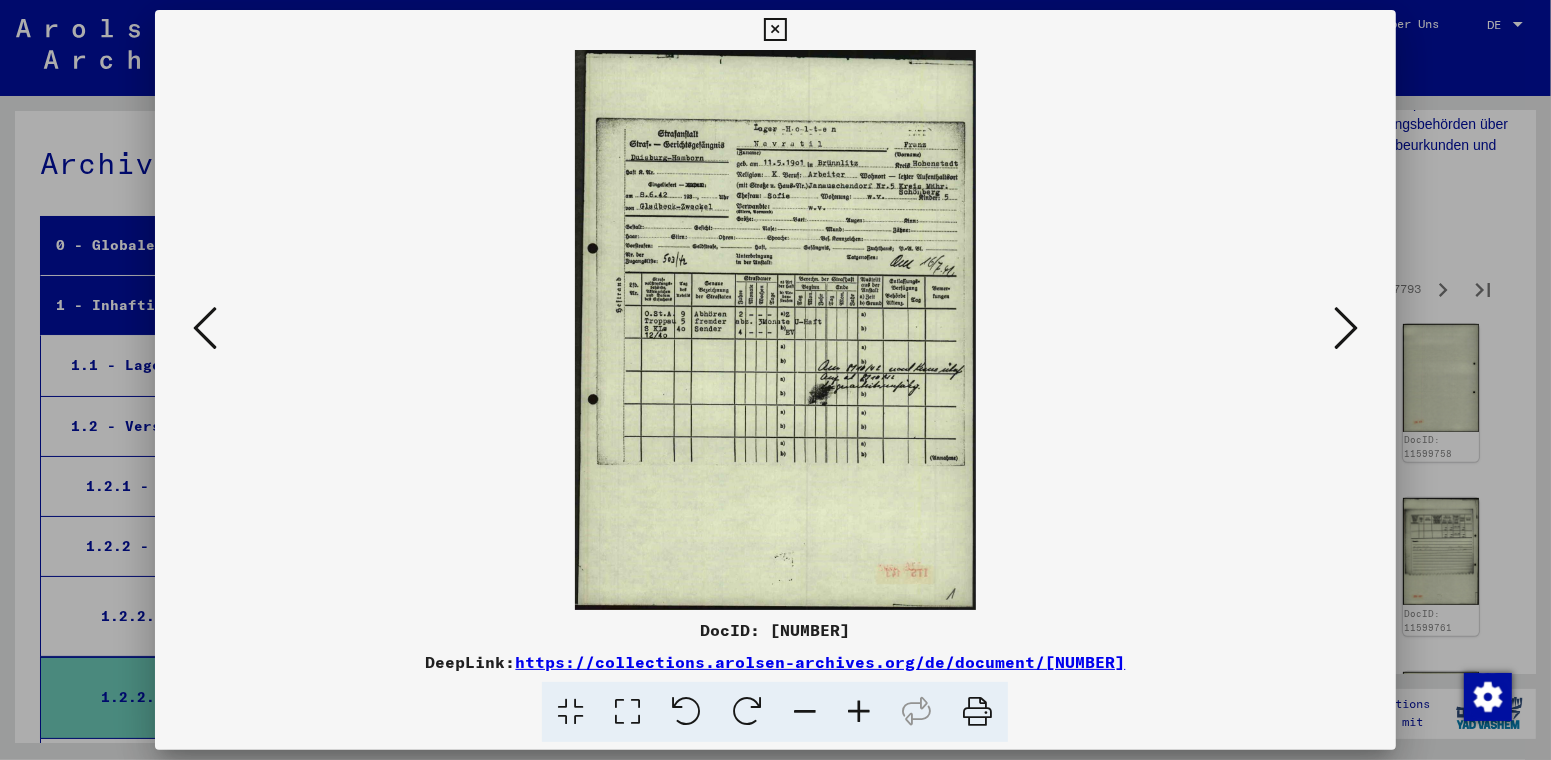 click at bounding box center [1346, 328] 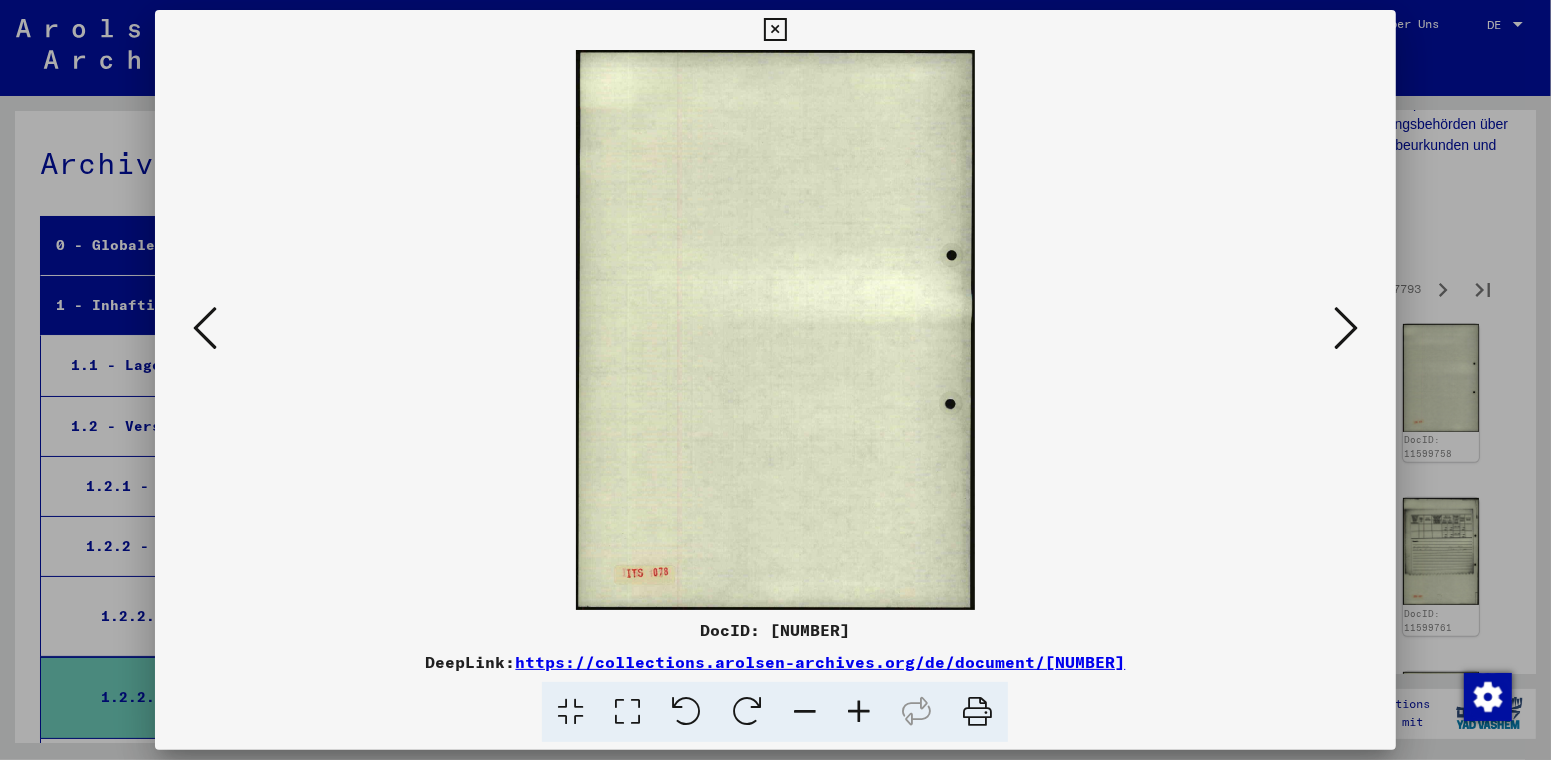 click at bounding box center (1346, 328) 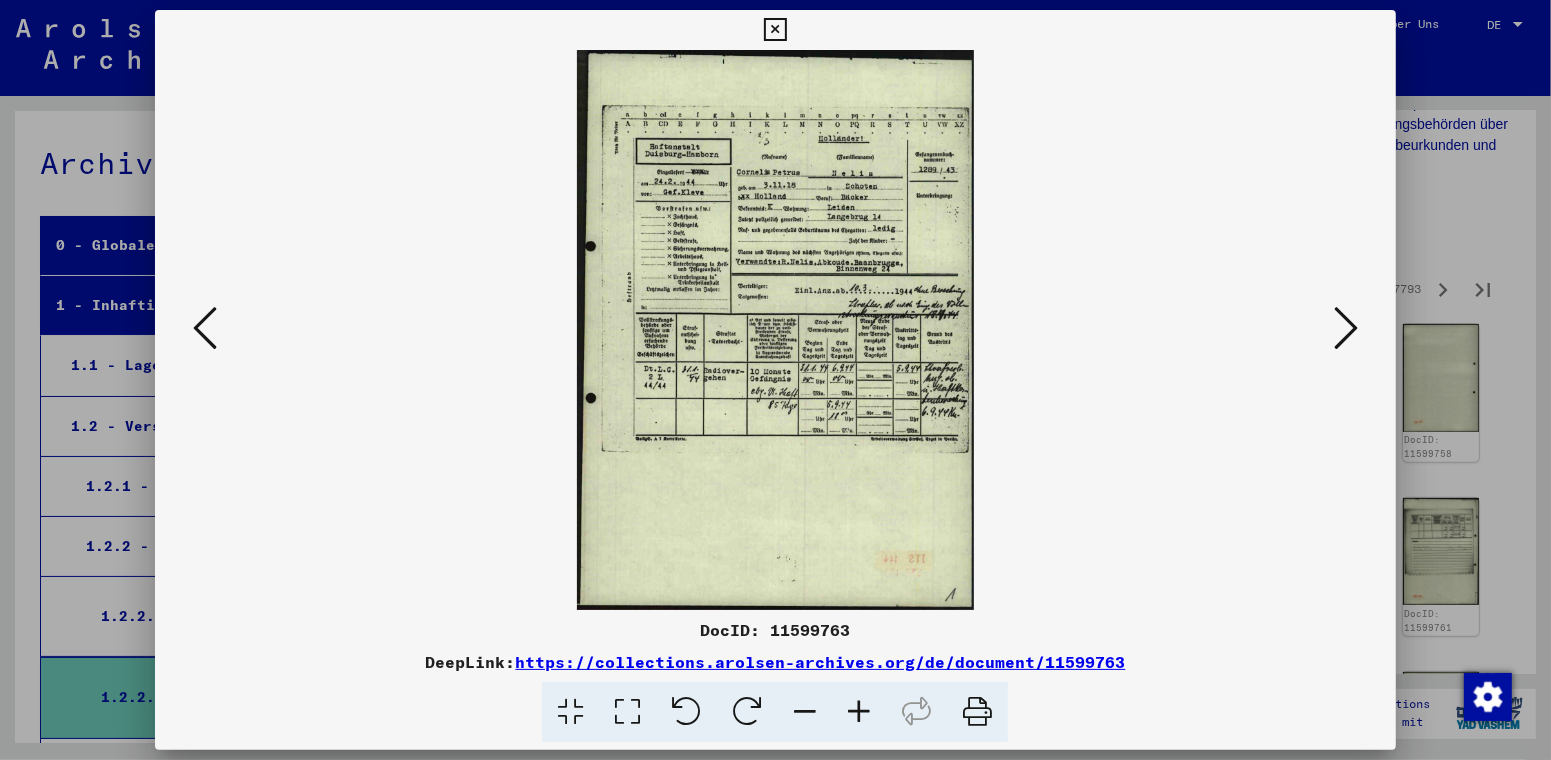 click at bounding box center [1346, 328] 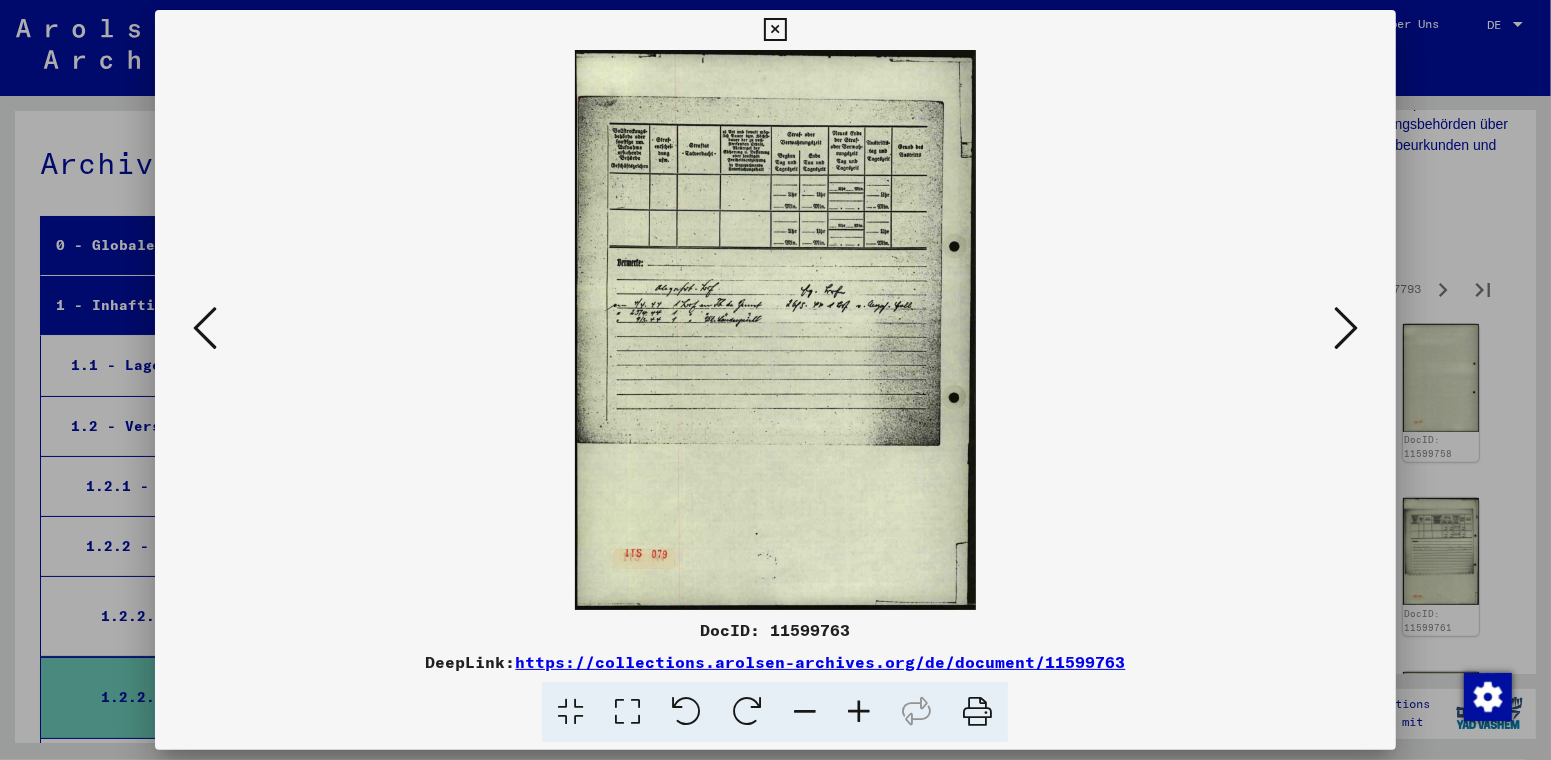 click at bounding box center (1346, 328) 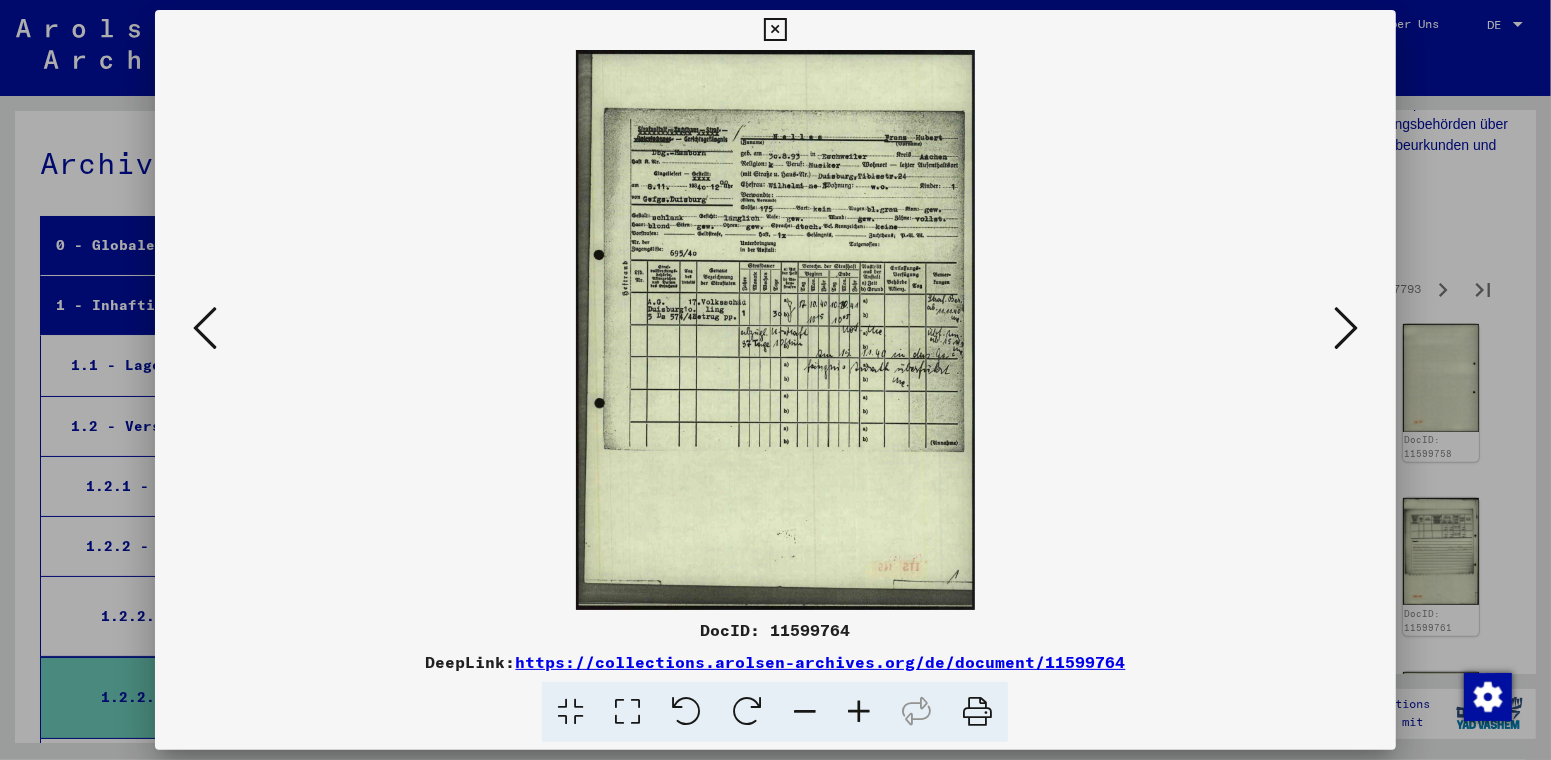click at bounding box center [1346, 328] 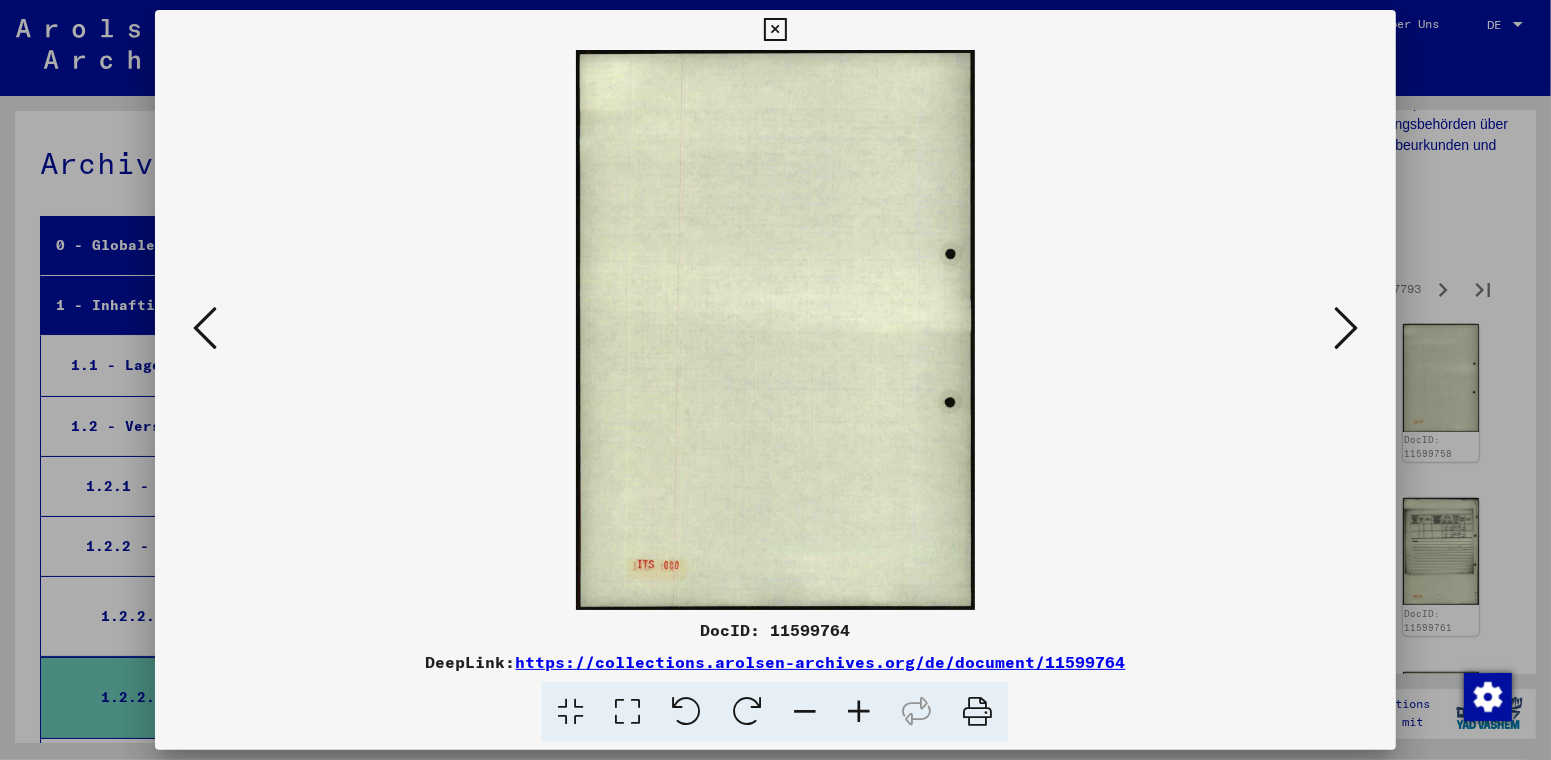 click at bounding box center [1346, 328] 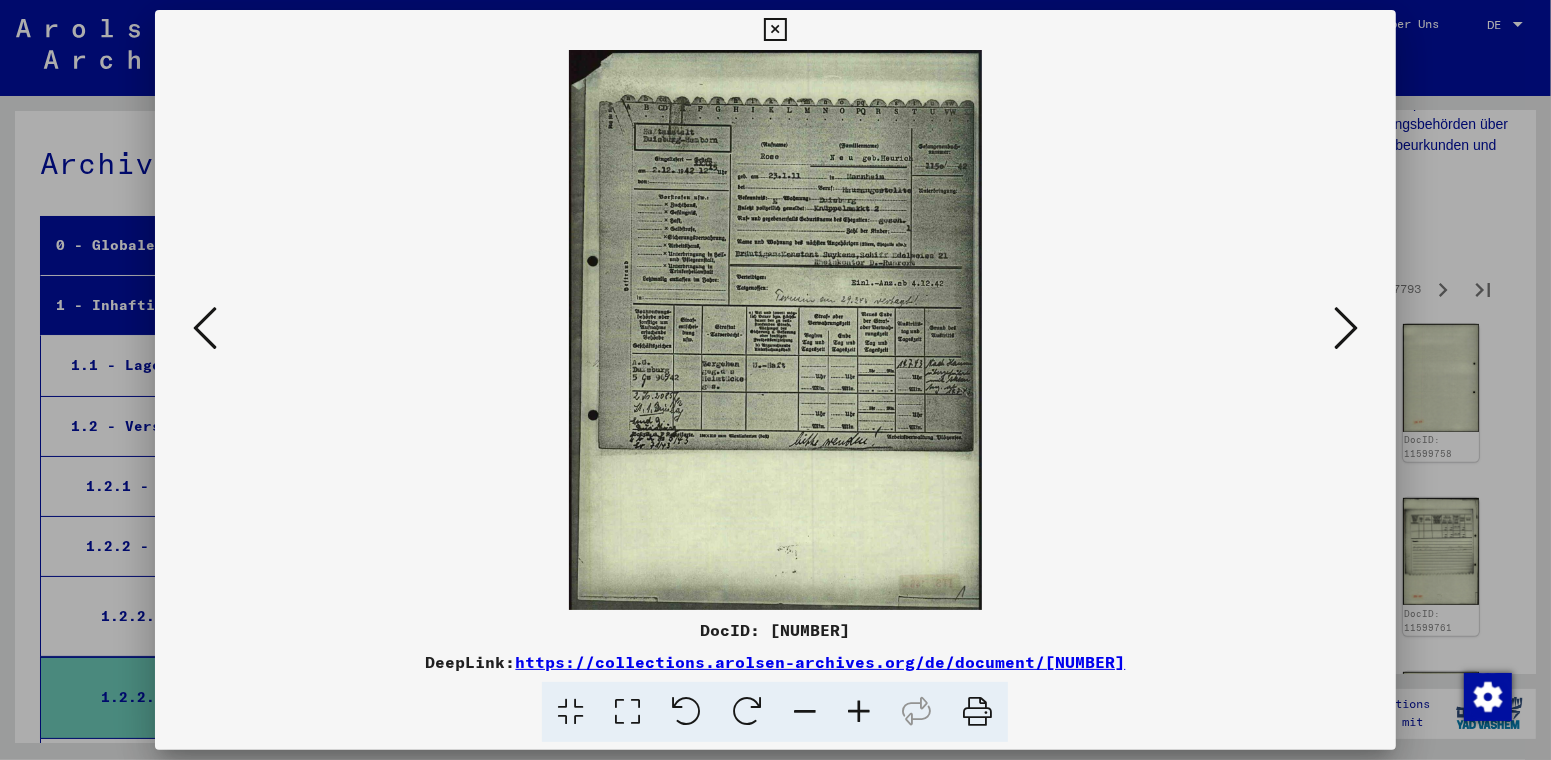 click at bounding box center [1346, 328] 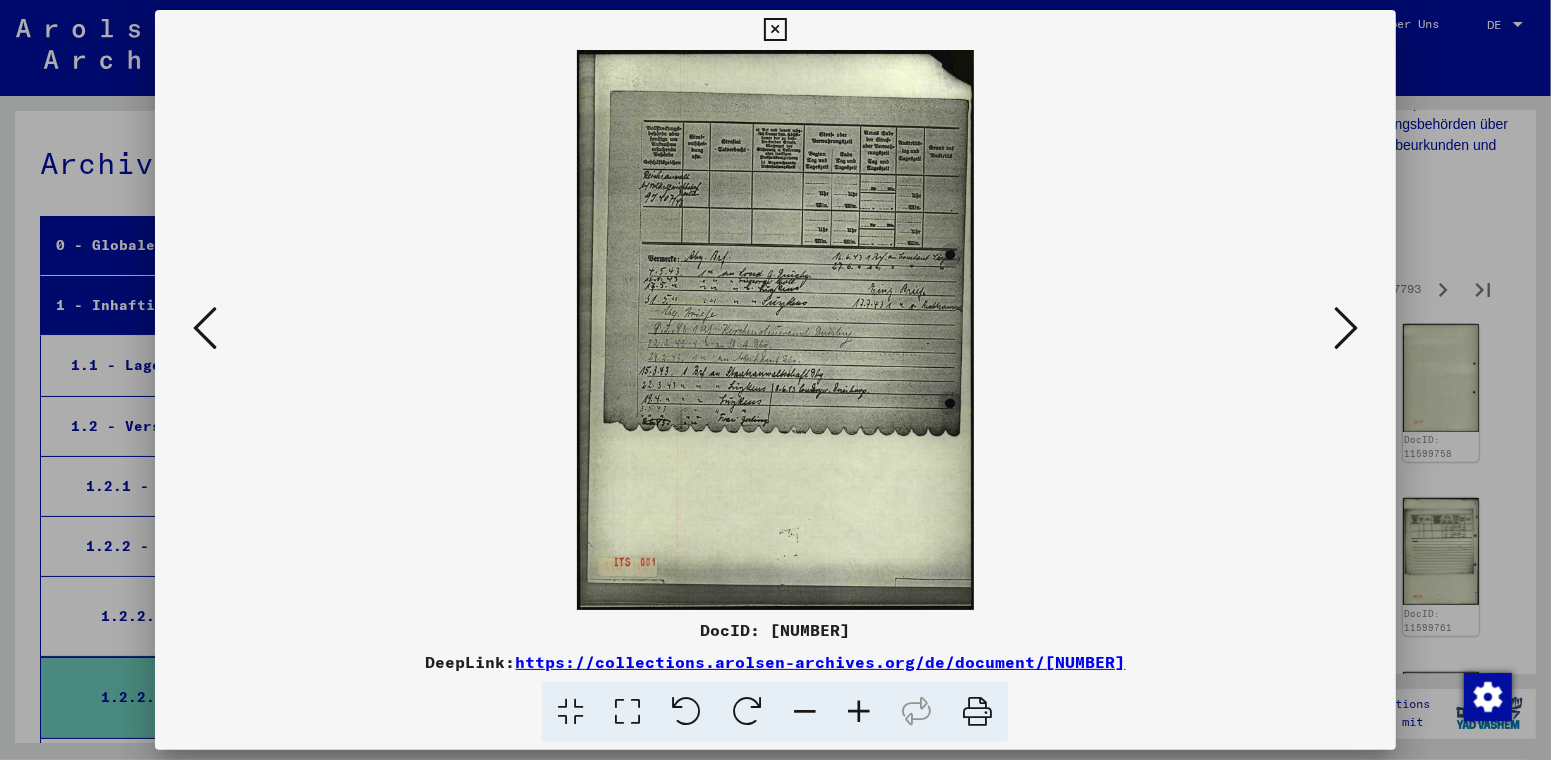 click at bounding box center [1346, 328] 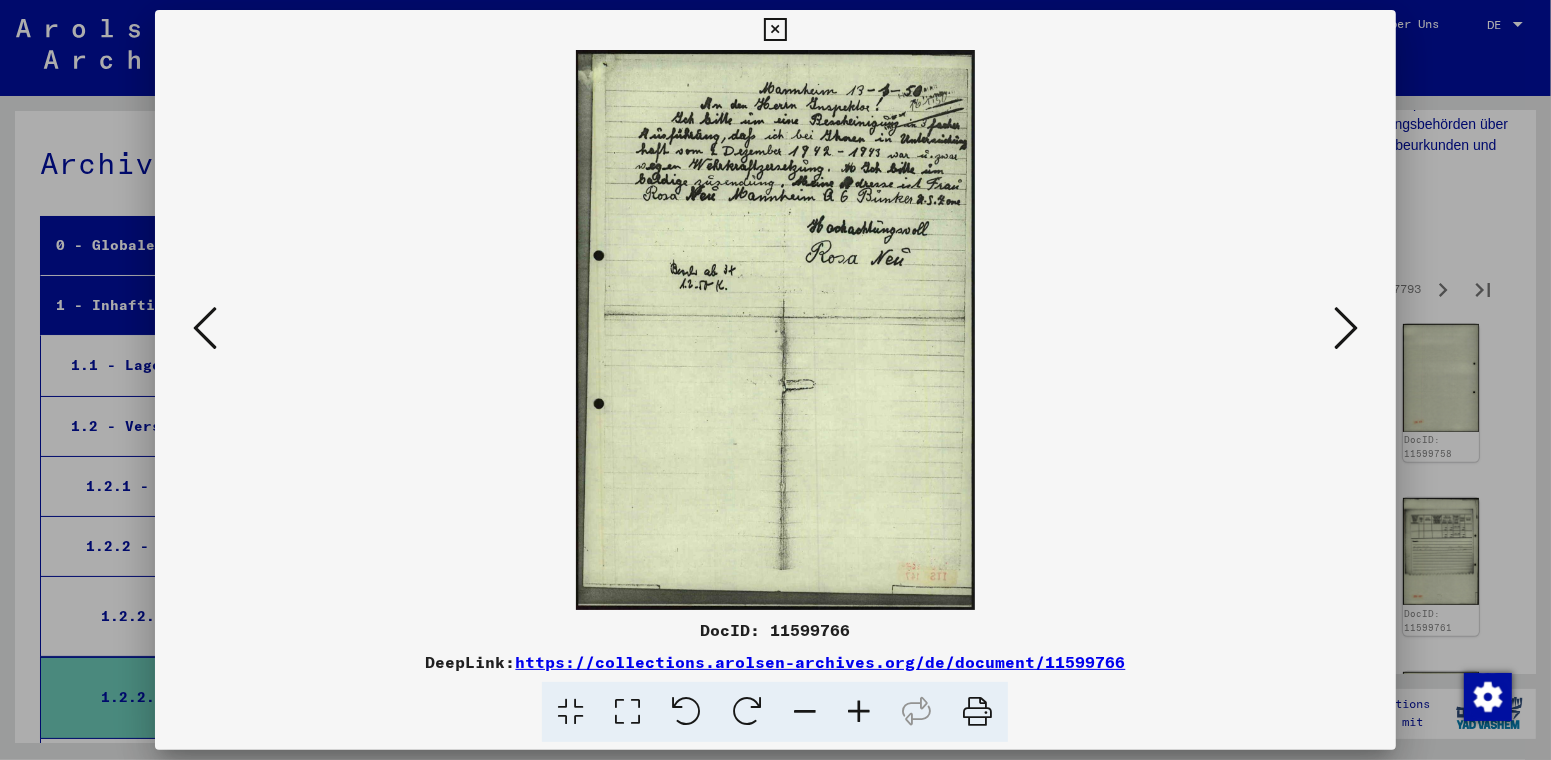 click at bounding box center [1346, 328] 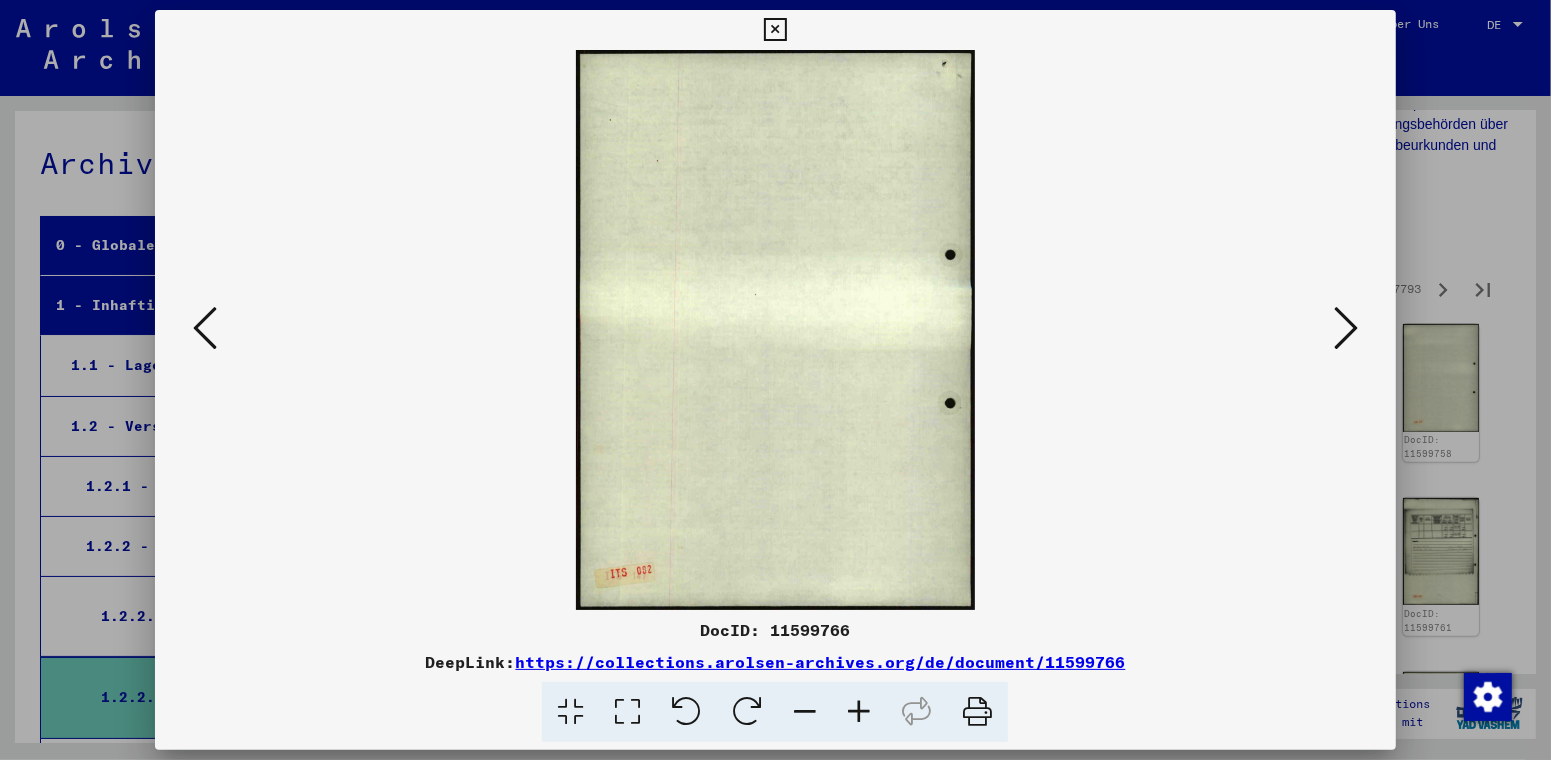 click at bounding box center (1346, 328) 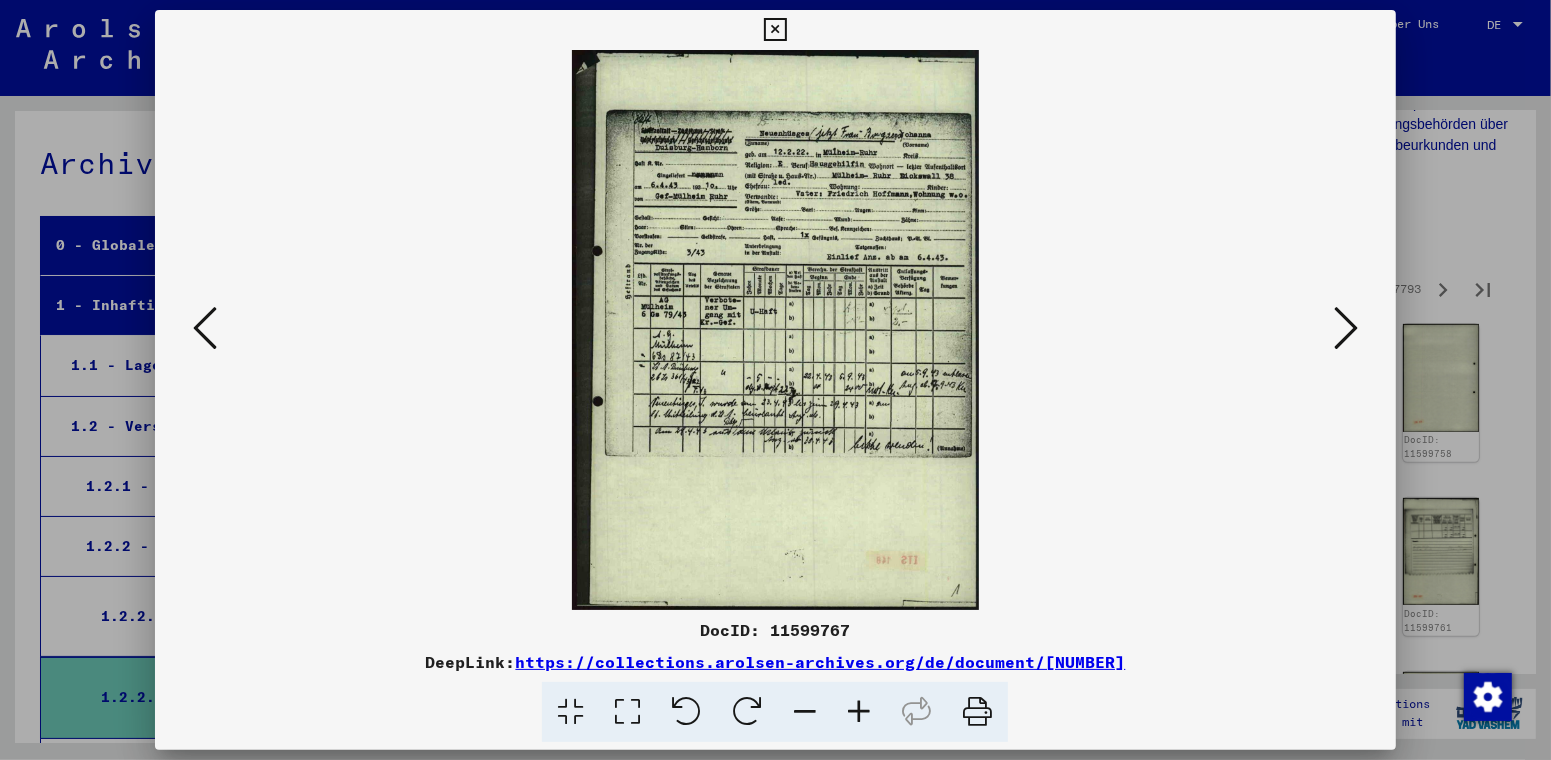 click at bounding box center [1346, 328] 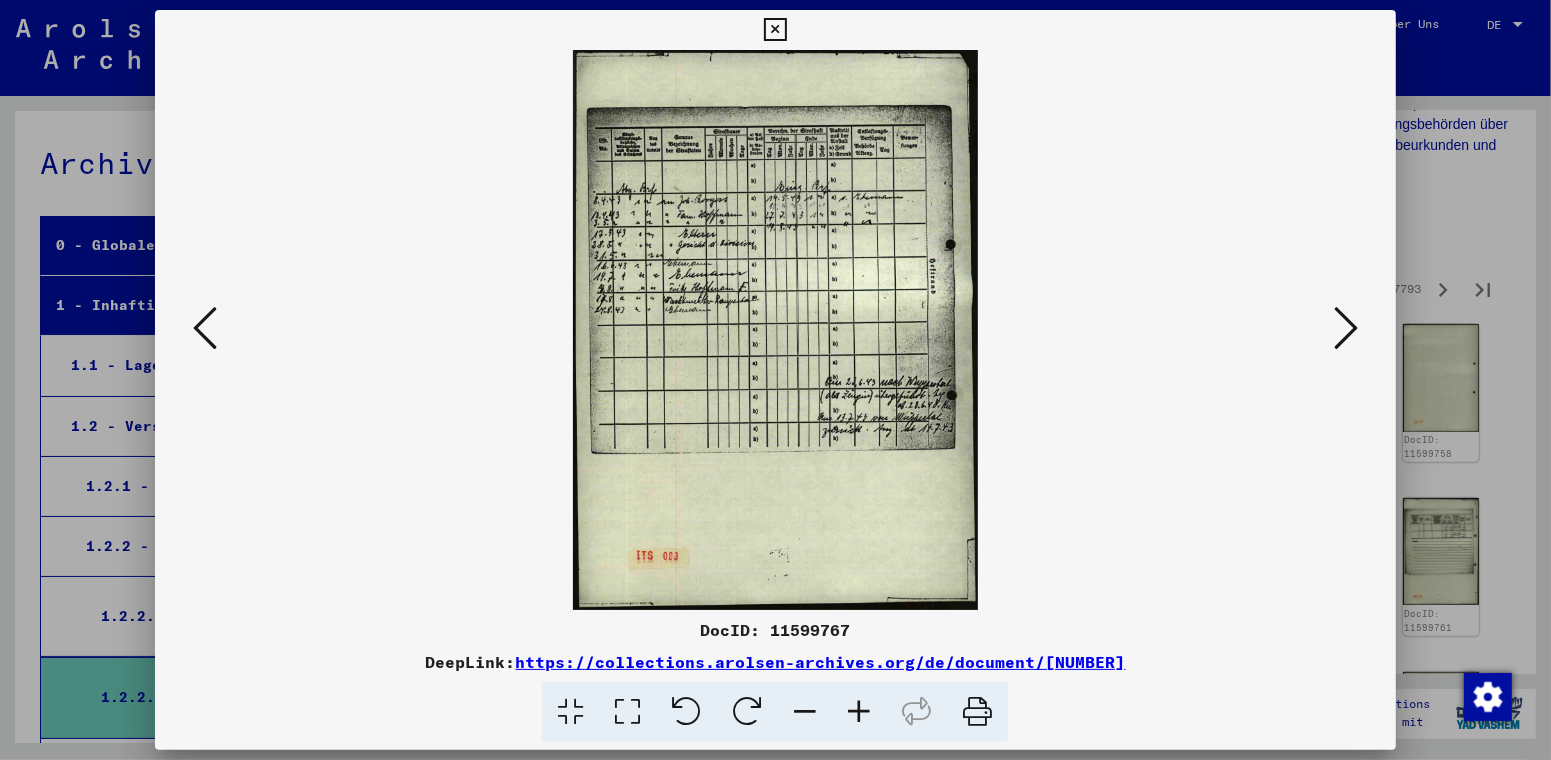 click at bounding box center (1346, 328) 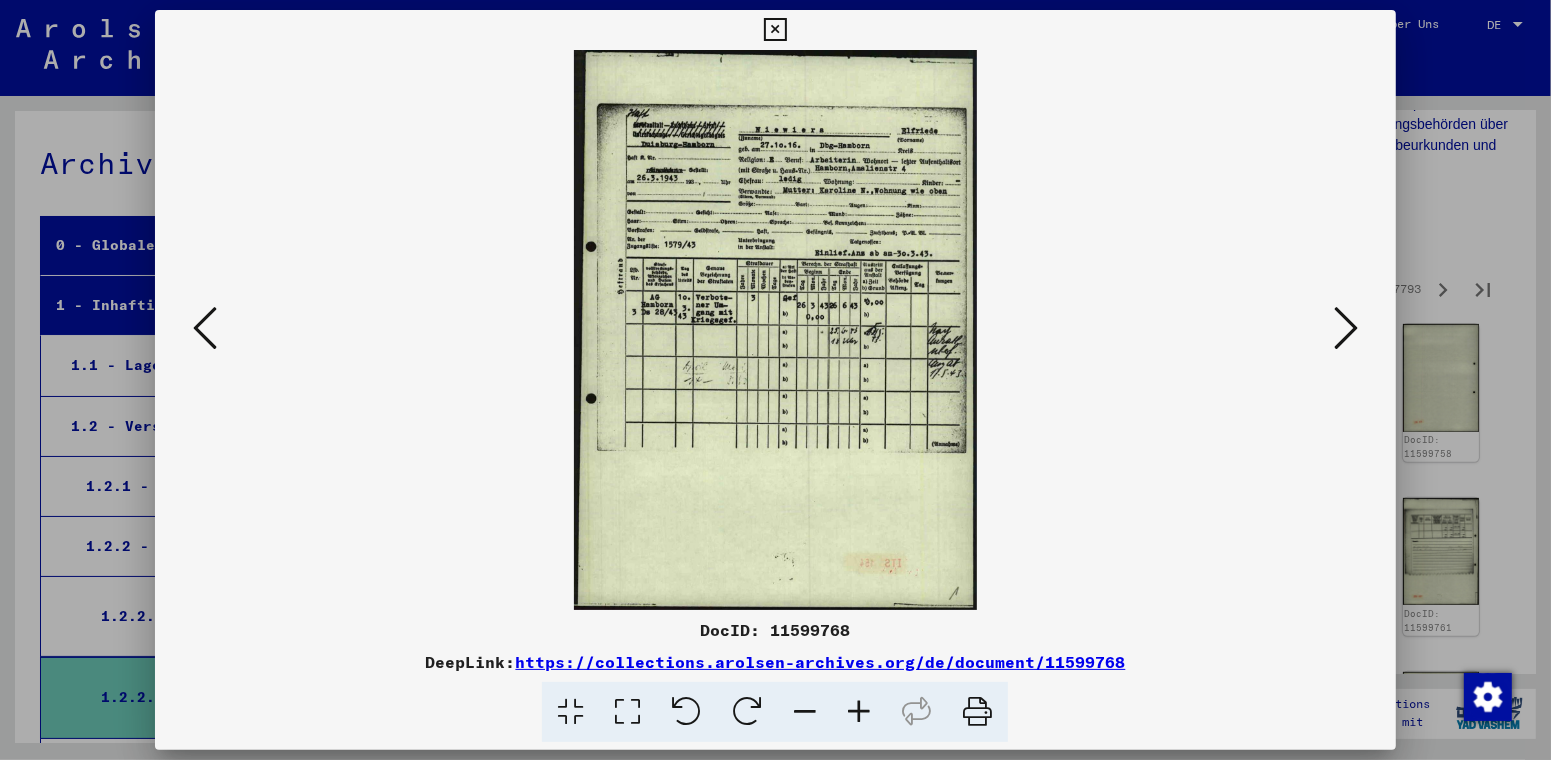 click at bounding box center (1346, 328) 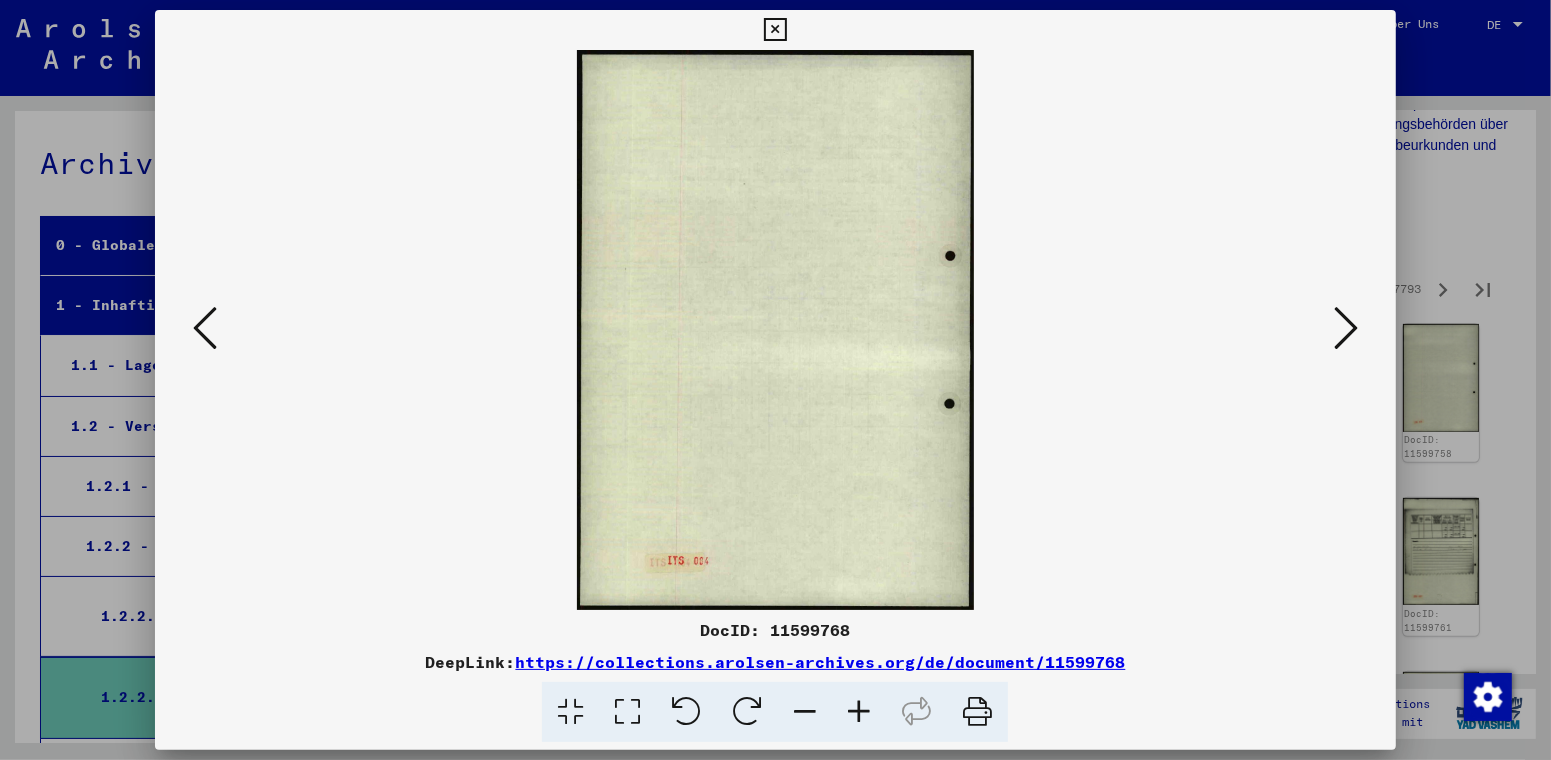 click at bounding box center (1346, 328) 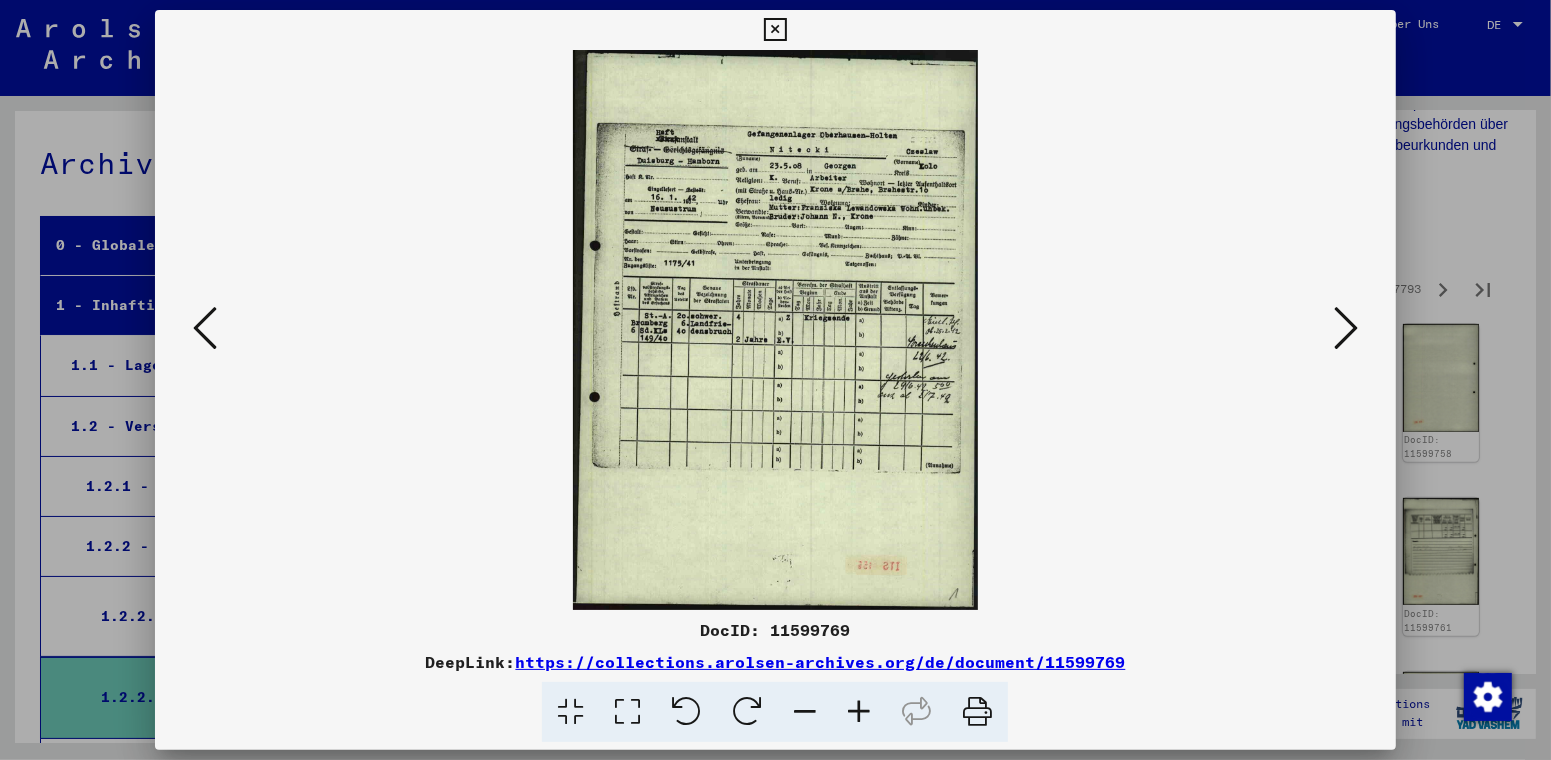 click at bounding box center (1346, 328) 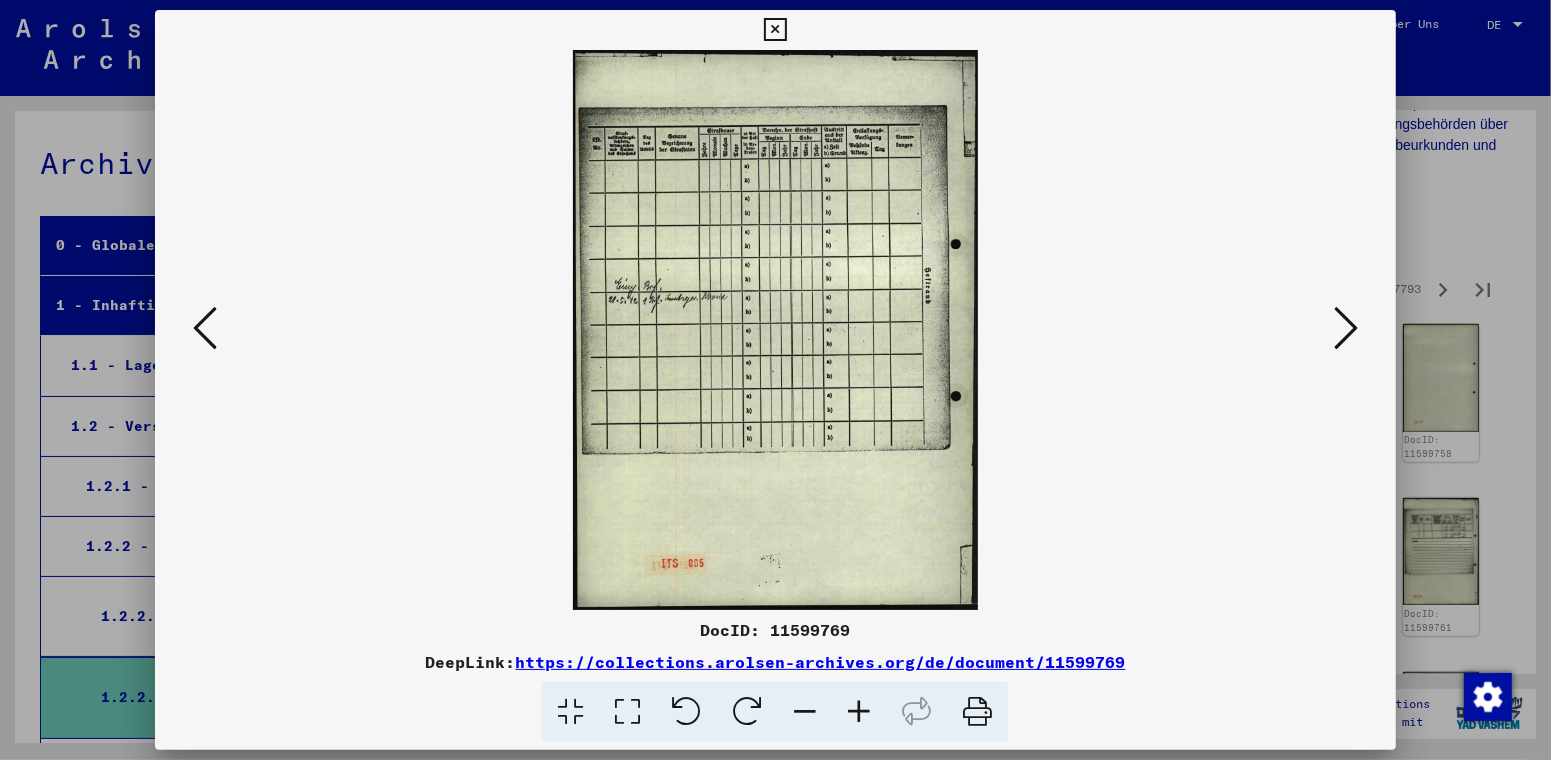 click at bounding box center [1346, 328] 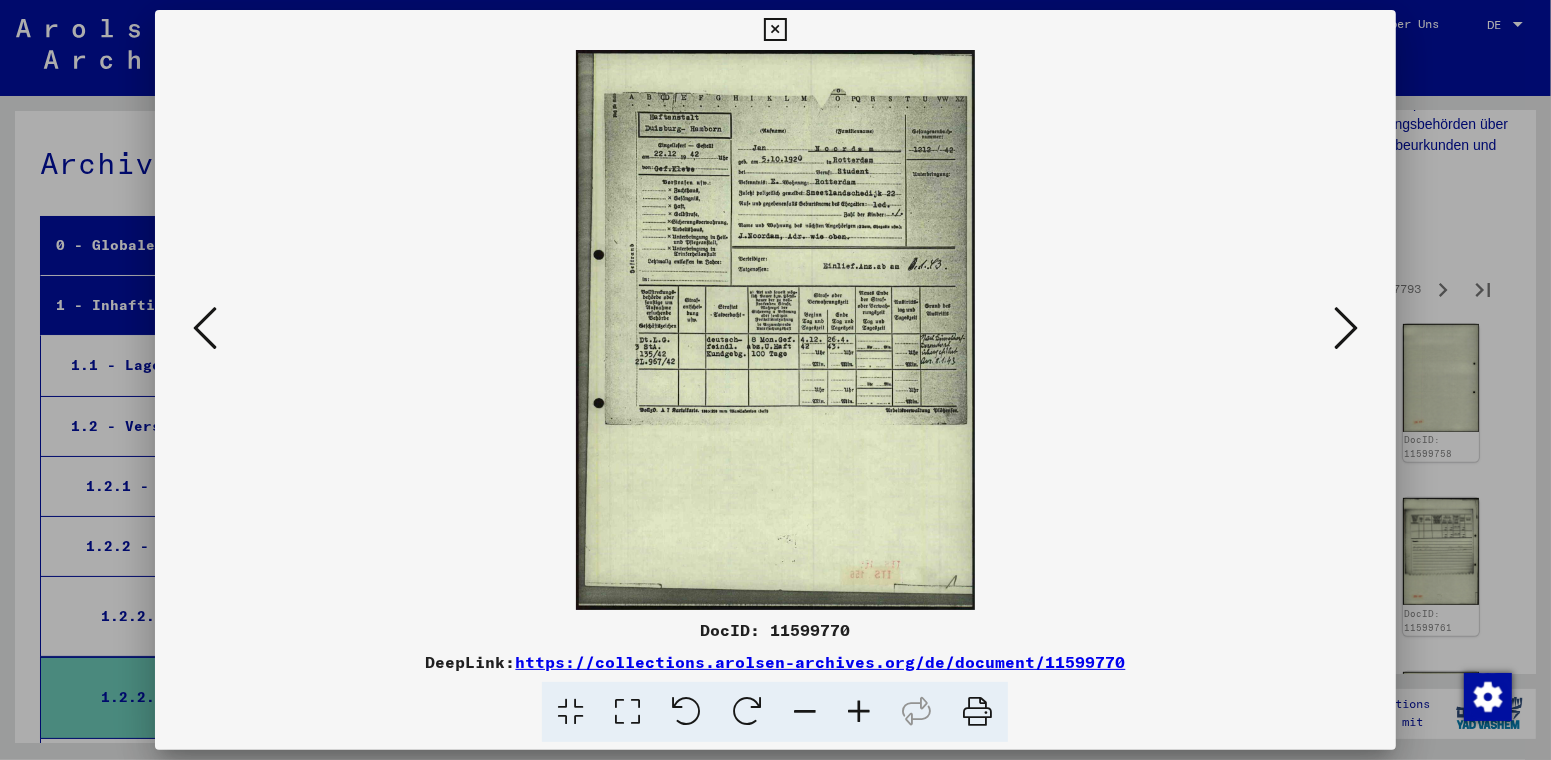 click at bounding box center [1346, 328] 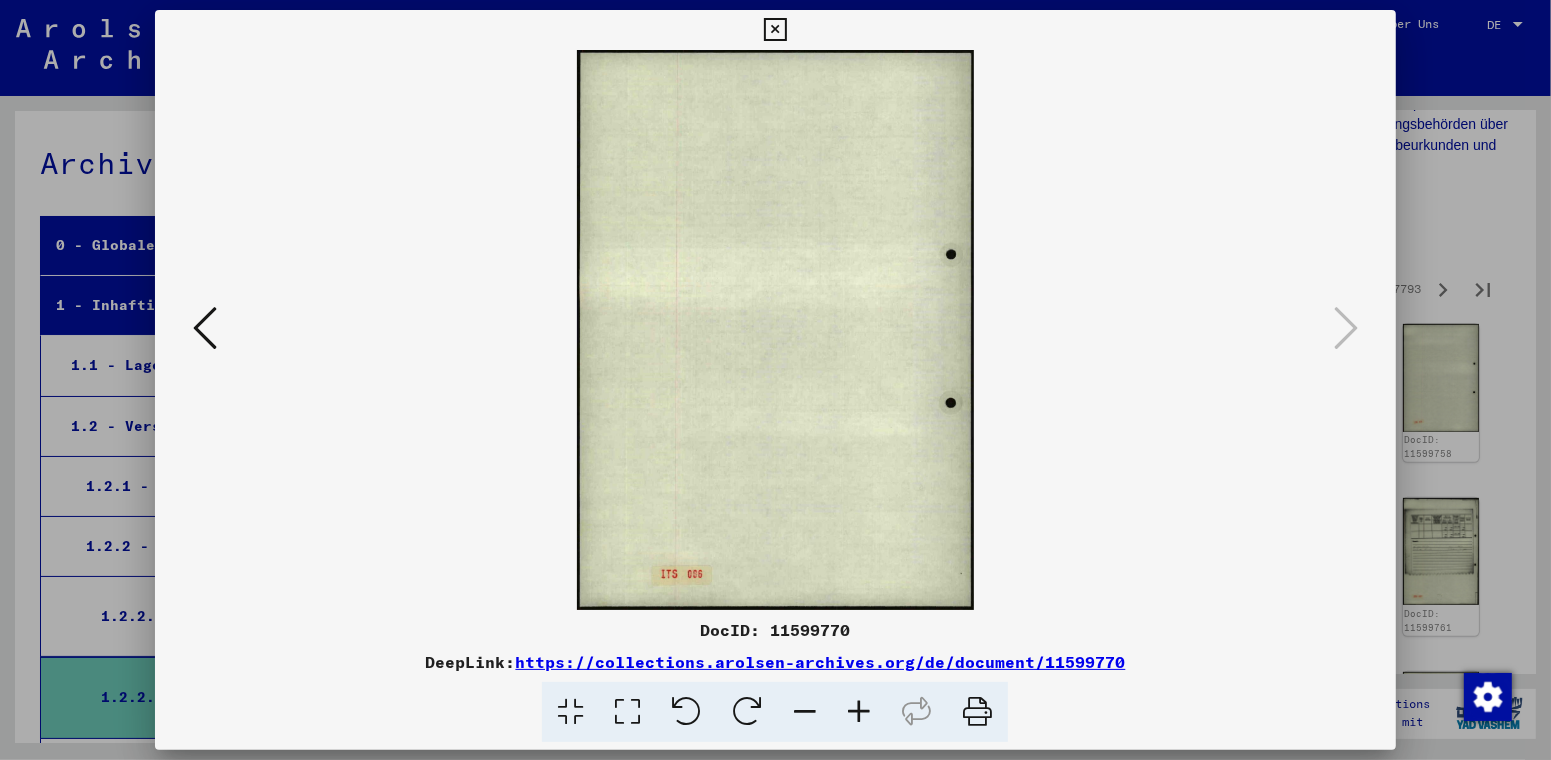 click at bounding box center [775, 30] 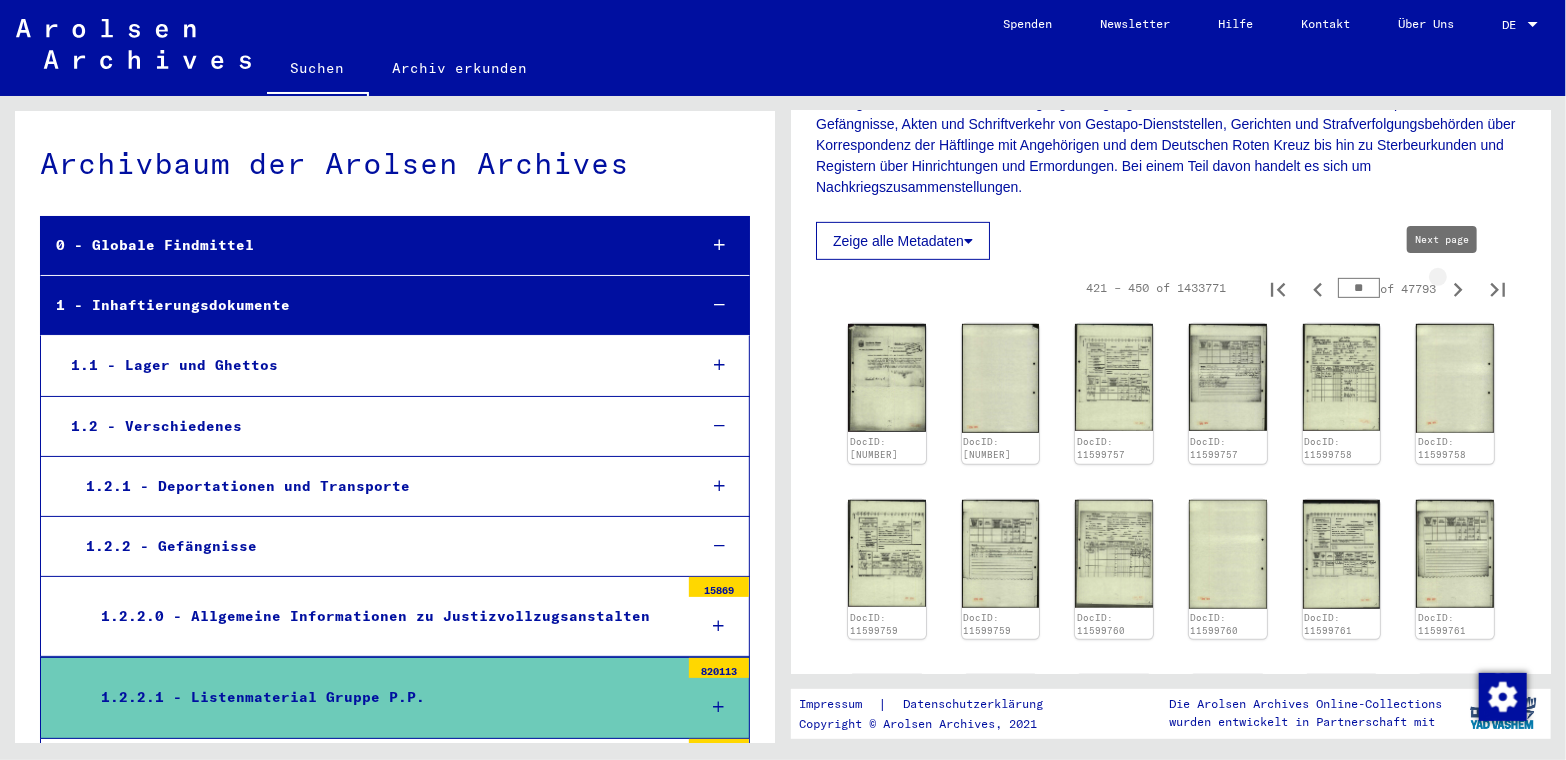 click 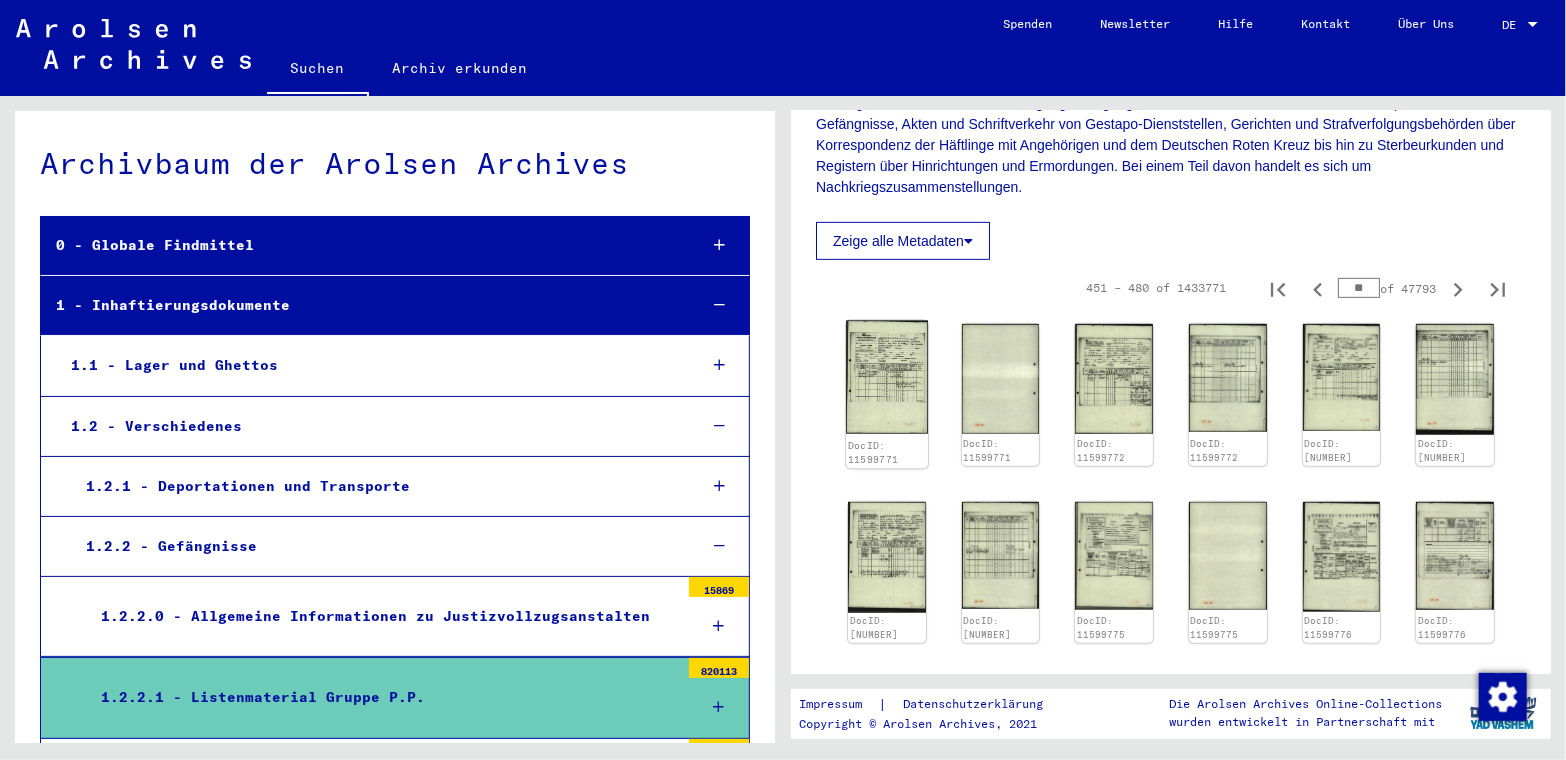 click 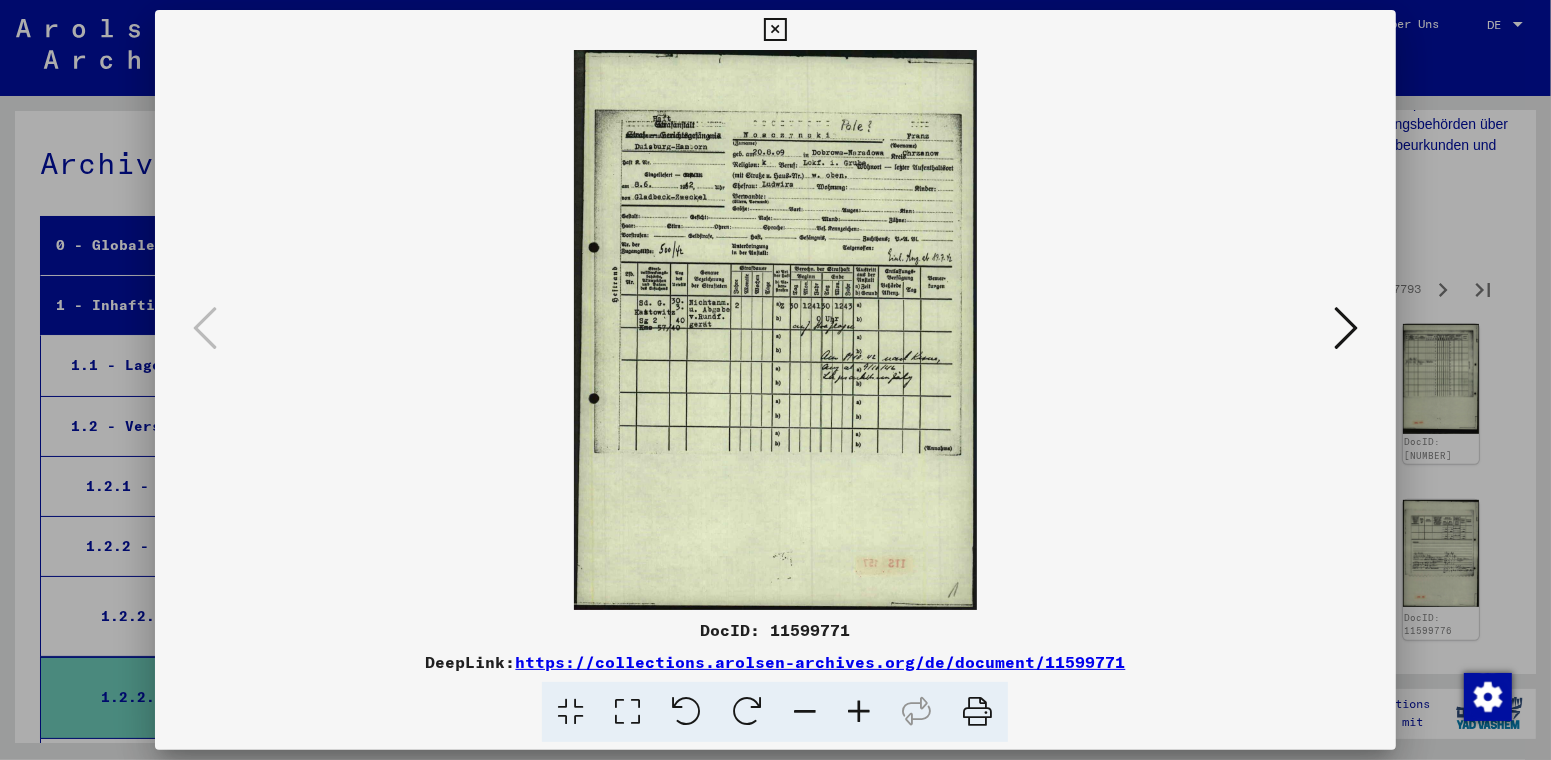 click at bounding box center (1346, 328) 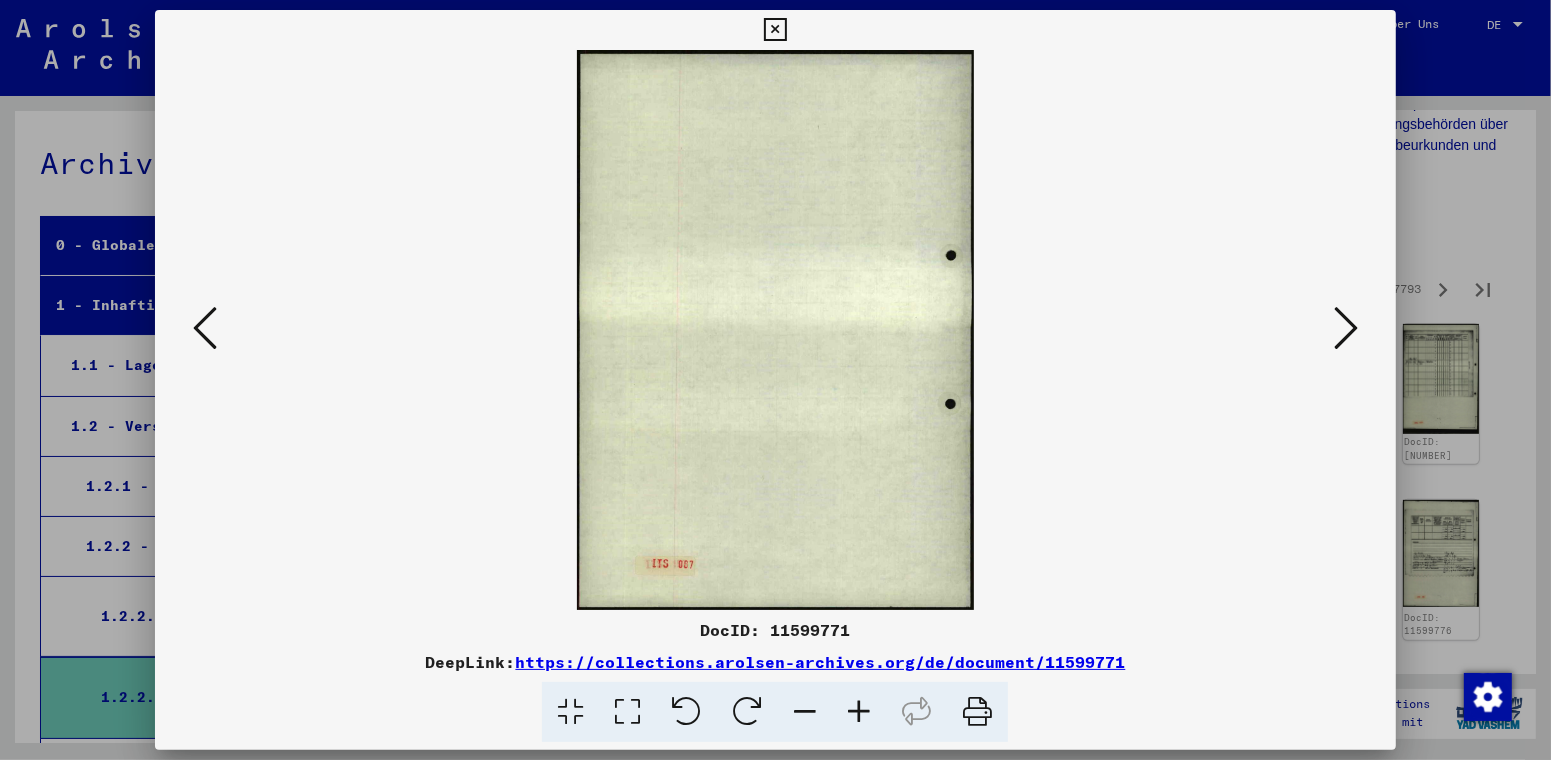 click at bounding box center [1346, 328] 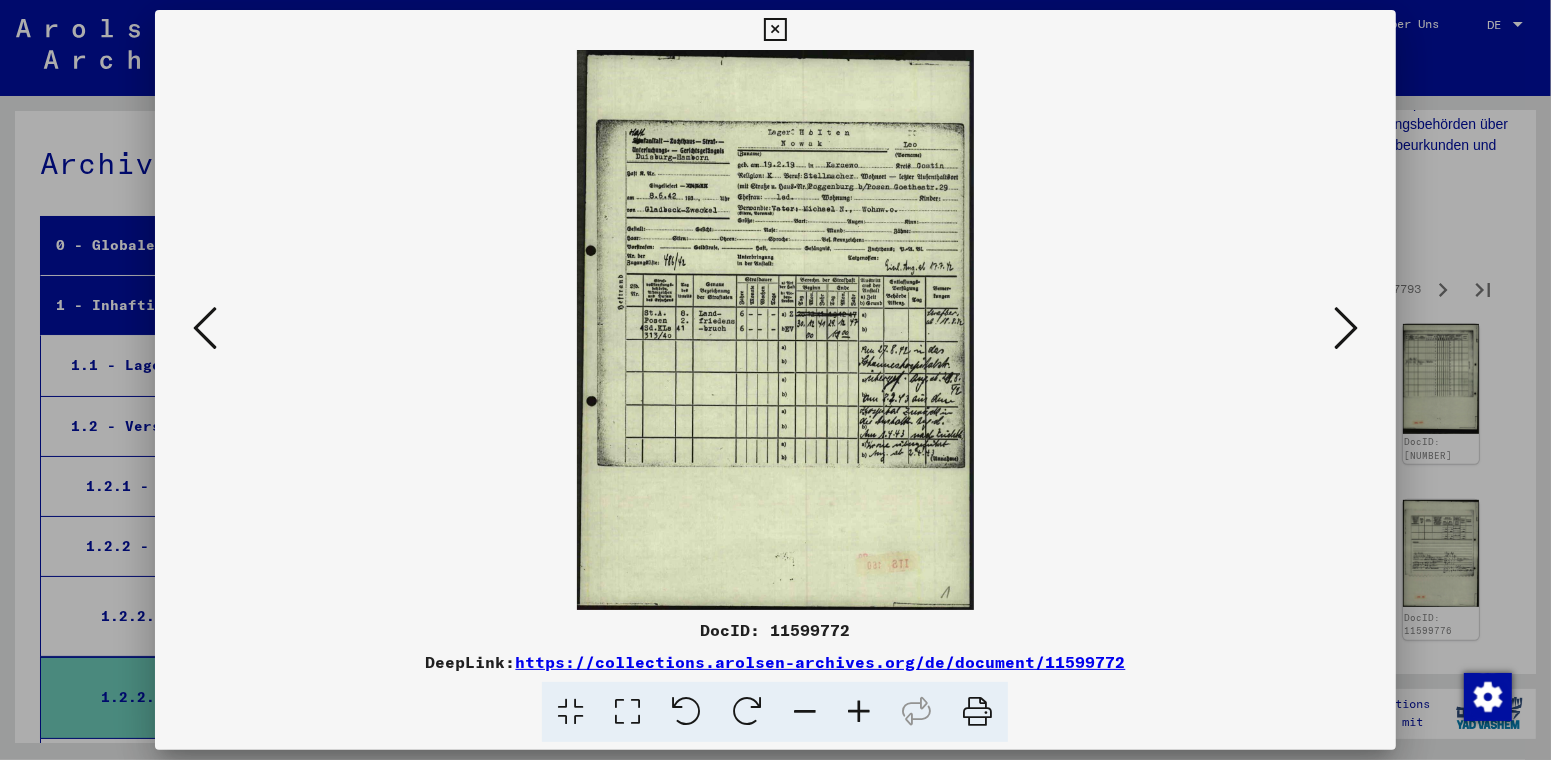 click at bounding box center (1346, 328) 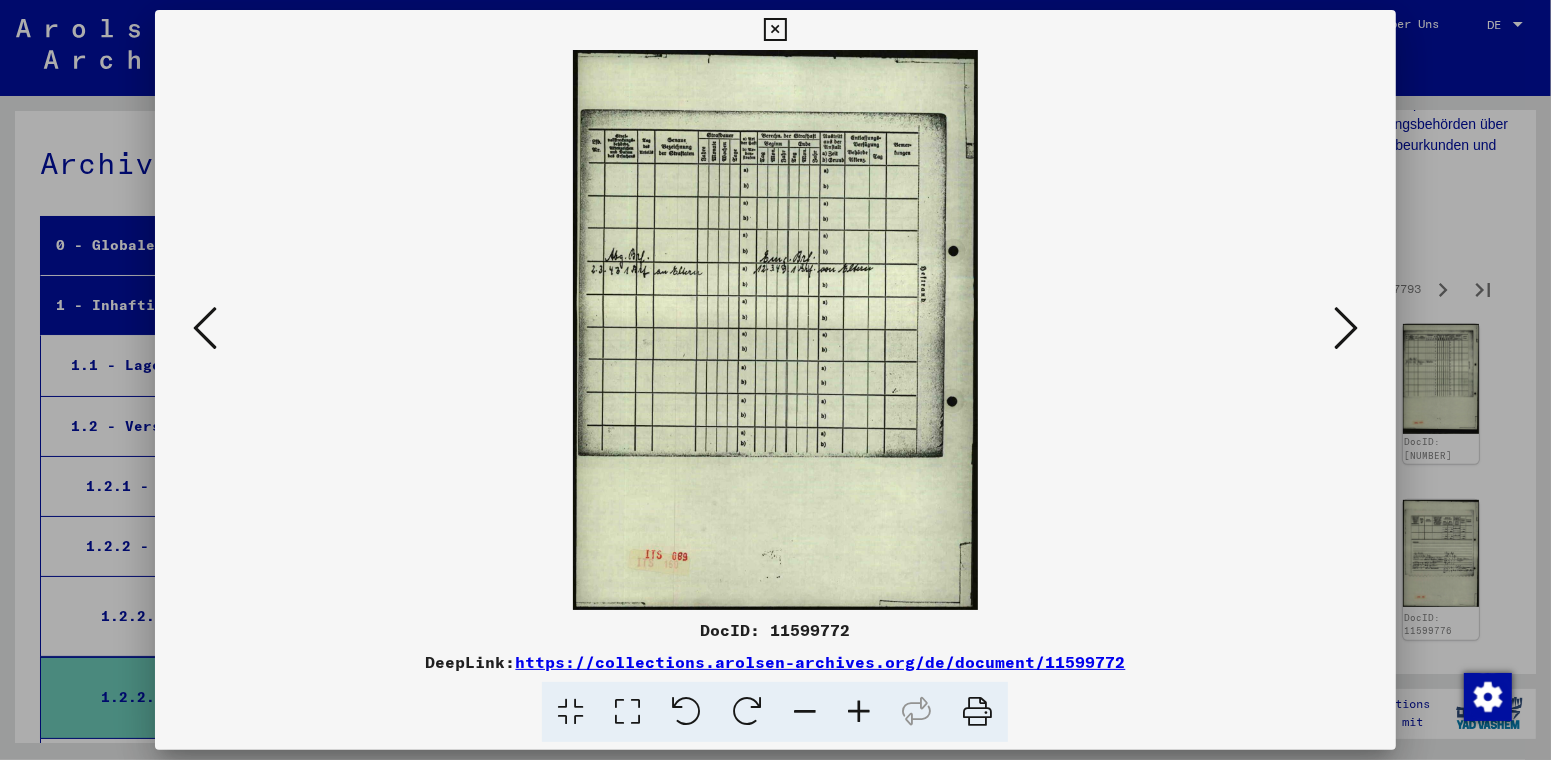 click at bounding box center (1346, 328) 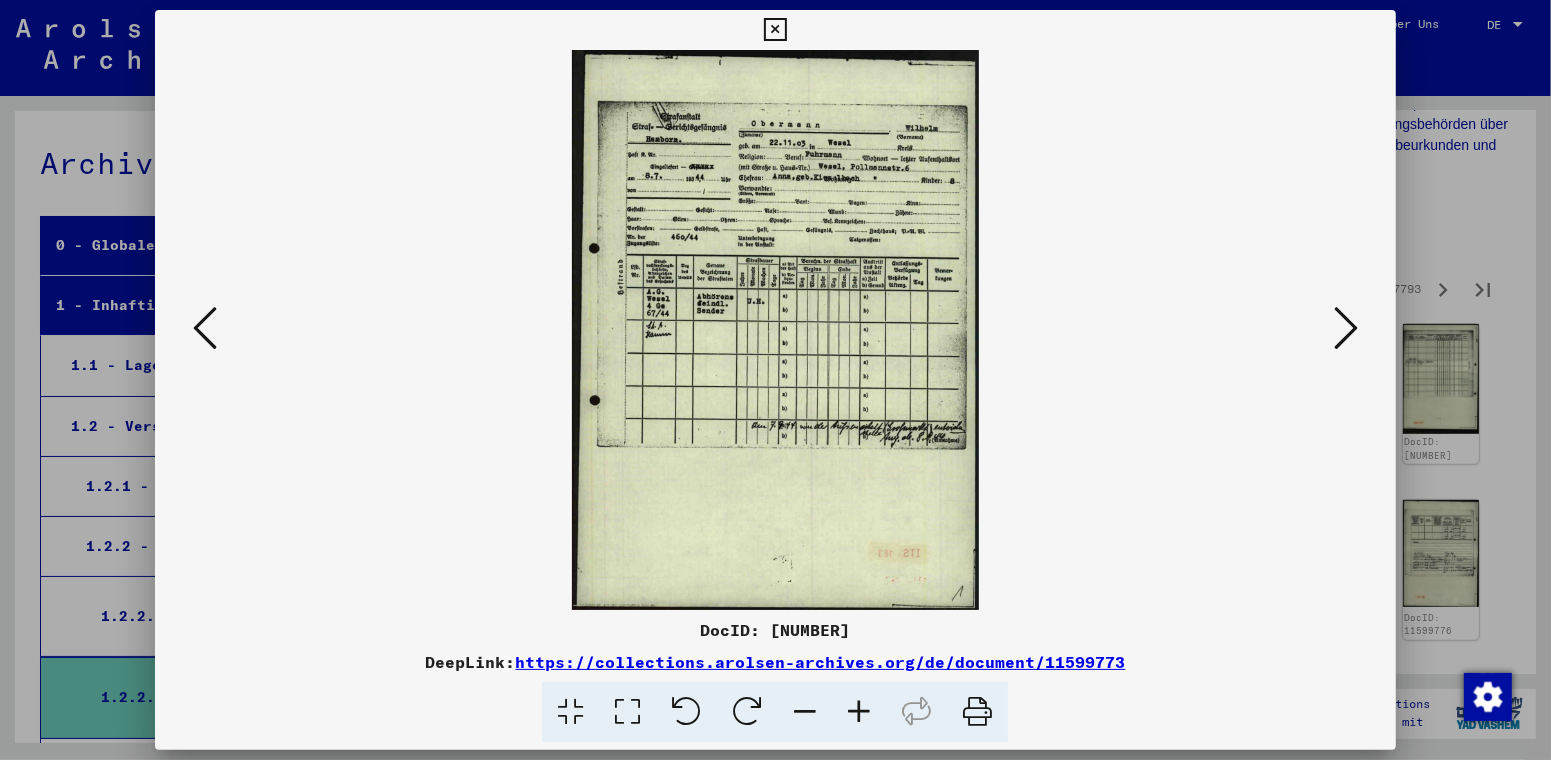 click at bounding box center [1346, 328] 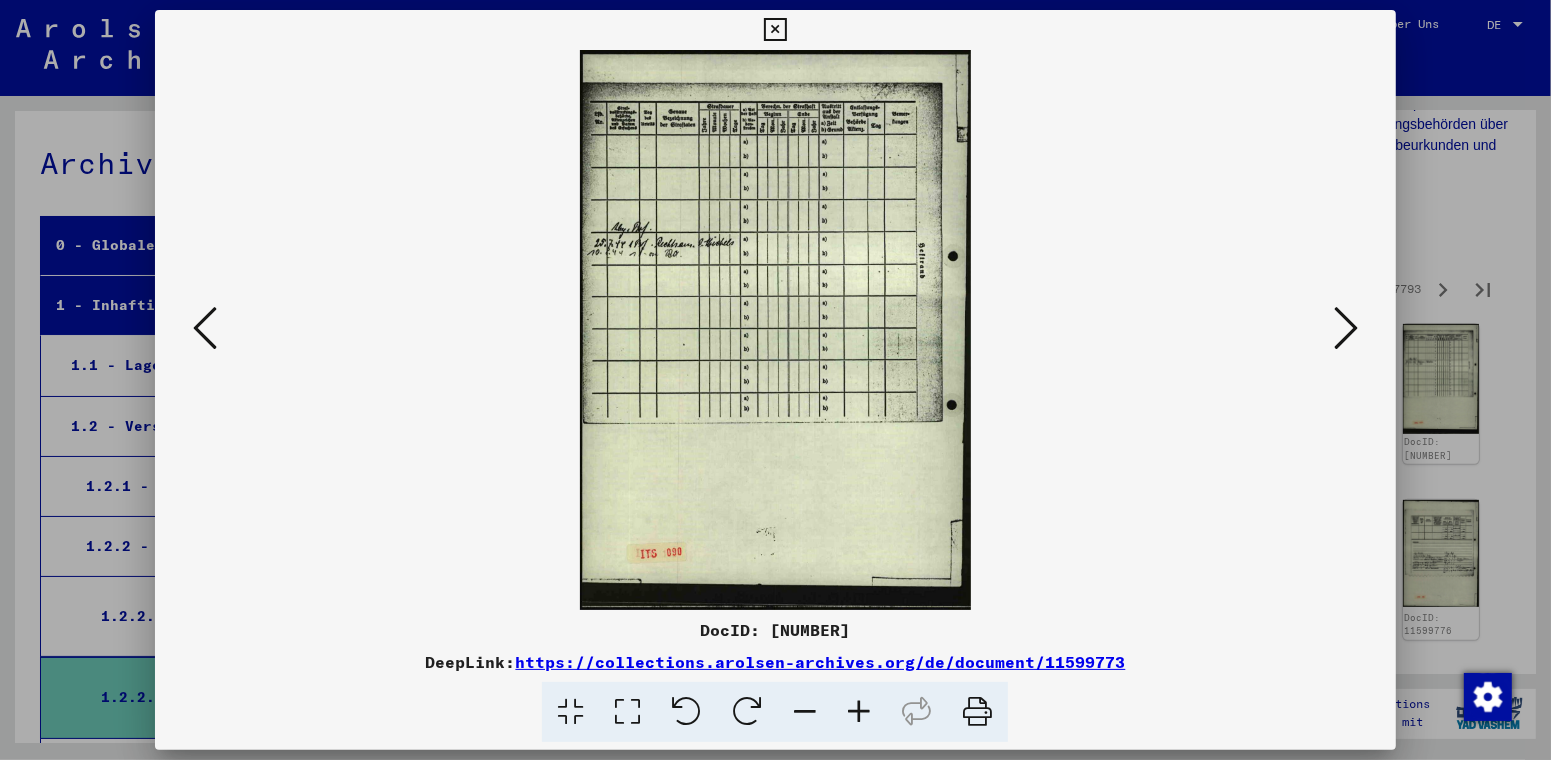 click at bounding box center (1346, 328) 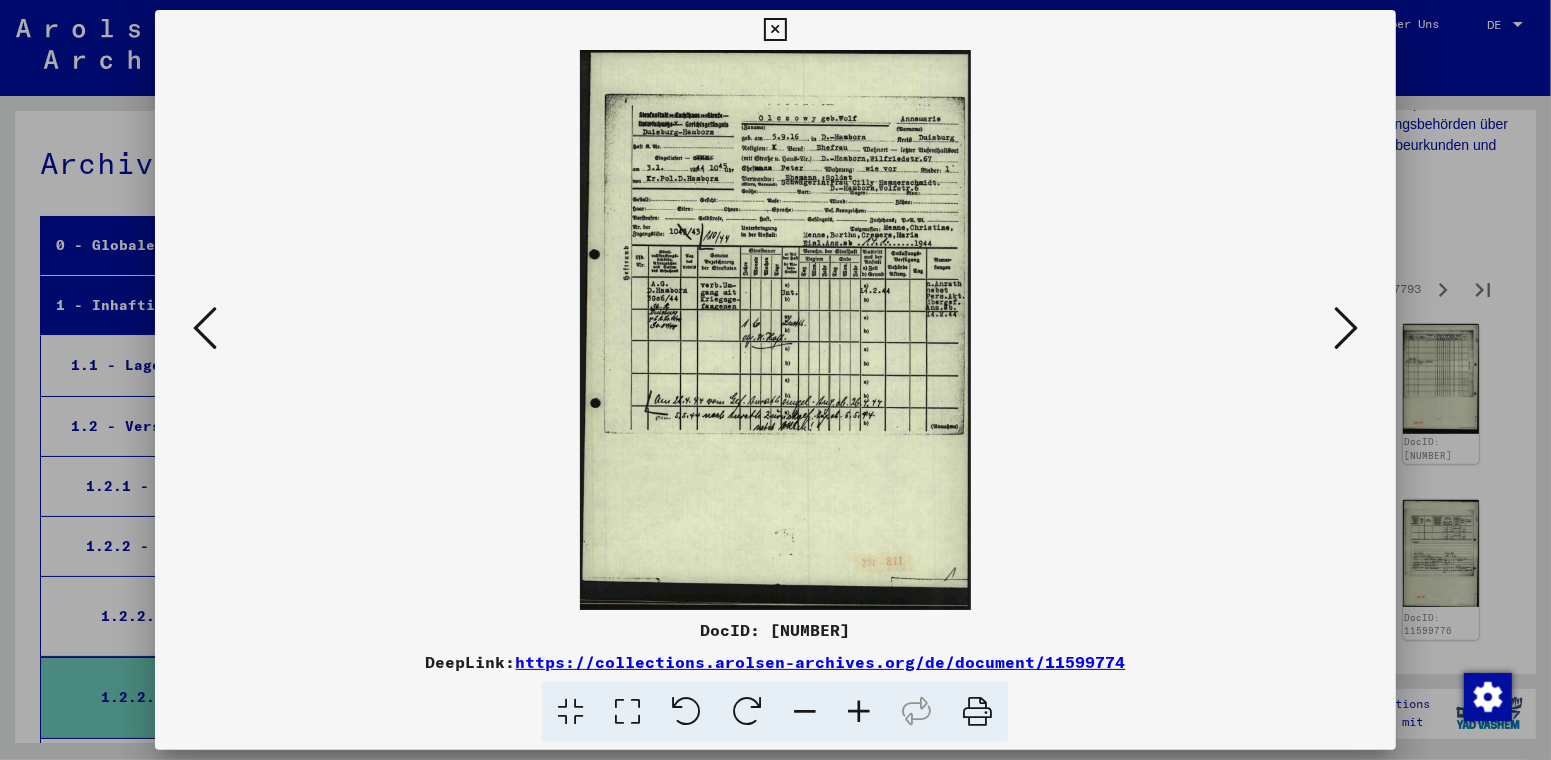 click at bounding box center (1346, 328) 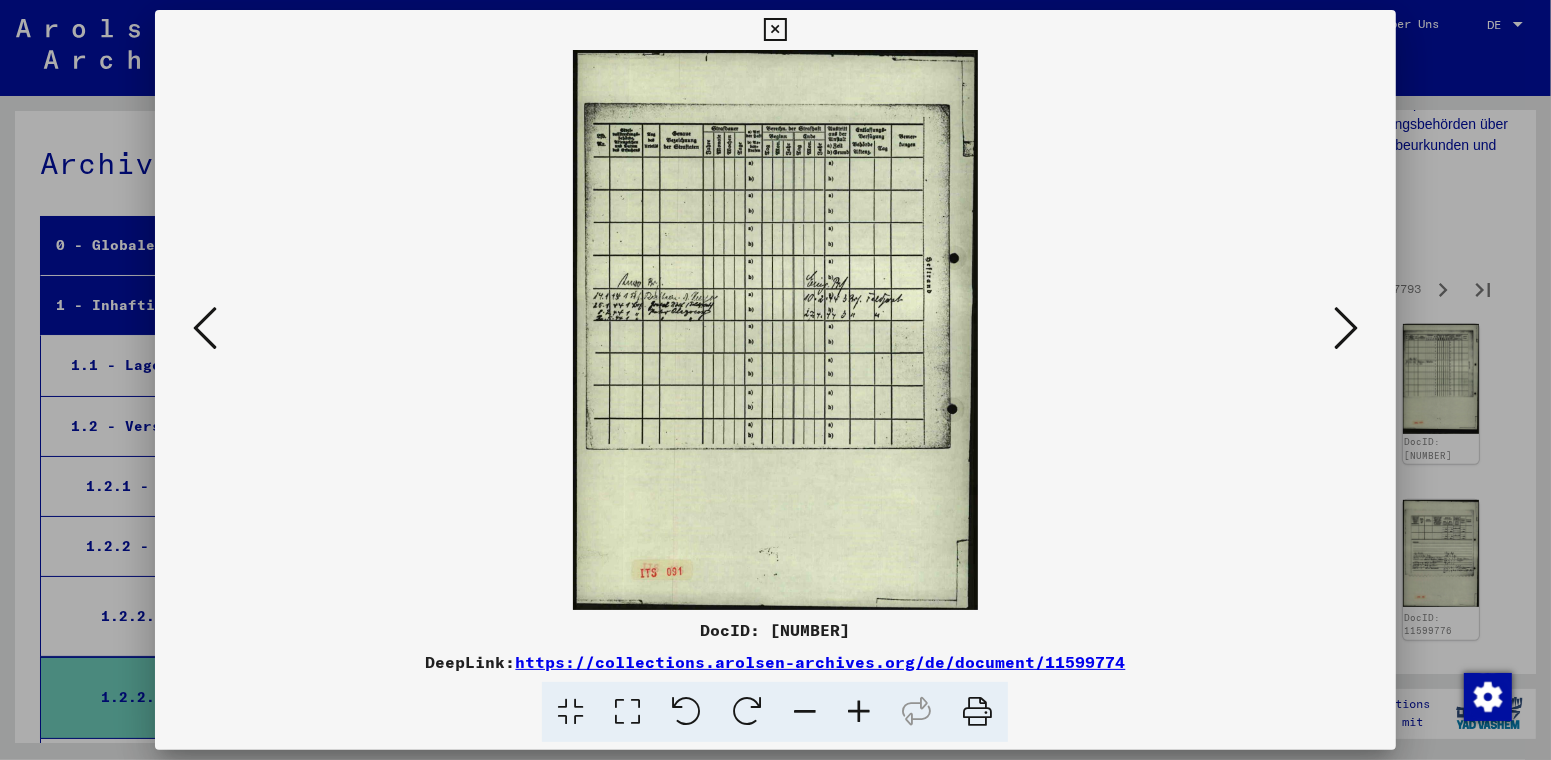 click at bounding box center (1346, 328) 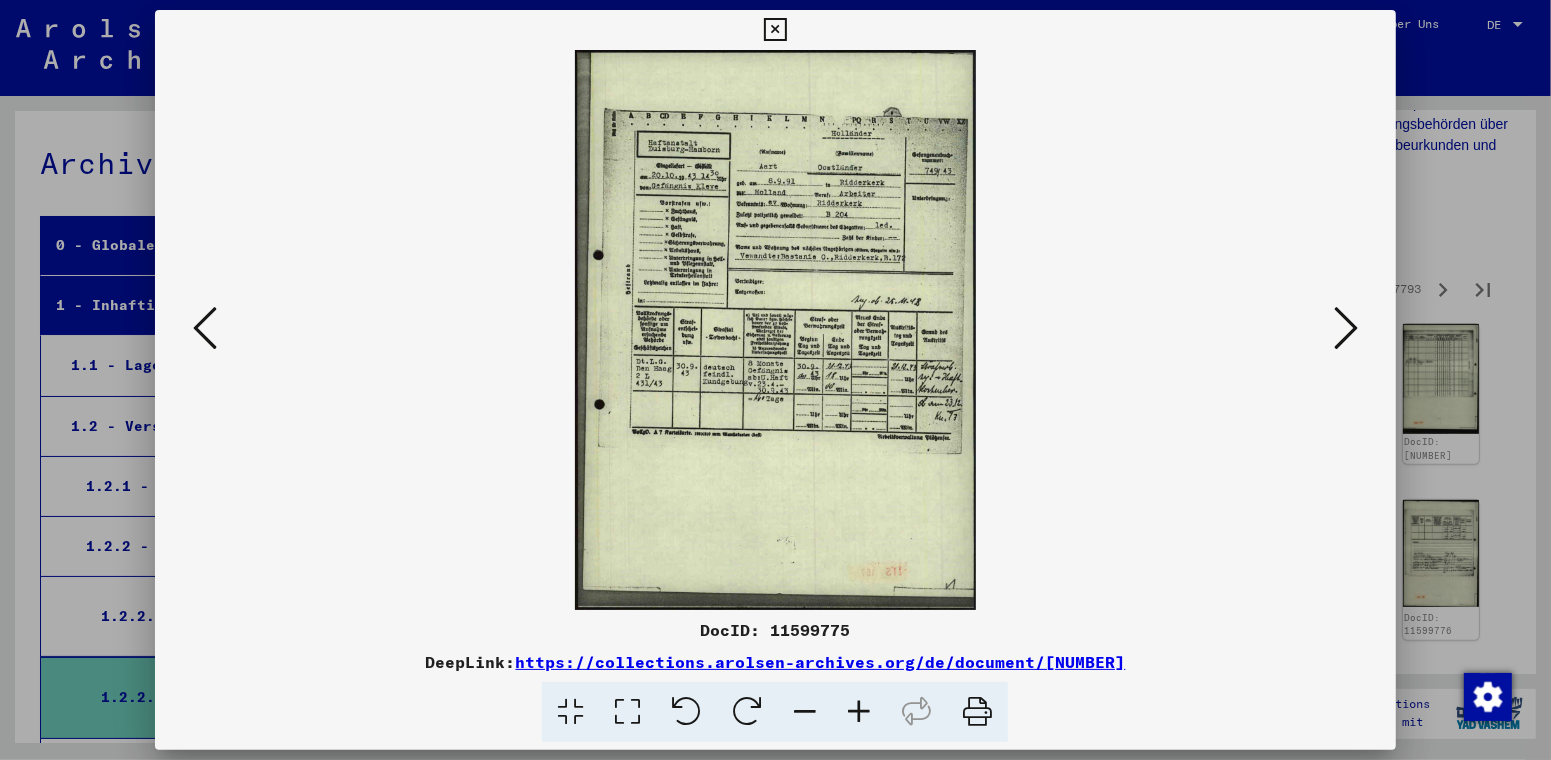 click at bounding box center (1346, 328) 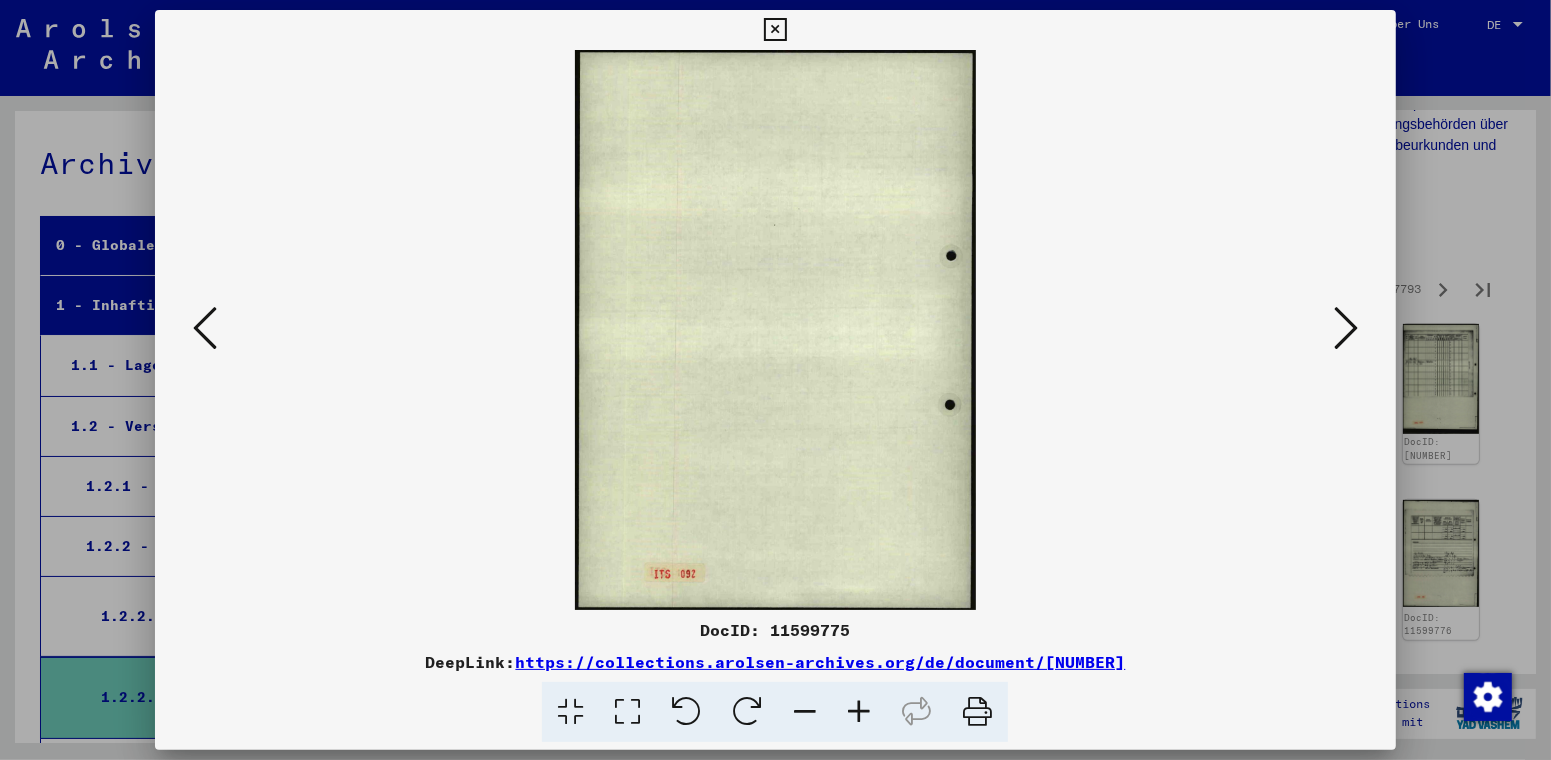 click at bounding box center (1346, 328) 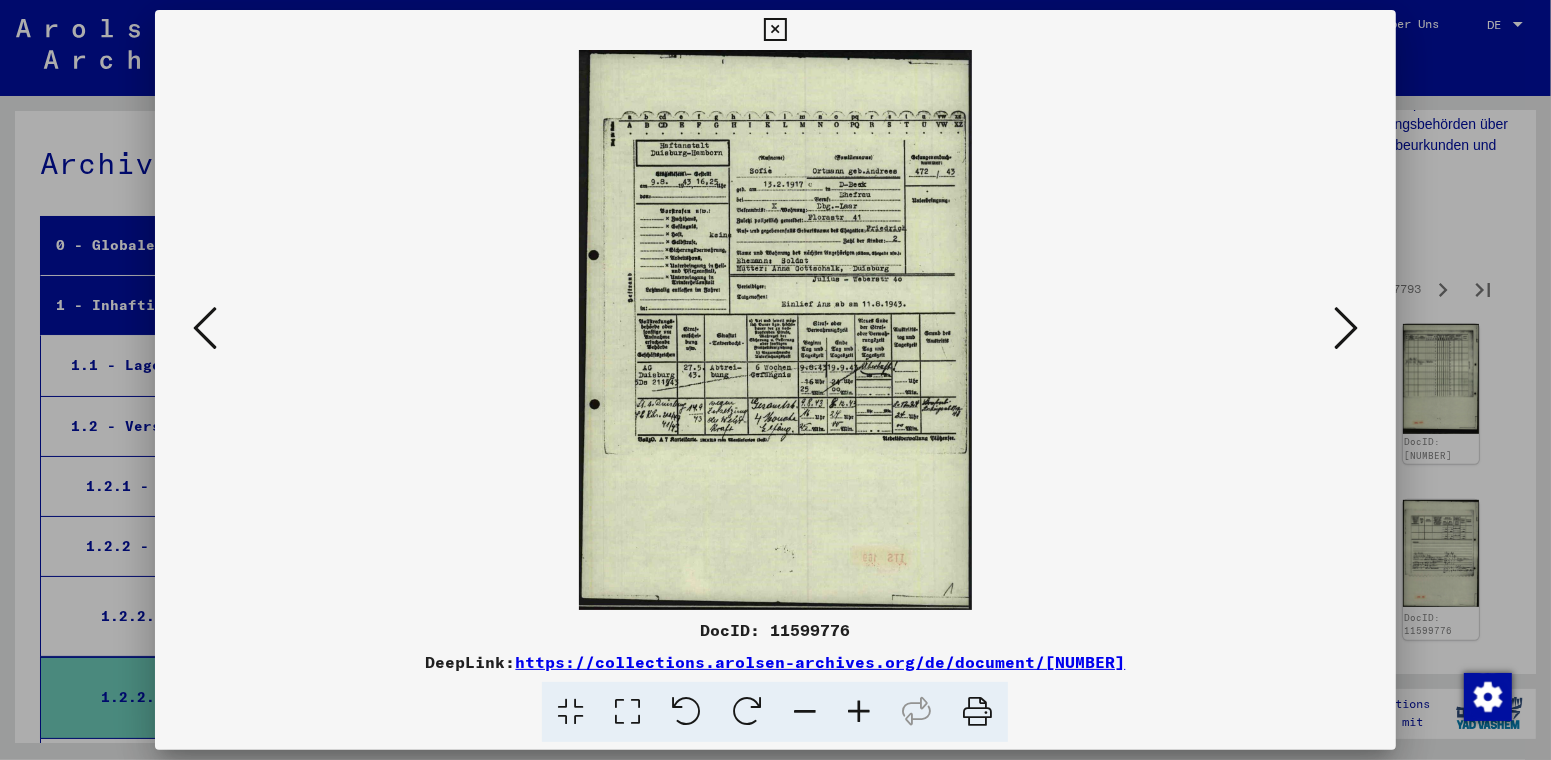 click at bounding box center (1346, 328) 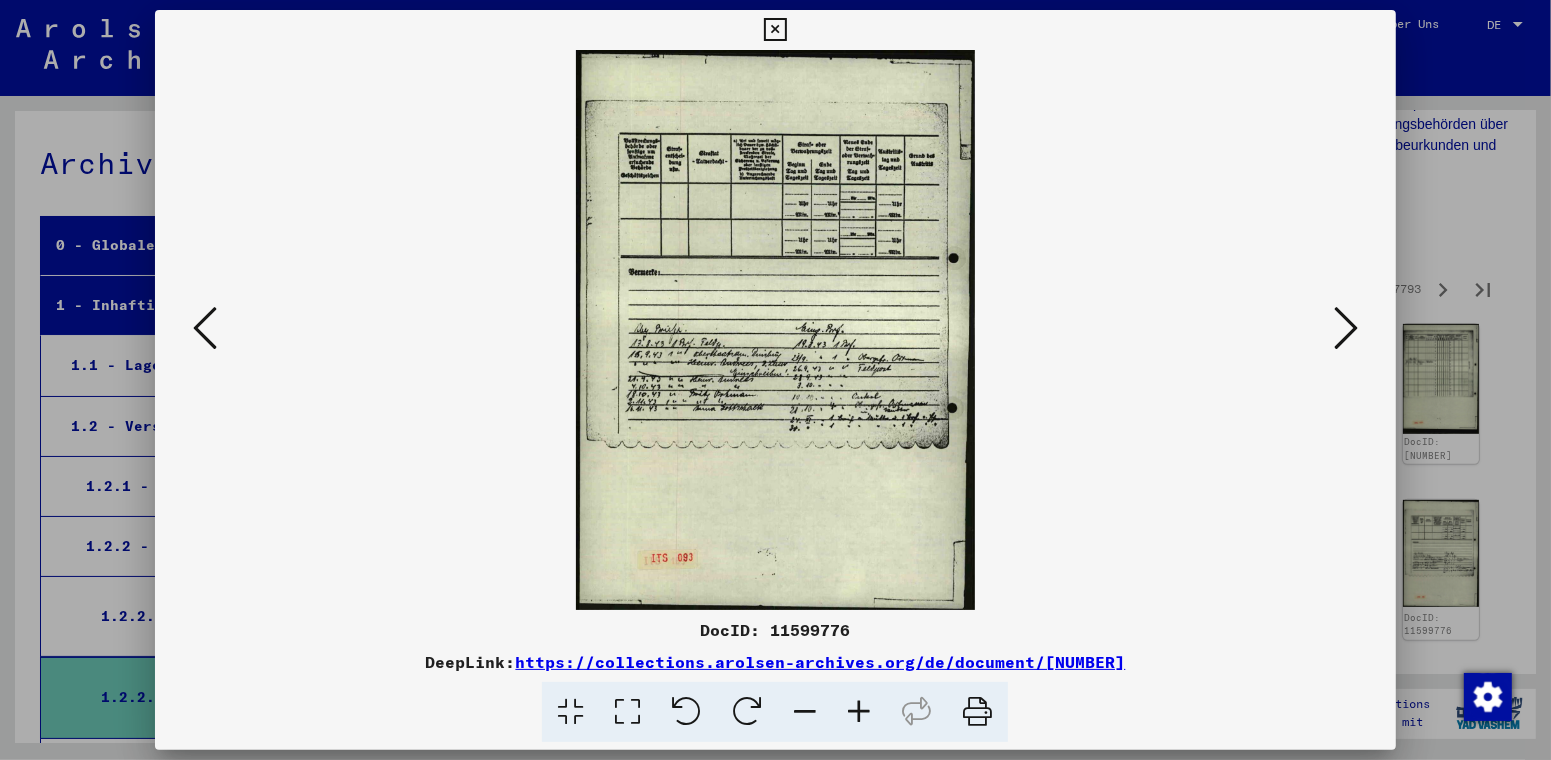 click at bounding box center (1346, 328) 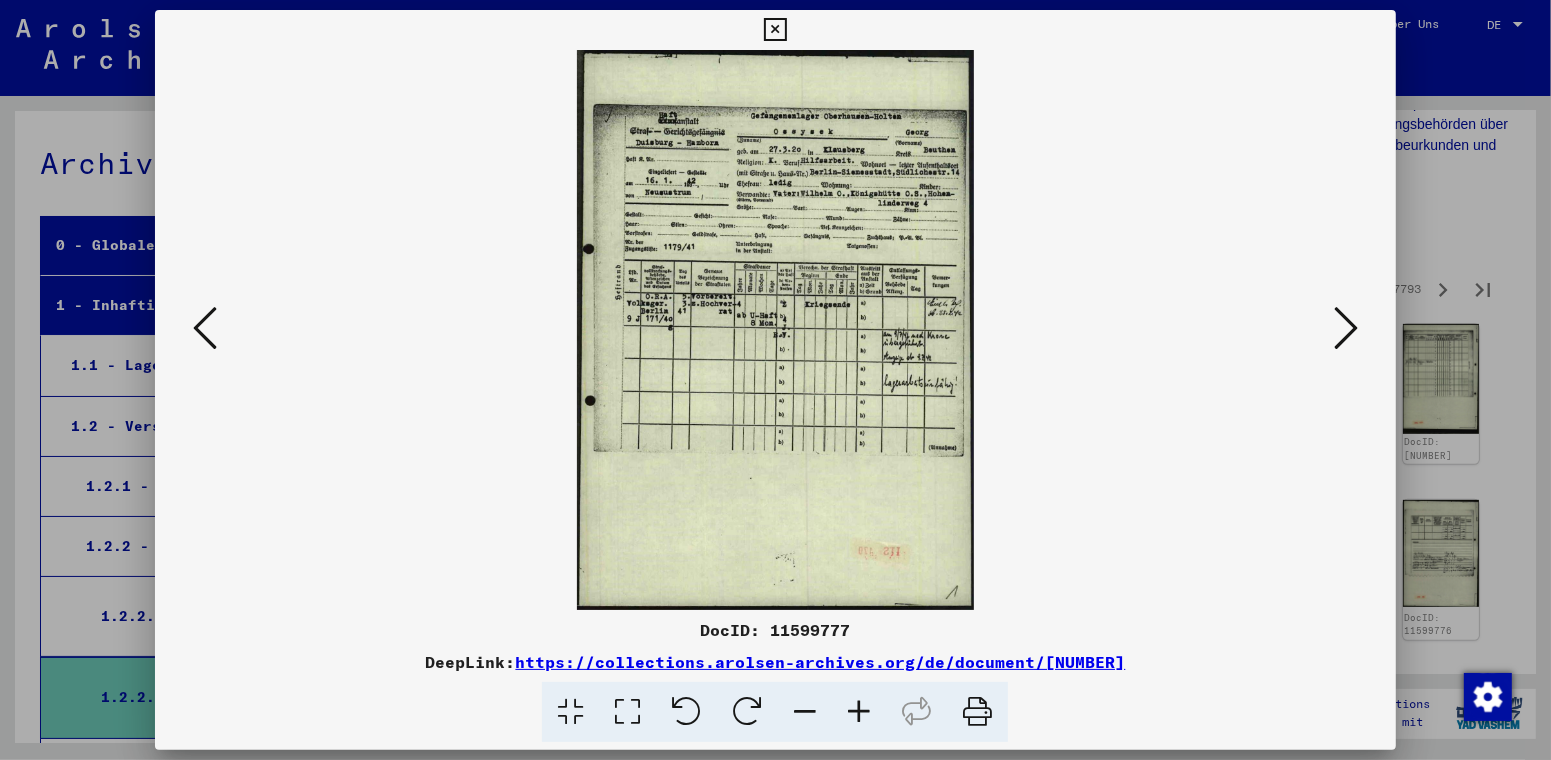 click at bounding box center [1346, 328] 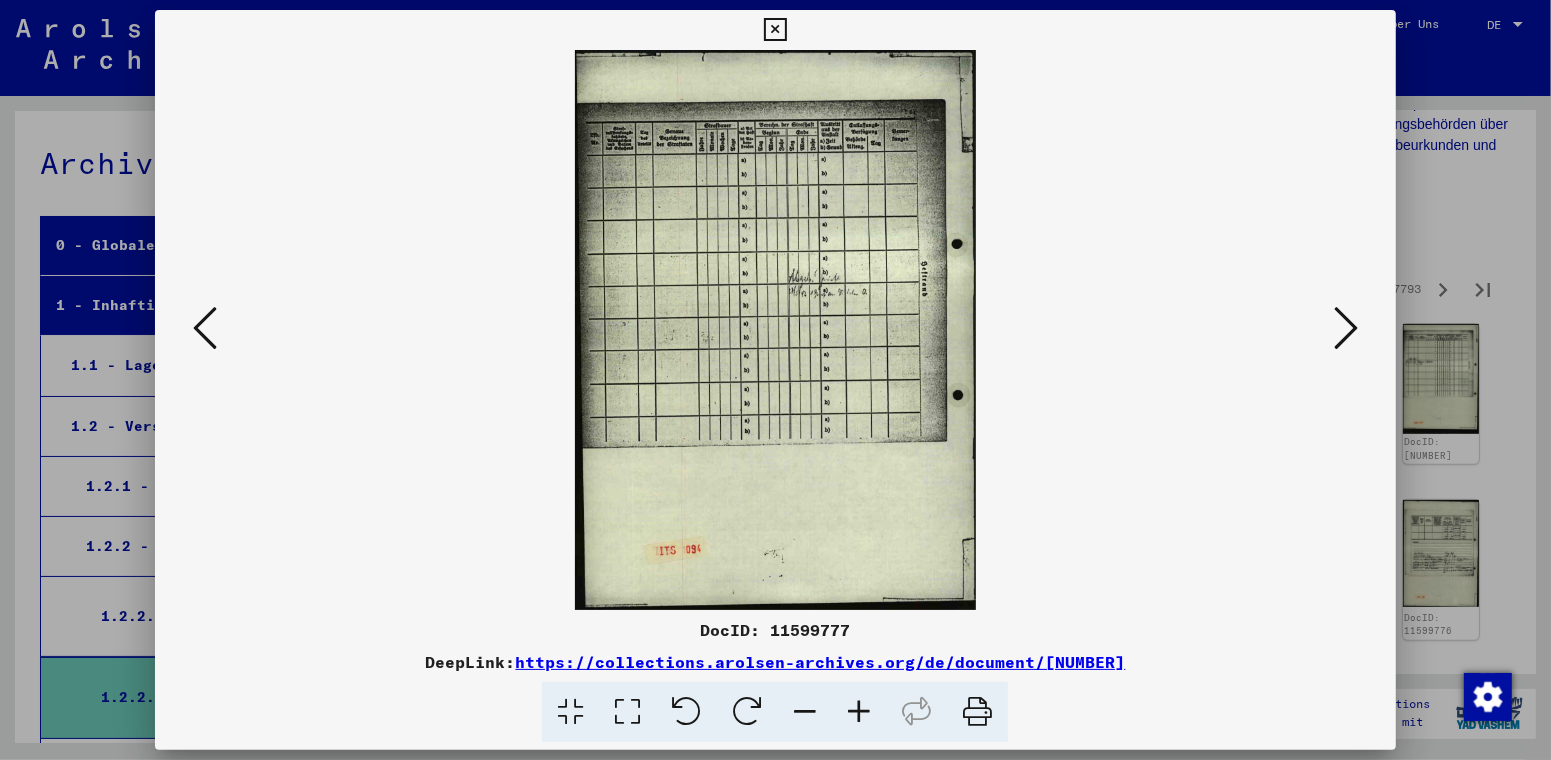 click at bounding box center [1346, 328] 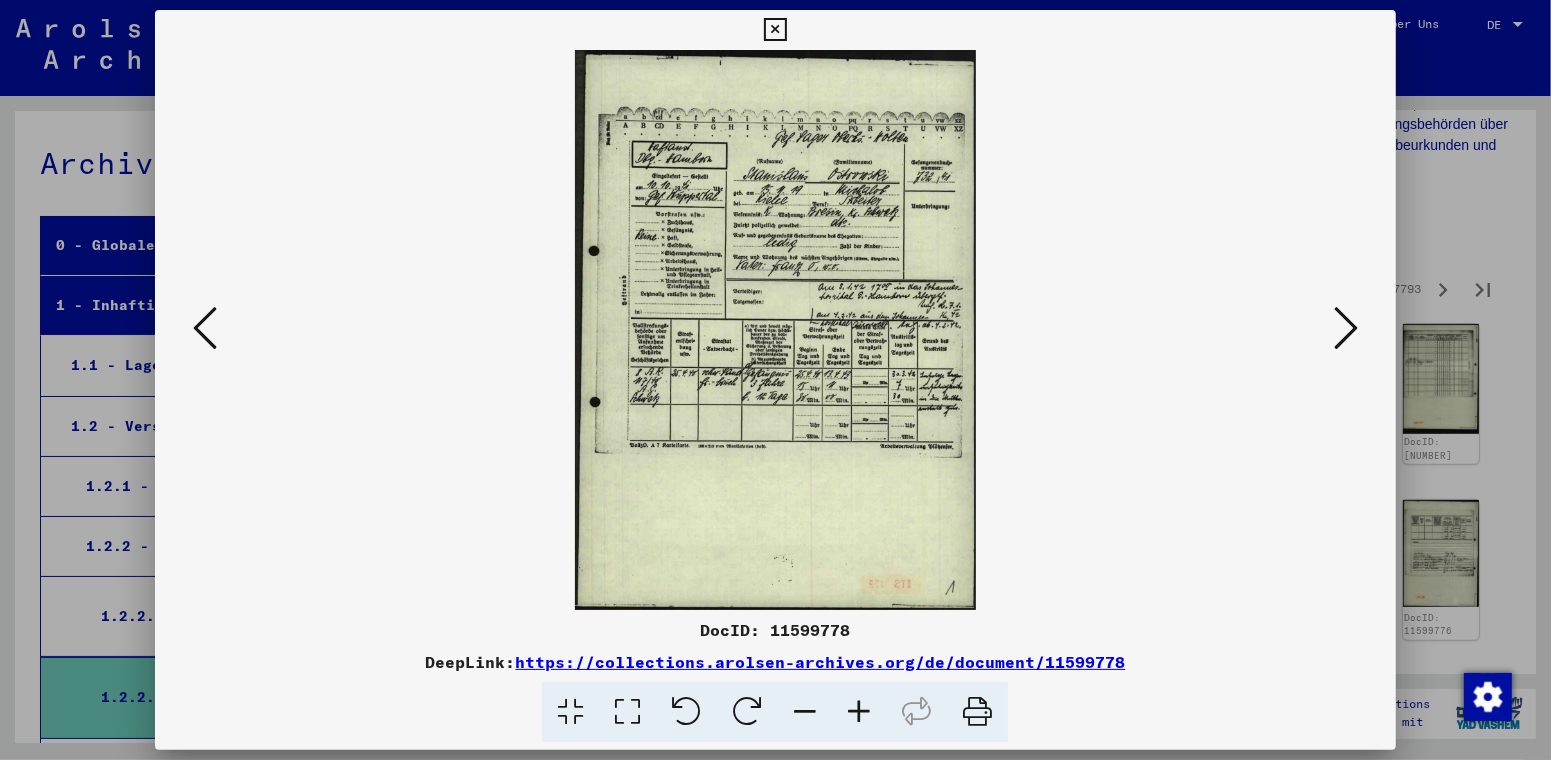 click at bounding box center (1346, 328) 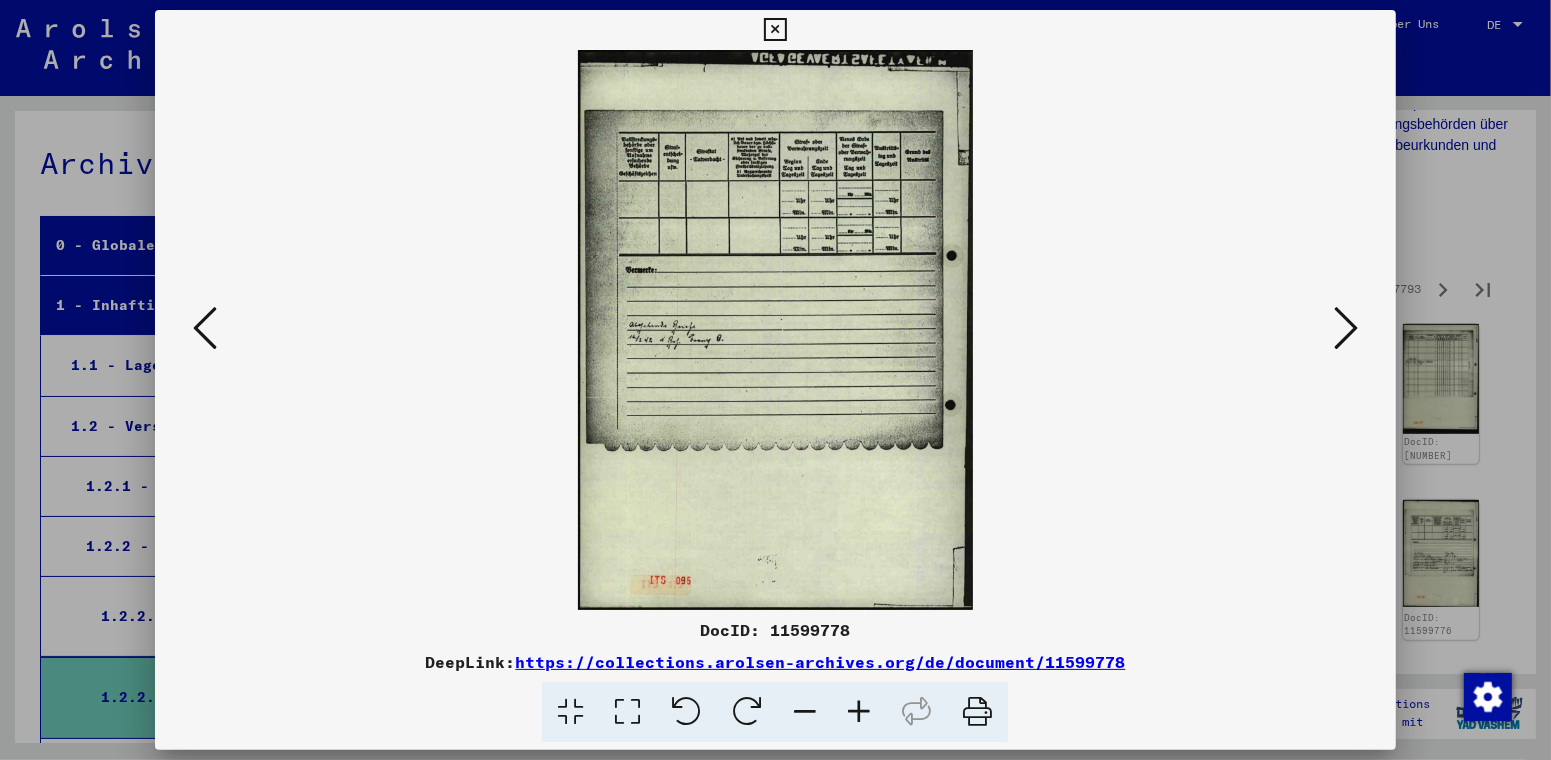 click at bounding box center (1346, 328) 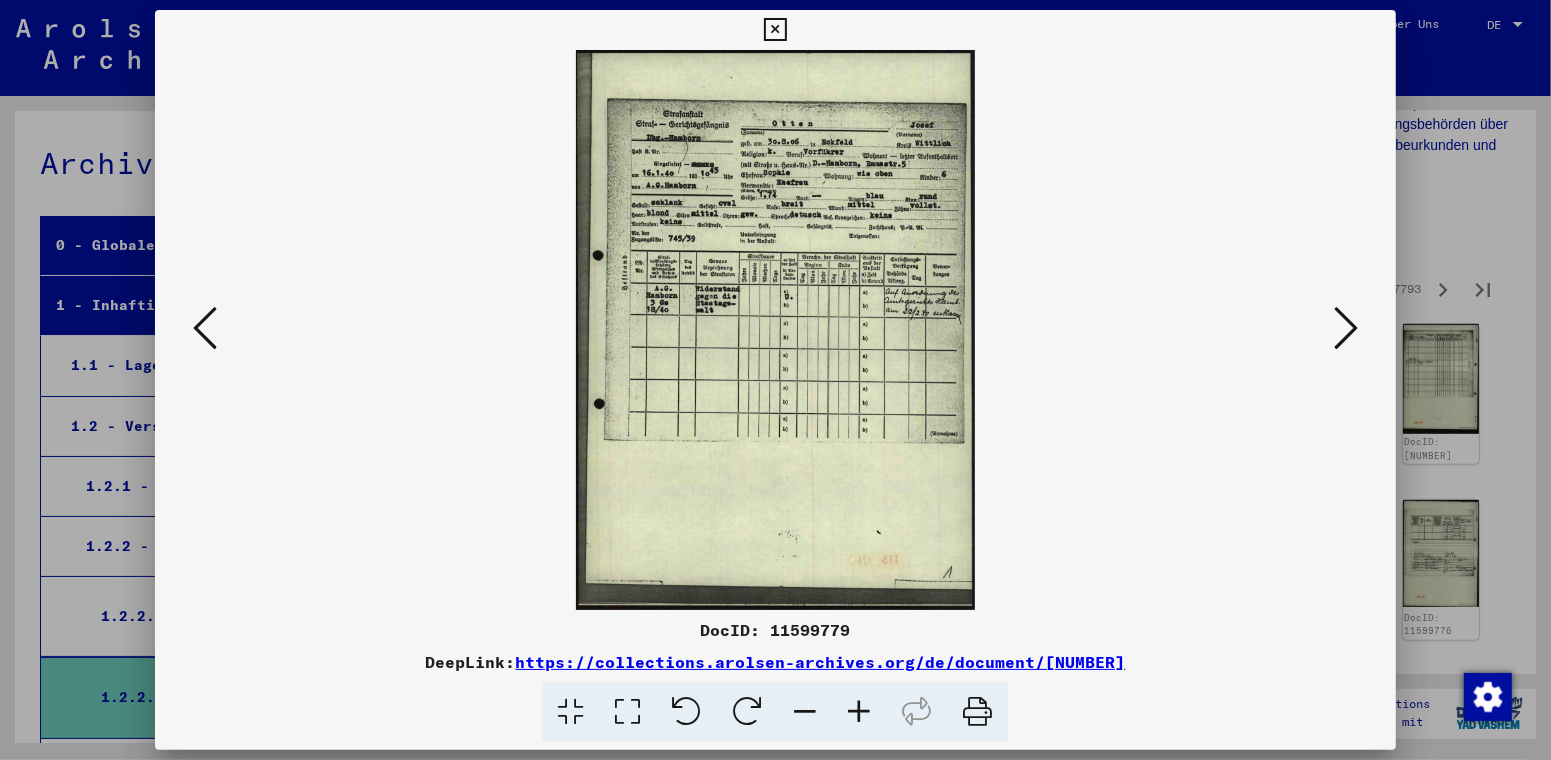 click at bounding box center (1346, 328) 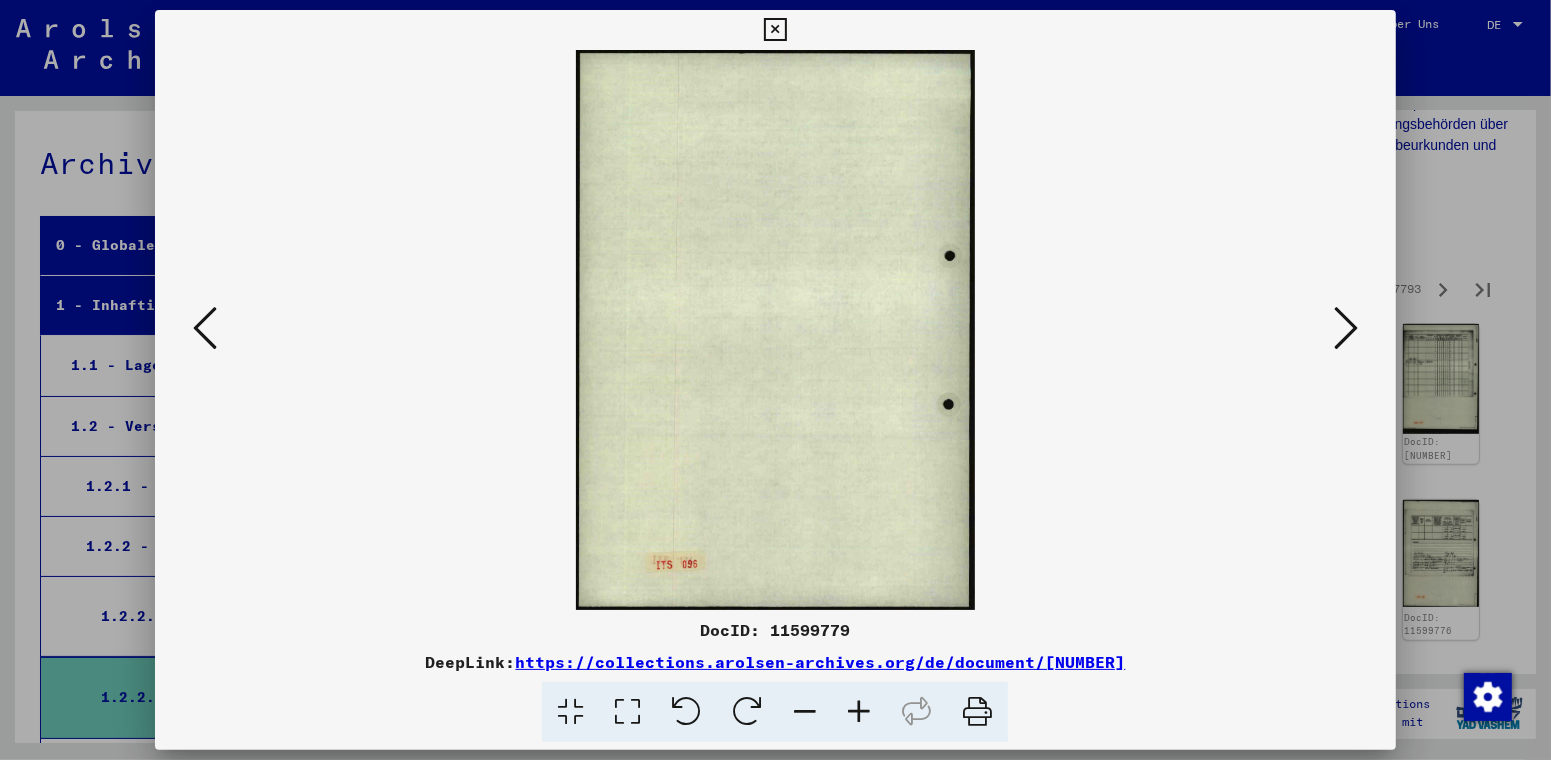 click at bounding box center [1346, 328] 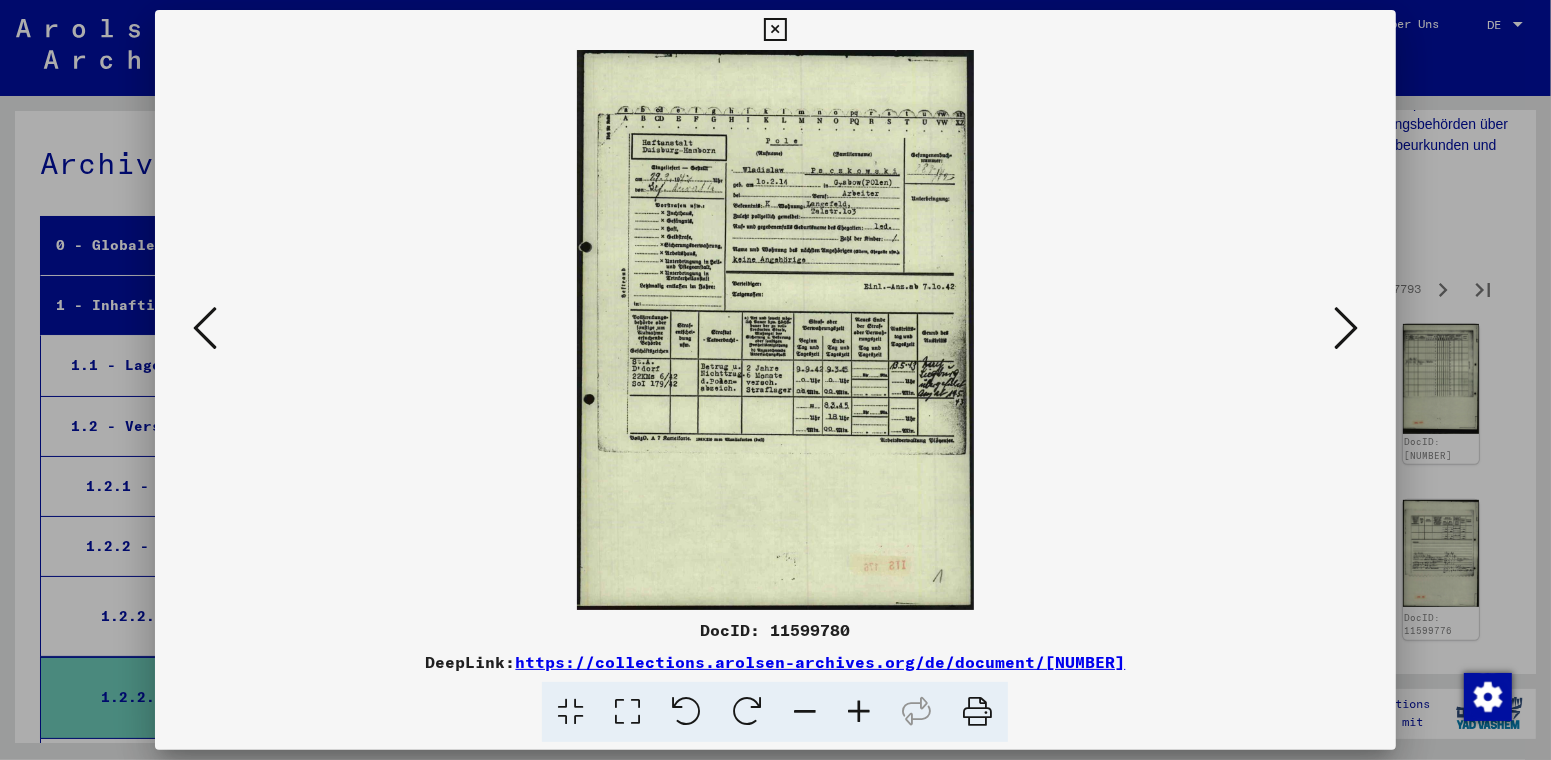 click at bounding box center (1346, 328) 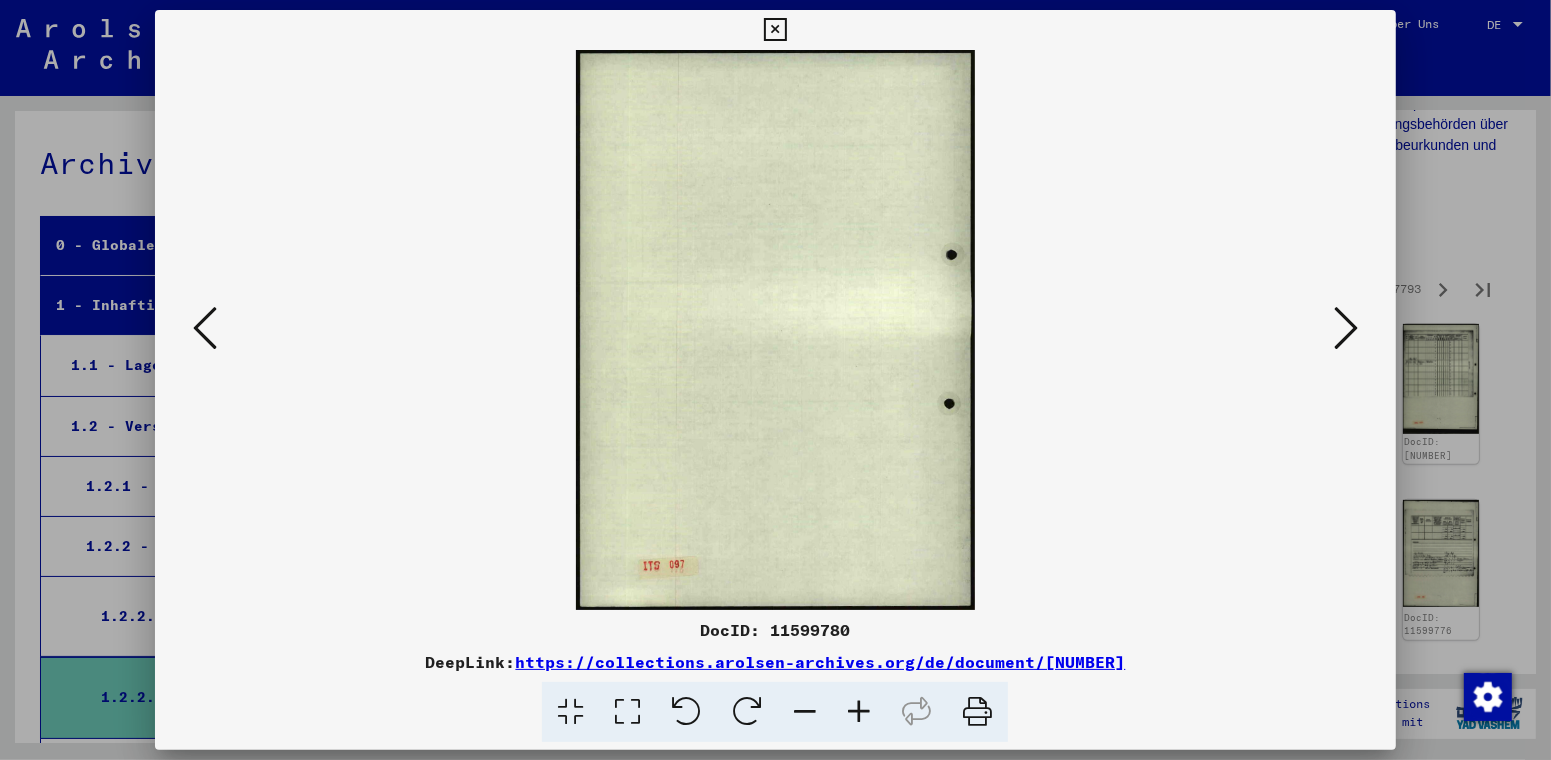 click at bounding box center (1346, 328) 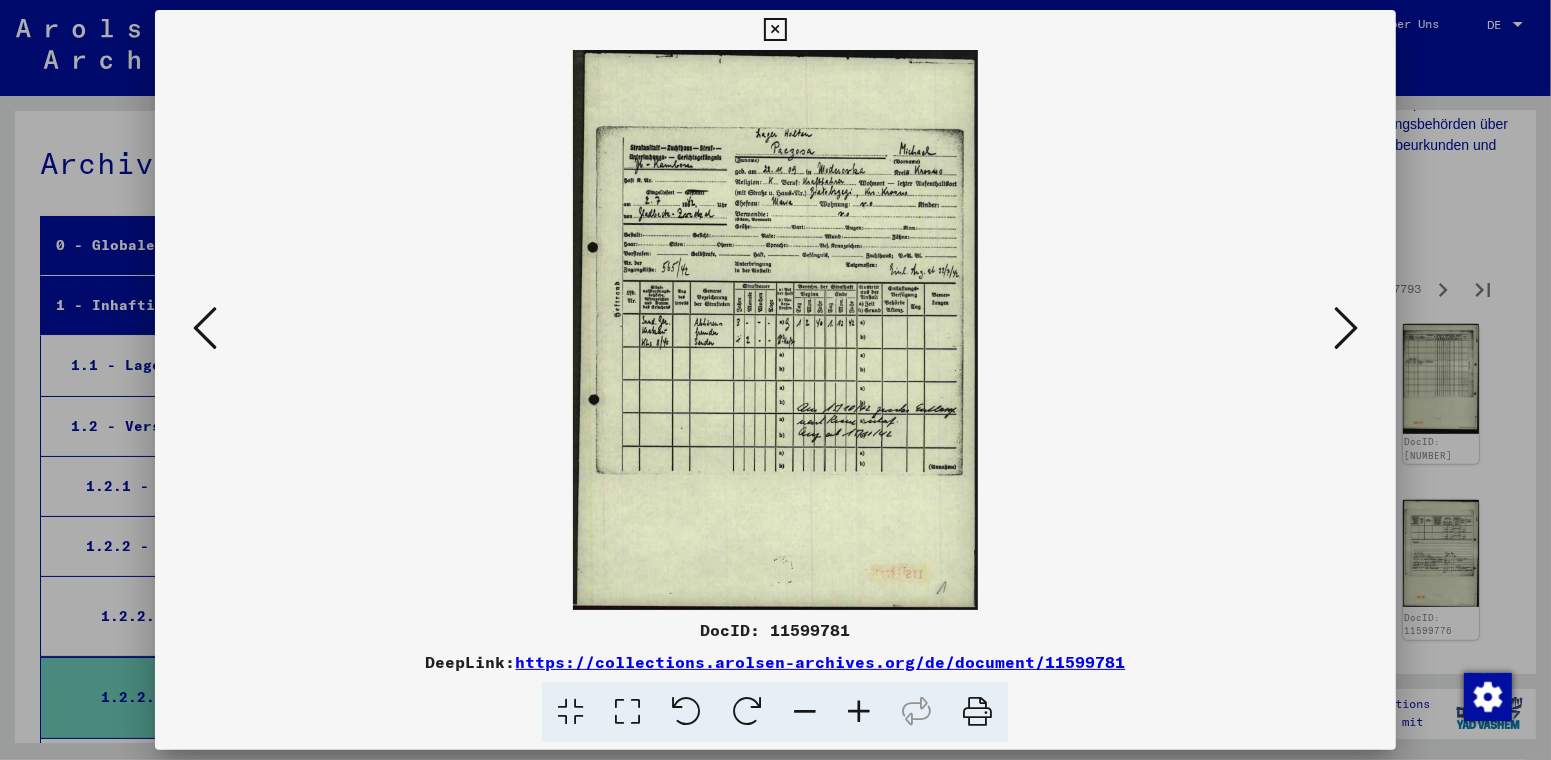 click at bounding box center (1346, 328) 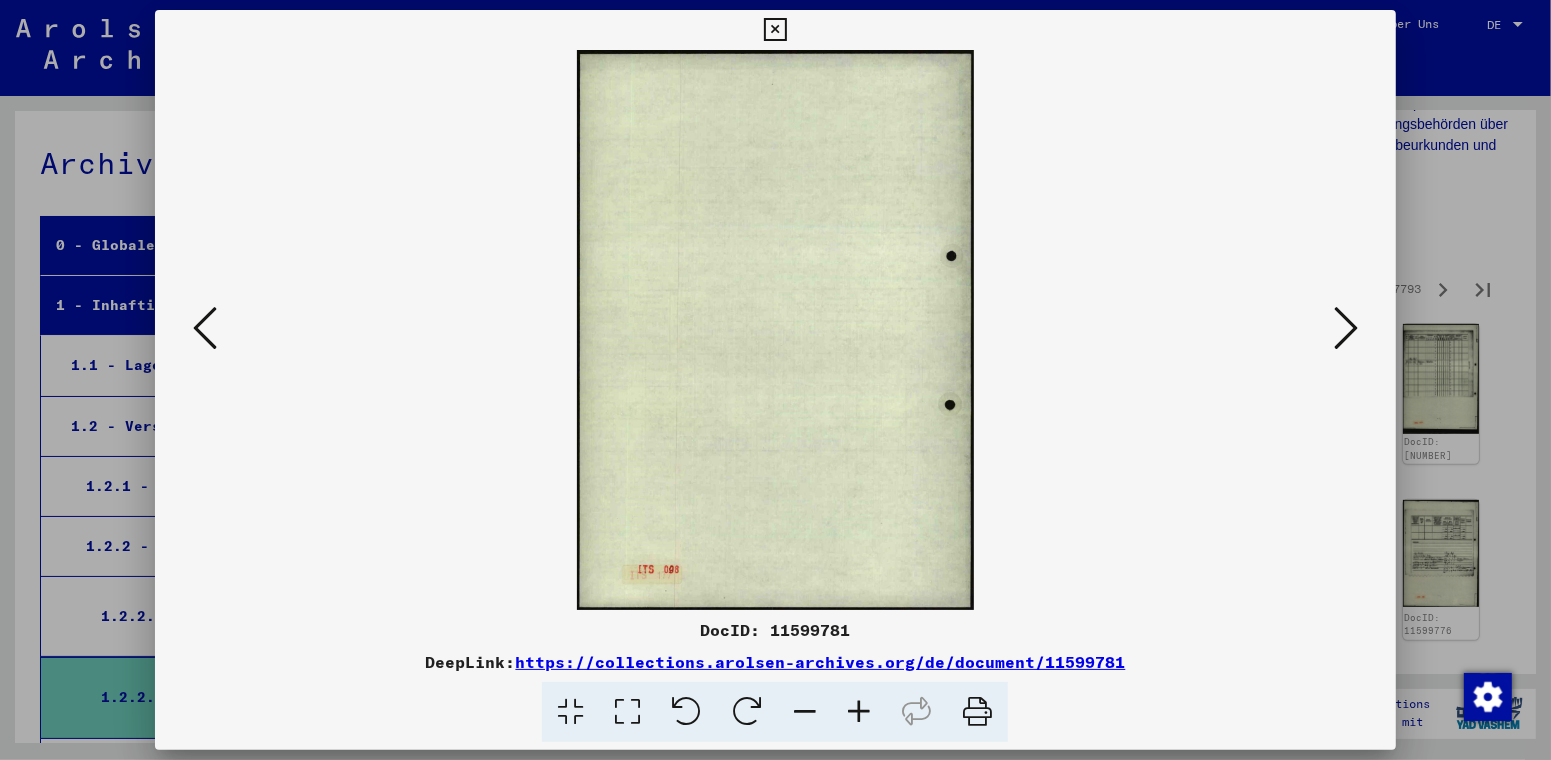 click at bounding box center [1346, 328] 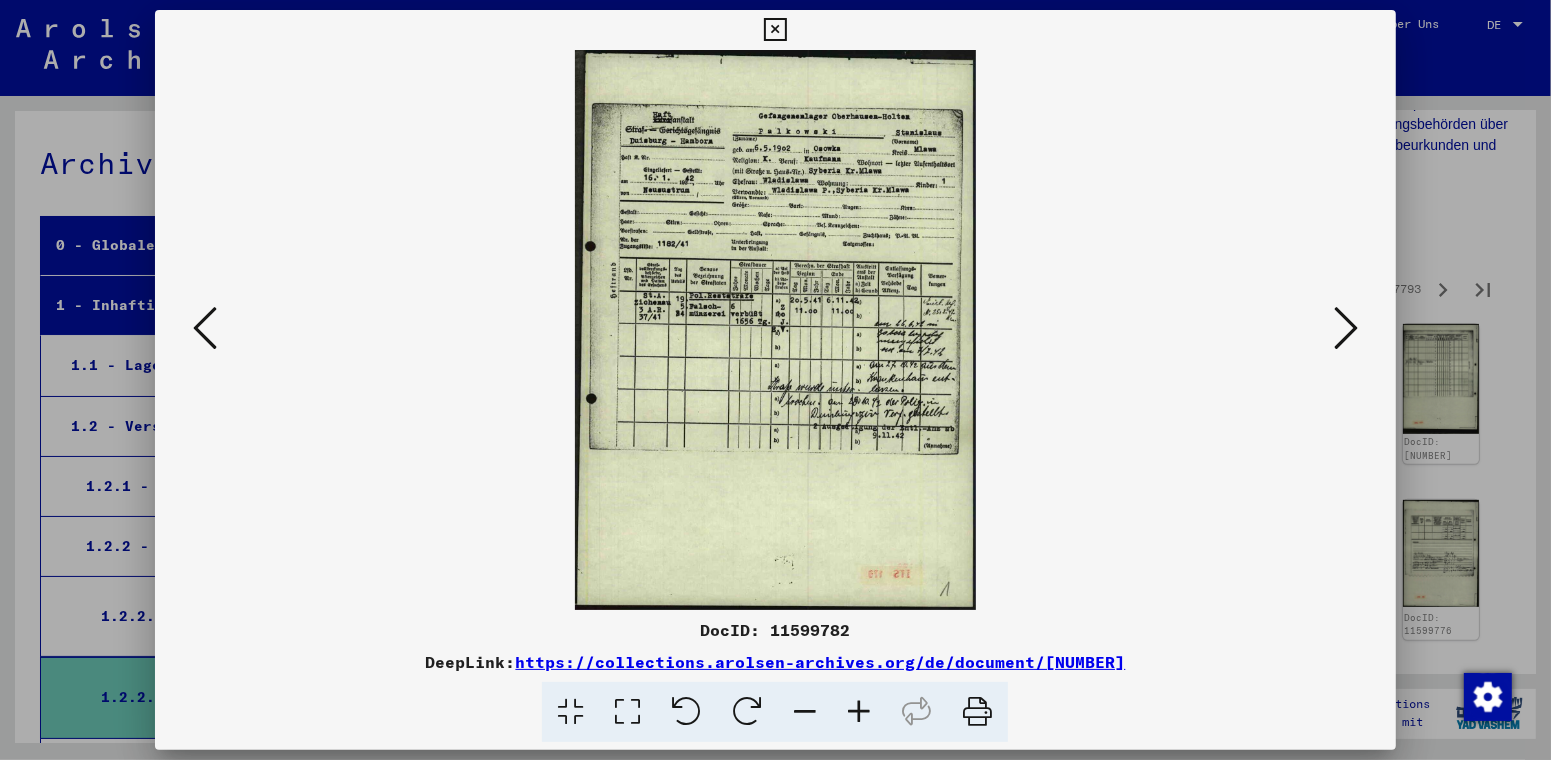 click at bounding box center [1346, 328] 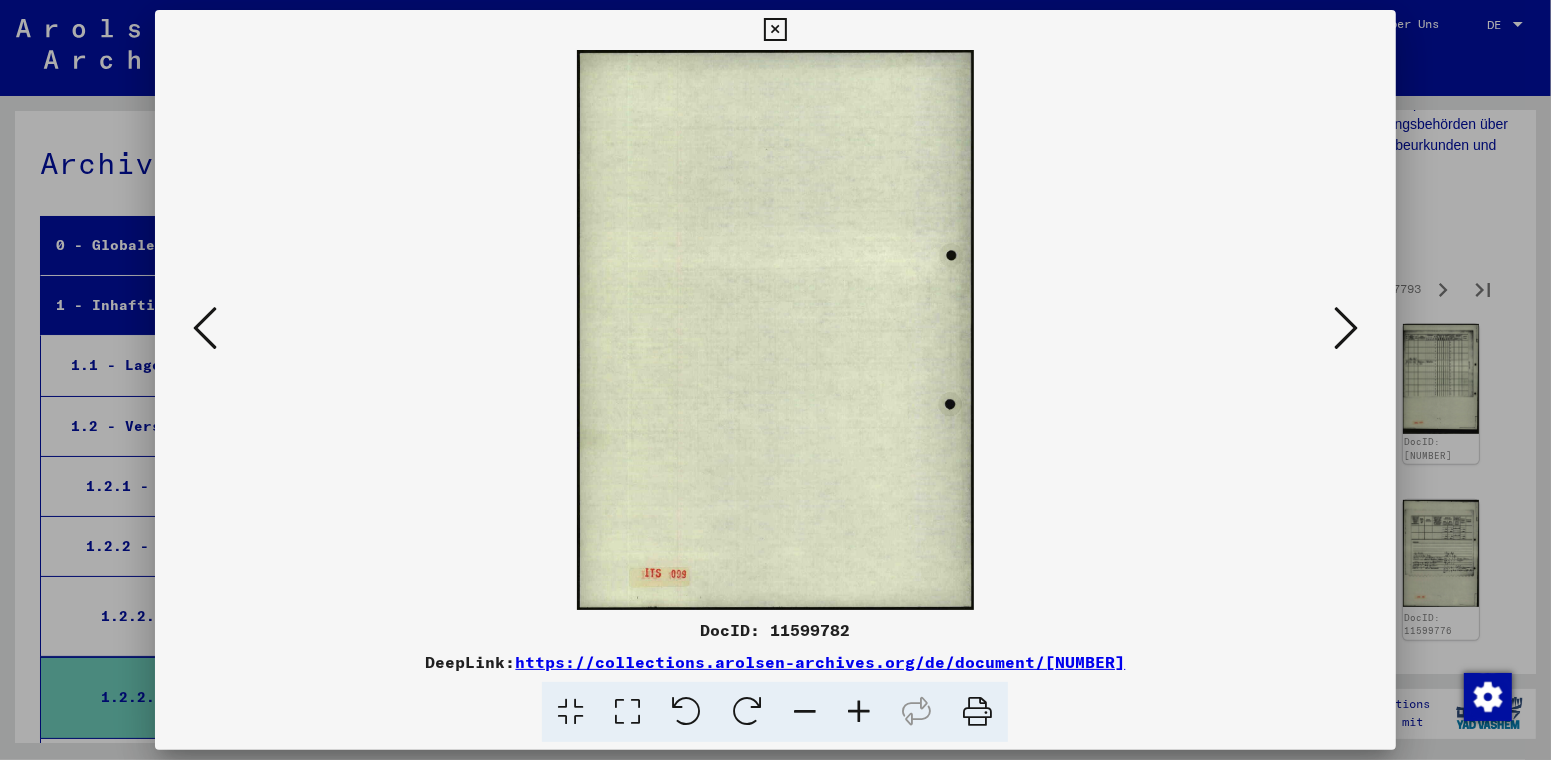 click at bounding box center (1346, 328) 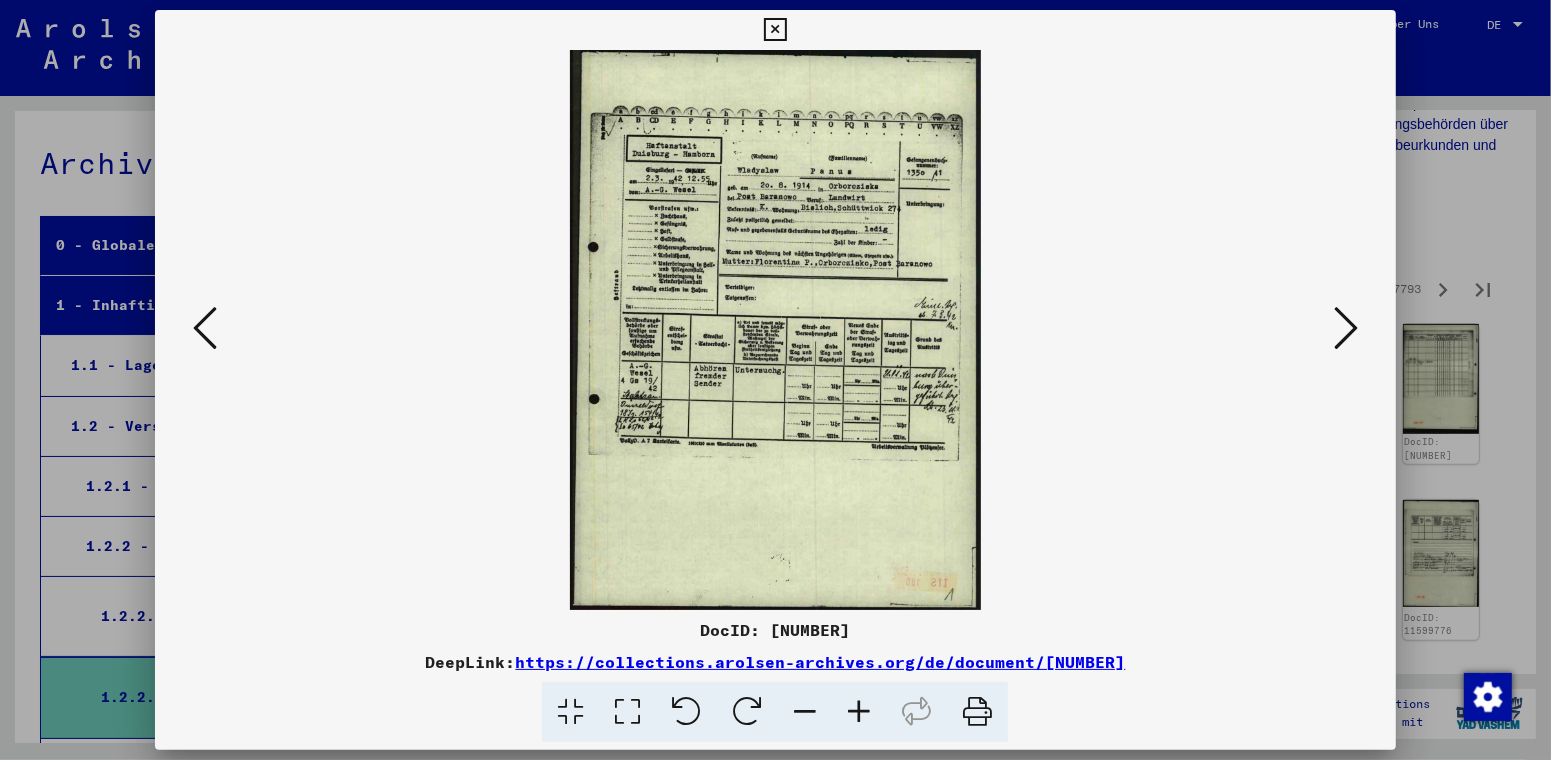 click at bounding box center [1346, 328] 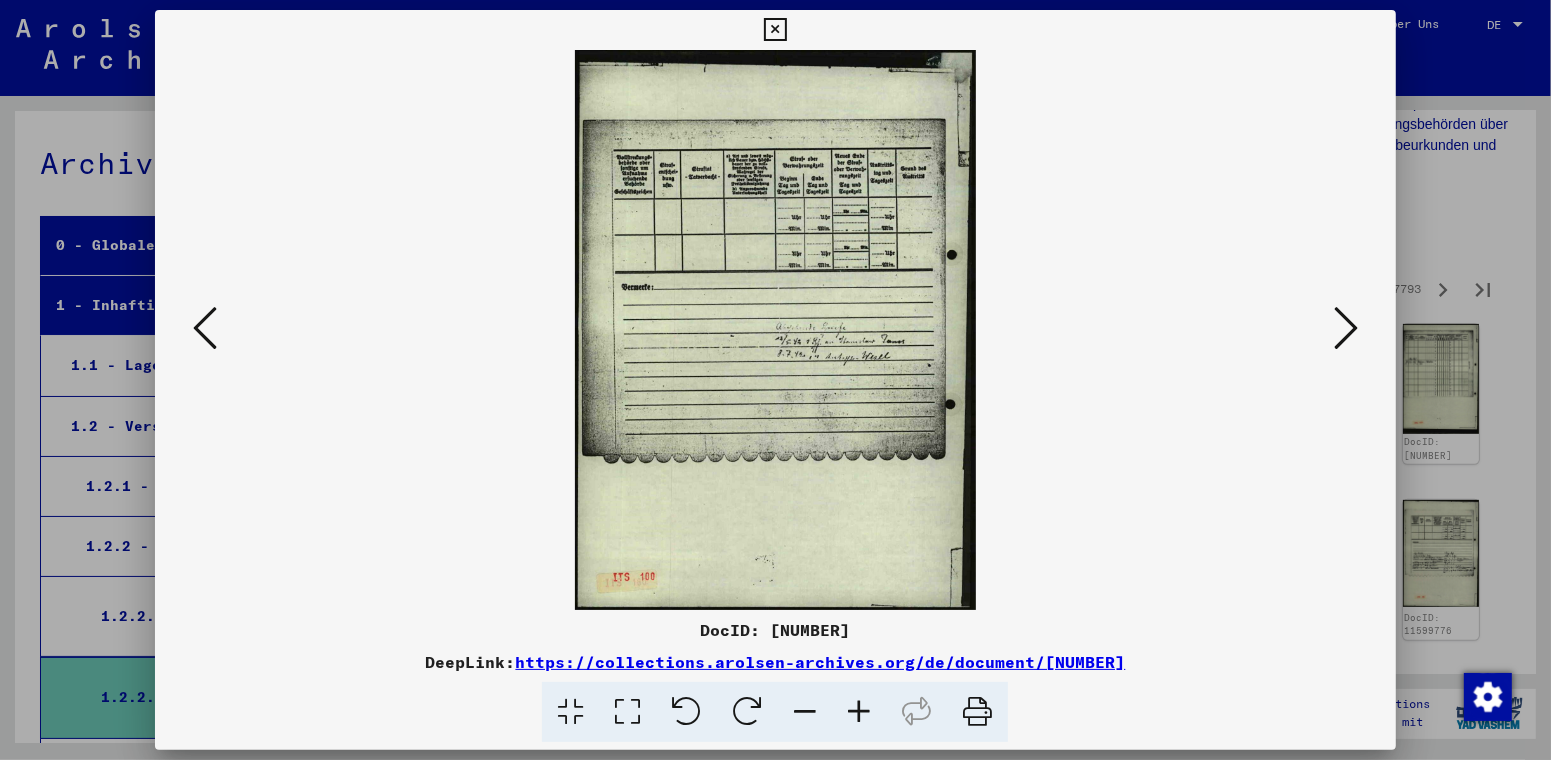 click at bounding box center (1346, 328) 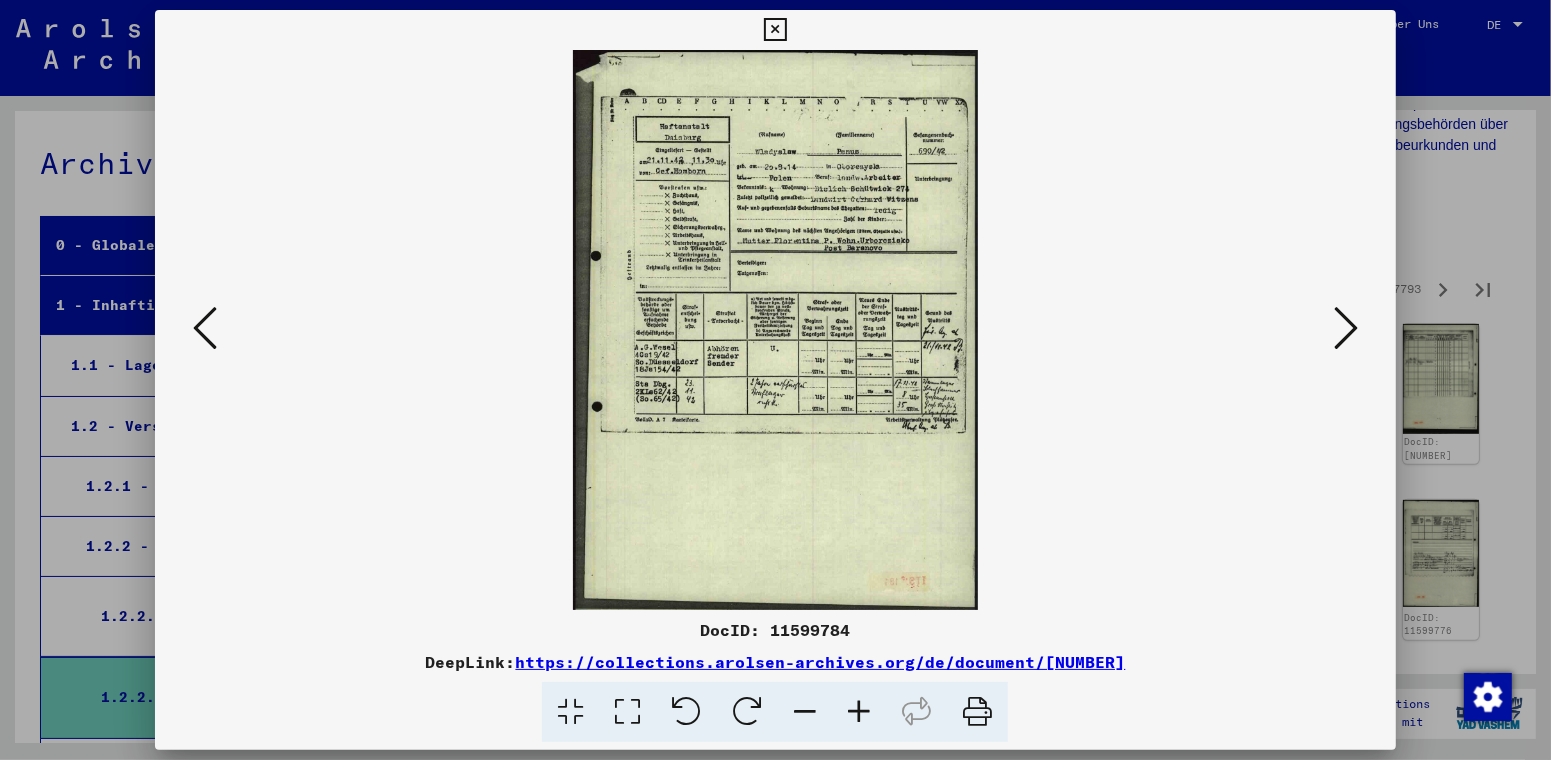 click at bounding box center [1346, 328] 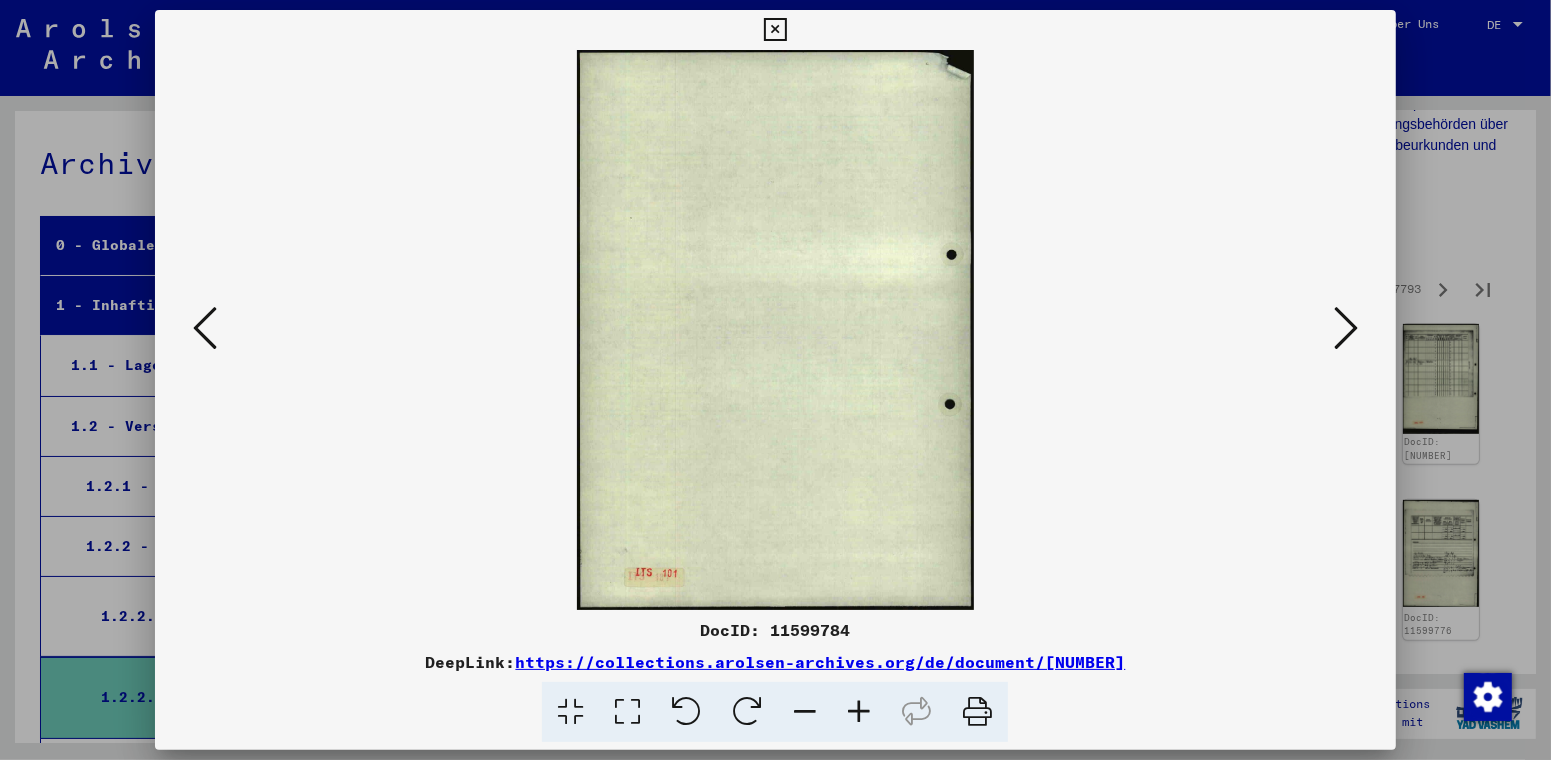 click at bounding box center [1346, 328] 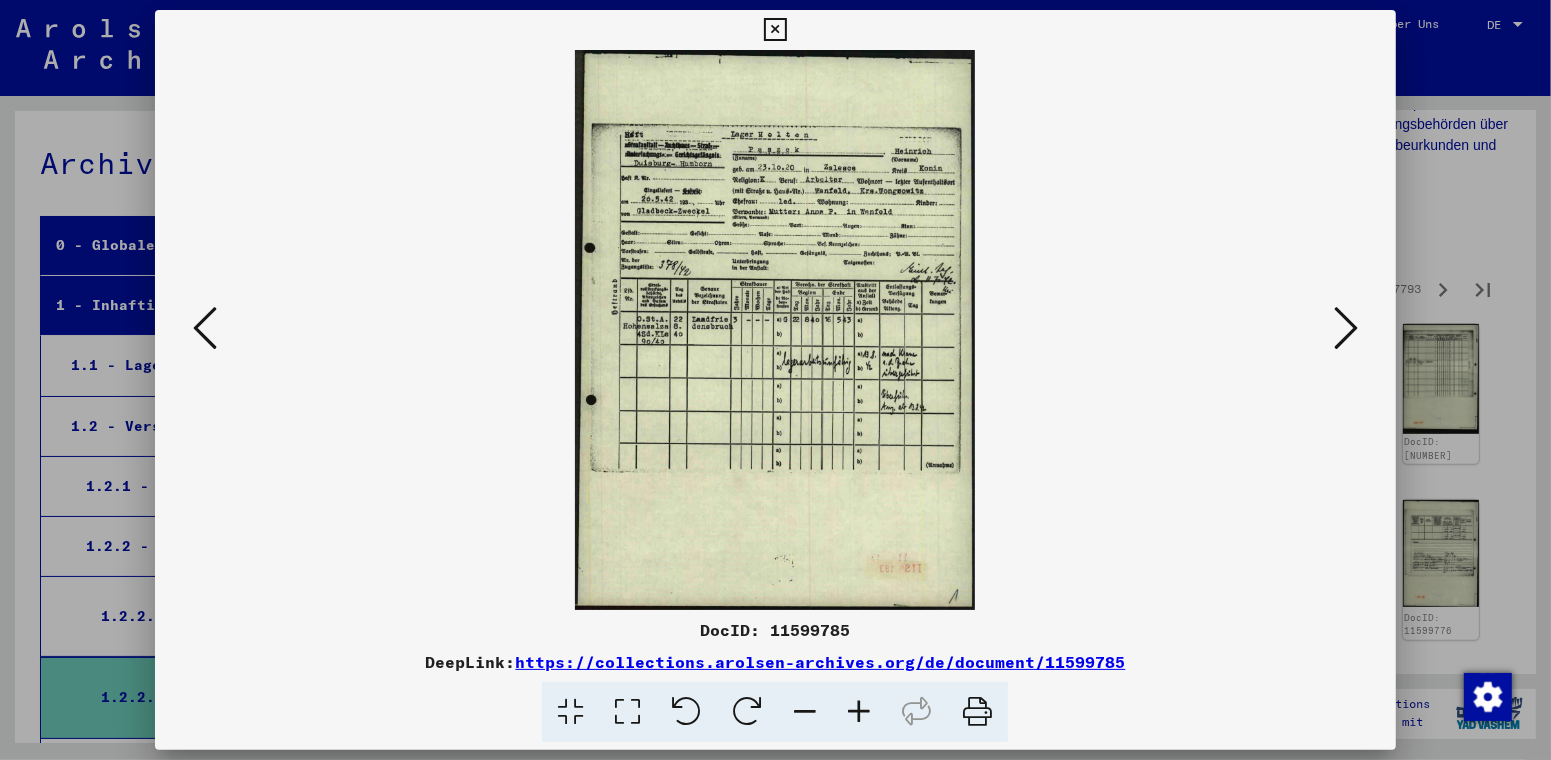 click at bounding box center [1346, 328] 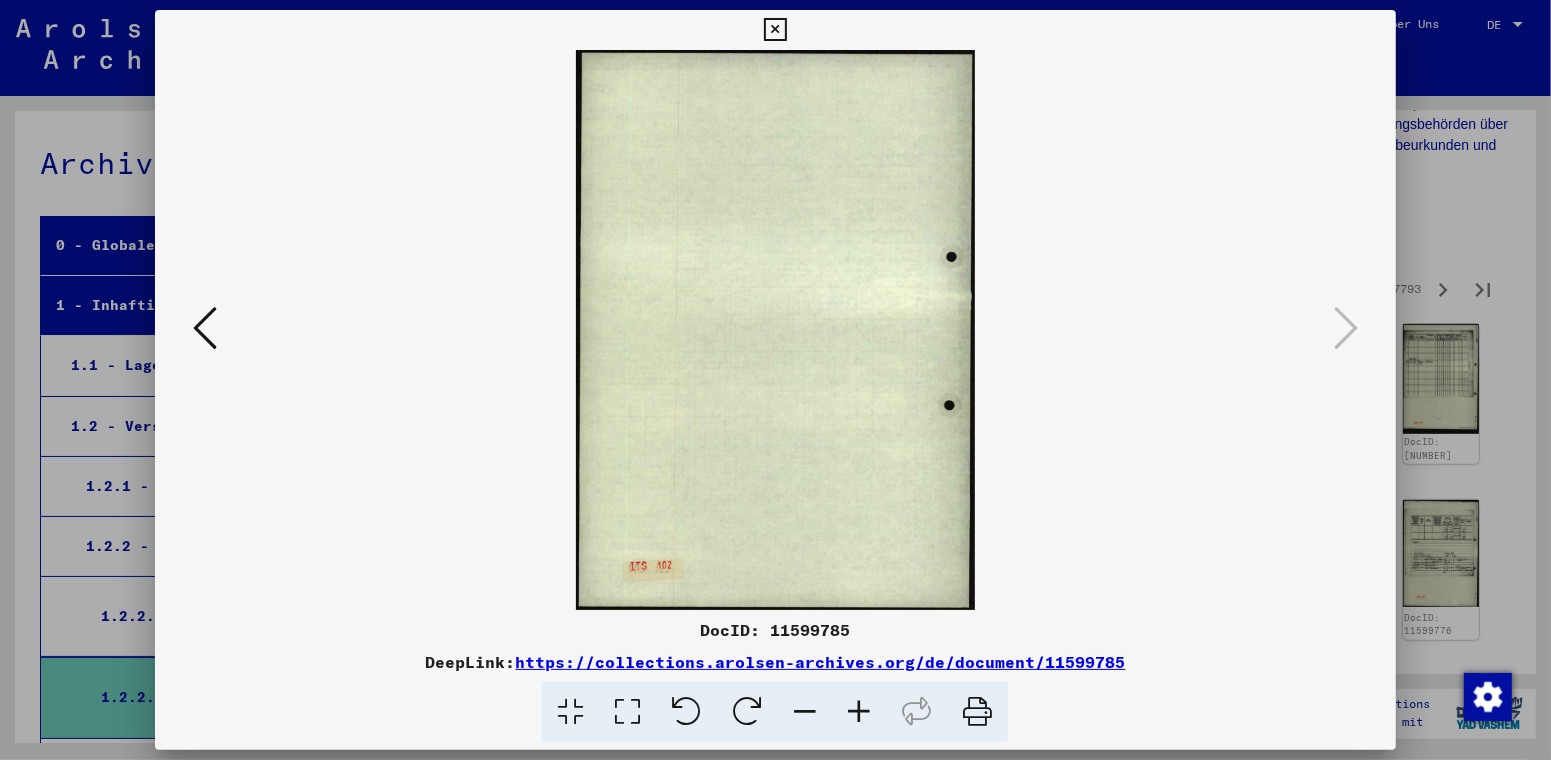 click at bounding box center [775, 30] 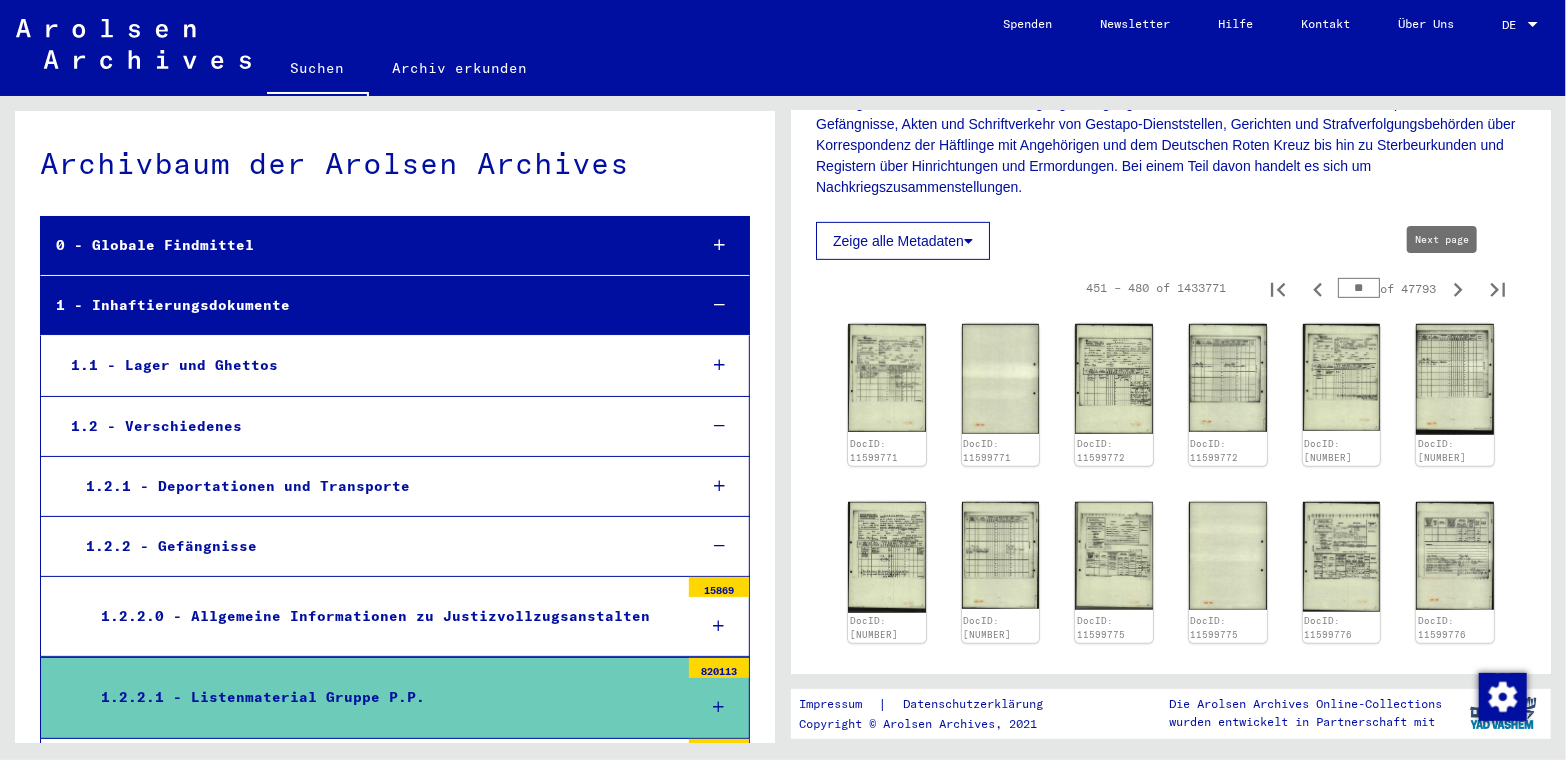 click 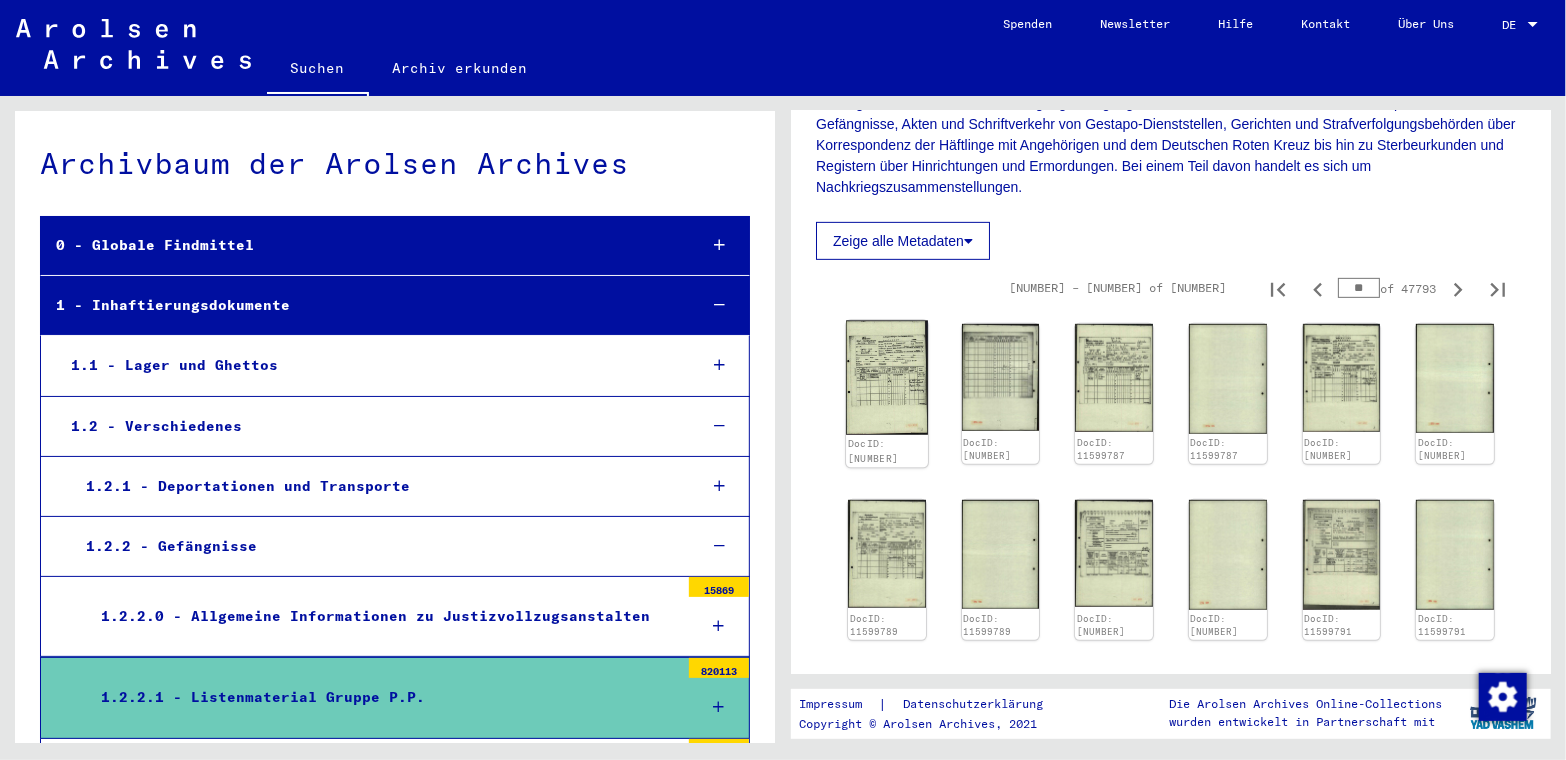 click 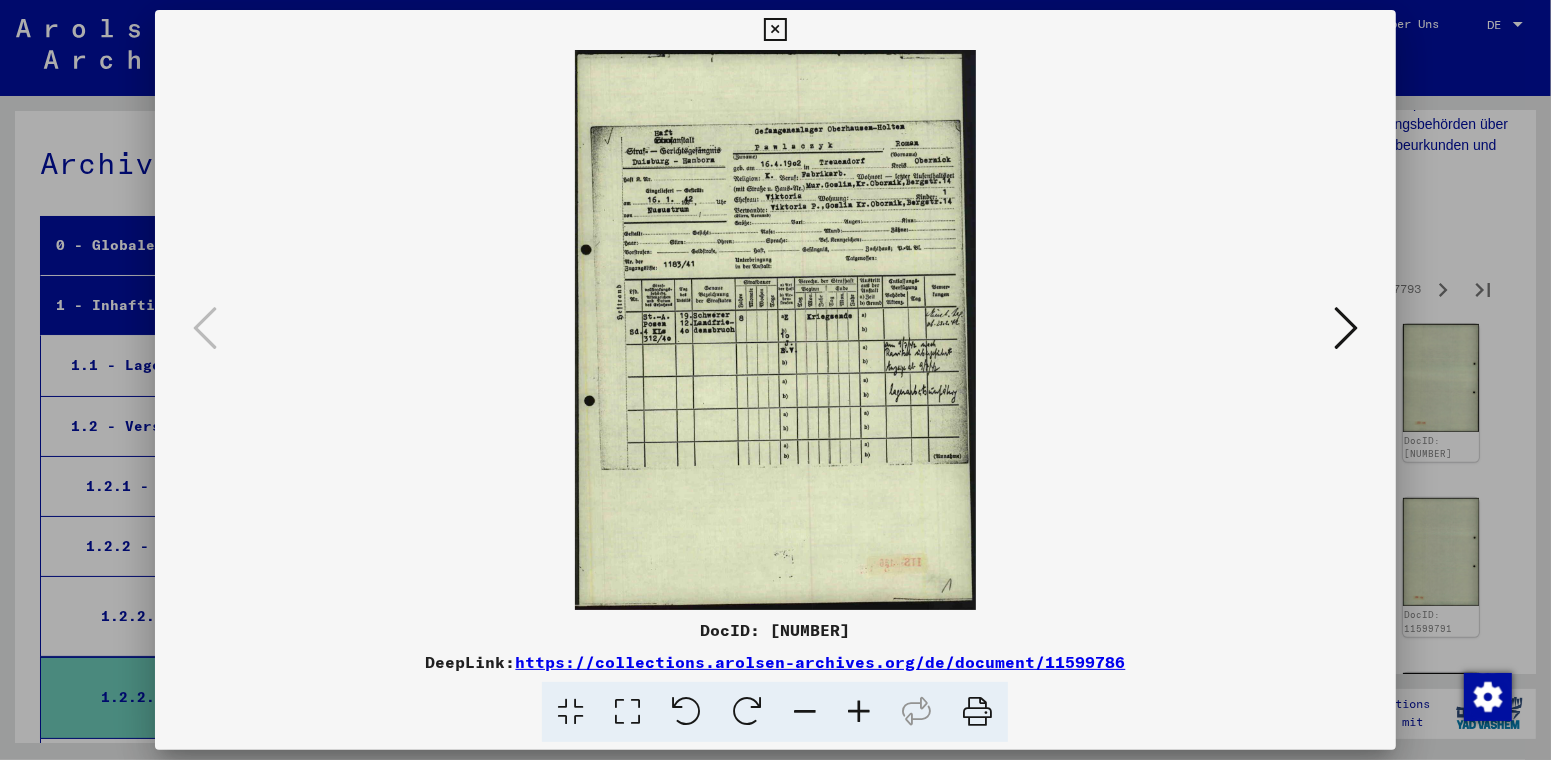 click at bounding box center (1346, 328) 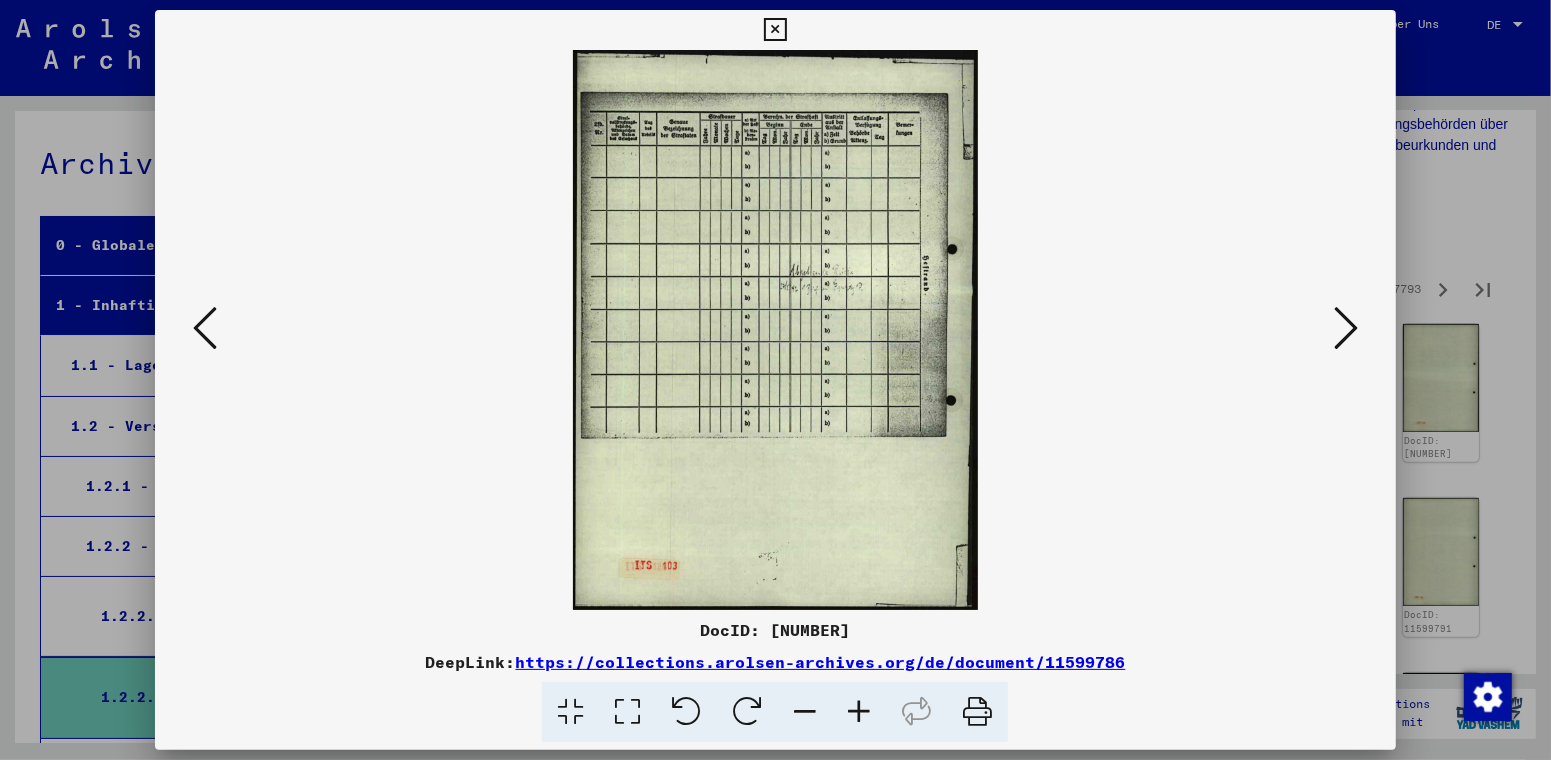 click at bounding box center [1346, 328] 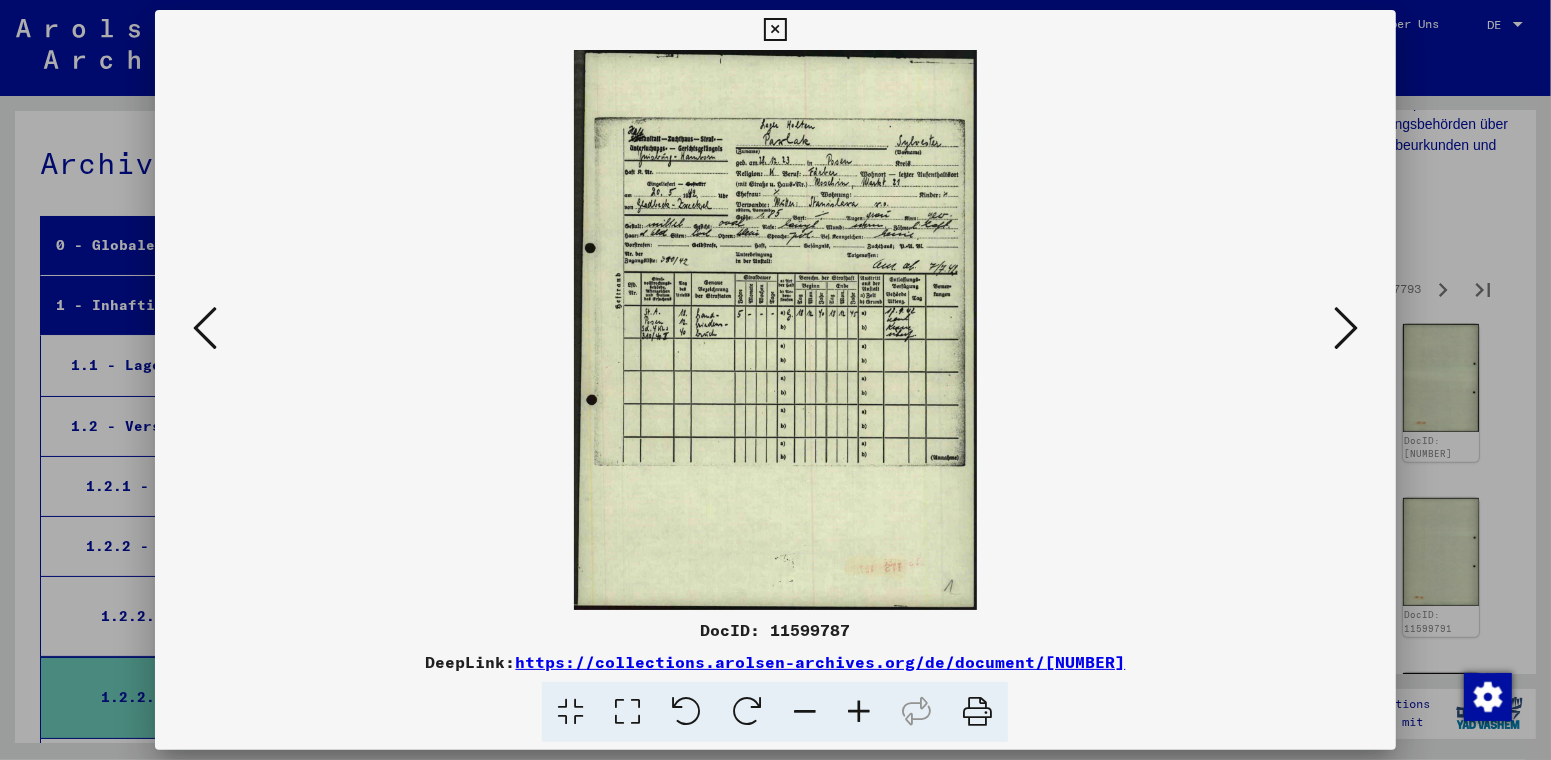 click at bounding box center (1346, 328) 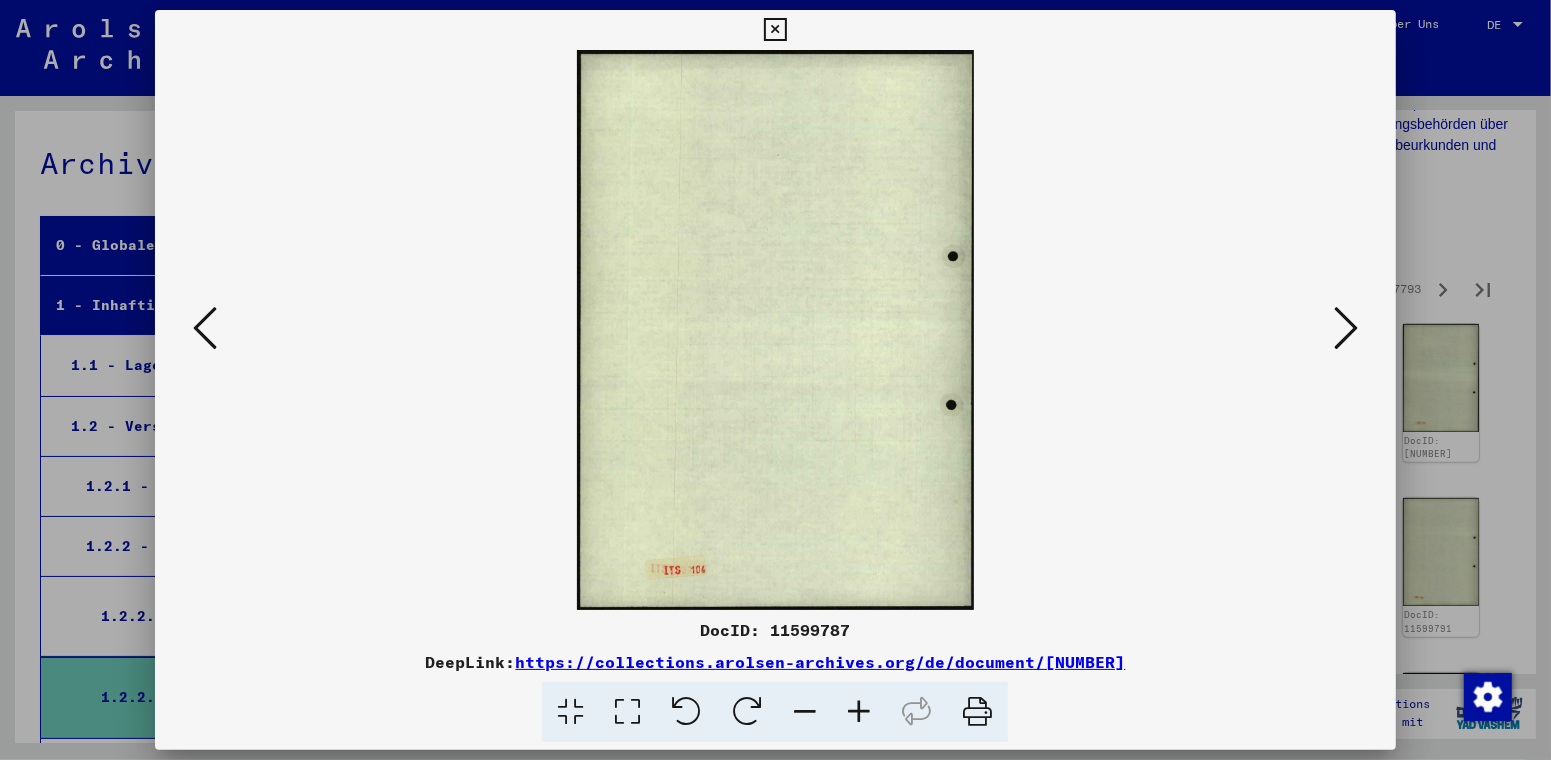 click at bounding box center [1346, 328] 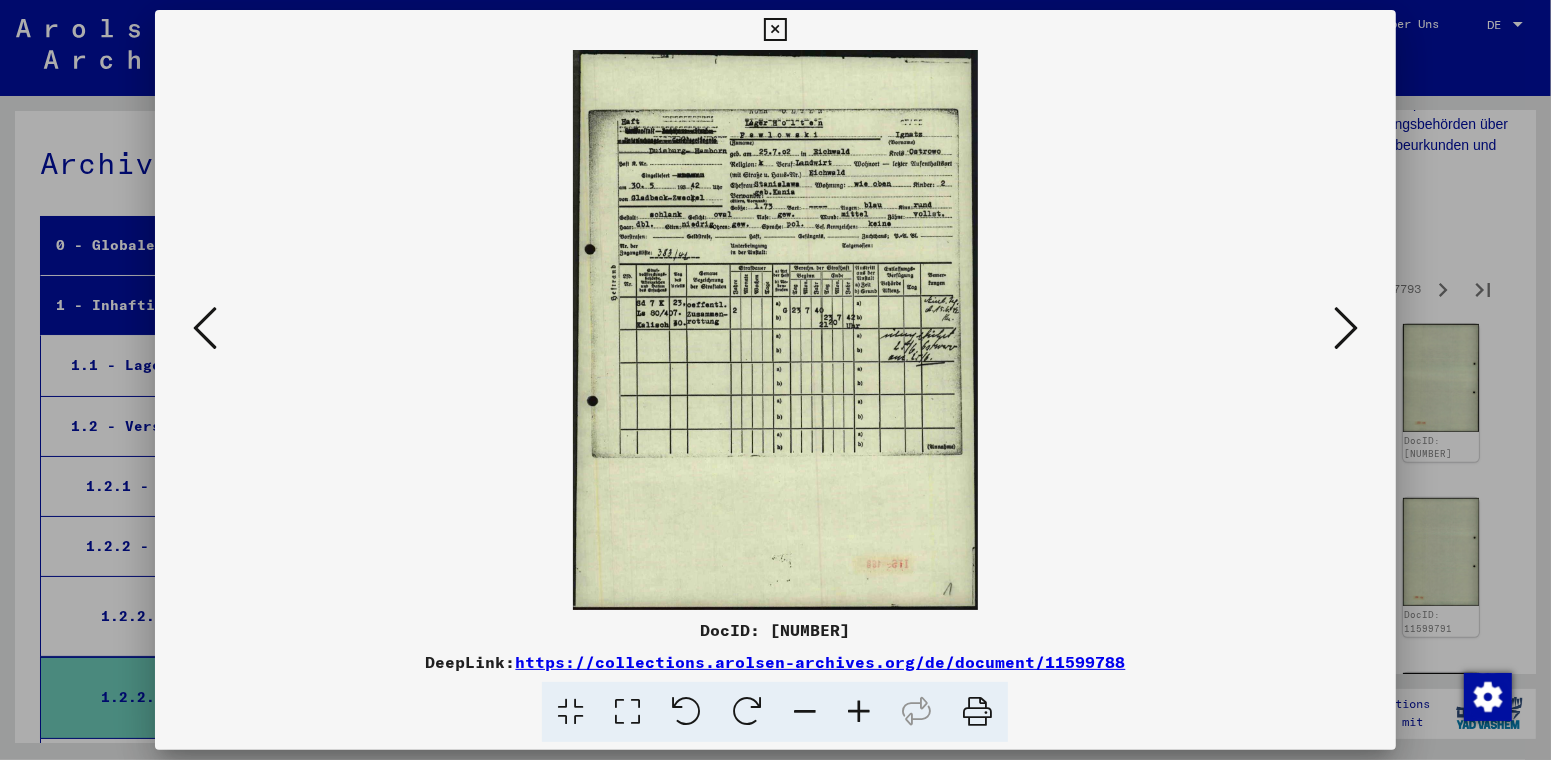 click at bounding box center [1346, 328] 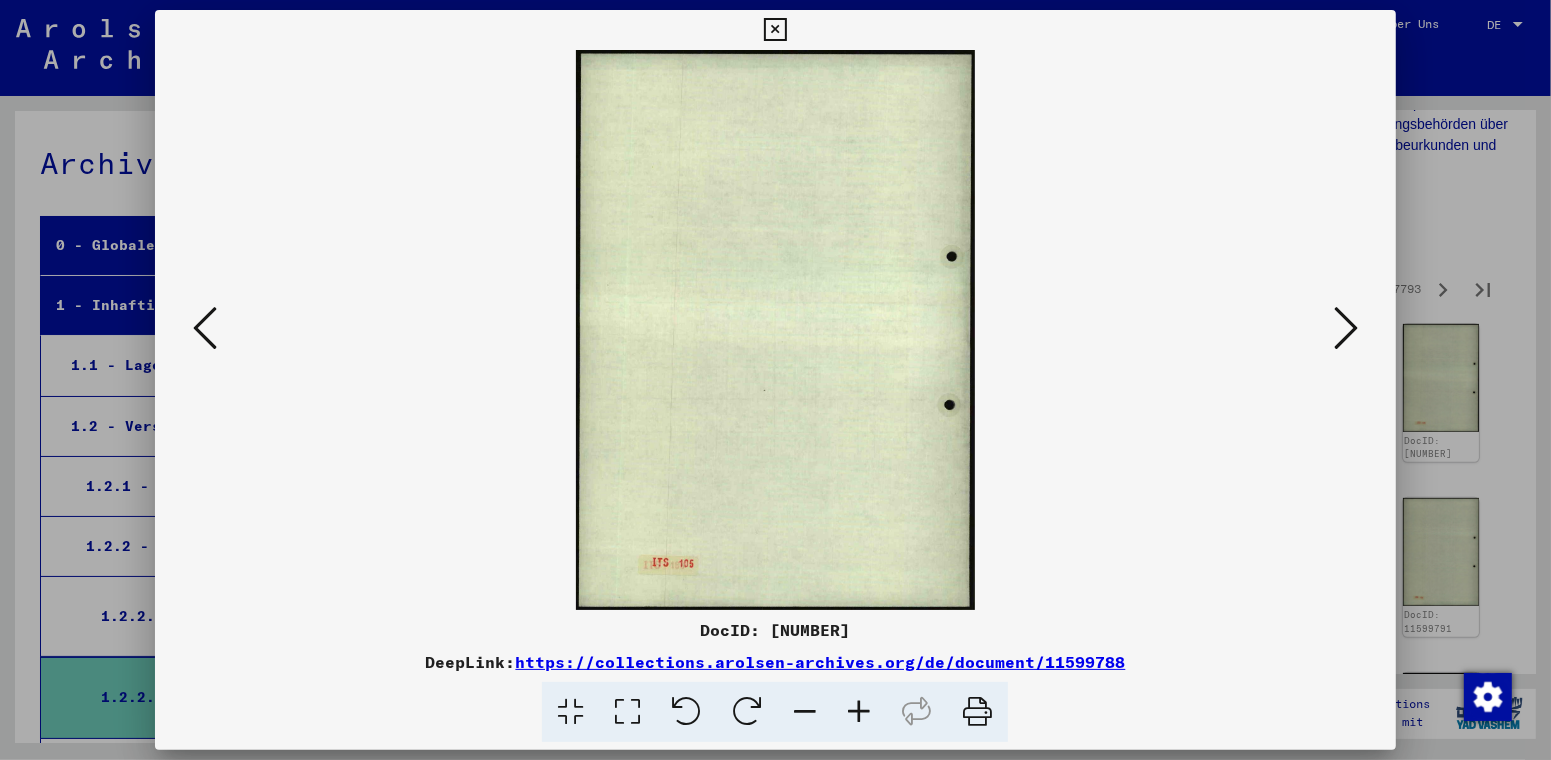 click at bounding box center [1346, 328] 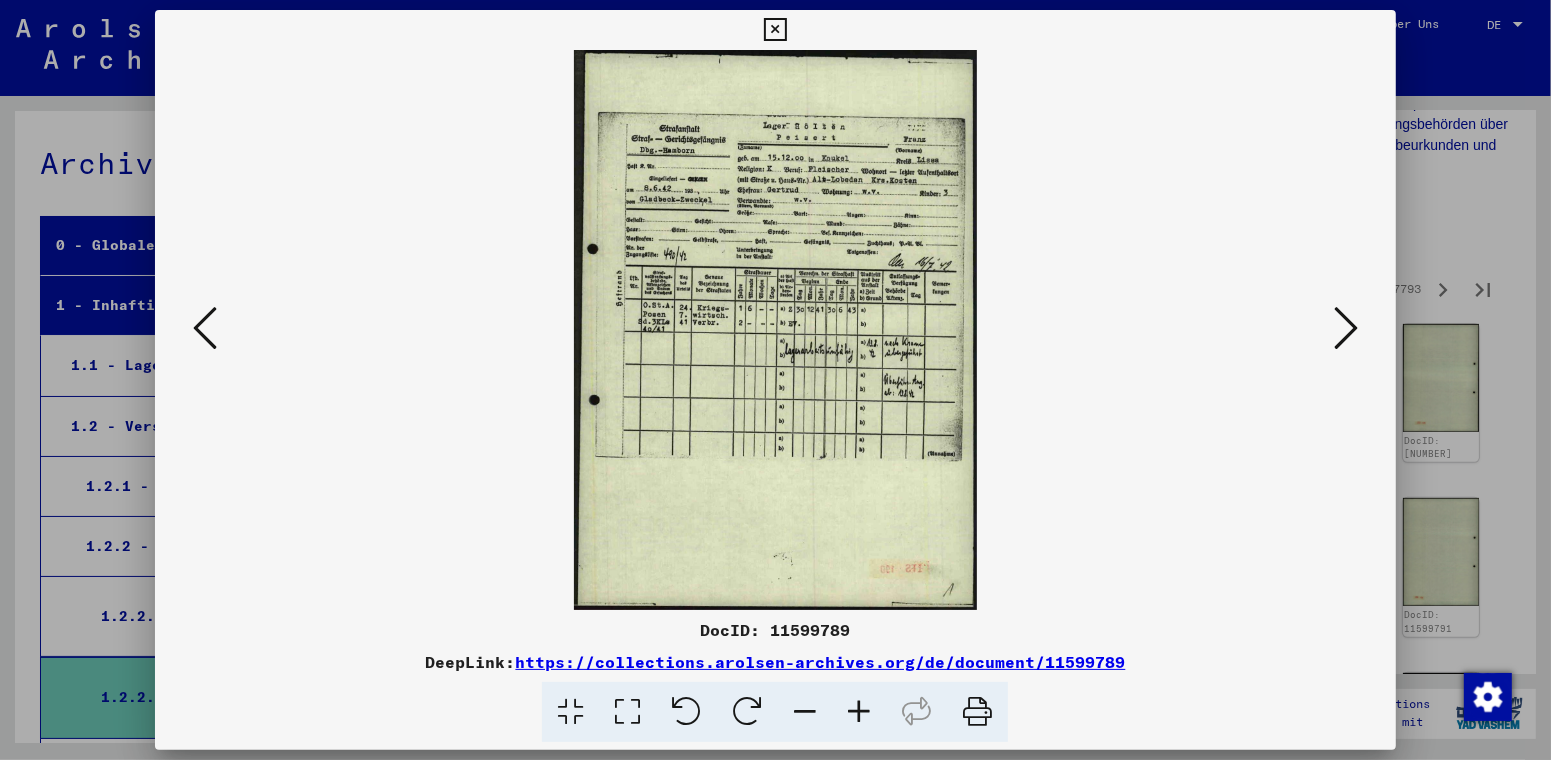 click at bounding box center [1346, 328] 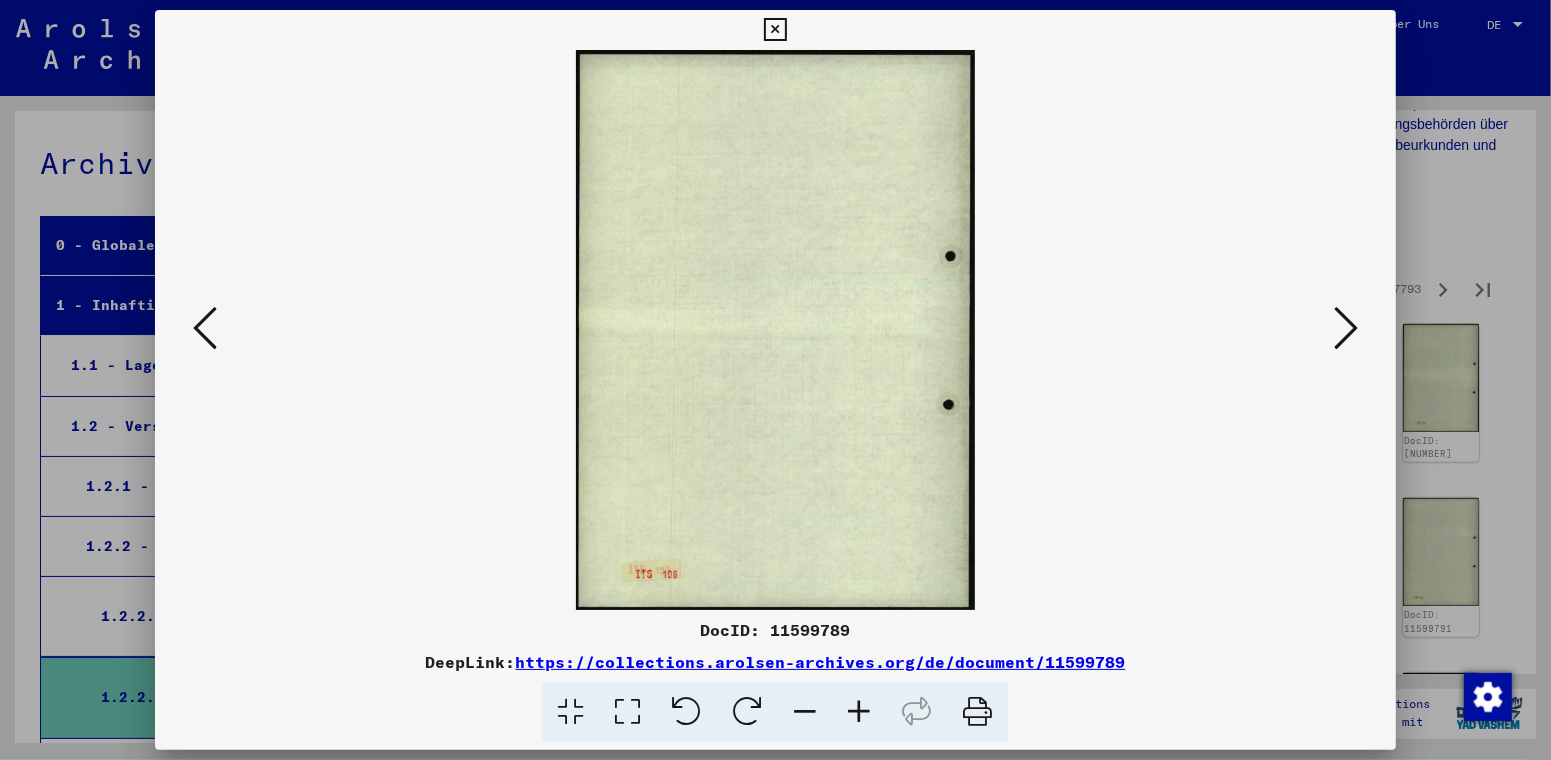 click at bounding box center (1346, 328) 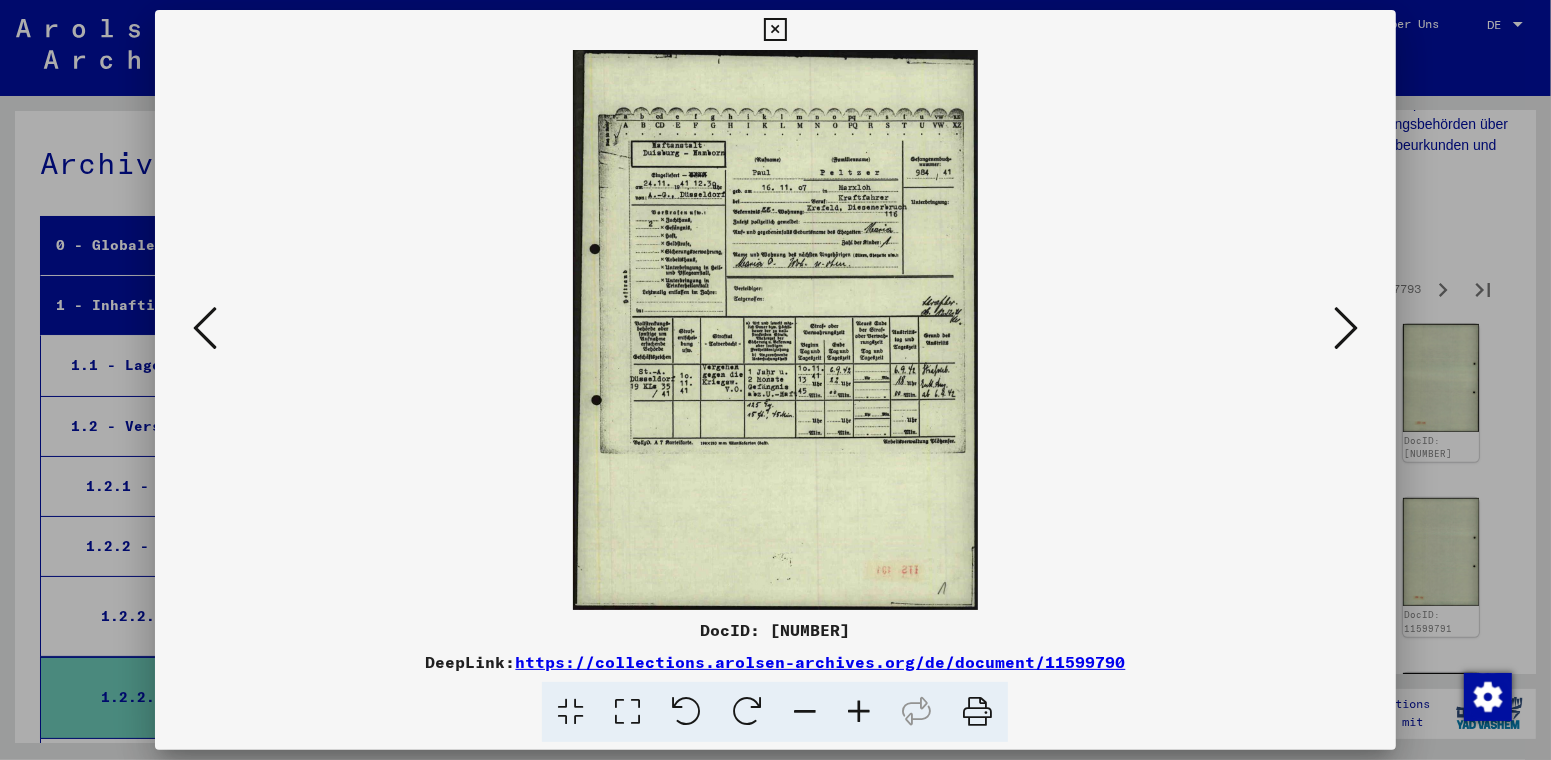 click at bounding box center (1346, 328) 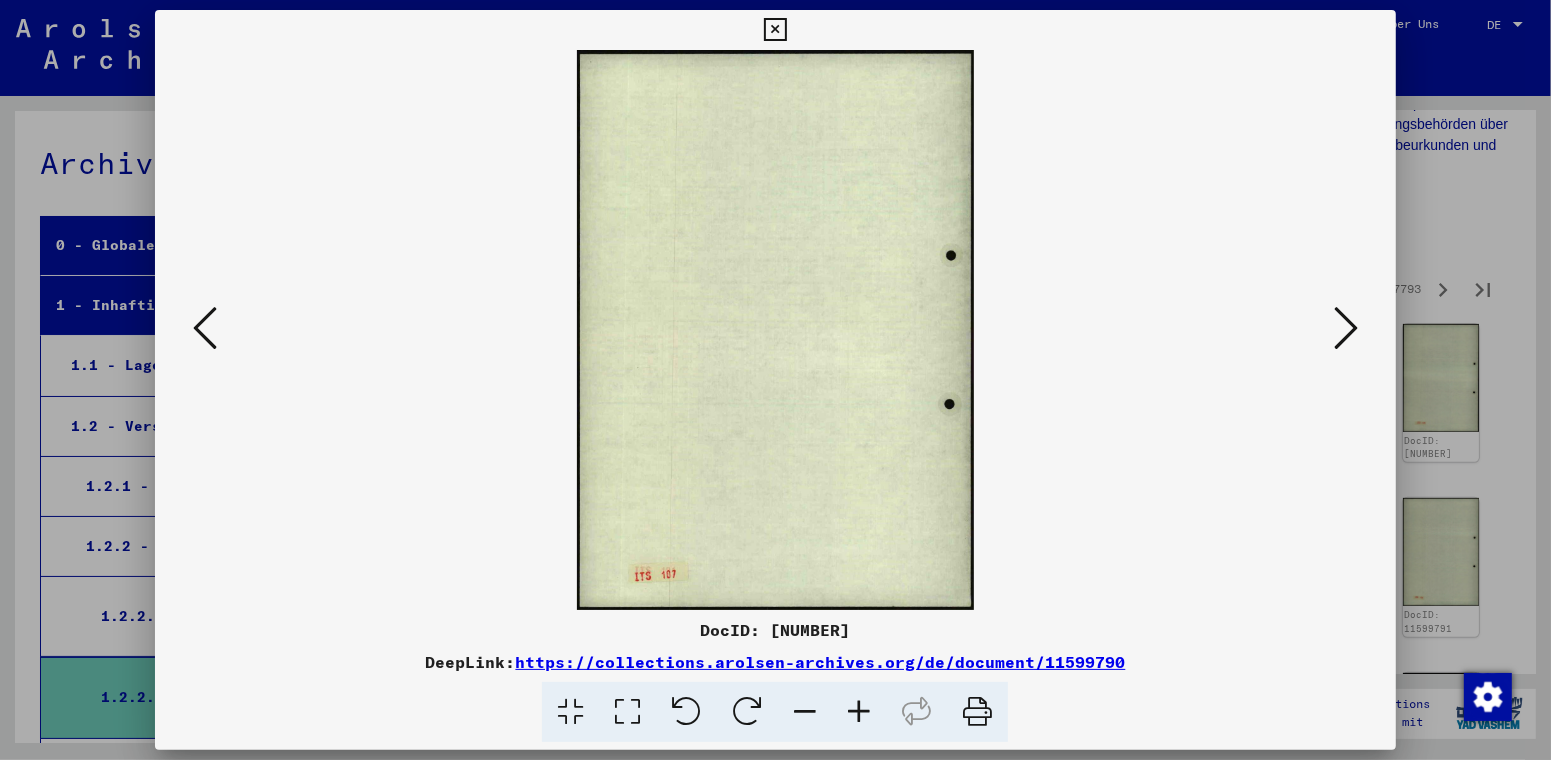 click at bounding box center [1346, 328] 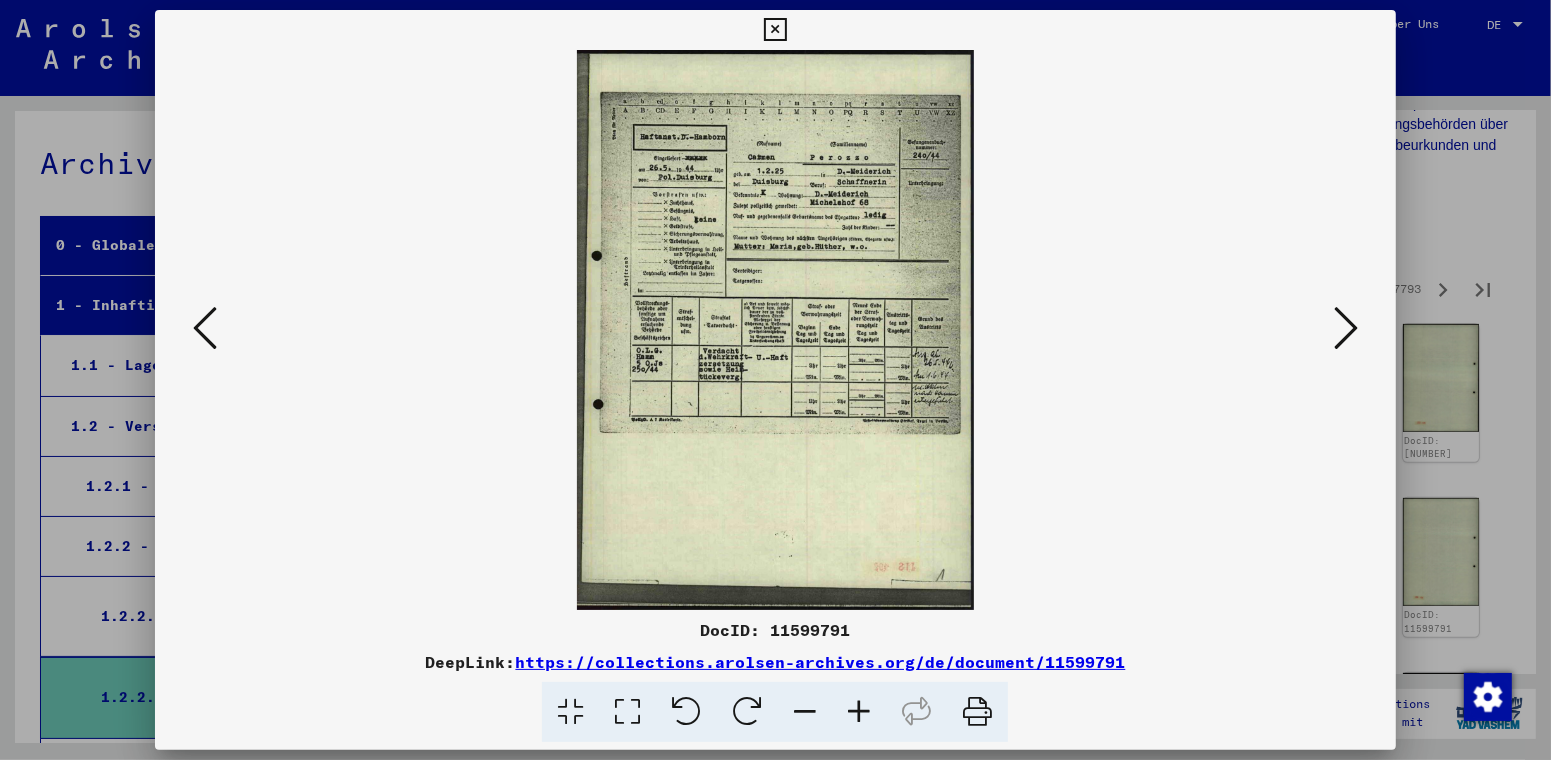click at bounding box center (1346, 328) 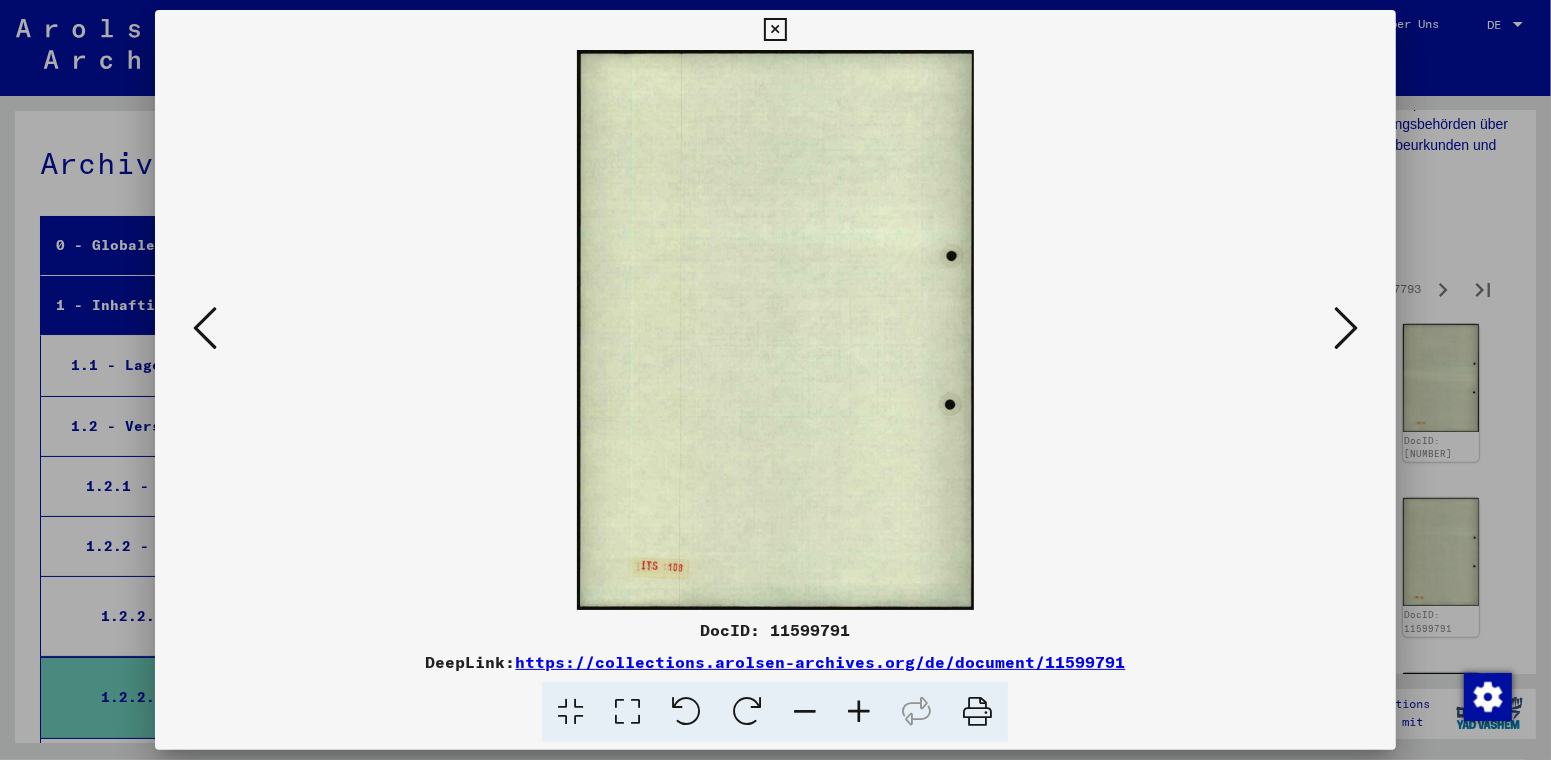 click at bounding box center (1346, 328) 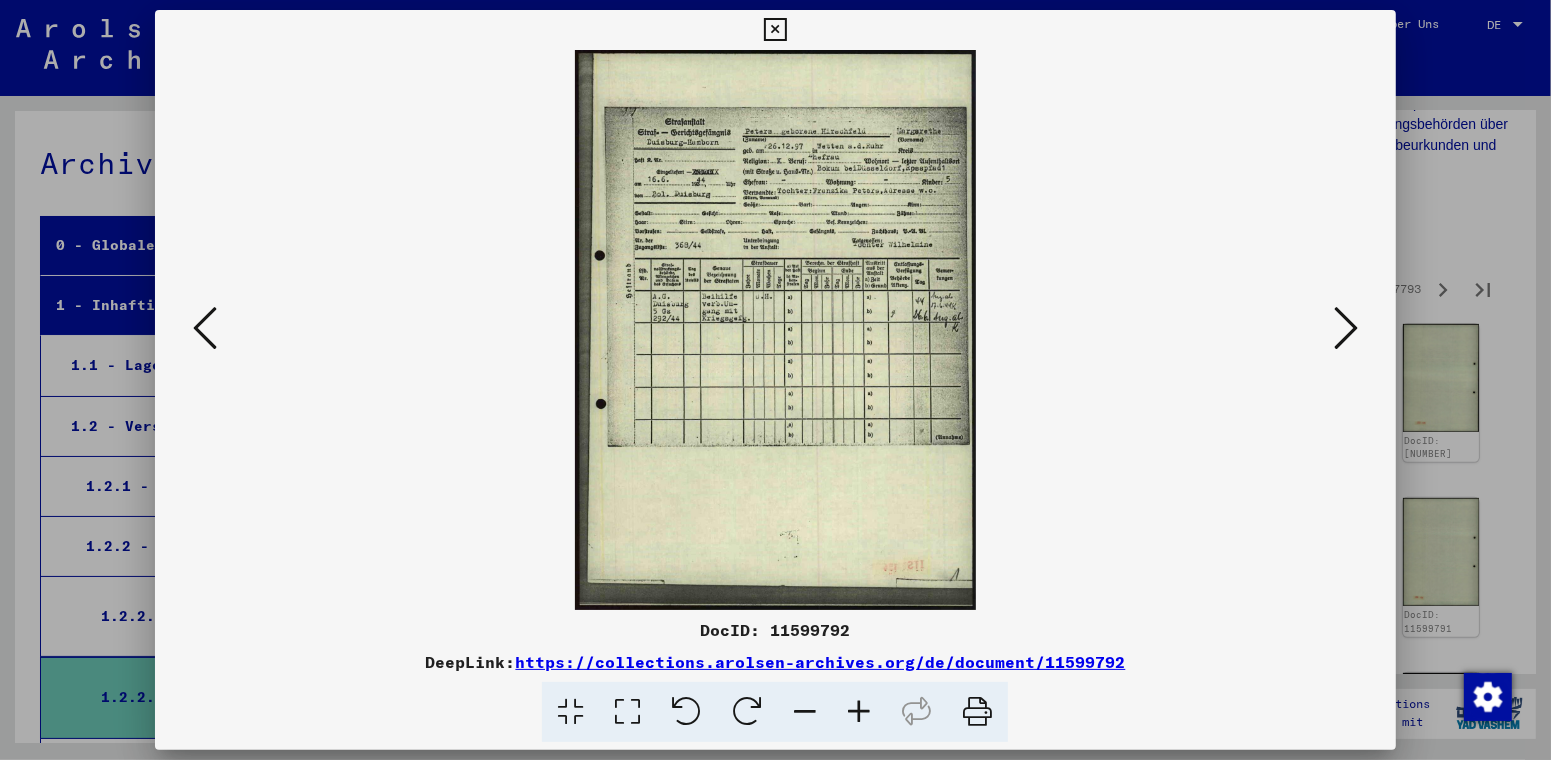 click at bounding box center [1346, 328] 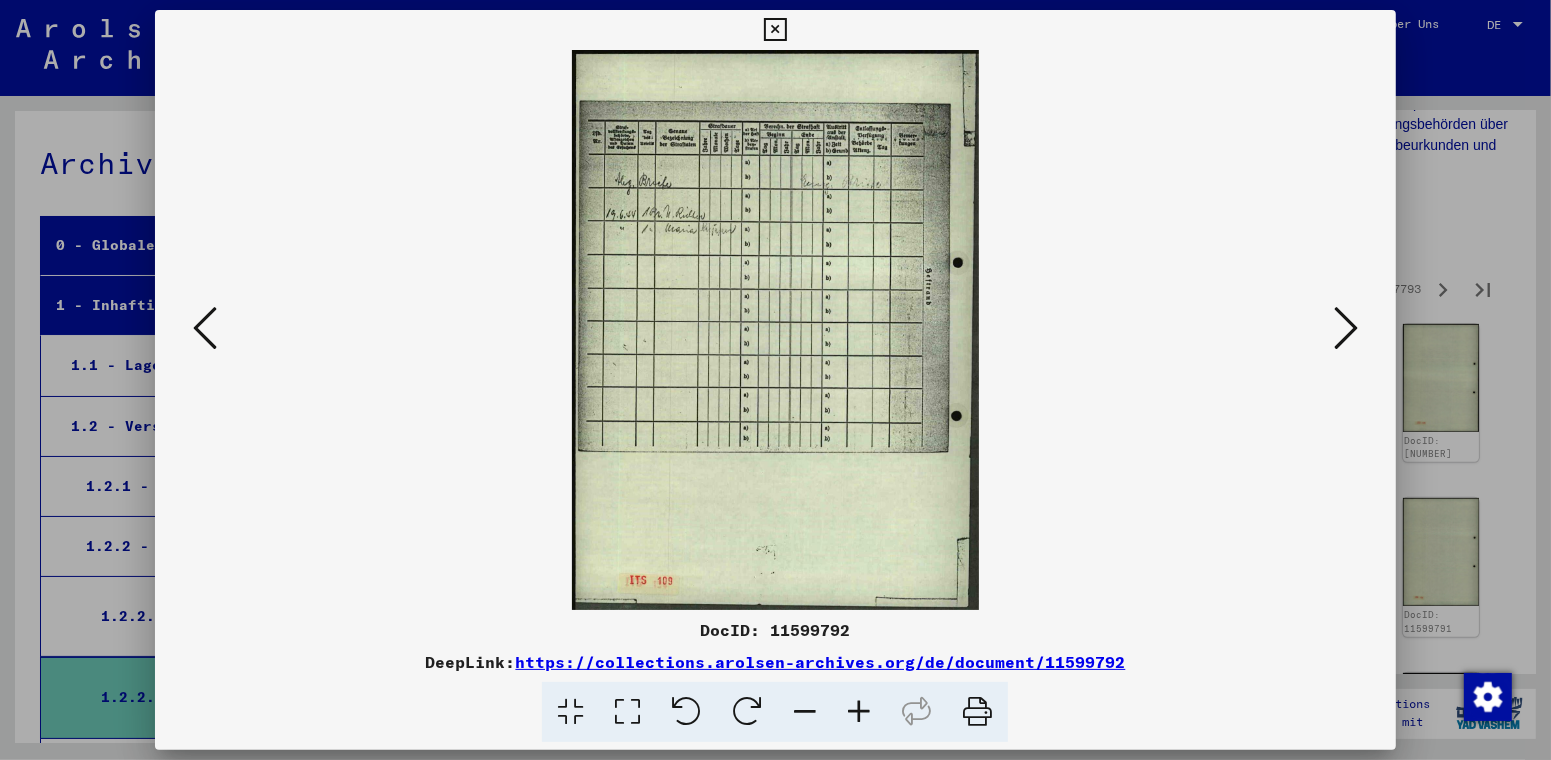 click at bounding box center (1346, 328) 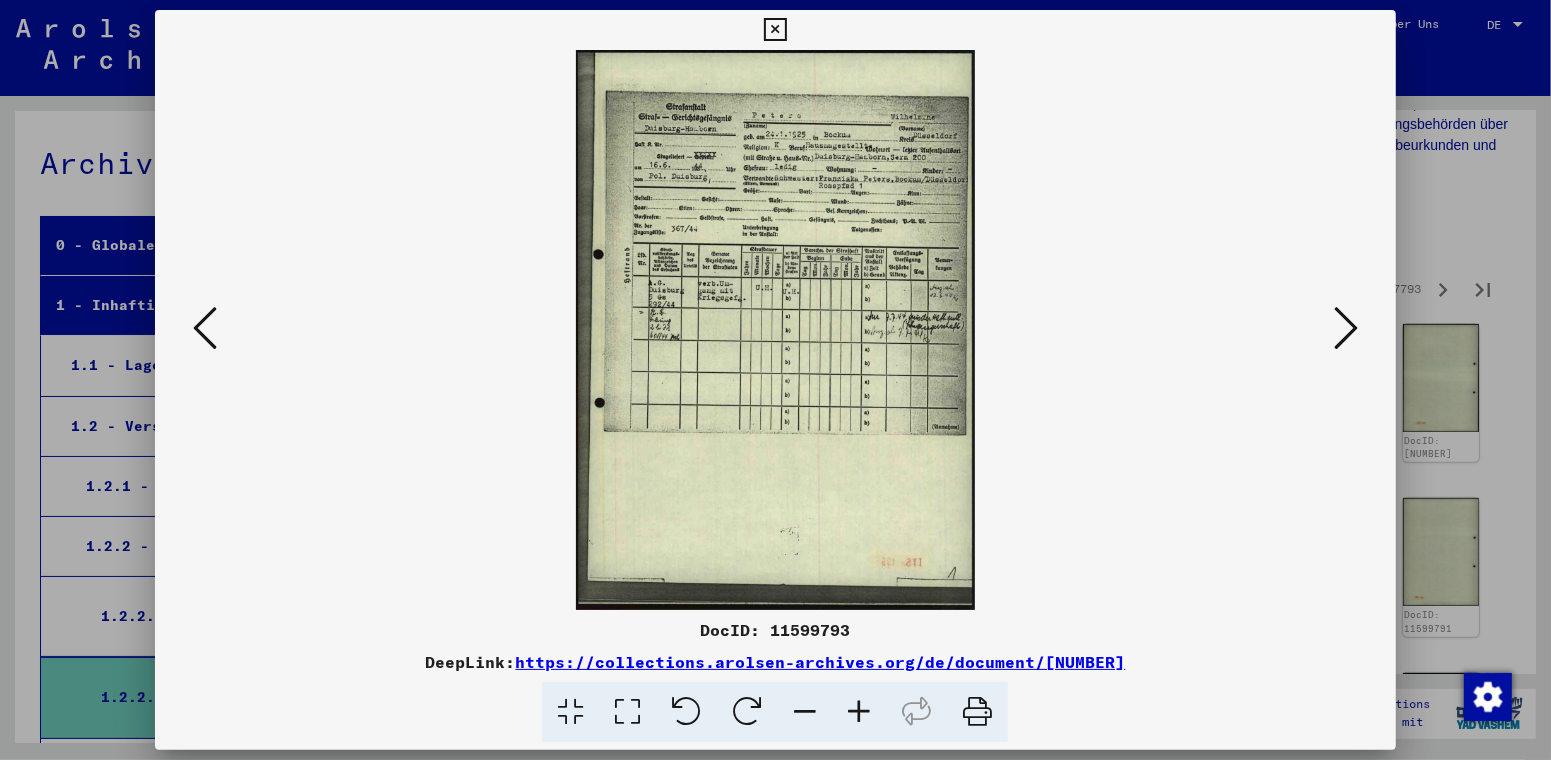 click at bounding box center [859, 712] 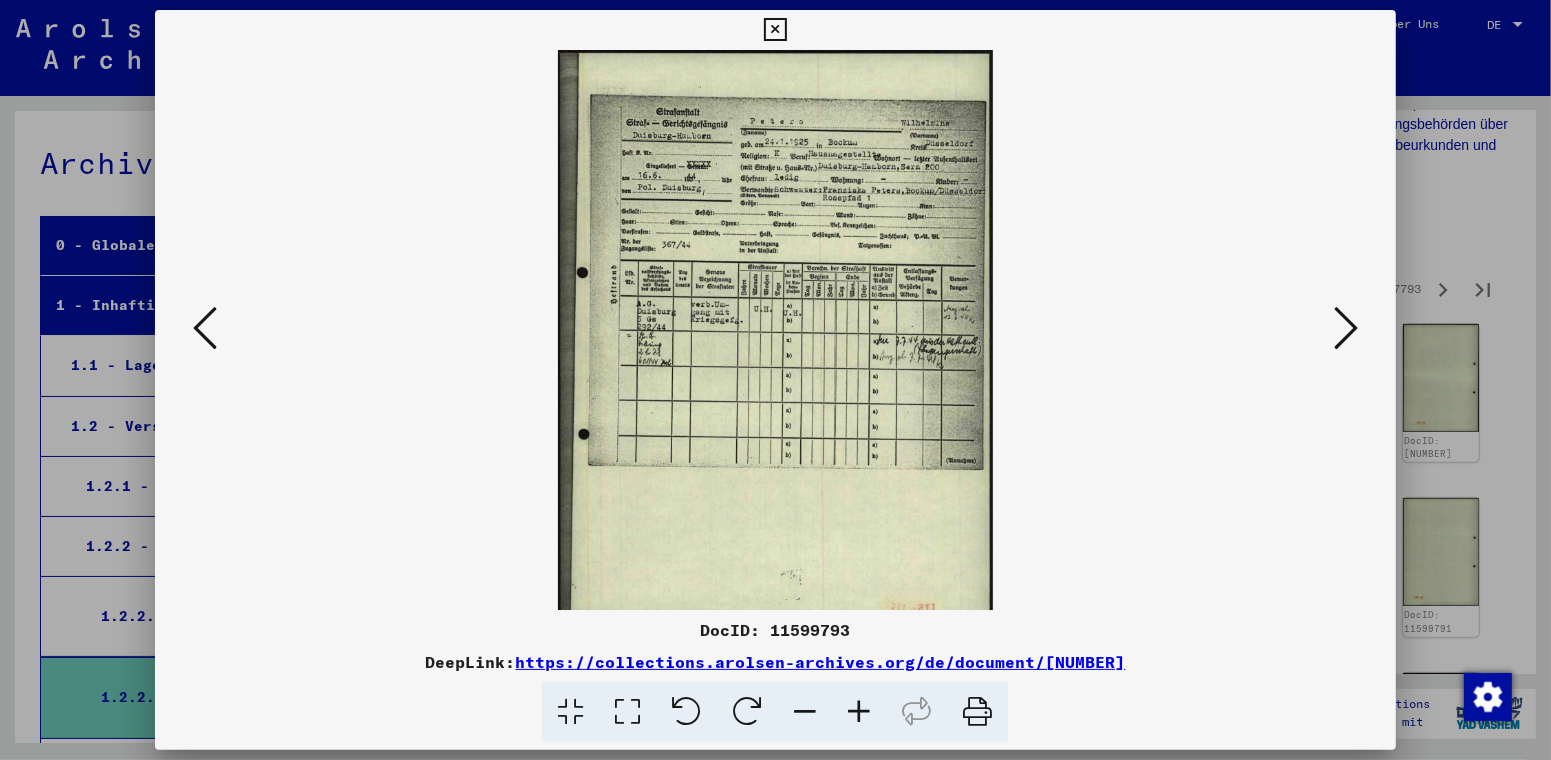 click at bounding box center [859, 712] 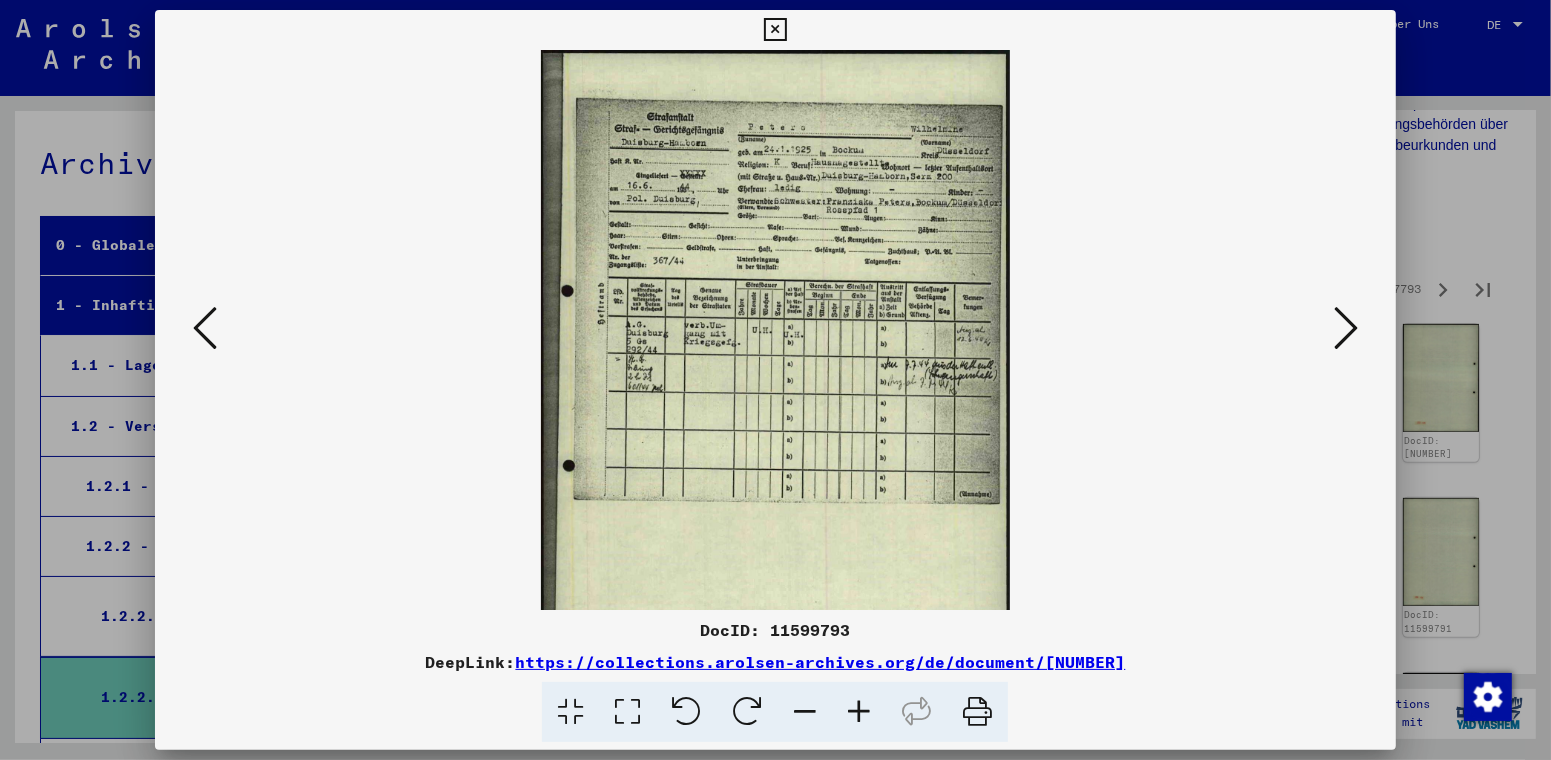 click at bounding box center (859, 712) 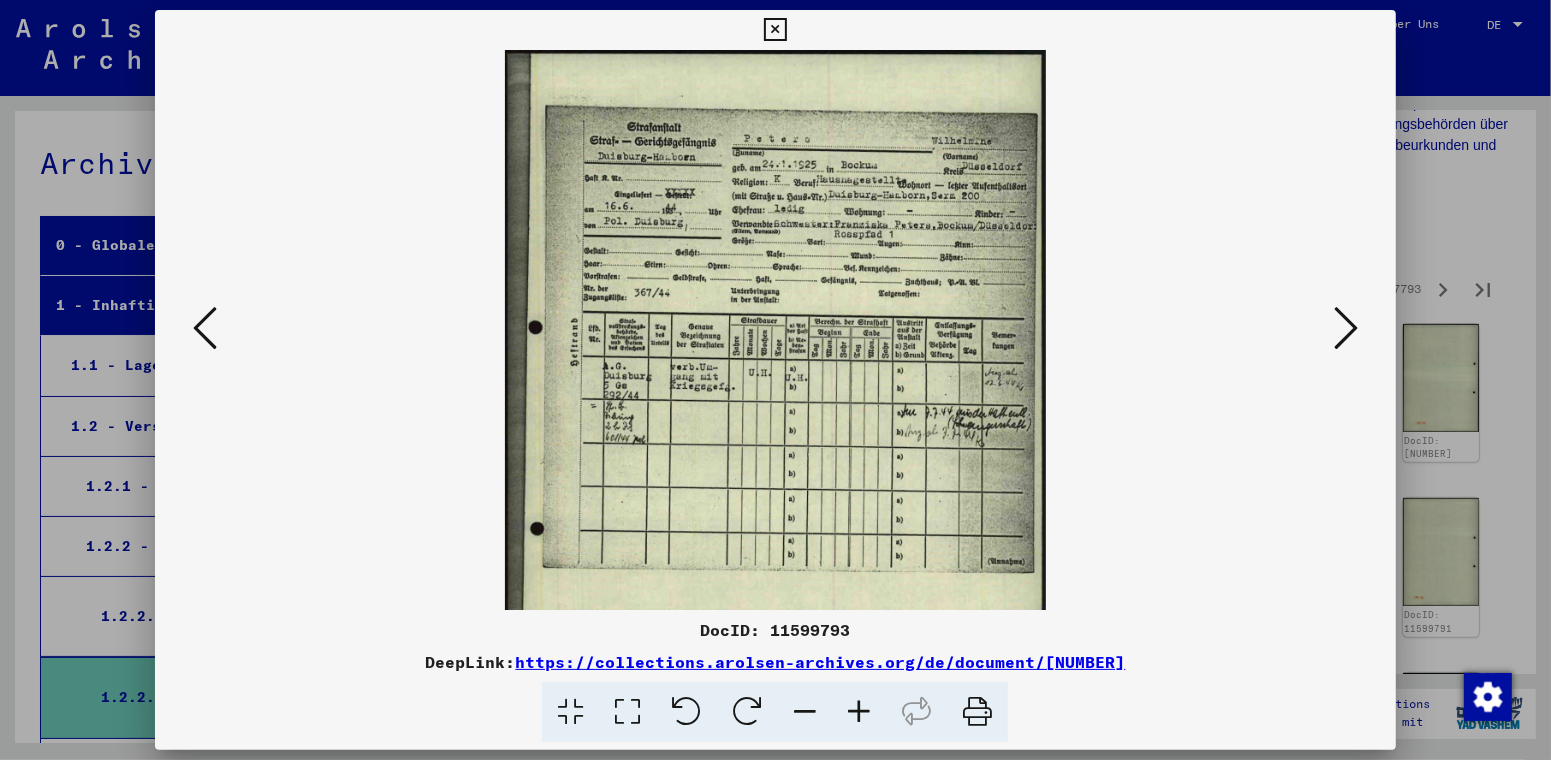 click at bounding box center [859, 712] 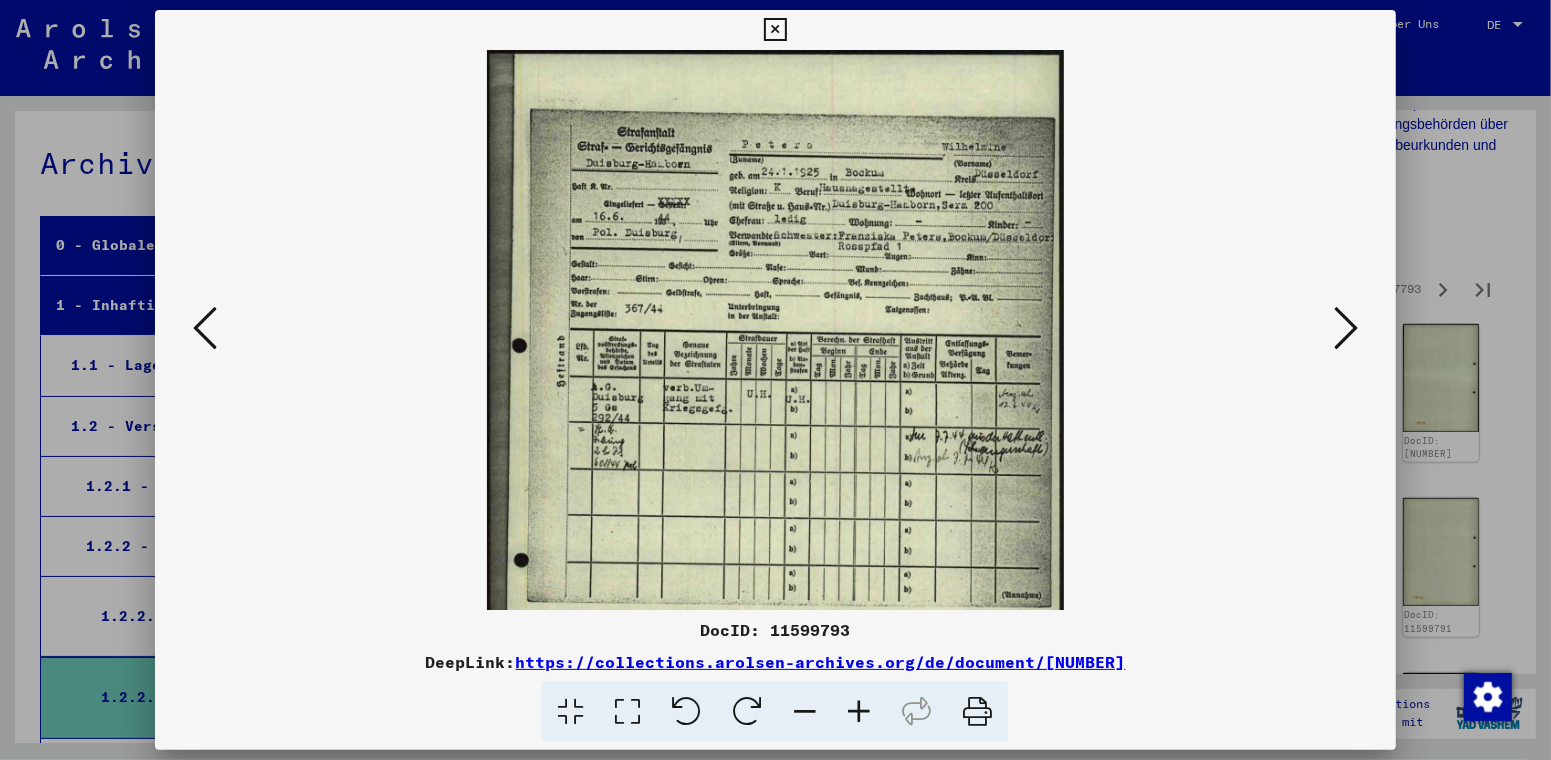 click at bounding box center (1346, 328) 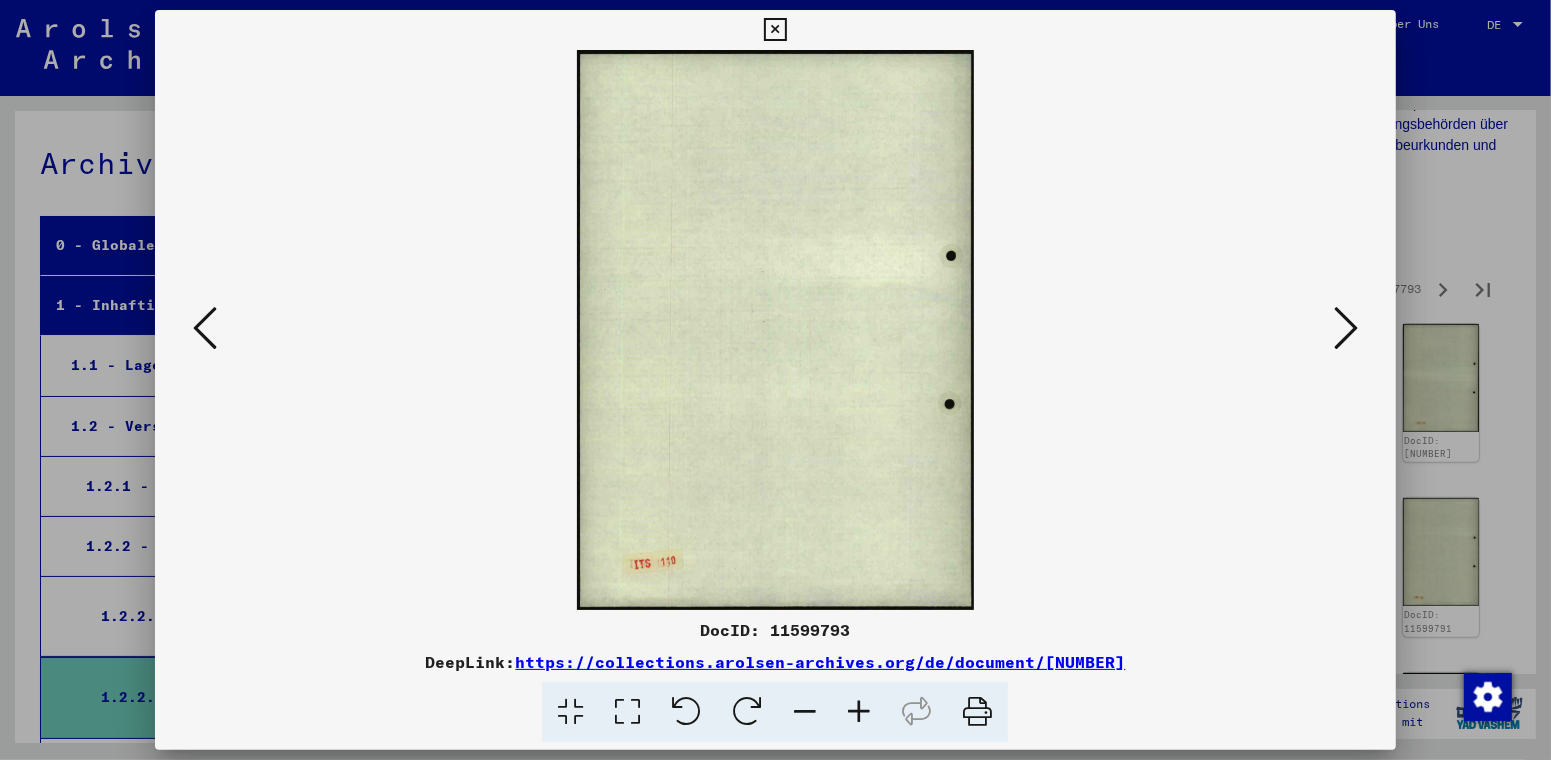 click at bounding box center (1346, 328) 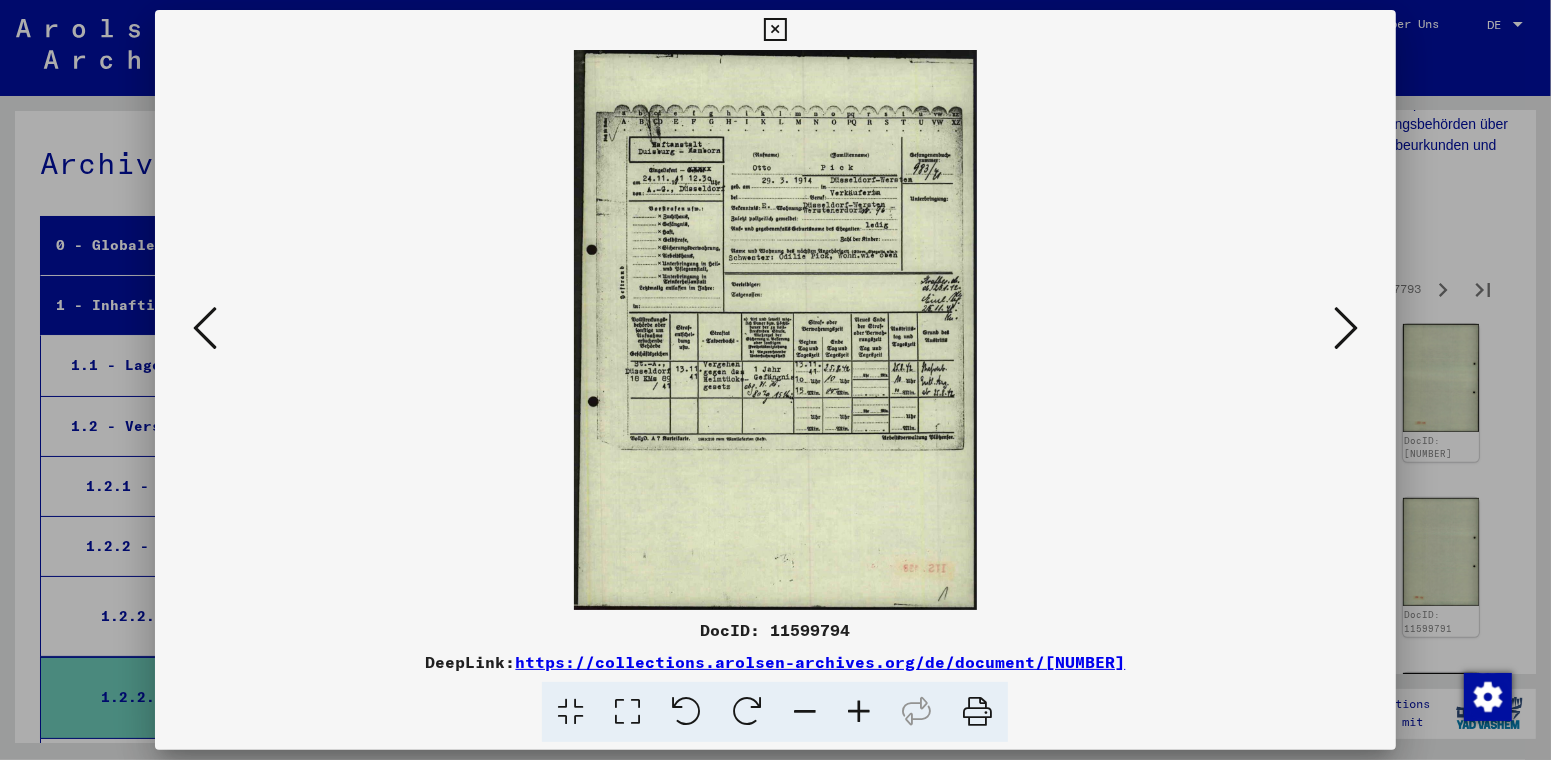 click at bounding box center [1346, 328] 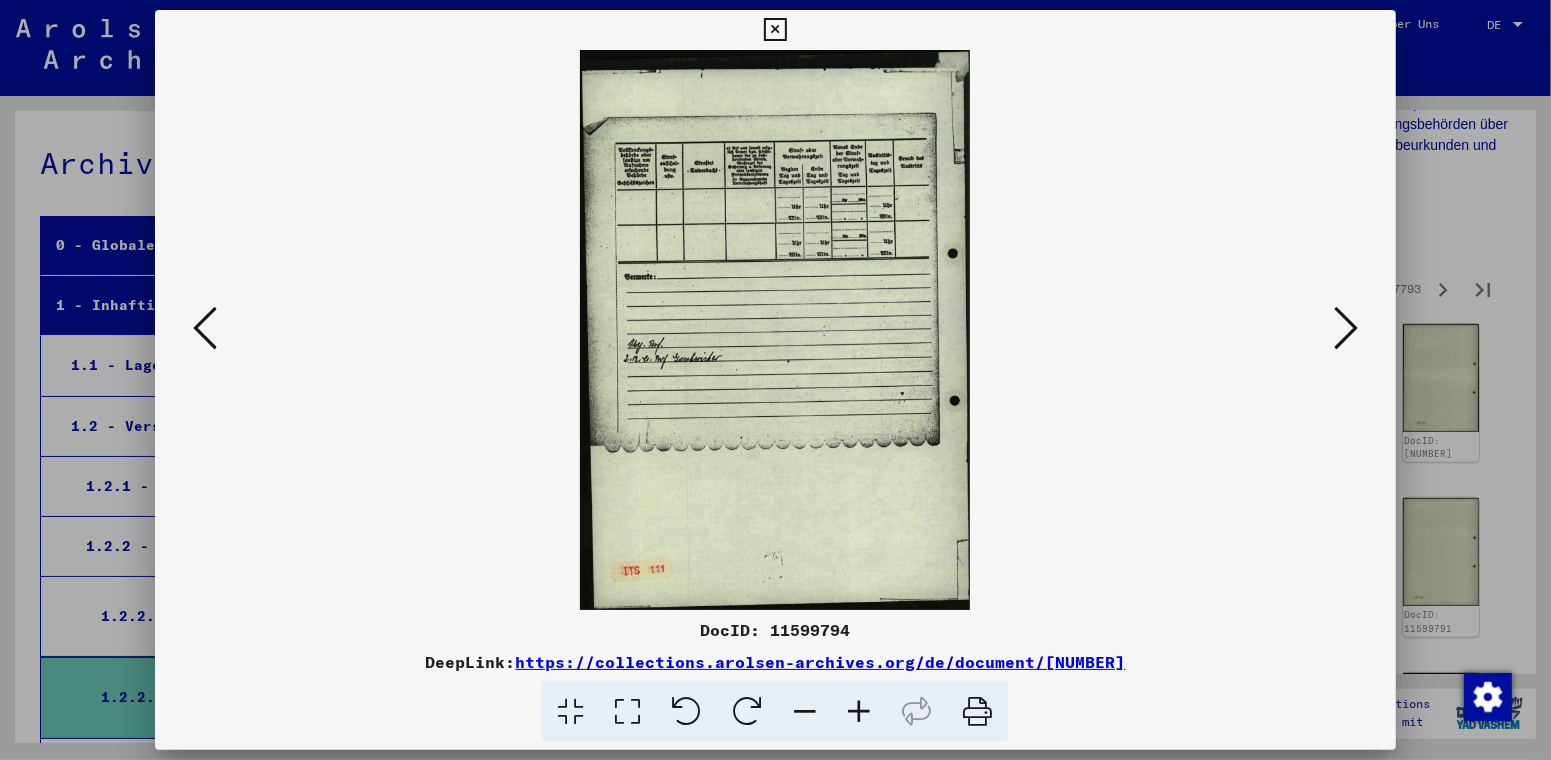 click at bounding box center [1346, 328] 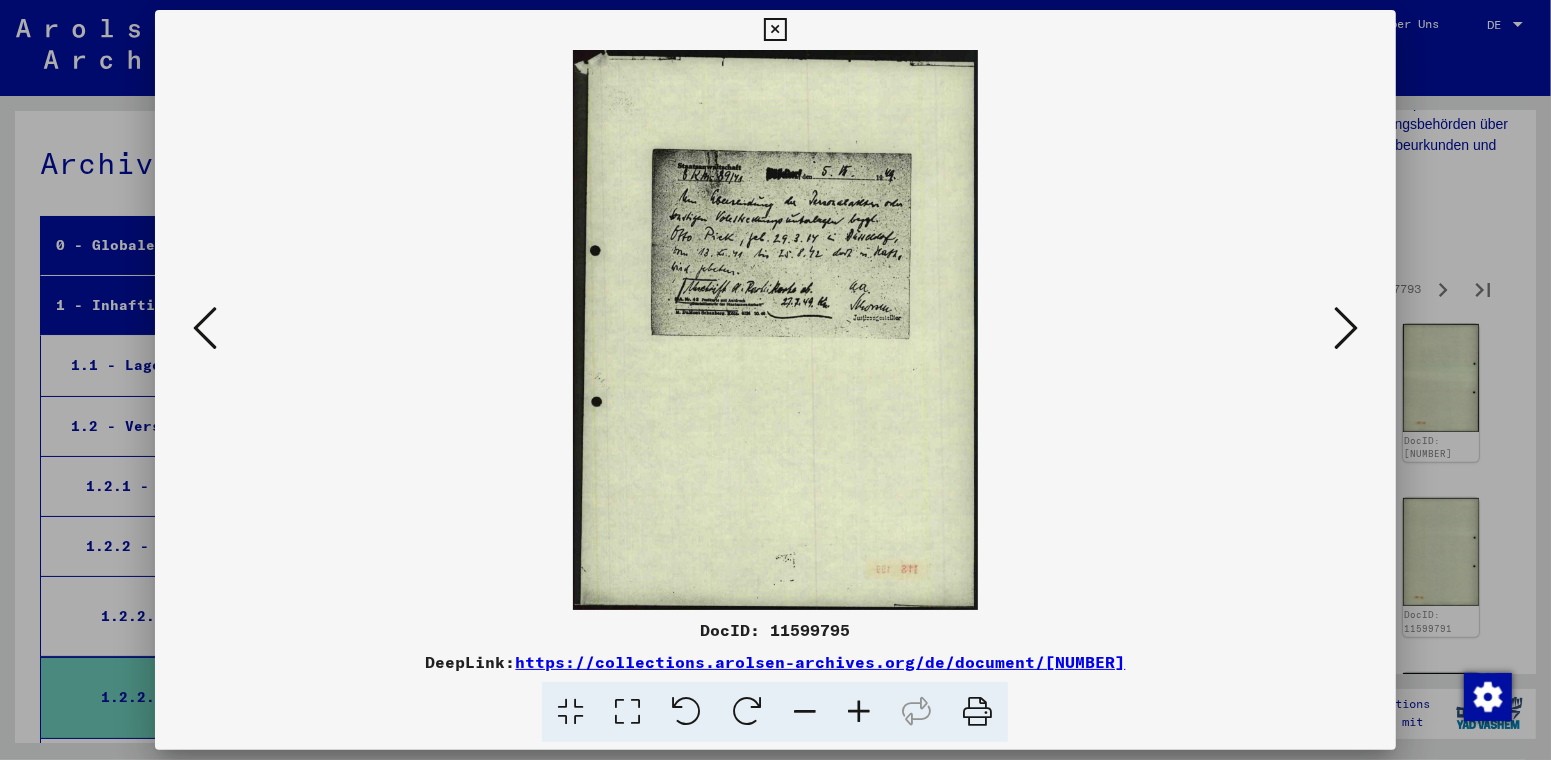 click at bounding box center [1346, 328] 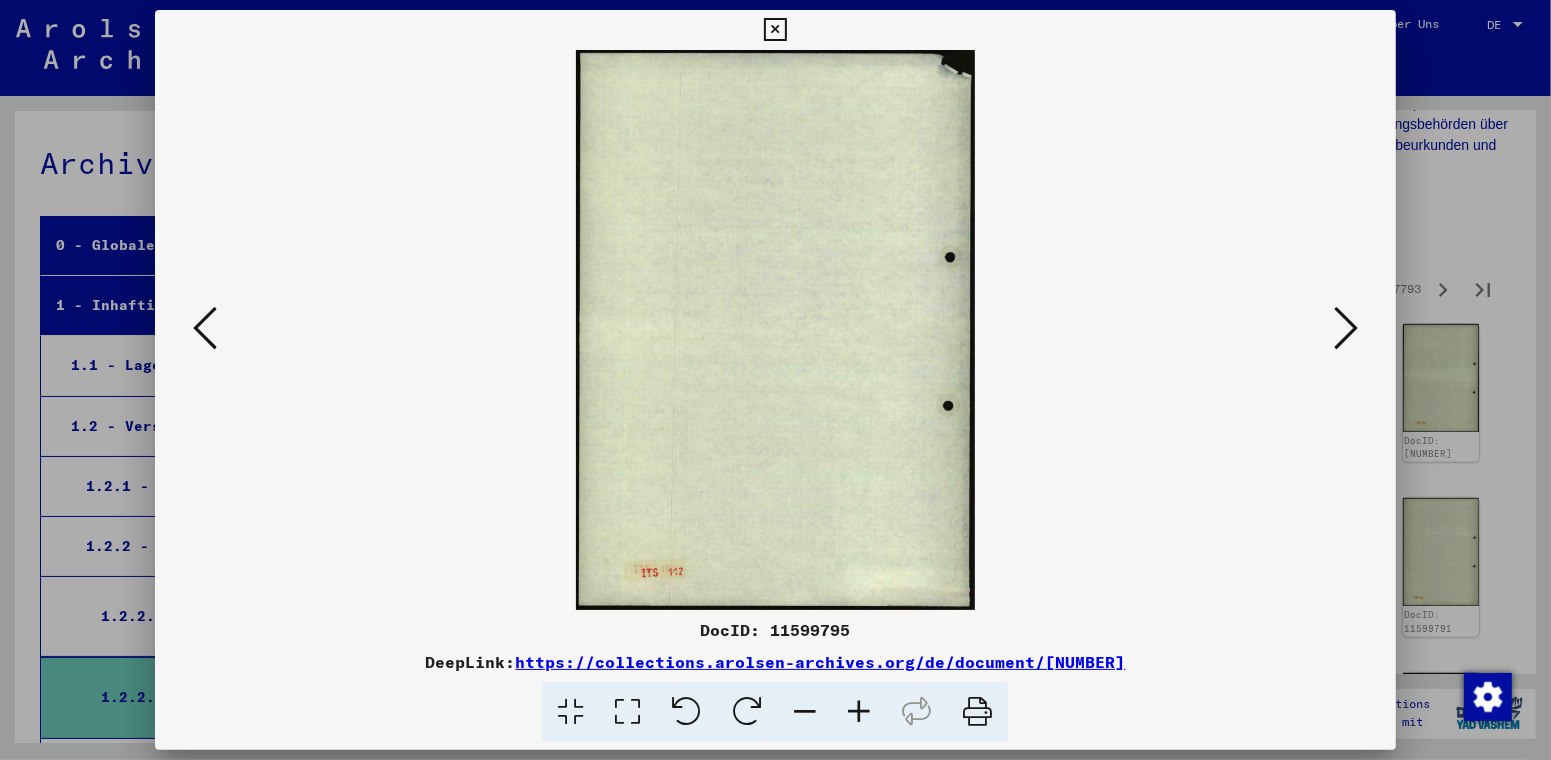 click at bounding box center [1346, 328] 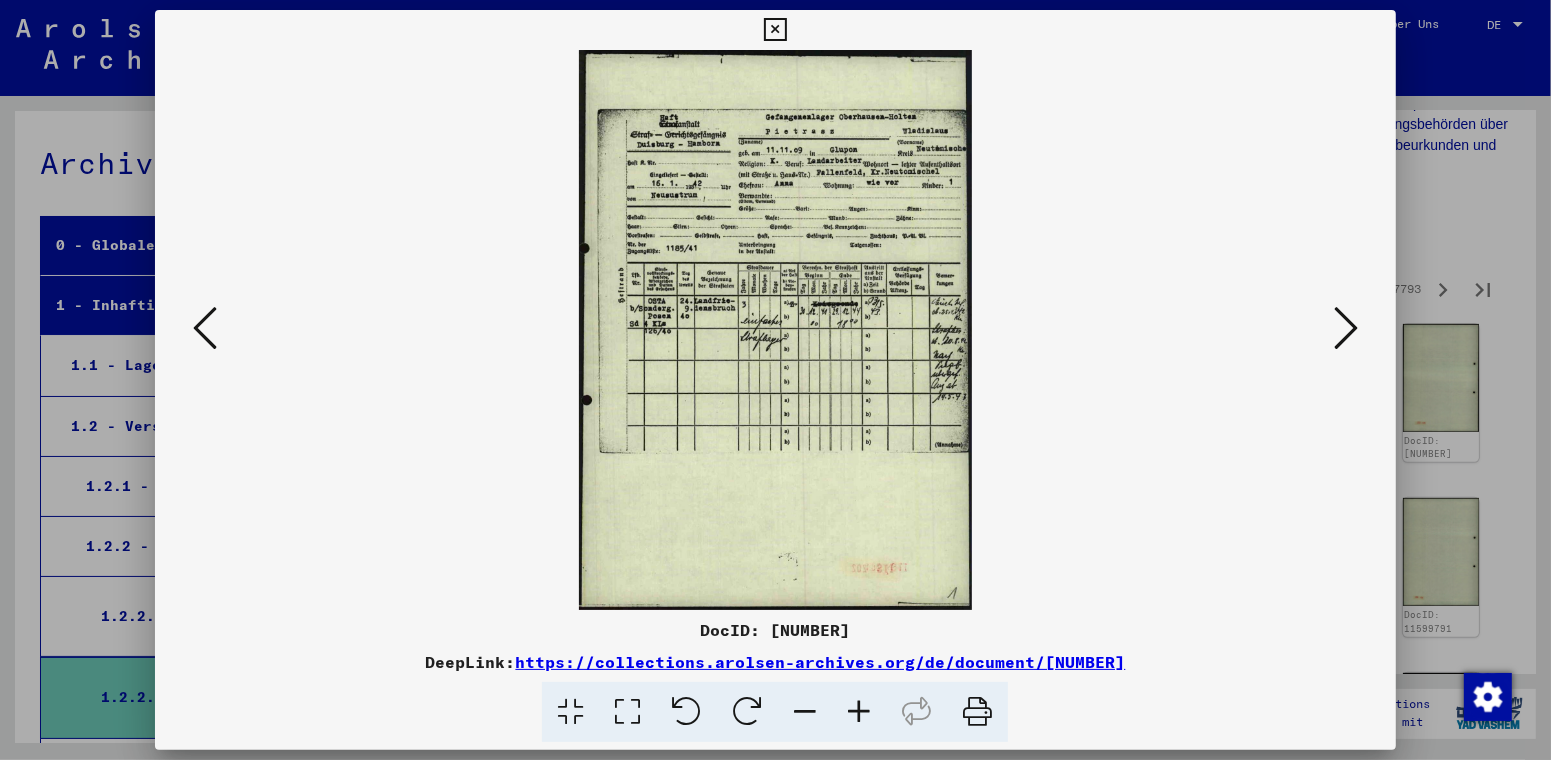 click at bounding box center [1346, 328] 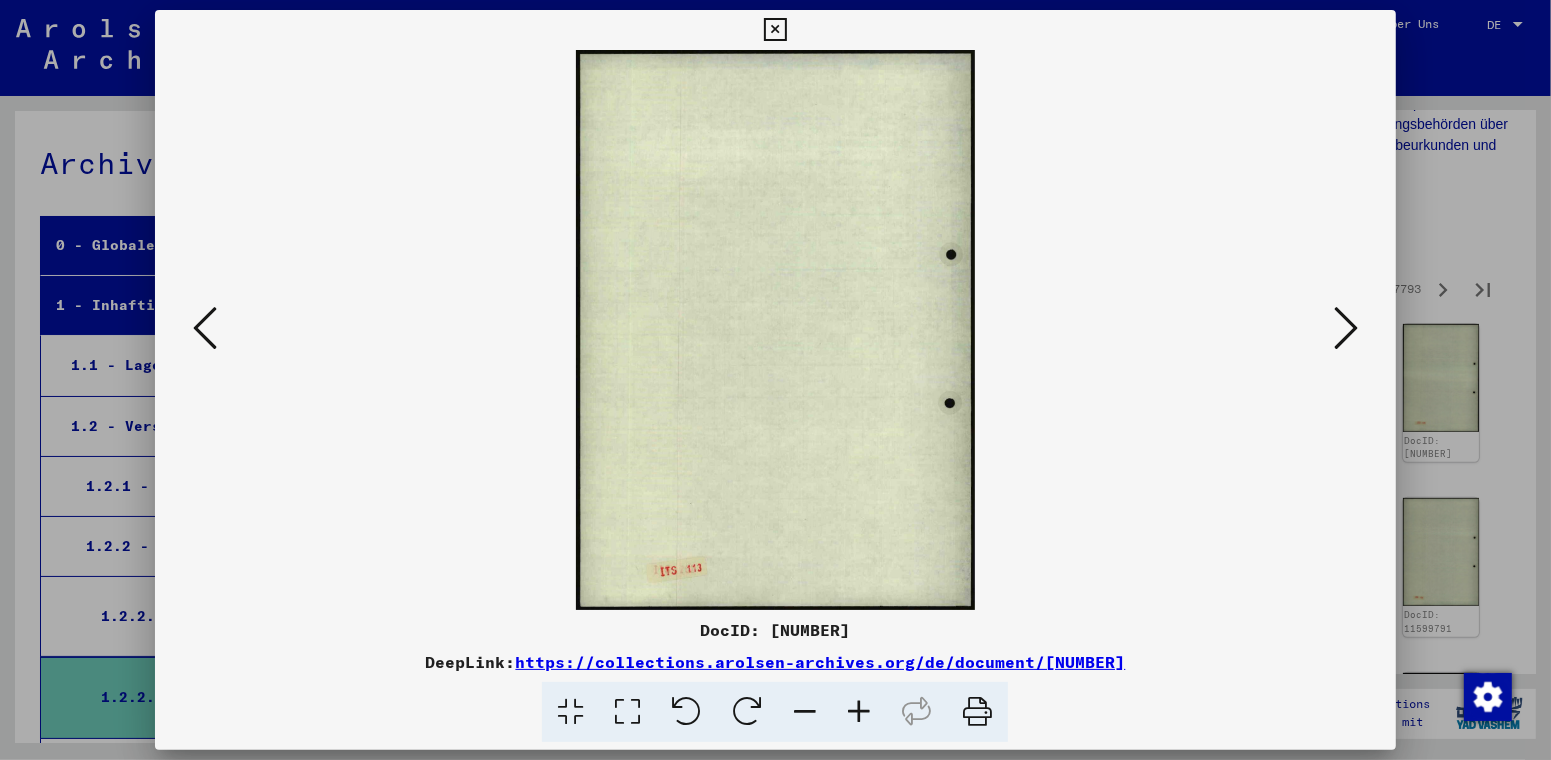 click at bounding box center (1346, 328) 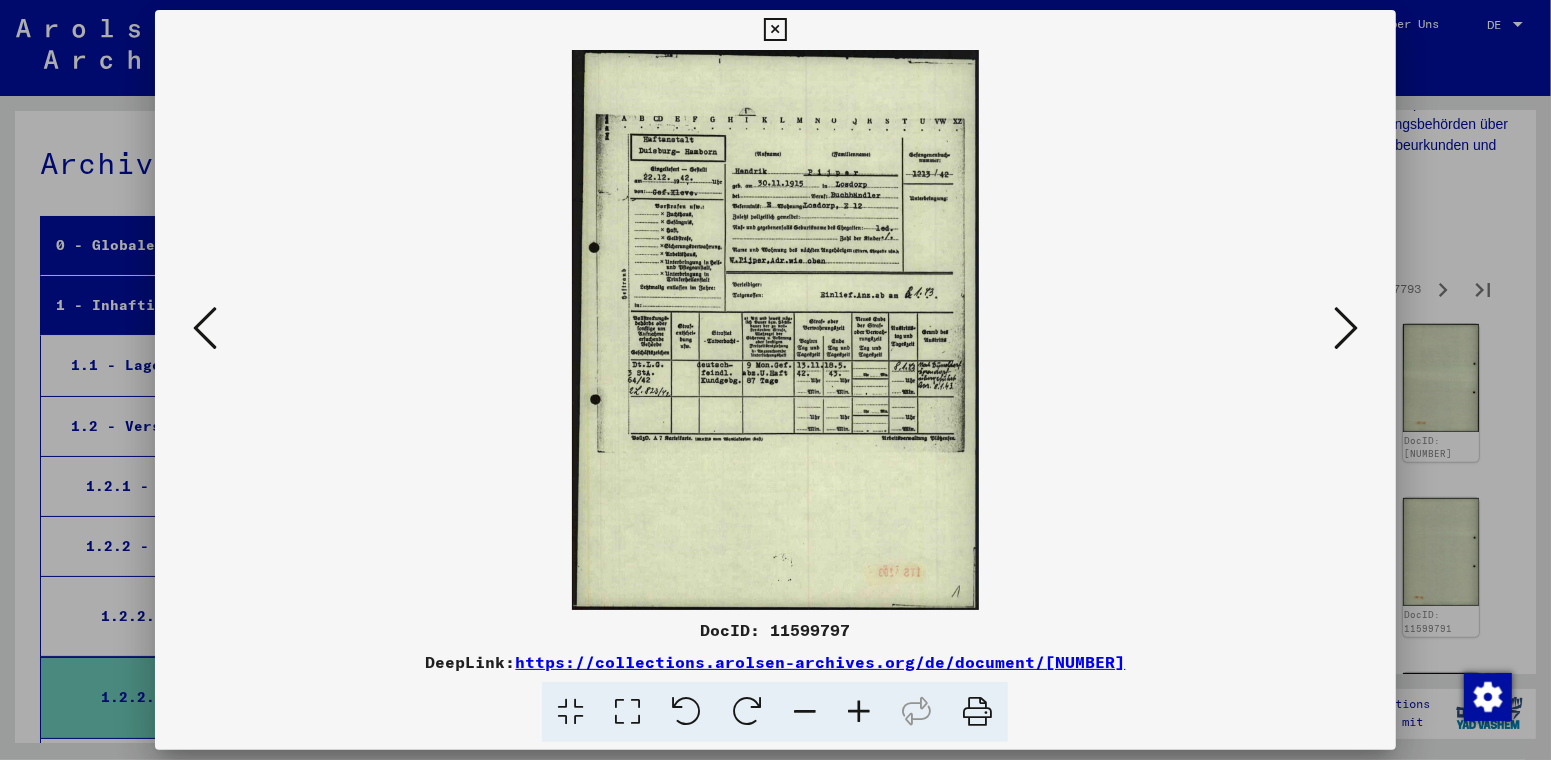 click at bounding box center [1346, 328] 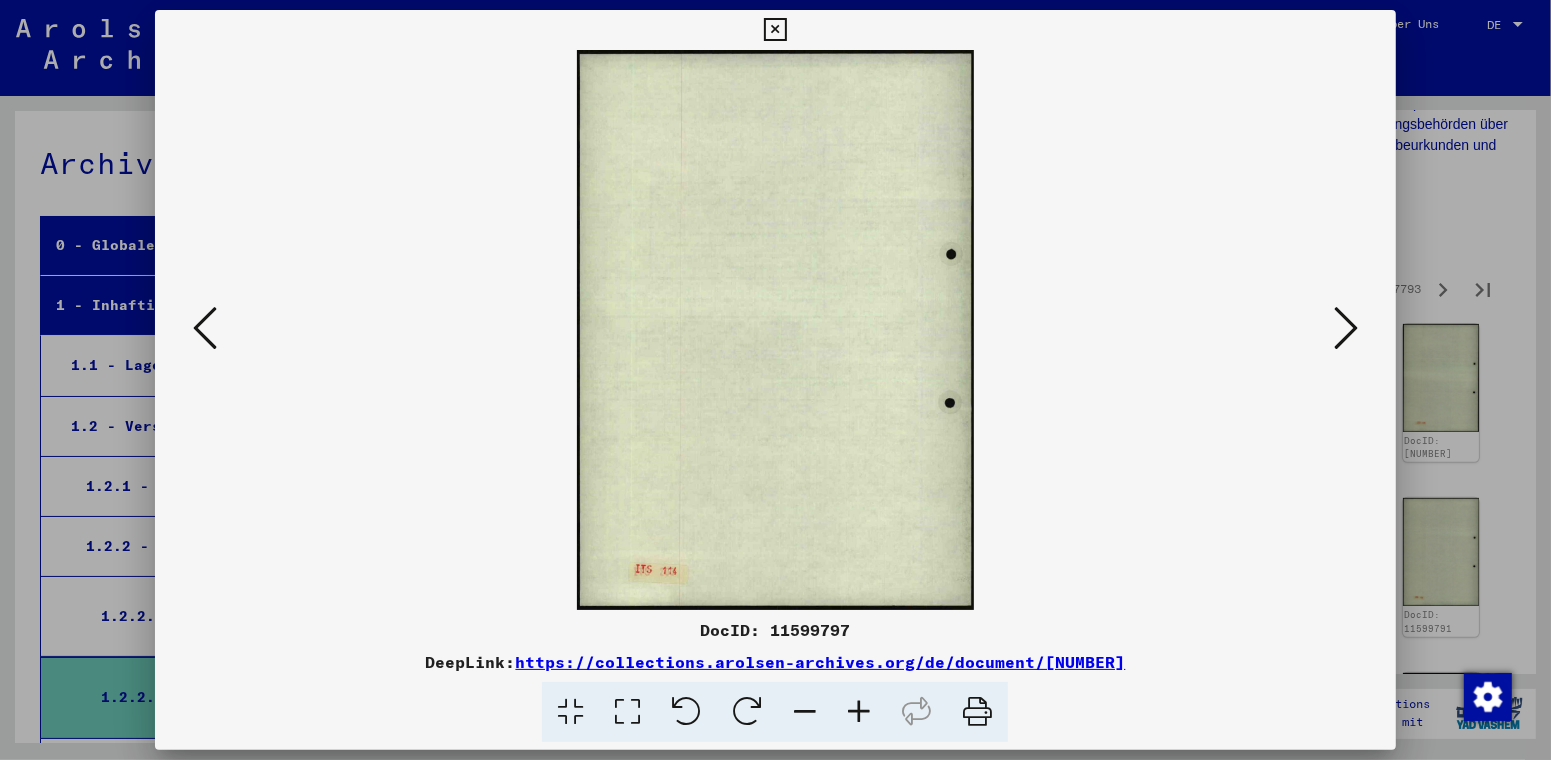 click at bounding box center (1346, 328) 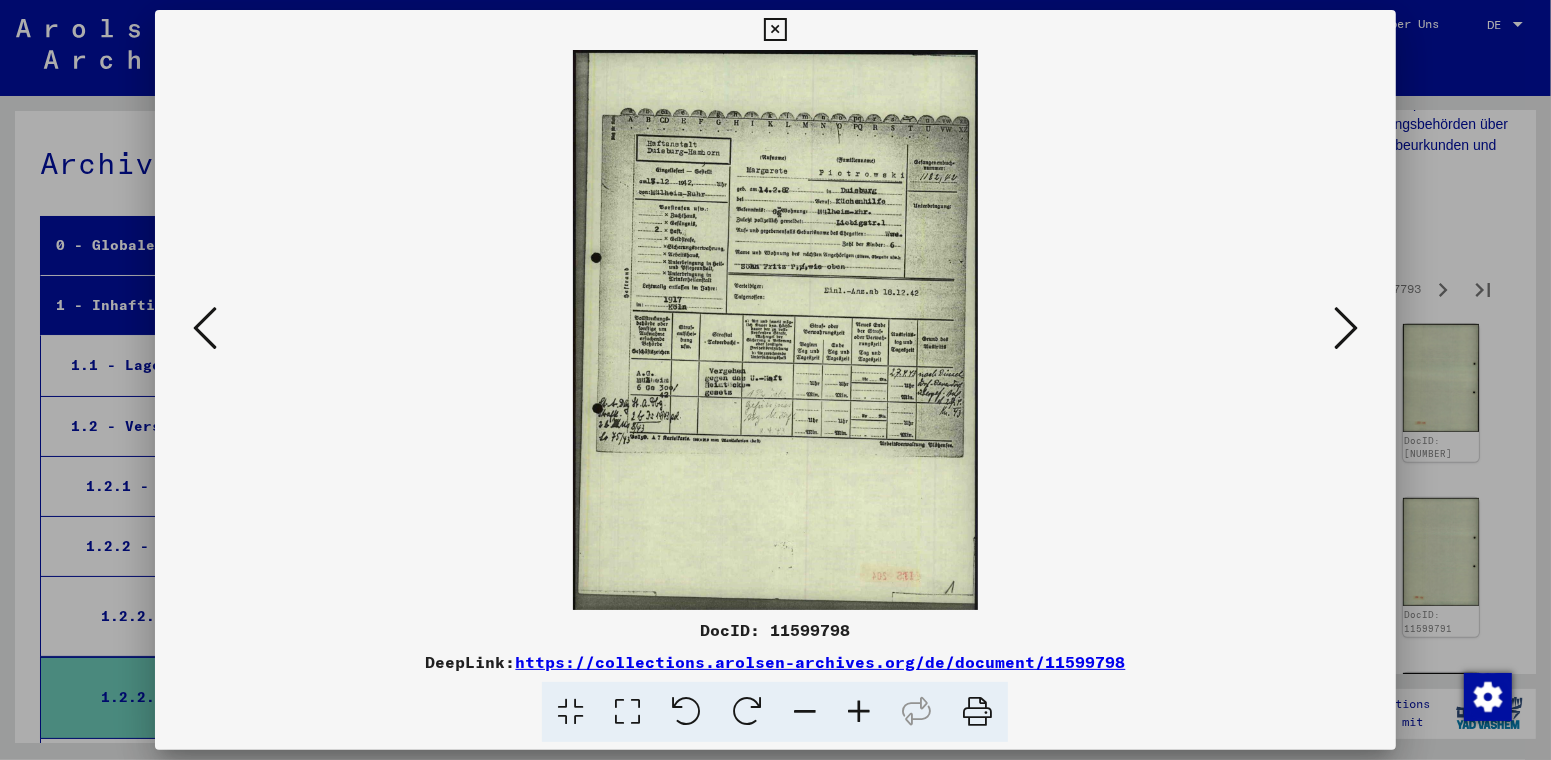 click at bounding box center (1346, 328) 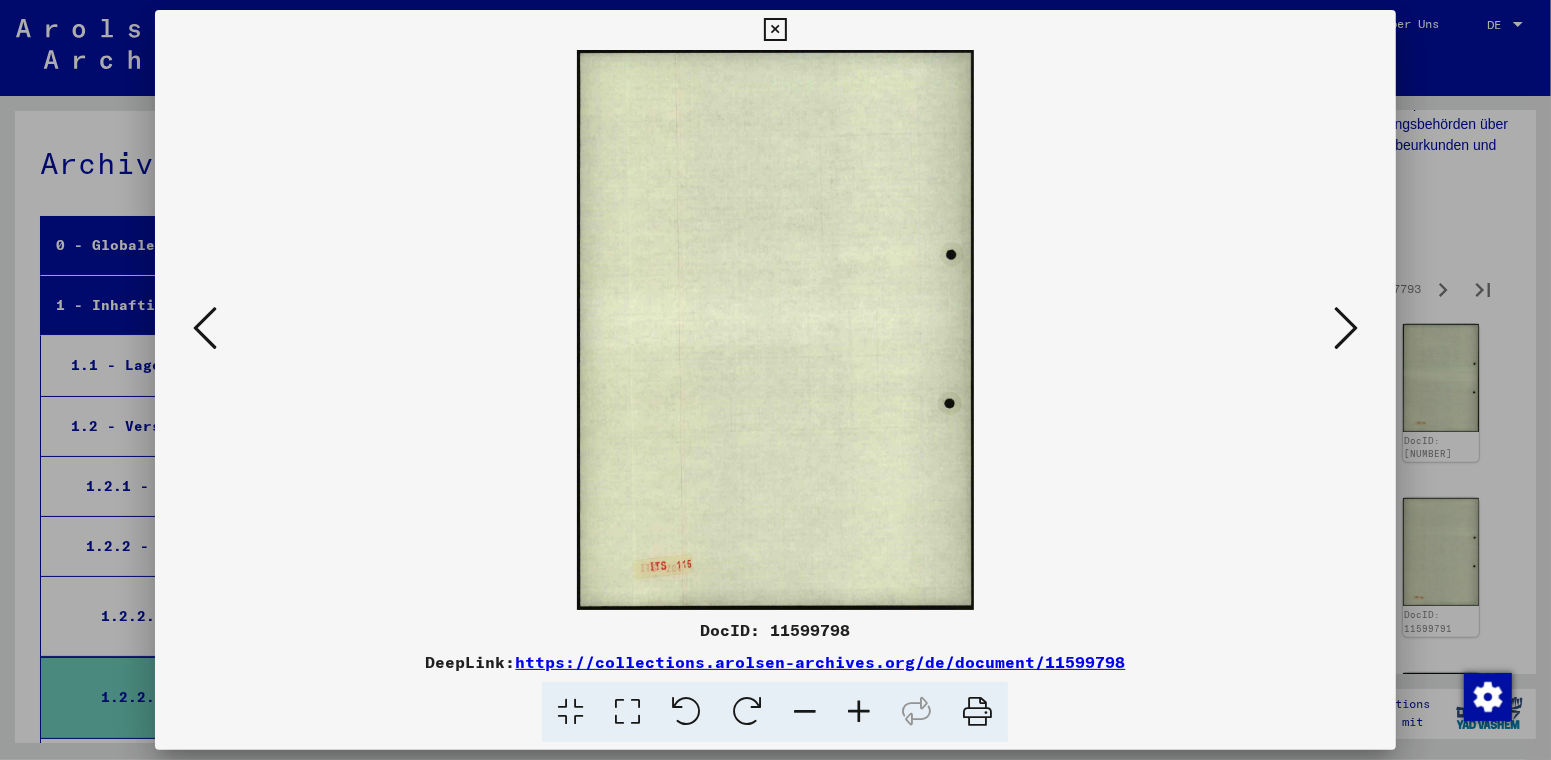 click at bounding box center [1346, 328] 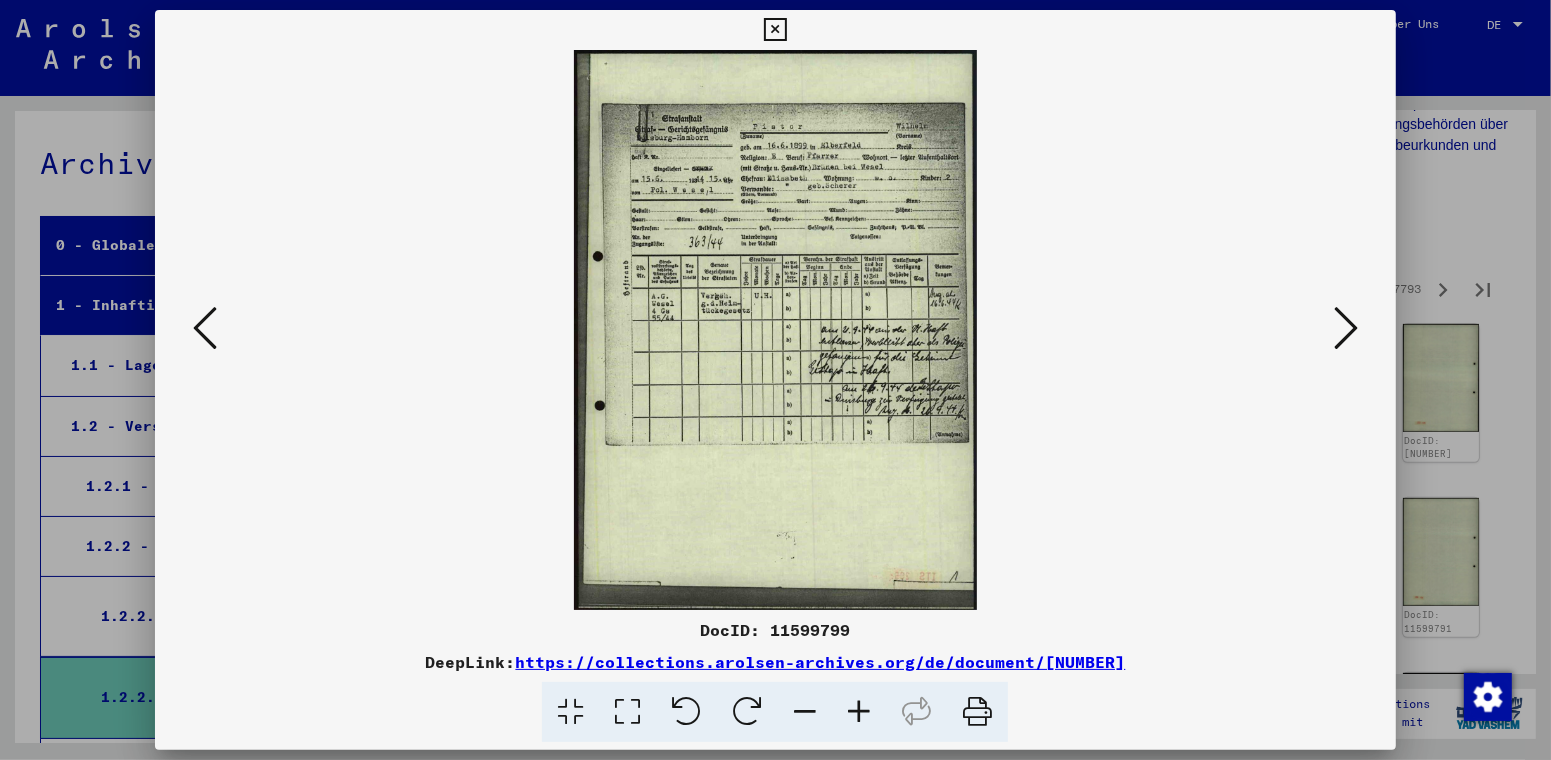 click at bounding box center [859, 712] 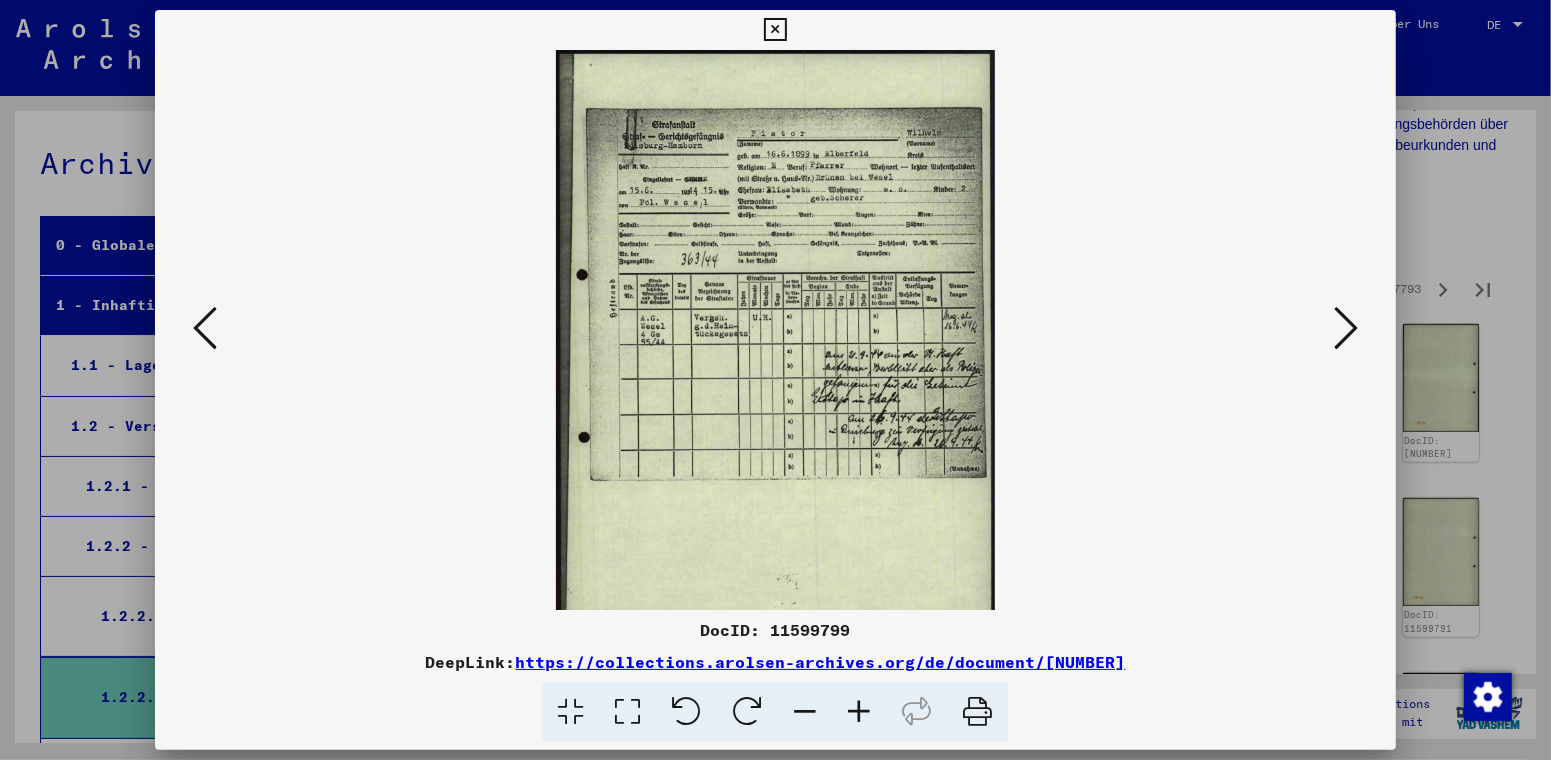 click at bounding box center (859, 712) 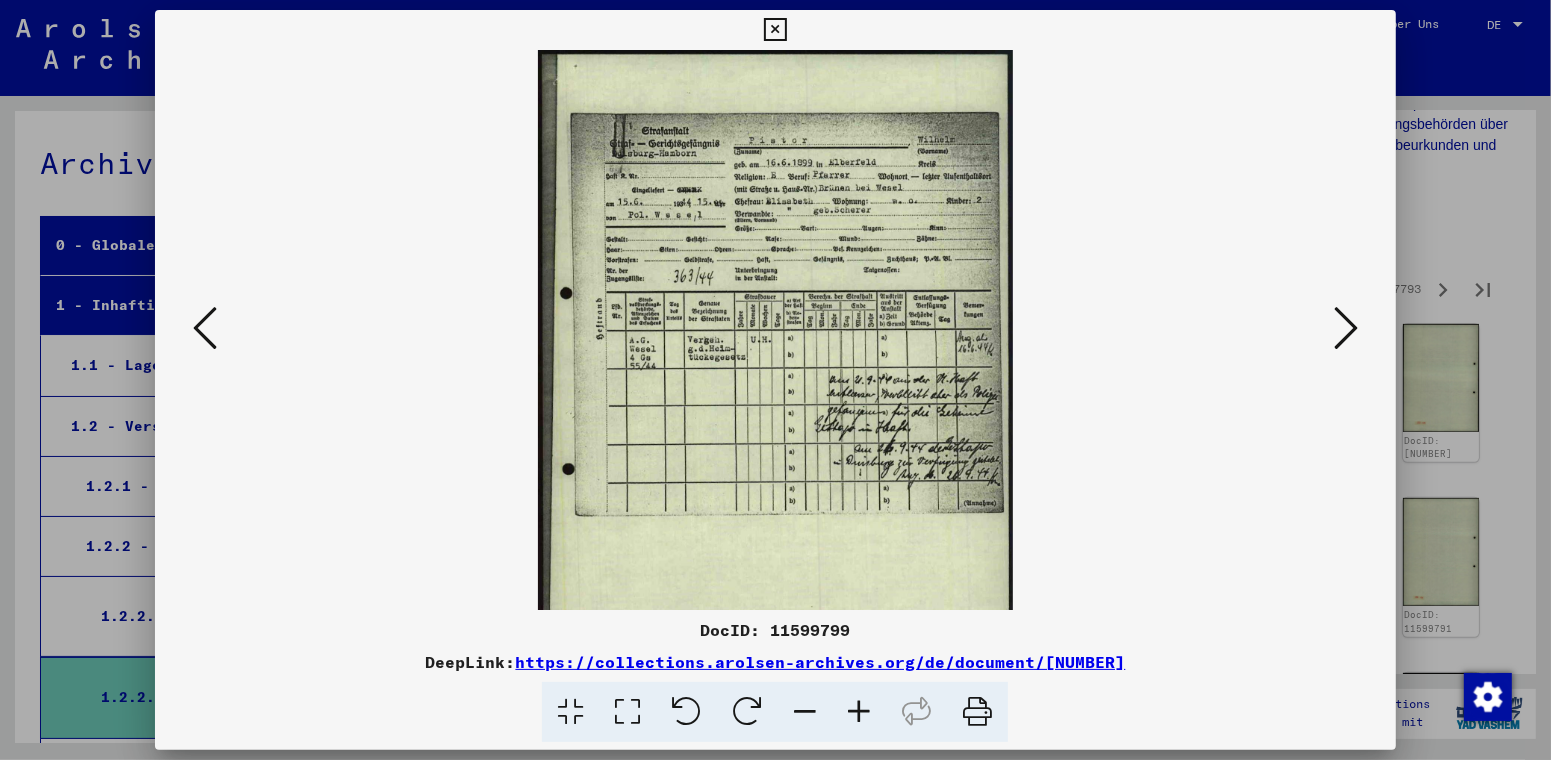 click at bounding box center [859, 712] 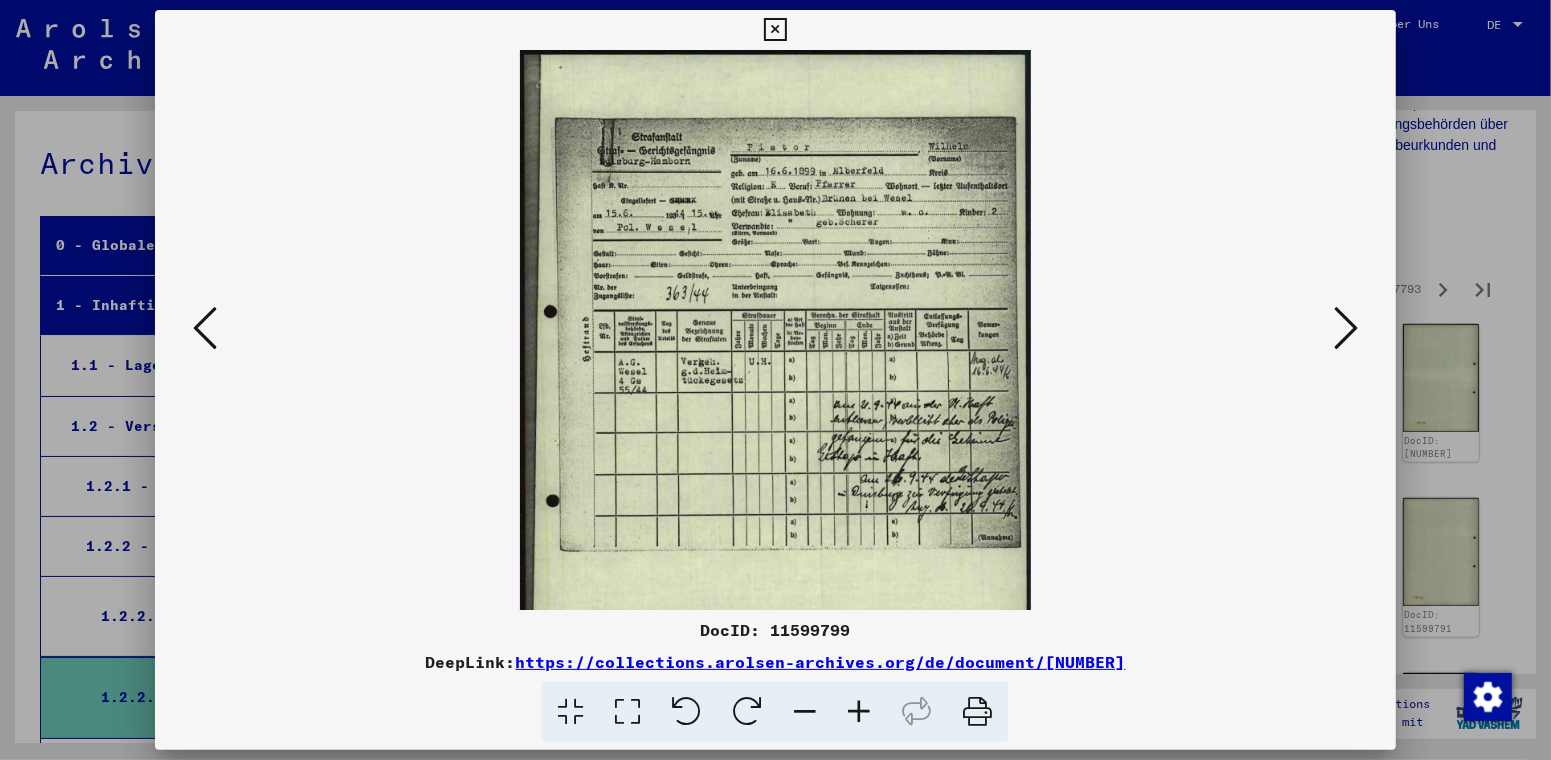 click at bounding box center (859, 712) 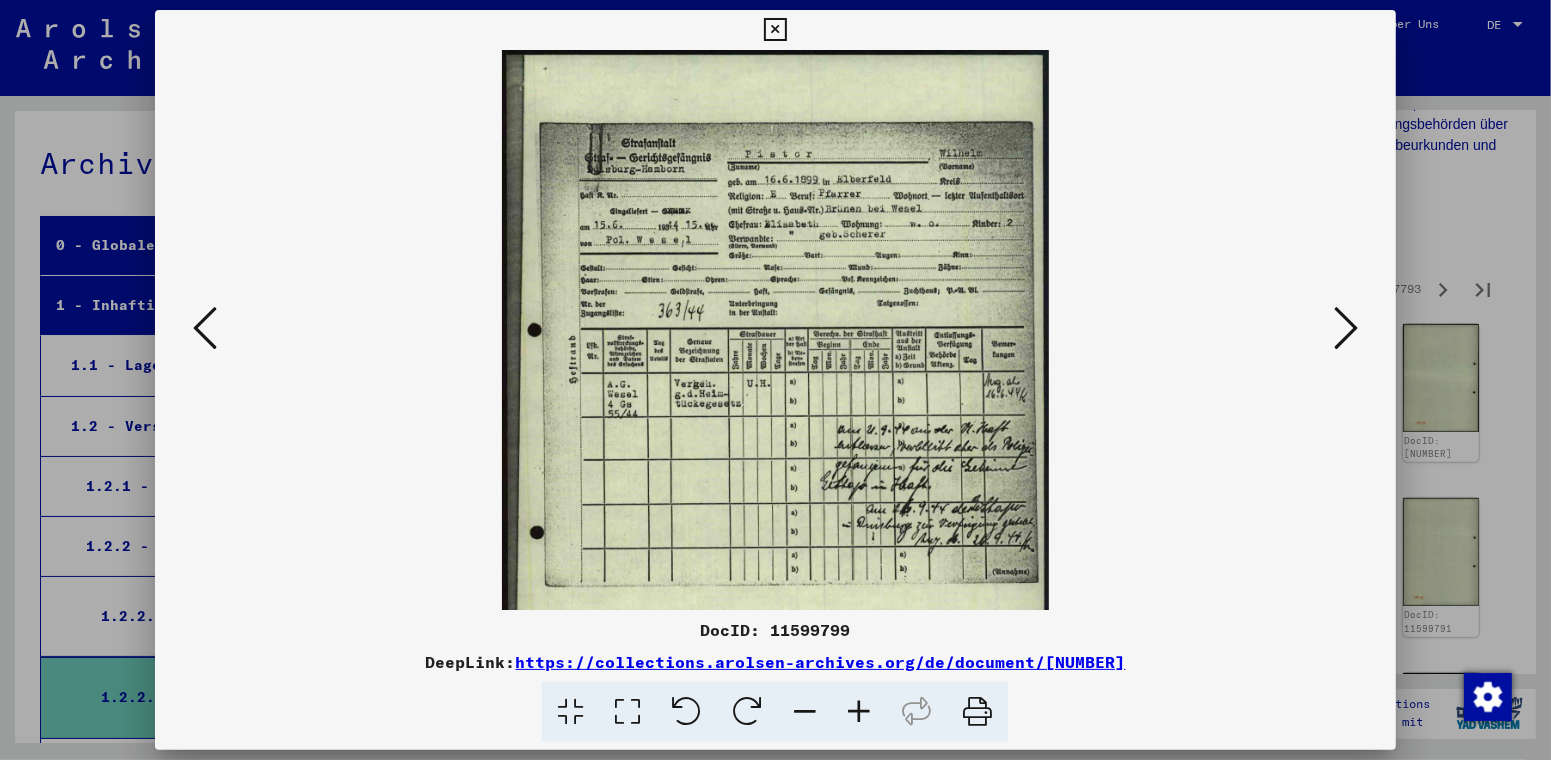click at bounding box center (859, 712) 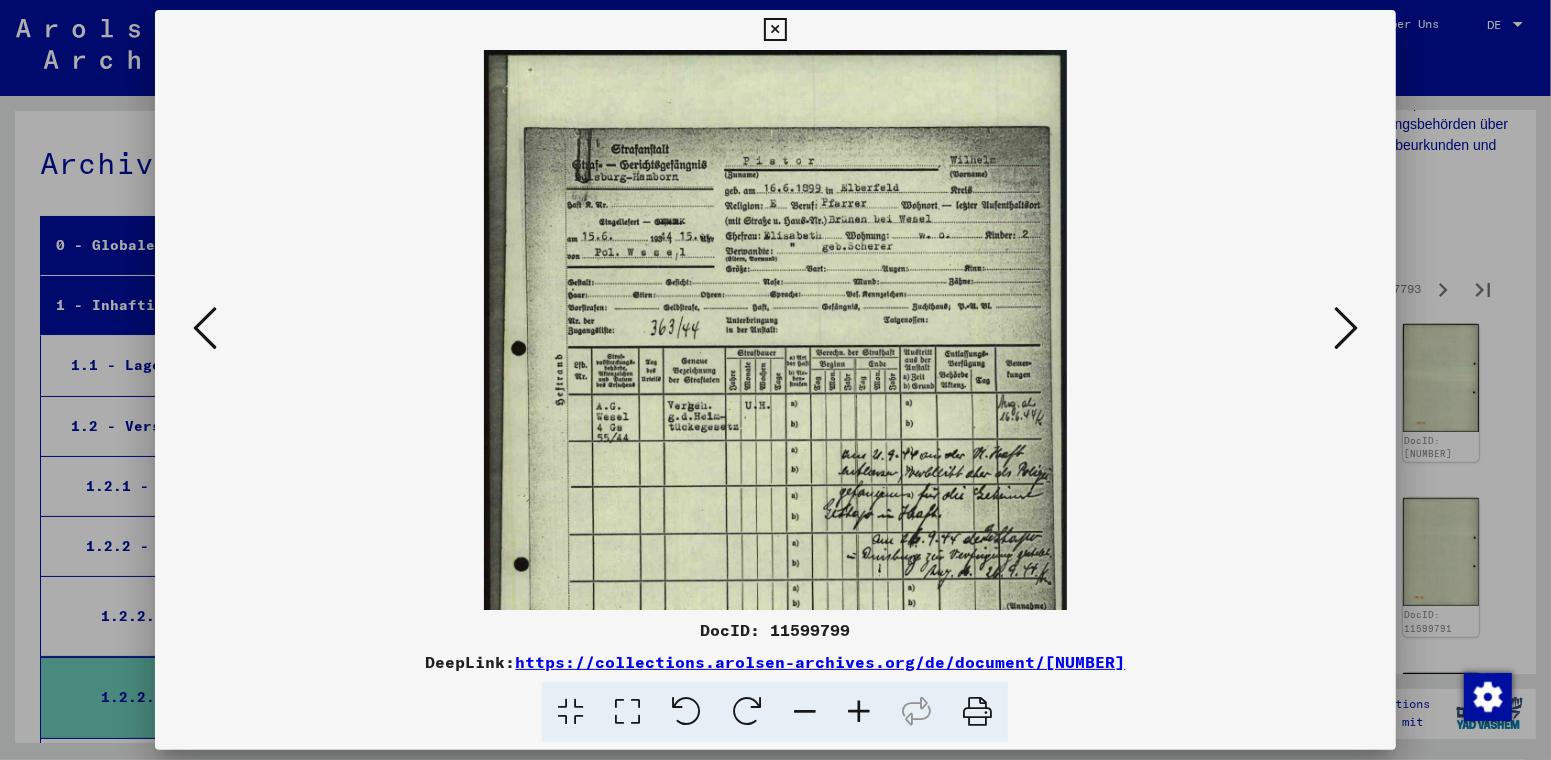 click at bounding box center [859, 712] 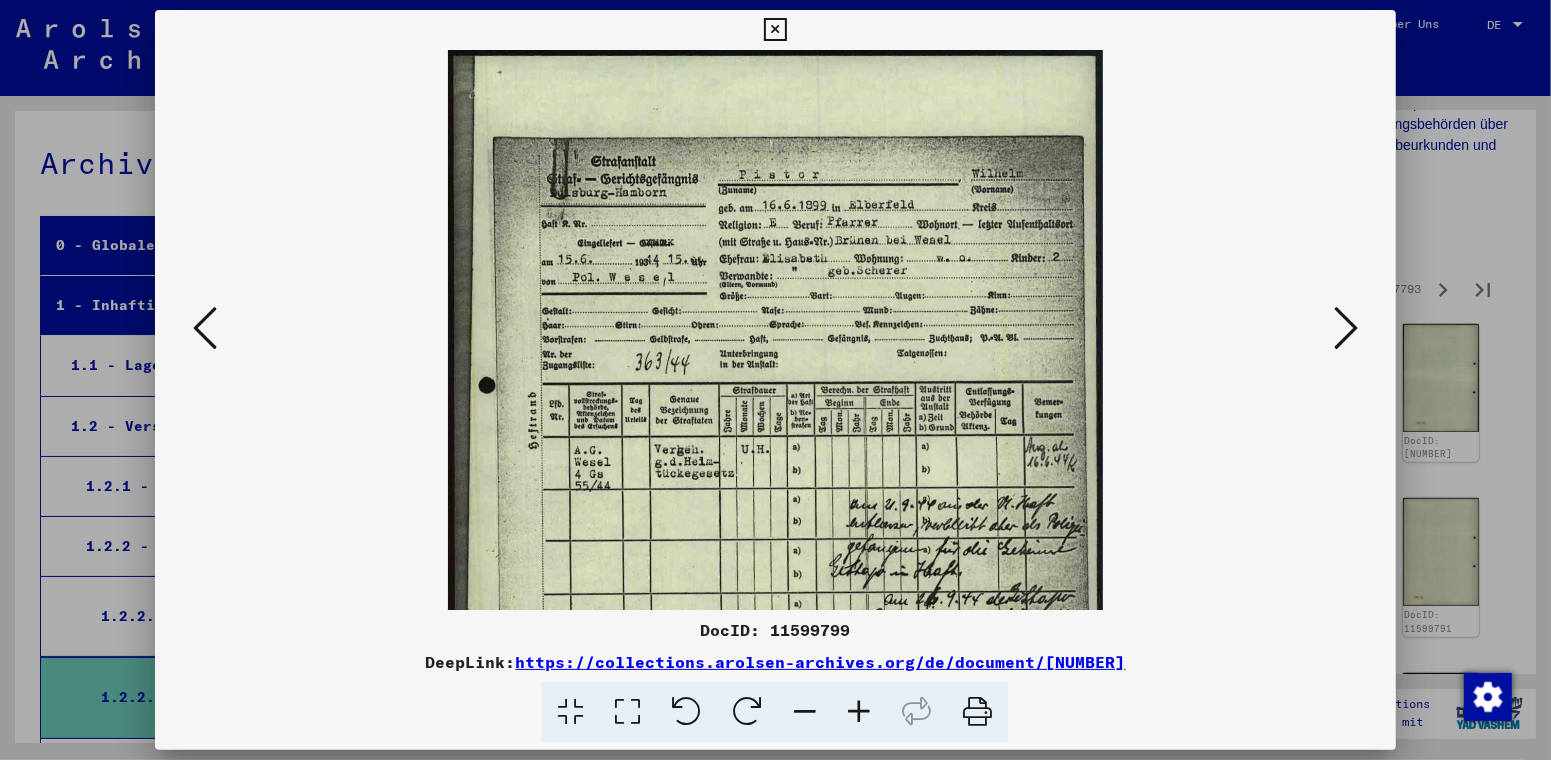 click at bounding box center [859, 712] 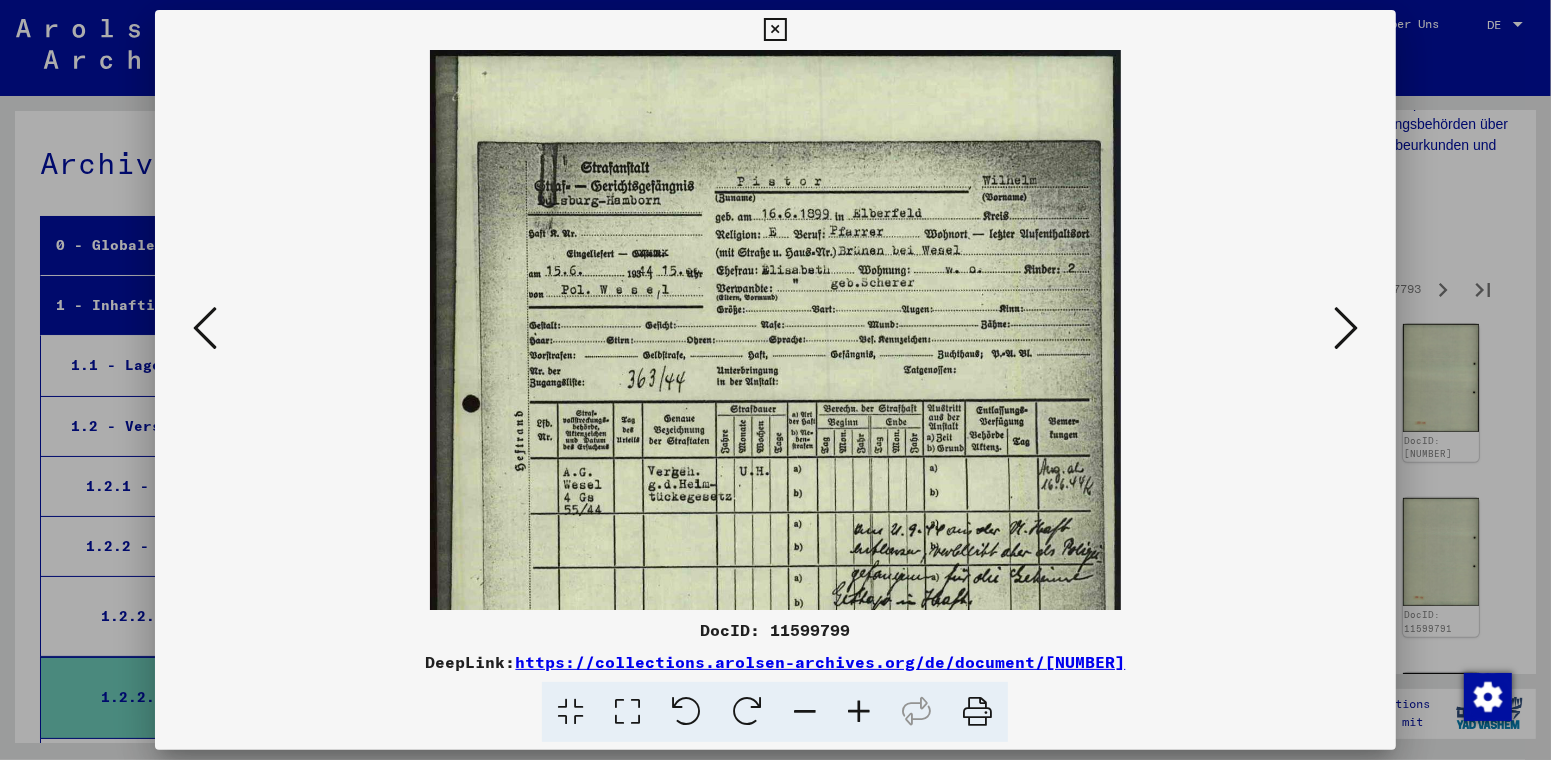 click at bounding box center [1346, 328] 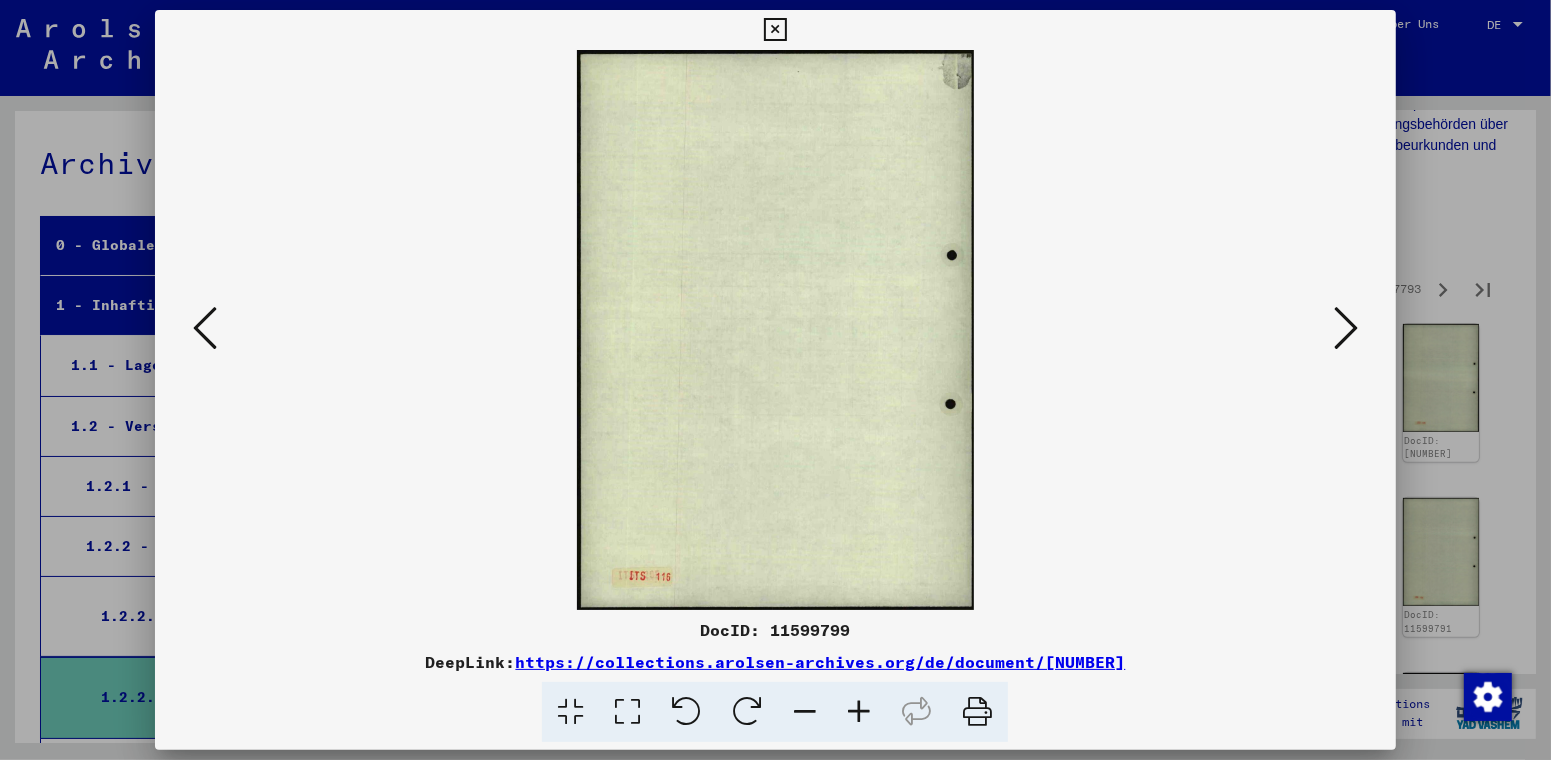 click at bounding box center (1346, 328) 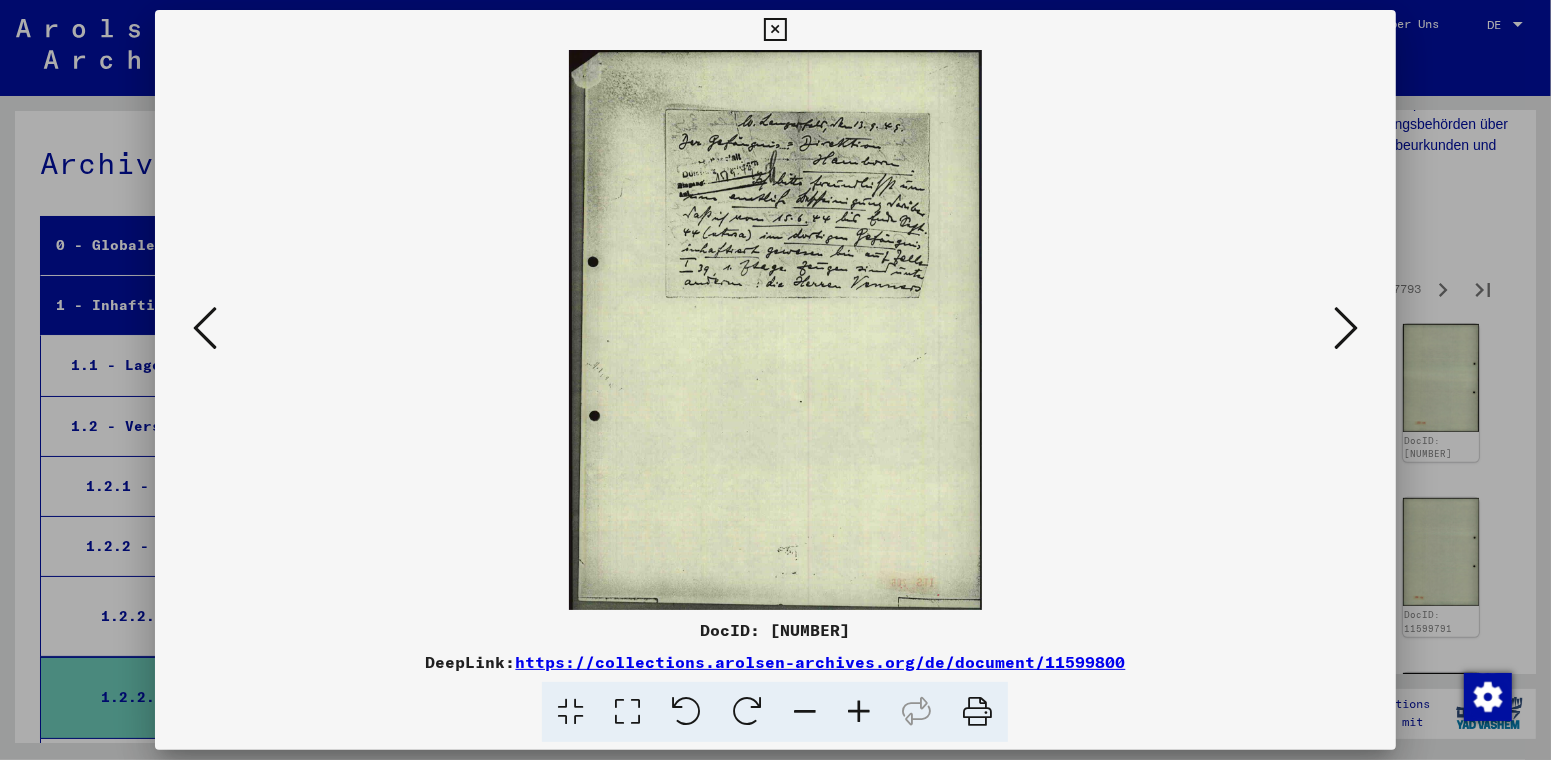 click at bounding box center [1346, 328] 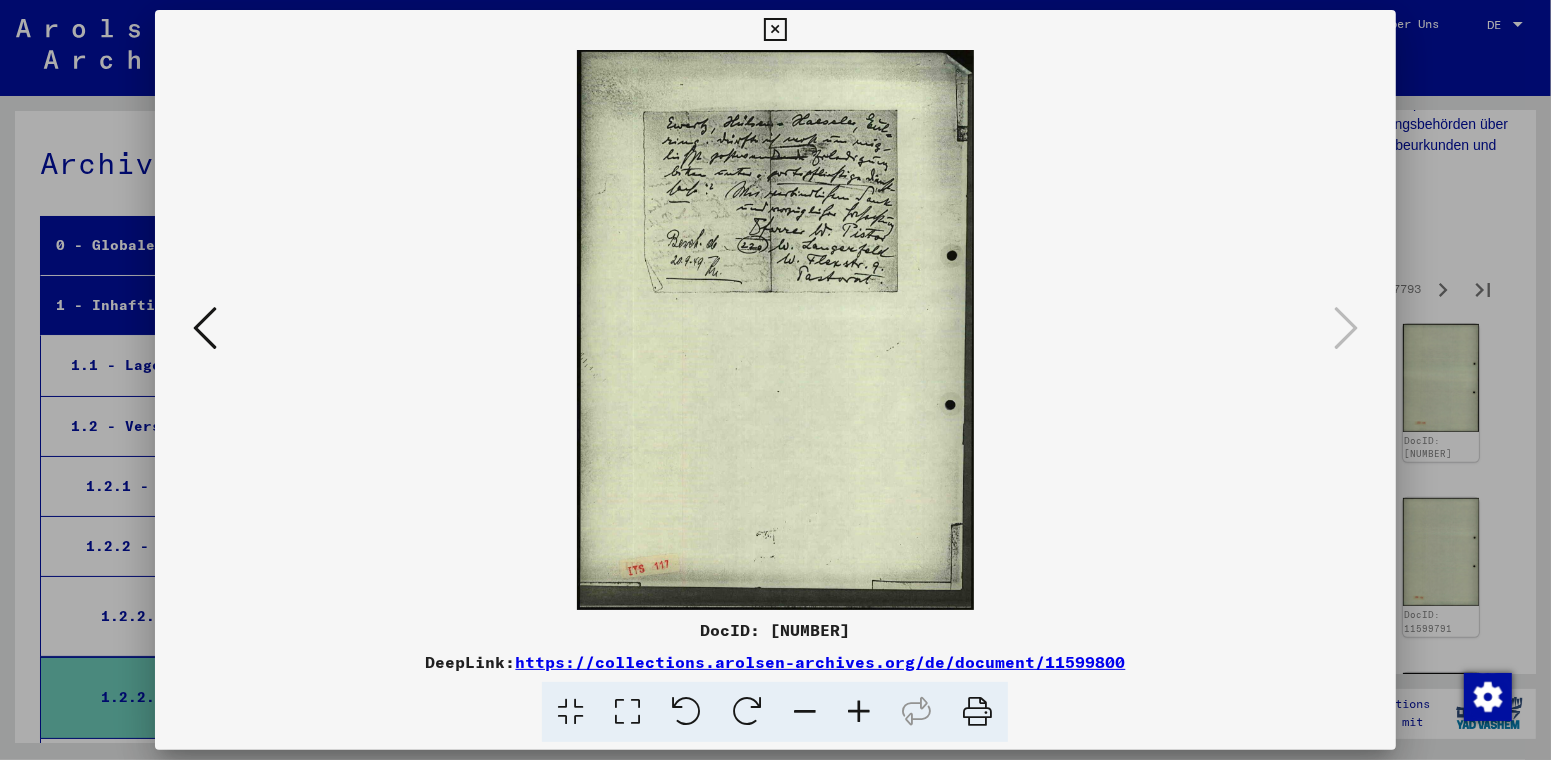 click at bounding box center [775, 30] 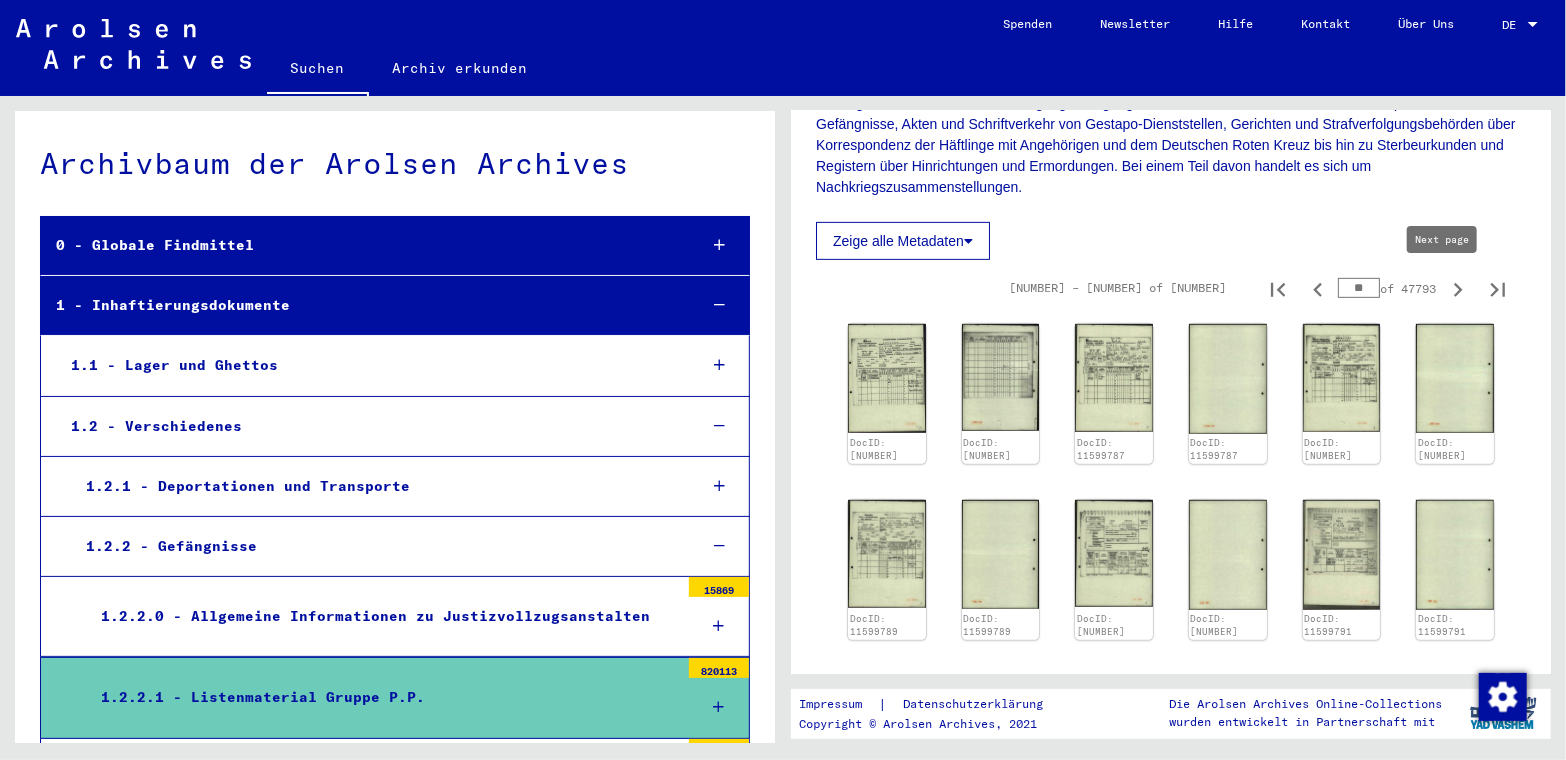 click 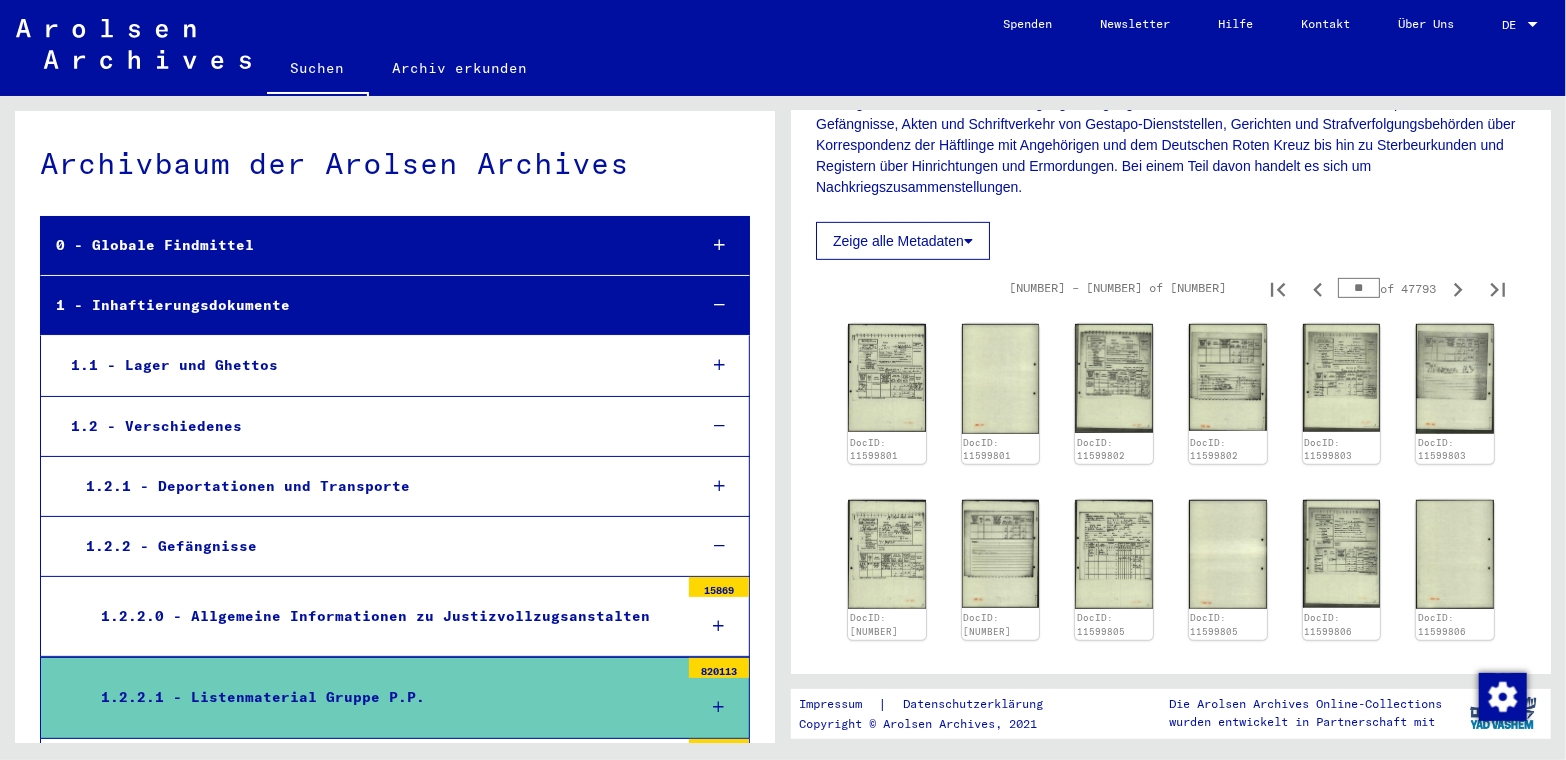 scroll, scrollTop: 548, scrollLeft: 0, axis: vertical 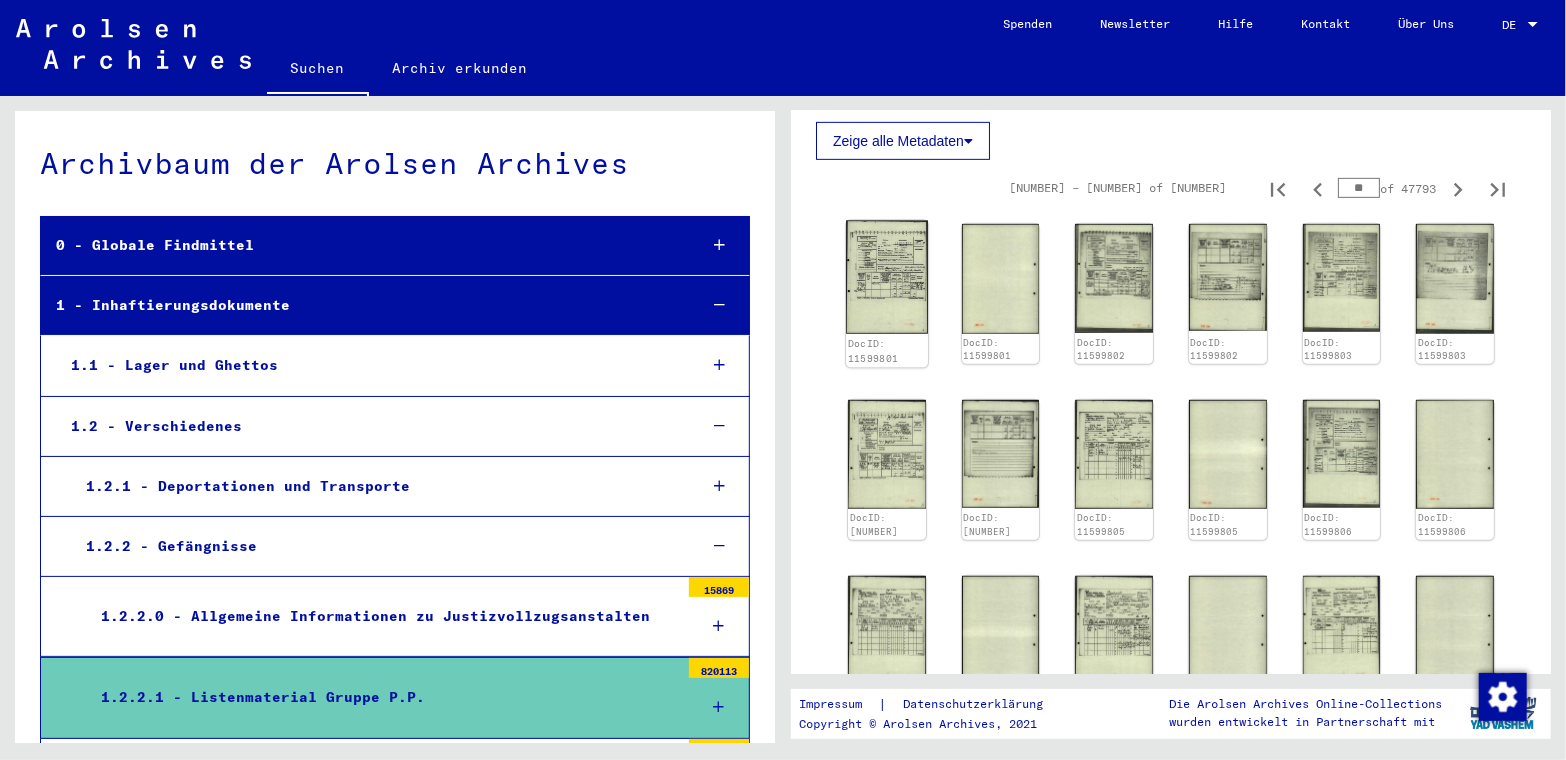 click 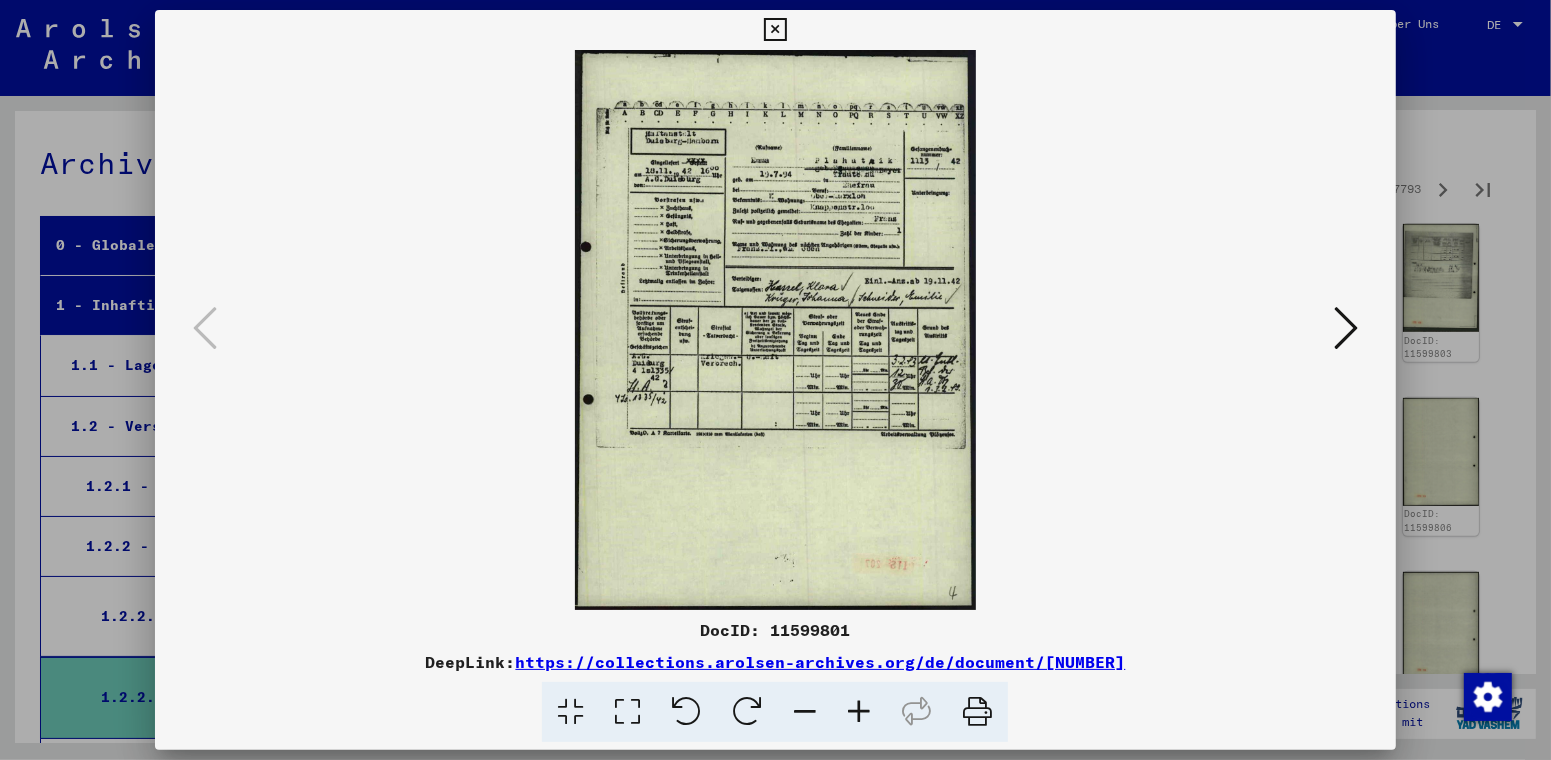 click at bounding box center (1346, 328) 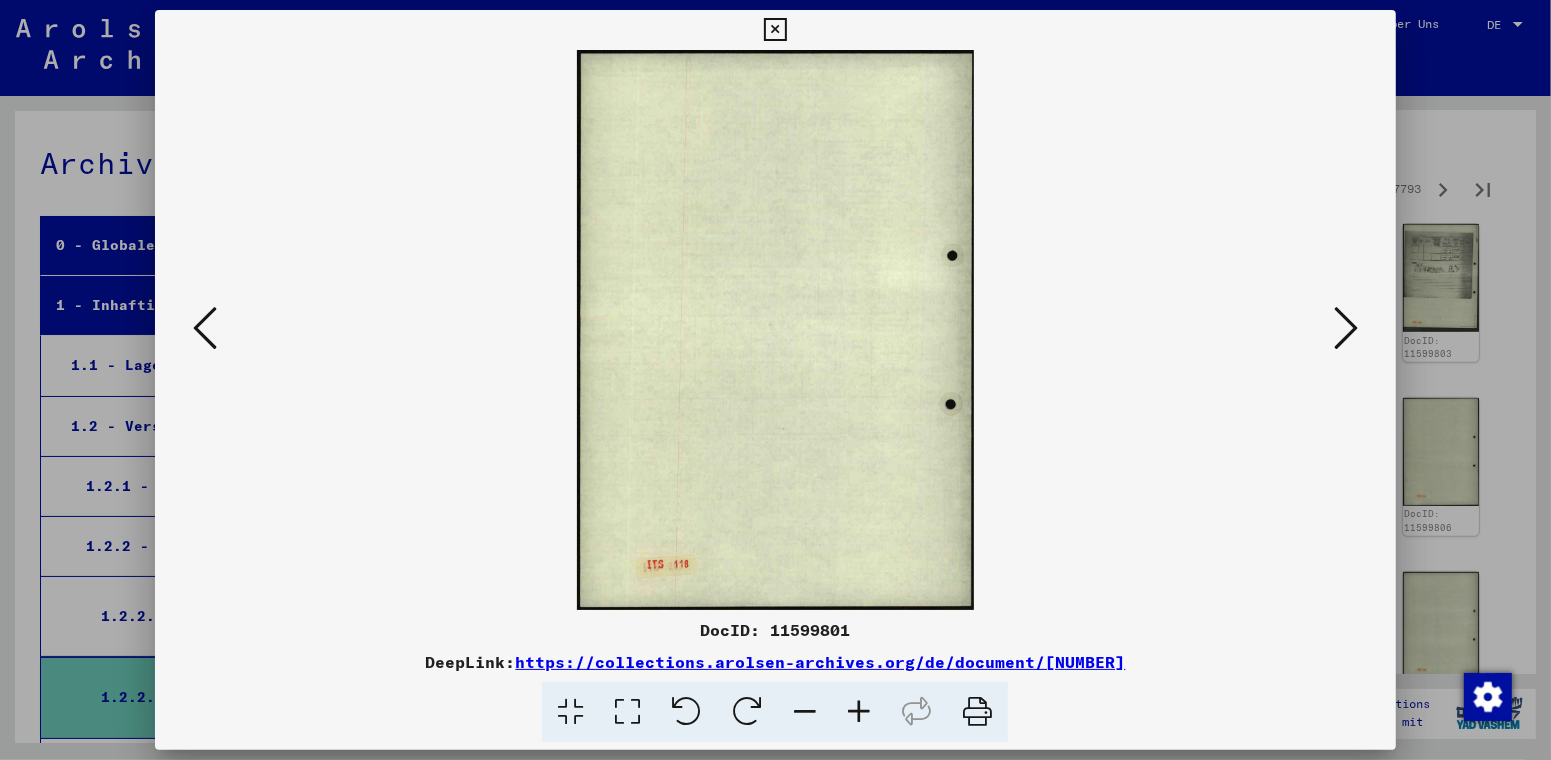 click at bounding box center [1346, 328] 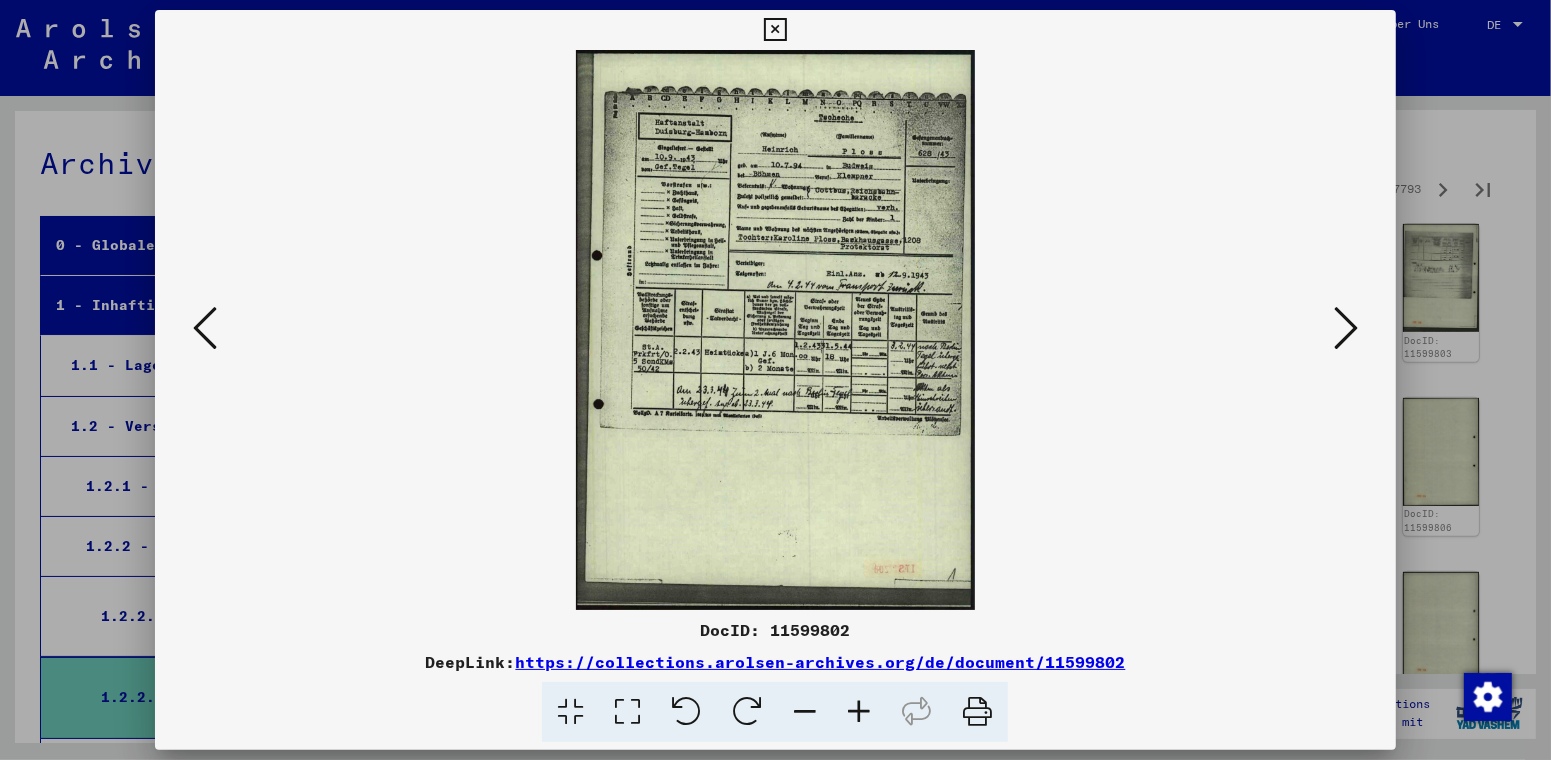 click at bounding box center (1346, 328) 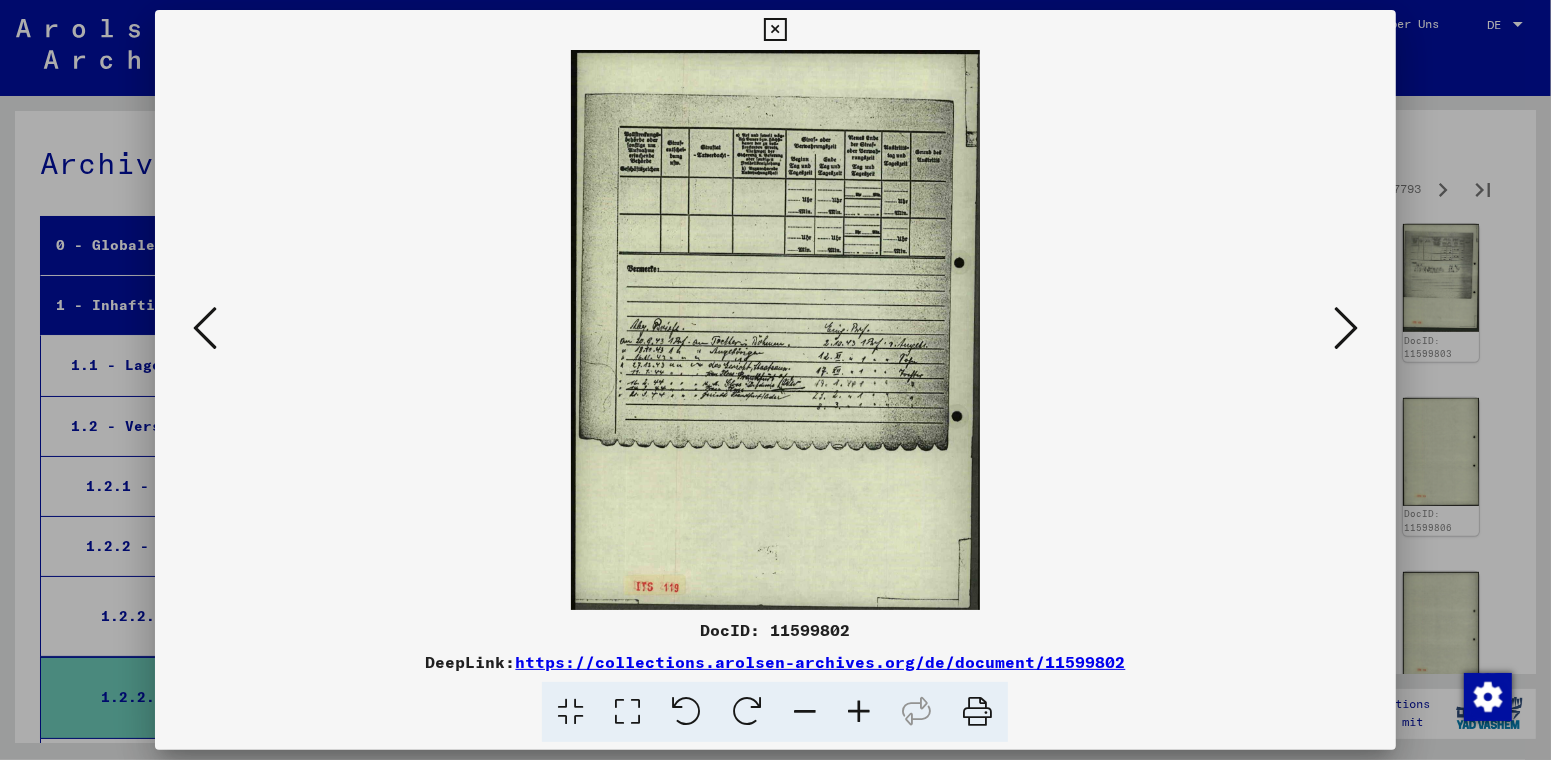 click at bounding box center (1346, 328) 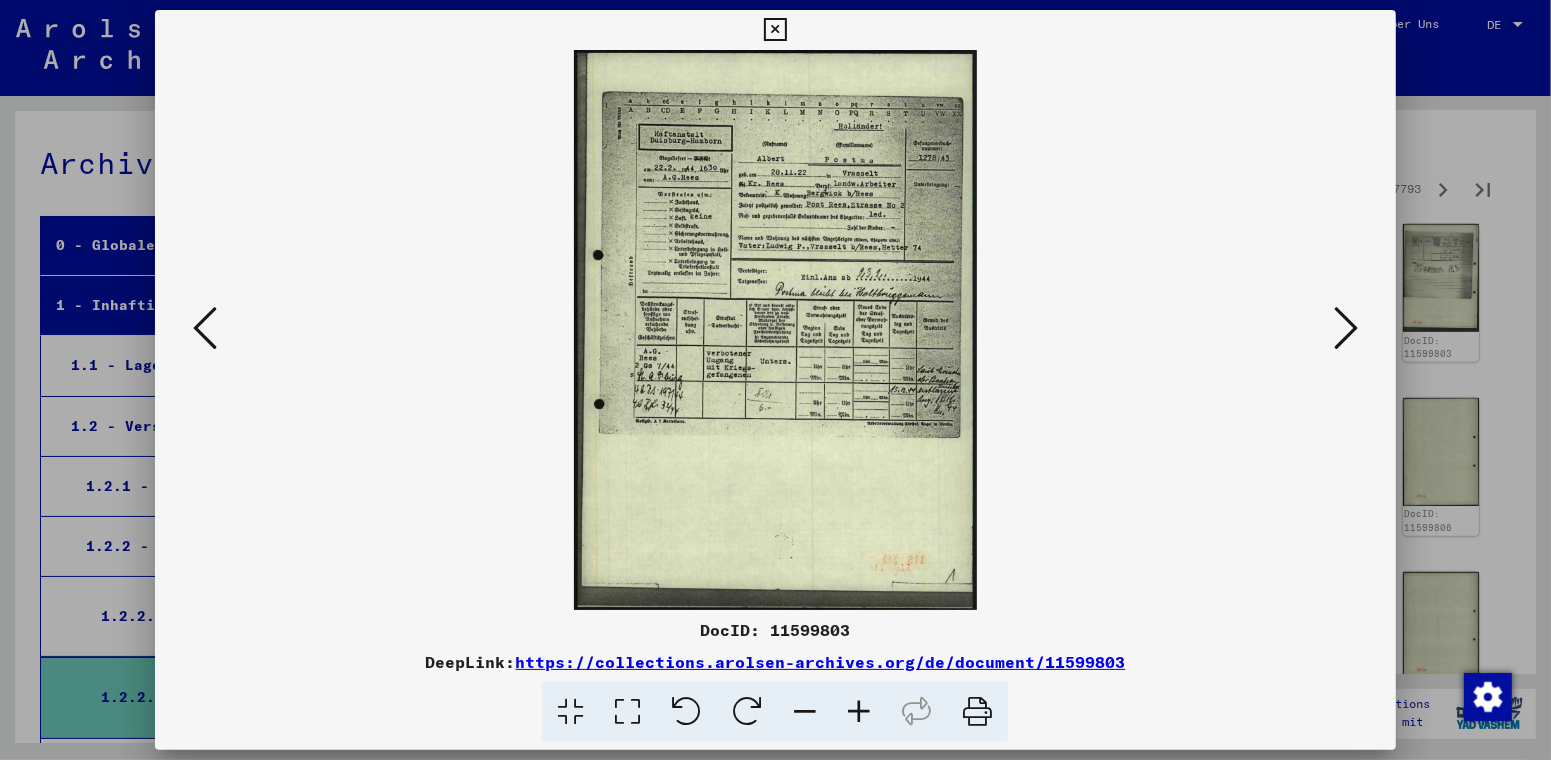 click at bounding box center (1346, 328) 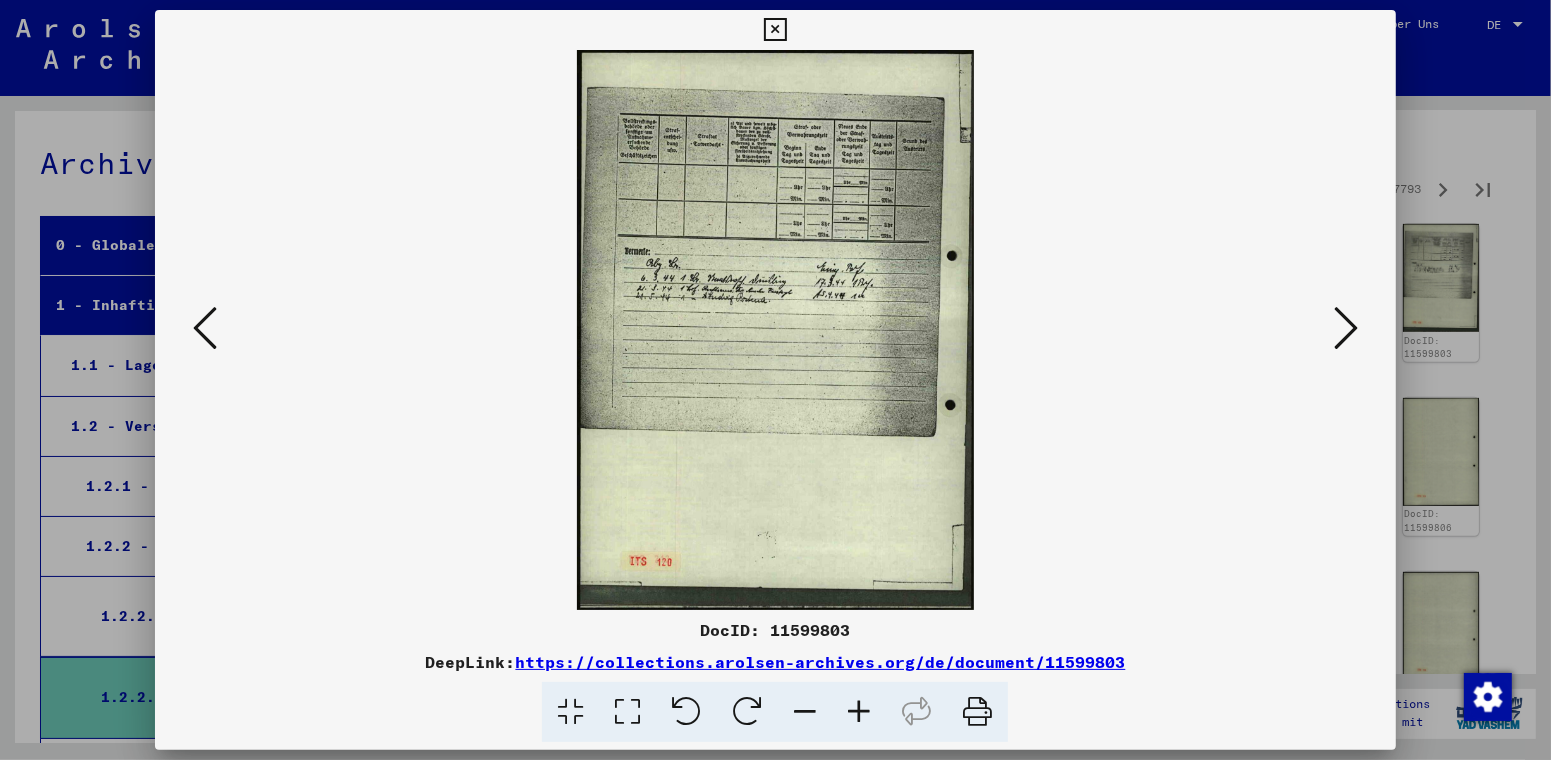 click at bounding box center (1346, 328) 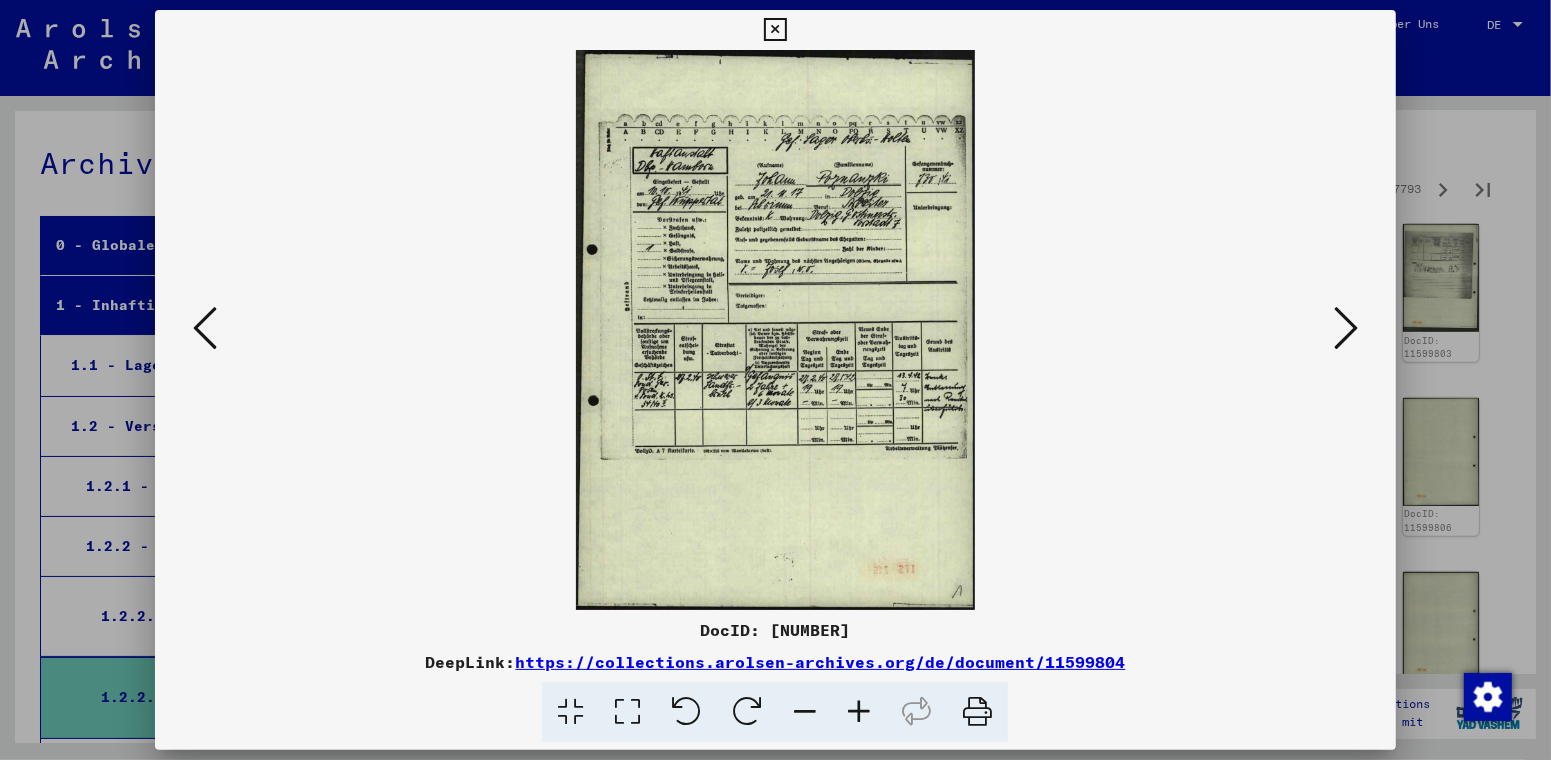 click at bounding box center [1346, 328] 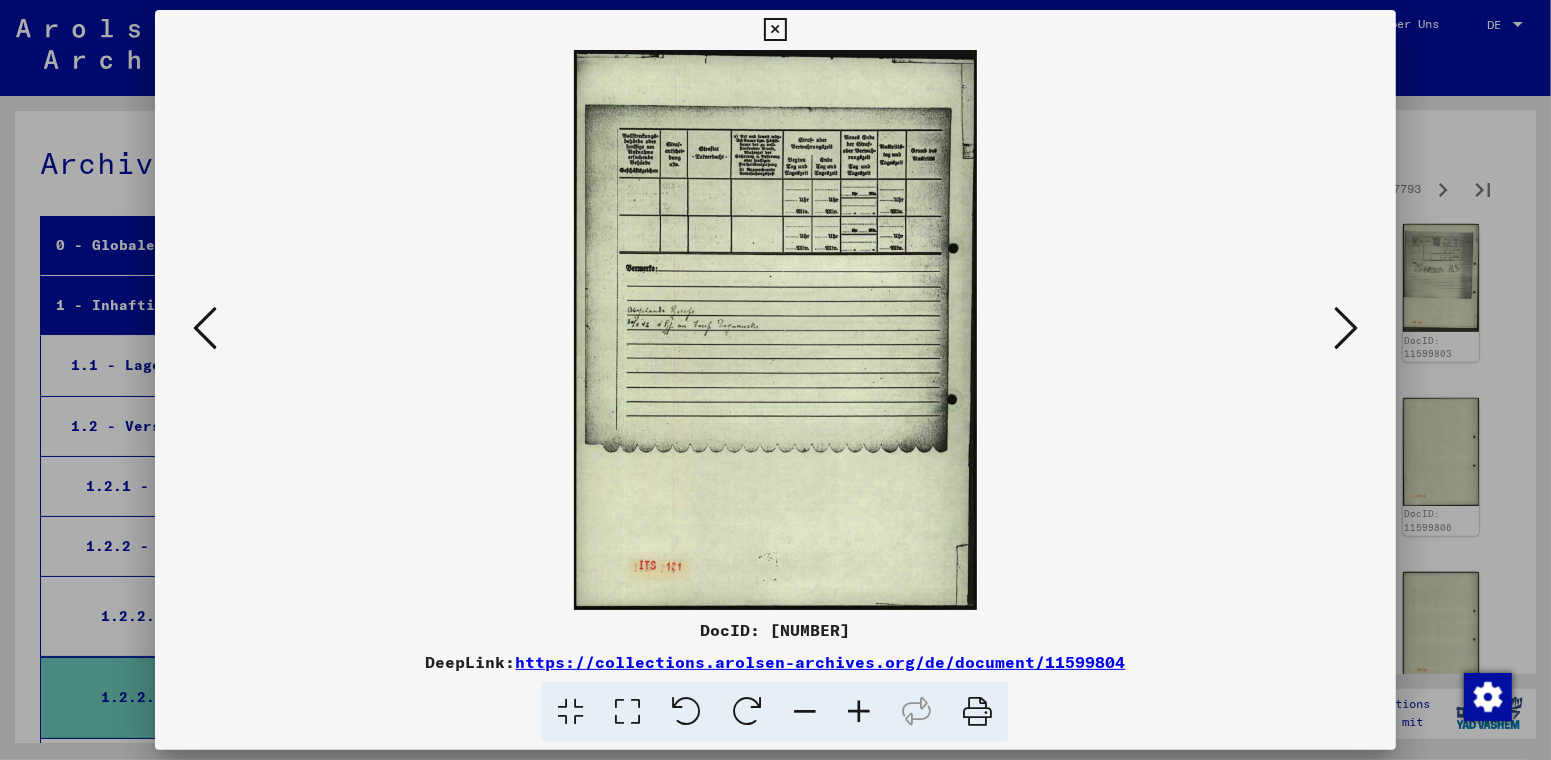 click at bounding box center [1346, 328] 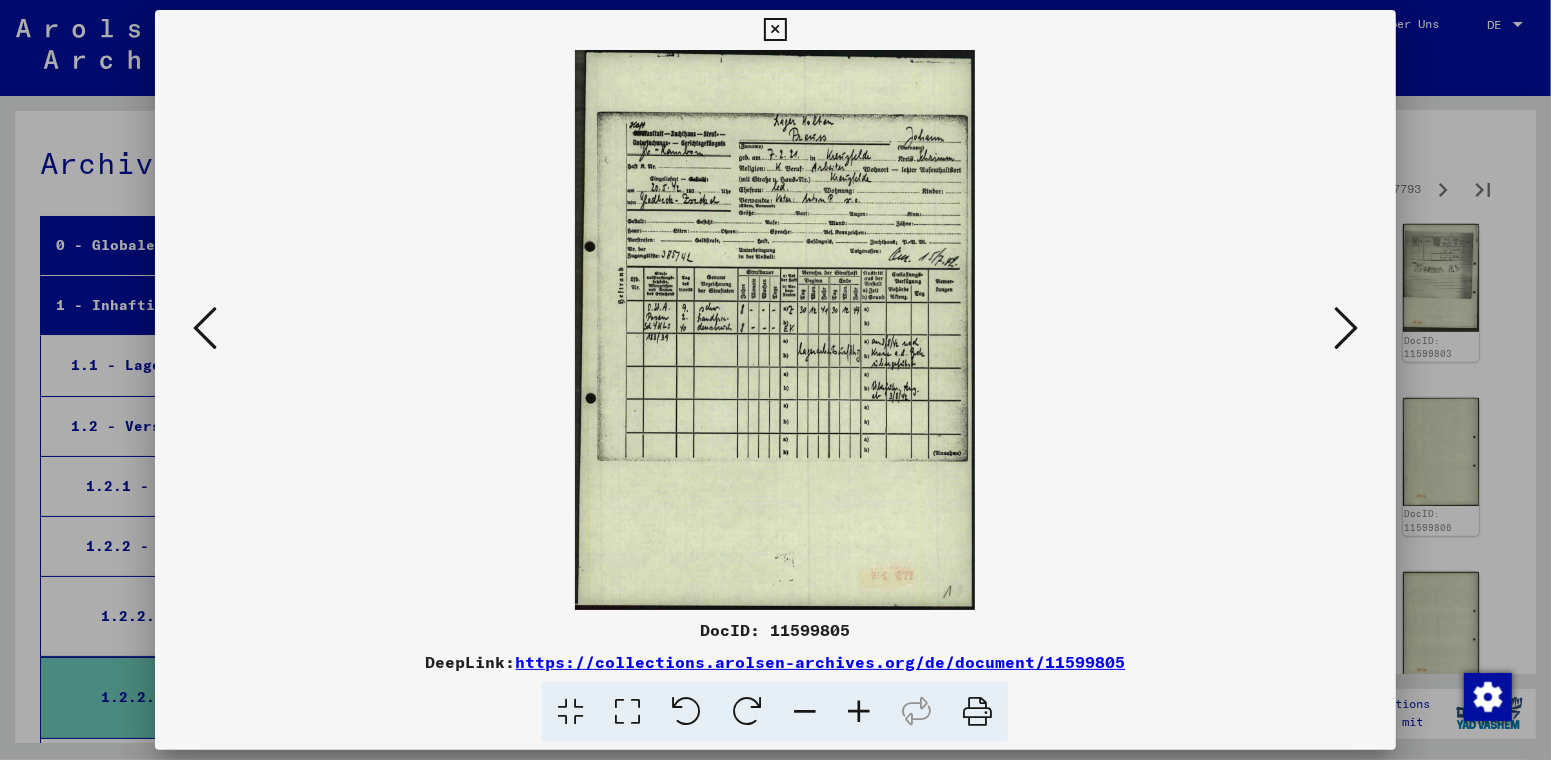 click at bounding box center (1346, 328) 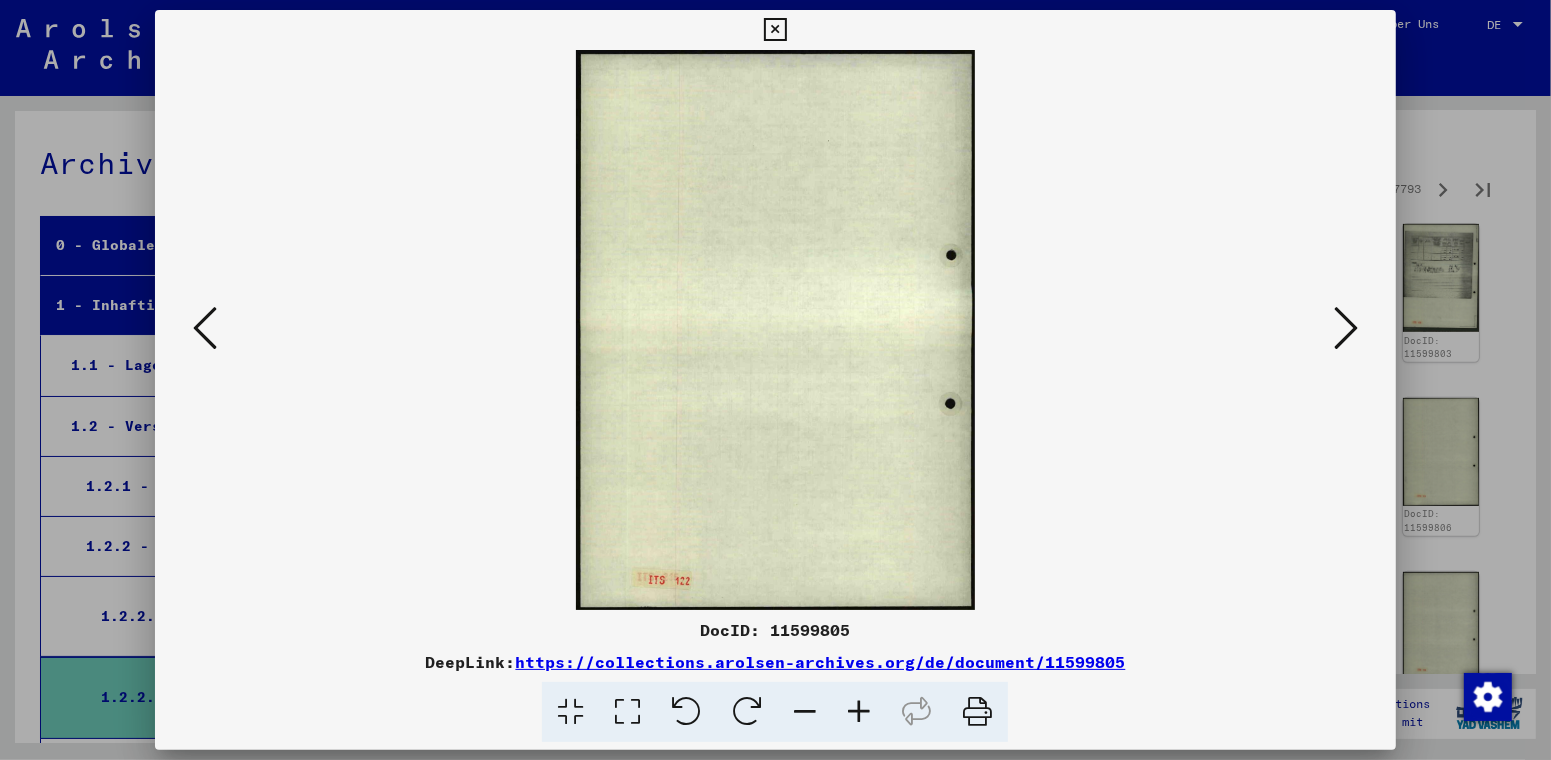 click at bounding box center [1346, 328] 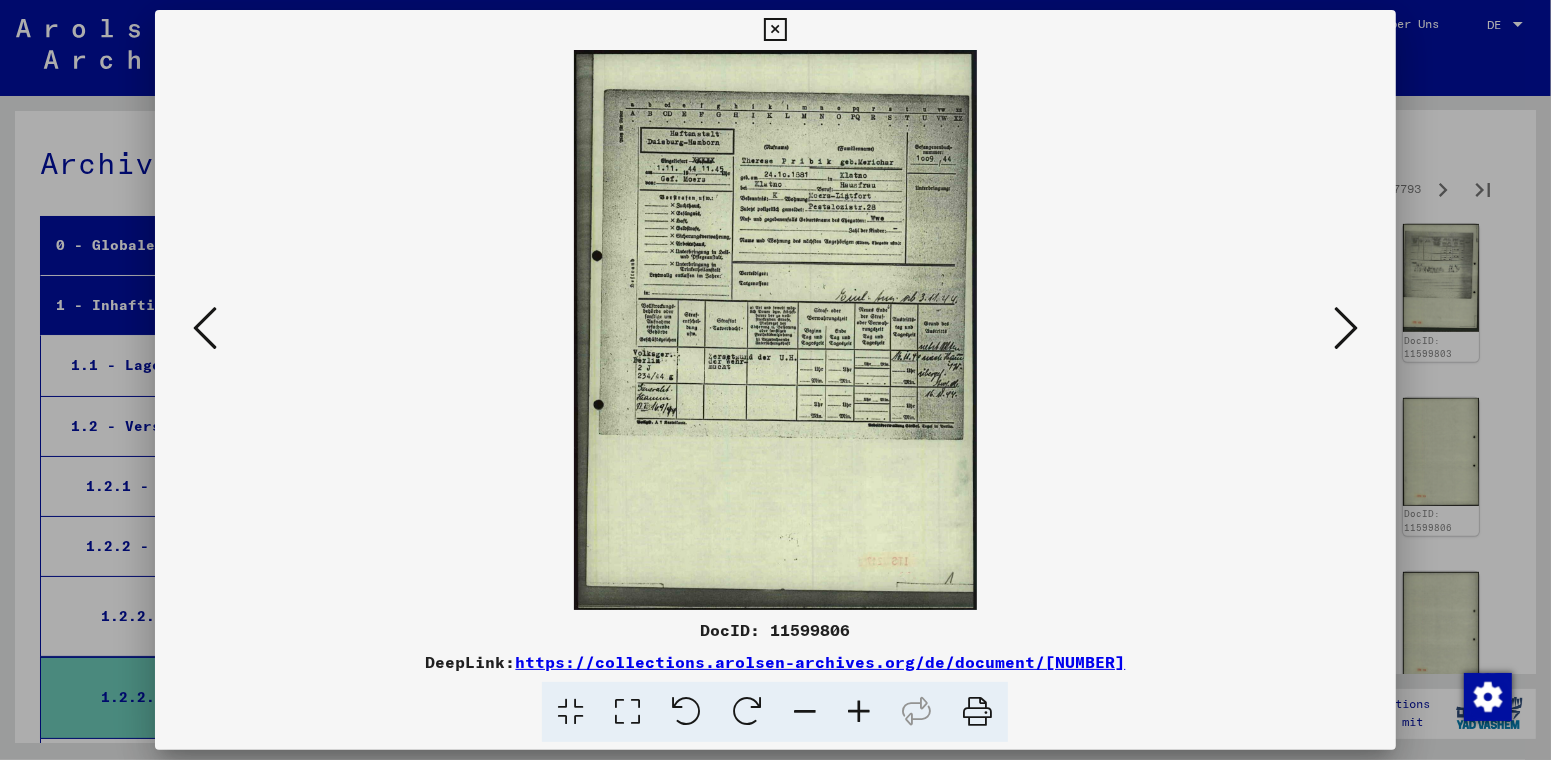 click at bounding box center [1346, 328] 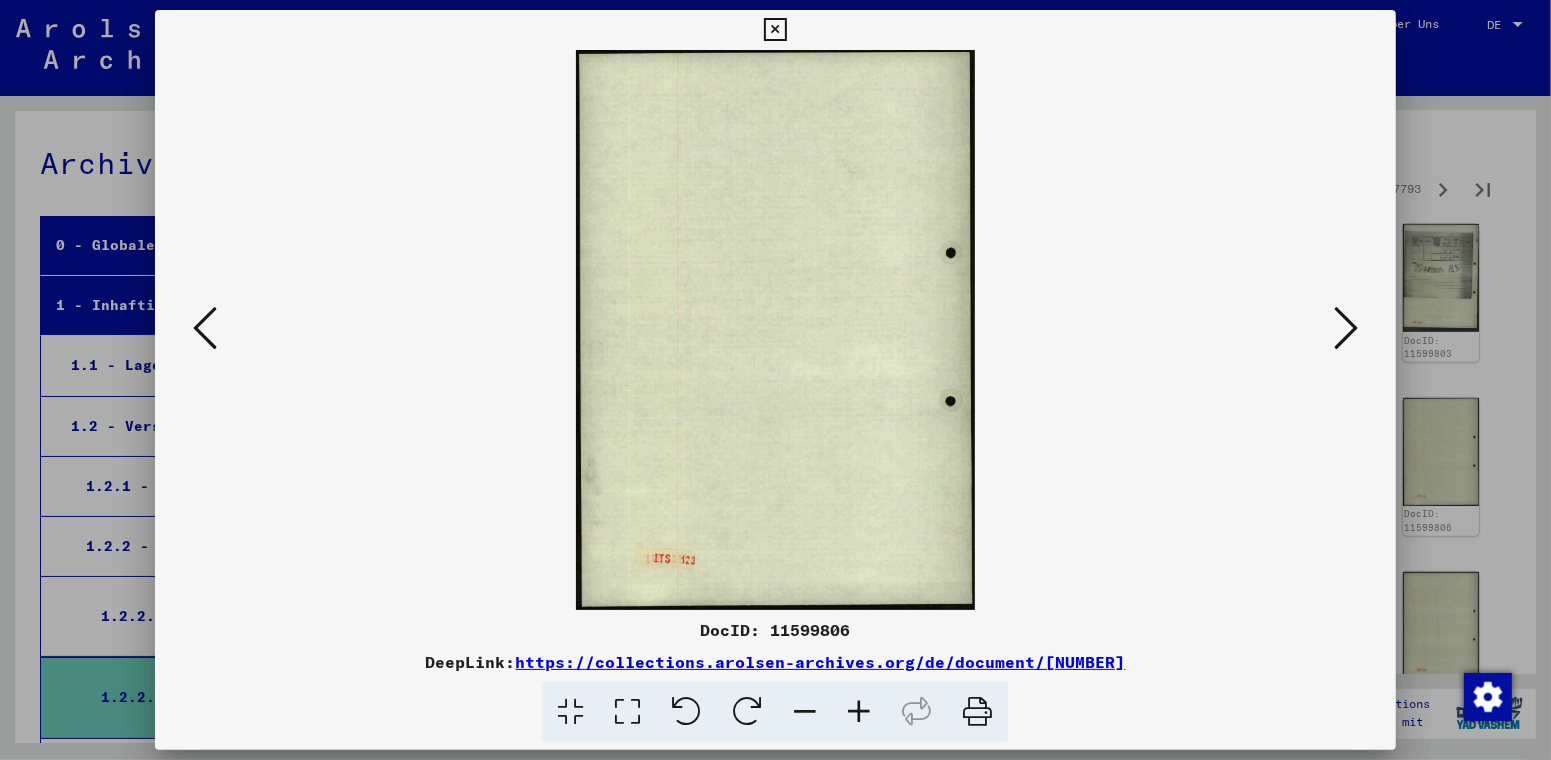 click at bounding box center (1346, 328) 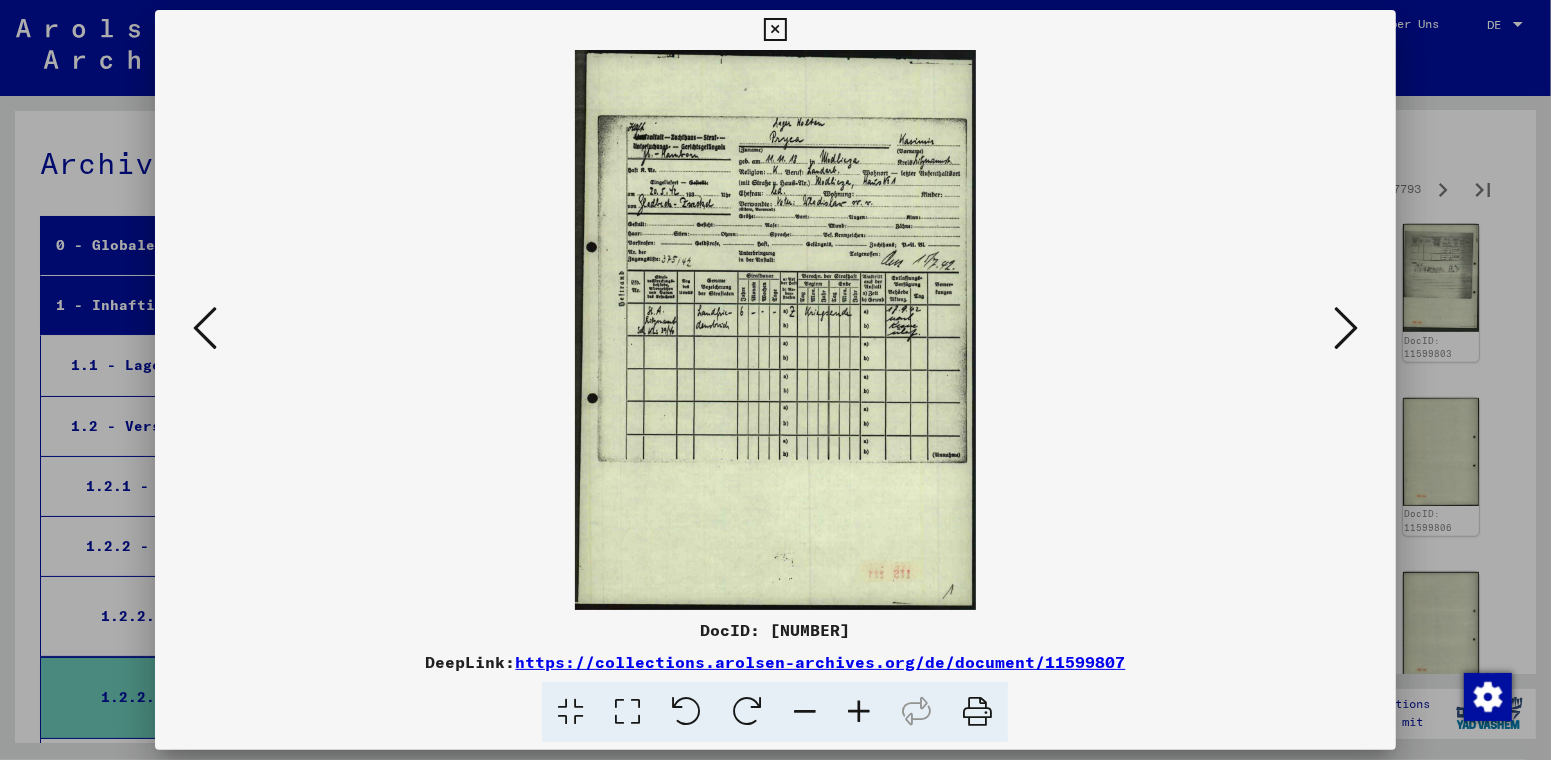 click at bounding box center [1346, 328] 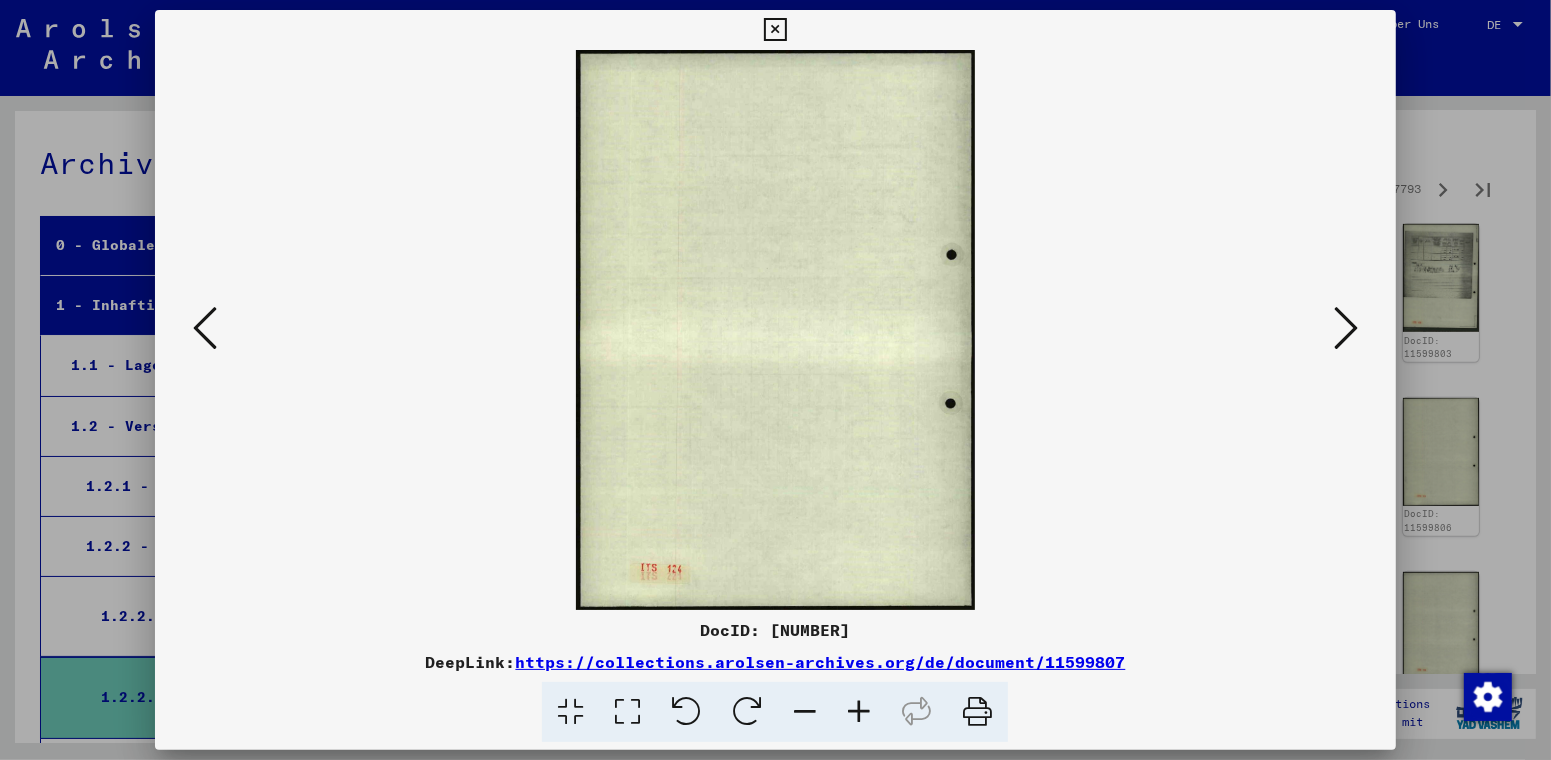 click at bounding box center (1346, 328) 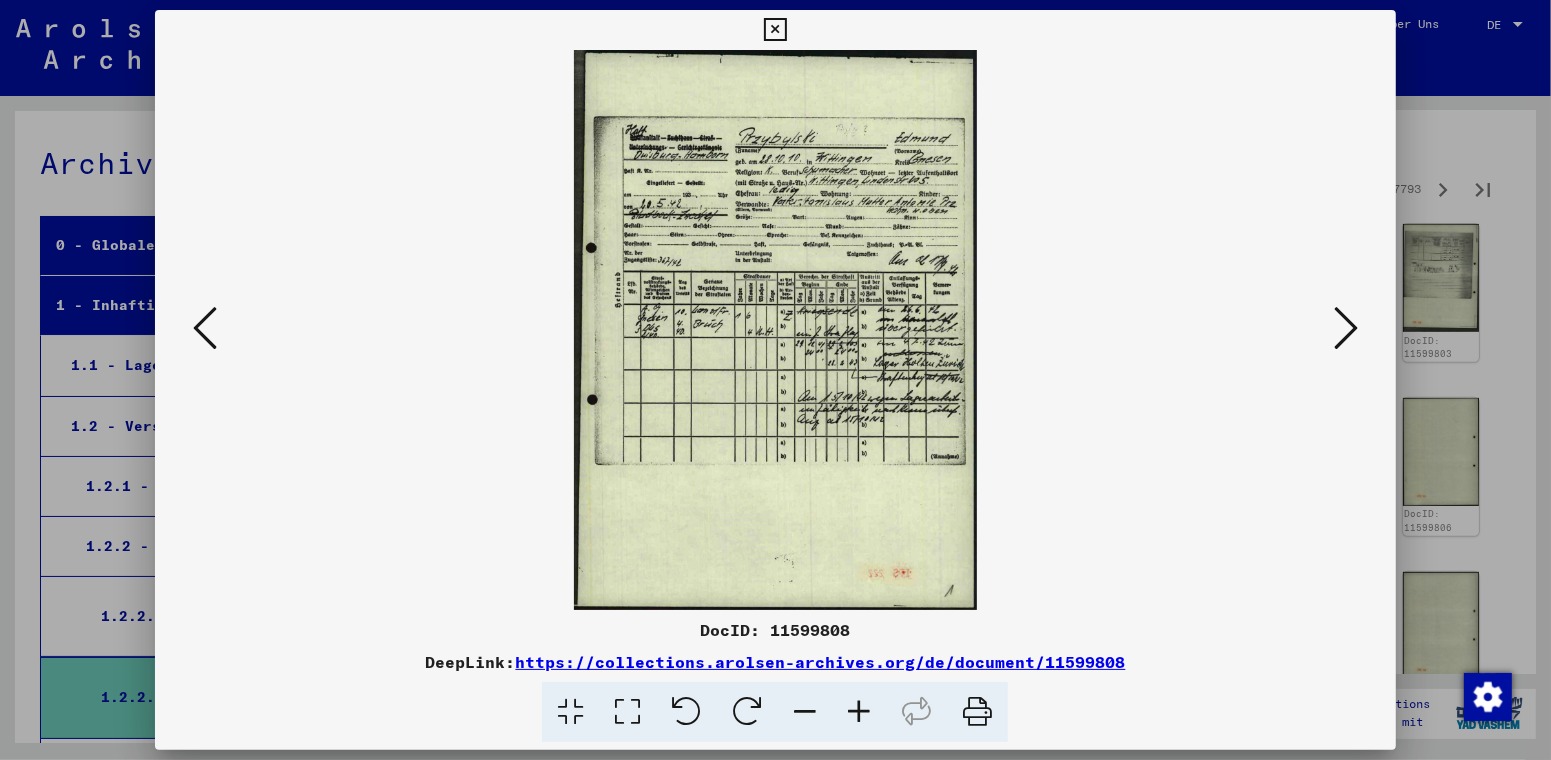 click at bounding box center (1346, 328) 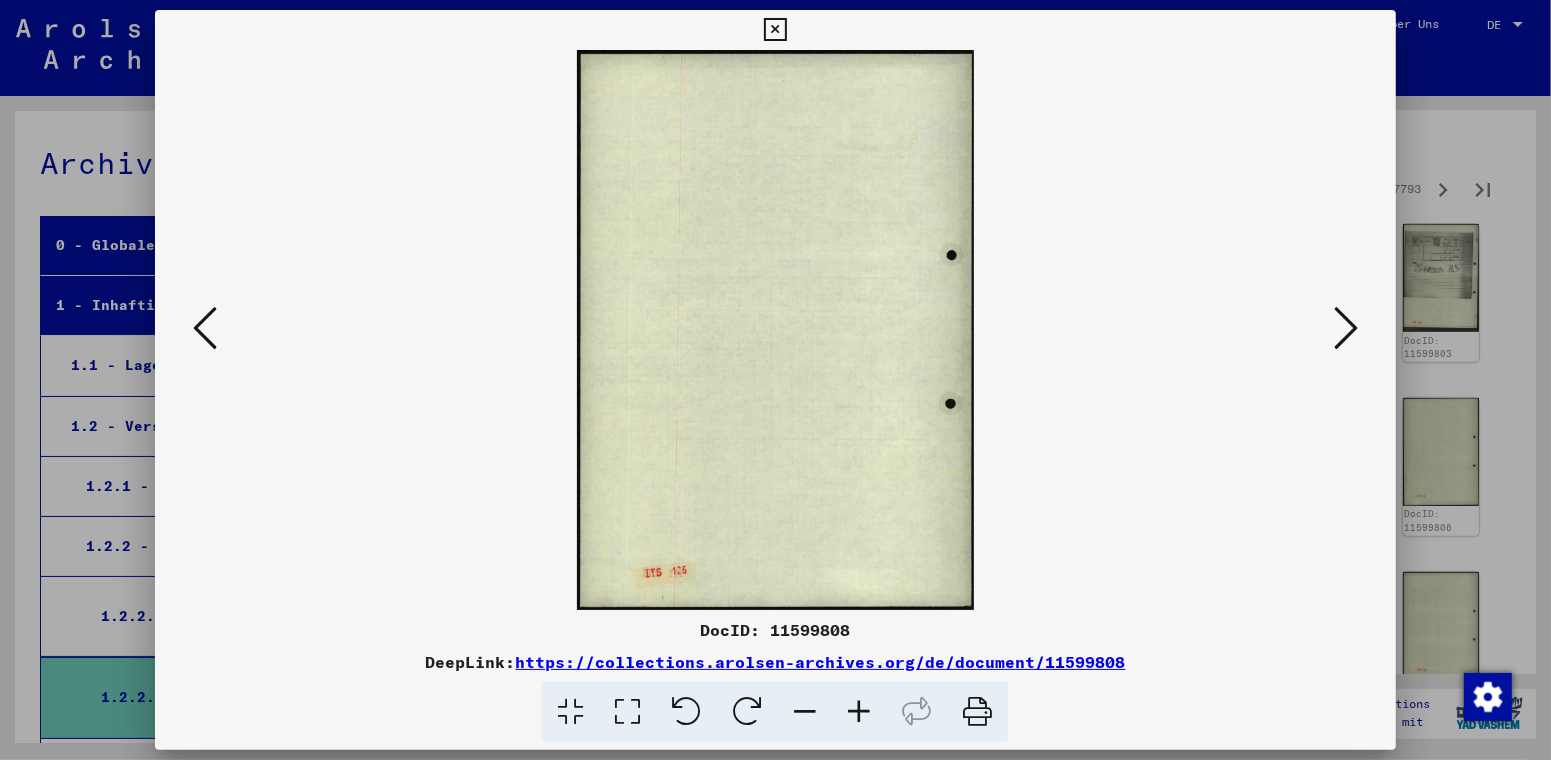 click at bounding box center [1346, 328] 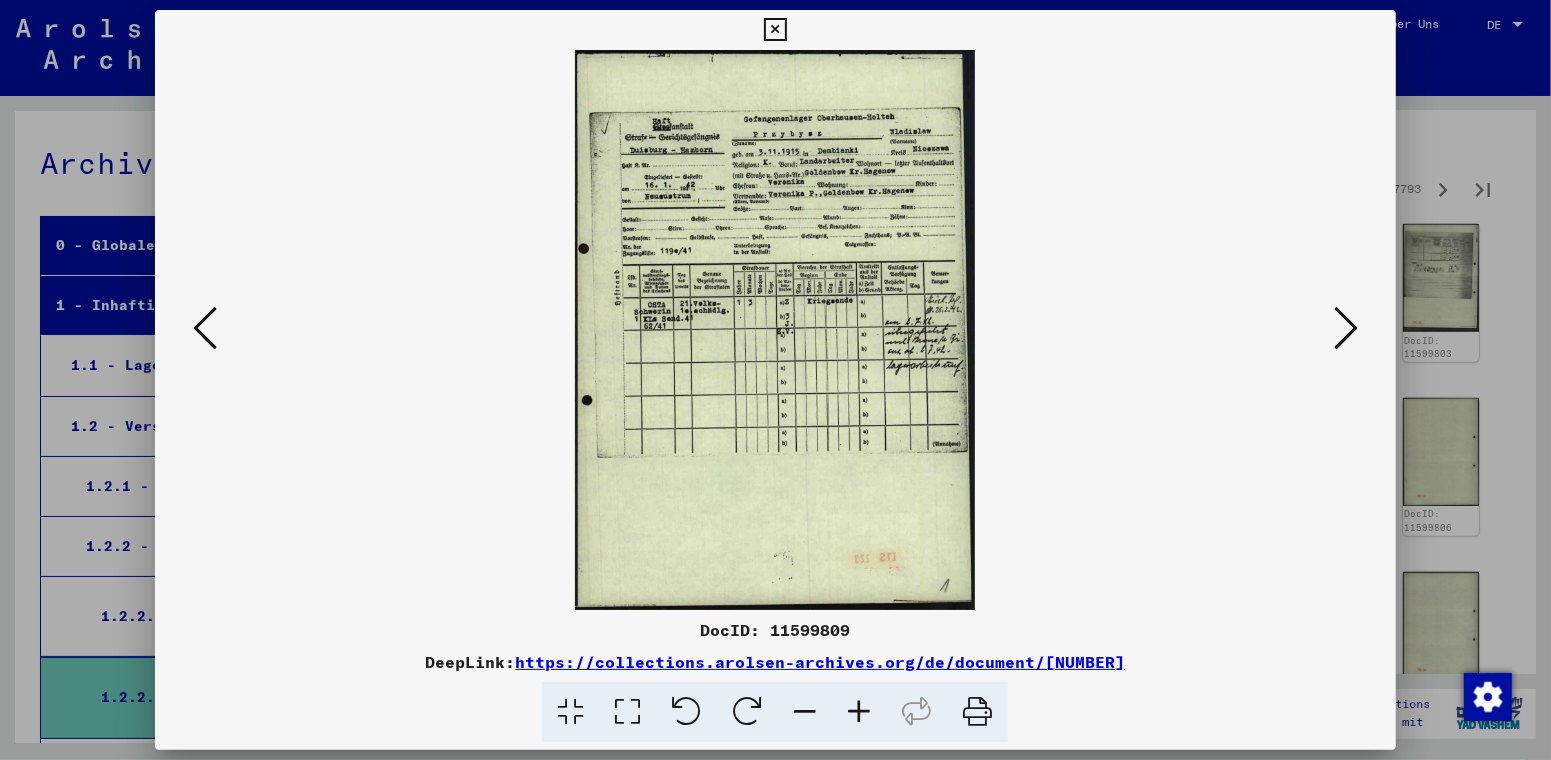 click at bounding box center (1346, 328) 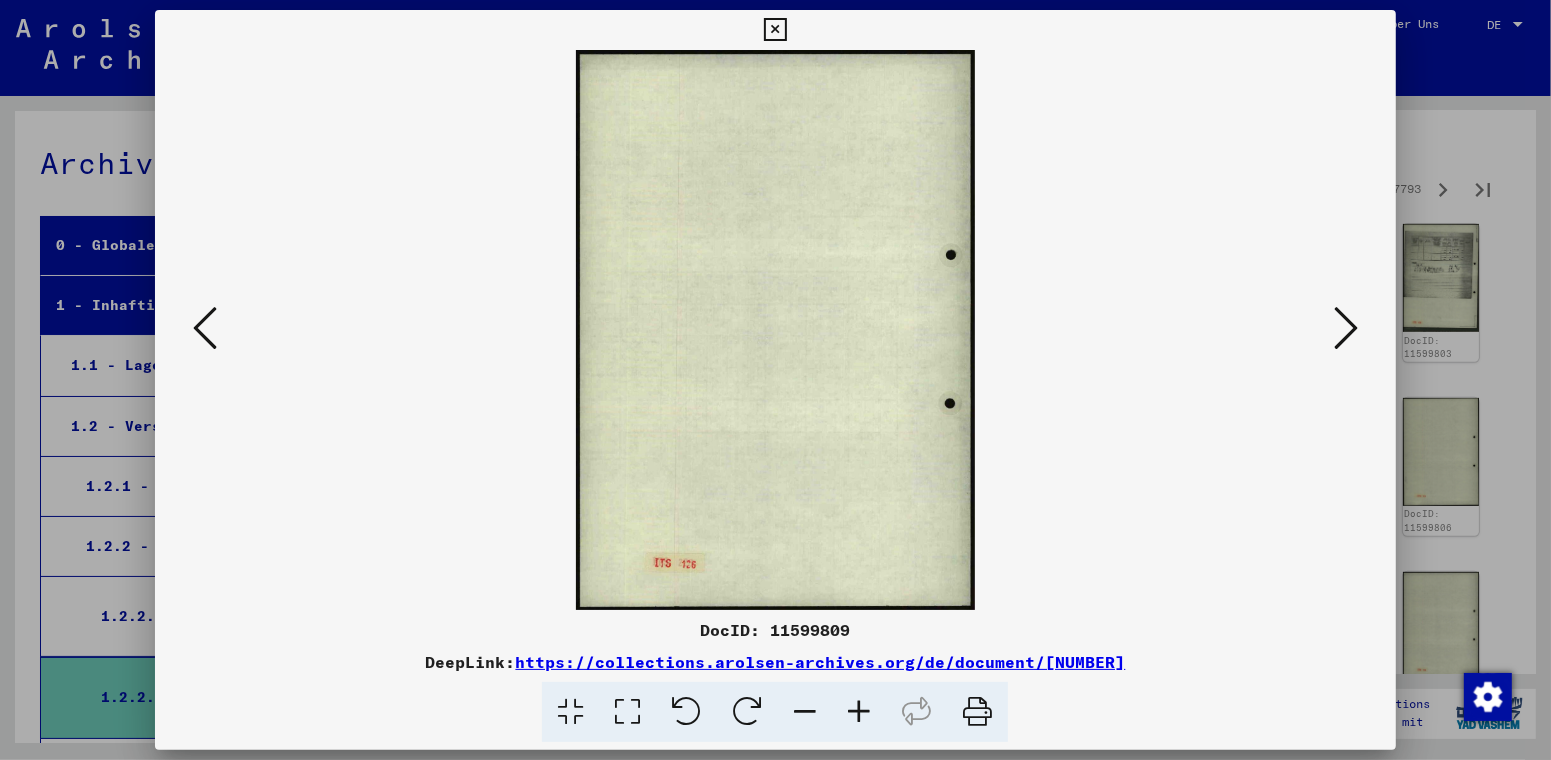 click at bounding box center (1346, 328) 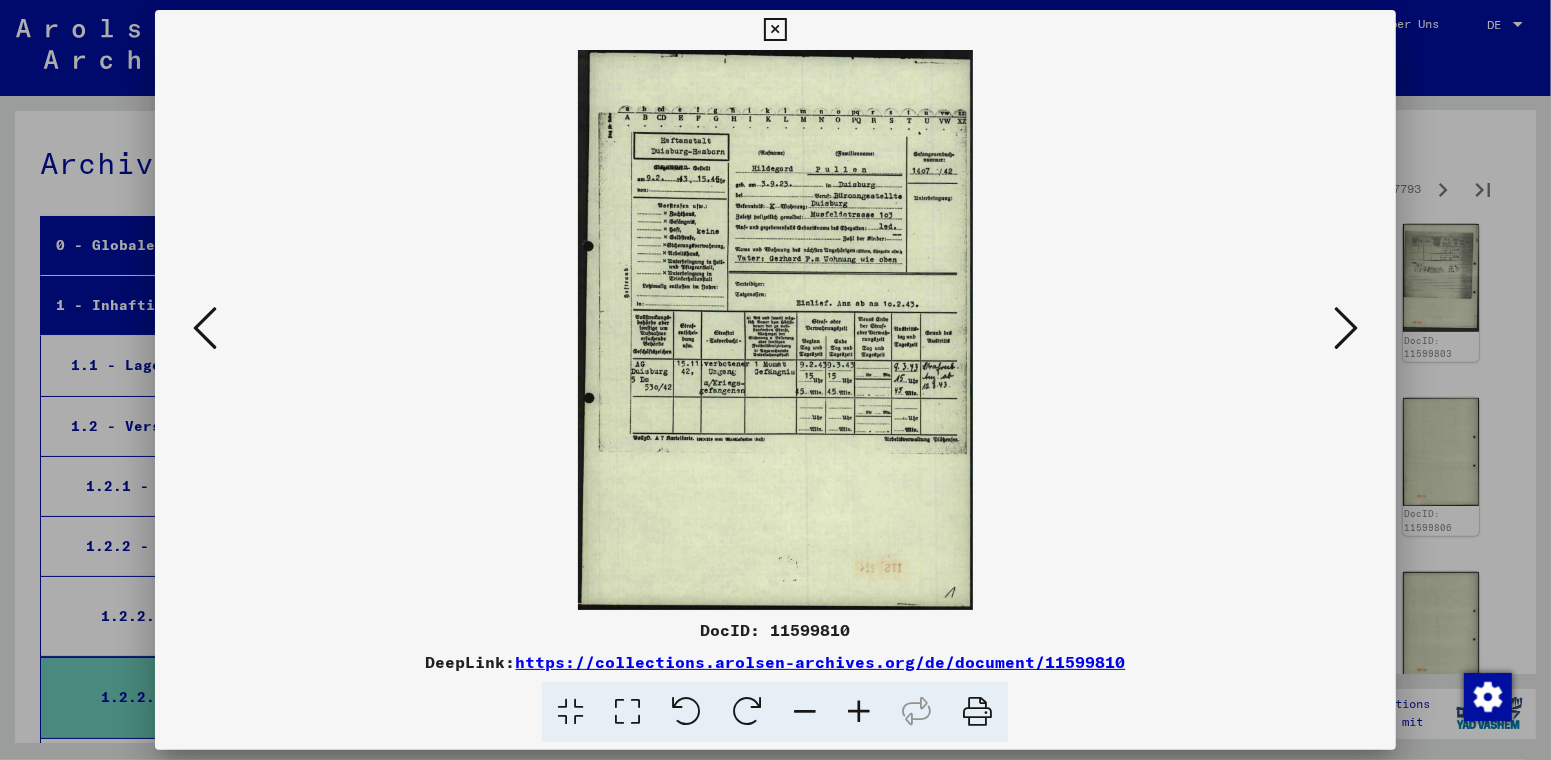 click at bounding box center [1346, 328] 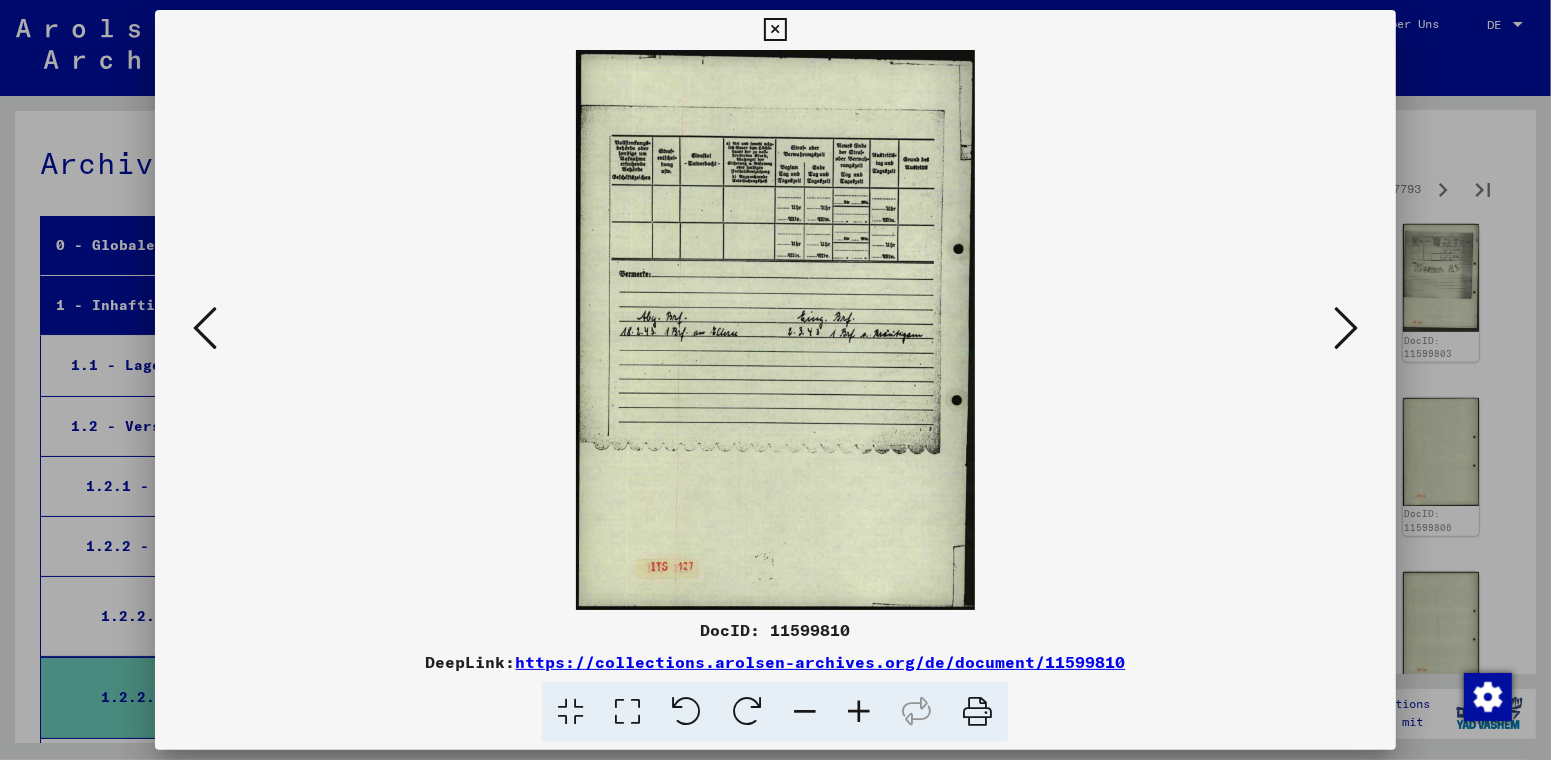 click at bounding box center (1346, 328) 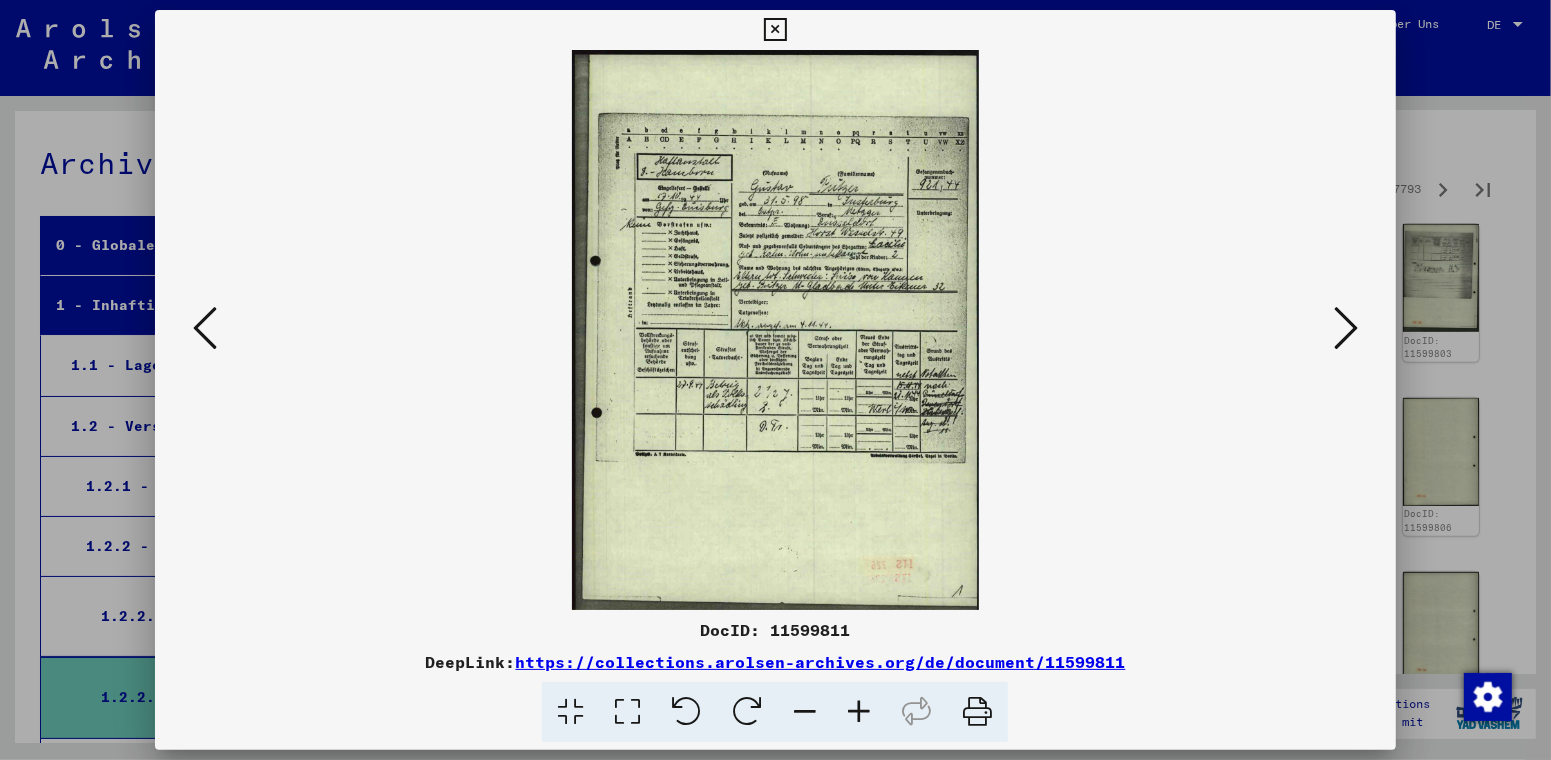 click at bounding box center [1346, 328] 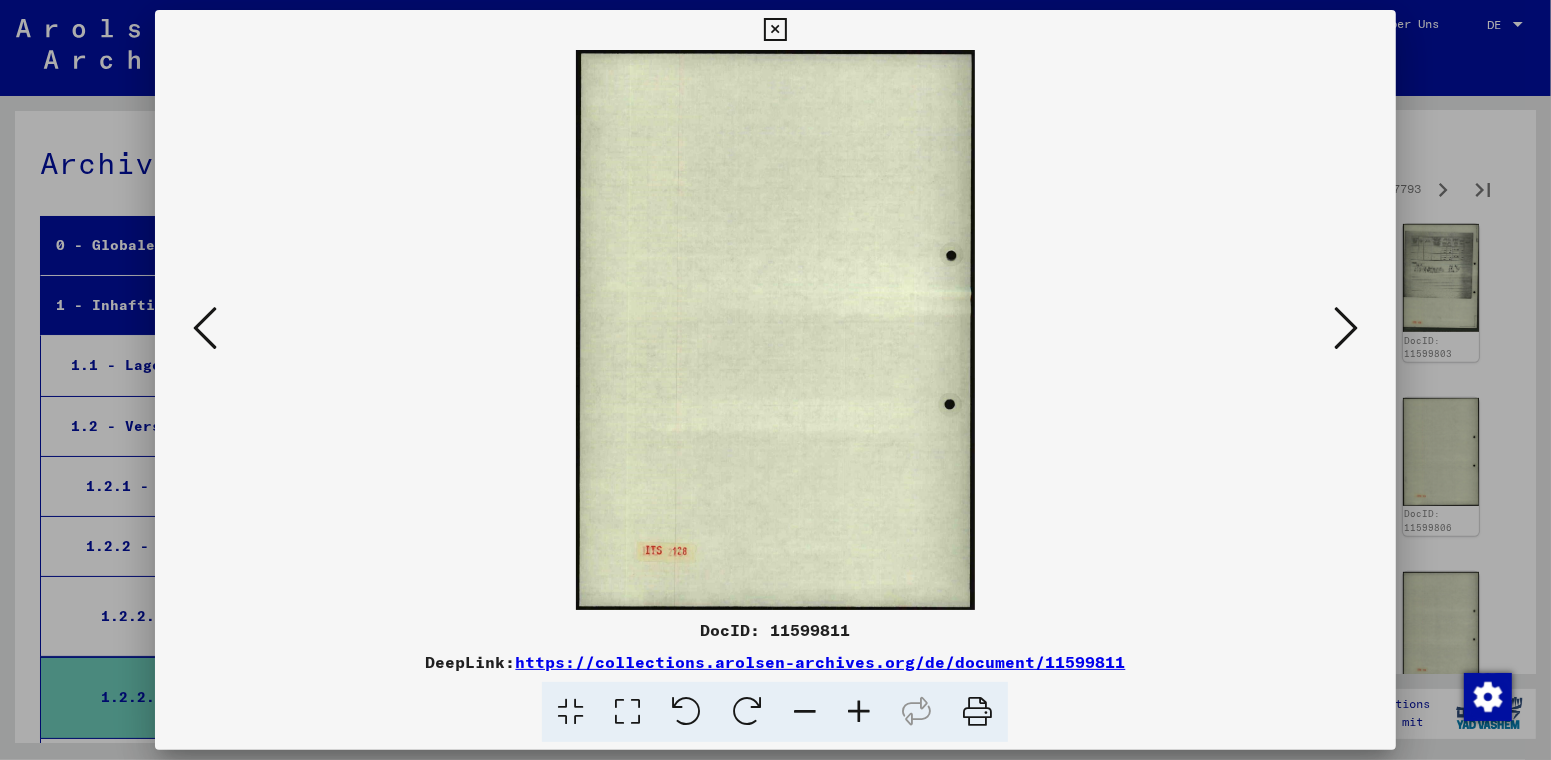 click at bounding box center (1346, 328) 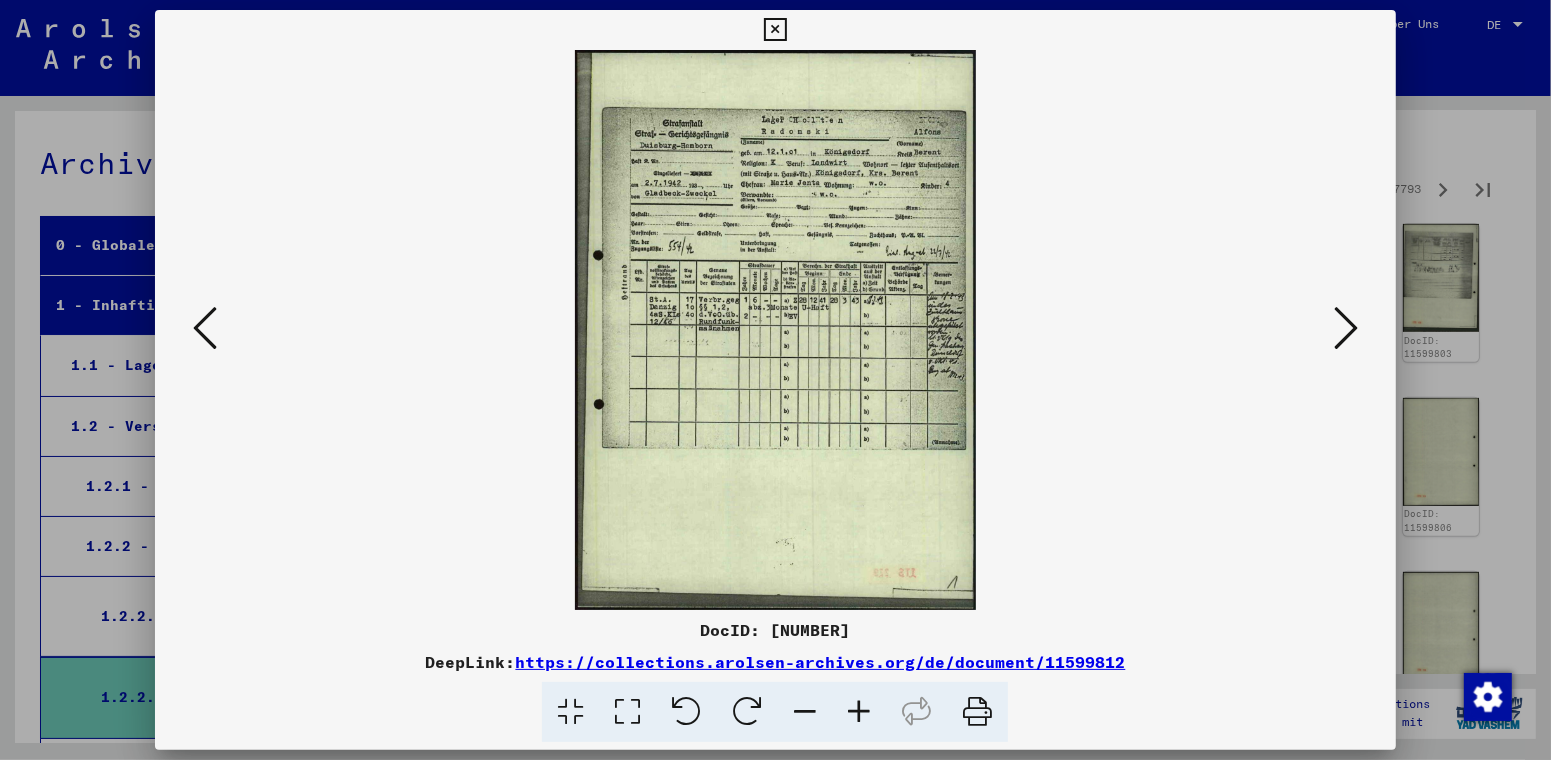 click at bounding box center (1346, 328) 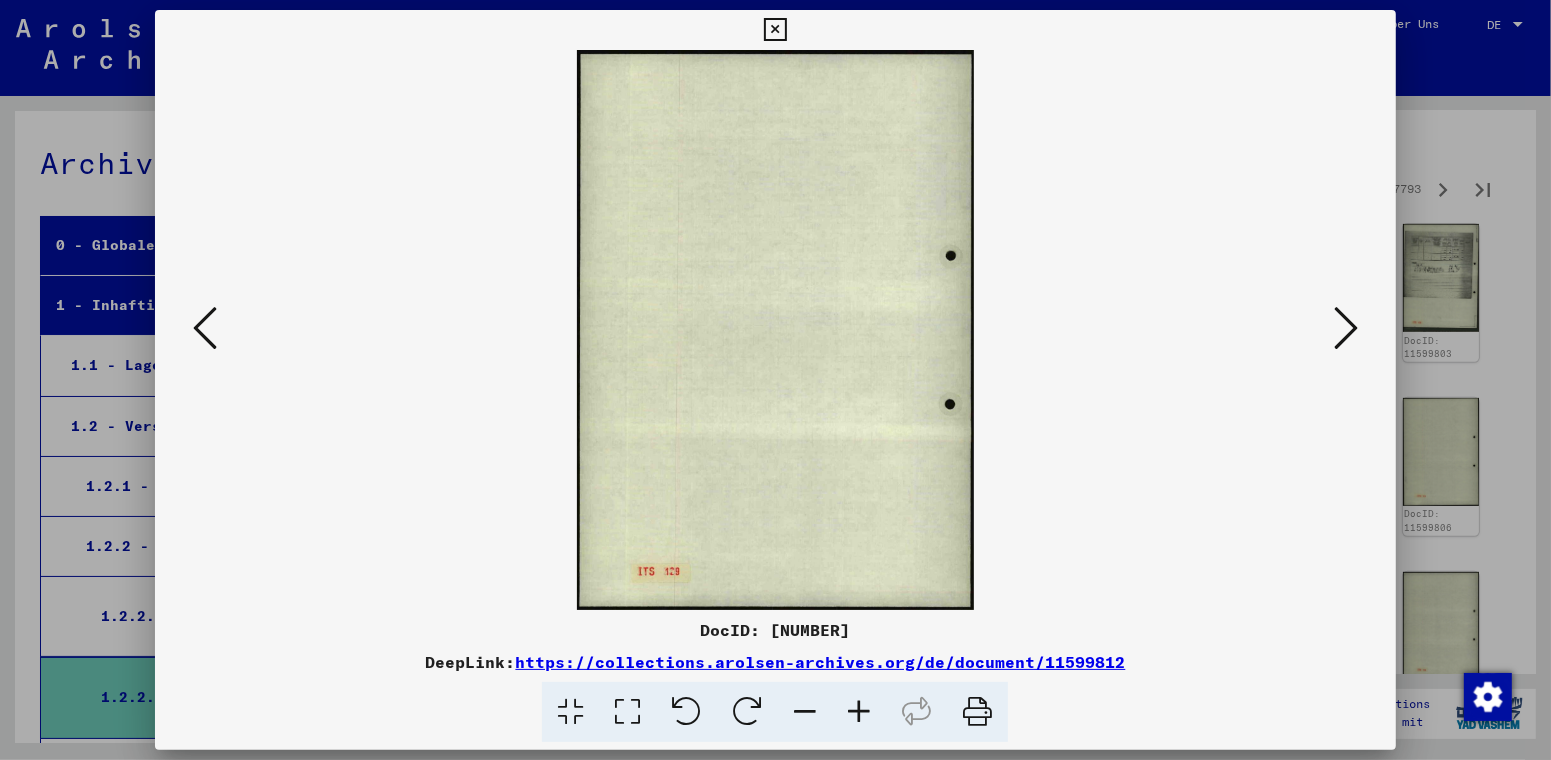 click at bounding box center (1346, 328) 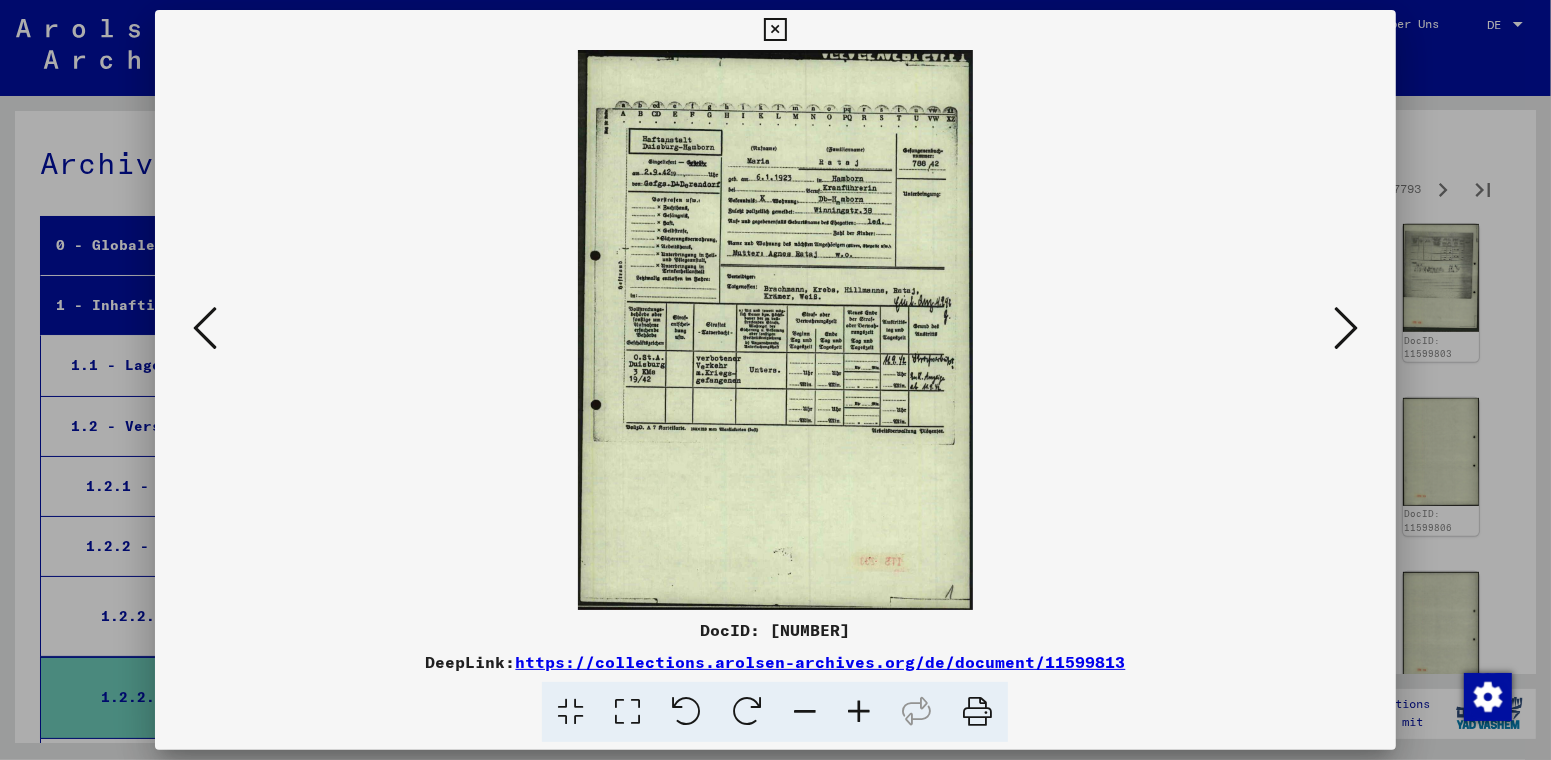 click at bounding box center [1346, 328] 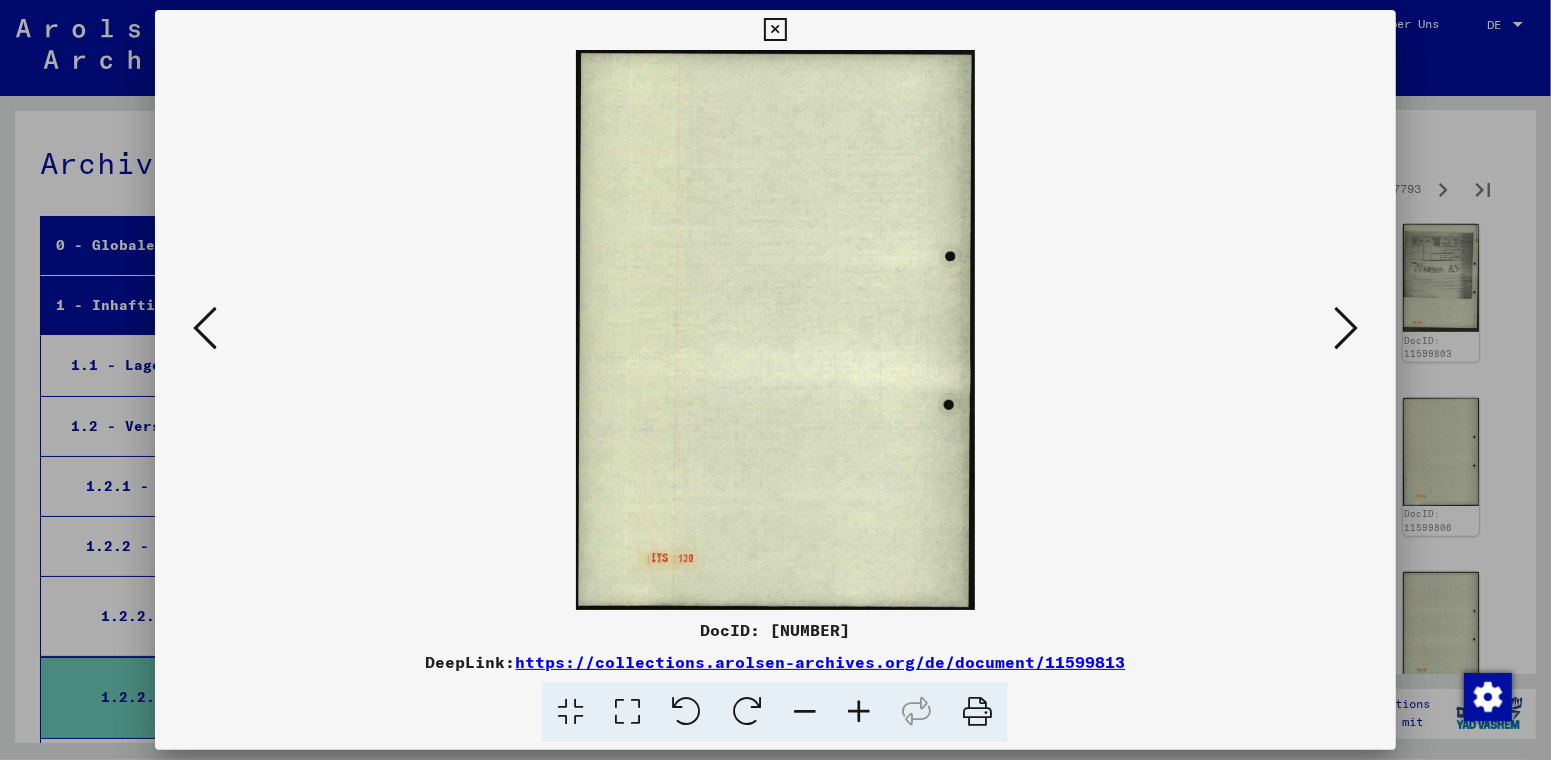 click at bounding box center (1346, 328) 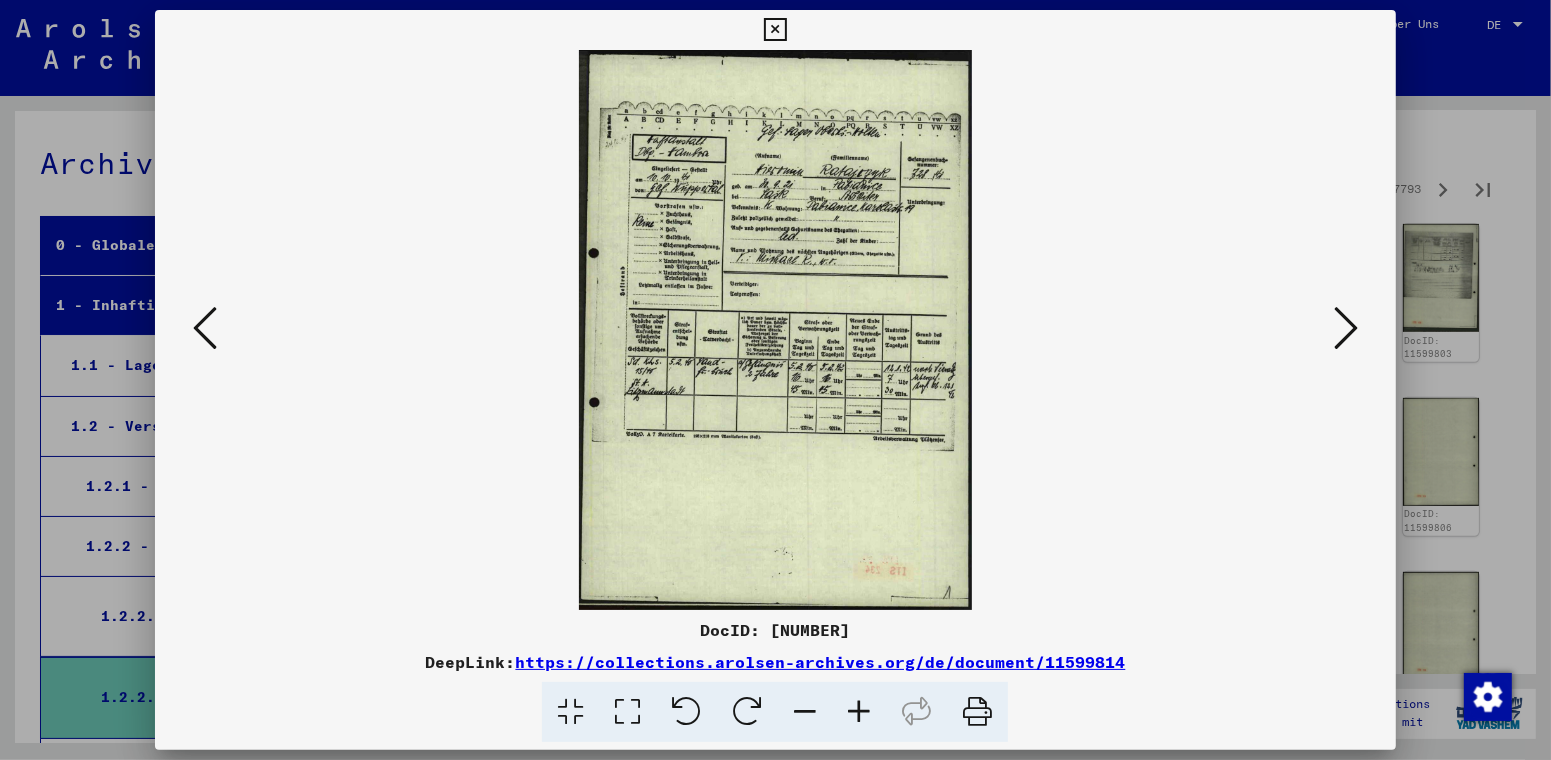 click at bounding box center (1346, 328) 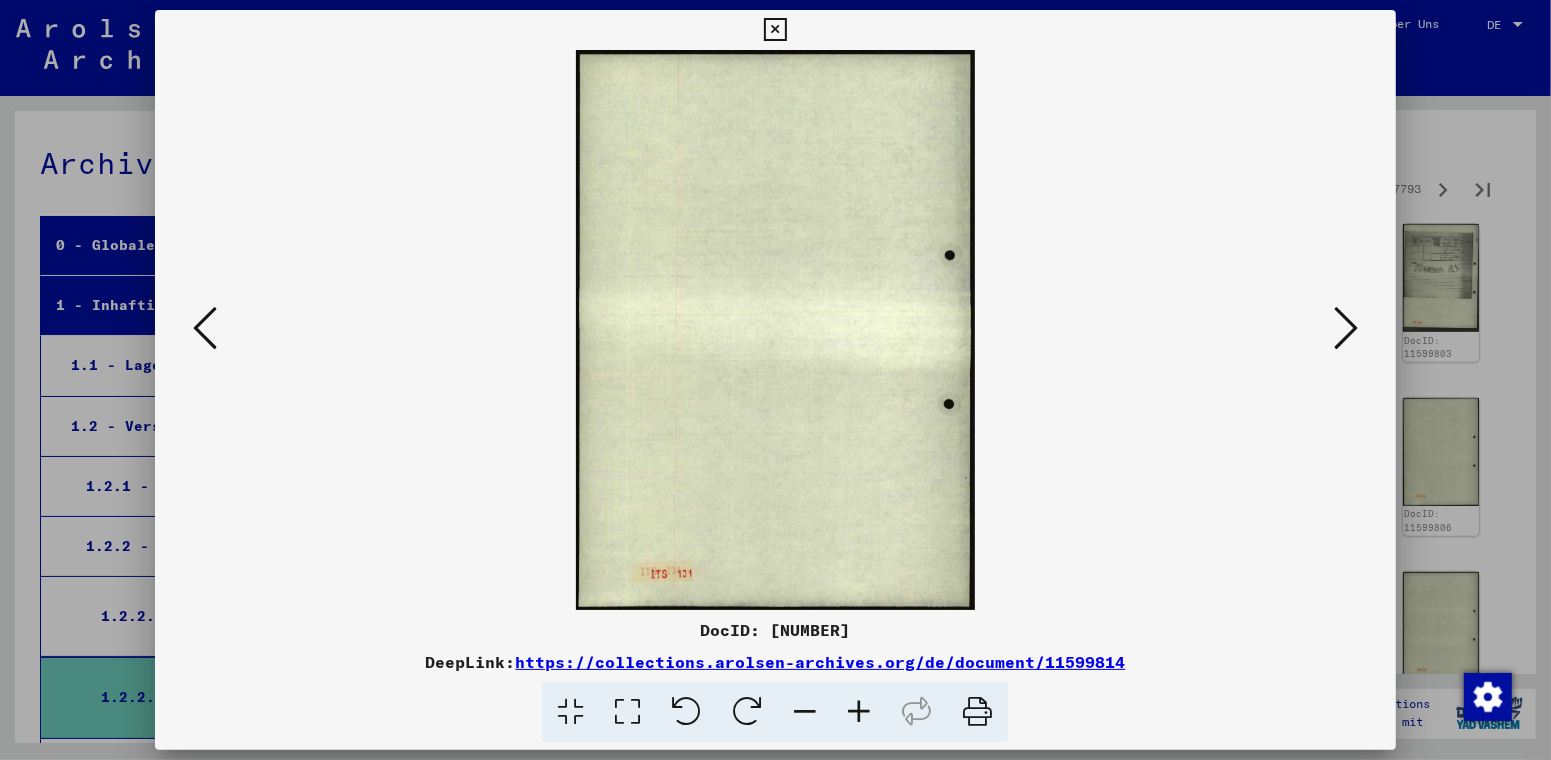 click at bounding box center [1346, 328] 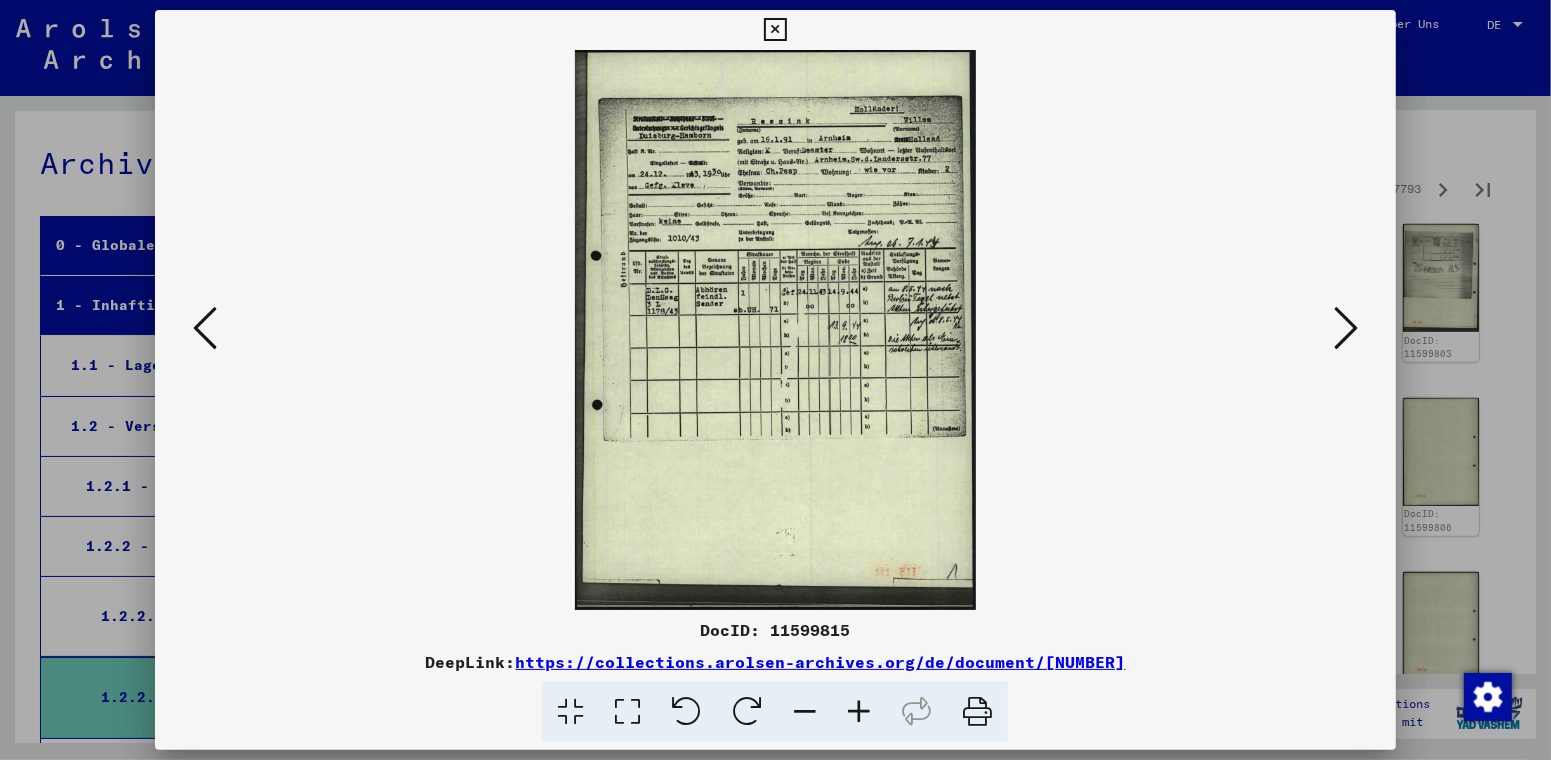 click at bounding box center [1346, 328] 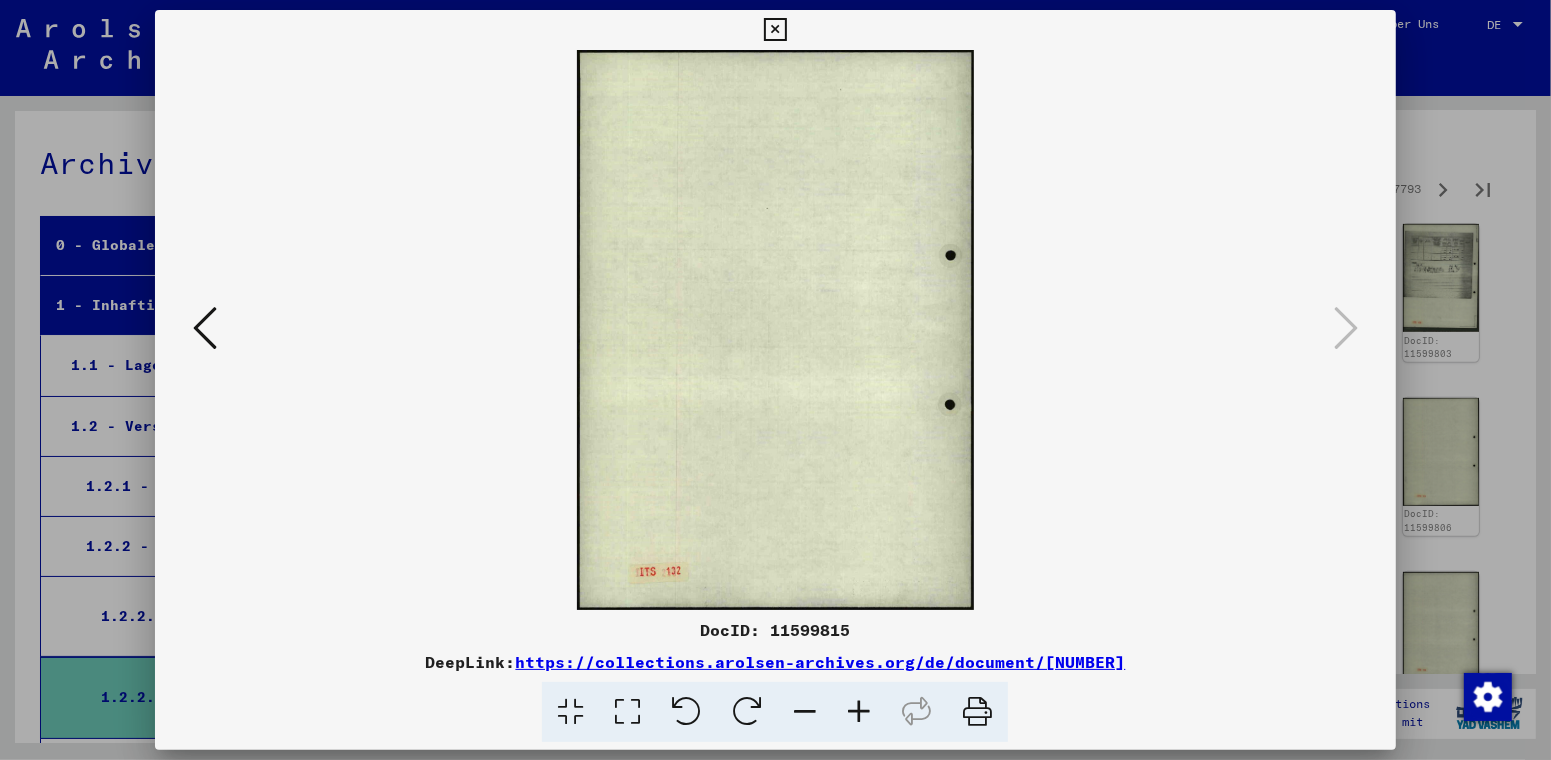 click at bounding box center [775, 30] 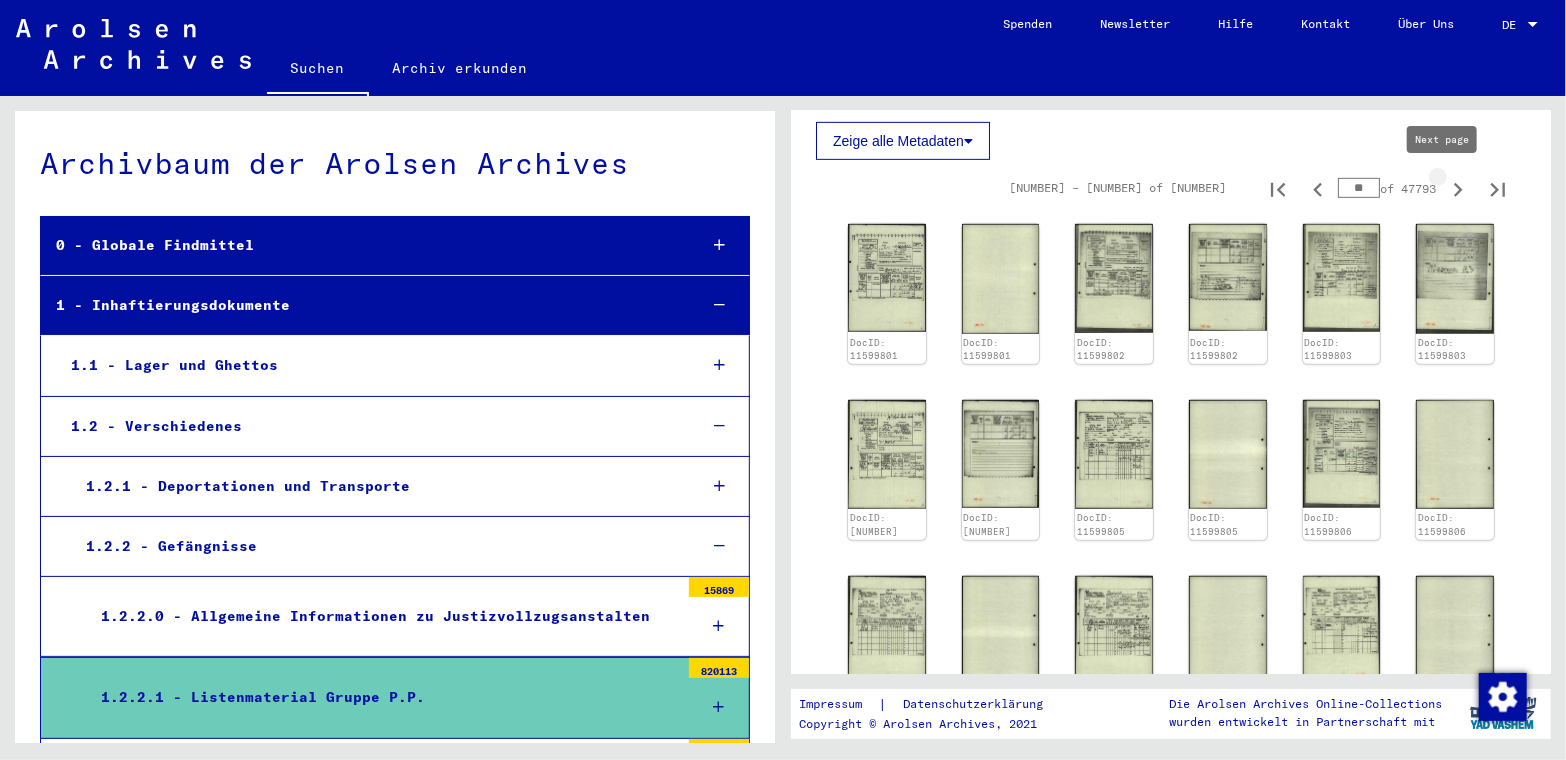 click 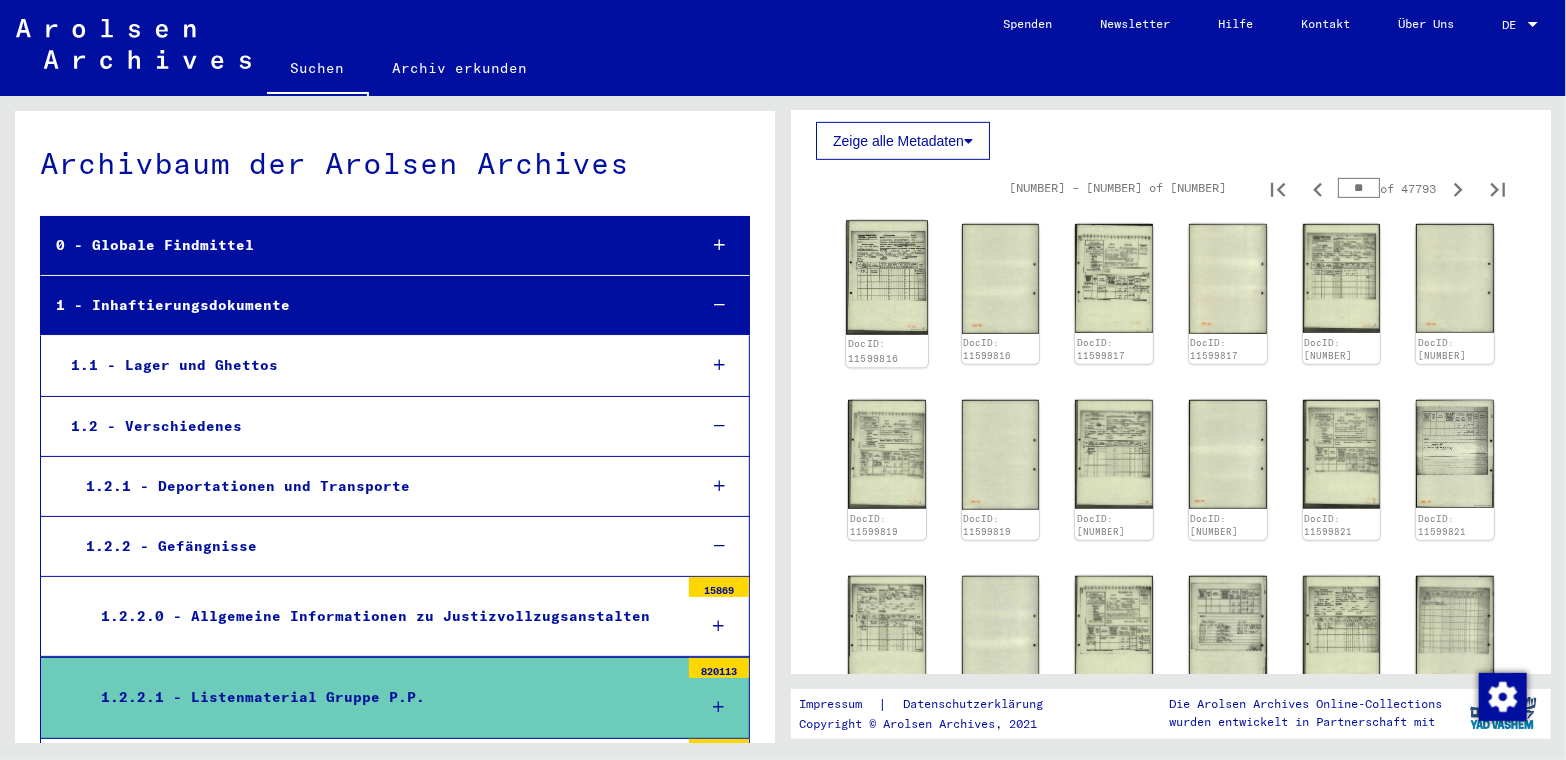 click 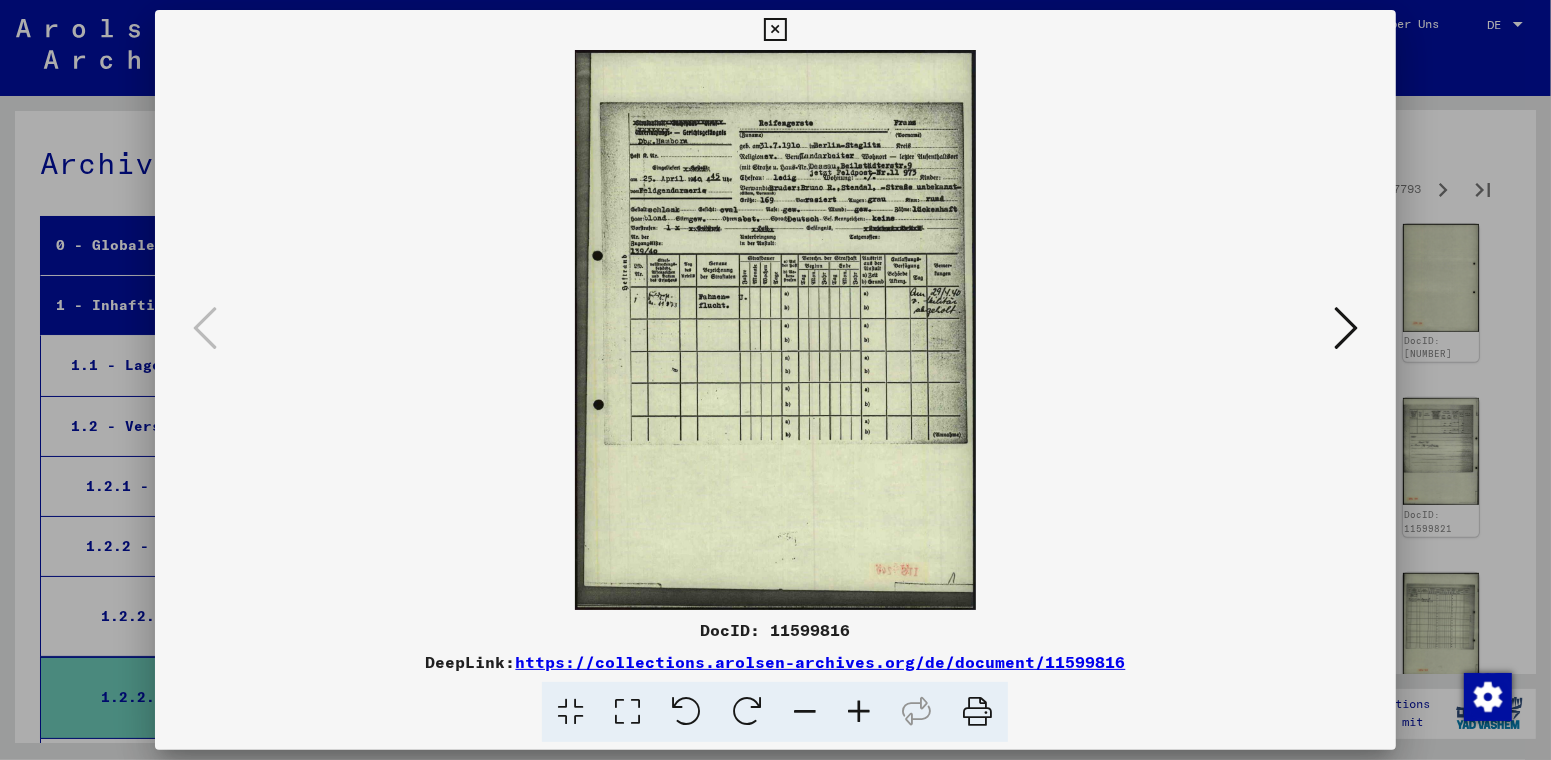 click at bounding box center (1346, 328) 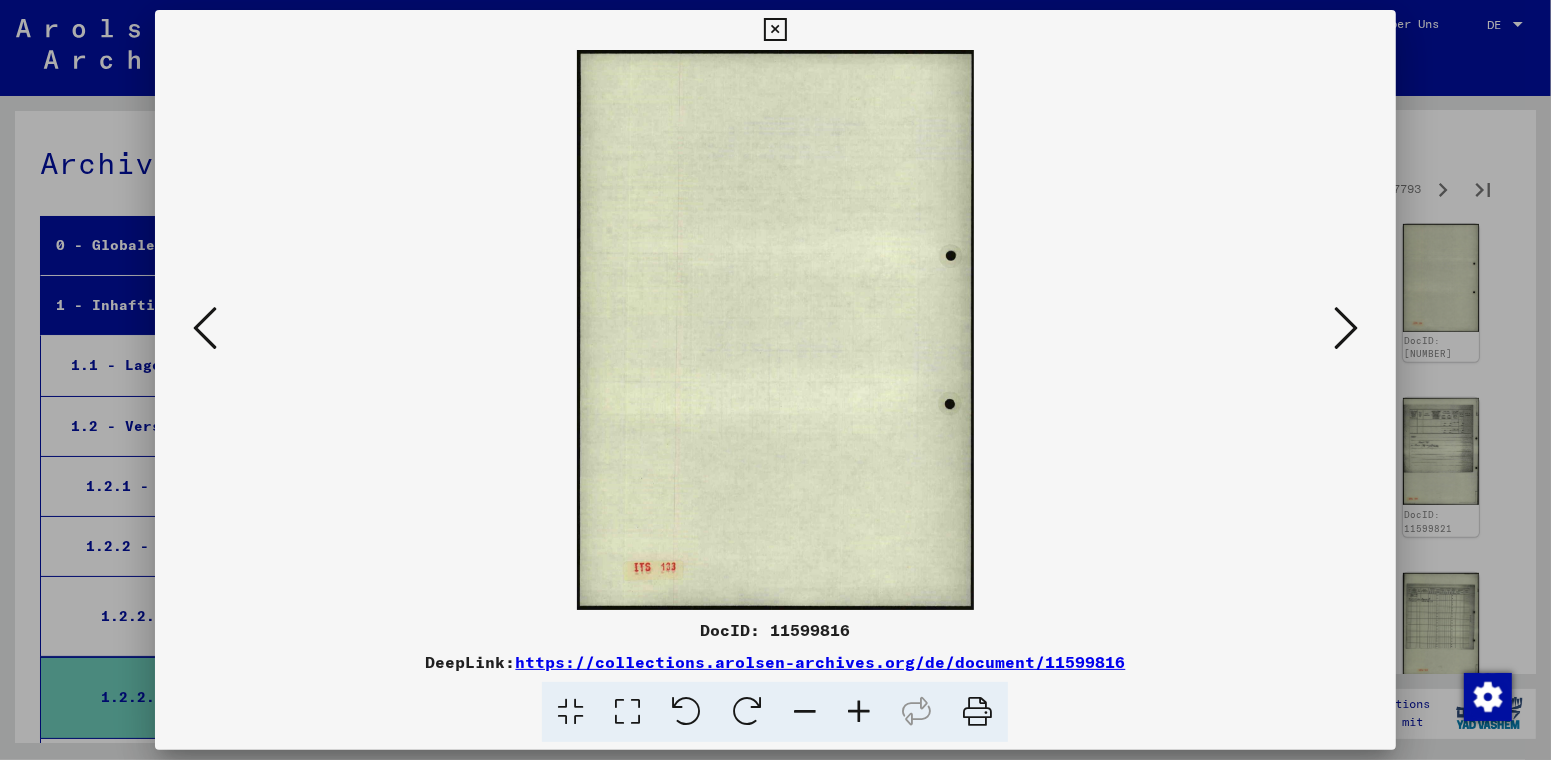 click at bounding box center [1346, 328] 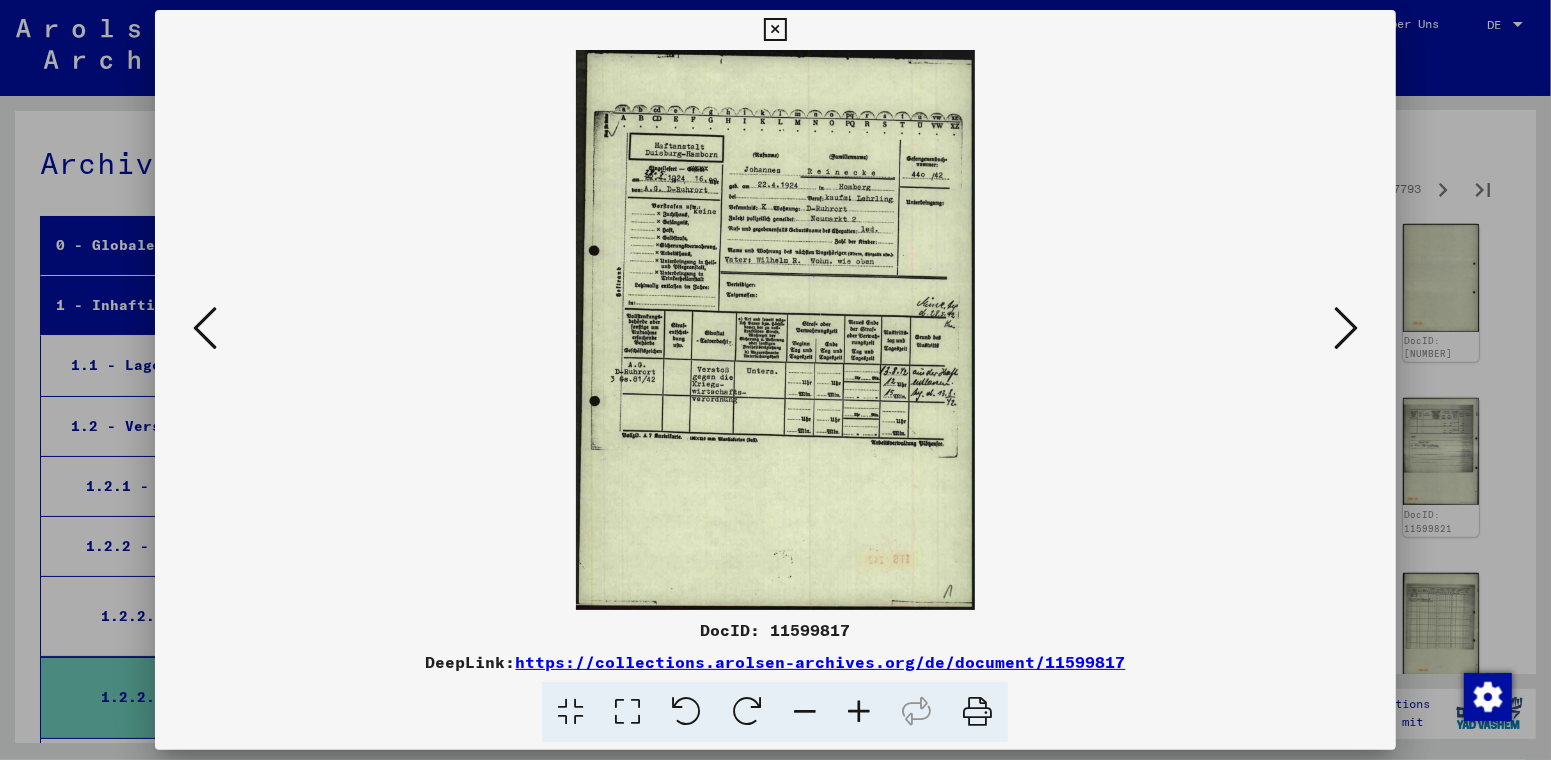 click at bounding box center (1346, 328) 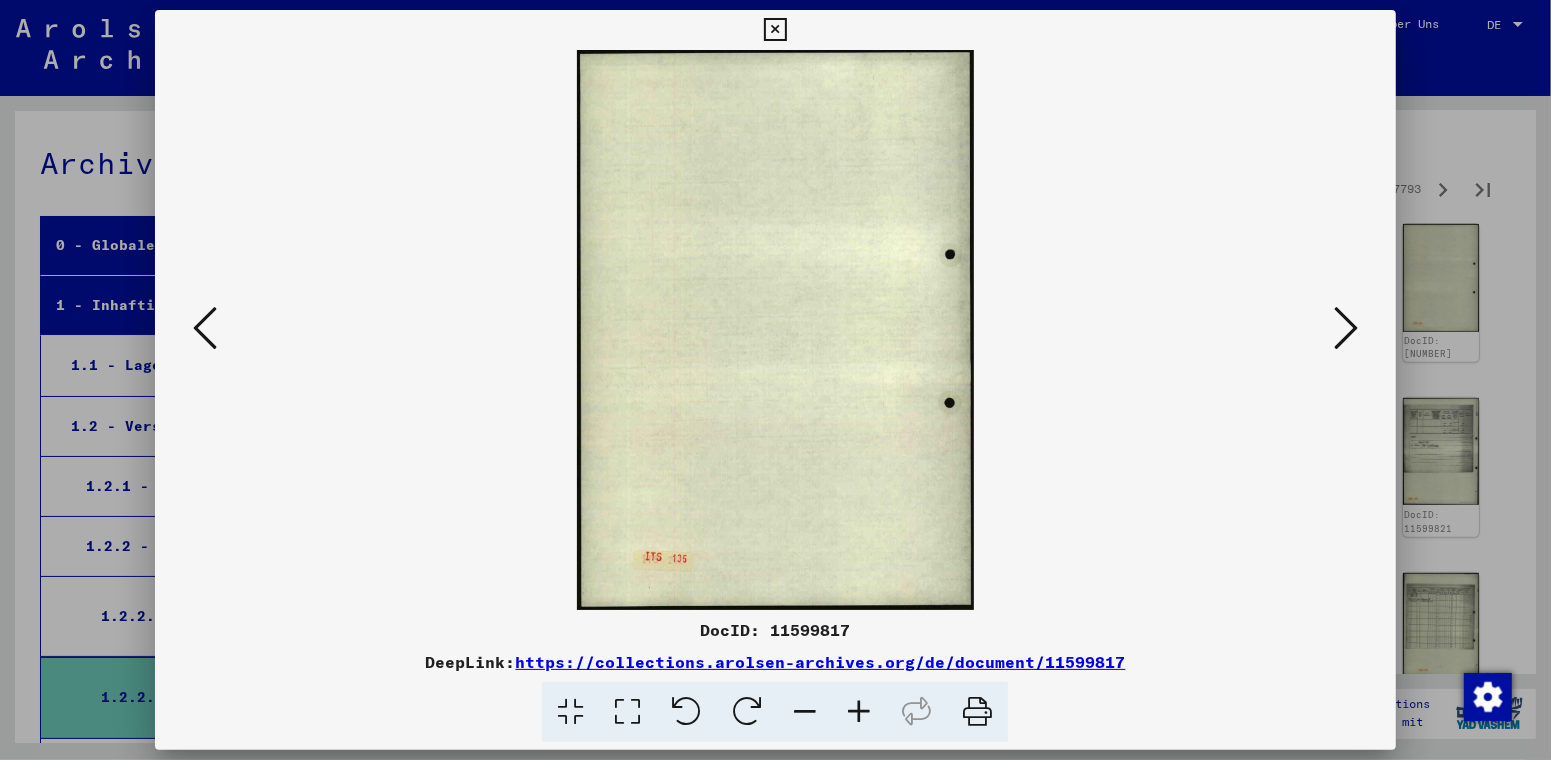 click at bounding box center [1346, 328] 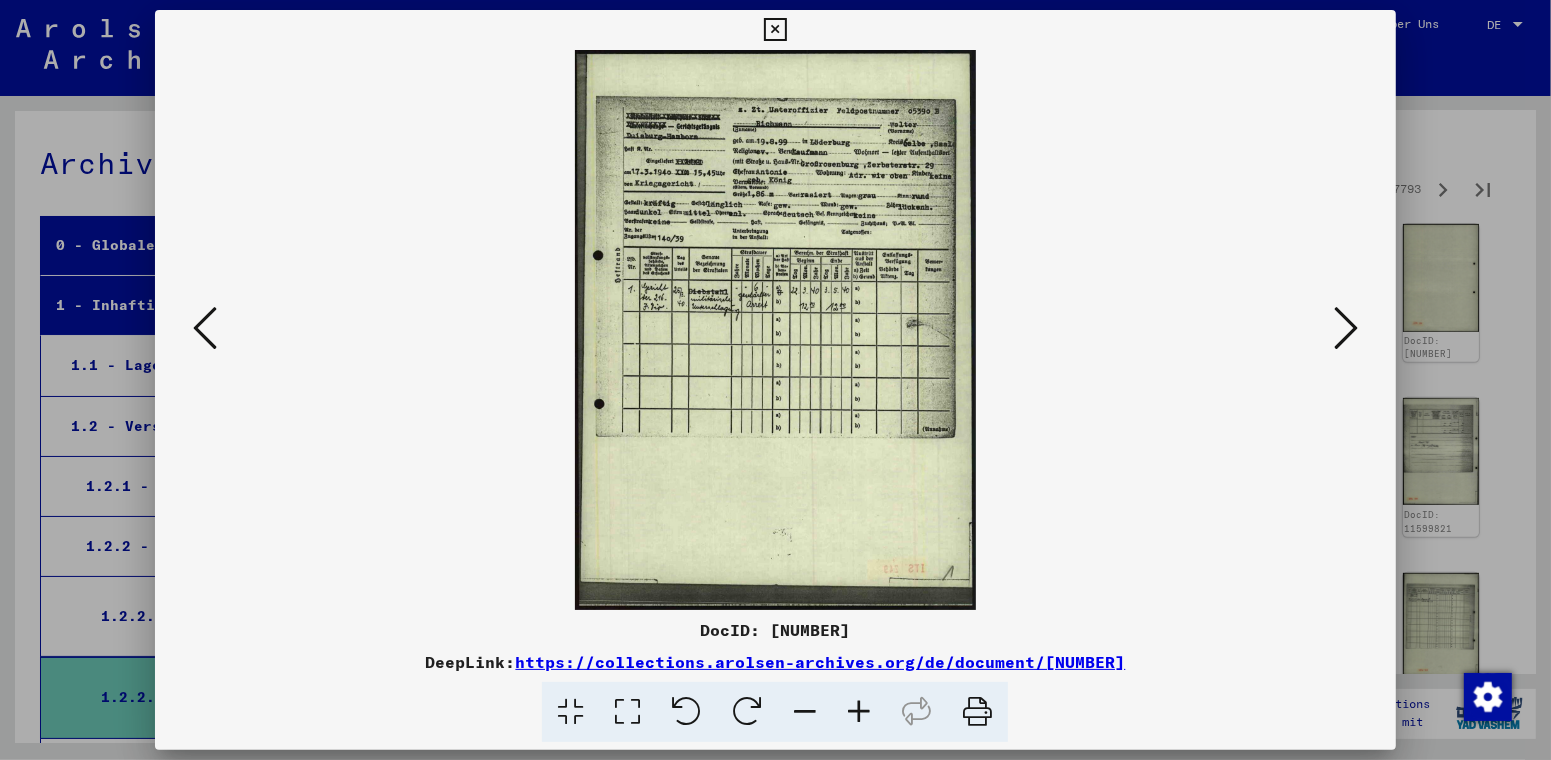 click at bounding box center [1346, 328] 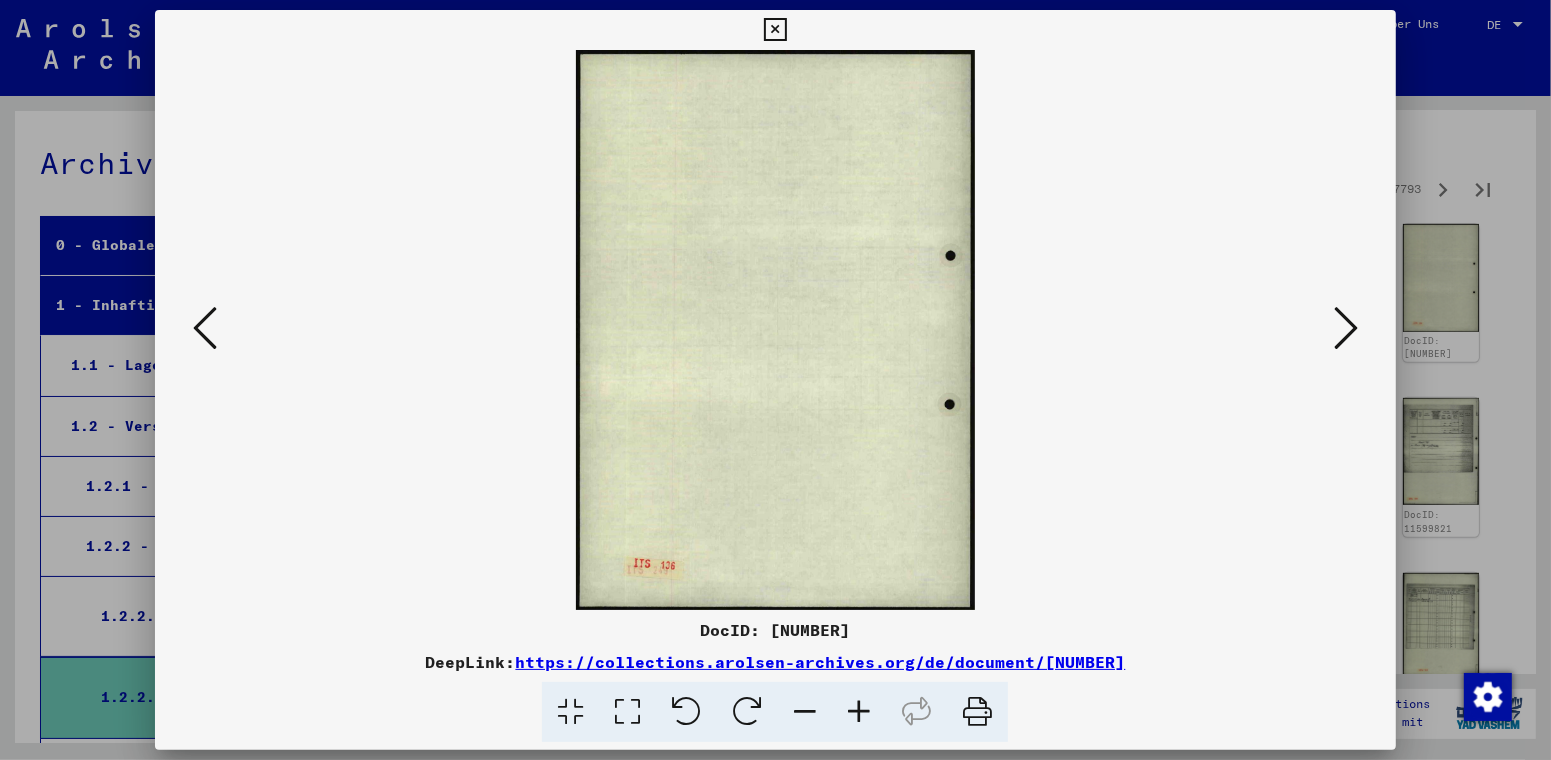 click at bounding box center [1346, 328] 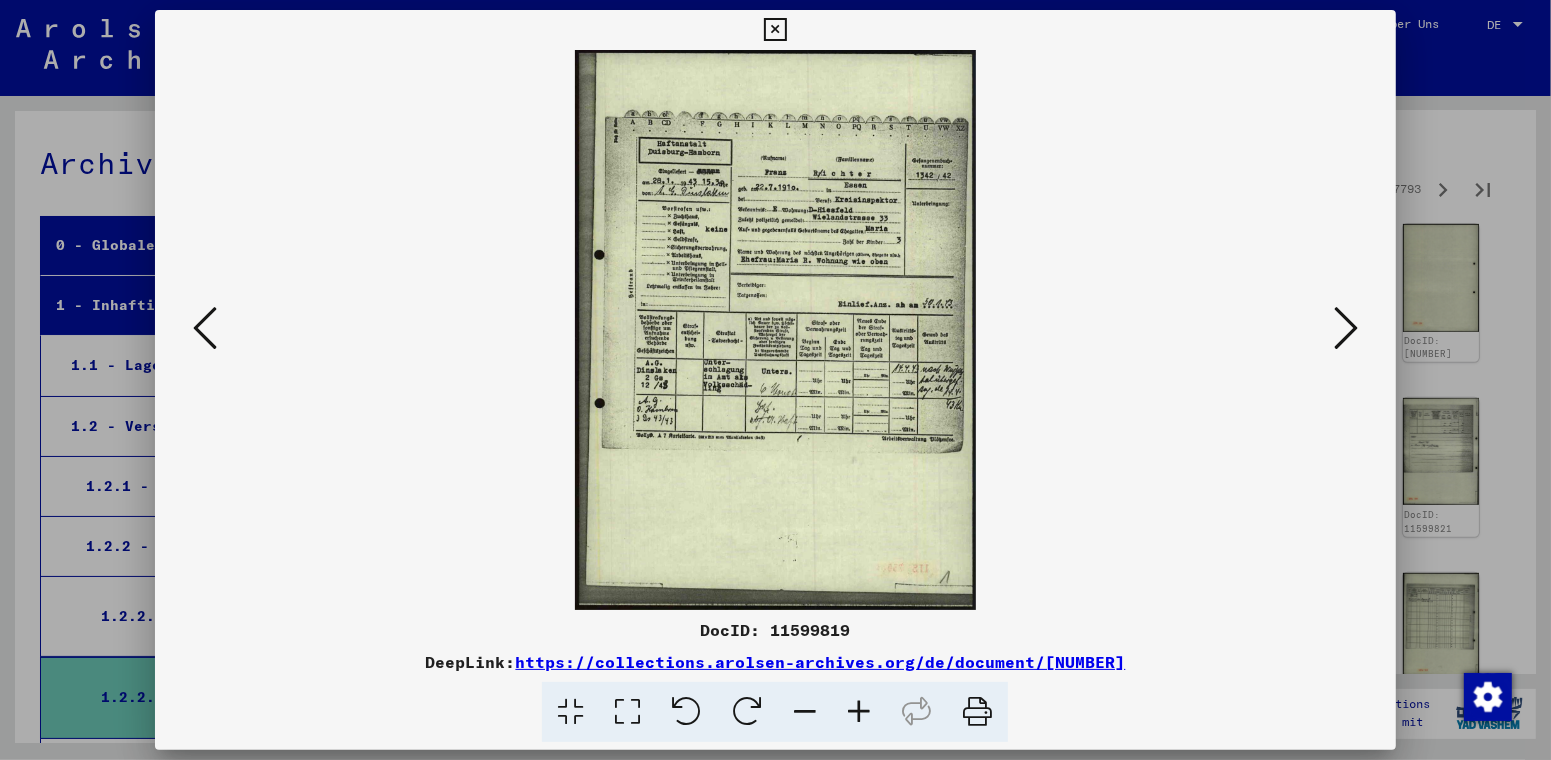 click at bounding box center [1346, 328] 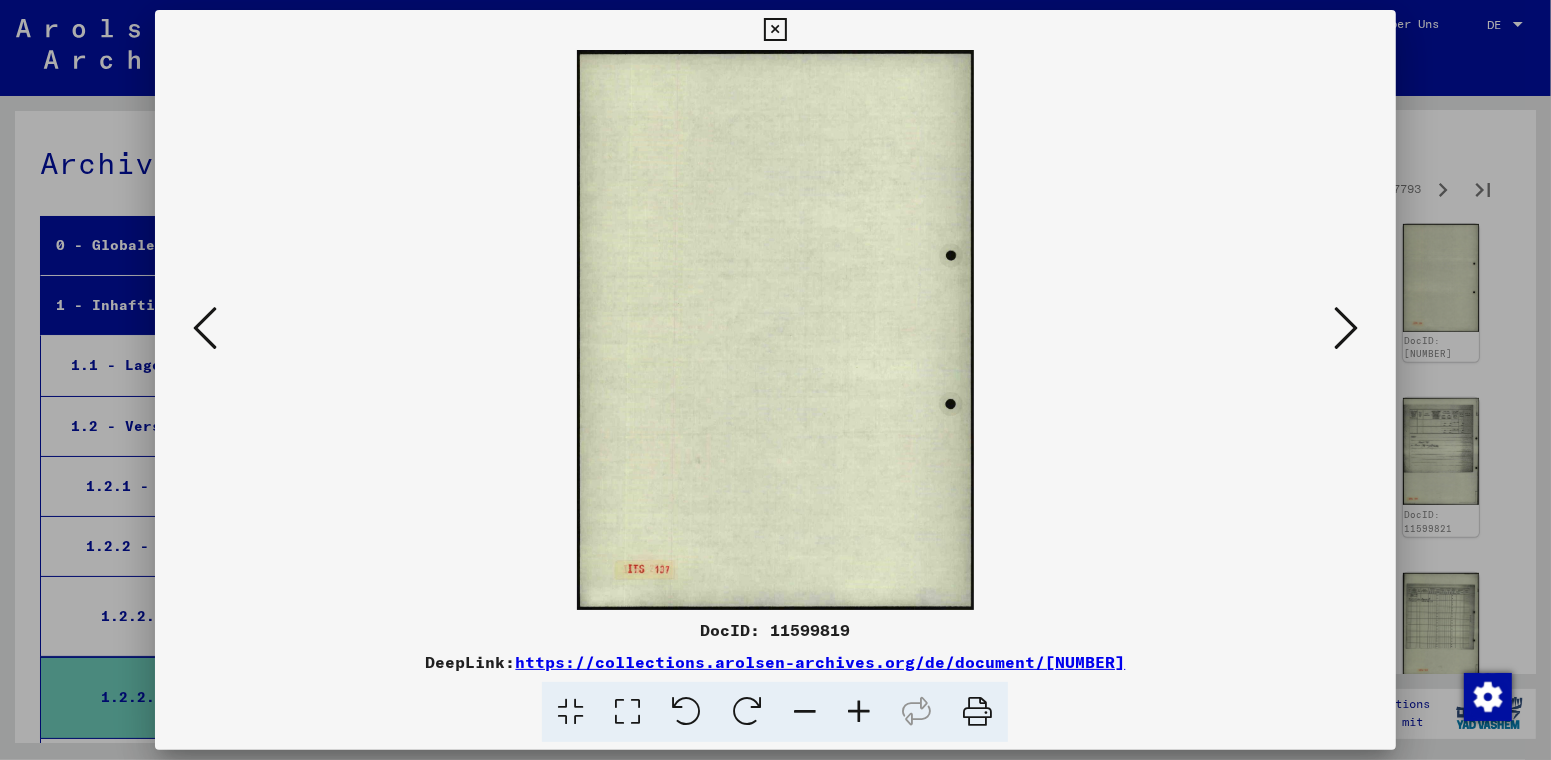 click at bounding box center [1346, 328] 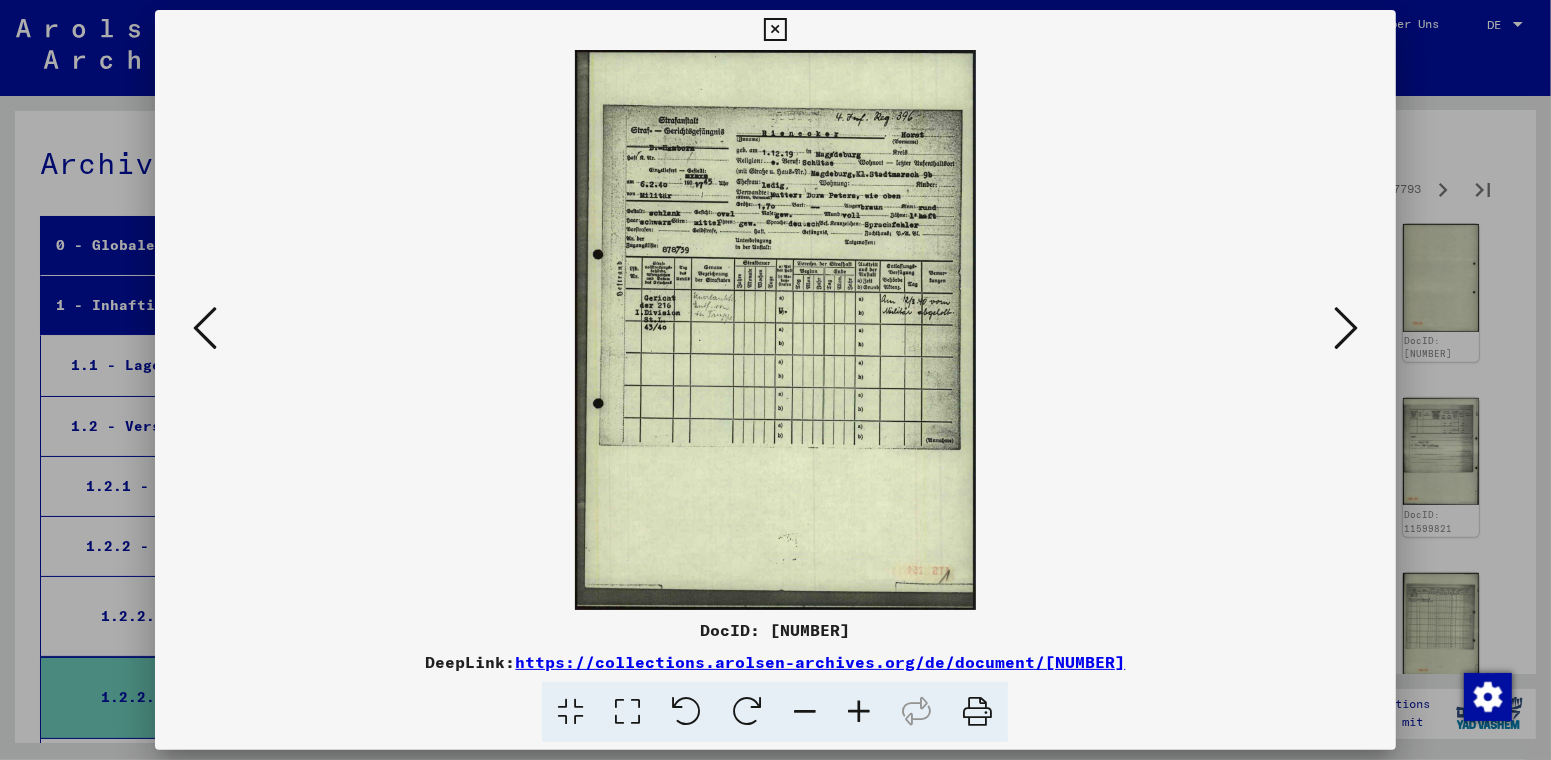 click at bounding box center (1346, 328) 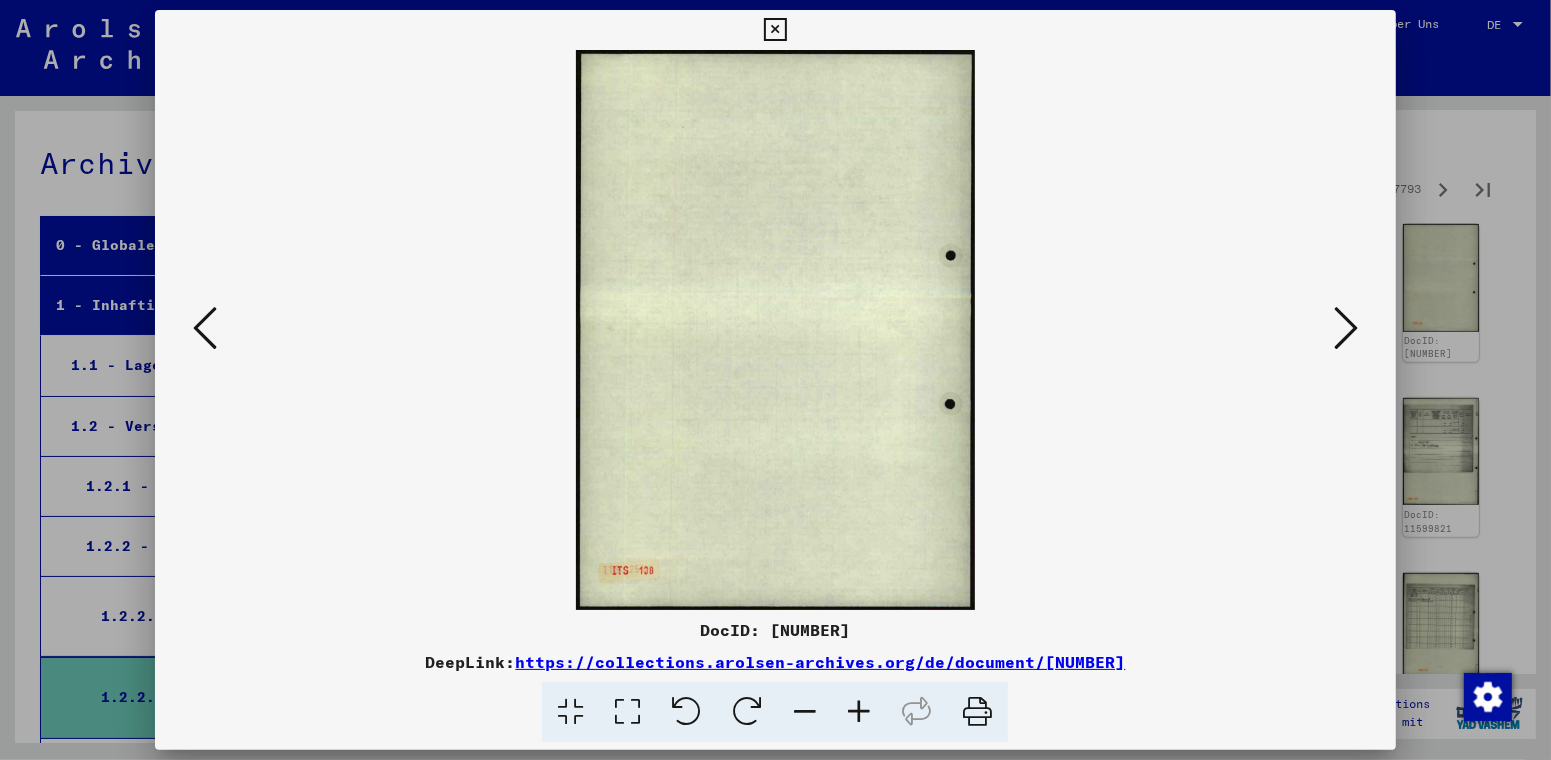 click at bounding box center (1346, 328) 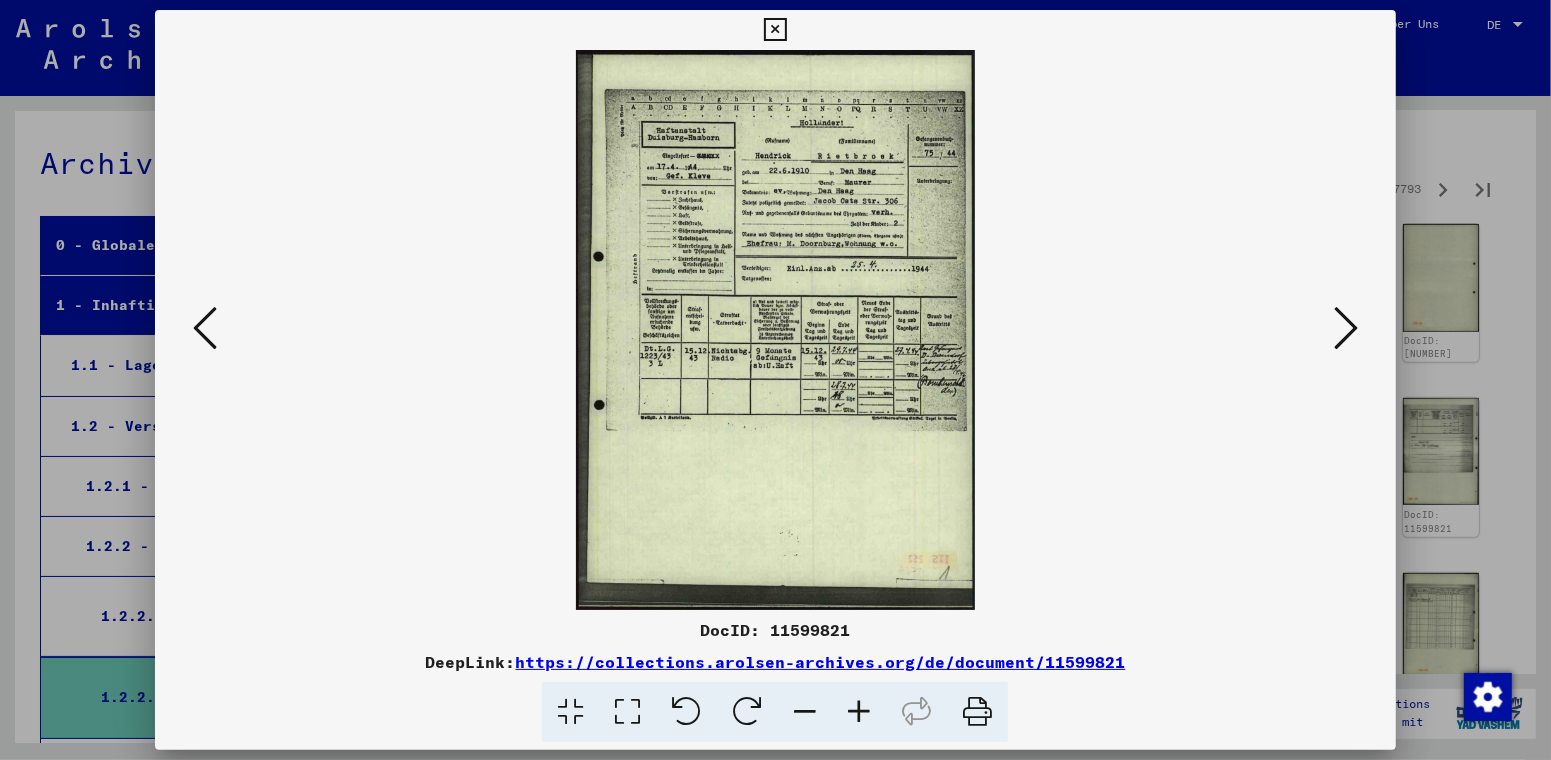click at bounding box center (1346, 328) 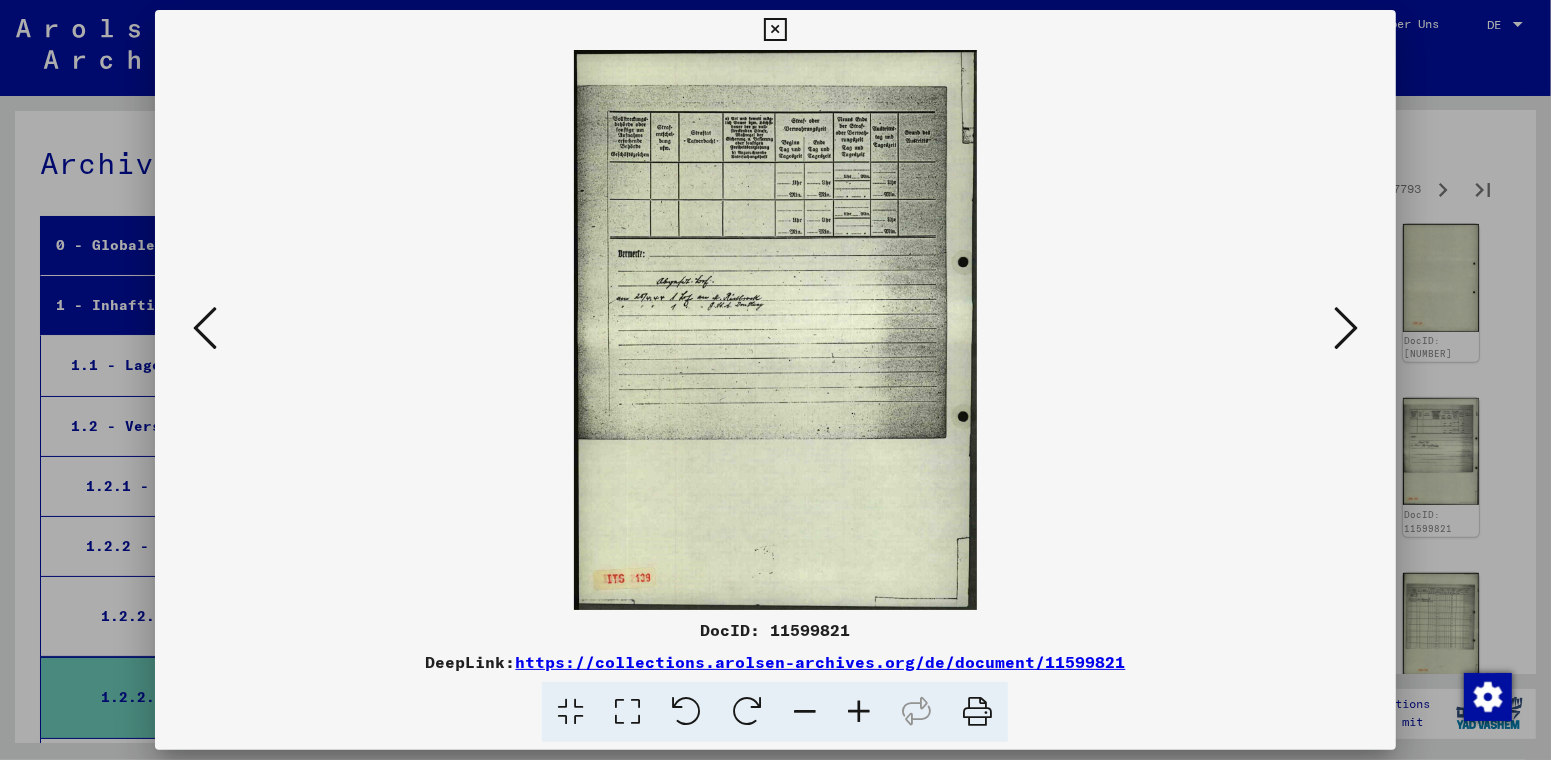 click at bounding box center [1346, 328] 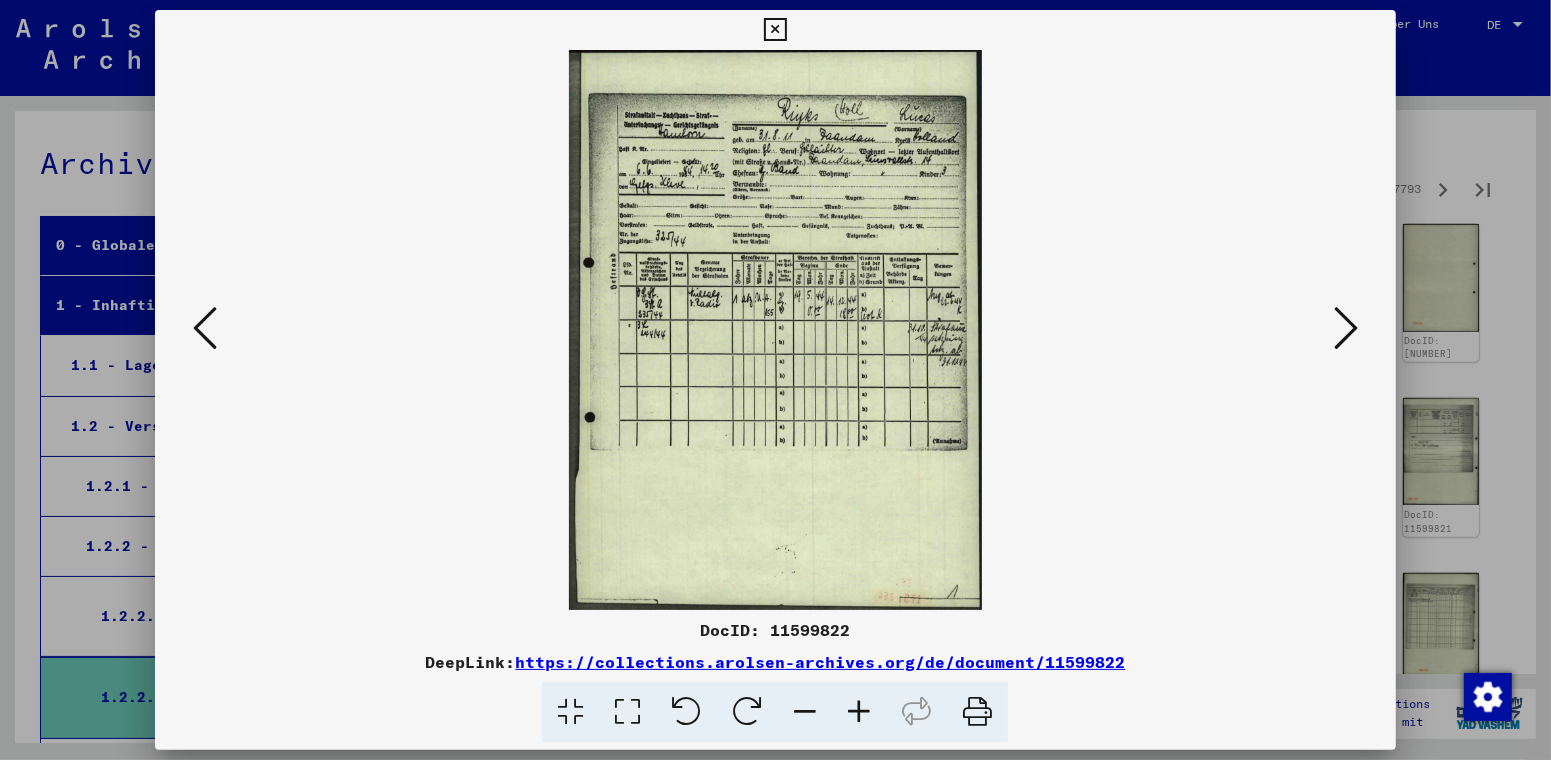 click at bounding box center (1346, 328) 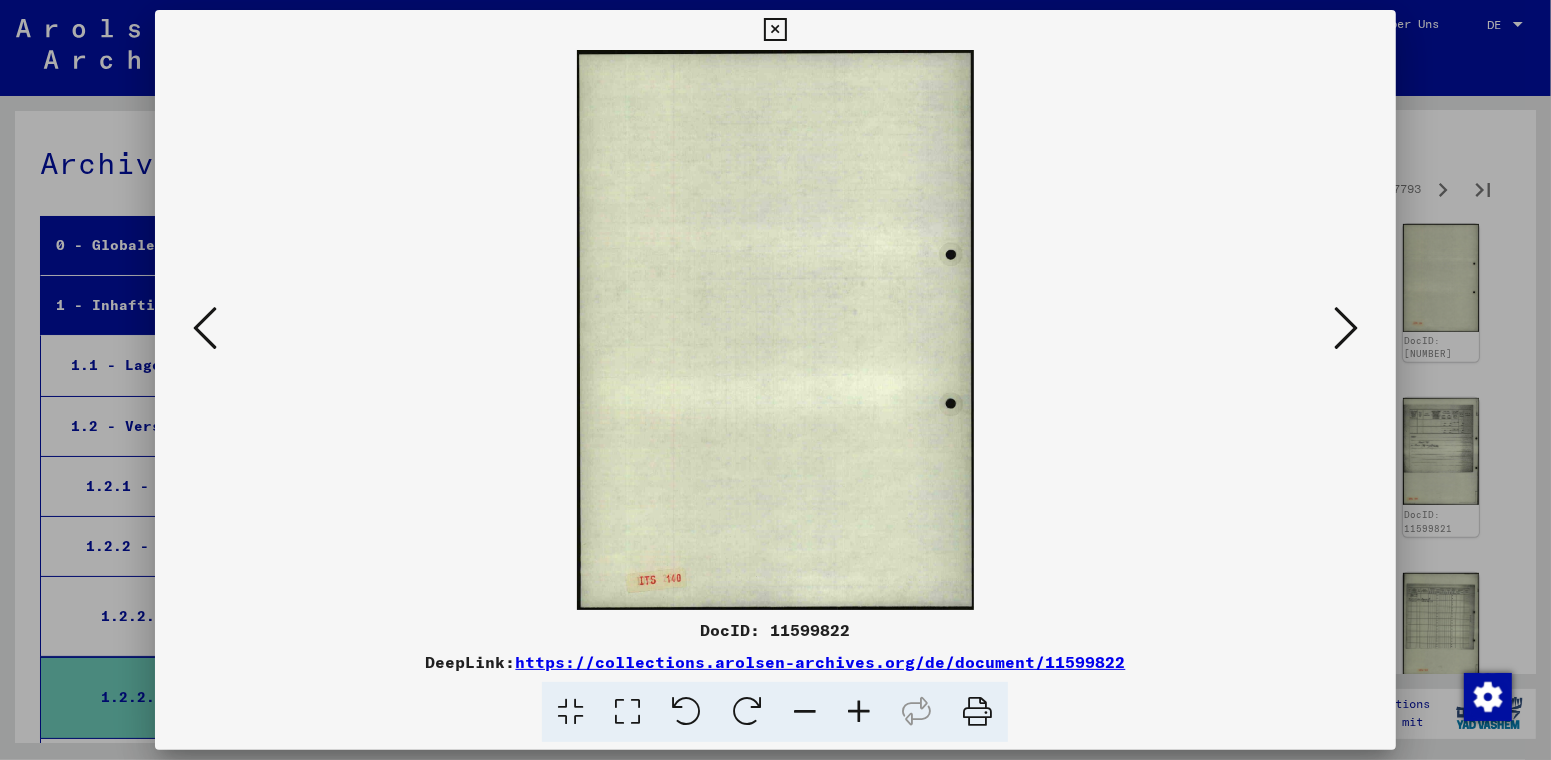 click at bounding box center [1346, 328] 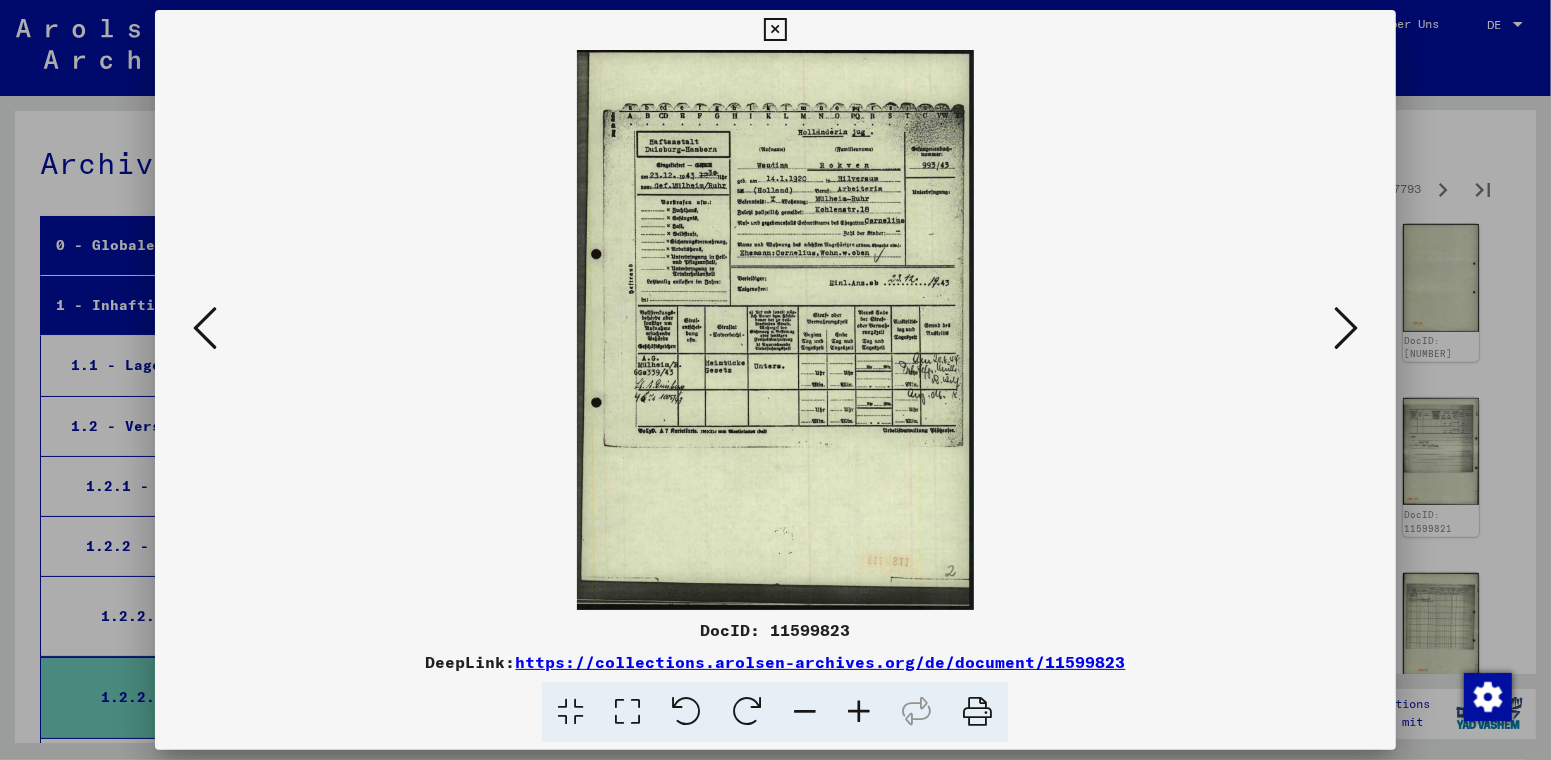click at bounding box center [1346, 328] 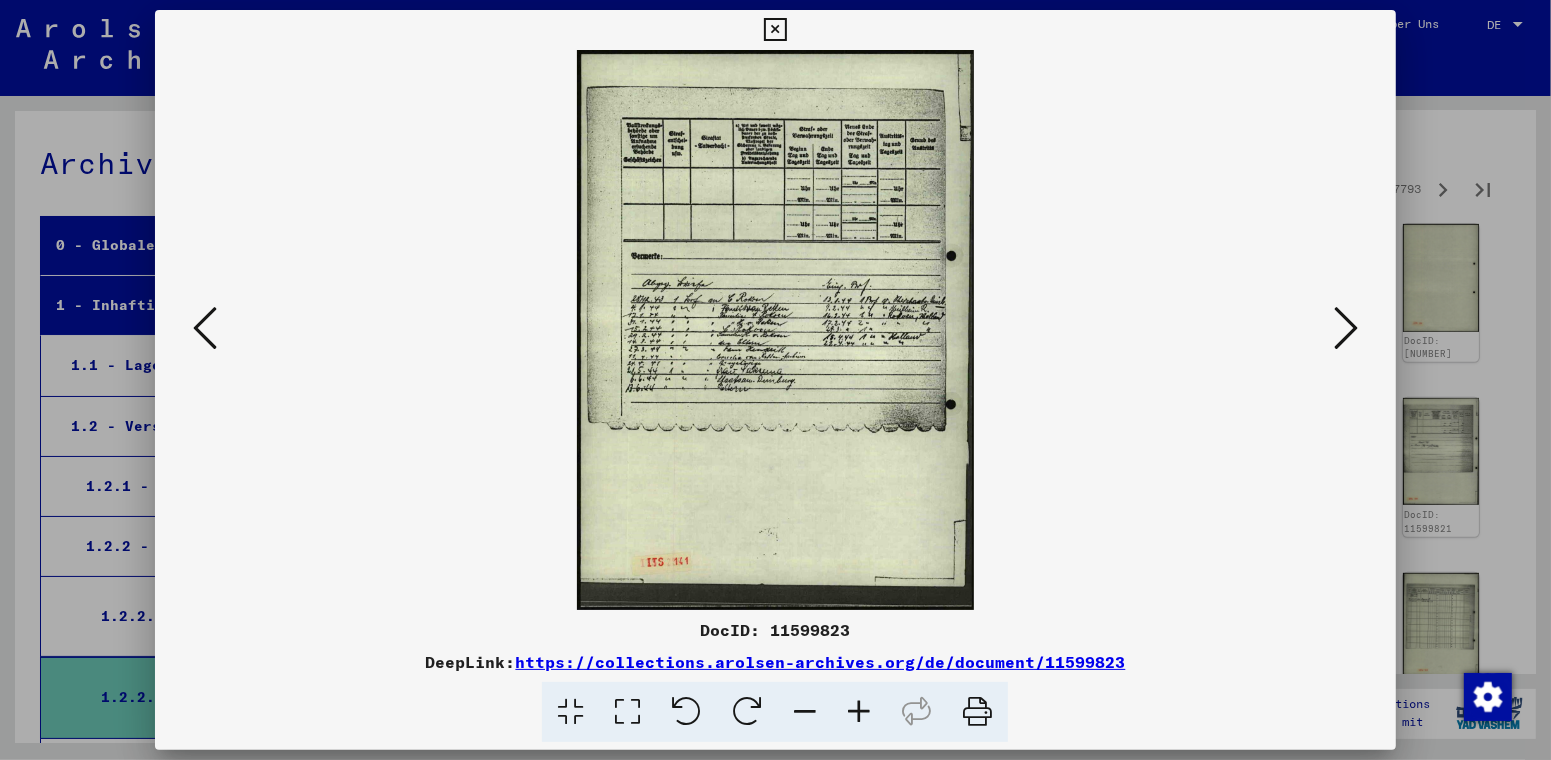 click at bounding box center [1346, 328] 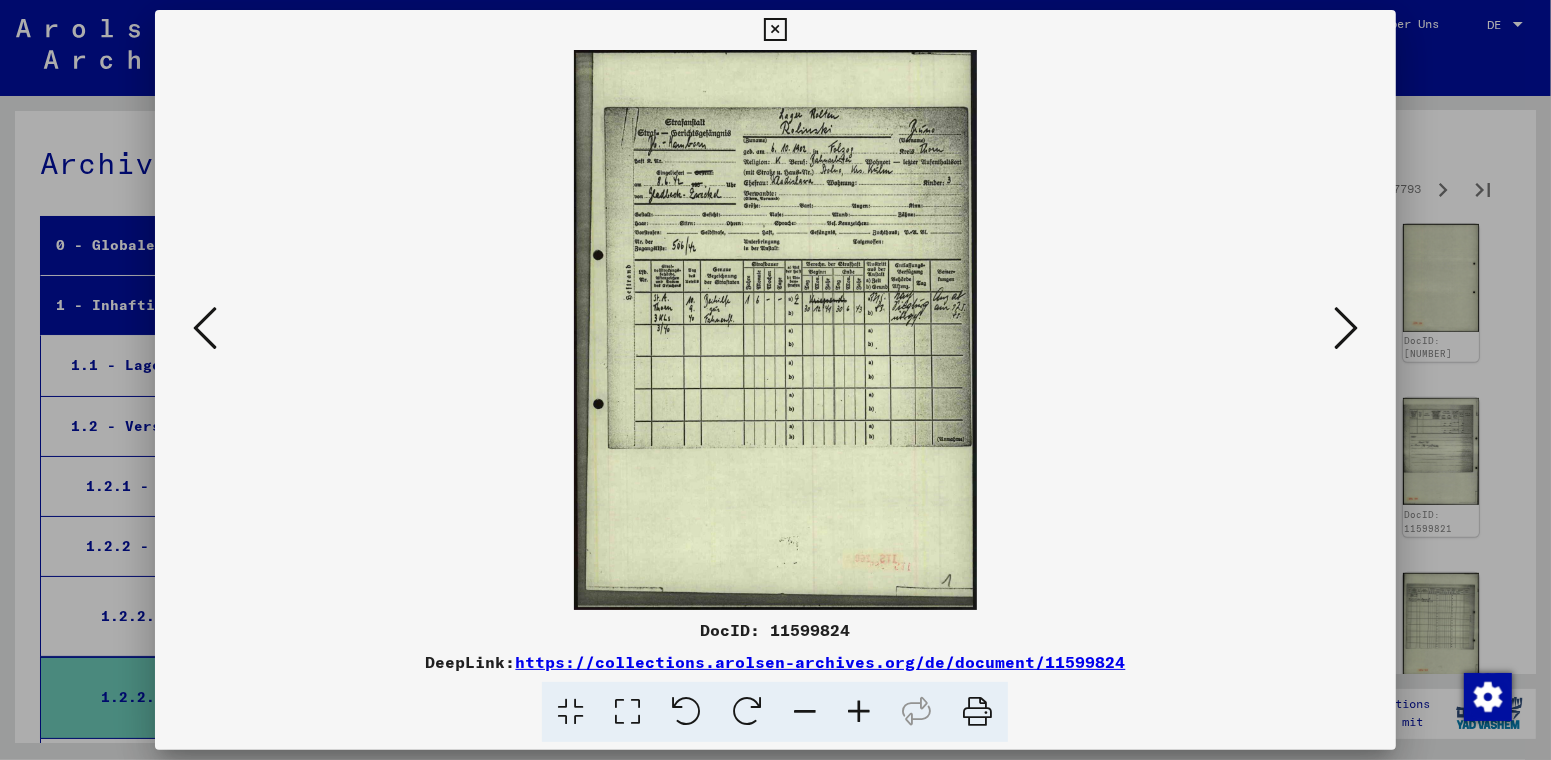 click at bounding box center (1346, 328) 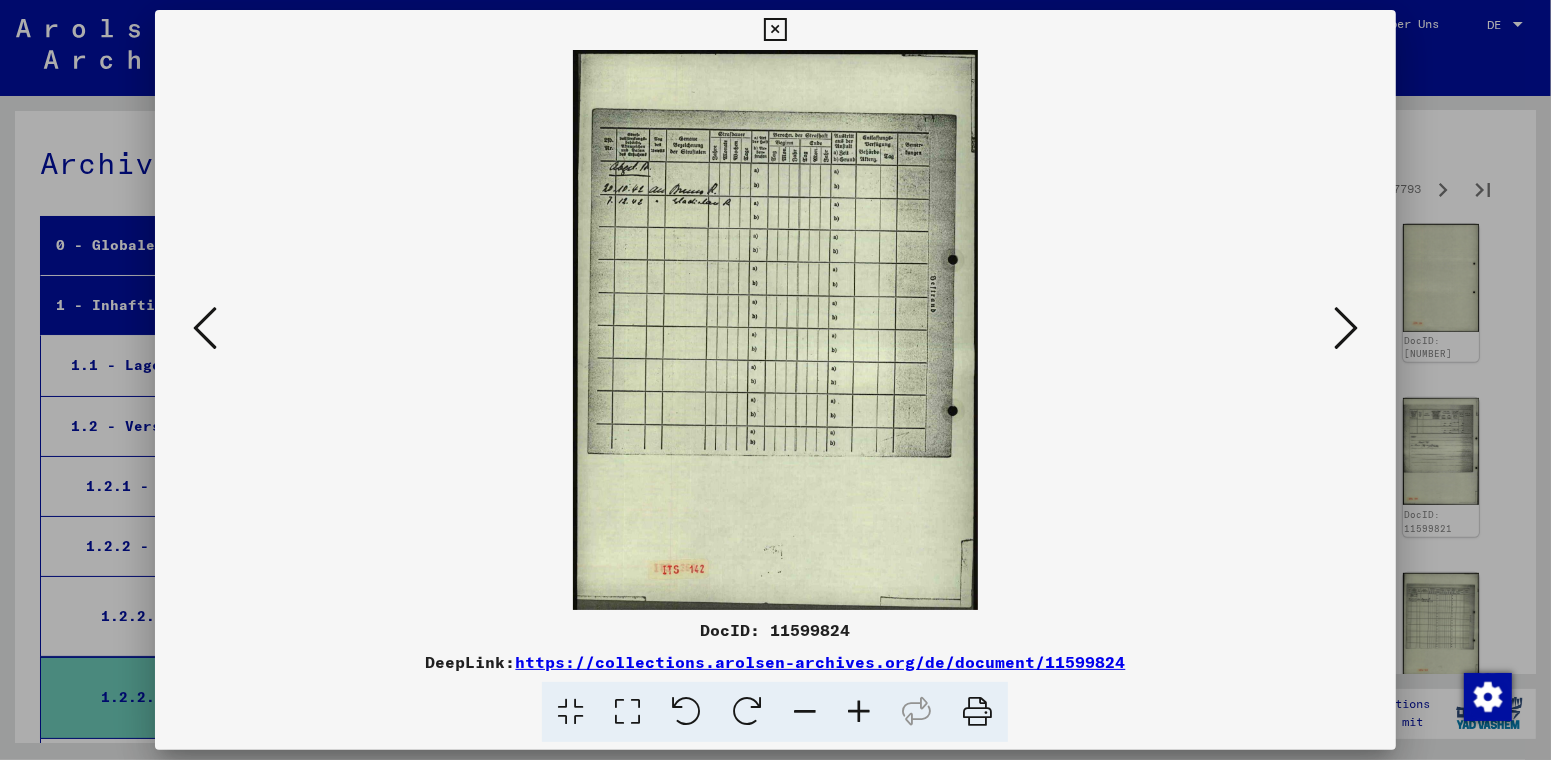 click at bounding box center (1346, 328) 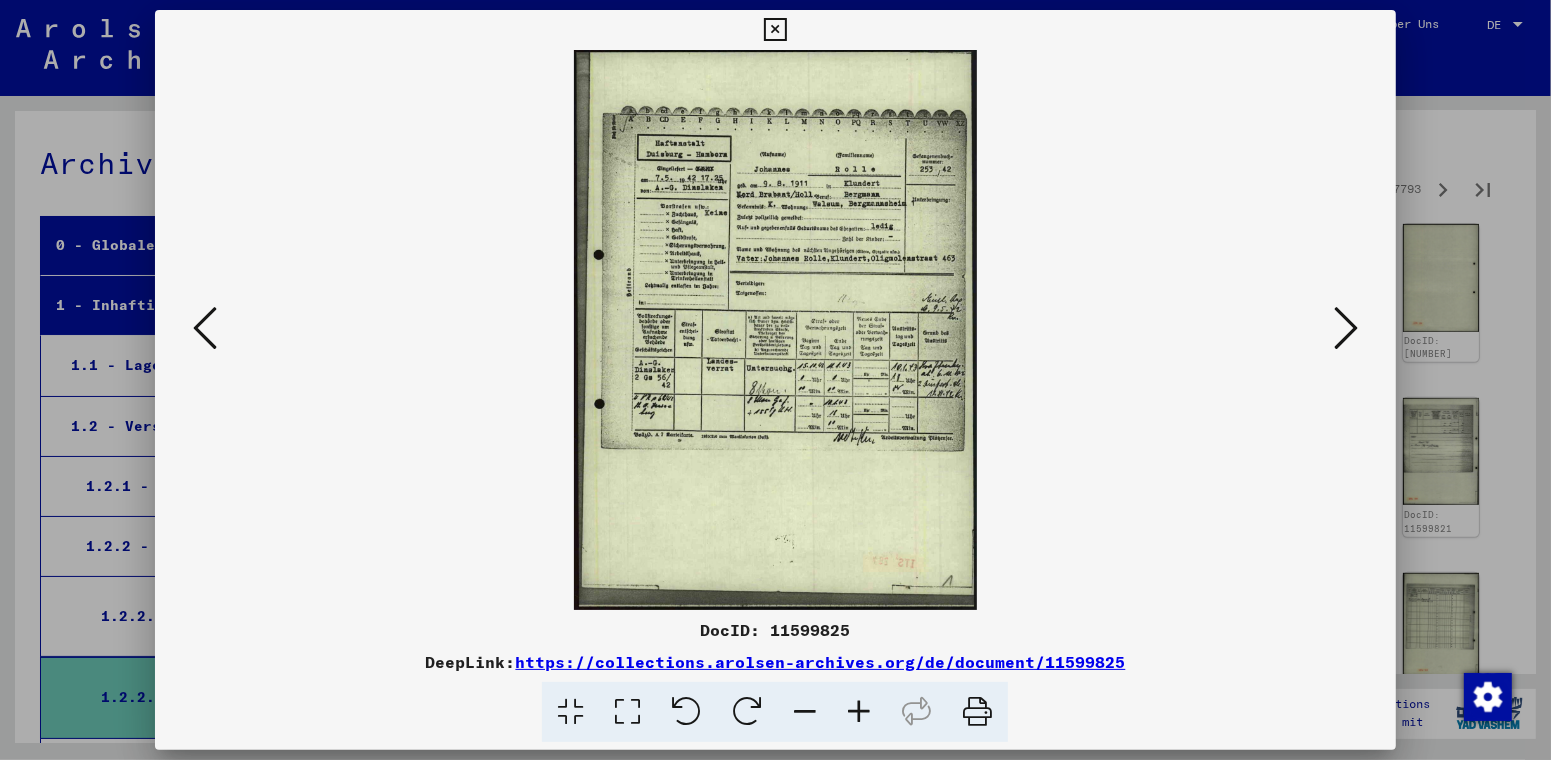 click at bounding box center (1346, 328) 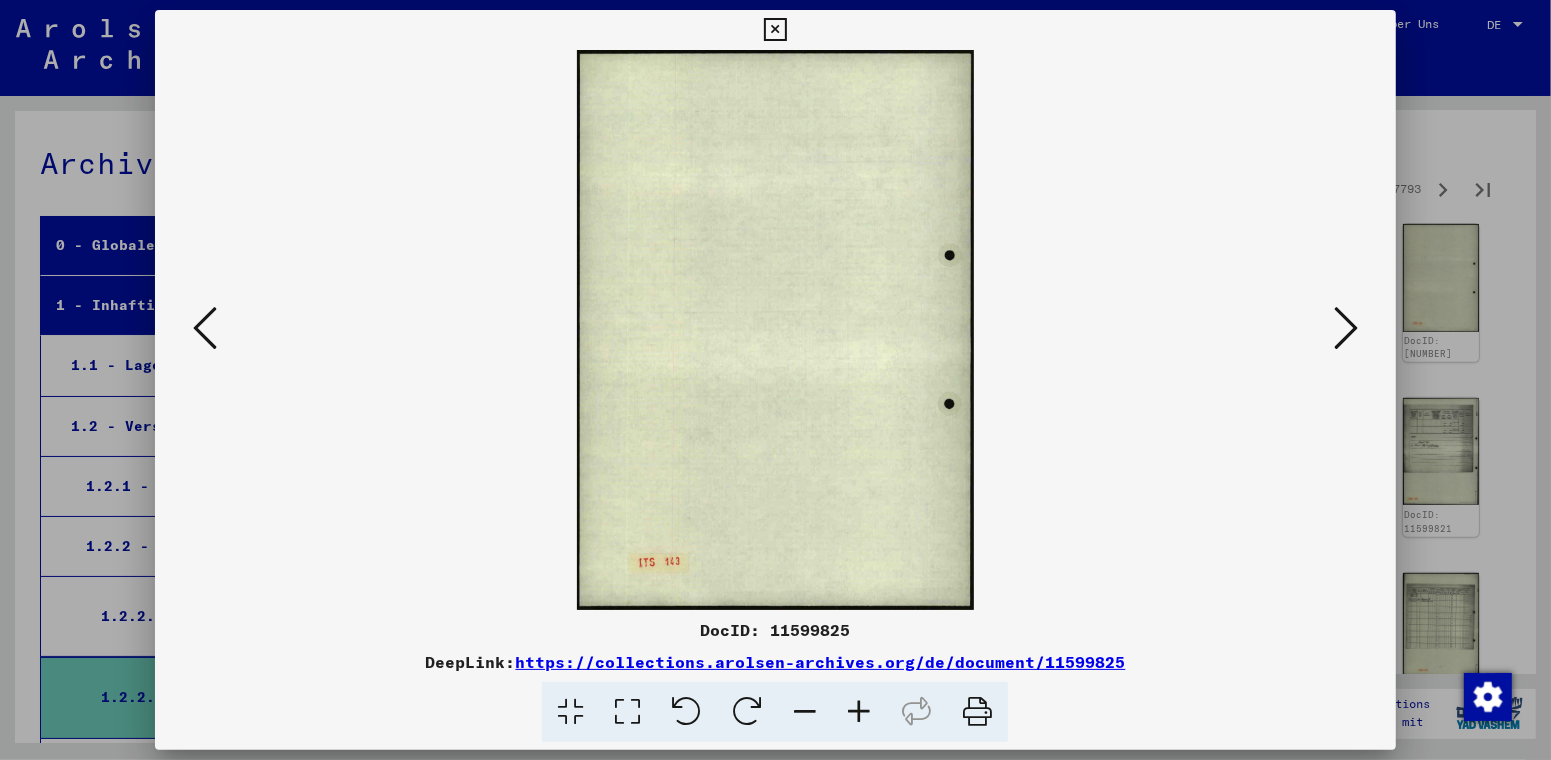 click at bounding box center (1346, 328) 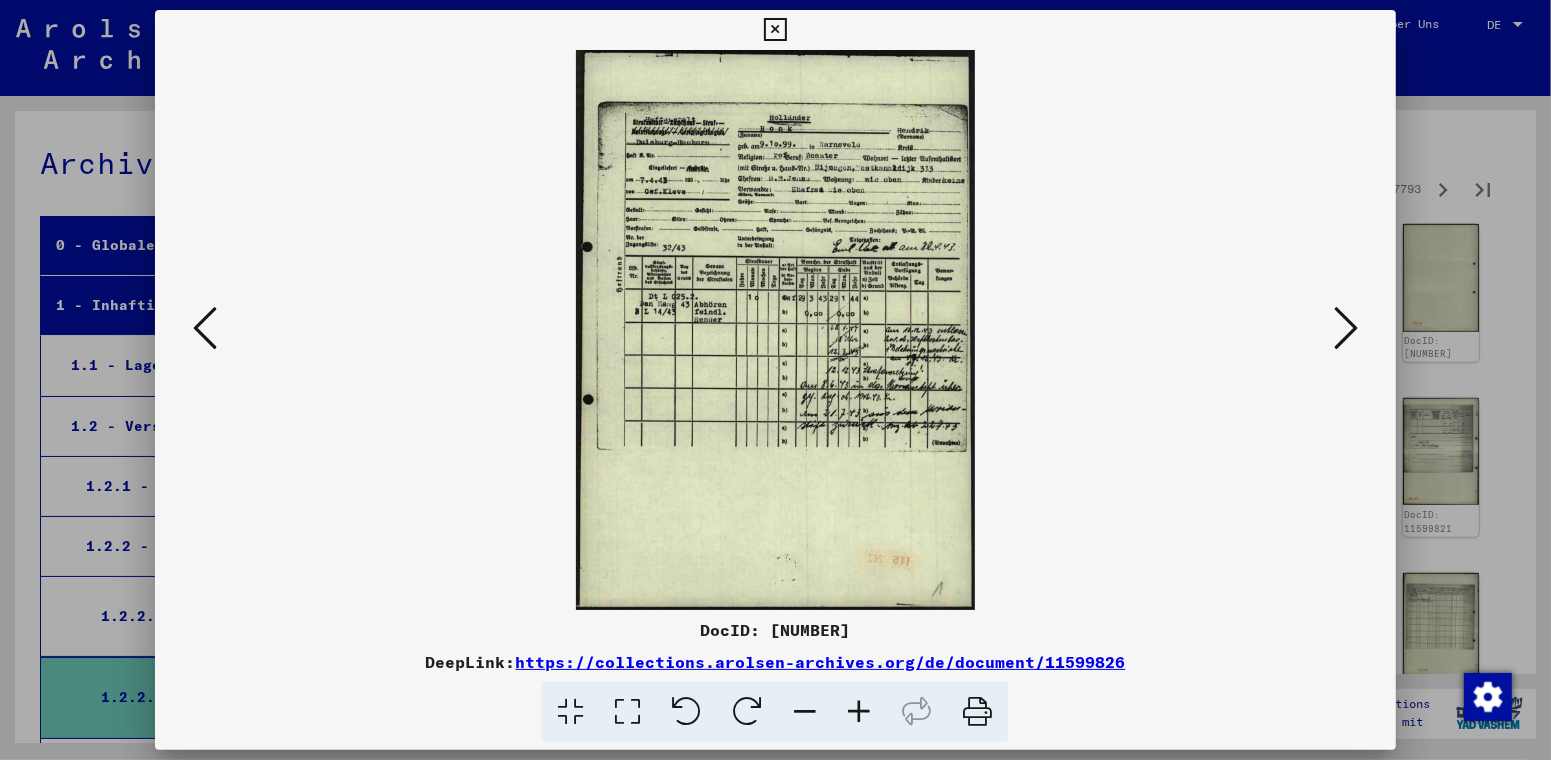 click at bounding box center (1346, 328) 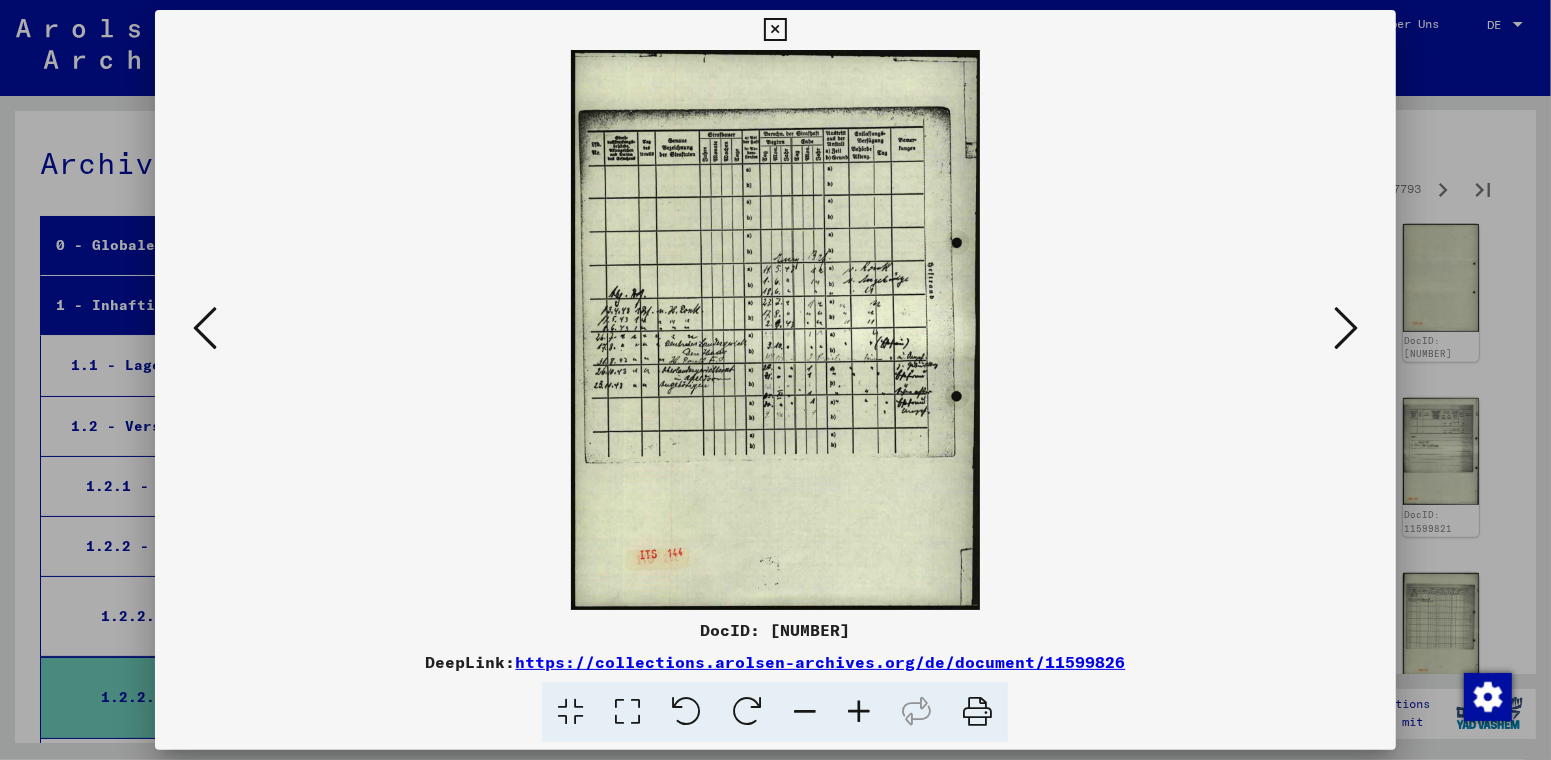 click at bounding box center (1346, 328) 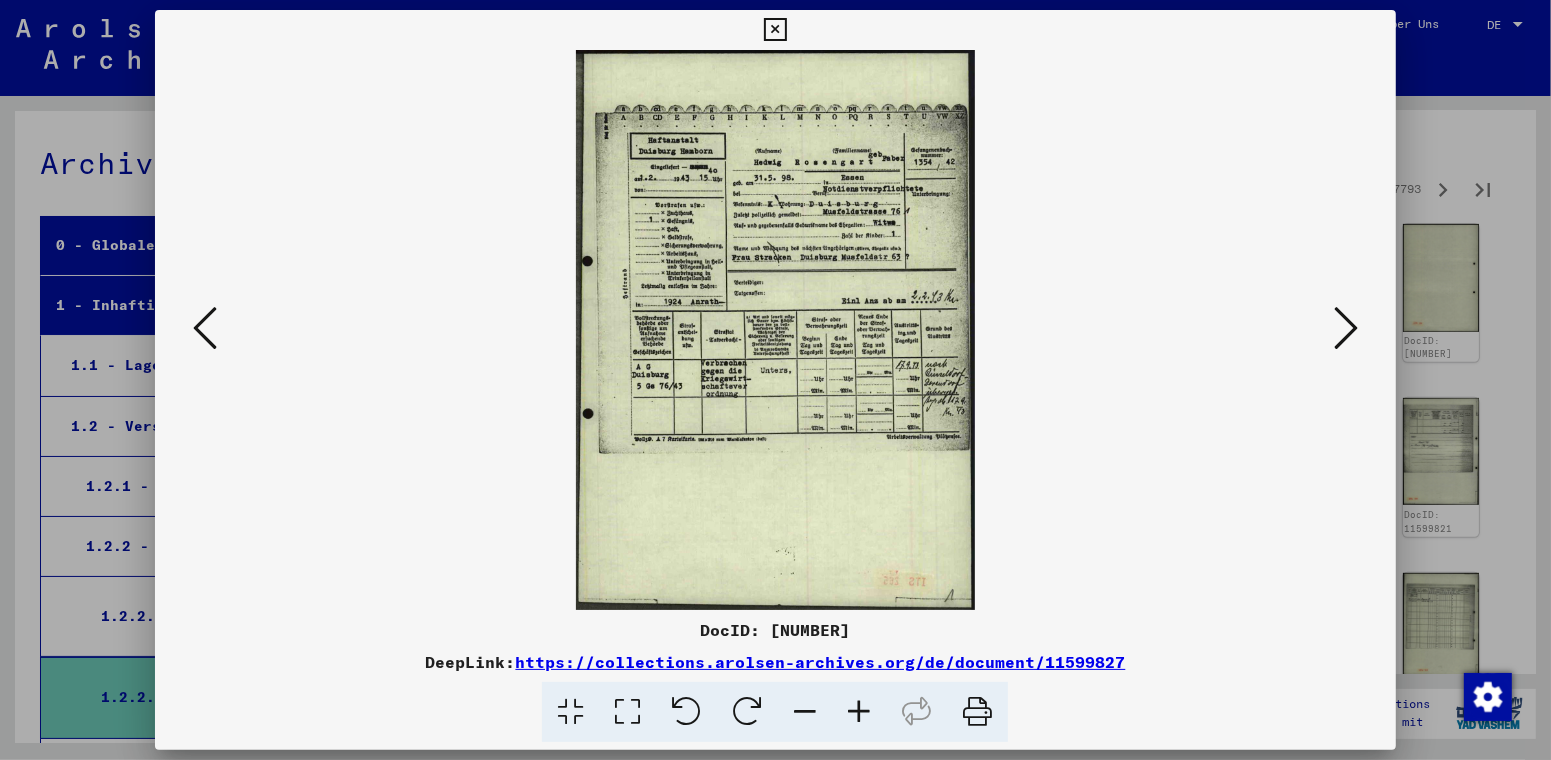 click at bounding box center [1346, 328] 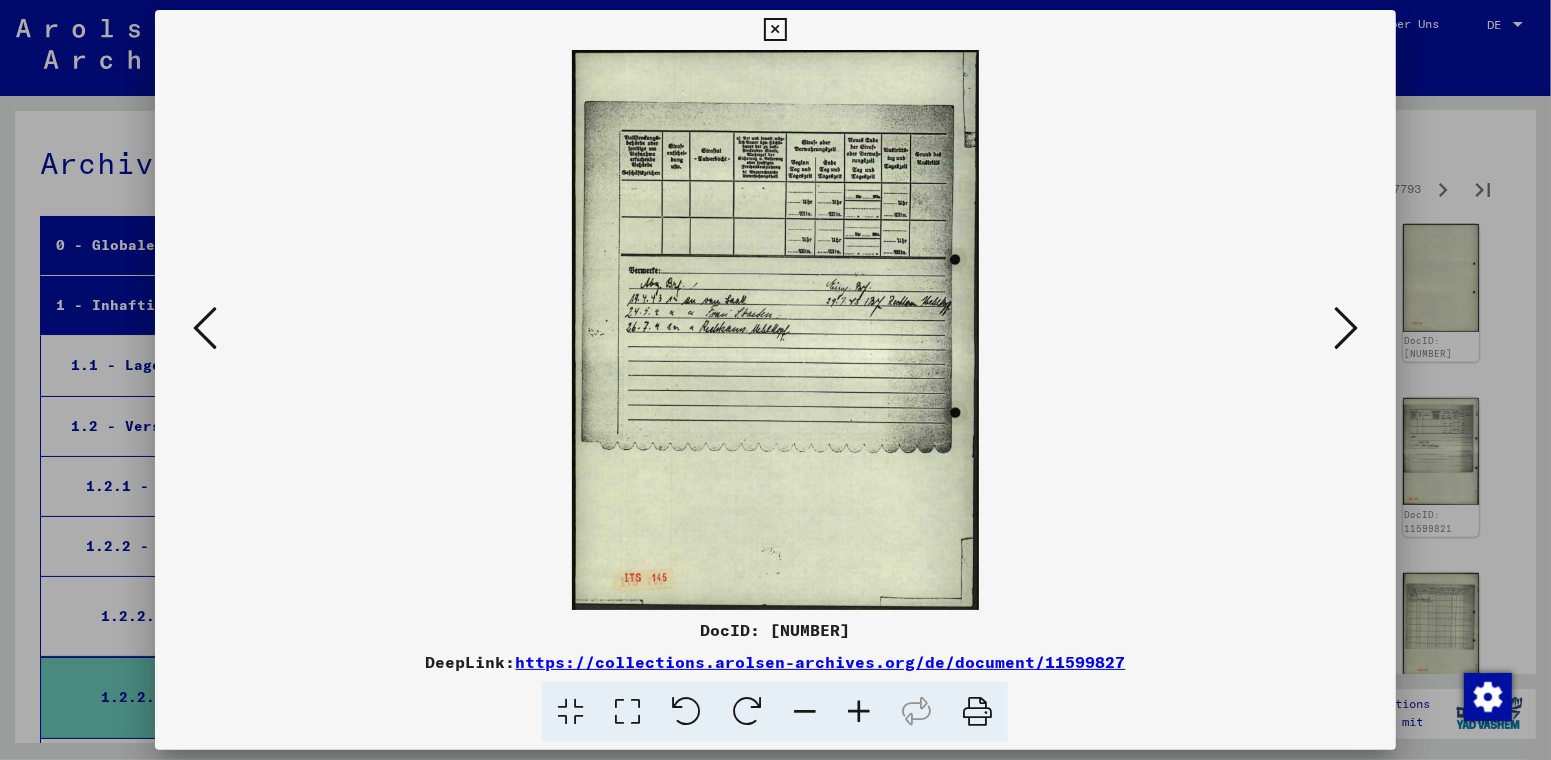 click at bounding box center [1346, 328] 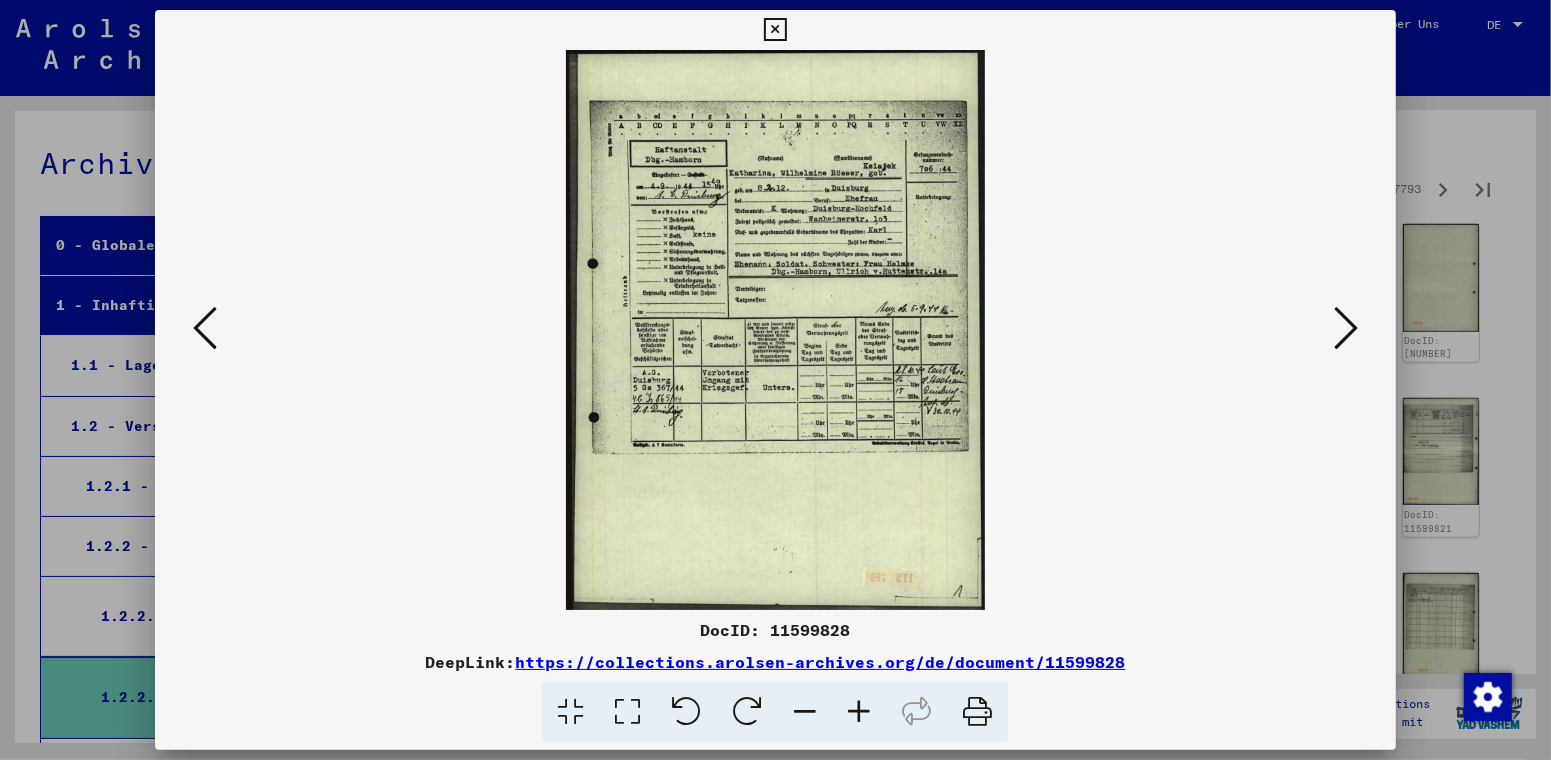 click at bounding box center [1346, 328] 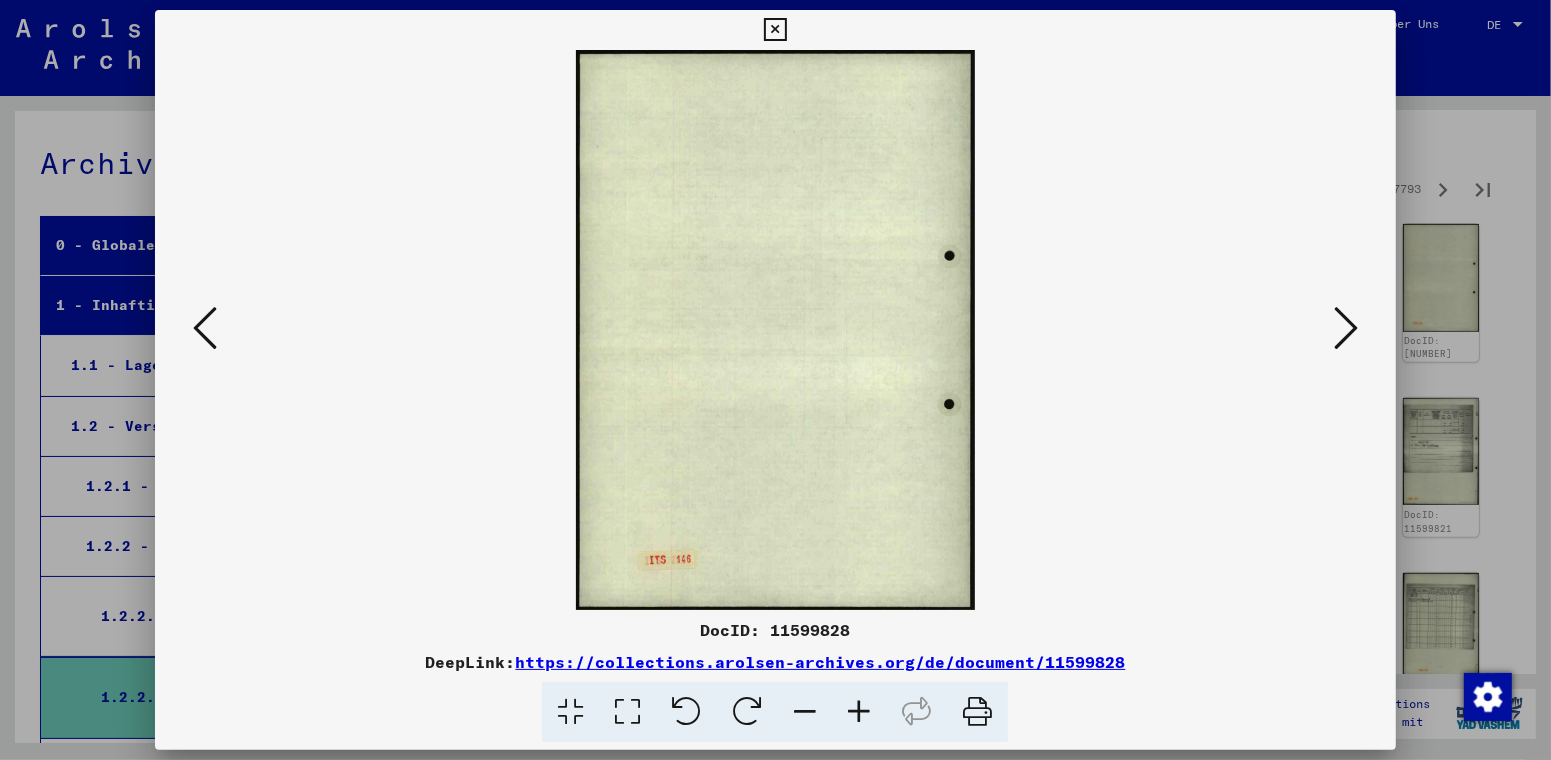 click at bounding box center (1346, 328) 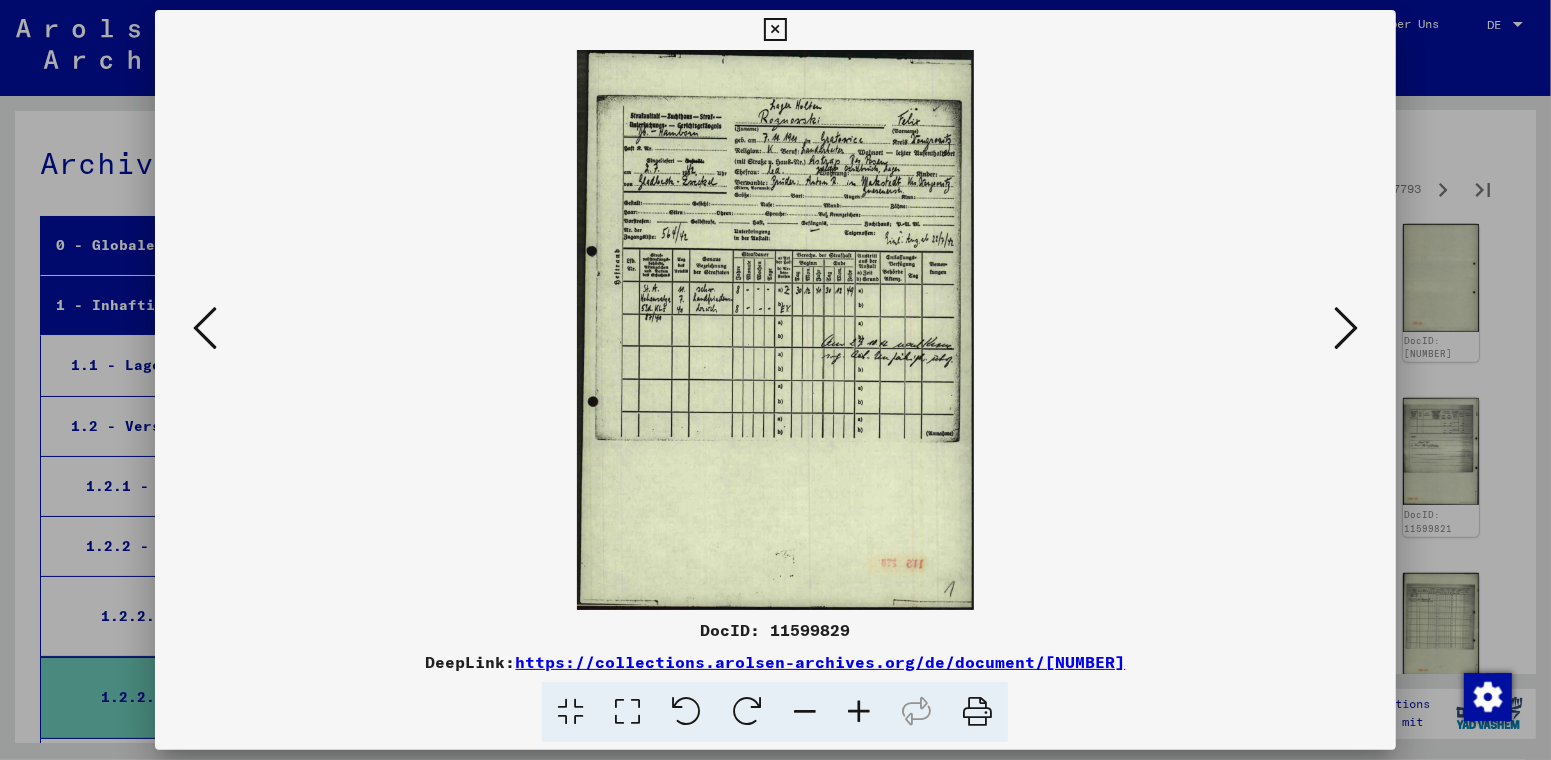 click at bounding box center (1346, 328) 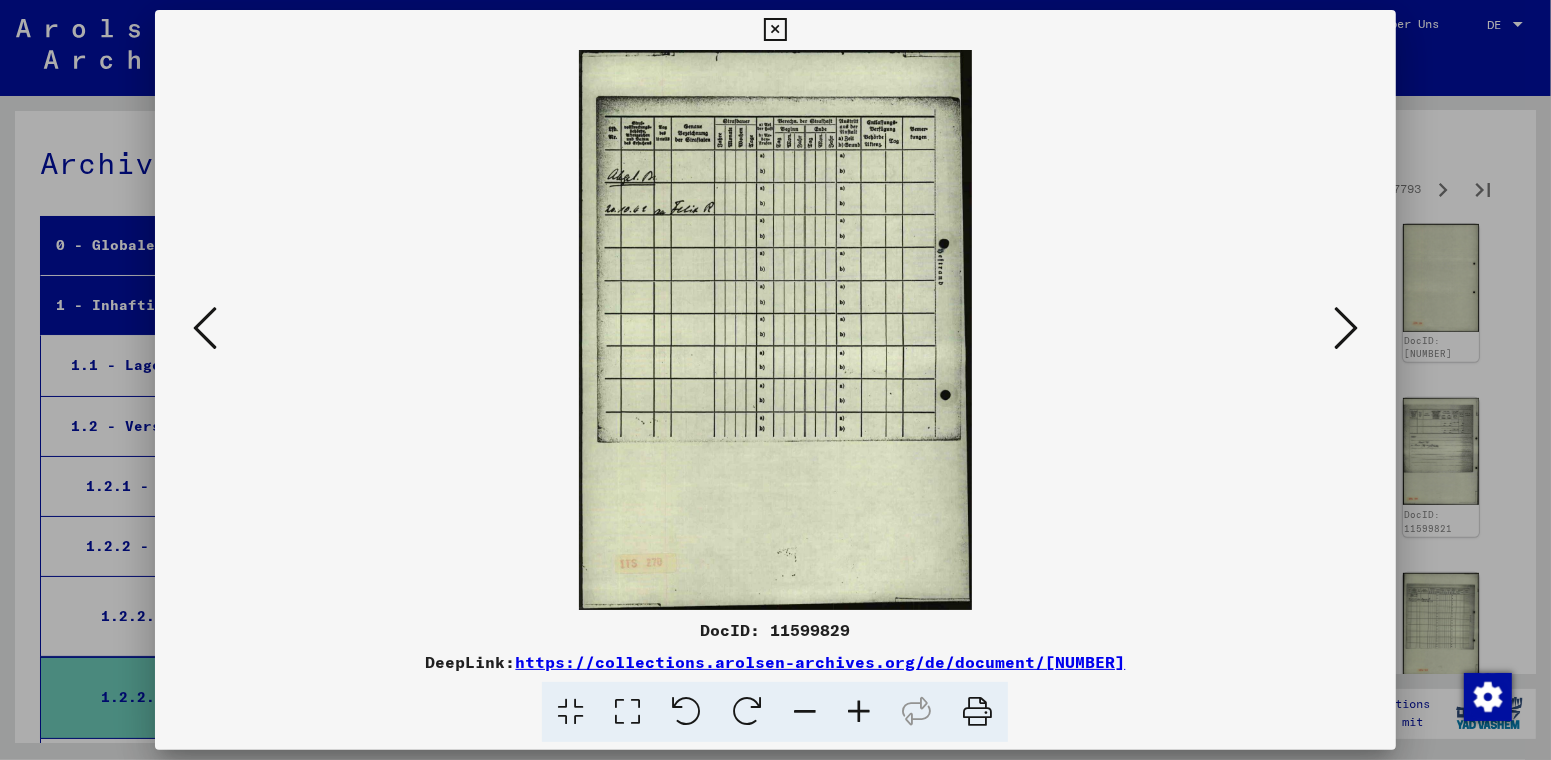 click at bounding box center [1346, 328] 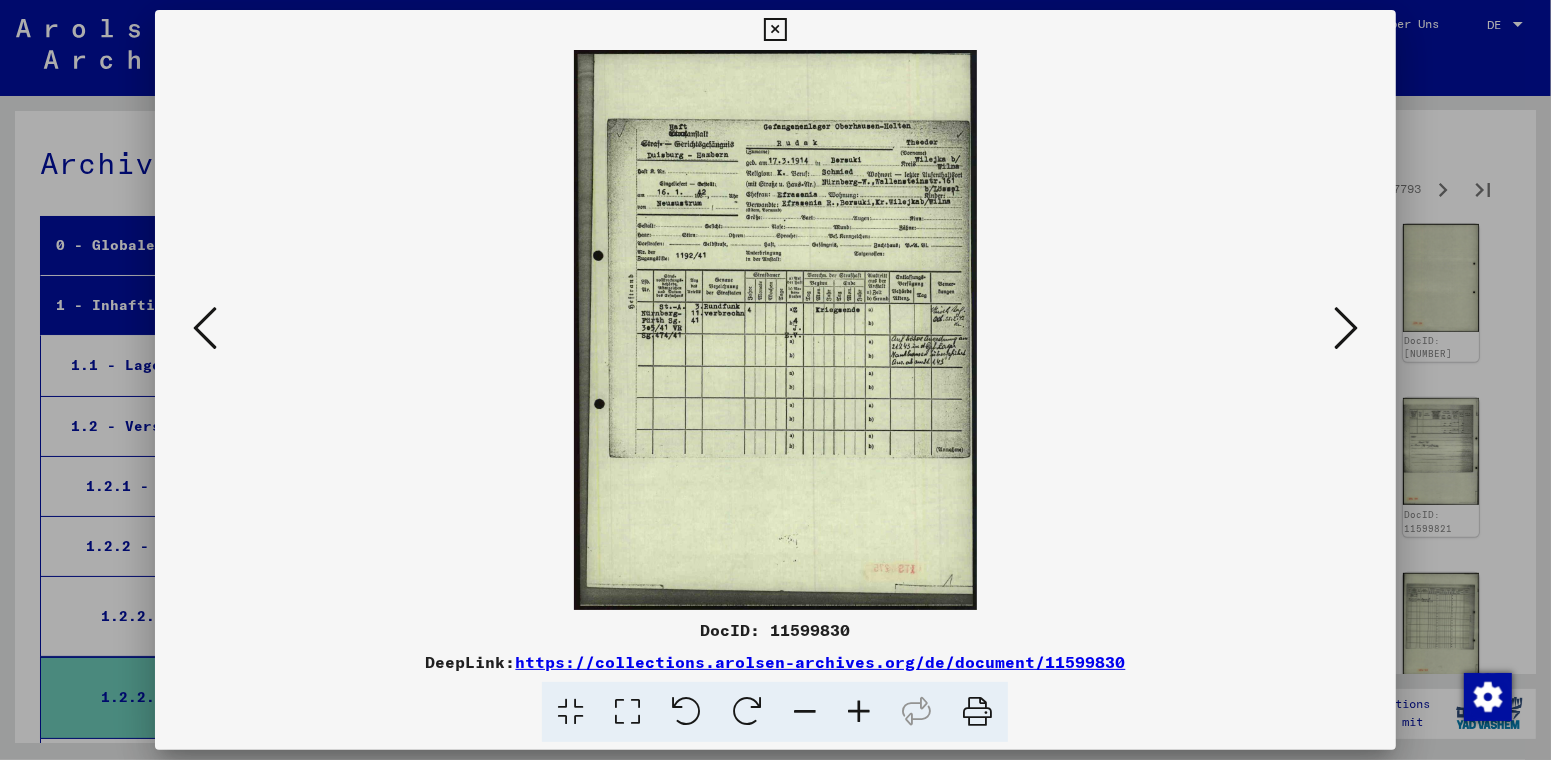 click at bounding box center [1346, 328] 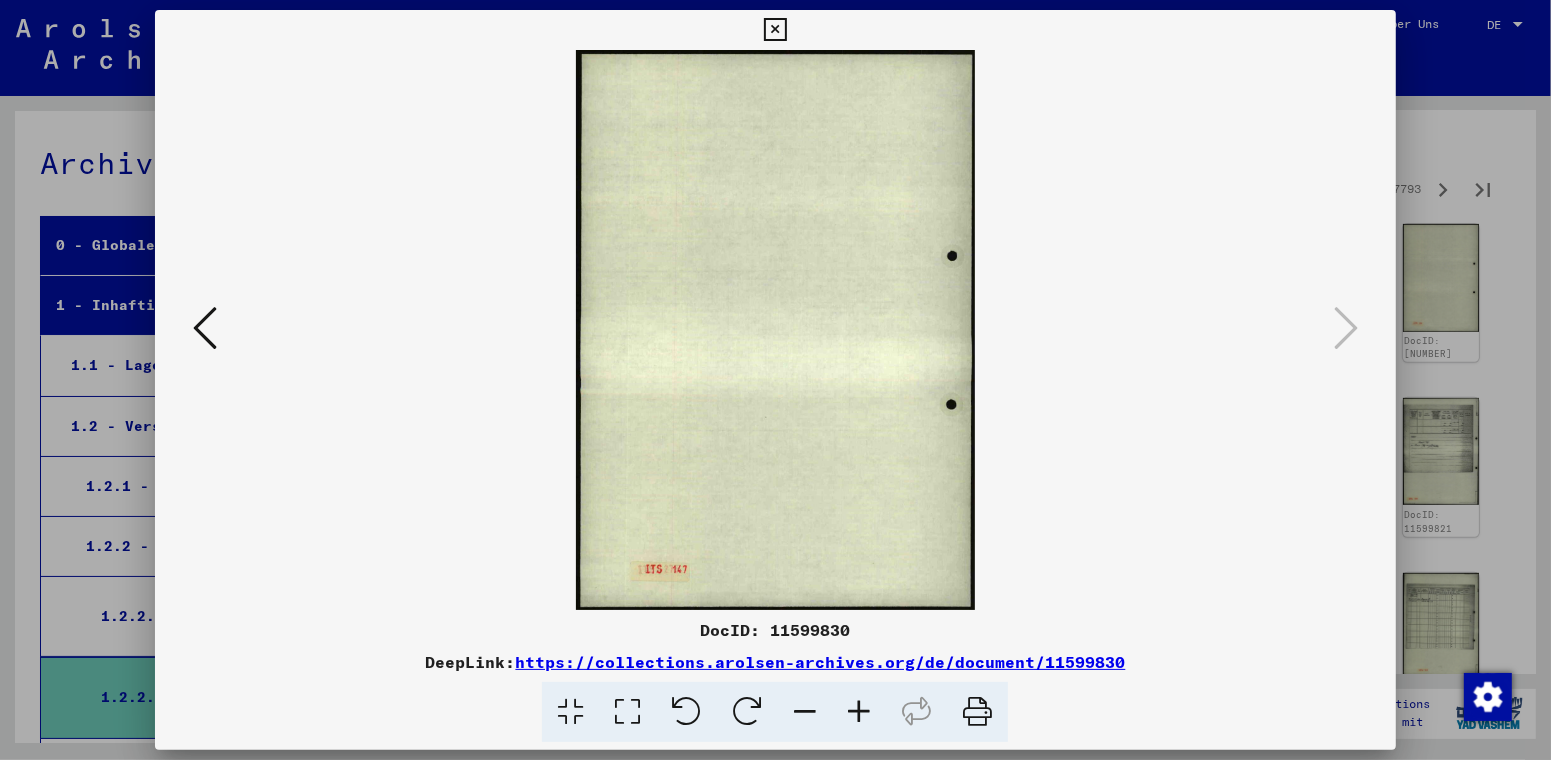 click at bounding box center [775, 30] 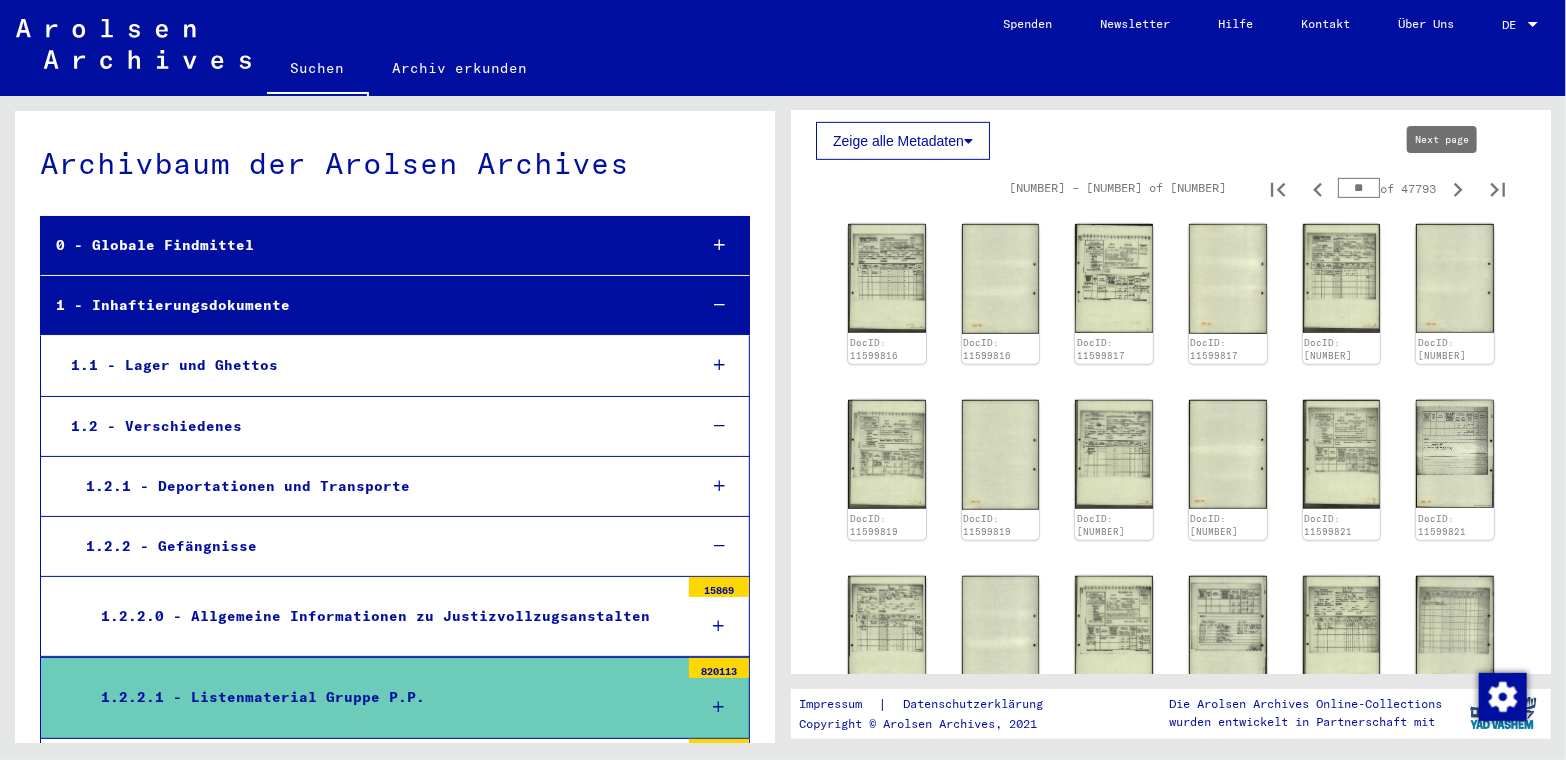 click 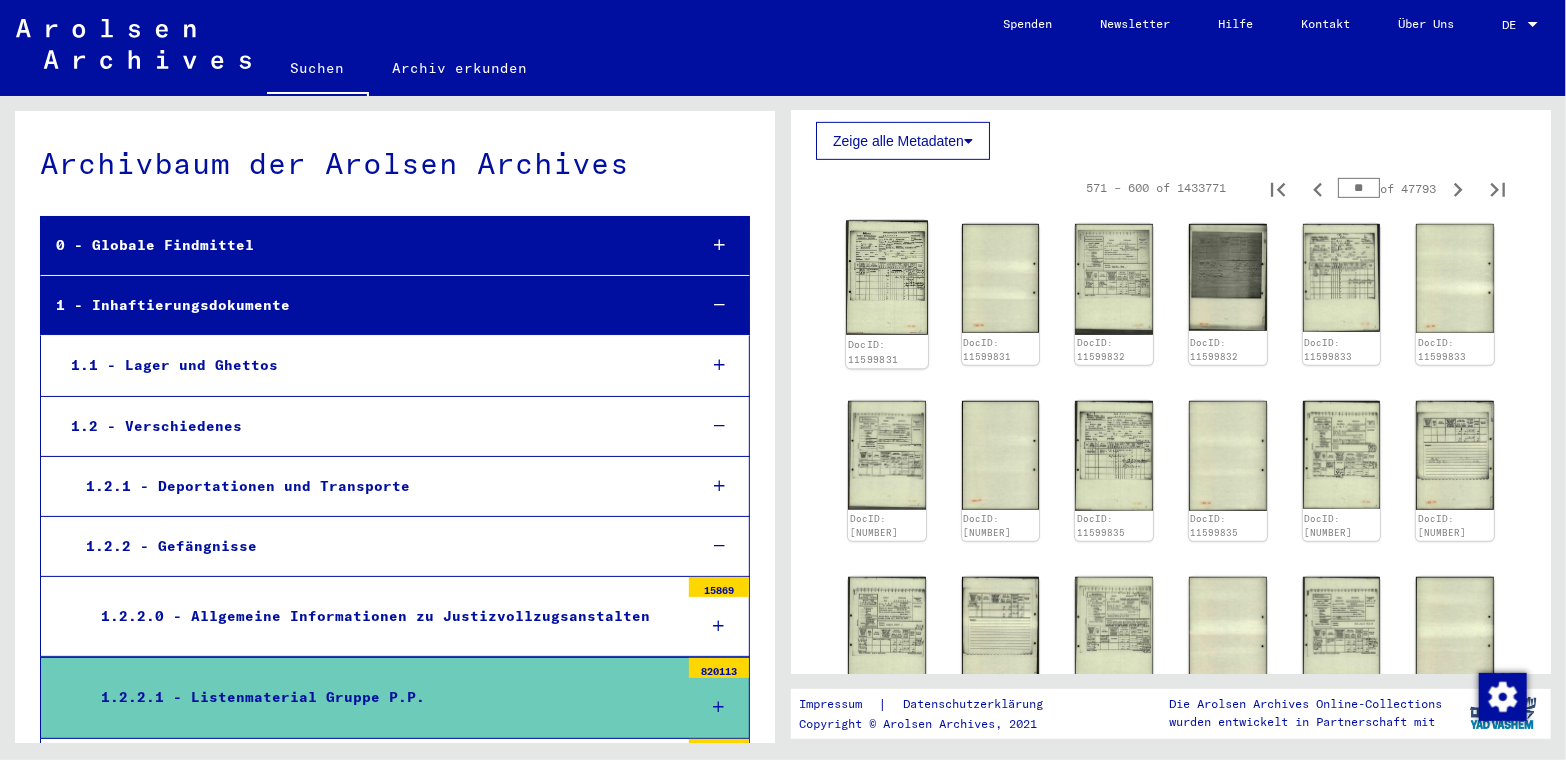 click 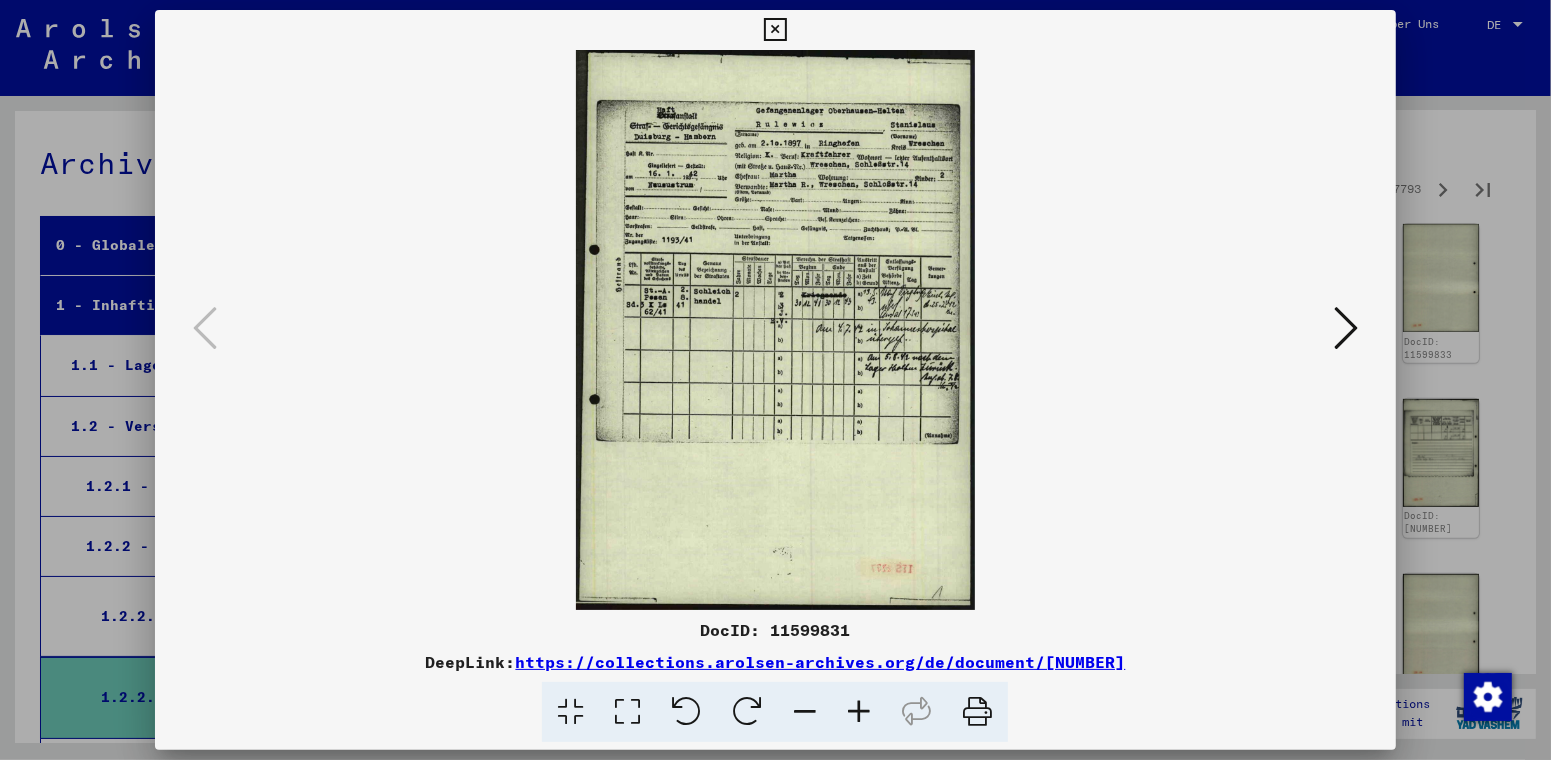 click at bounding box center [1346, 328] 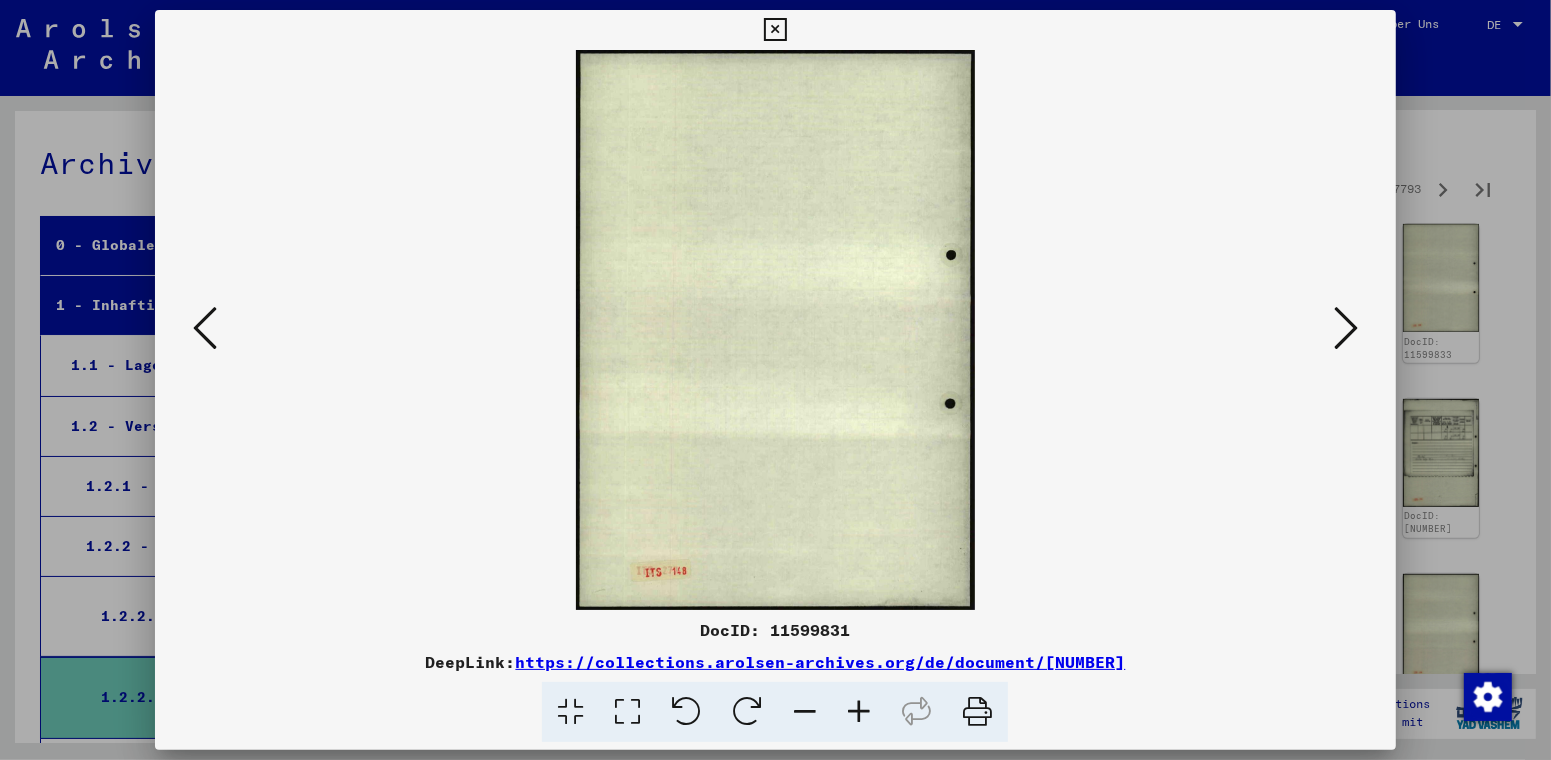 click at bounding box center (1346, 328) 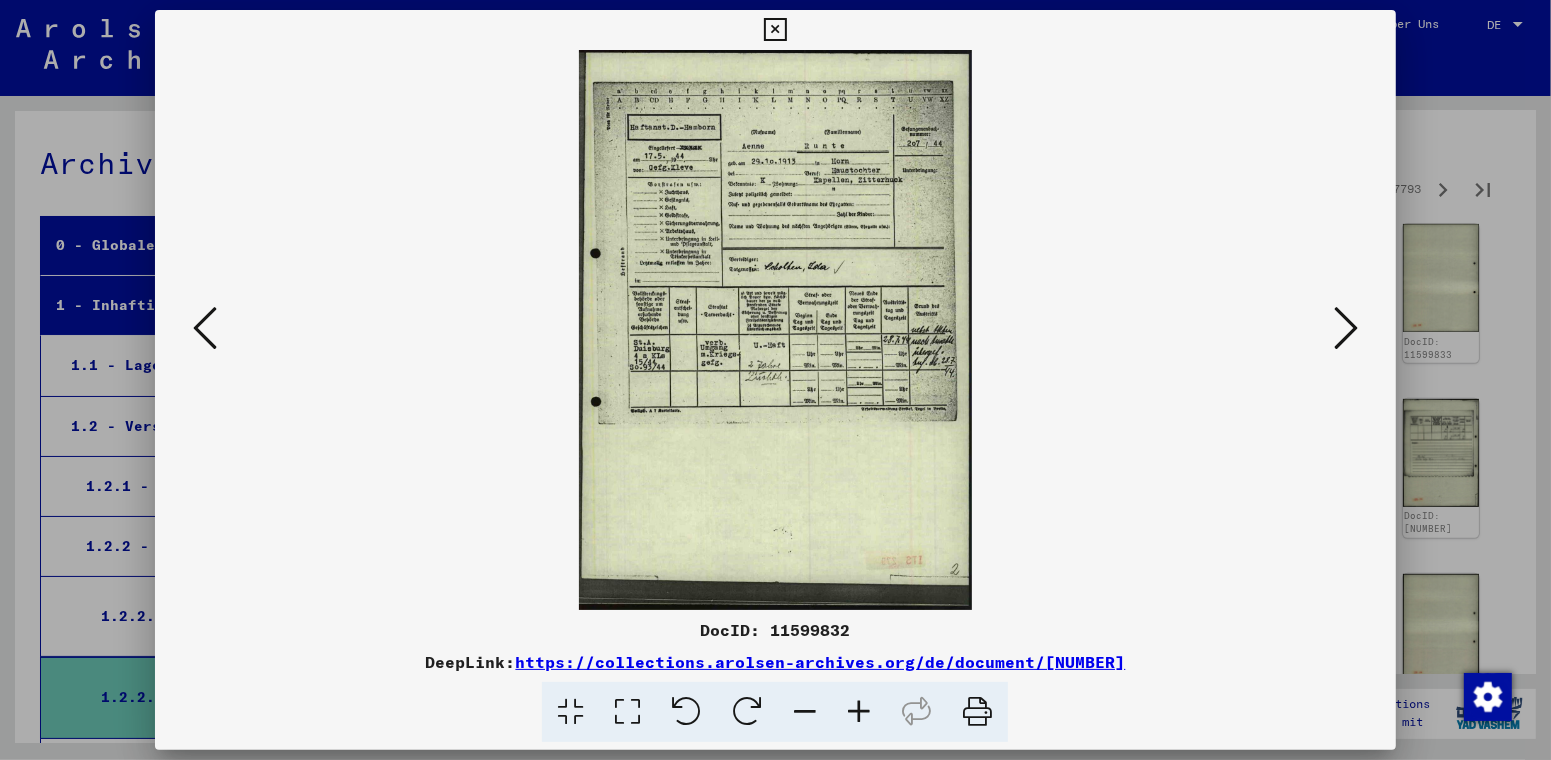 click at bounding box center (1346, 328) 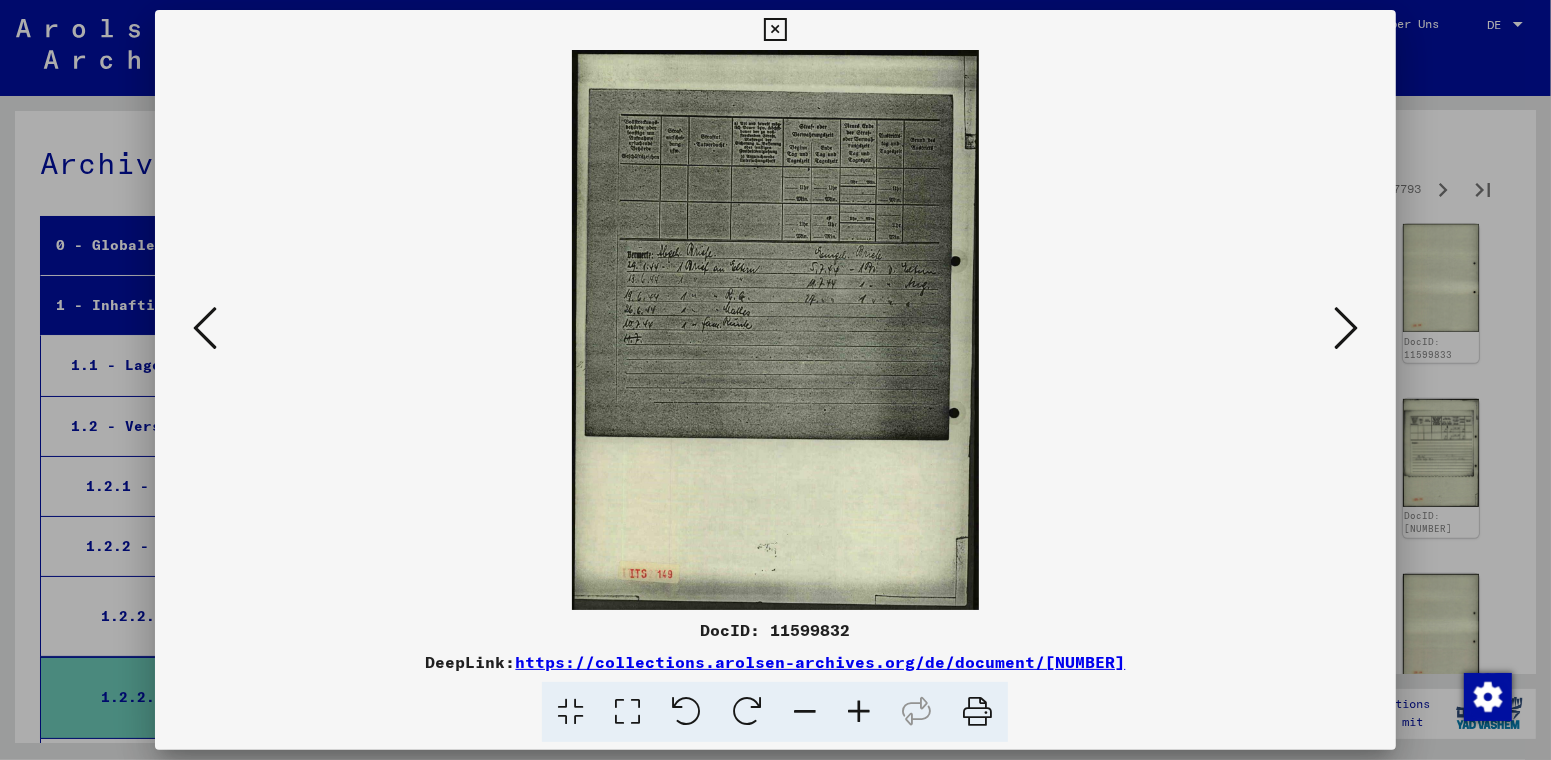 click at bounding box center [1346, 328] 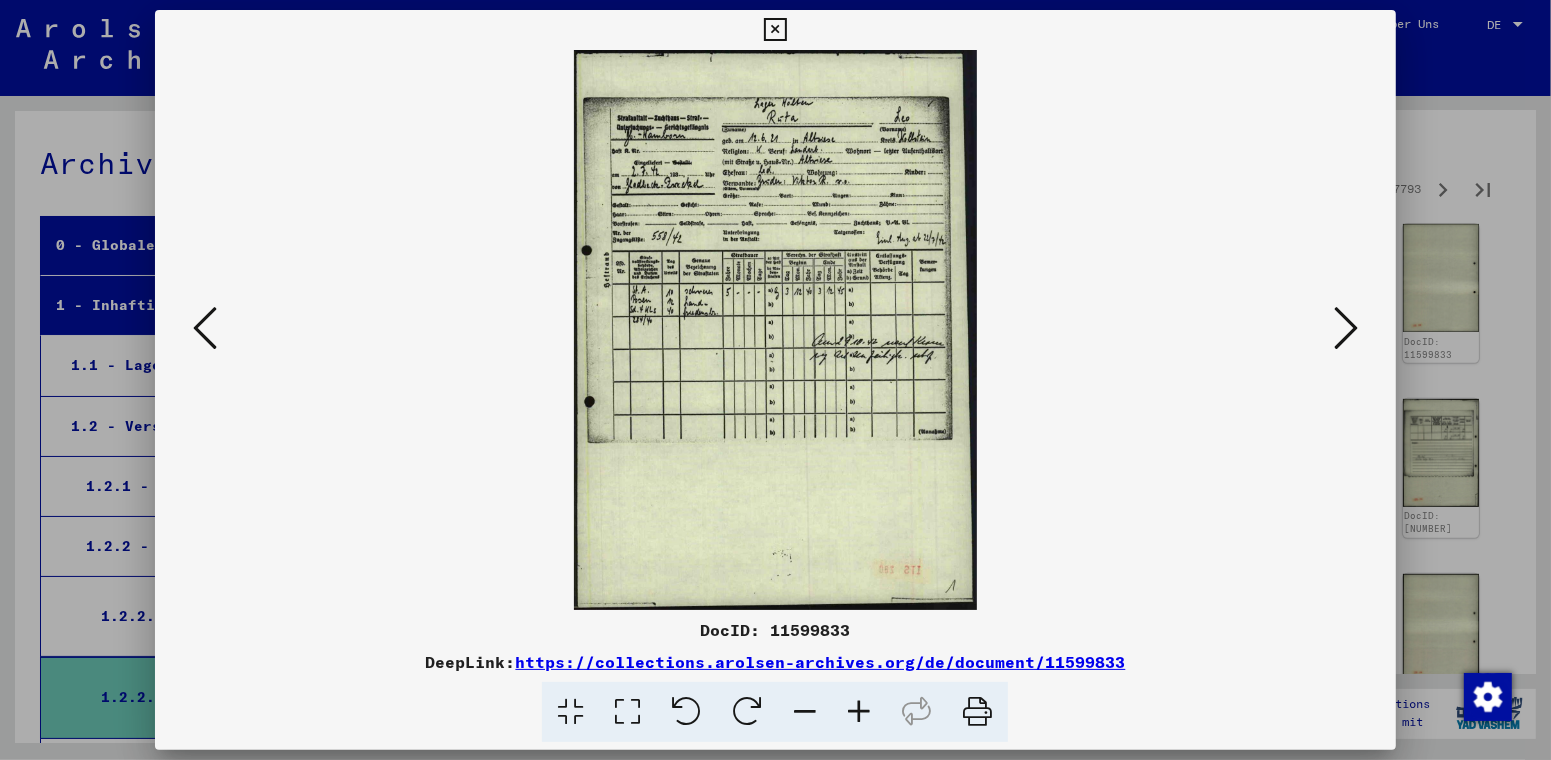click at bounding box center [1346, 328] 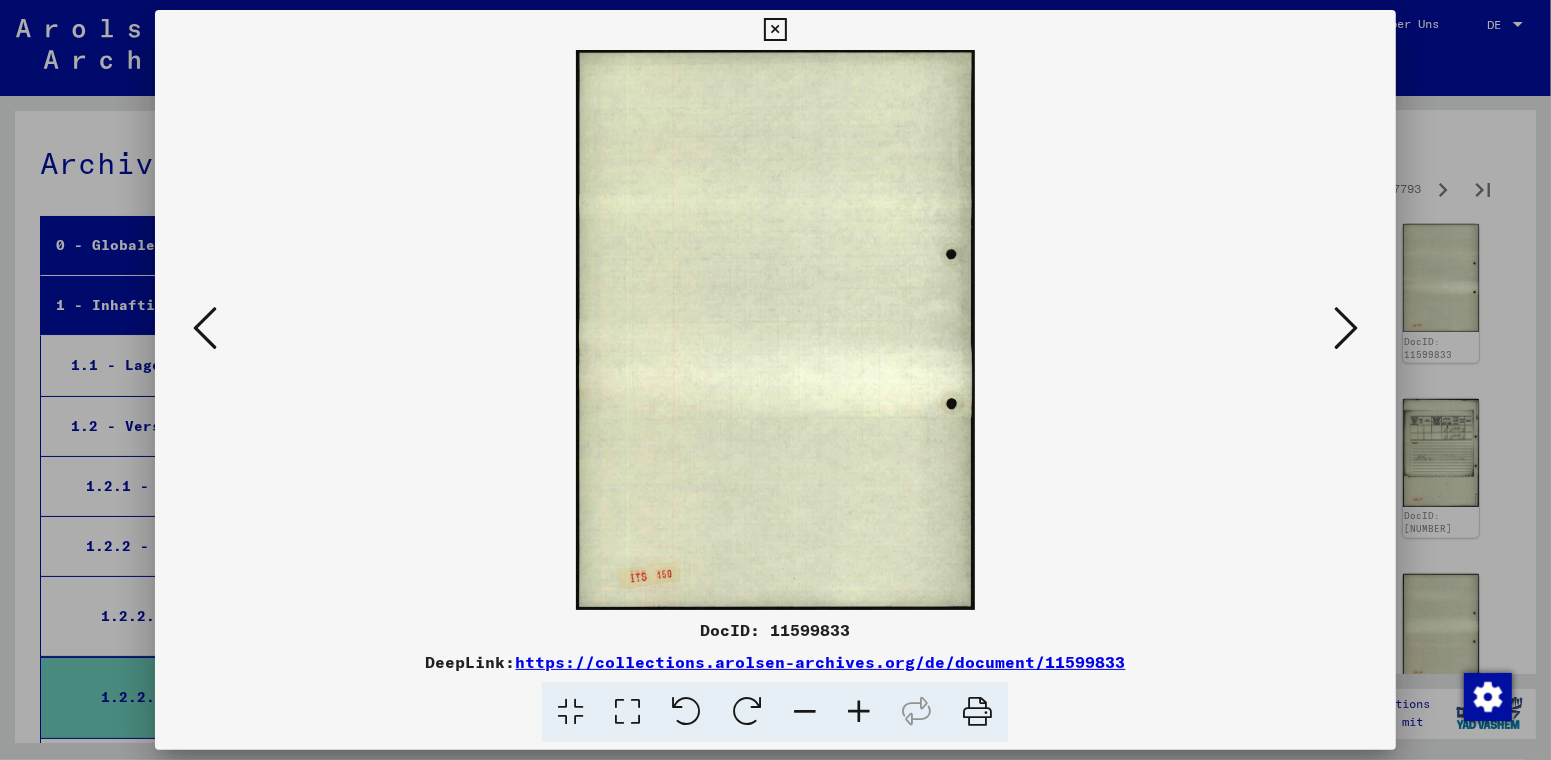 click at bounding box center [1346, 328] 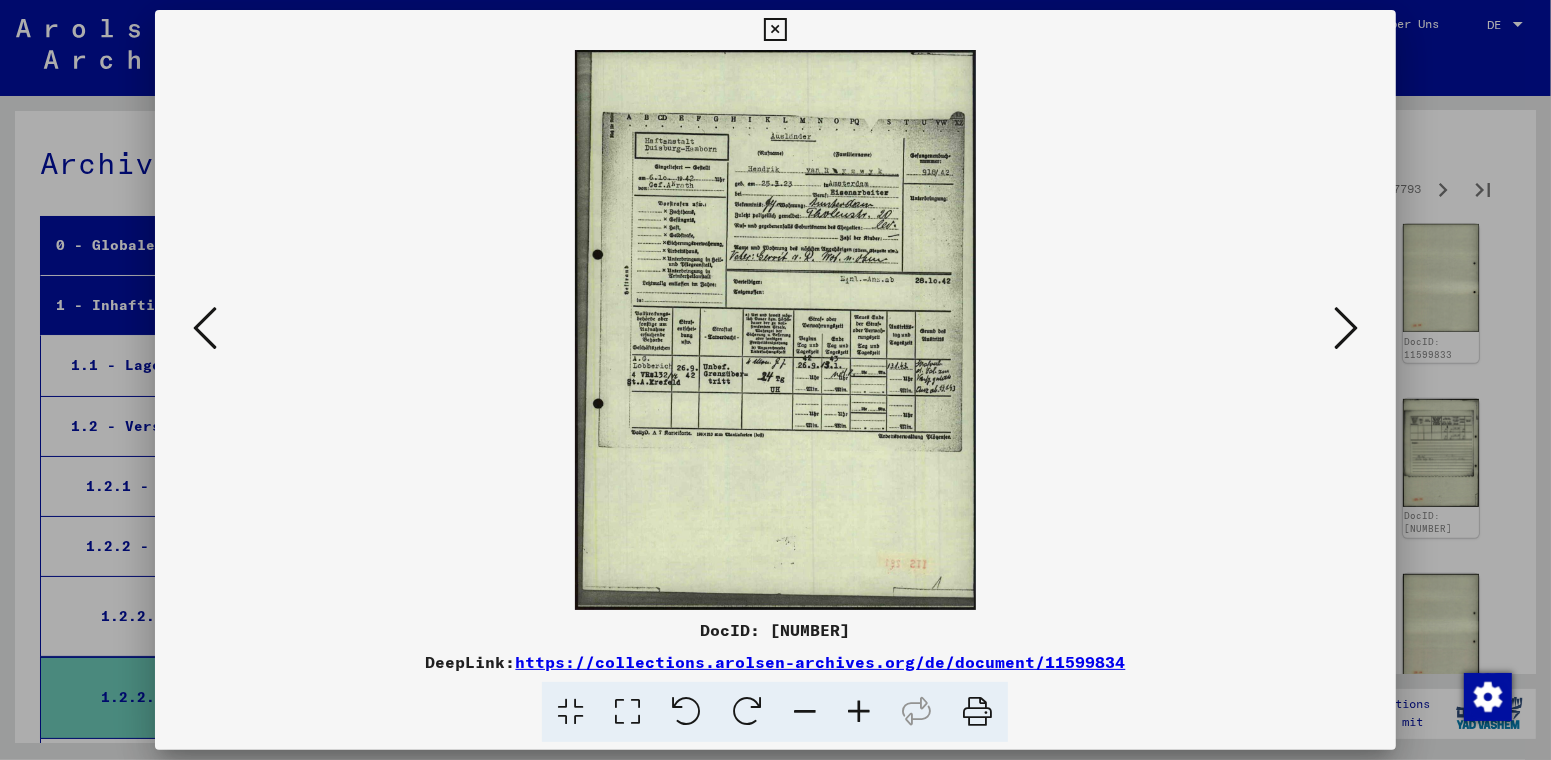 click at bounding box center (1346, 328) 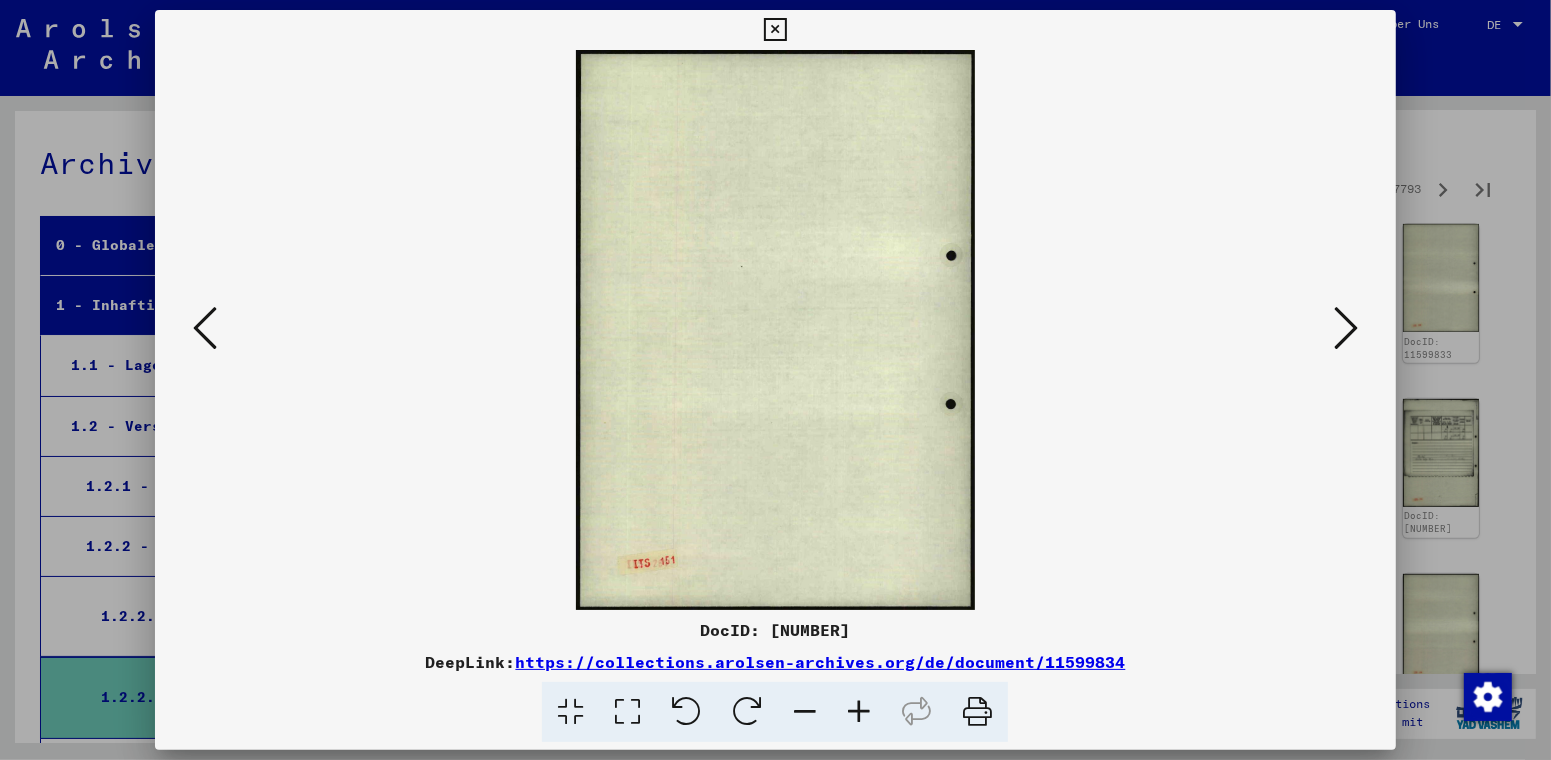 click at bounding box center [1346, 328] 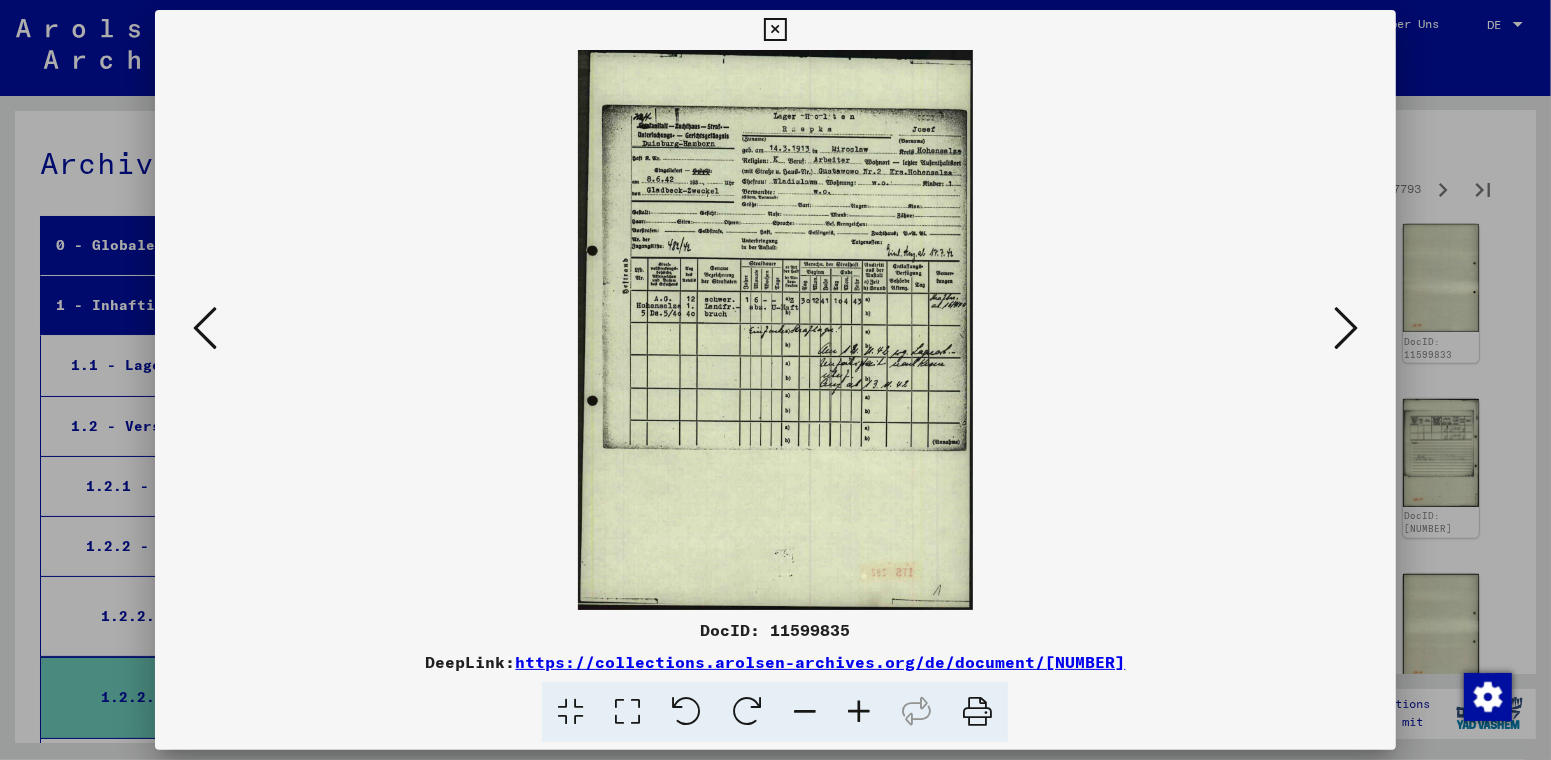 click at bounding box center [1346, 328] 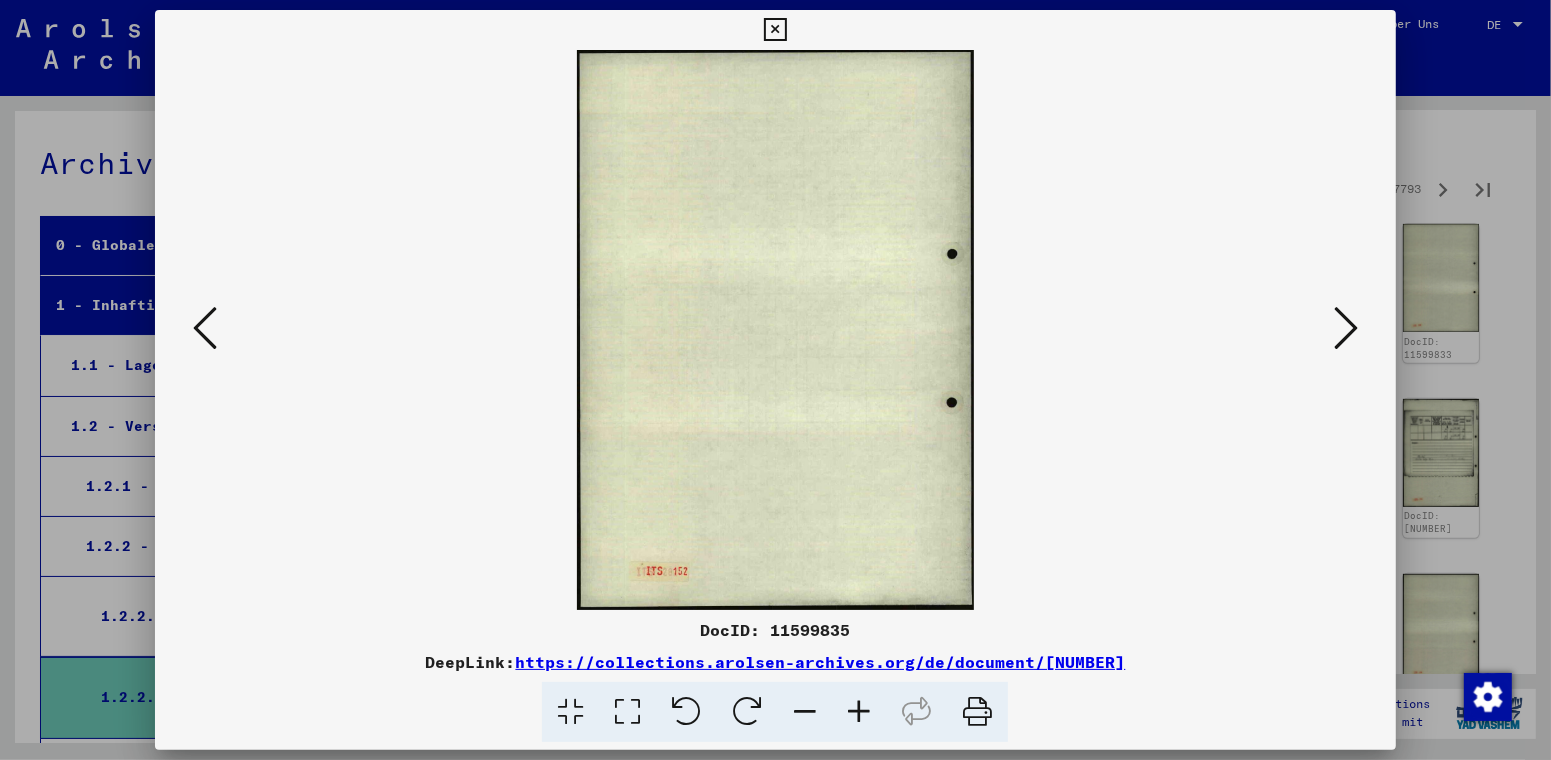 click at bounding box center [1346, 328] 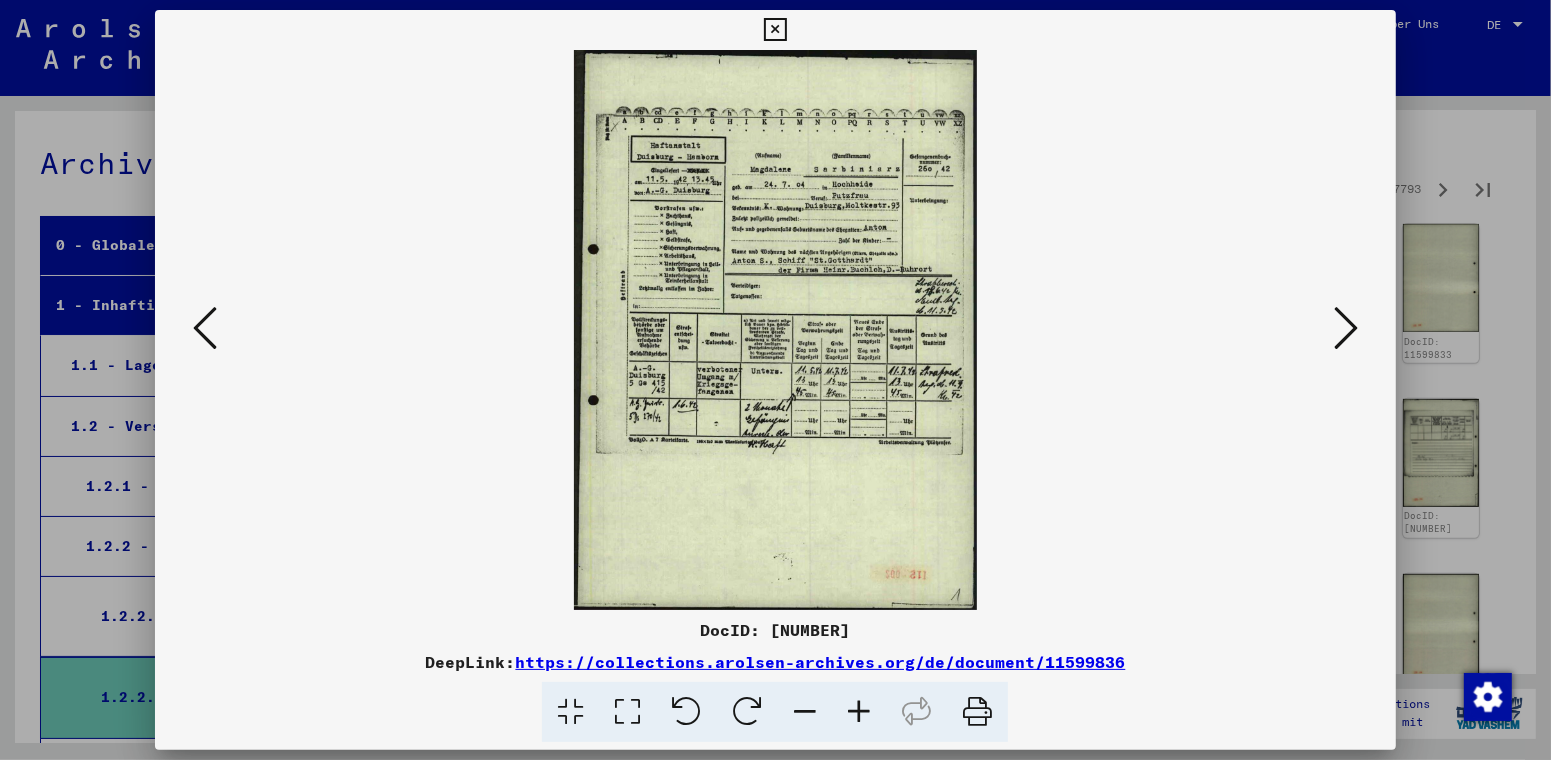 click at bounding box center [1346, 328] 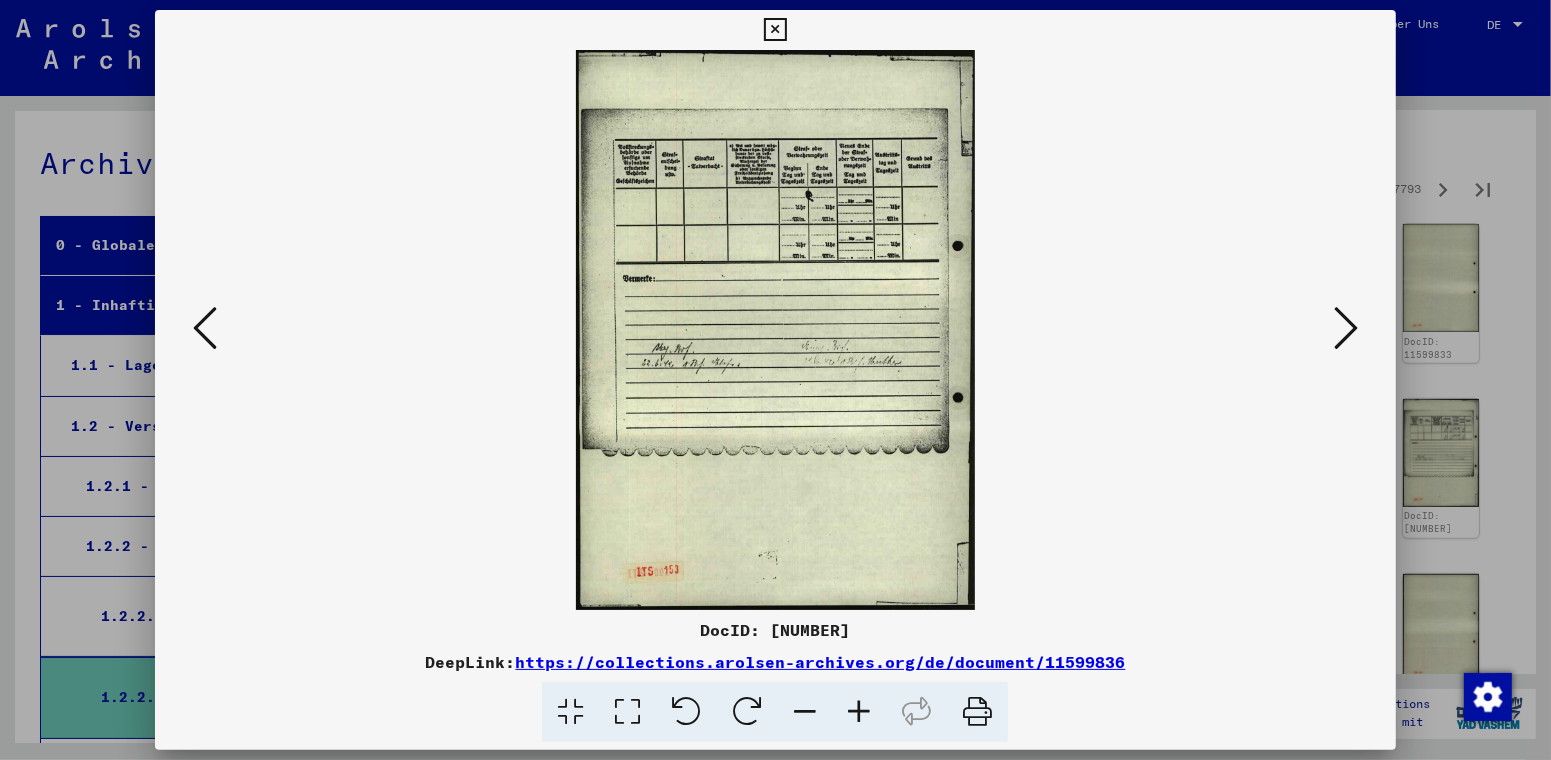 click at bounding box center [1346, 328] 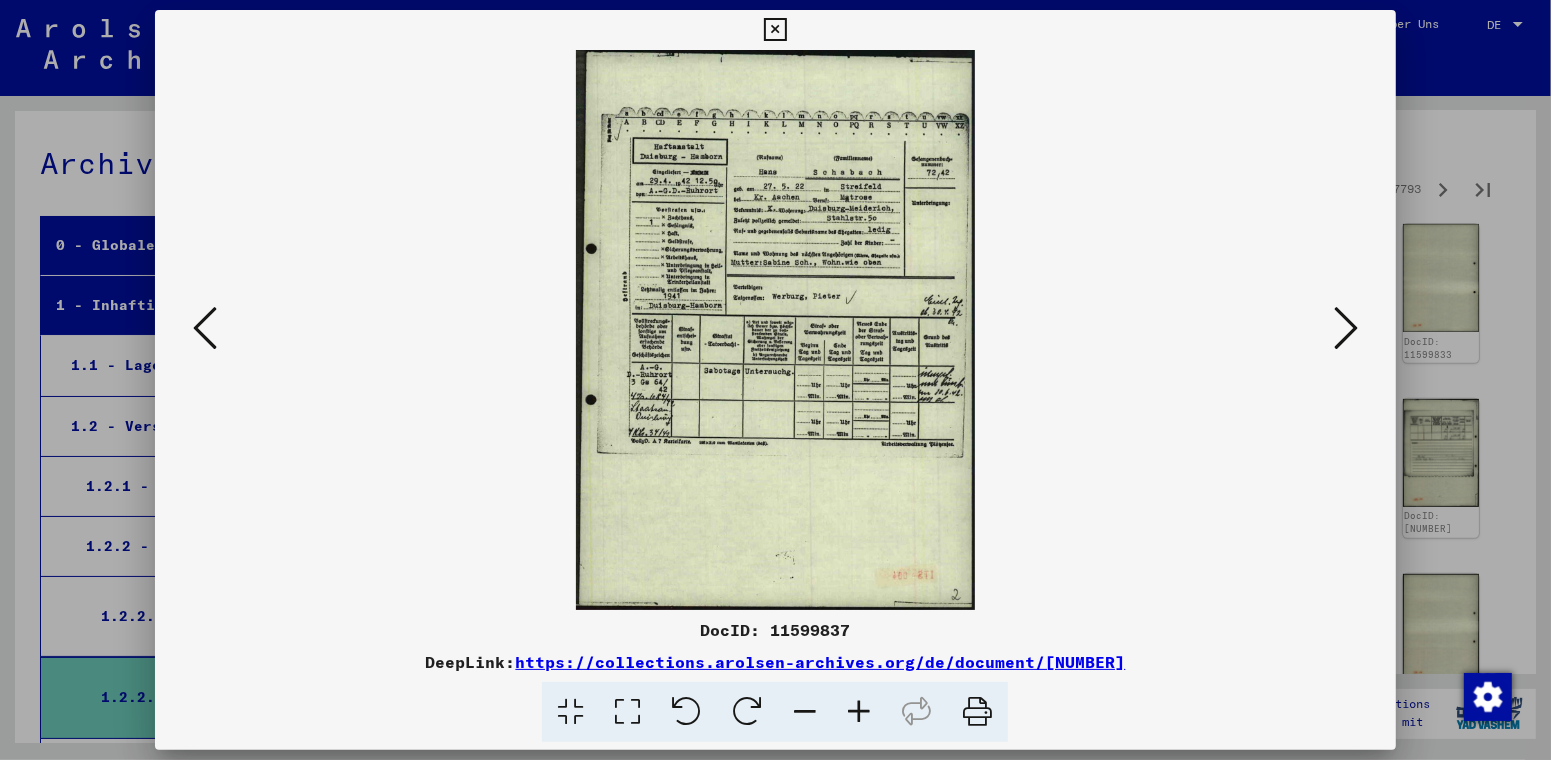 click at bounding box center [1346, 328] 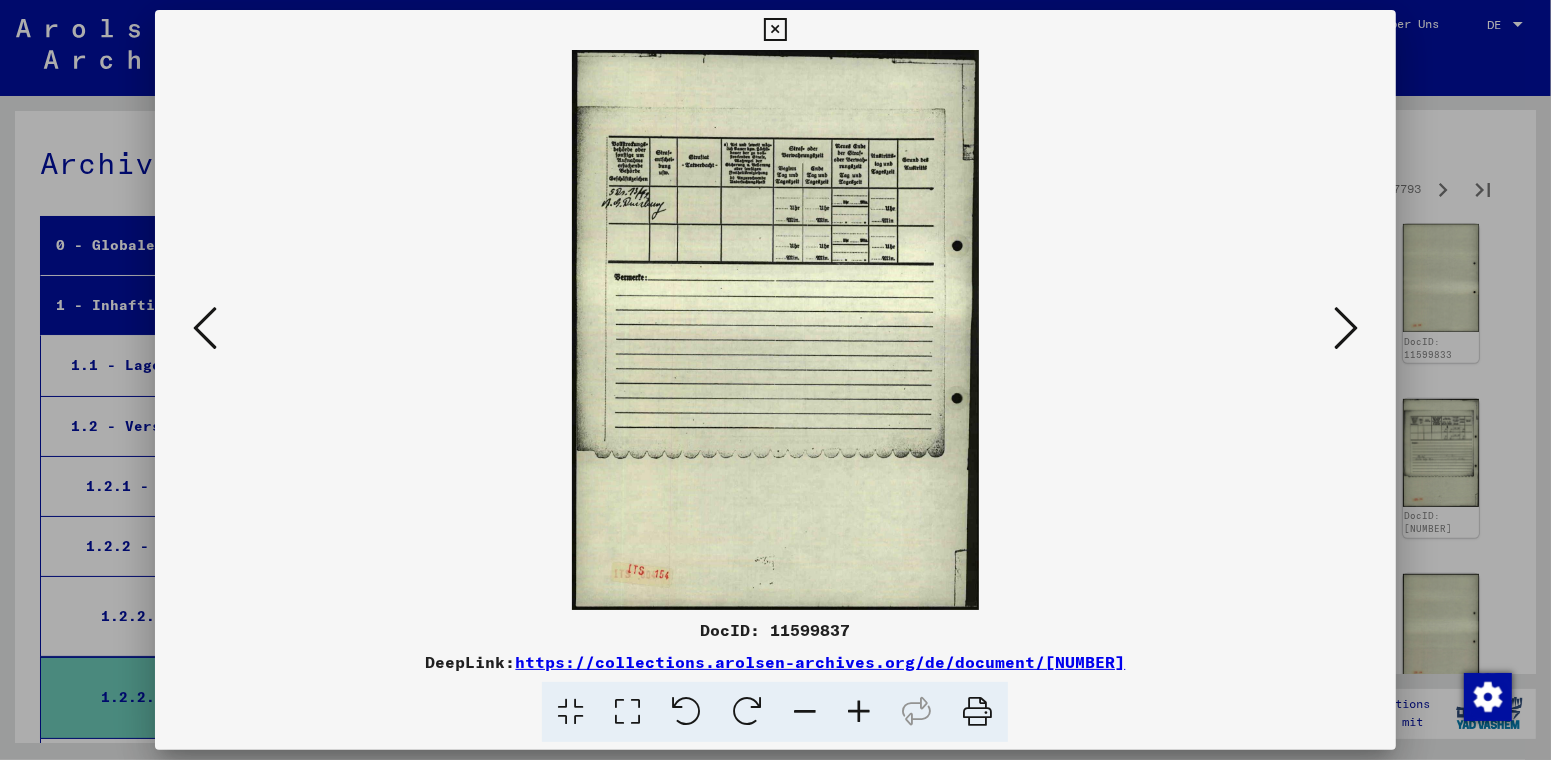 click at bounding box center (1346, 328) 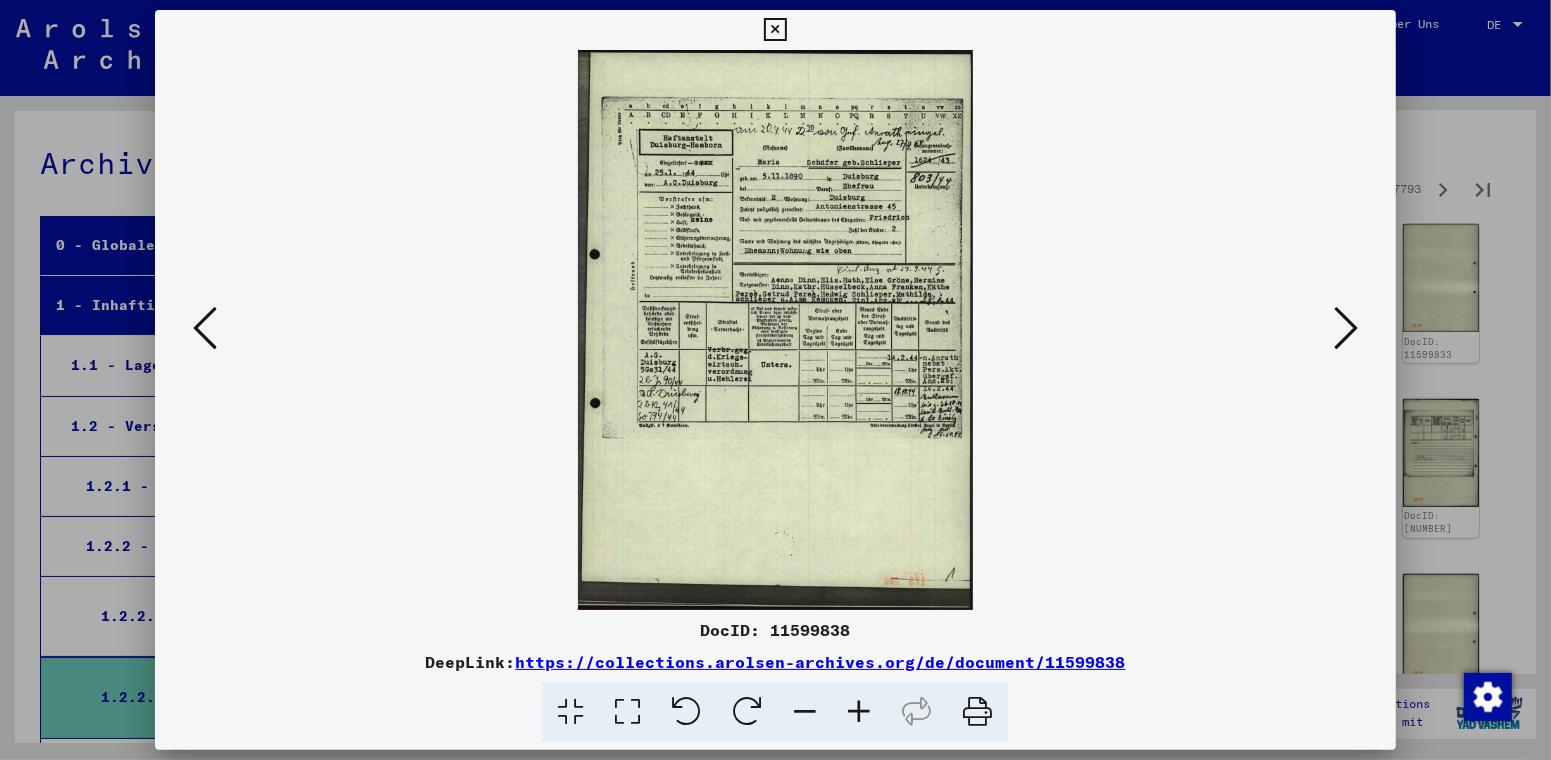 click at bounding box center [1346, 328] 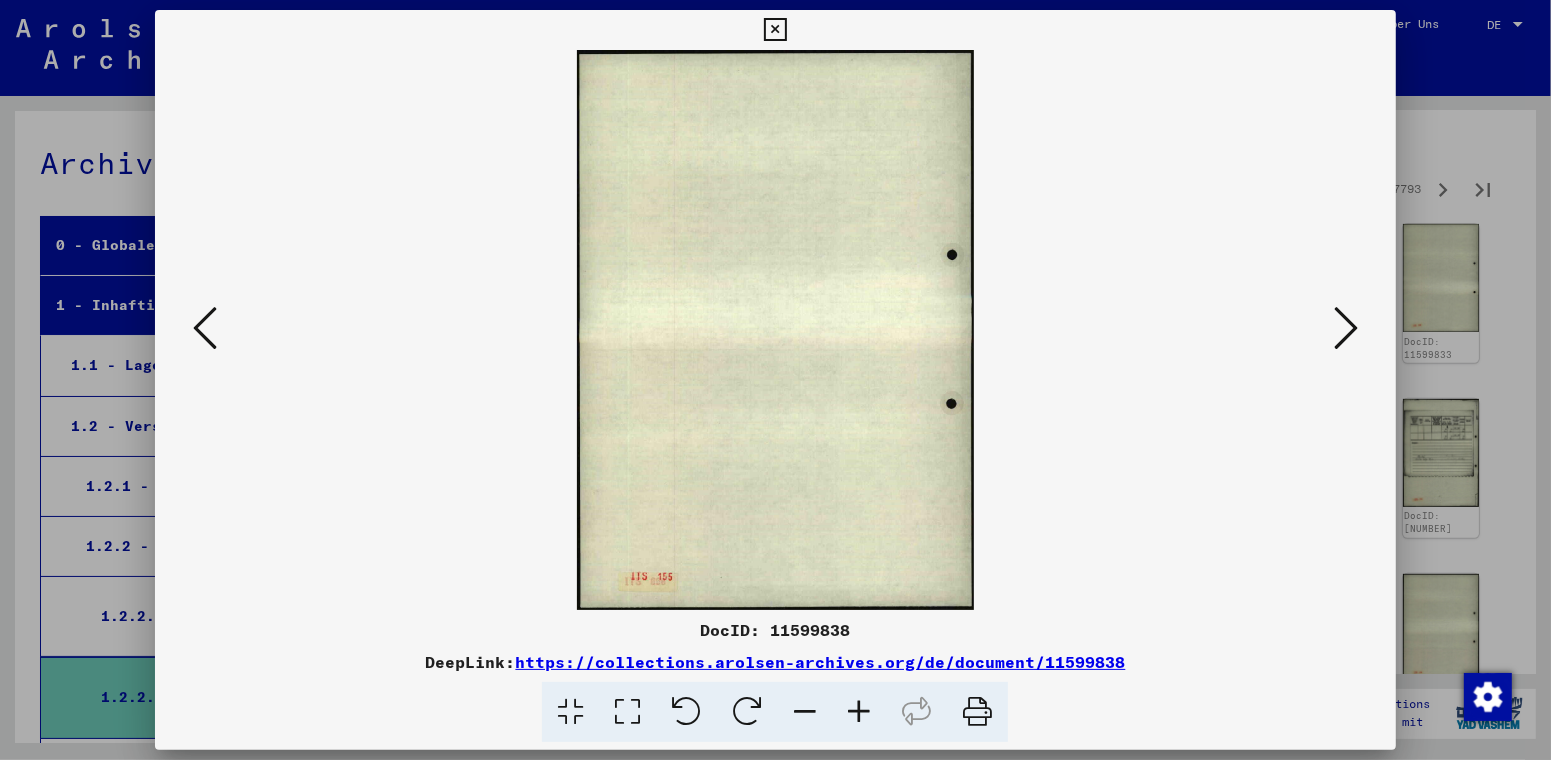 click at bounding box center (1346, 328) 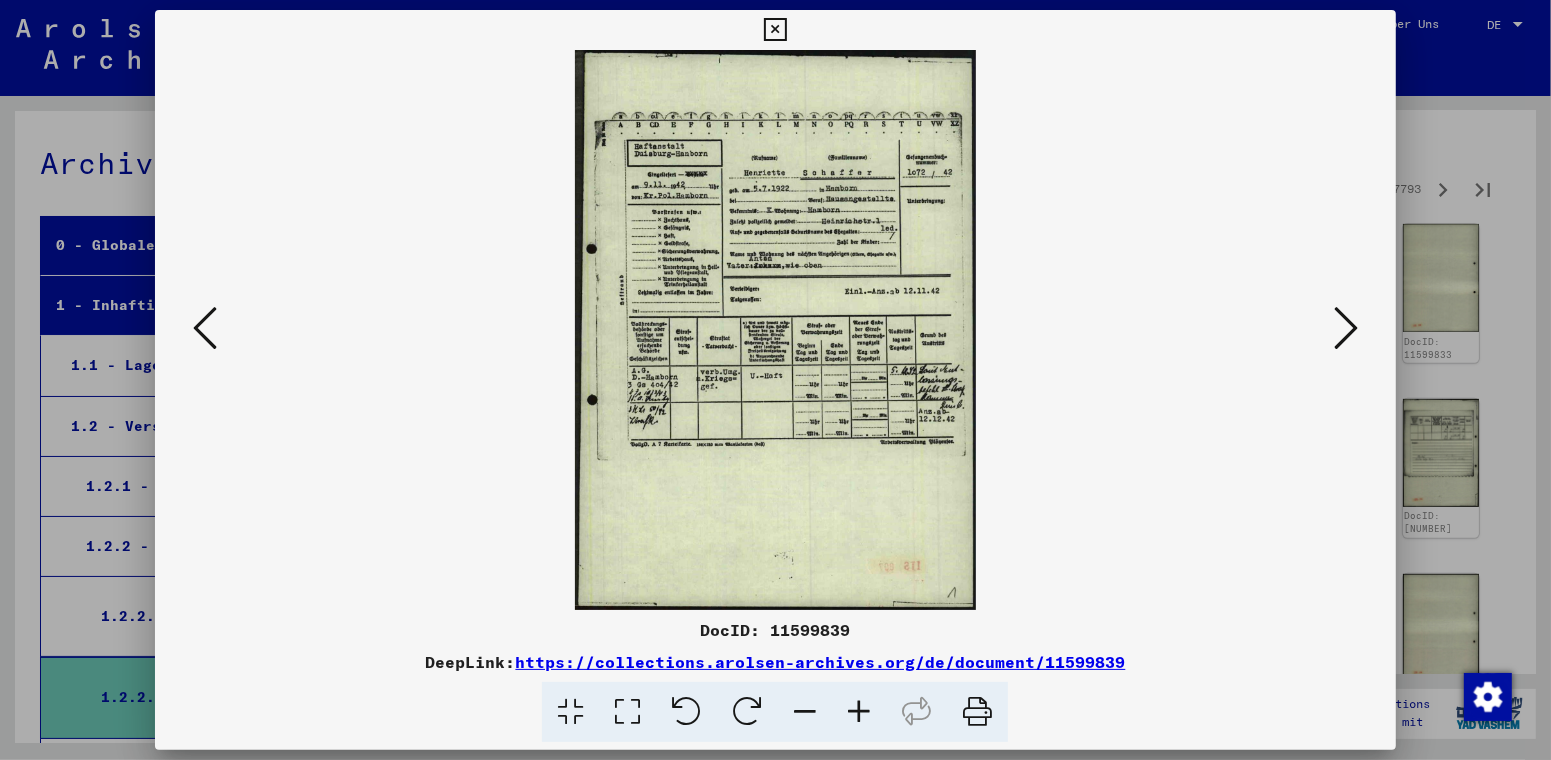 click at bounding box center [1346, 328] 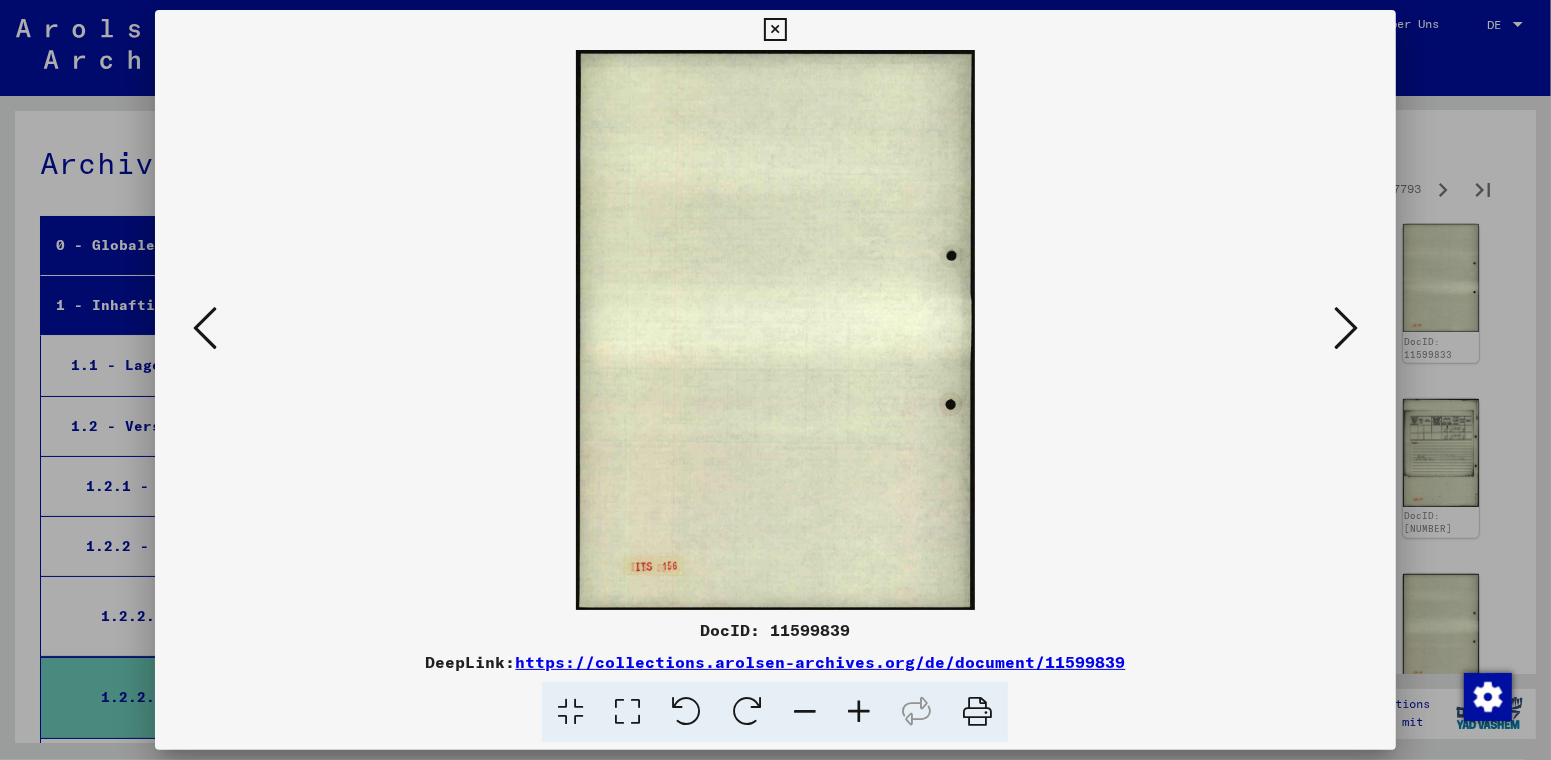 click at bounding box center [1346, 328] 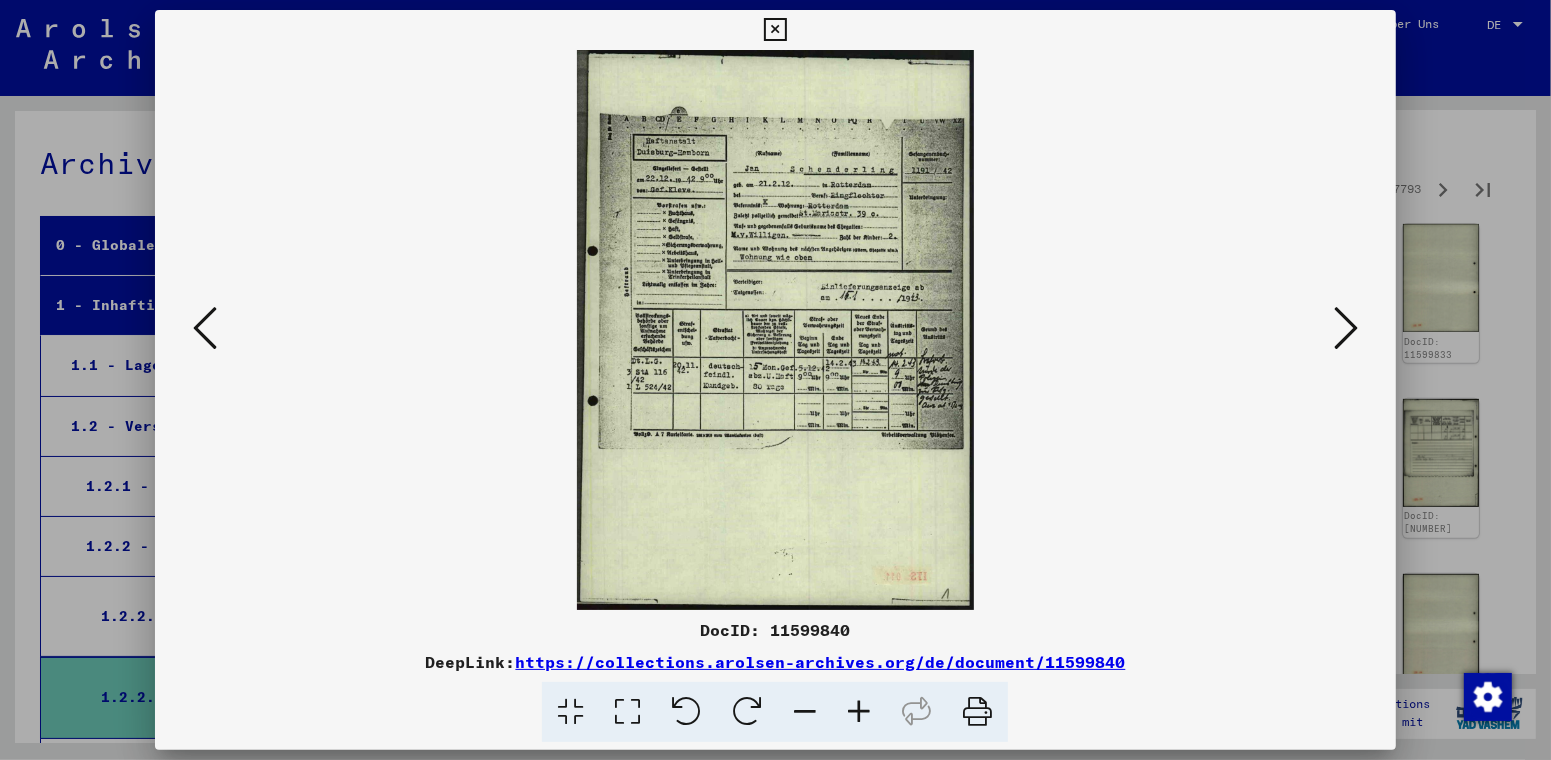 click at bounding box center [1346, 328] 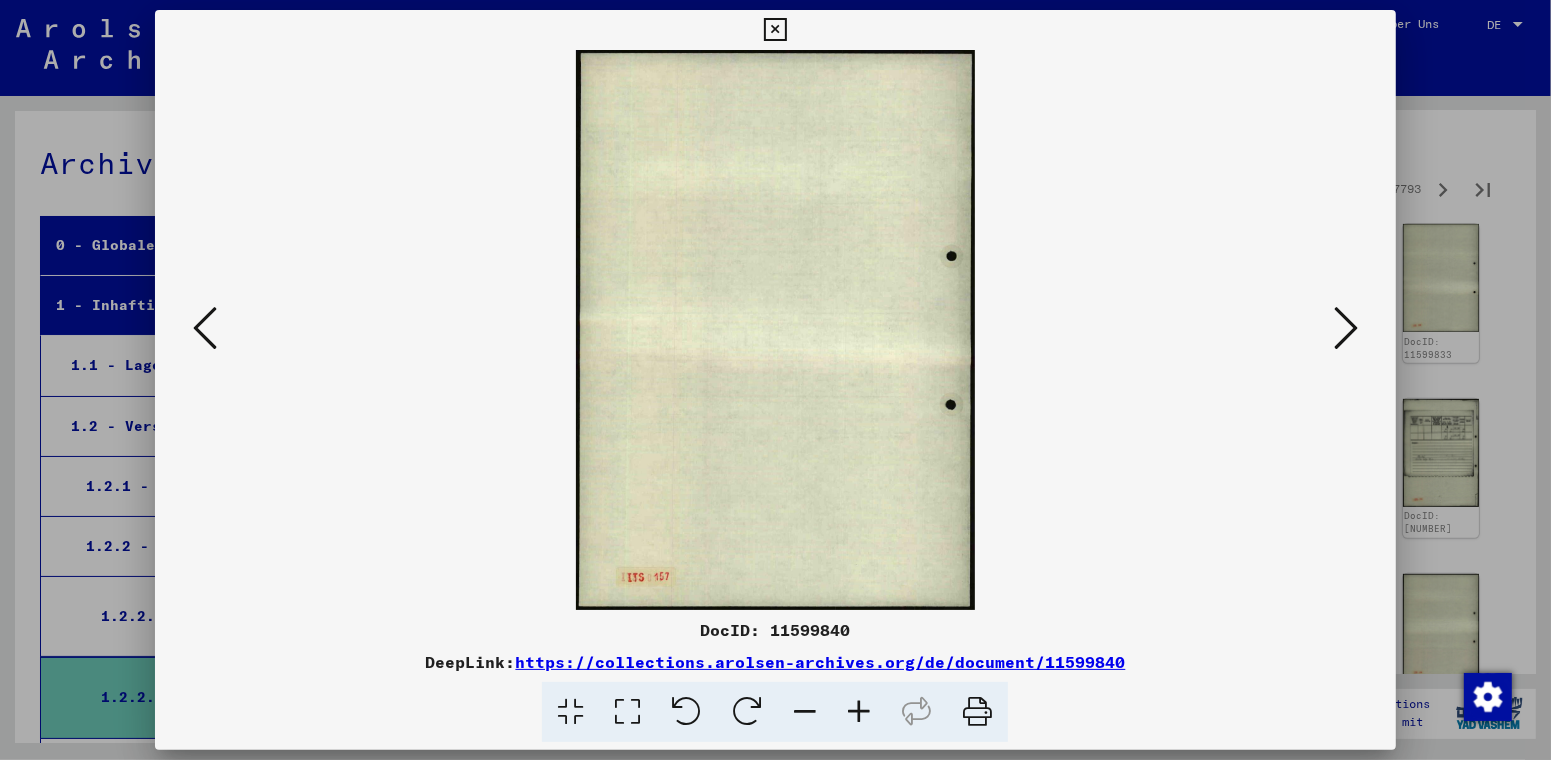 click at bounding box center [1346, 328] 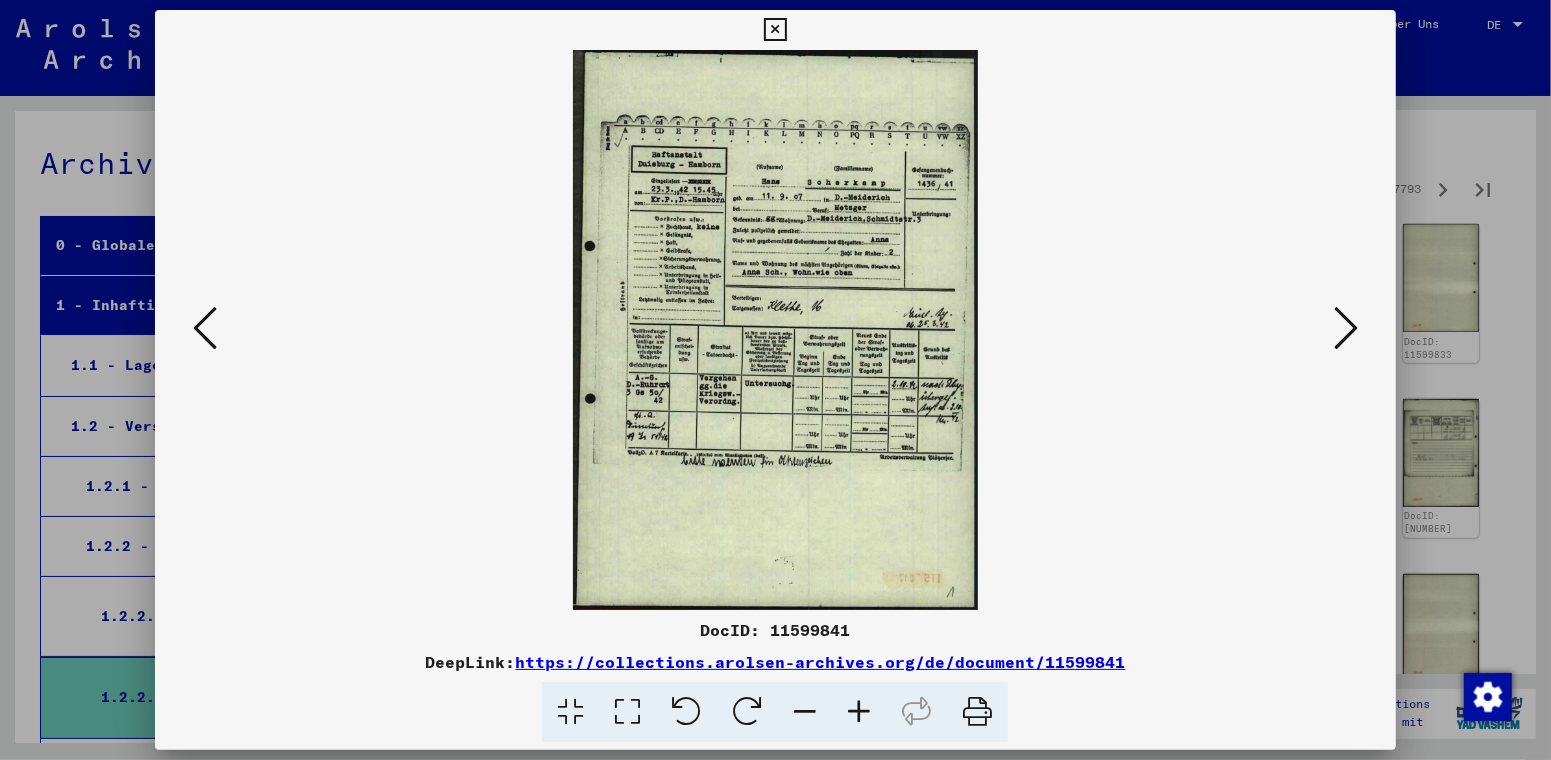 click at bounding box center (1346, 328) 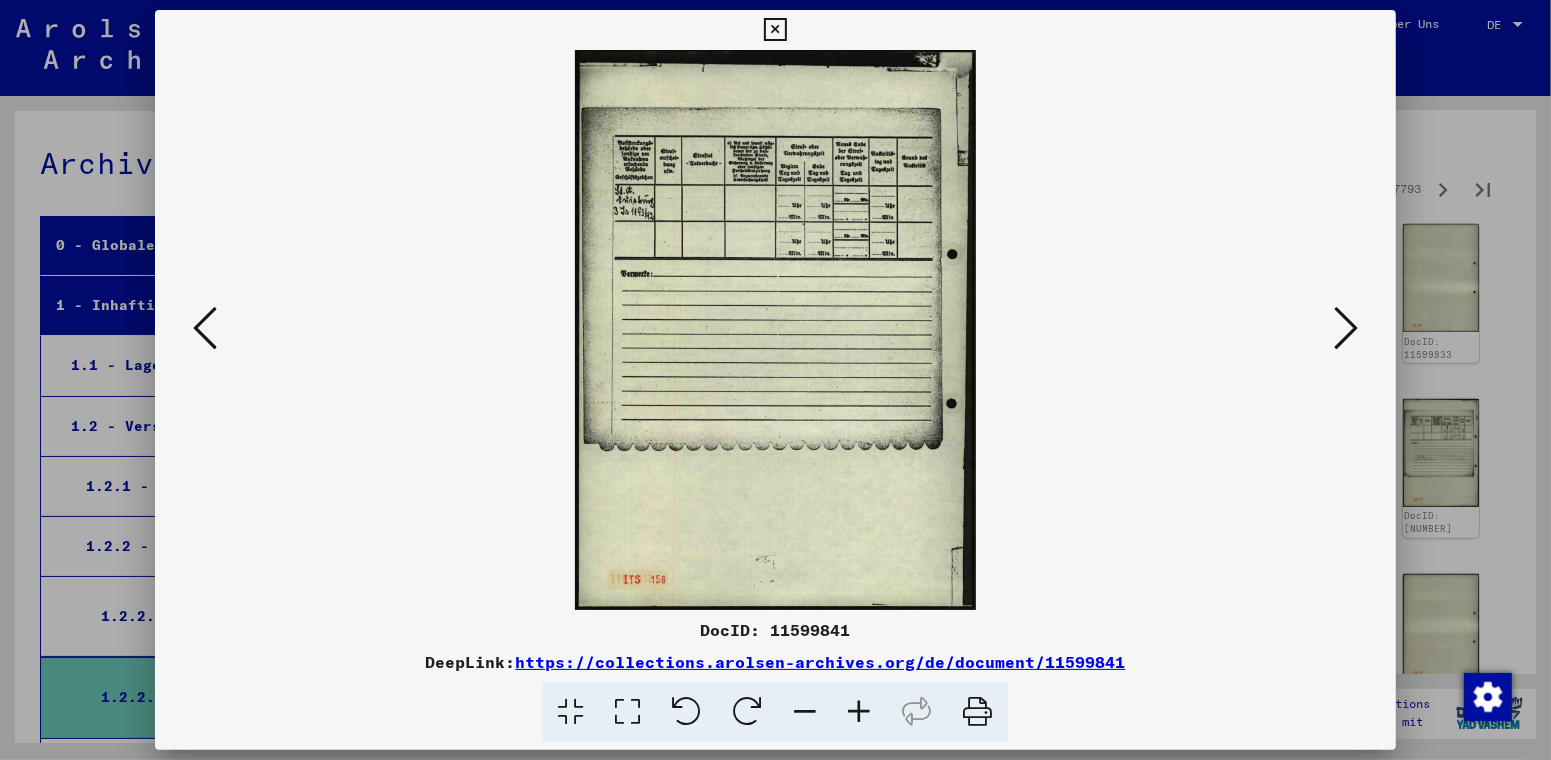 click at bounding box center [1346, 328] 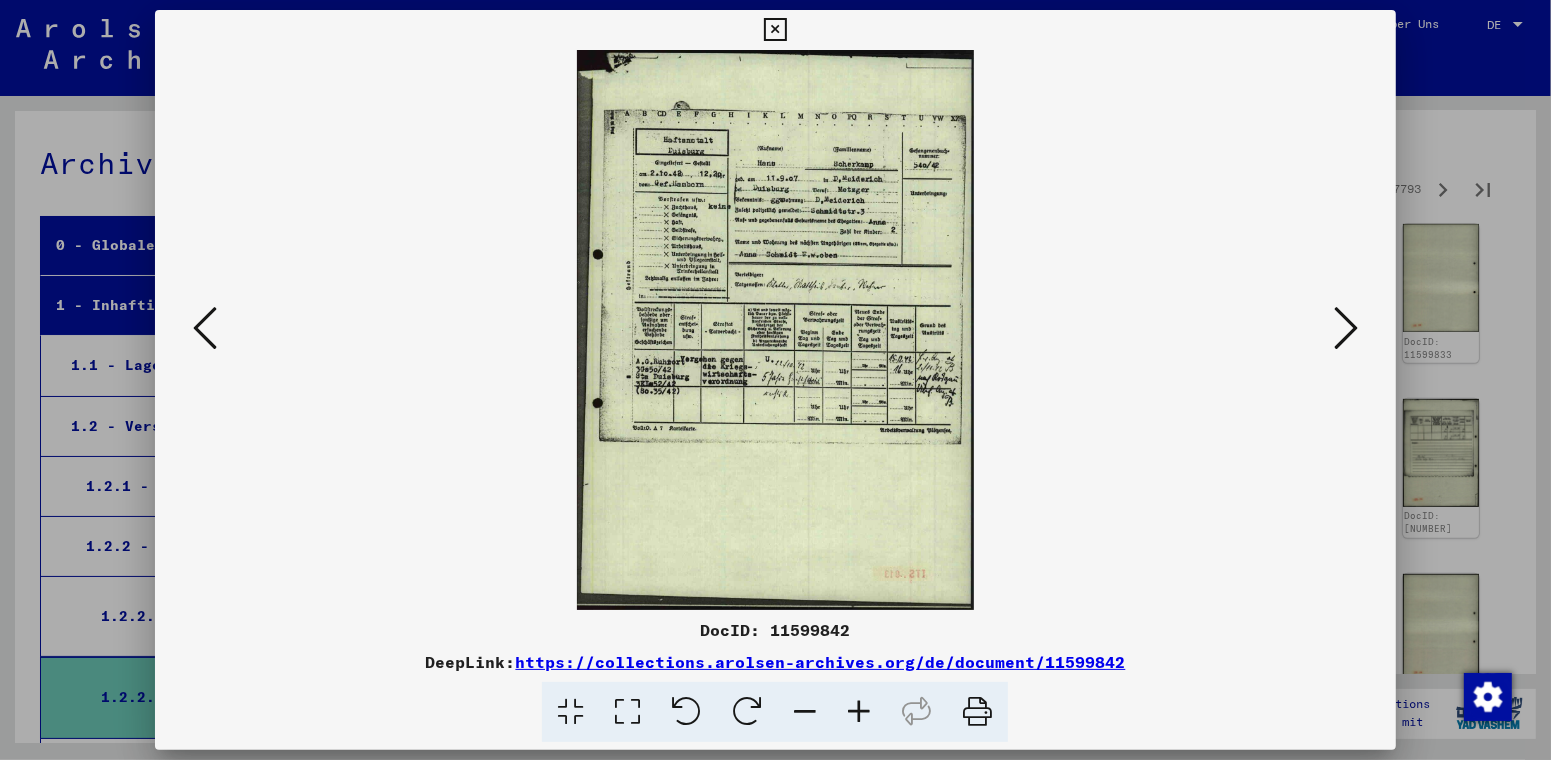 click at bounding box center (1346, 328) 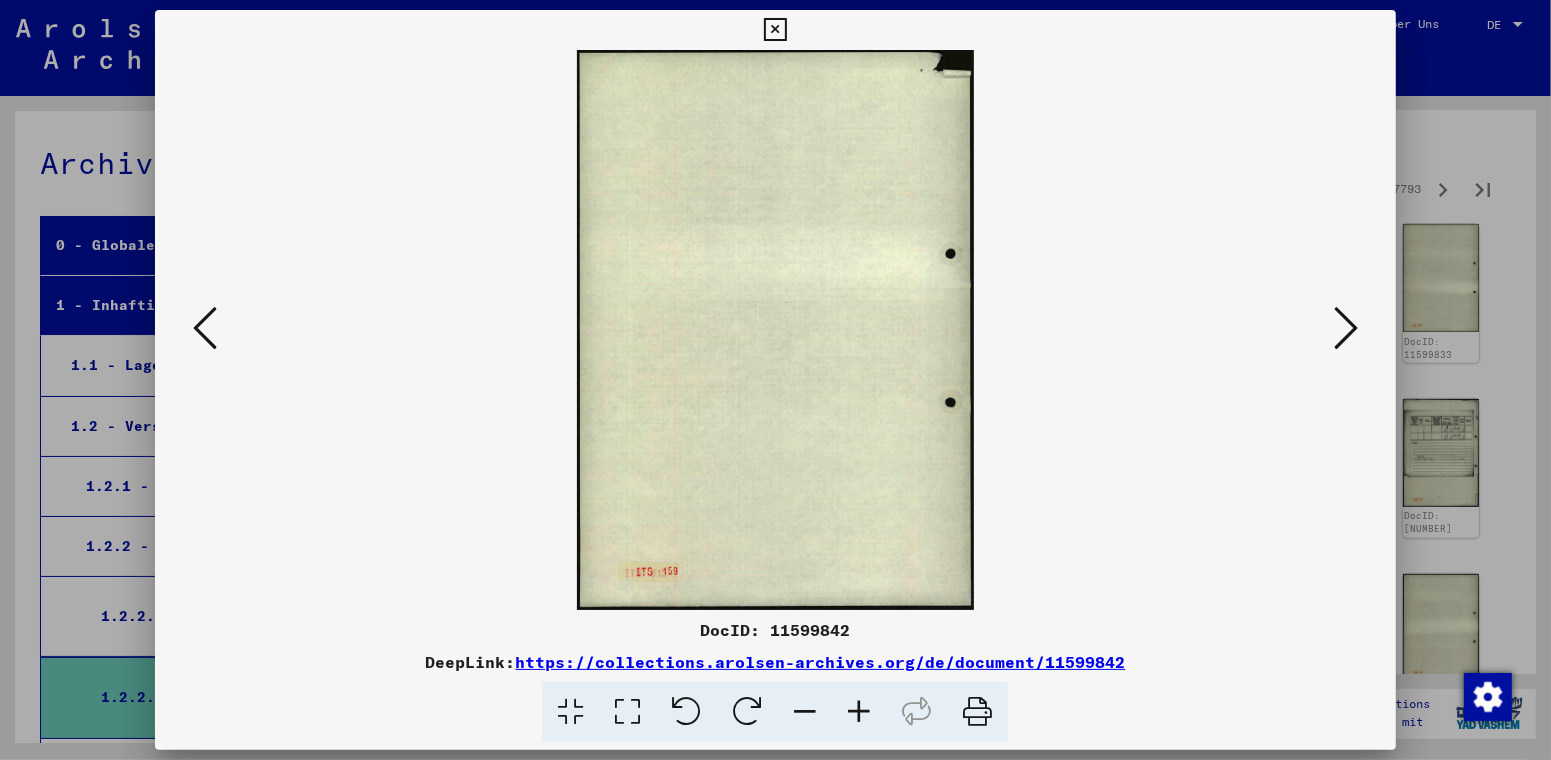 click at bounding box center (1346, 328) 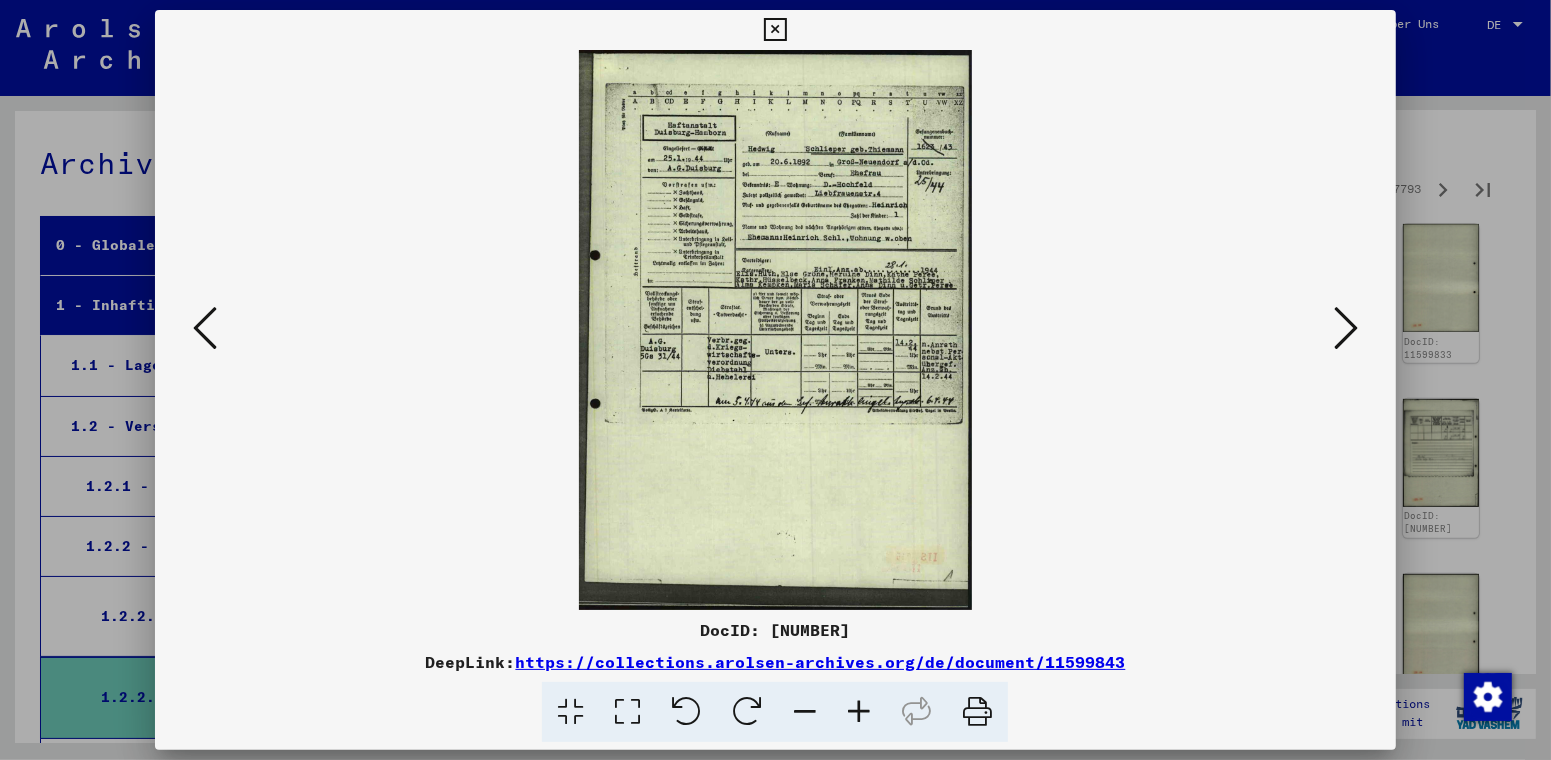 click at bounding box center [1346, 328] 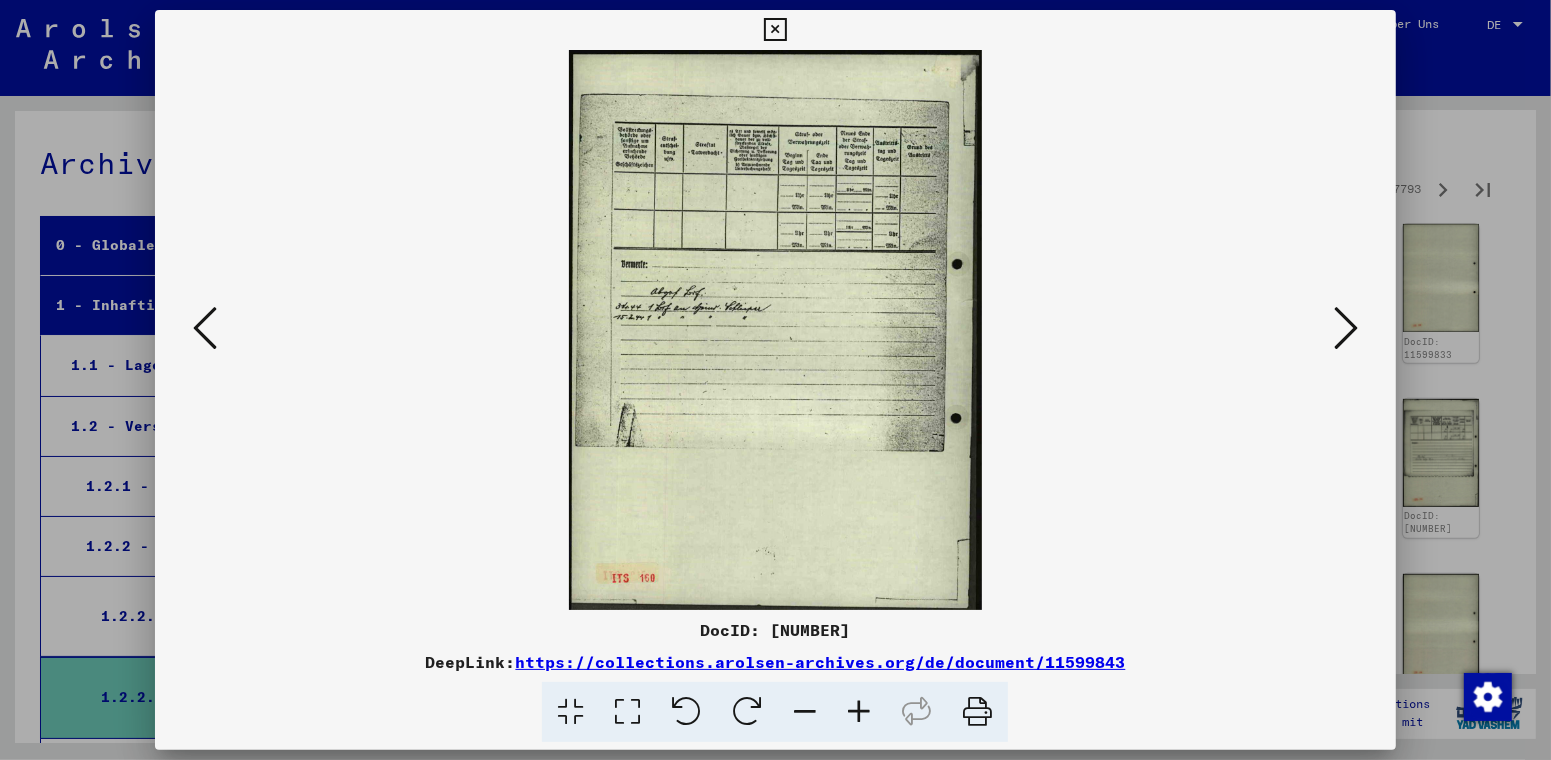 click at bounding box center (1346, 328) 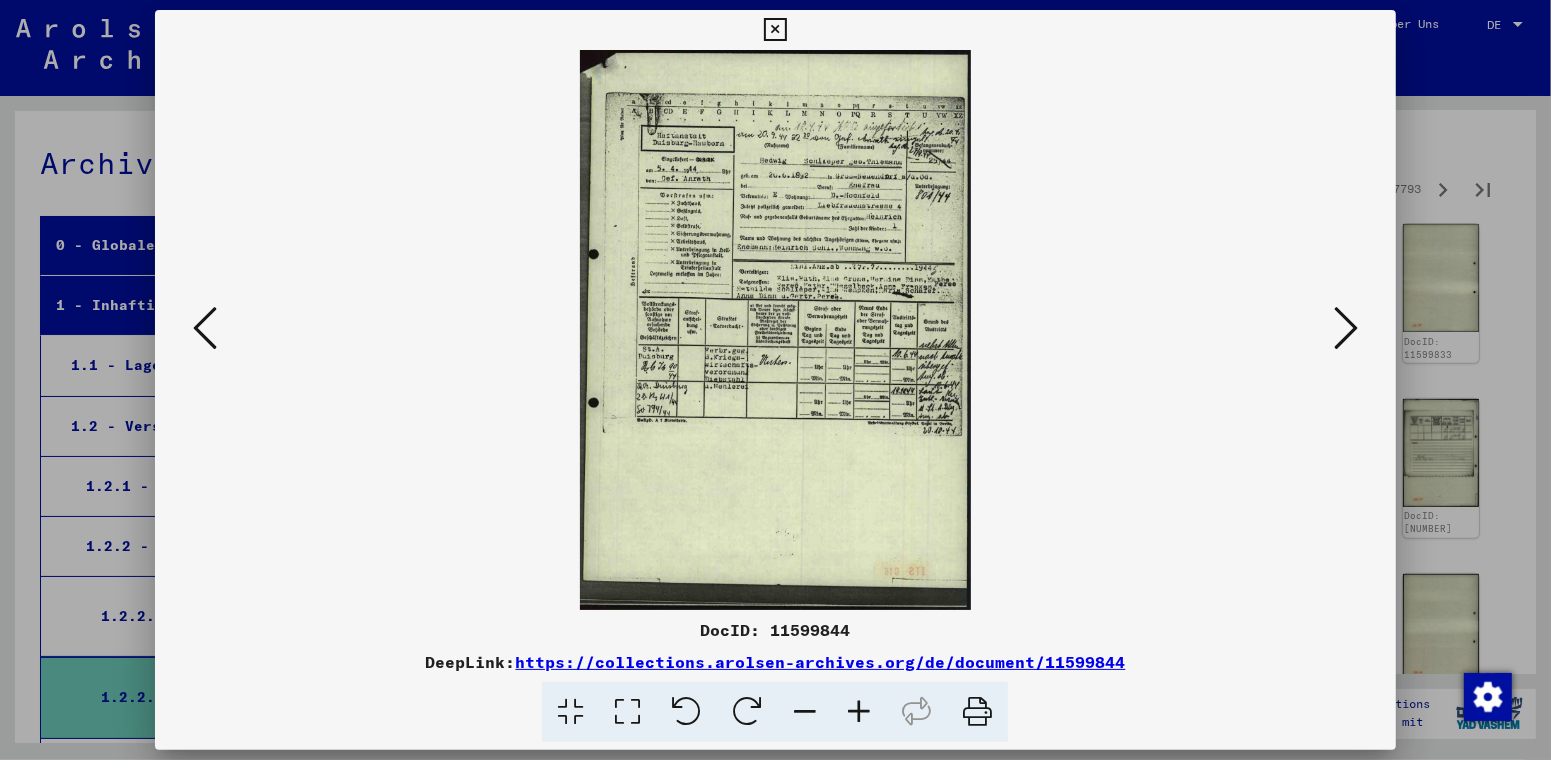 click at bounding box center (1346, 328) 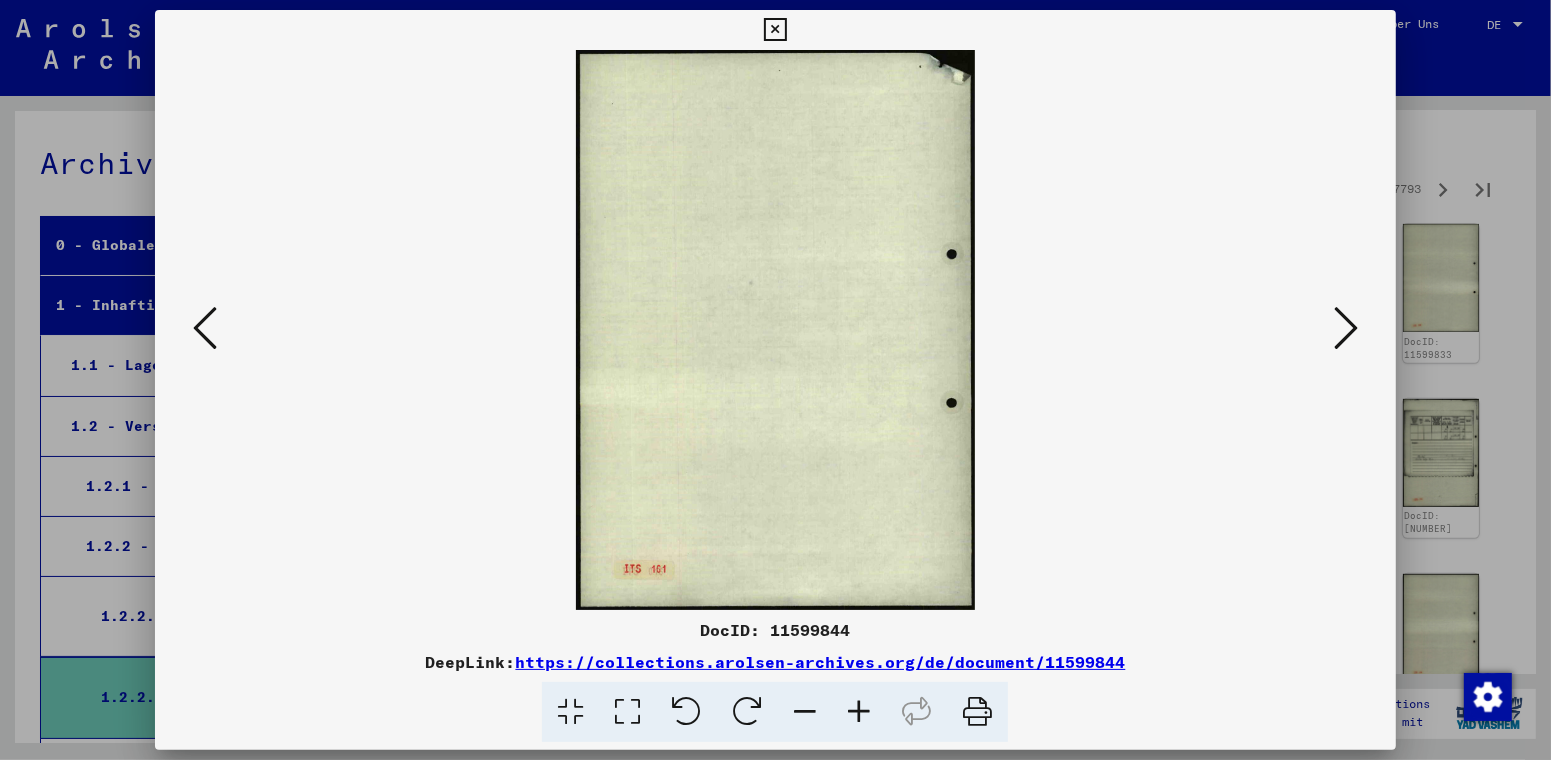 click at bounding box center (1346, 328) 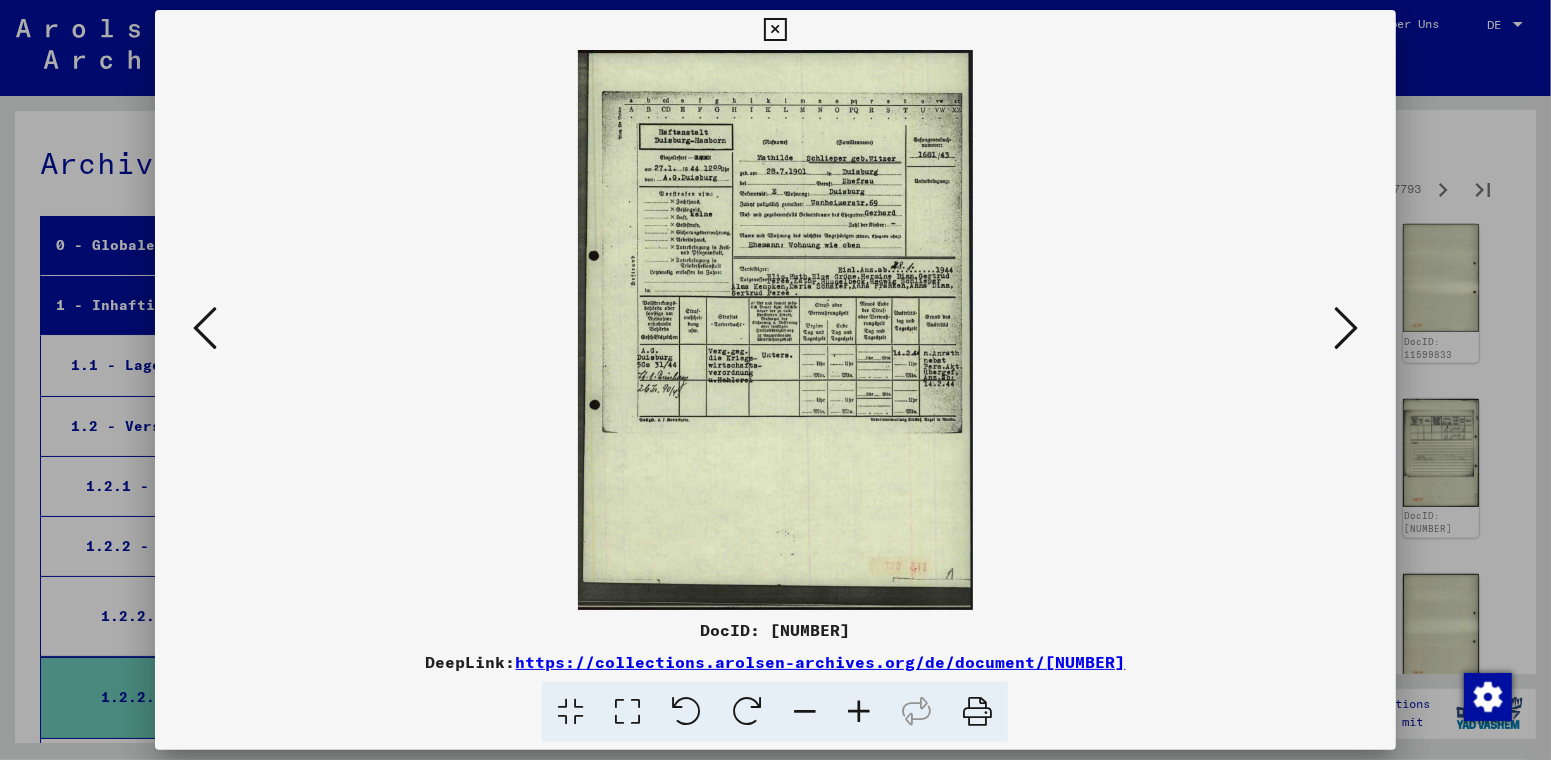 click at bounding box center [1346, 328] 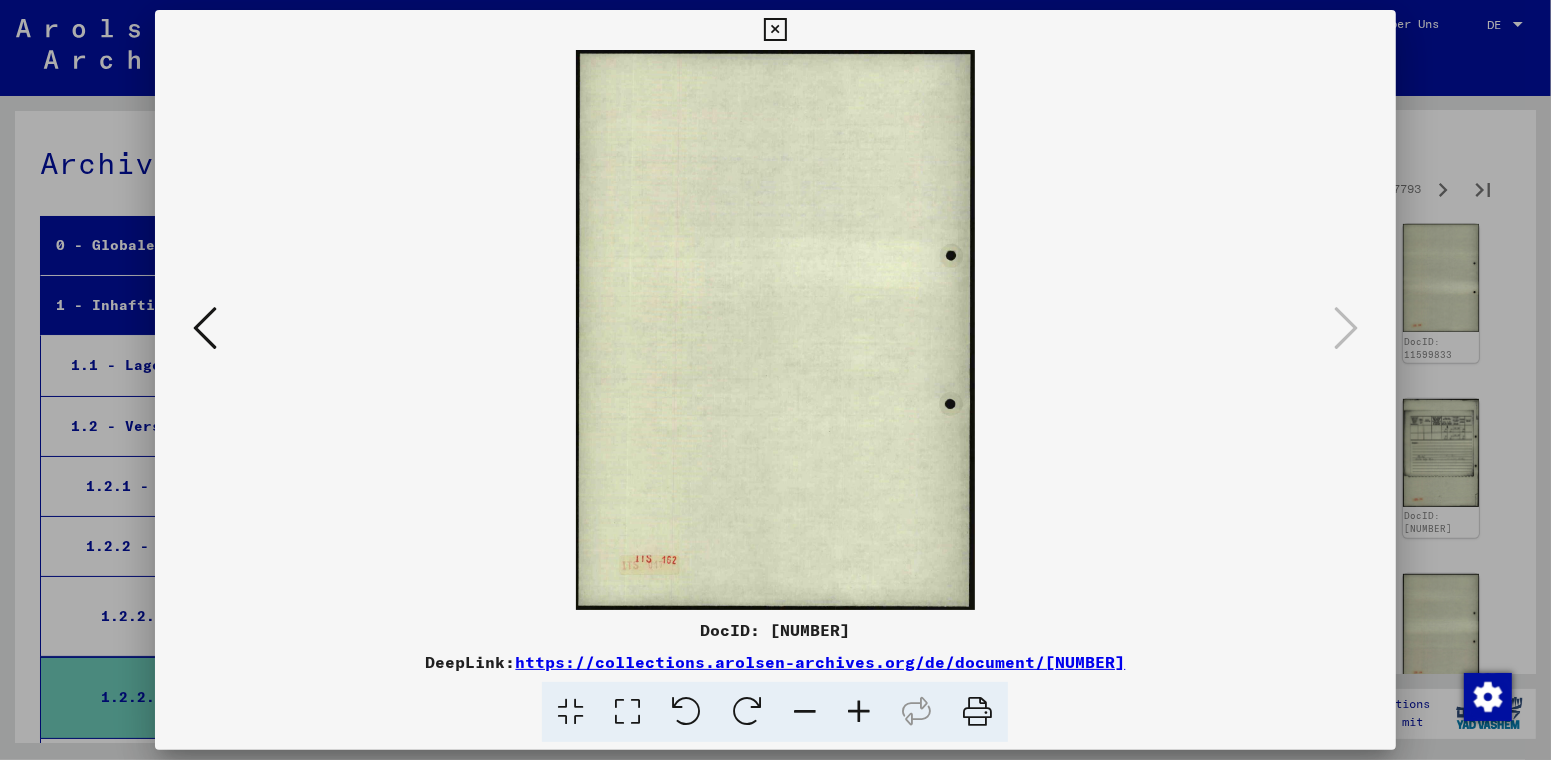 click at bounding box center (775, 30) 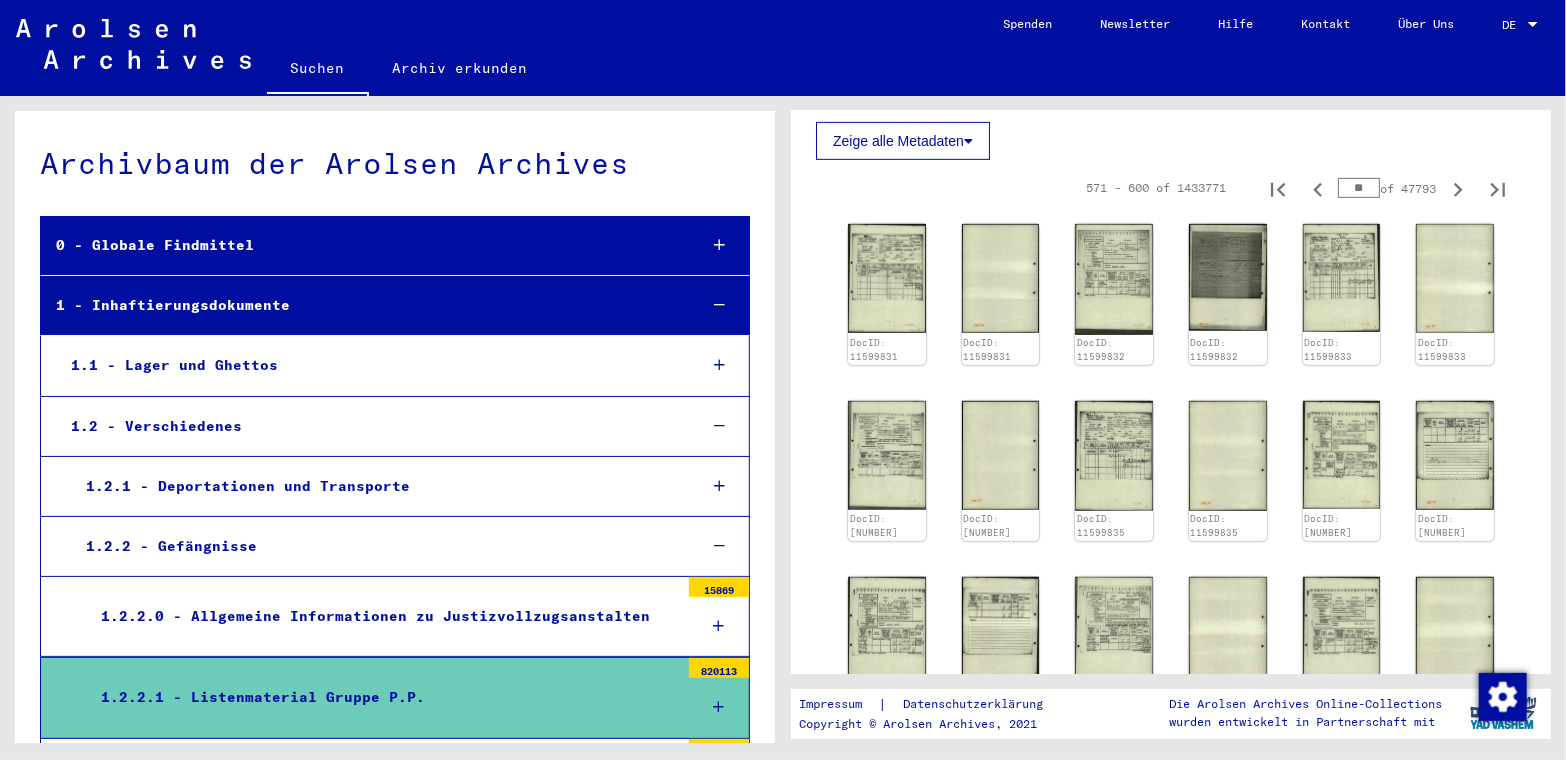 click 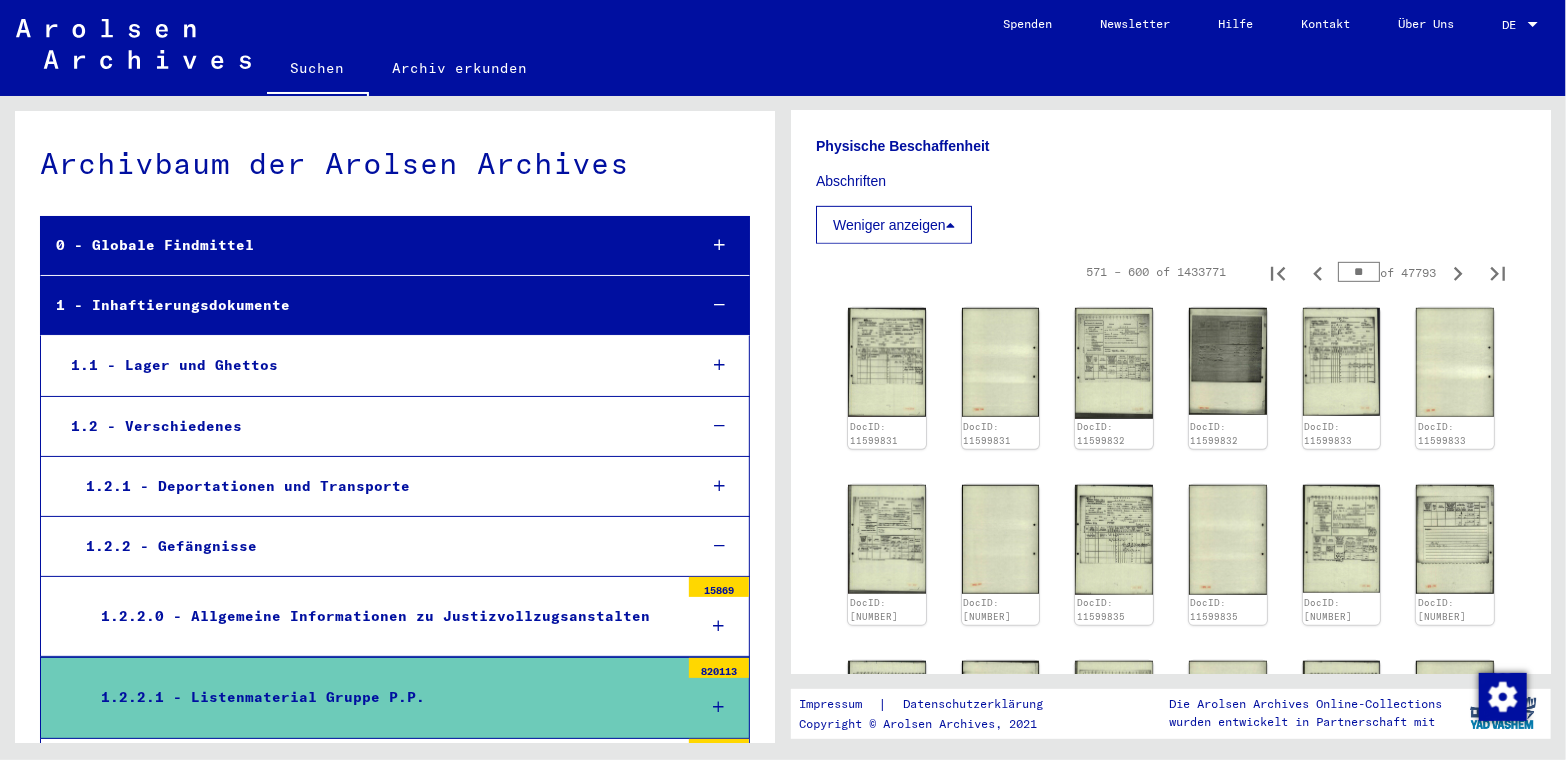 click on "Physische Beschaffenheit Abschriften" at bounding box center [1171, 152] 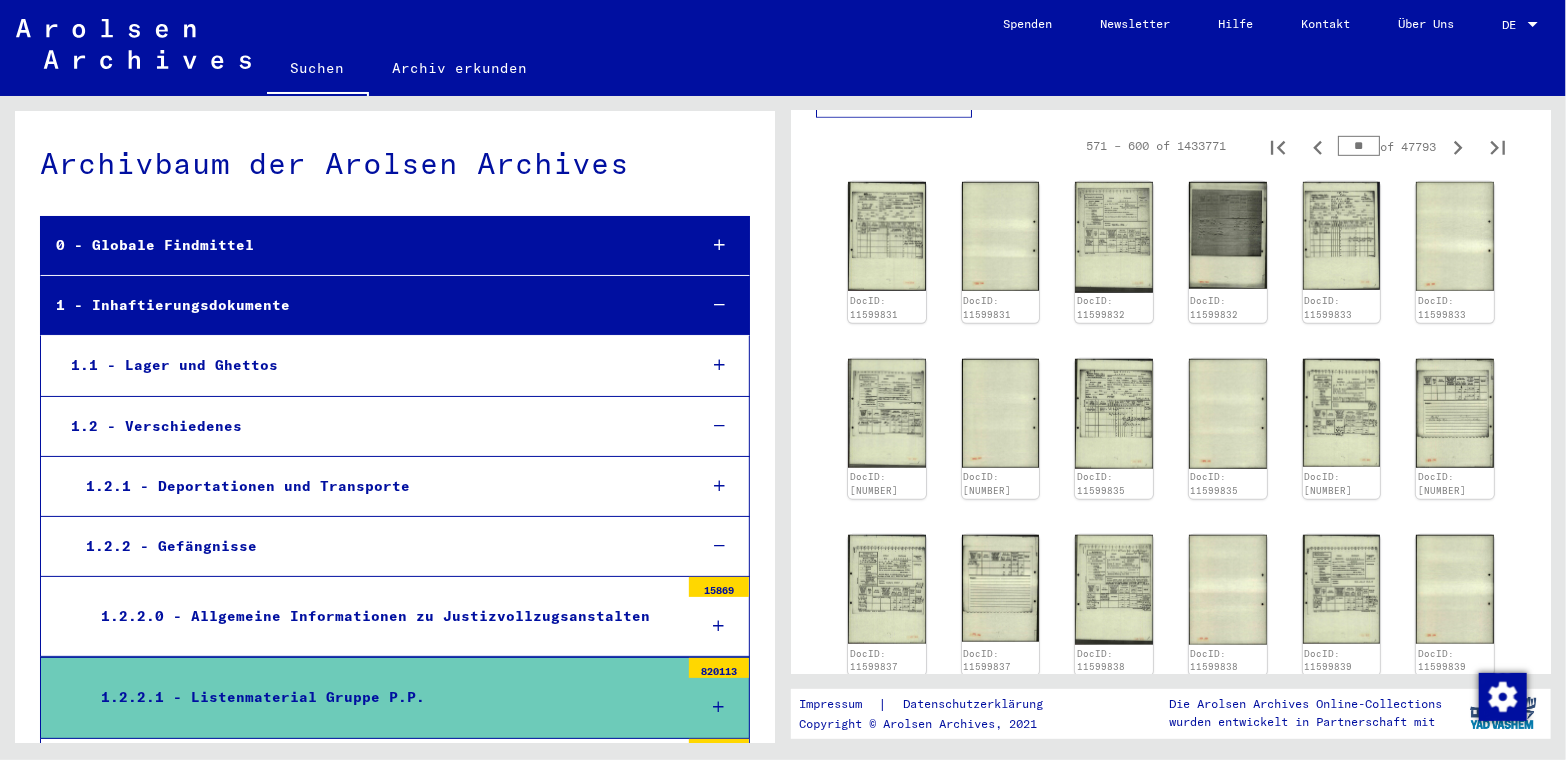scroll, scrollTop: 548, scrollLeft: 0, axis: vertical 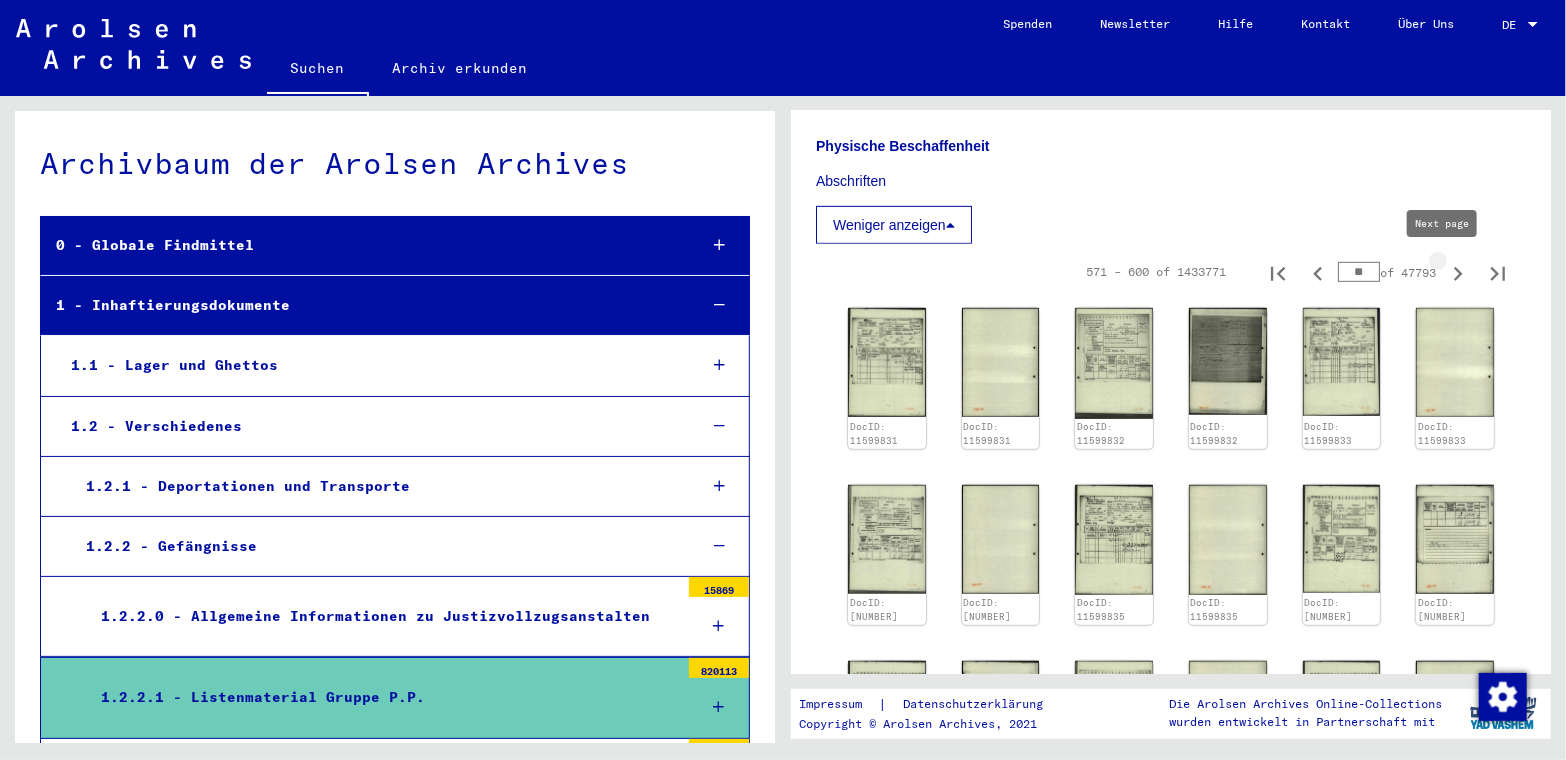 click 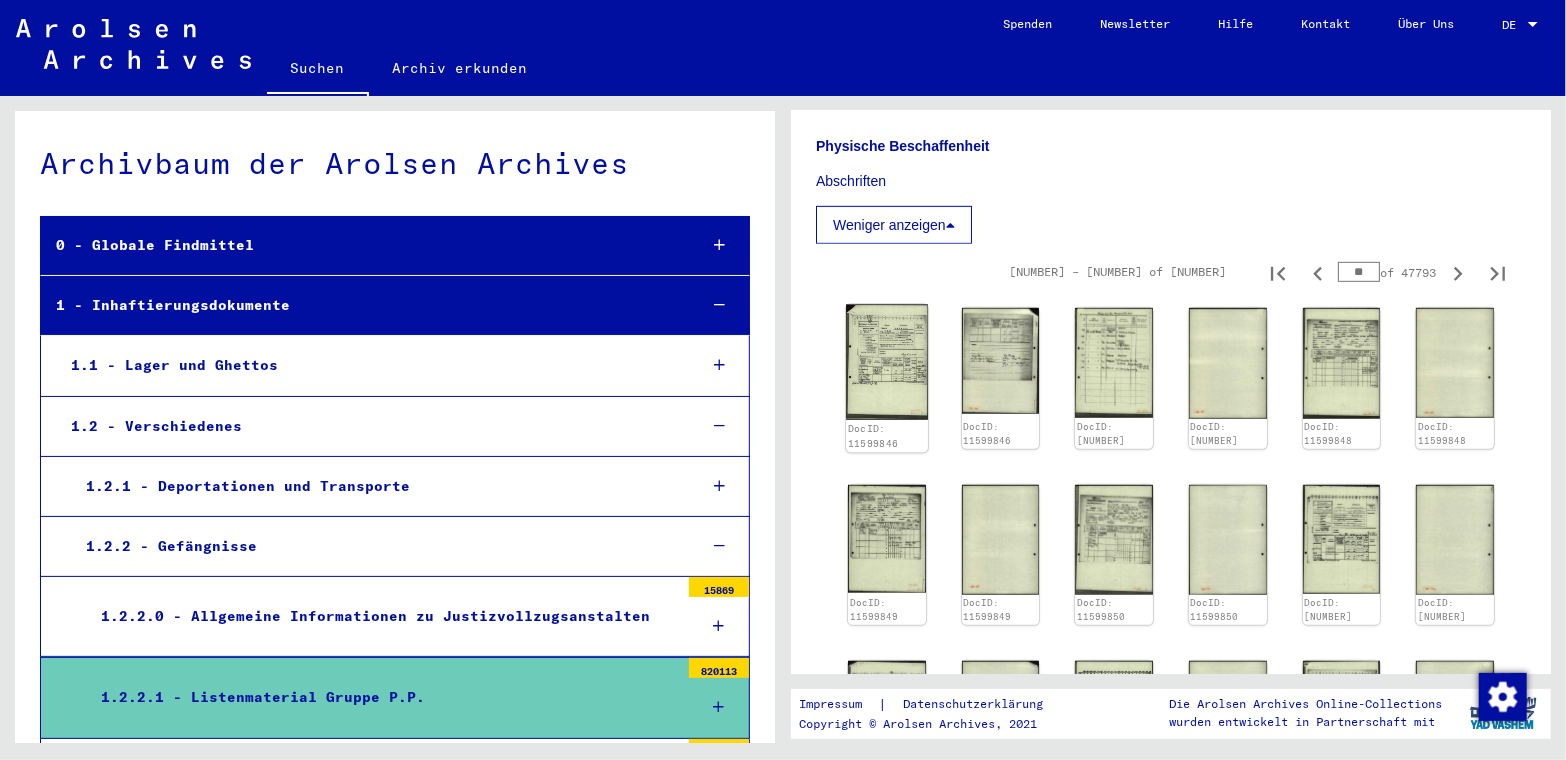 click 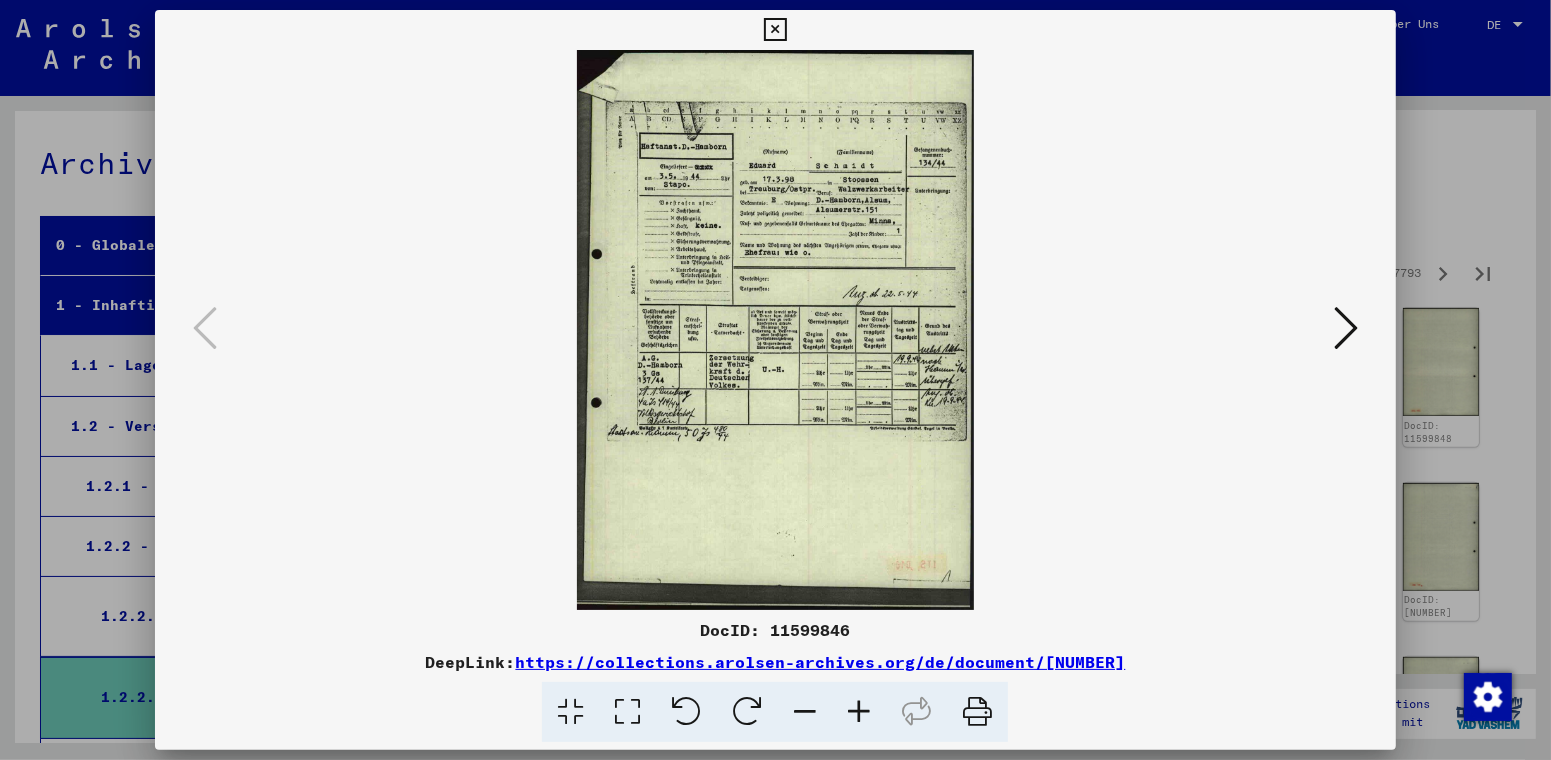 click at bounding box center [1346, 328] 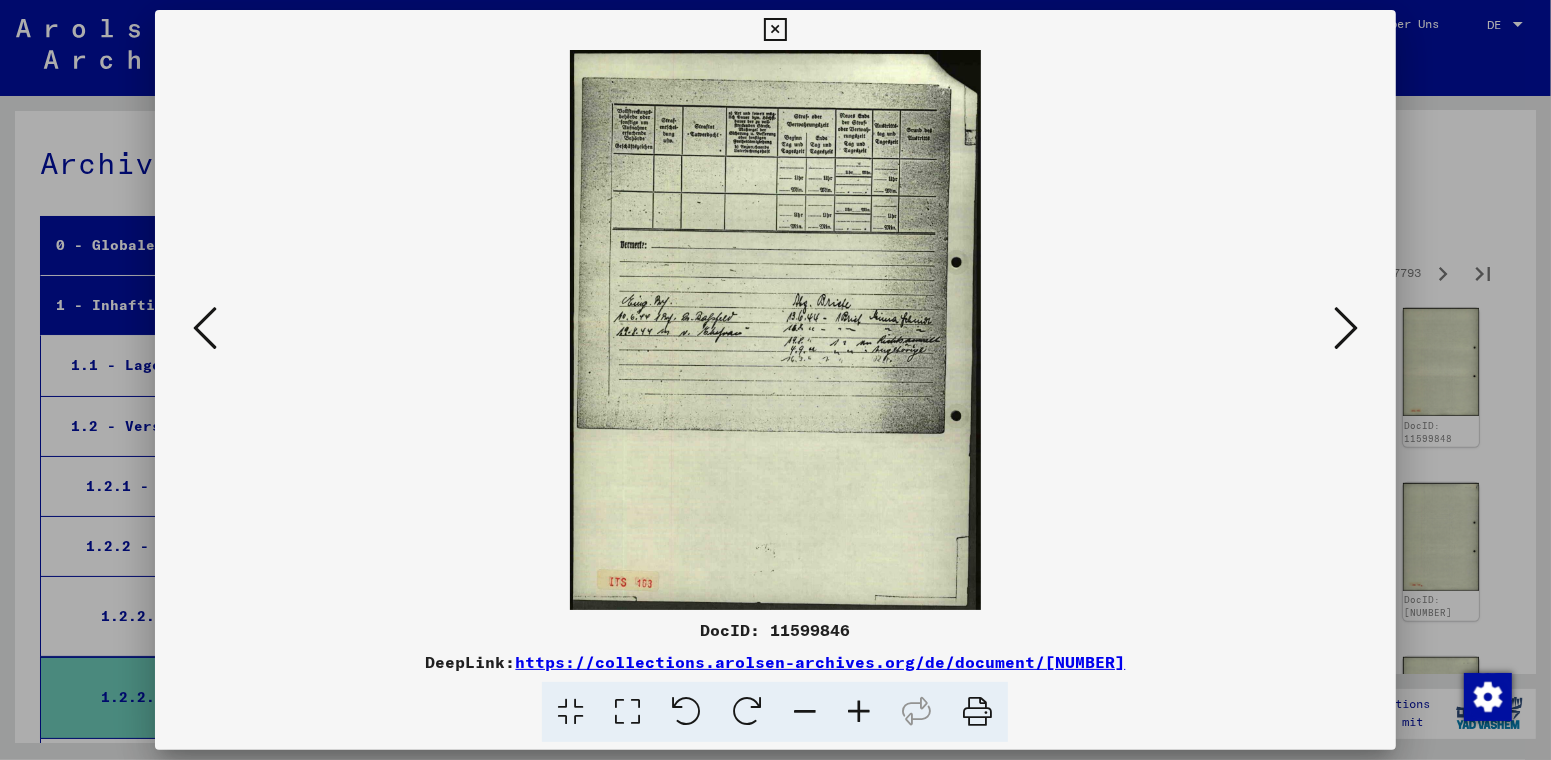 click at bounding box center (1346, 328) 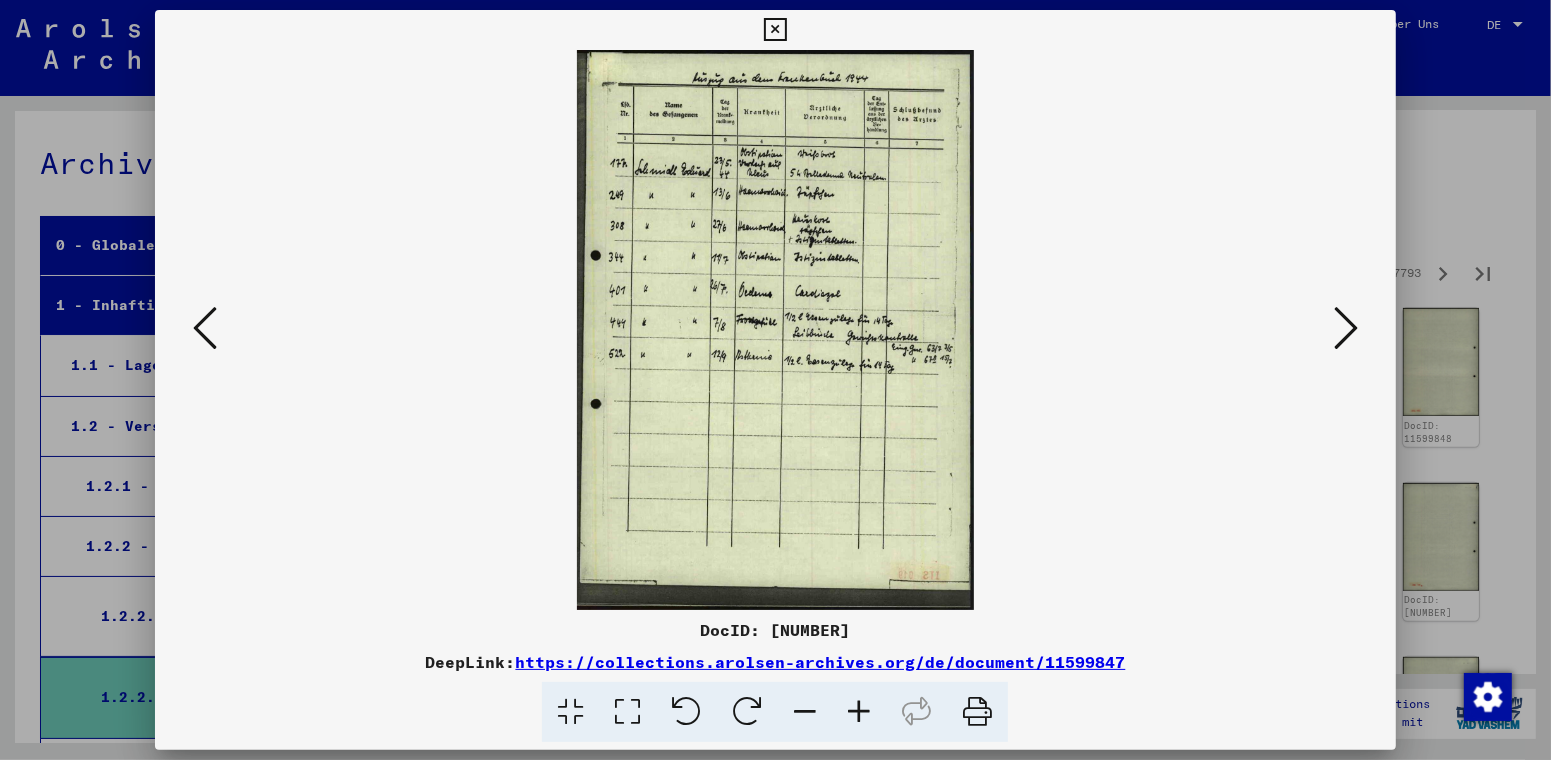 click at bounding box center [1346, 328] 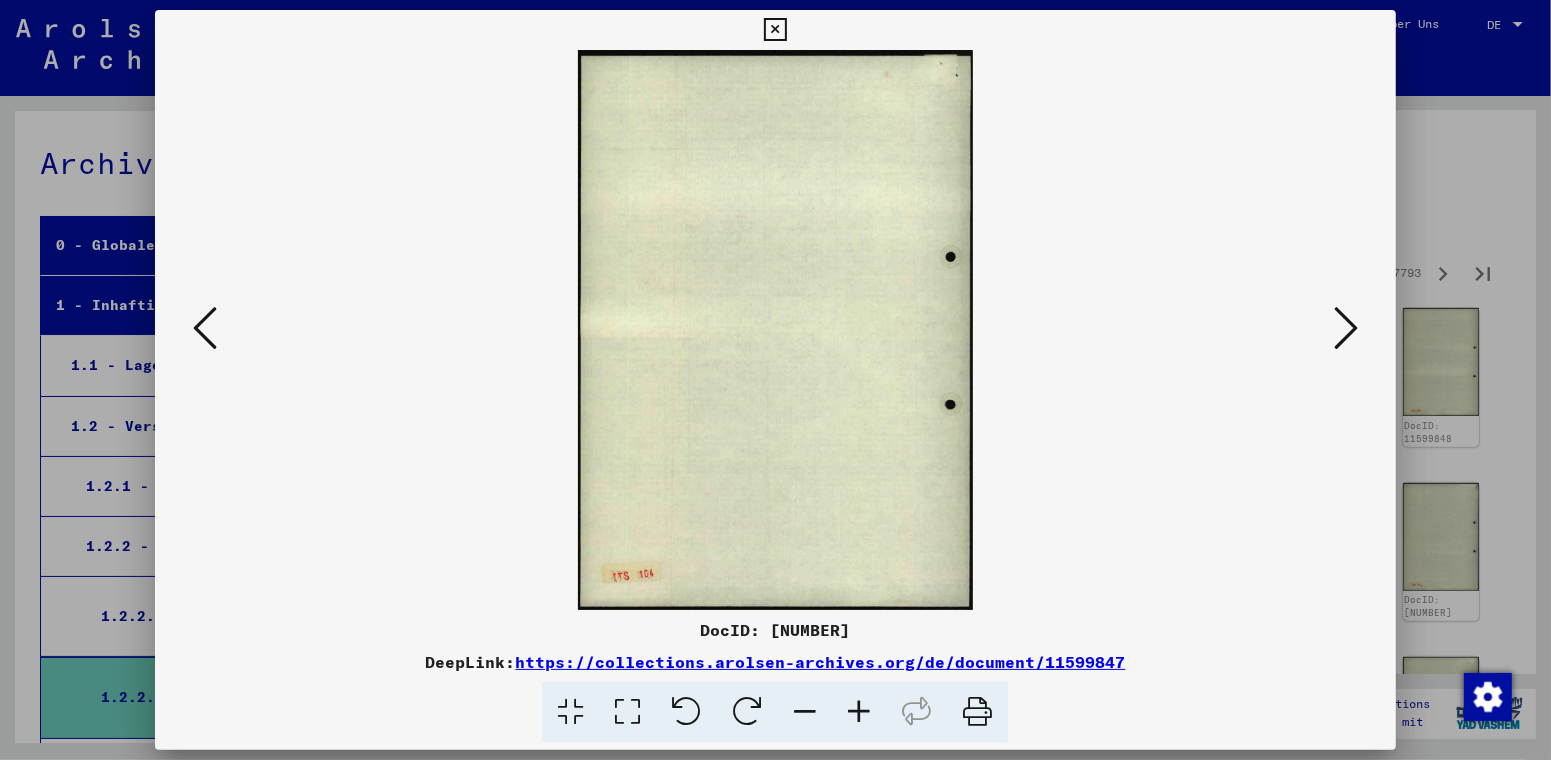 click at bounding box center [1346, 328] 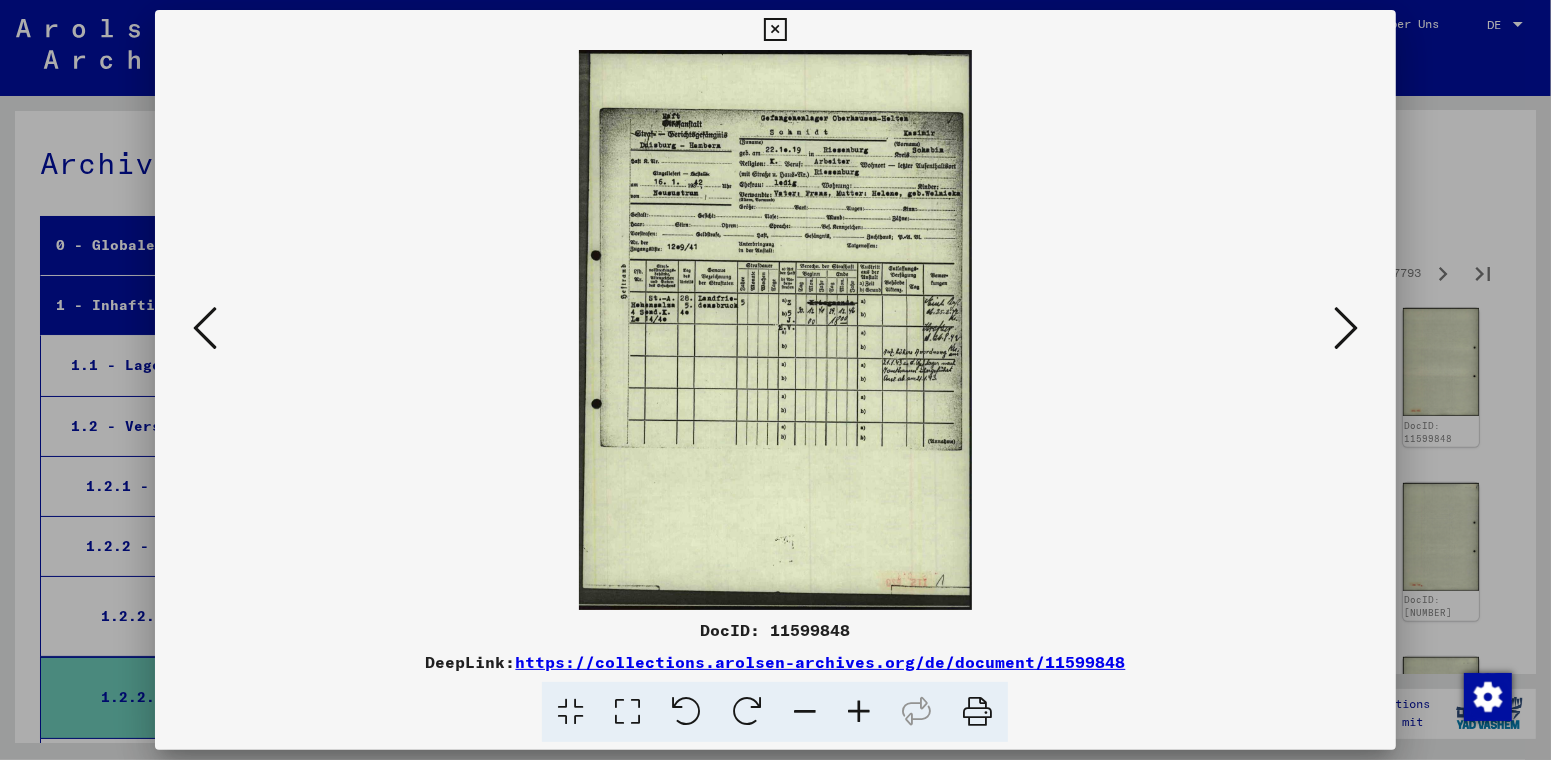 click at bounding box center (1346, 328) 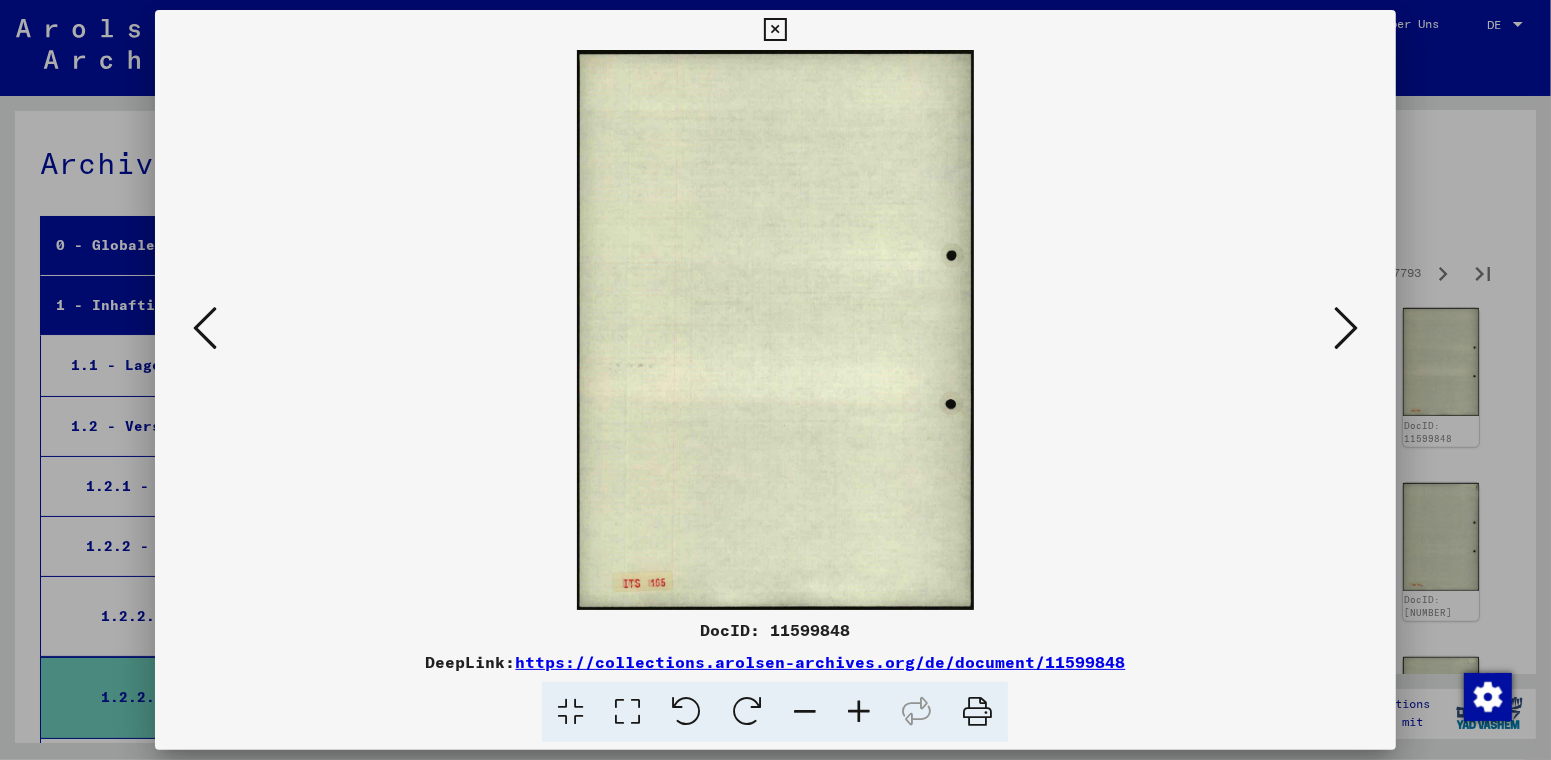 click at bounding box center [1346, 328] 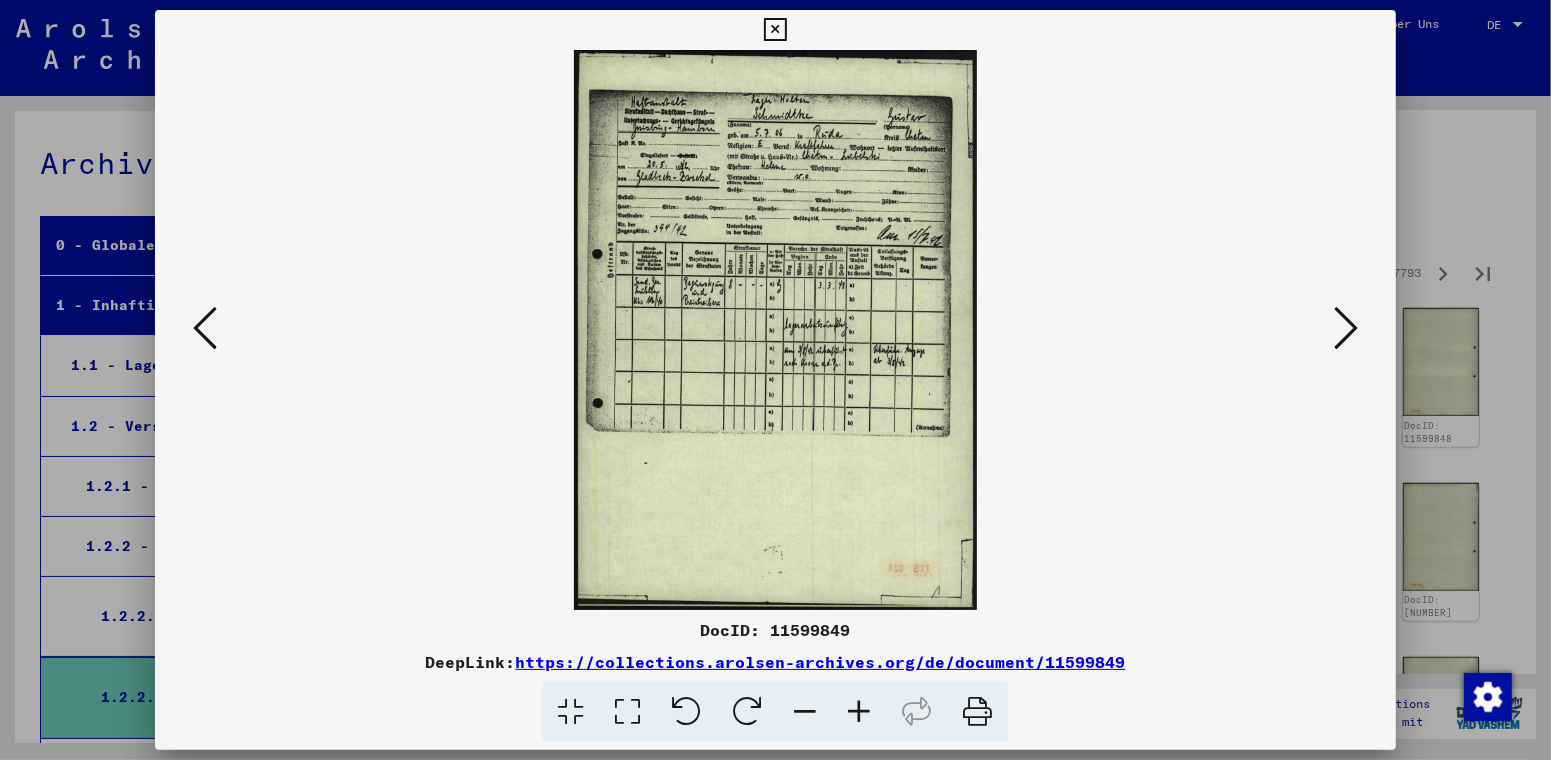click at bounding box center (1346, 328) 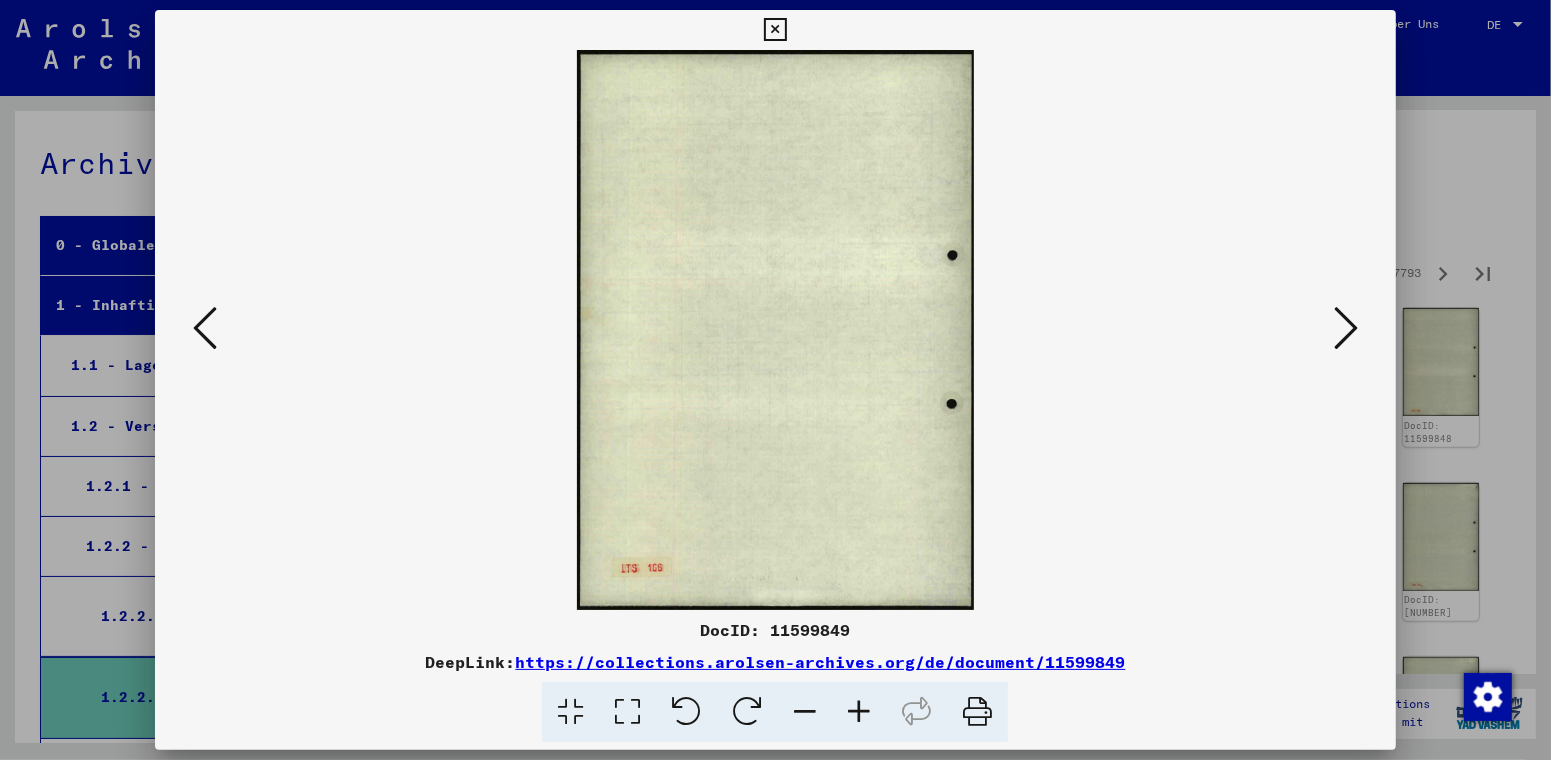 click at bounding box center [1346, 328] 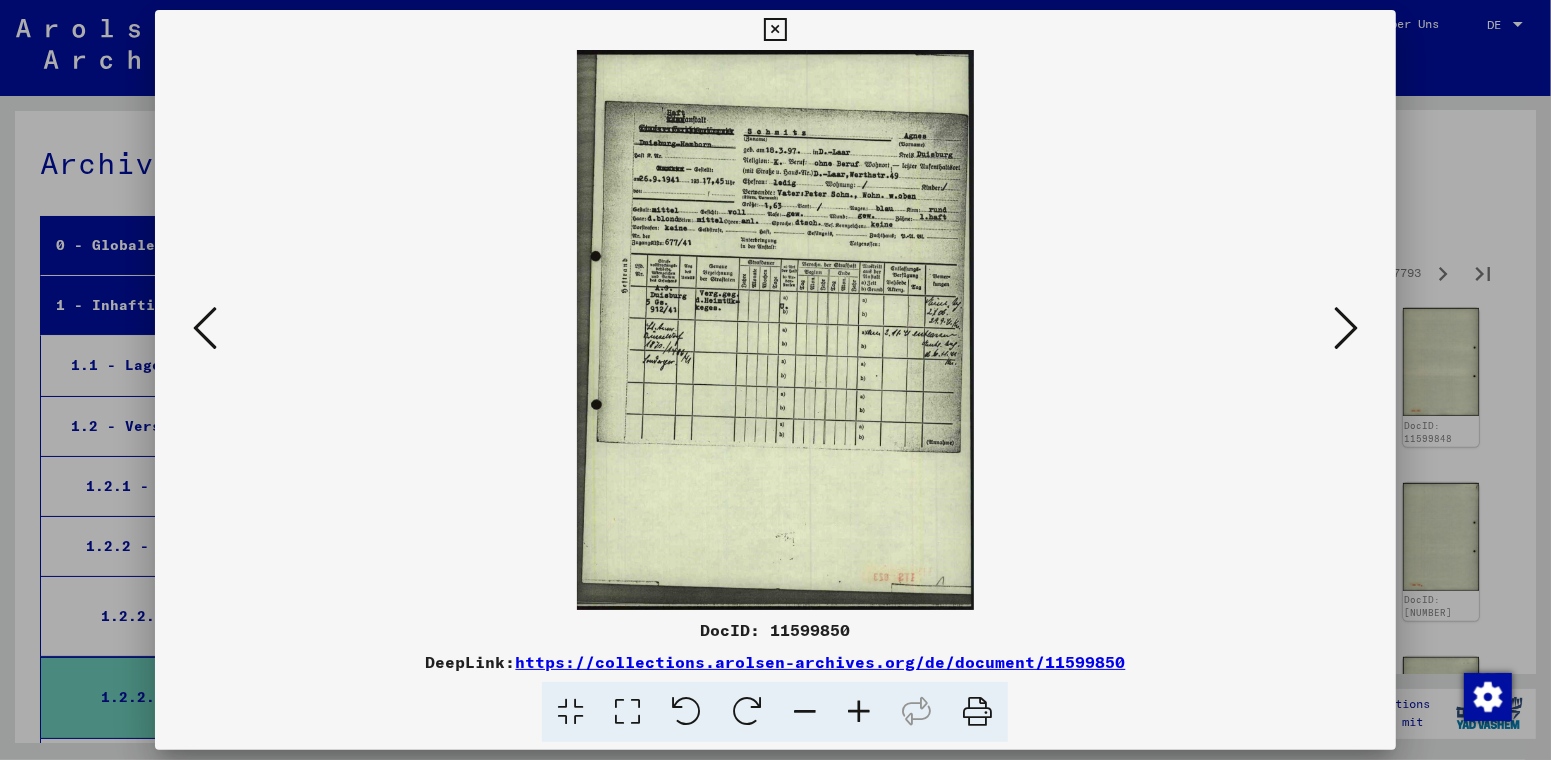 click at bounding box center (1346, 328) 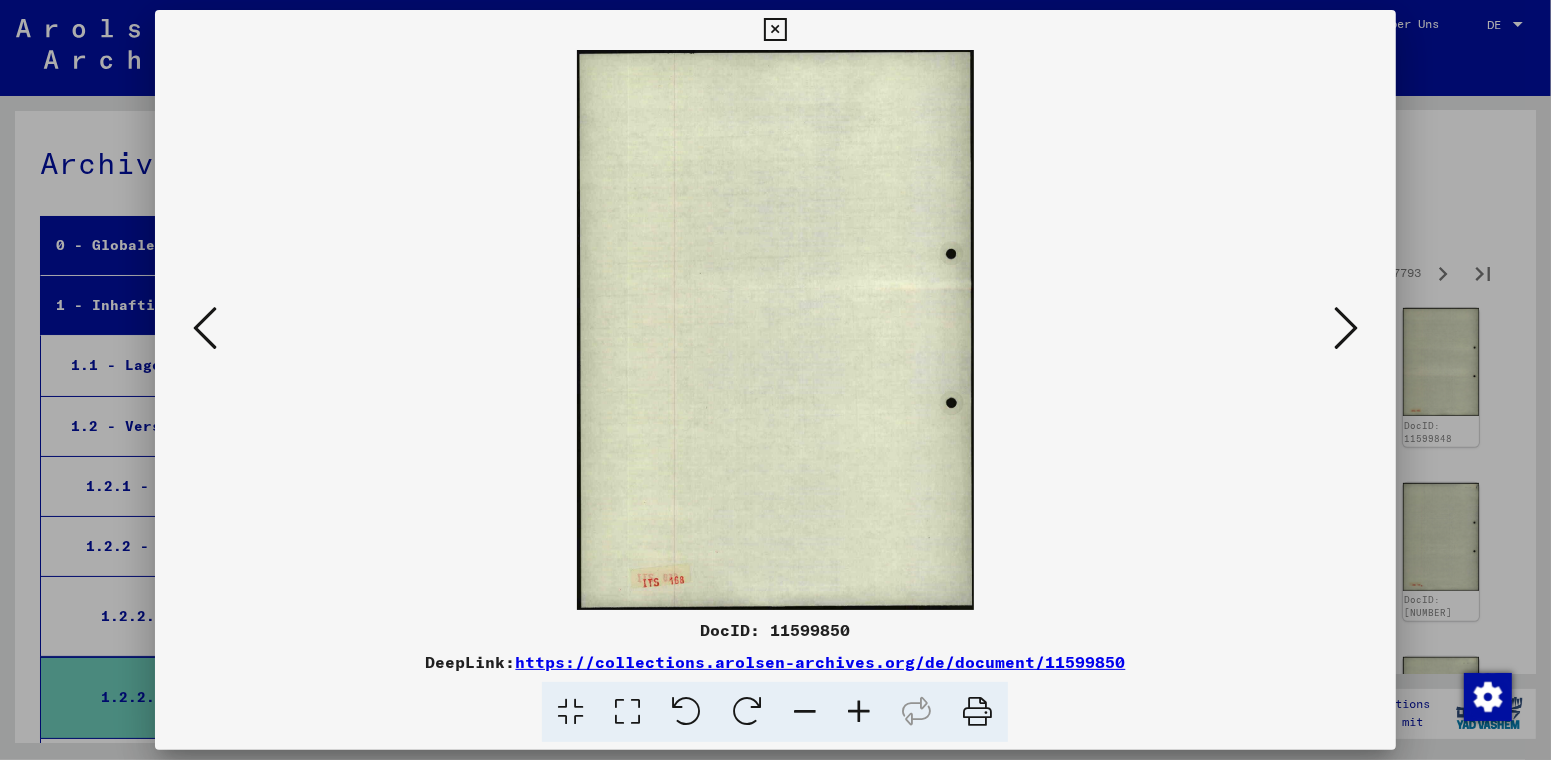 click at bounding box center [1346, 328] 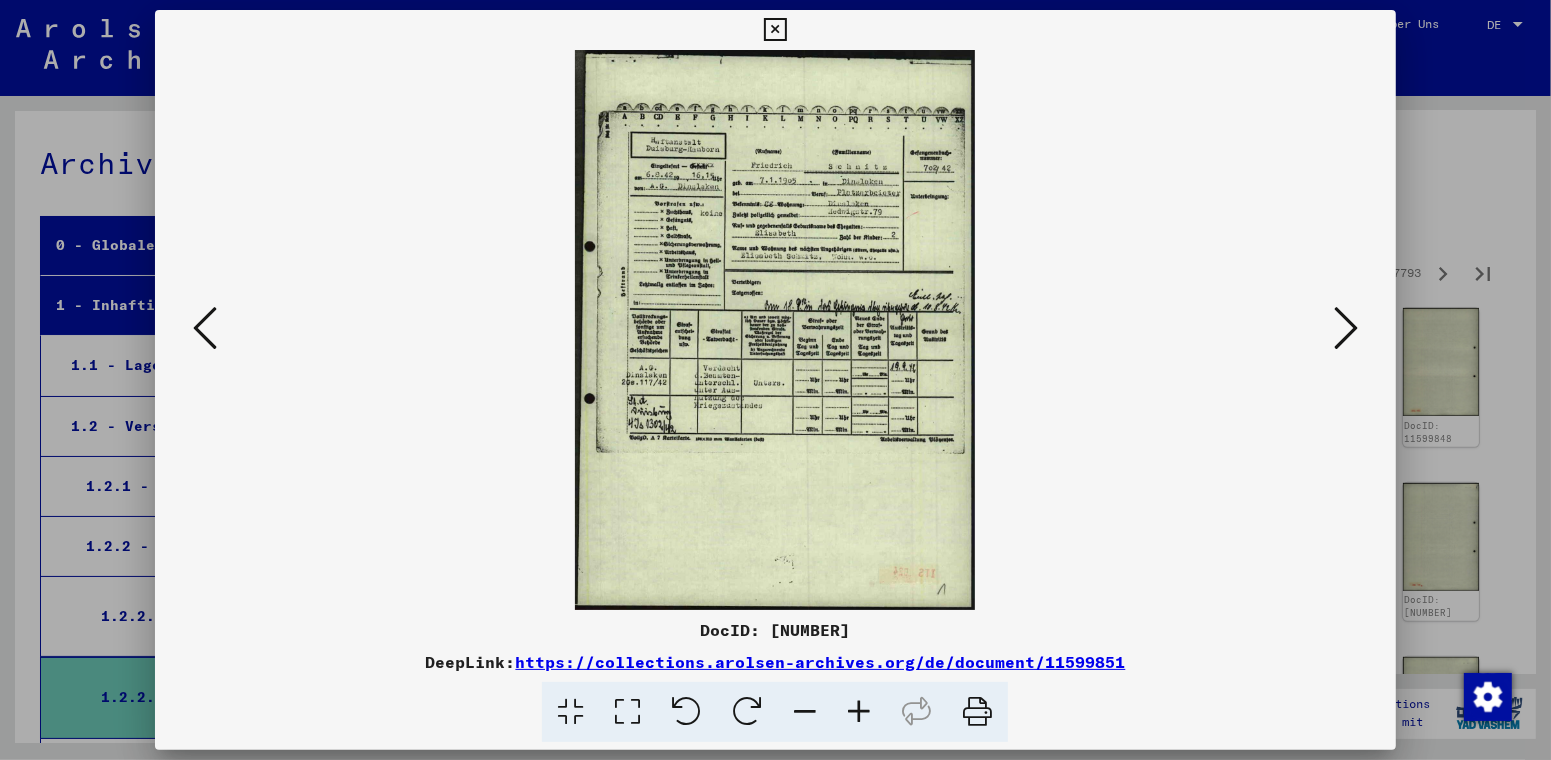 click at bounding box center (1346, 328) 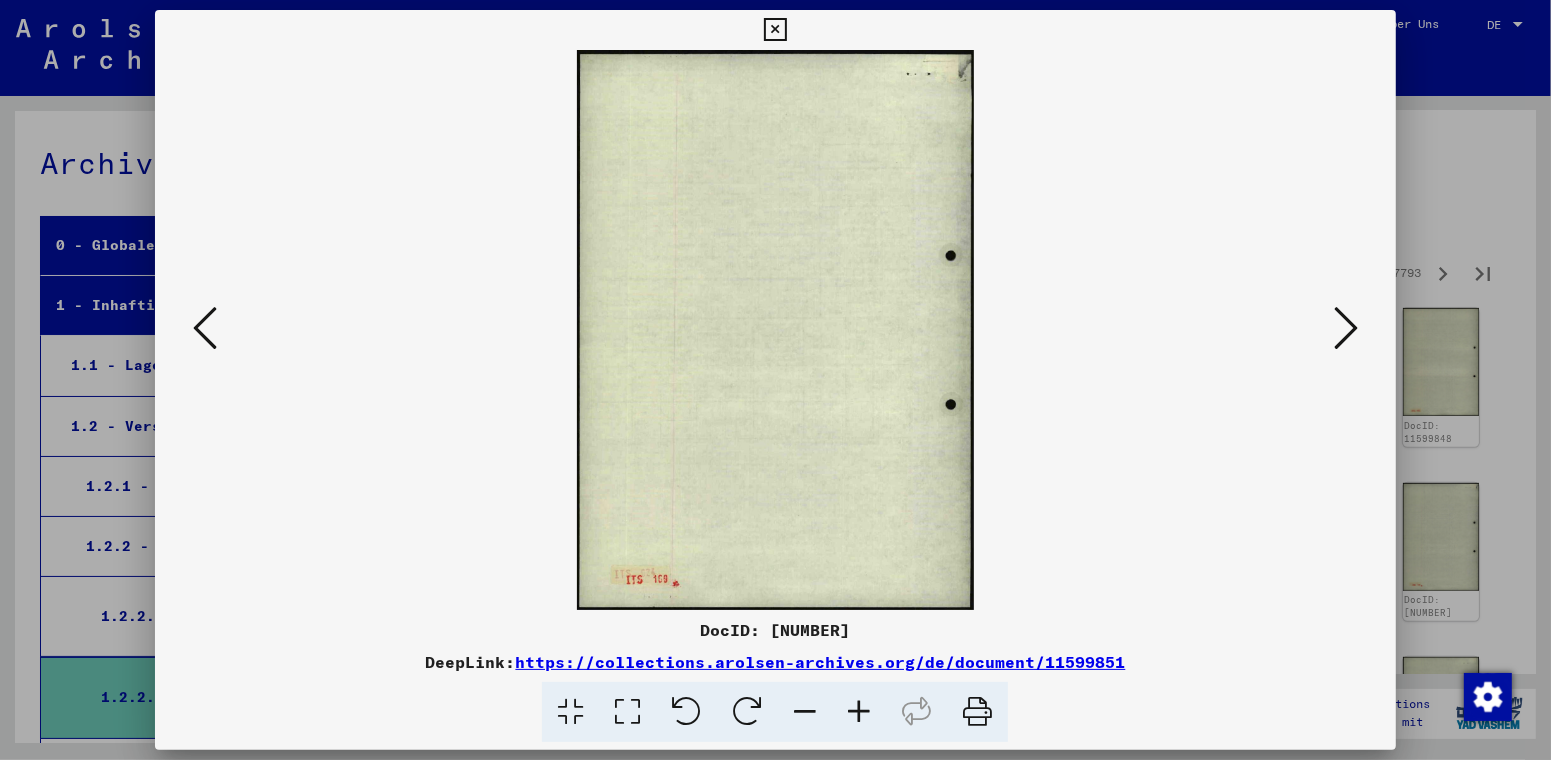 click at bounding box center [1346, 328] 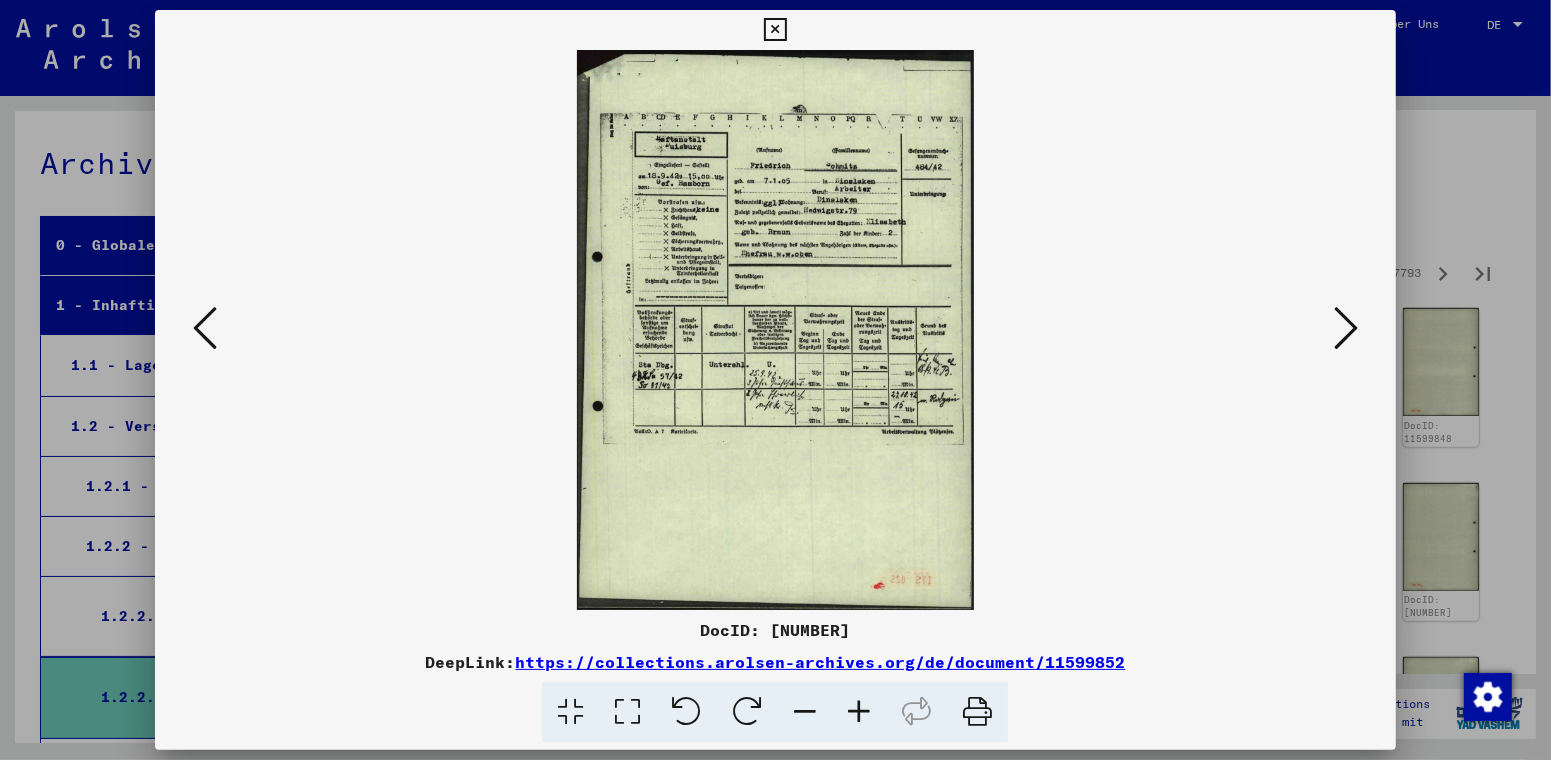 click at bounding box center (1346, 328) 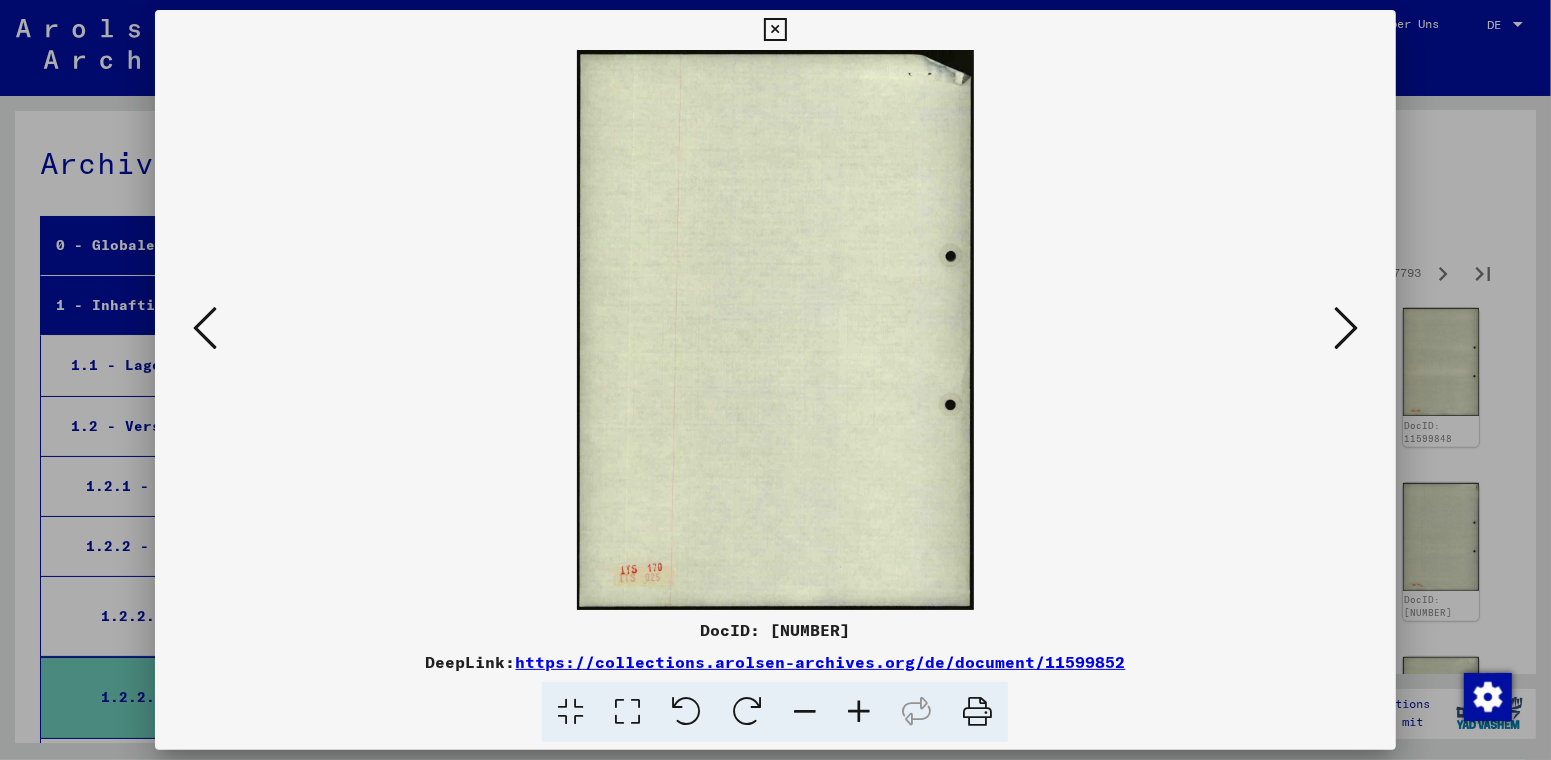 click at bounding box center (1346, 328) 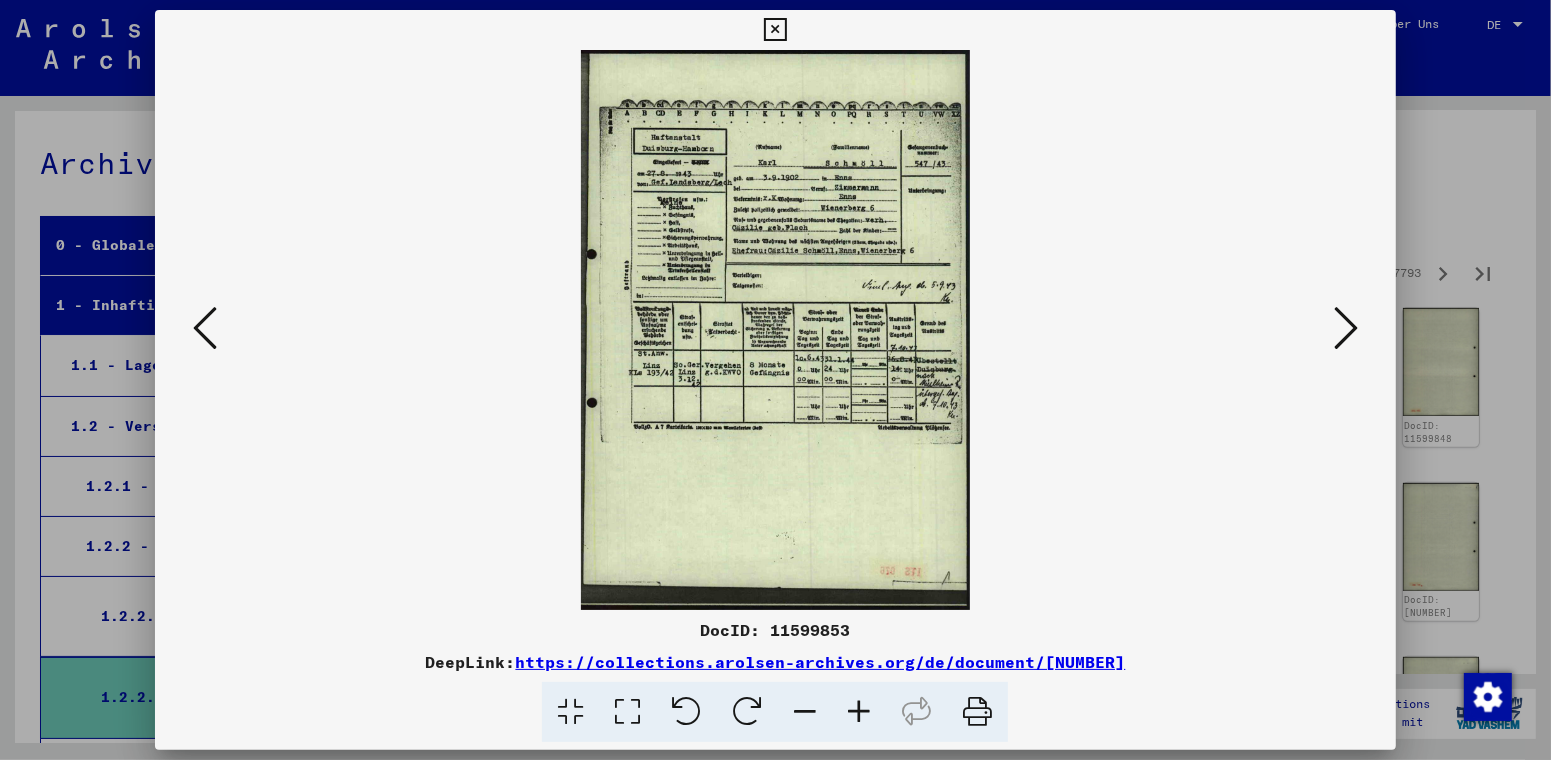 click at bounding box center [1346, 328] 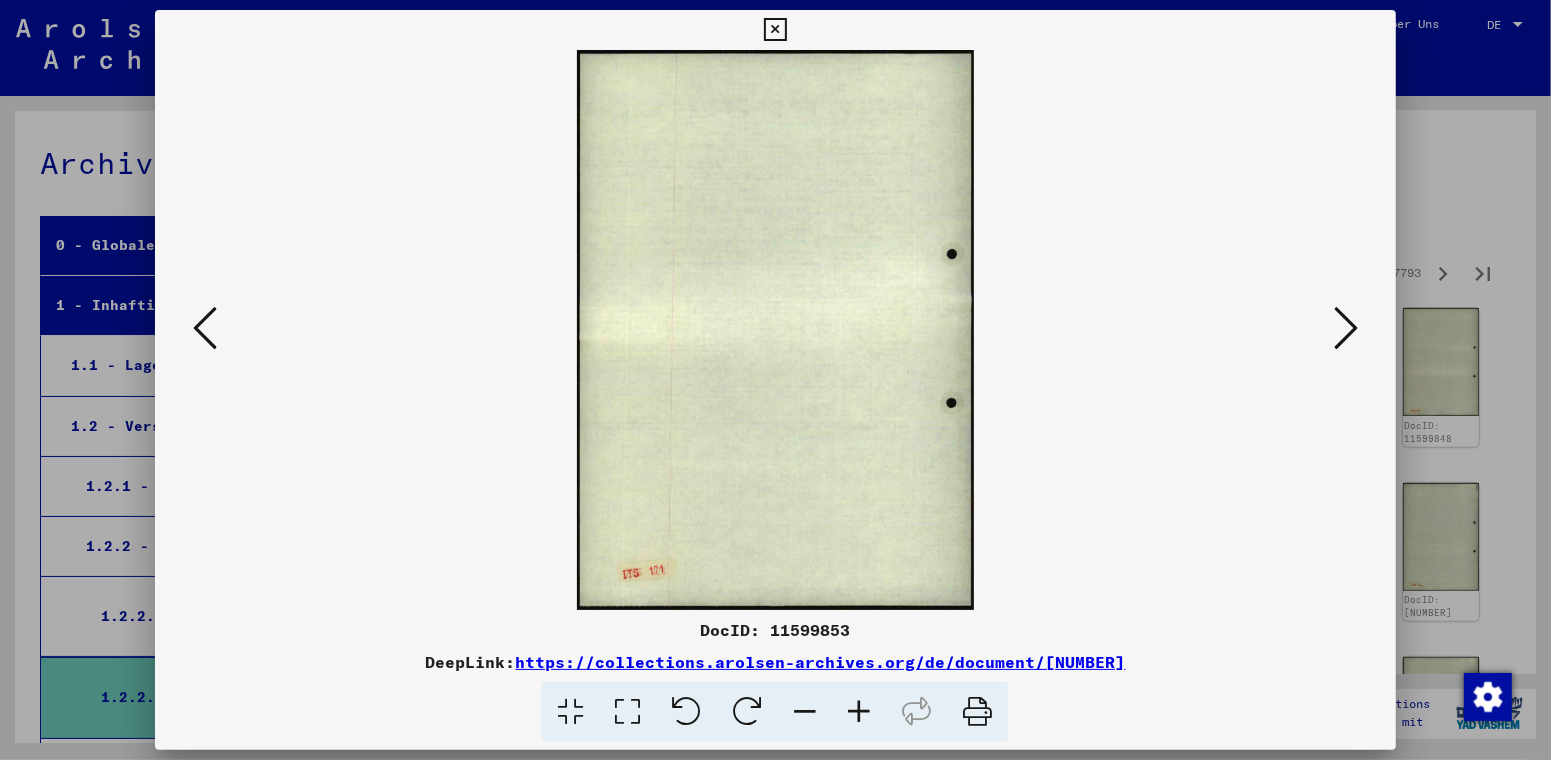 click at bounding box center (1346, 328) 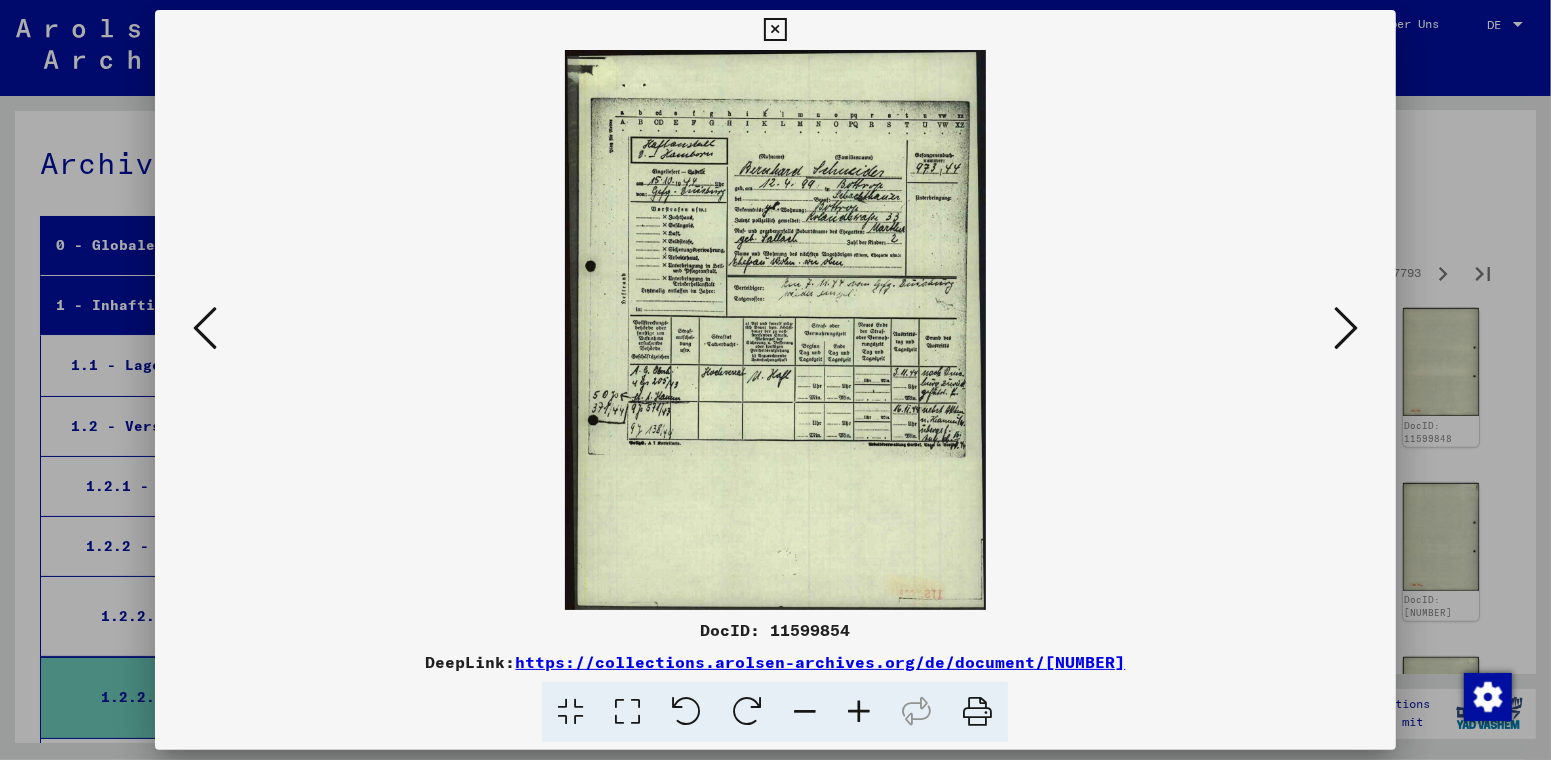 click at bounding box center [1346, 328] 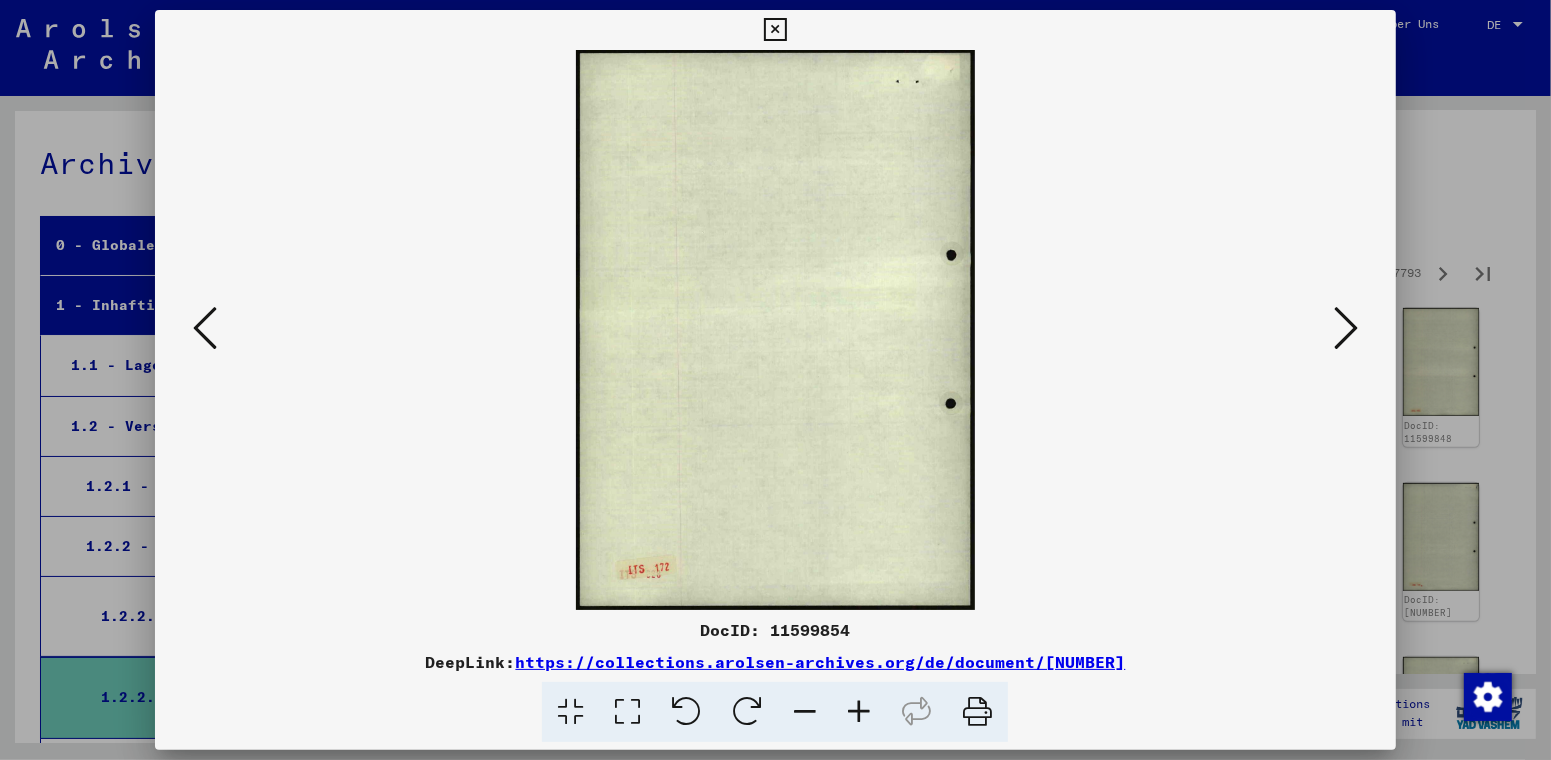 click at bounding box center [1346, 328] 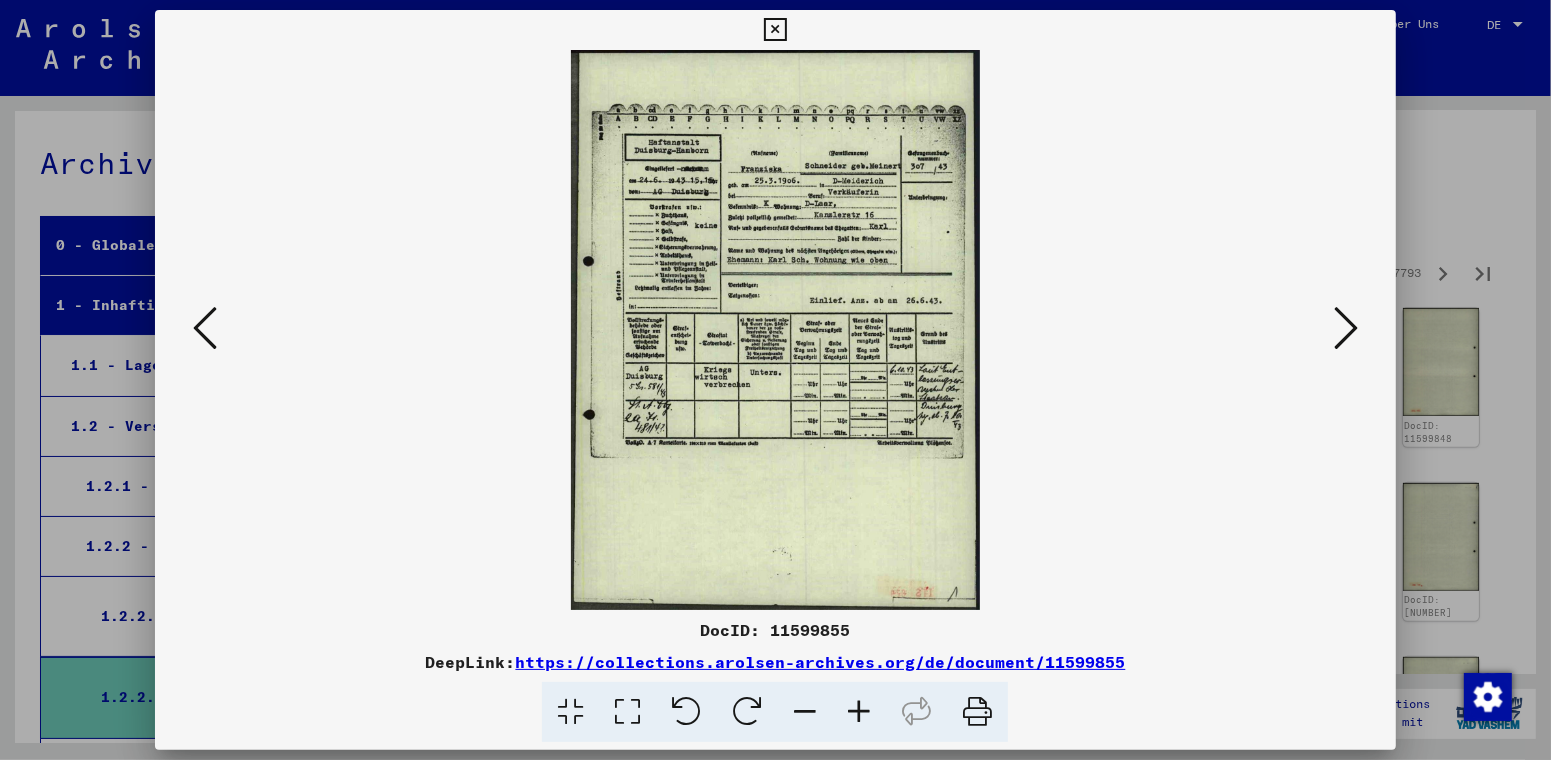 click at bounding box center (1346, 328) 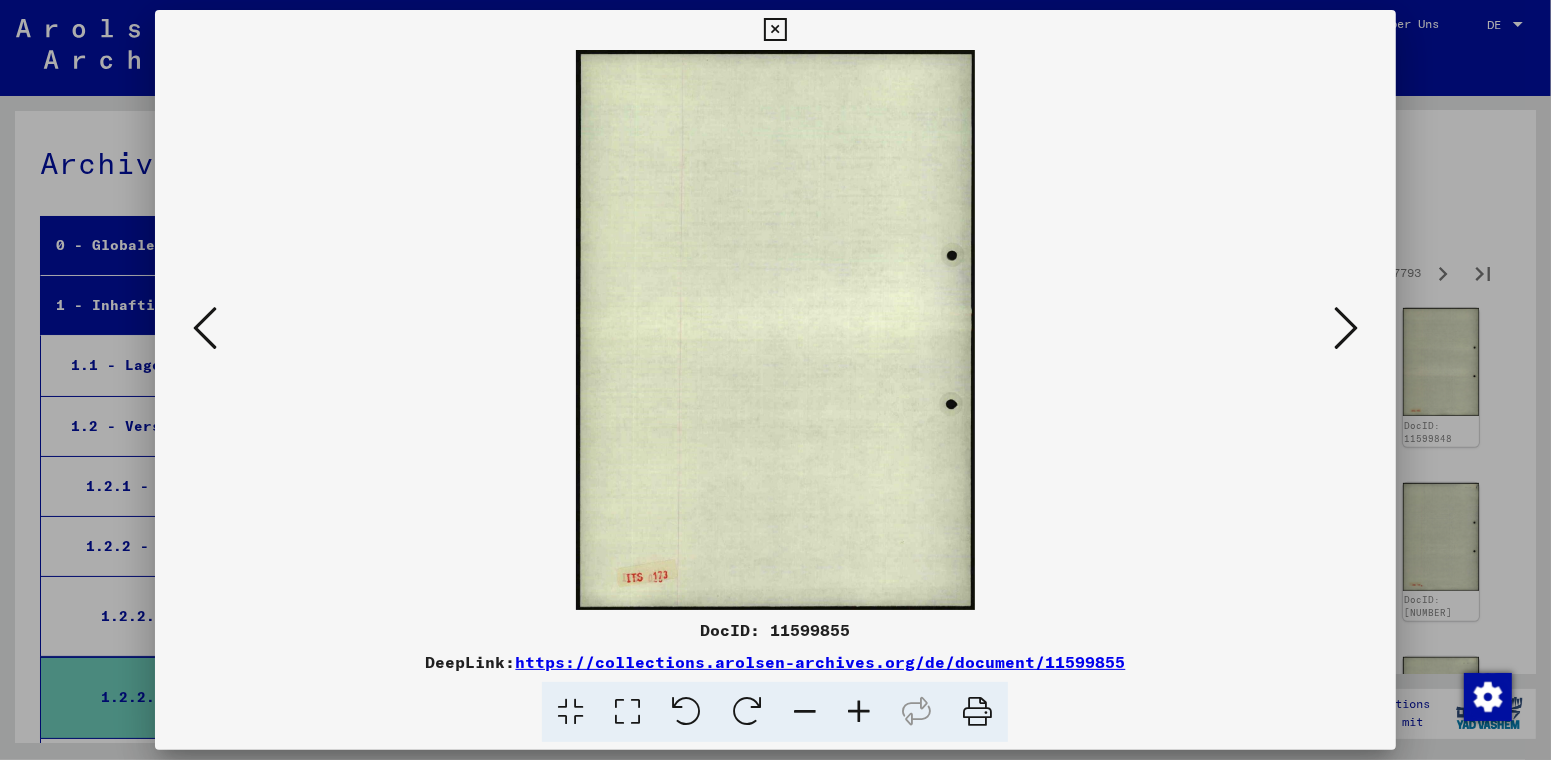 click at bounding box center (1346, 328) 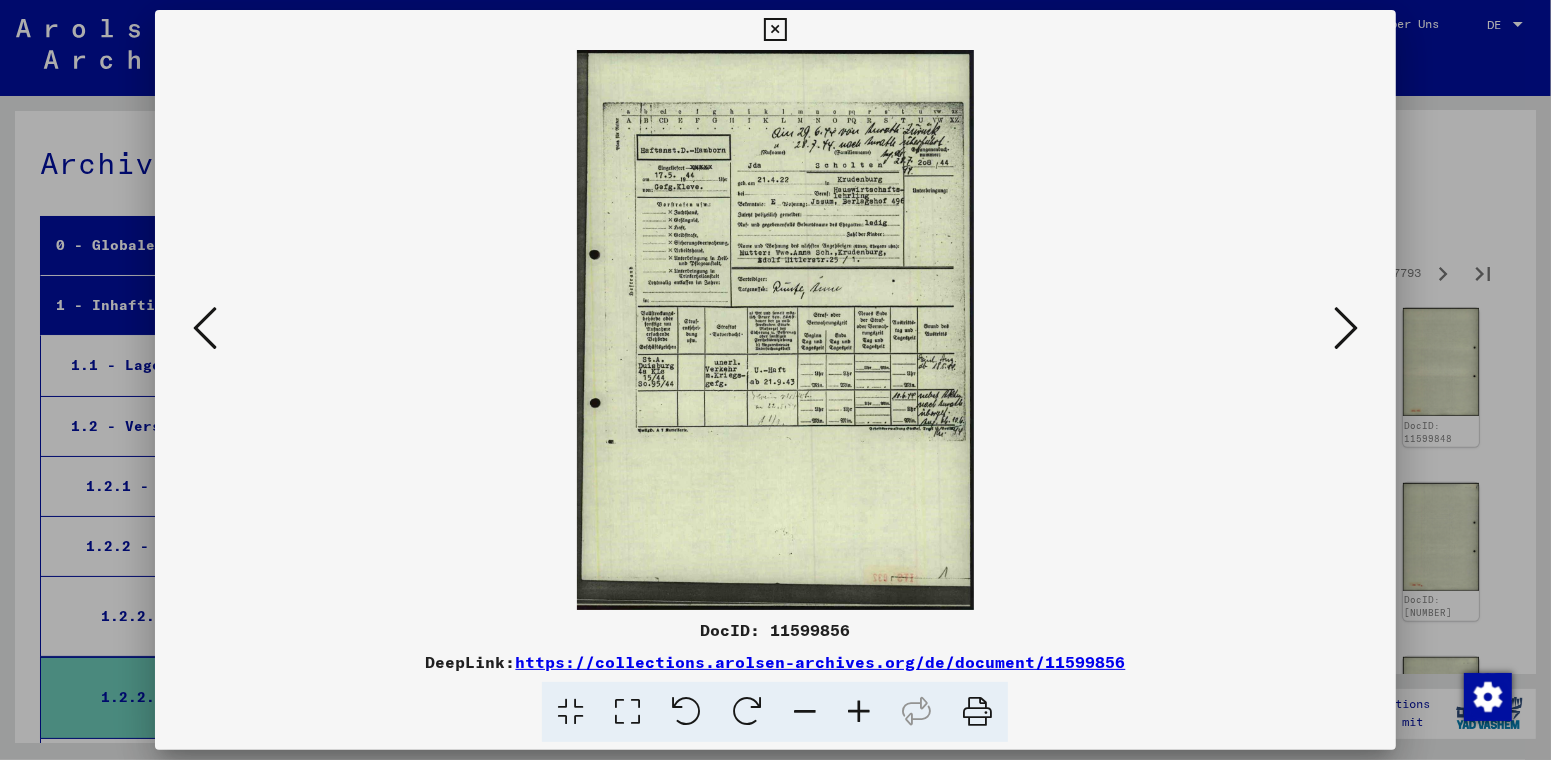click at bounding box center [1346, 328] 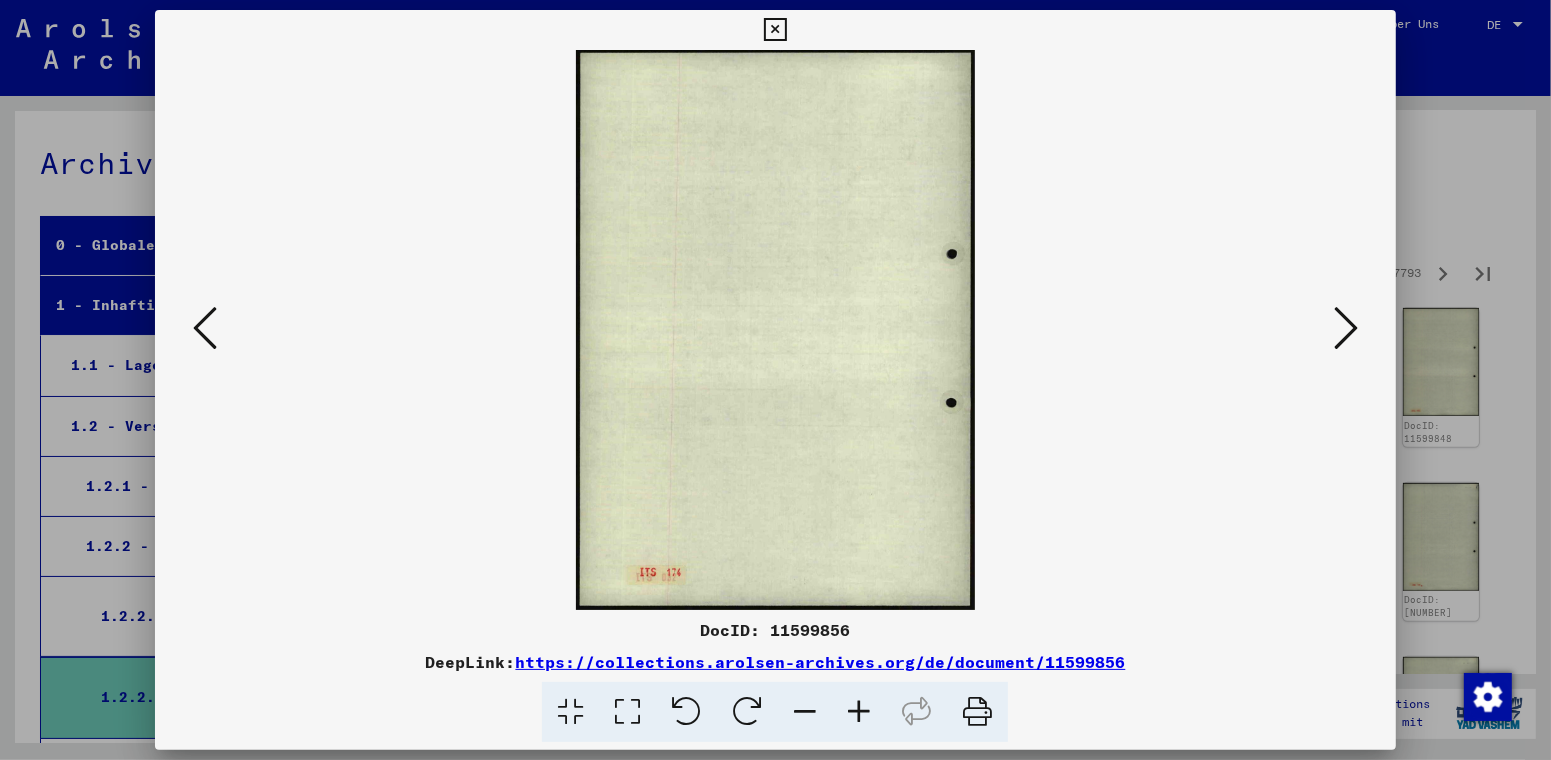 click at bounding box center (1346, 328) 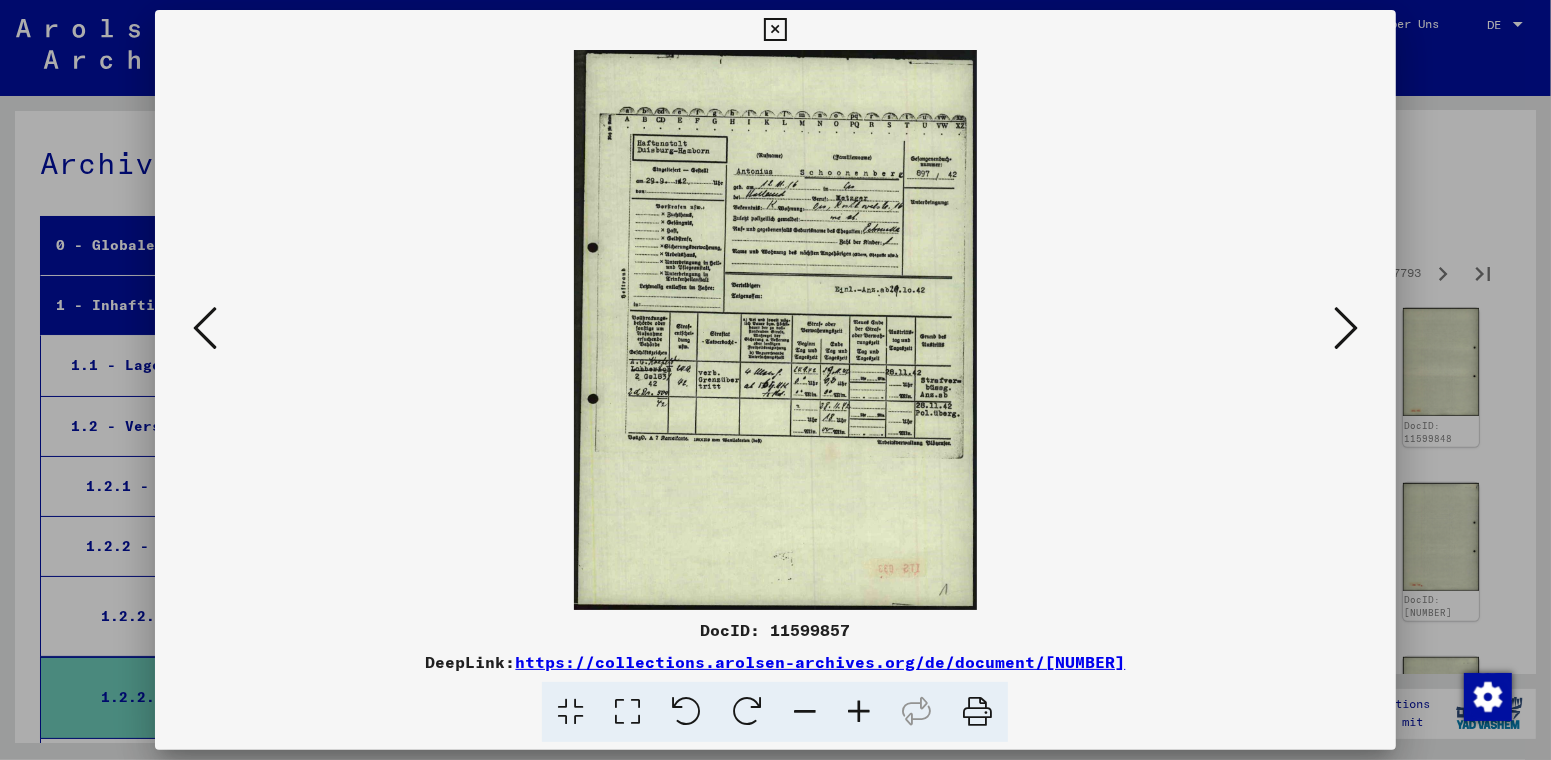 click at bounding box center [1346, 328] 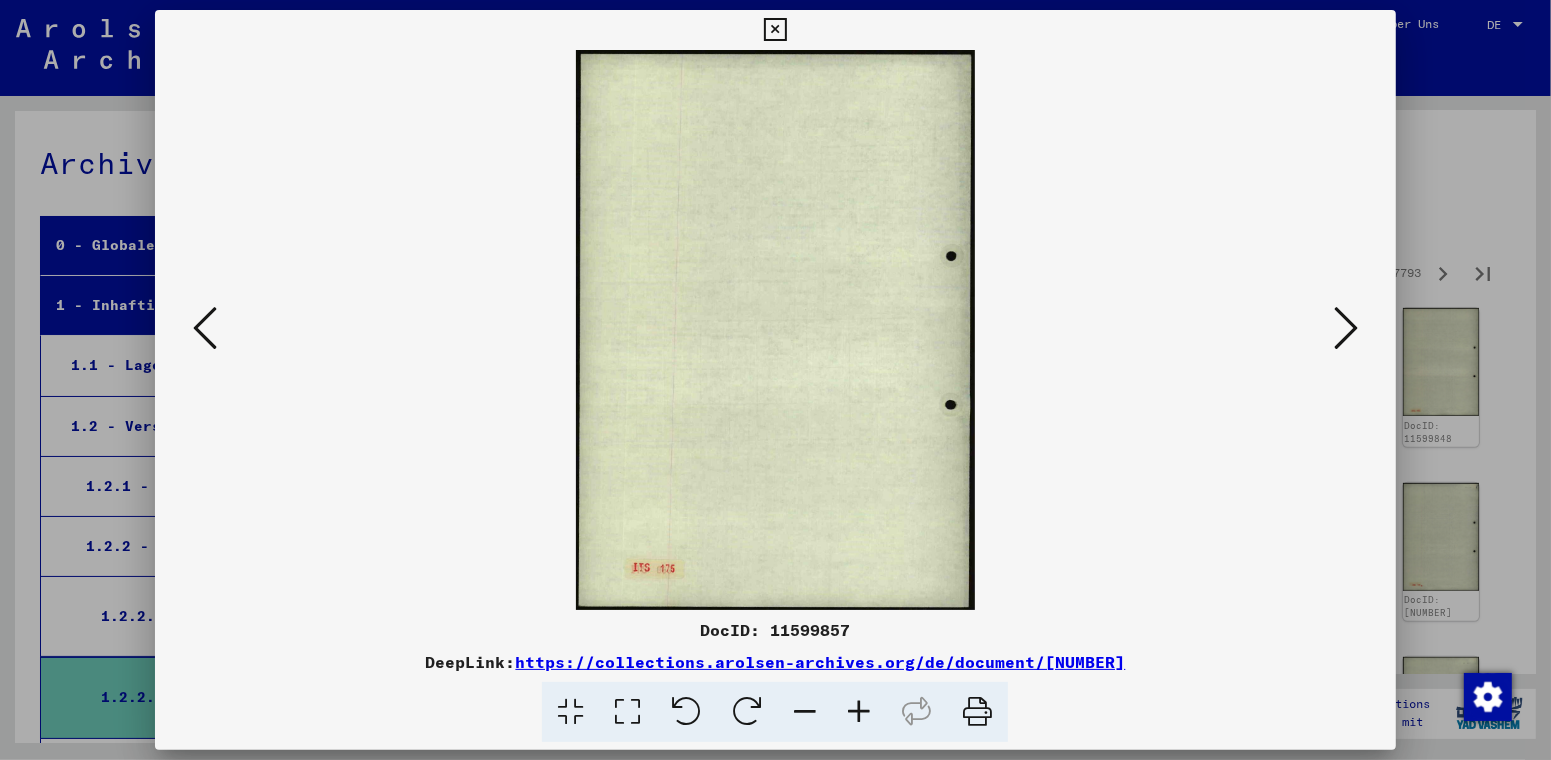 click at bounding box center (1346, 328) 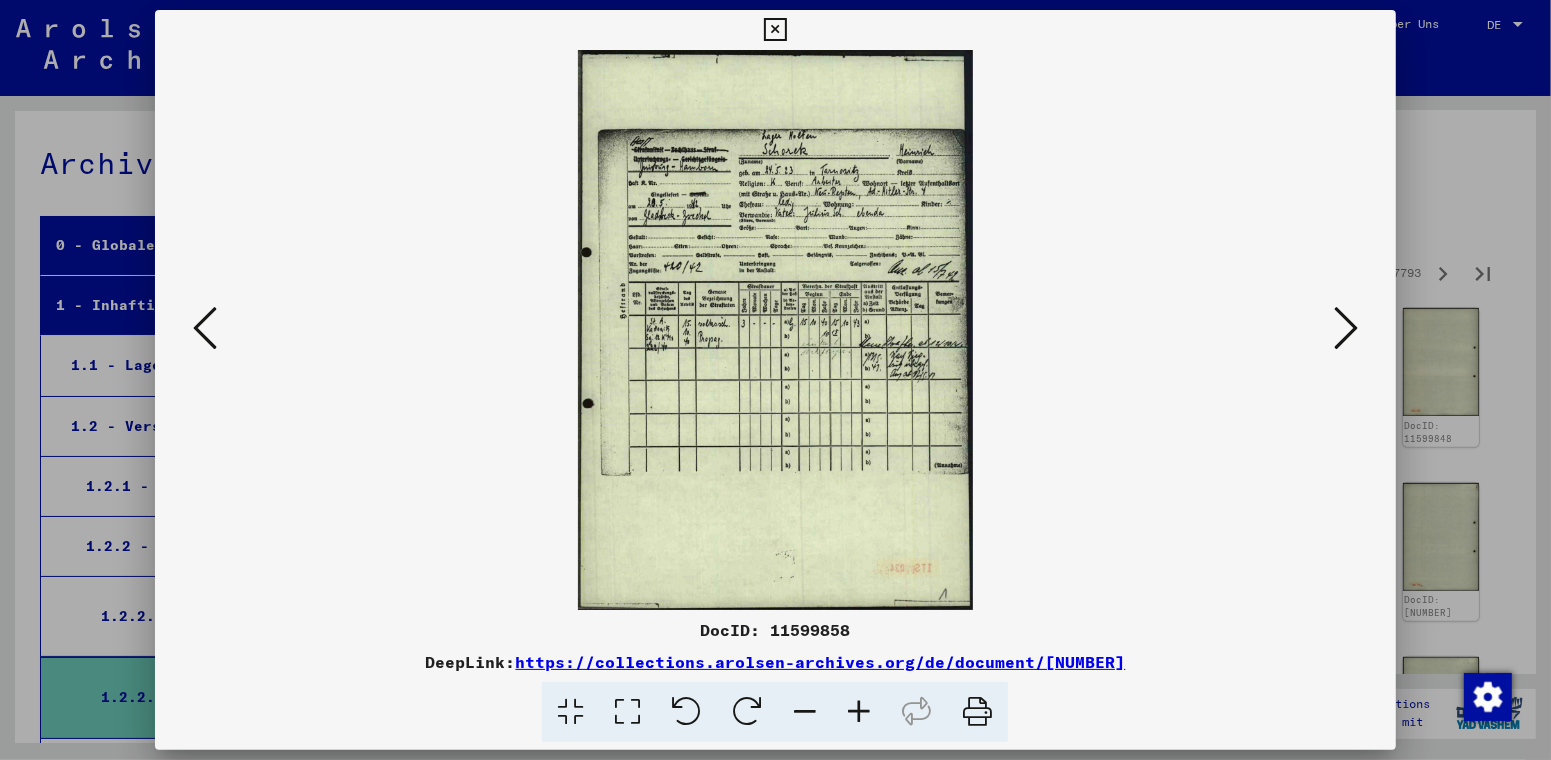 click at bounding box center (1346, 328) 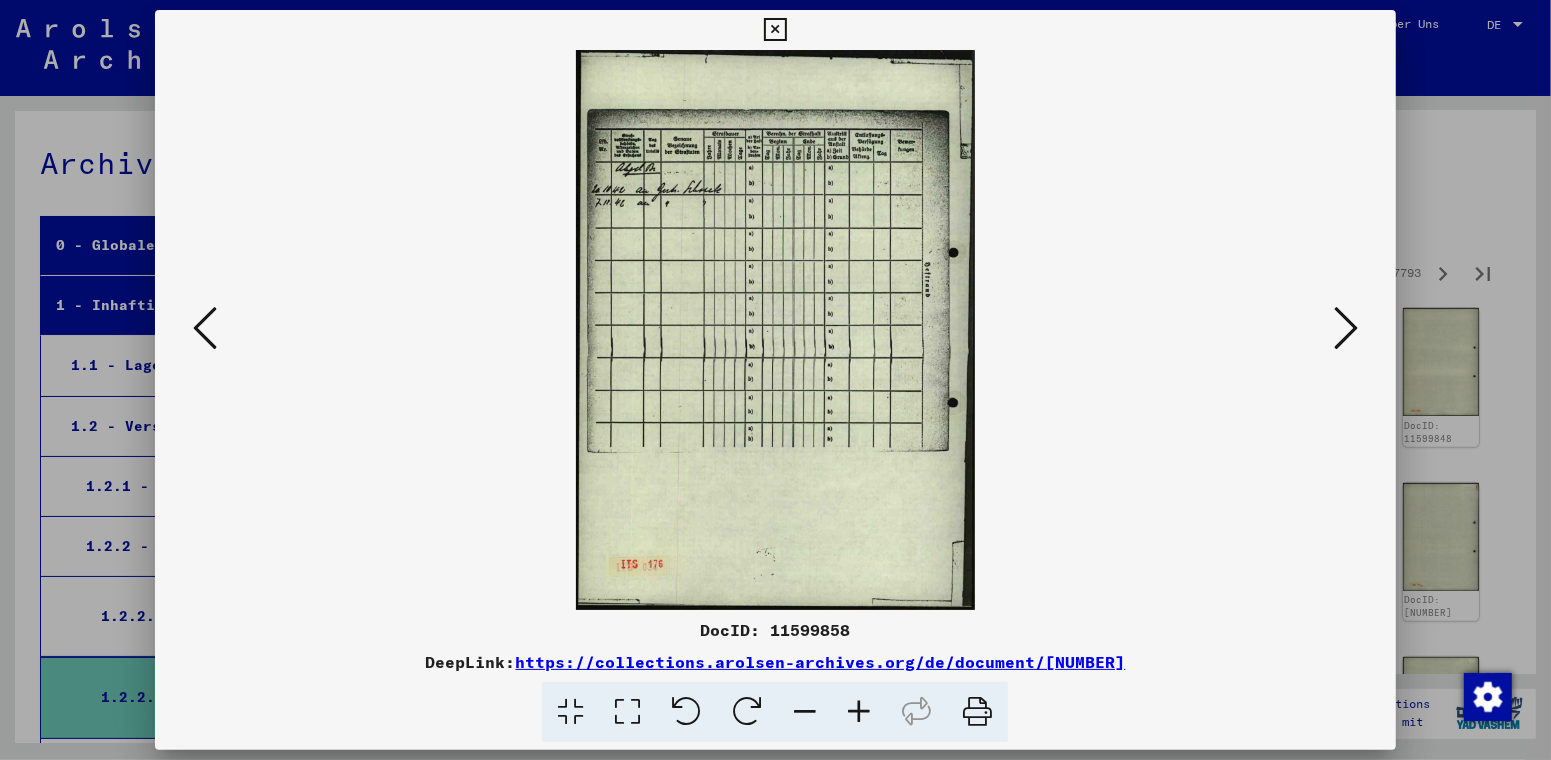 click at bounding box center (1346, 328) 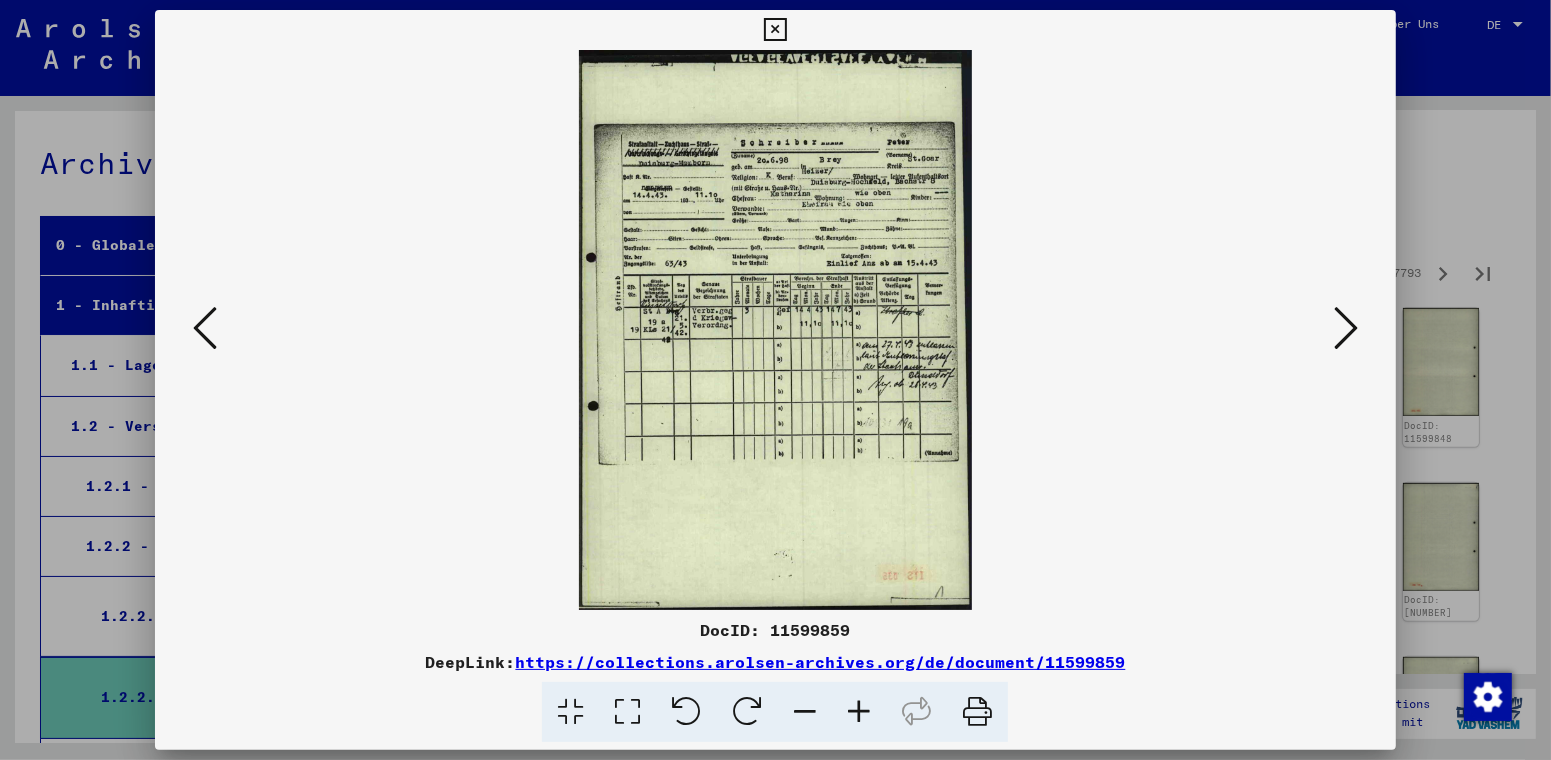click at bounding box center [1346, 328] 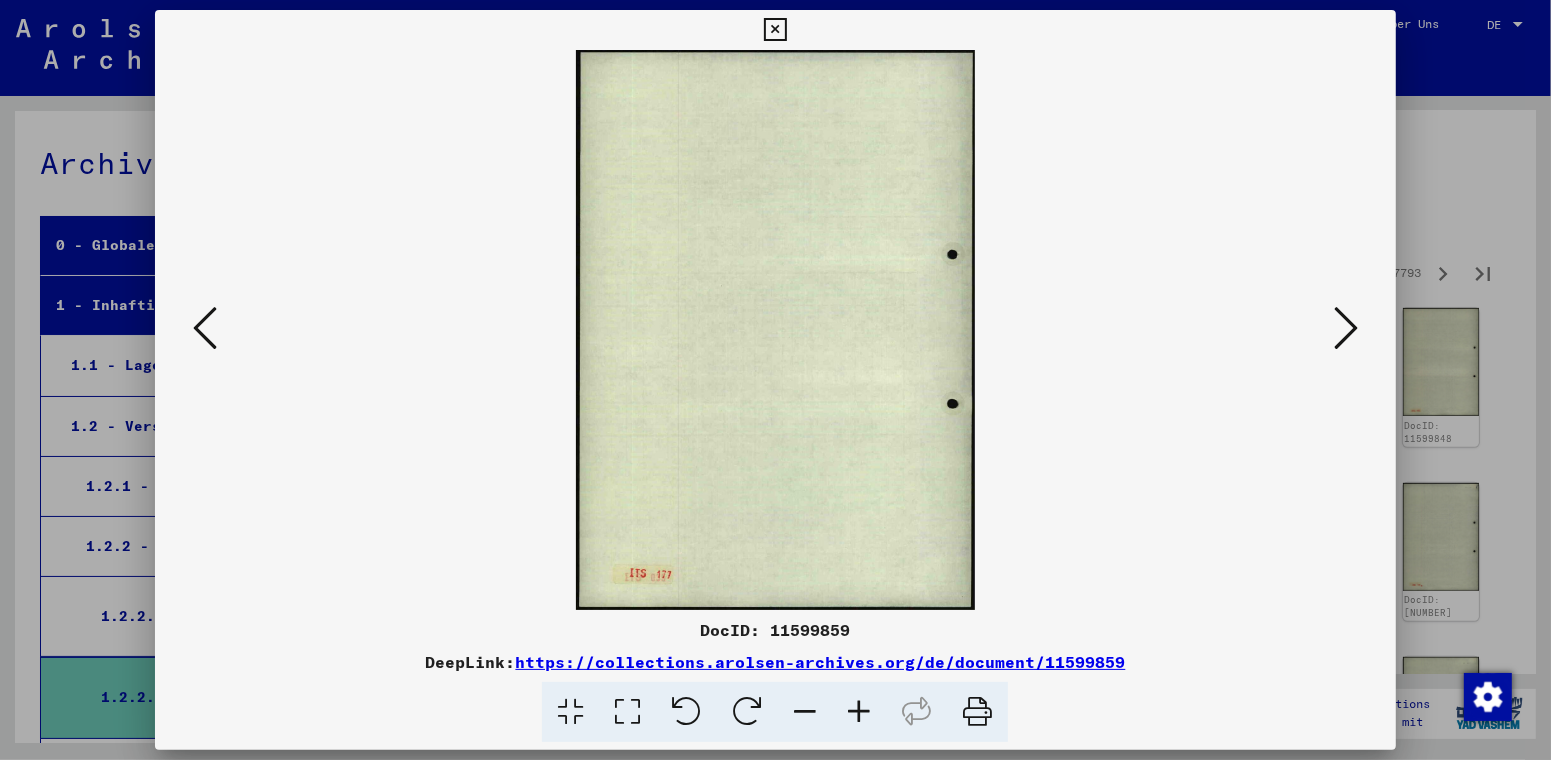 click at bounding box center (1346, 328) 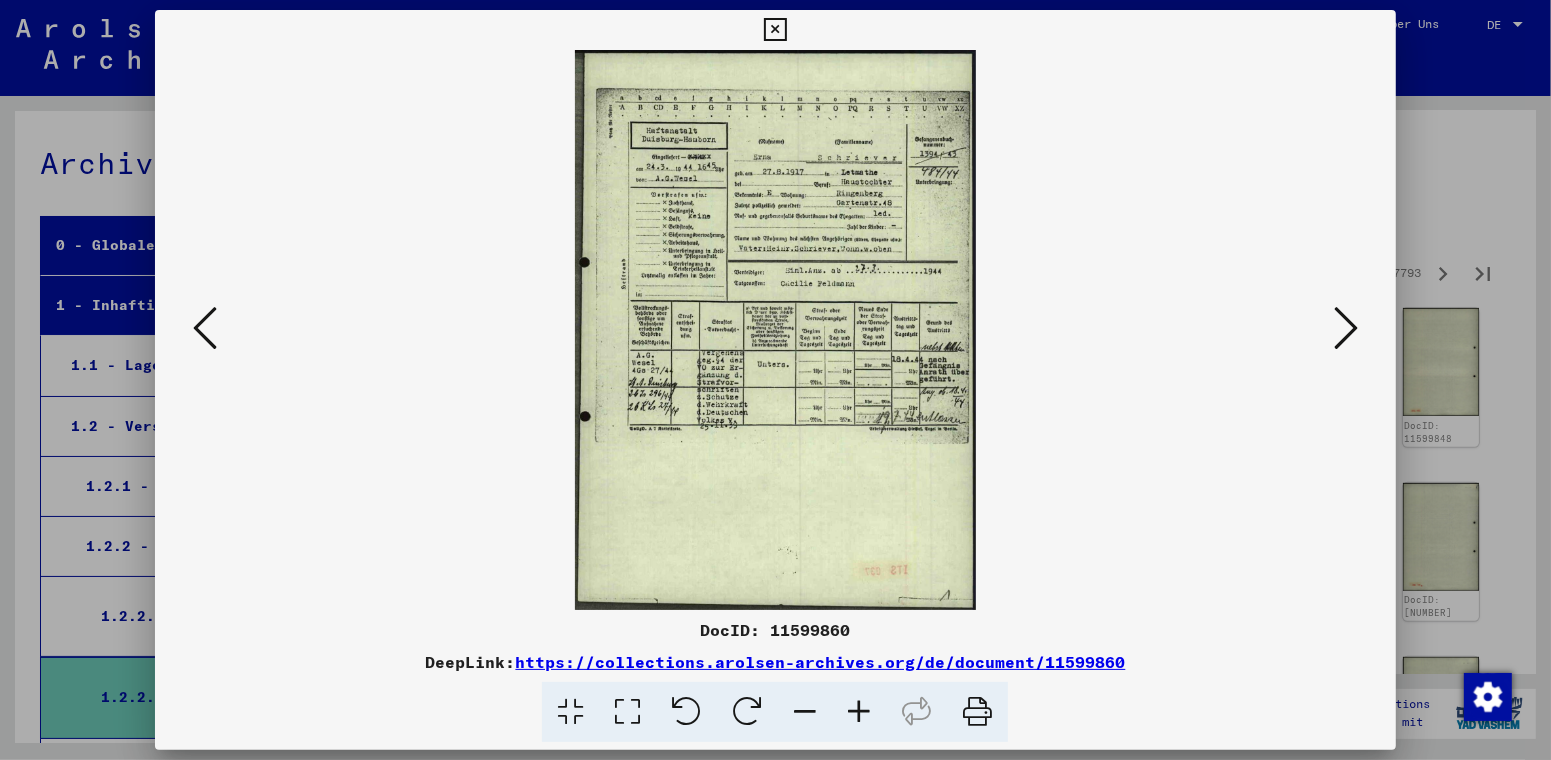 click at bounding box center (1346, 328) 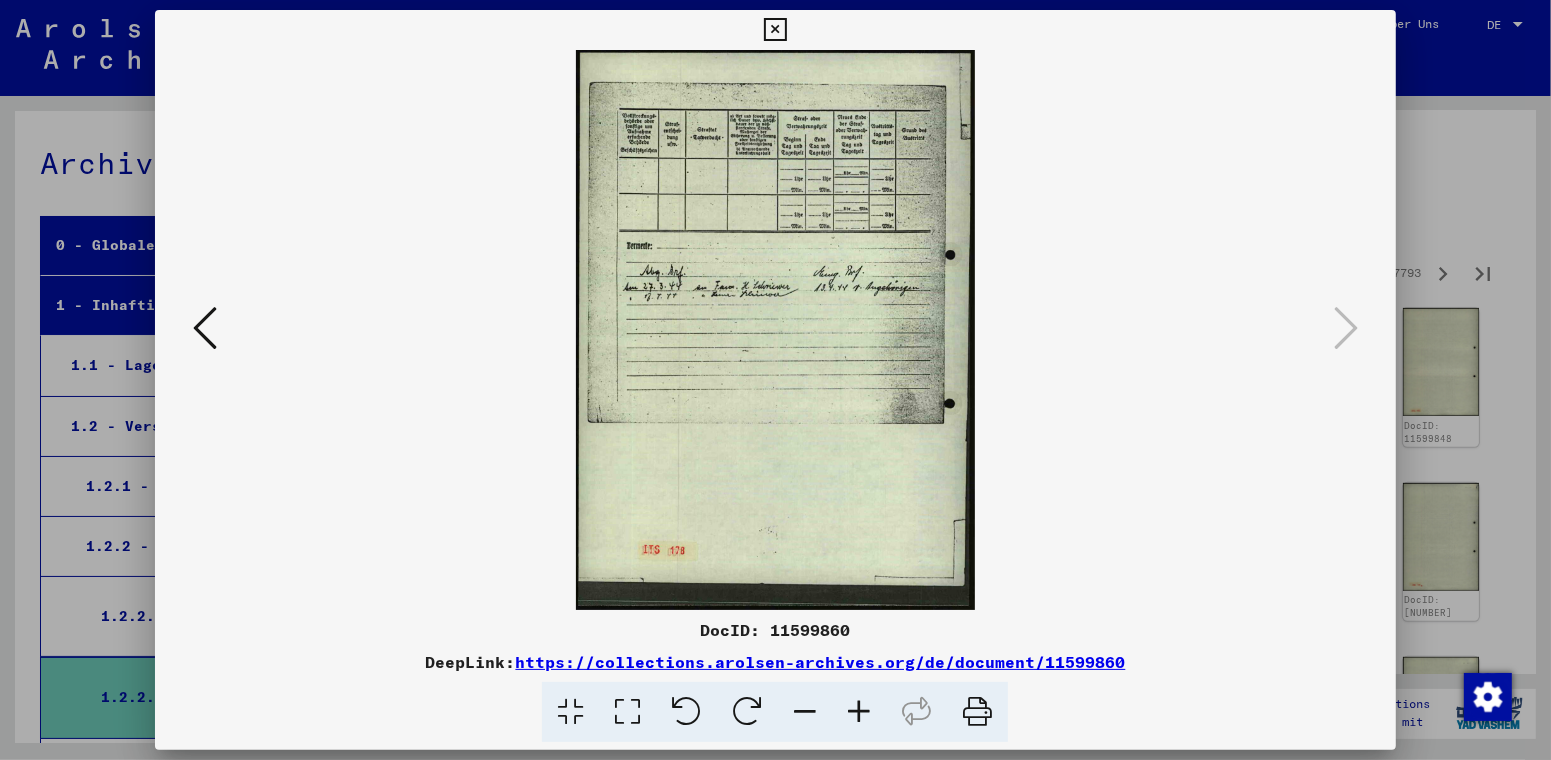 click at bounding box center [775, 30] 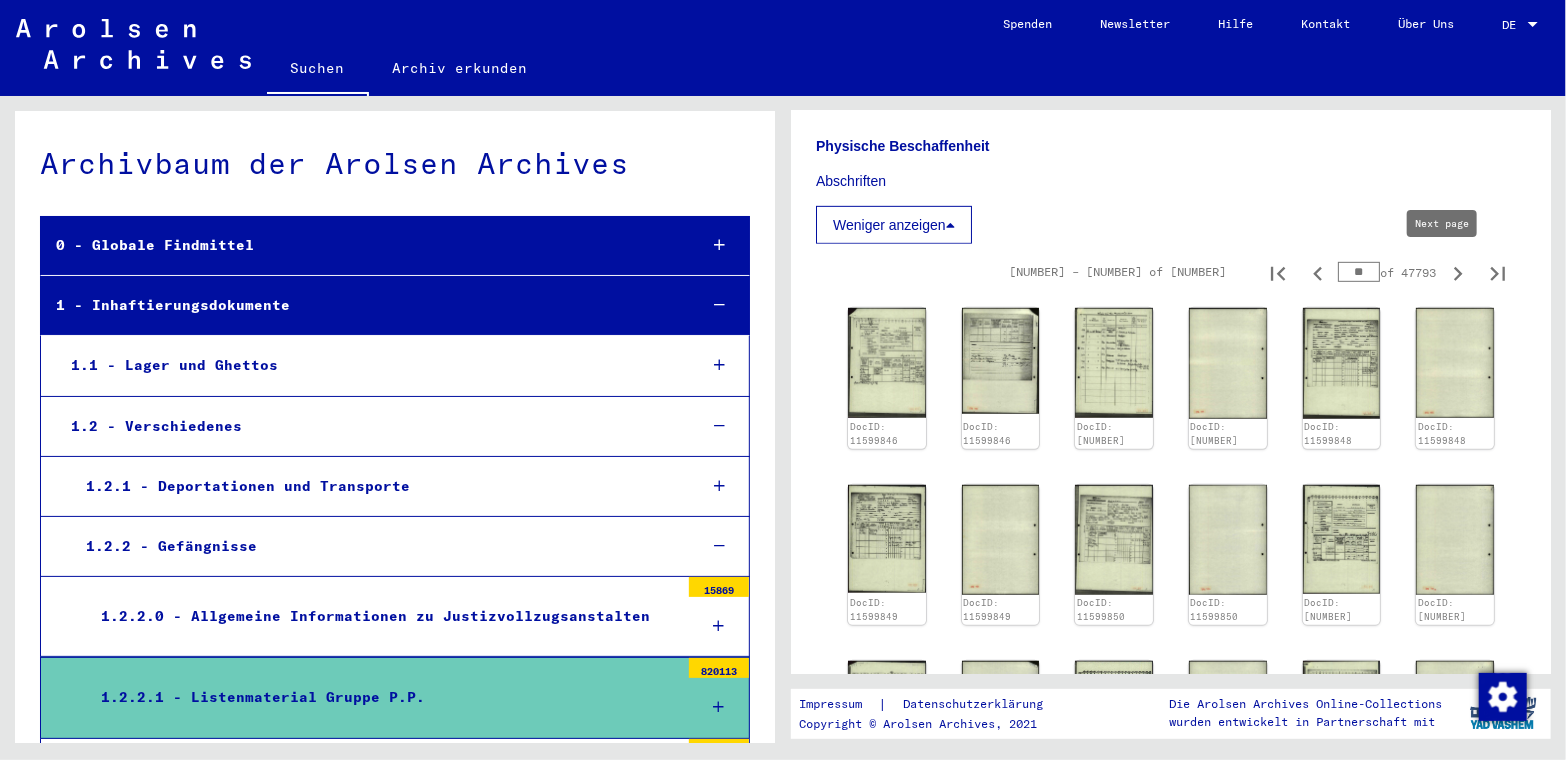 click 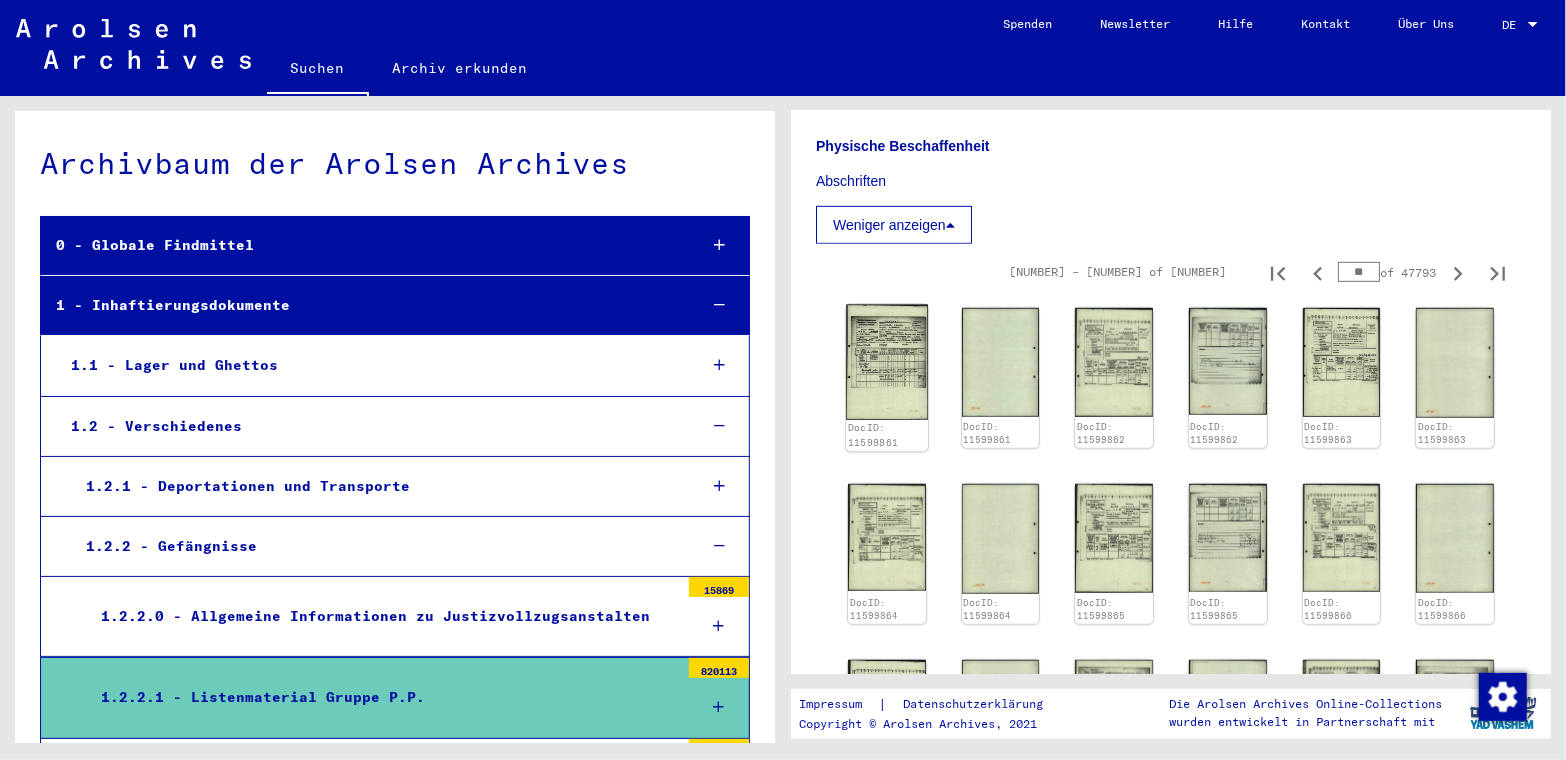 click 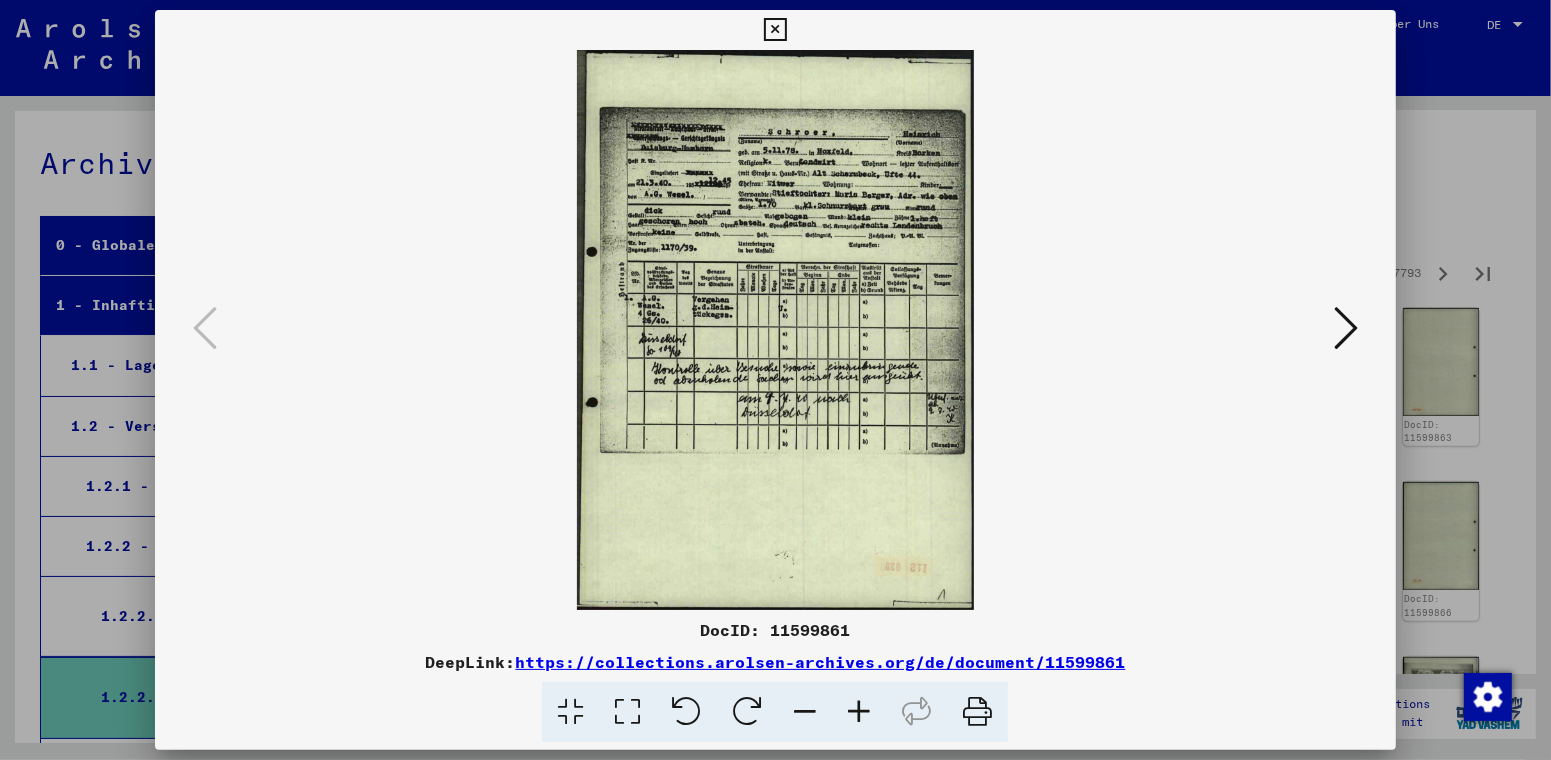 click at bounding box center [1346, 328] 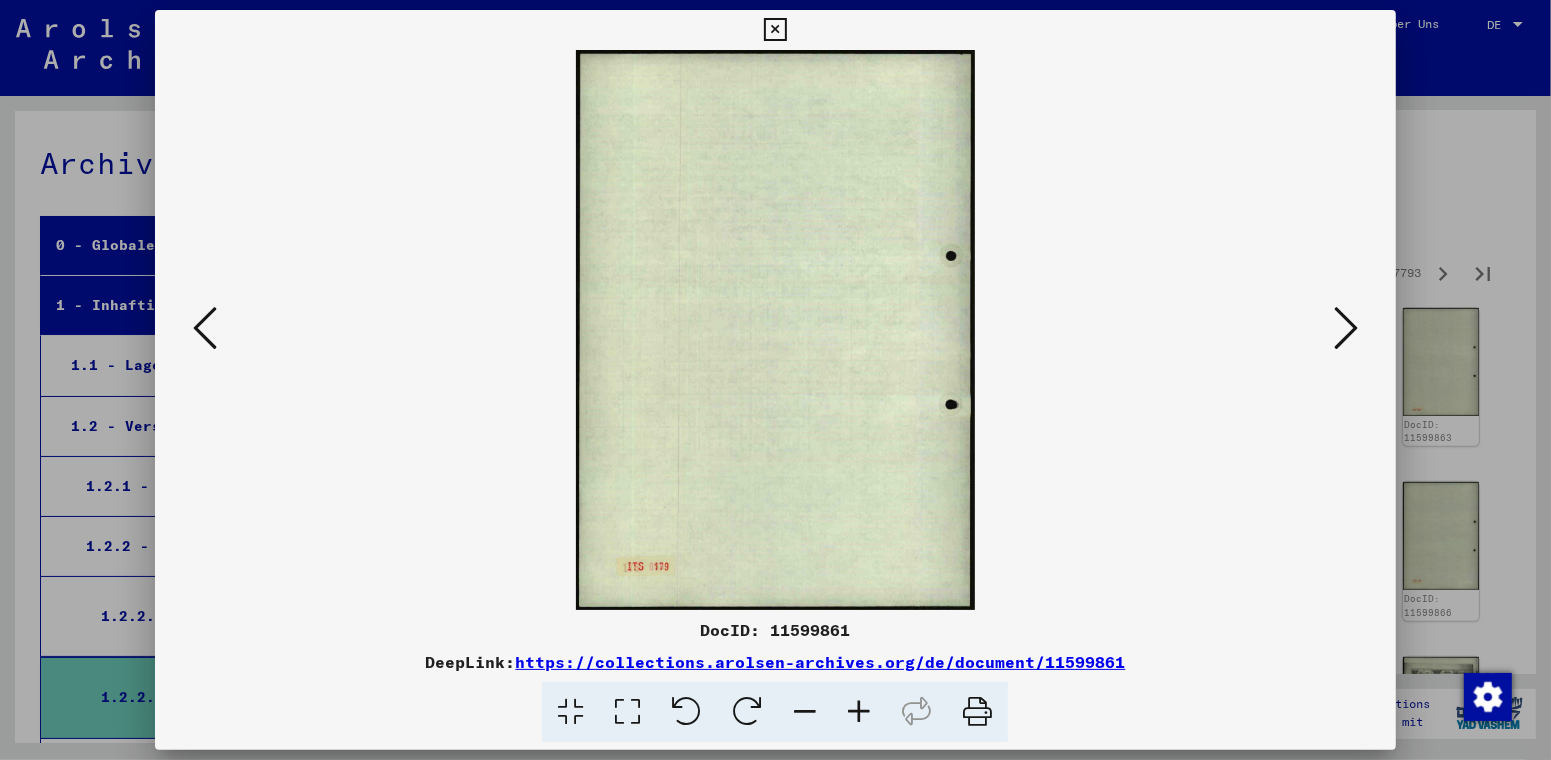 click at bounding box center (1346, 328) 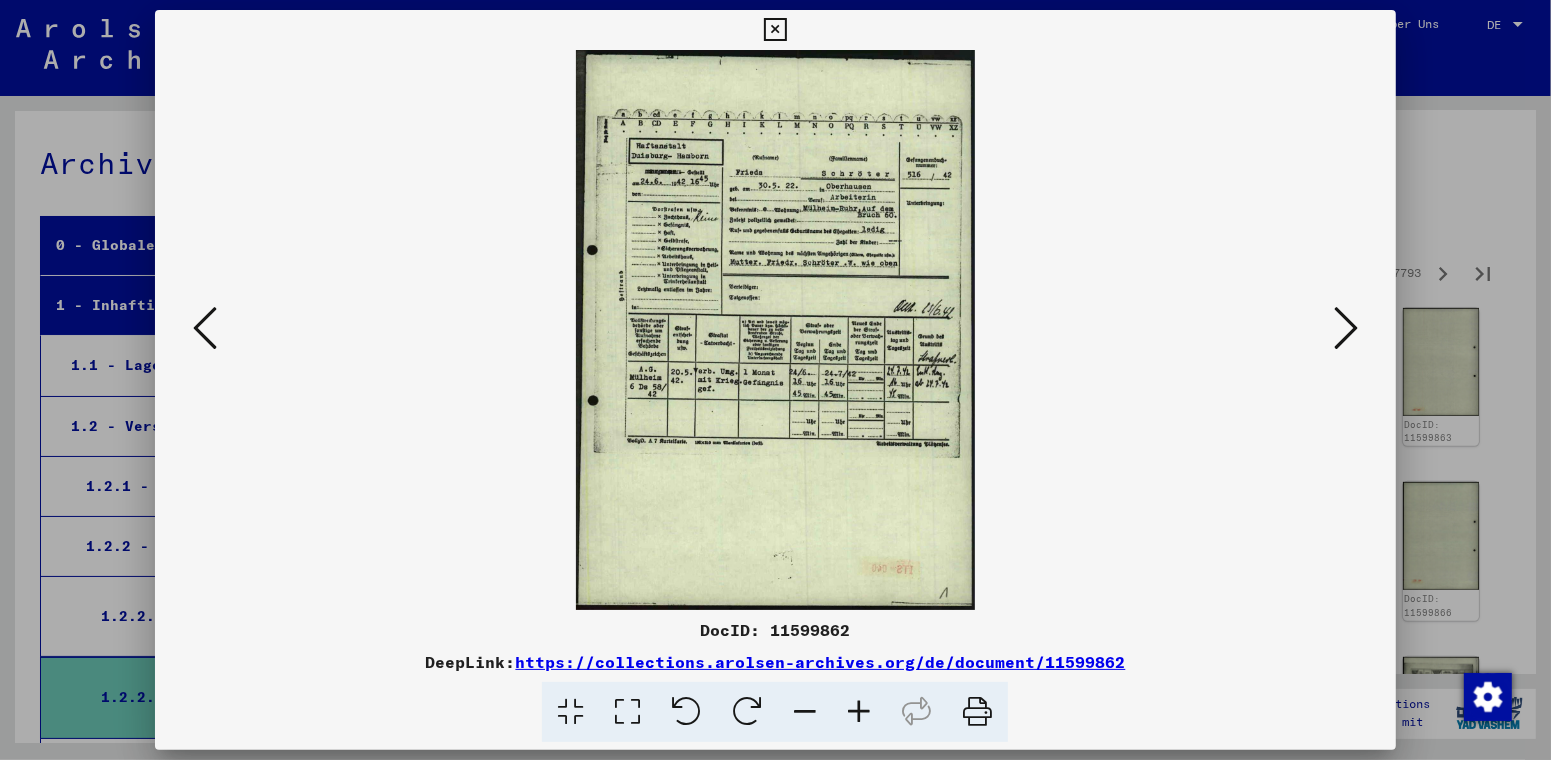 click at bounding box center (1346, 328) 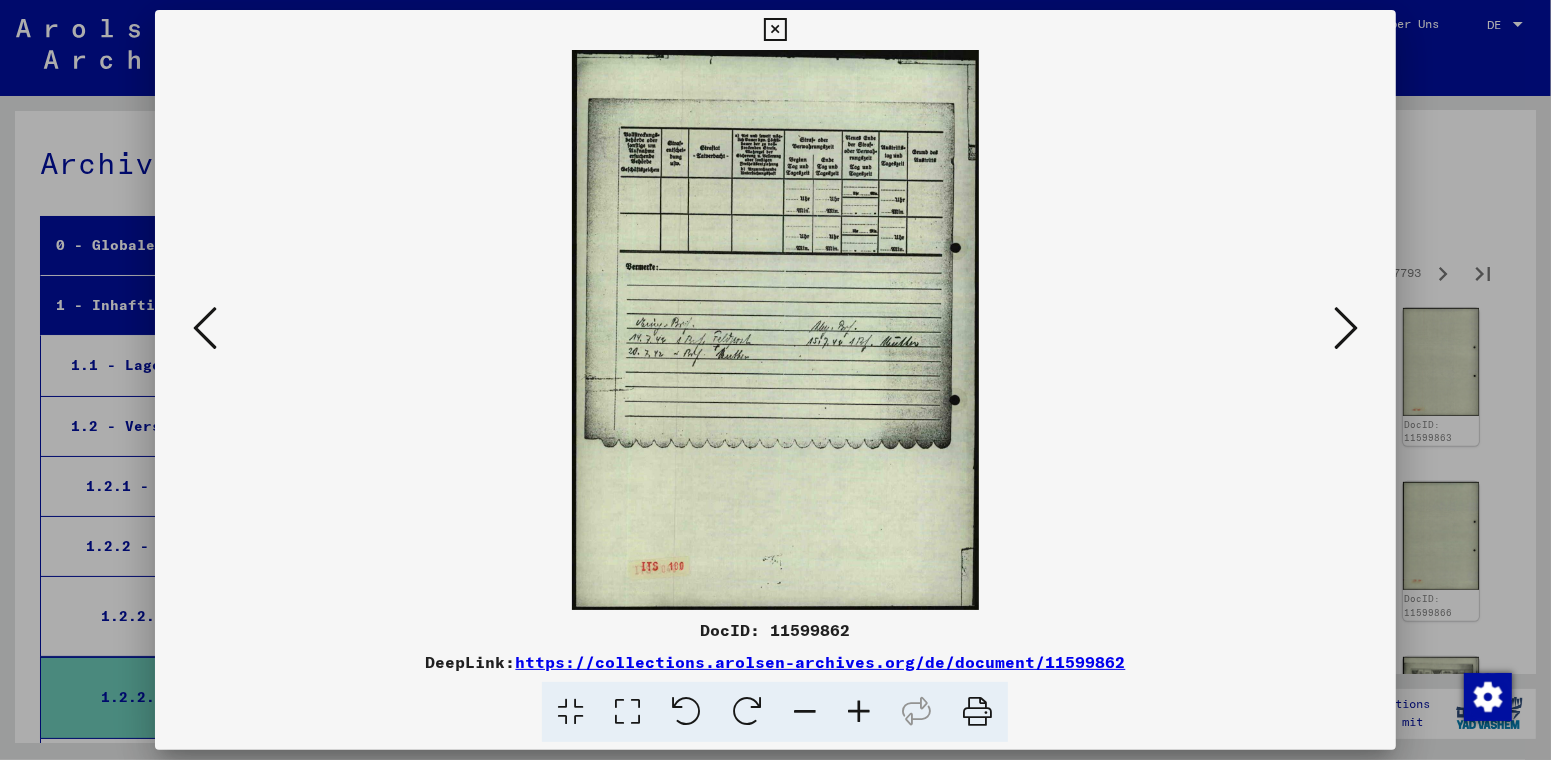 click at bounding box center (1346, 328) 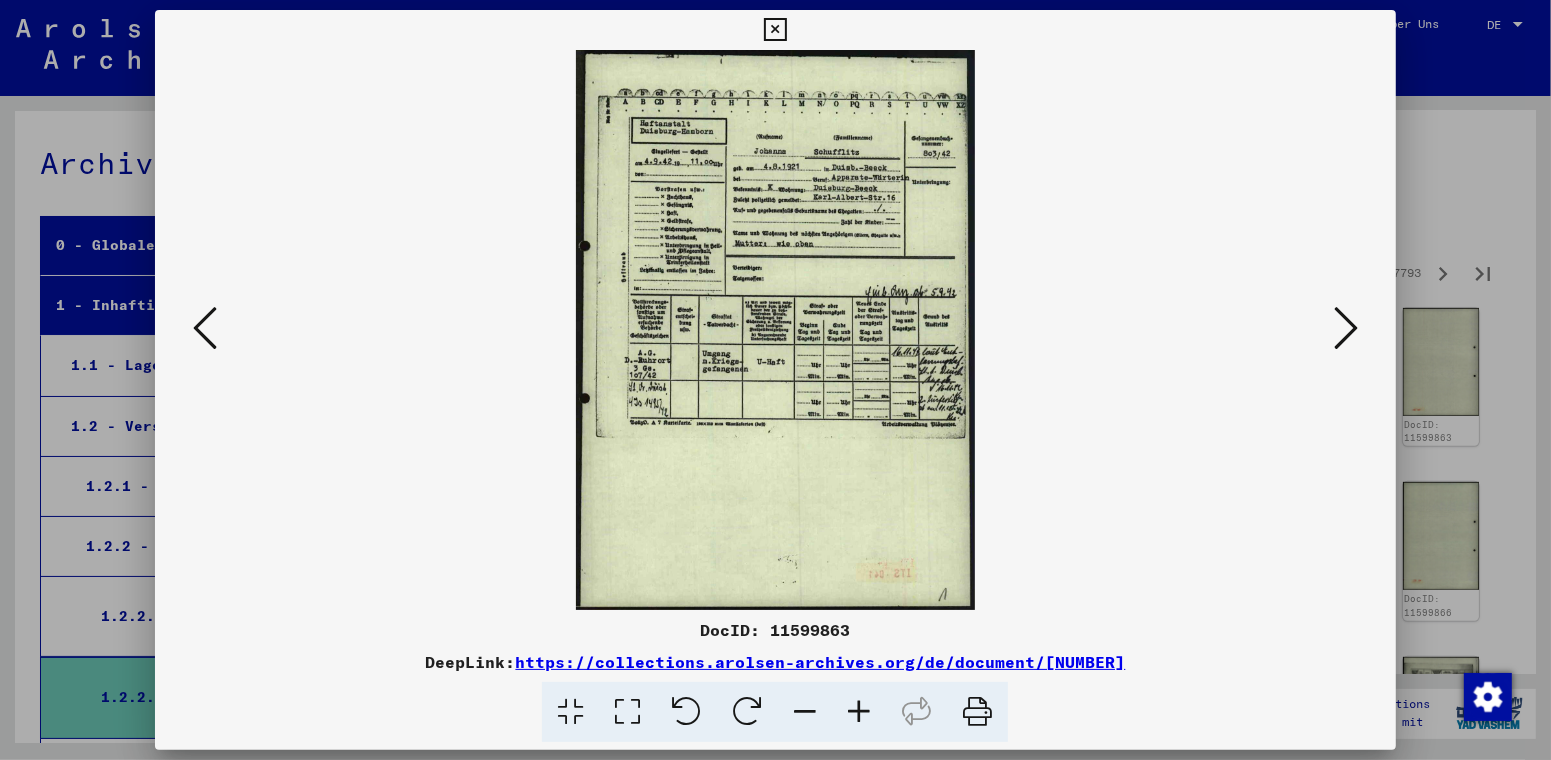 click at bounding box center (1346, 328) 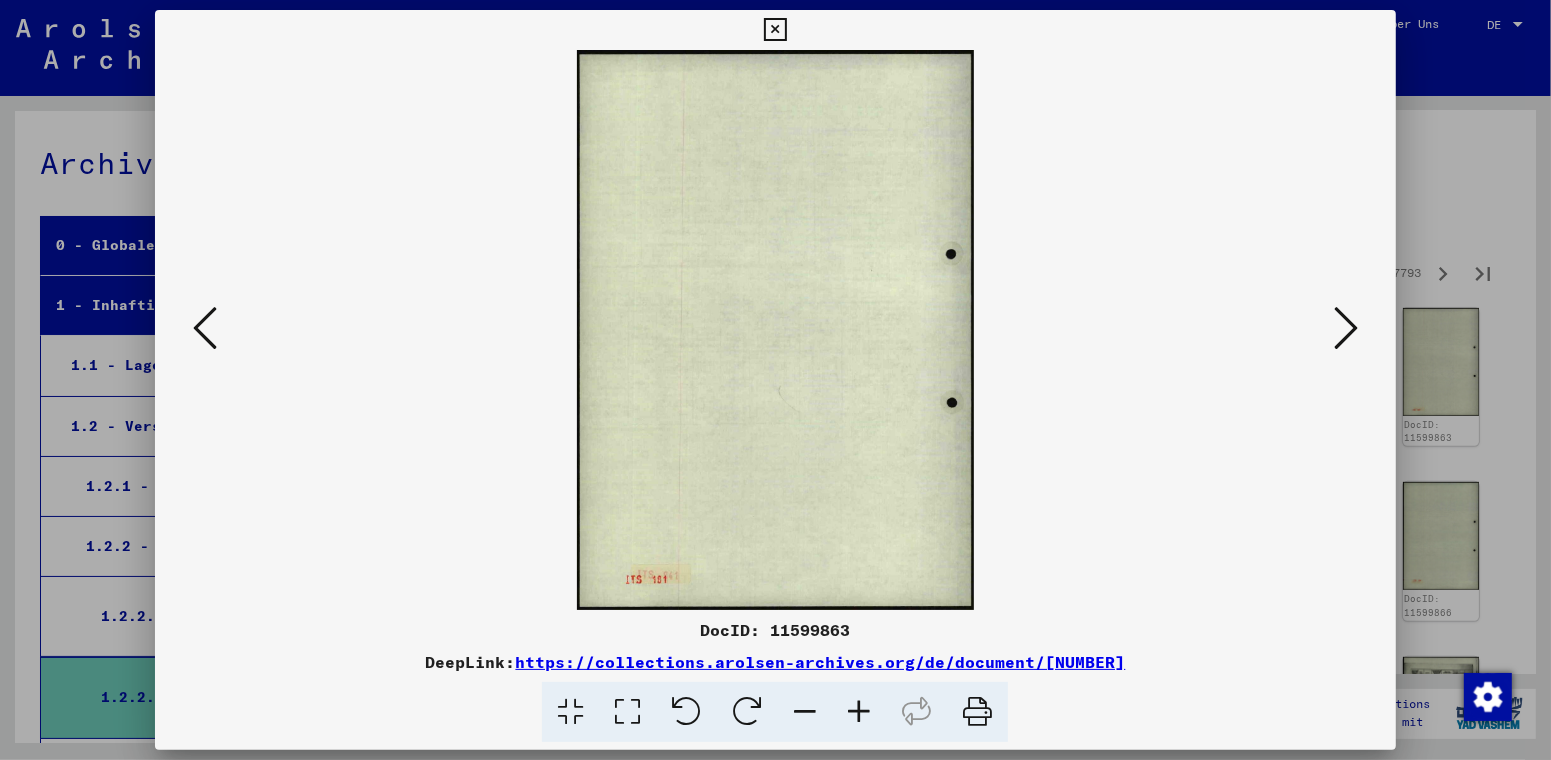click at bounding box center [1346, 328] 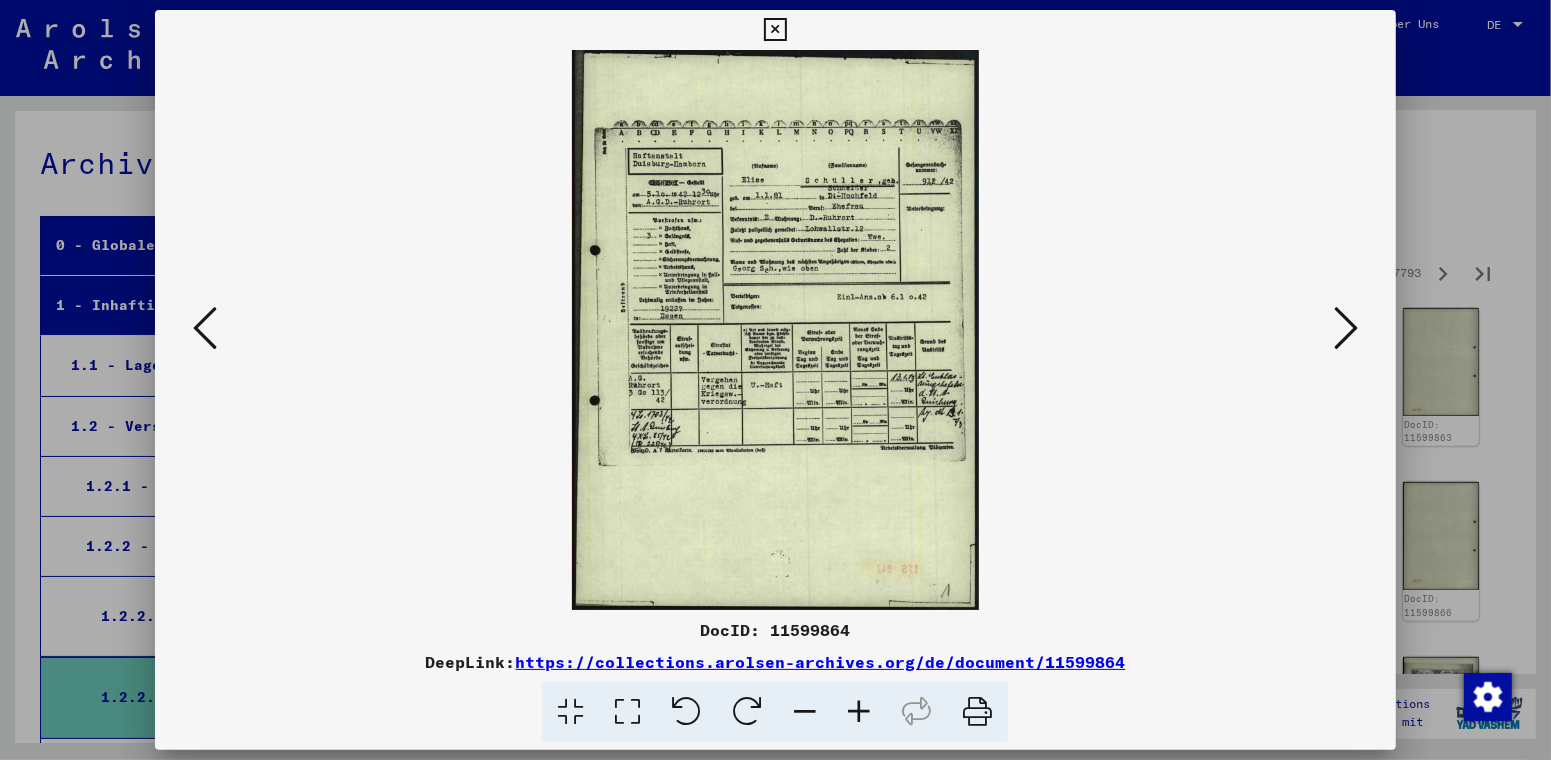 click at bounding box center (1346, 328) 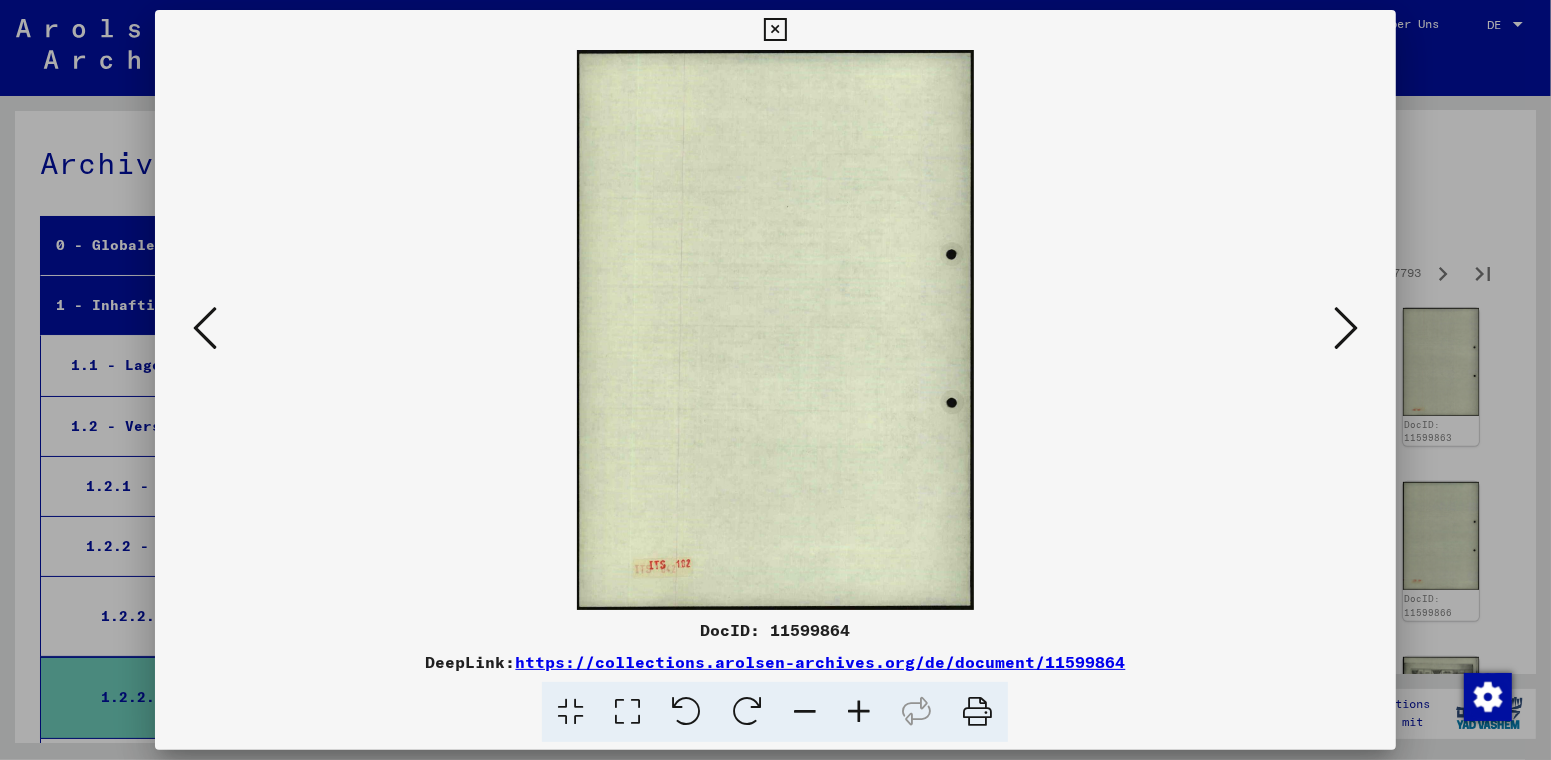 click at bounding box center (1346, 328) 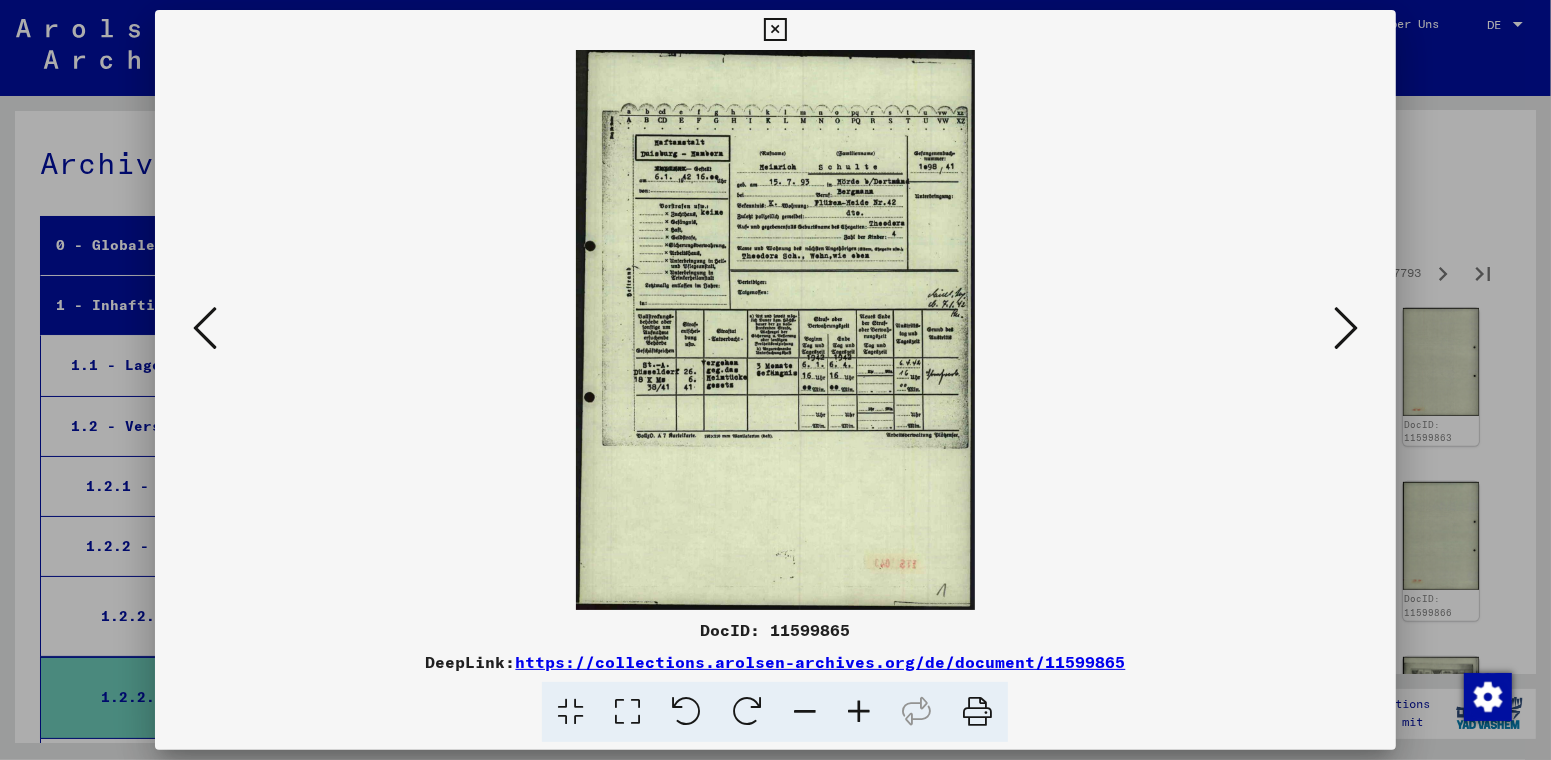 click at bounding box center [1346, 328] 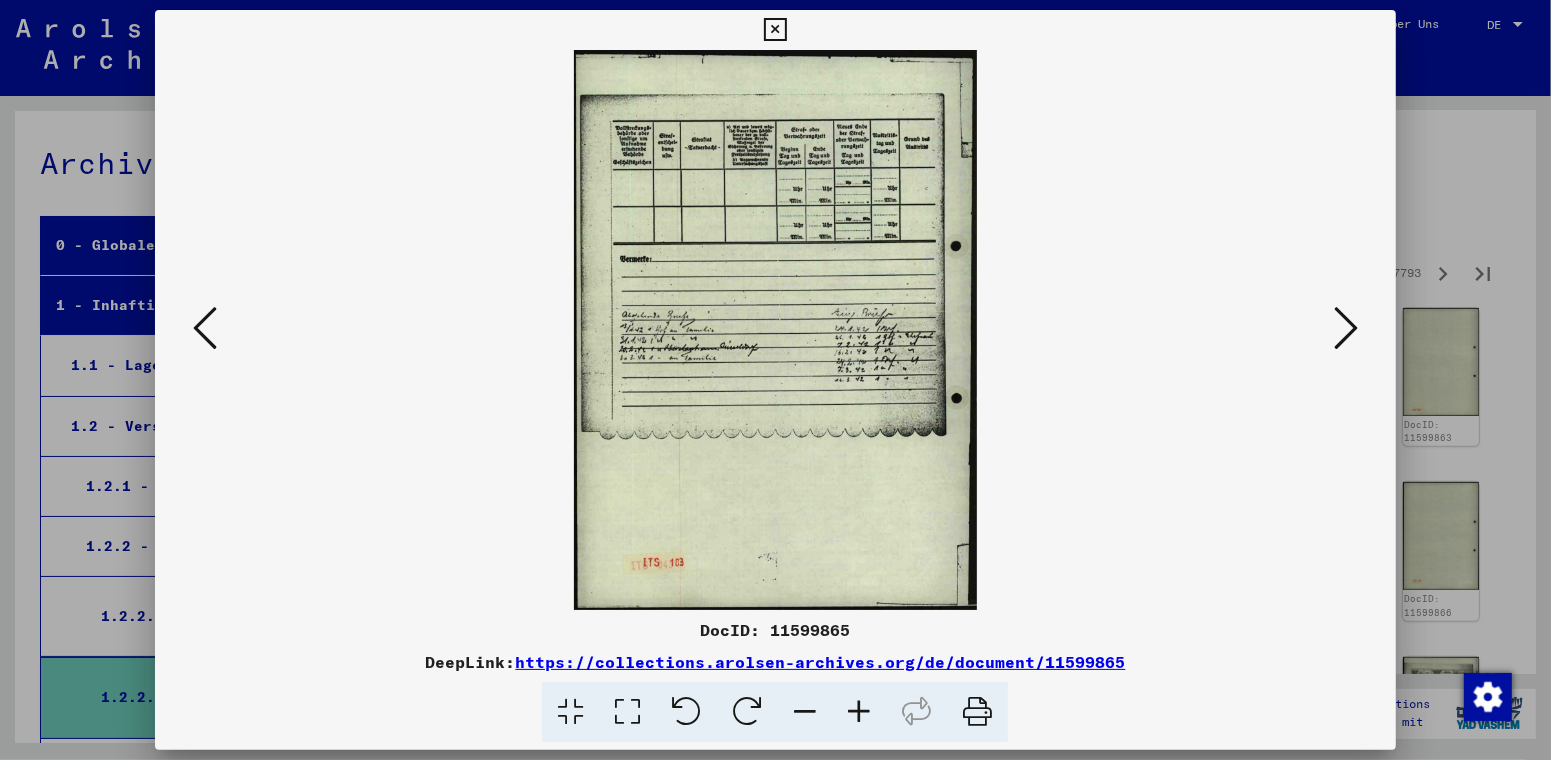 click at bounding box center [1346, 328] 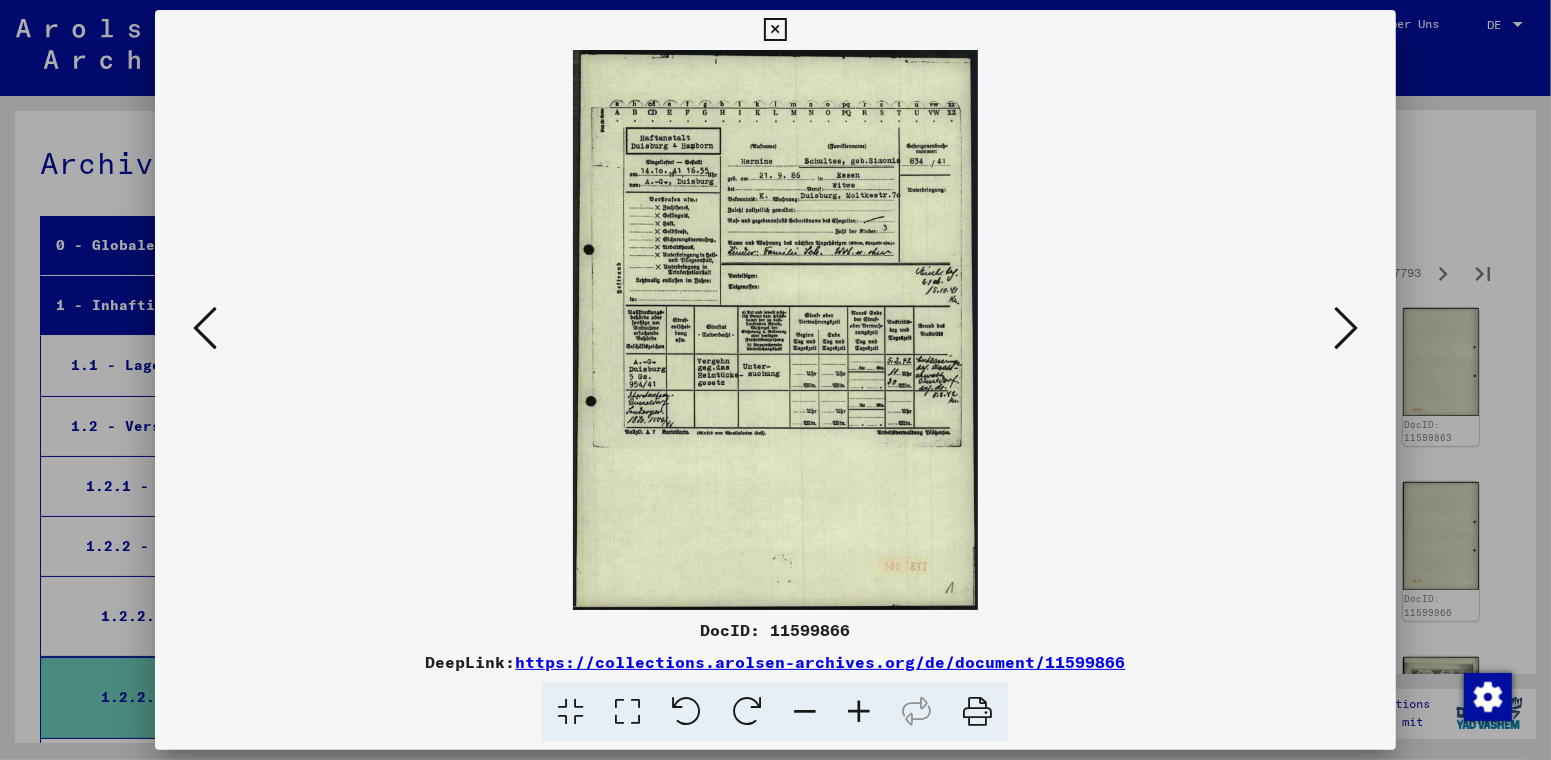 click at bounding box center [1346, 328] 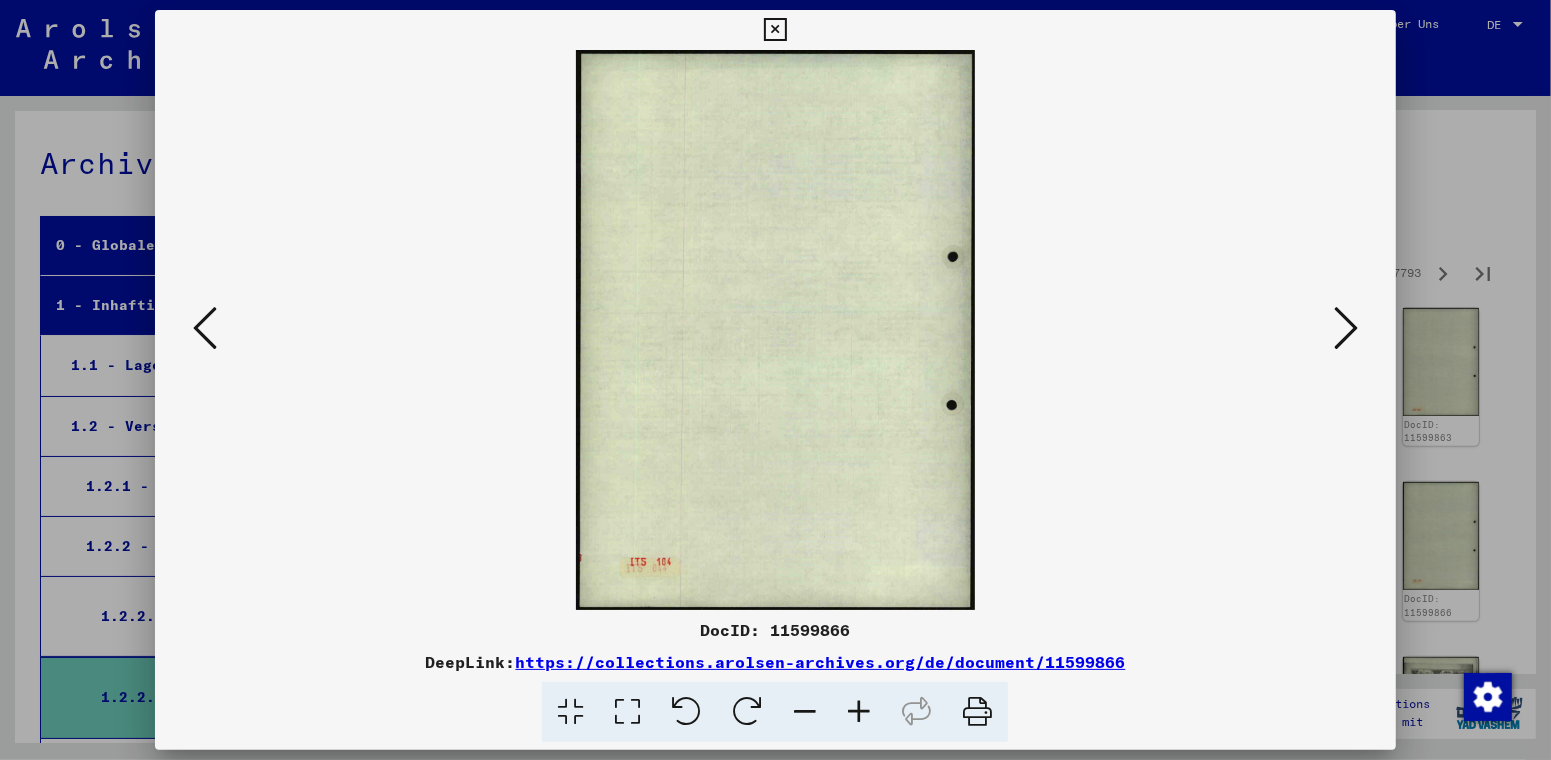 click at bounding box center [1346, 328] 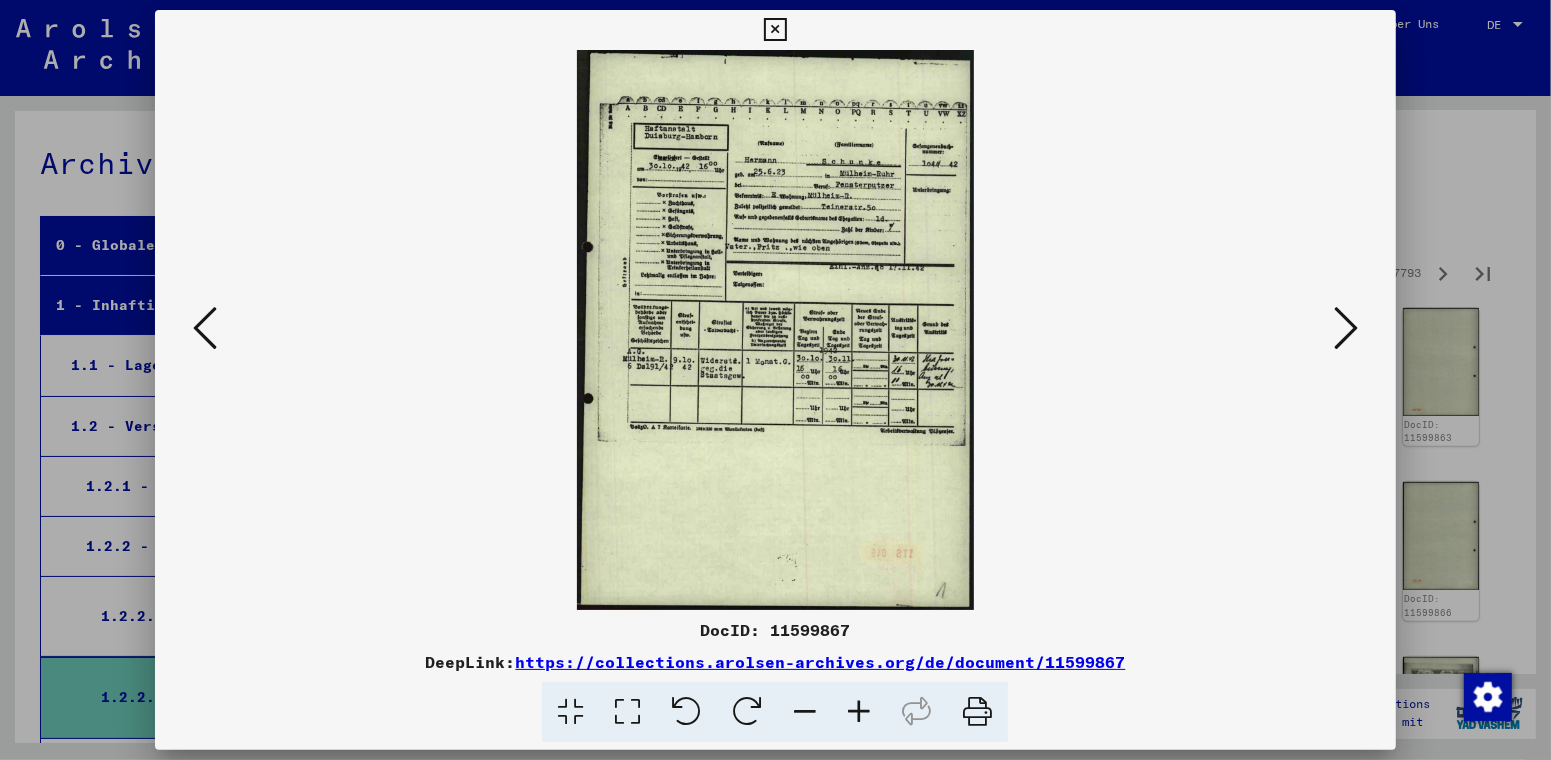 click at bounding box center [1346, 328] 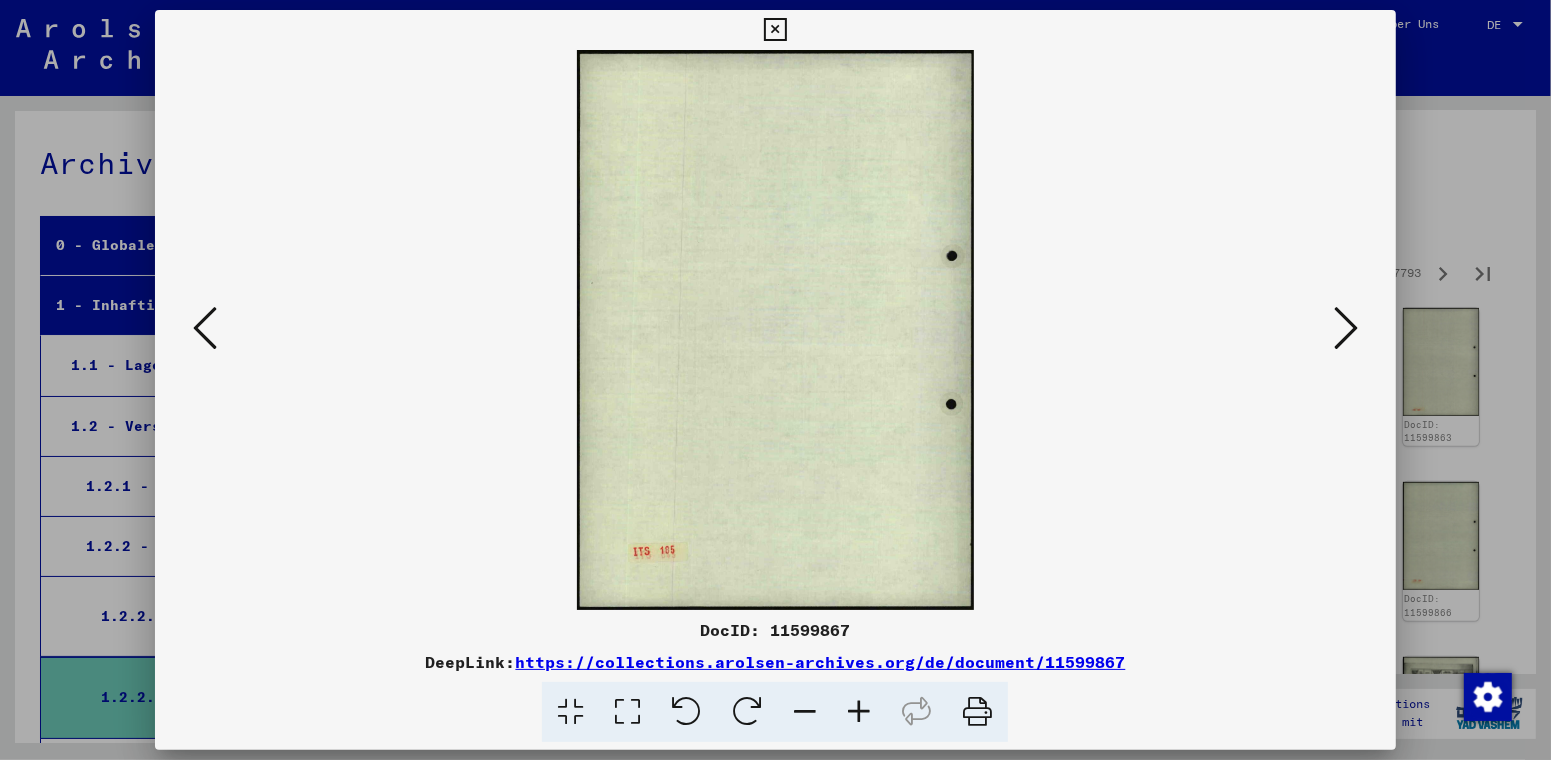 click at bounding box center [1346, 328] 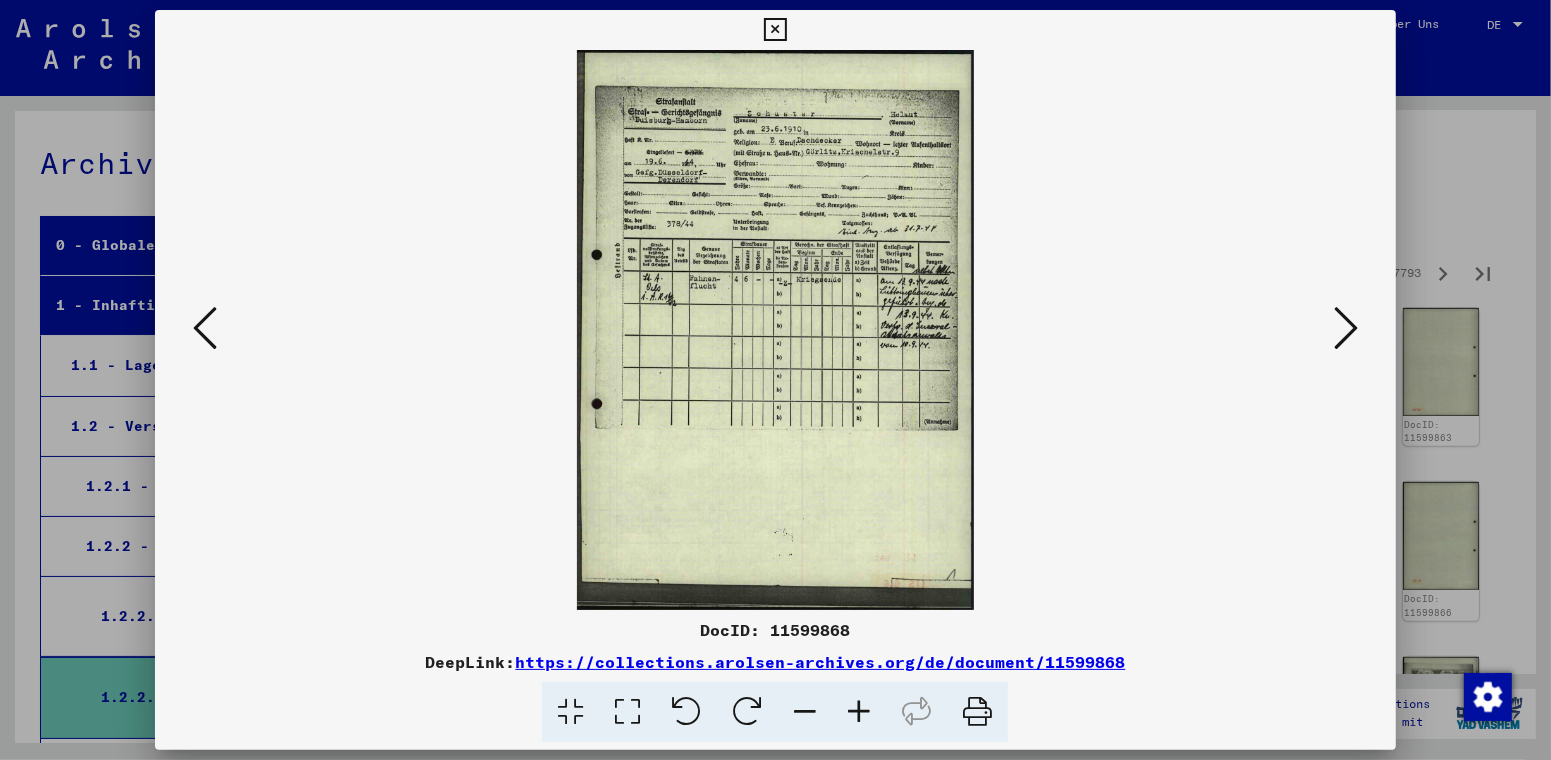 click at bounding box center [1346, 328] 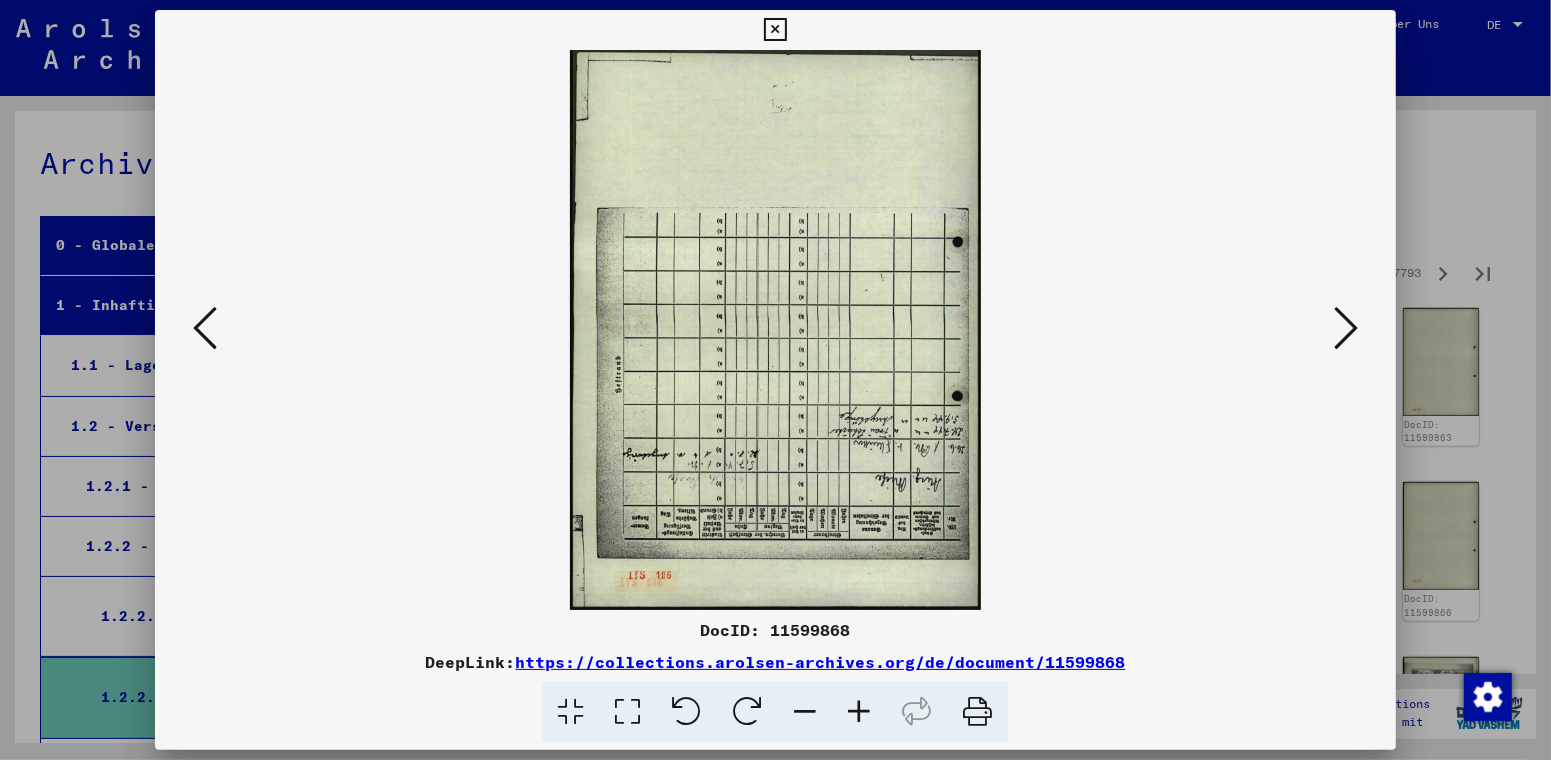 click at bounding box center (1346, 328) 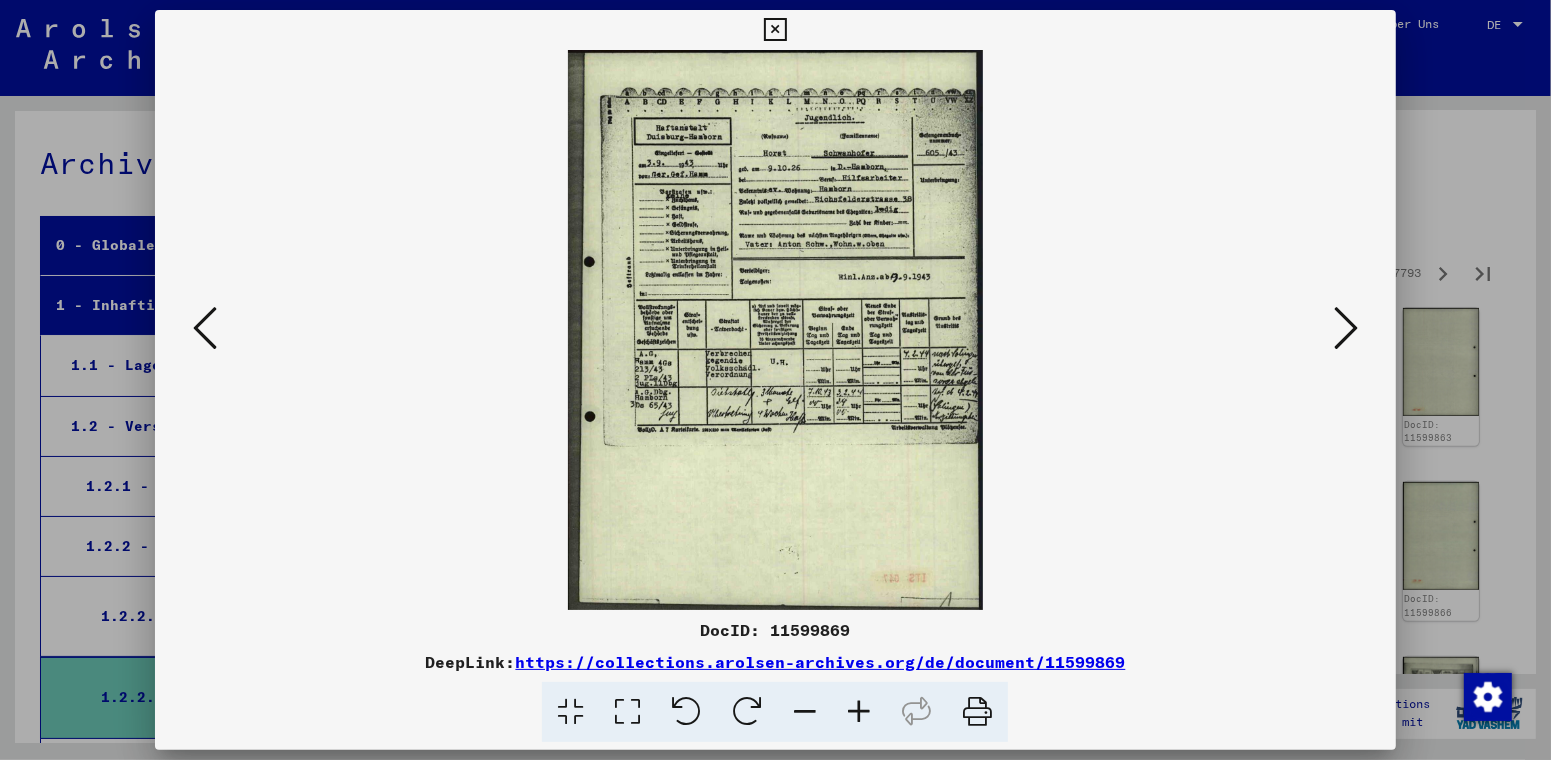click at bounding box center [1346, 328] 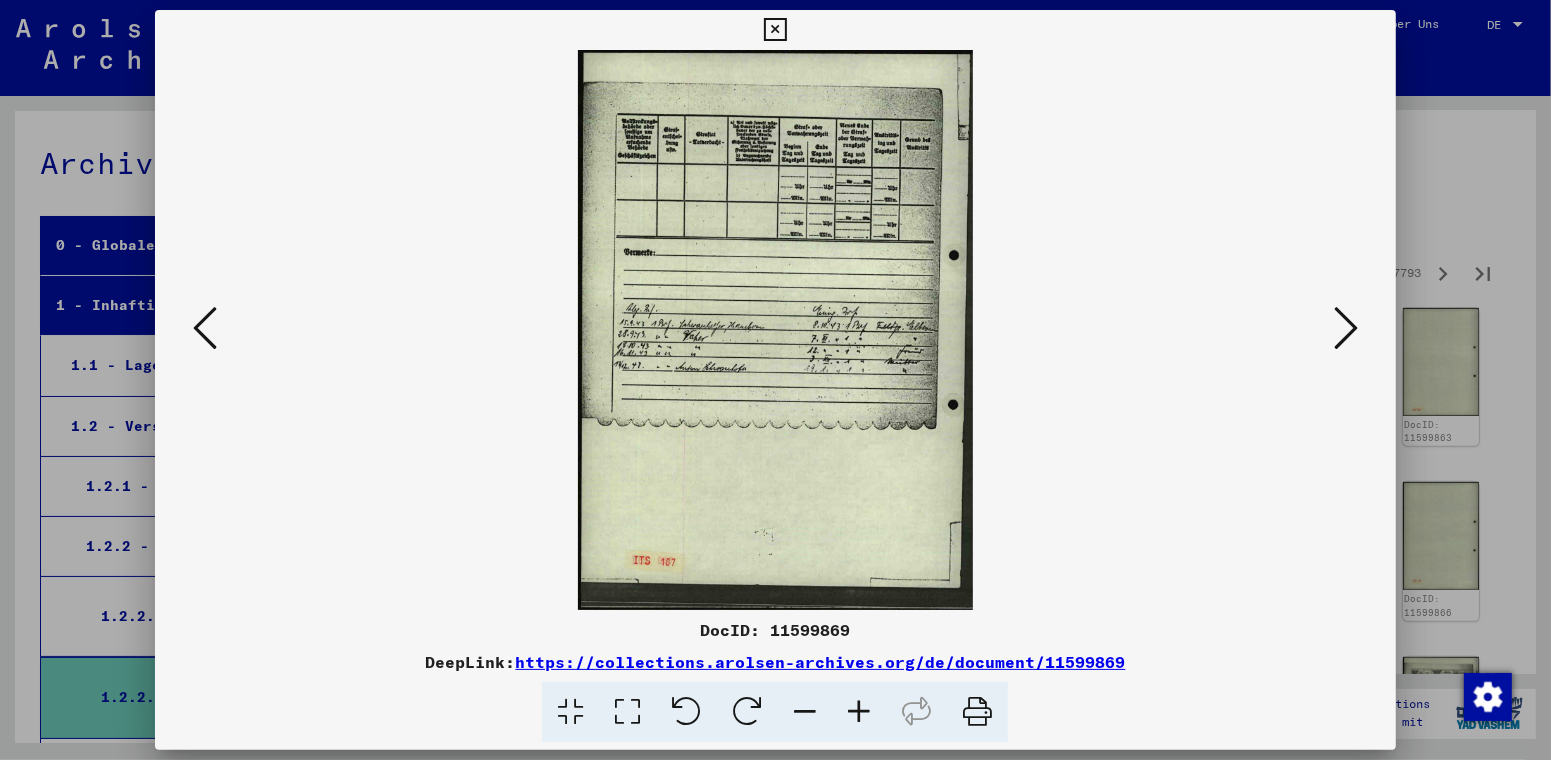 click at bounding box center [1346, 328] 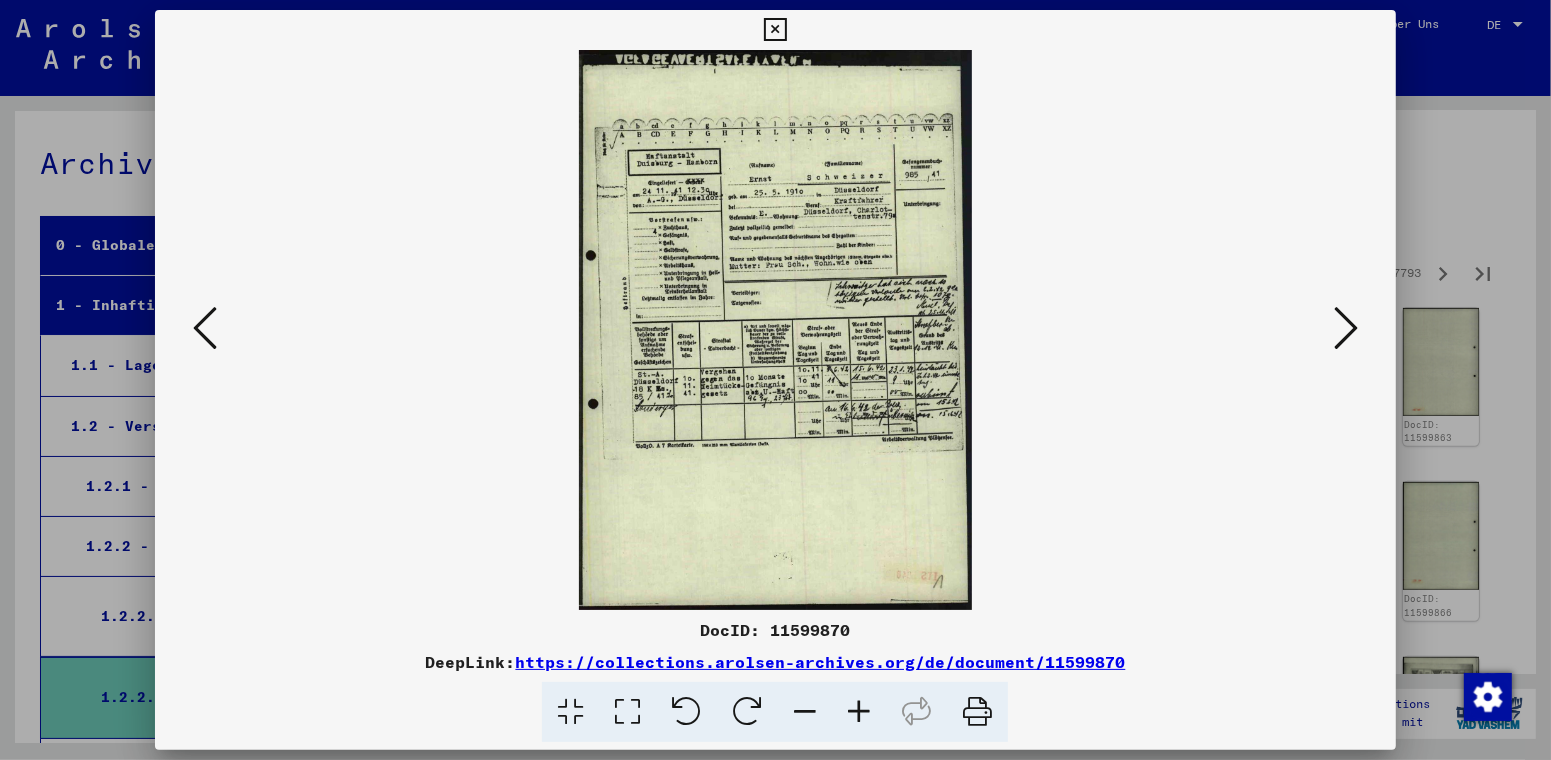 click at bounding box center [1346, 328] 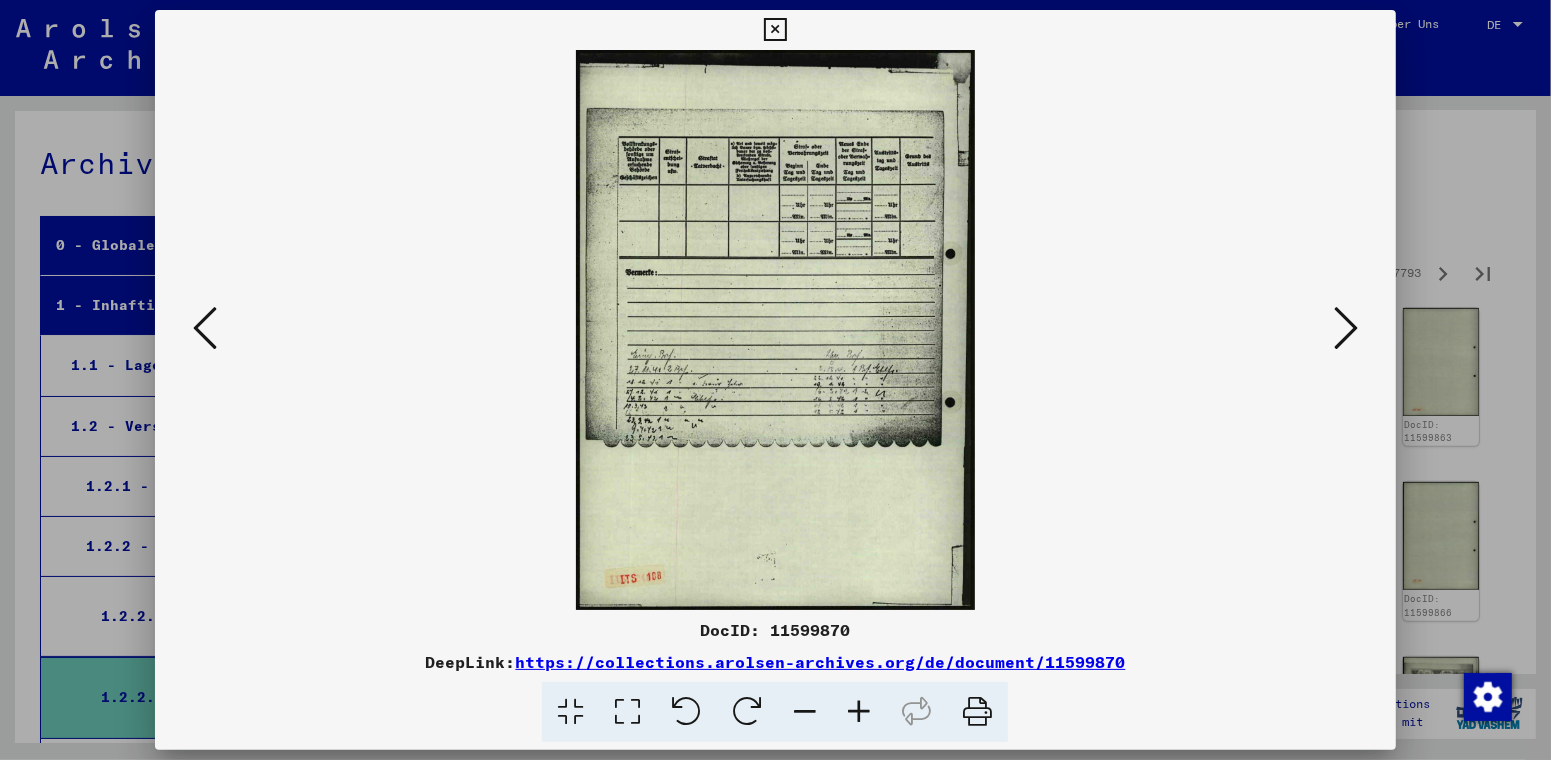 click at bounding box center [1346, 328] 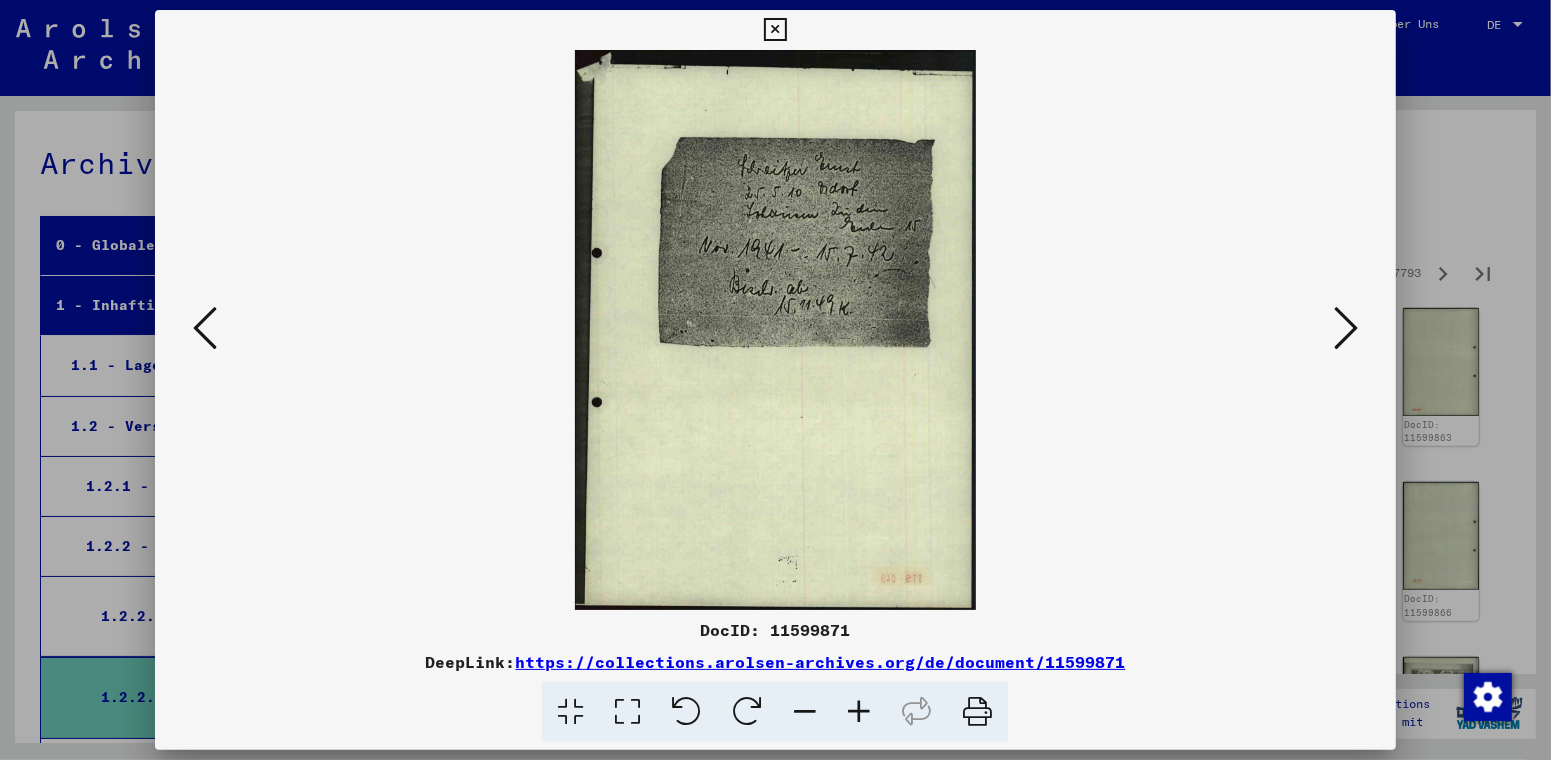 click at bounding box center (1346, 328) 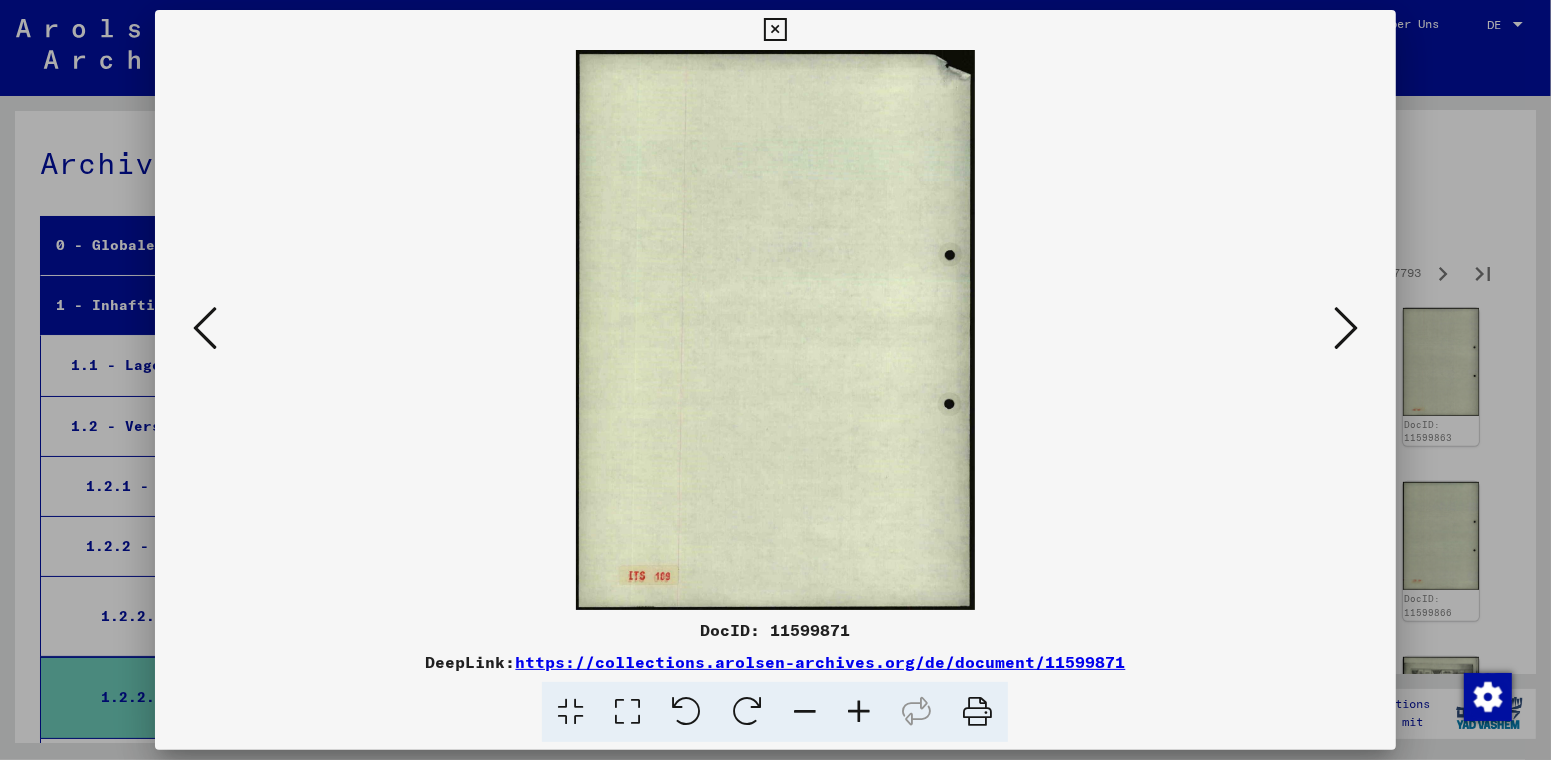 click at bounding box center (1346, 328) 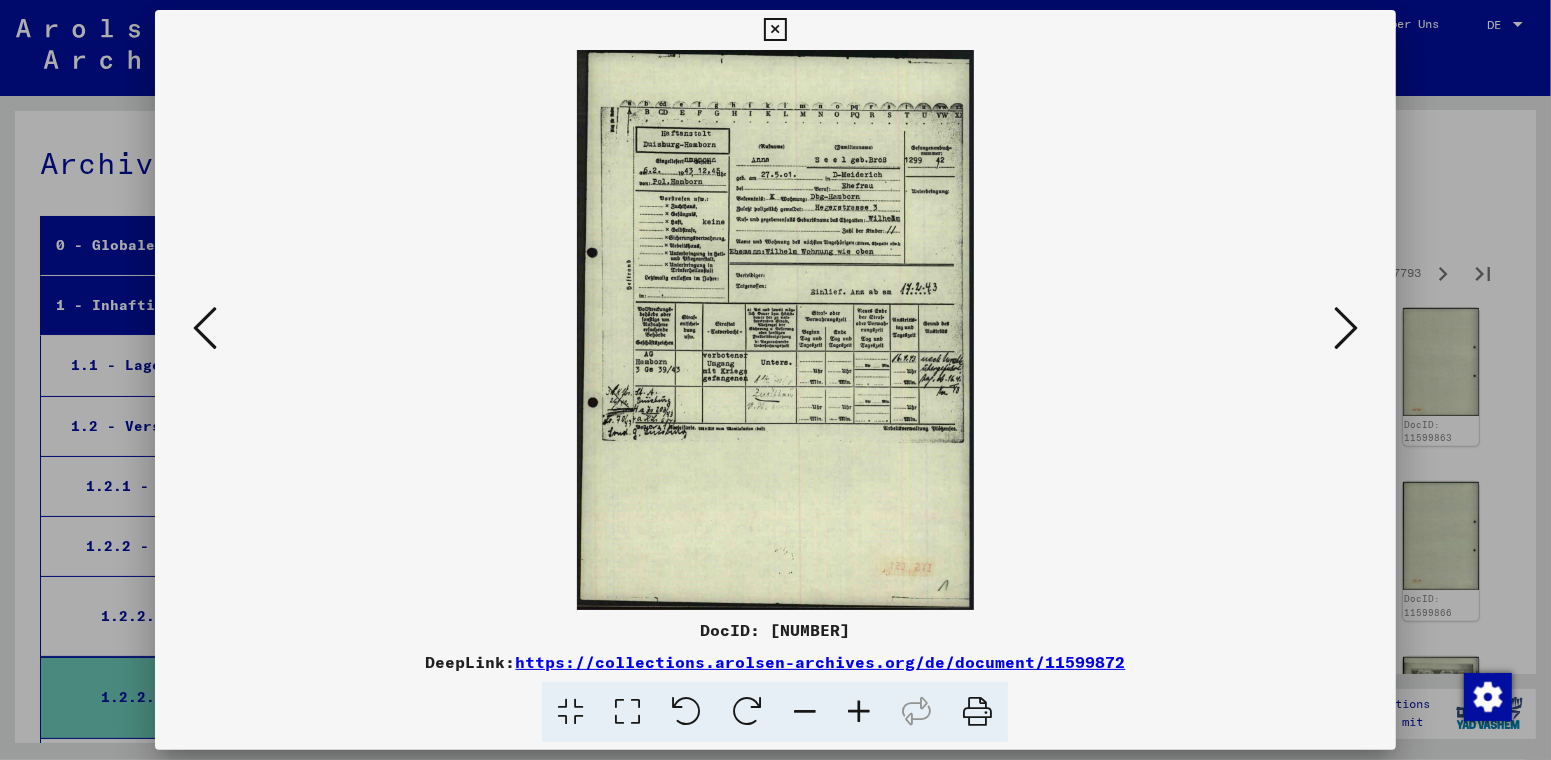 click at bounding box center [1346, 328] 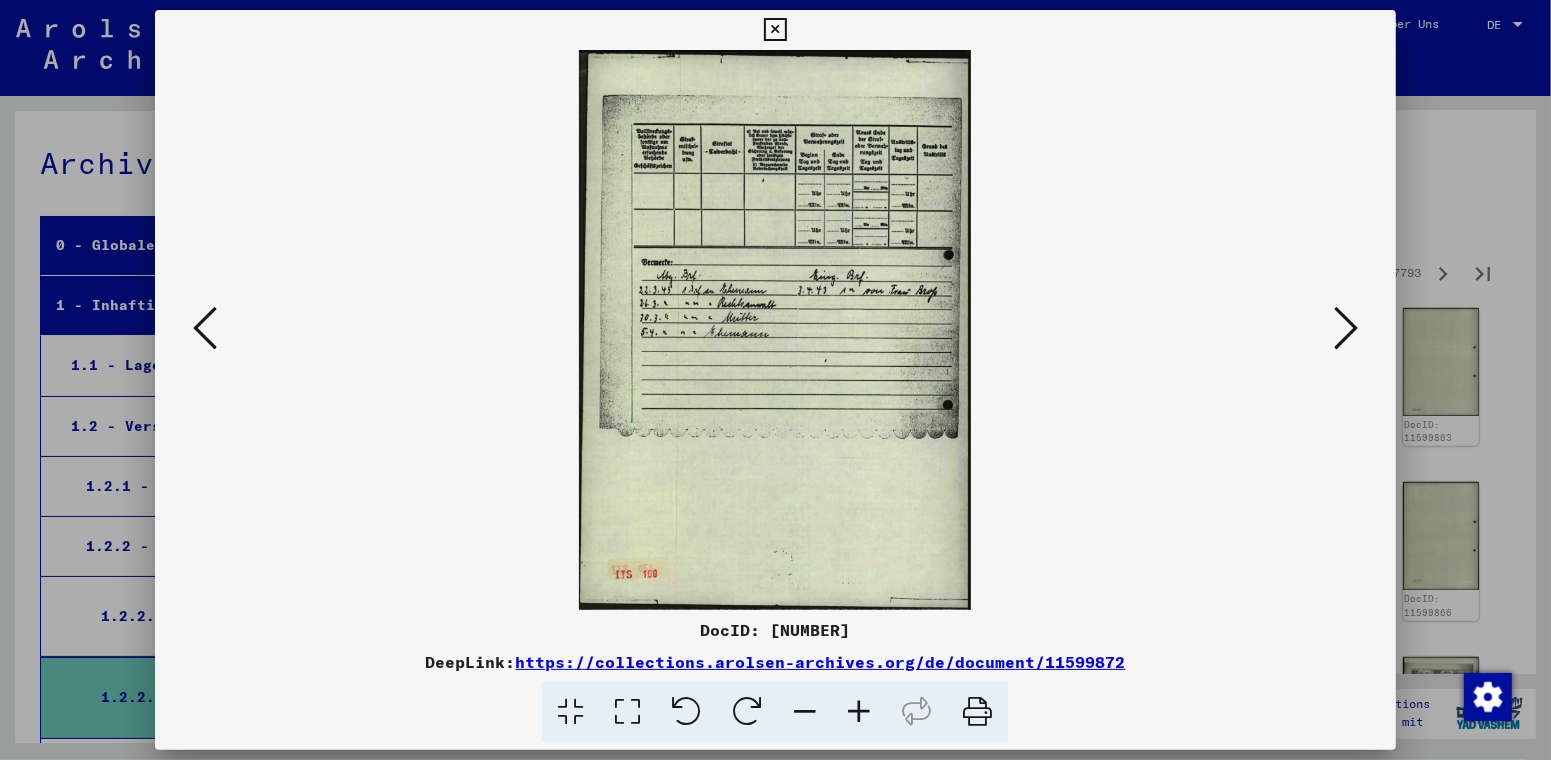 click at bounding box center (1346, 328) 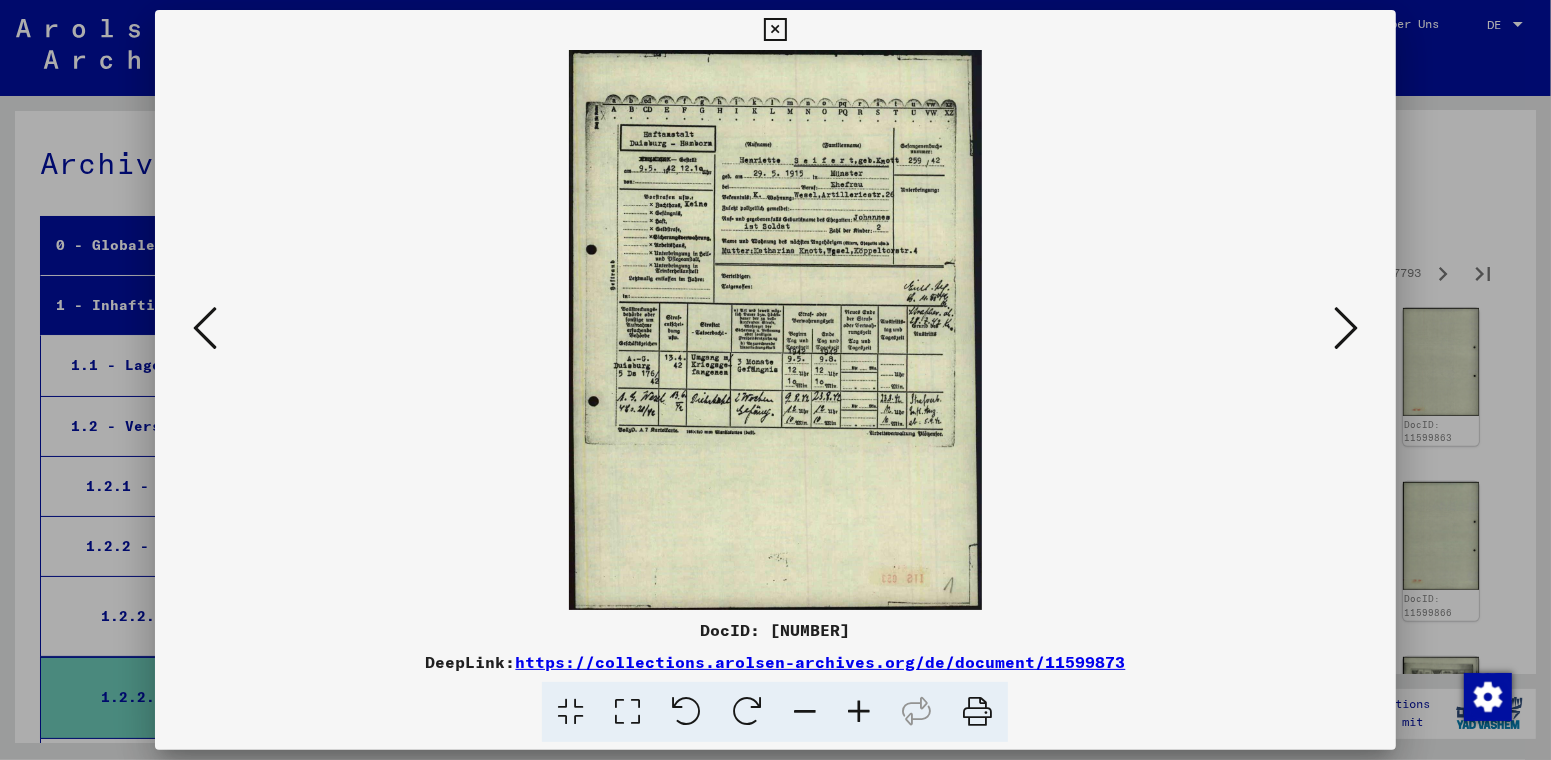 click at bounding box center [1346, 328] 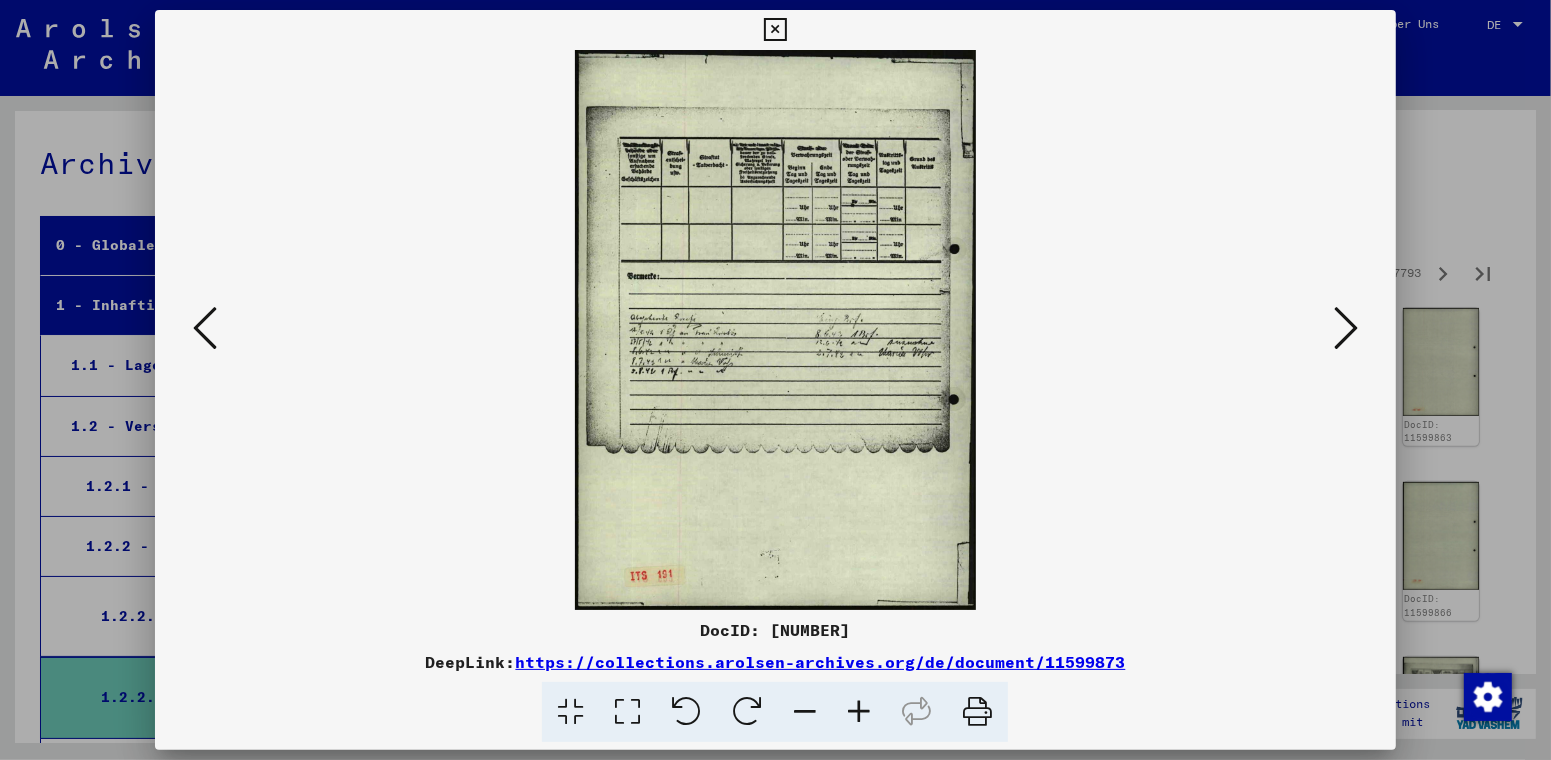 click at bounding box center (1346, 328) 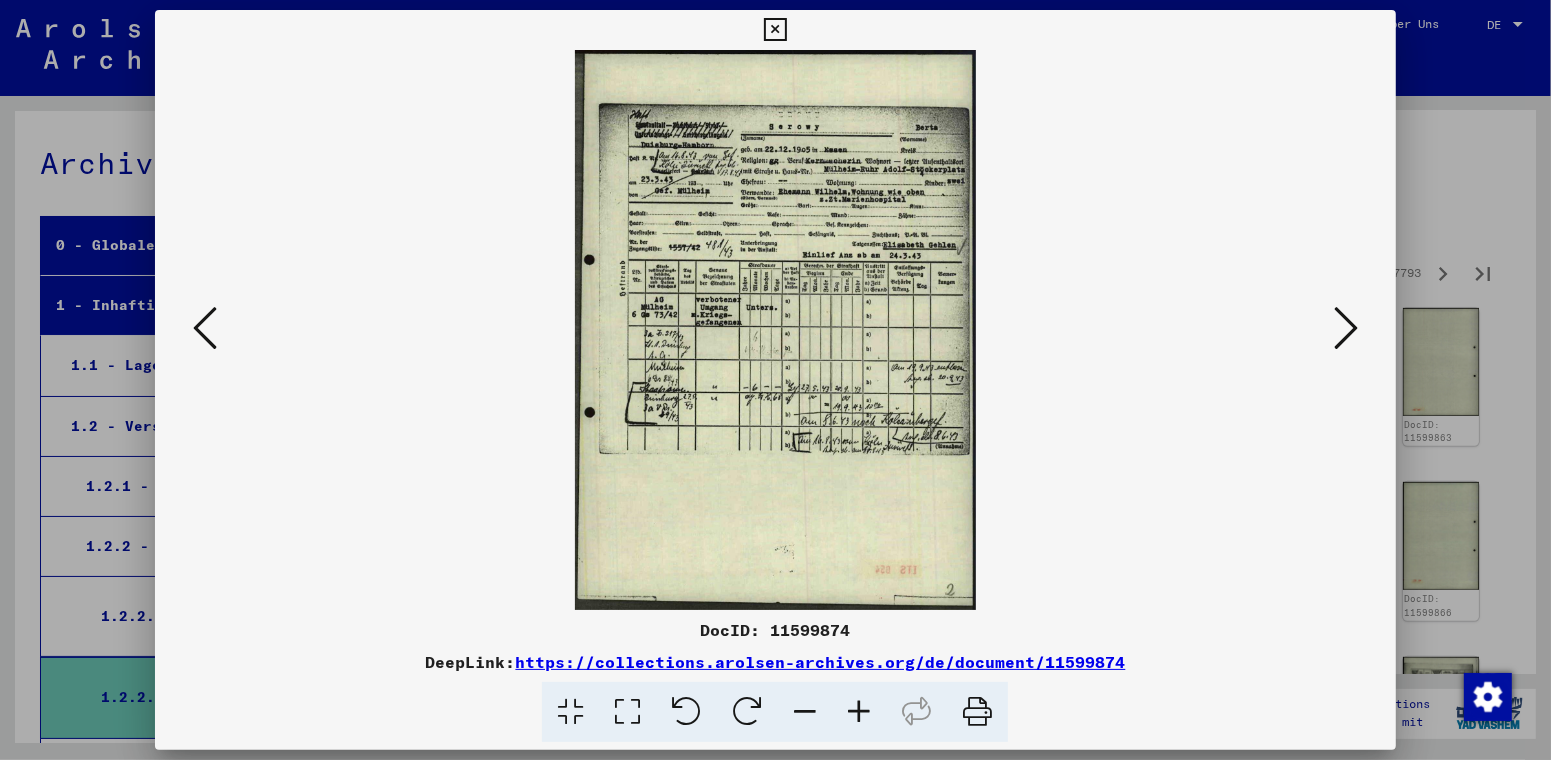 click at bounding box center [1346, 328] 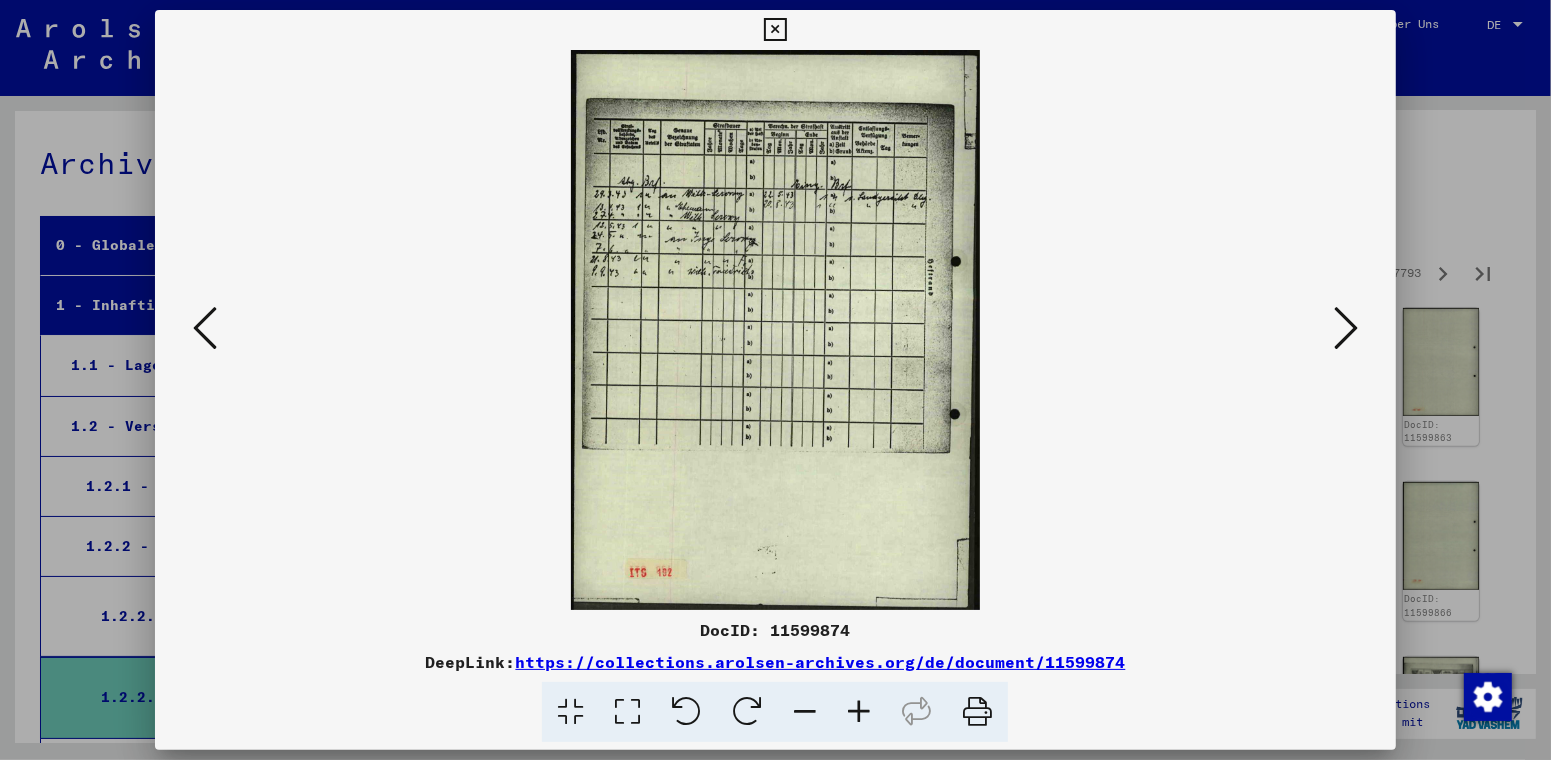 click at bounding box center [1346, 328] 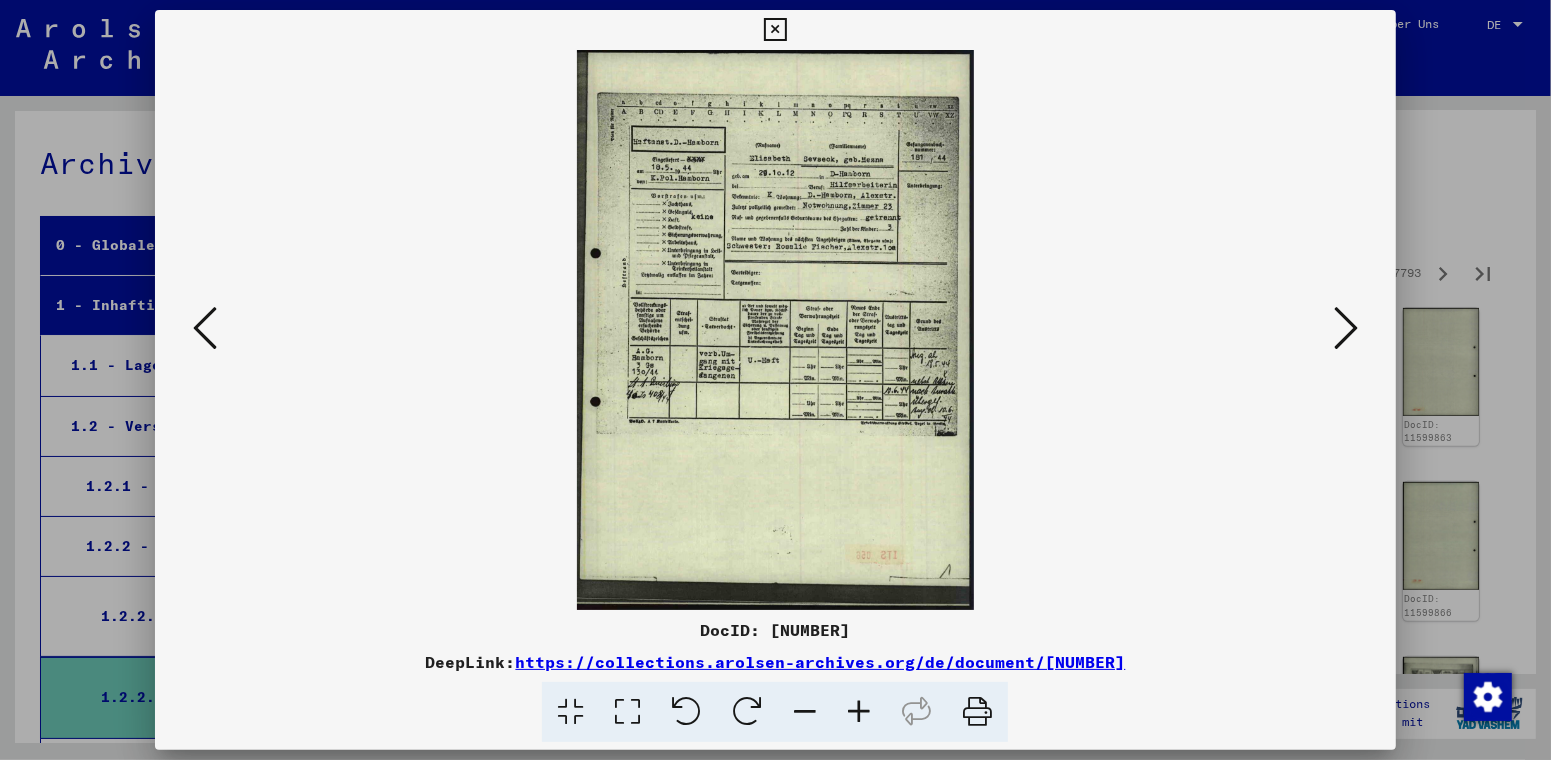 click at bounding box center (1346, 328) 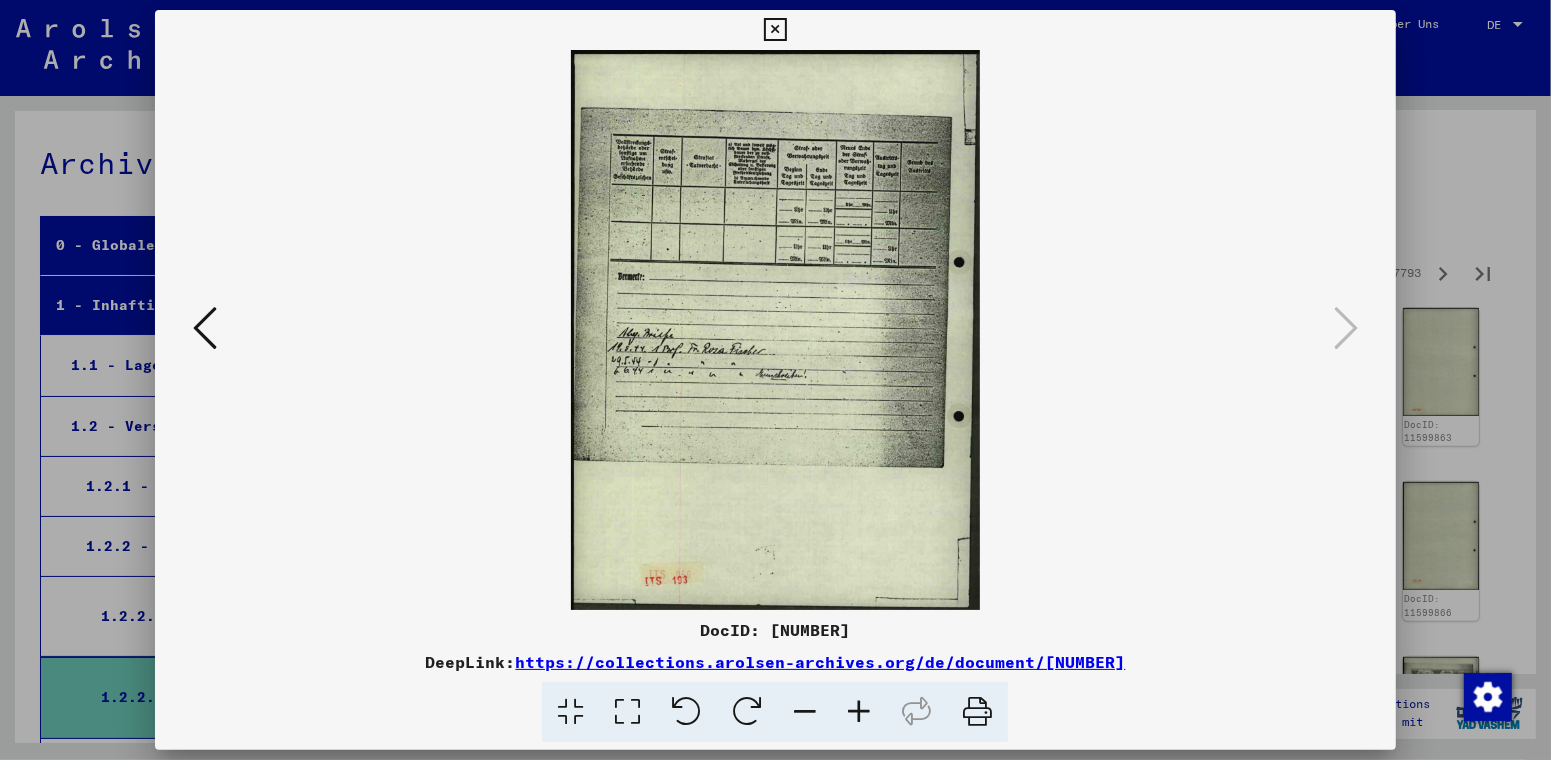 click at bounding box center (775, 30) 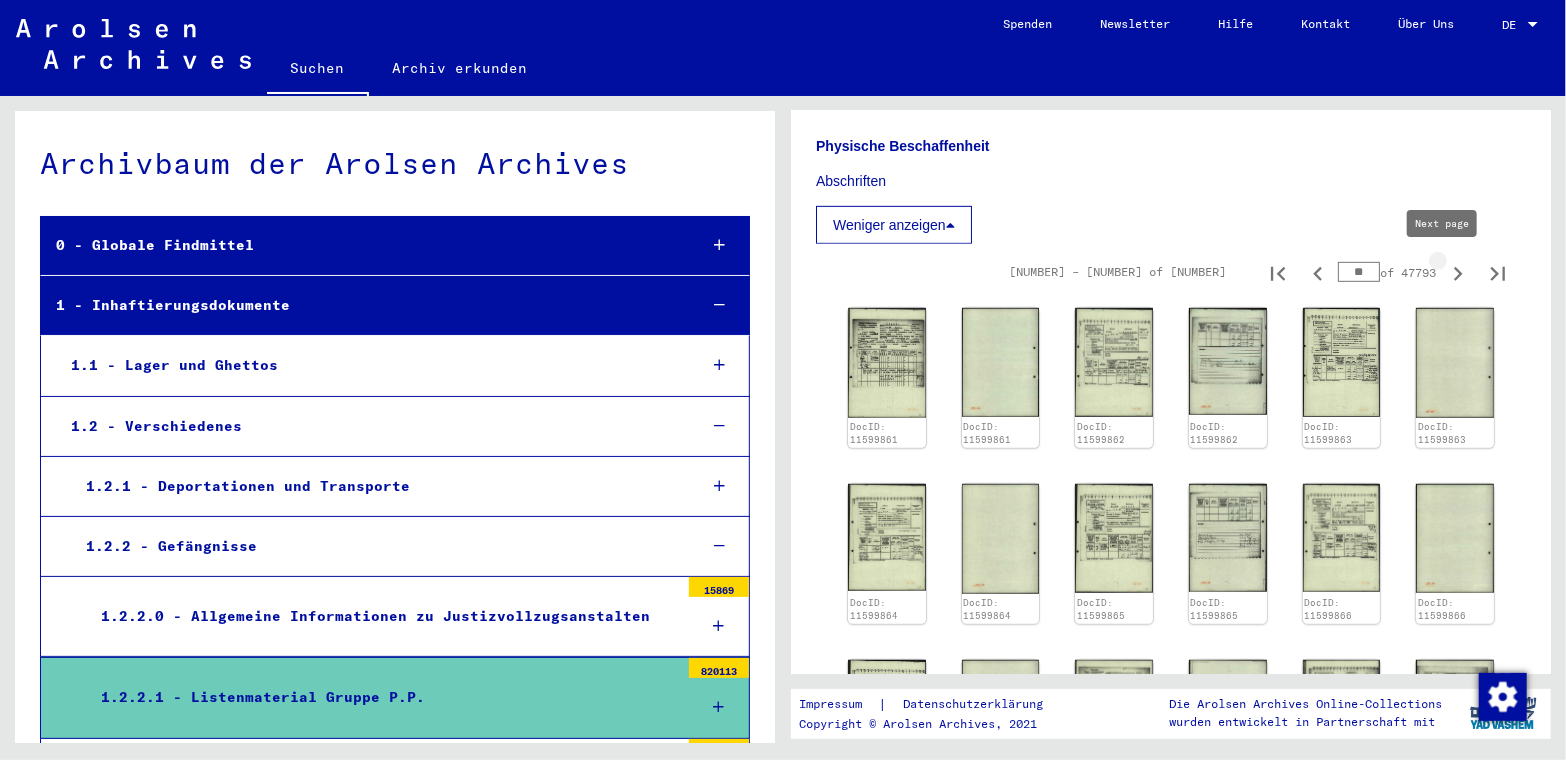 click 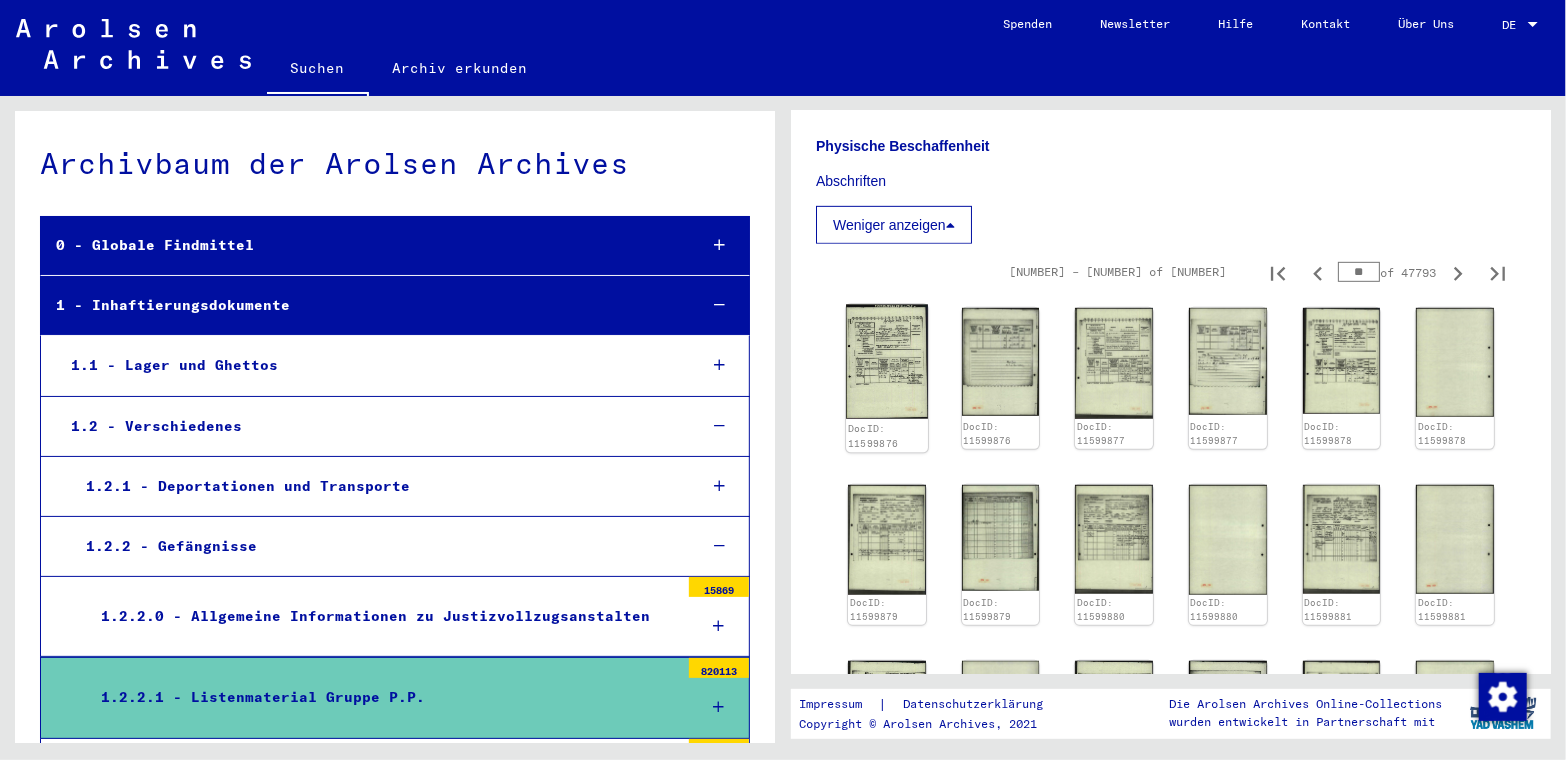 click 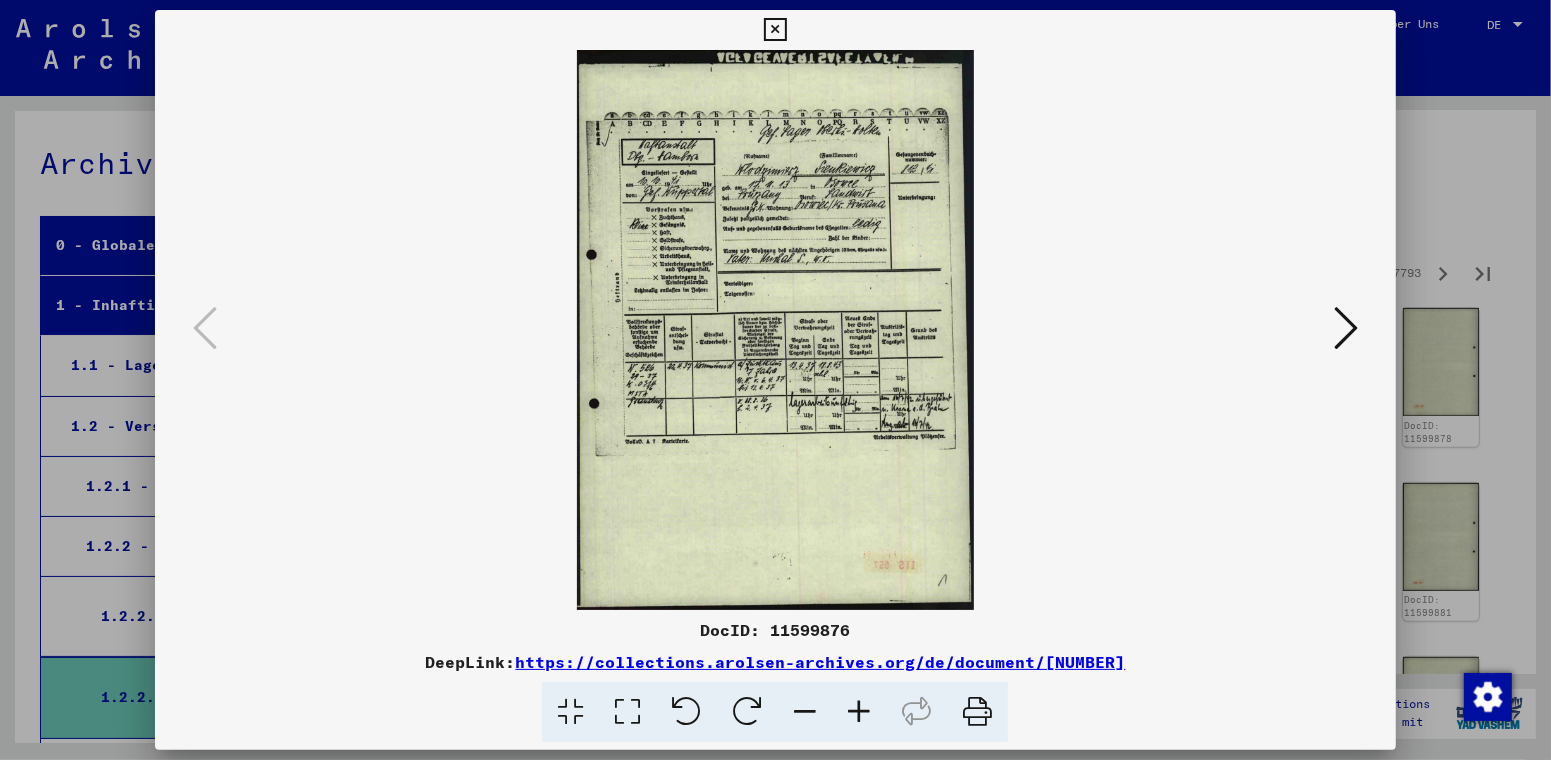 click at bounding box center [1346, 328] 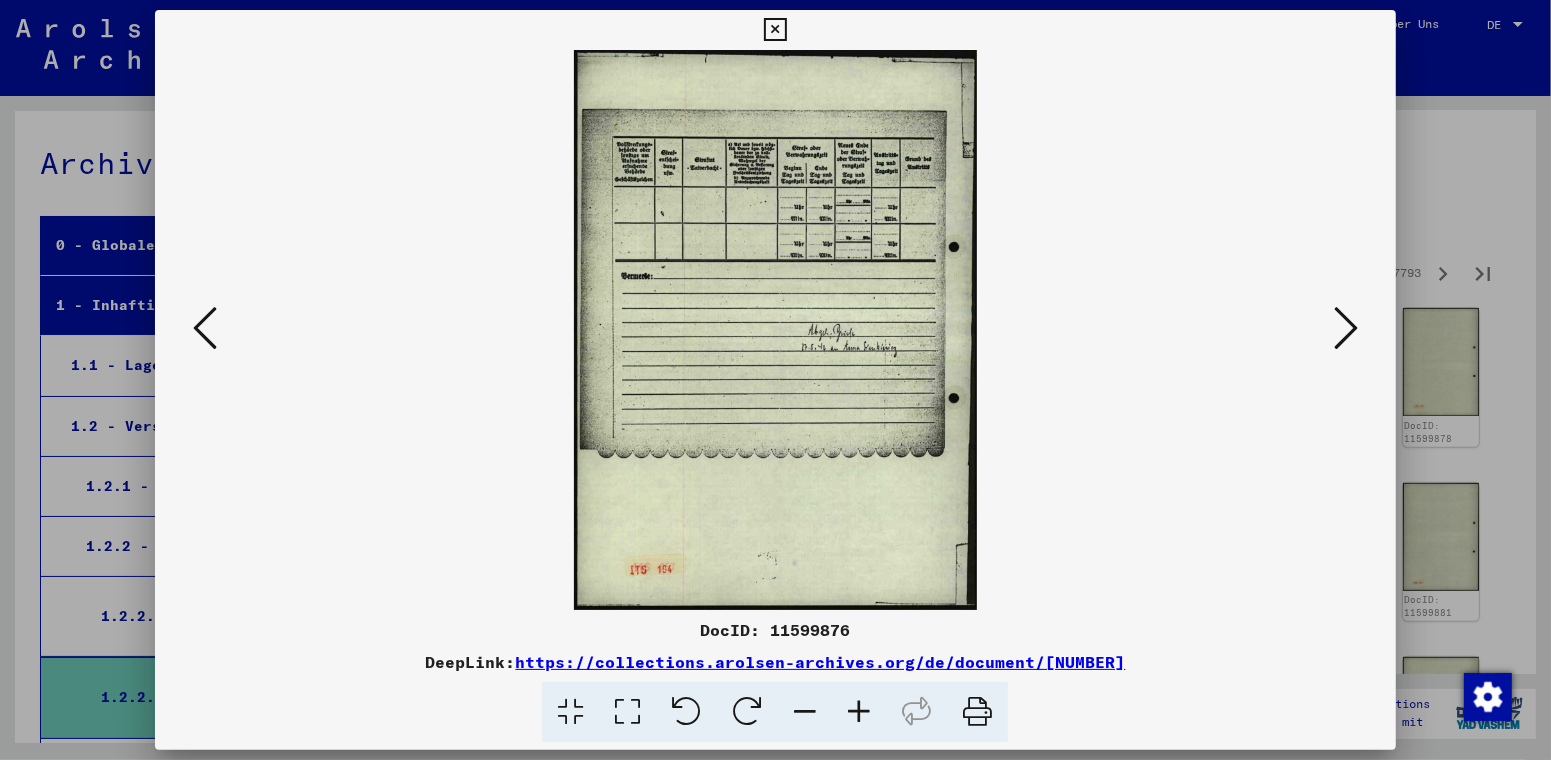 click at bounding box center [1346, 328] 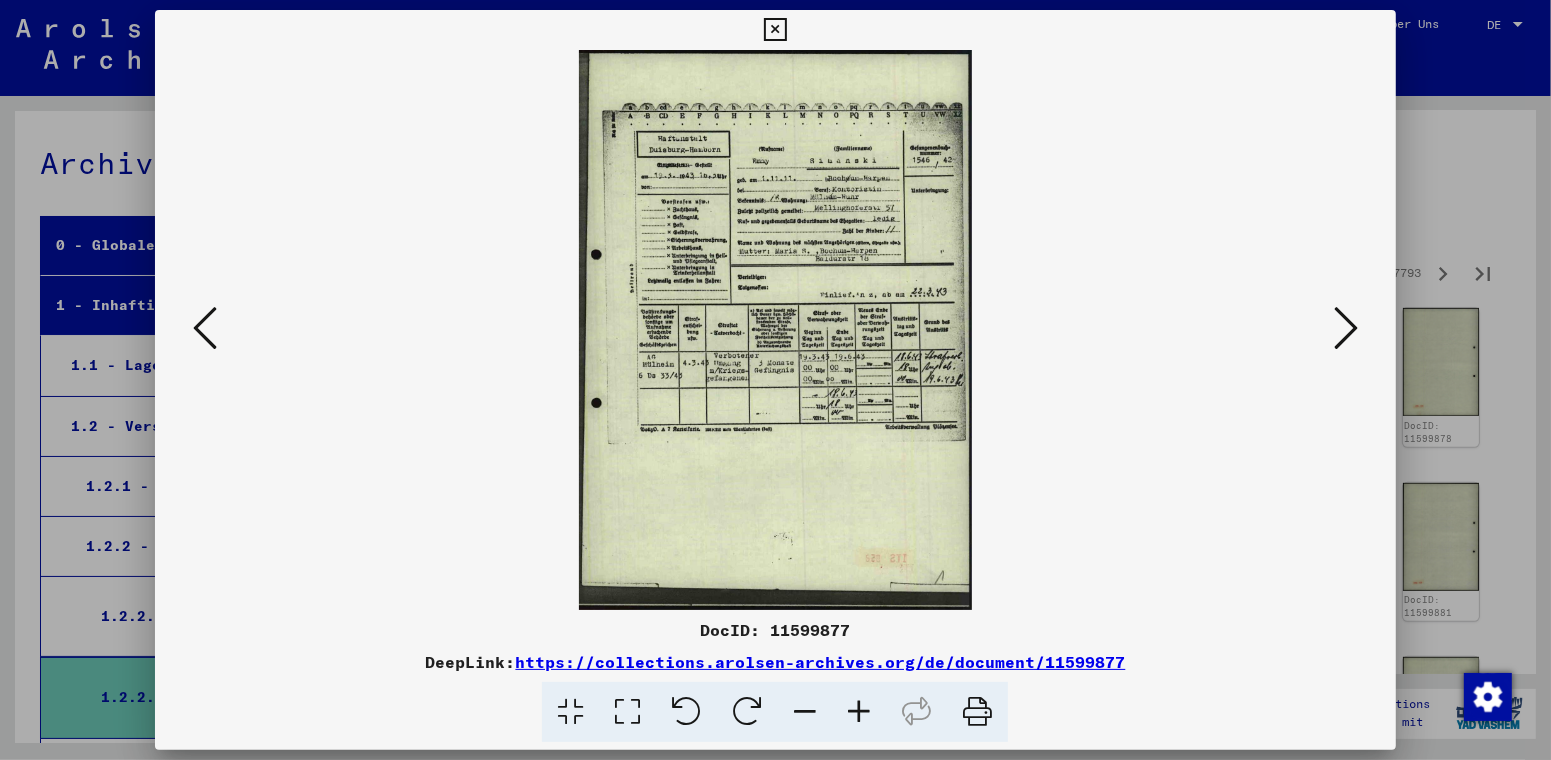 click at bounding box center [1346, 328] 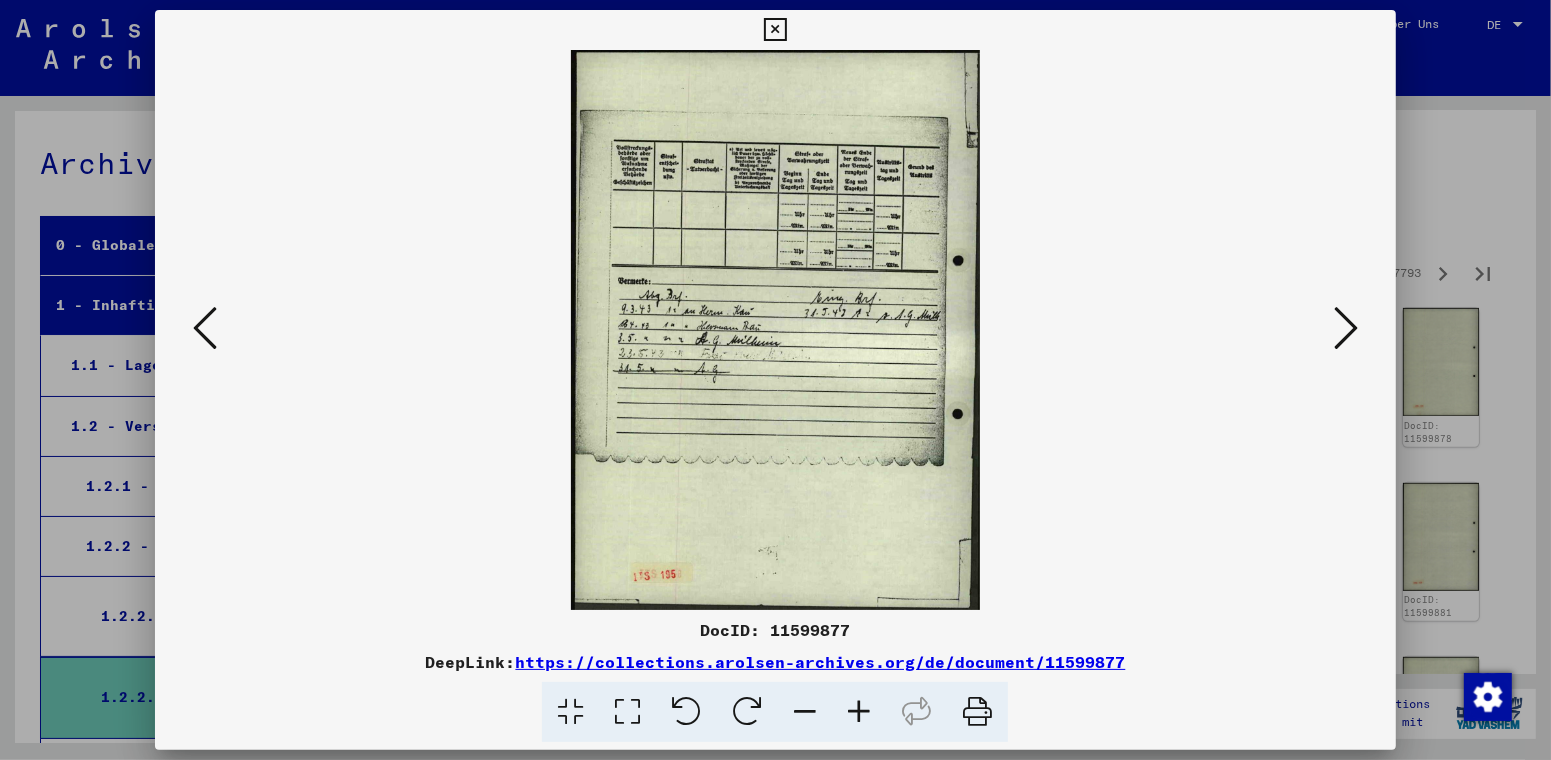 click at bounding box center [1346, 328] 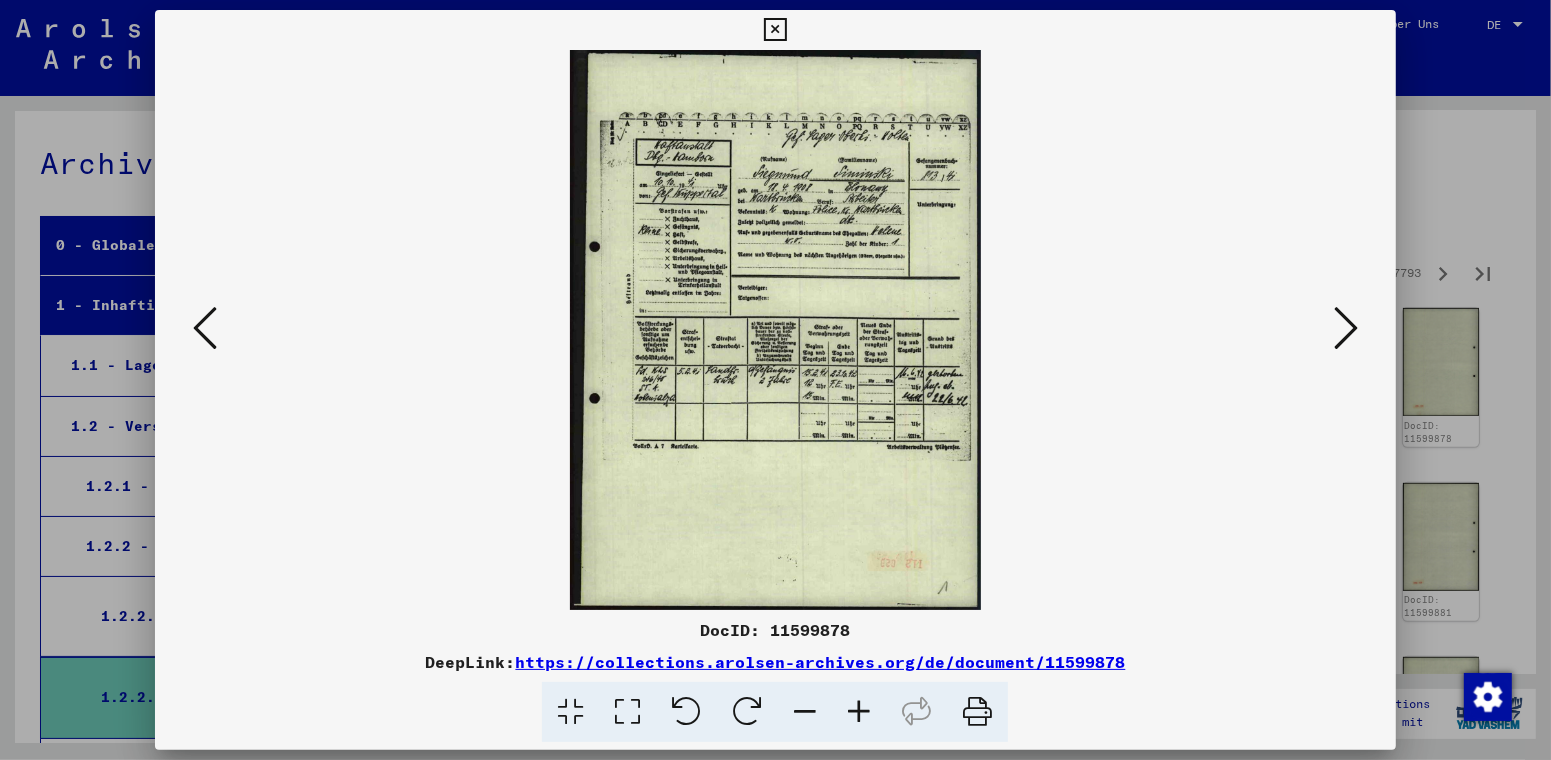 click at bounding box center (1346, 328) 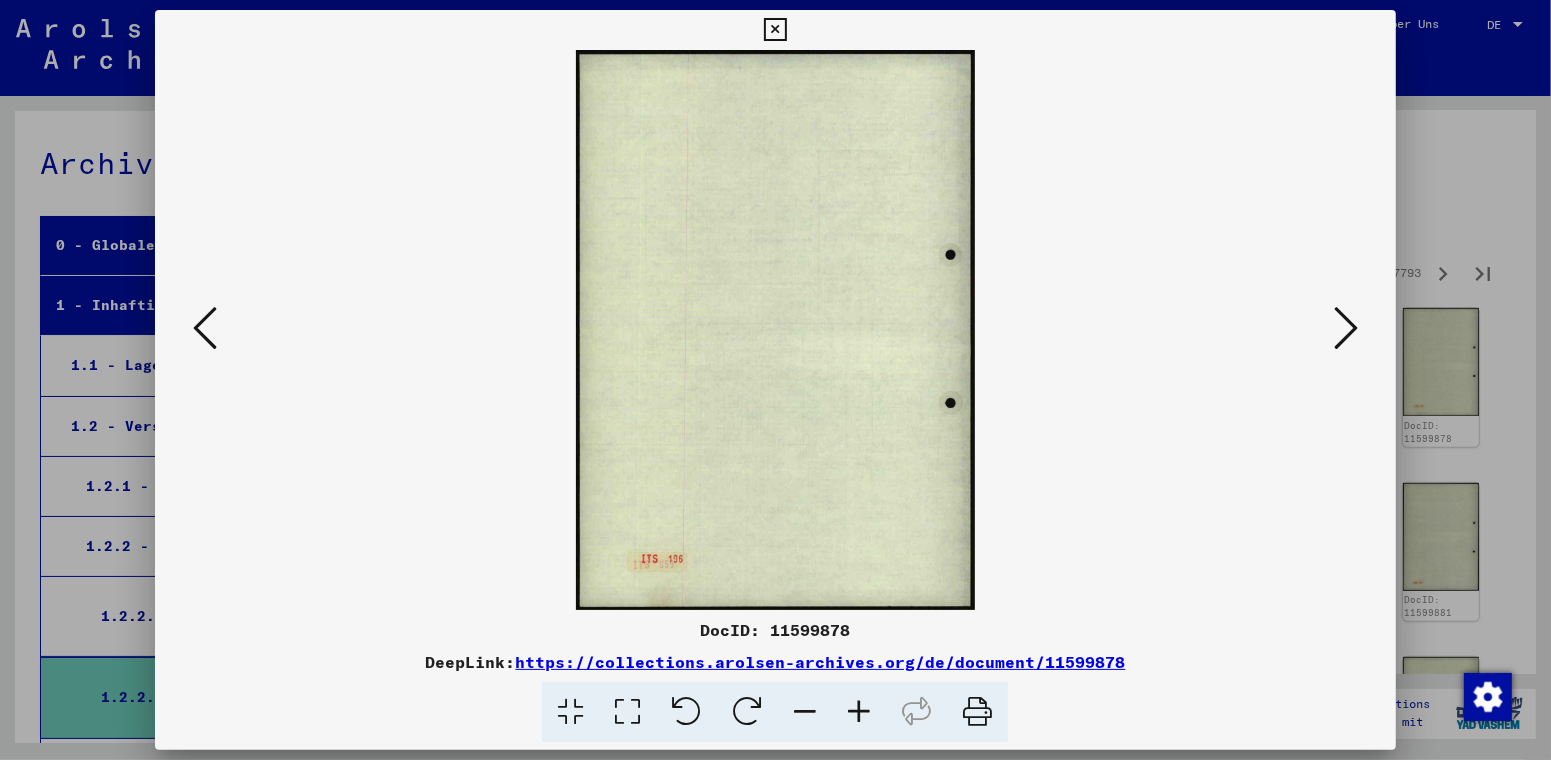 click at bounding box center [1346, 328] 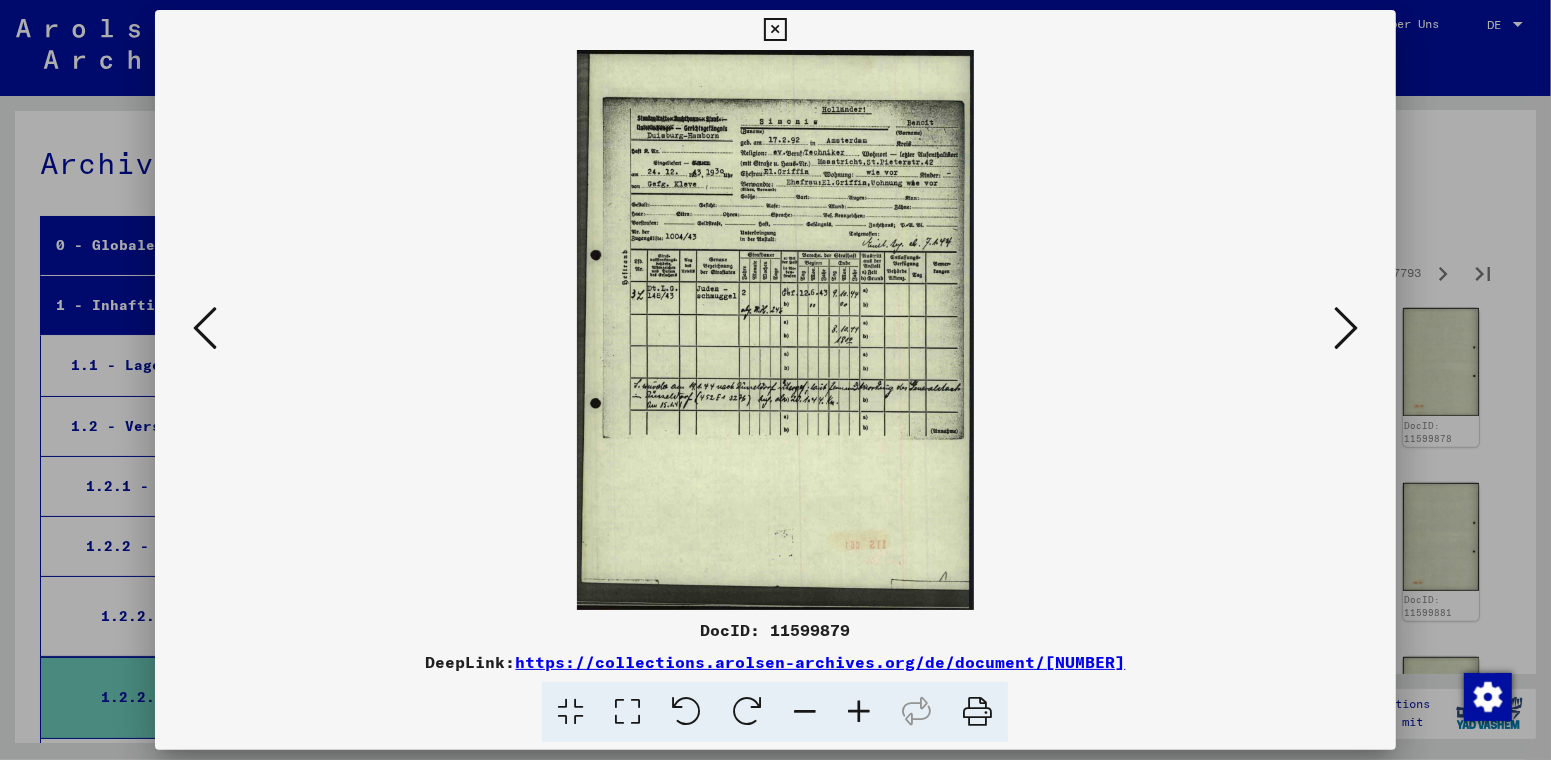click at bounding box center [1346, 328] 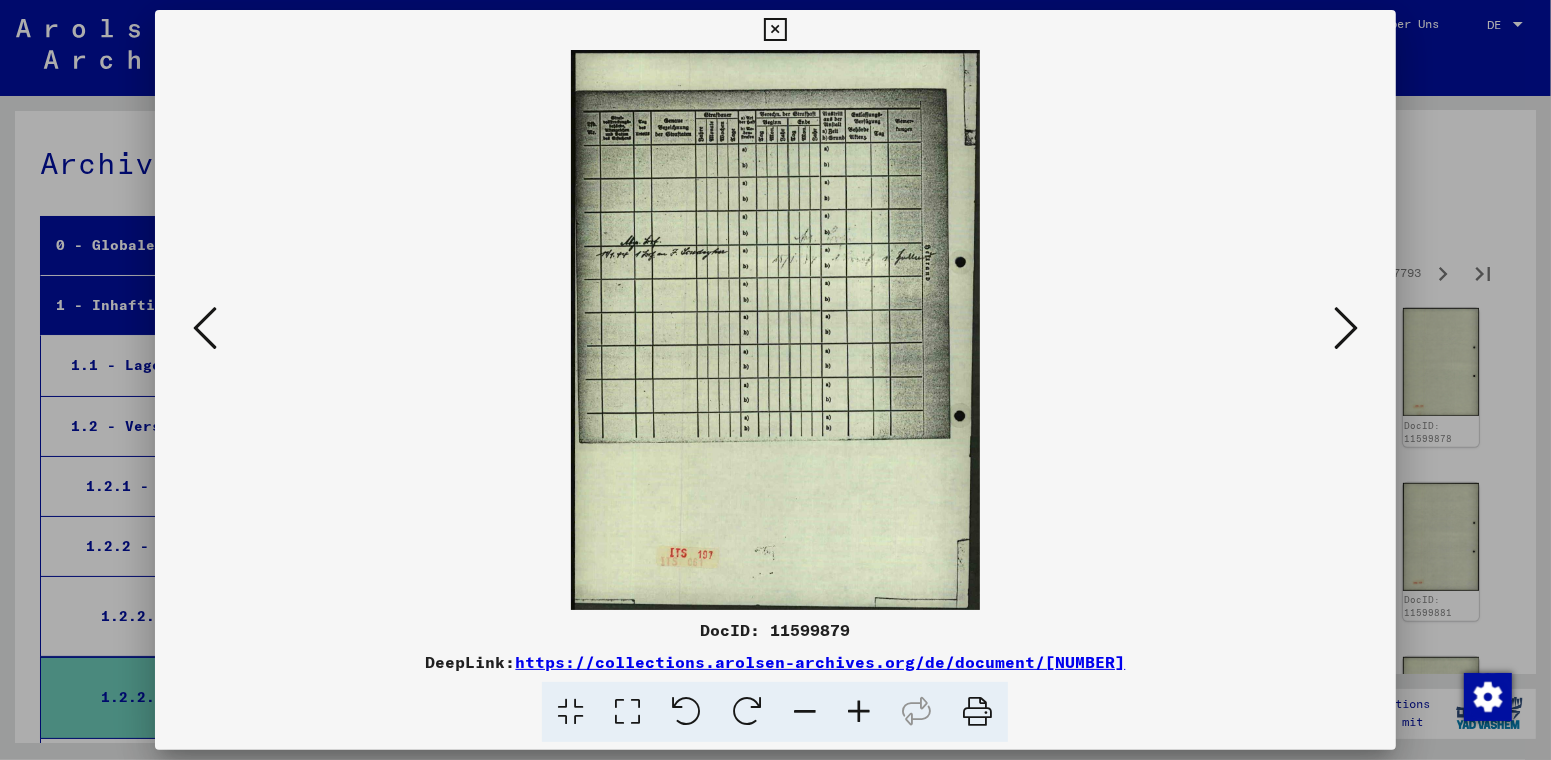 click at bounding box center [1346, 328] 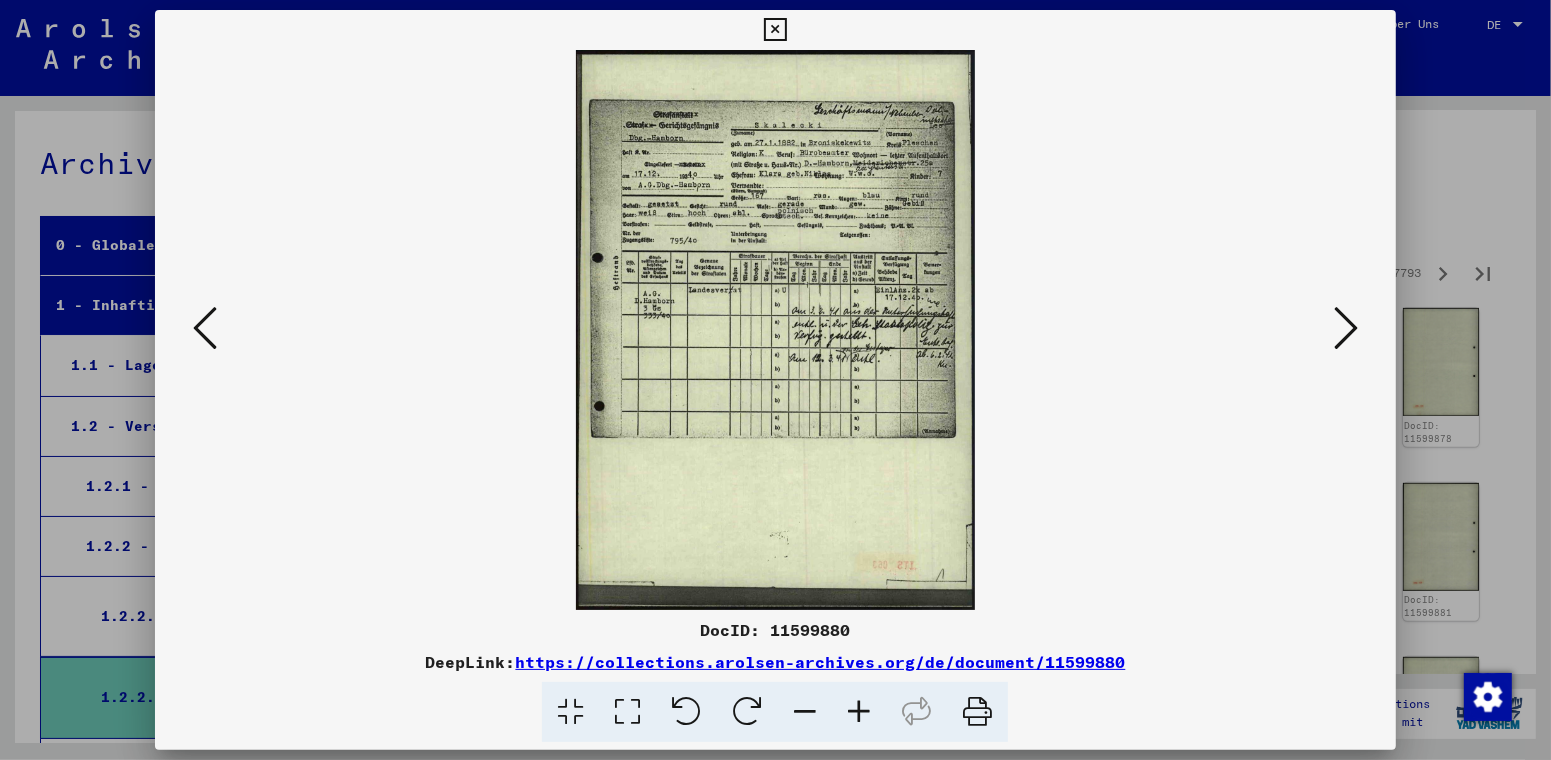 click at bounding box center (1346, 328) 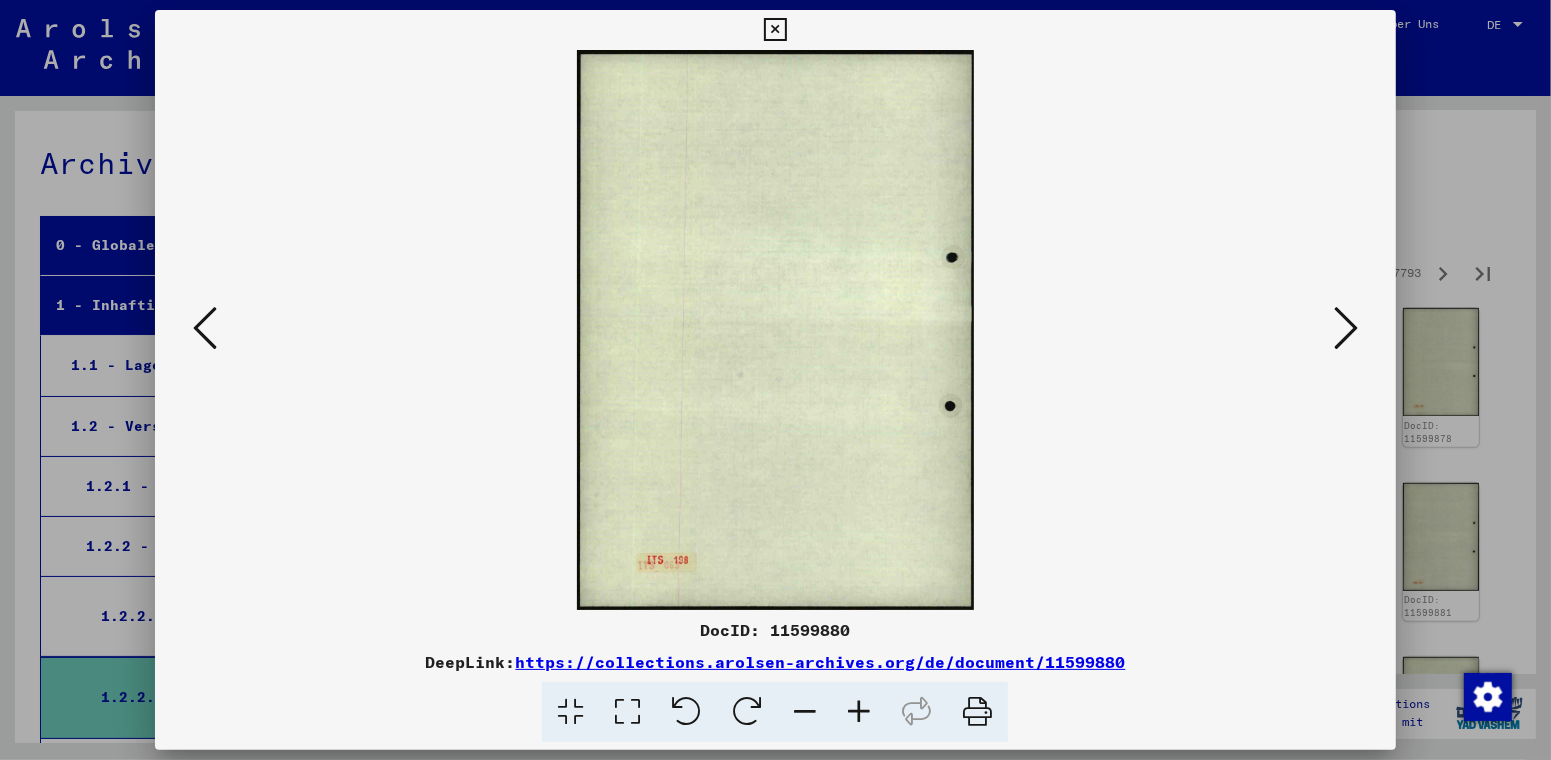 click at bounding box center [1346, 328] 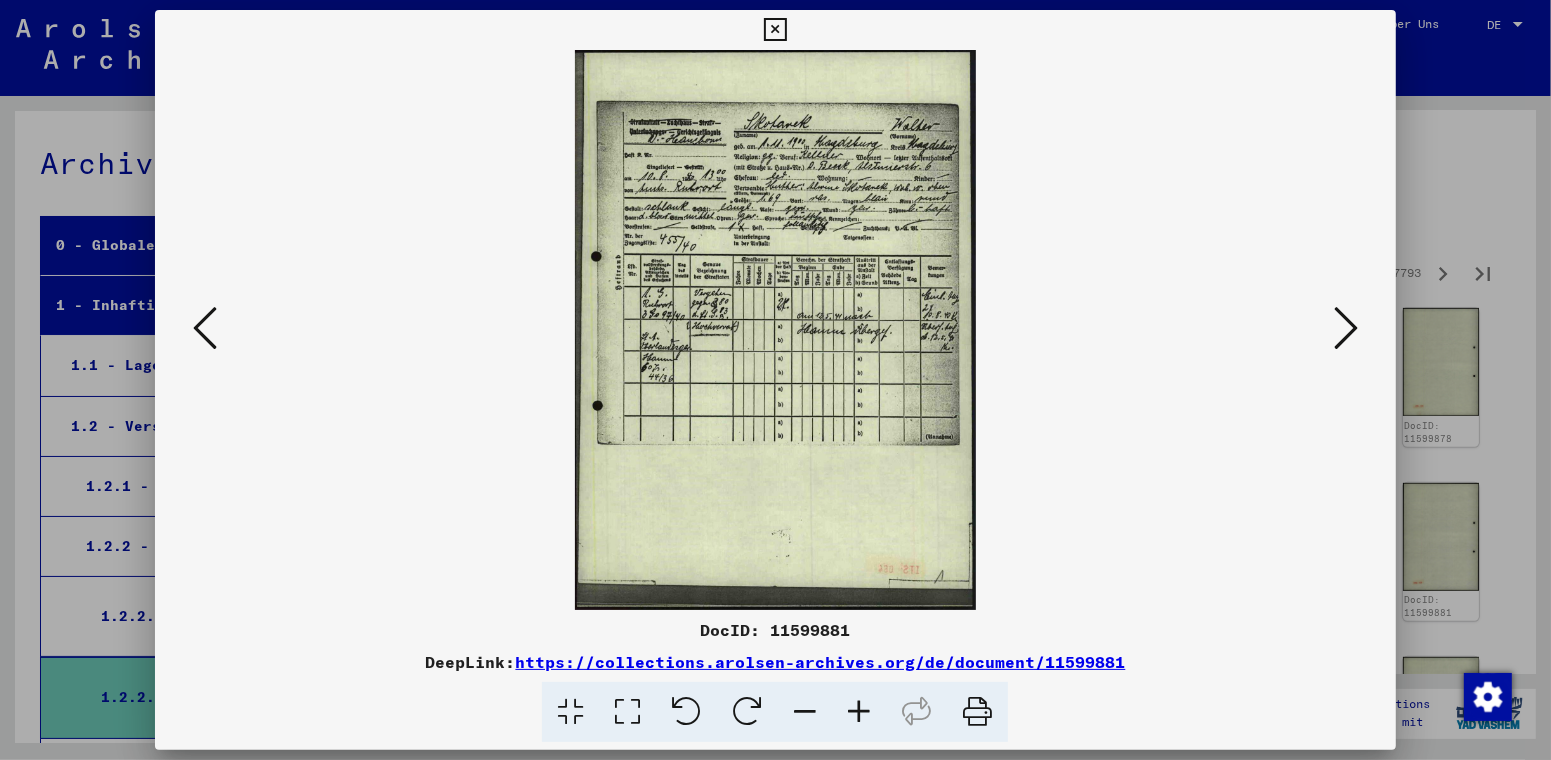 click at bounding box center (1346, 328) 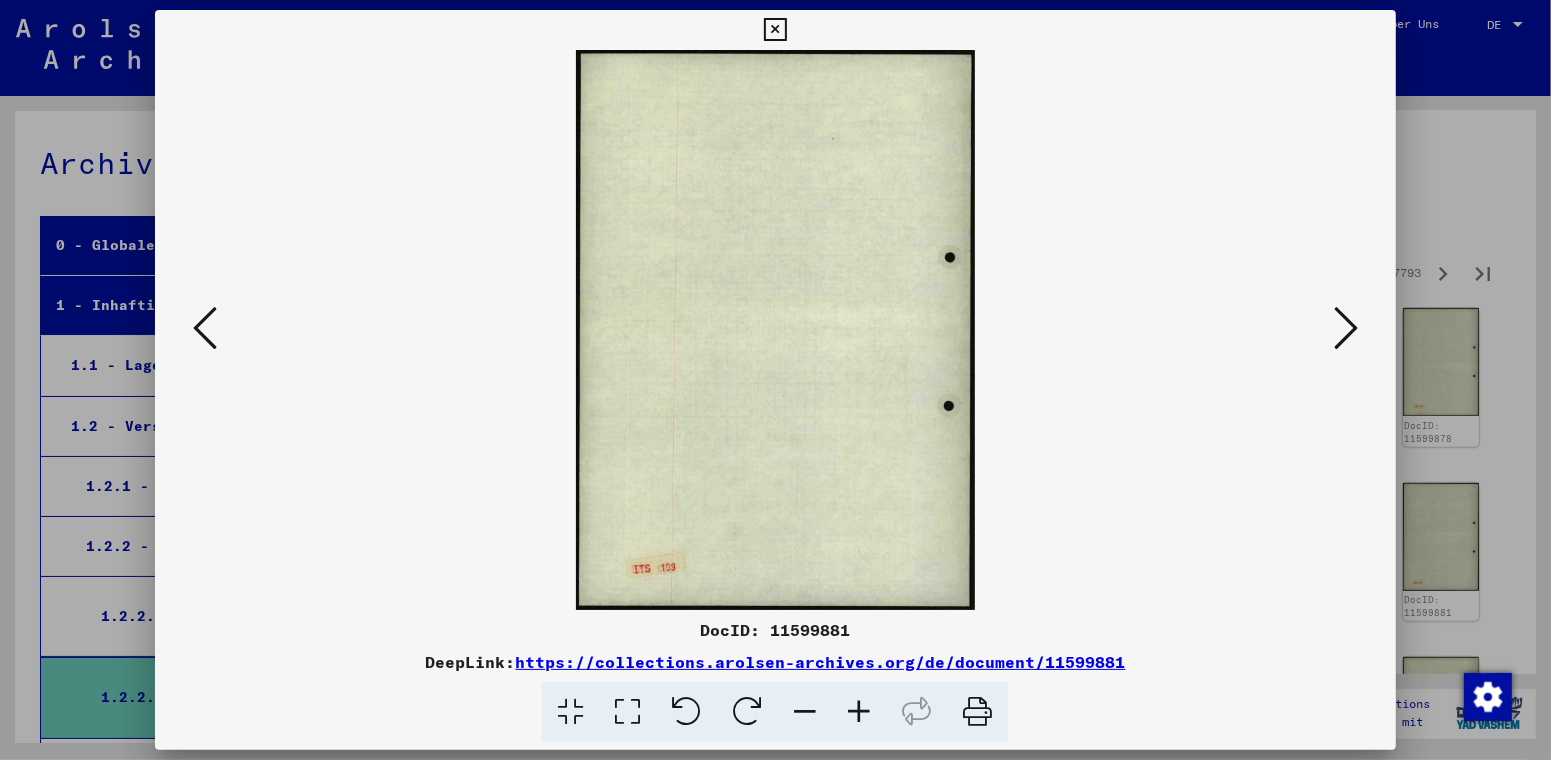 click at bounding box center [1346, 328] 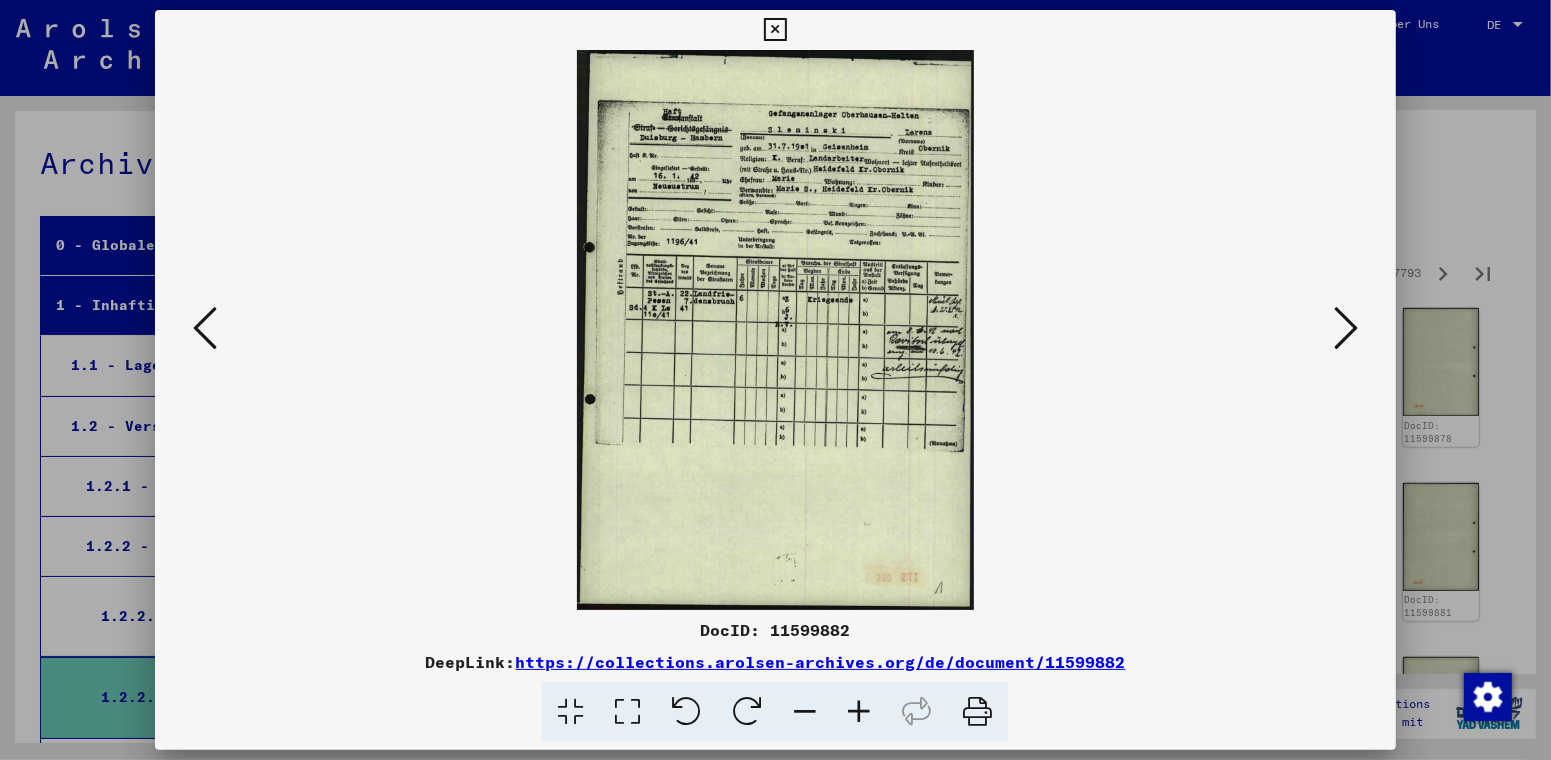 click at bounding box center [1346, 328] 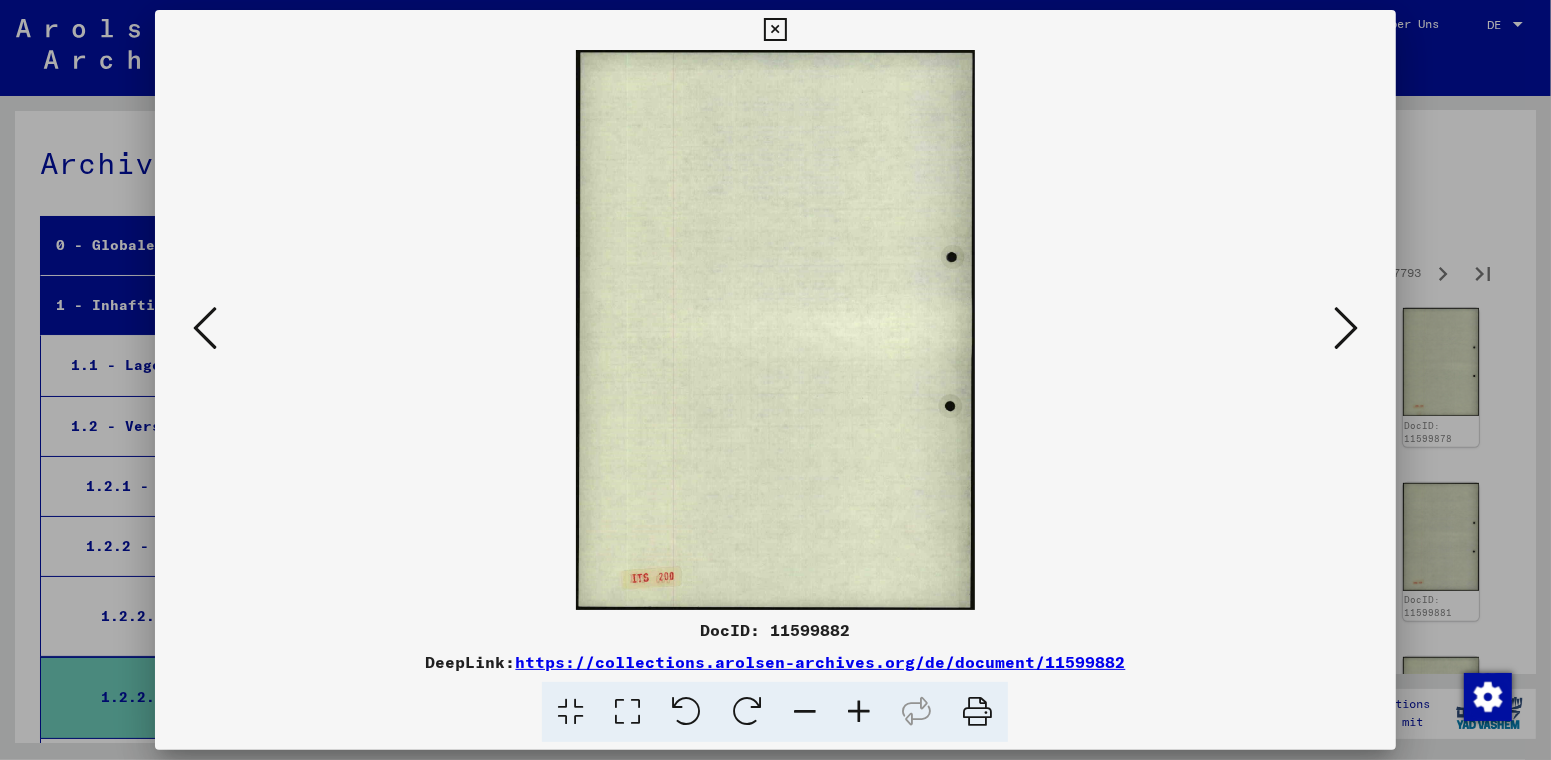 click at bounding box center (1346, 328) 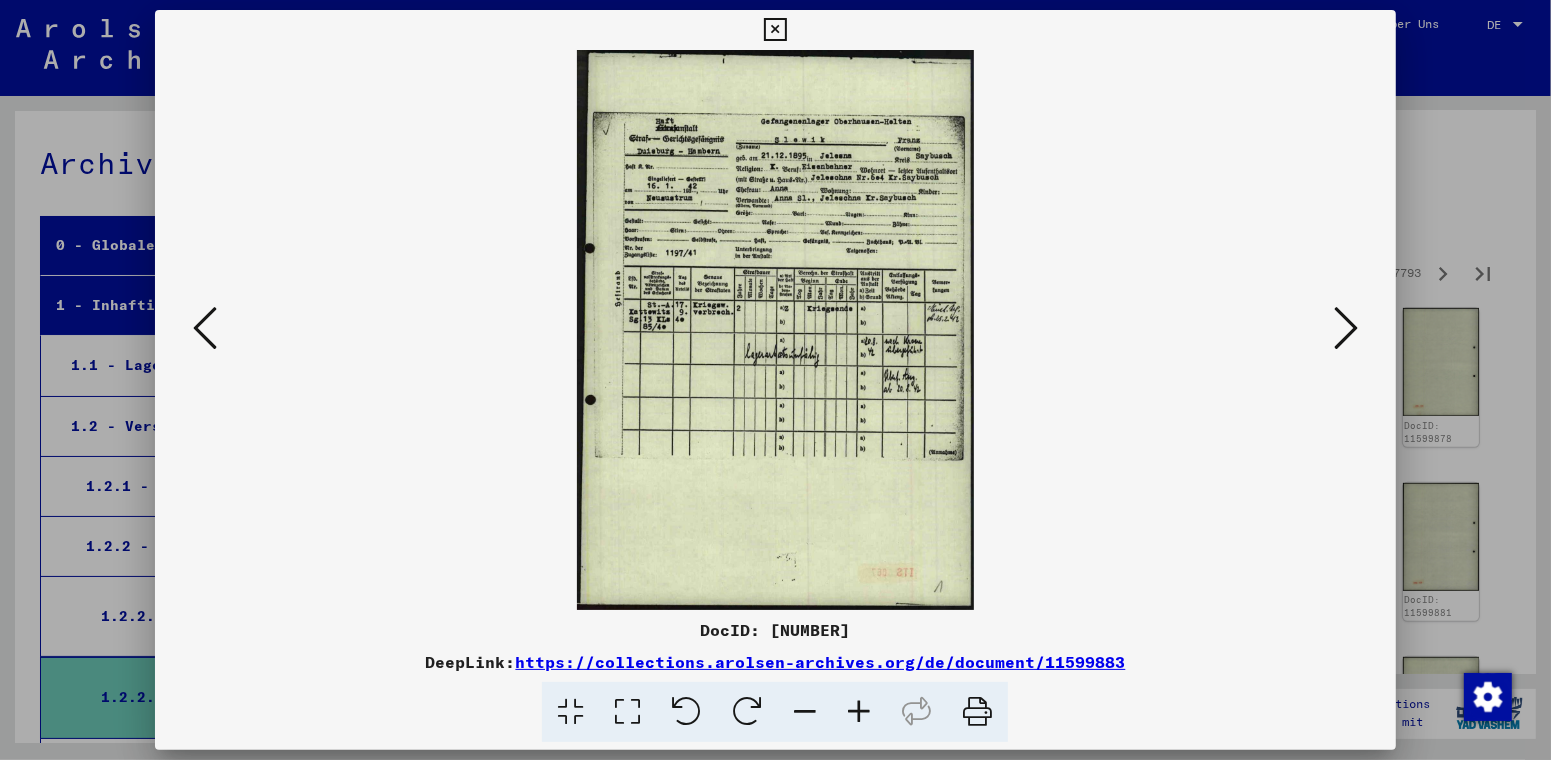 click at bounding box center [1346, 328] 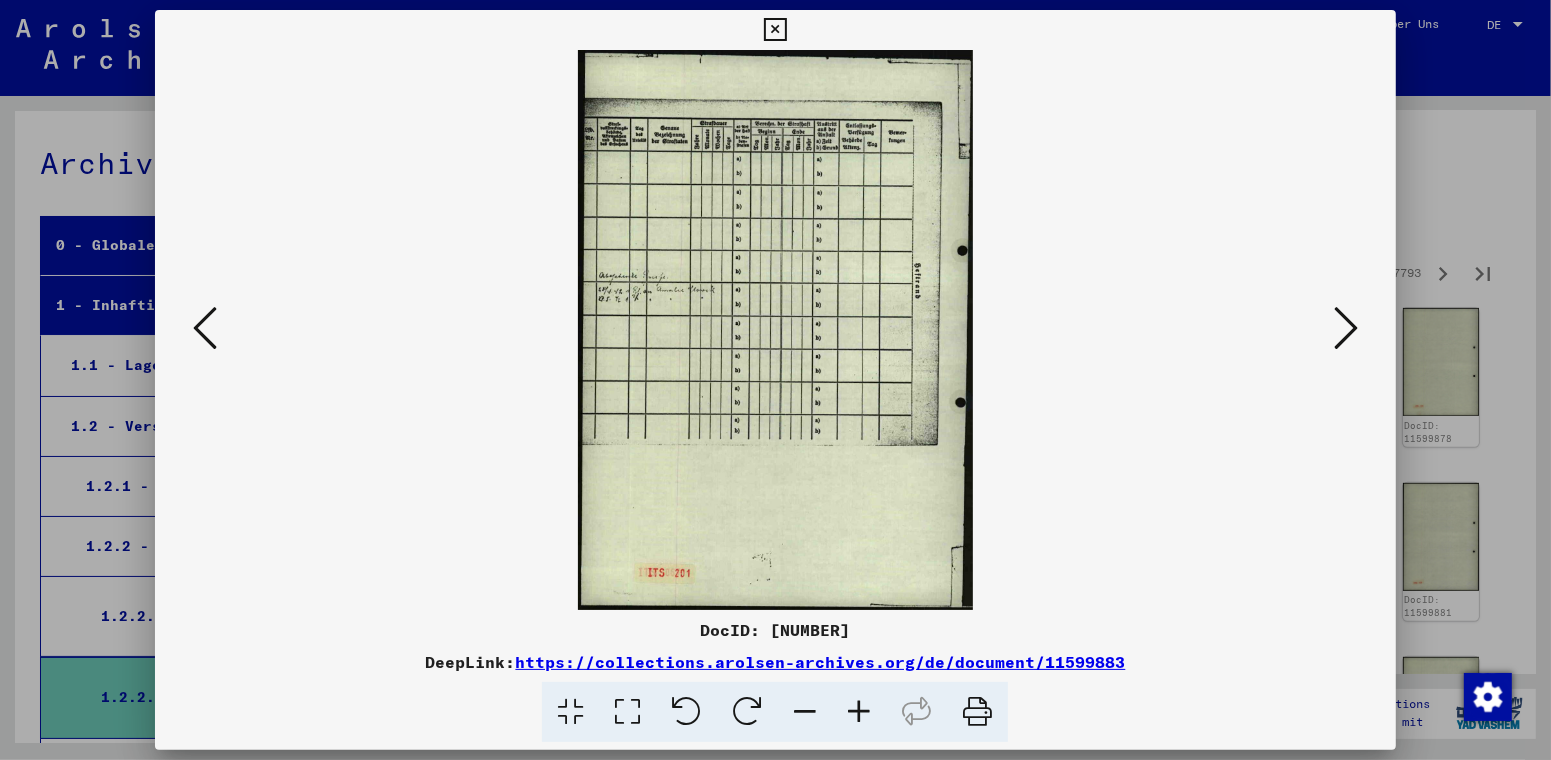click at bounding box center (1346, 328) 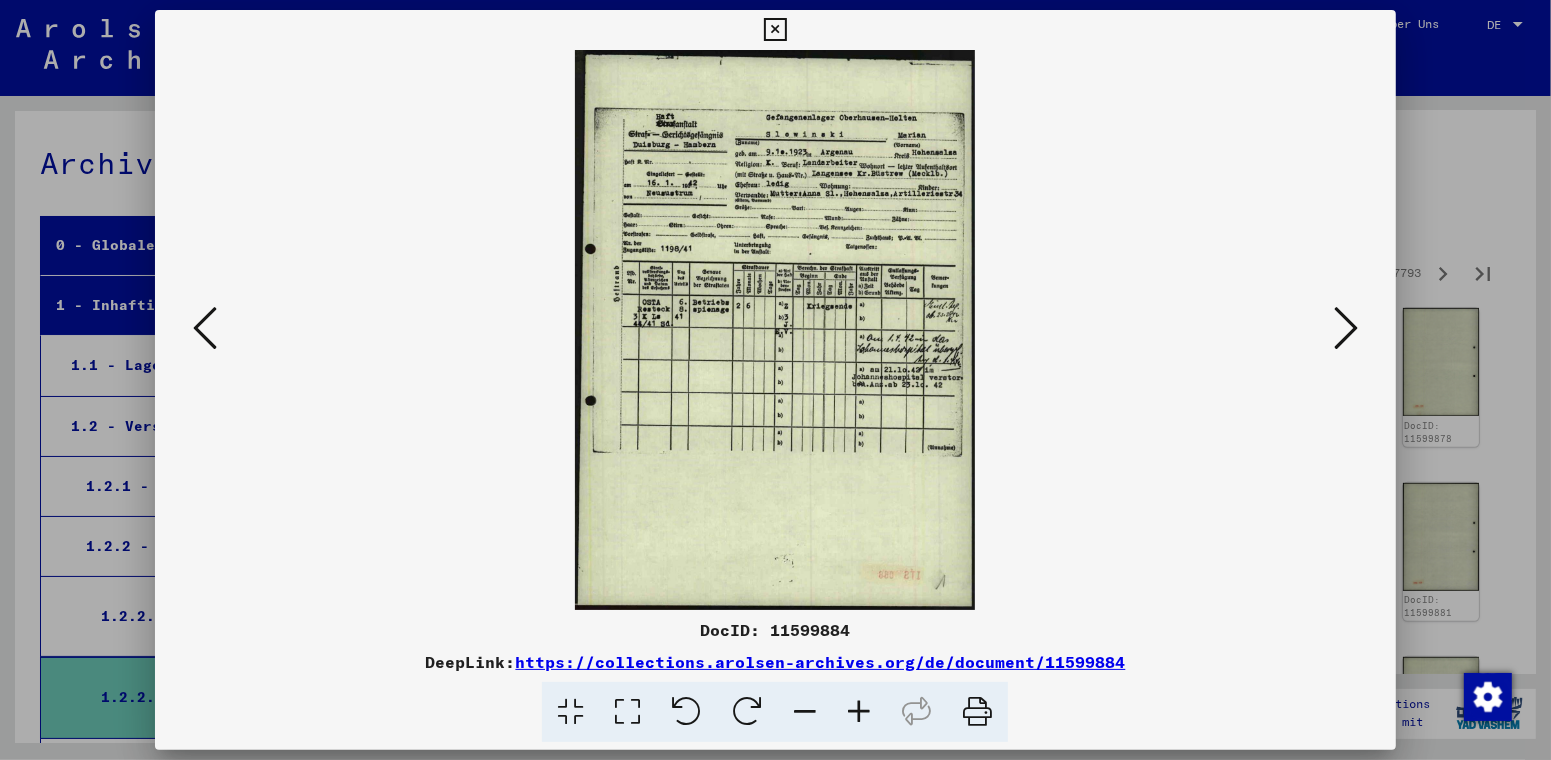 click at bounding box center (1346, 328) 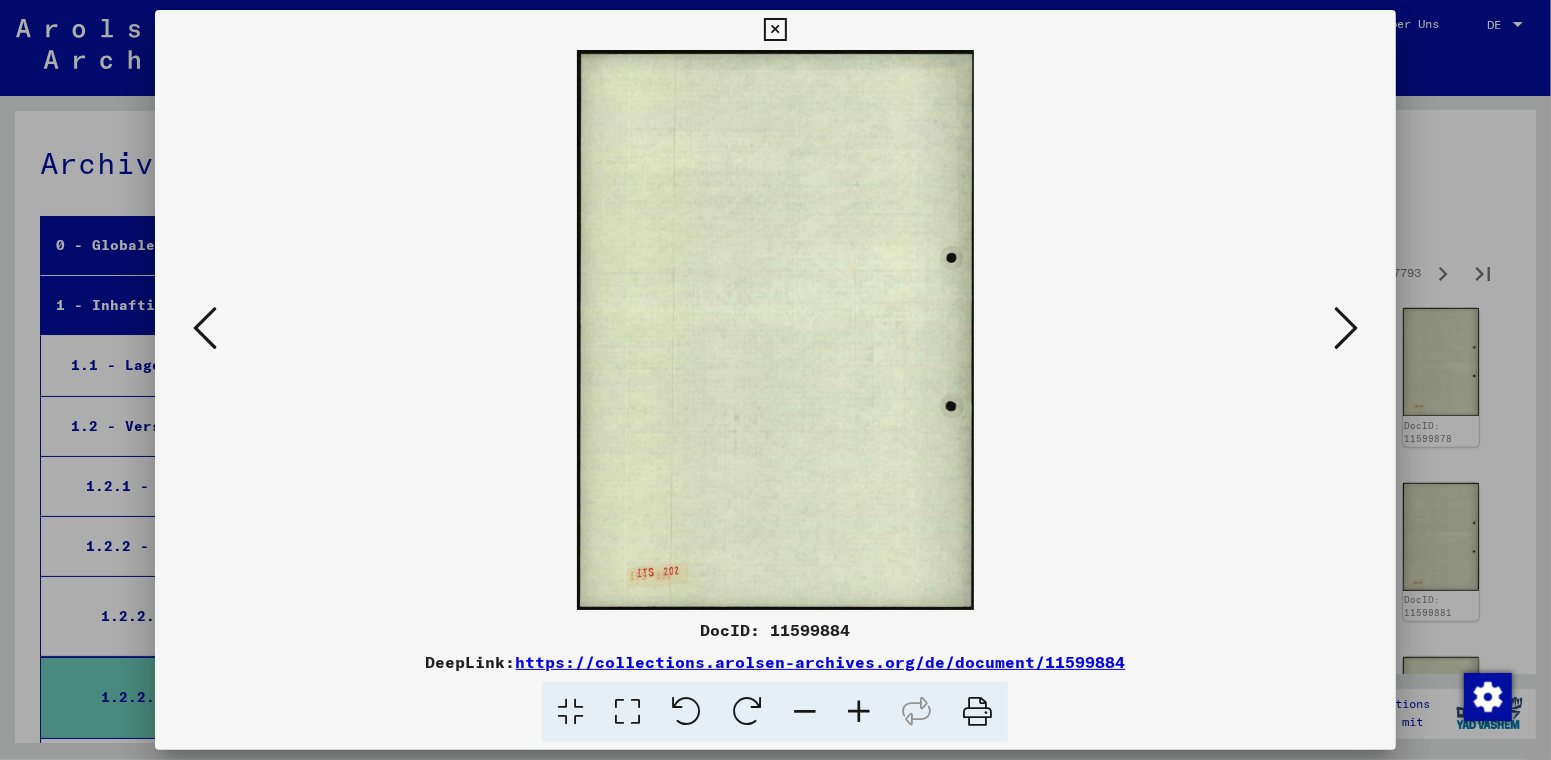 click at bounding box center [1346, 328] 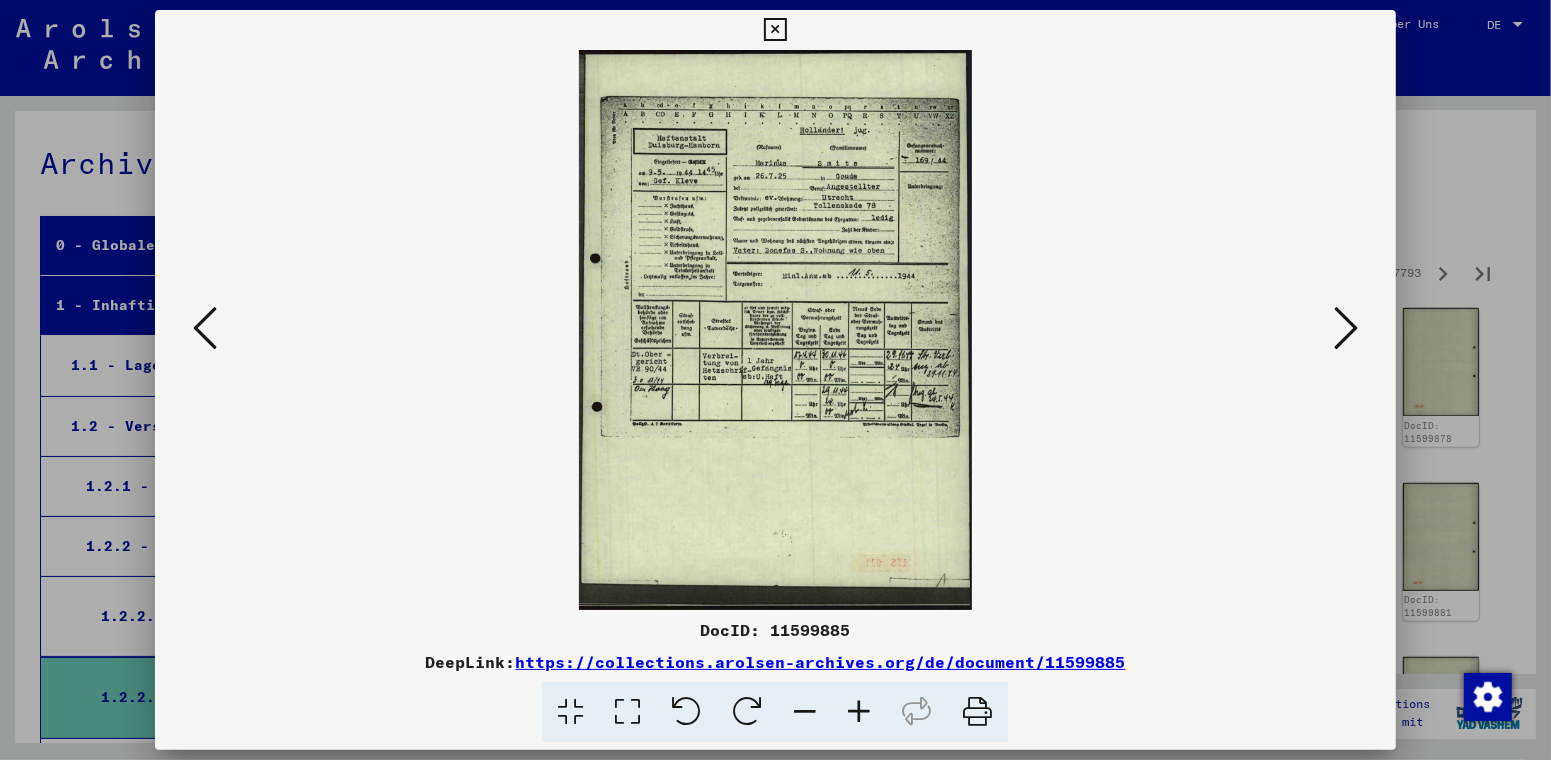 click at bounding box center (1346, 328) 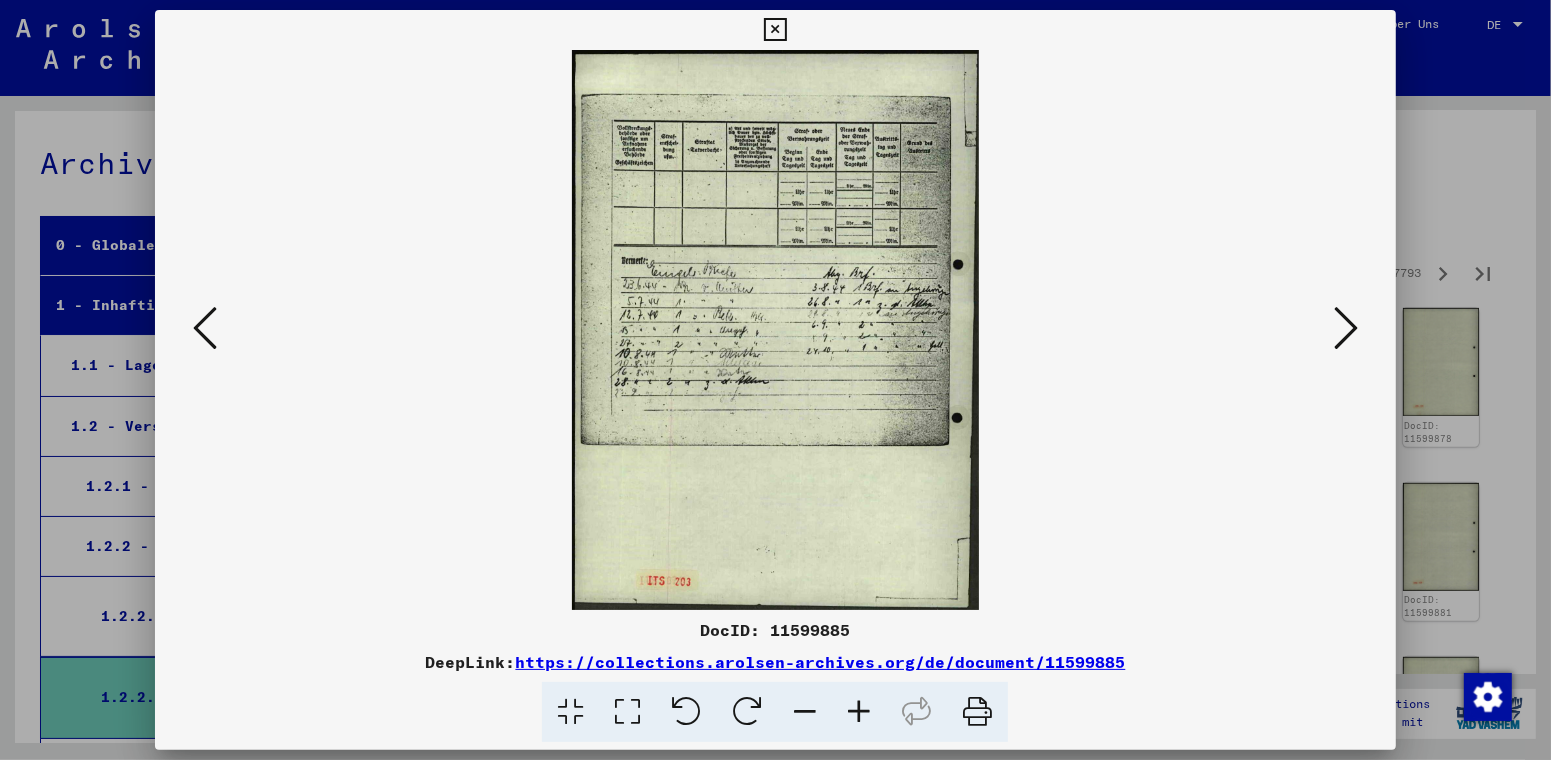 click at bounding box center (1346, 328) 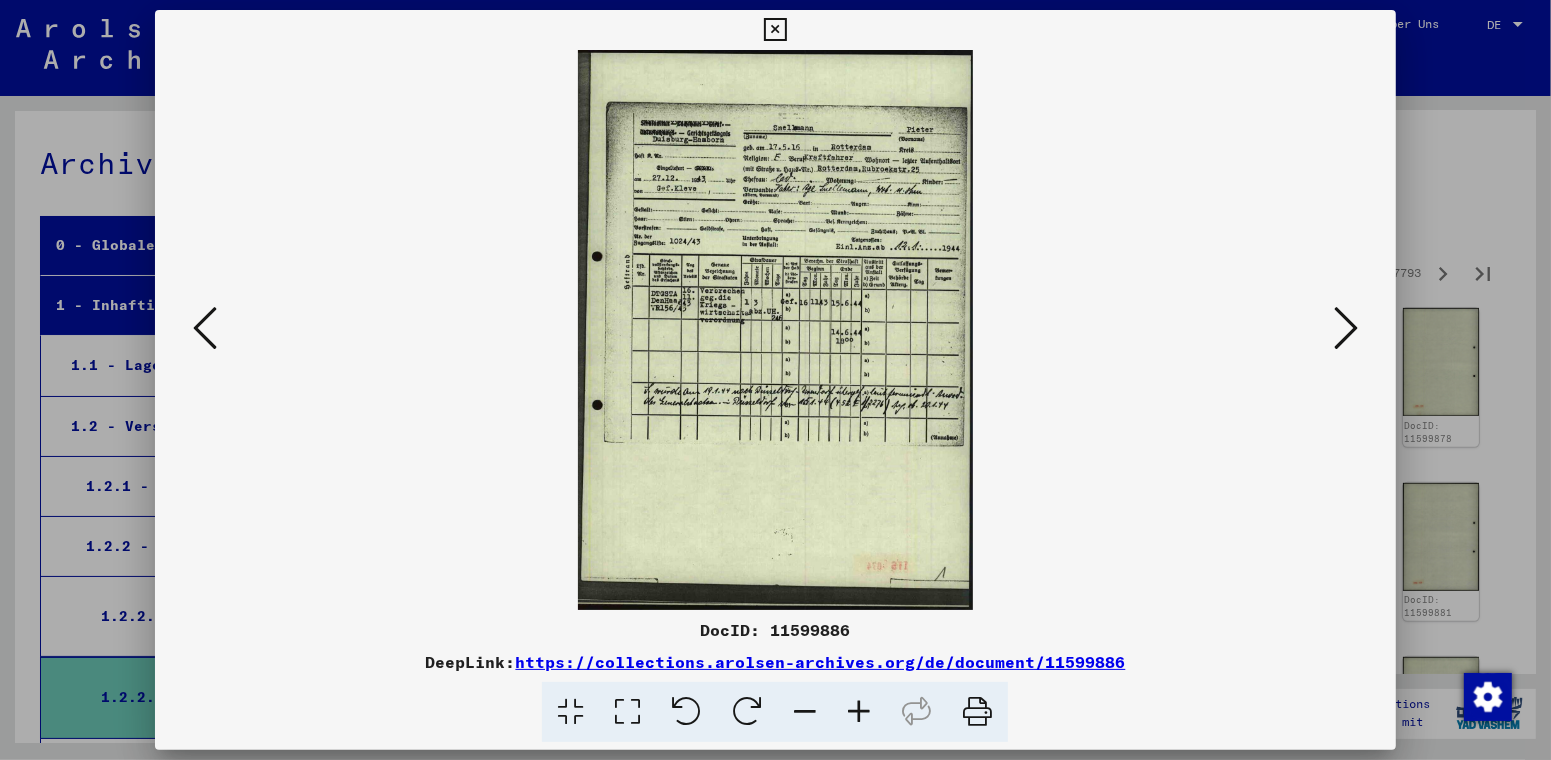click at bounding box center (1346, 328) 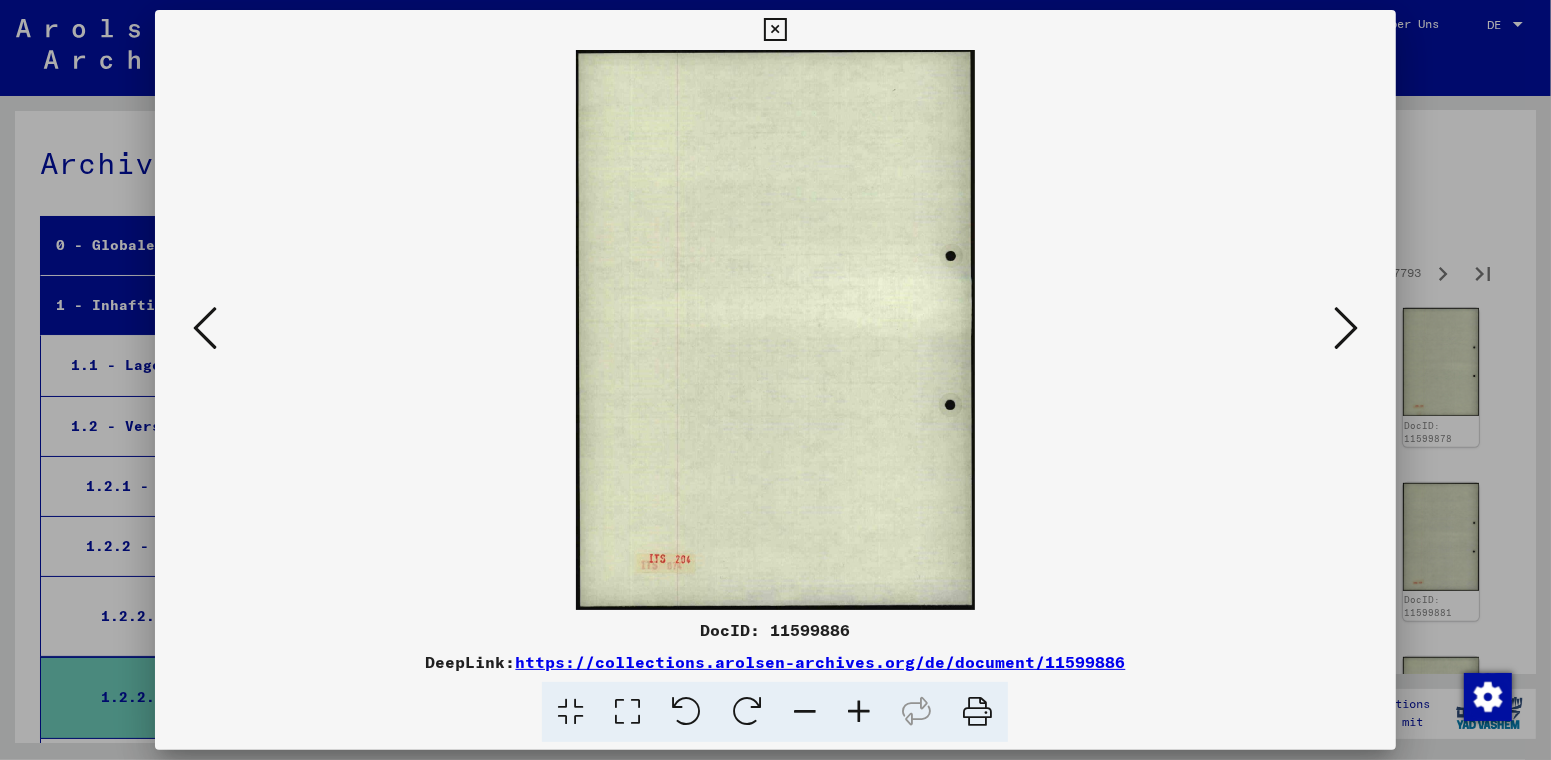 click at bounding box center [1346, 328] 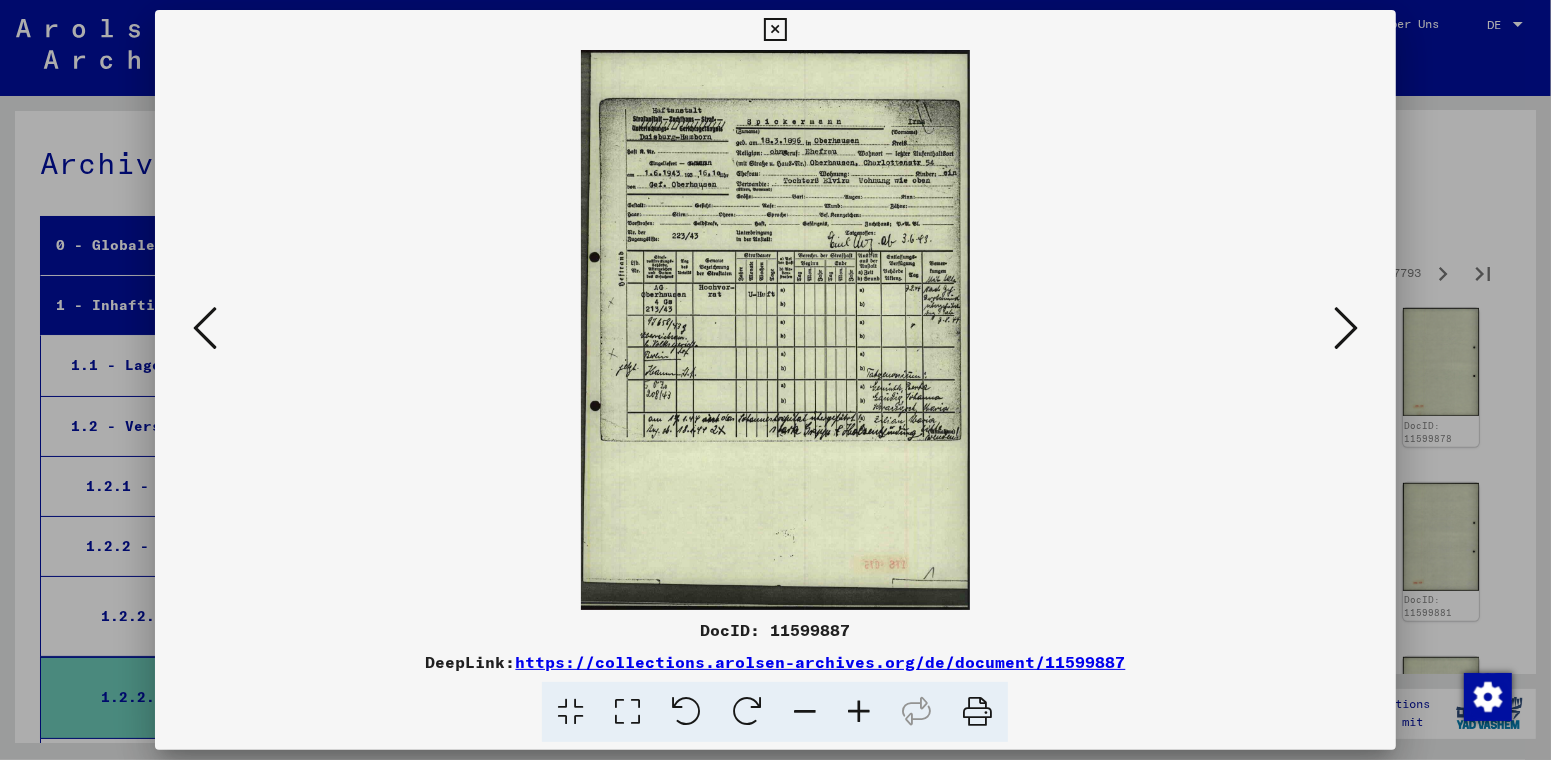 click at bounding box center (1346, 328) 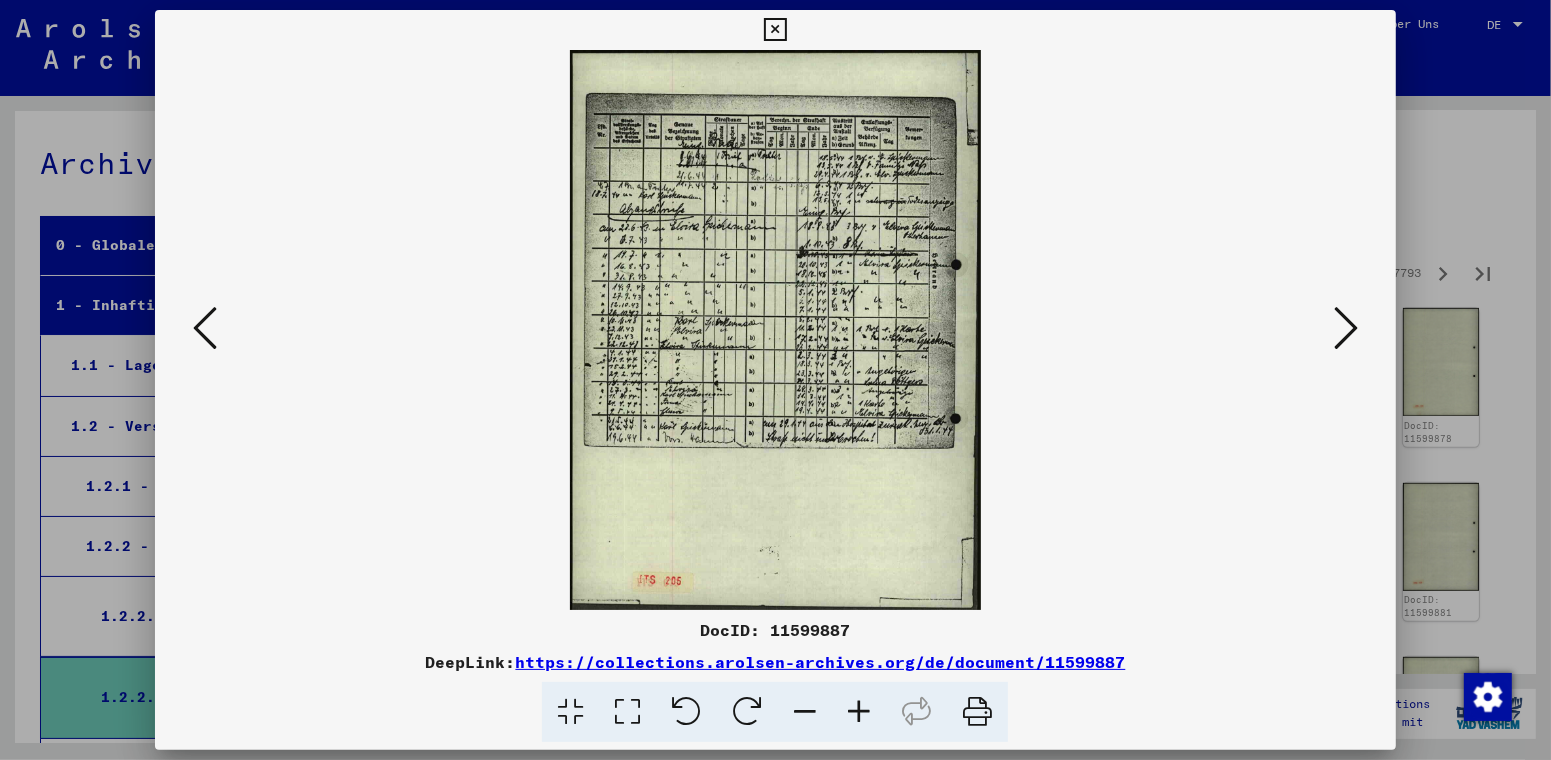 click at bounding box center [1346, 328] 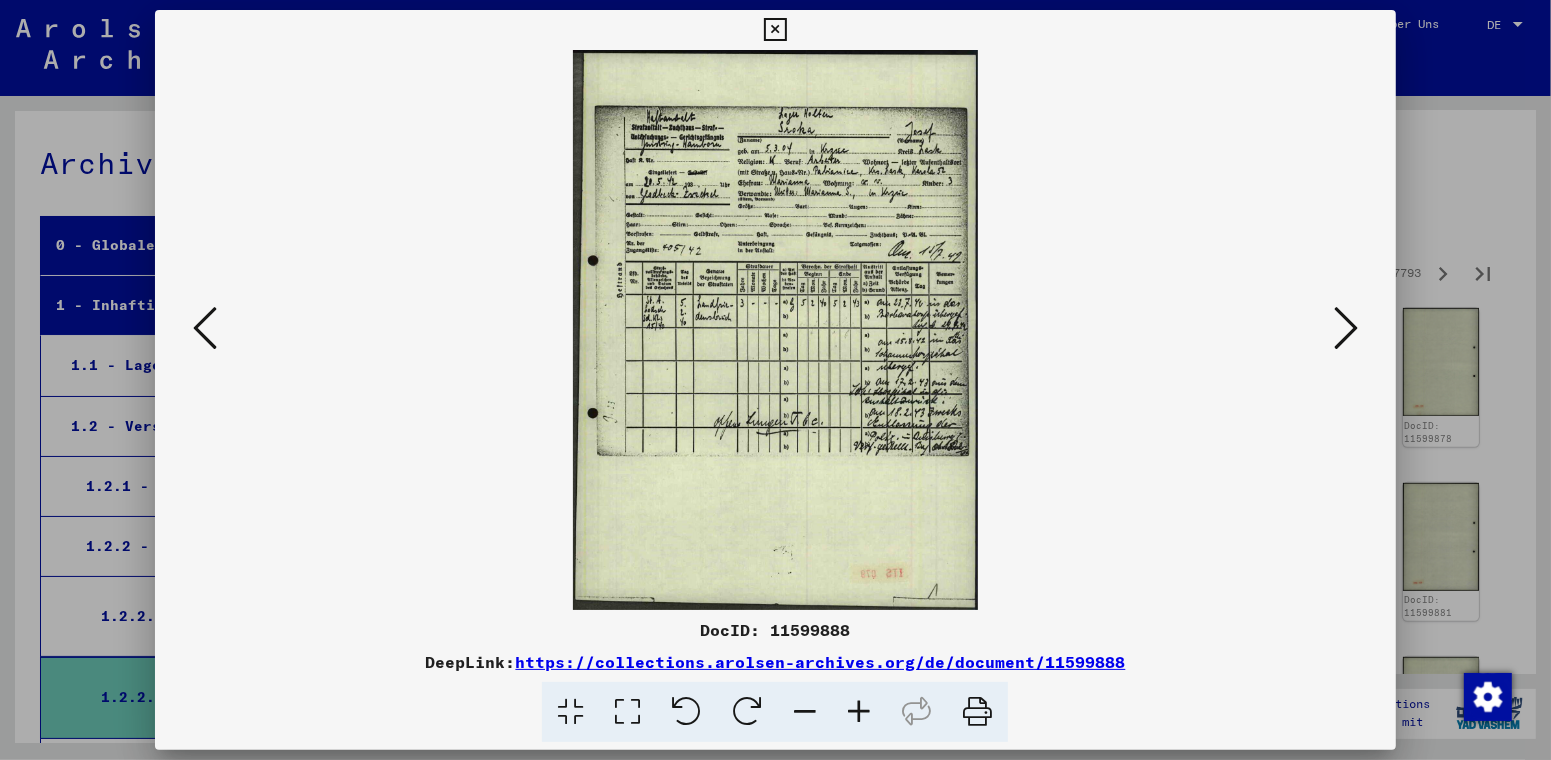 click at bounding box center (1346, 328) 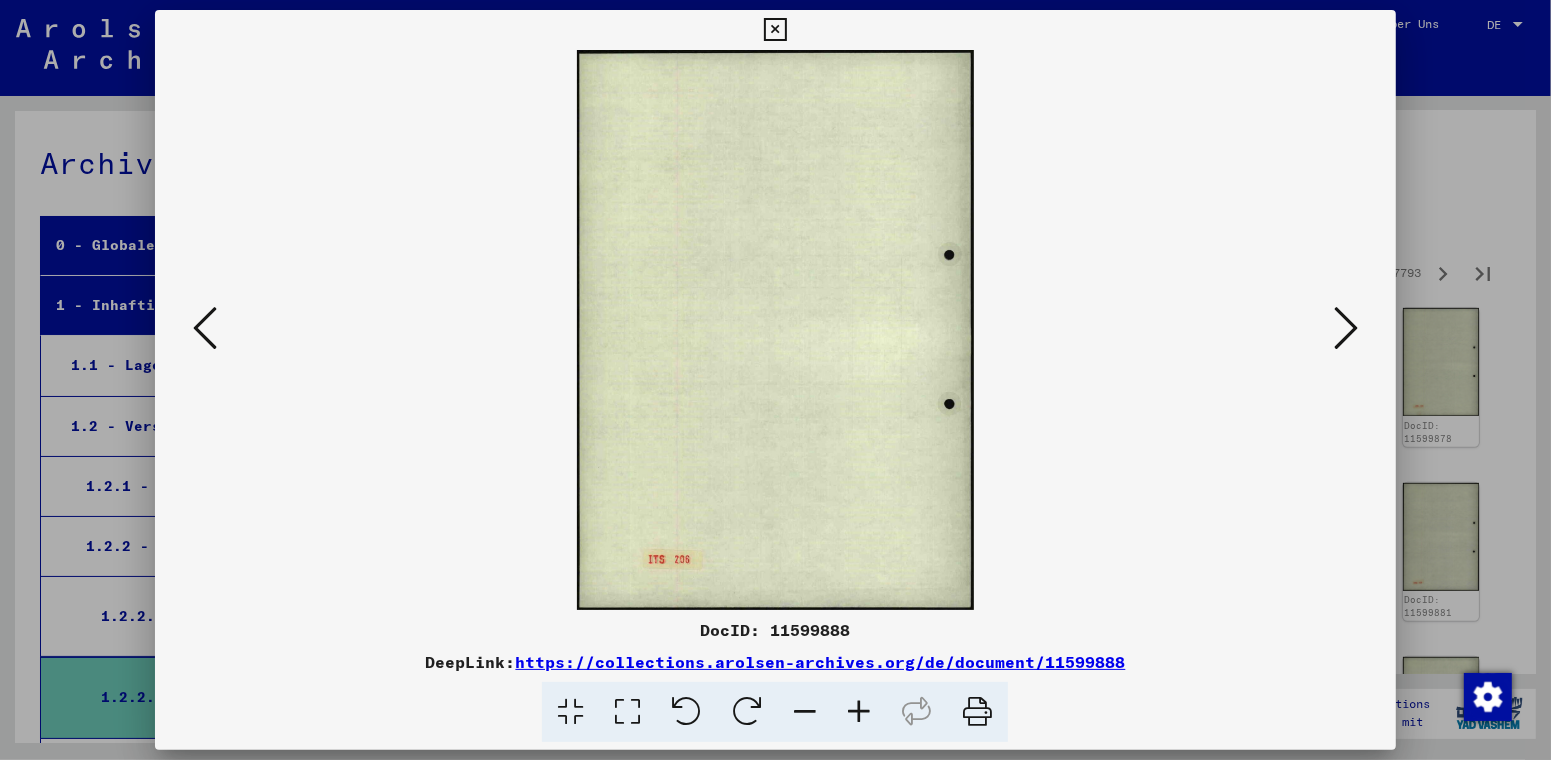 click at bounding box center (1346, 328) 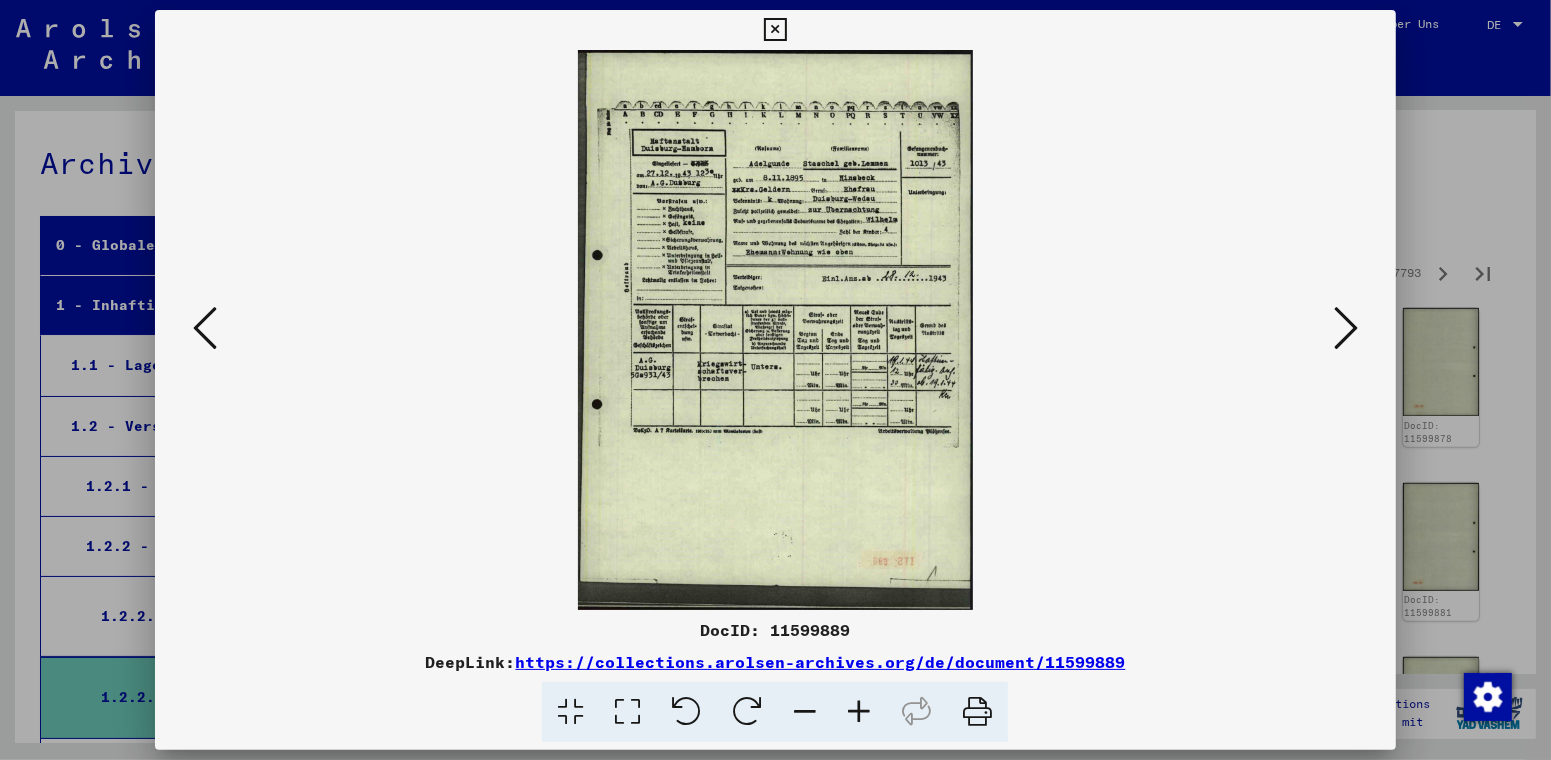 click at bounding box center [1346, 328] 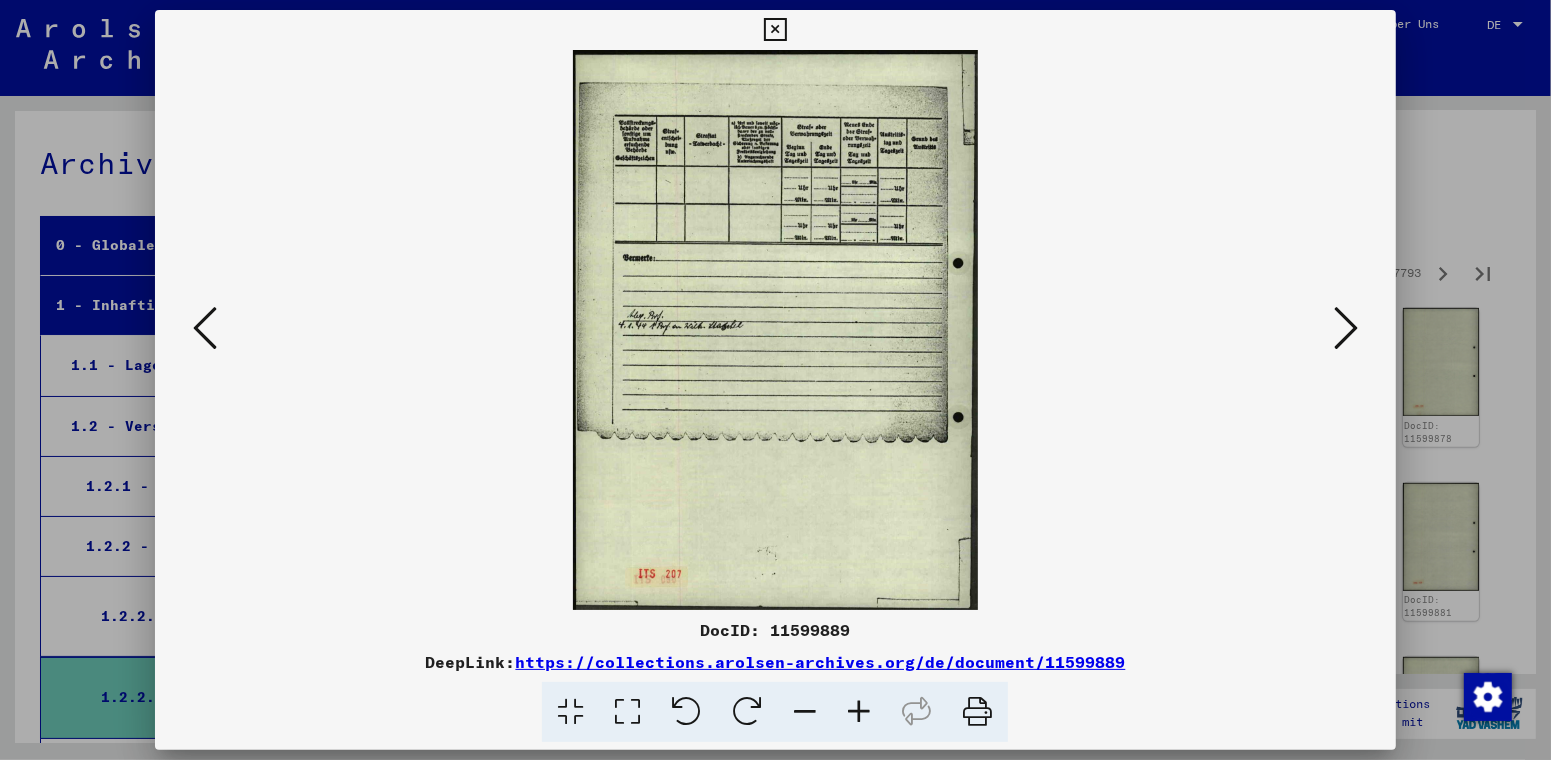 click at bounding box center (1346, 328) 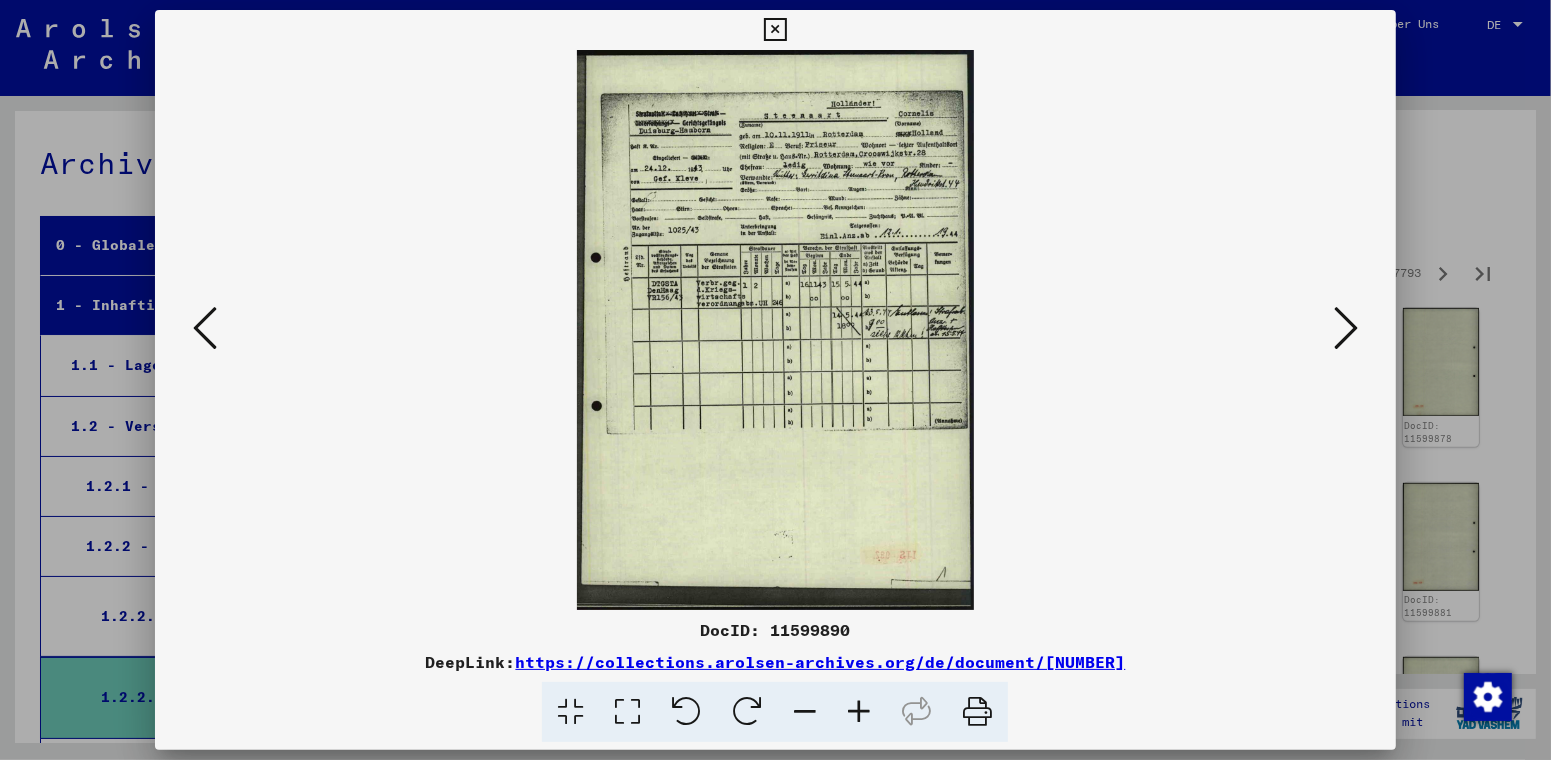 click at bounding box center [1346, 328] 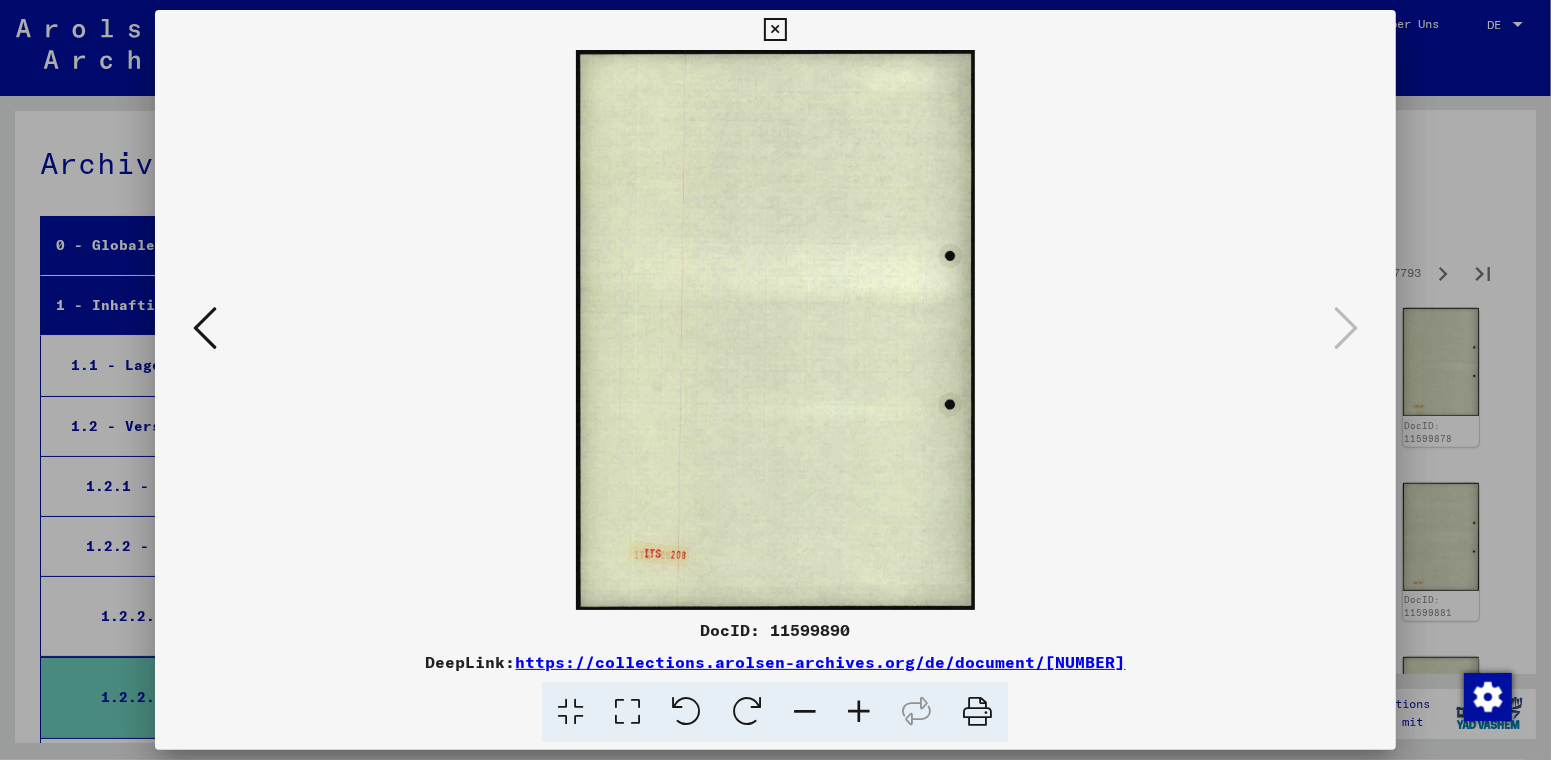 click at bounding box center (775, 30) 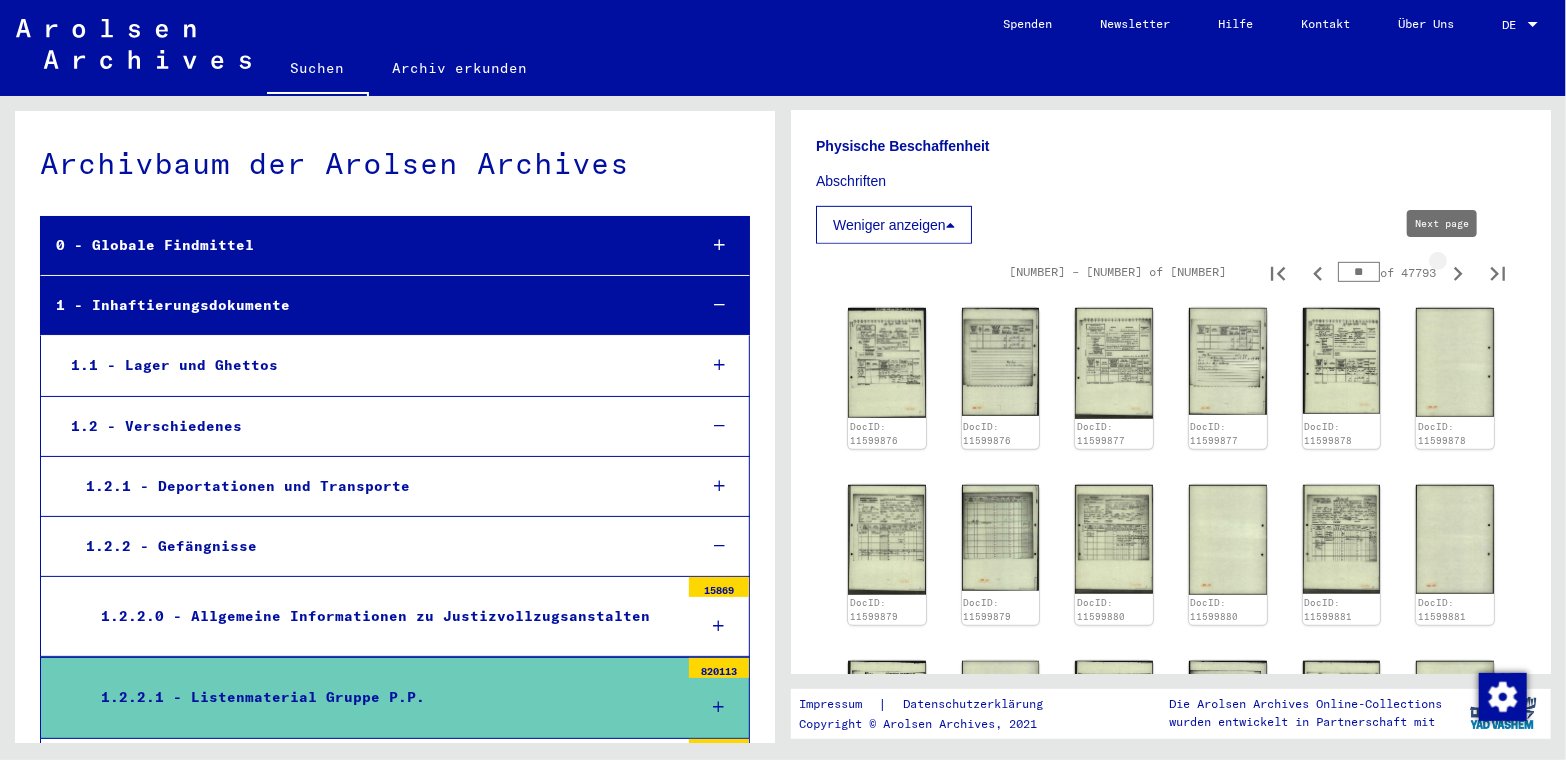 click 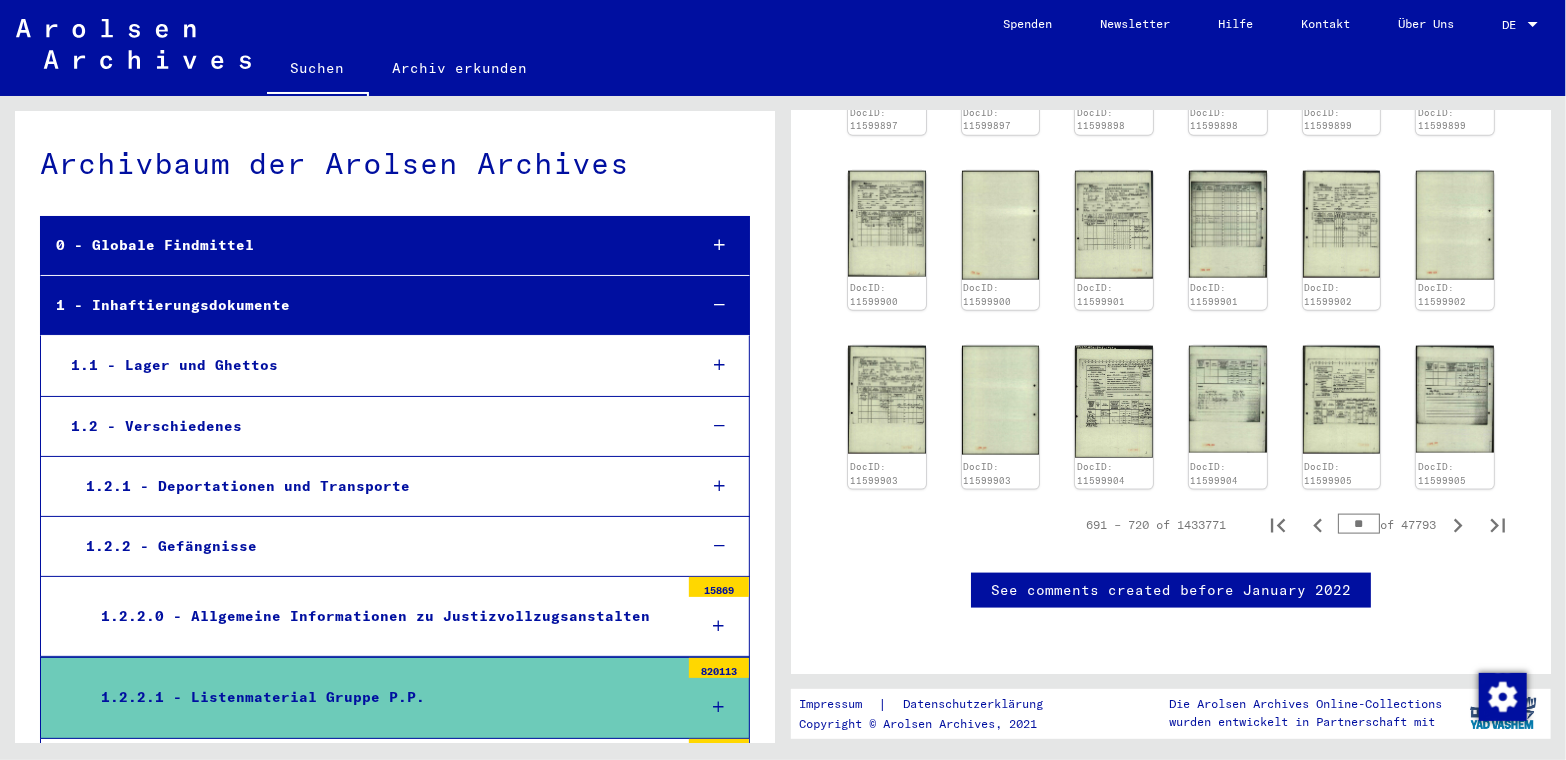 scroll, scrollTop: 1249, scrollLeft: 0, axis: vertical 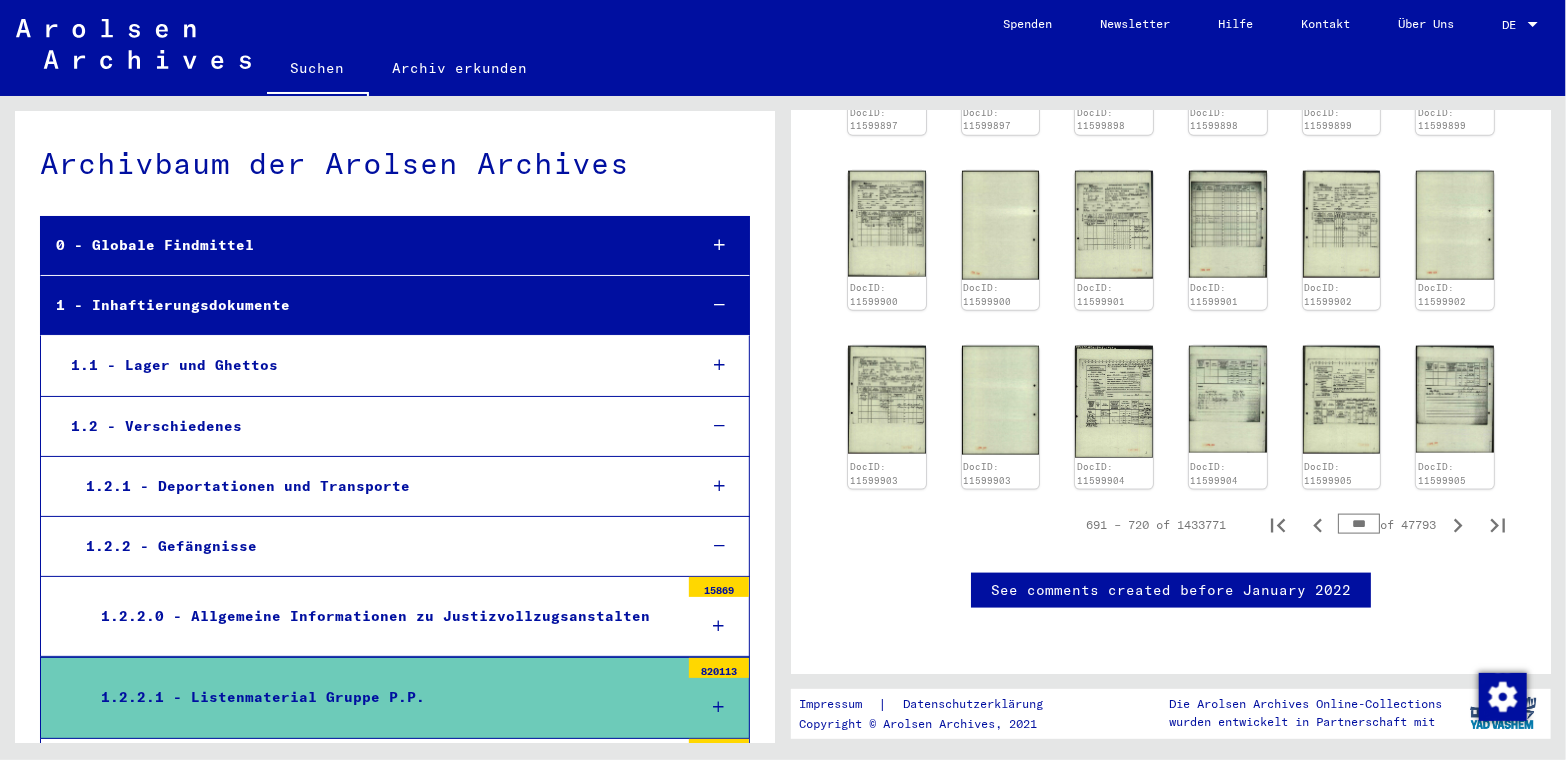 type on "***" 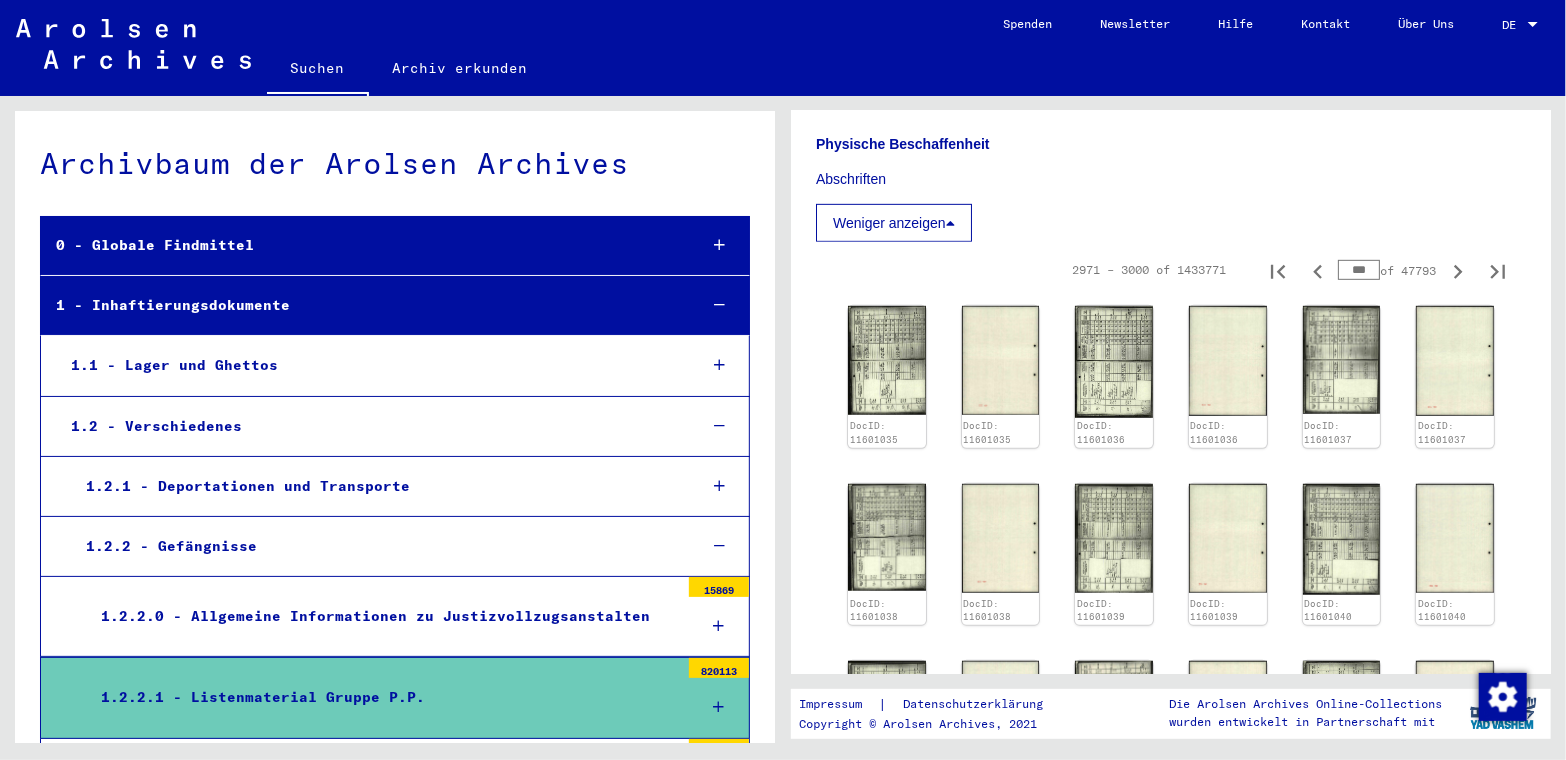 scroll, scrollTop: 549, scrollLeft: 0, axis: vertical 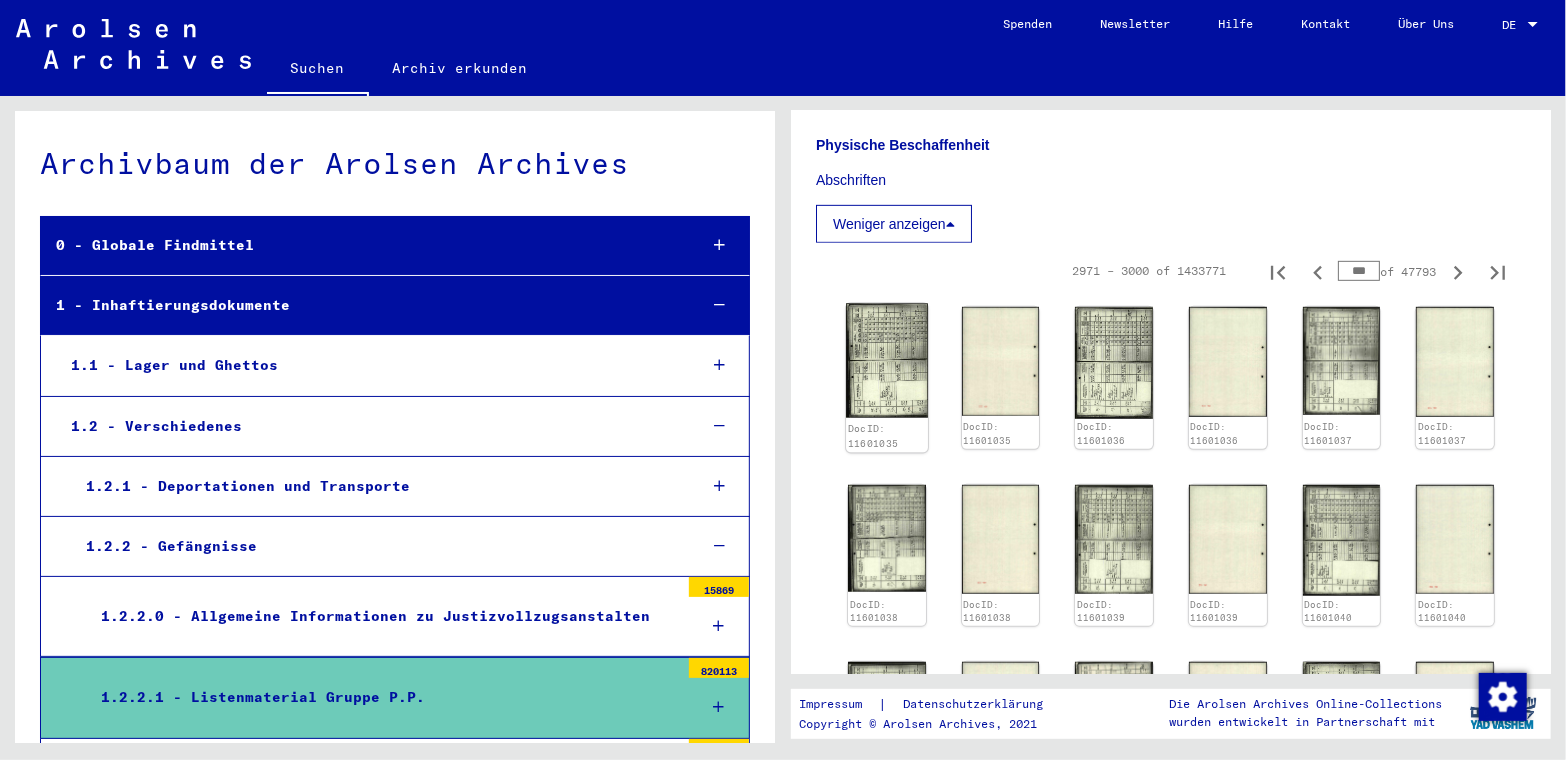 click 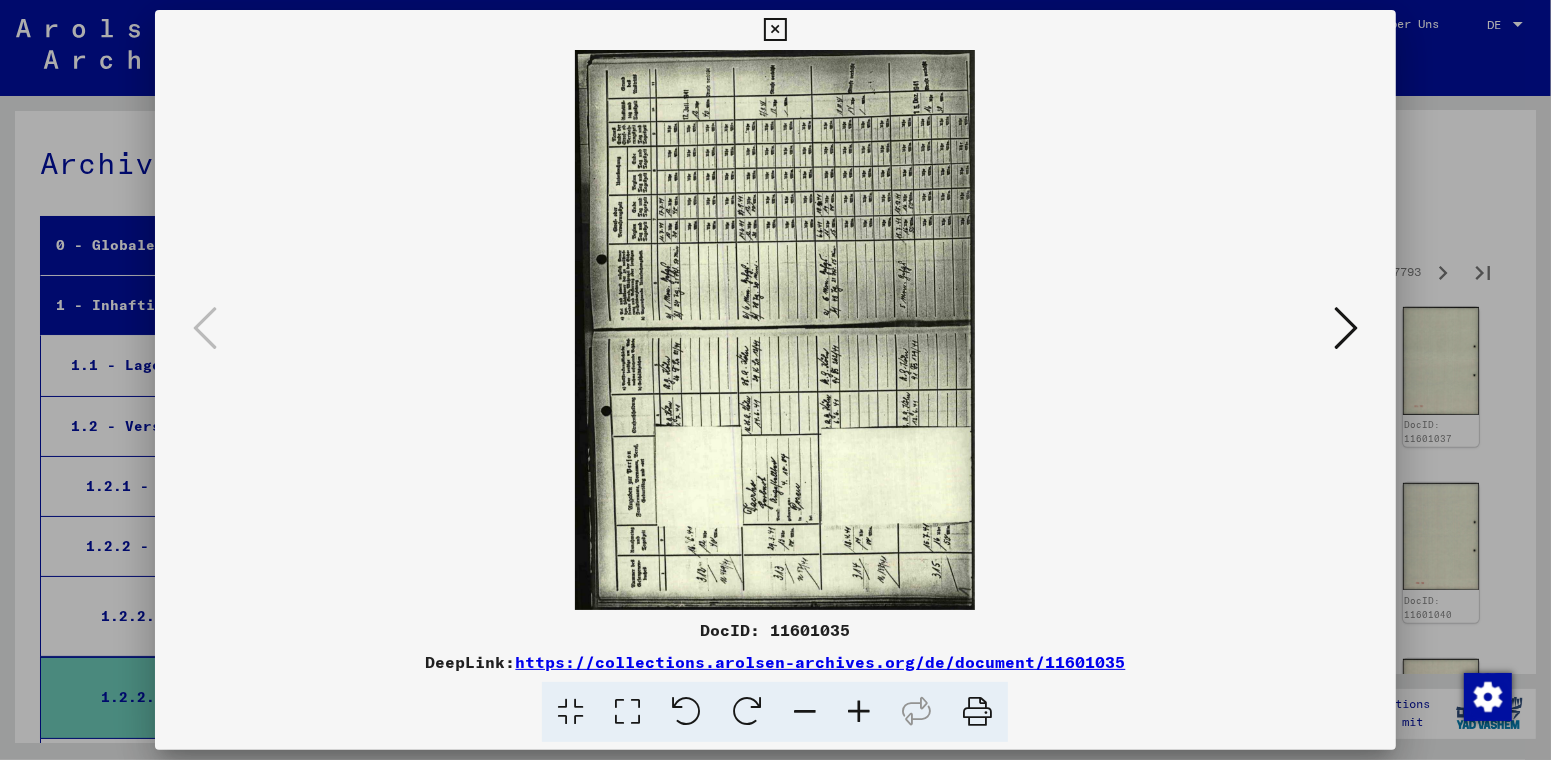 click at bounding box center [775, 330] 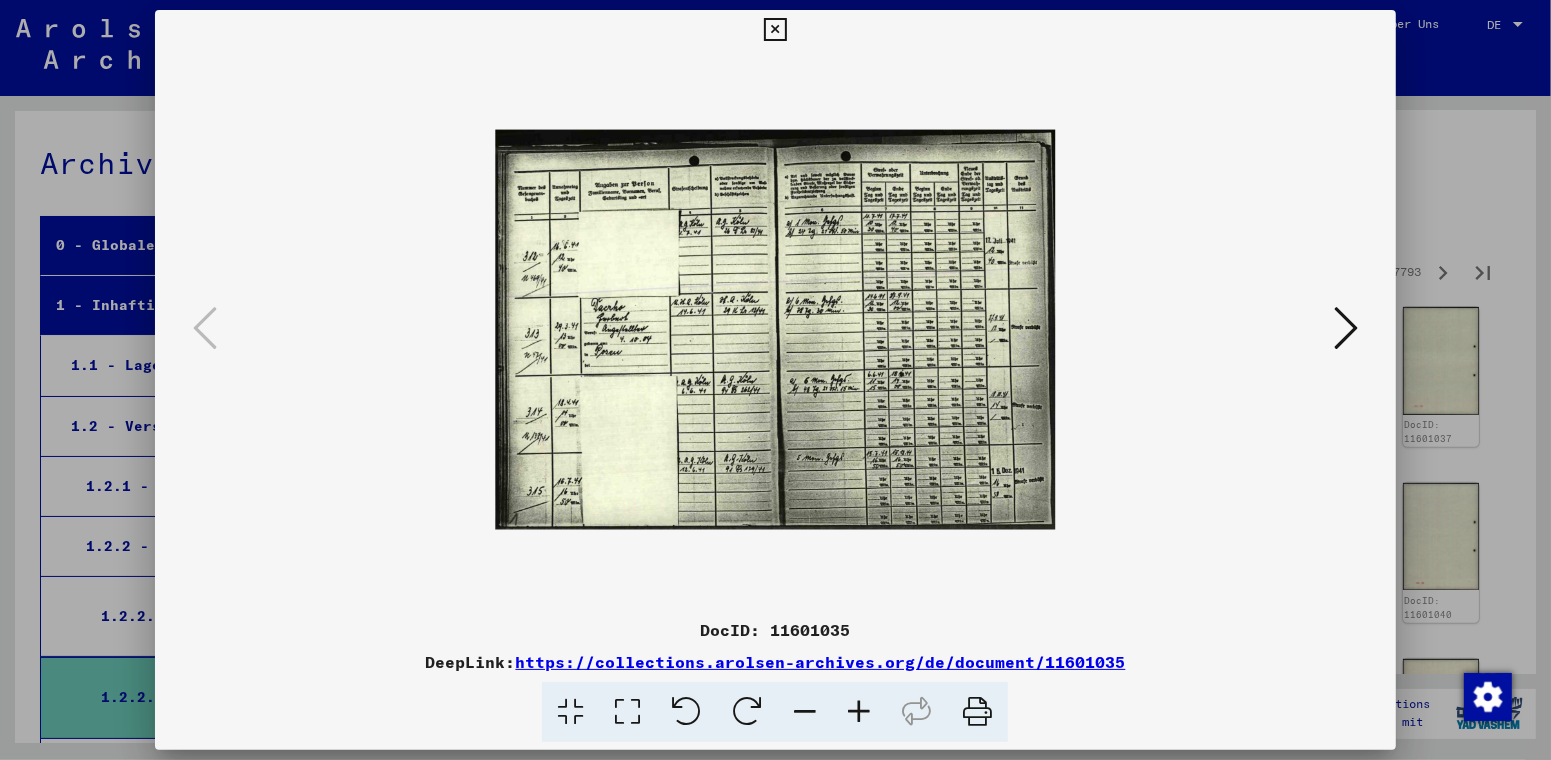 click at bounding box center (1346, 328) 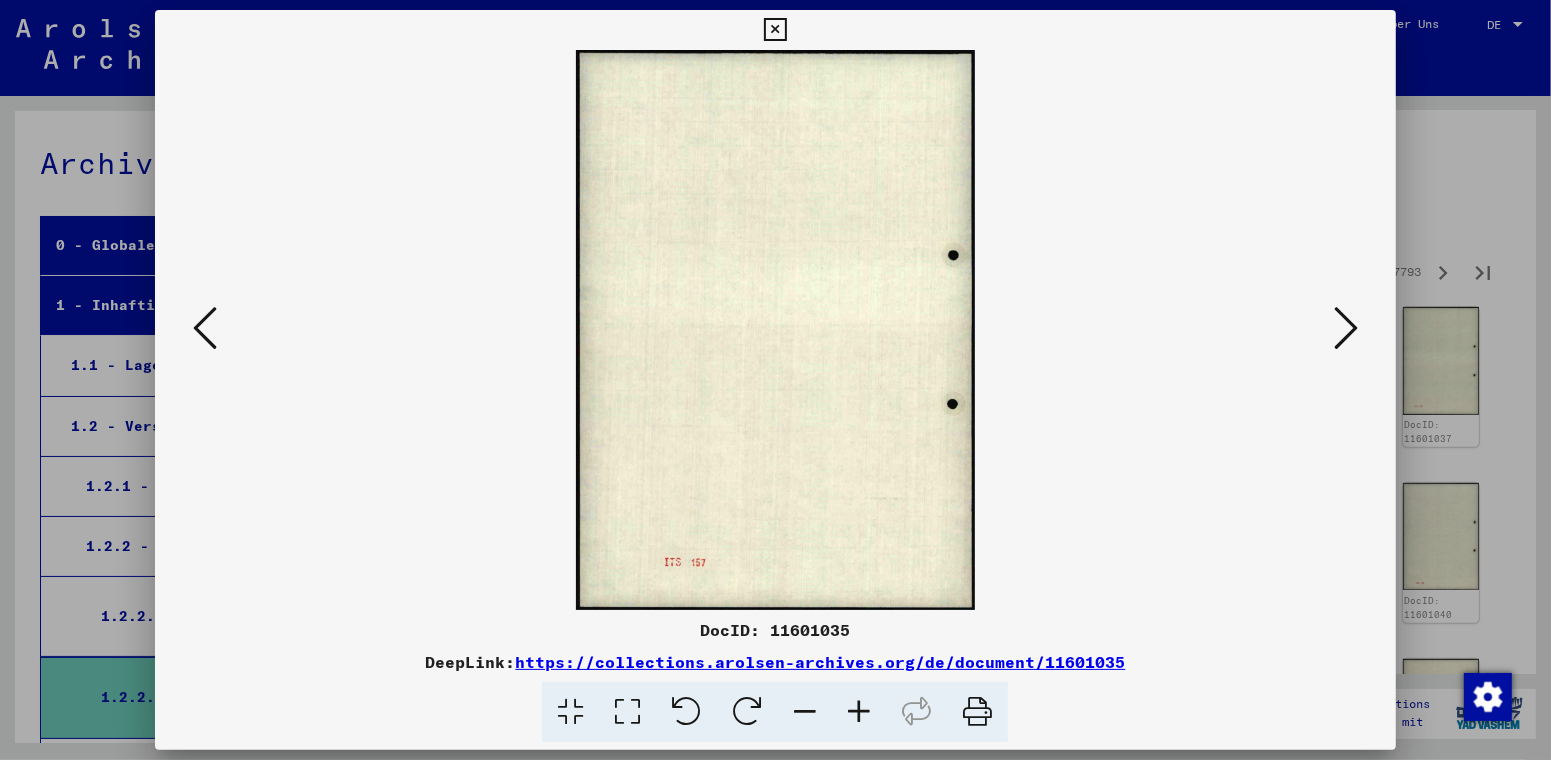 click at bounding box center [1346, 328] 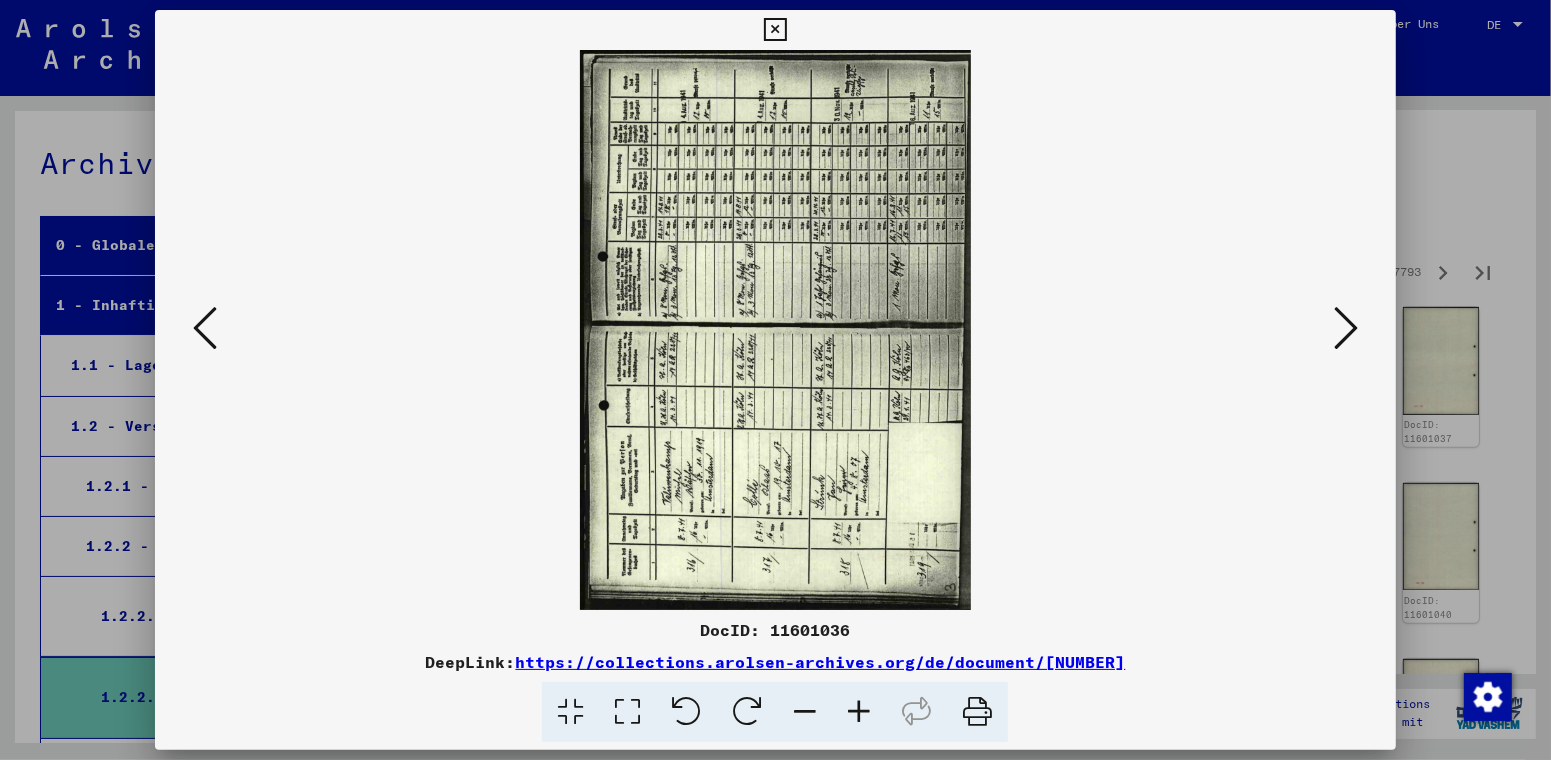 click at bounding box center [747, 712] 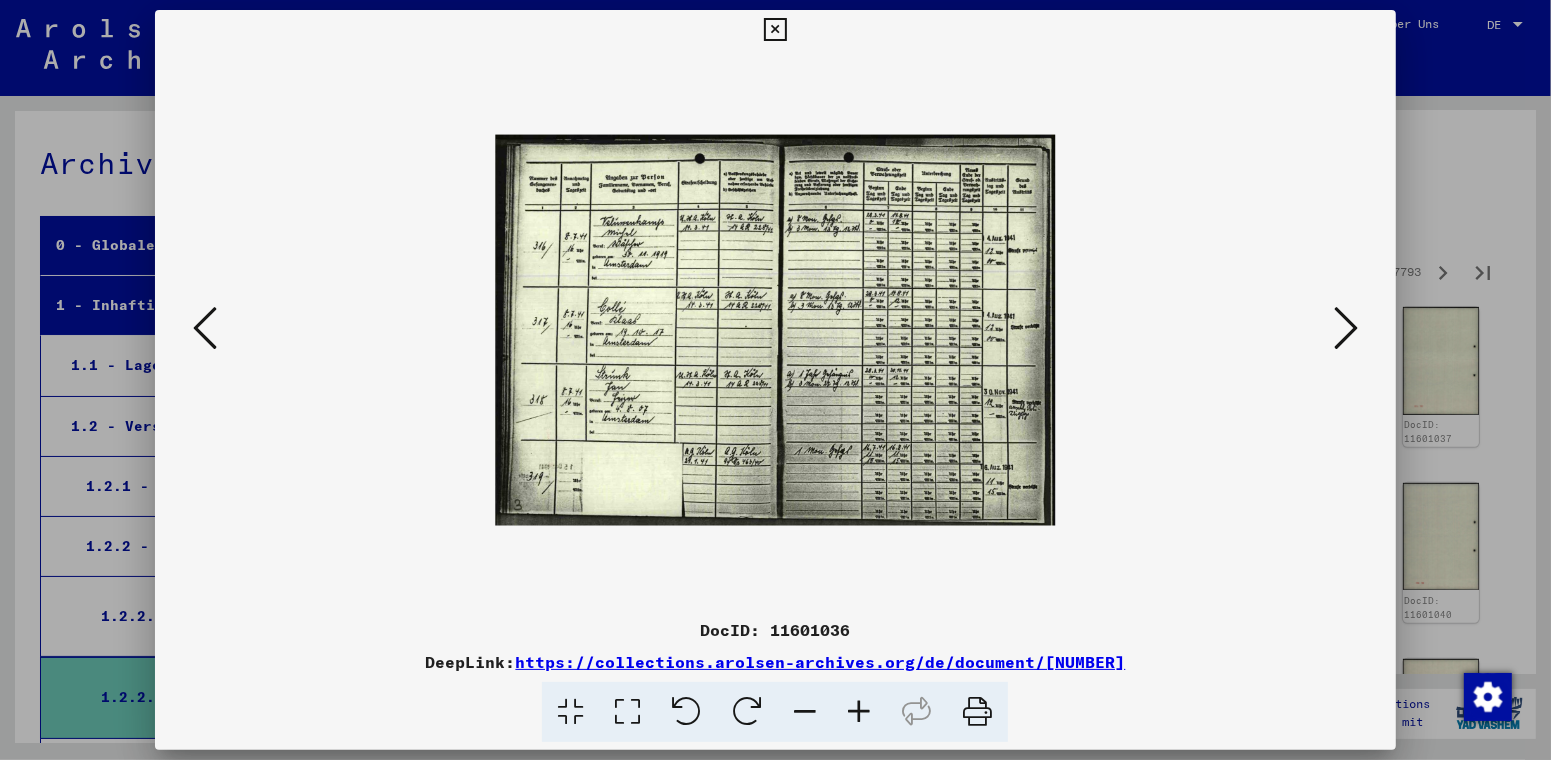click at bounding box center [1346, 328] 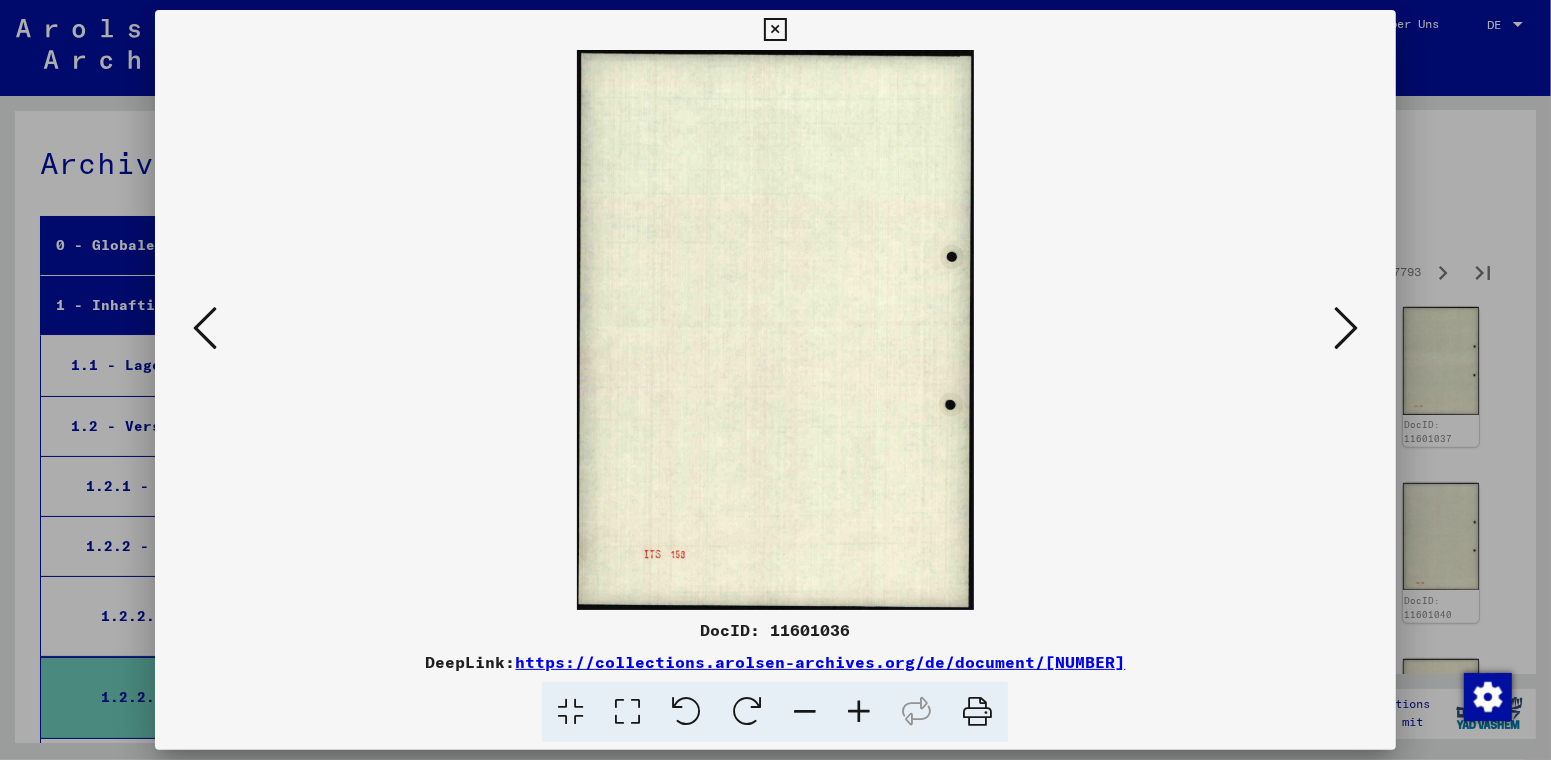 click at bounding box center [1346, 328] 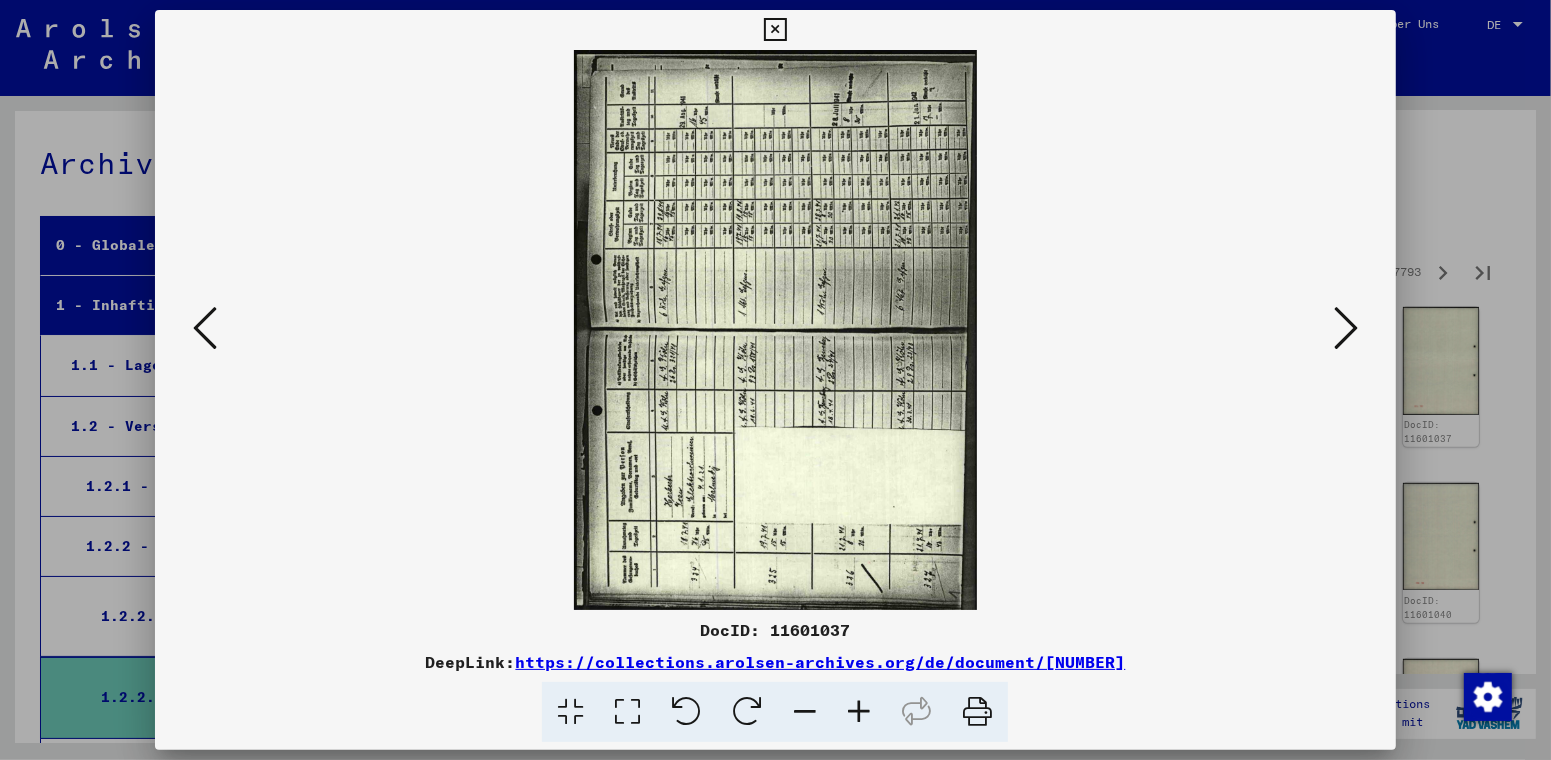 click at bounding box center (747, 712) 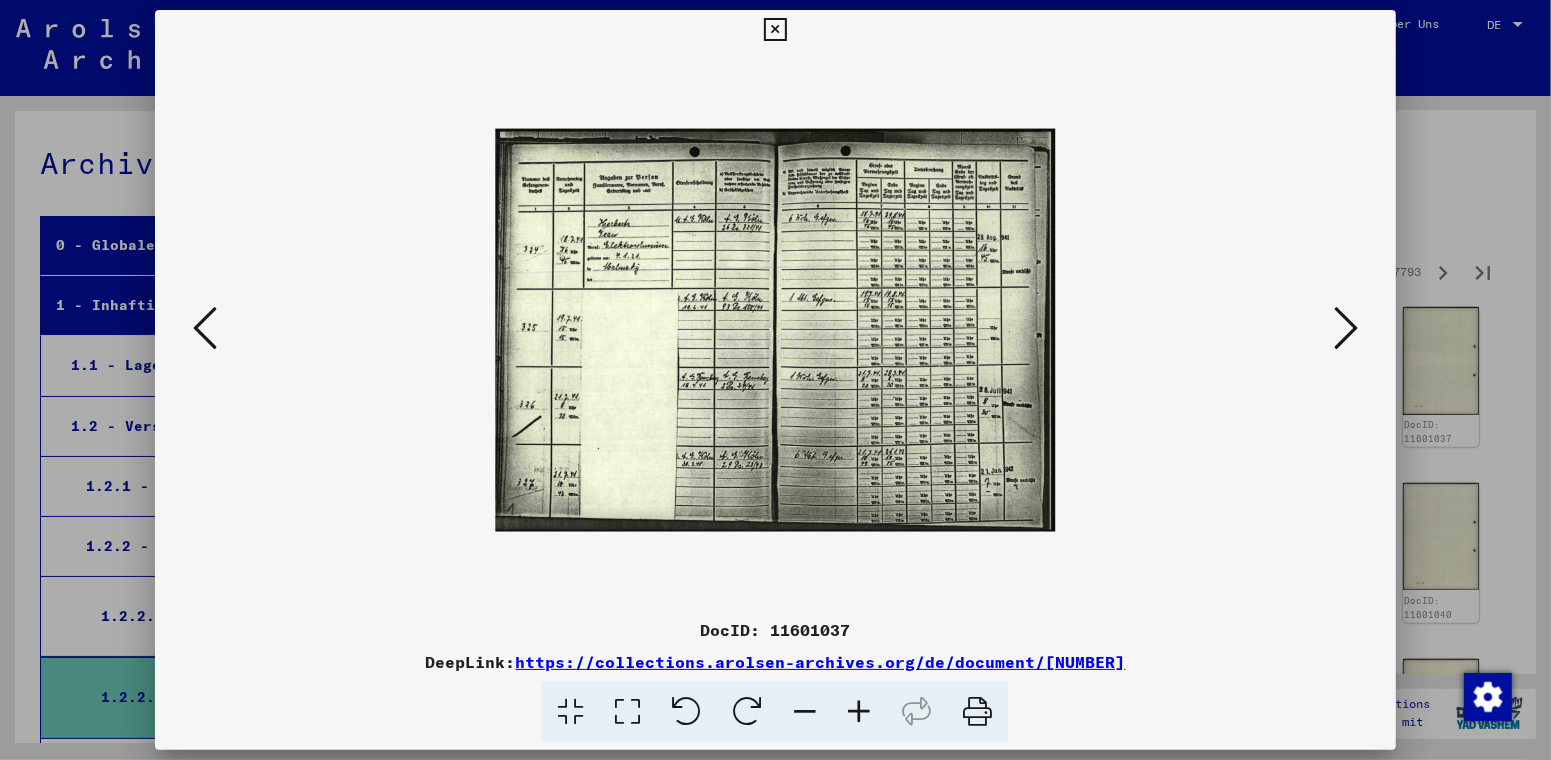 click at bounding box center (1346, 328) 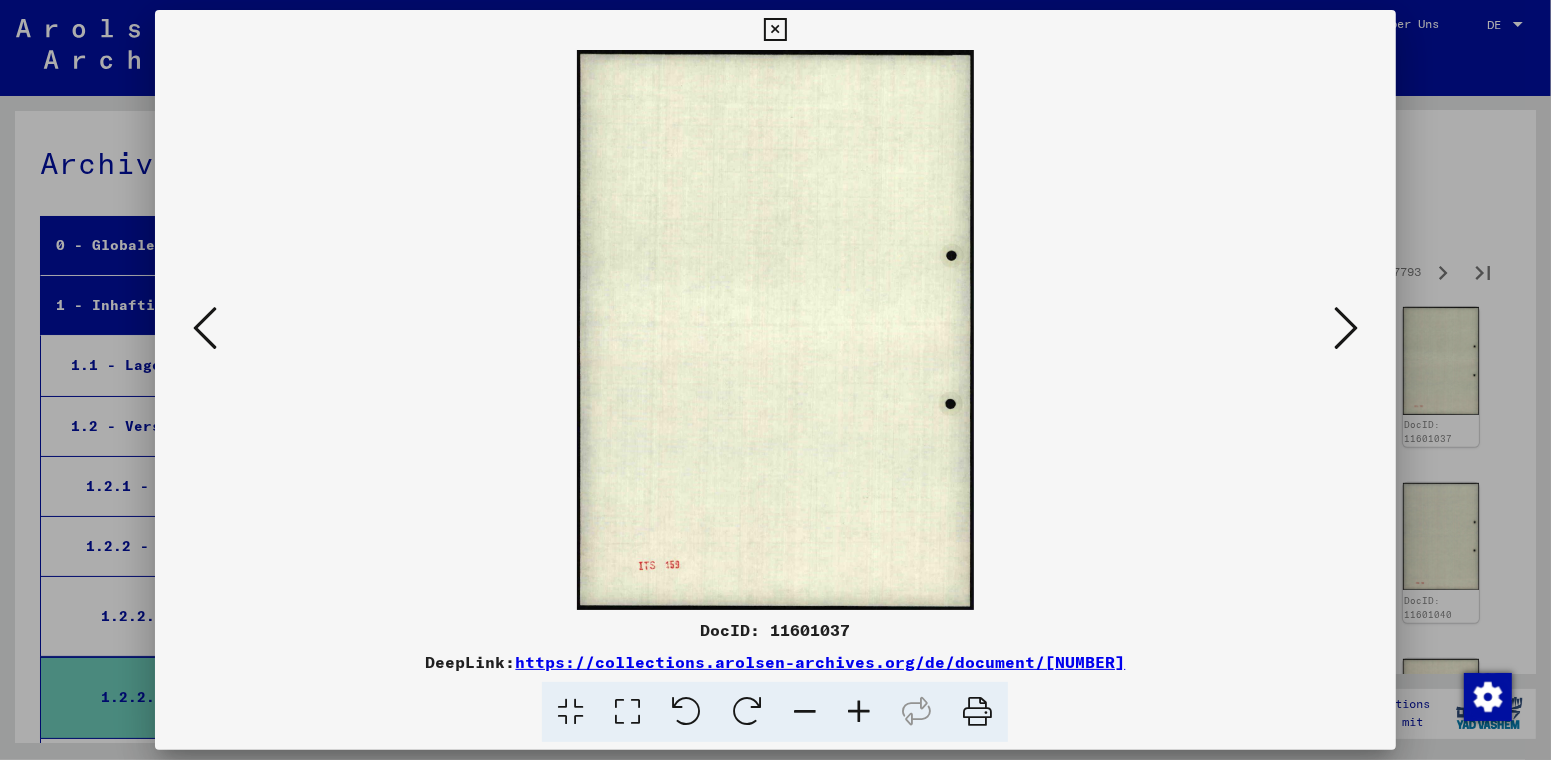 click at bounding box center (1346, 328) 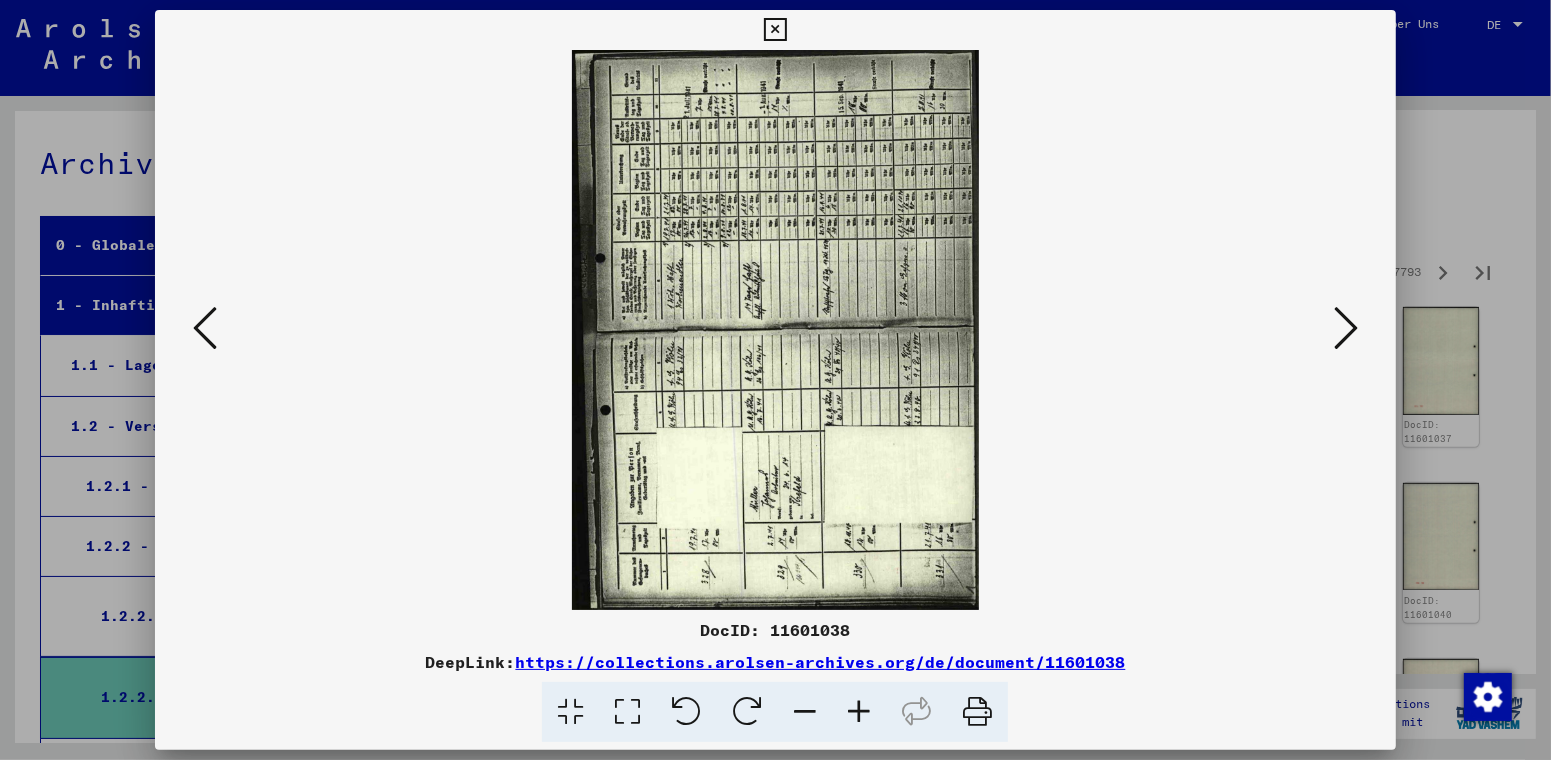 click at bounding box center (747, 712) 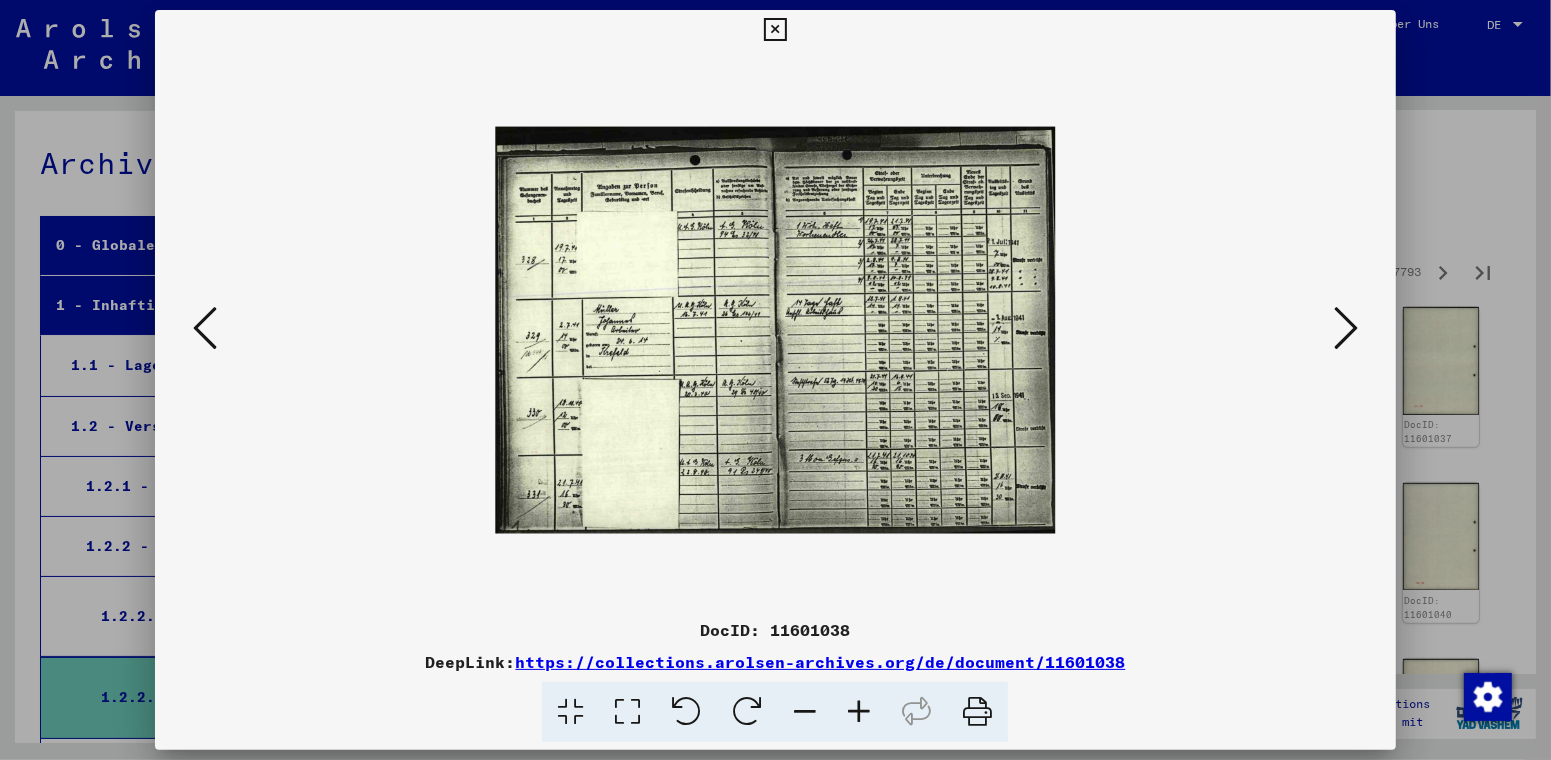 click at bounding box center [1346, 328] 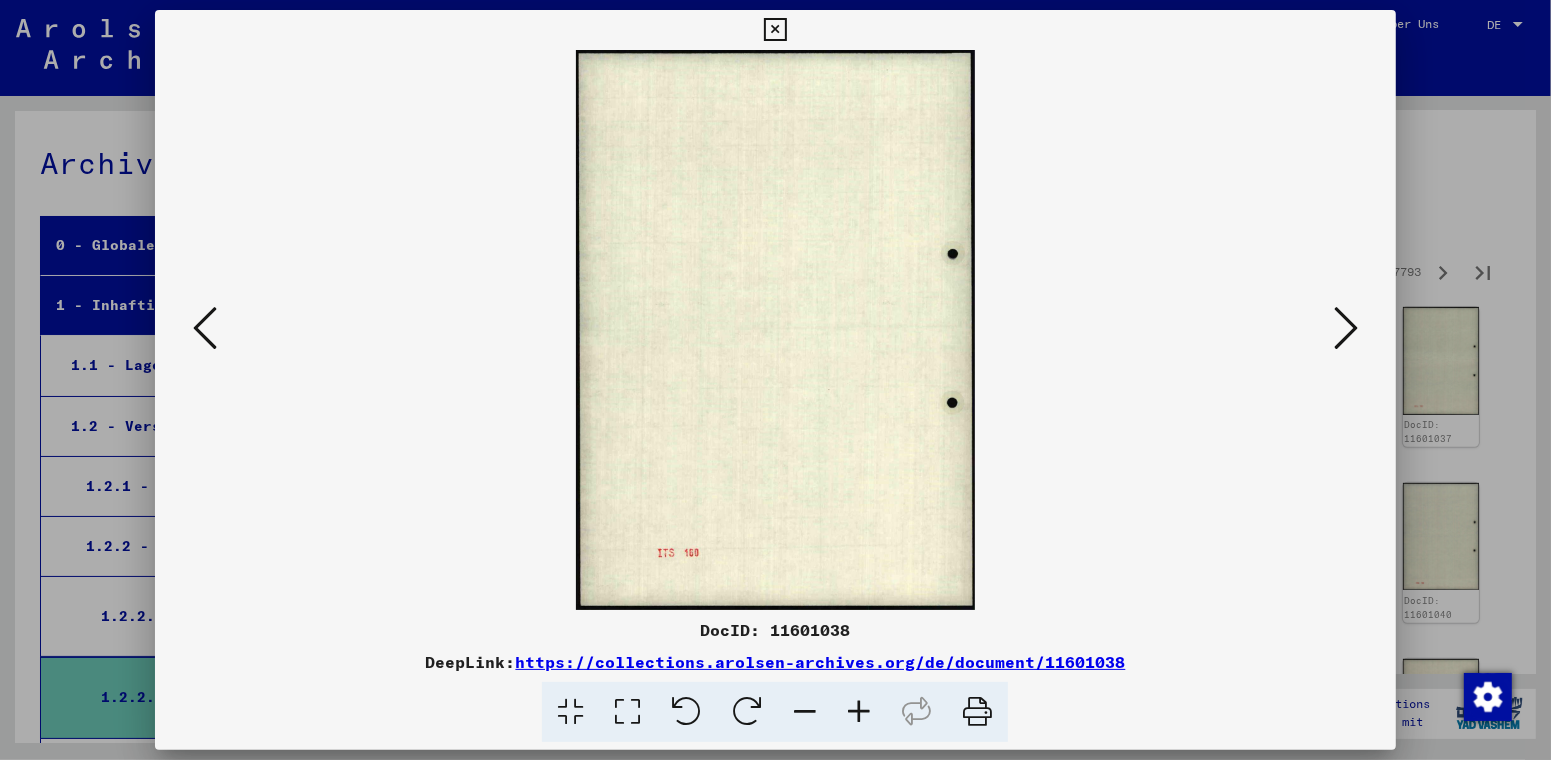 click at bounding box center (1346, 328) 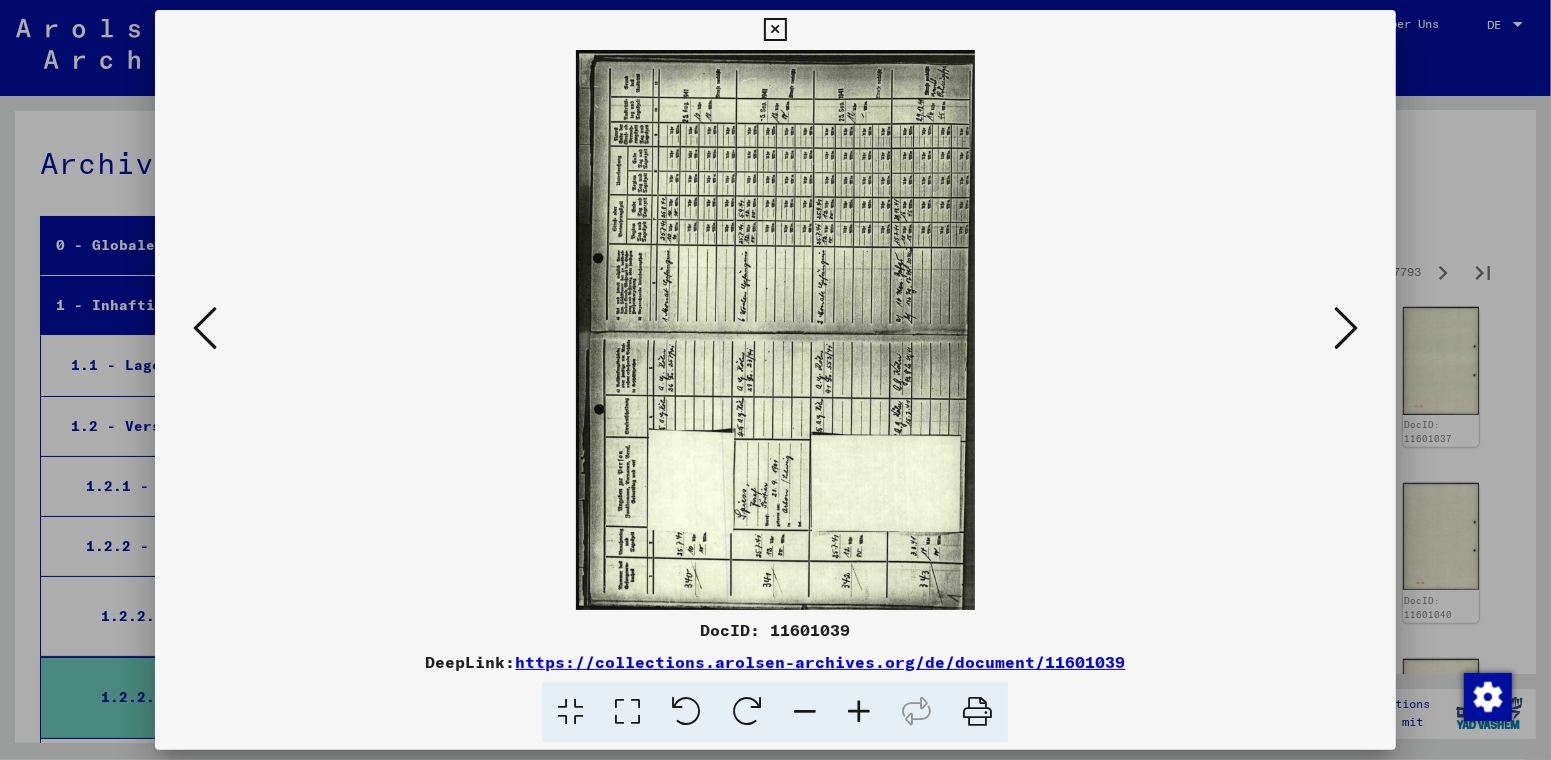 click at bounding box center (747, 712) 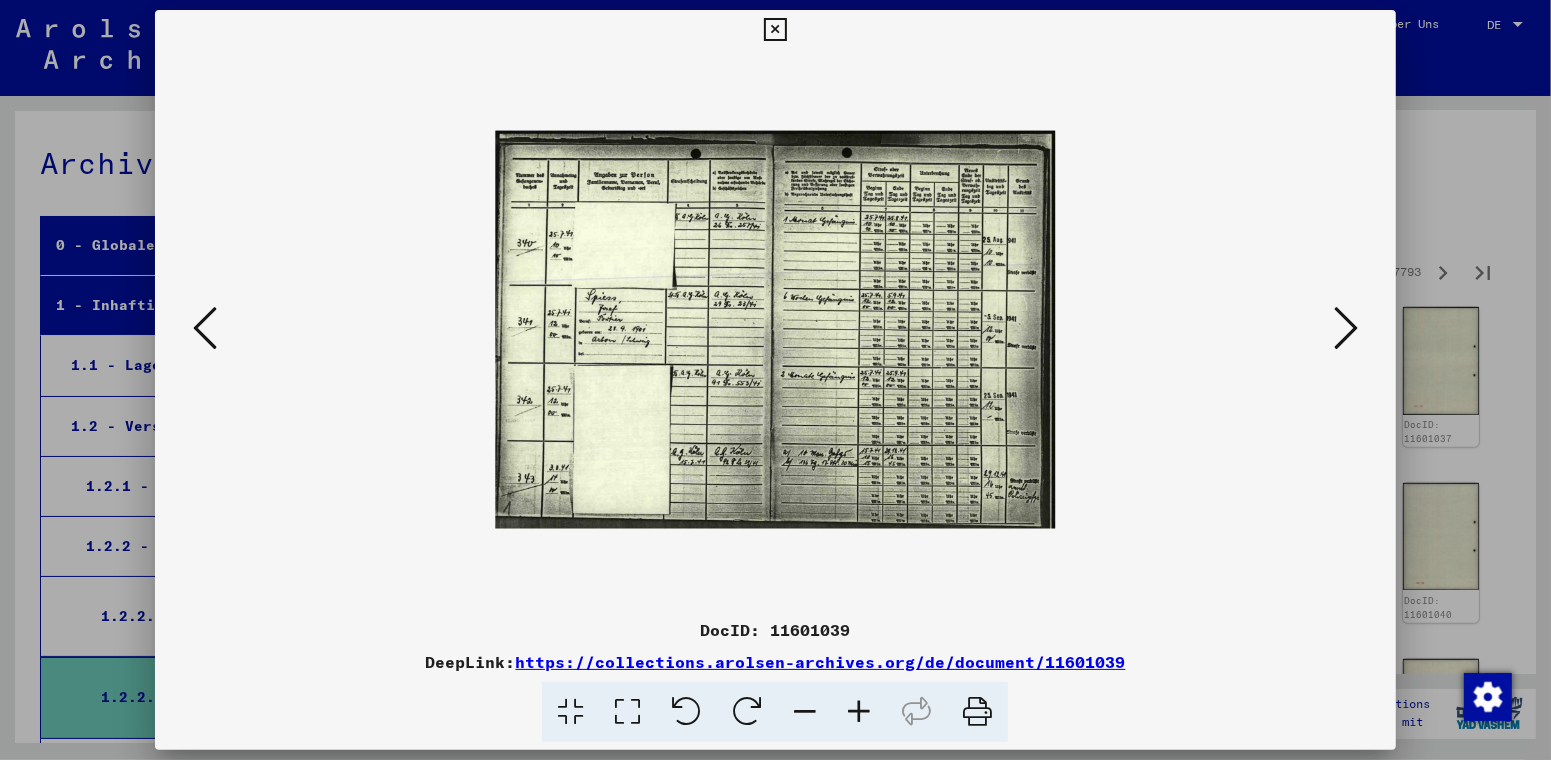 click at bounding box center (1346, 329) 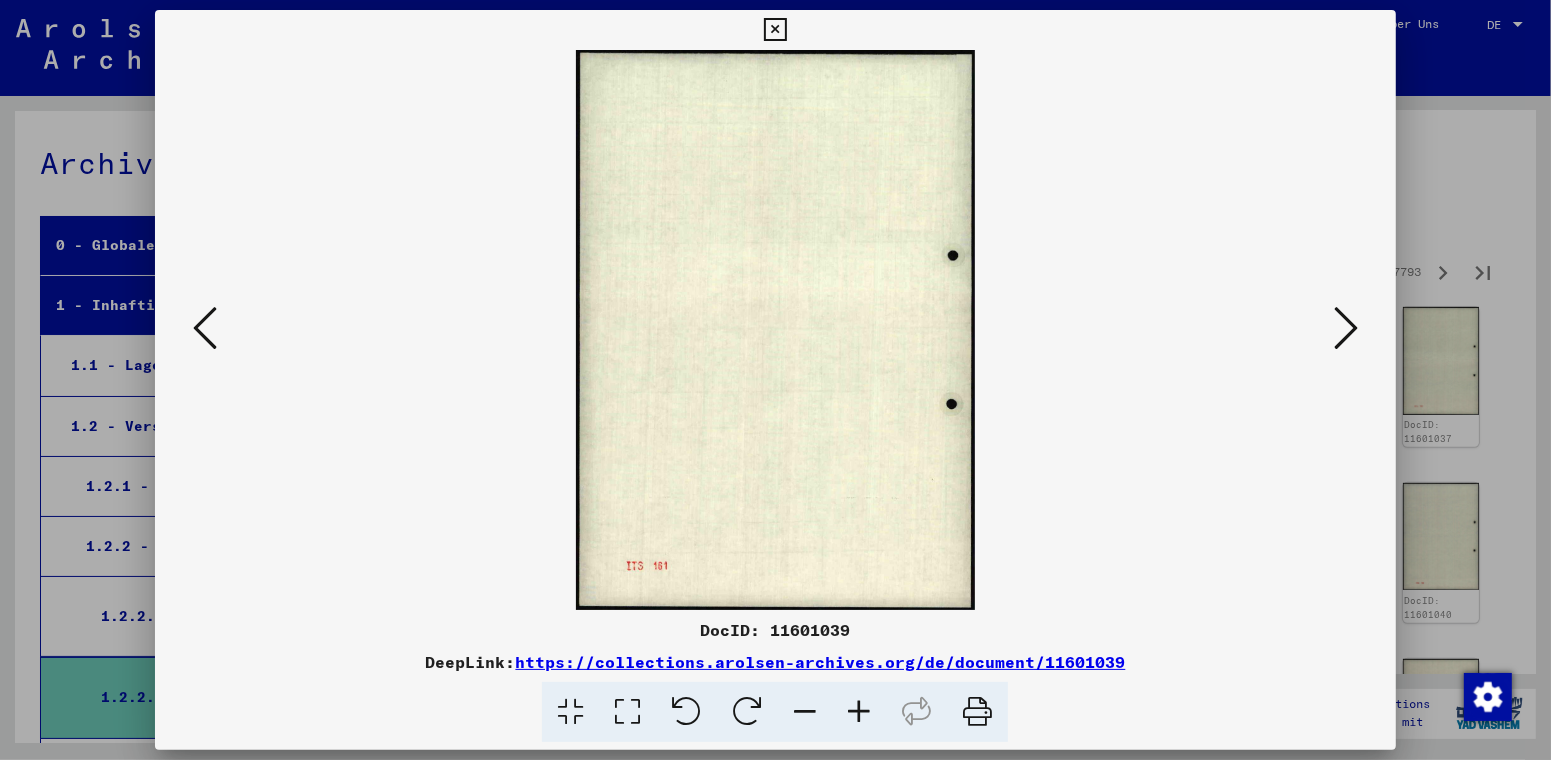 click at bounding box center (1346, 329) 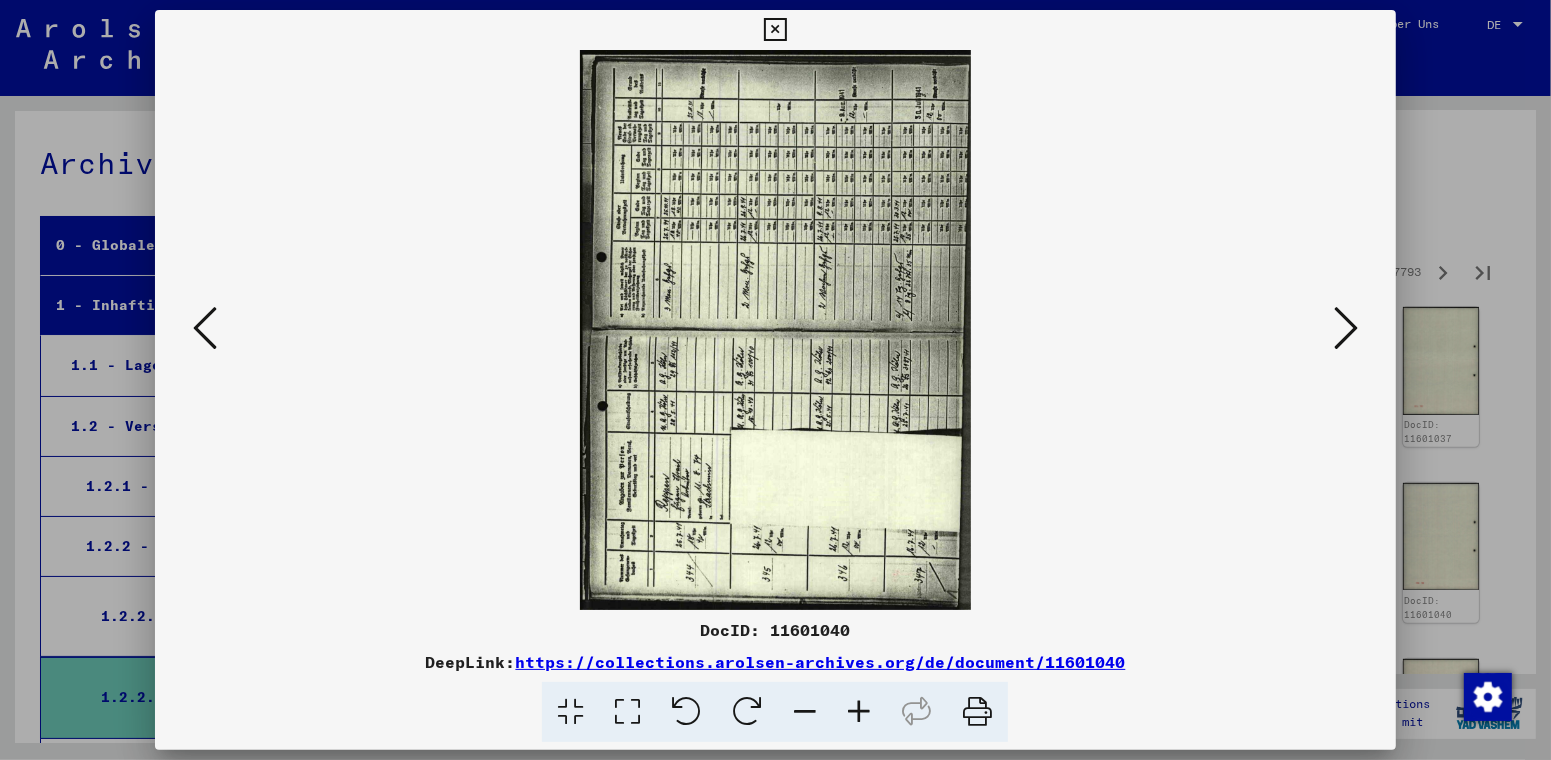 click at bounding box center (747, 712) 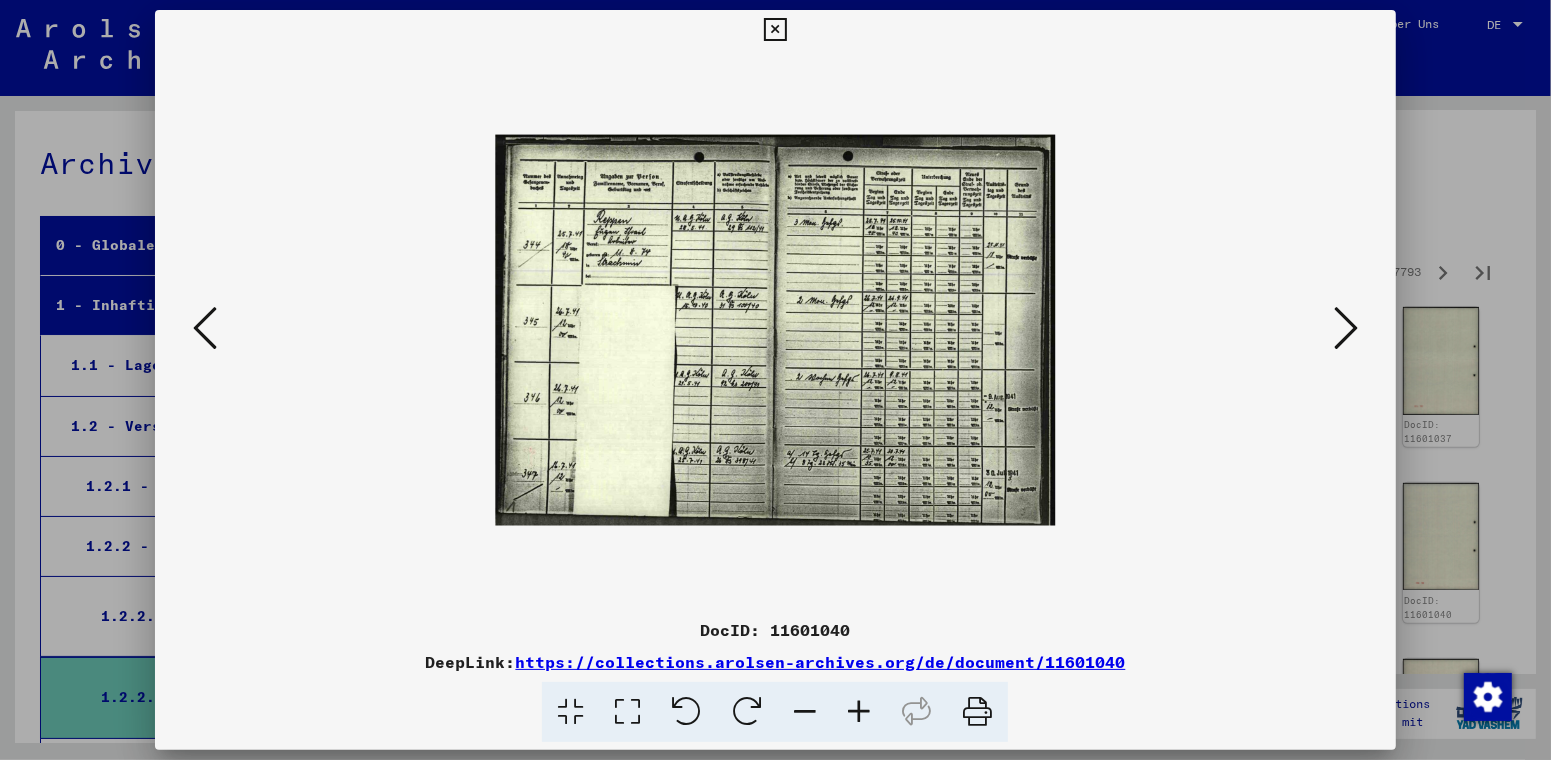 click at bounding box center [1346, 328] 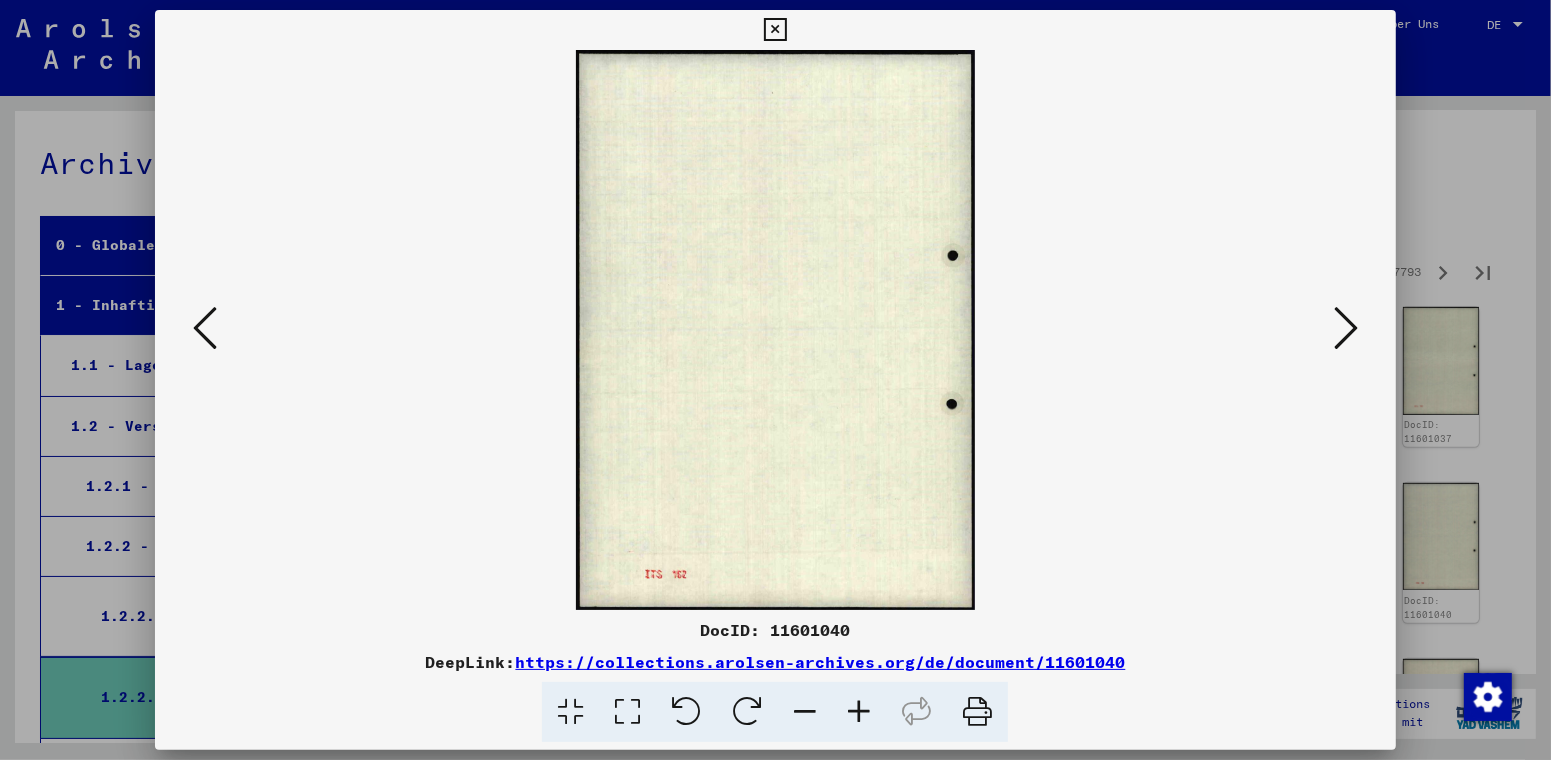 click at bounding box center (1346, 328) 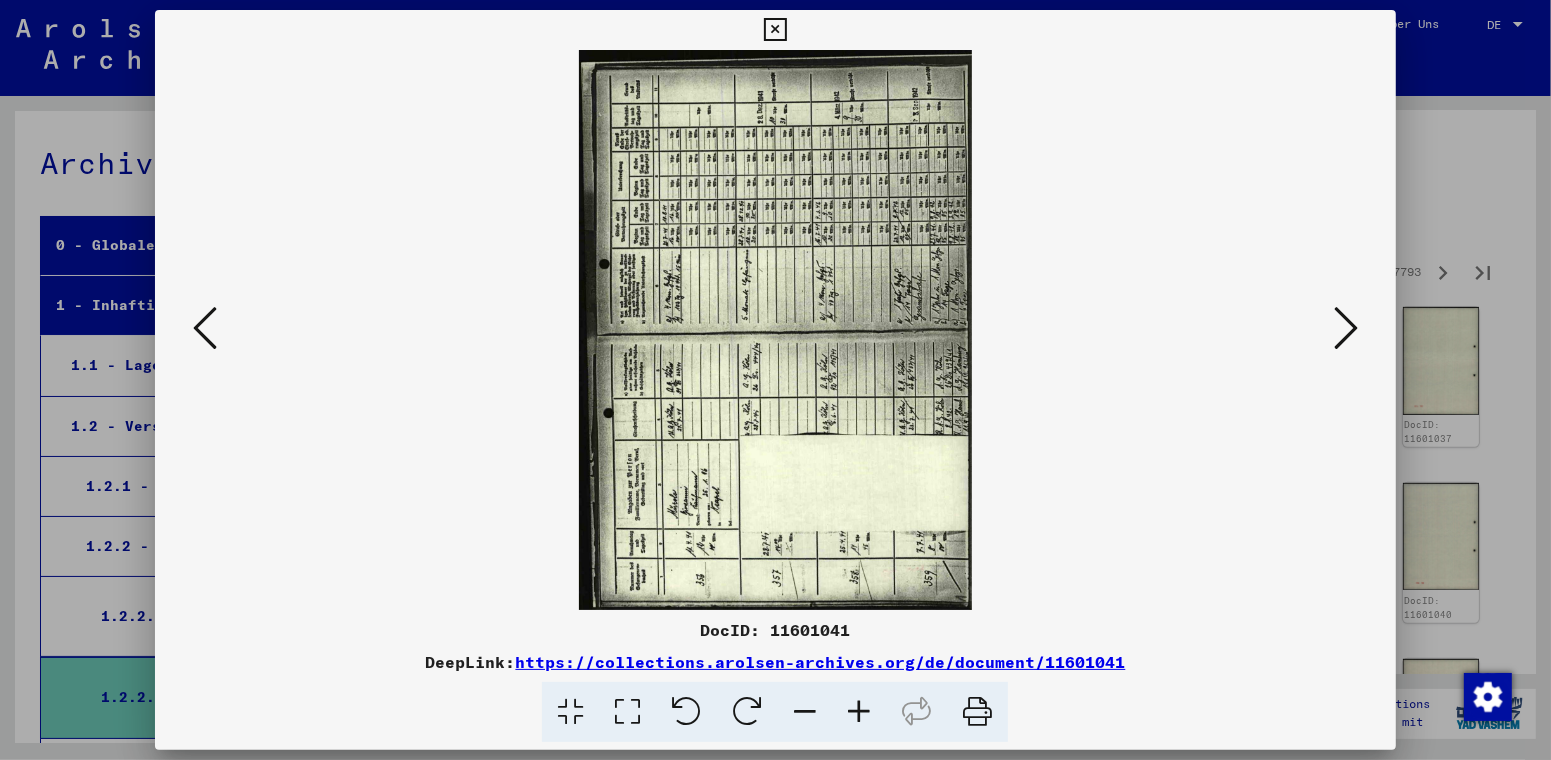 click at bounding box center (747, 712) 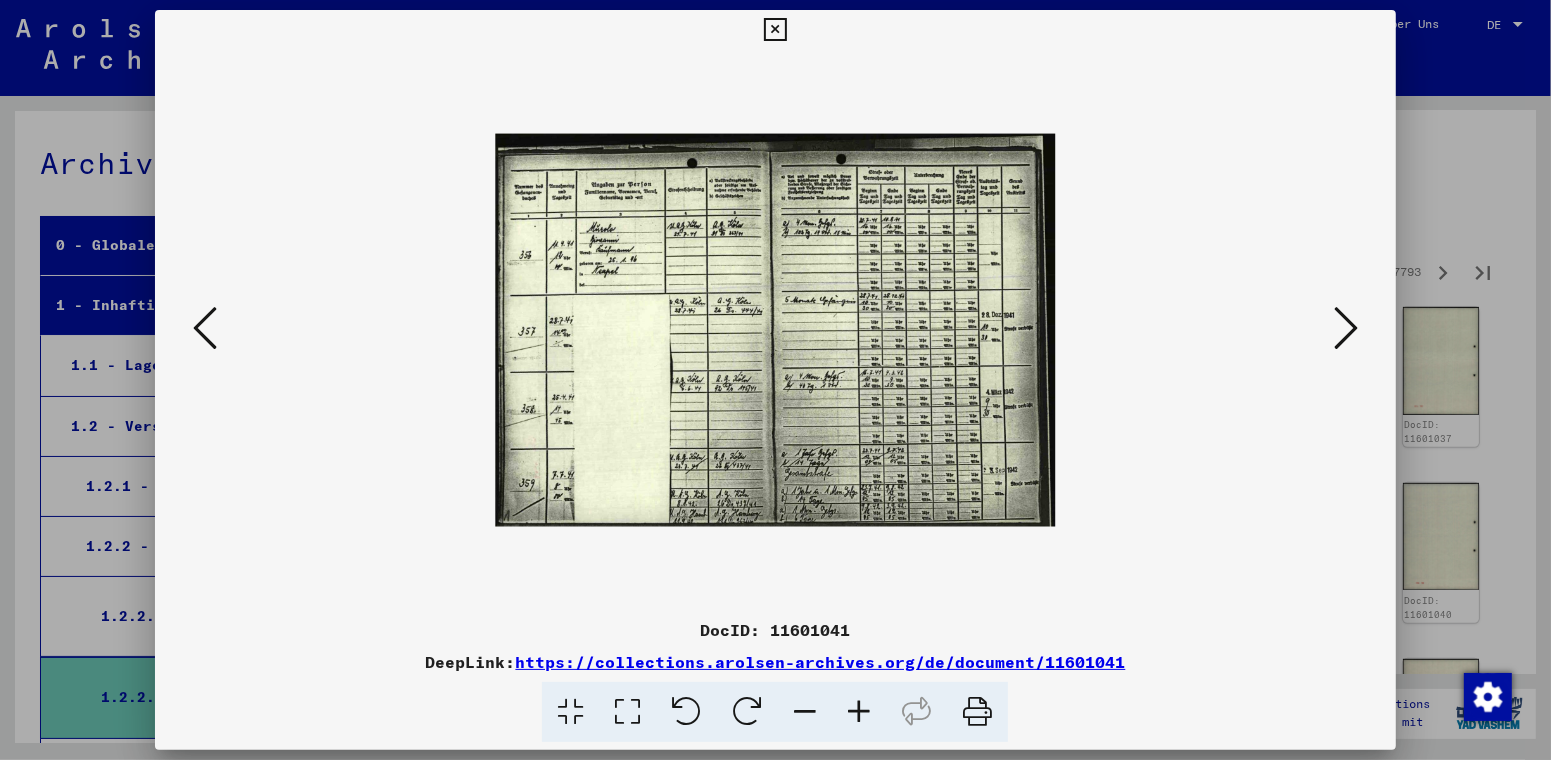 click at bounding box center [859, 712] 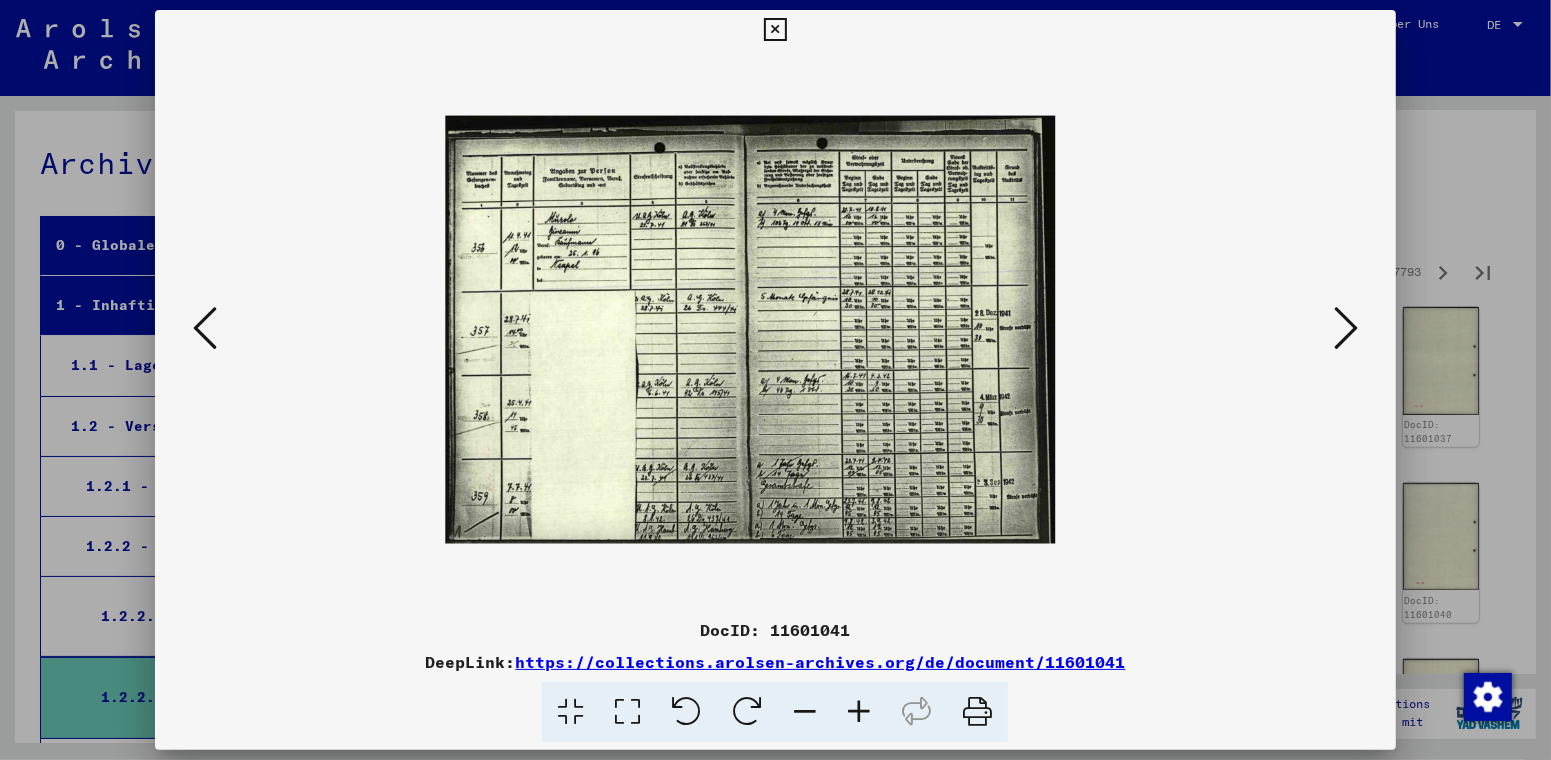 click at bounding box center [859, 712] 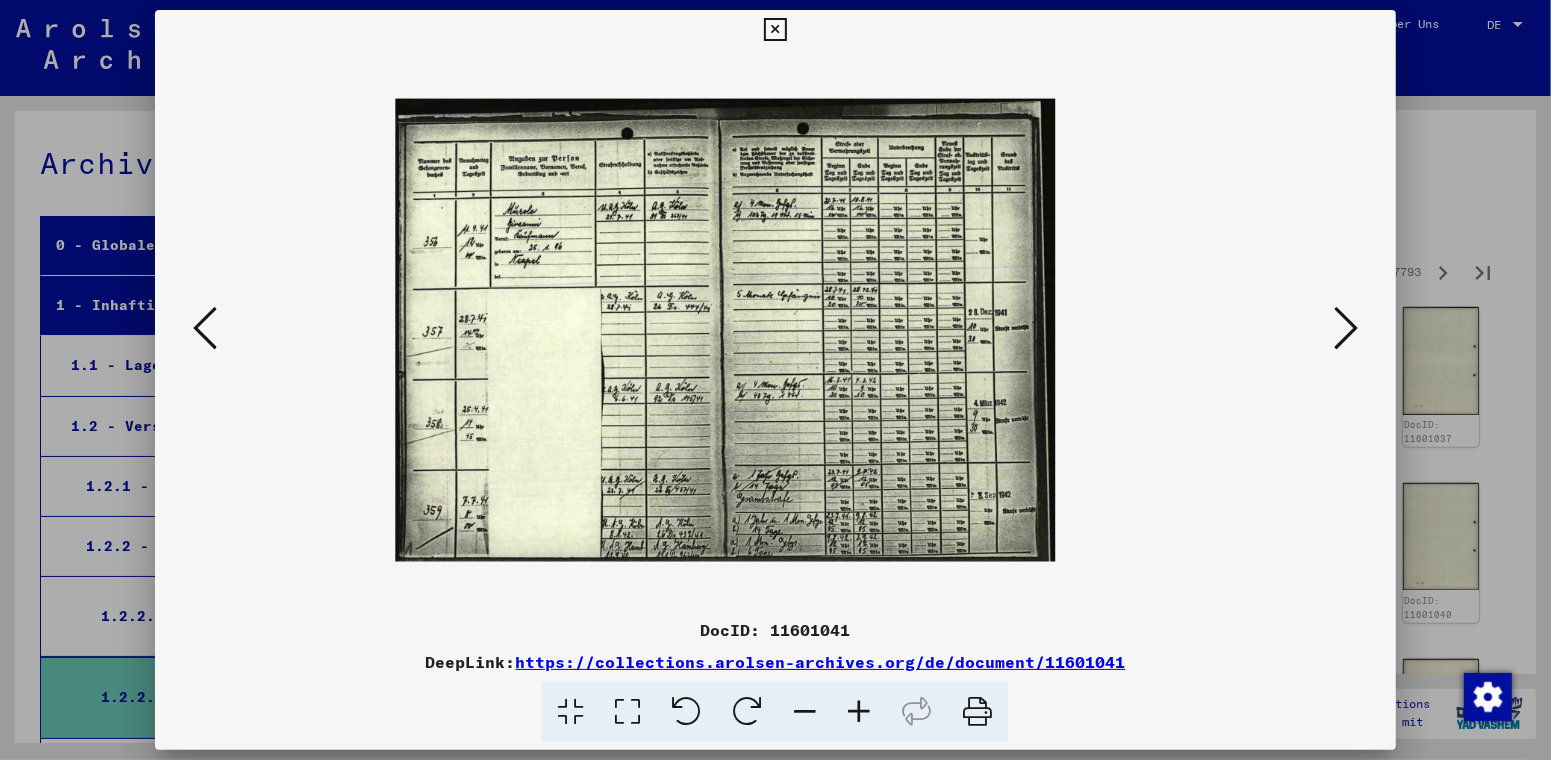 click at bounding box center (859, 712) 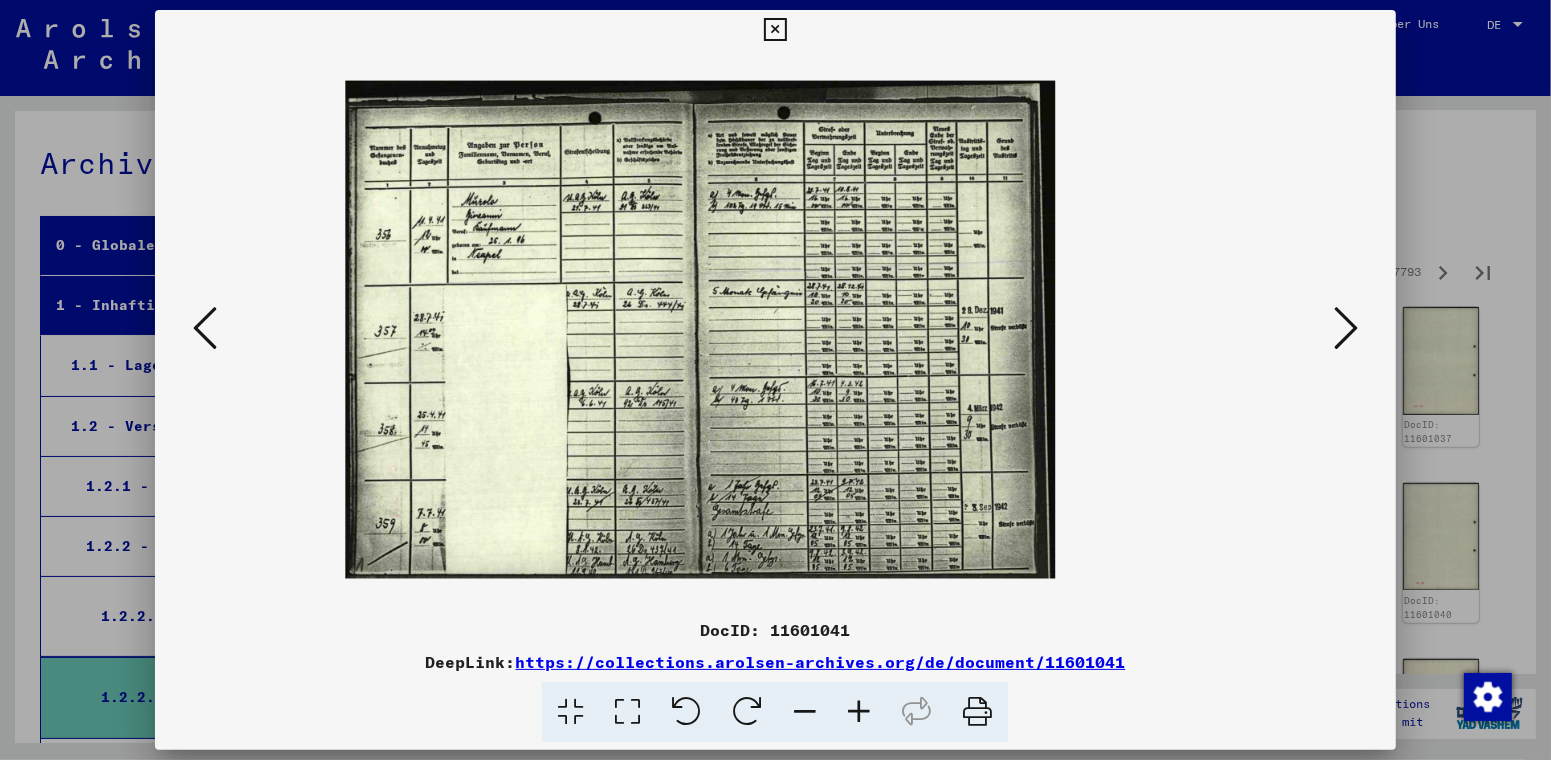 click at bounding box center [859, 712] 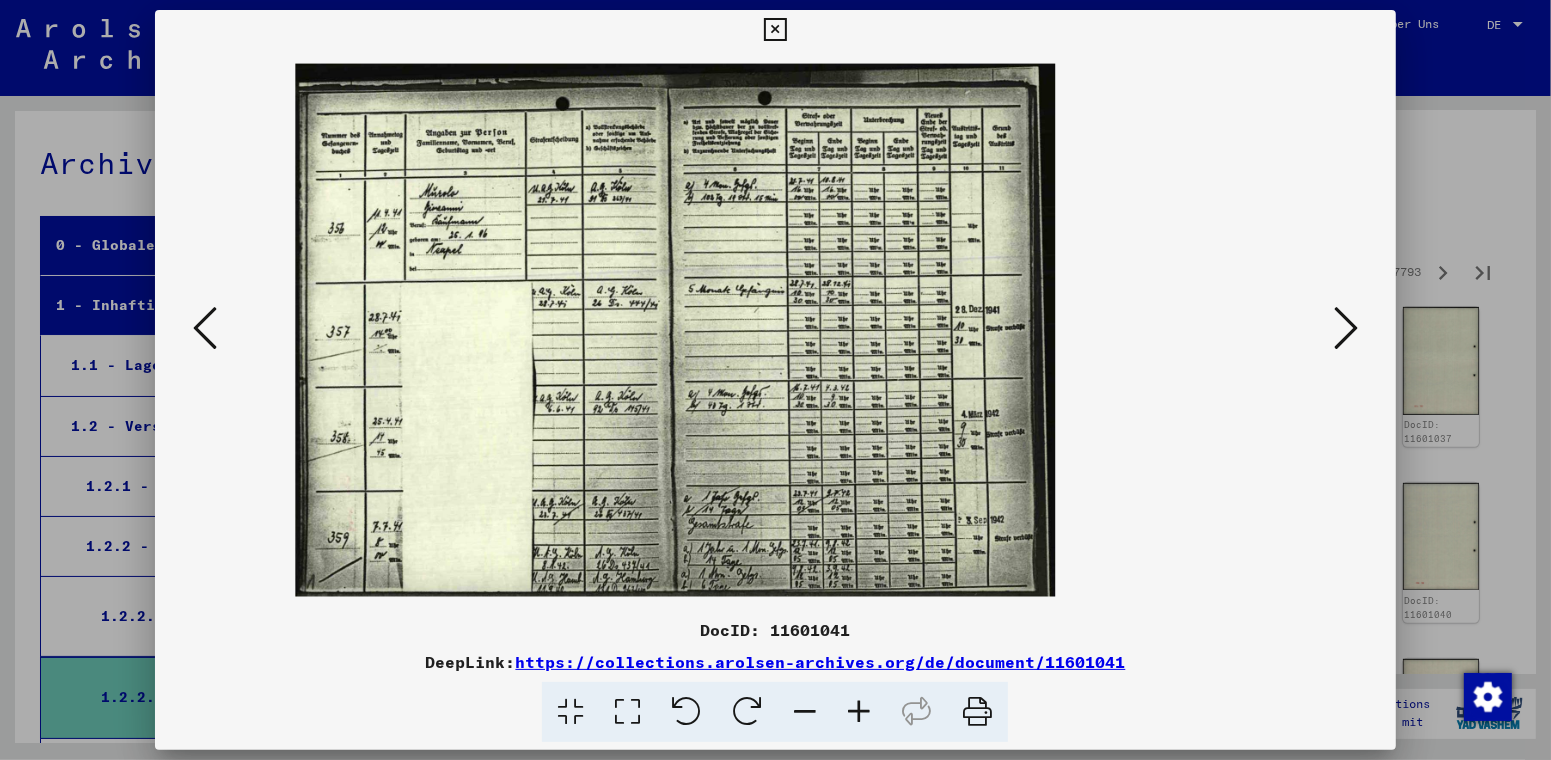 click at bounding box center (859, 712) 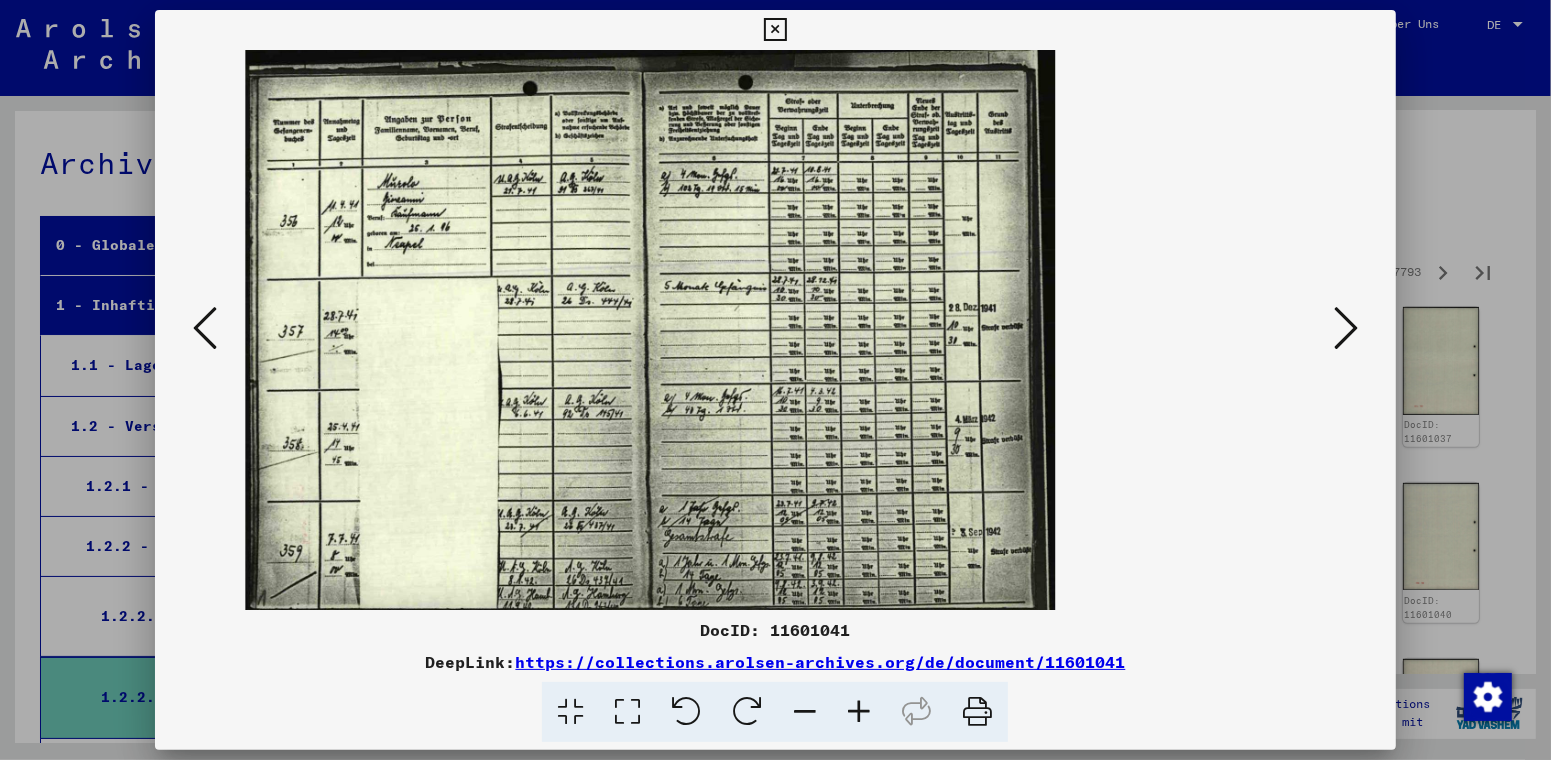 click at bounding box center [859, 712] 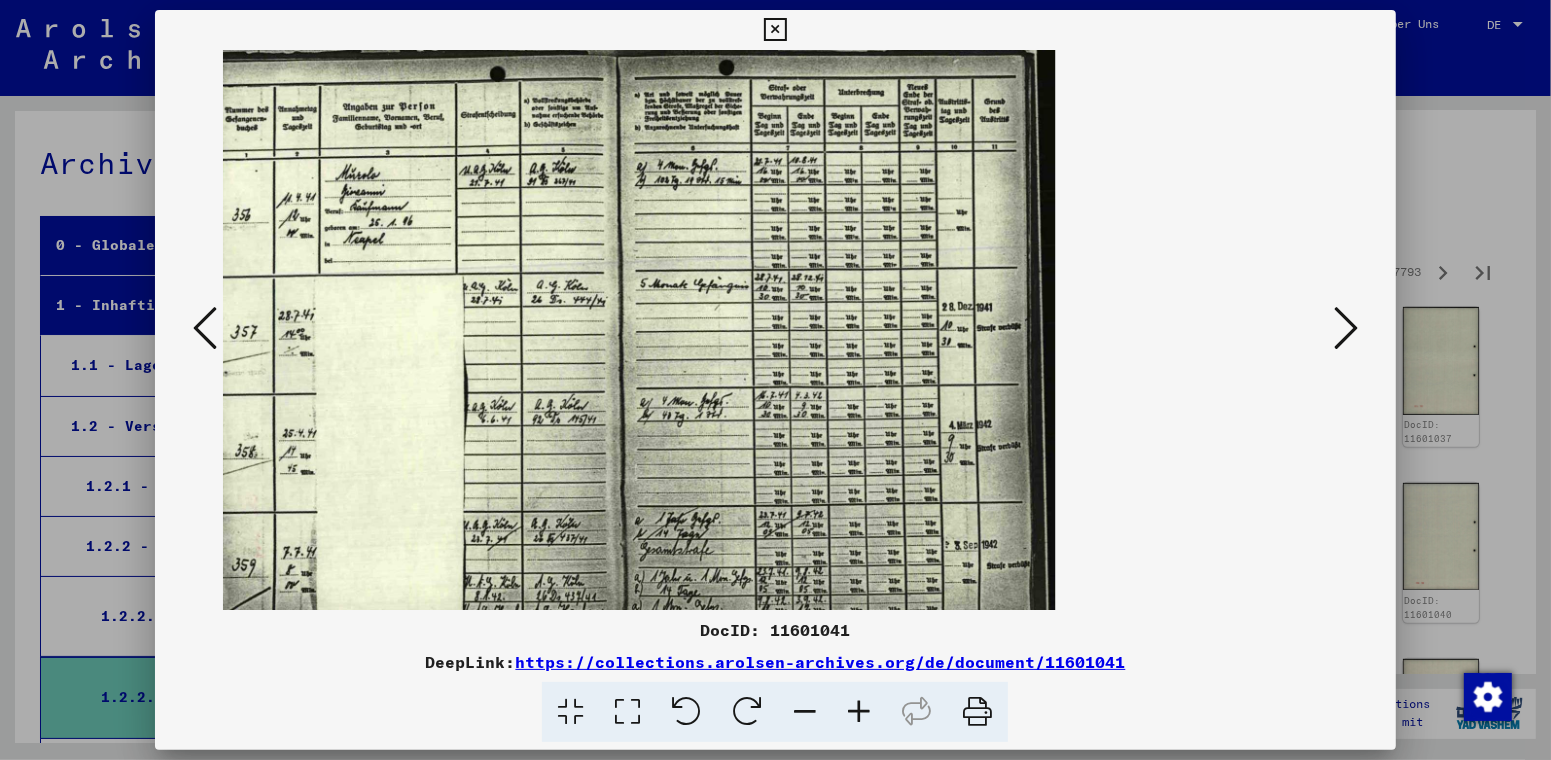 click at bounding box center (859, 712) 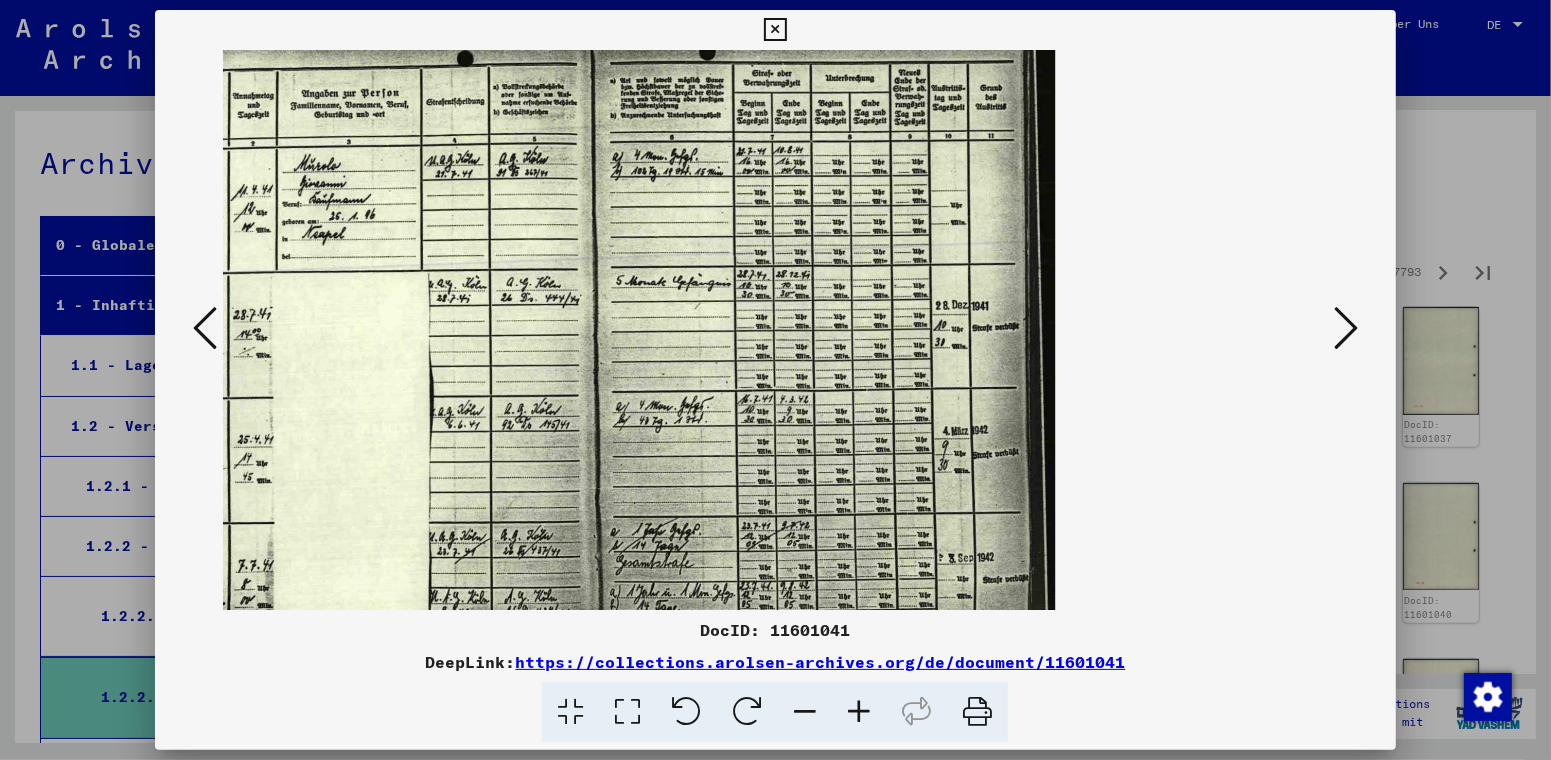 click at bounding box center [859, 712] 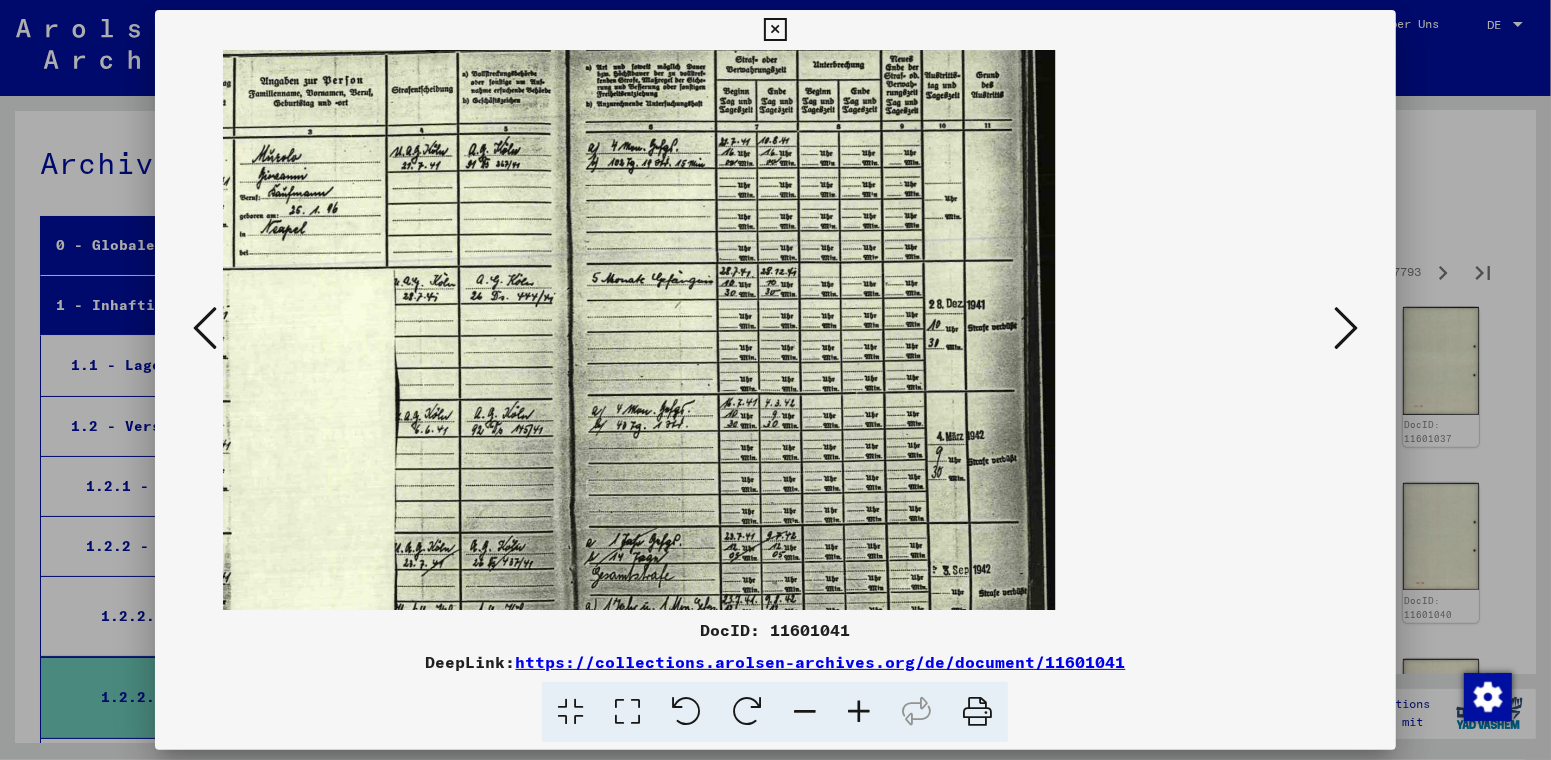 drag, startPoint x: 731, startPoint y: 412, endPoint x: 1001, endPoint y: 585, distance: 320.66962 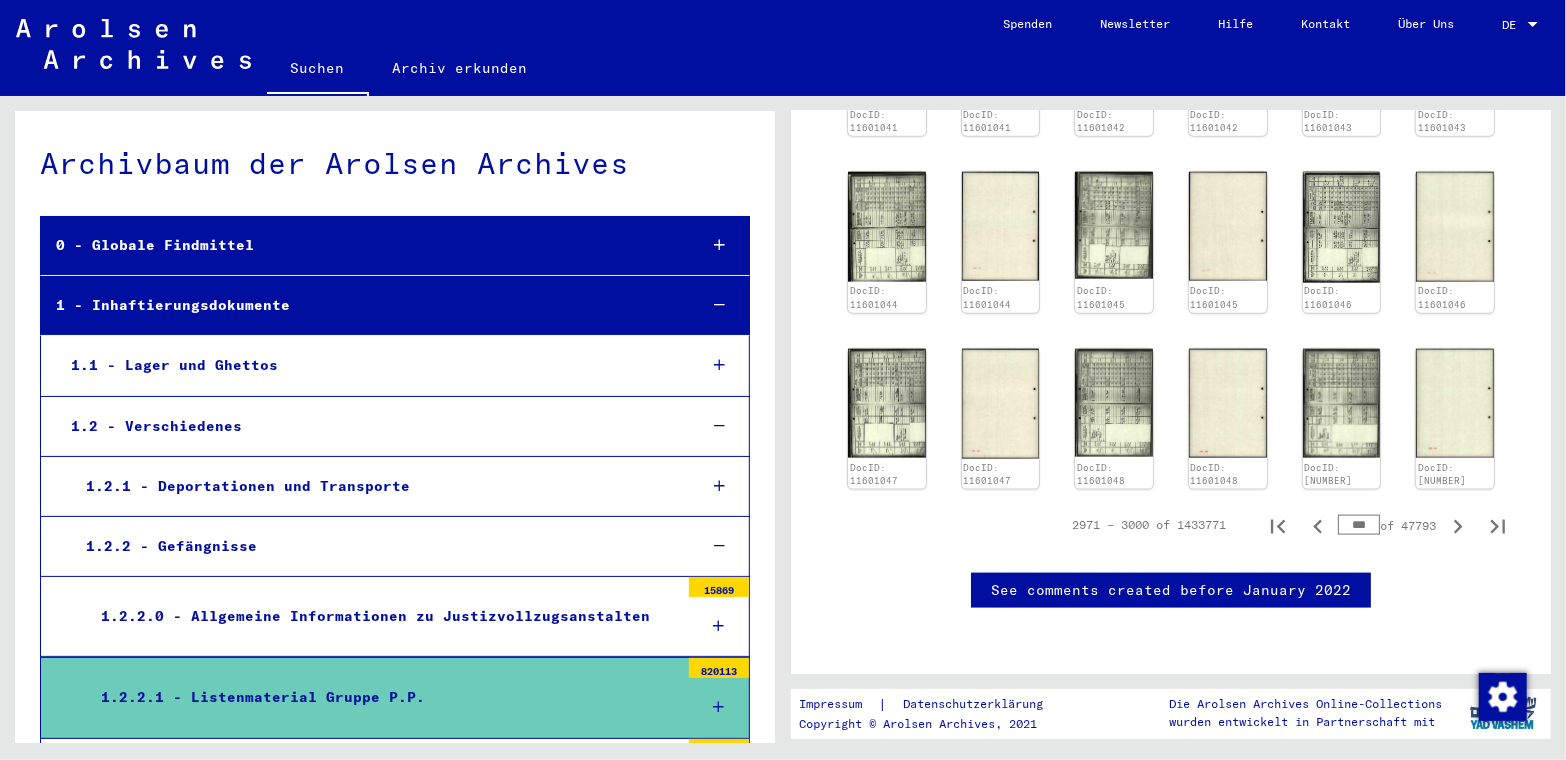 scroll, scrollTop: 1349, scrollLeft: 0, axis: vertical 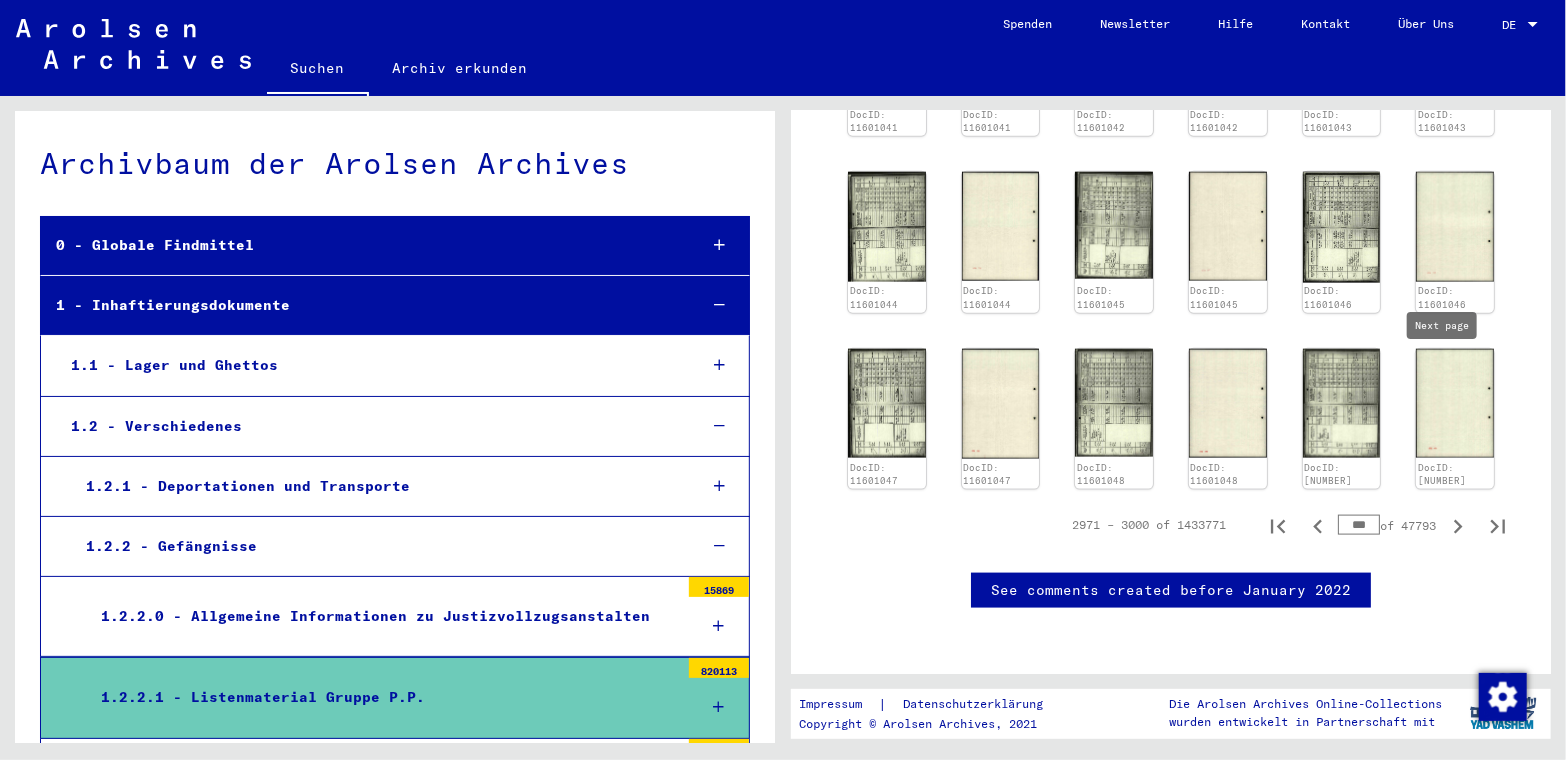 type on "***" 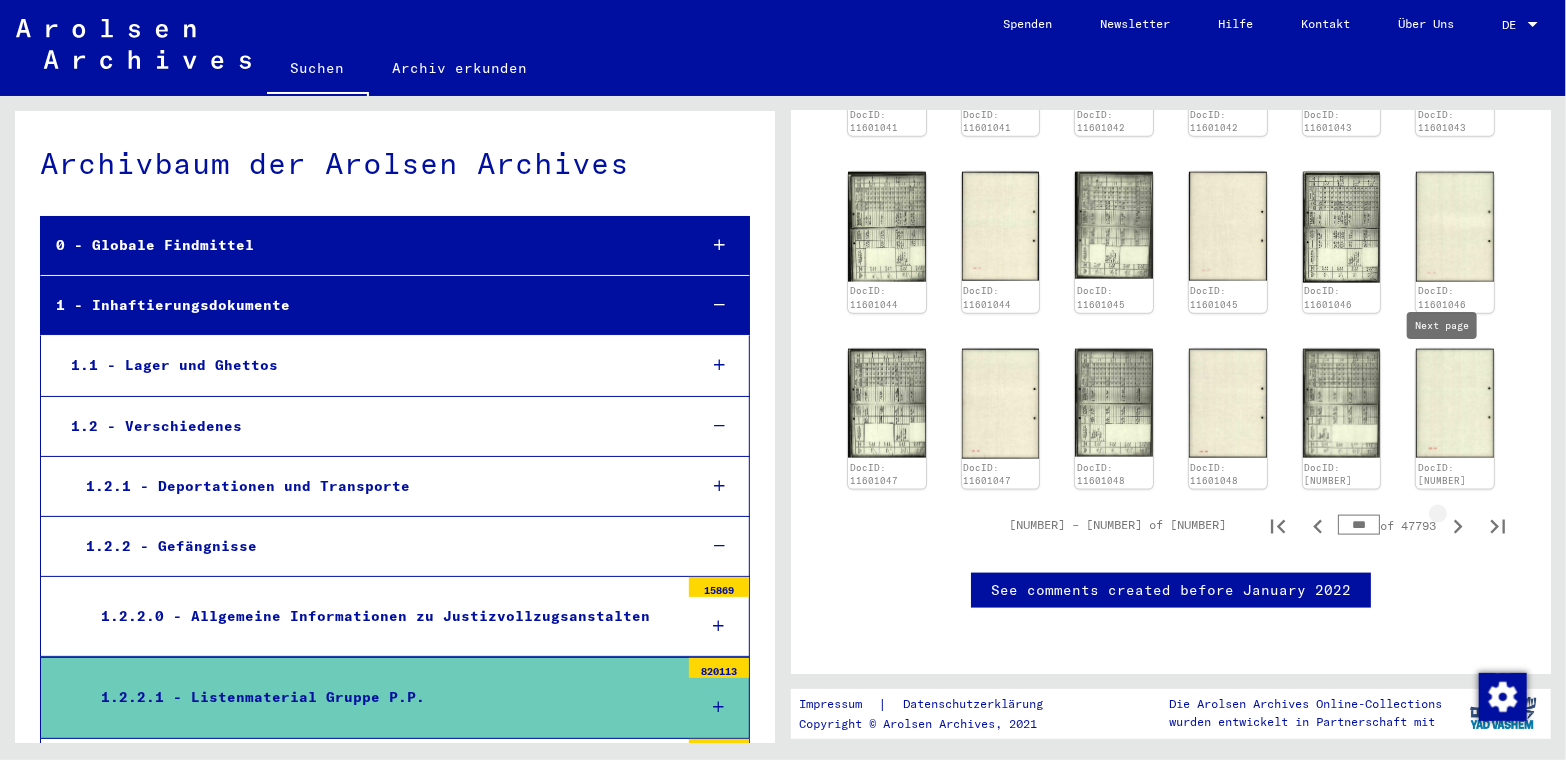 click 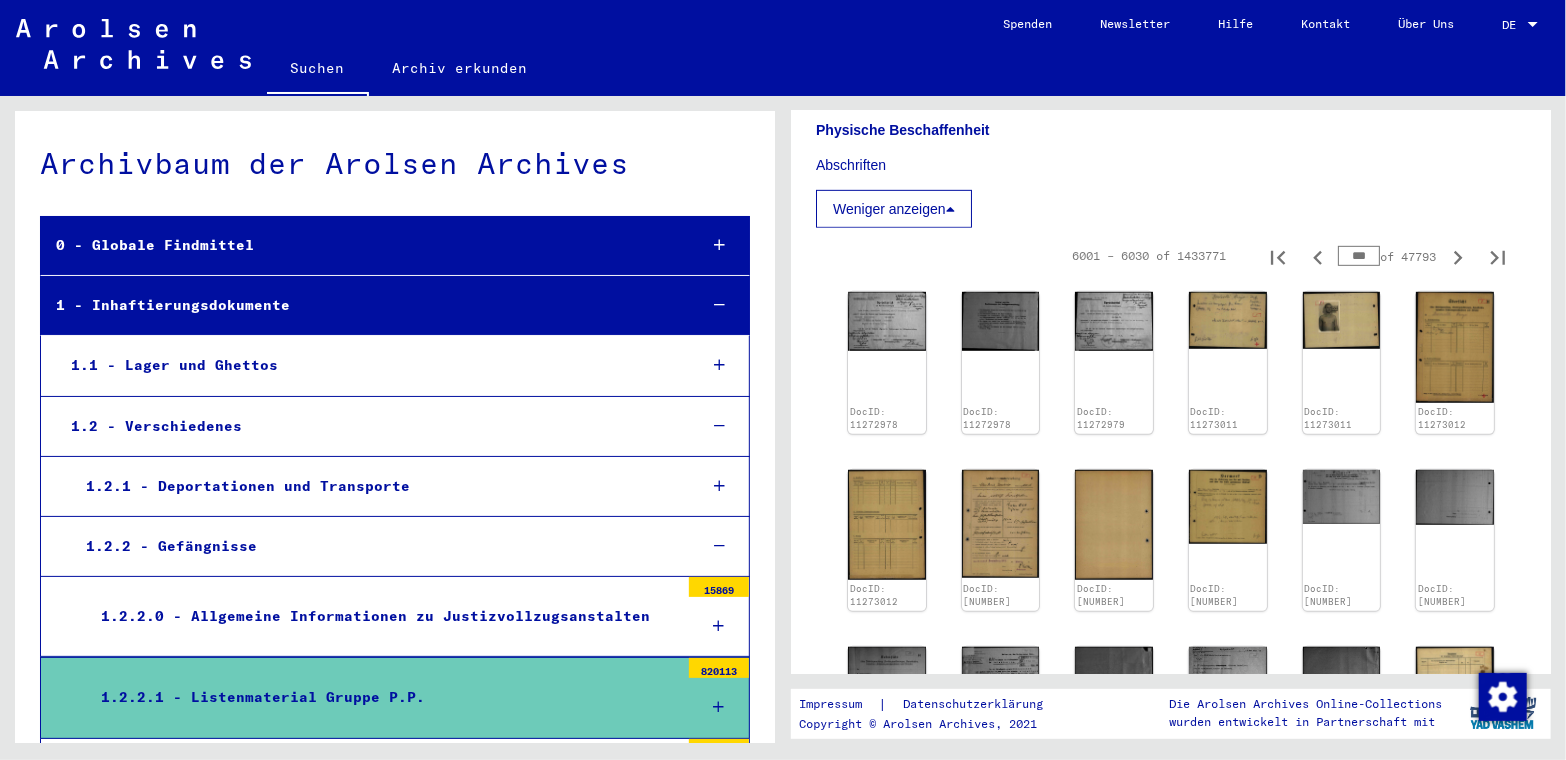 scroll, scrollTop: 554, scrollLeft: 0, axis: vertical 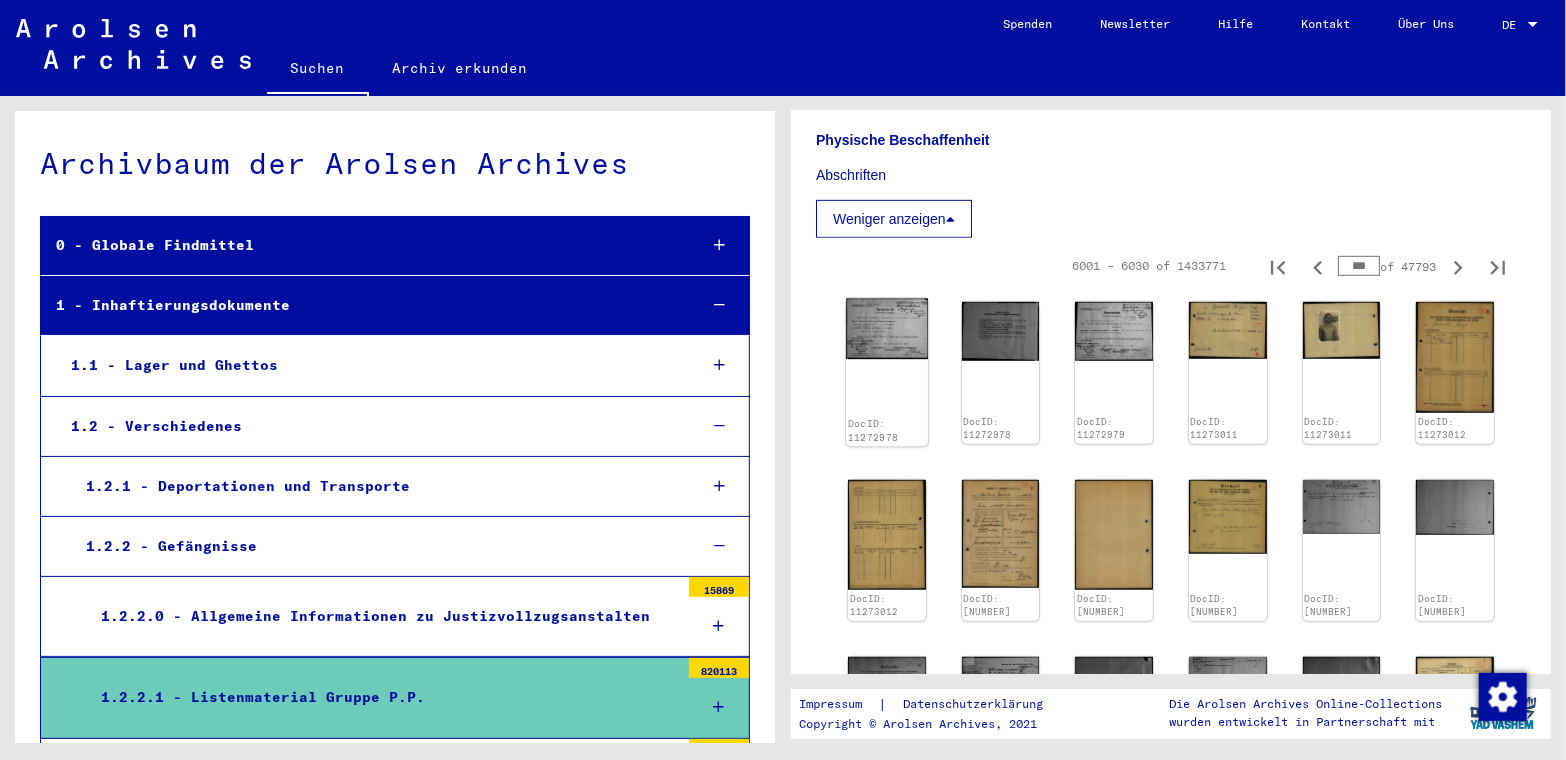 click 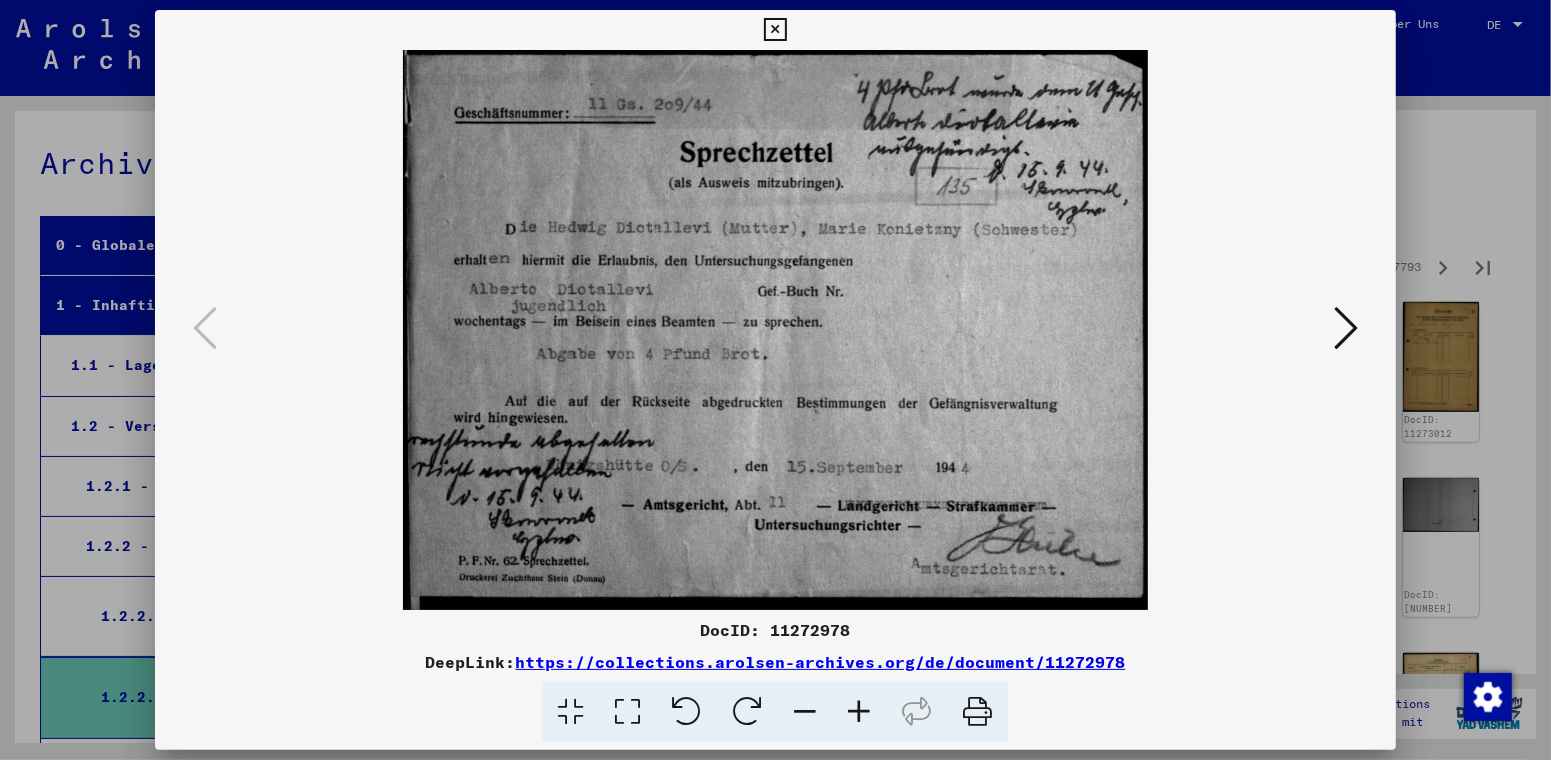 click at bounding box center (775, 330) 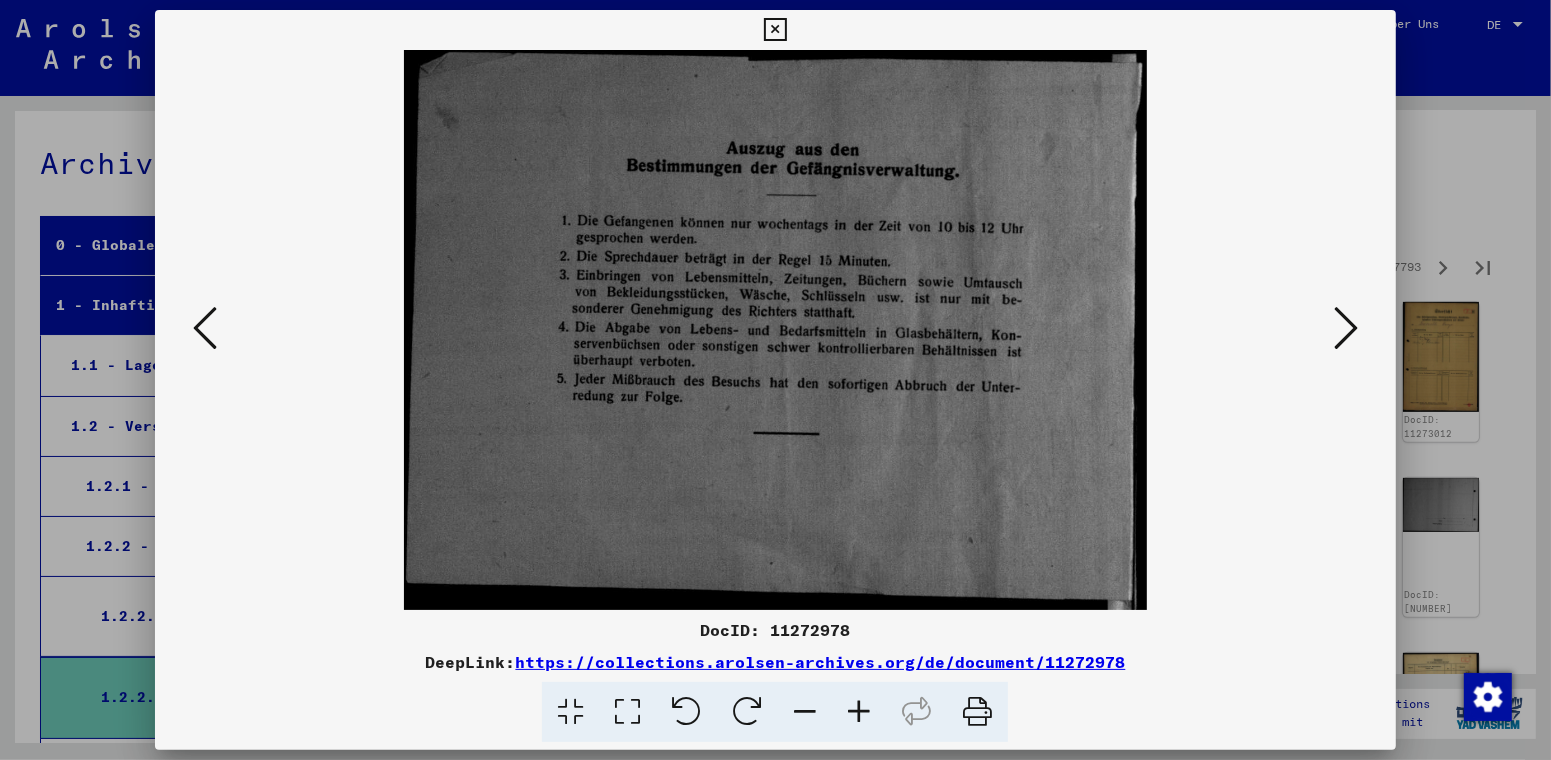 click at bounding box center (1346, 328) 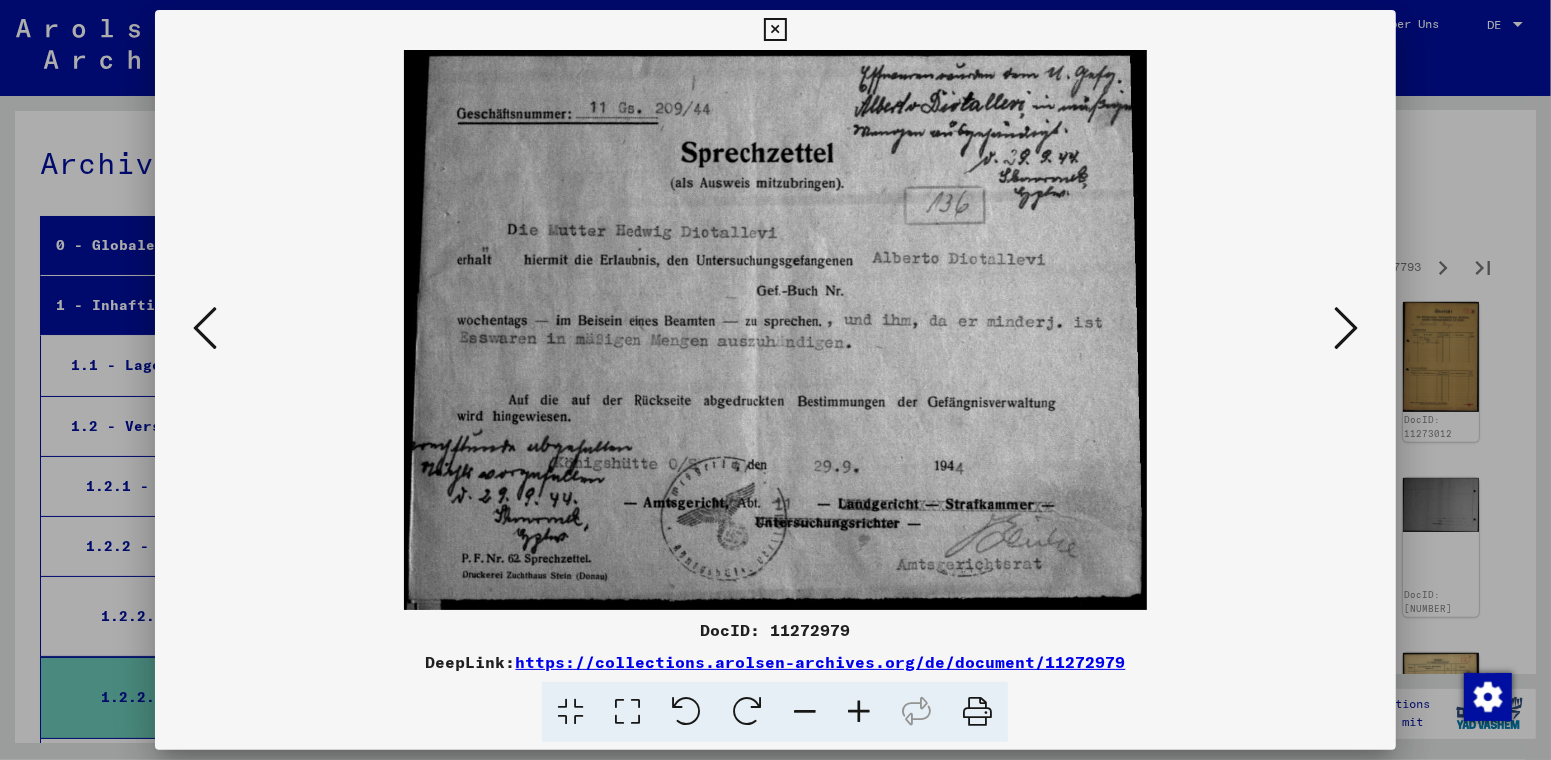 click at bounding box center [1346, 328] 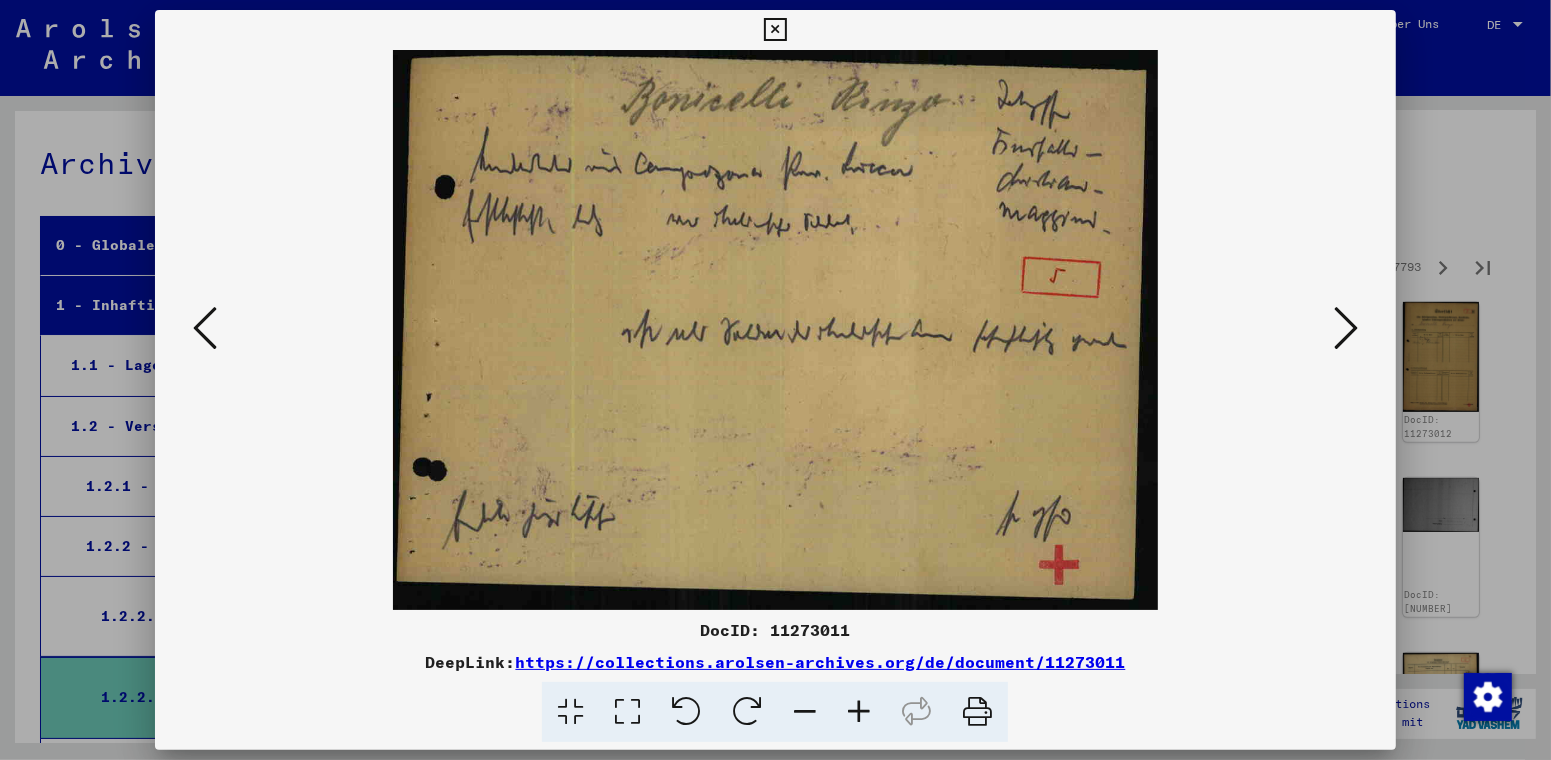 click at bounding box center (1346, 328) 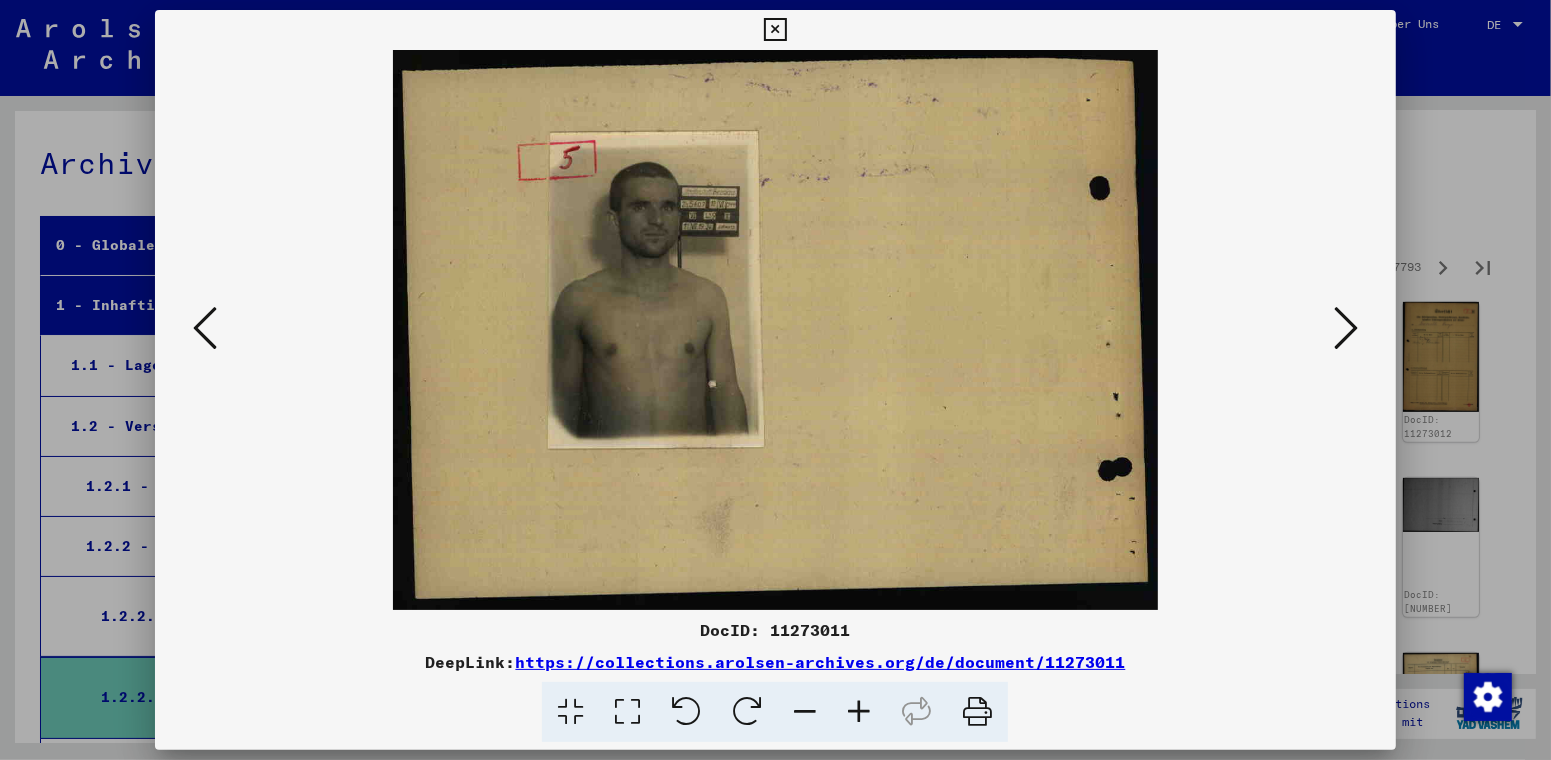 click at bounding box center [1346, 328] 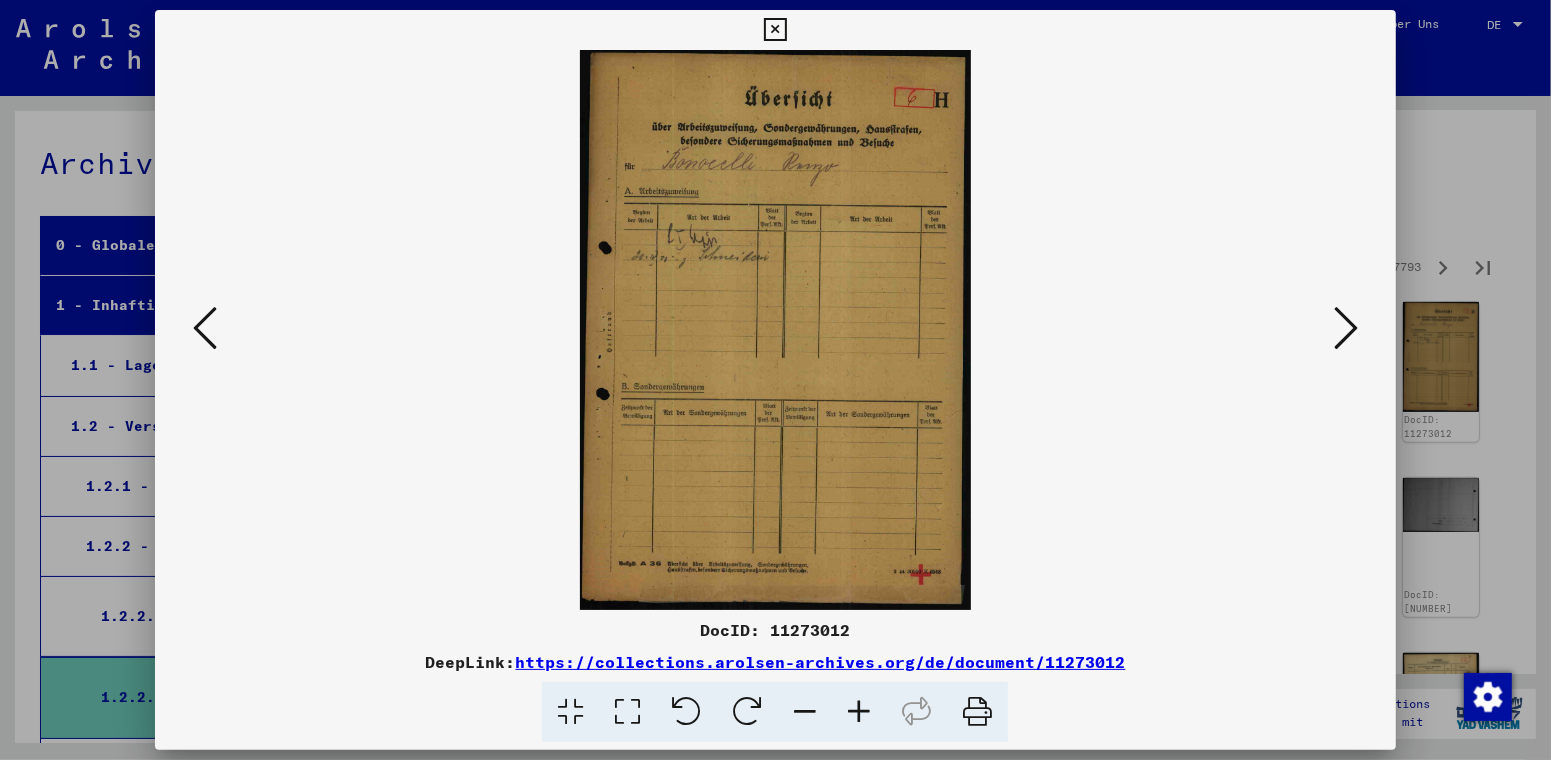 click at bounding box center [1346, 328] 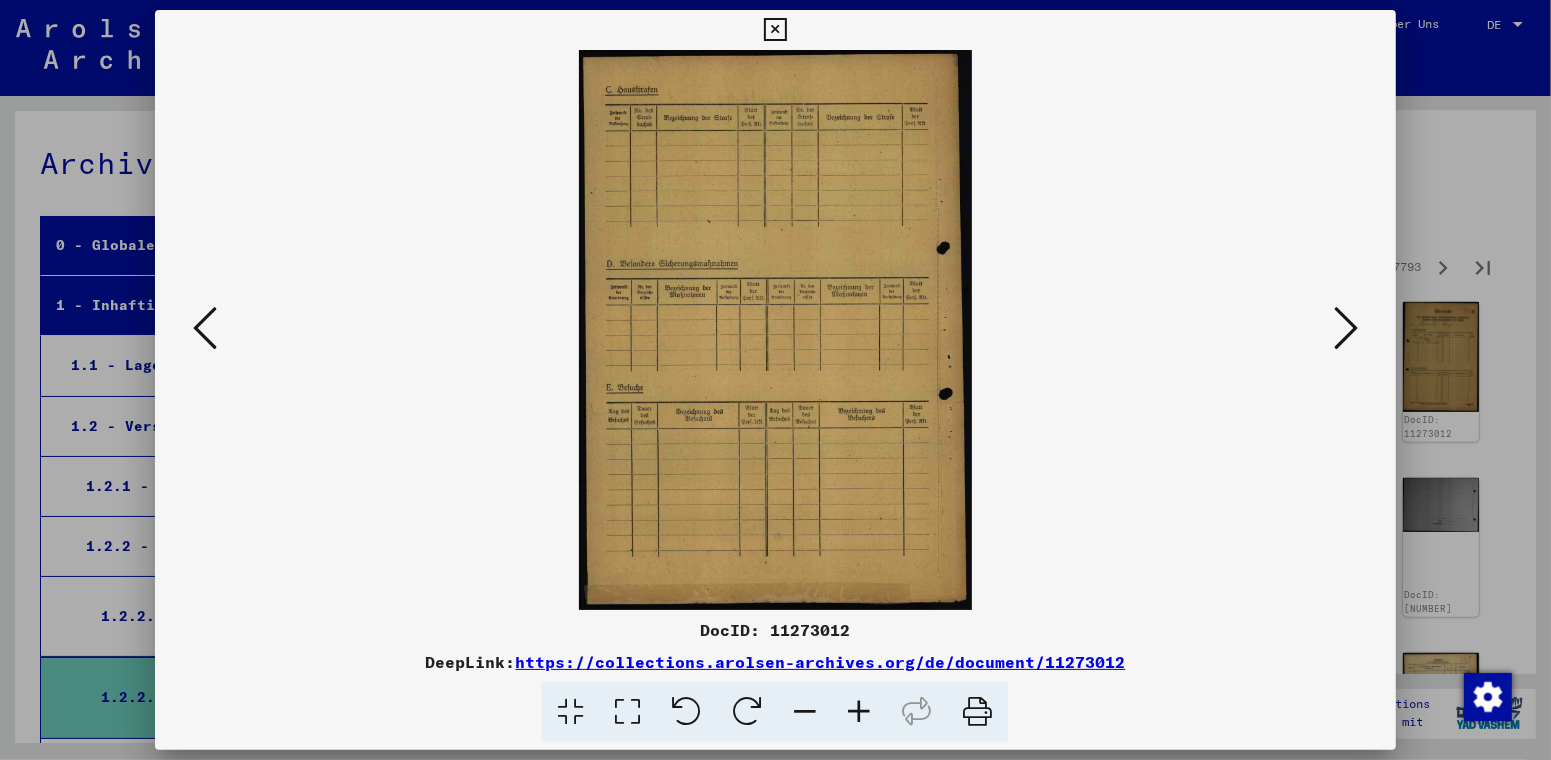 click at bounding box center (1346, 328) 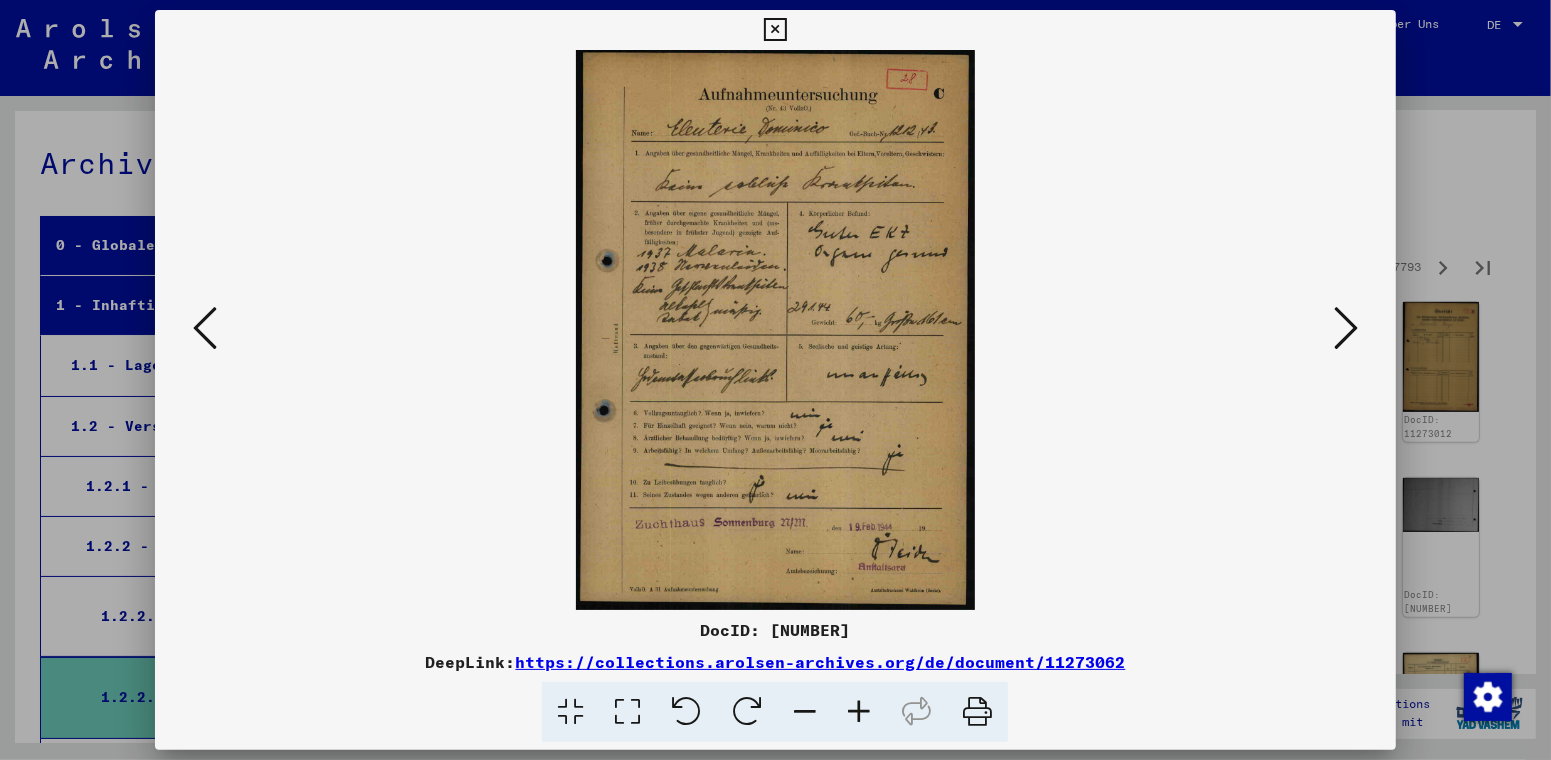 click at bounding box center (1346, 328) 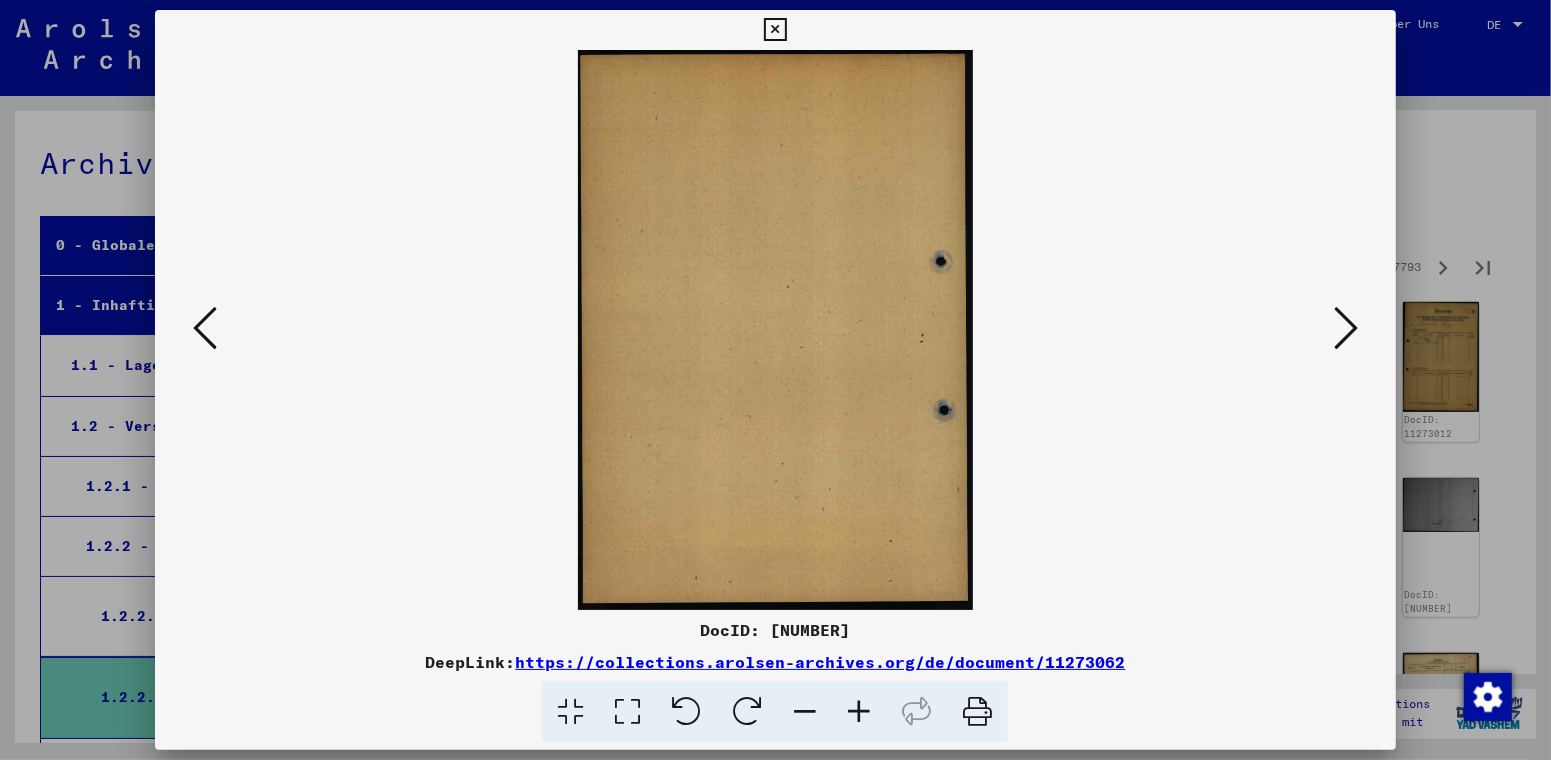 click at bounding box center (1346, 328) 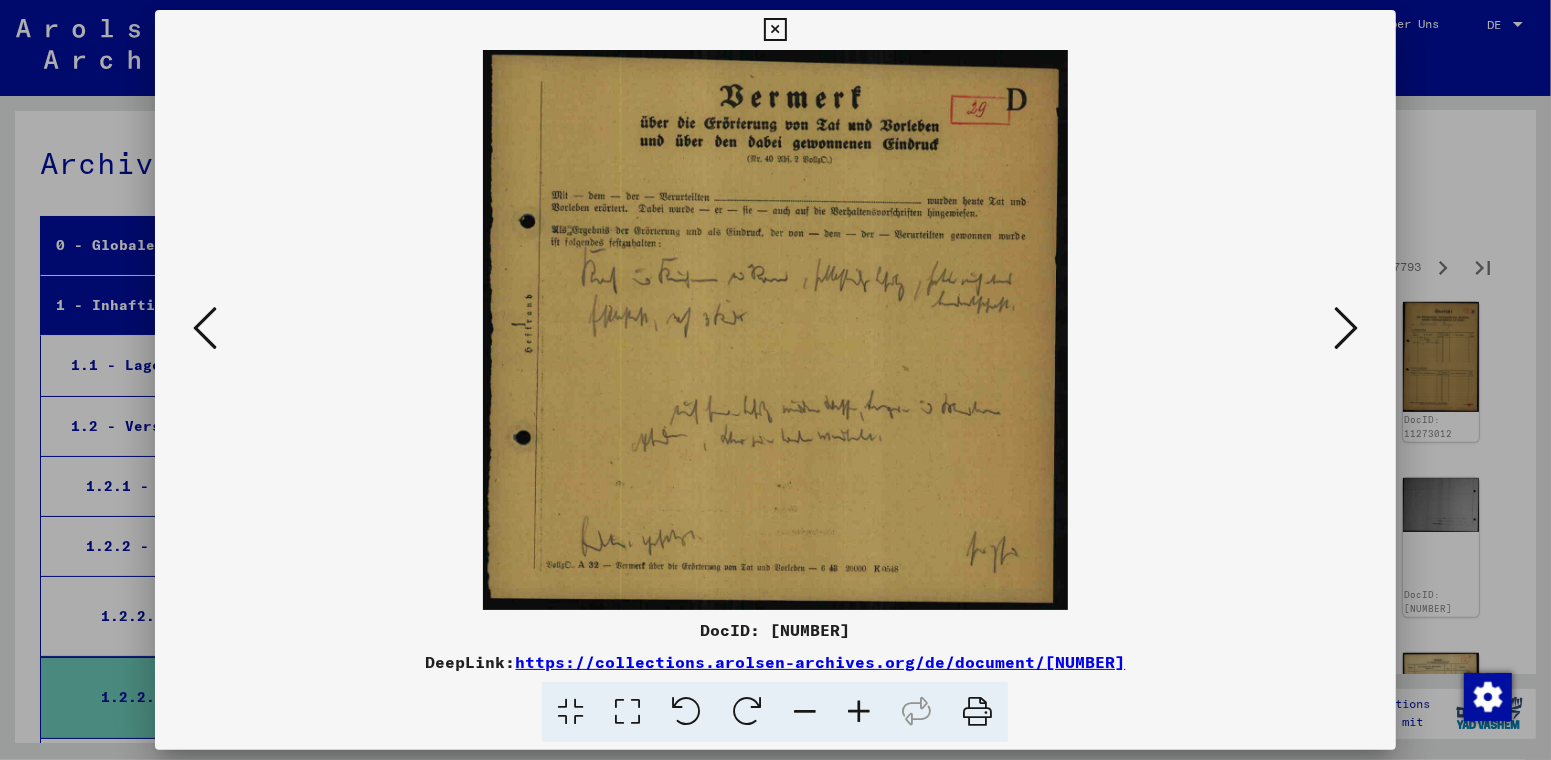 click at bounding box center [1346, 328] 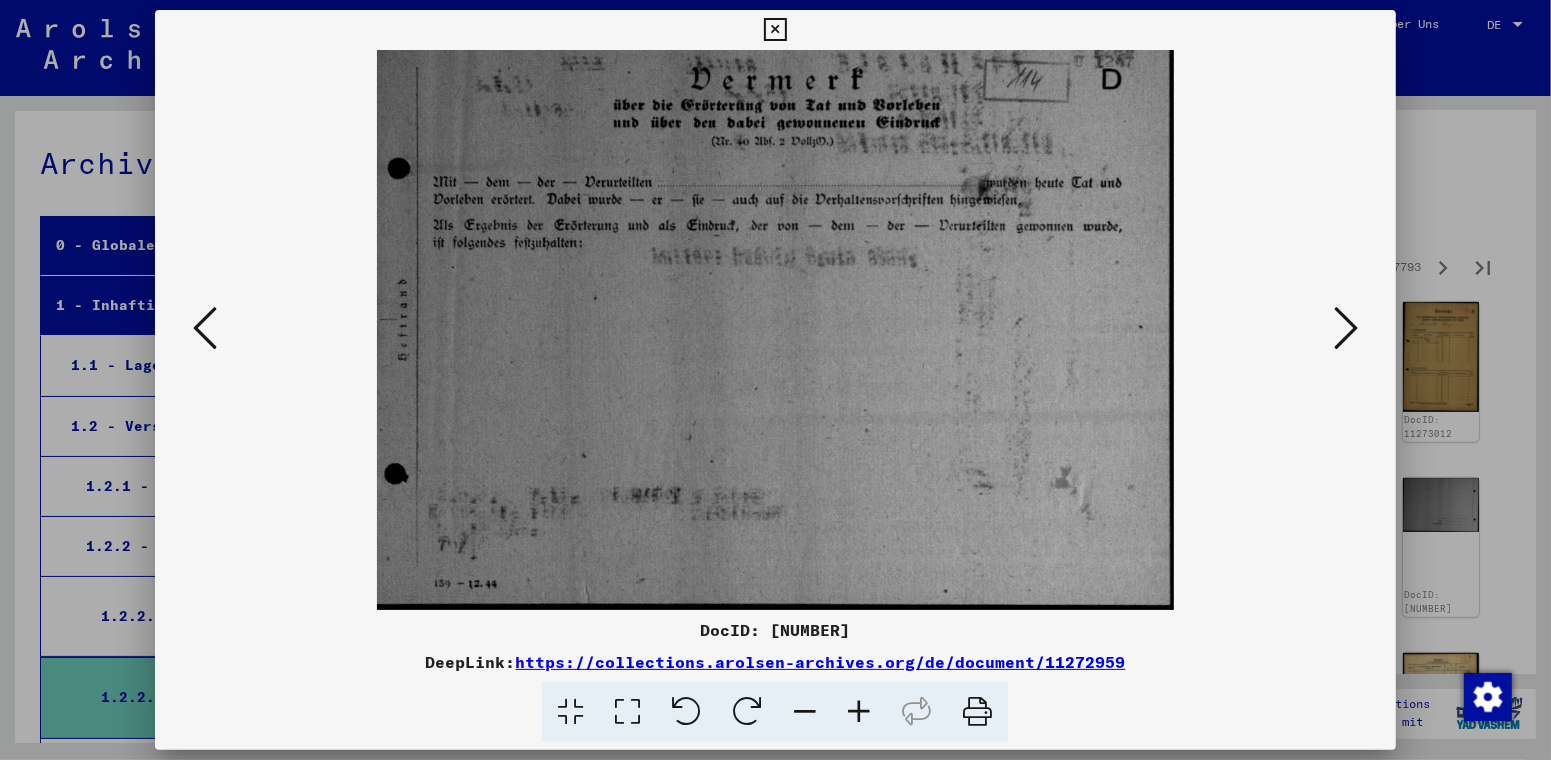 click at bounding box center [1346, 328] 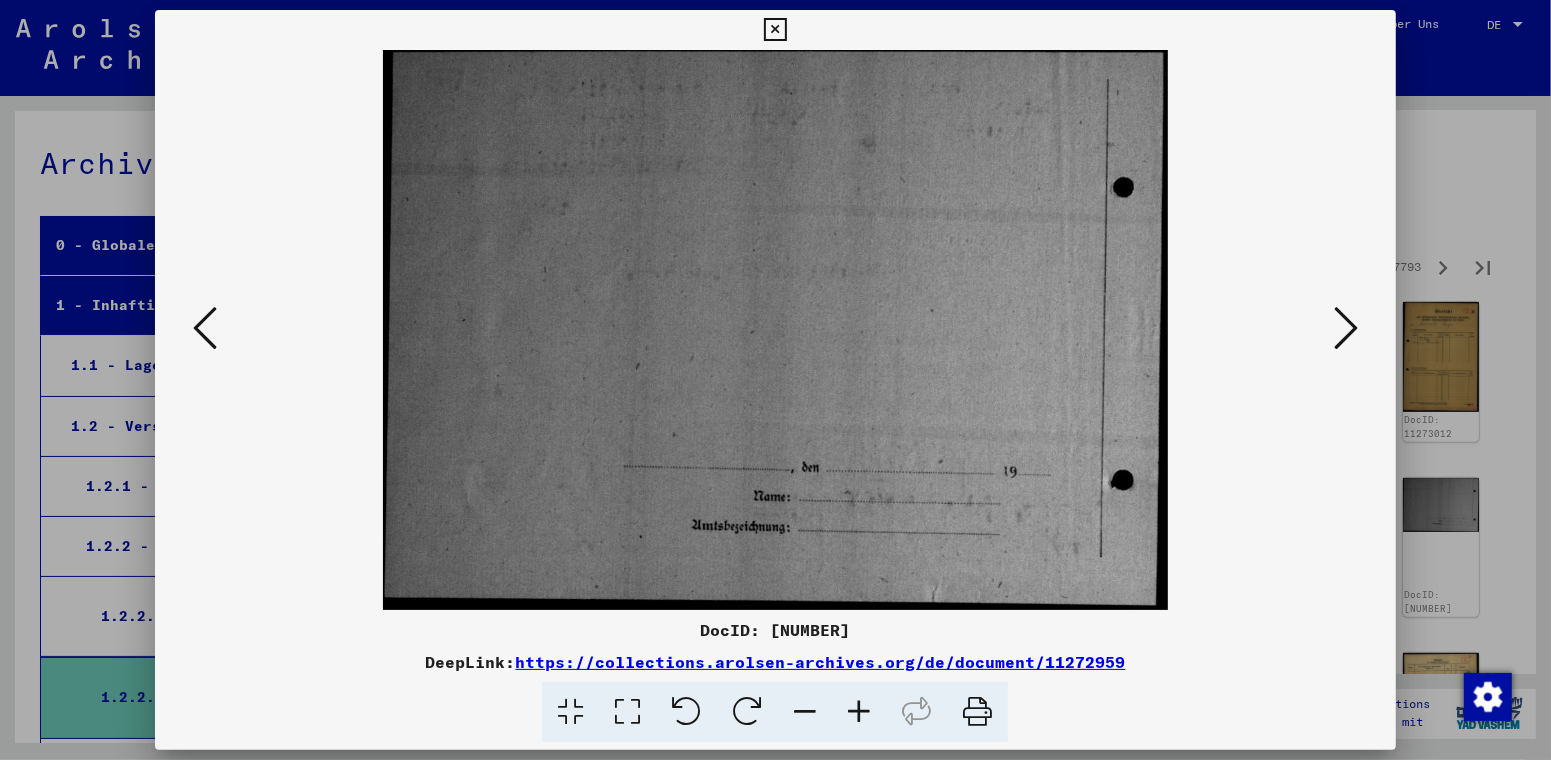 click at bounding box center [1346, 328] 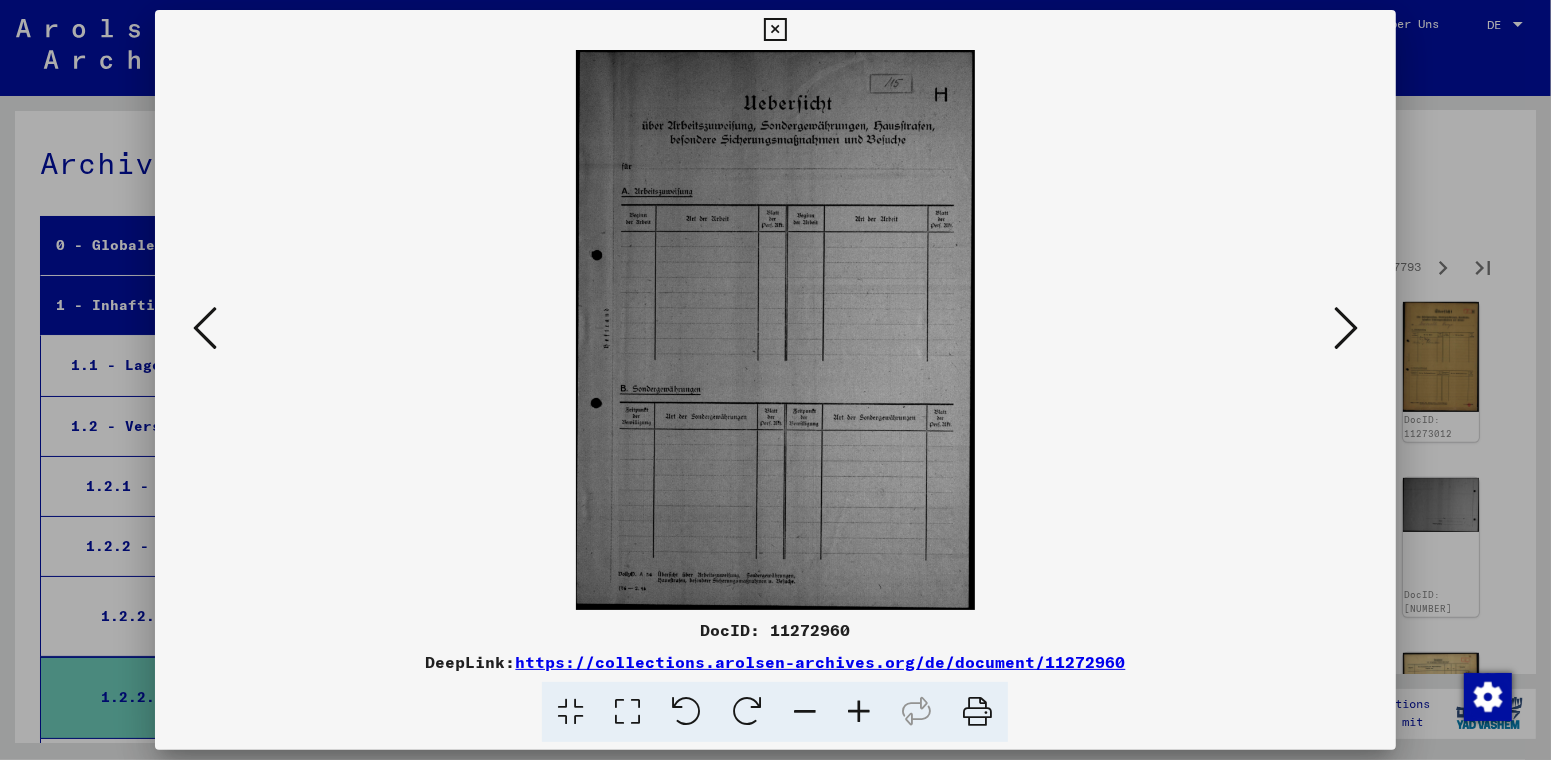click at bounding box center [1346, 328] 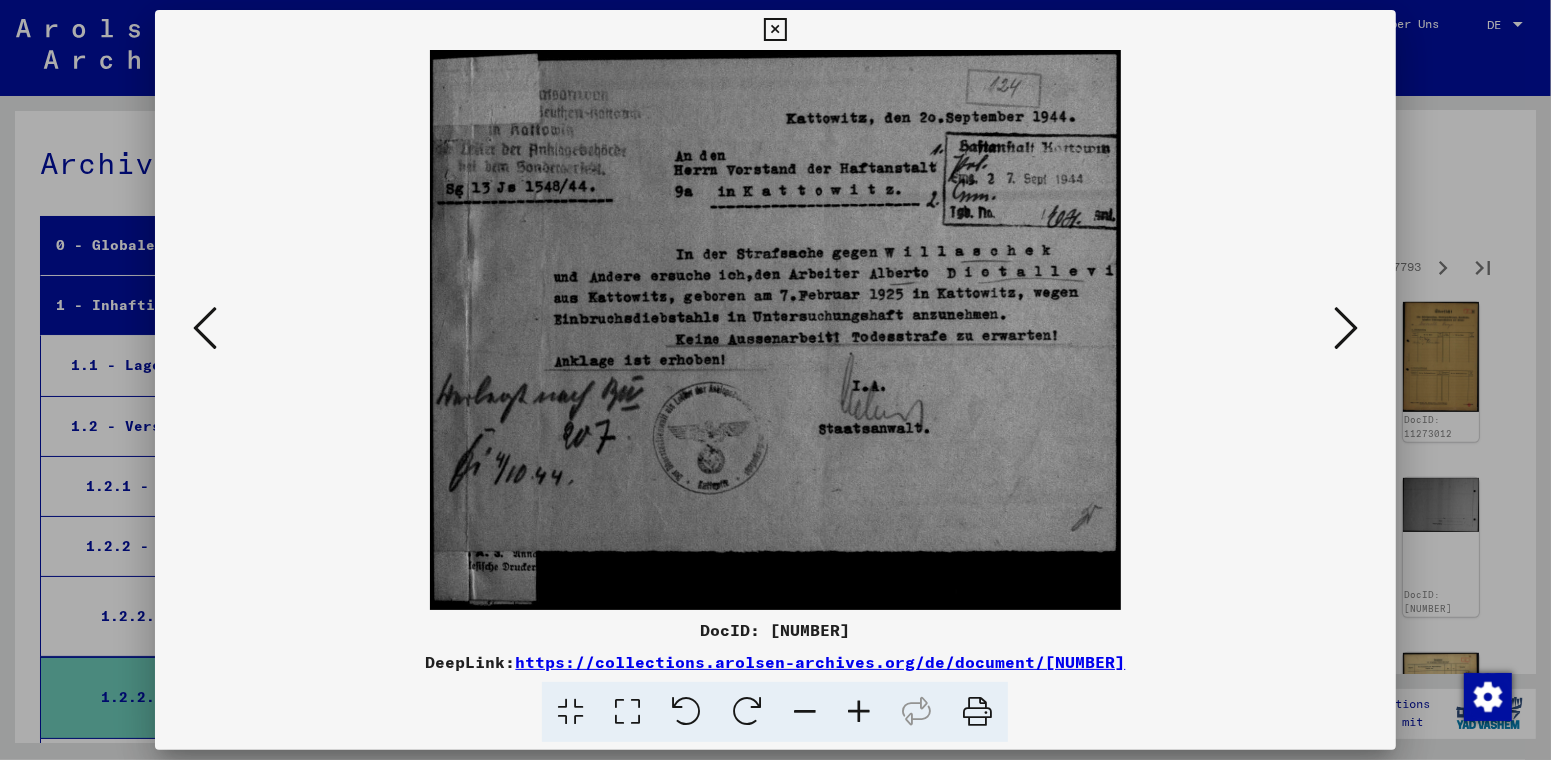click at bounding box center (1346, 328) 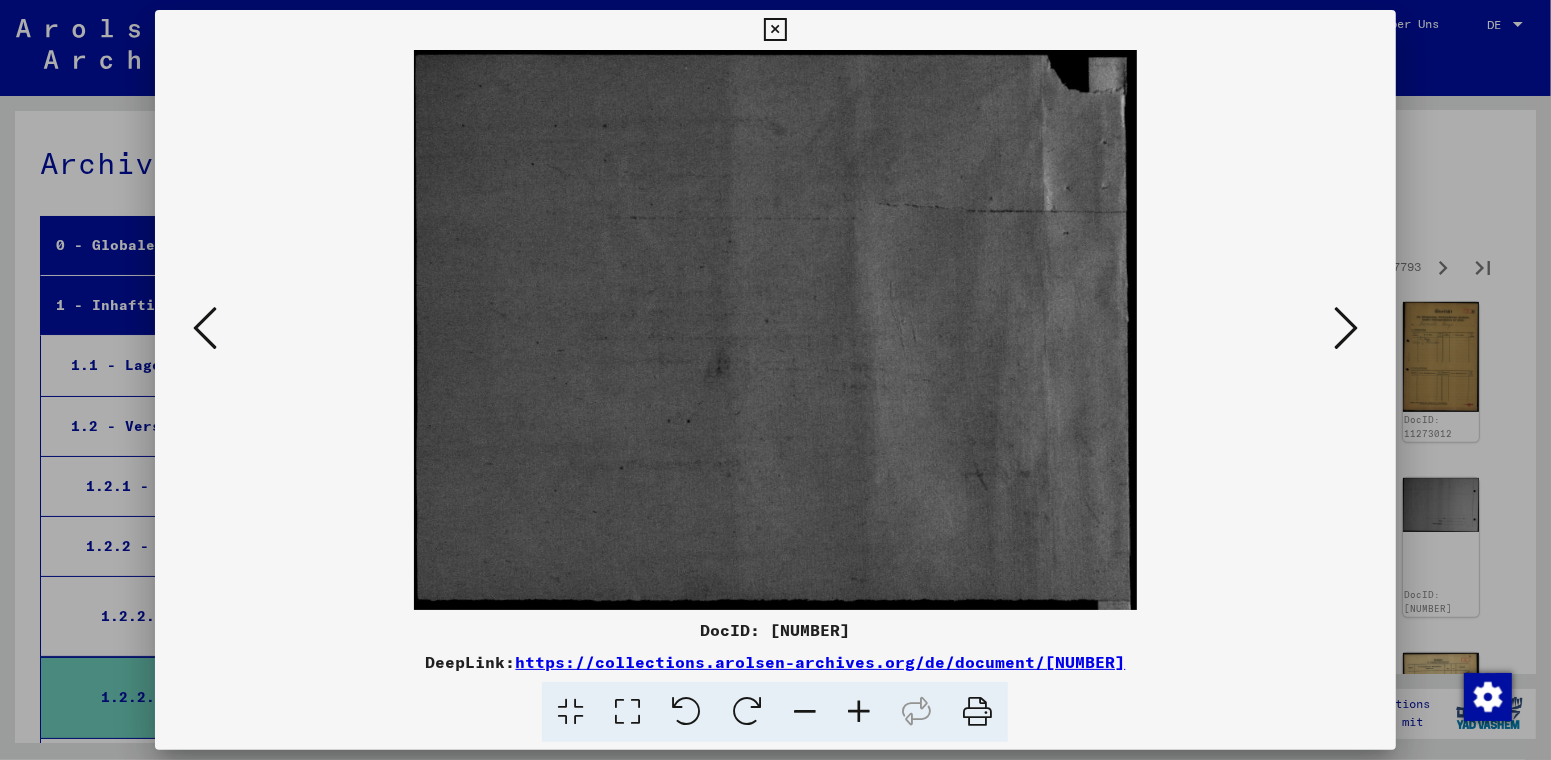 click at bounding box center (1346, 328) 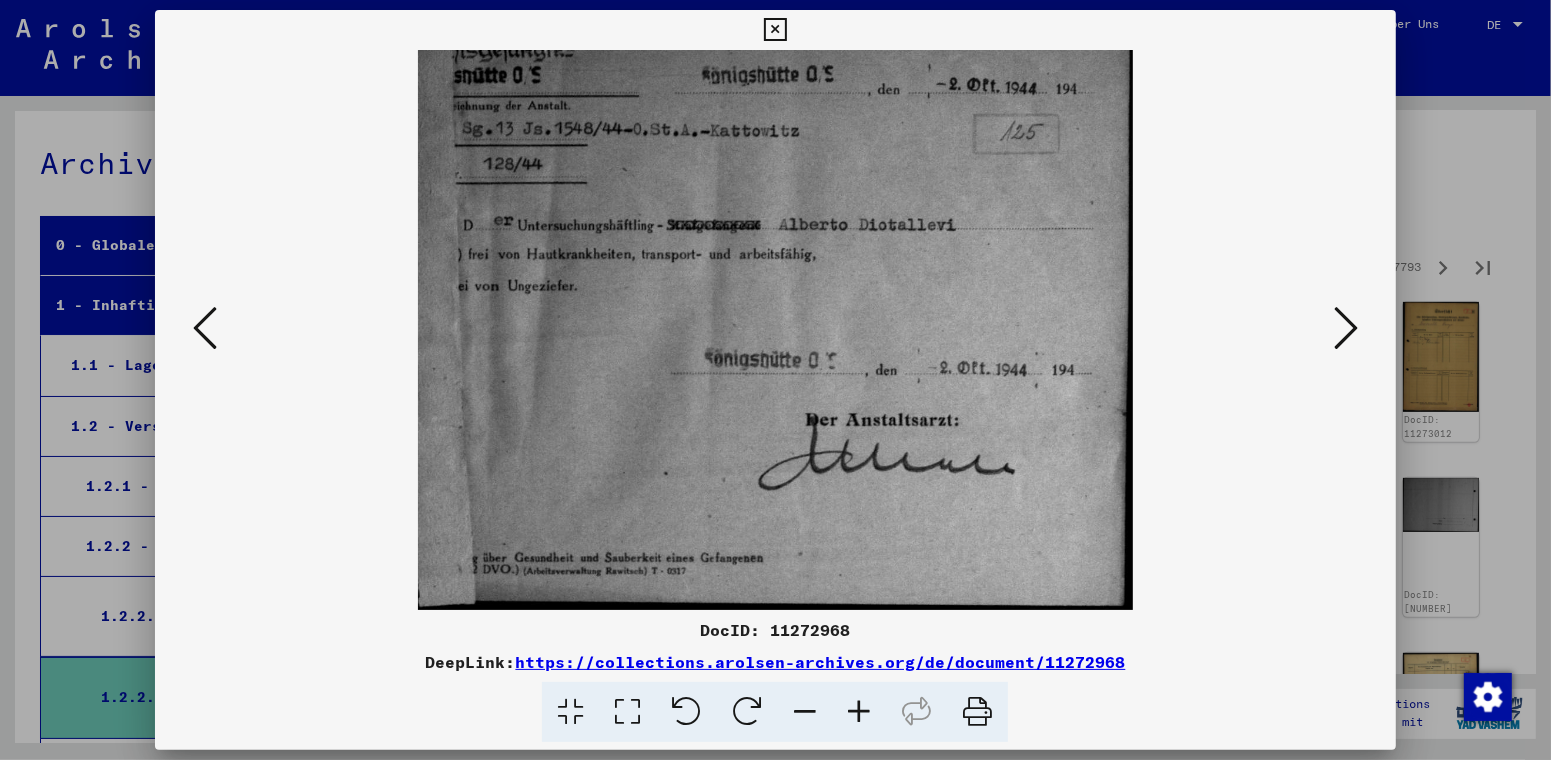 click at bounding box center [1346, 328] 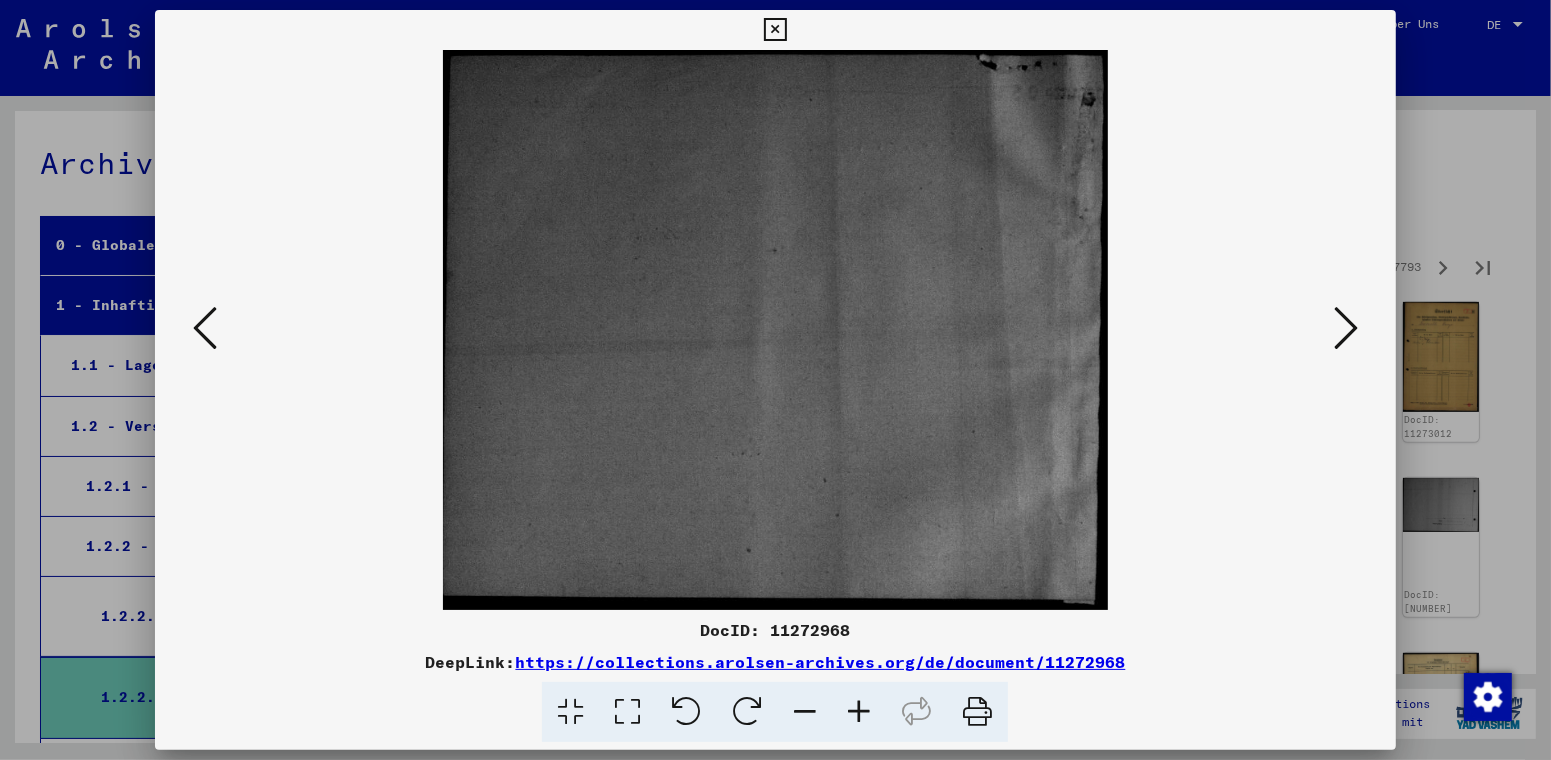 click at bounding box center [775, 30] 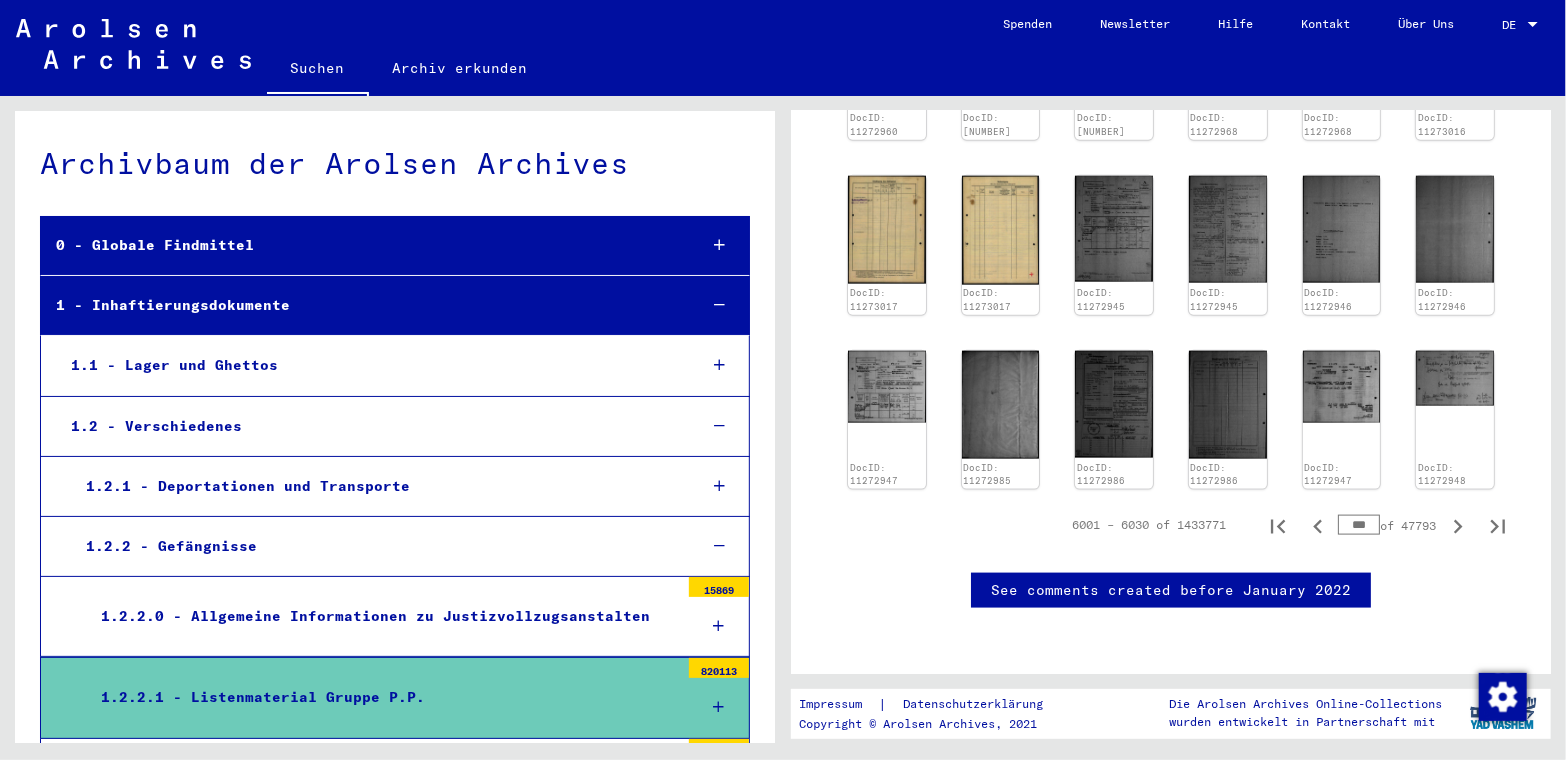 scroll, scrollTop: 1254, scrollLeft: 0, axis: vertical 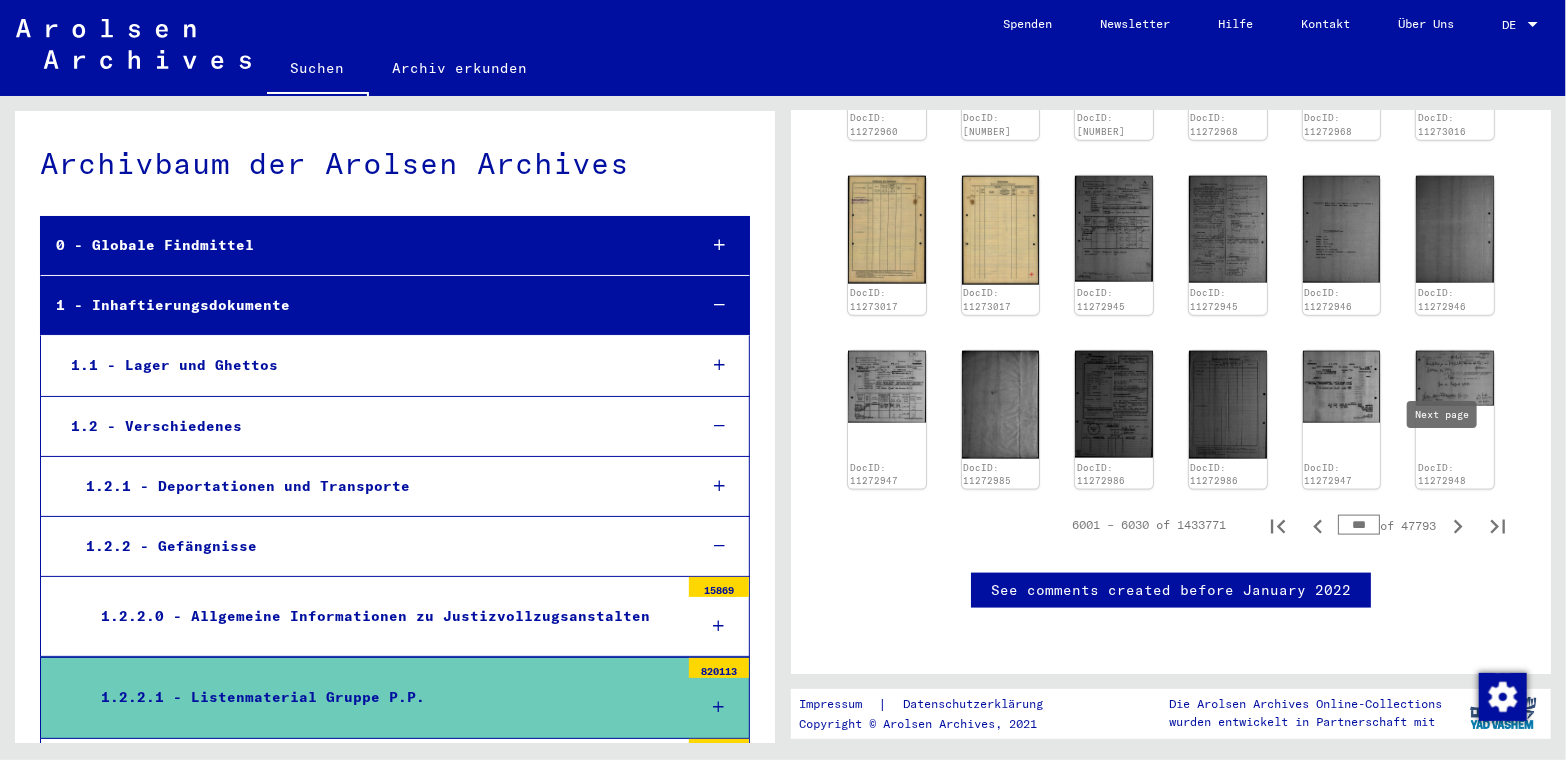 type on "***" 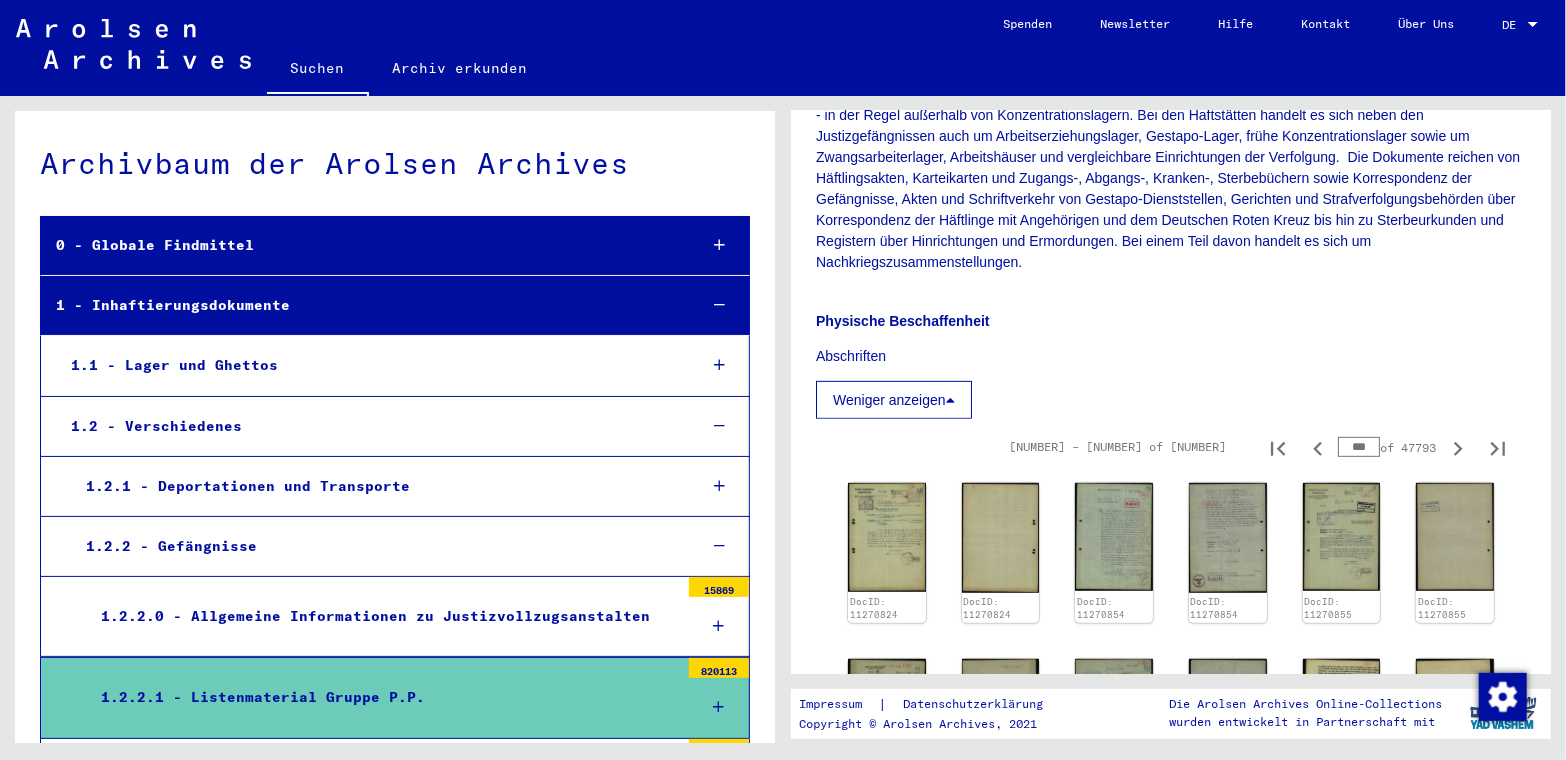 scroll, scrollTop: 554, scrollLeft: 0, axis: vertical 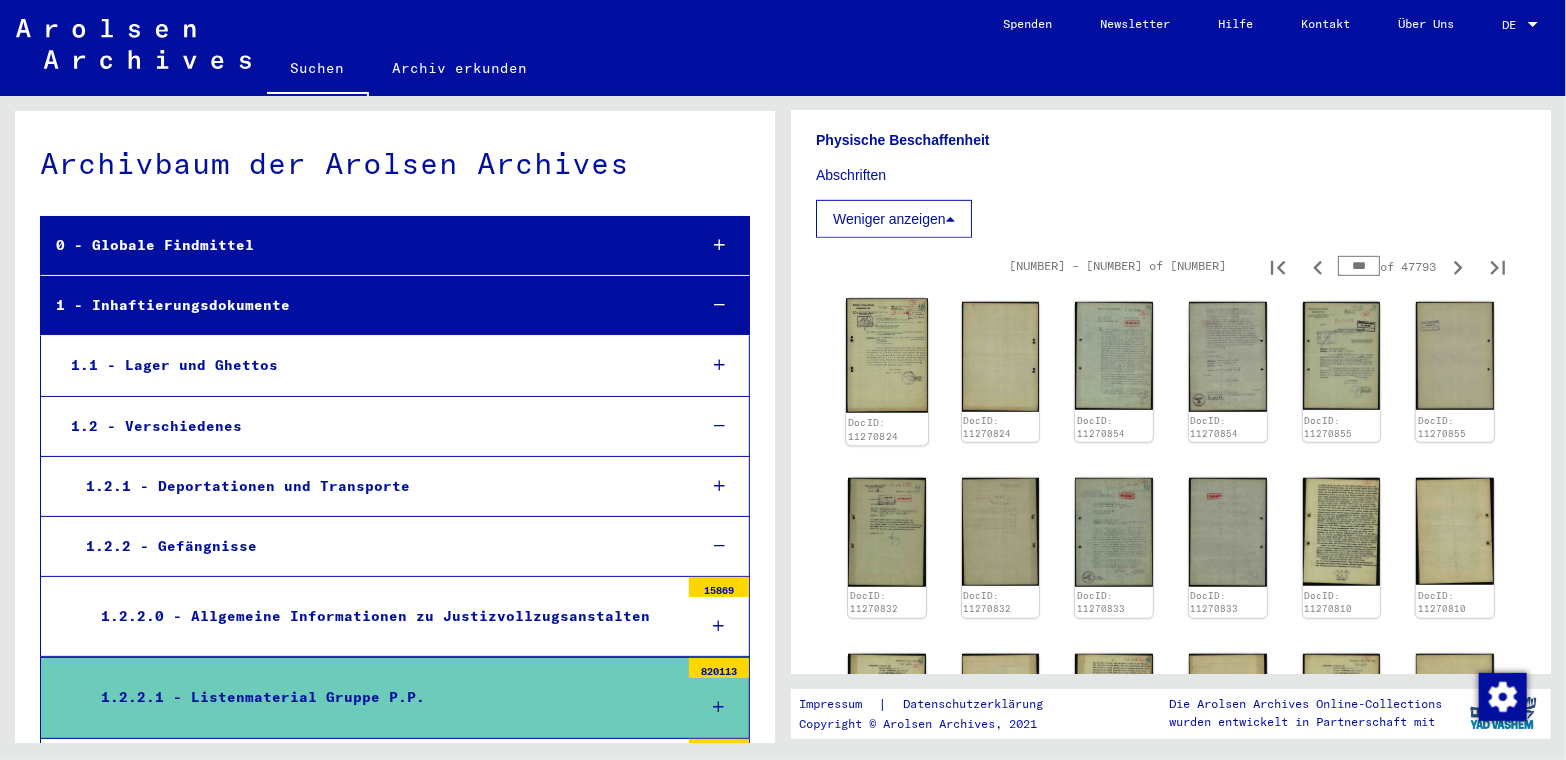 click 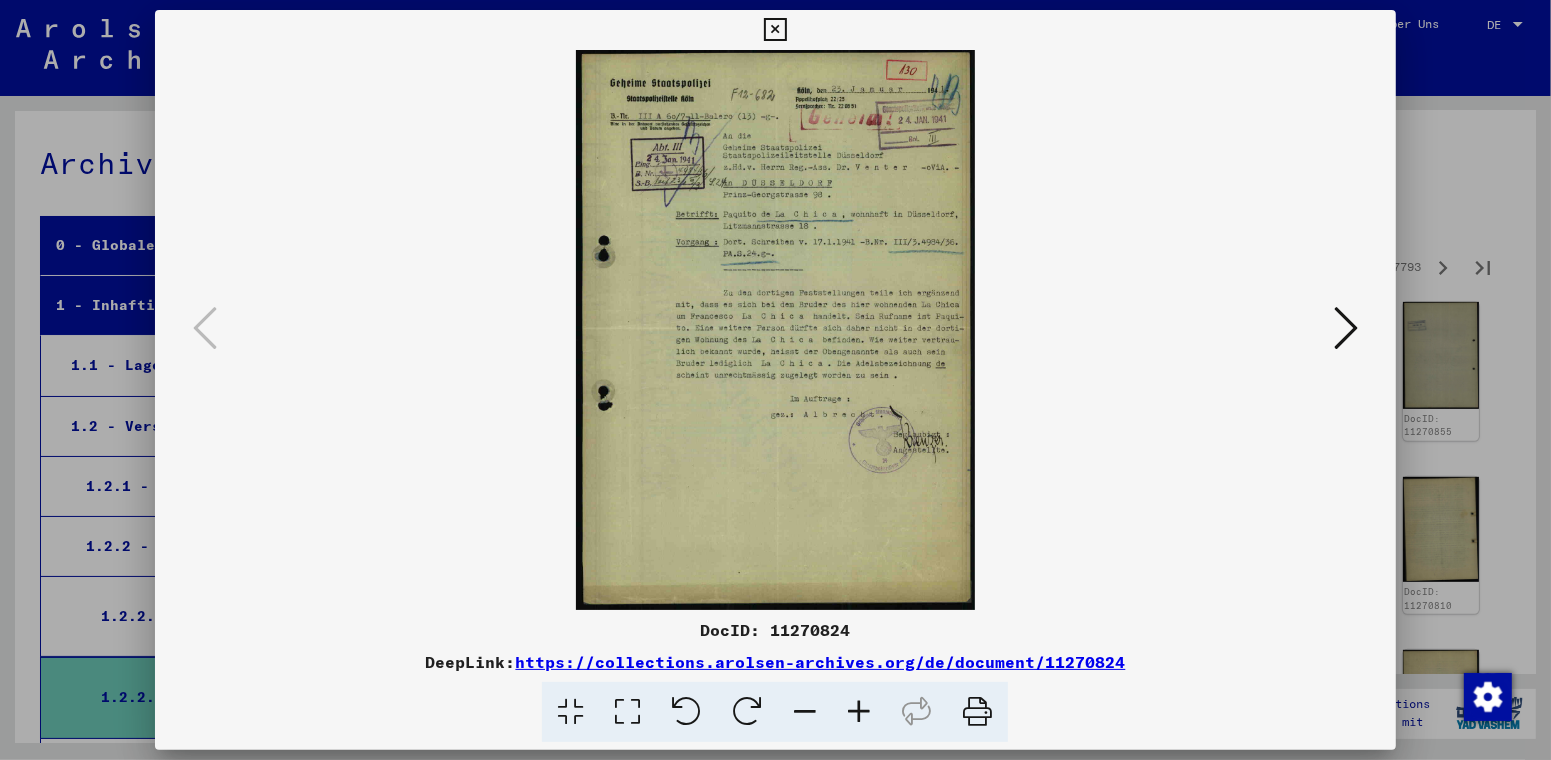 click at bounding box center [859, 712] 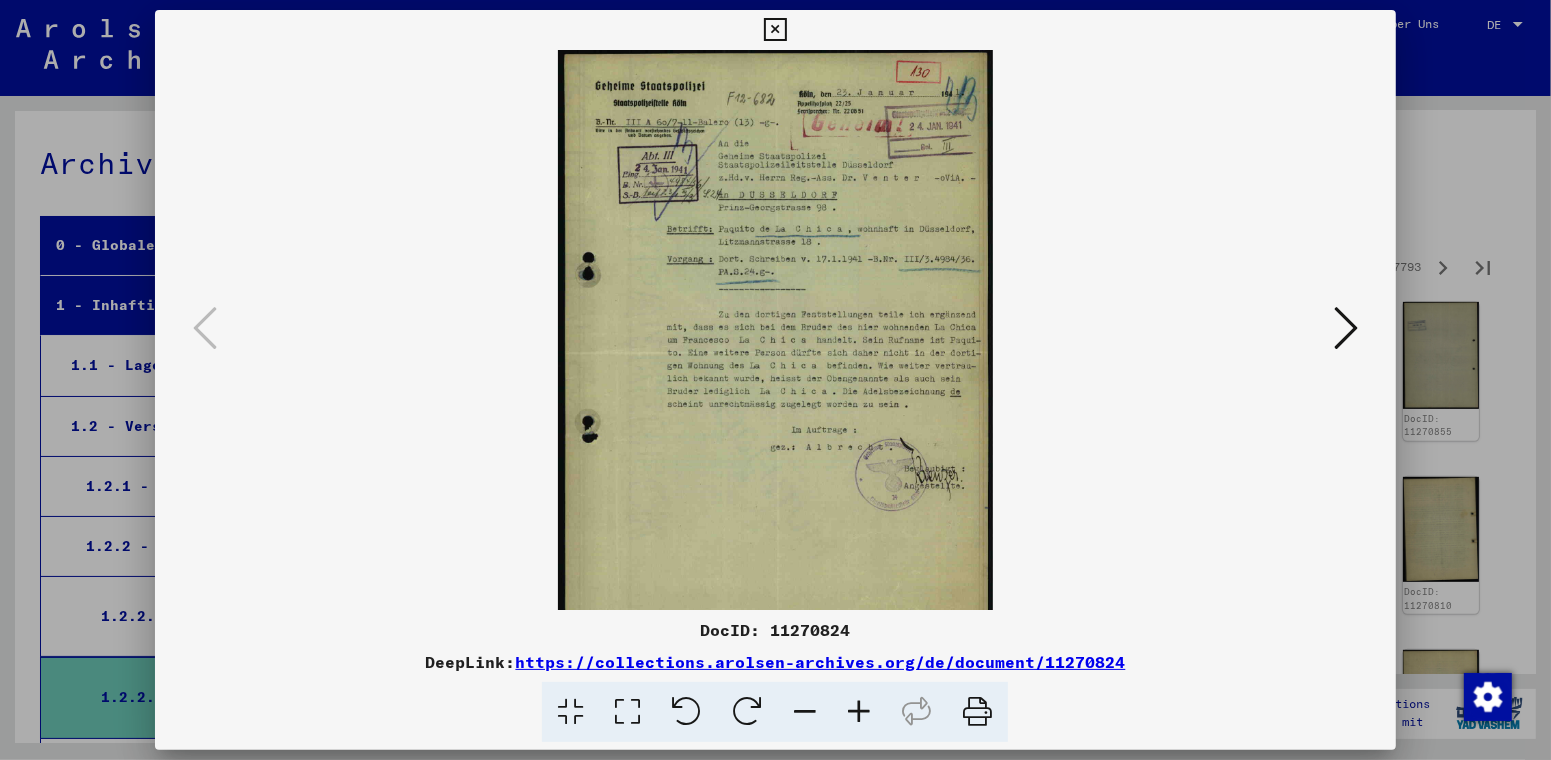 click at bounding box center [859, 712] 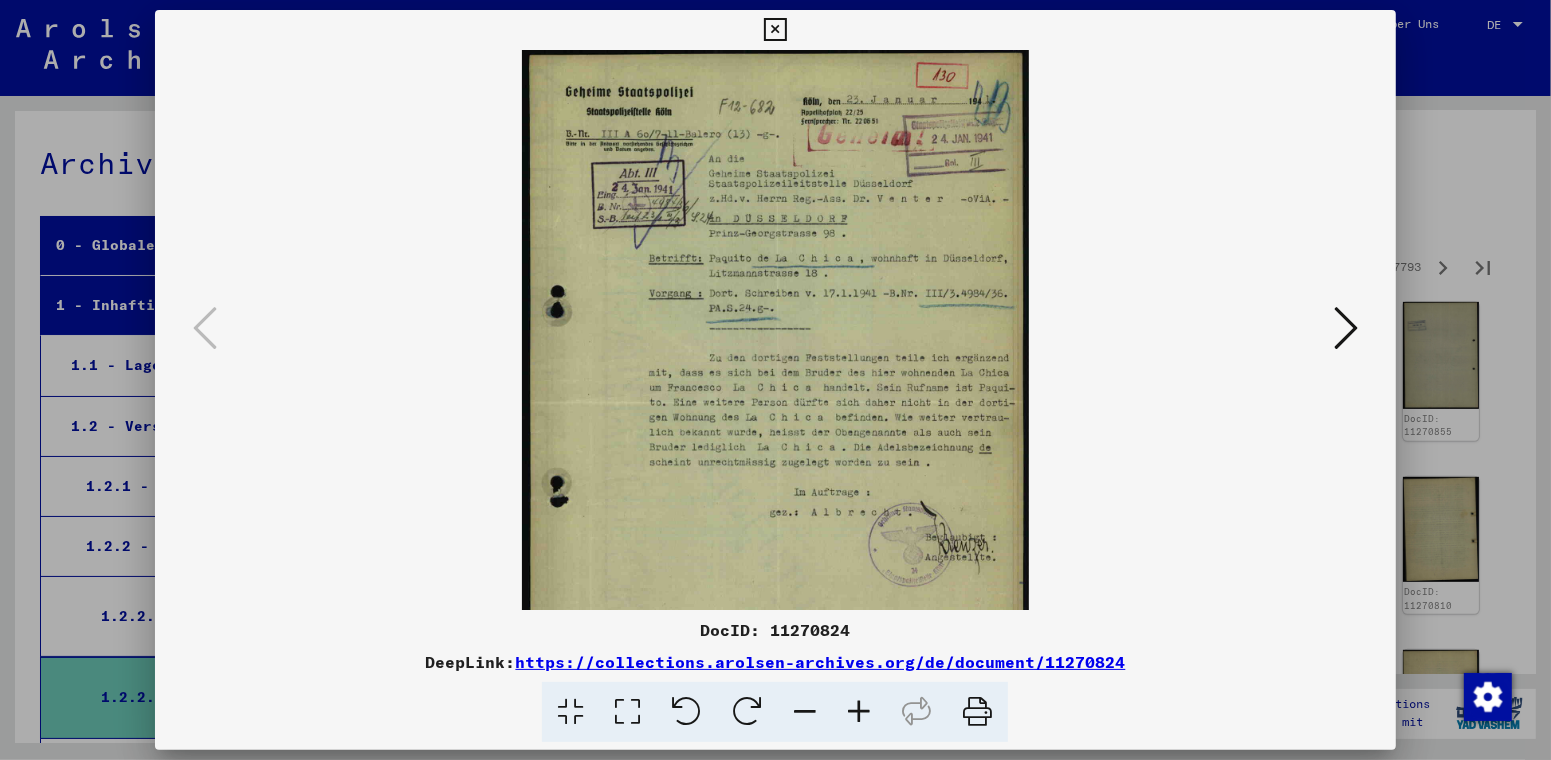 click at bounding box center [859, 712] 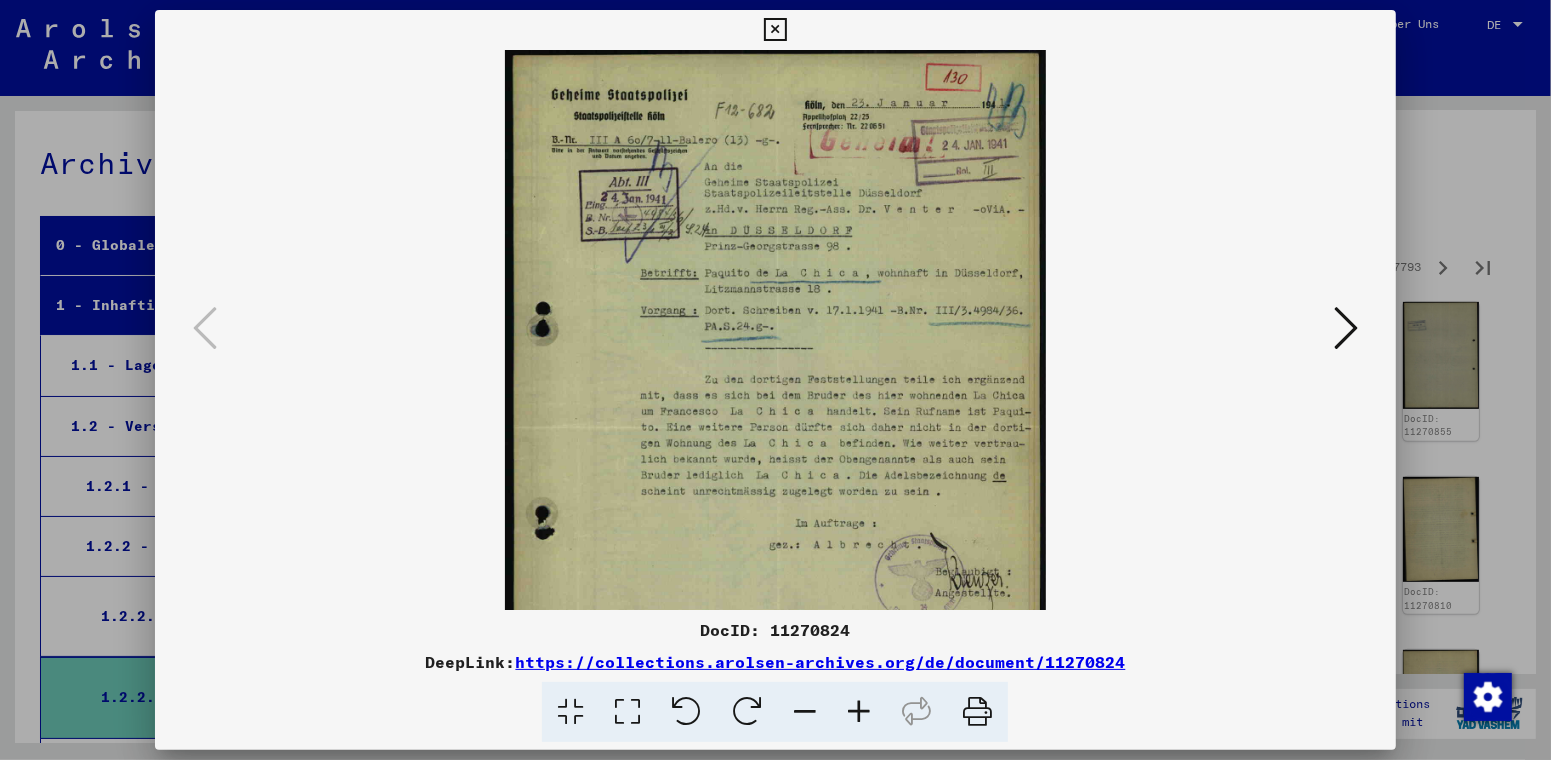 click at bounding box center (859, 712) 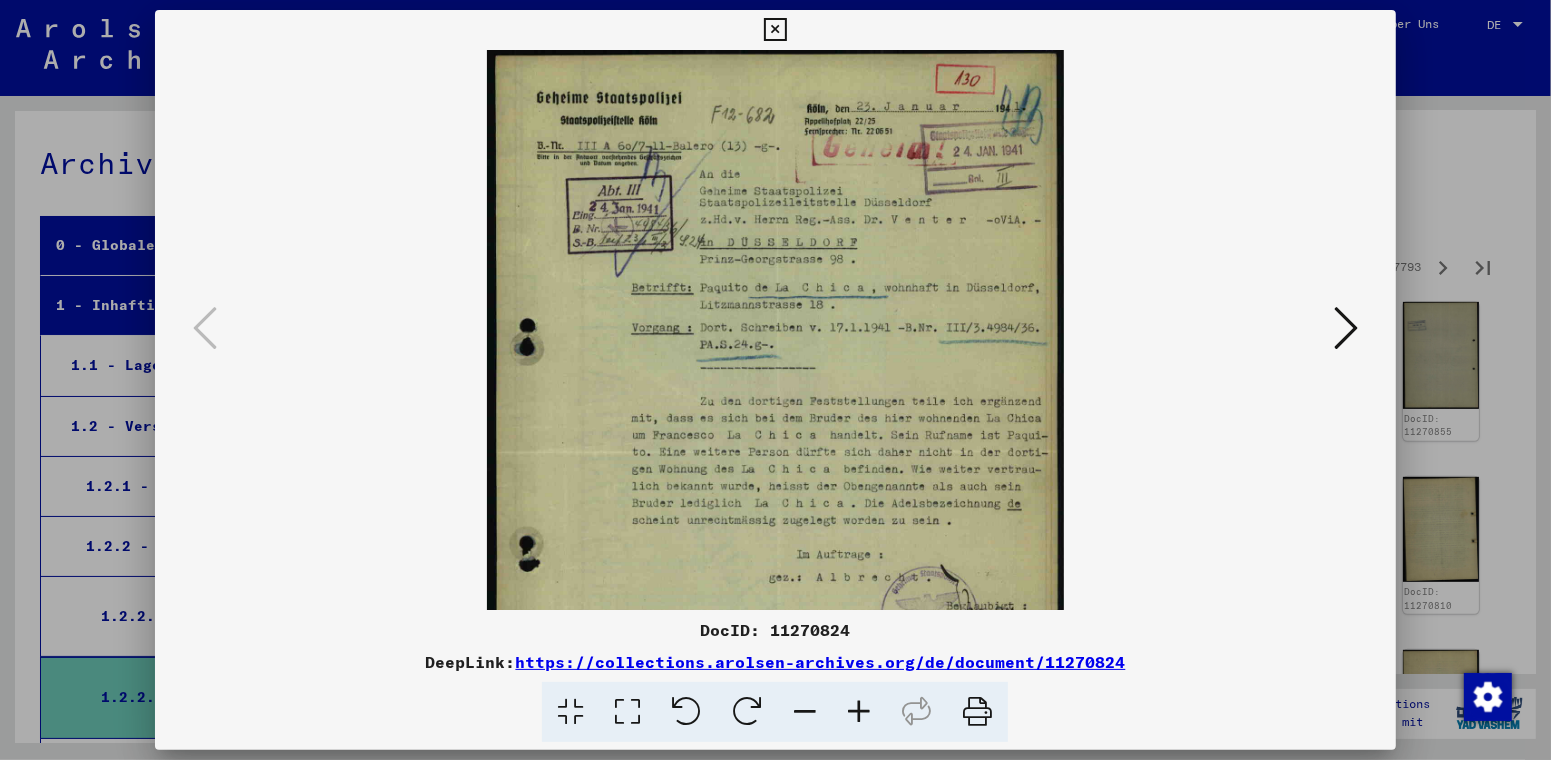 click at bounding box center [859, 712] 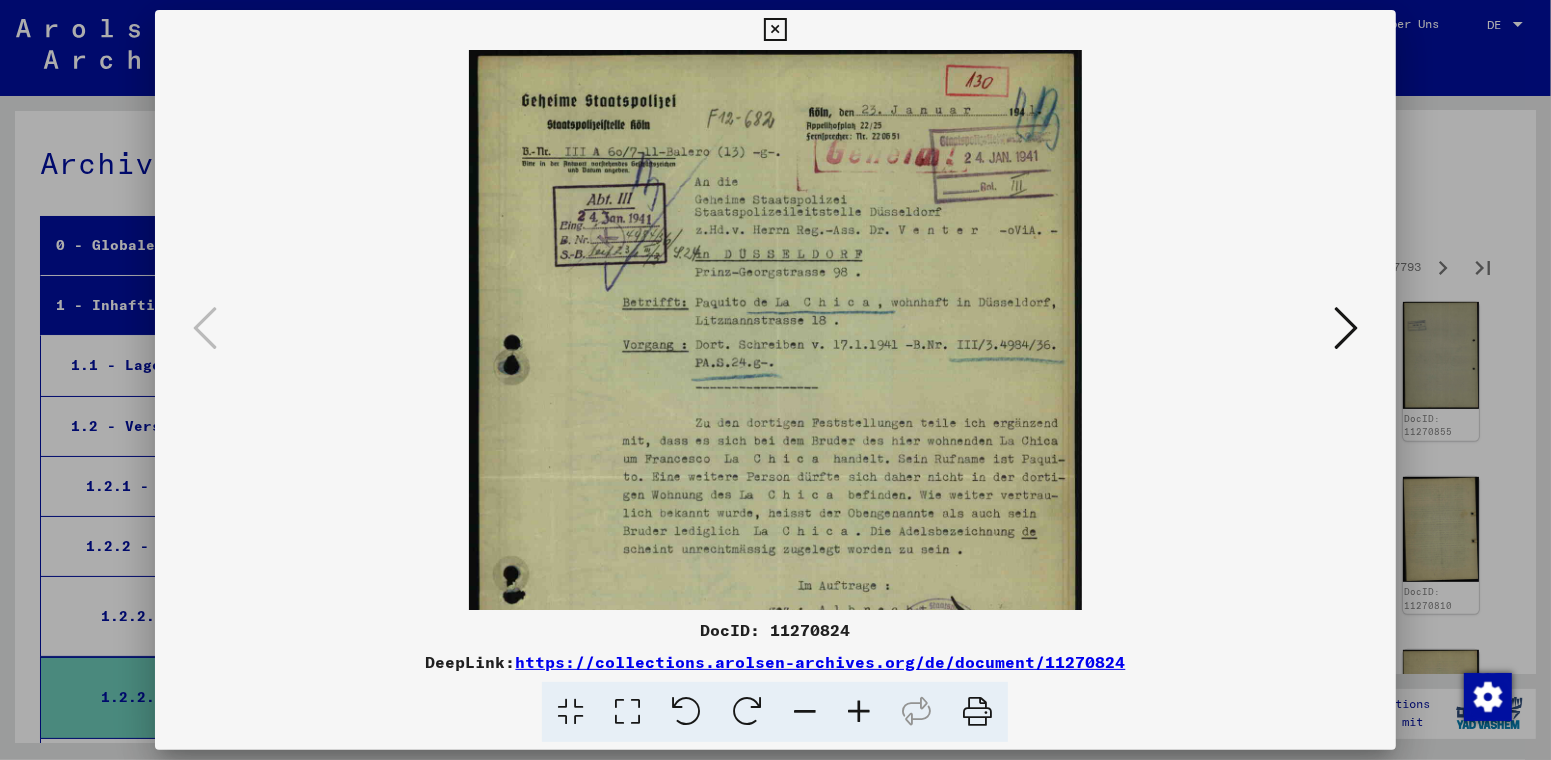 click at bounding box center [859, 712] 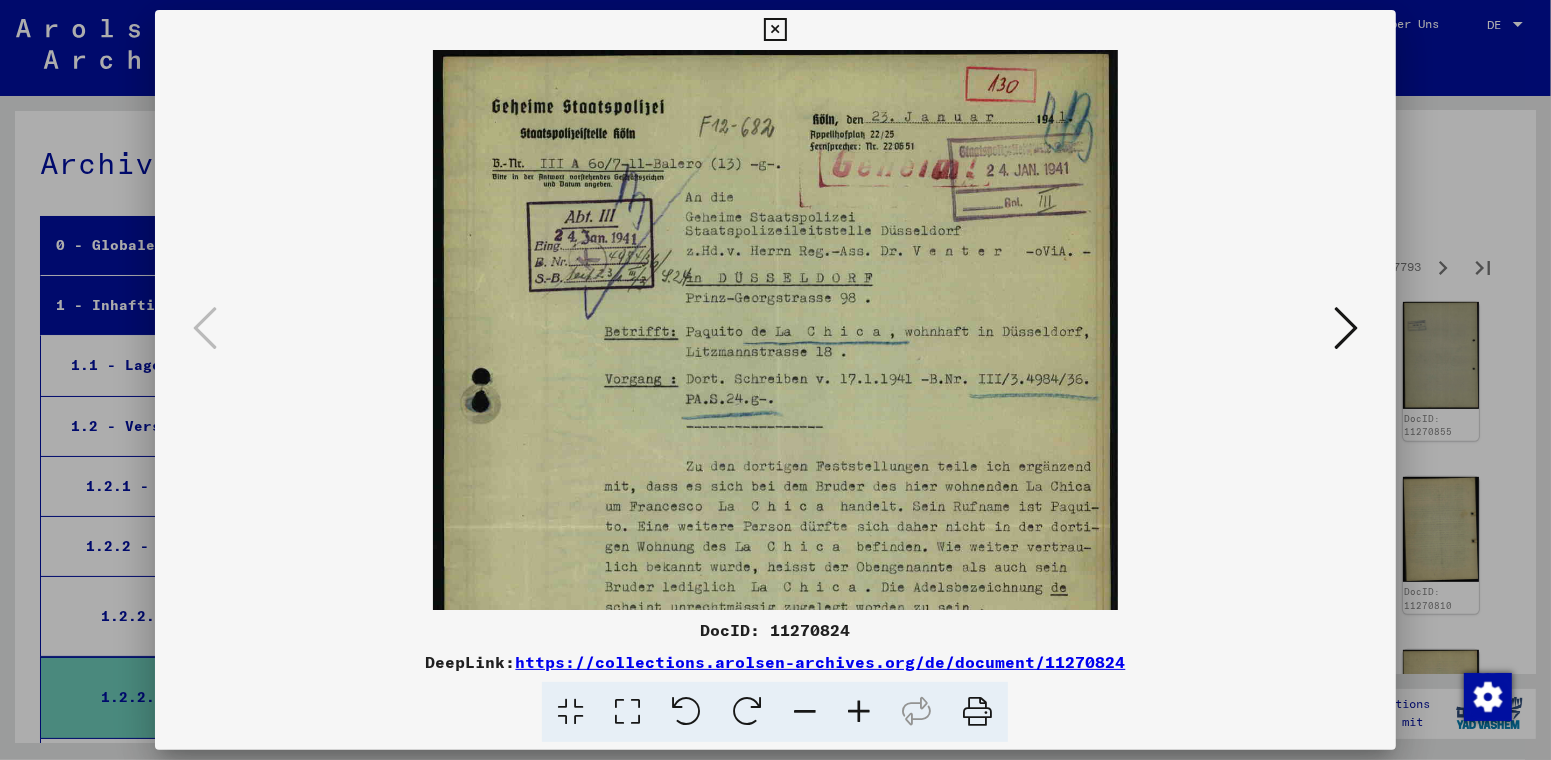 click at bounding box center (859, 712) 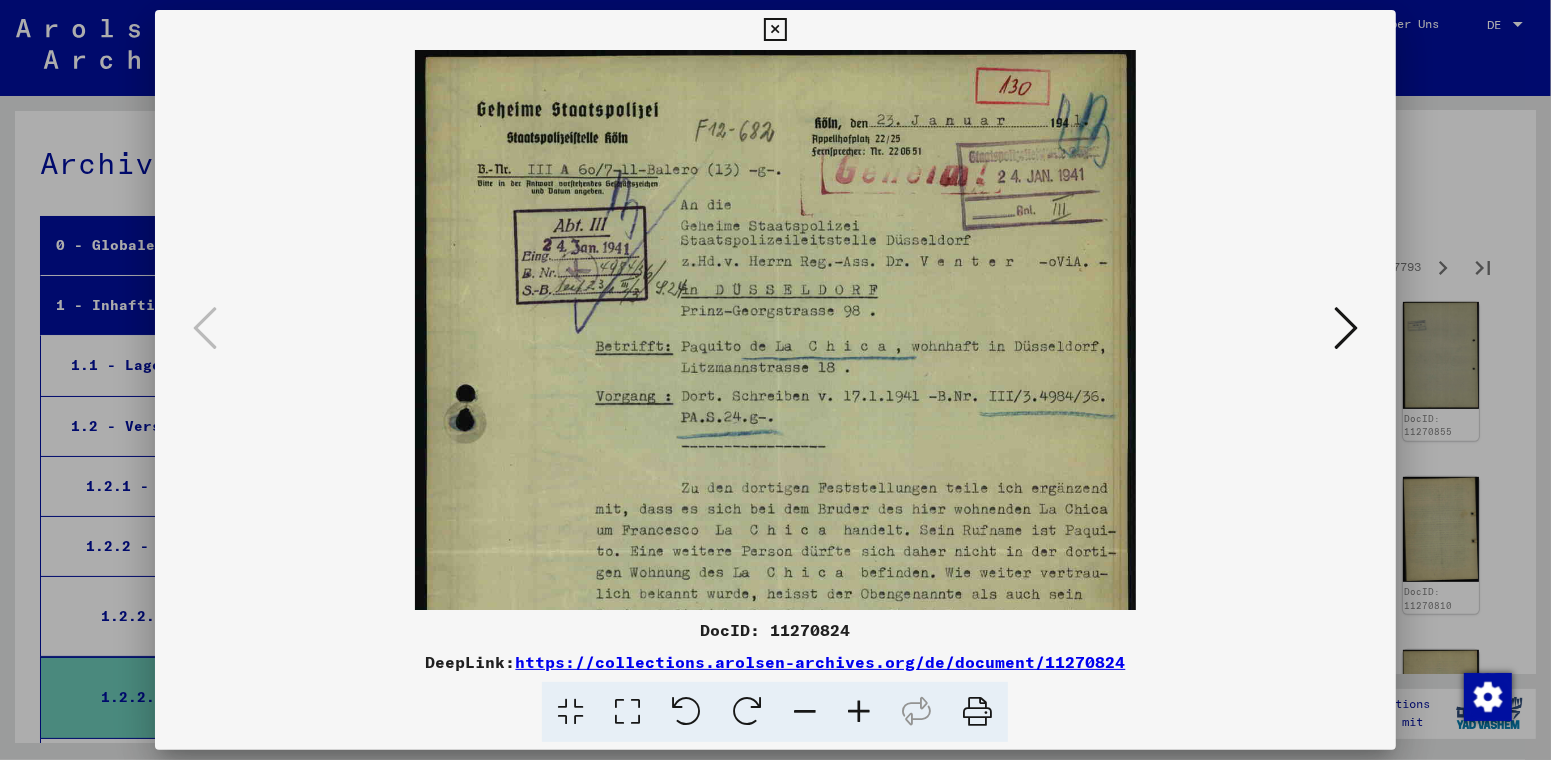 click at bounding box center [1346, 328] 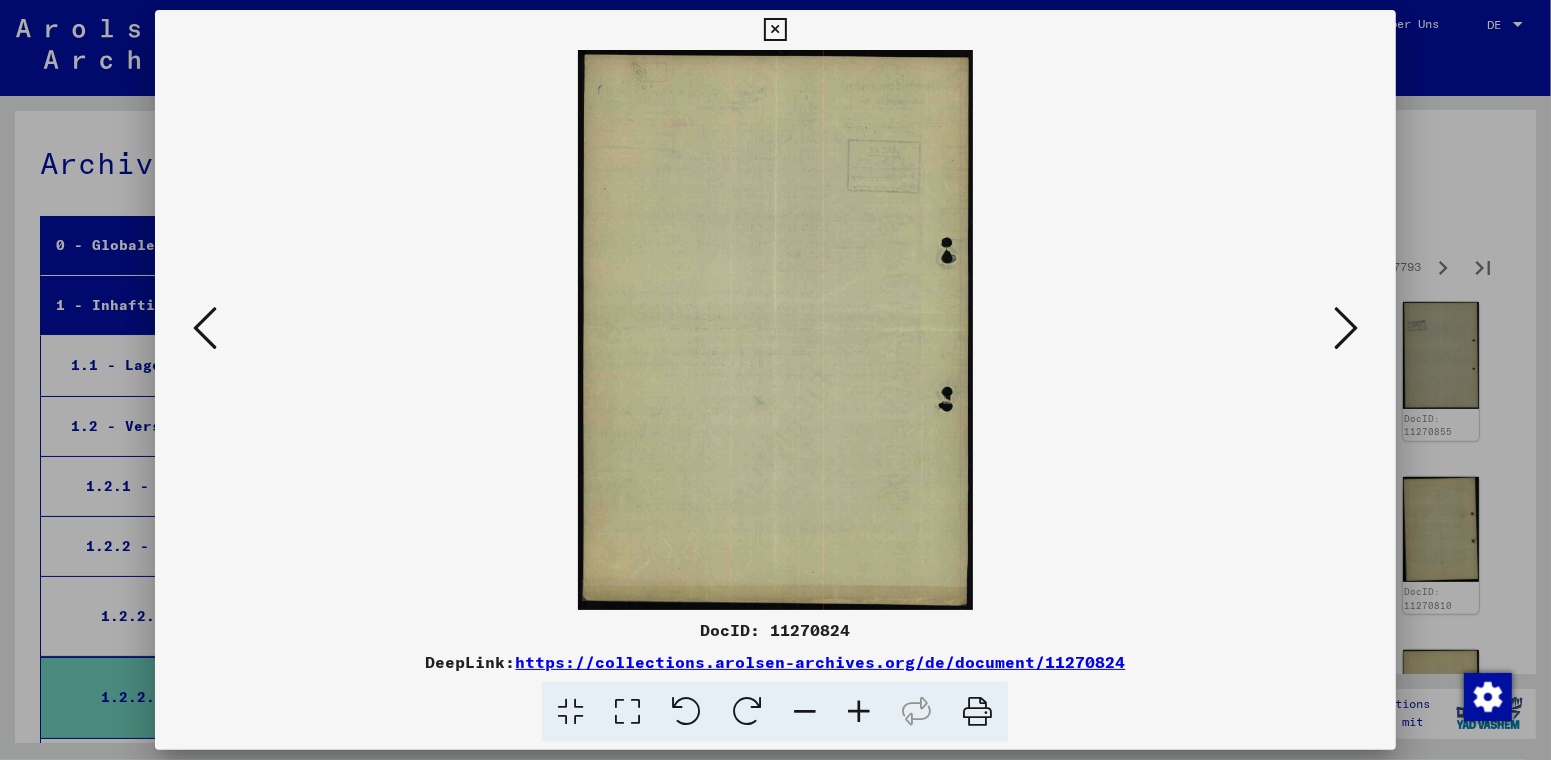 click at bounding box center (1346, 328) 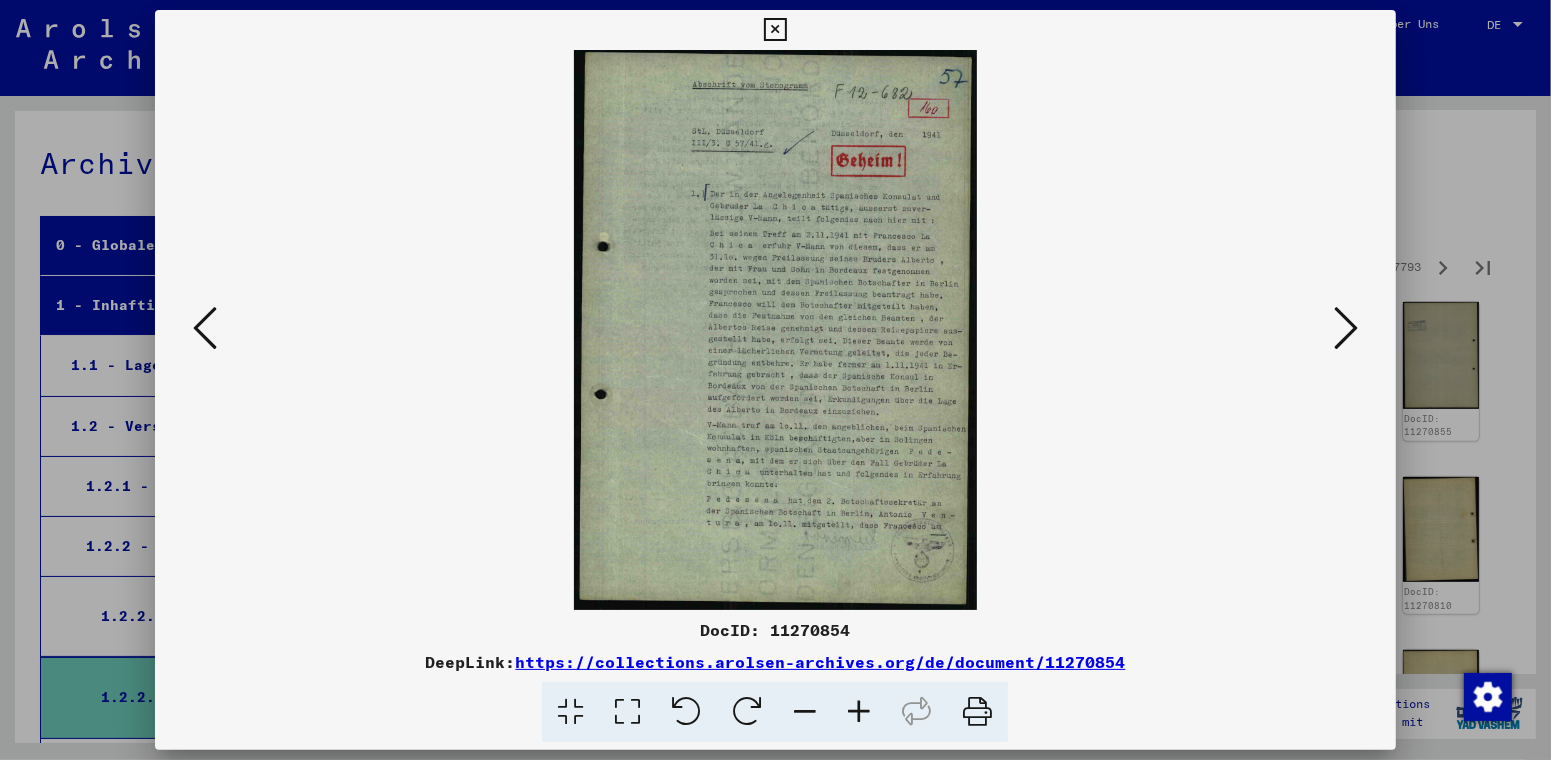click at bounding box center [1346, 328] 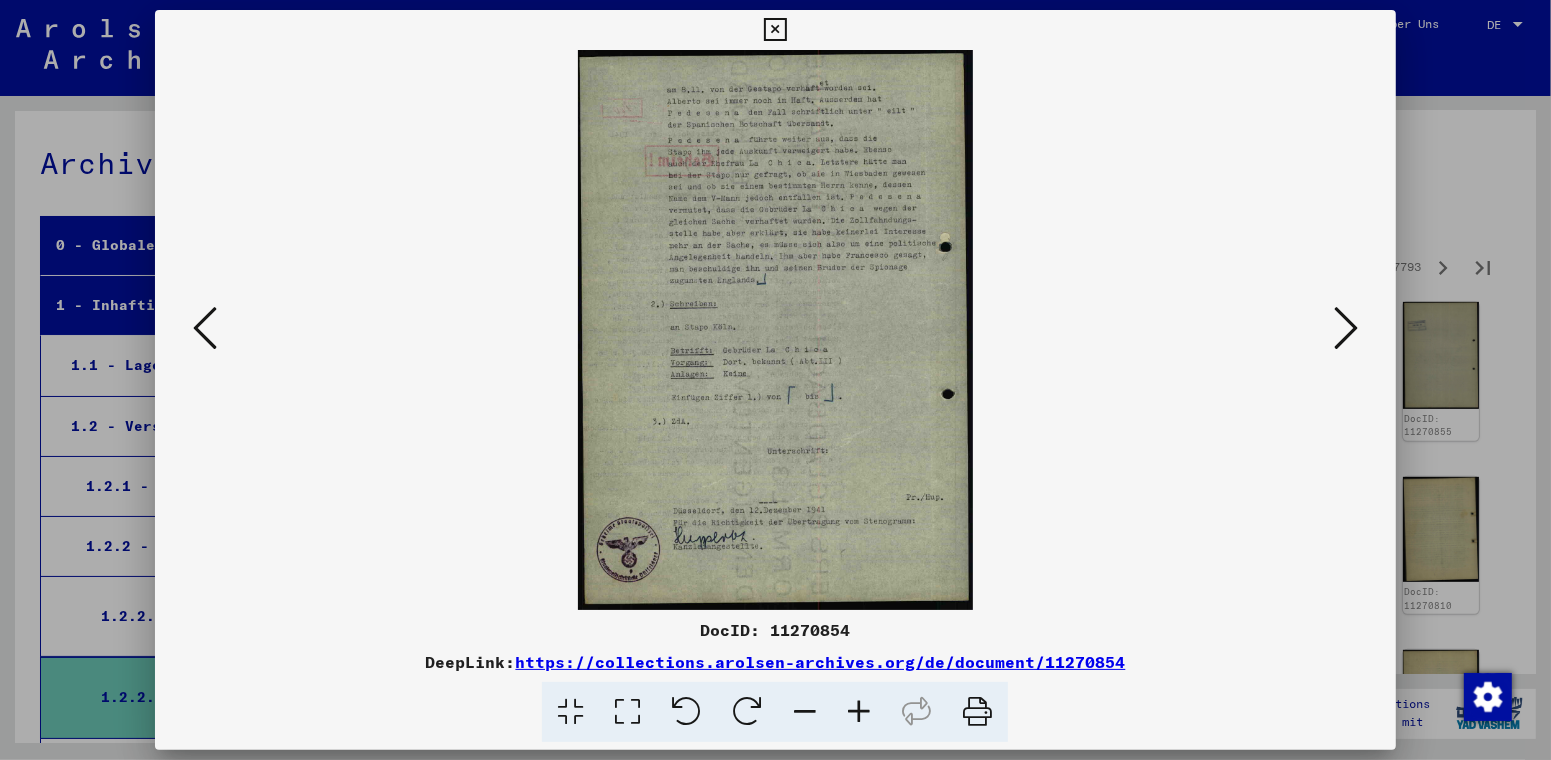 click at bounding box center [1346, 328] 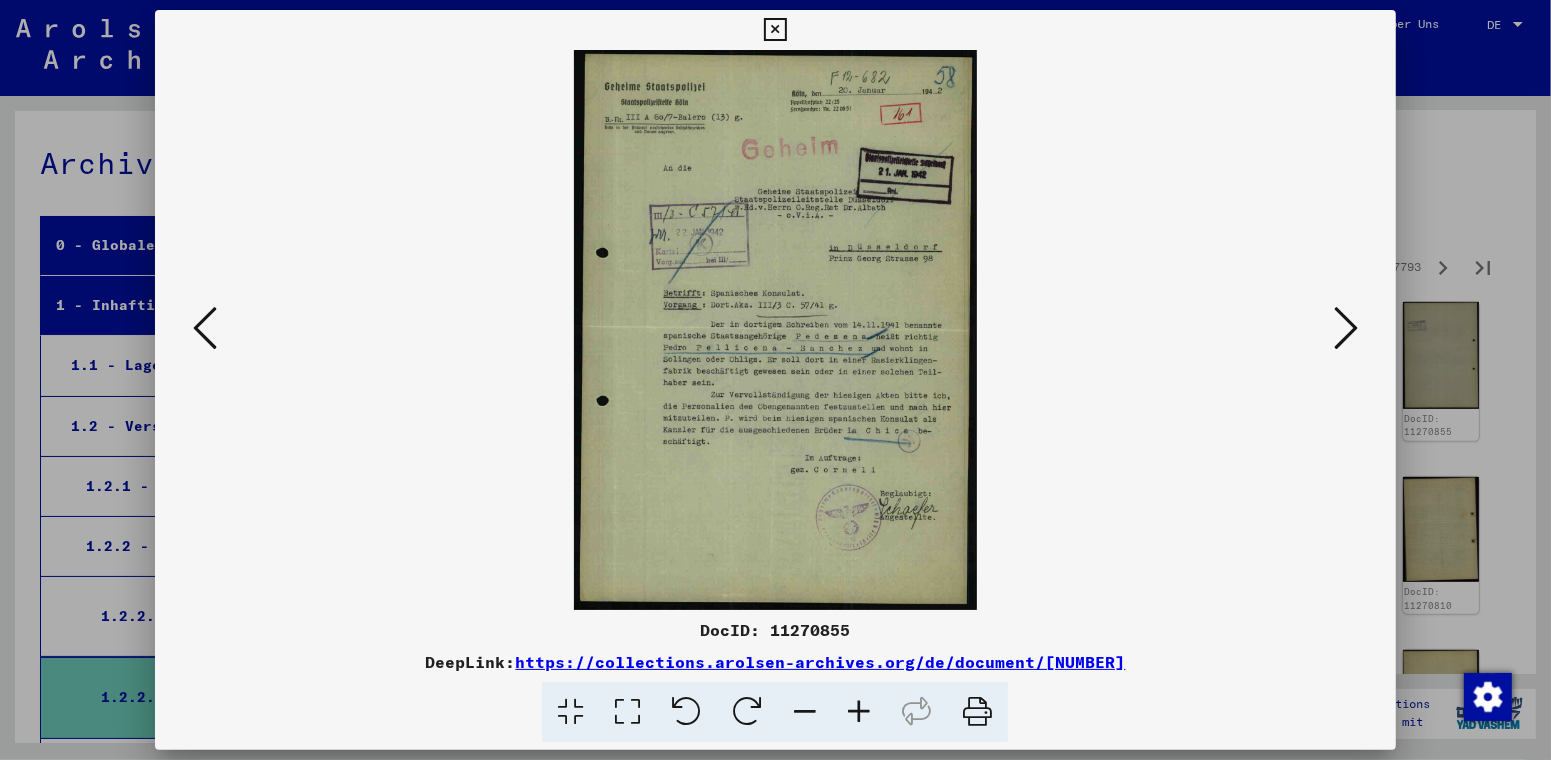 click at bounding box center (859, 712) 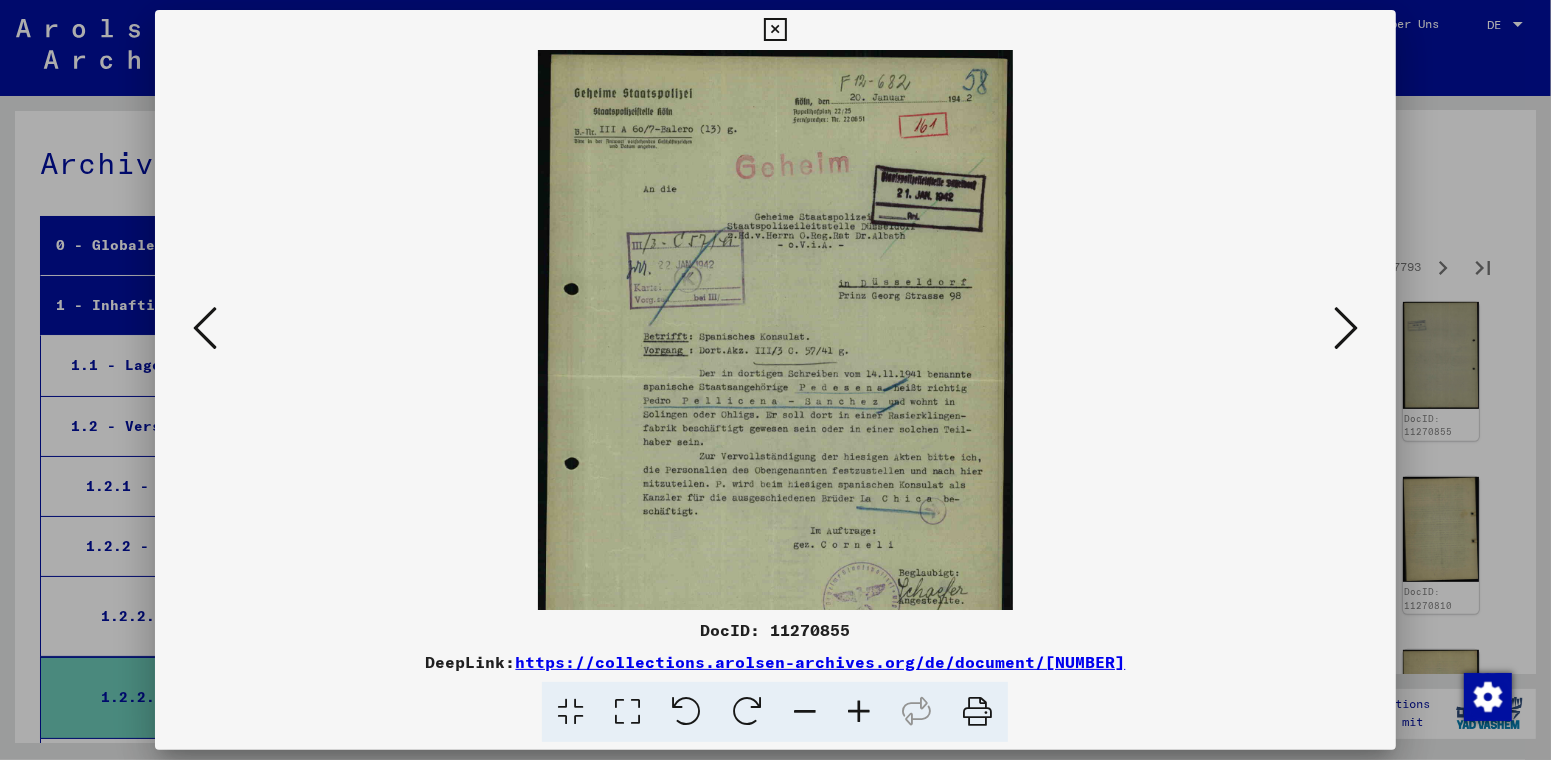 click at bounding box center (859, 712) 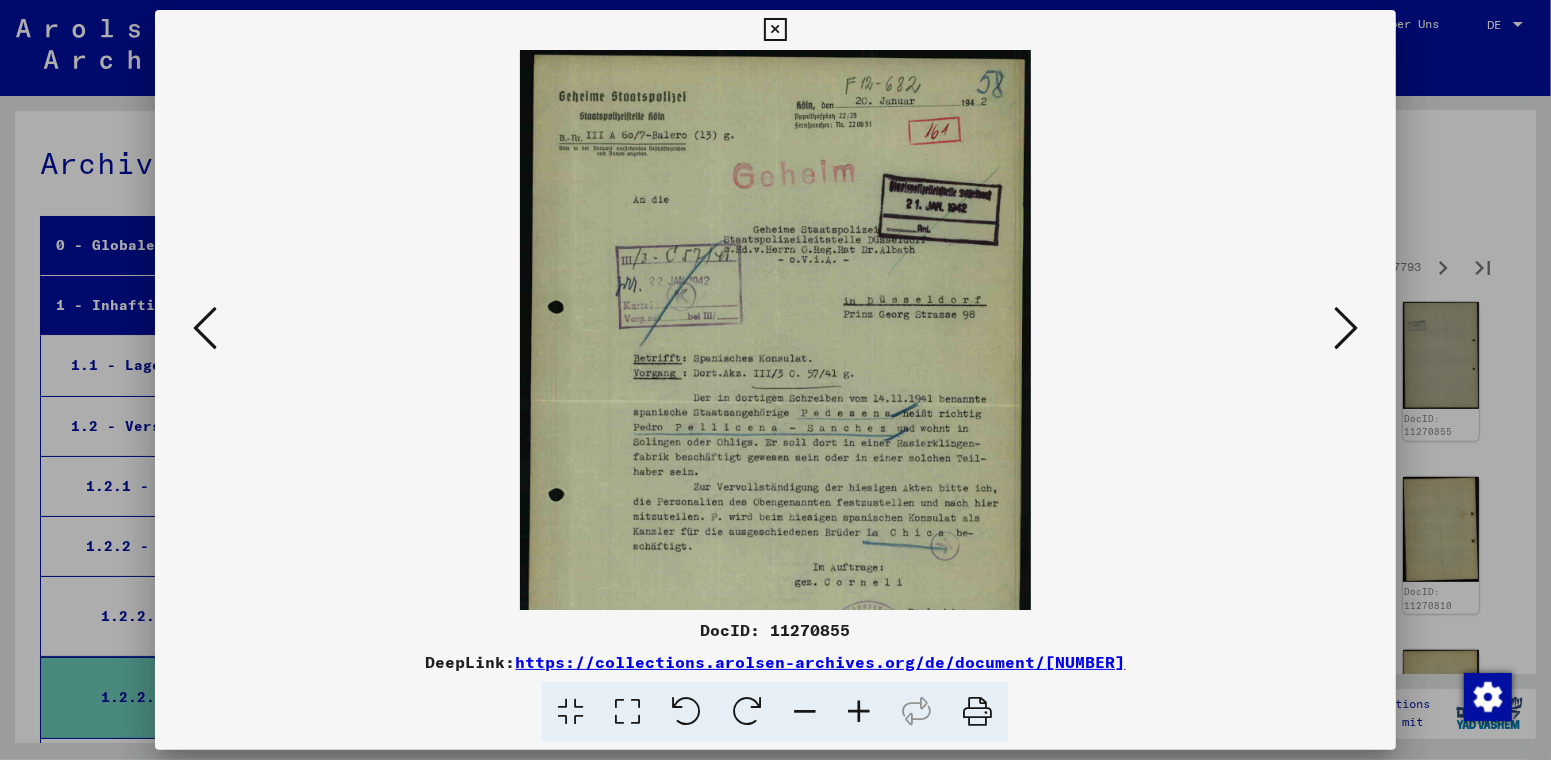 click at bounding box center [859, 712] 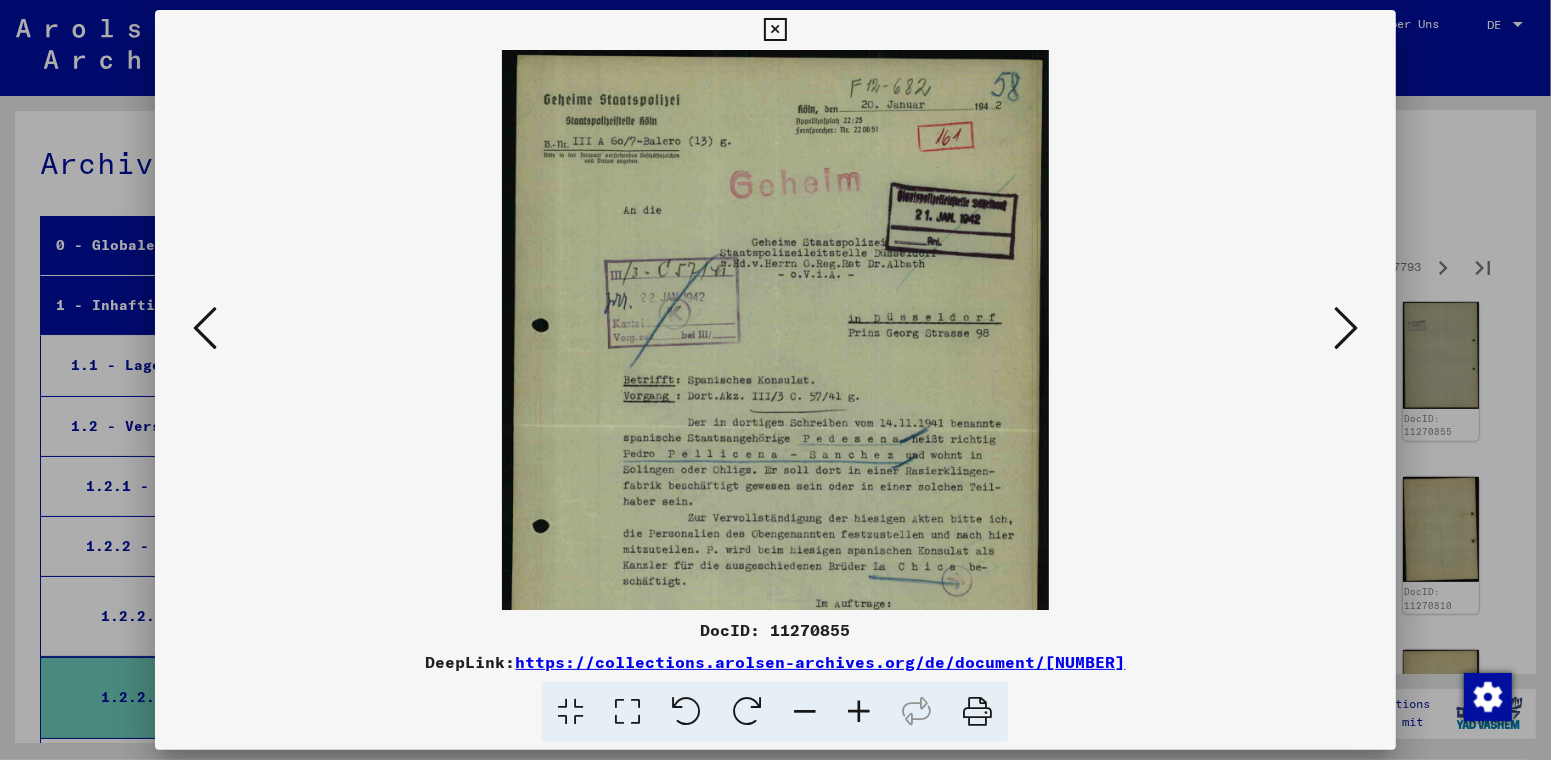 click at bounding box center (859, 712) 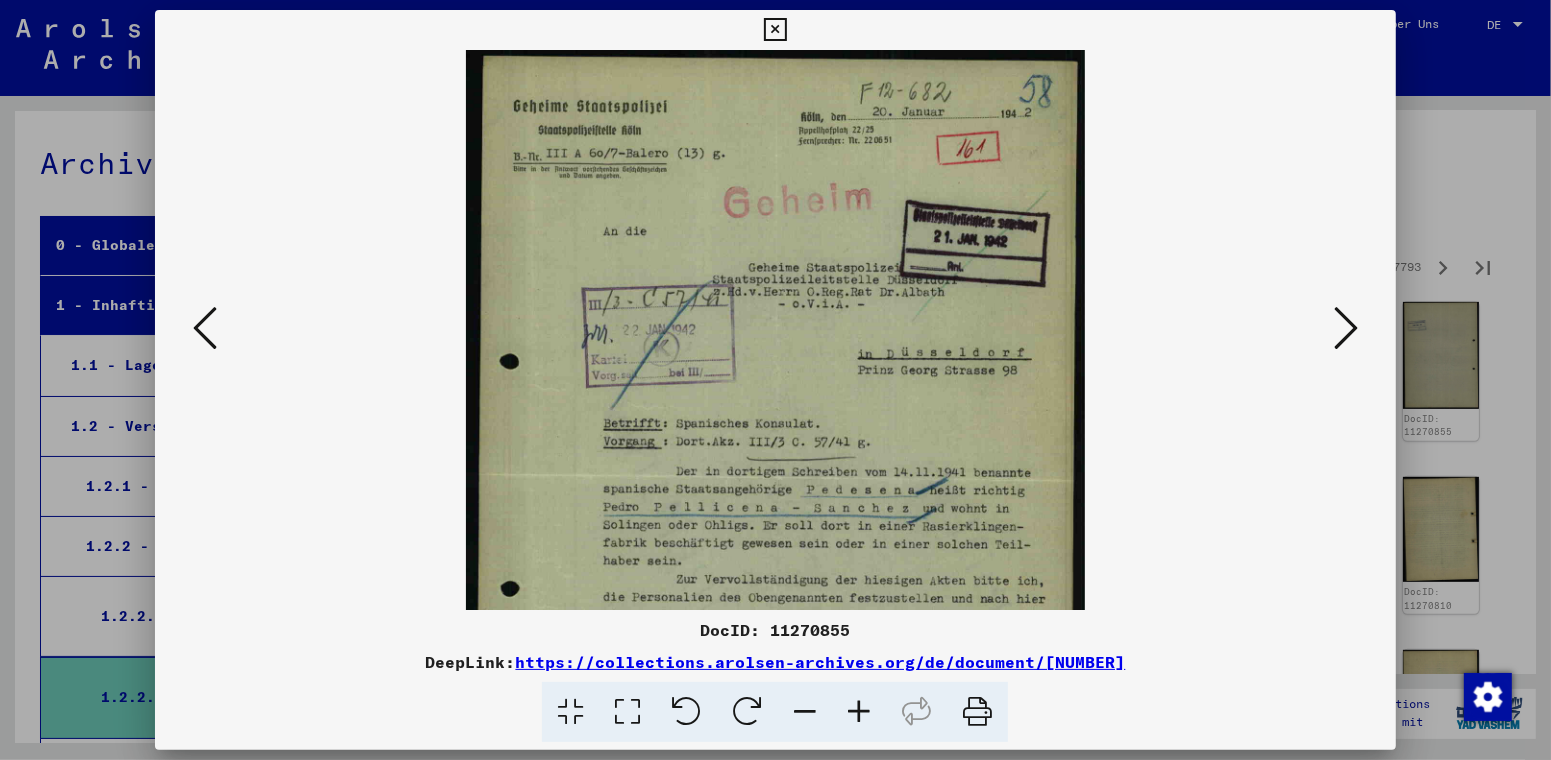 click at bounding box center (775, 30) 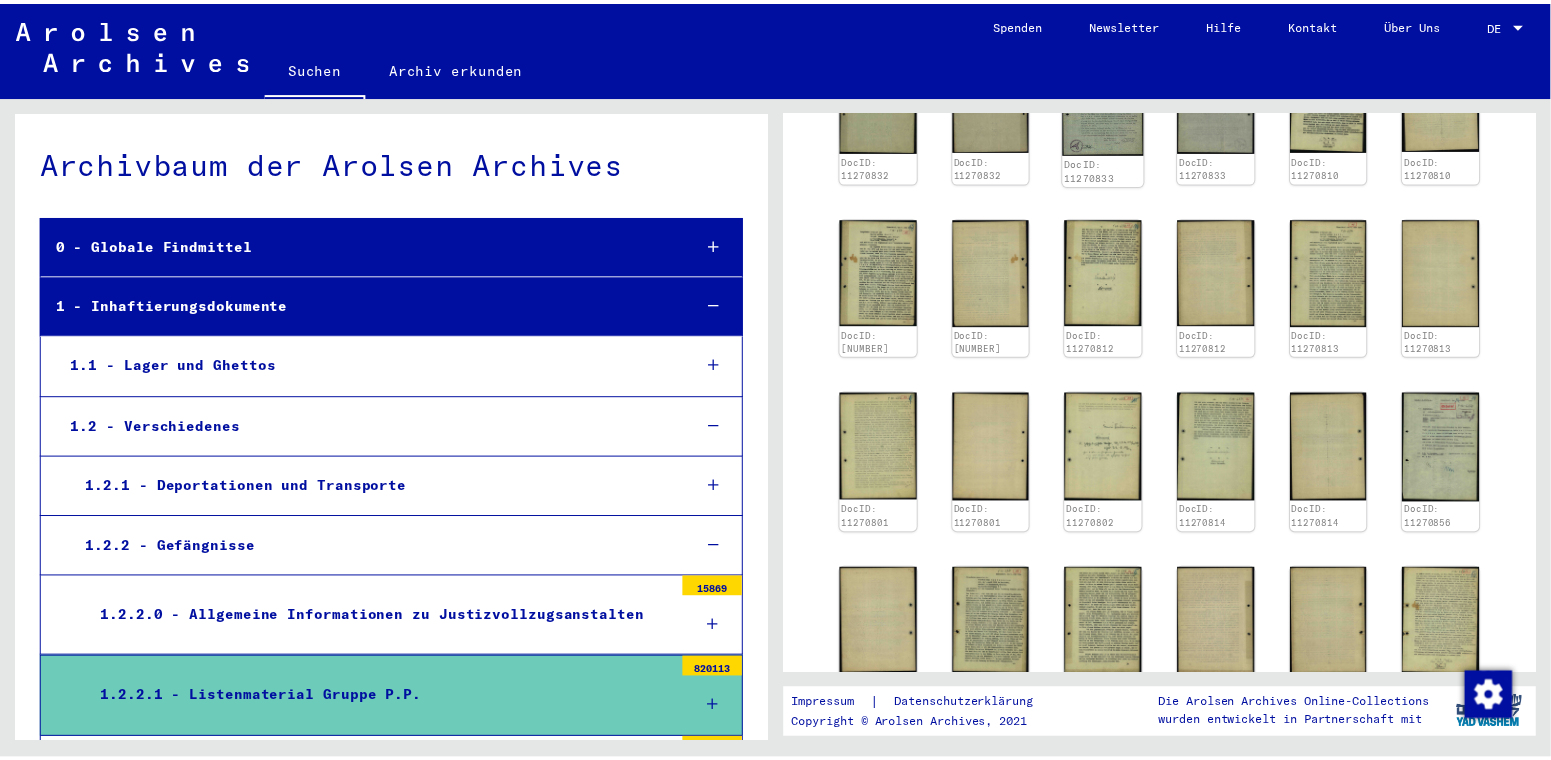 scroll, scrollTop: 1154, scrollLeft: 0, axis: vertical 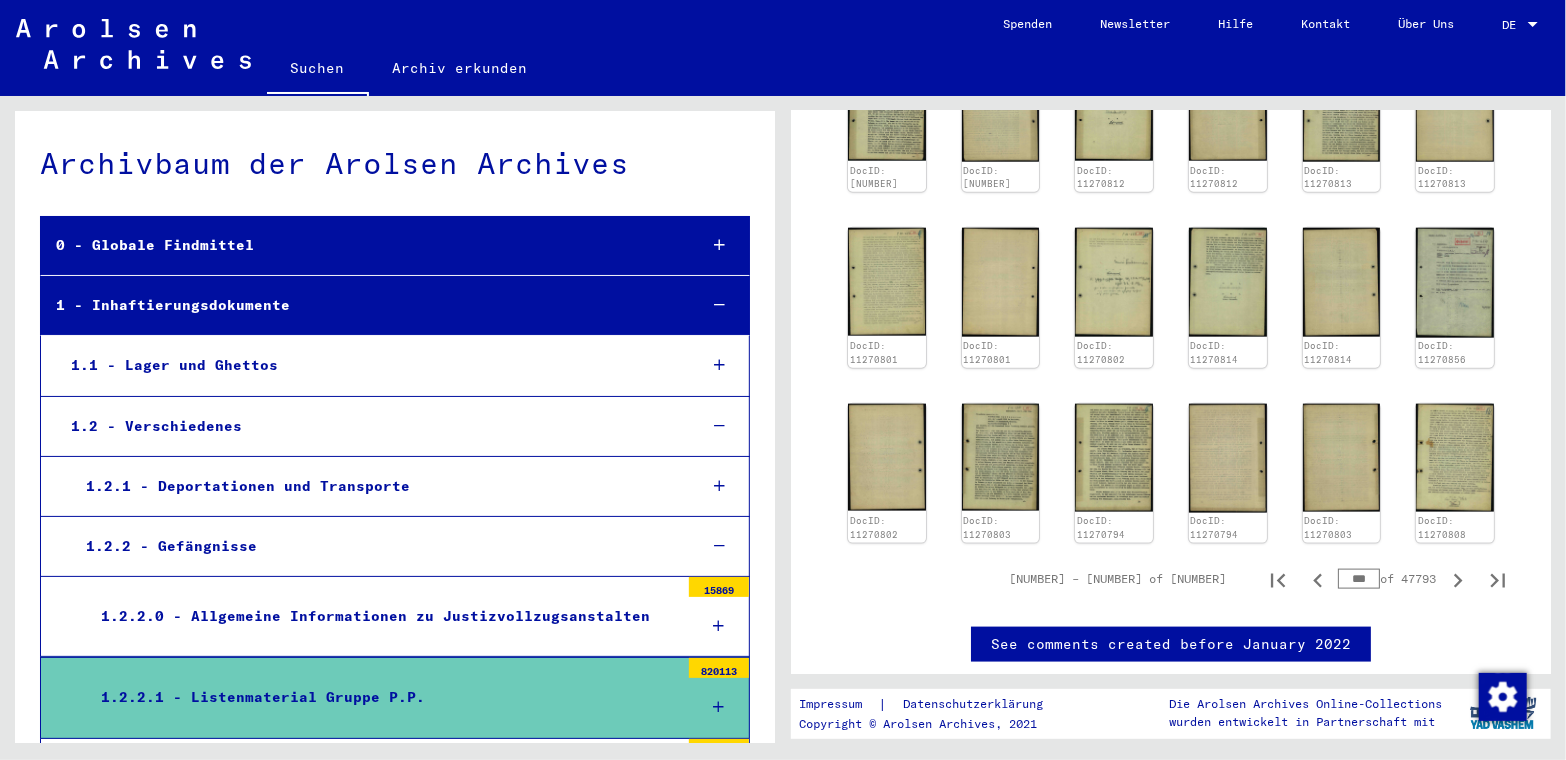 click on "***" at bounding box center (1359, 579) 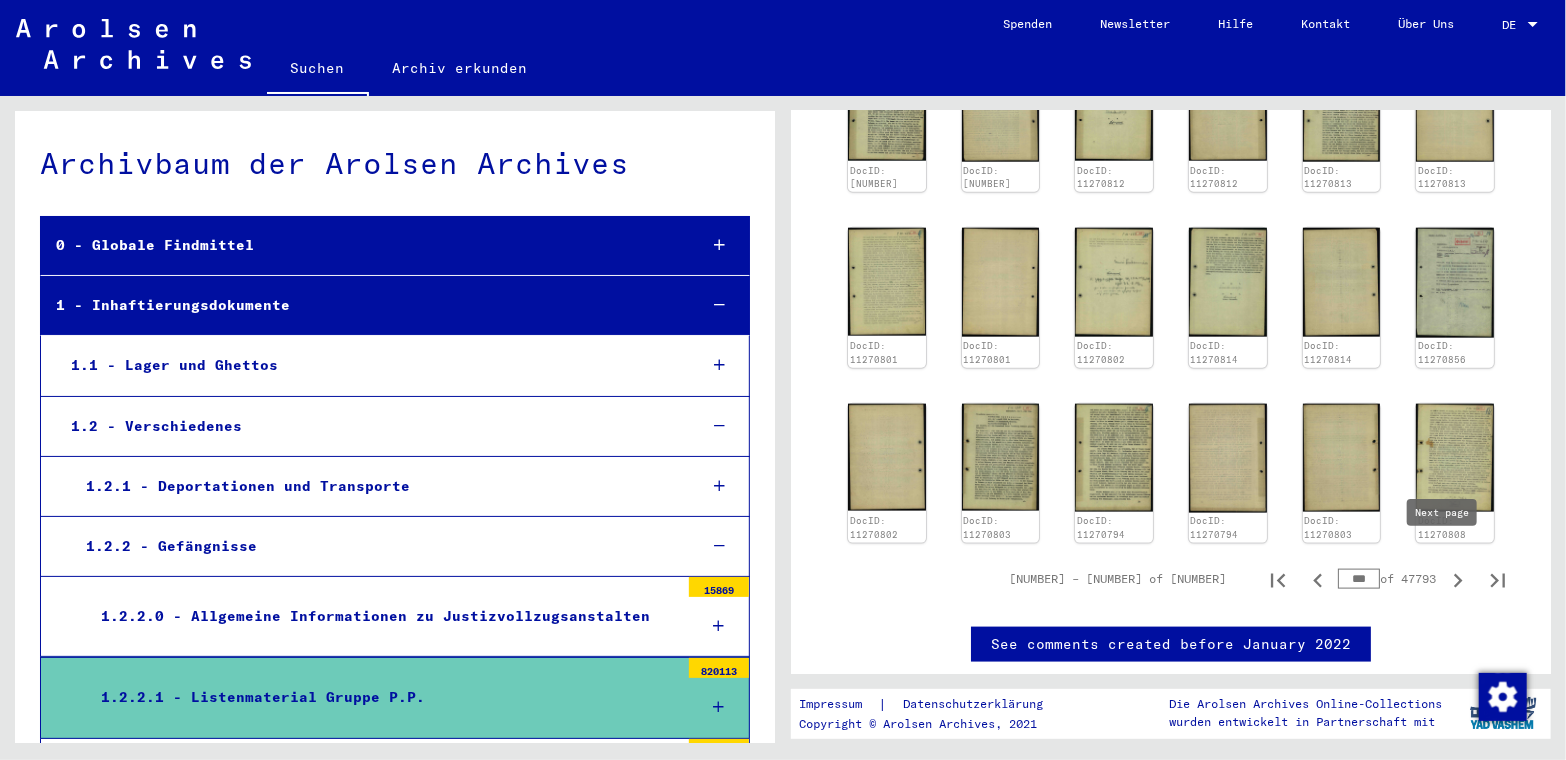 type on "***" 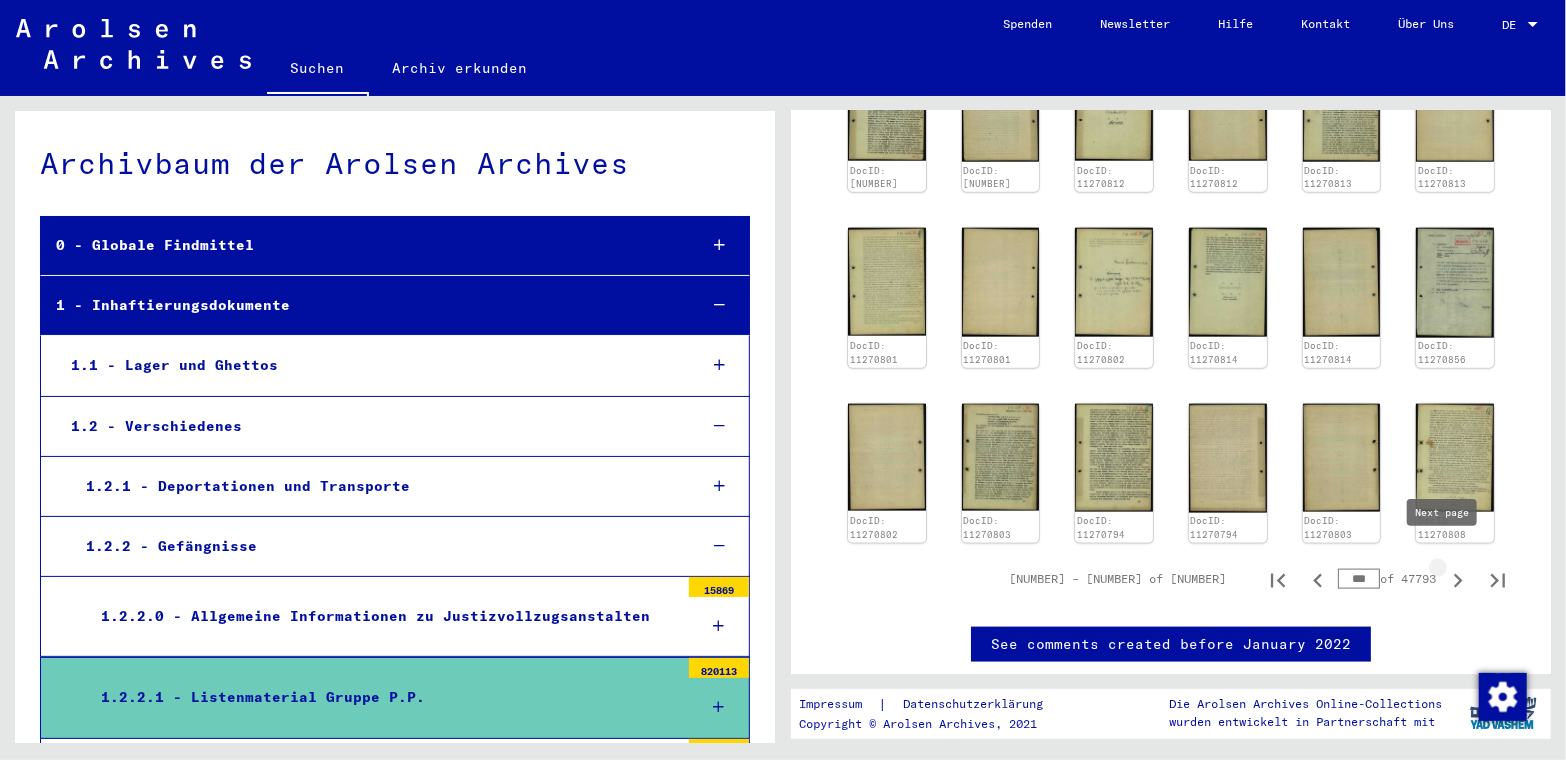 click 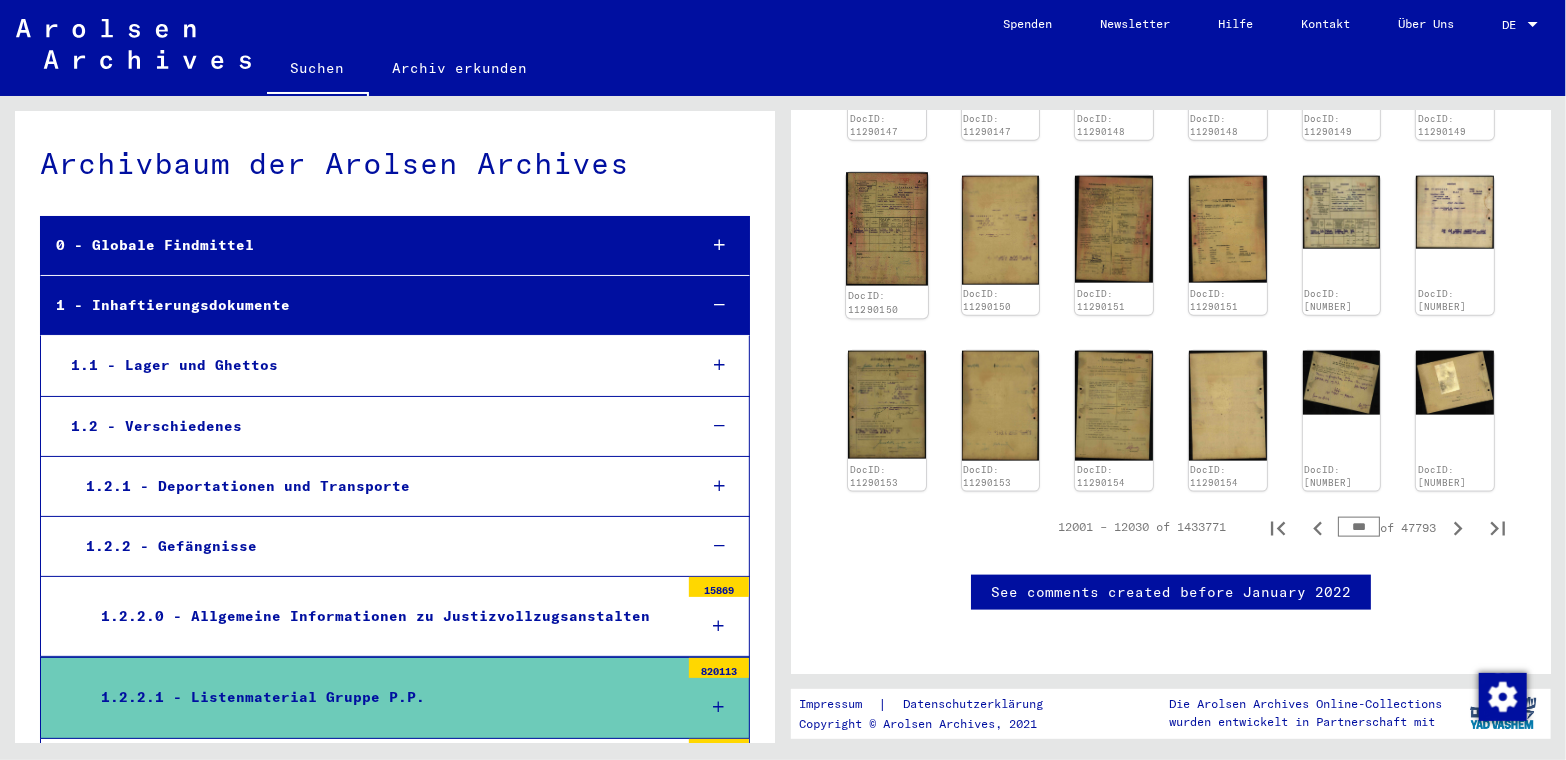 click 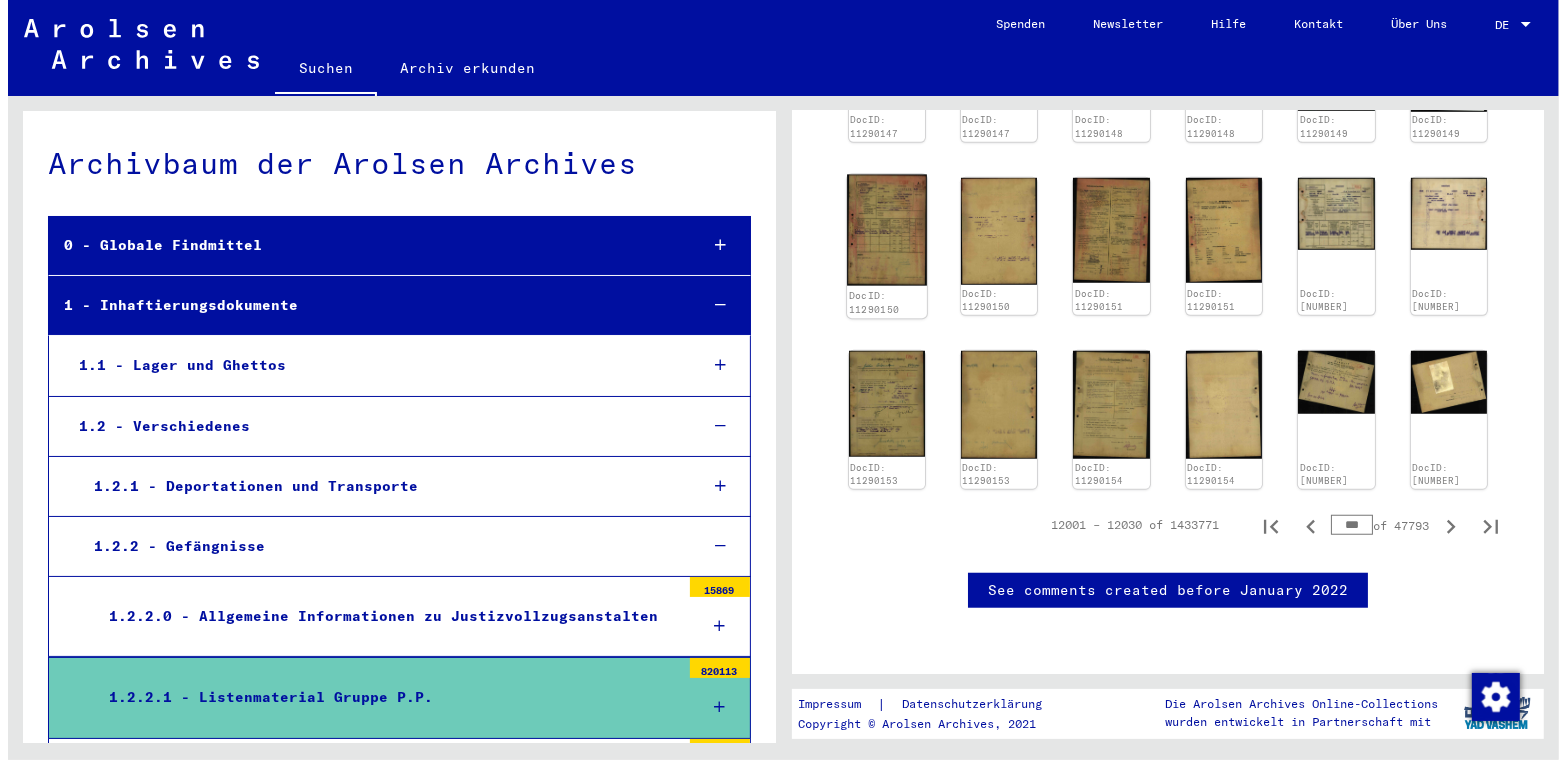 scroll, scrollTop: 1150, scrollLeft: 0, axis: vertical 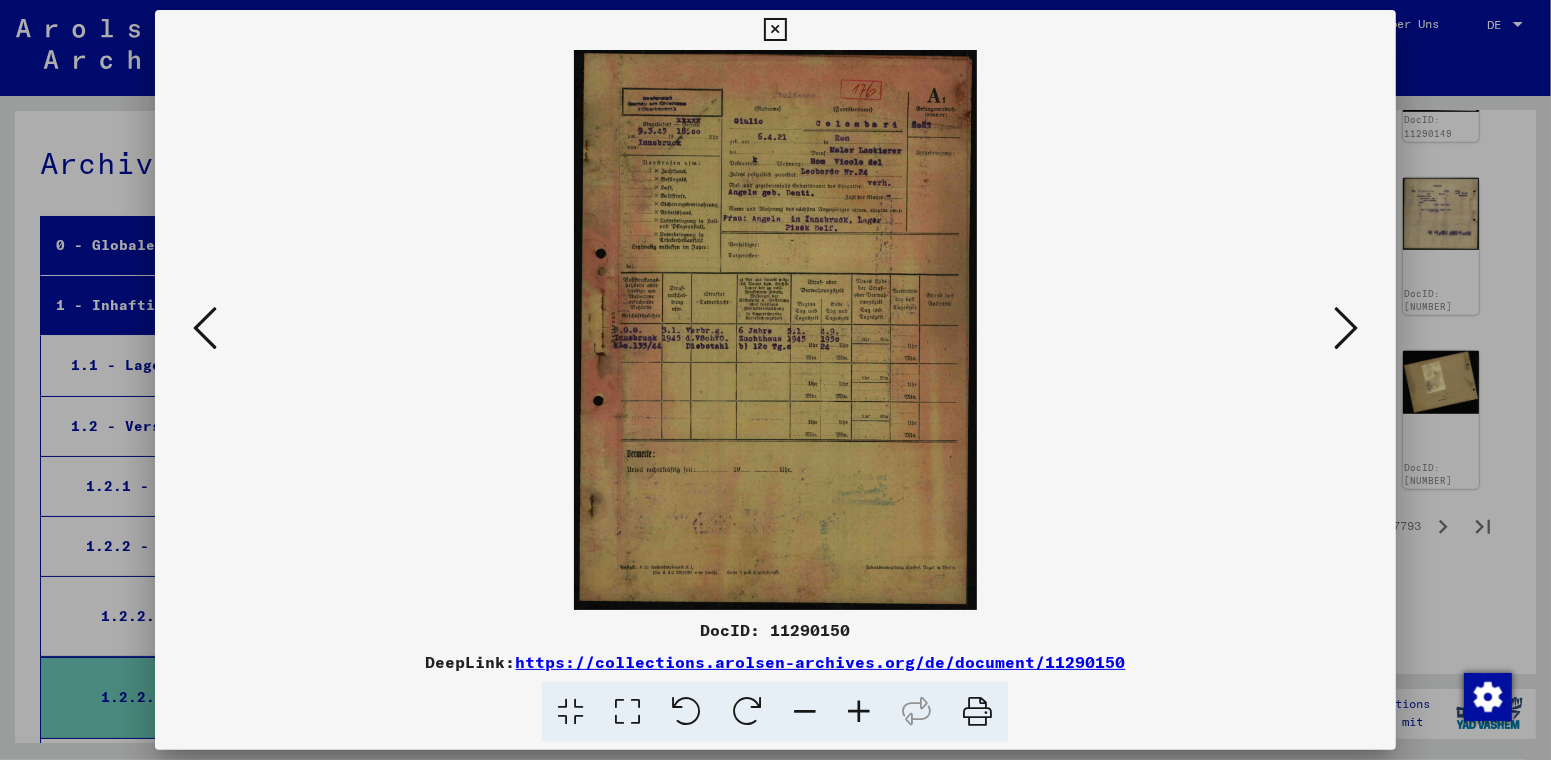 click at bounding box center [859, 712] 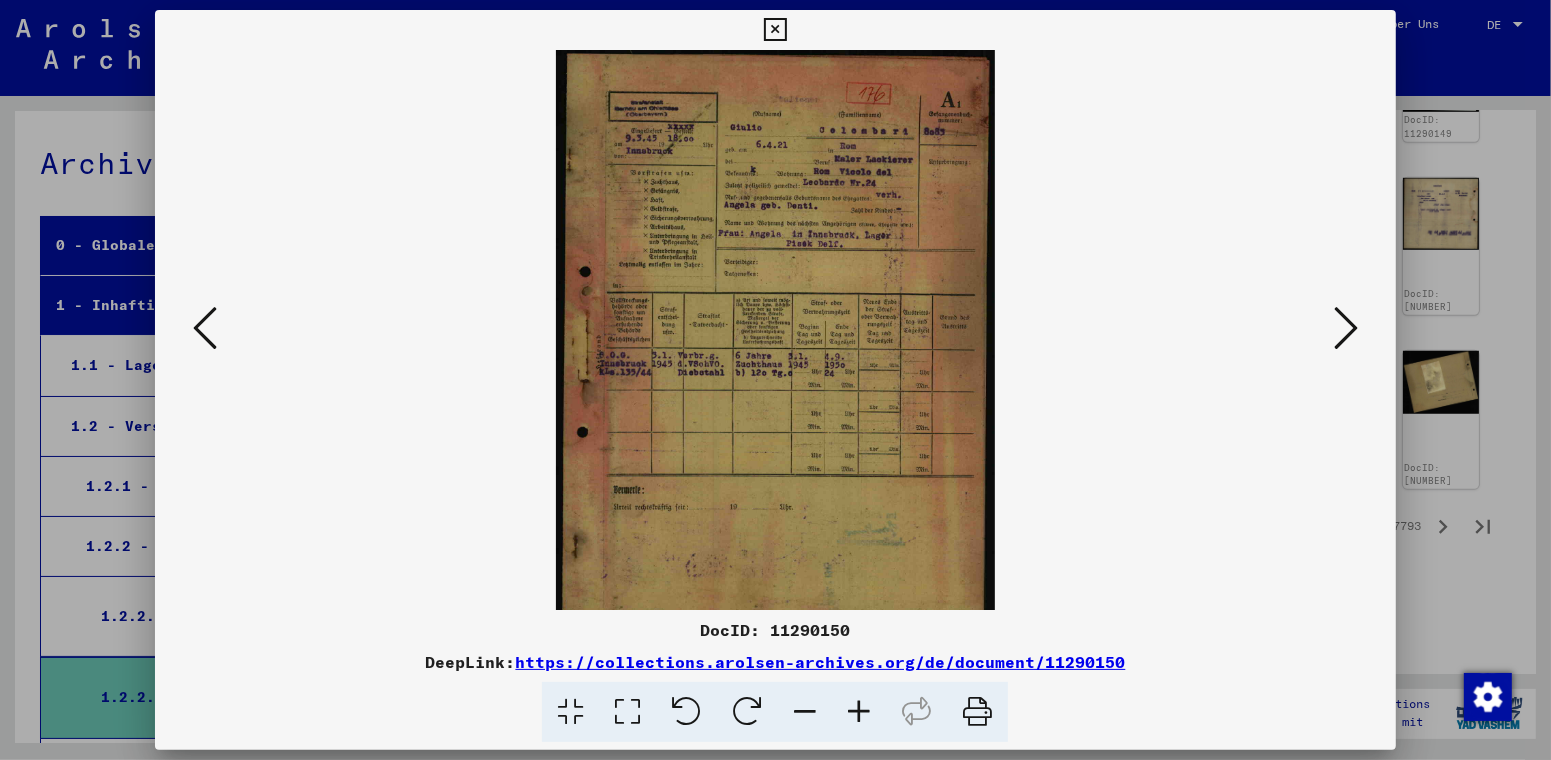 click at bounding box center [859, 712] 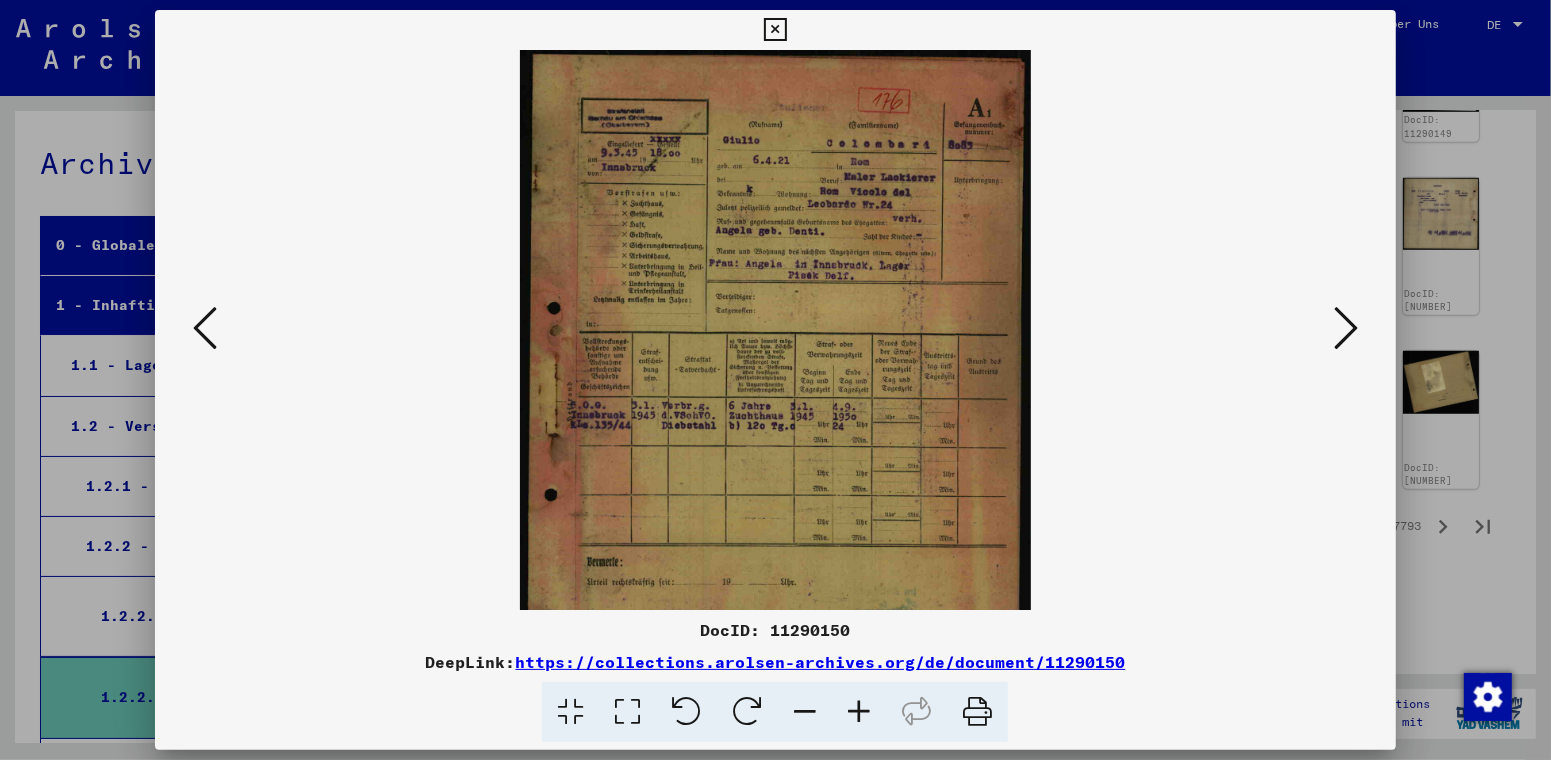 click at bounding box center (859, 712) 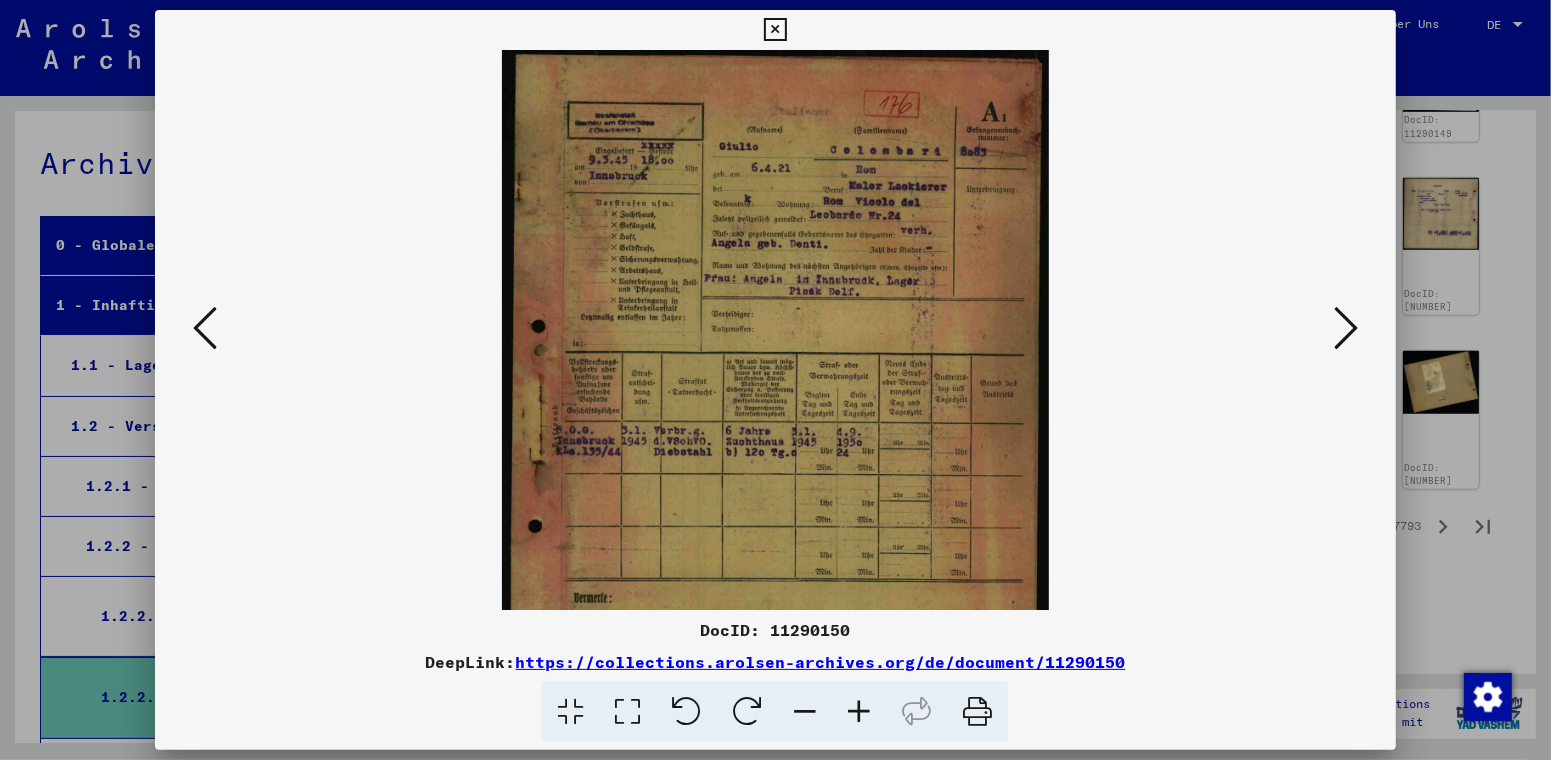 click at bounding box center (859, 712) 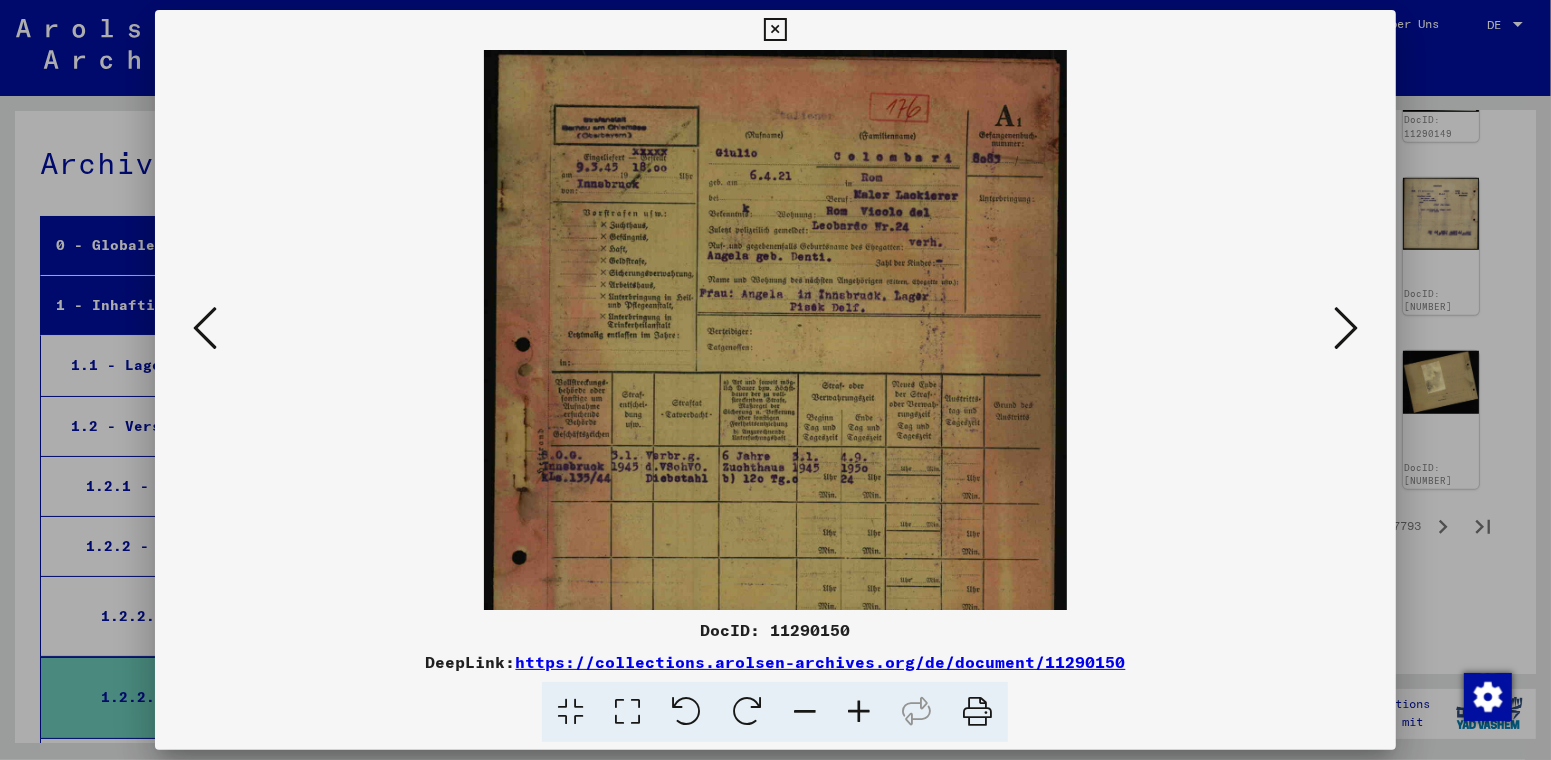 click at bounding box center (859, 712) 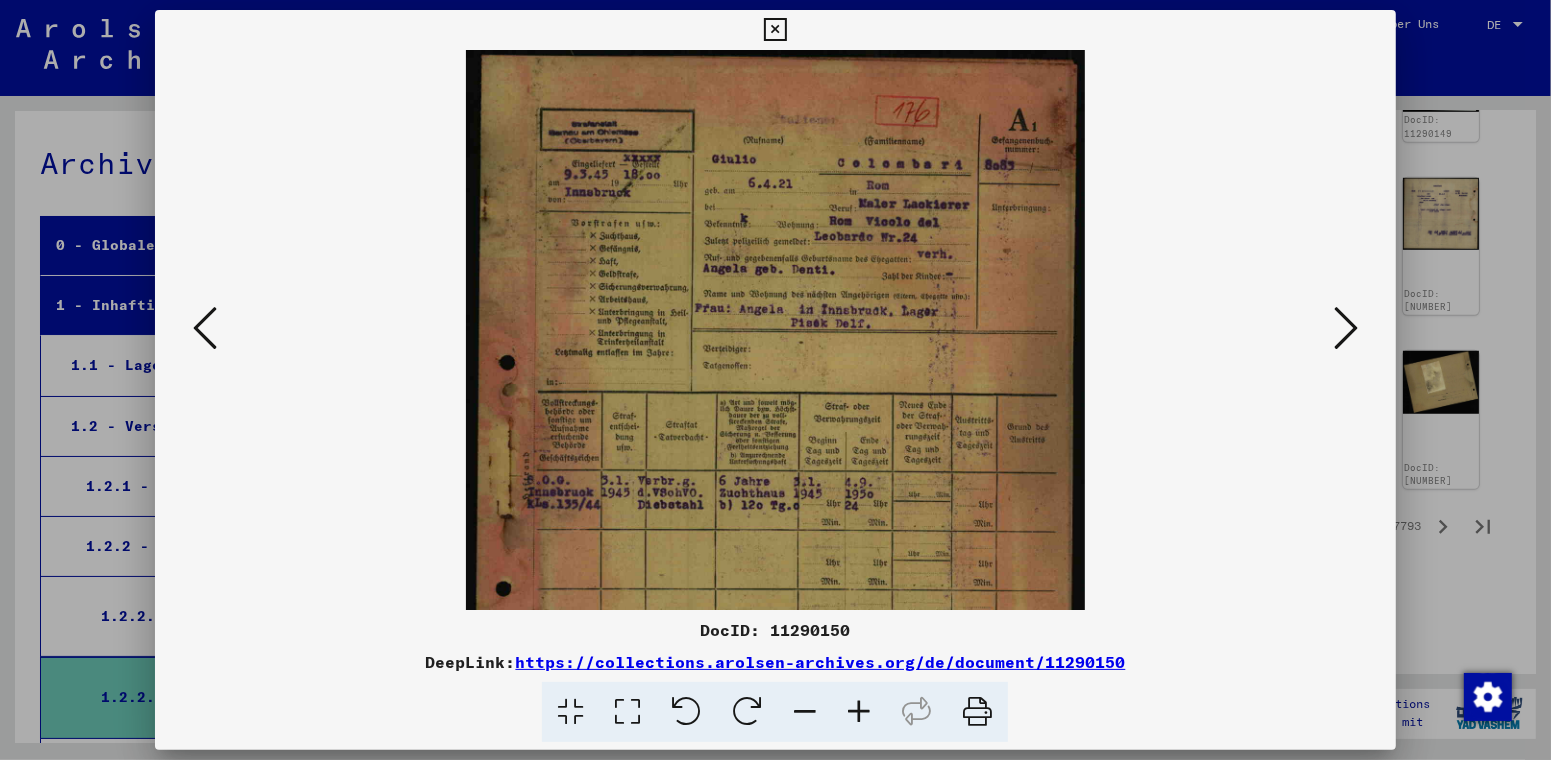 click at bounding box center (859, 712) 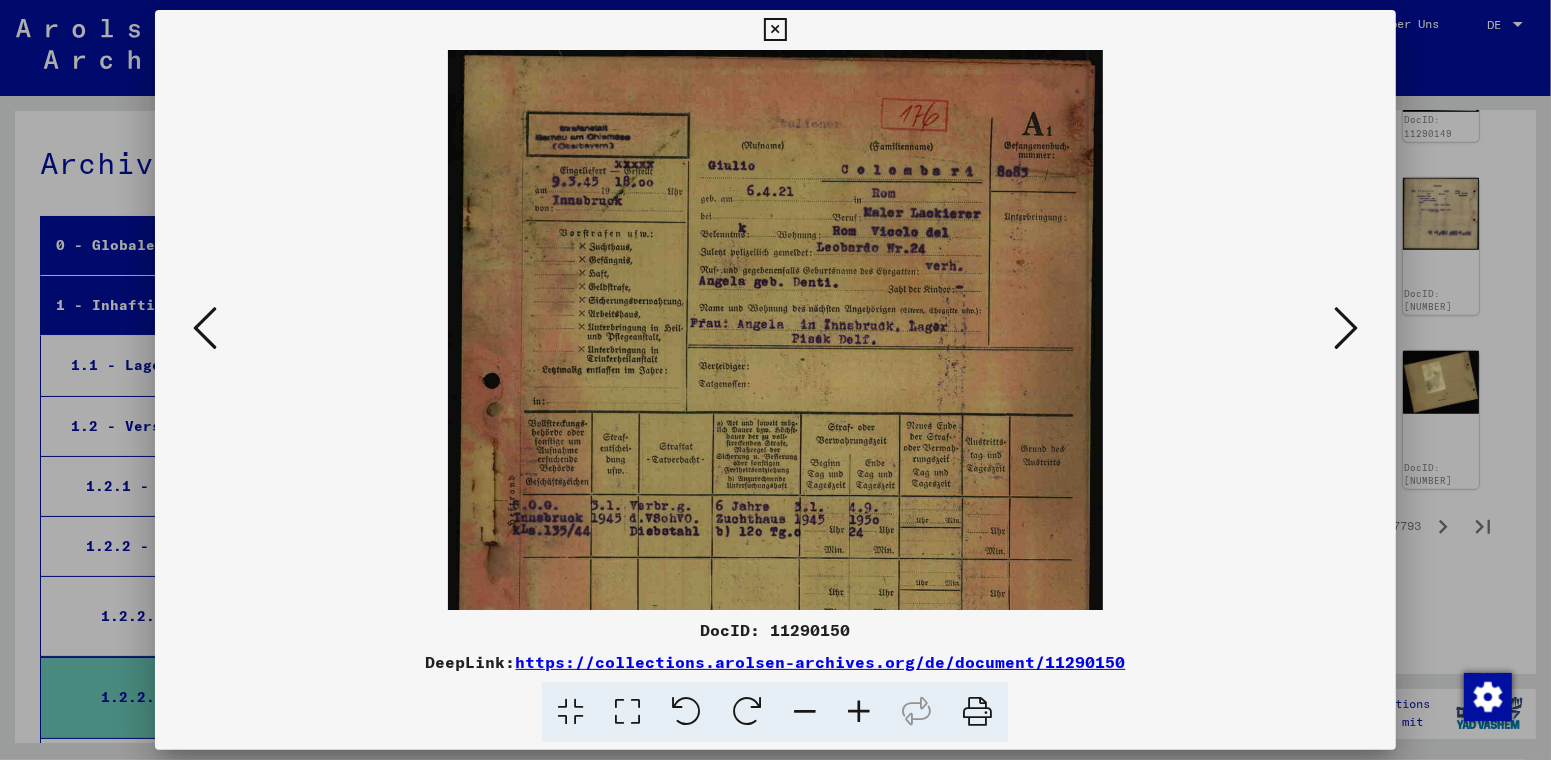 click at bounding box center [1346, 328] 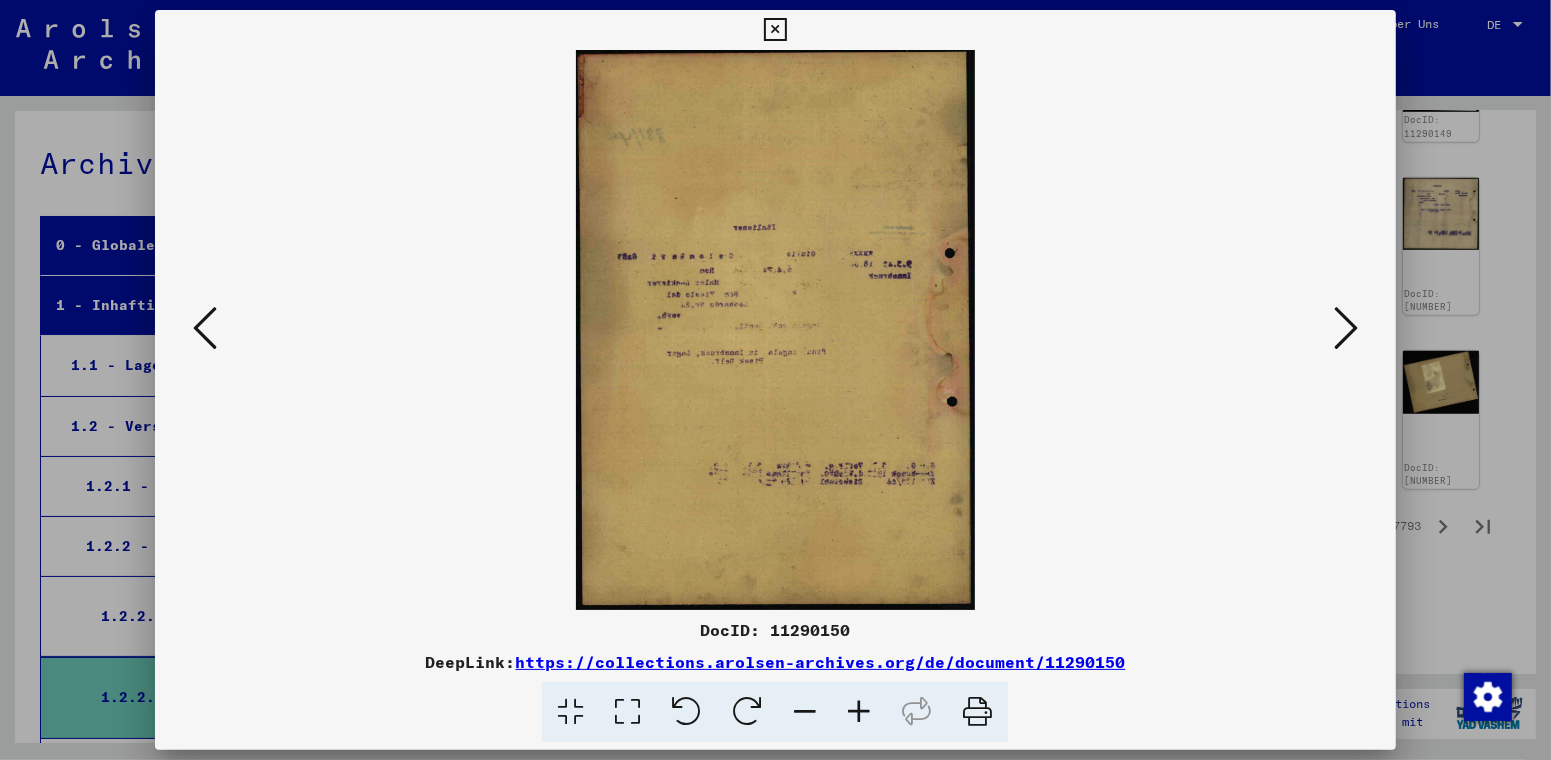 click at bounding box center [1346, 328] 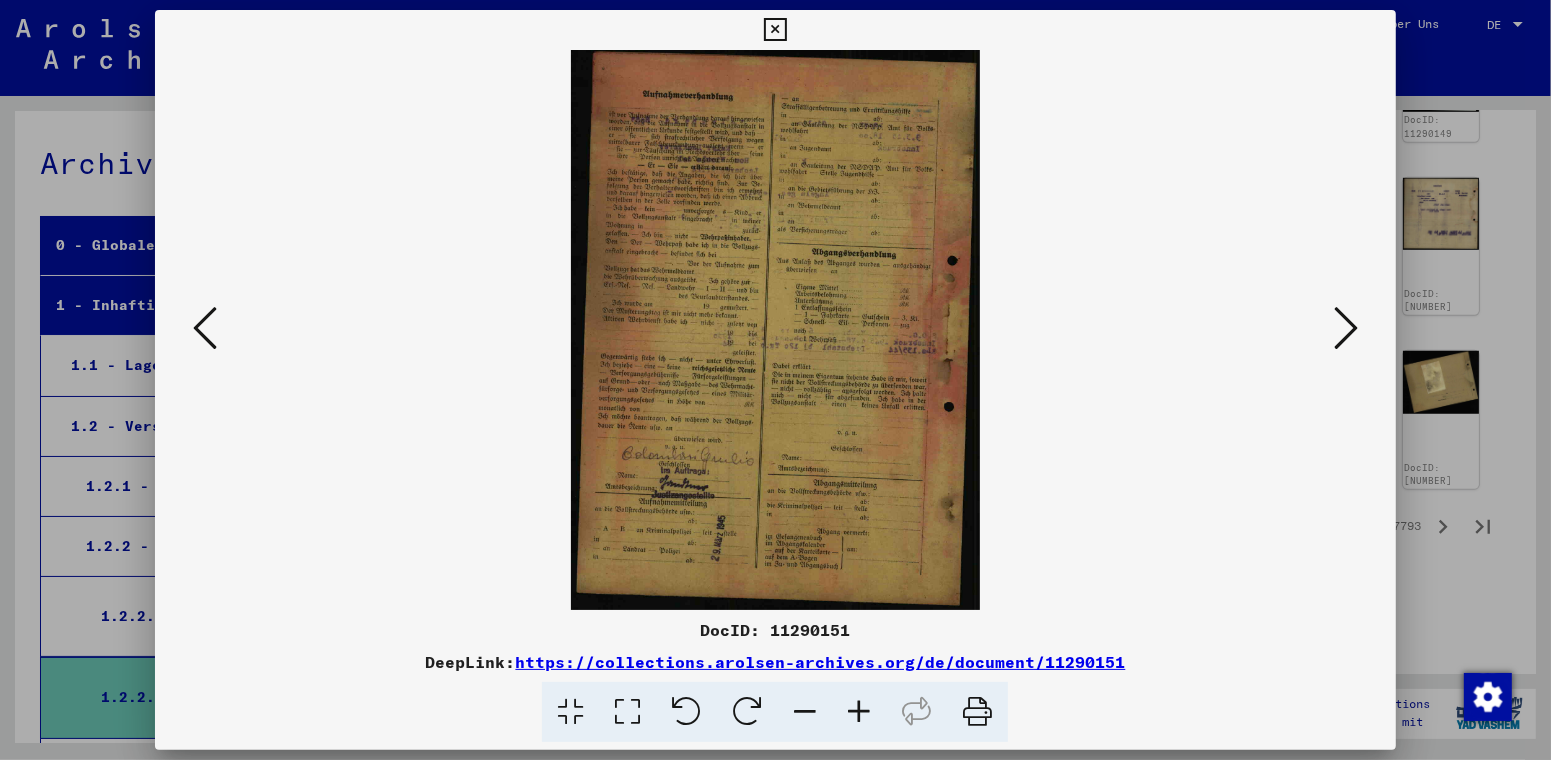 click at bounding box center (1346, 328) 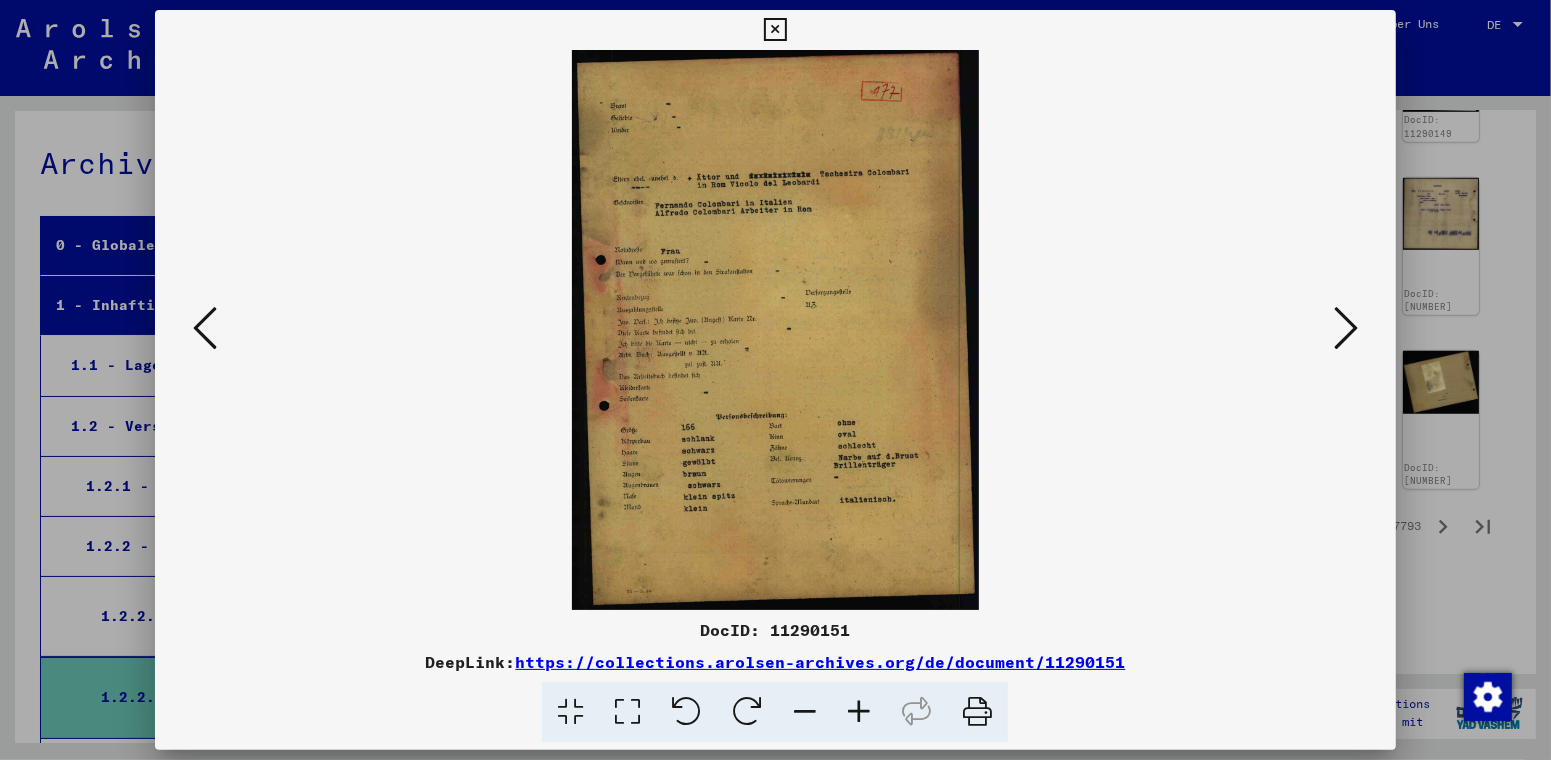 click at bounding box center [1346, 328] 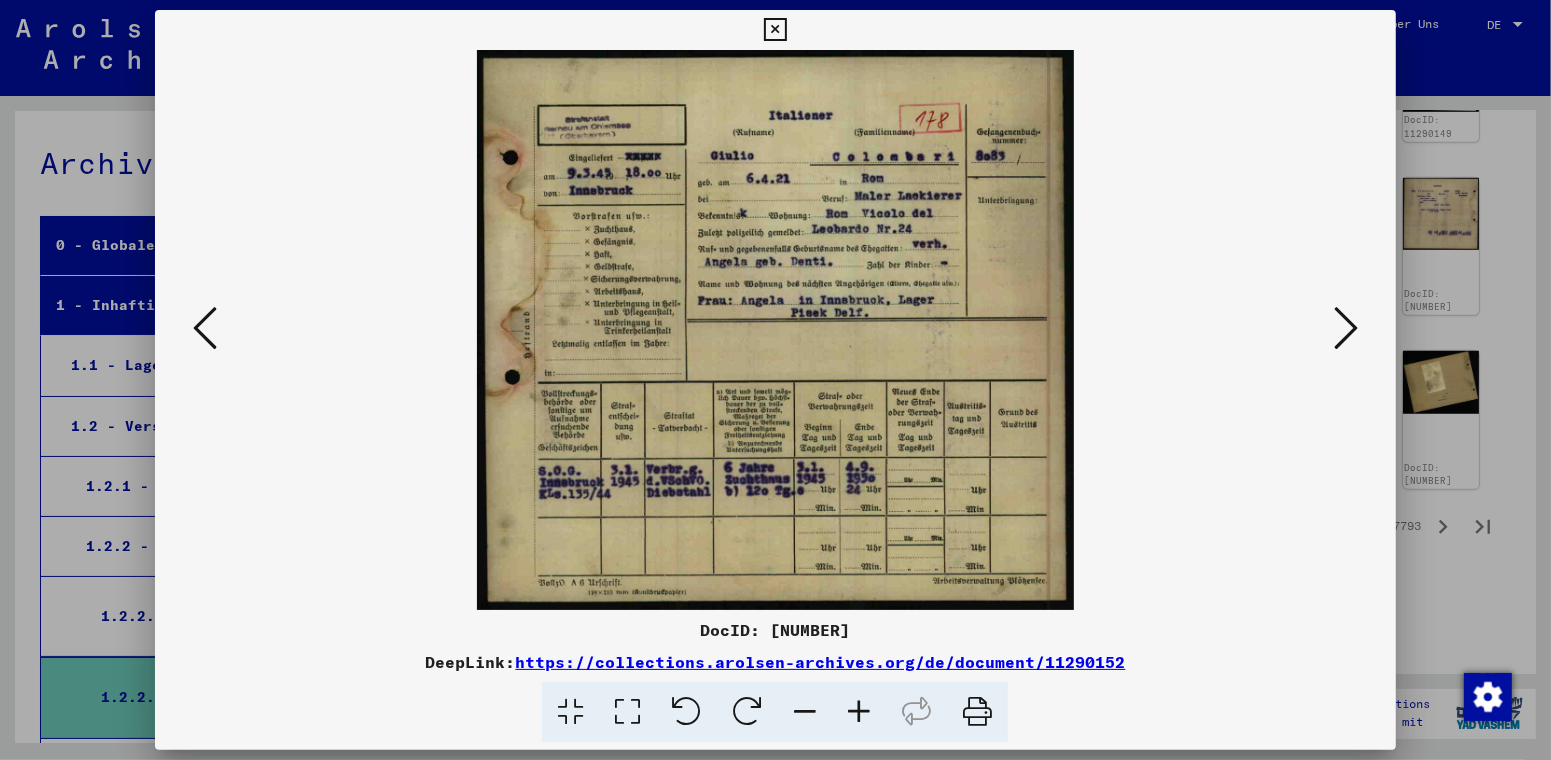 click at bounding box center [1346, 328] 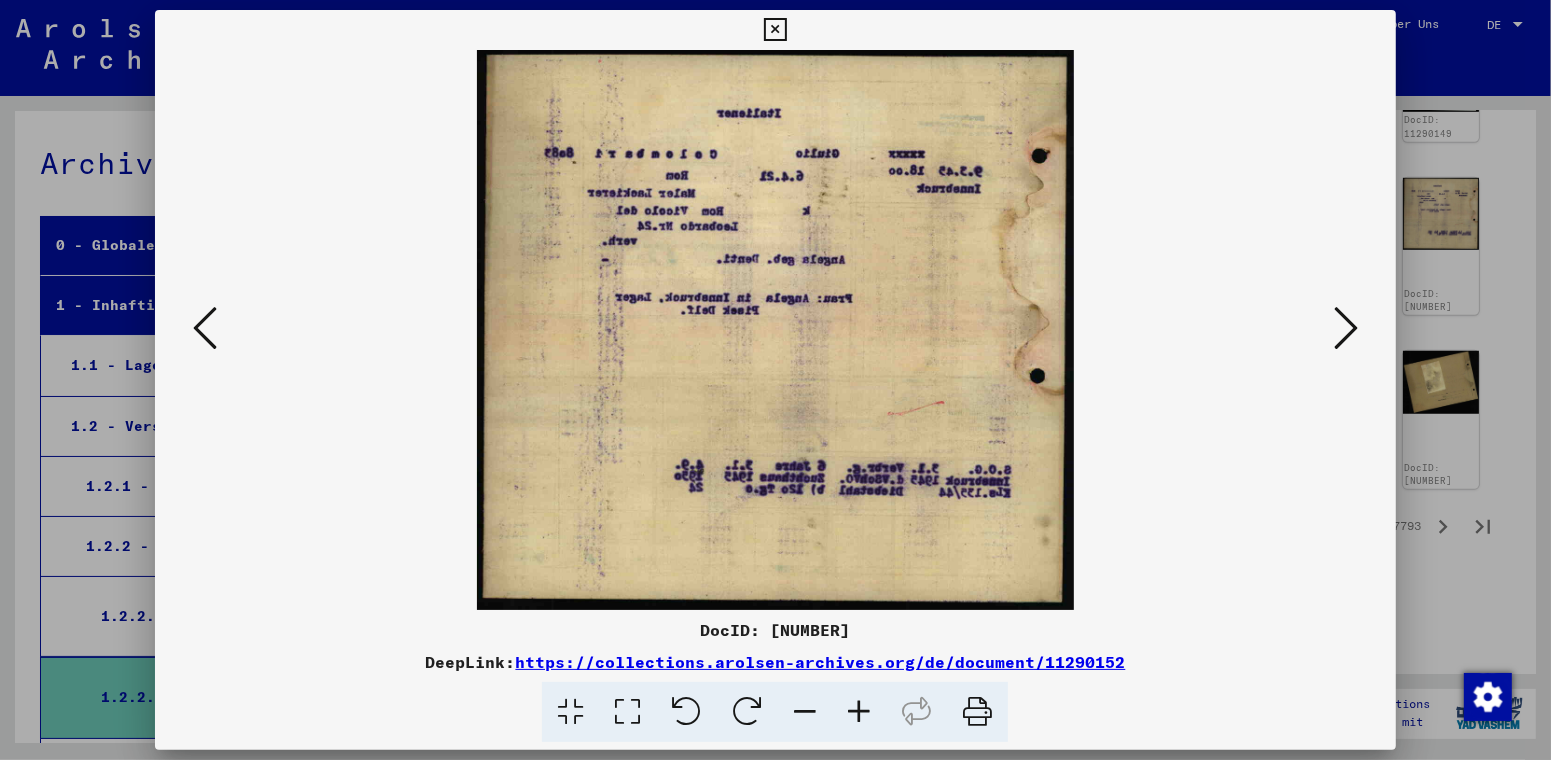 click at bounding box center (1346, 328) 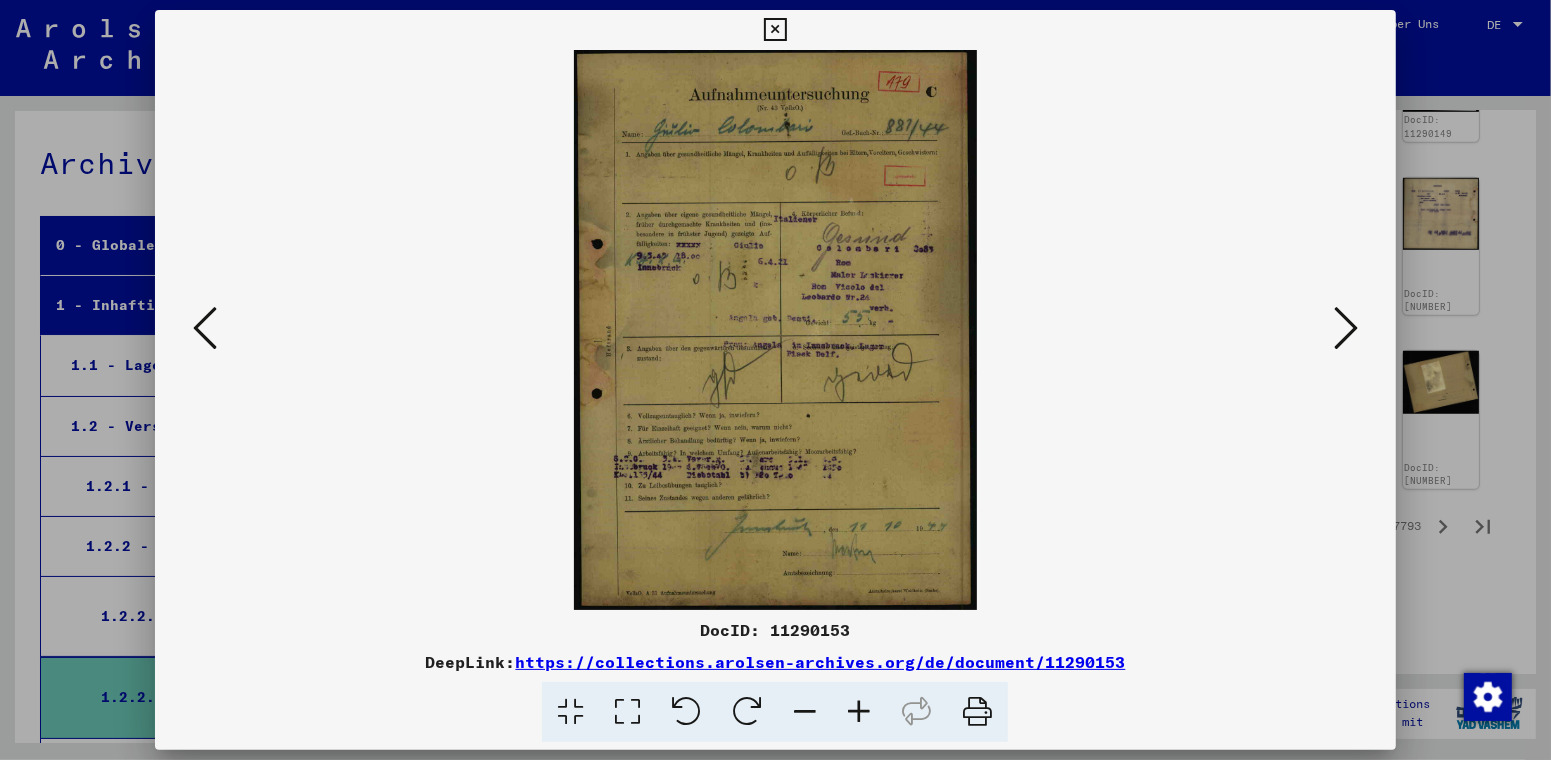 click at bounding box center (1346, 328) 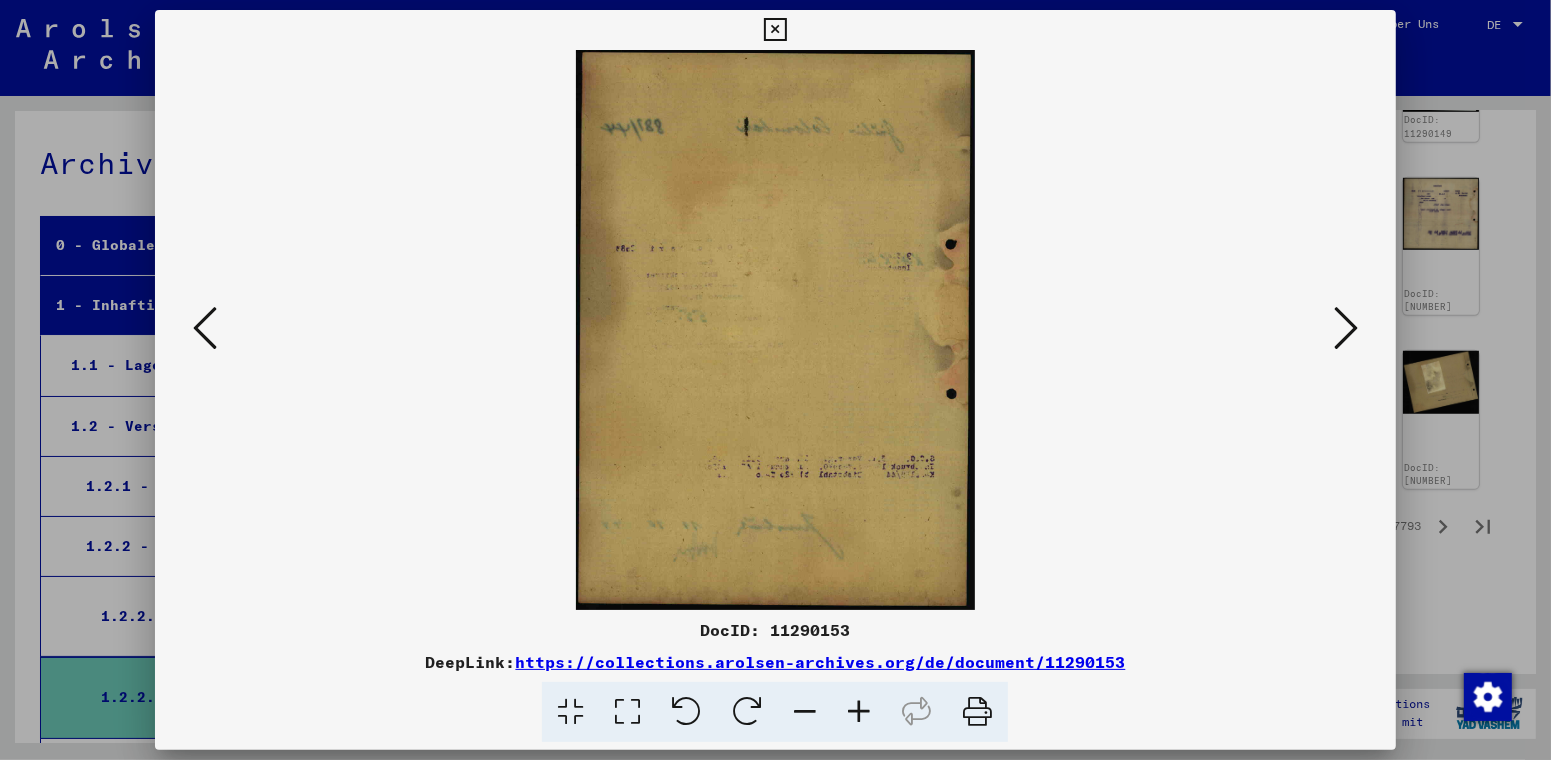 click at bounding box center (775, 30) 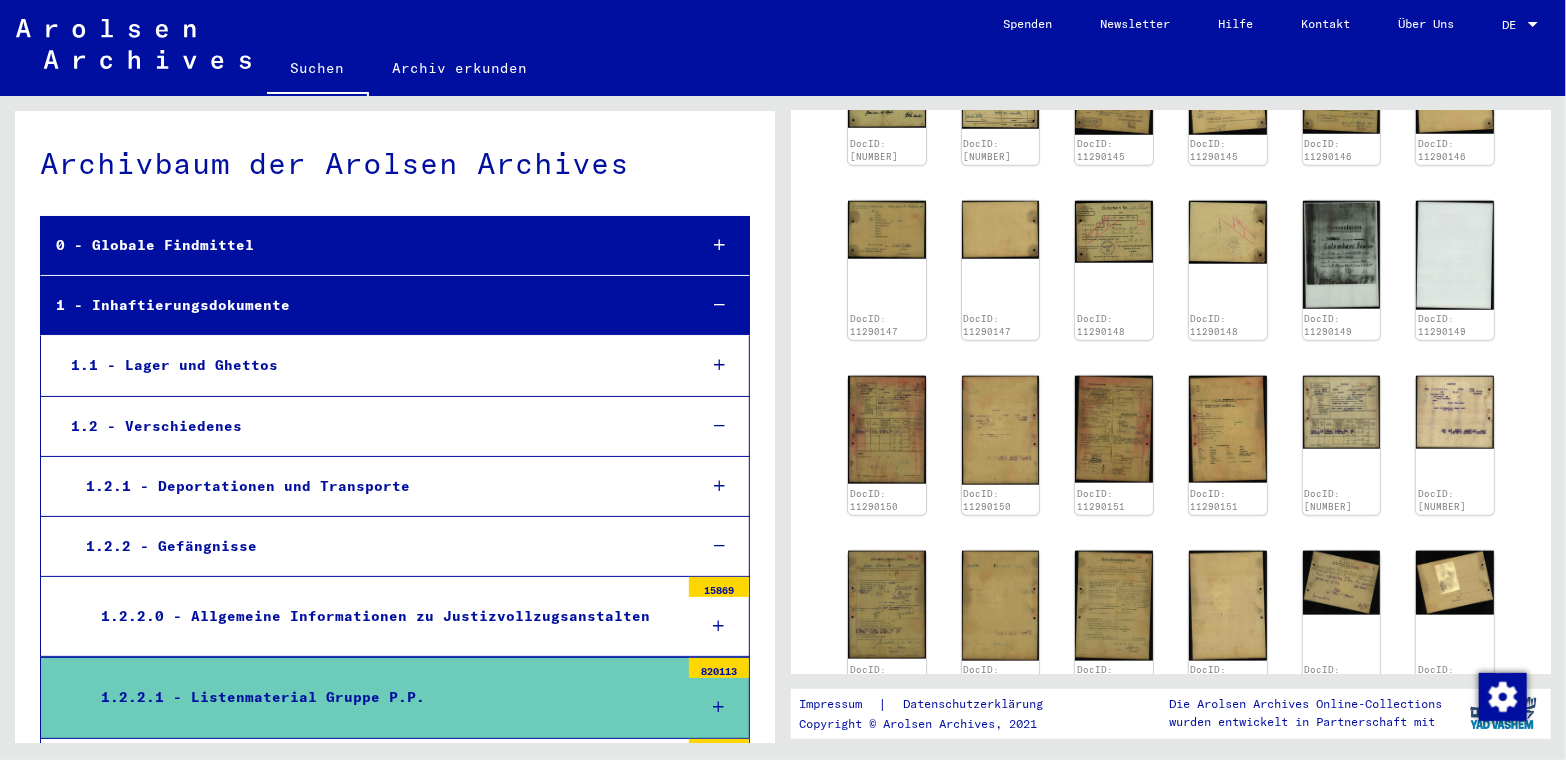 scroll, scrollTop: 1354, scrollLeft: 0, axis: vertical 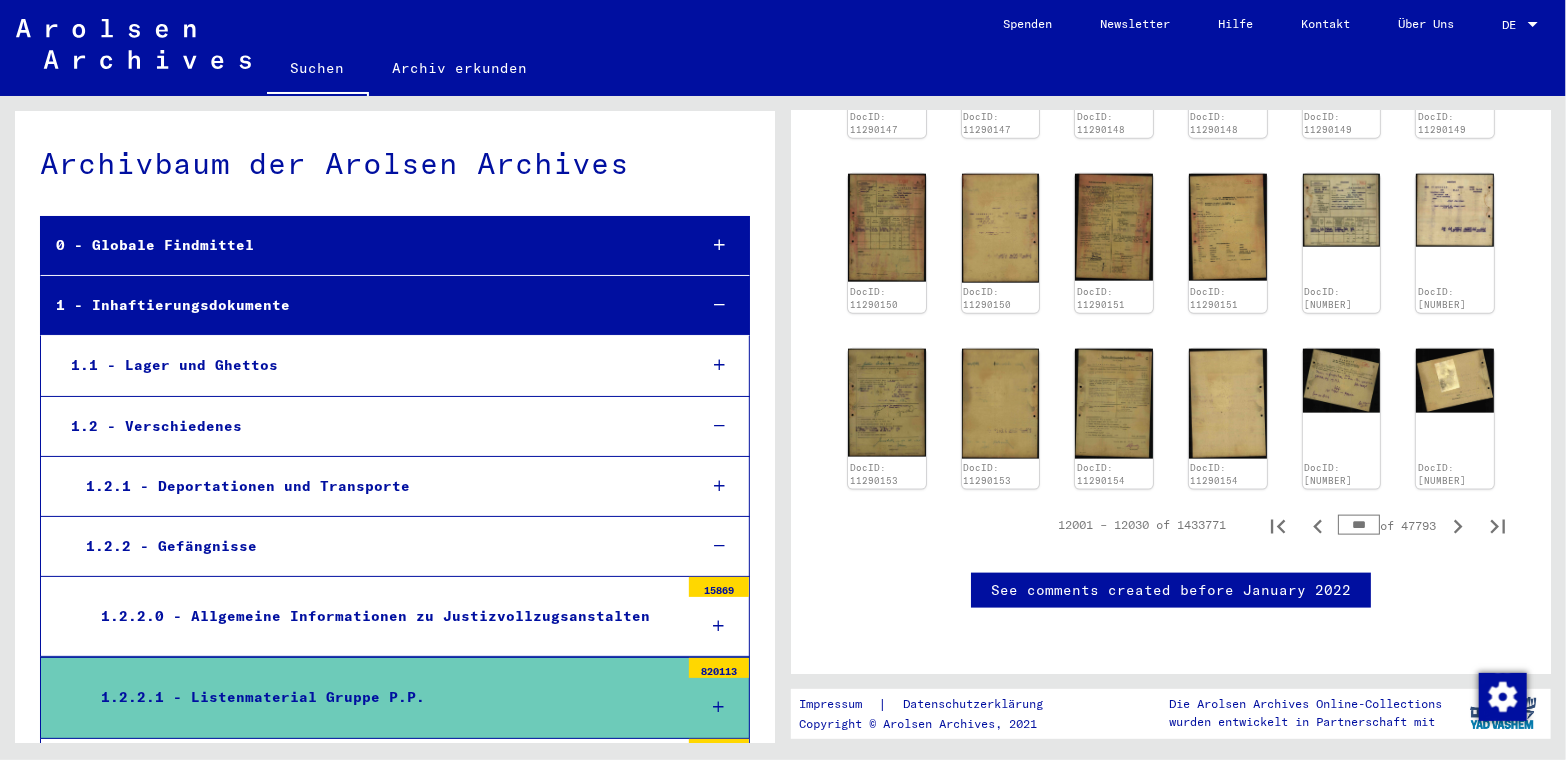 click on "***" at bounding box center (1359, 525) 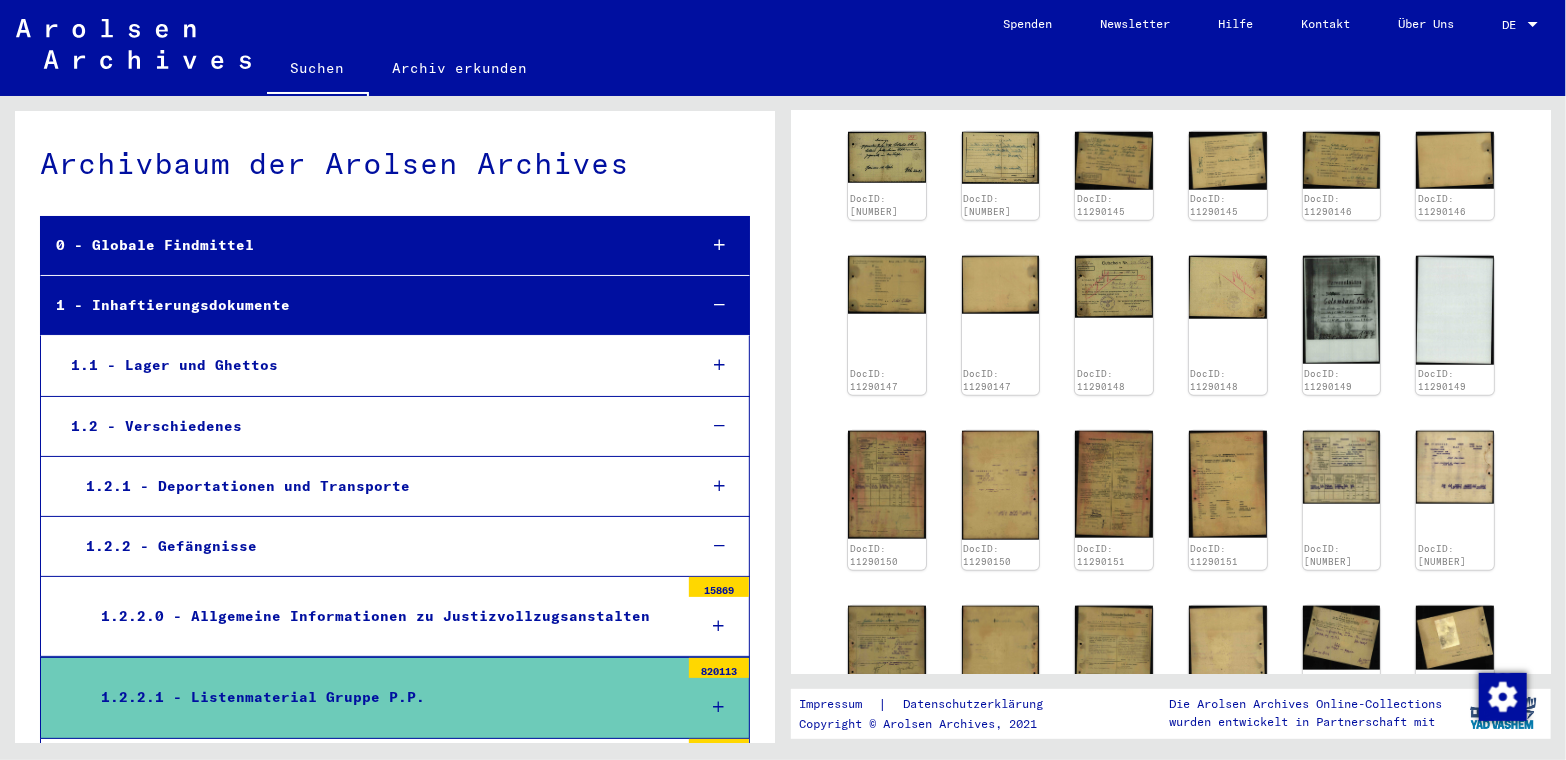 scroll, scrollTop: 1200, scrollLeft: 0, axis: vertical 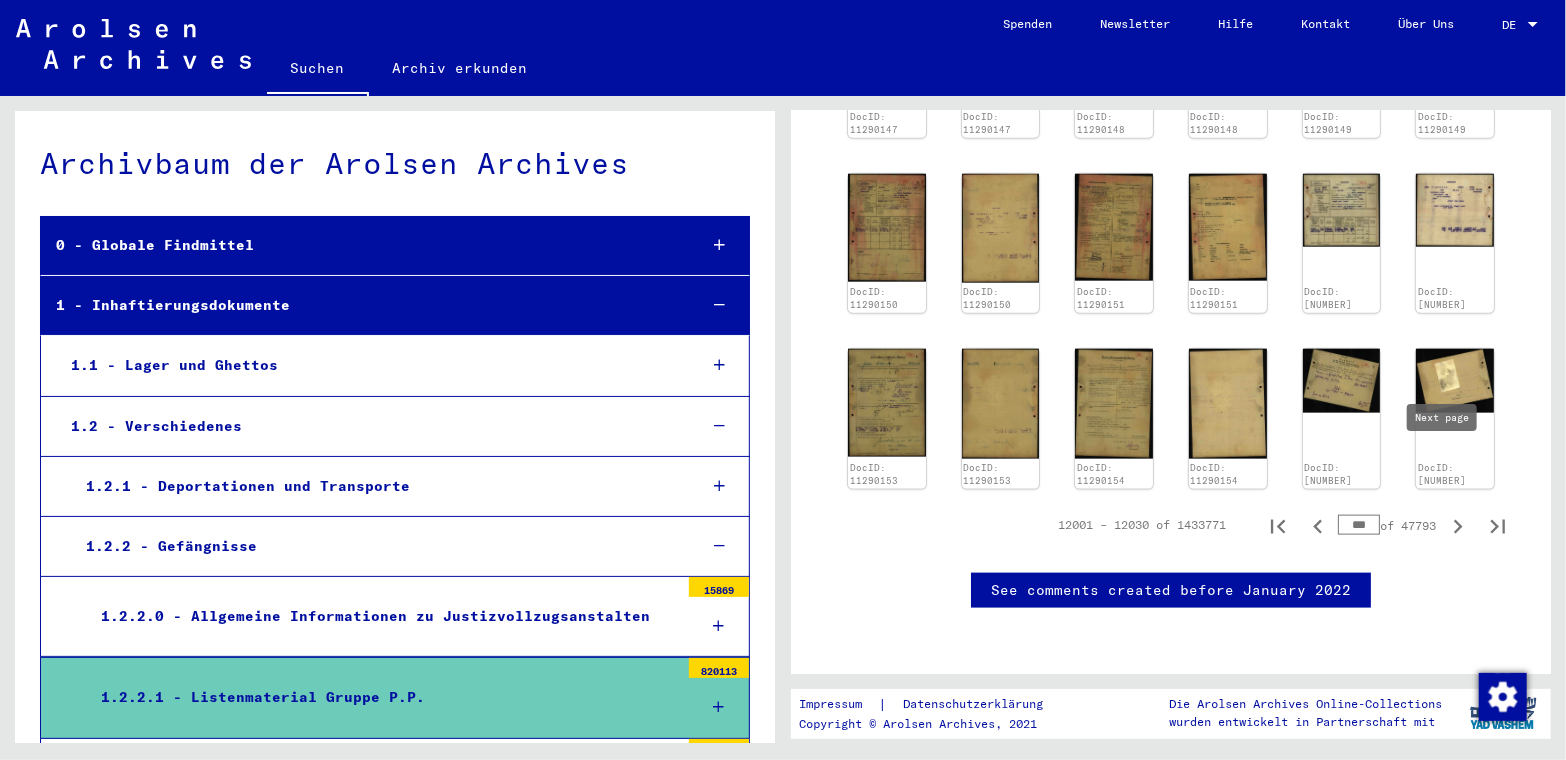 type on "***" 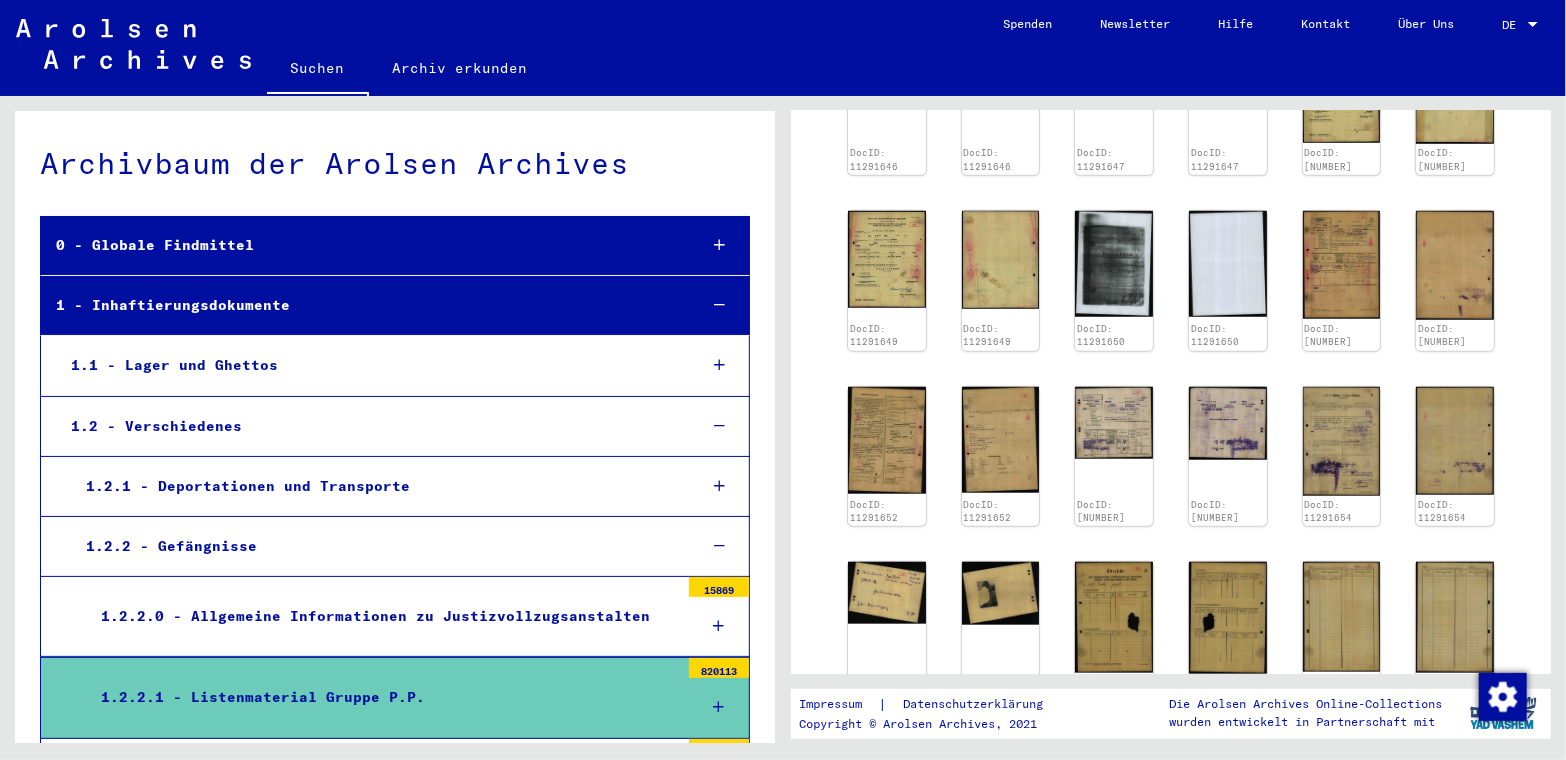 scroll, scrollTop: 600, scrollLeft: 0, axis: vertical 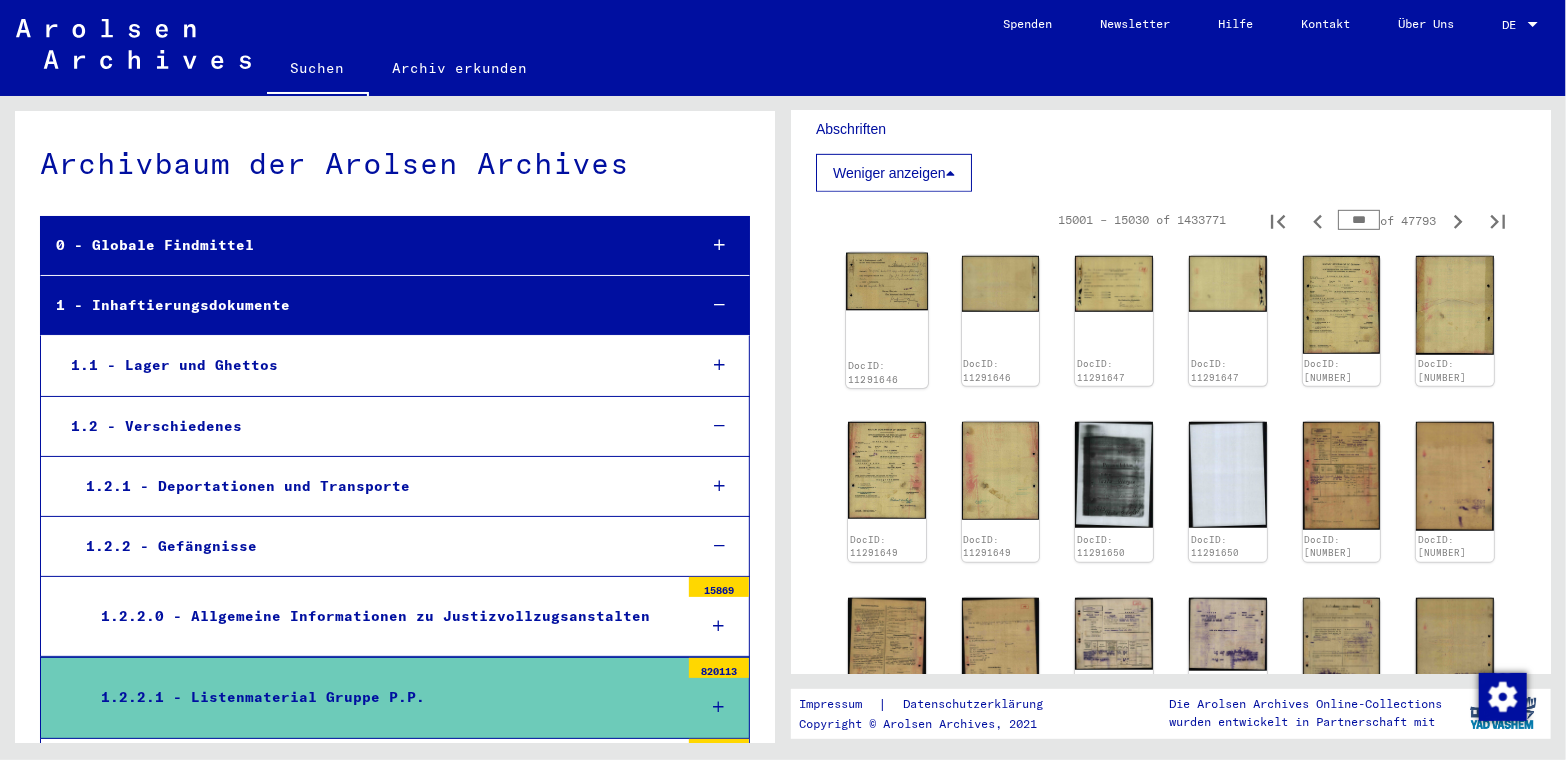 click 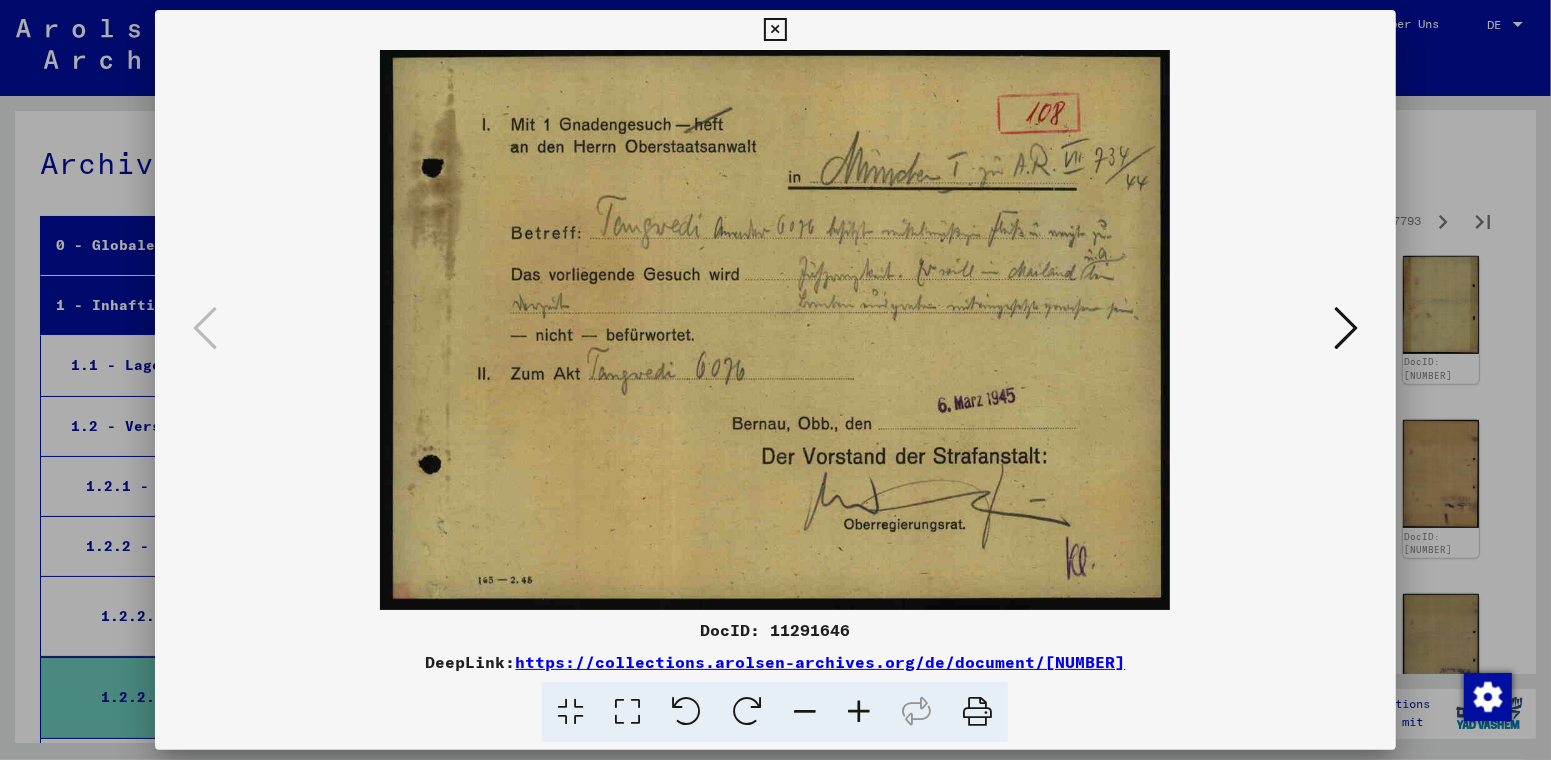 click at bounding box center [775, 330] 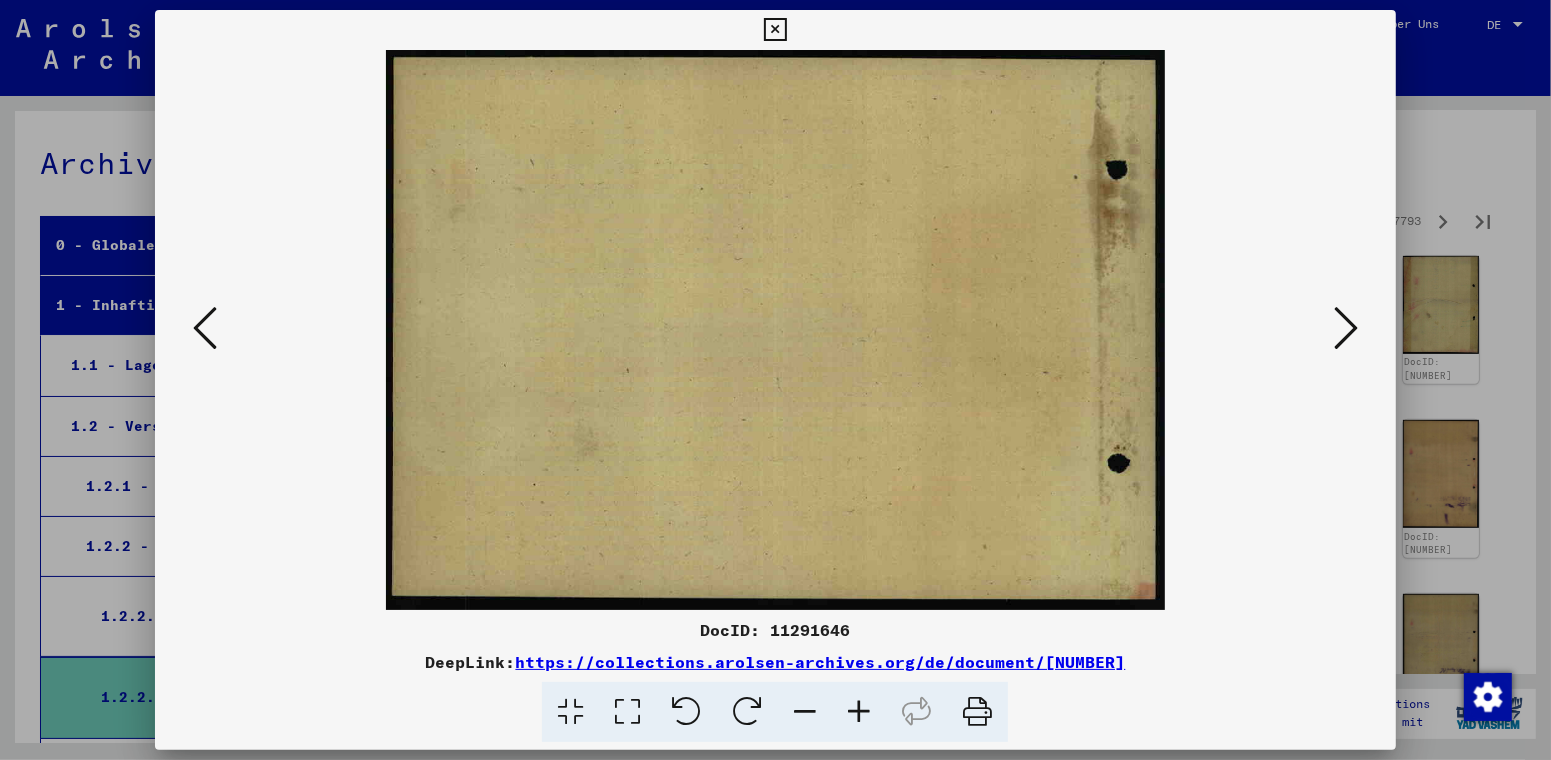 click at bounding box center [1346, 328] 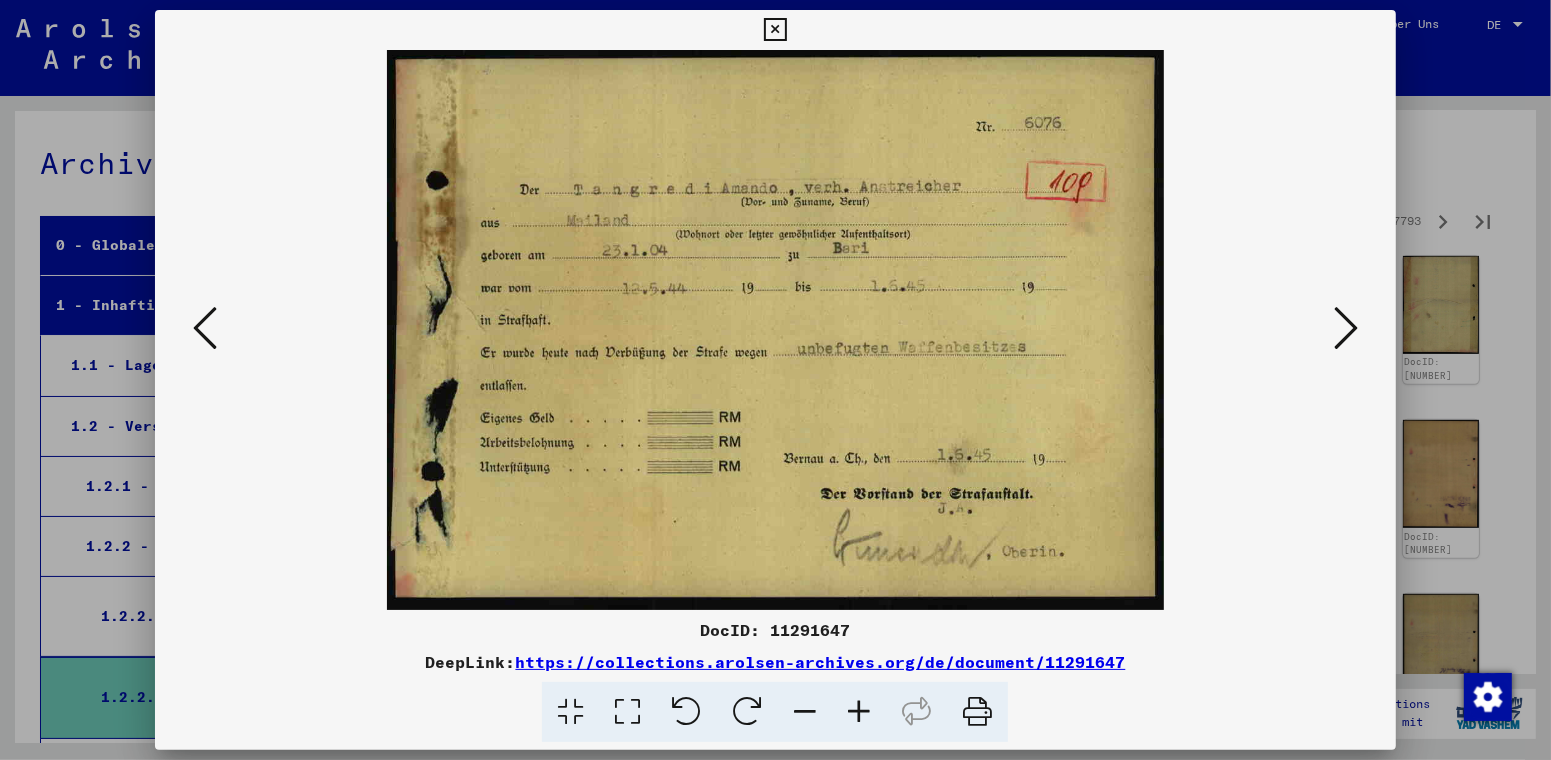 click at bounding box center (1346, 328) 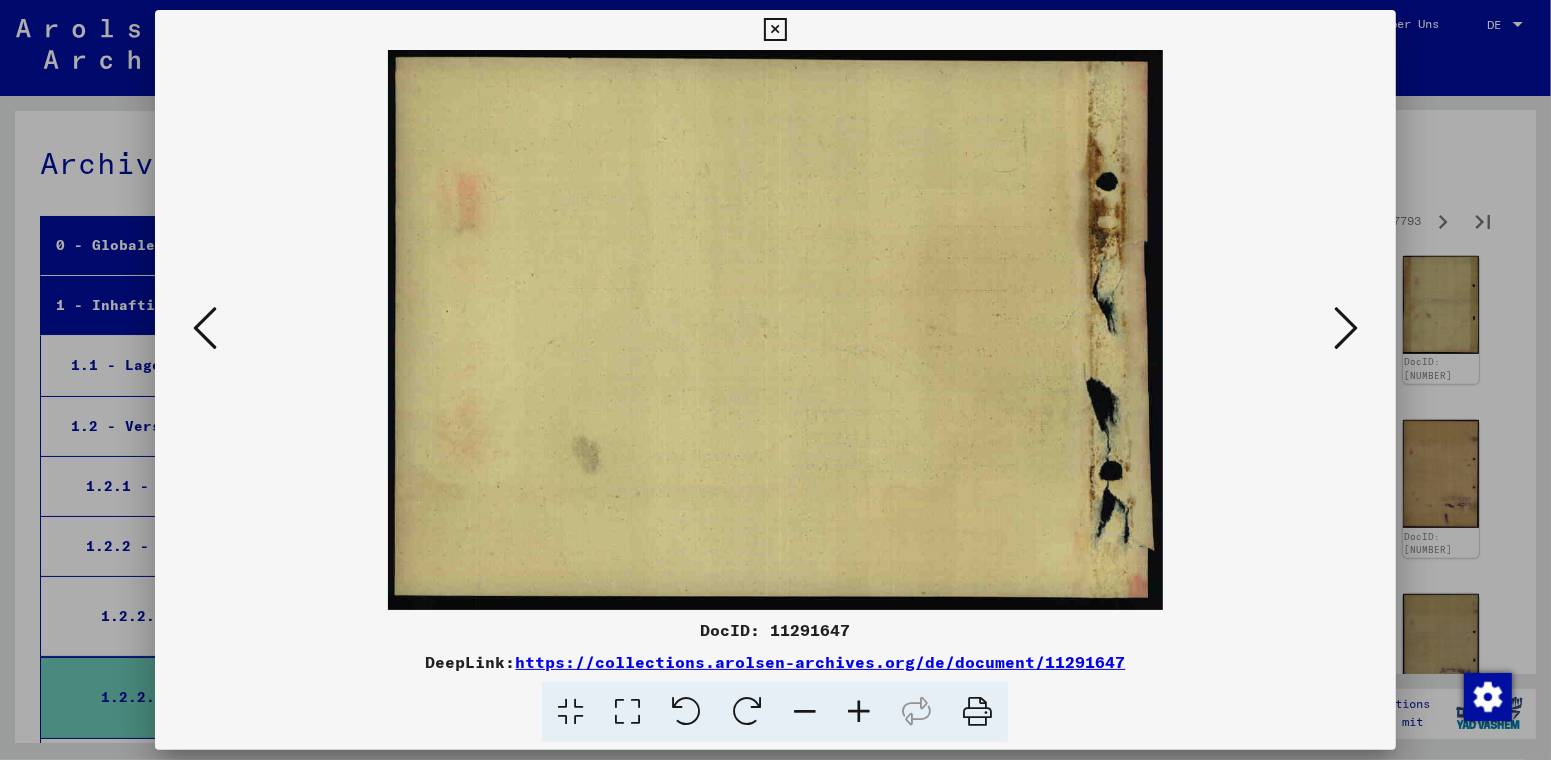 click at bounding box center (1346, 328) 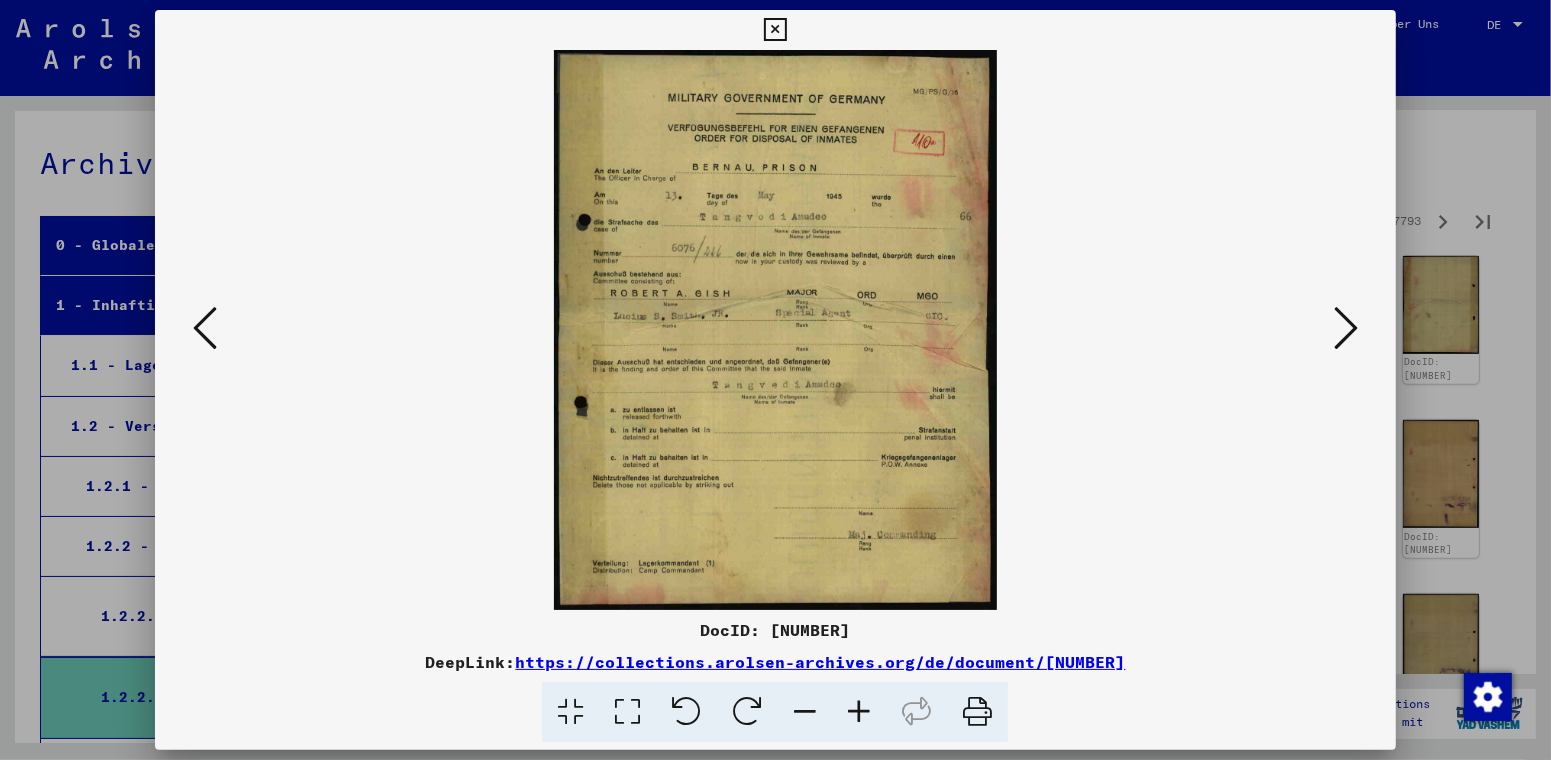 click at bounding box center (775, 30) 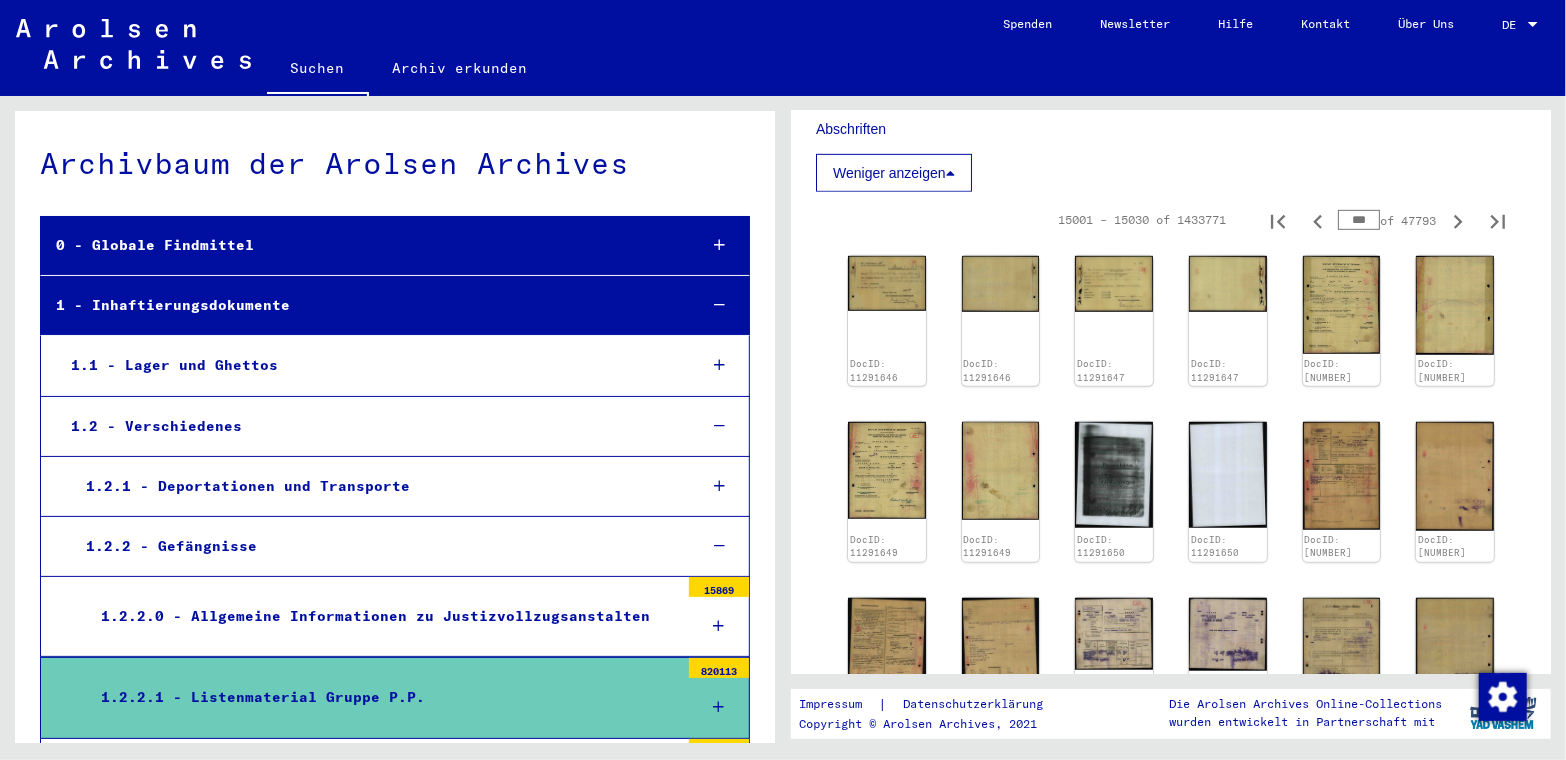 scroll, scrollTop: 199, scrollLeft: 0, axis: vertical 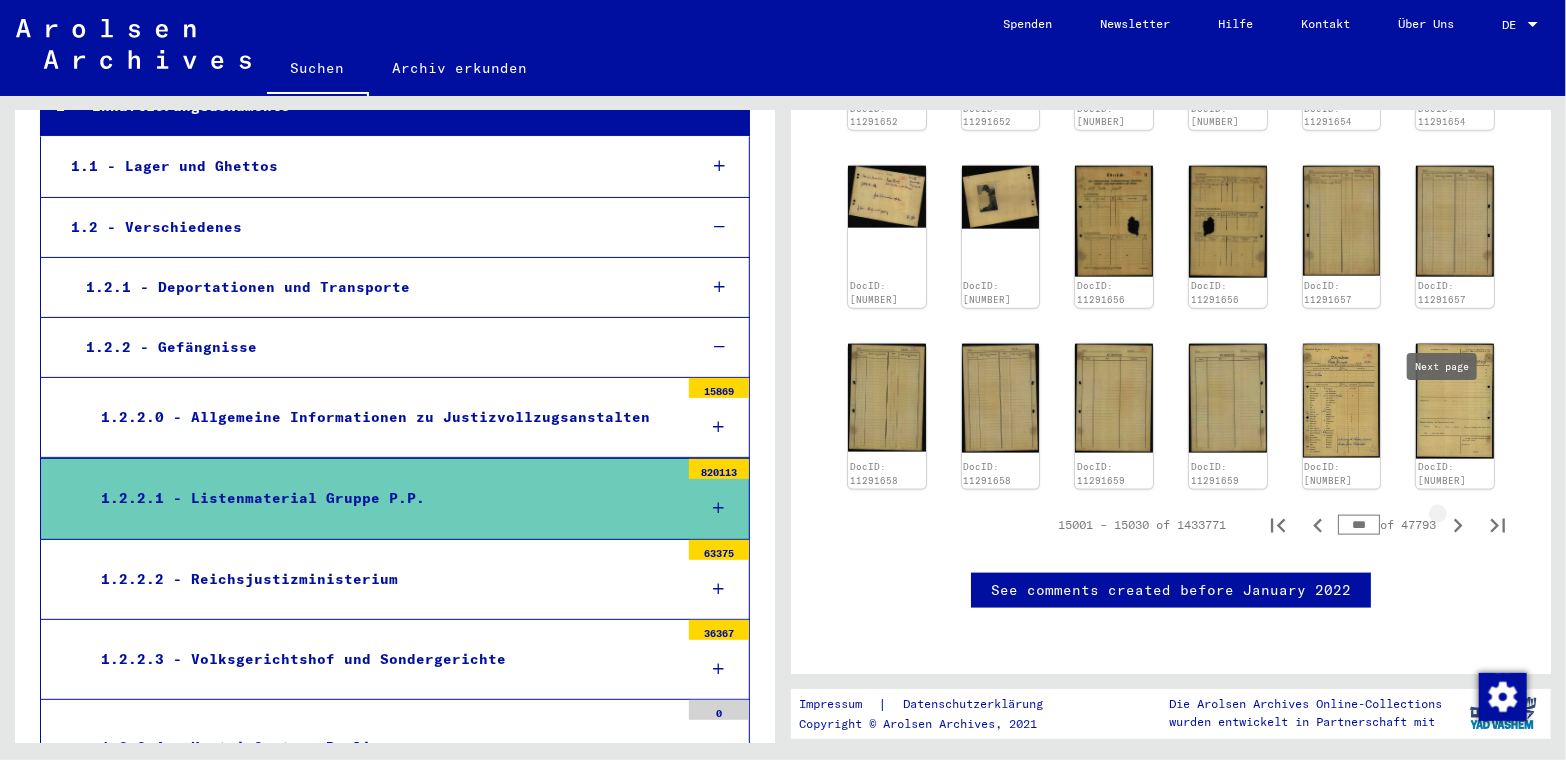 click 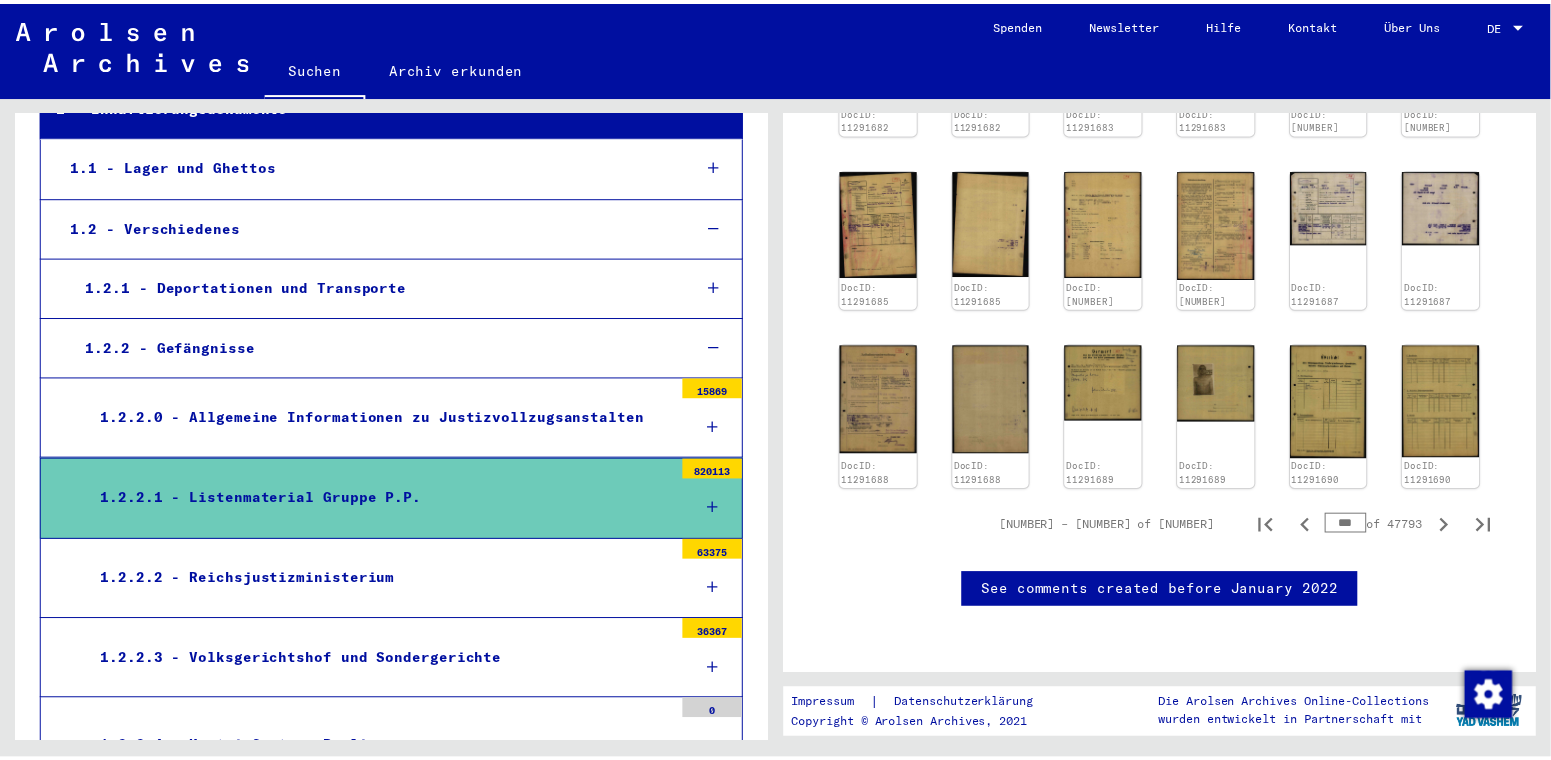 scroll, scrollTop: 1299, scrollLeft: 0, axis: vertical 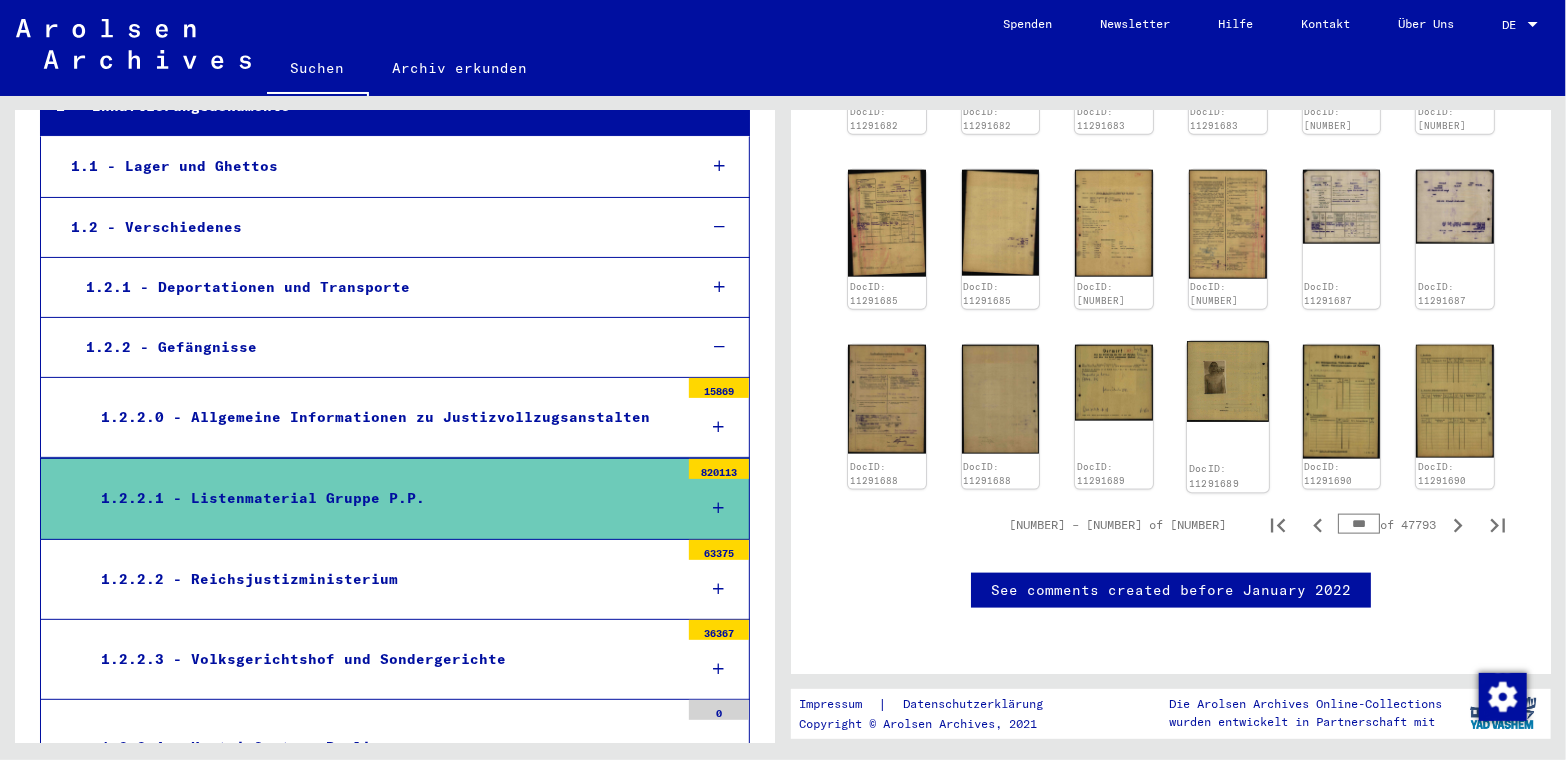 click 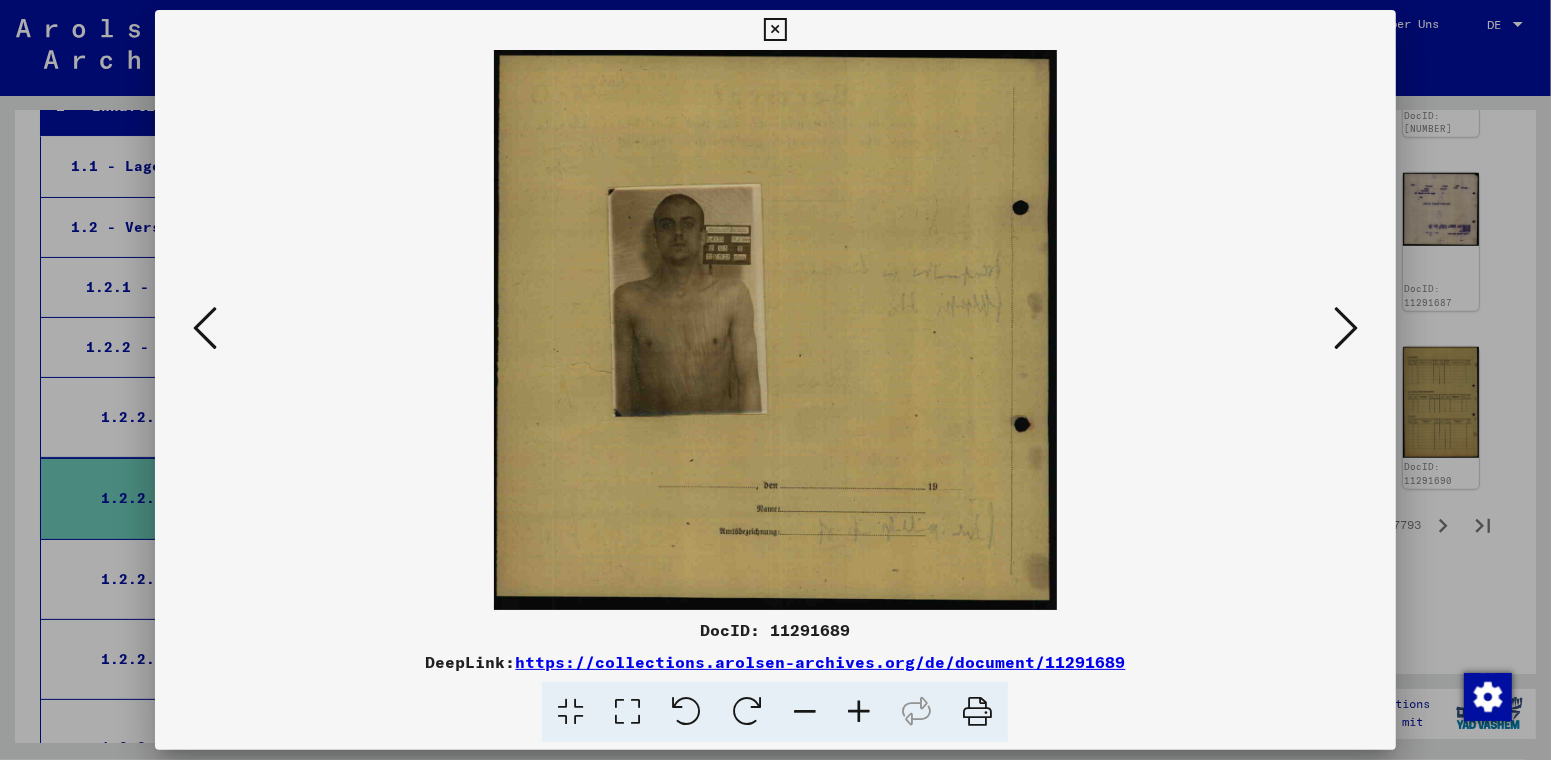 click at bounding box center [1346, 328] 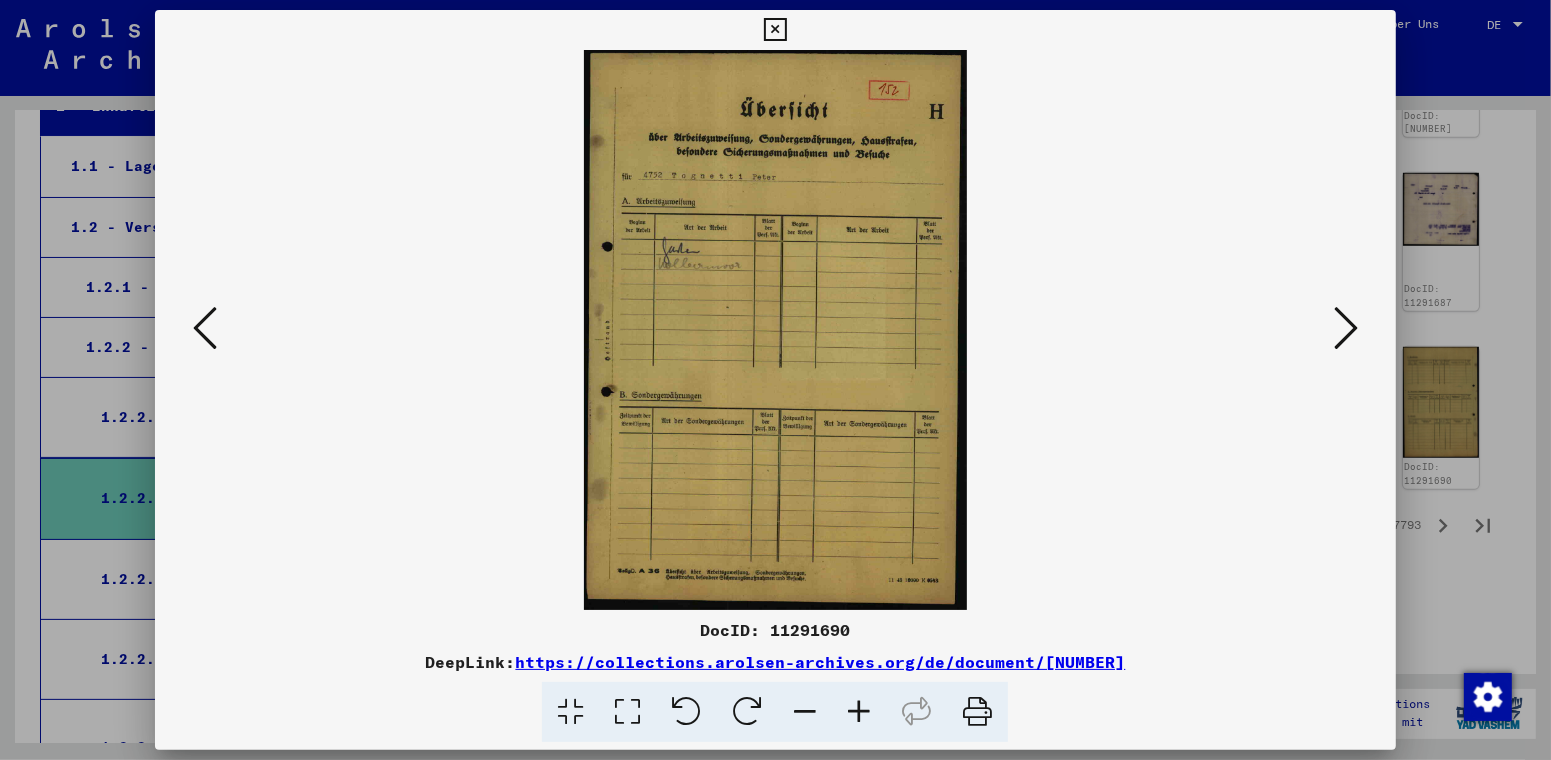 click at bounding box center (1346, 328) 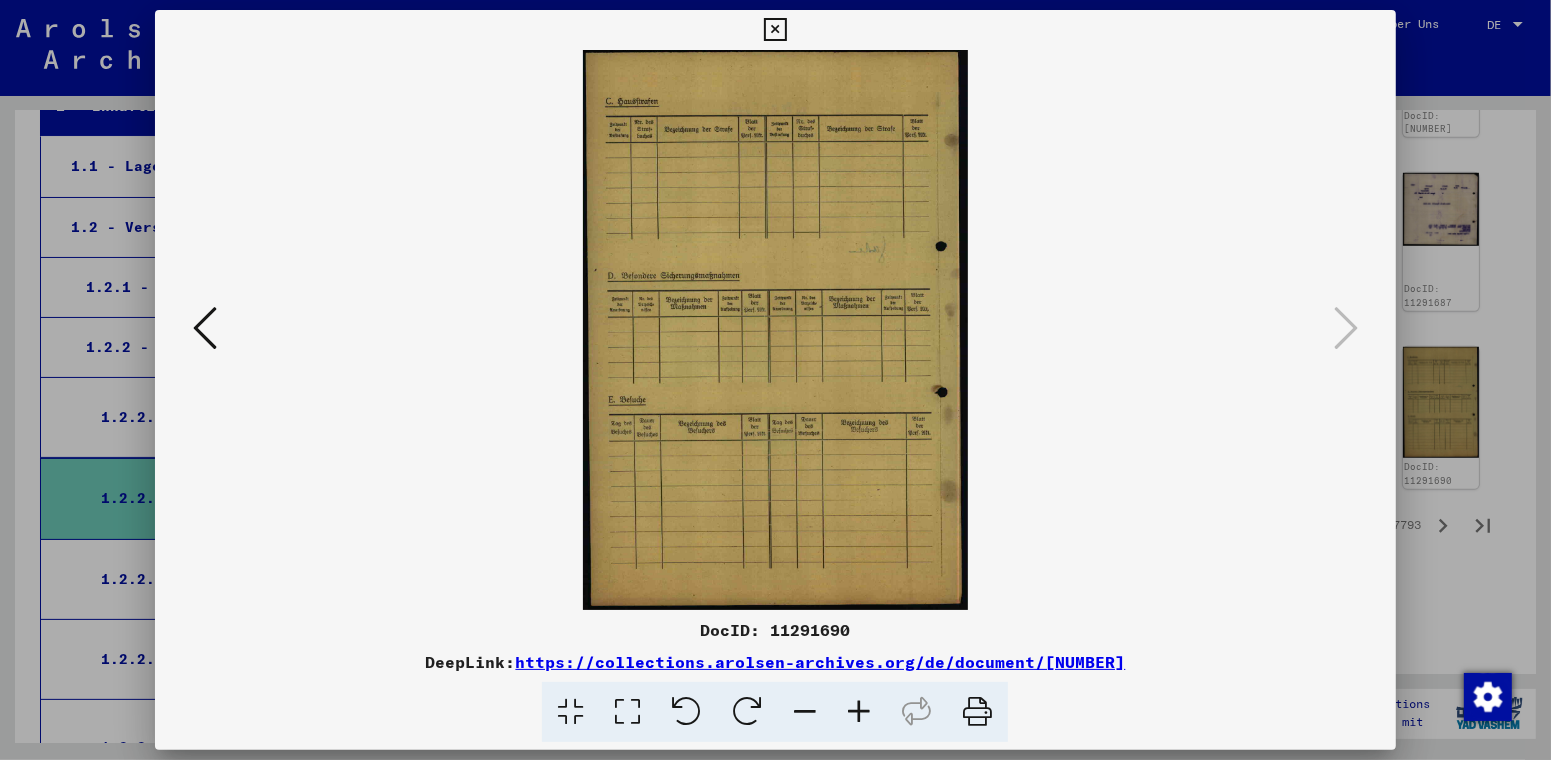 click at bounding box center [775, 30] 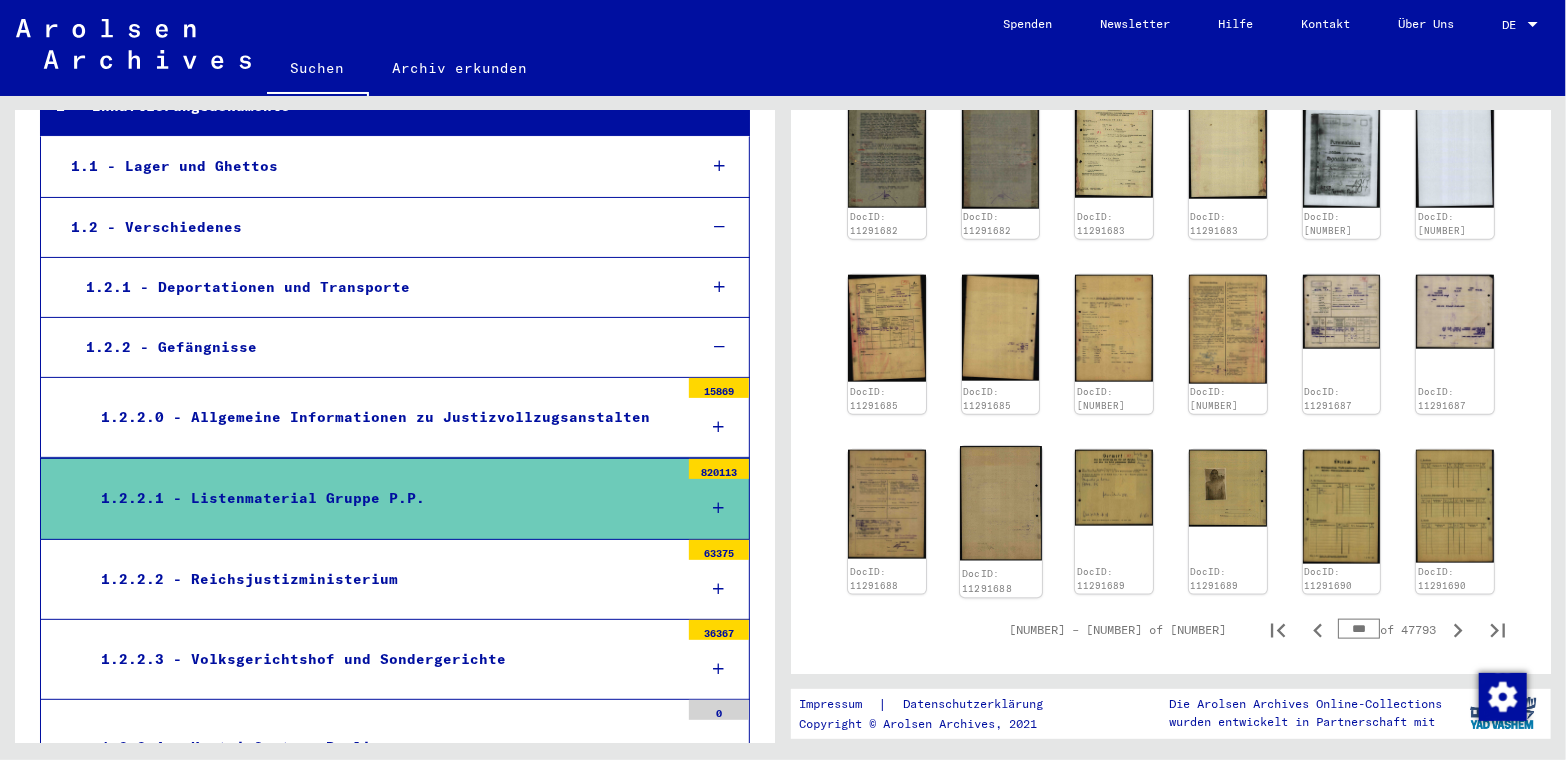 scroll, scrollTop: 699, scrollLeft: 0, axis: vertical 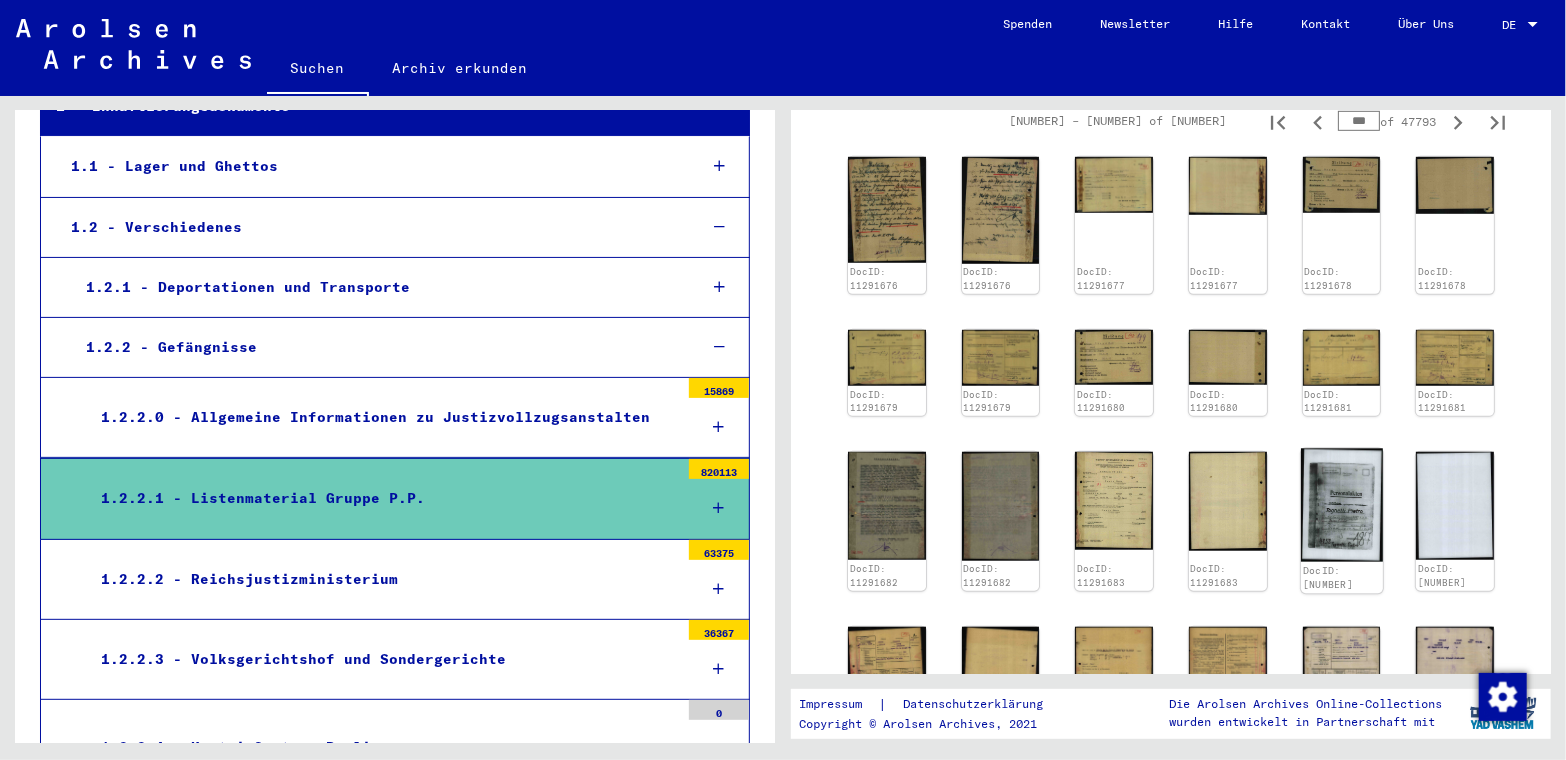 click 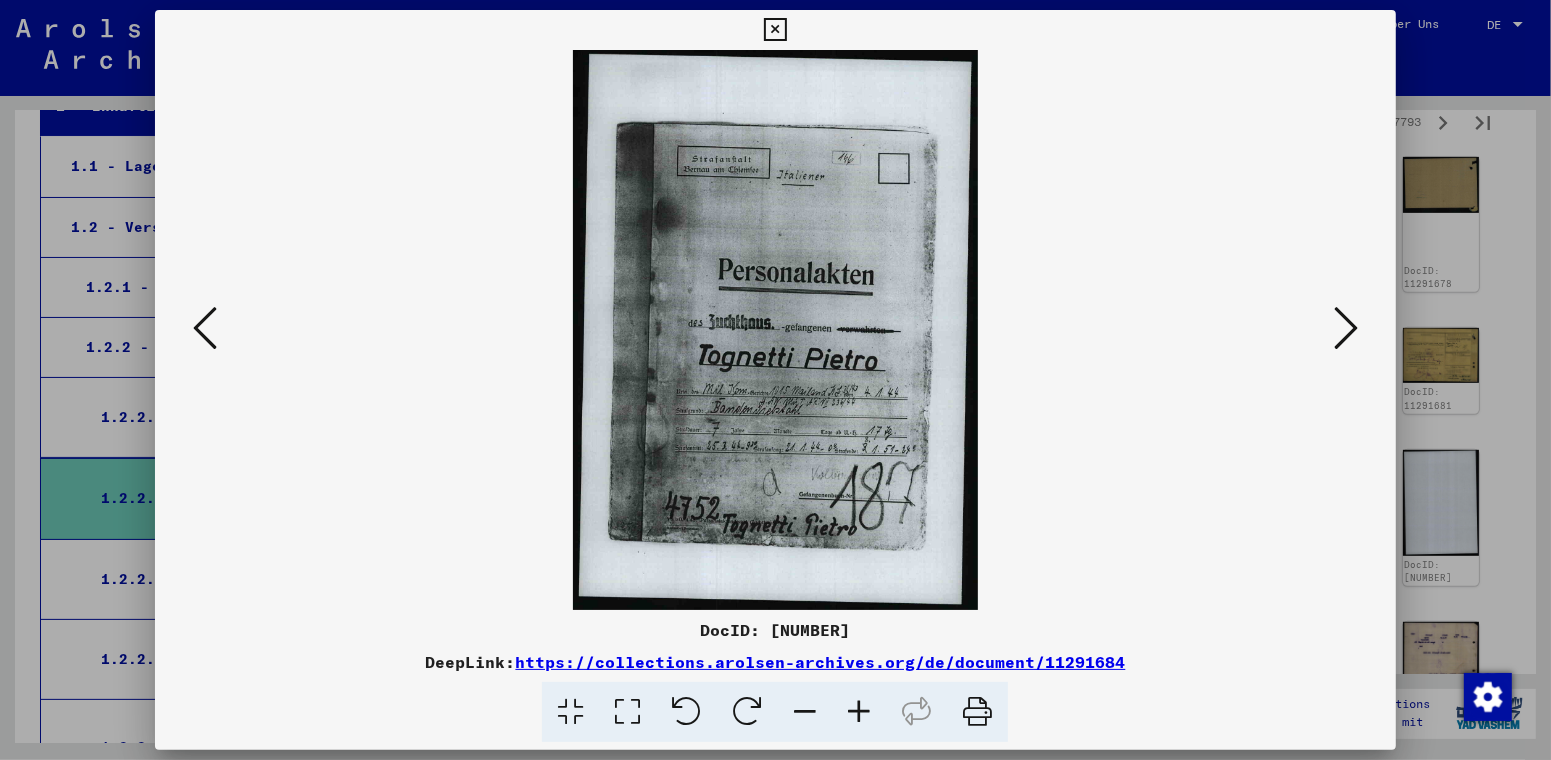 click at bounding box center [775, 330] 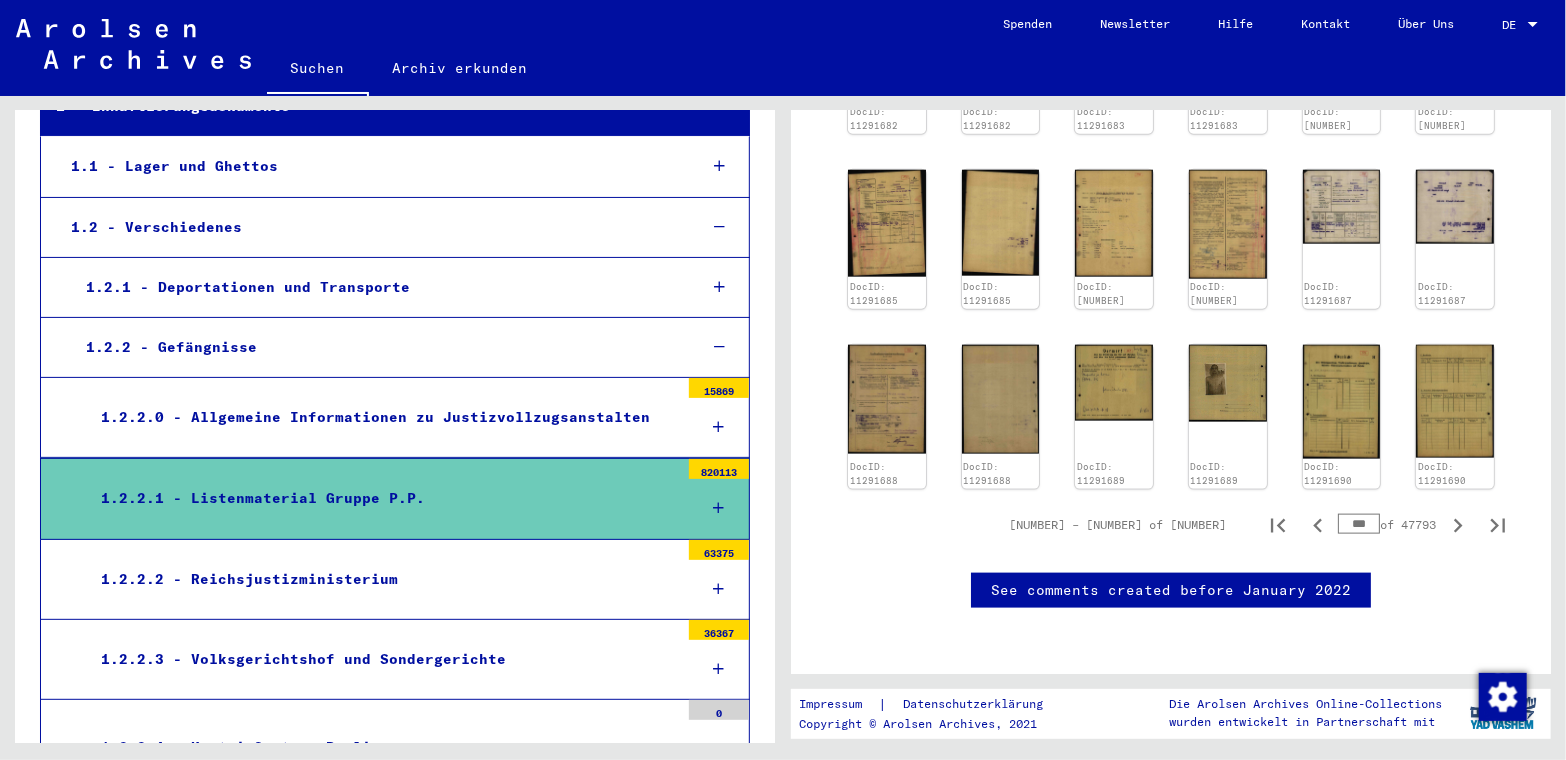 scroll, scrollTop: 1200, scrollLeft: 0, axis: vertical 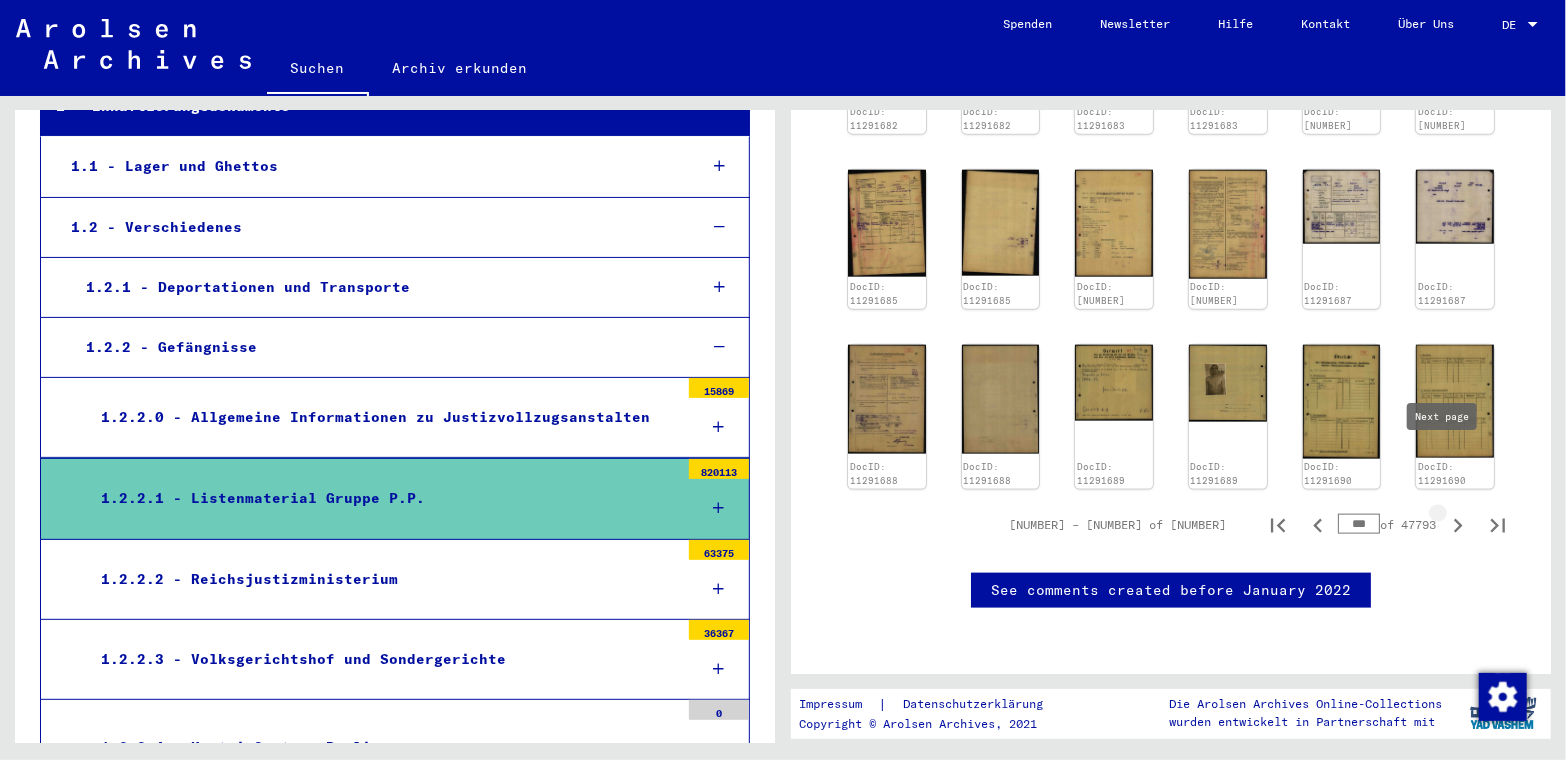 click 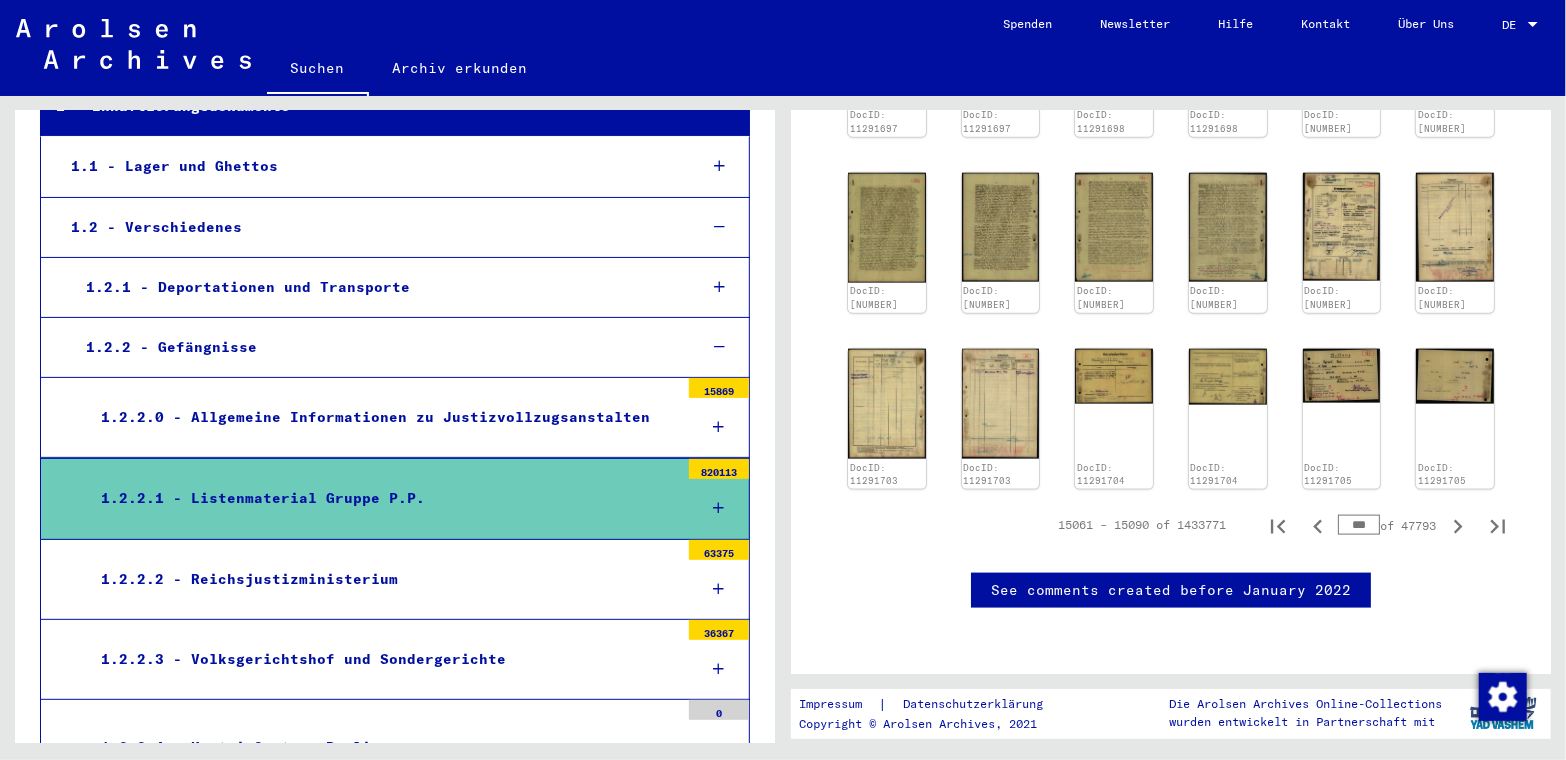 scroll, scrollTop: 1399, scrollLeft: 0, axis: vertical 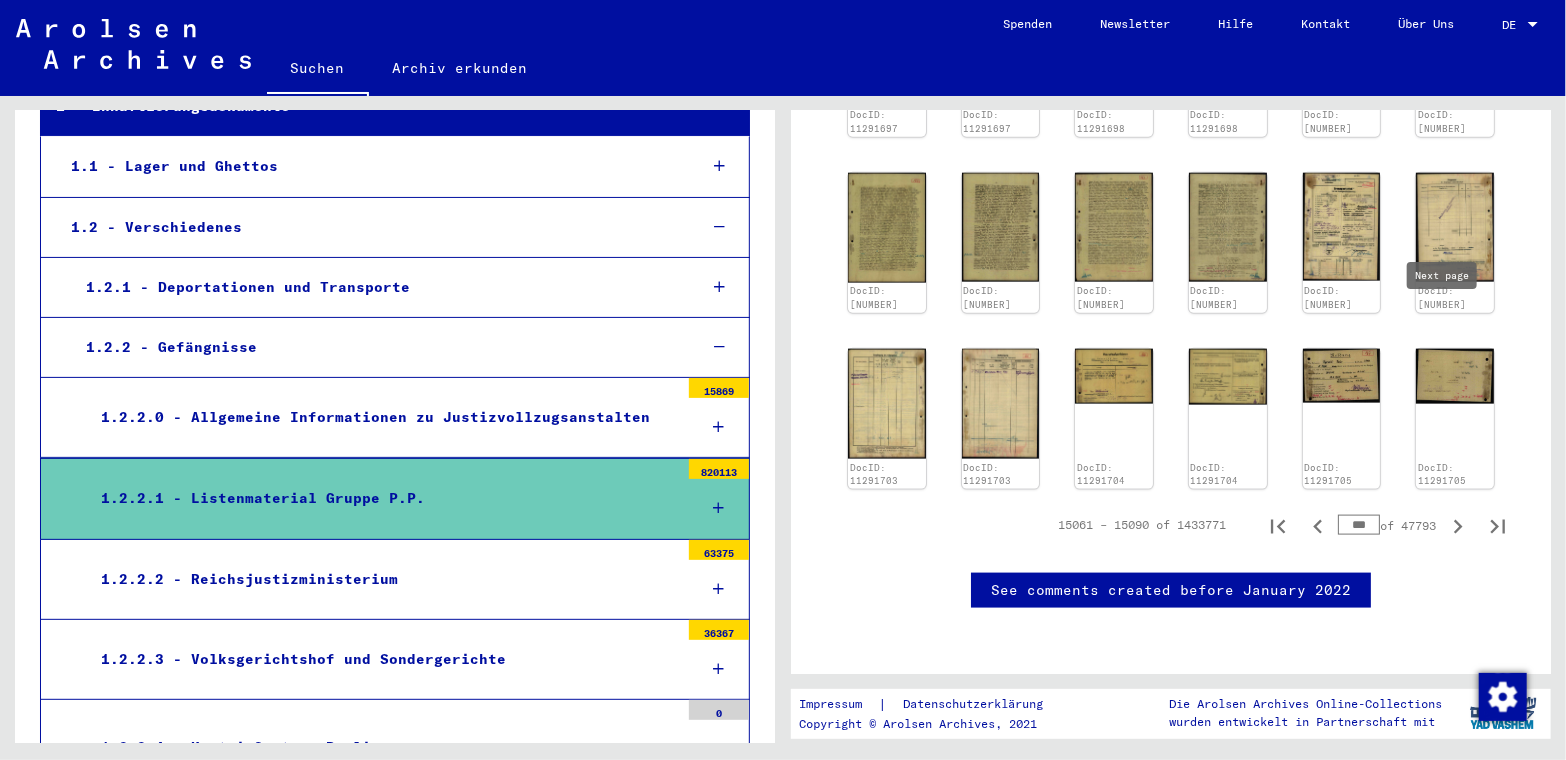 click 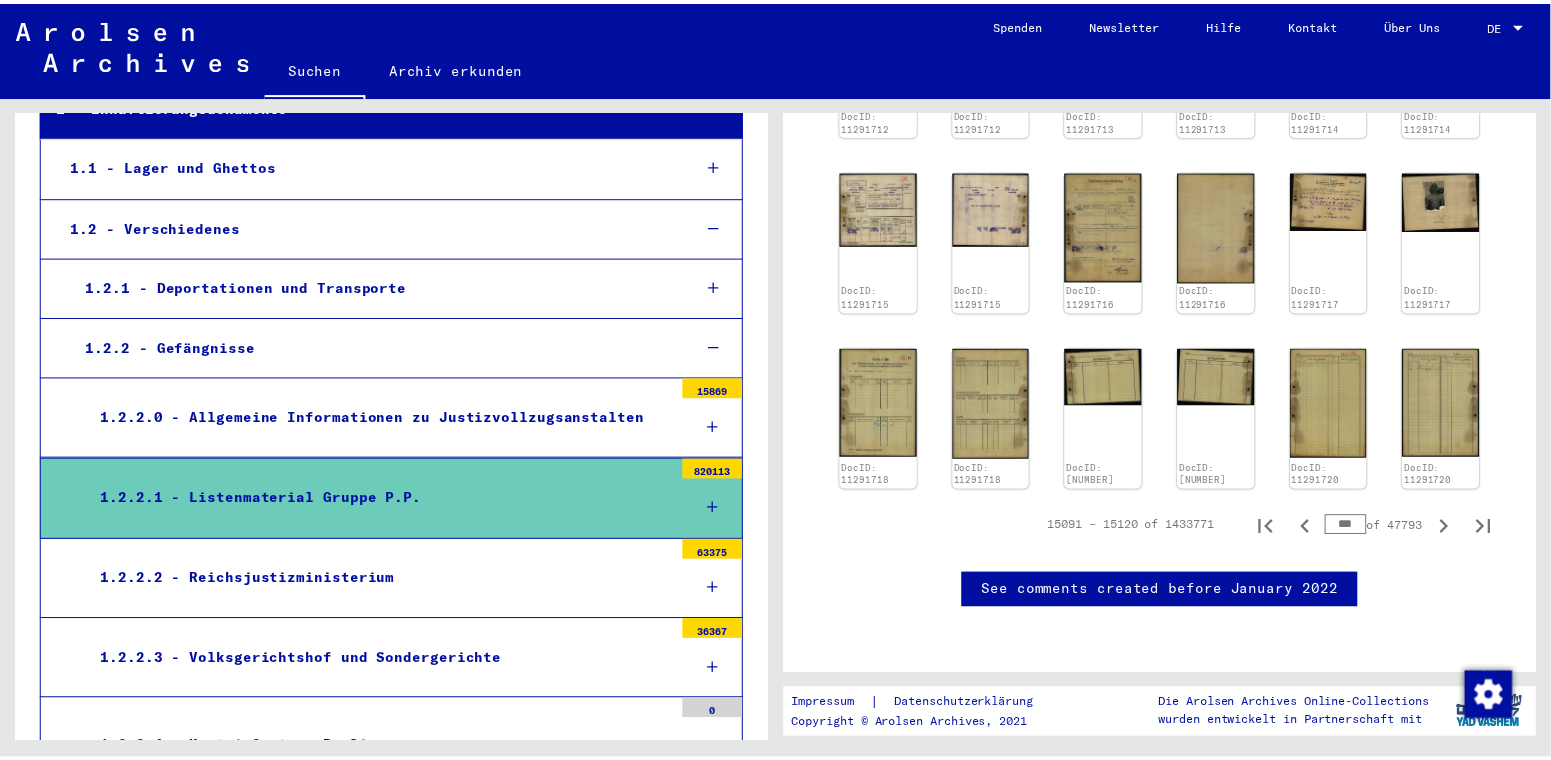 scroll, scrollTop: 899, scrollLeft: 0, axis: vertical 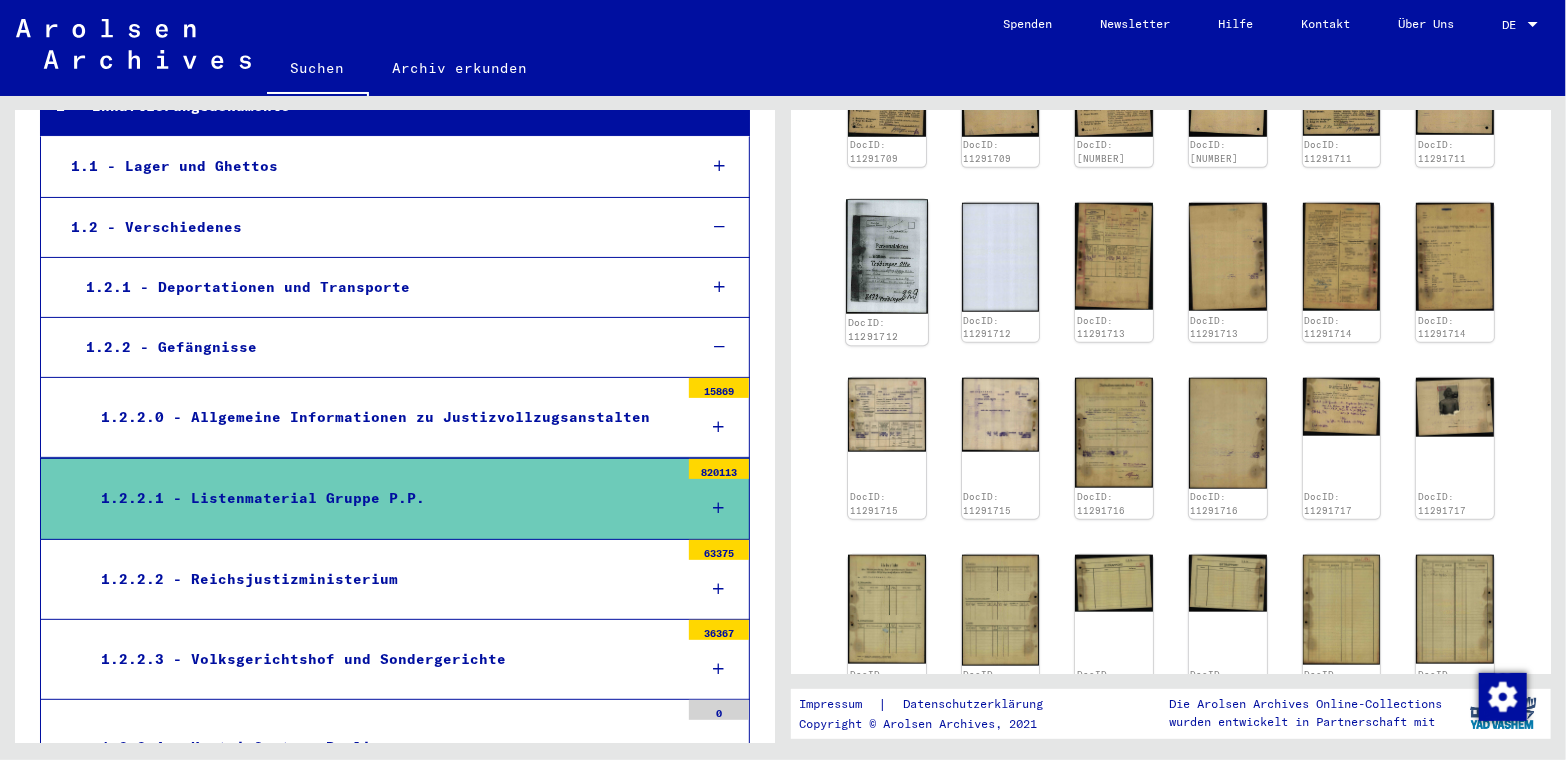 click 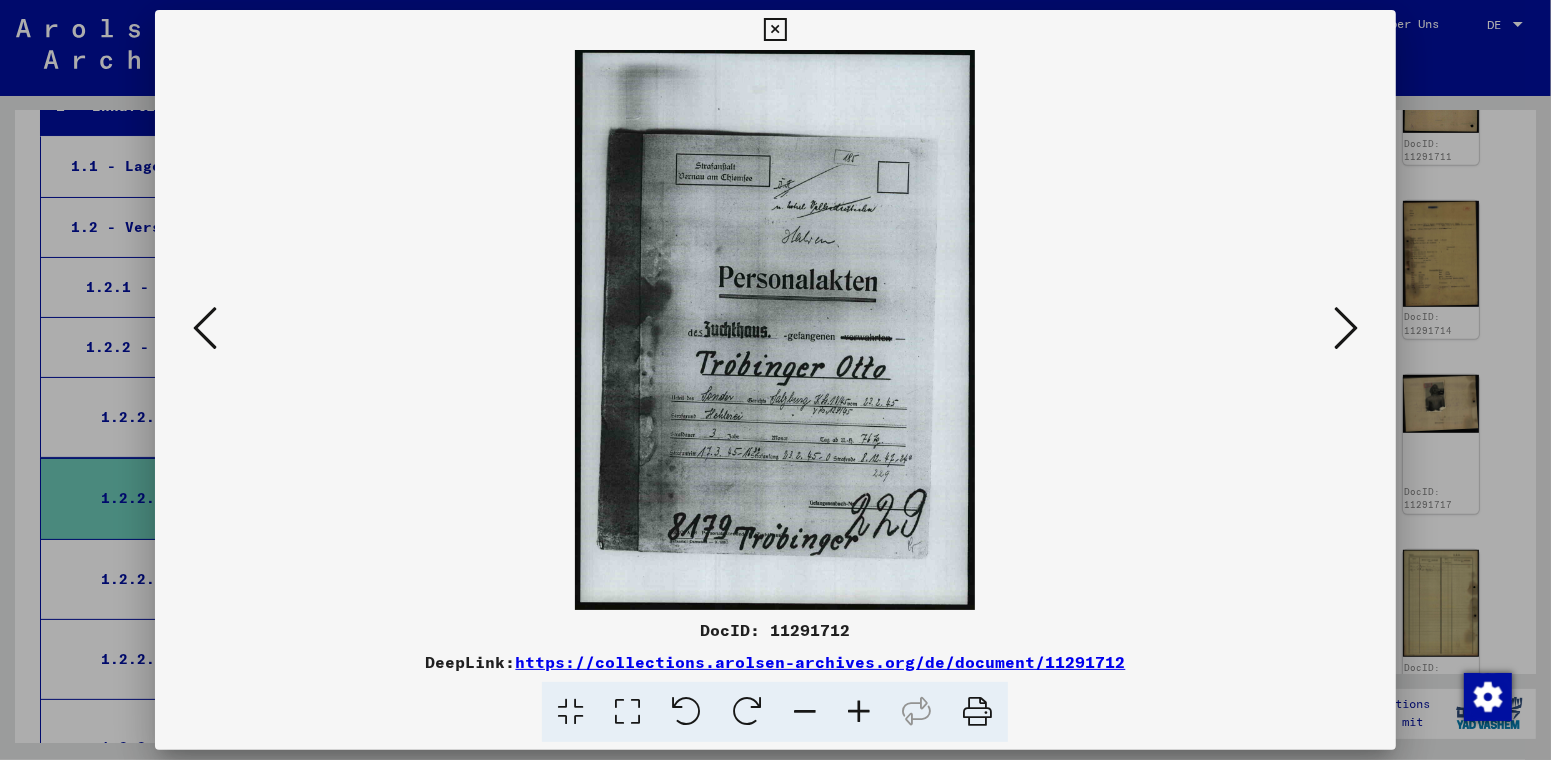 click at bounding box center [775, 330] 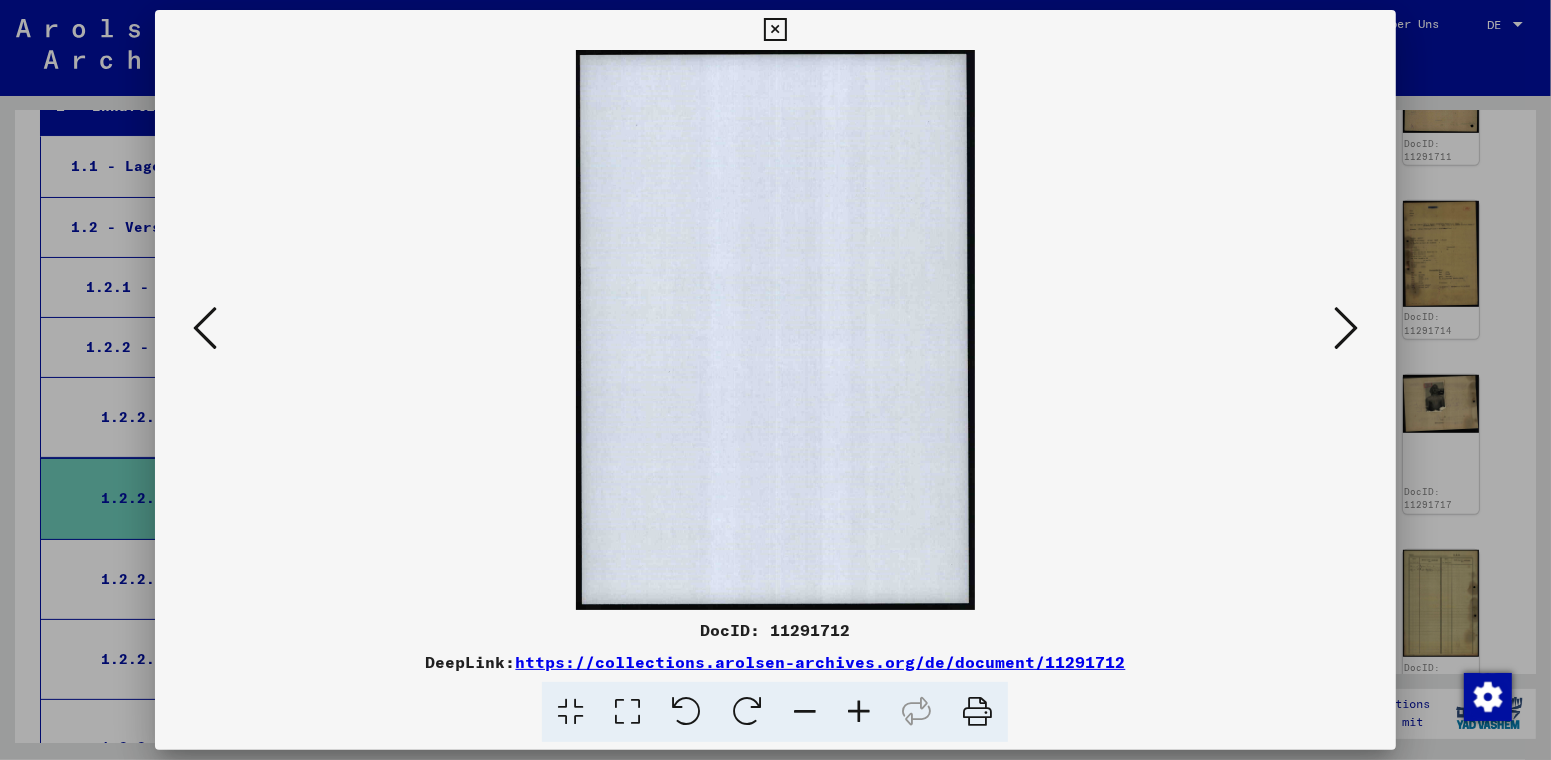 click at bounding box center (1346, 328) 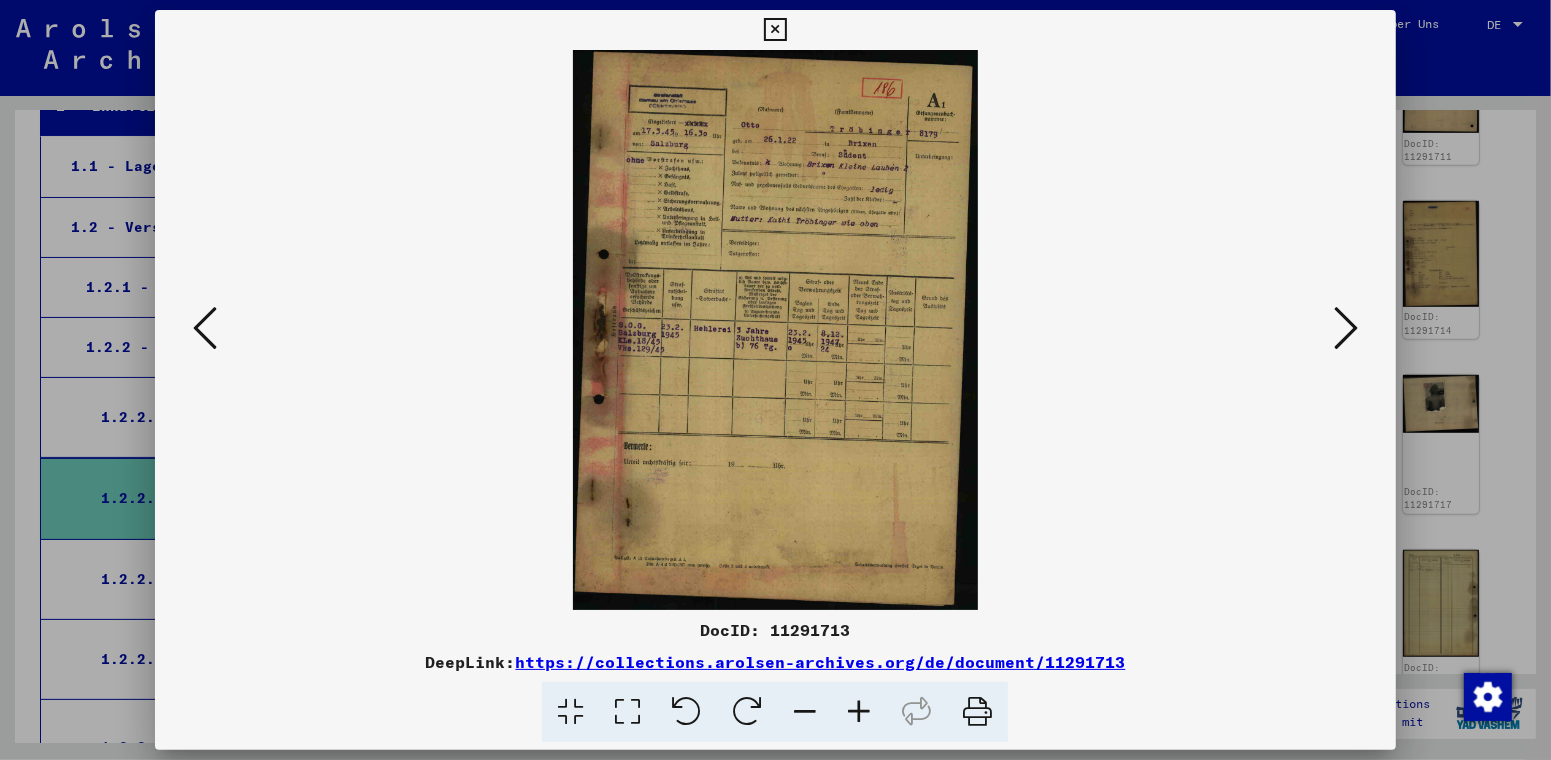 click at bounding box center [859, 712] 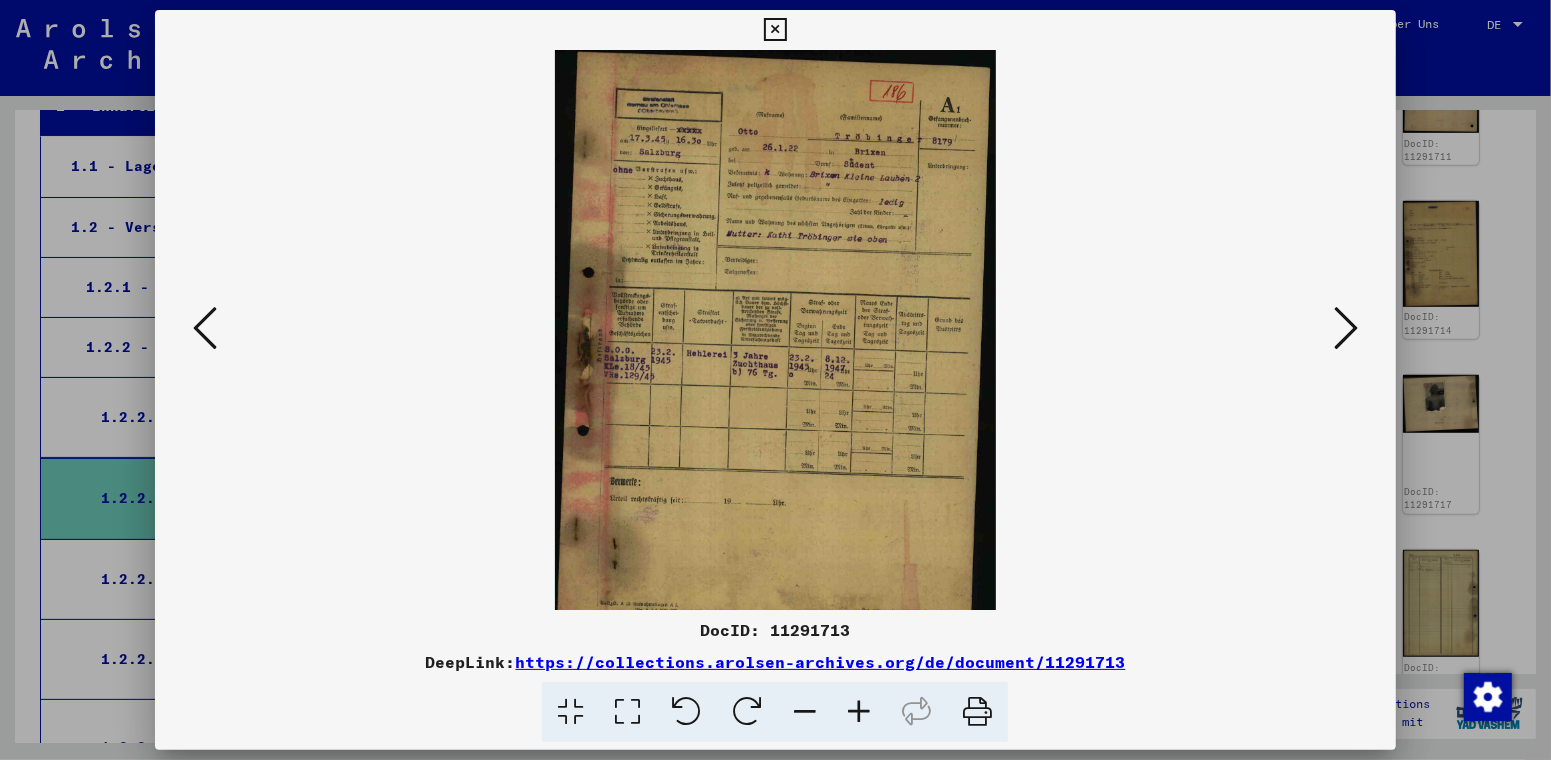 click at bounding box center [859, 712] 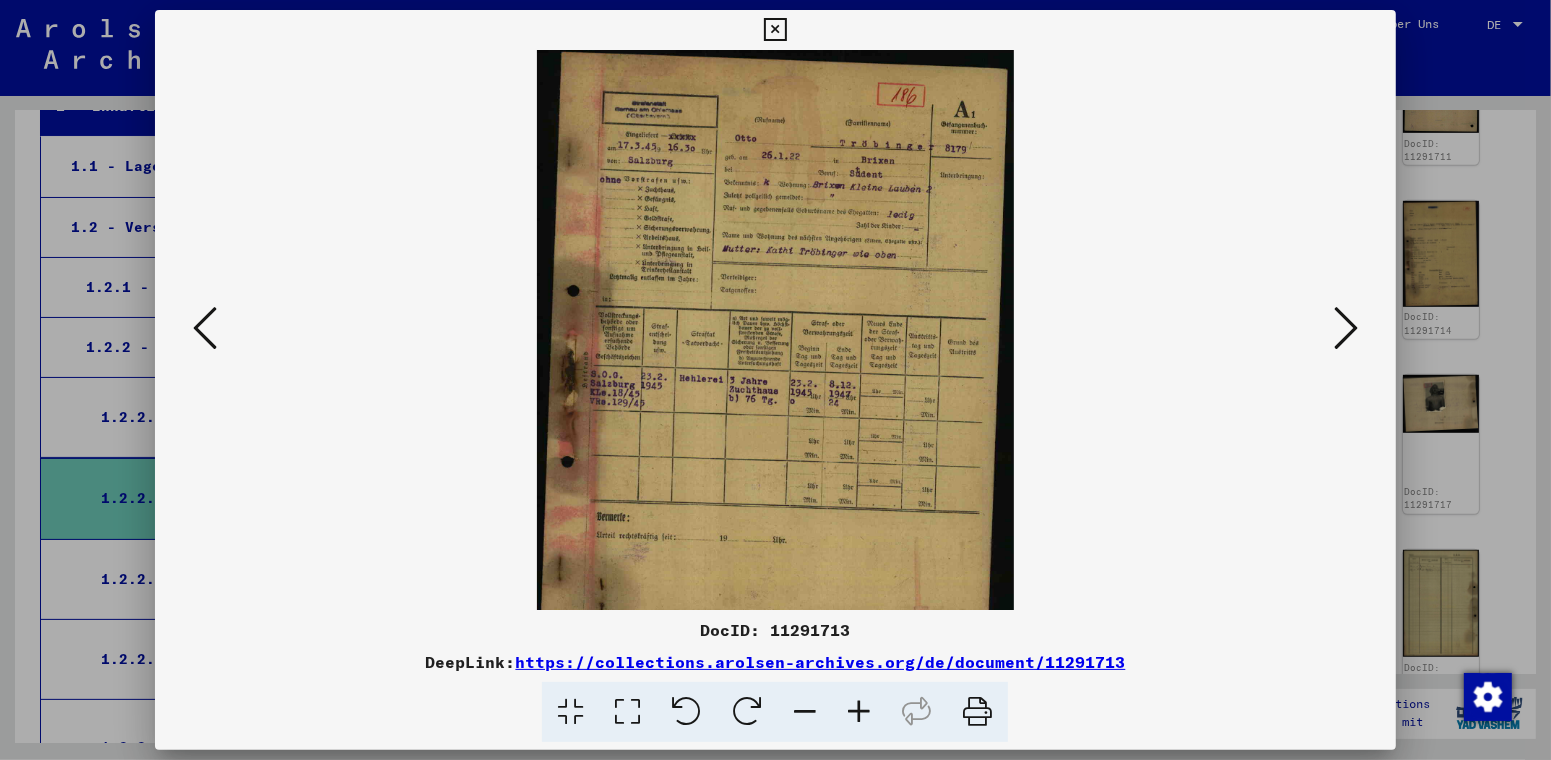click at bounding box center (859, 712) 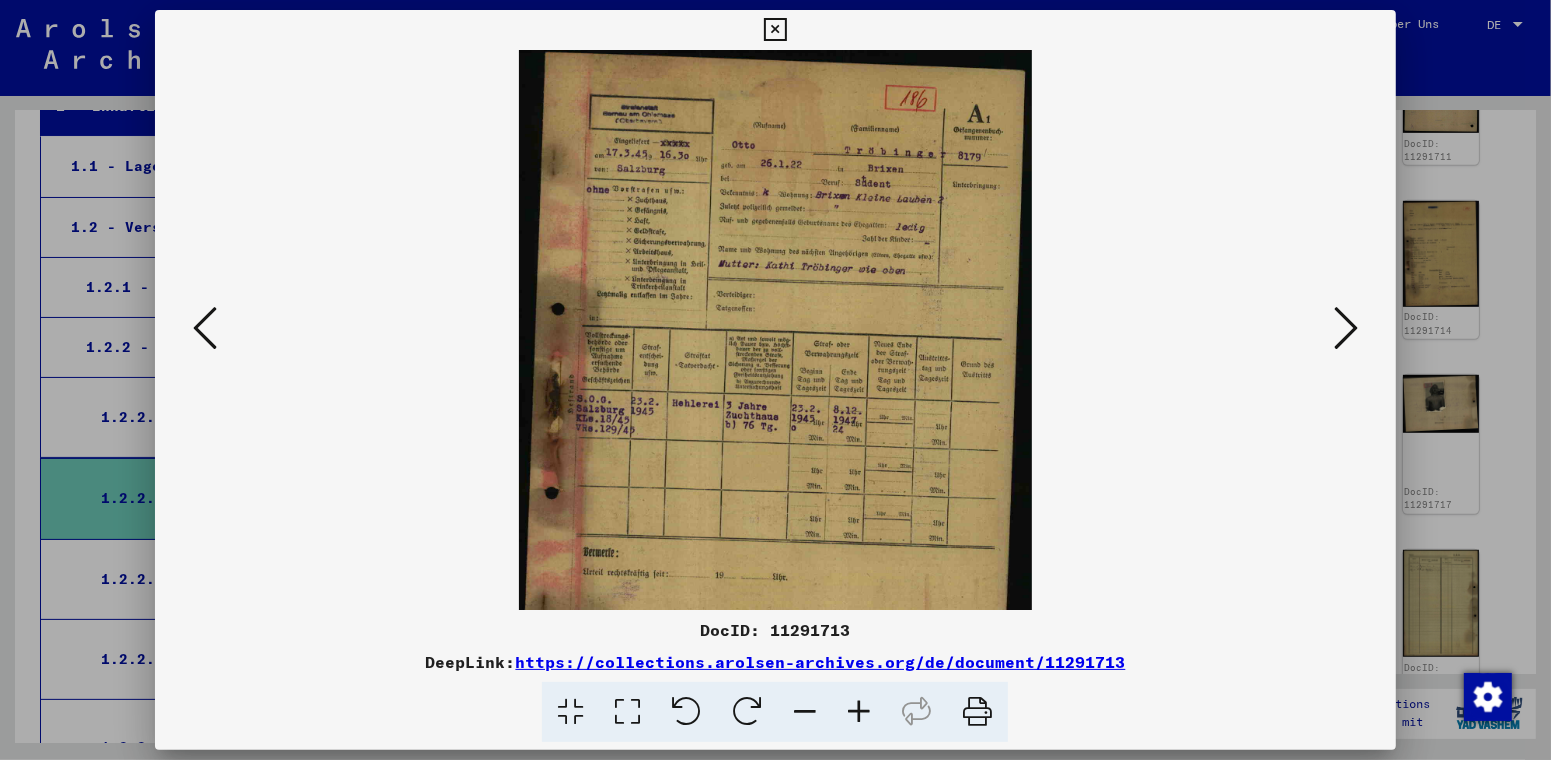 click at bounding box center (859, 712) 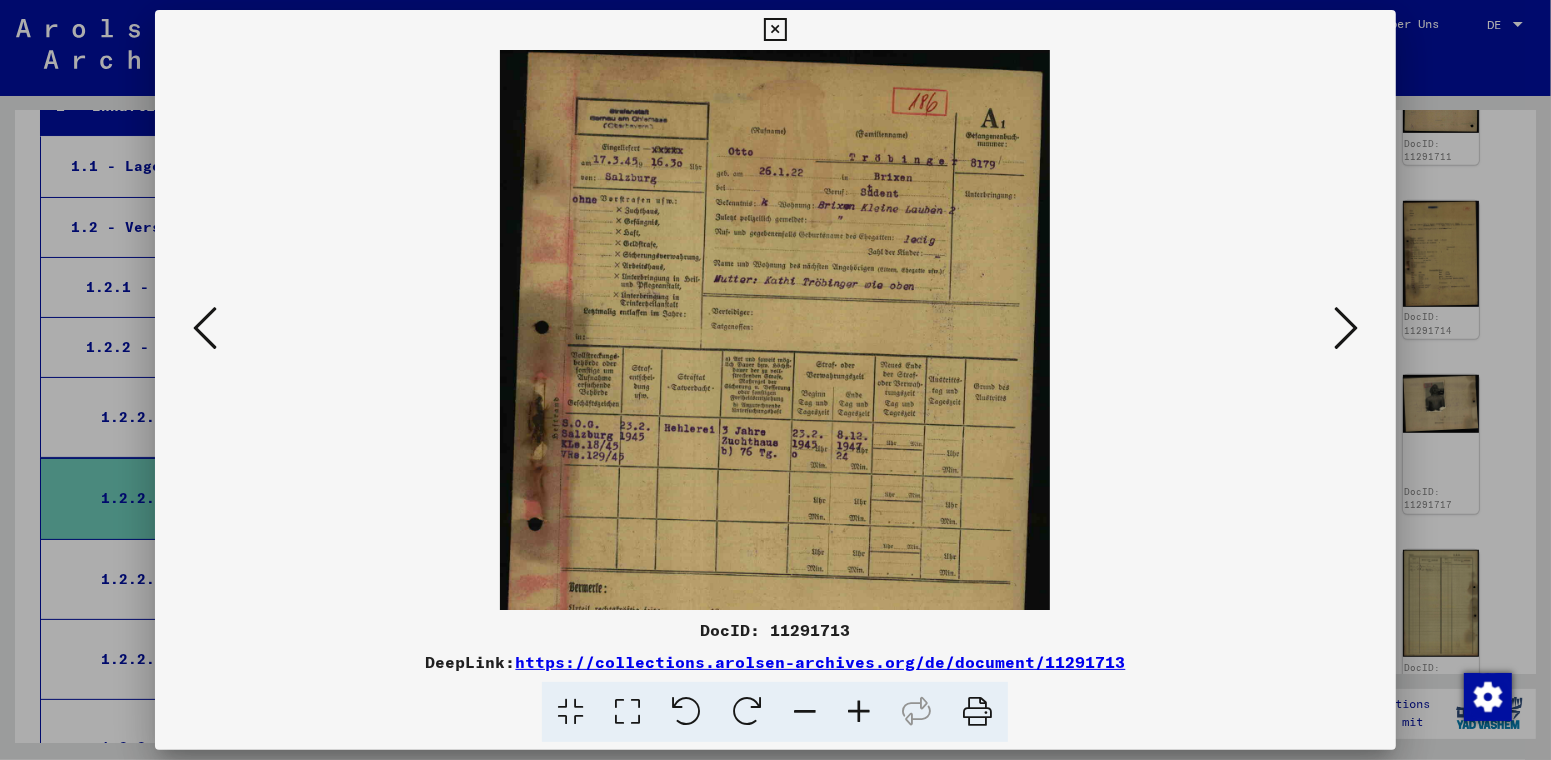click at bounding box center [859, 712] 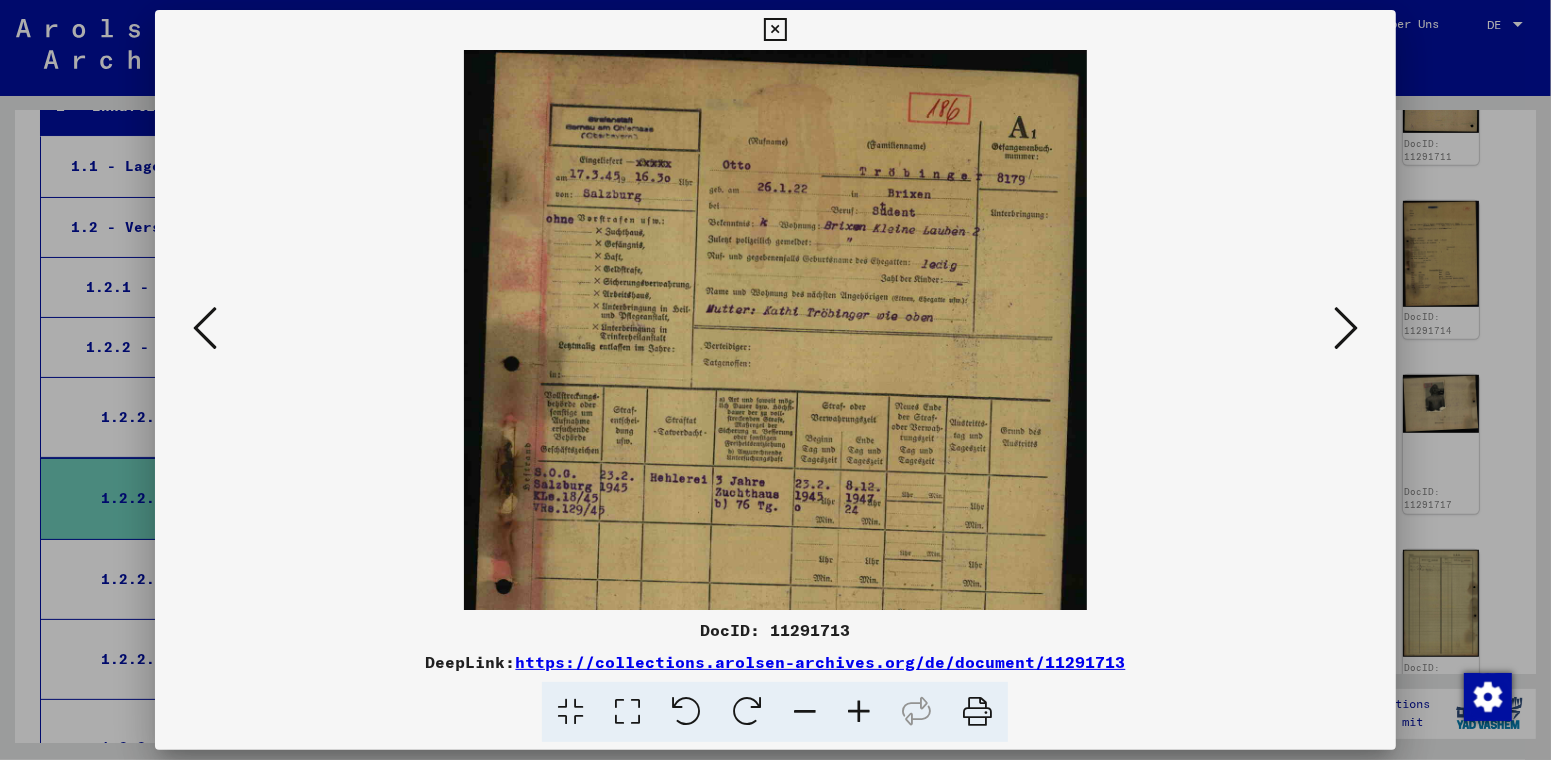 click at bounding box center (859, 712) 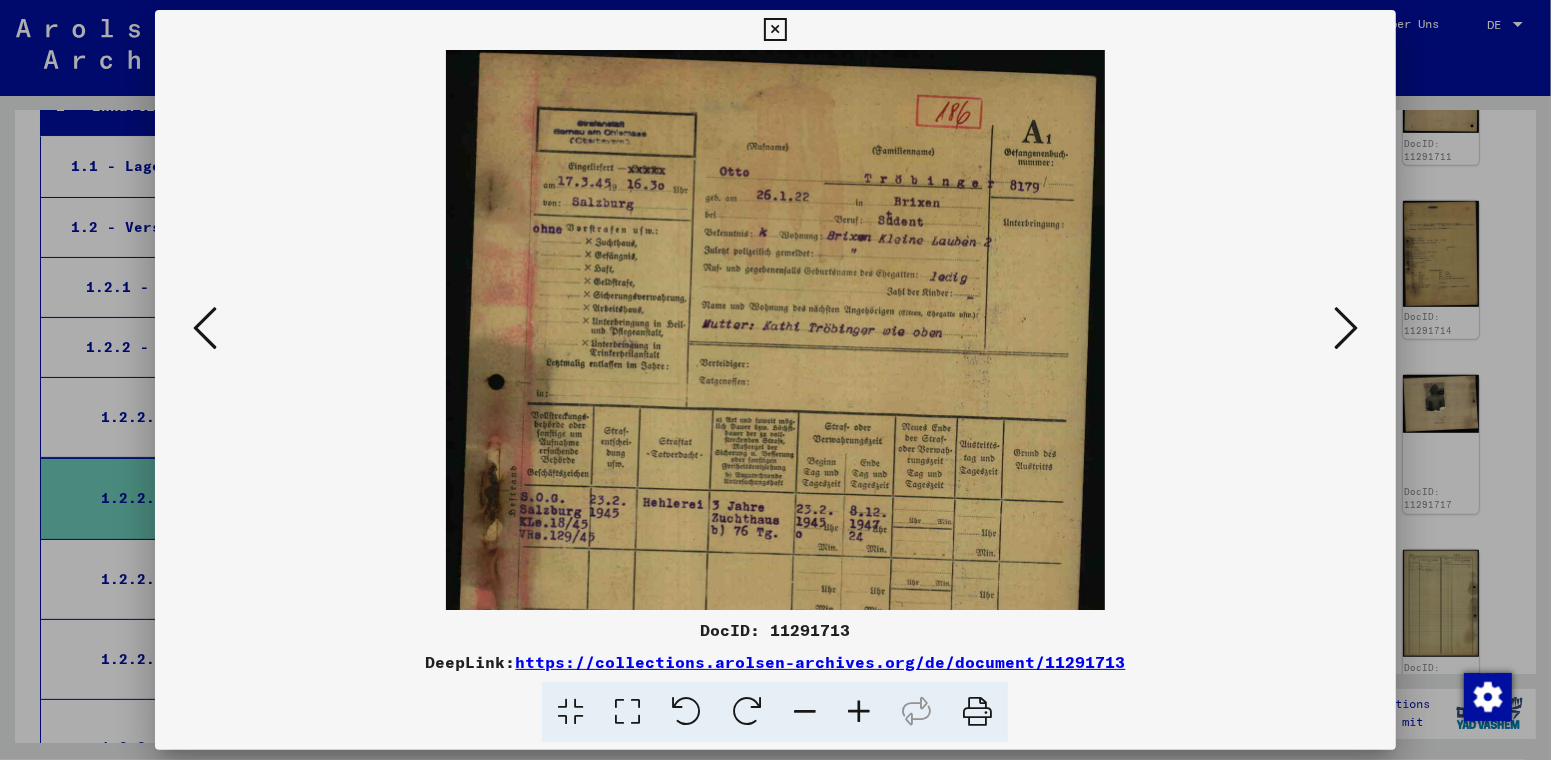 click at bounding box center [775, 30] 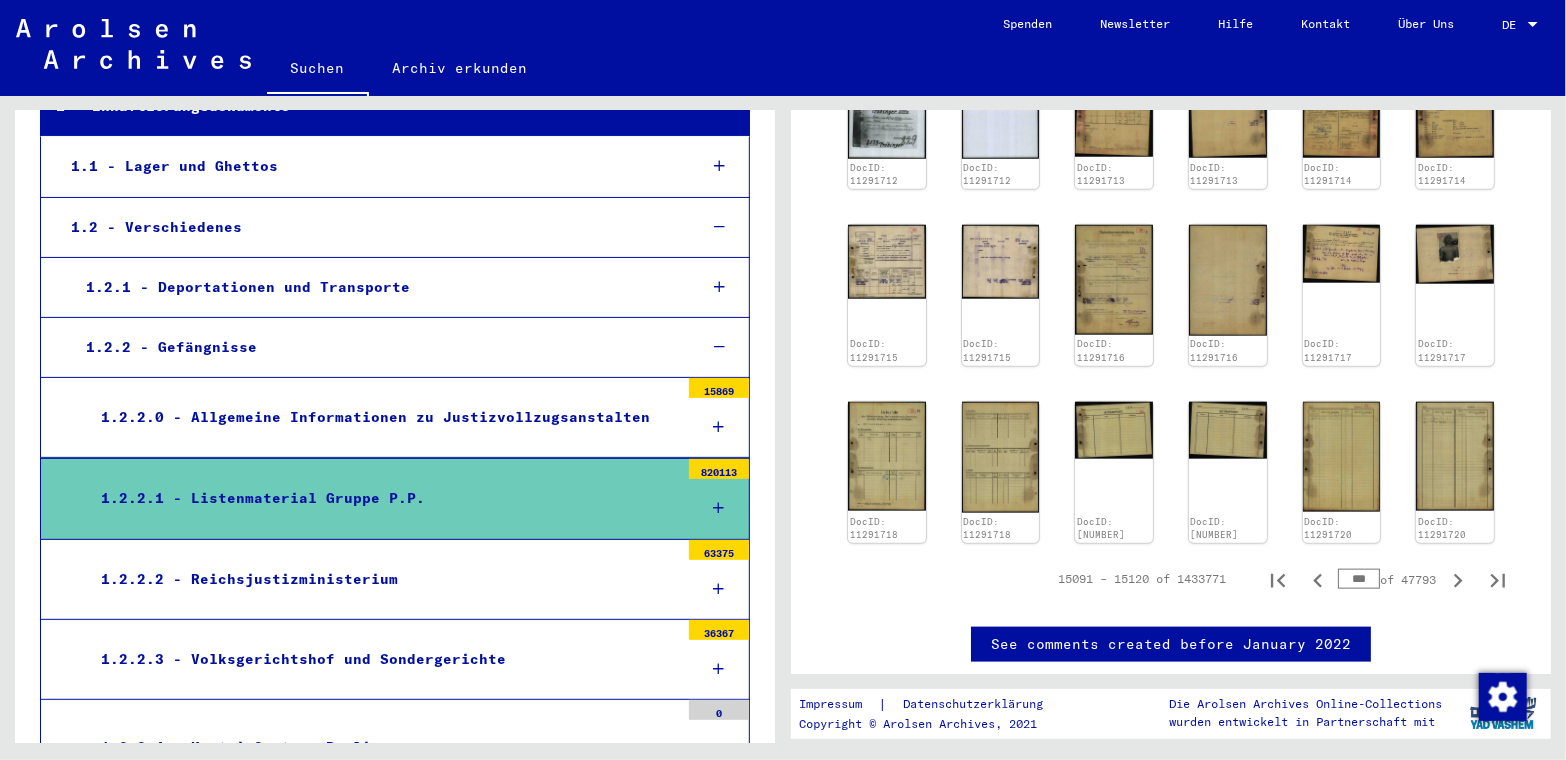 scroll, scrollTop: 1299, scrollLeft: 0, axis: vertical 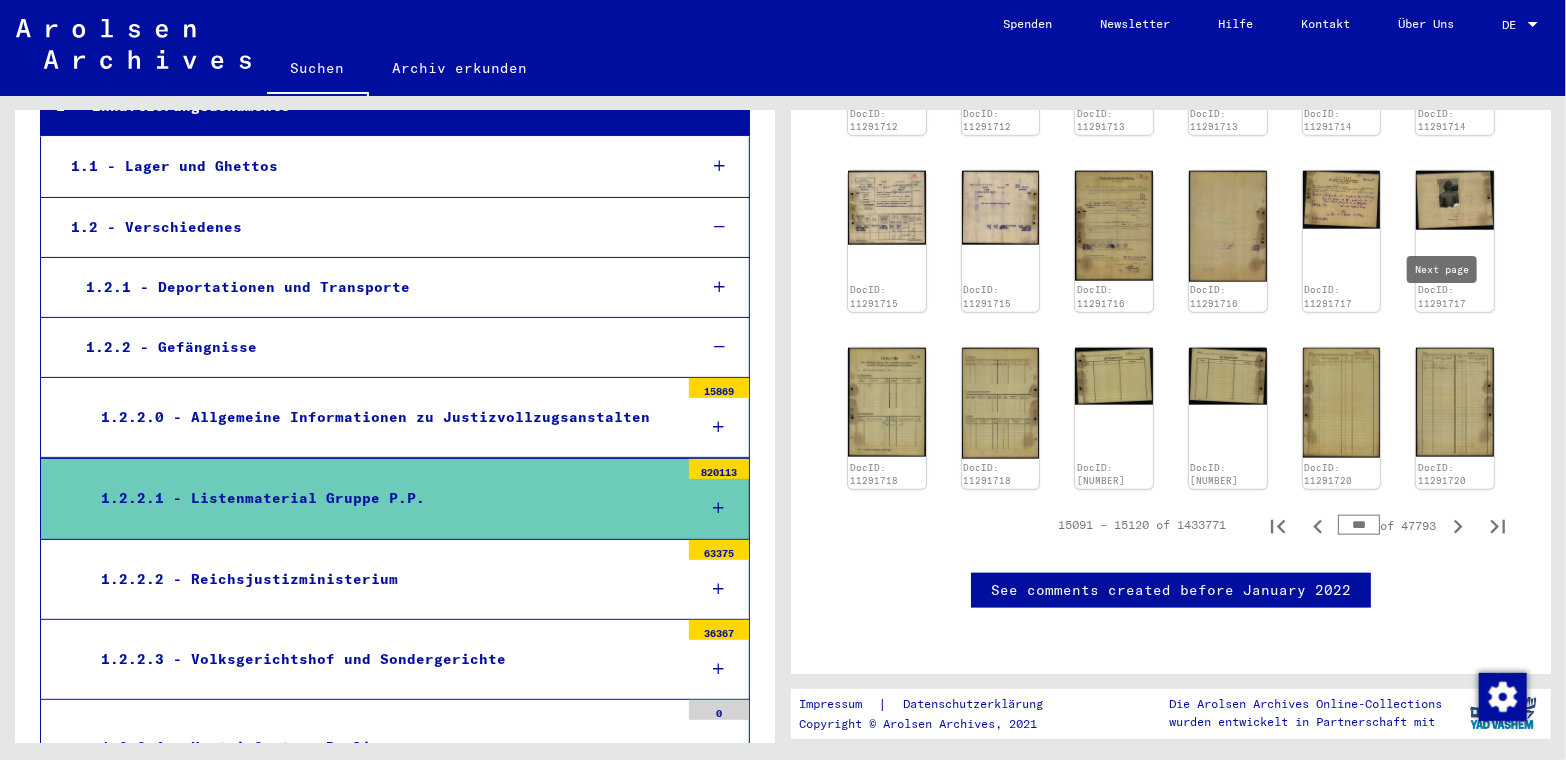 click 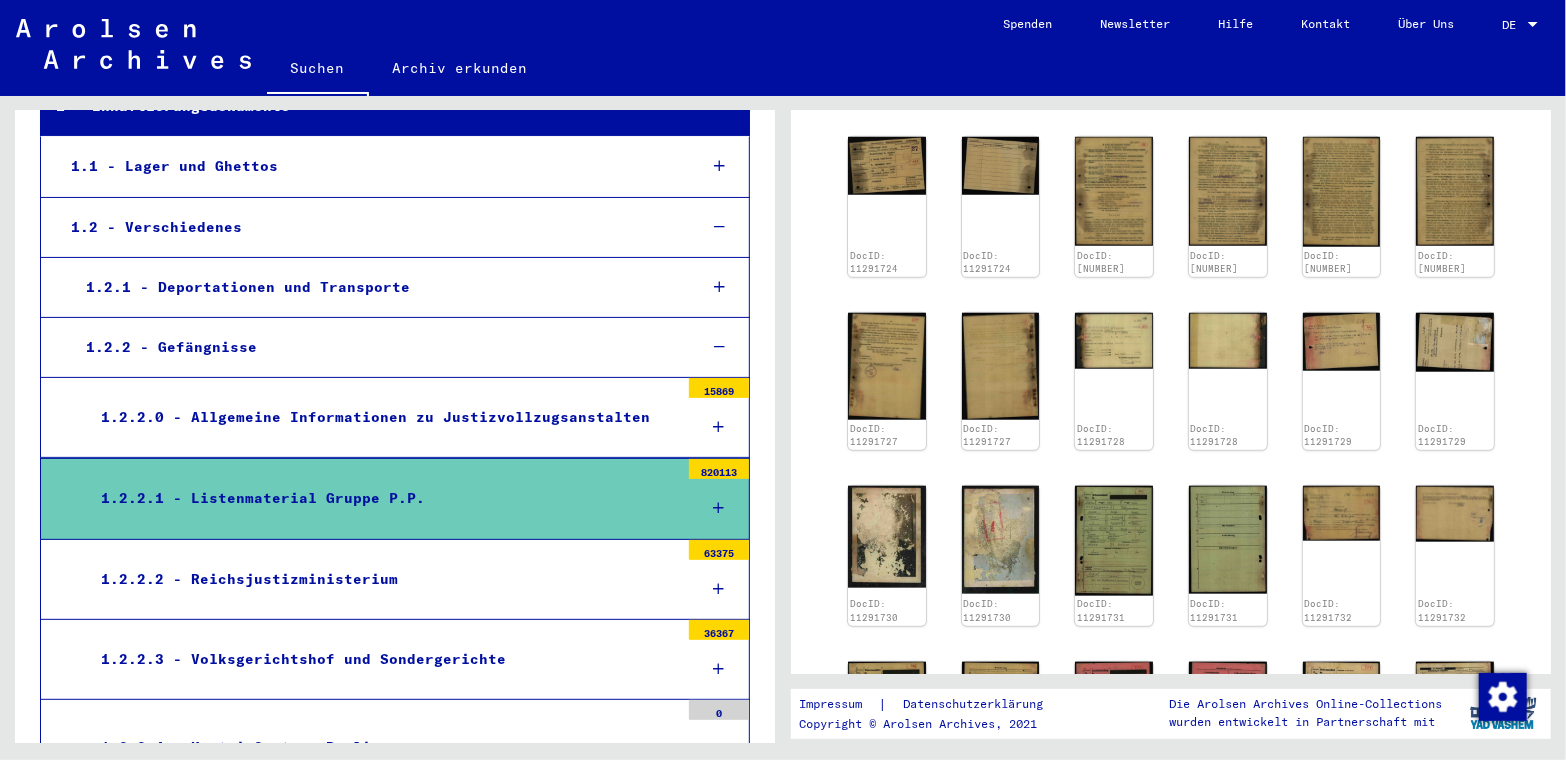 scroll, scrollTop: 600, scrollLeft: 0, axis: vertical 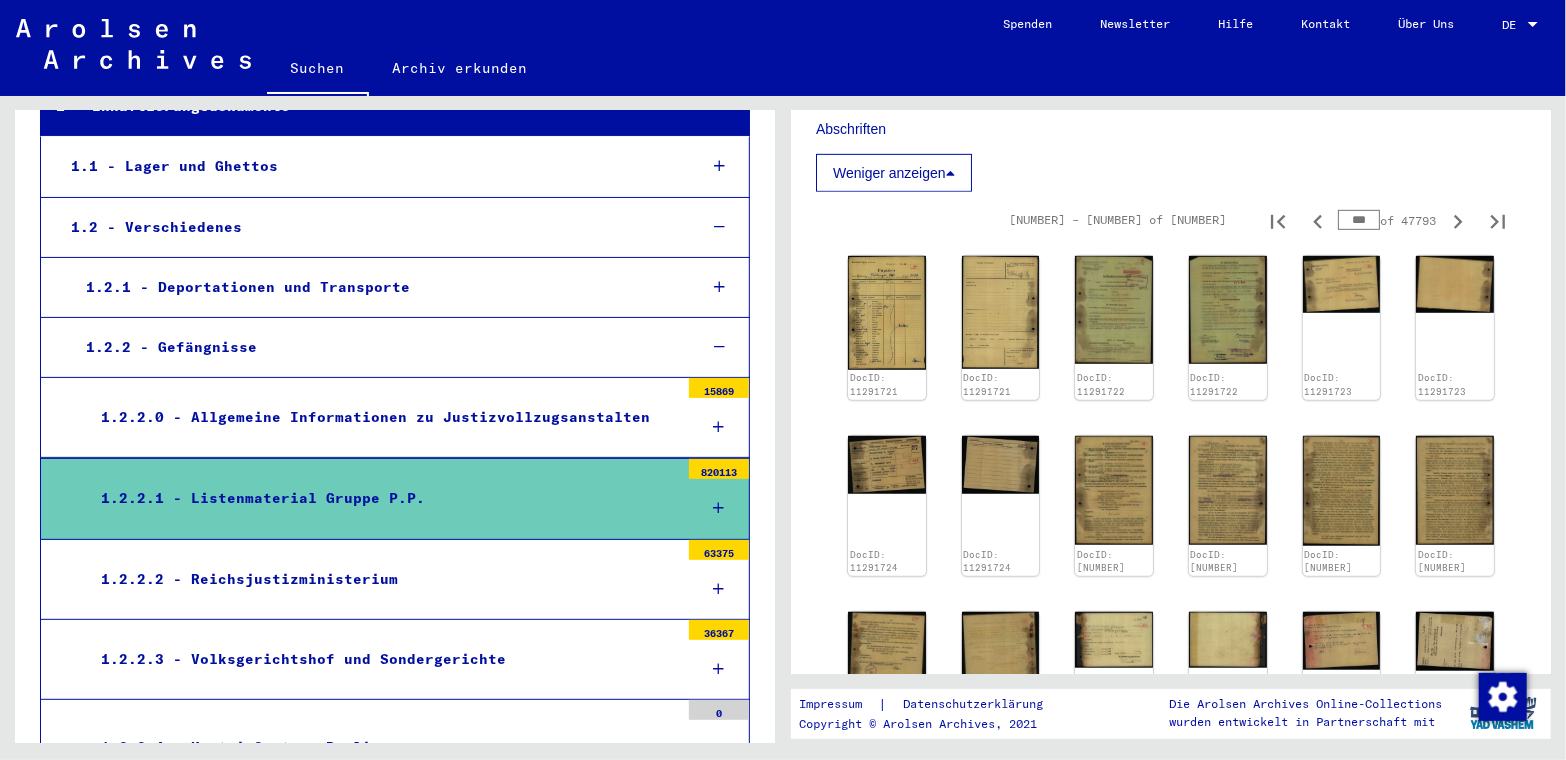 click on "Abschriften" at bounding box center (1171, 129) 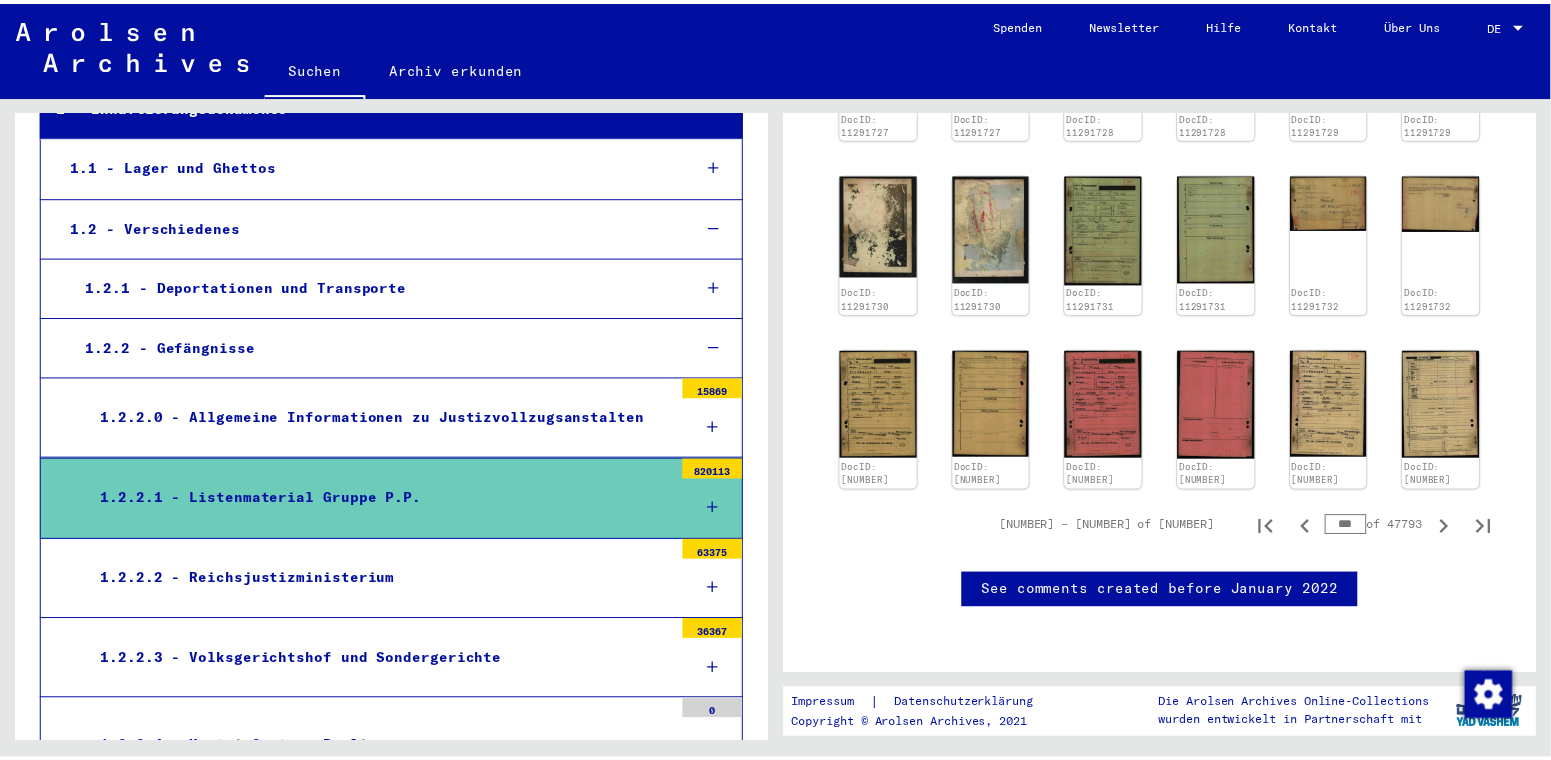 scroll, scrollTop: 1227, scrollLeft: 0, axis: vertical 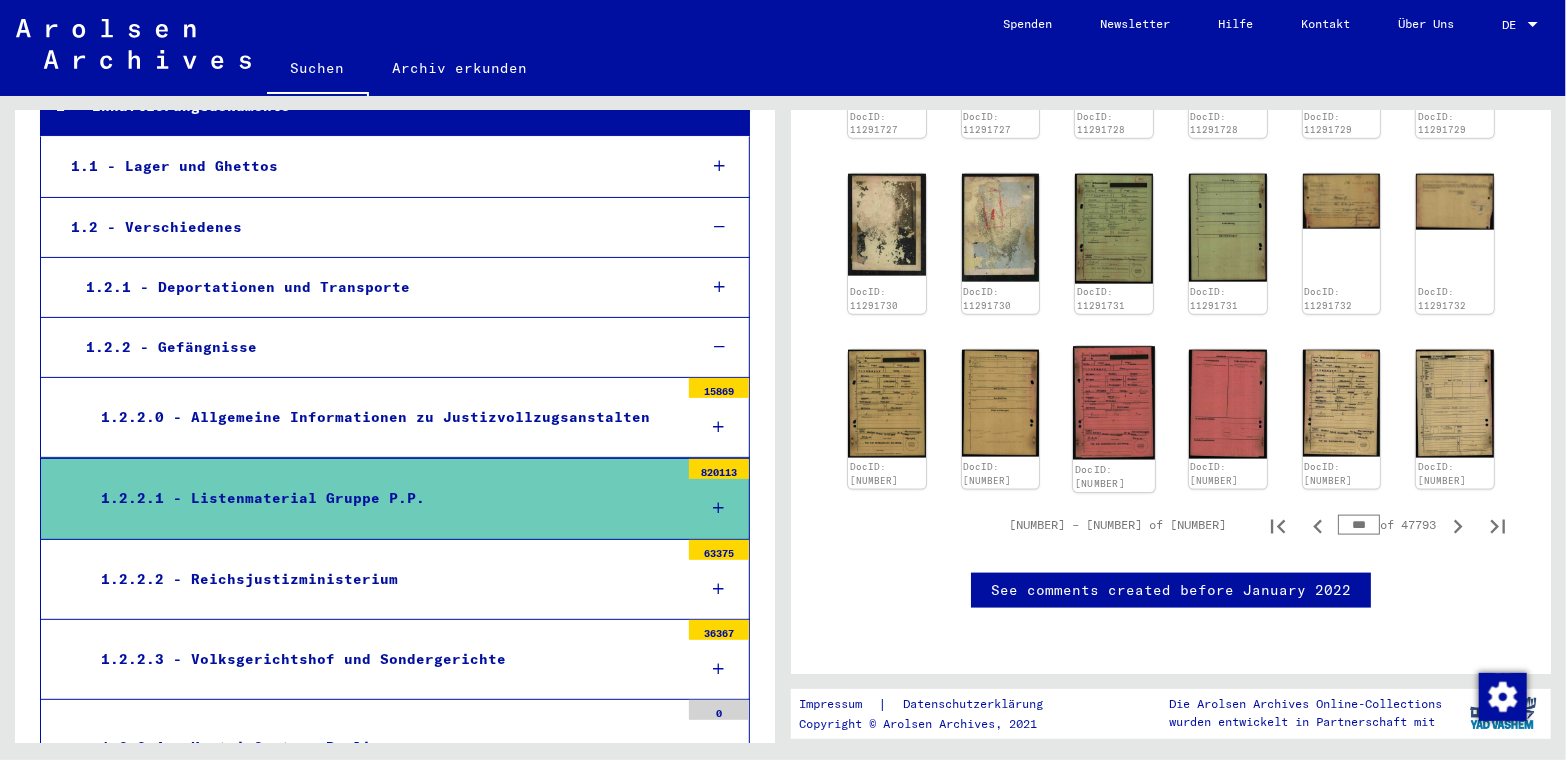 click 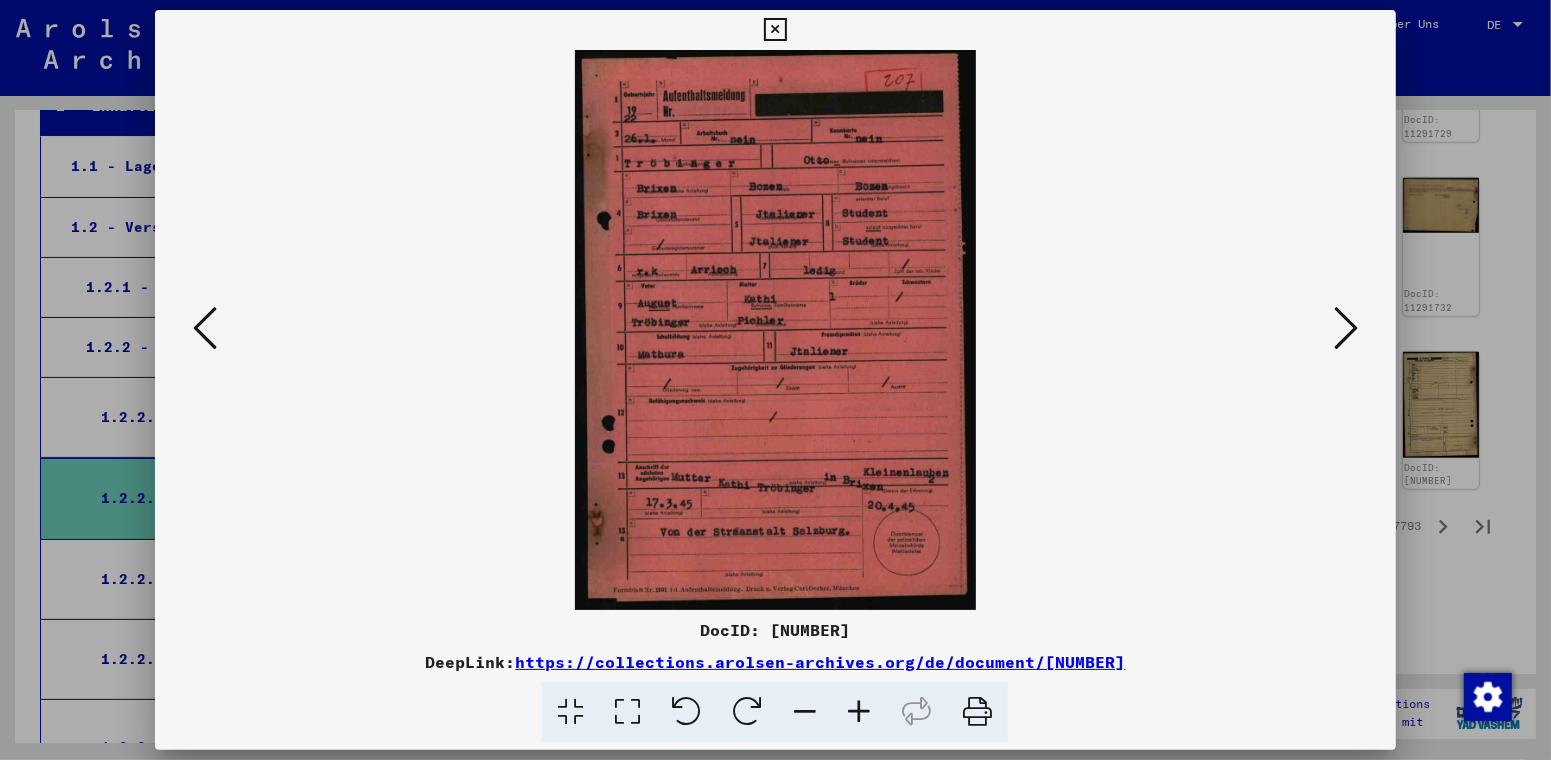 click at bounding box center [775, 330] 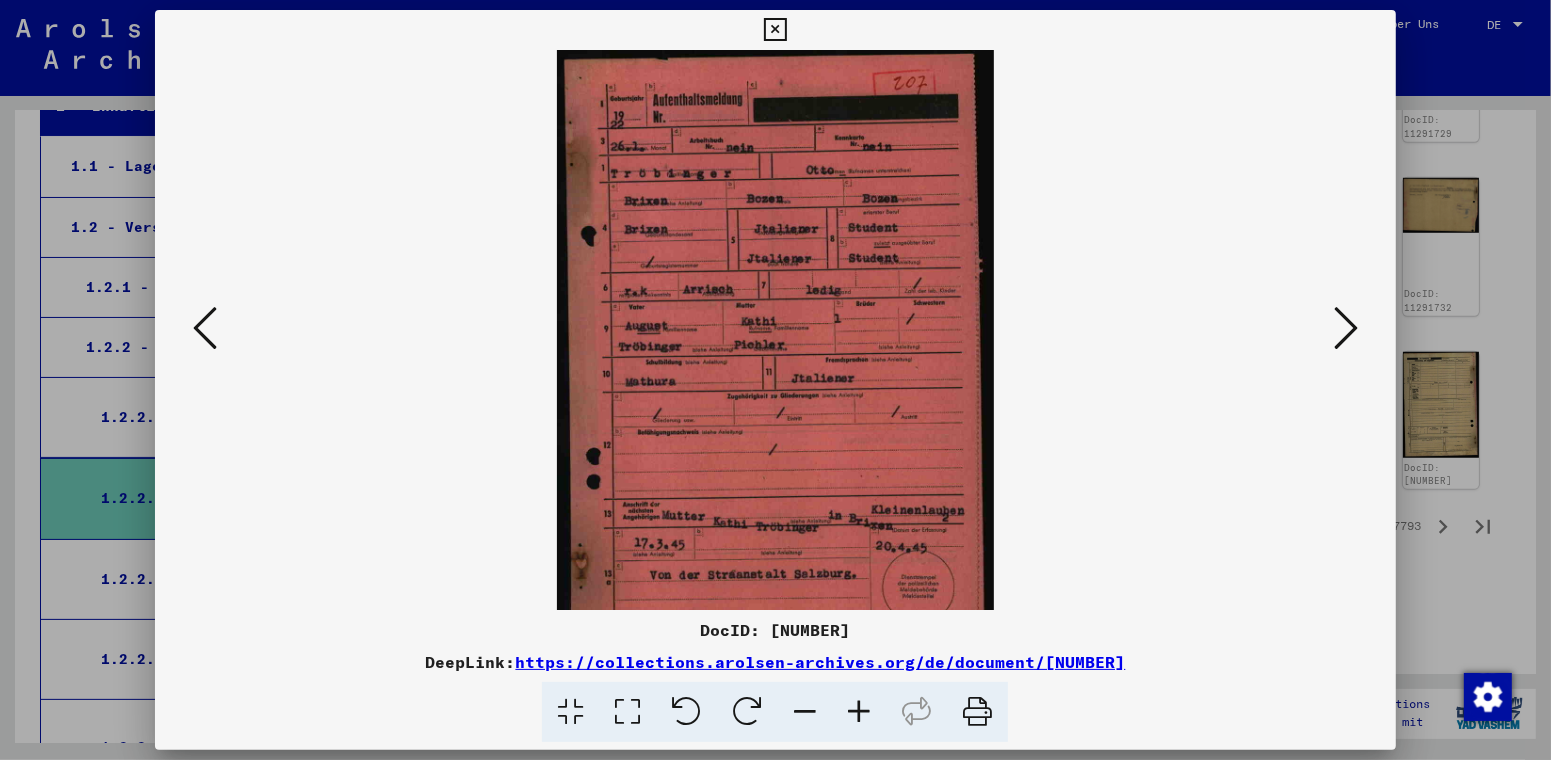click at bounding box center (859, 712) 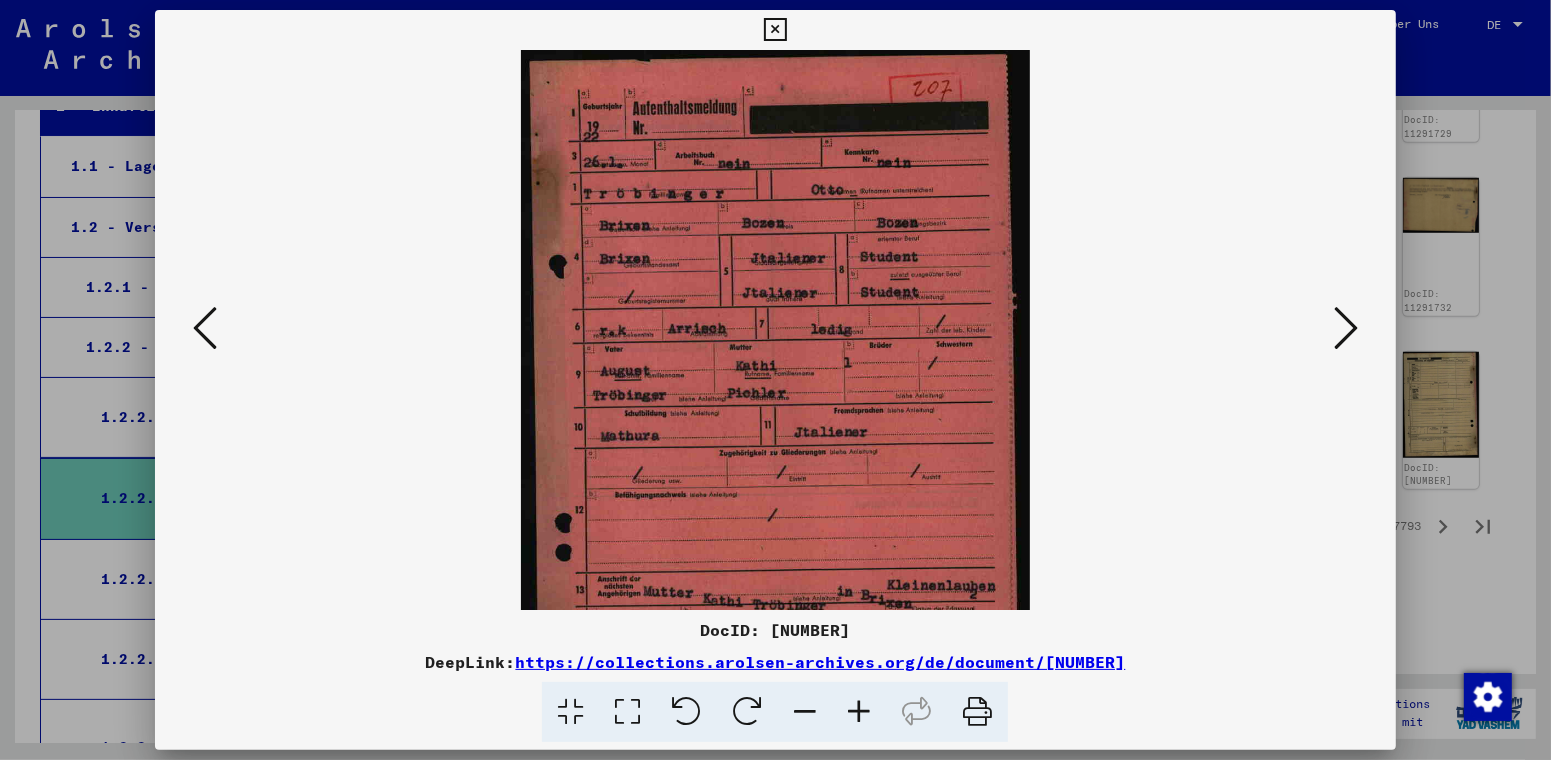 click at bounding box center (859, 712) 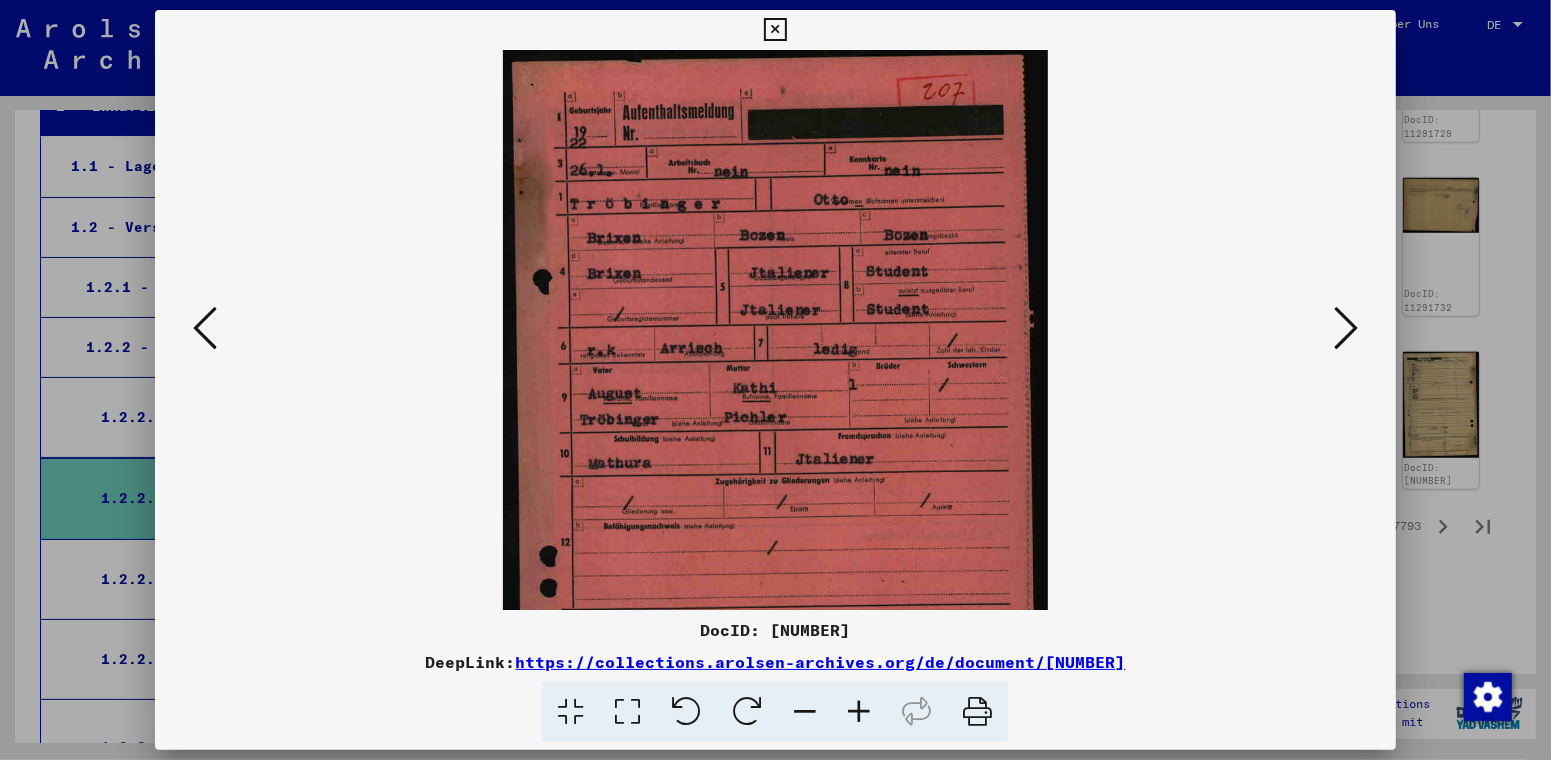 click at bounding box center (859, 712) 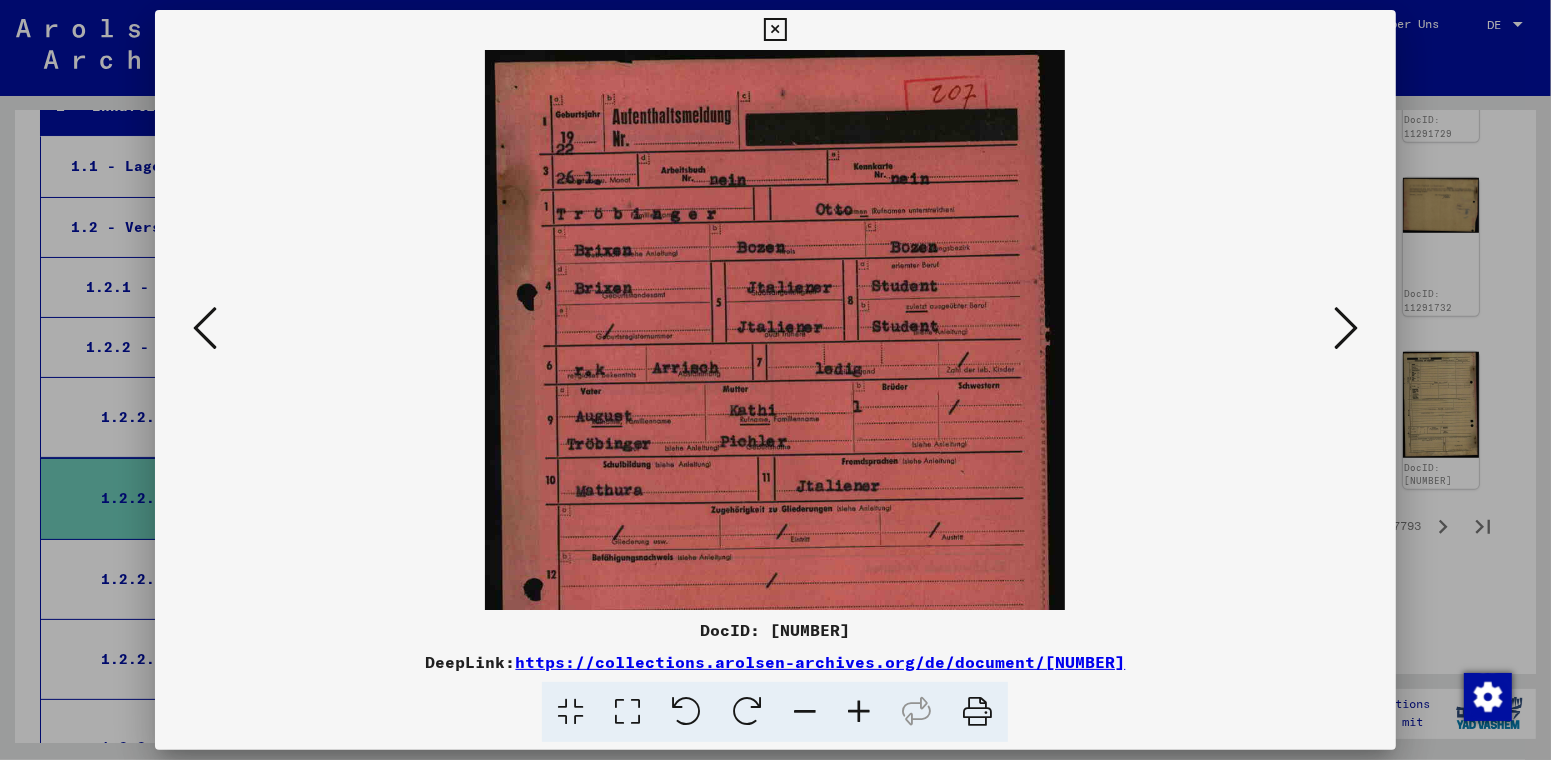 click at bounding box center [859, 712] 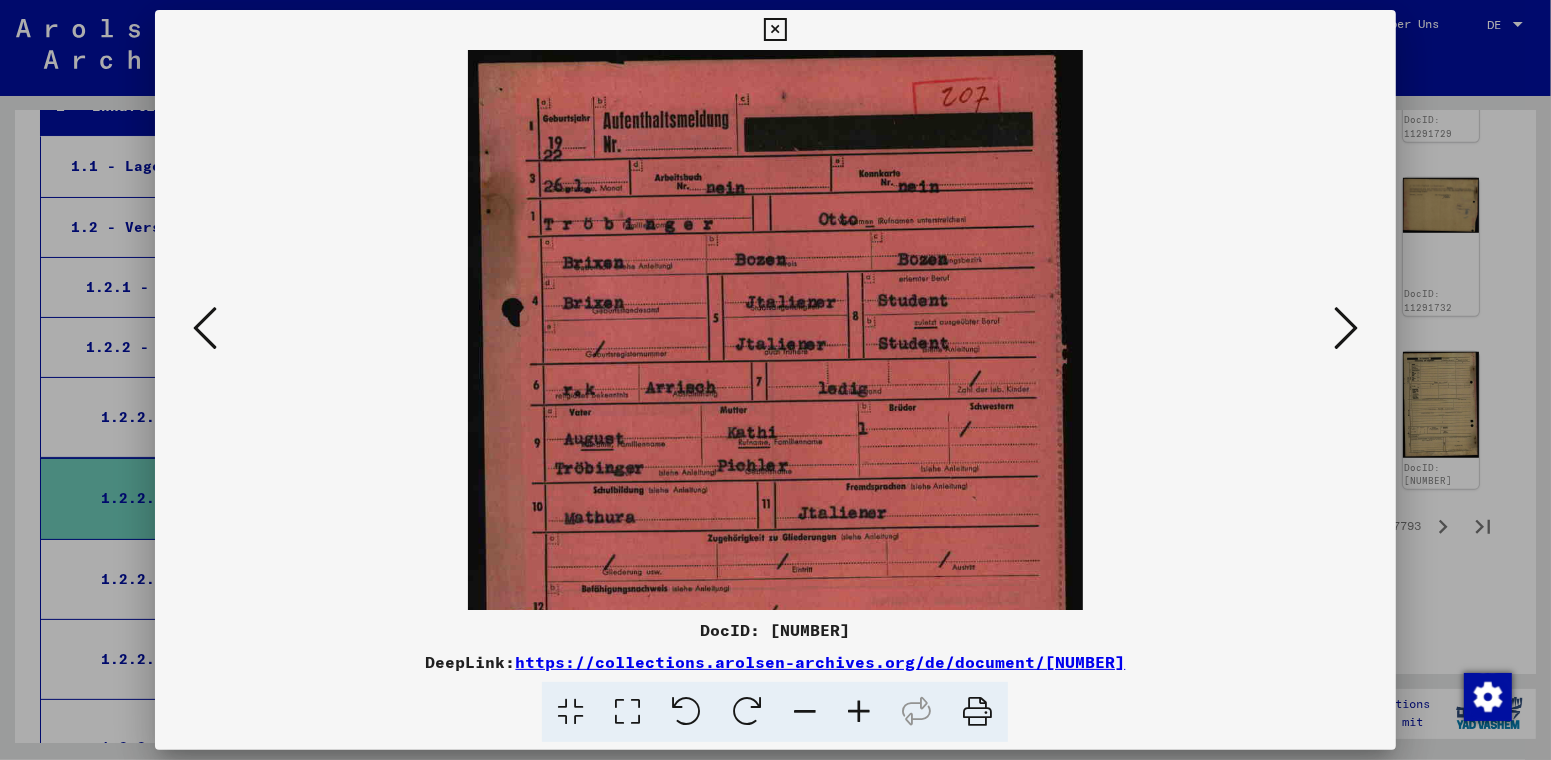 click at bounding box center [775, 30] 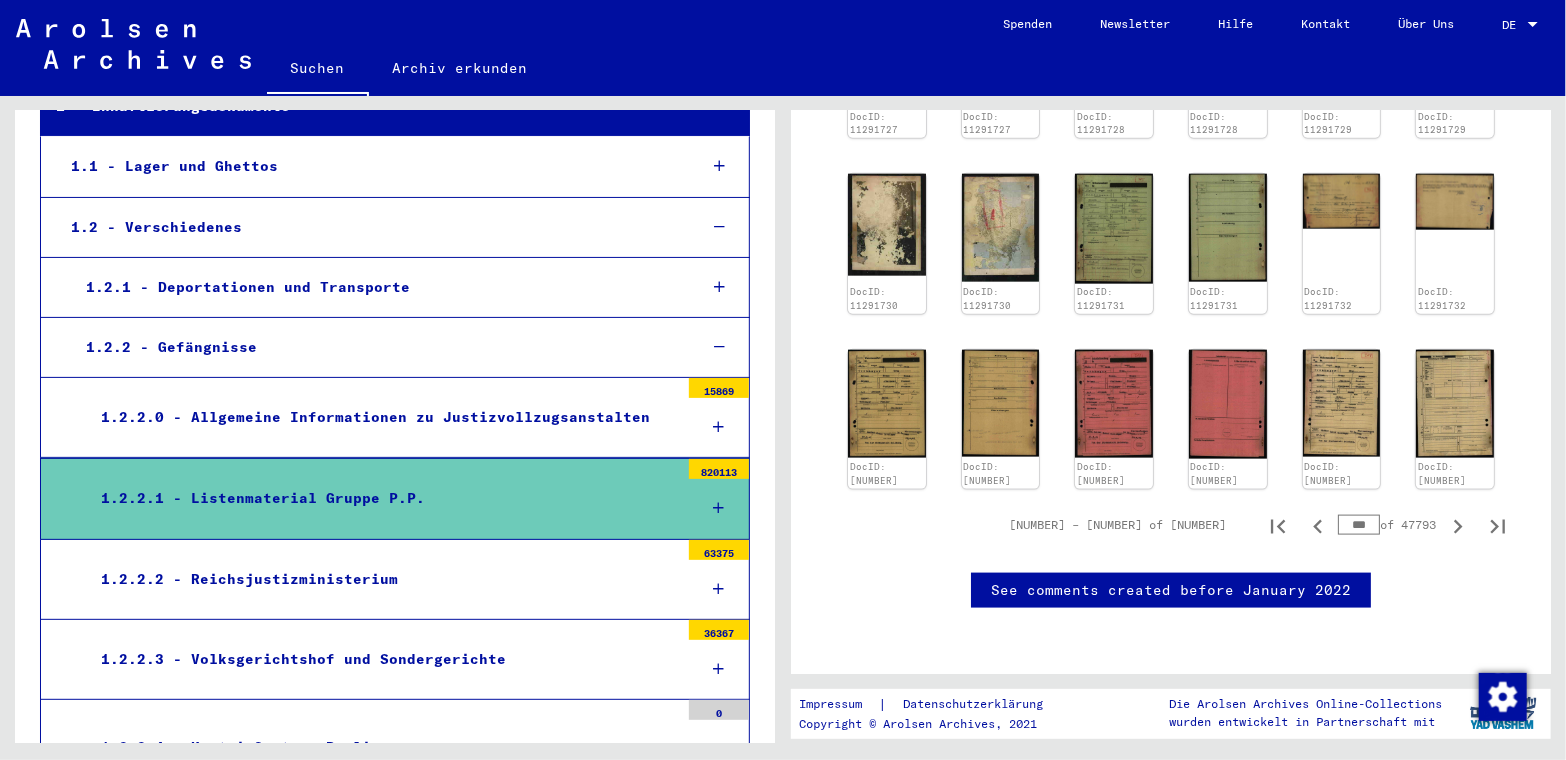 scroll, scrollTop: 1327, scrollLeft: 0, axis: vertical 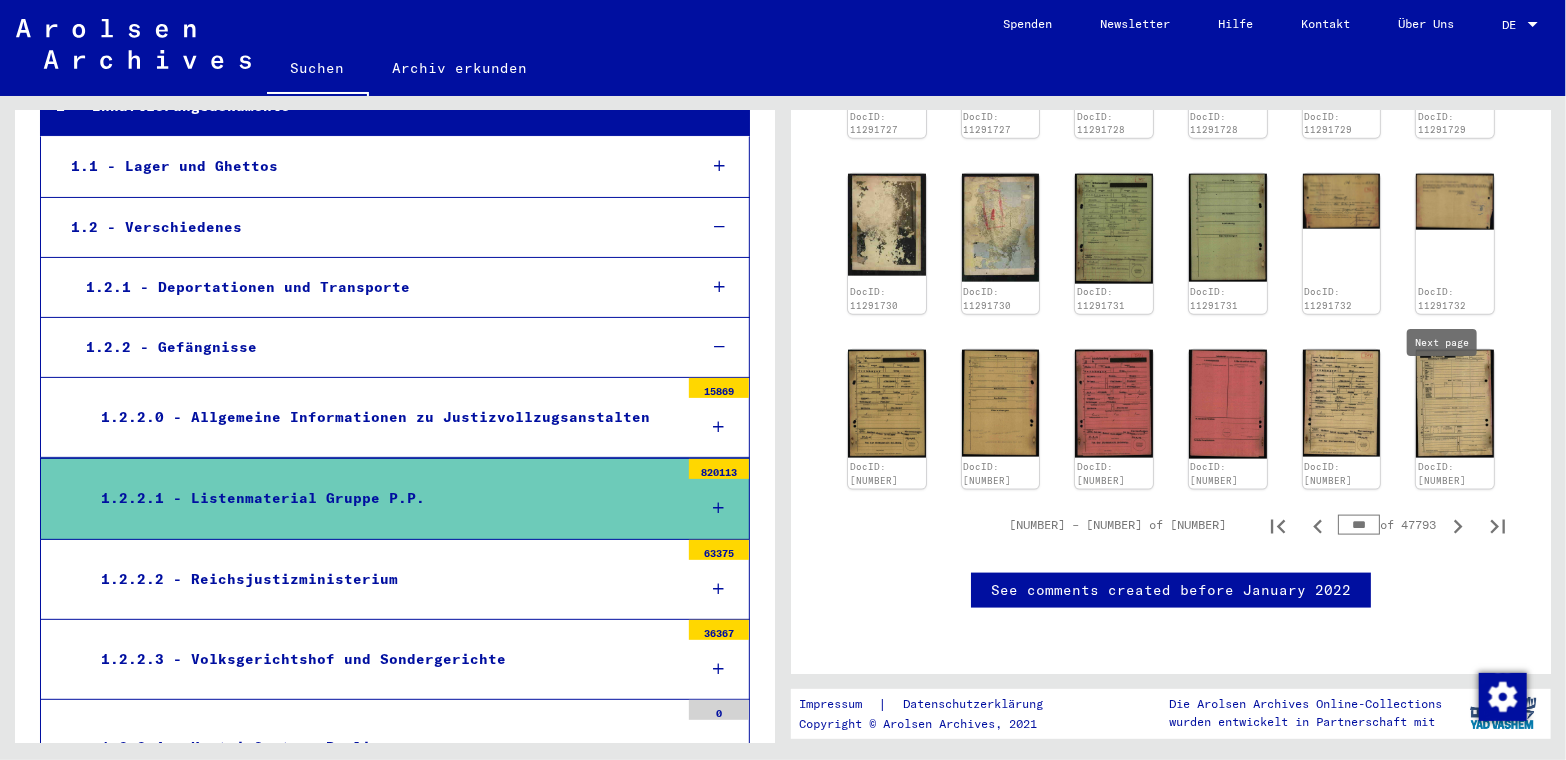 click 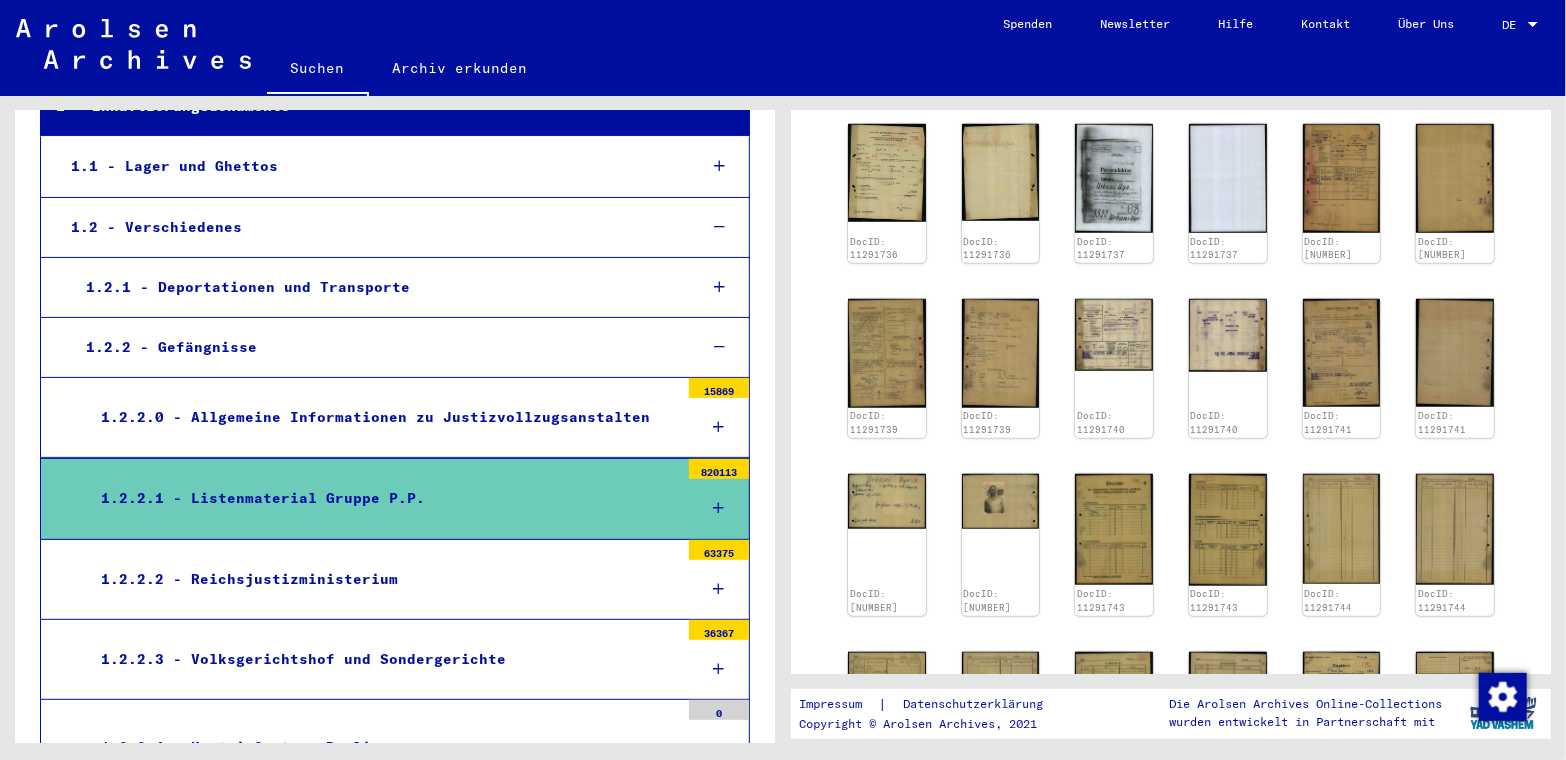 scroll, scrollTop: 681, scrollLeft: 0, axis: vertical 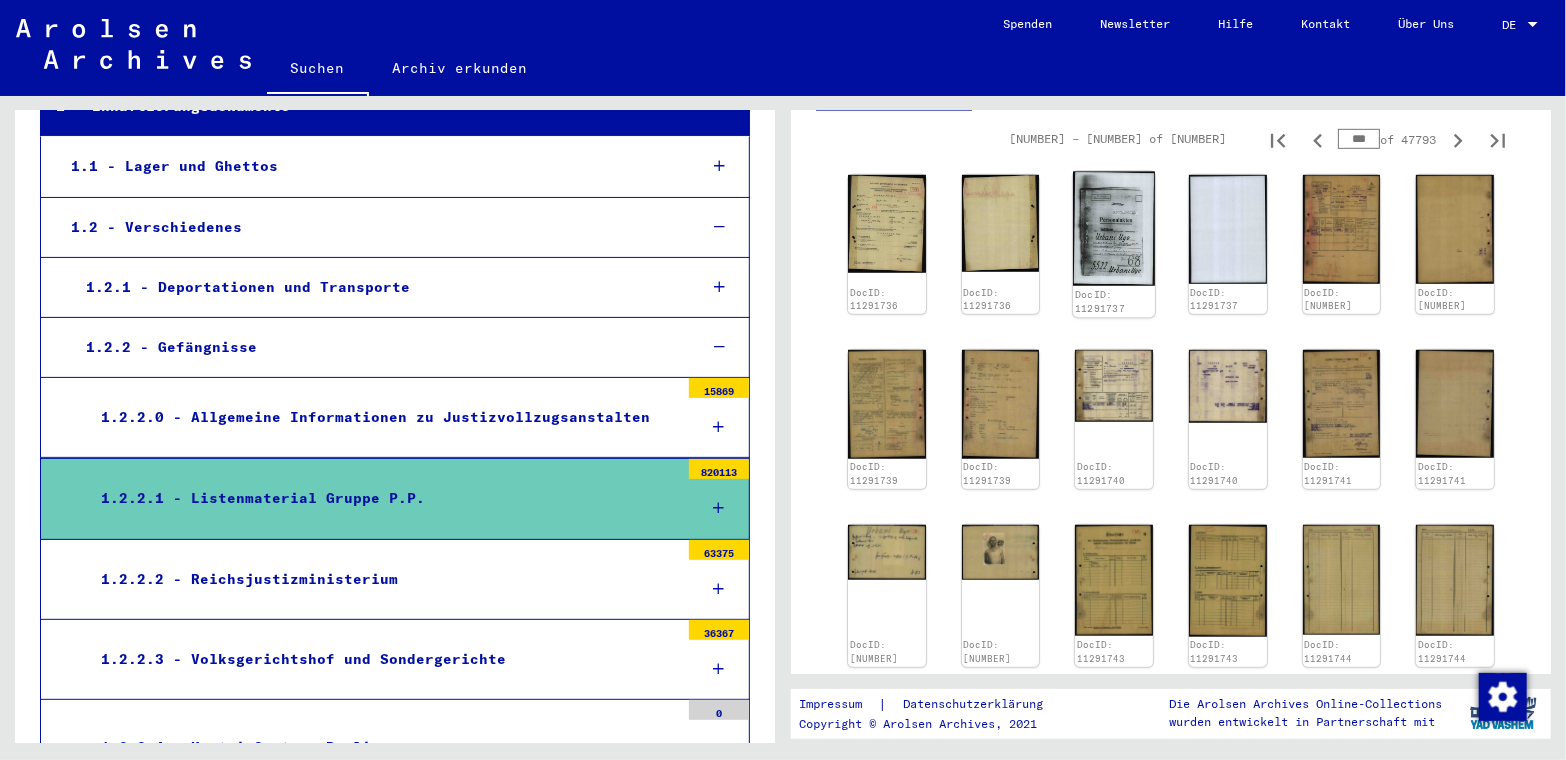 click 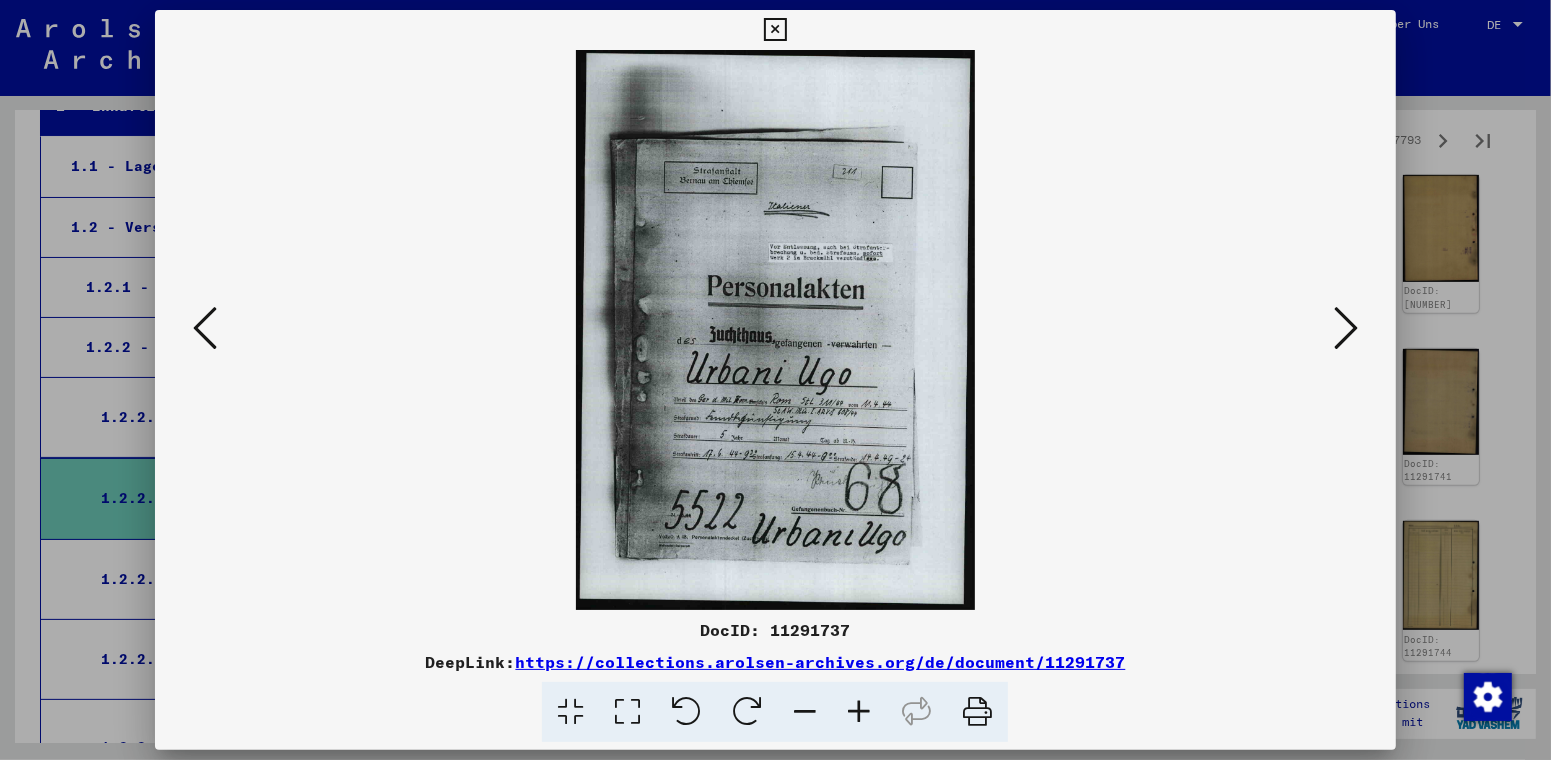 click at bounding box center [1346, 328] 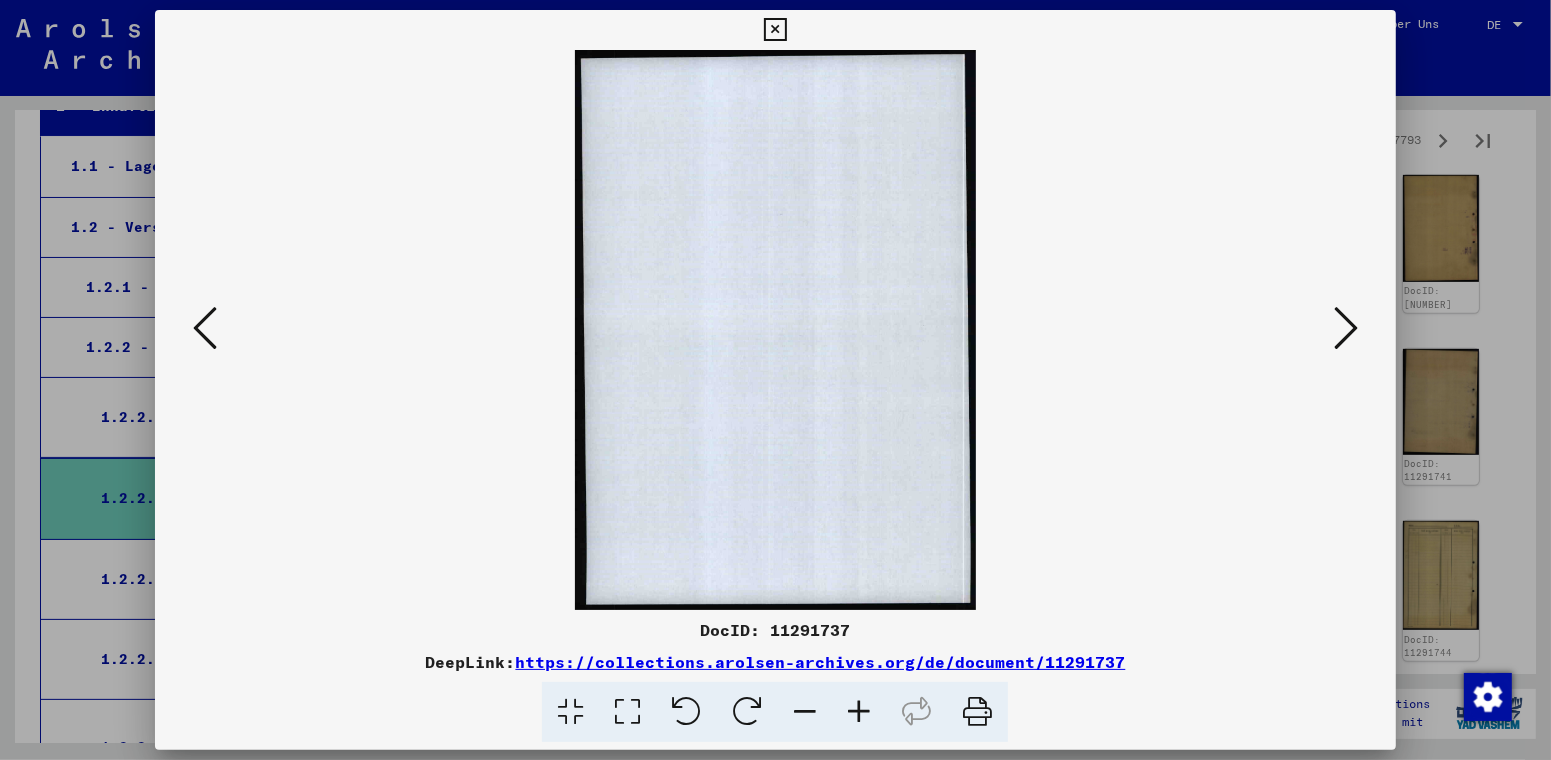 click at bounding box center [775, 30] 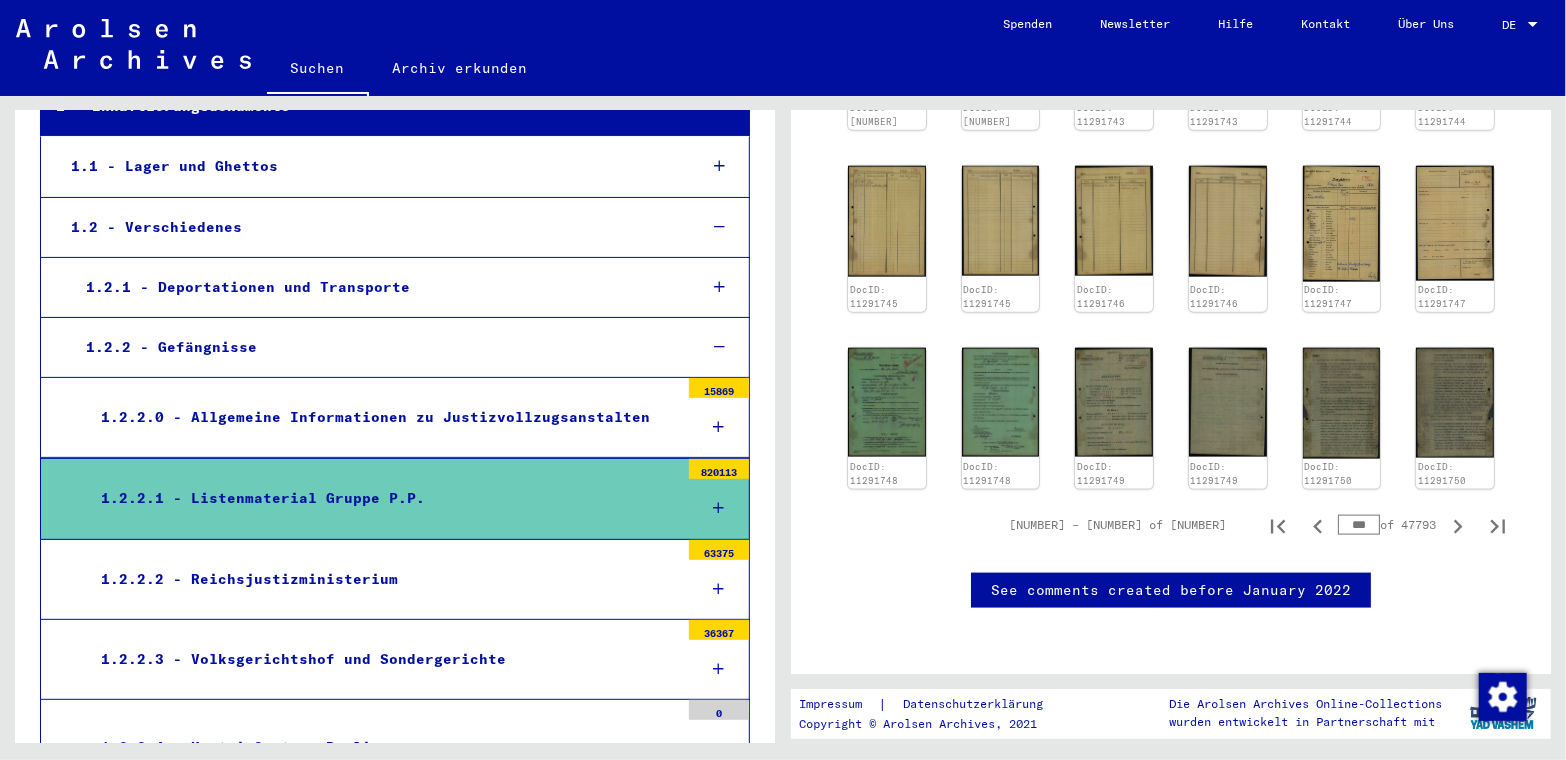 scroll, scrollTop: 1381, scrollLeft: 0, axis: vertical 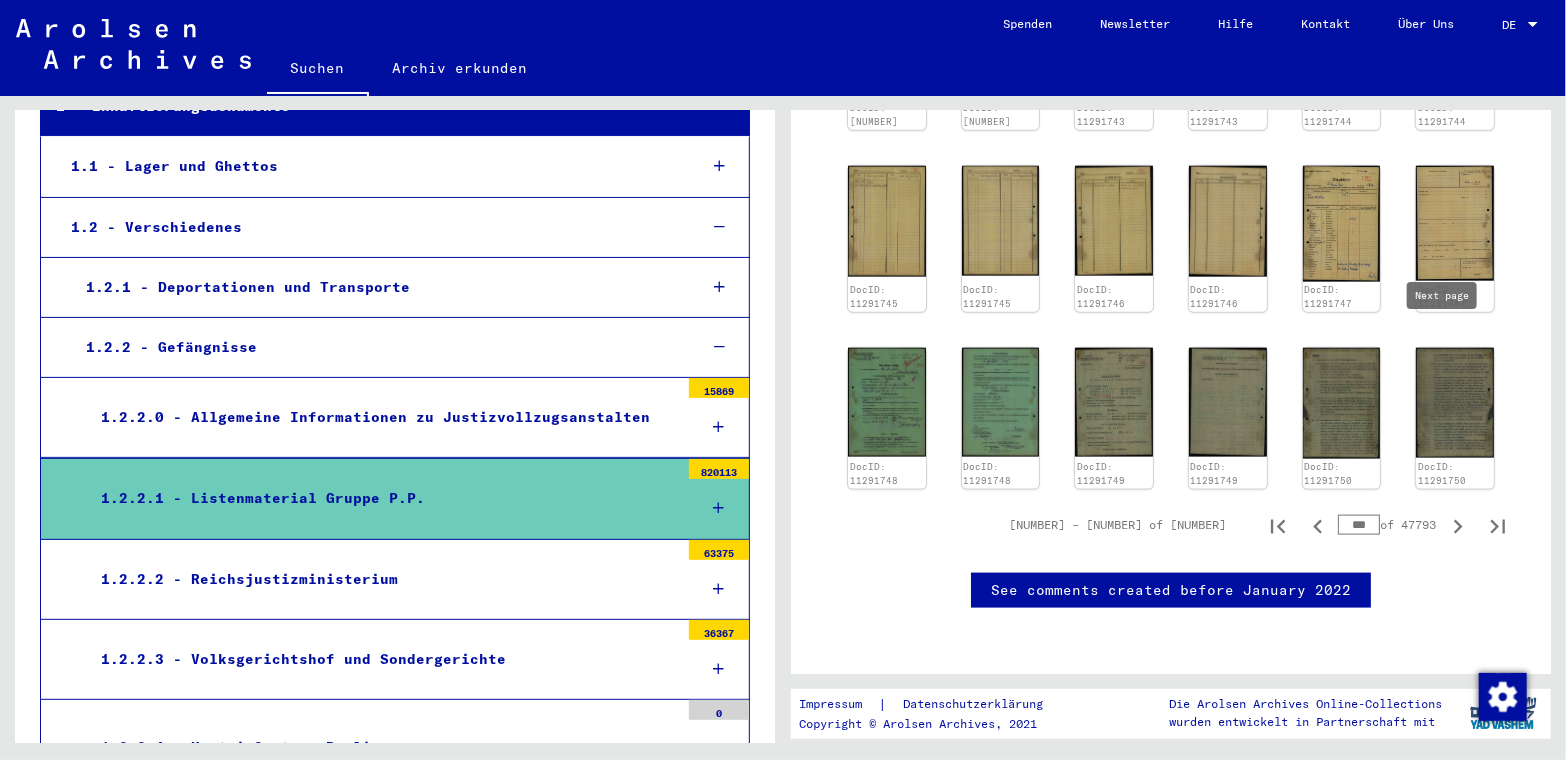 click 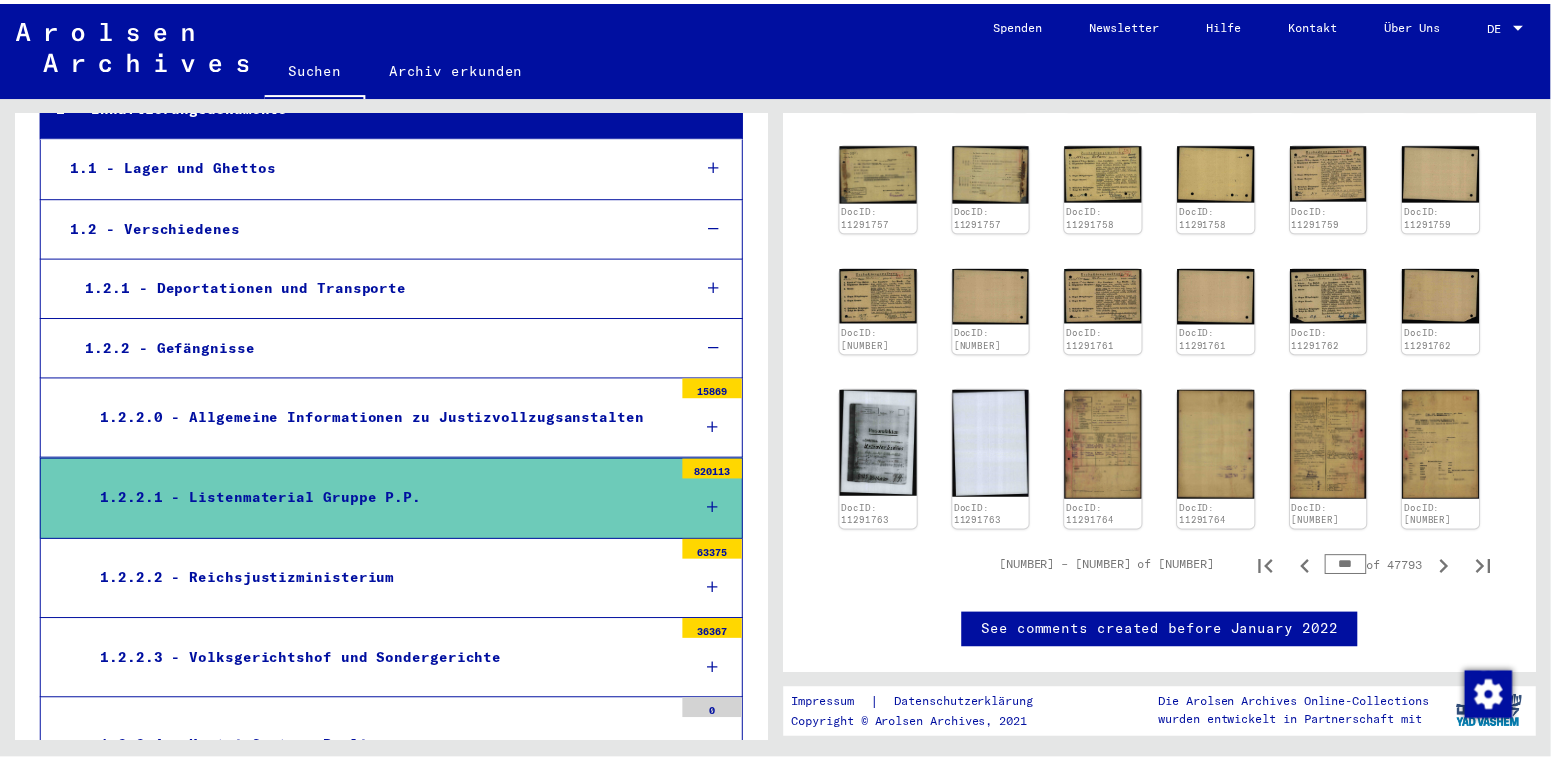scroll, scrollTop: 981, scrollLeft: 0, axis: vertical 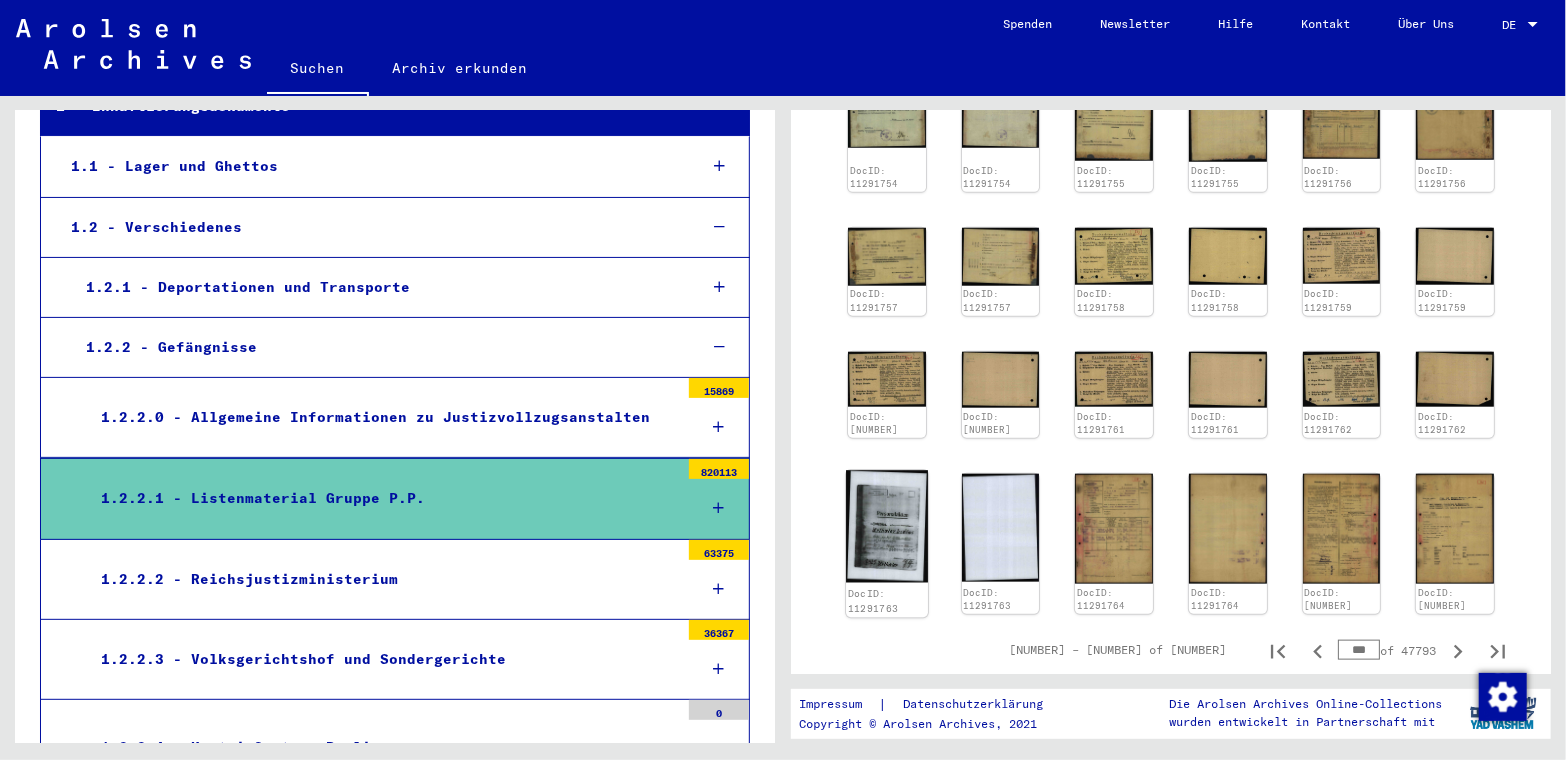 click 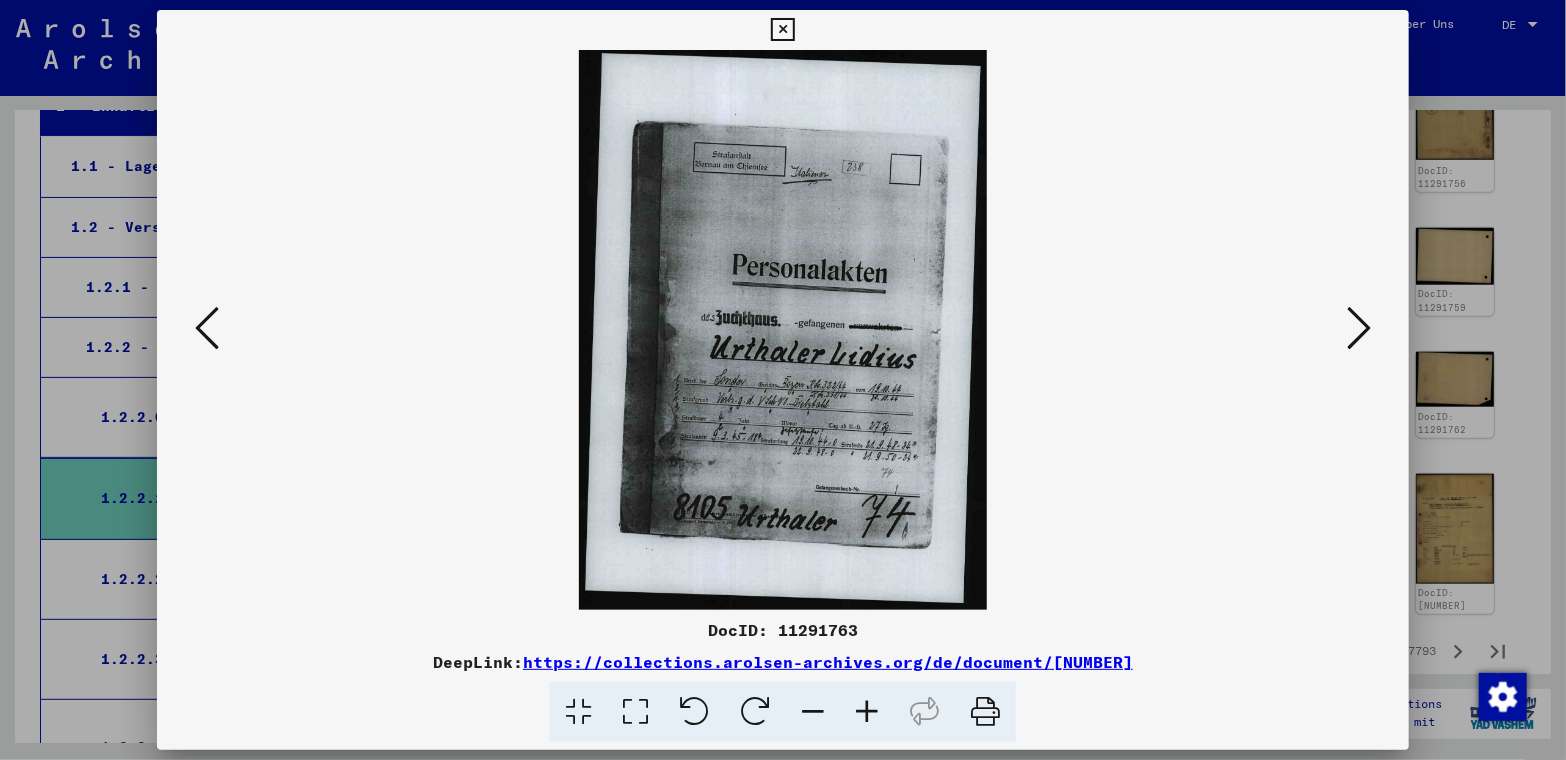 scroll, scrollTop: 979, scrollLeft: 0, axis: vertical 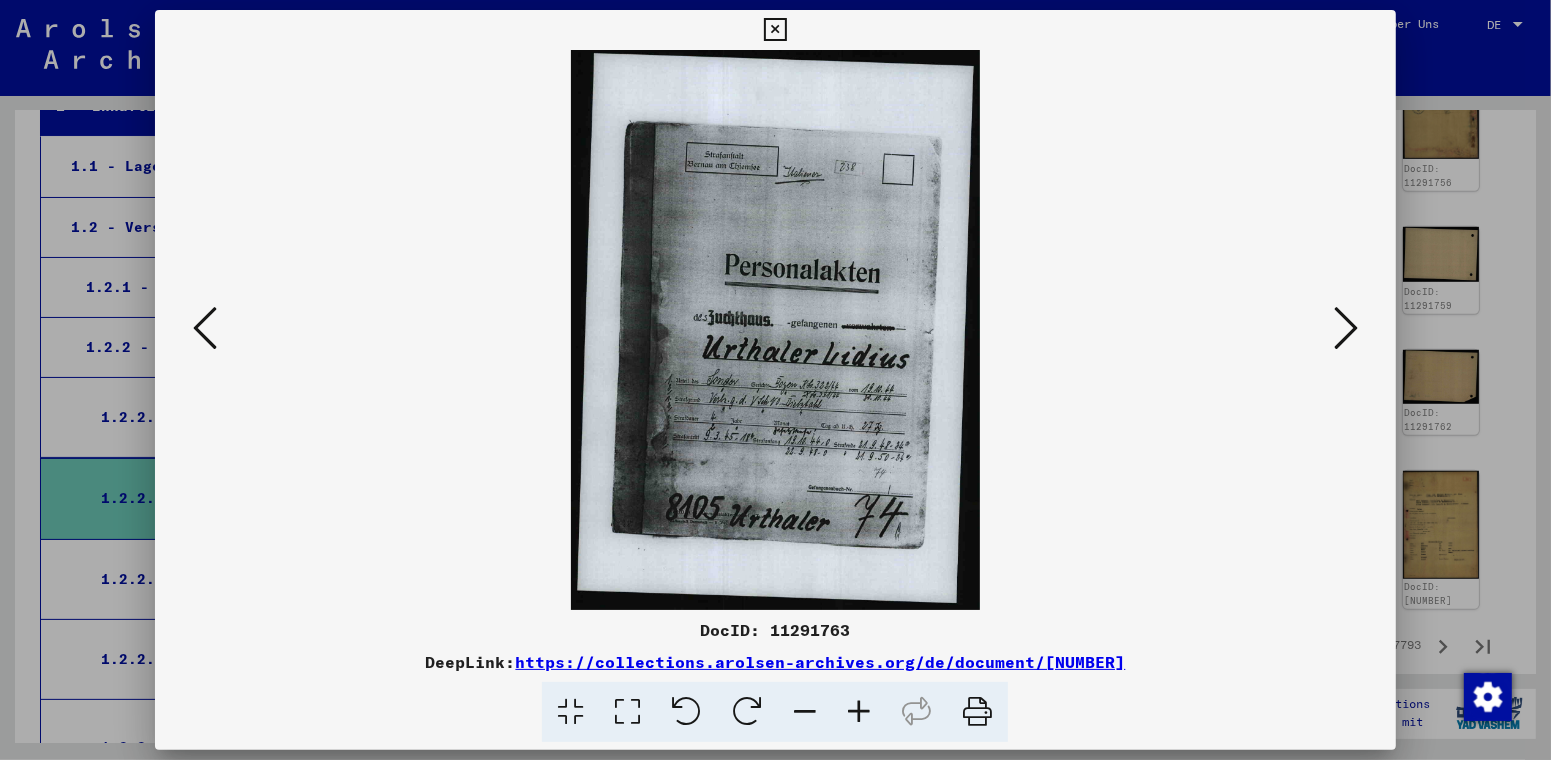 click at bounding box center (775, 330) 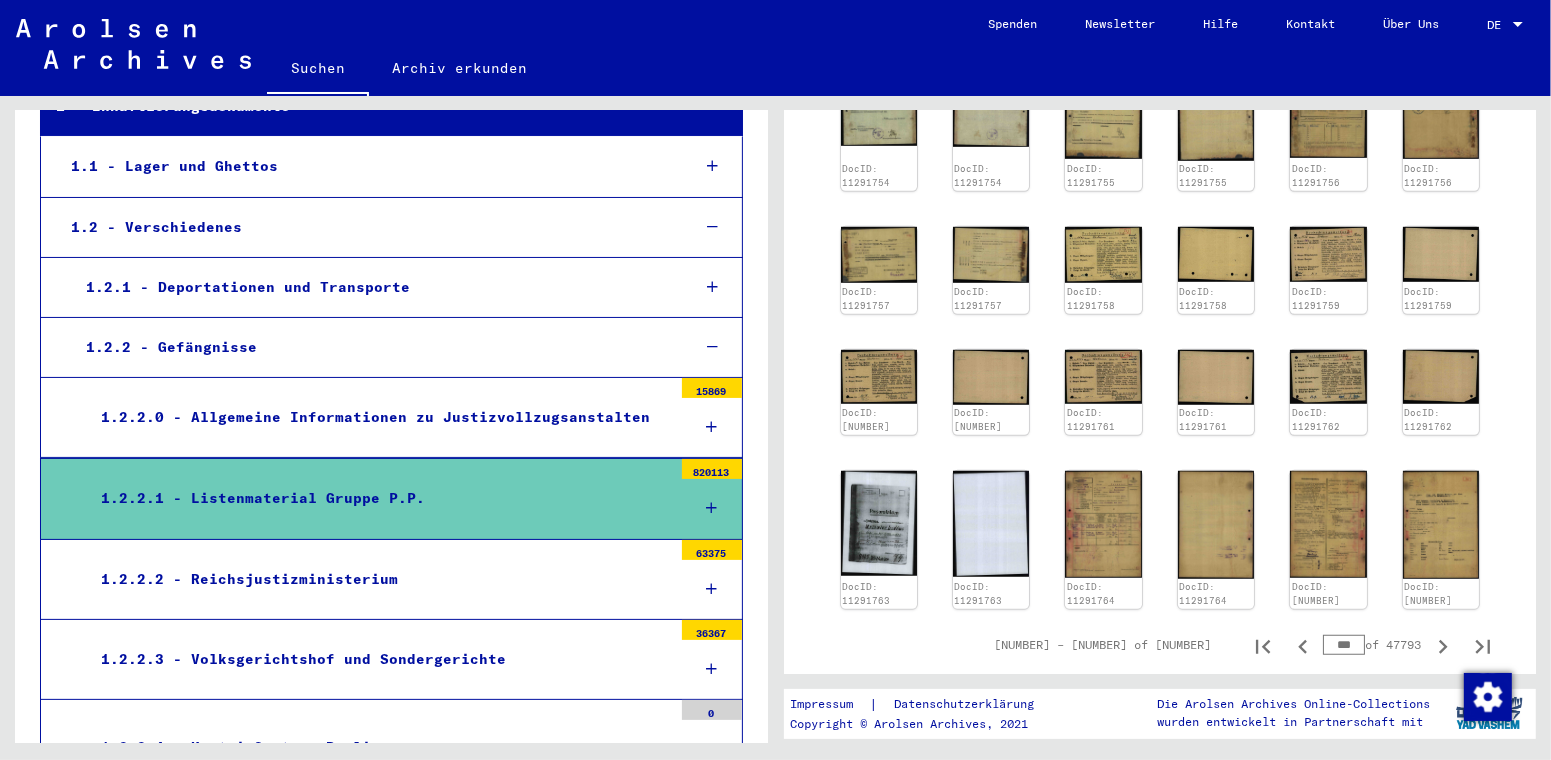 scroll, scrollTop: 981, scrollLeft: 0, axis: vertical 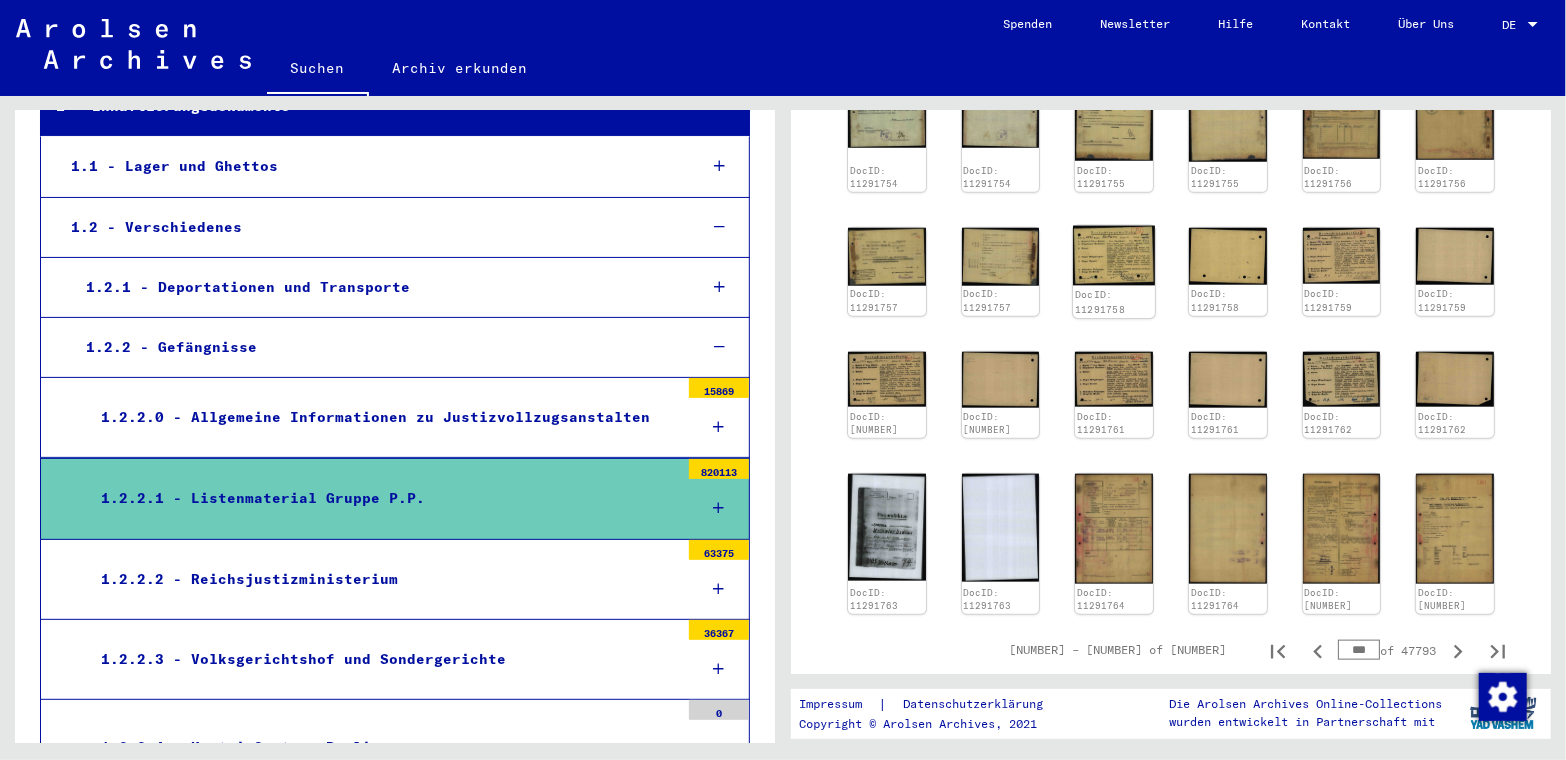 click 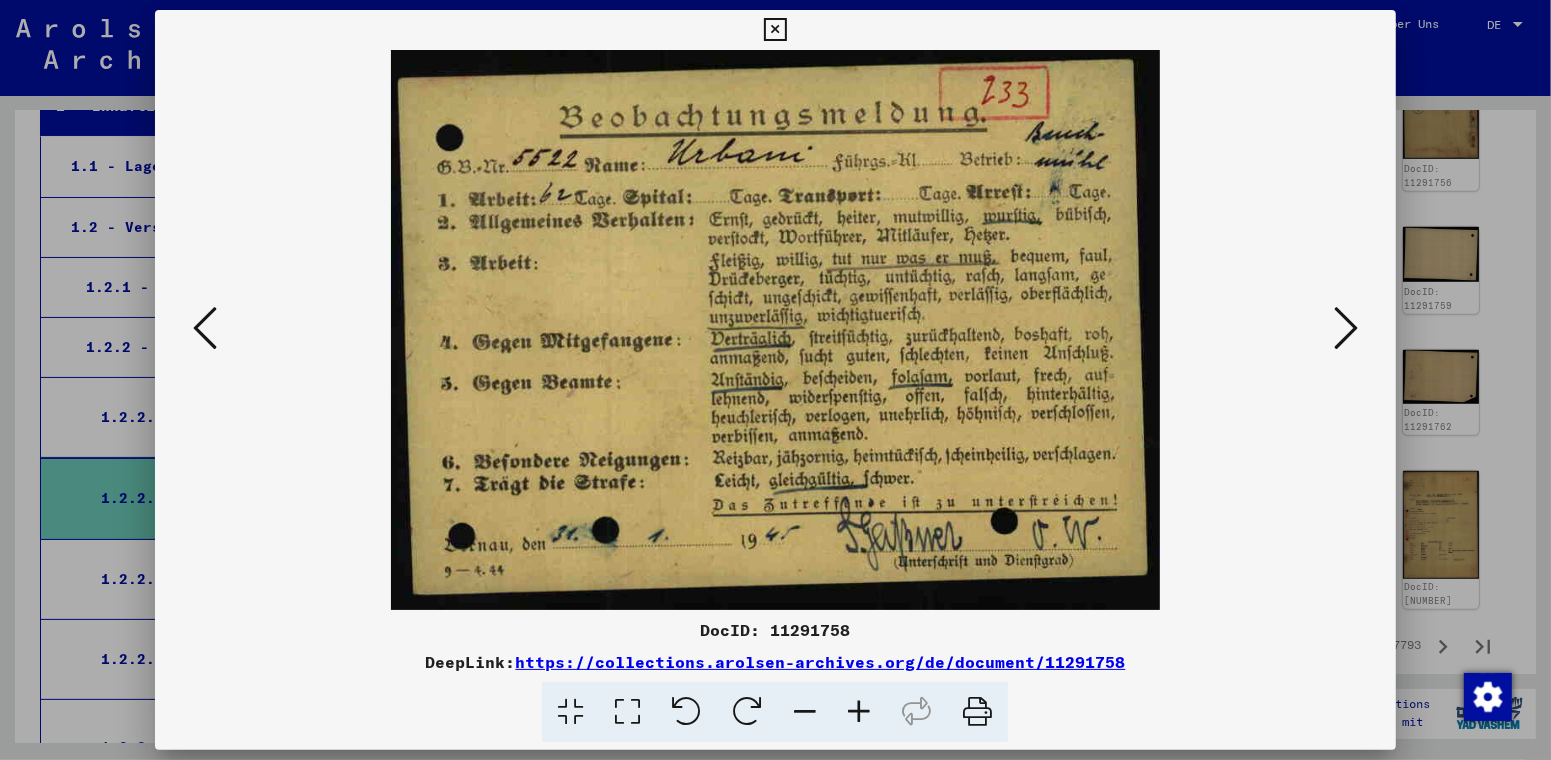 click at bounding box center [775, 30] 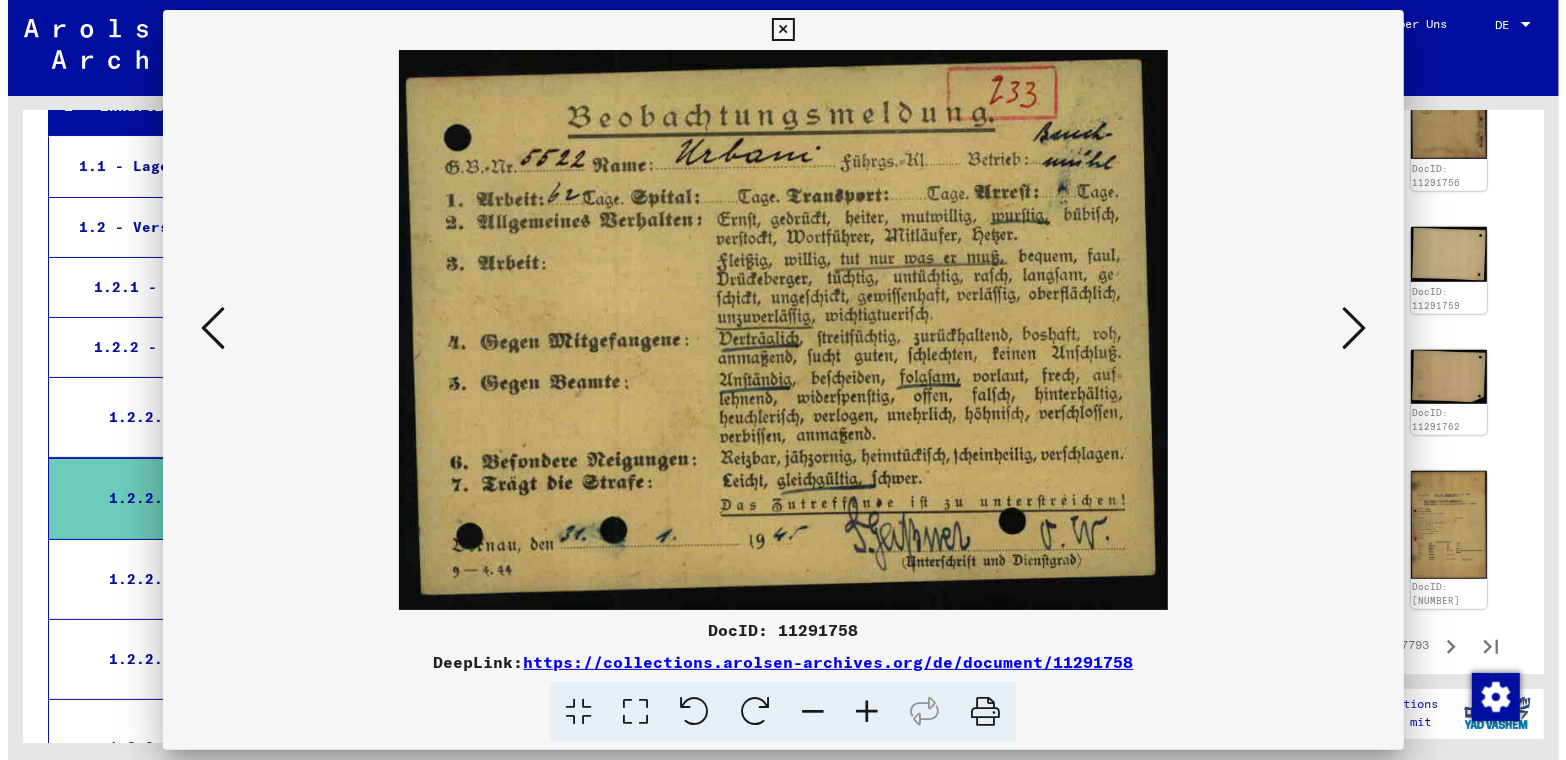 scroll, scrollTop: 981, scrollLeft: 0, axis: vertical 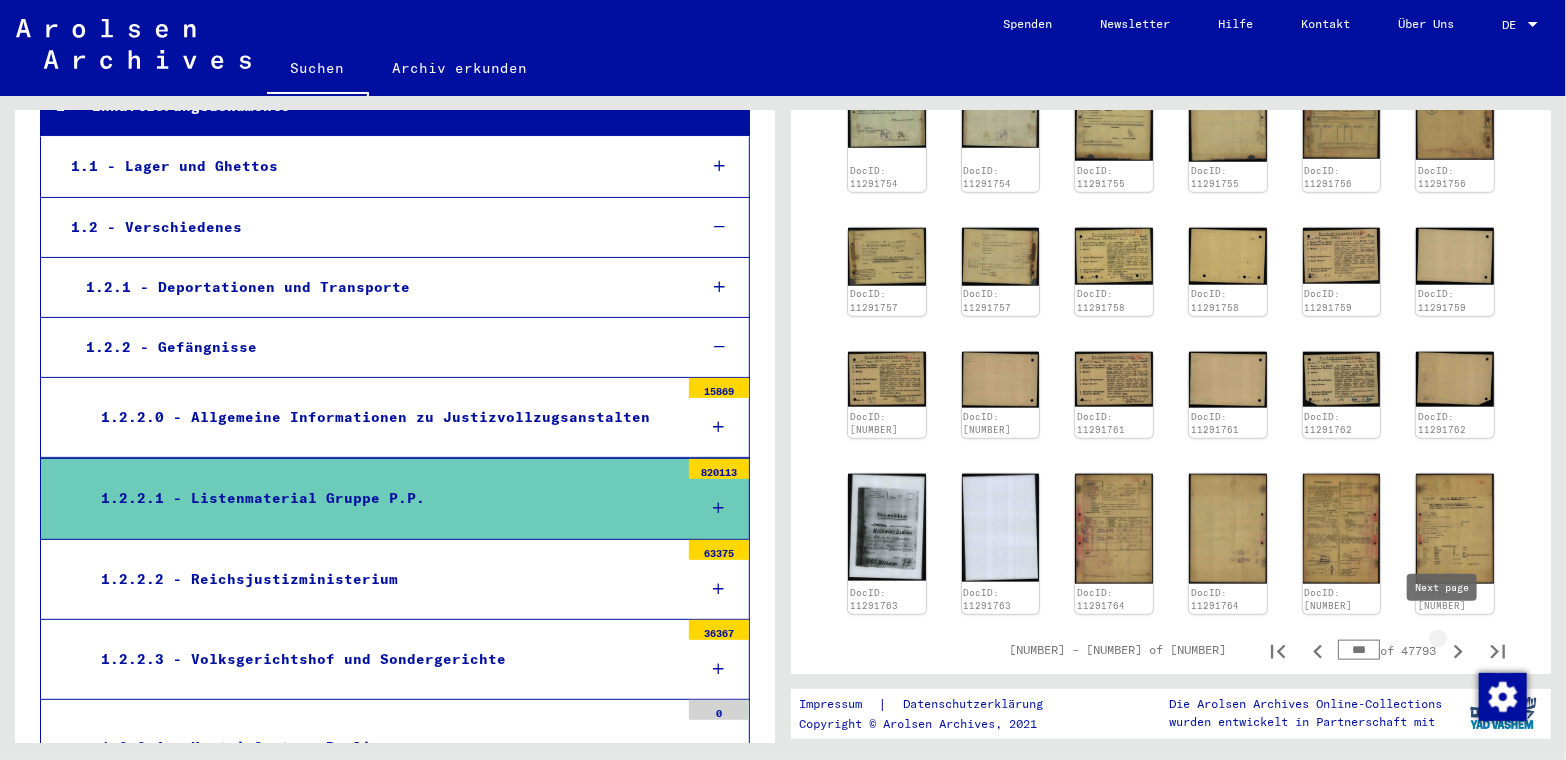 click 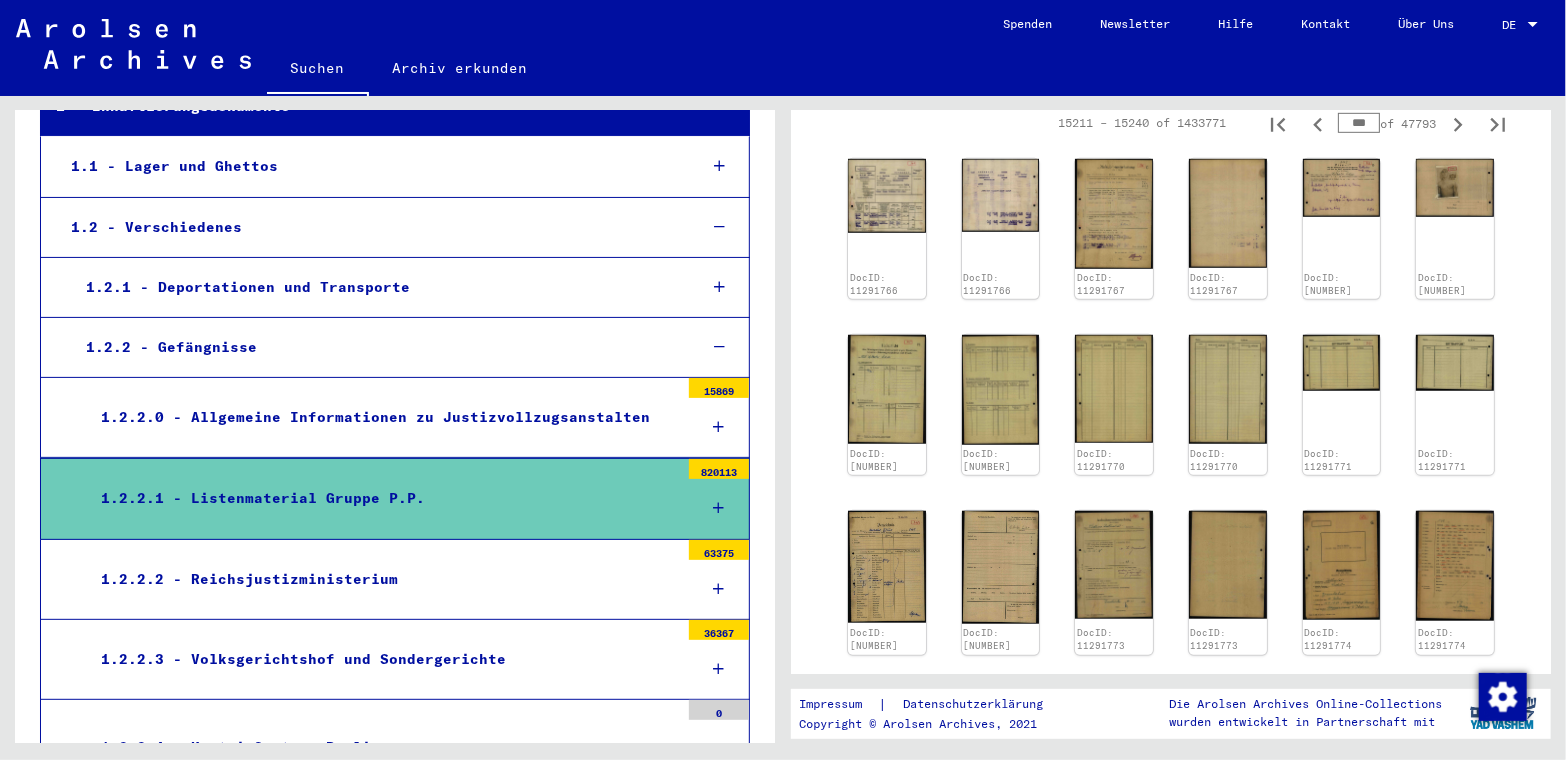 scroll, scrollTop: 681, scrollLeft: 0, axis: vertical 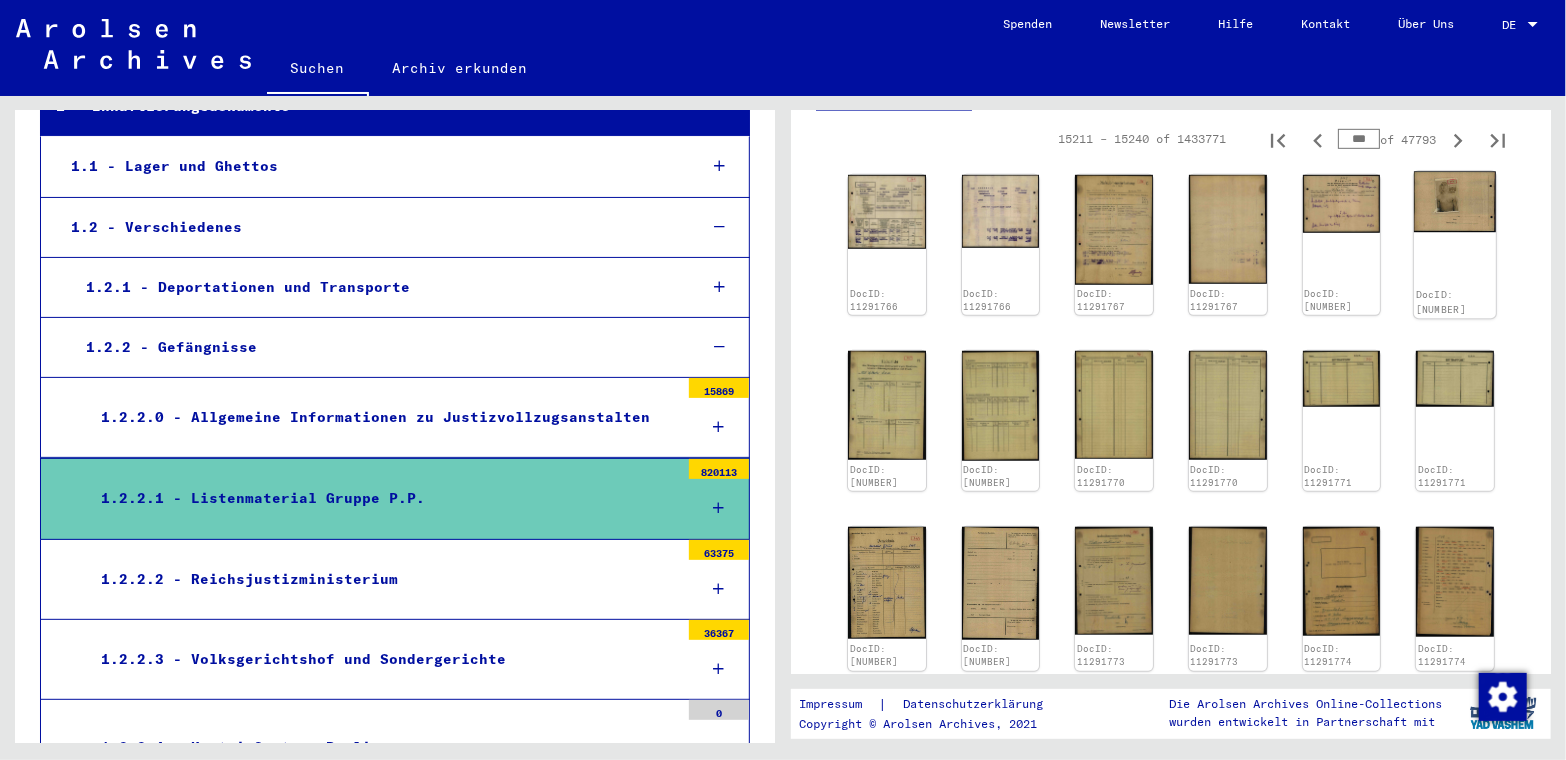 click 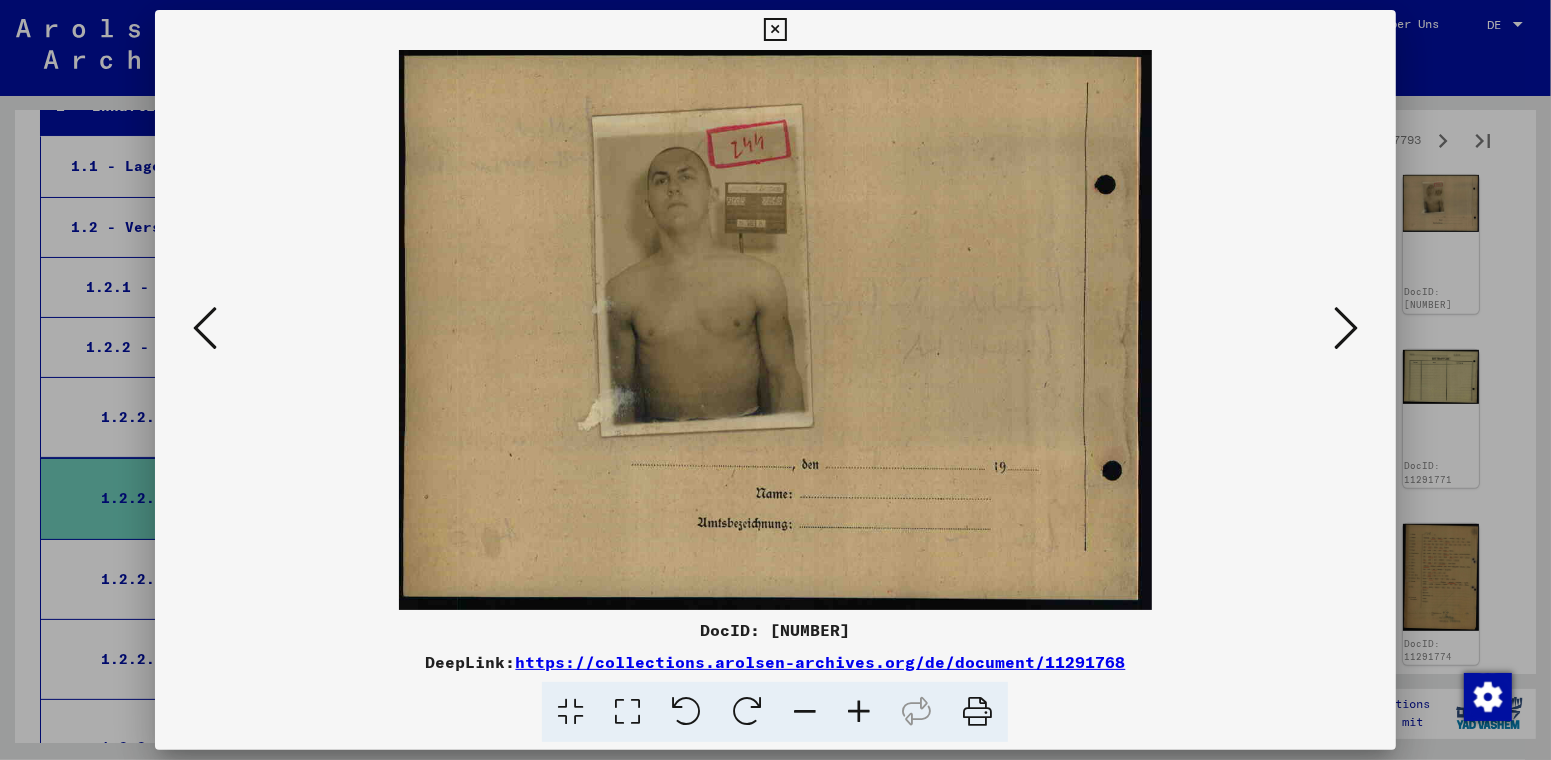 click at bounding box center [775, 30] 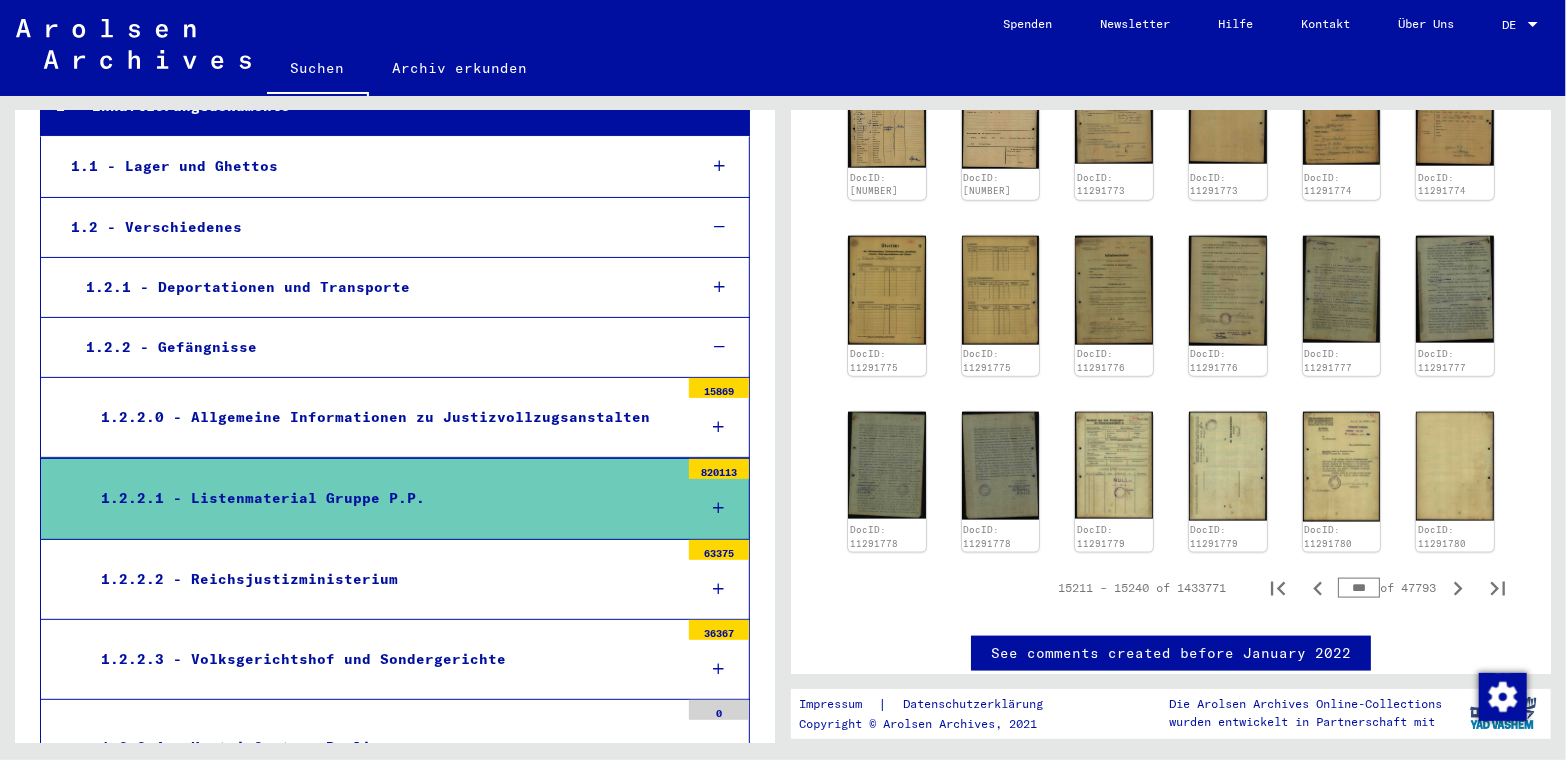 scroll, scrollTop: 1281, scrollLeft: 0, axis: vertical 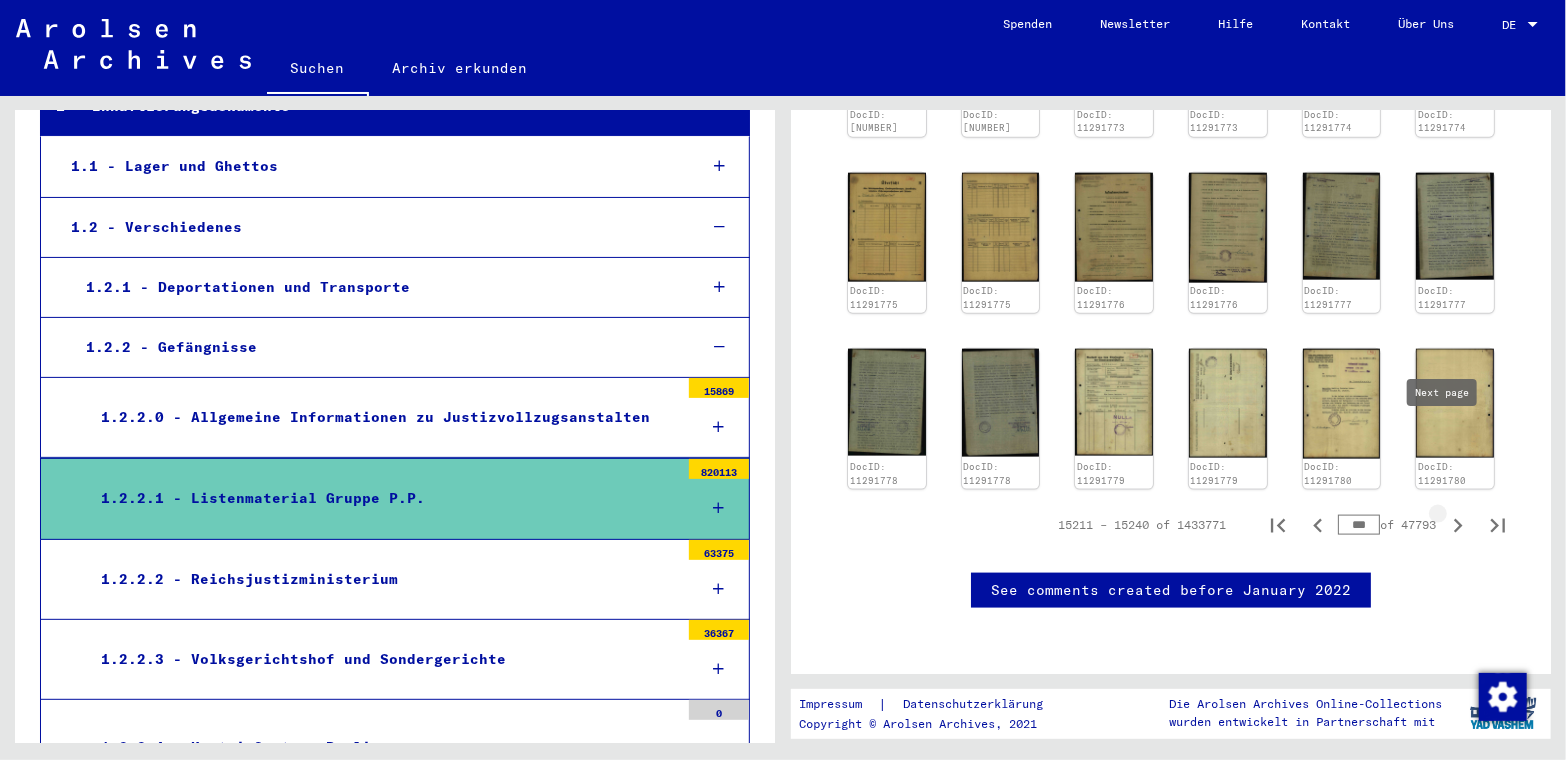 click 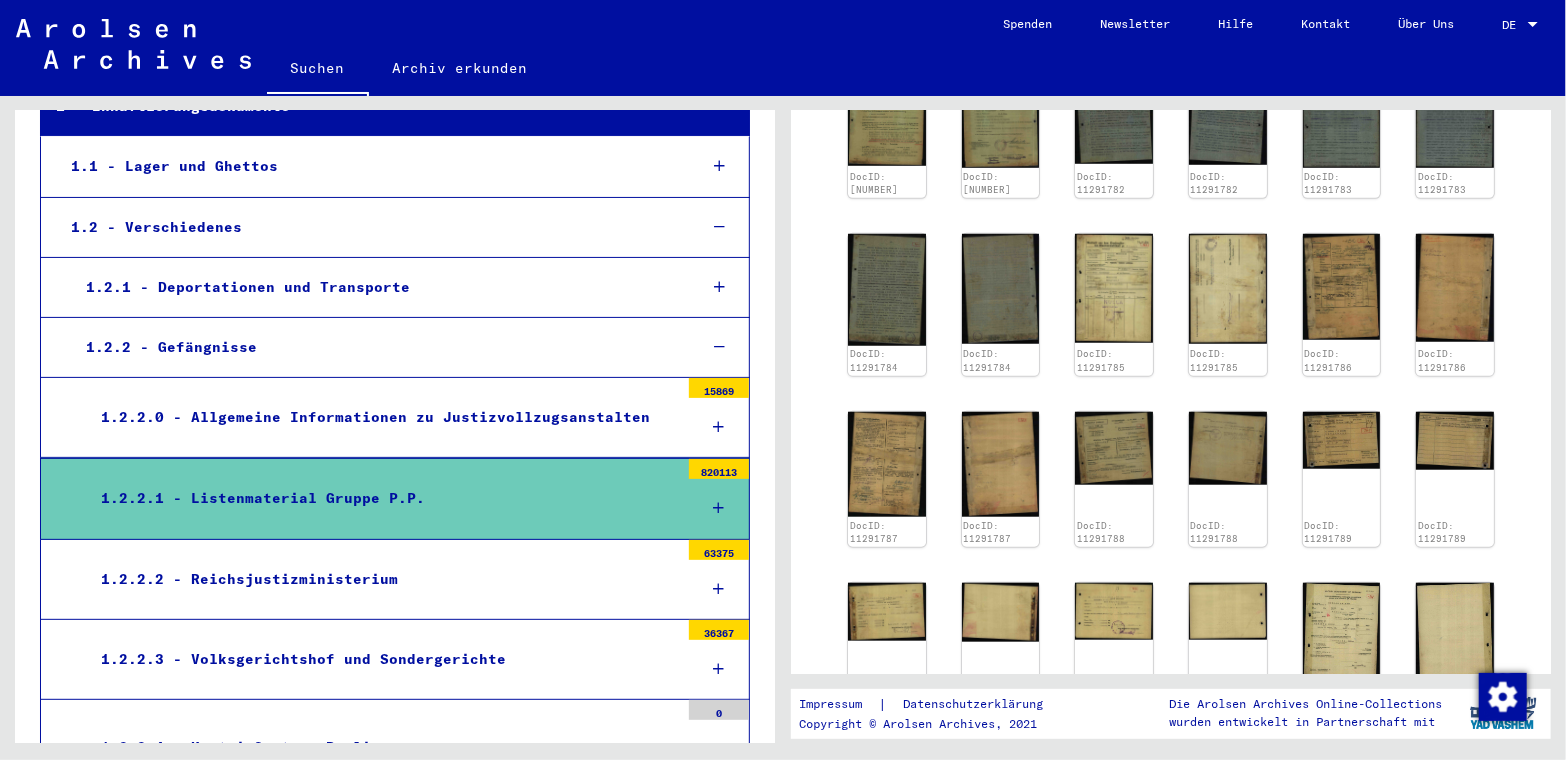 scroll, scrollTop: 681, scrollLeft: 0, axis: vertical 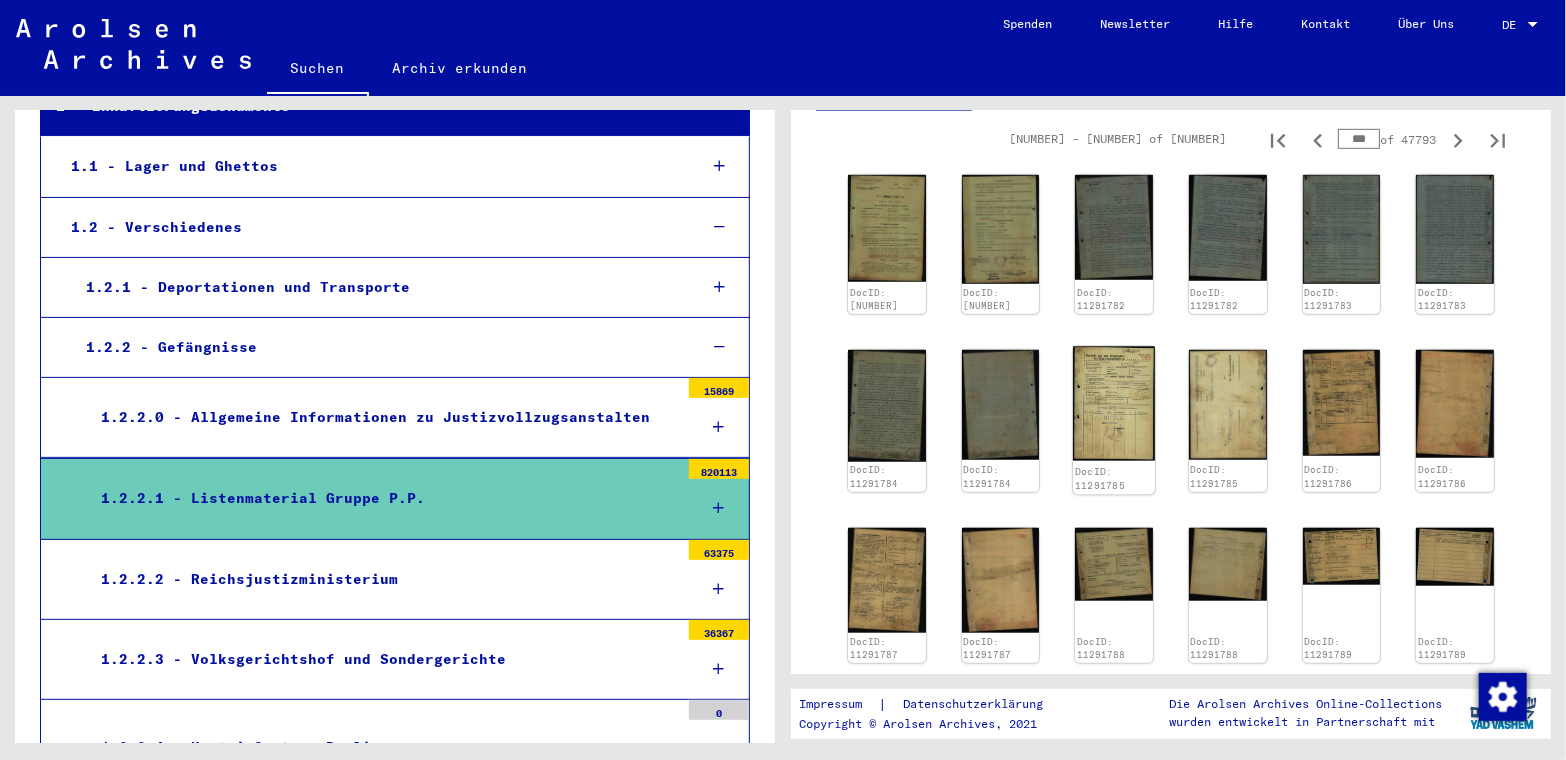 click 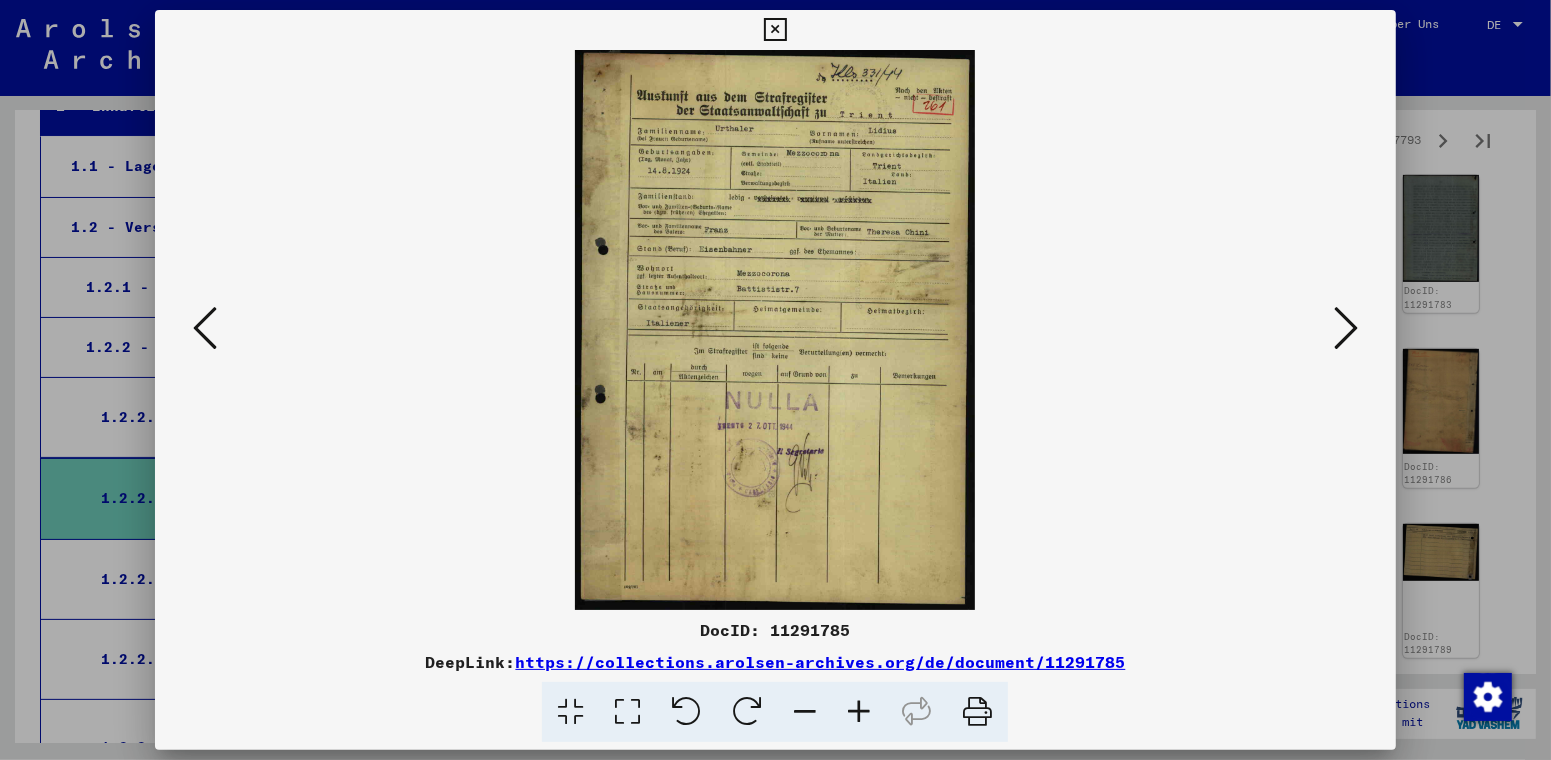 click at bounding box center [1346, 328] 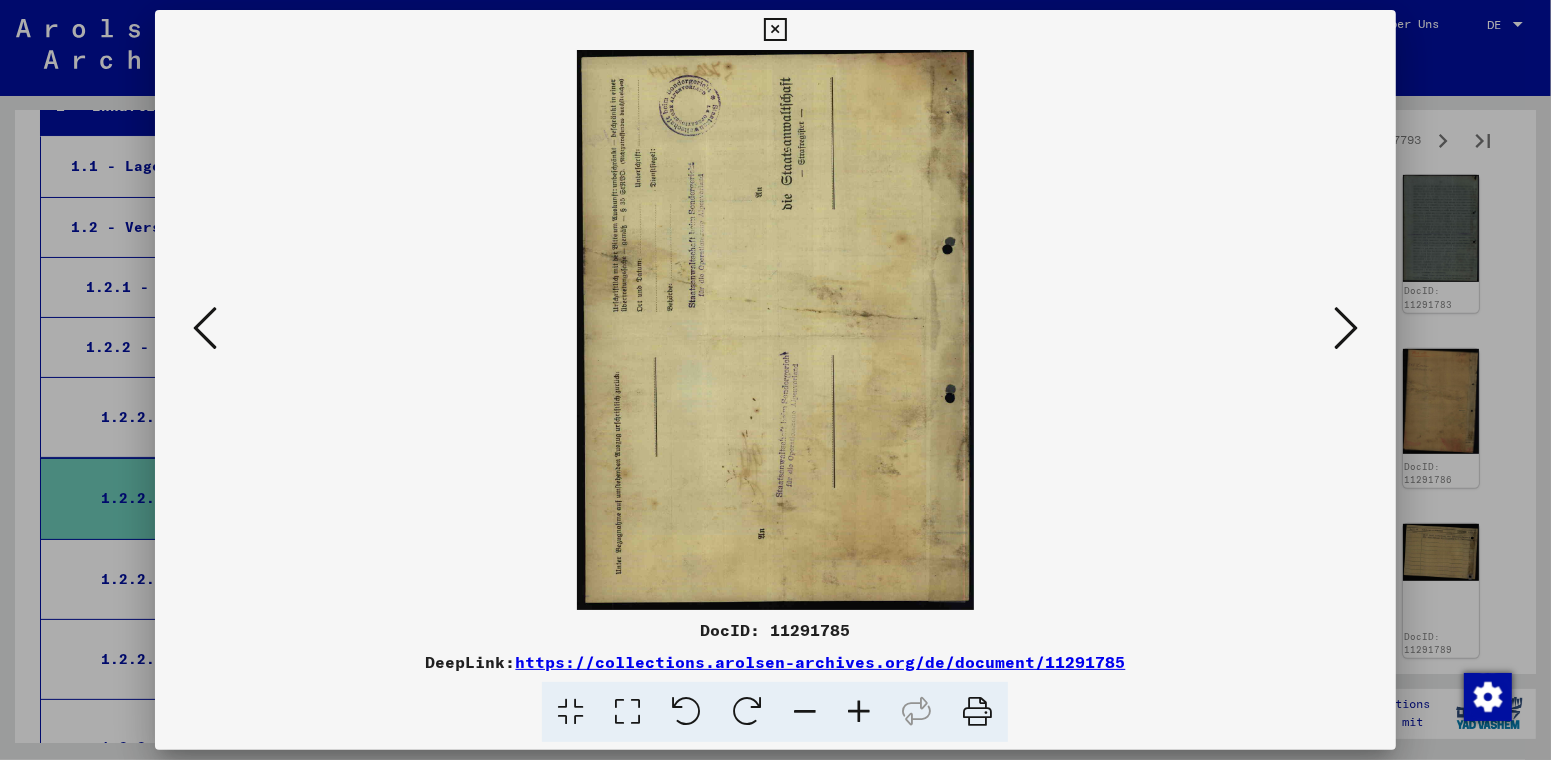 click at bounding box center (1346, 328) 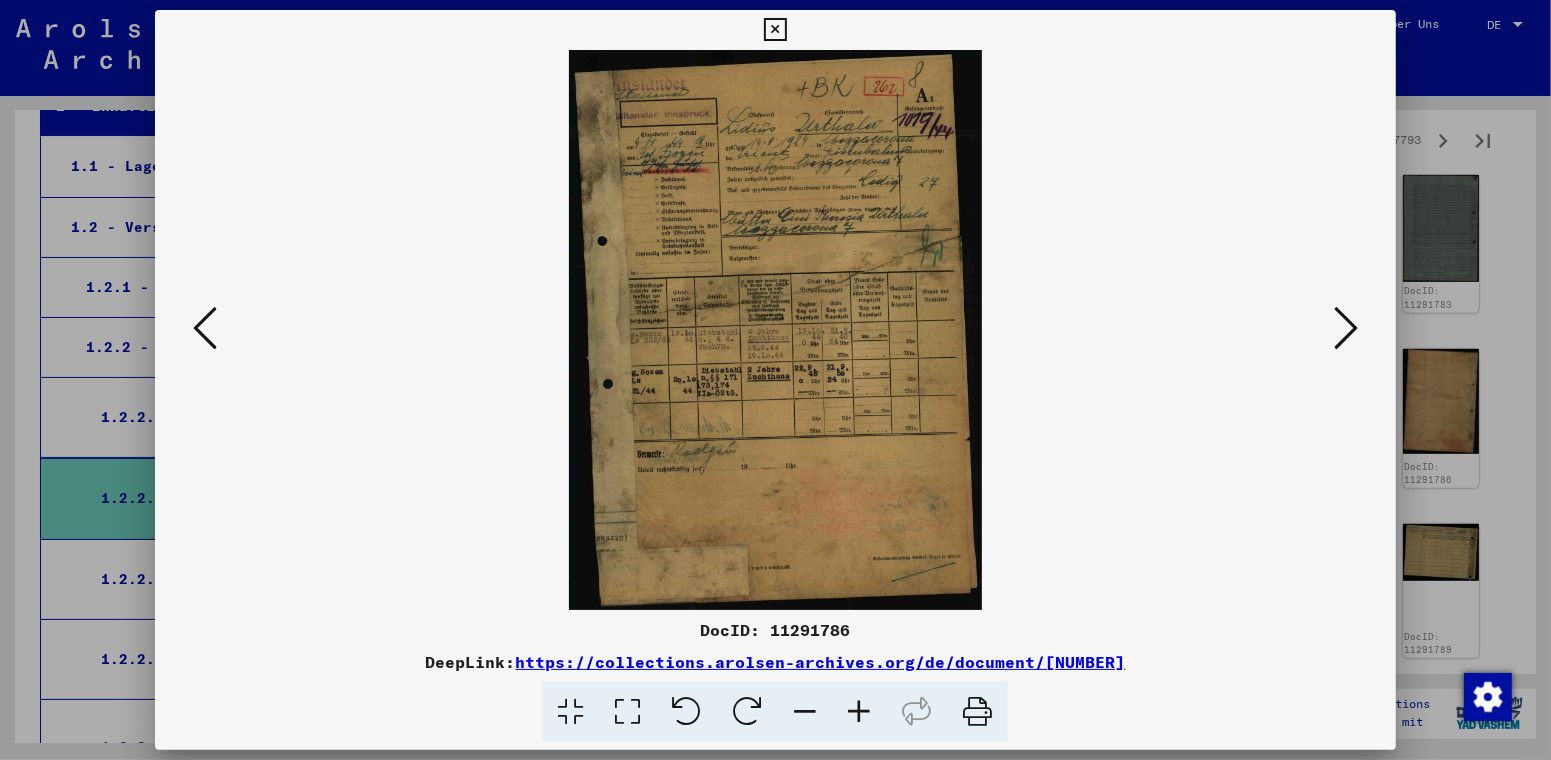 click at bounding box center (859, 712) 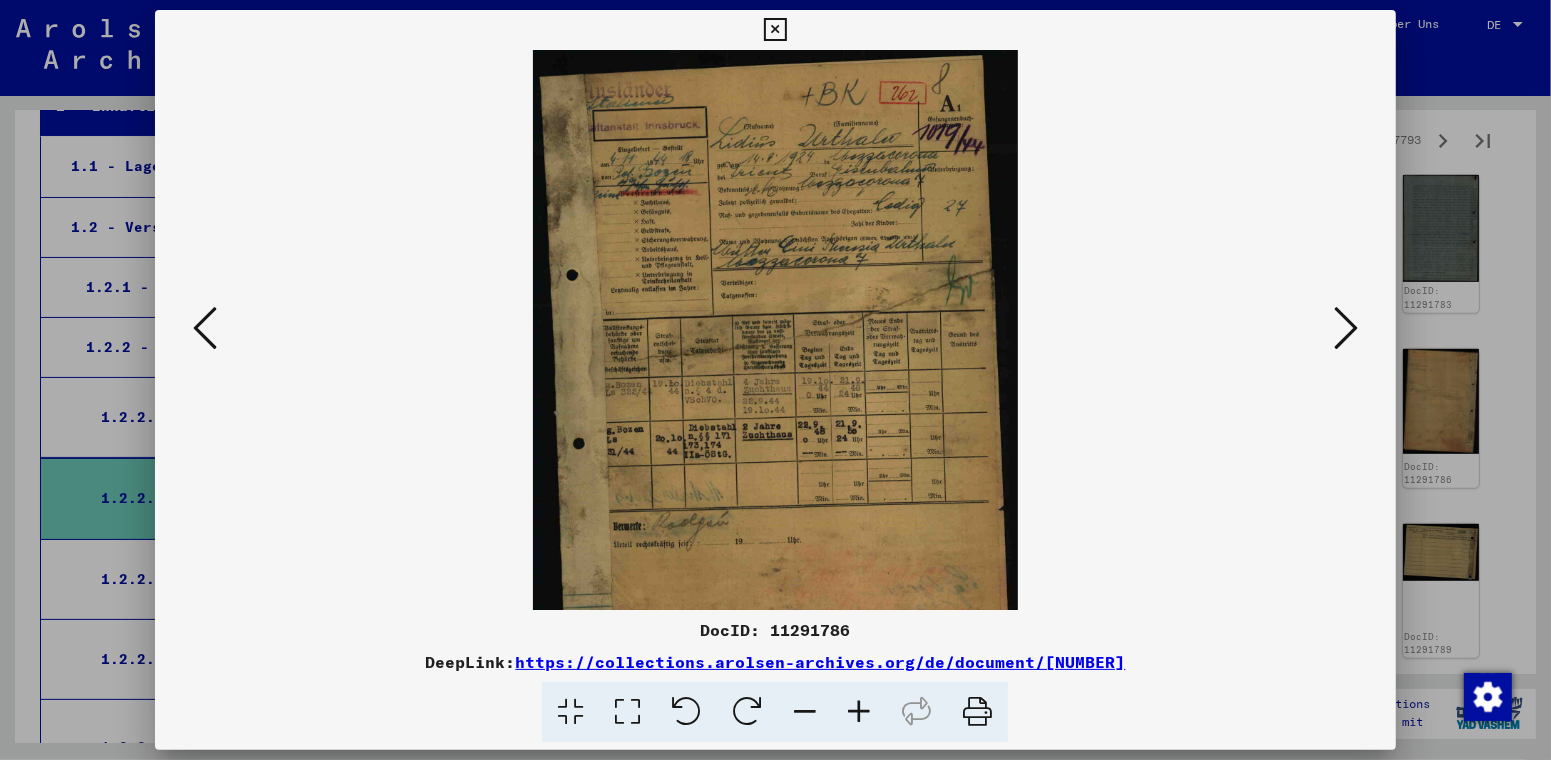 click at bounding box center [859, 712] 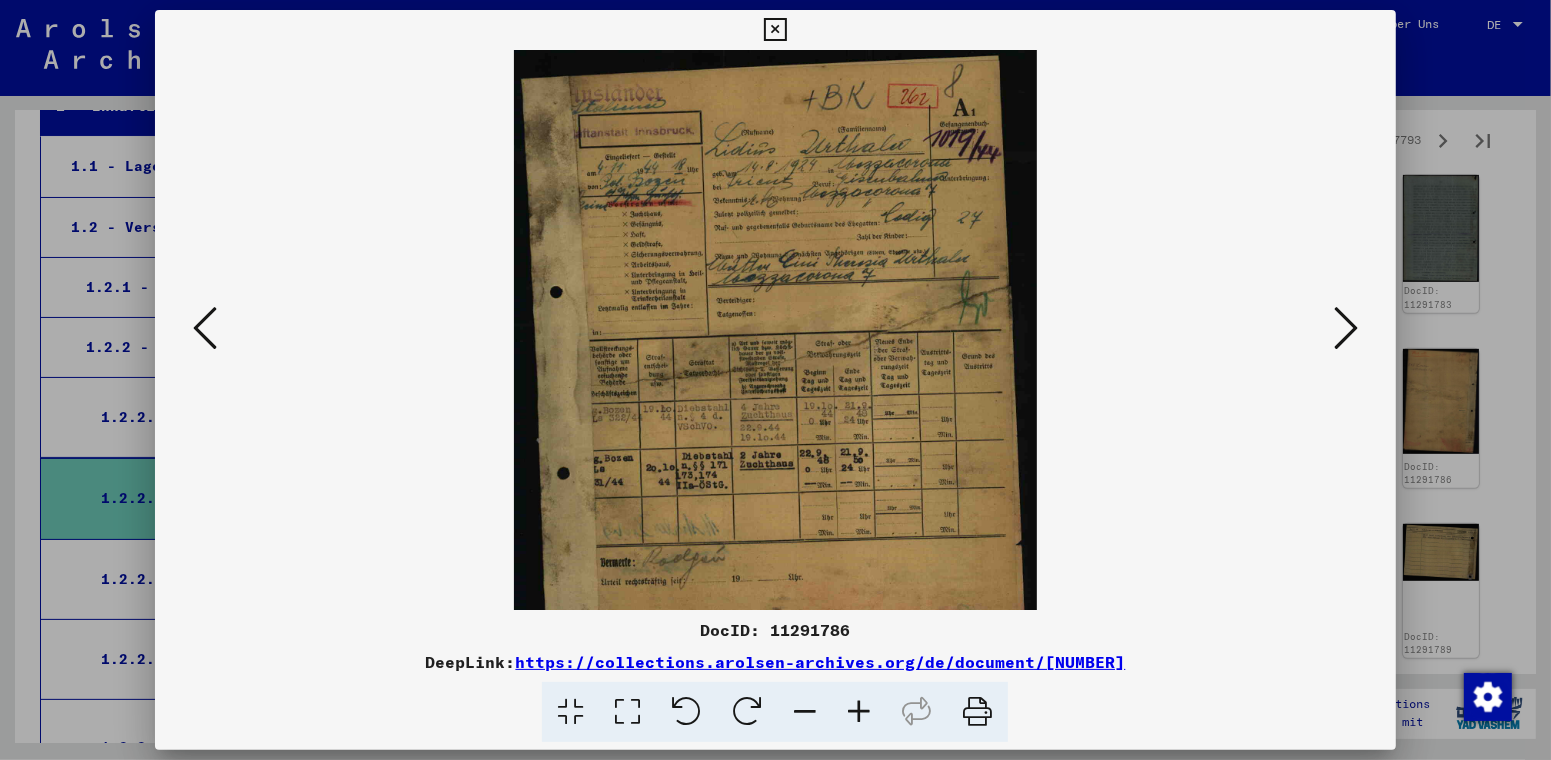 click at bounding box center [859, 712] 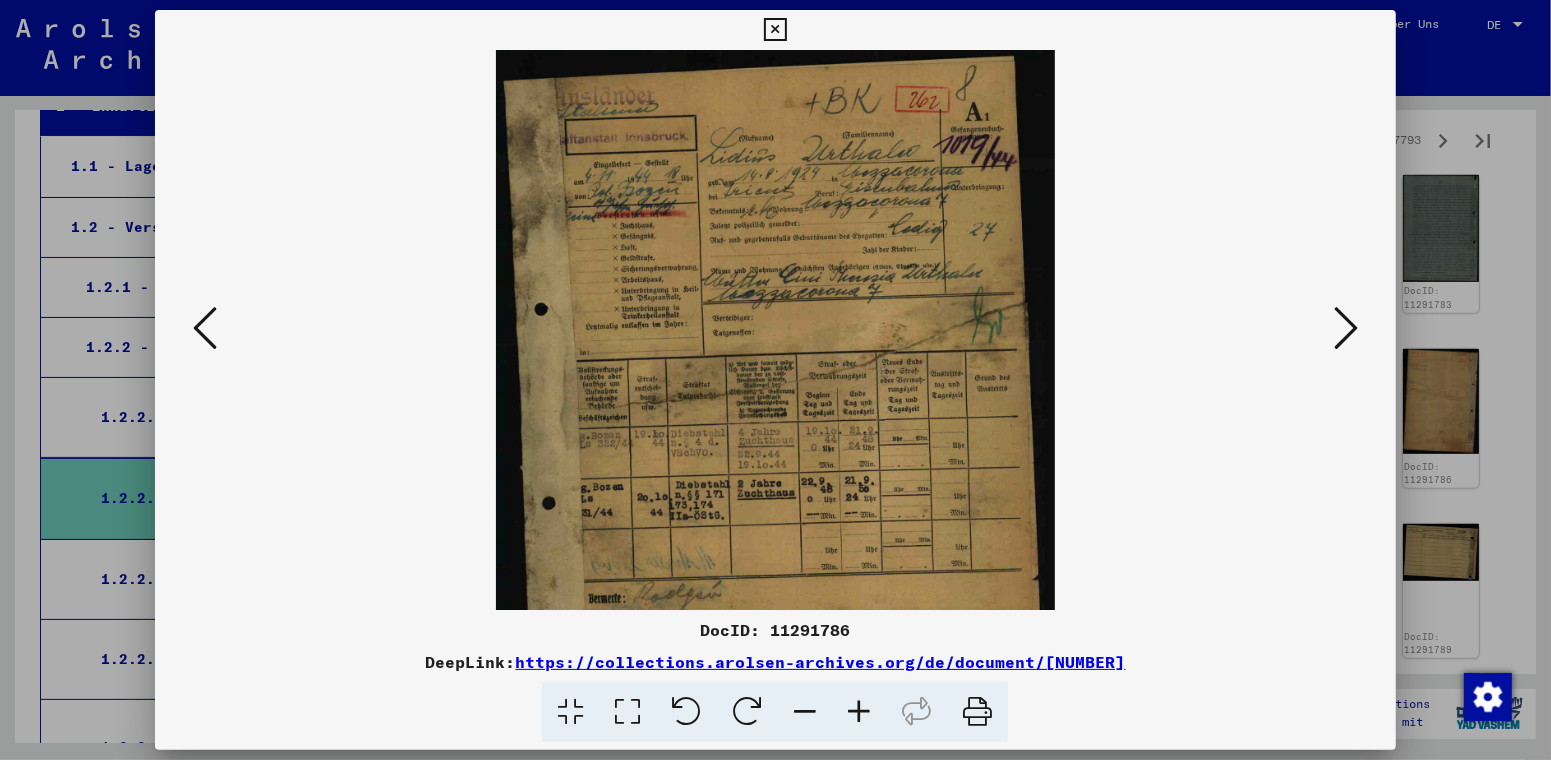 click at bounding box center (859, 712) 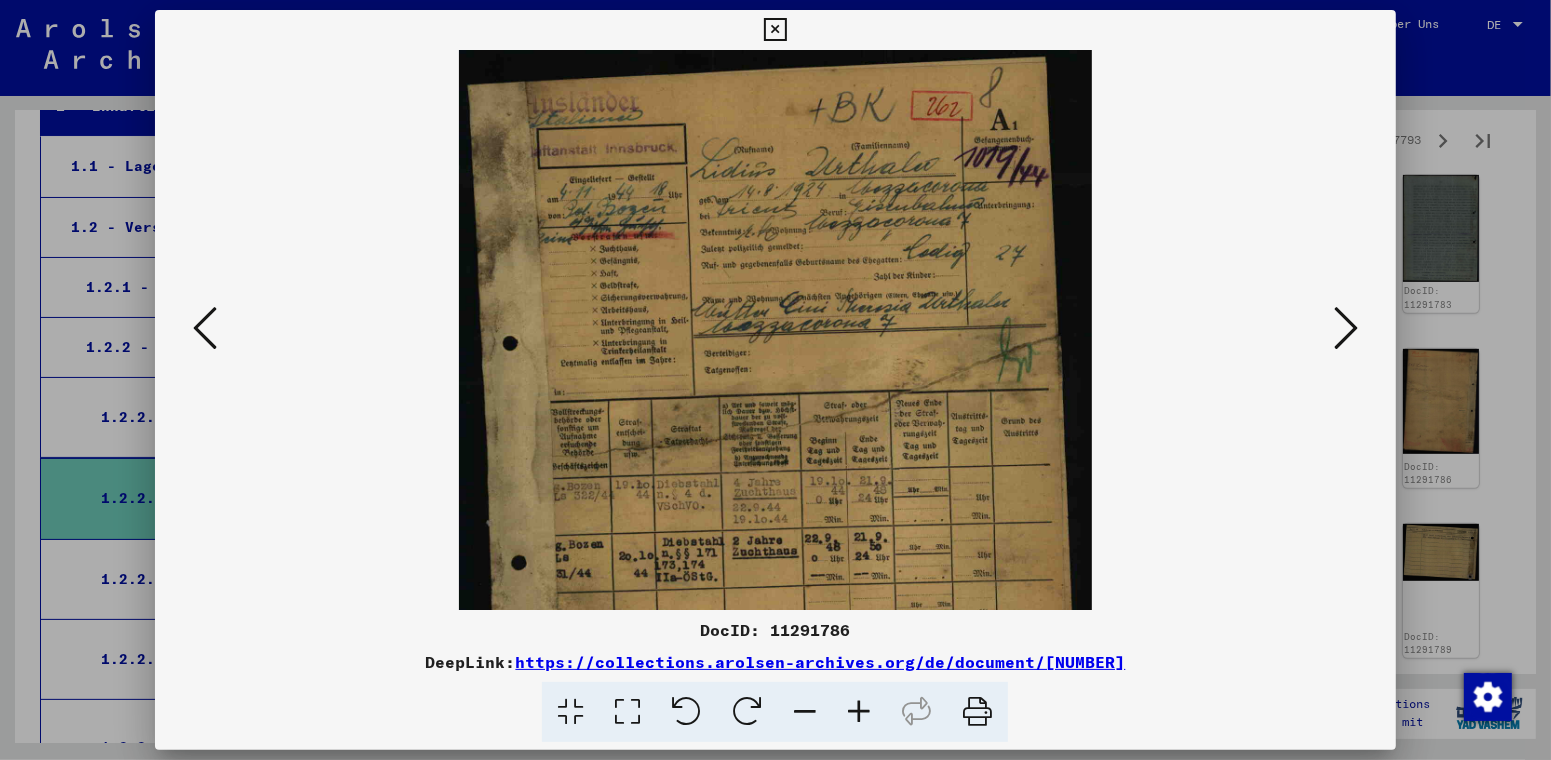 click at bounding box center (859, 712) 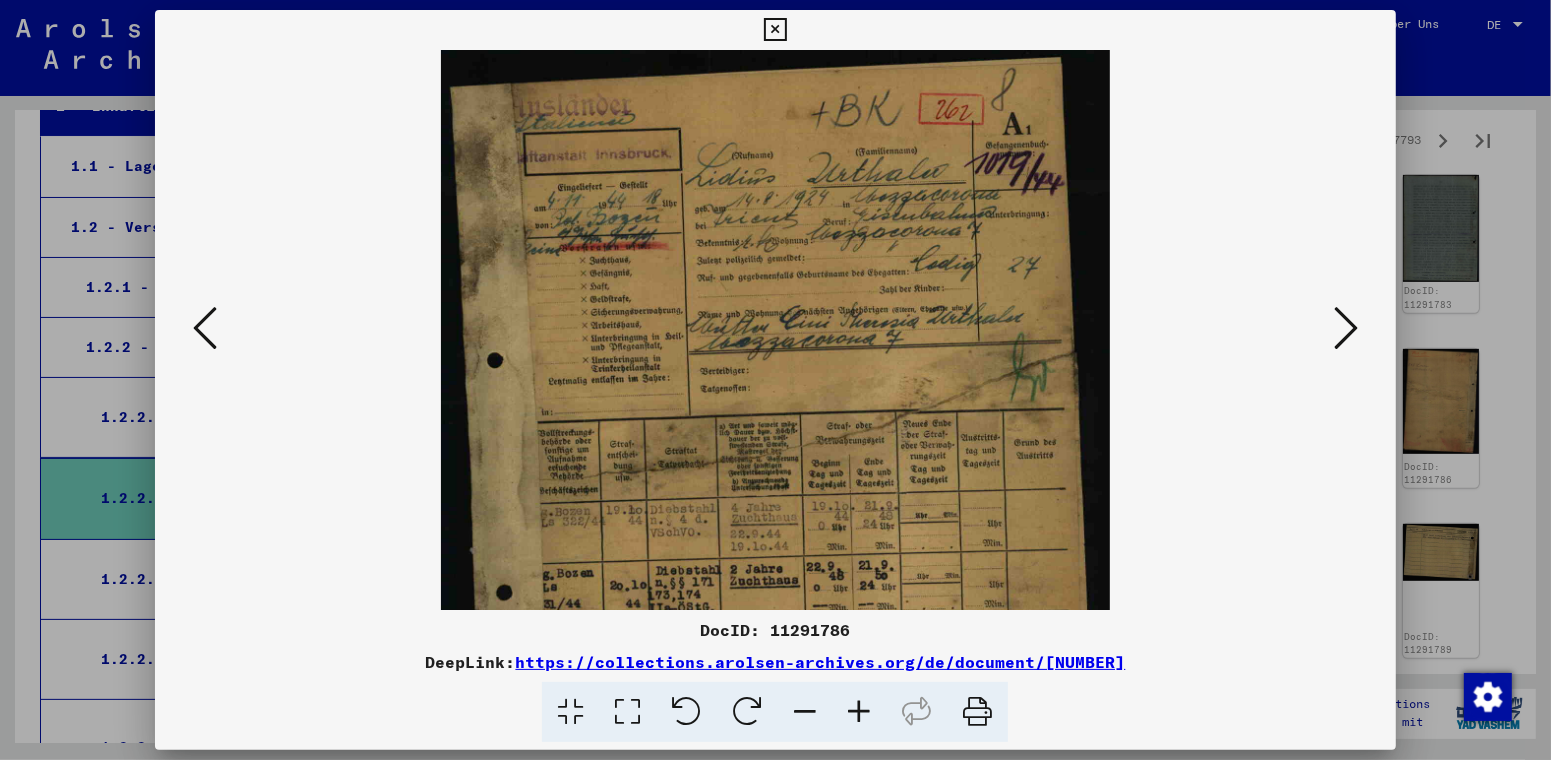 click at bounding box center [775, 330] 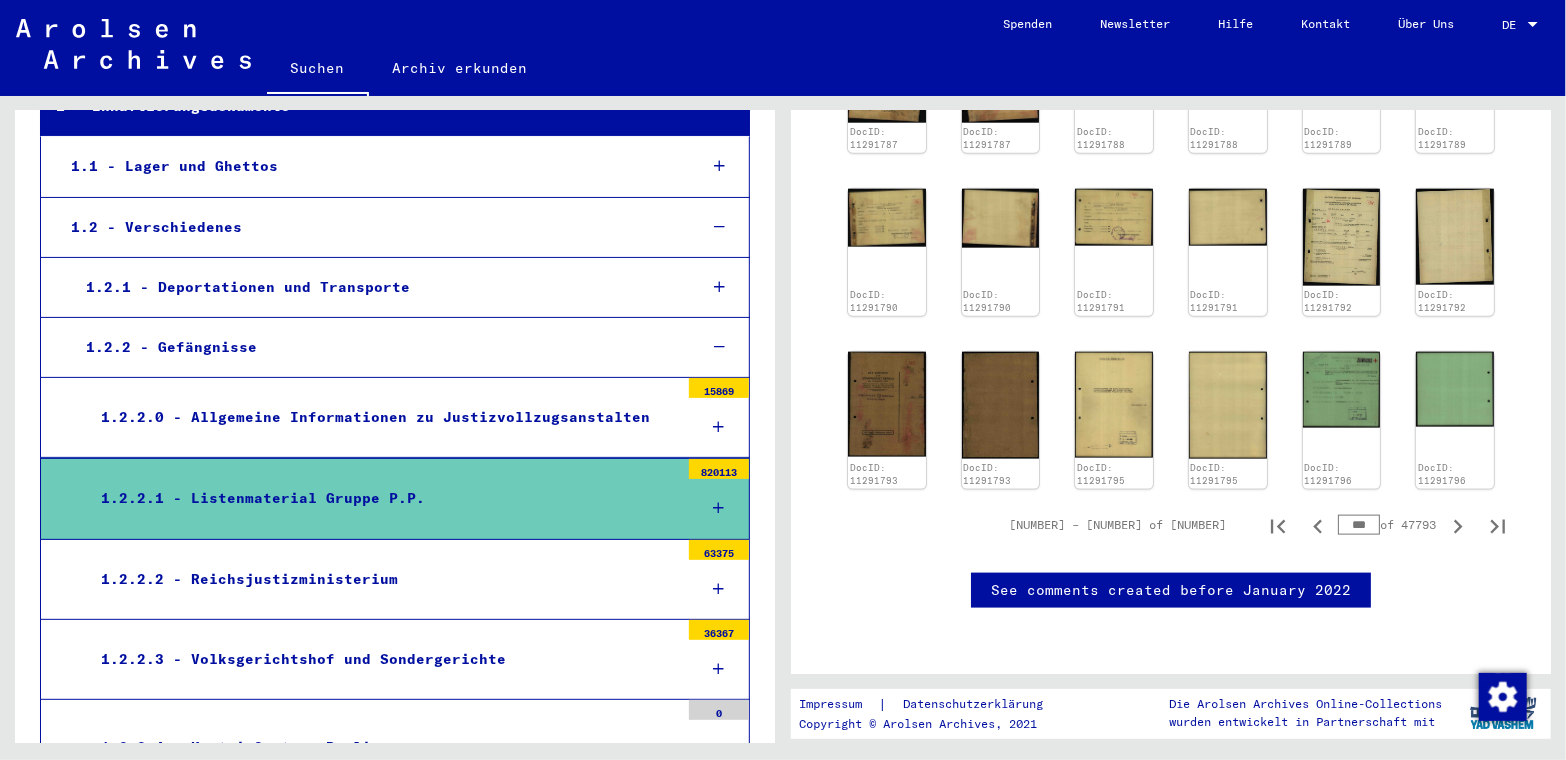 scroll, scrollTop: 1281, scrollLeft: 0, axis: vertical 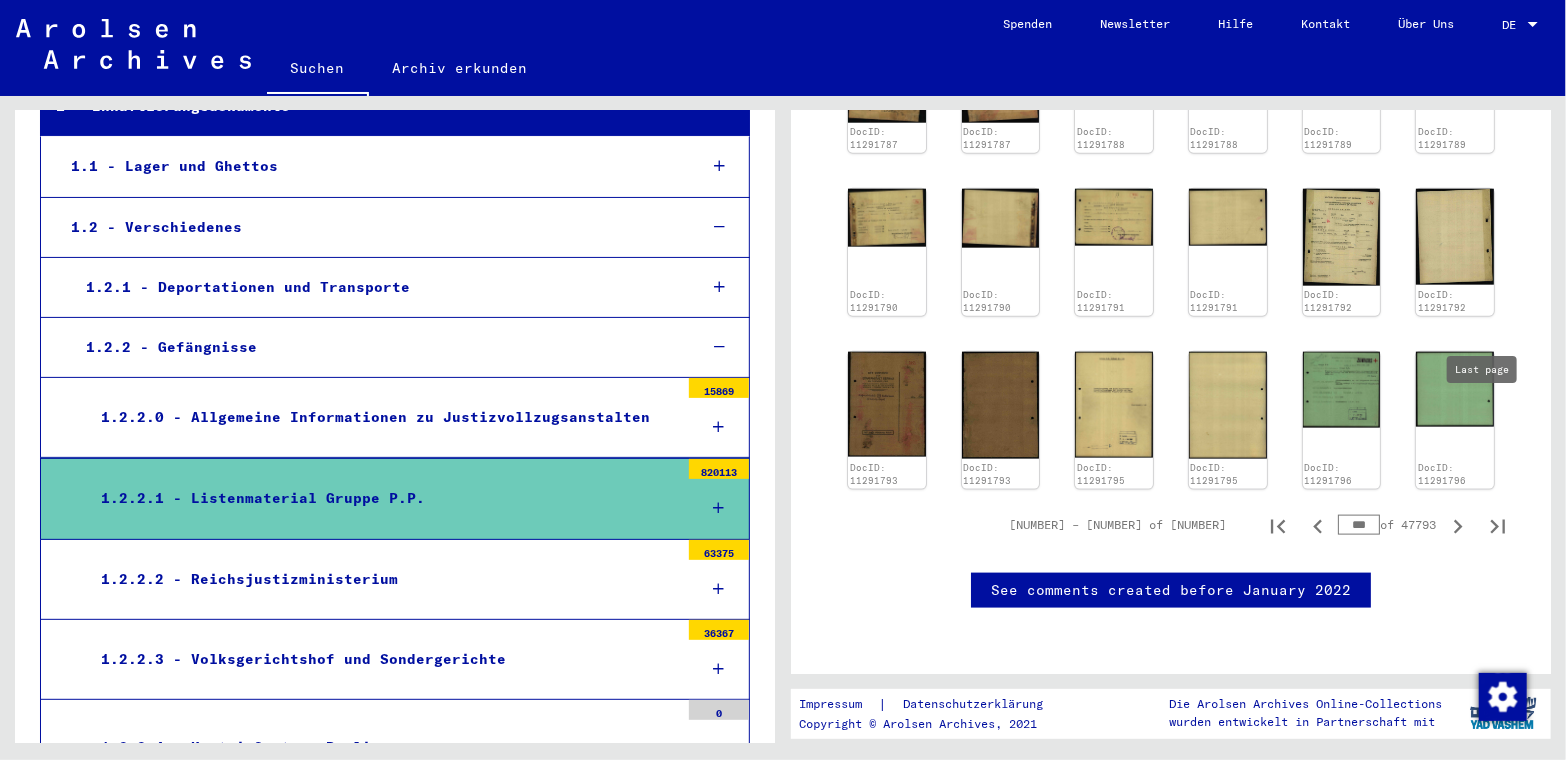 click 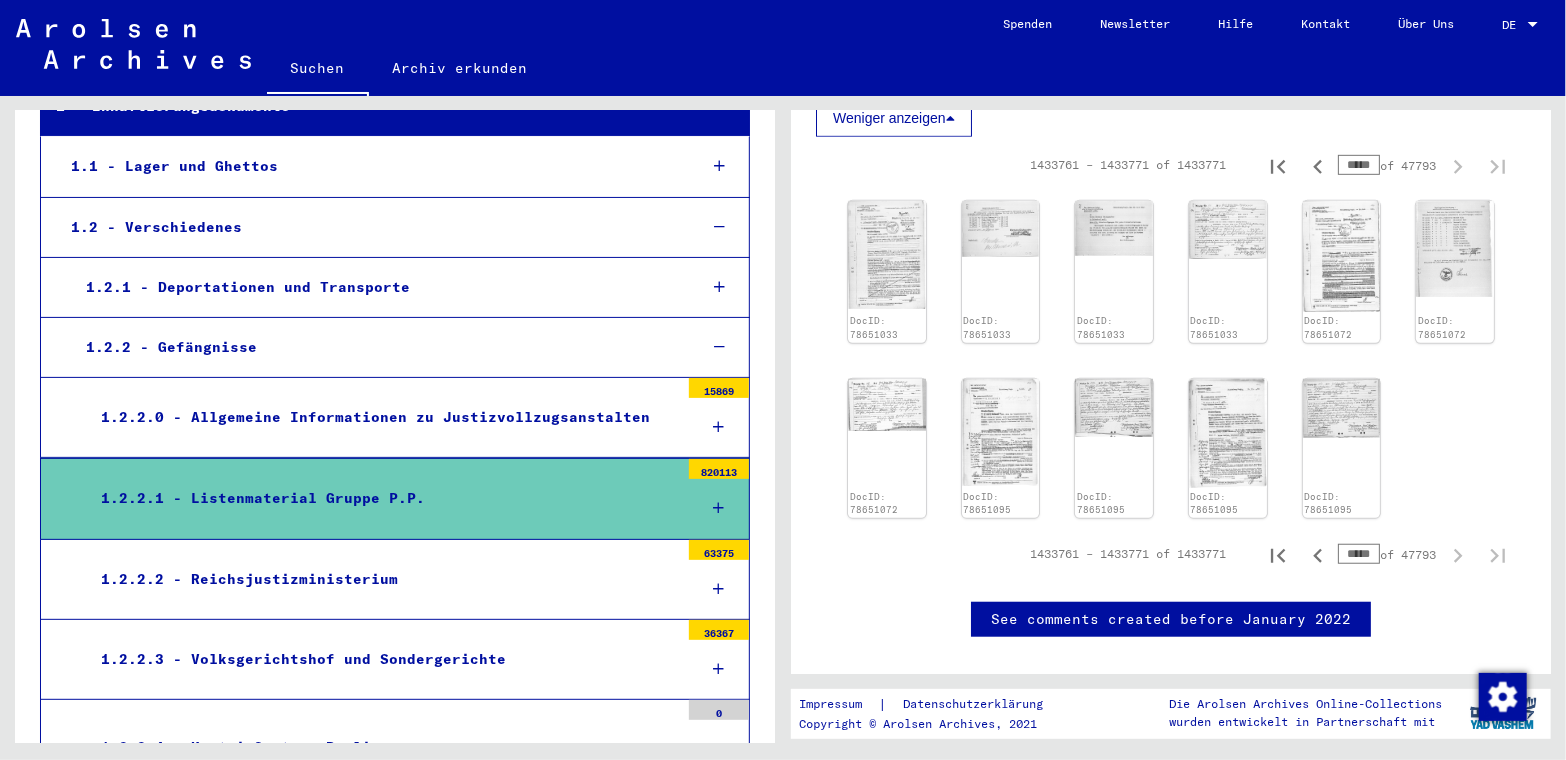 scroll, scrollTop: 581, scrollLeft: 0, axis: vertical 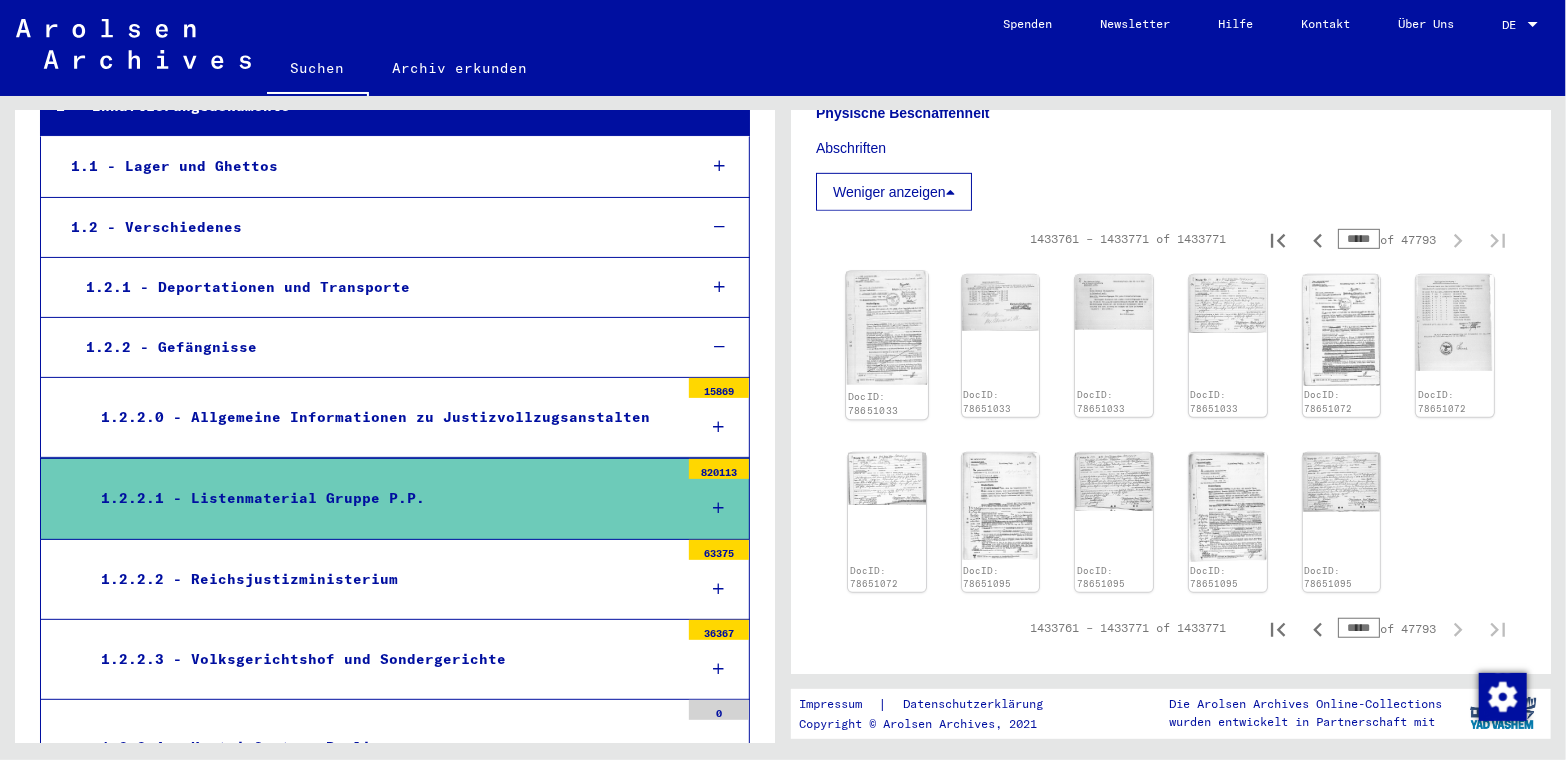 click 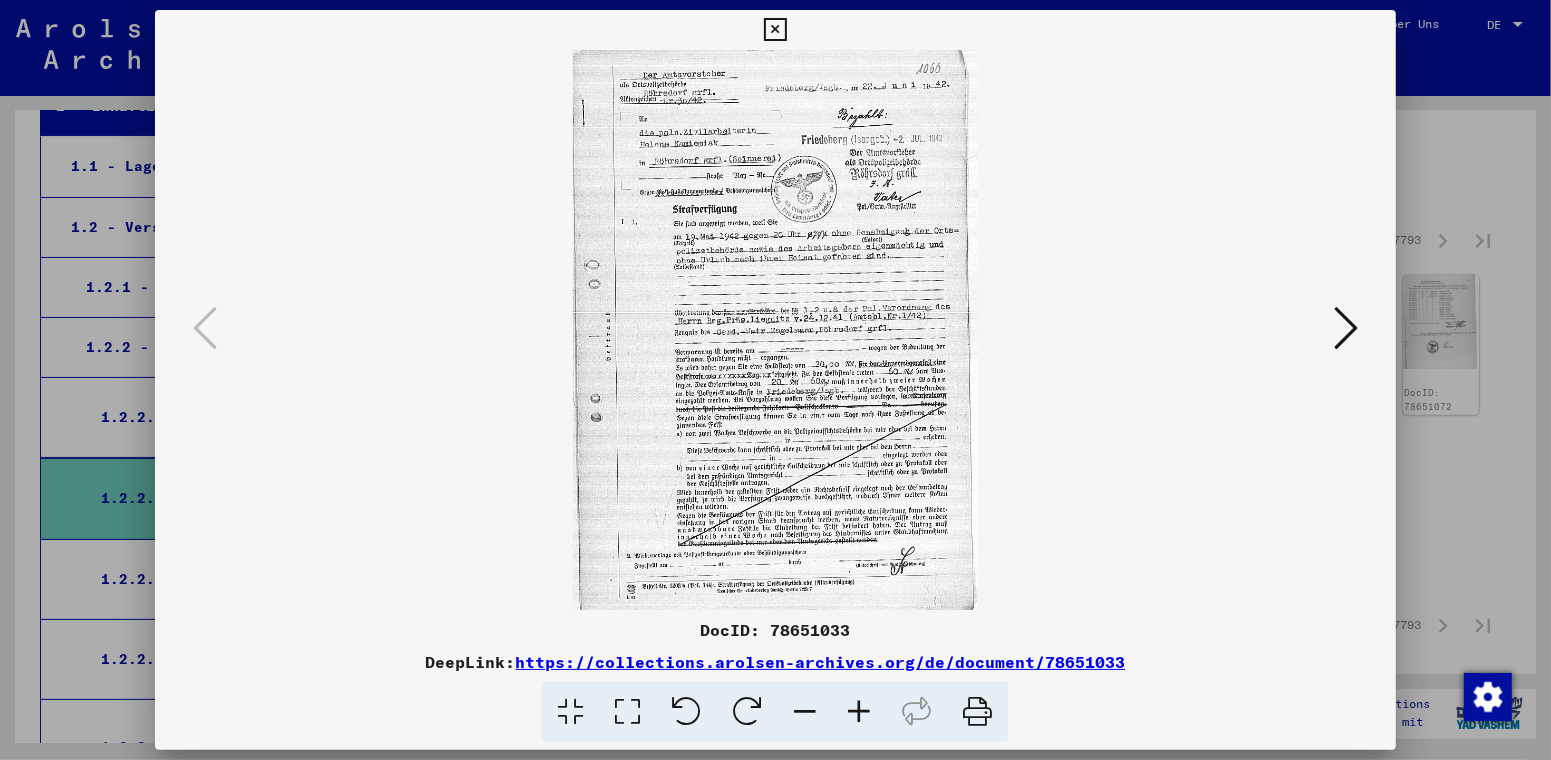 click at bounding box center [775, 330] 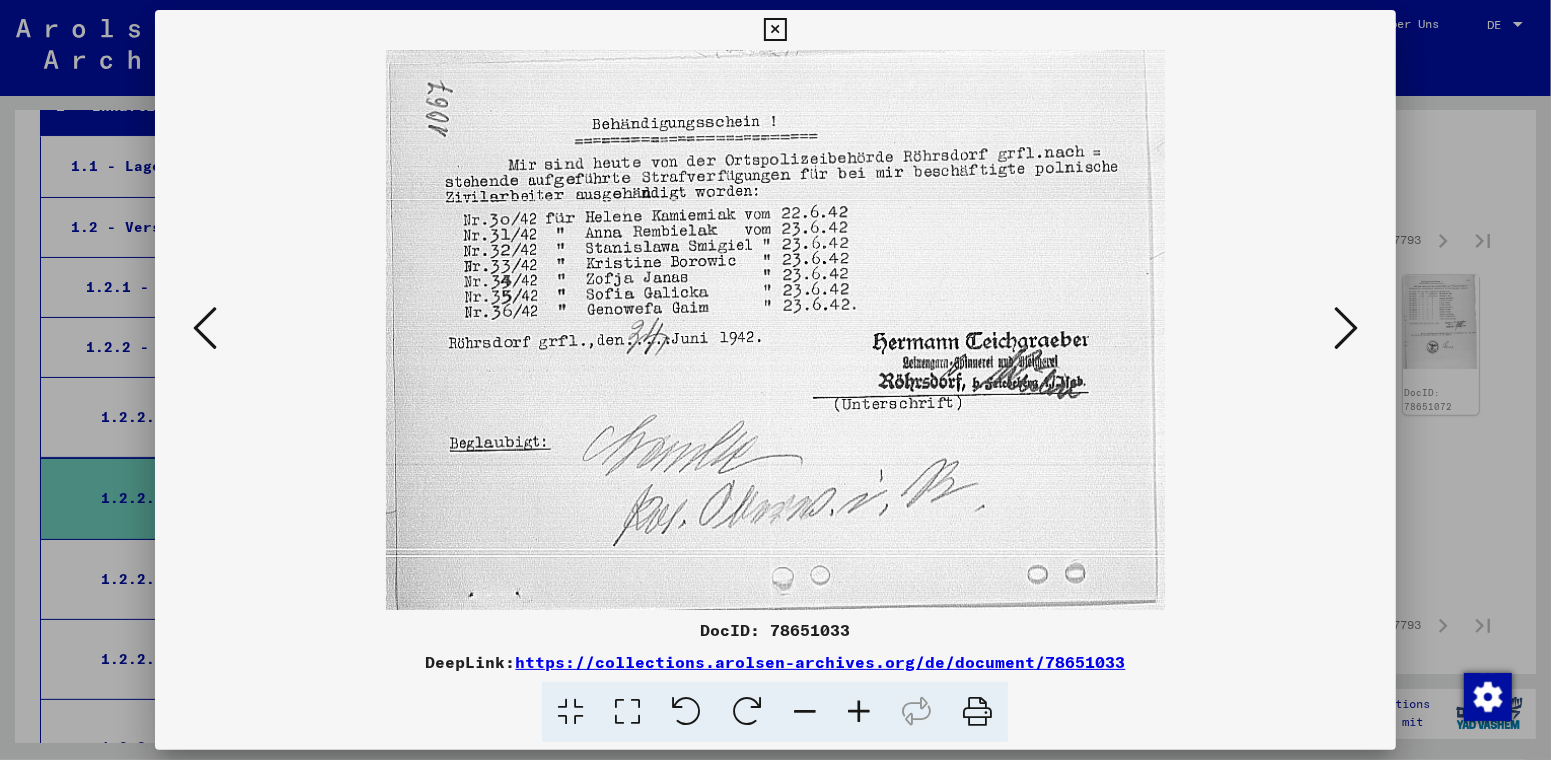 click at bounding box center [1346, 328] 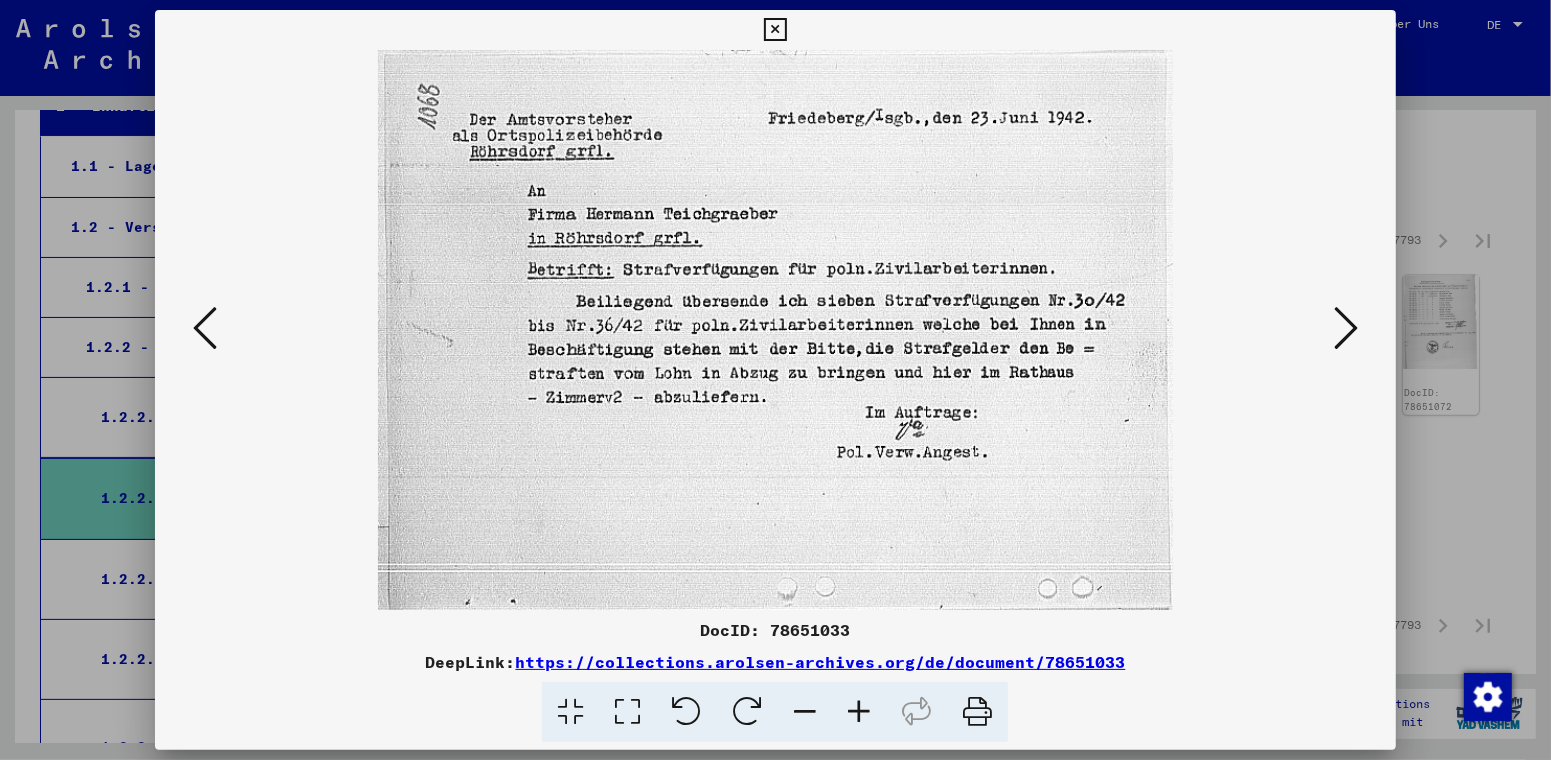 click at bounding box center [1346, 328] 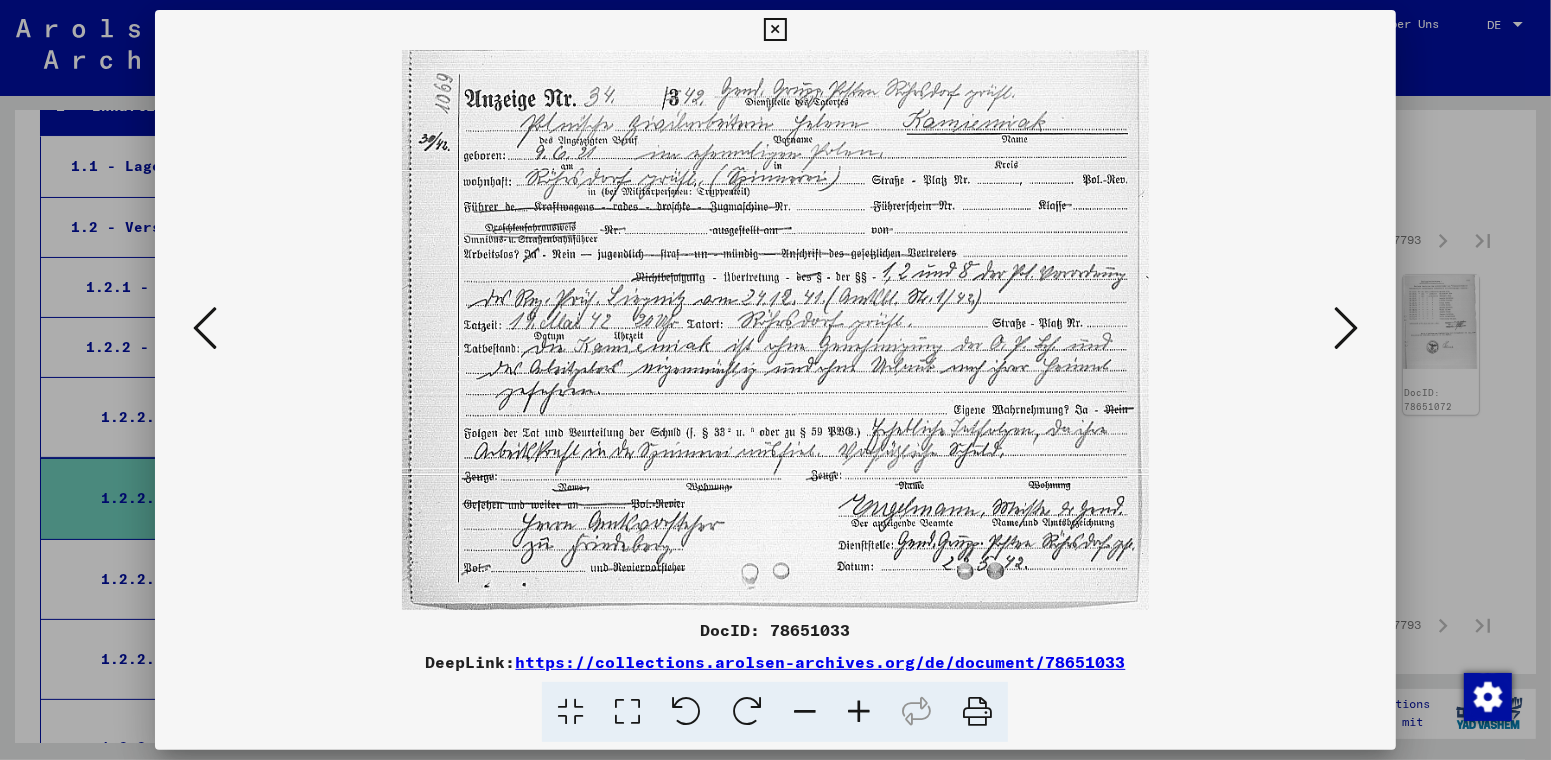click at bounding box center [1346, 328] 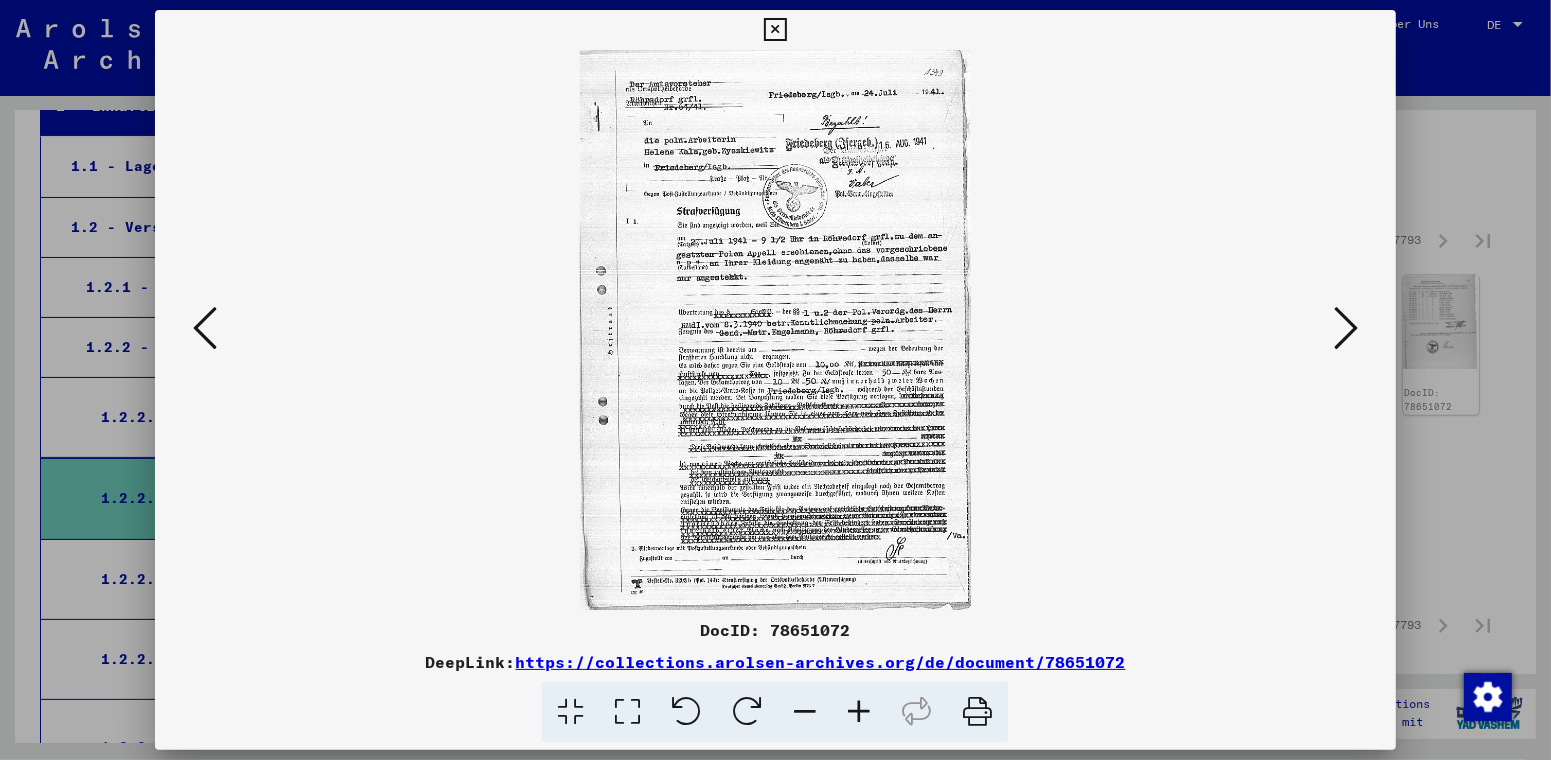 click at bounding box center [1346, 328] 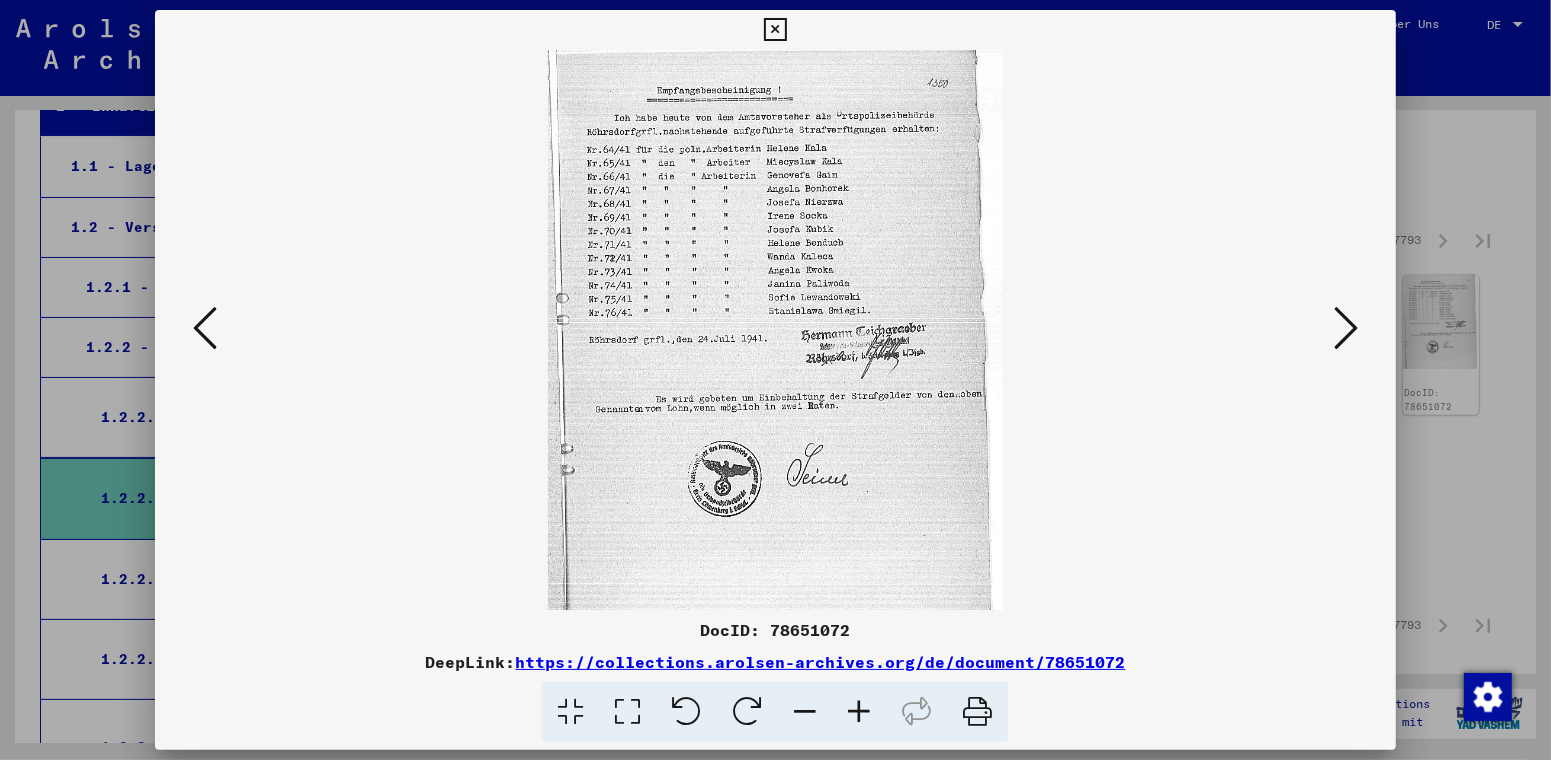 click at bounding box center (1346, 328) 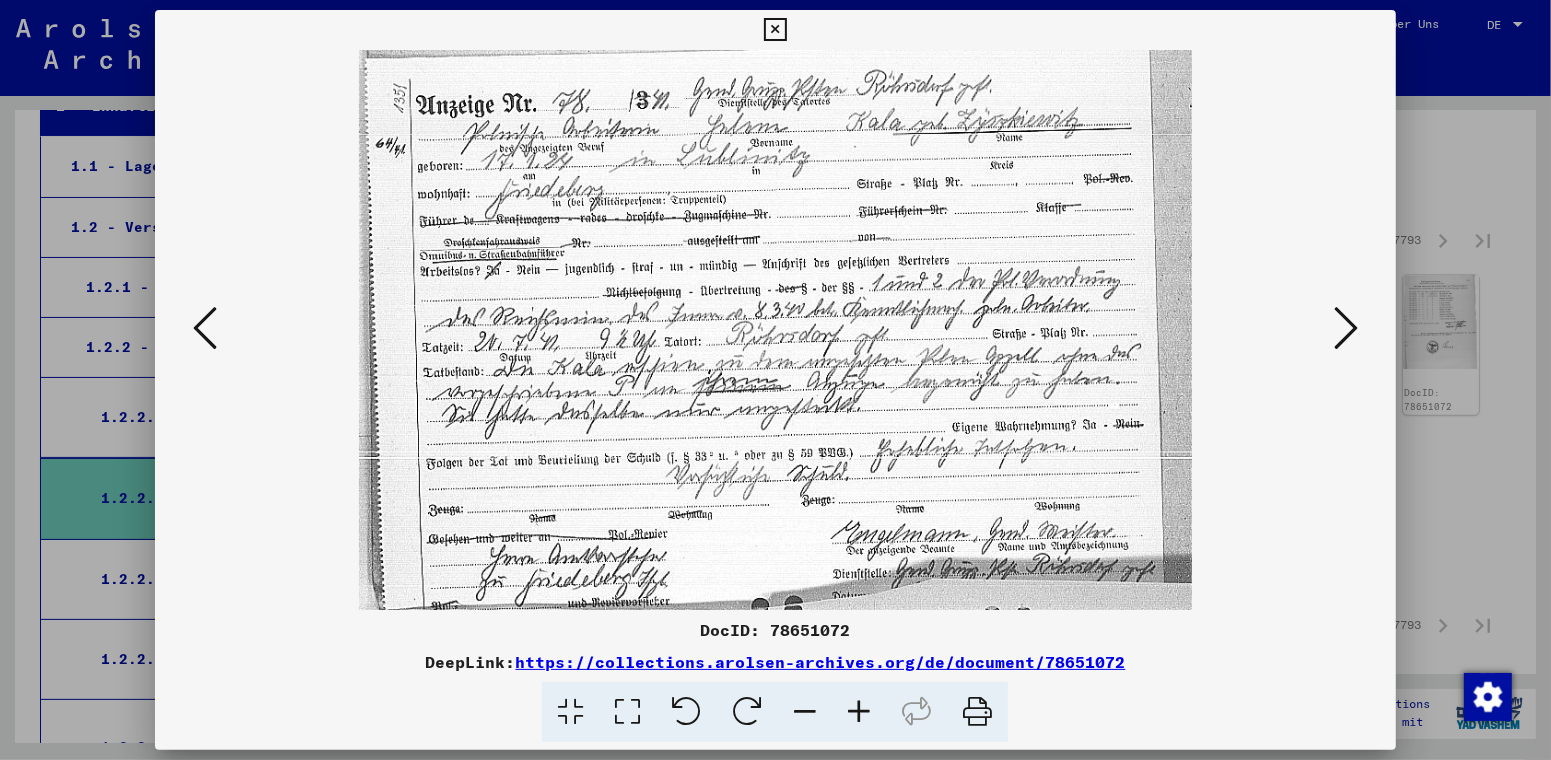 click at bounding box center (775, 30) 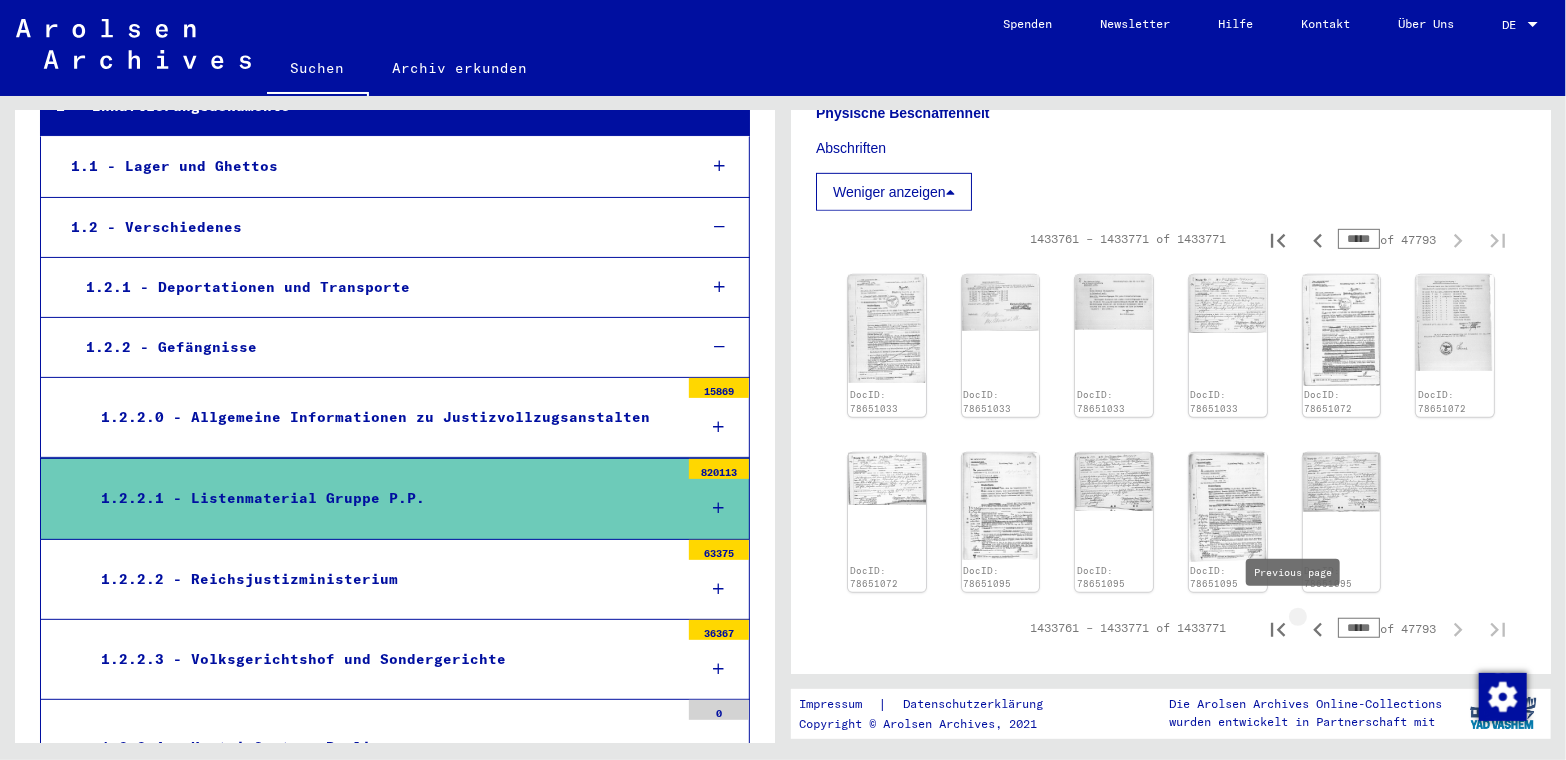 click 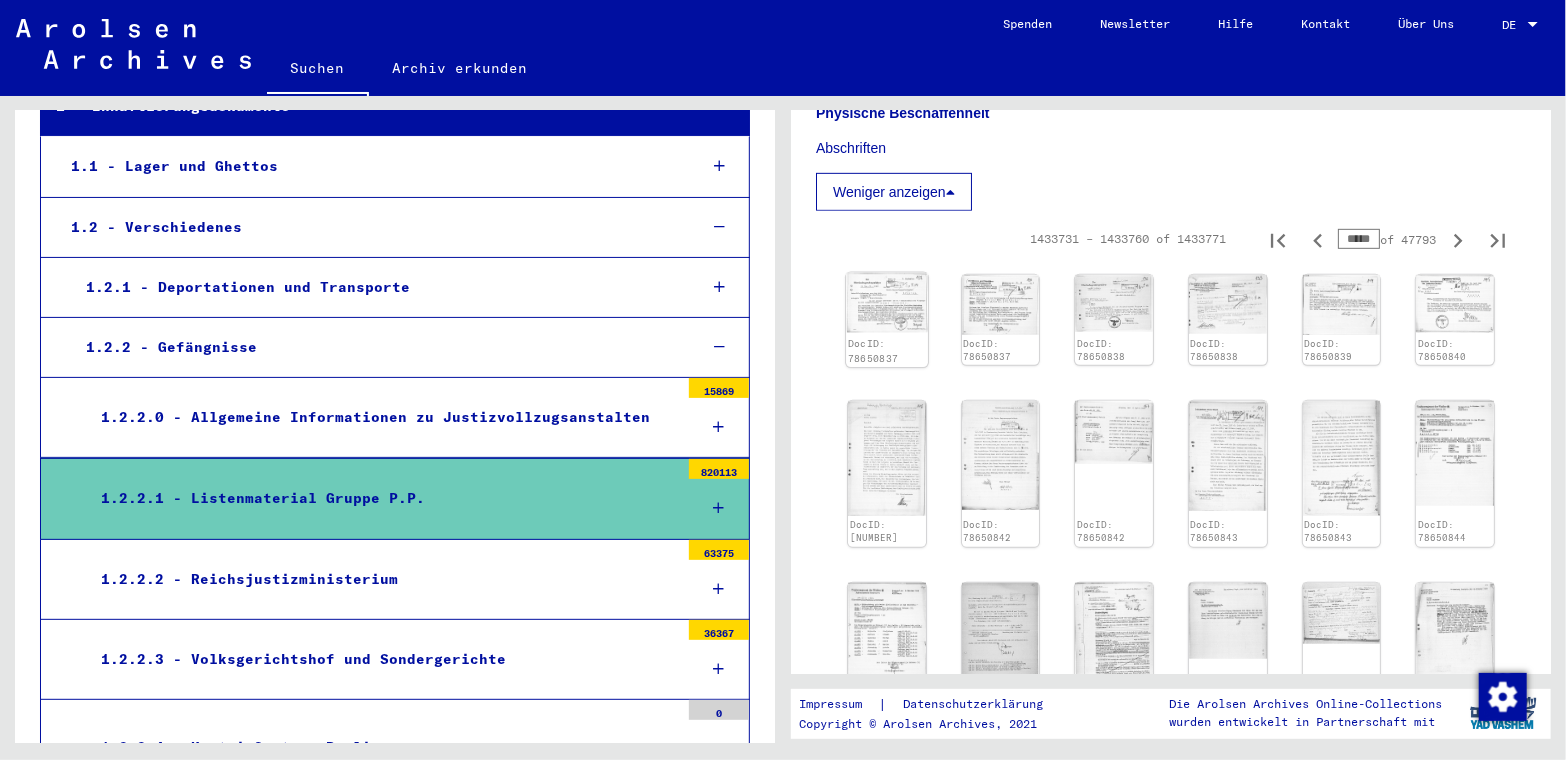 click 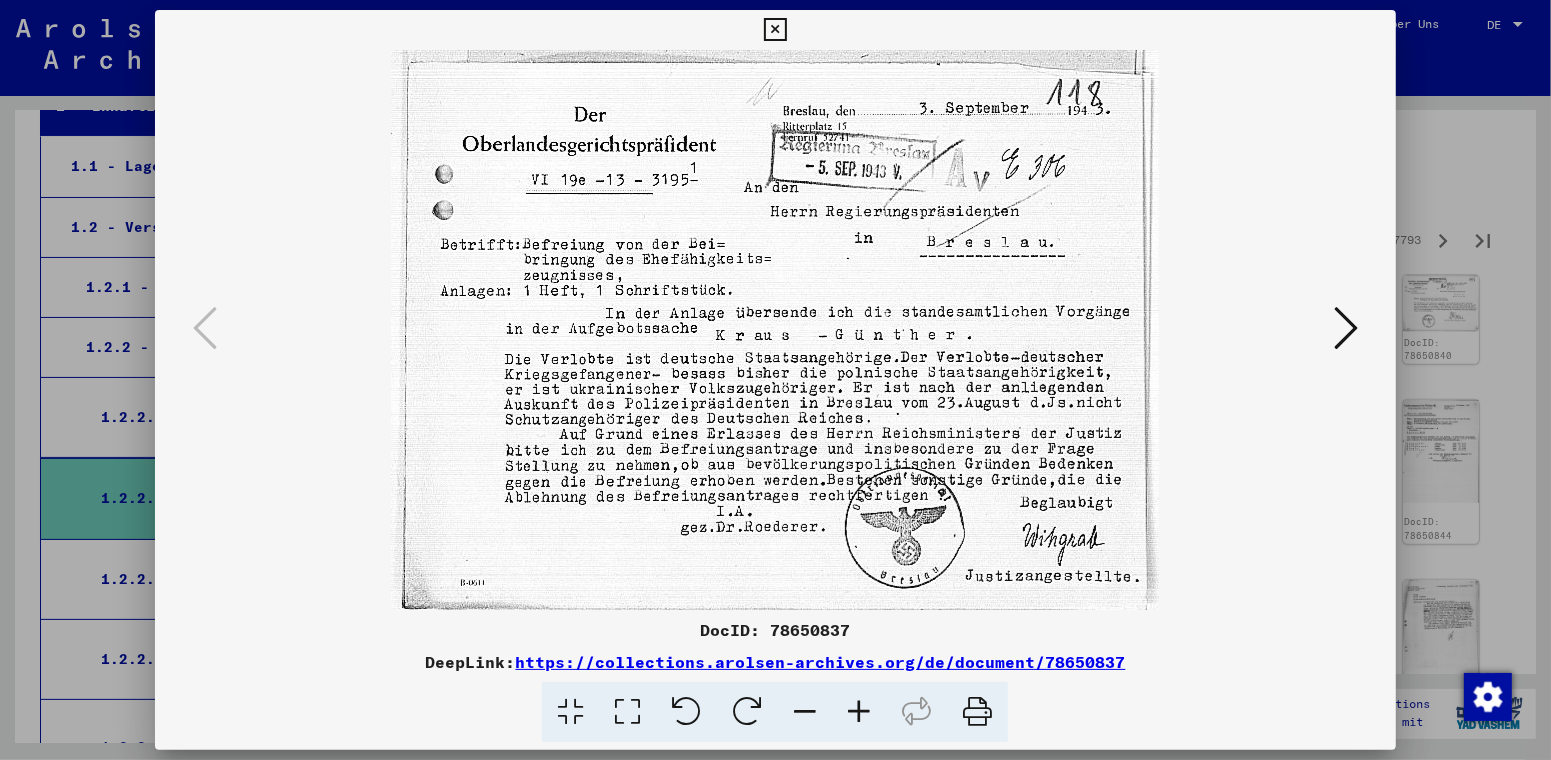 click at bounding box center (1346, 328) 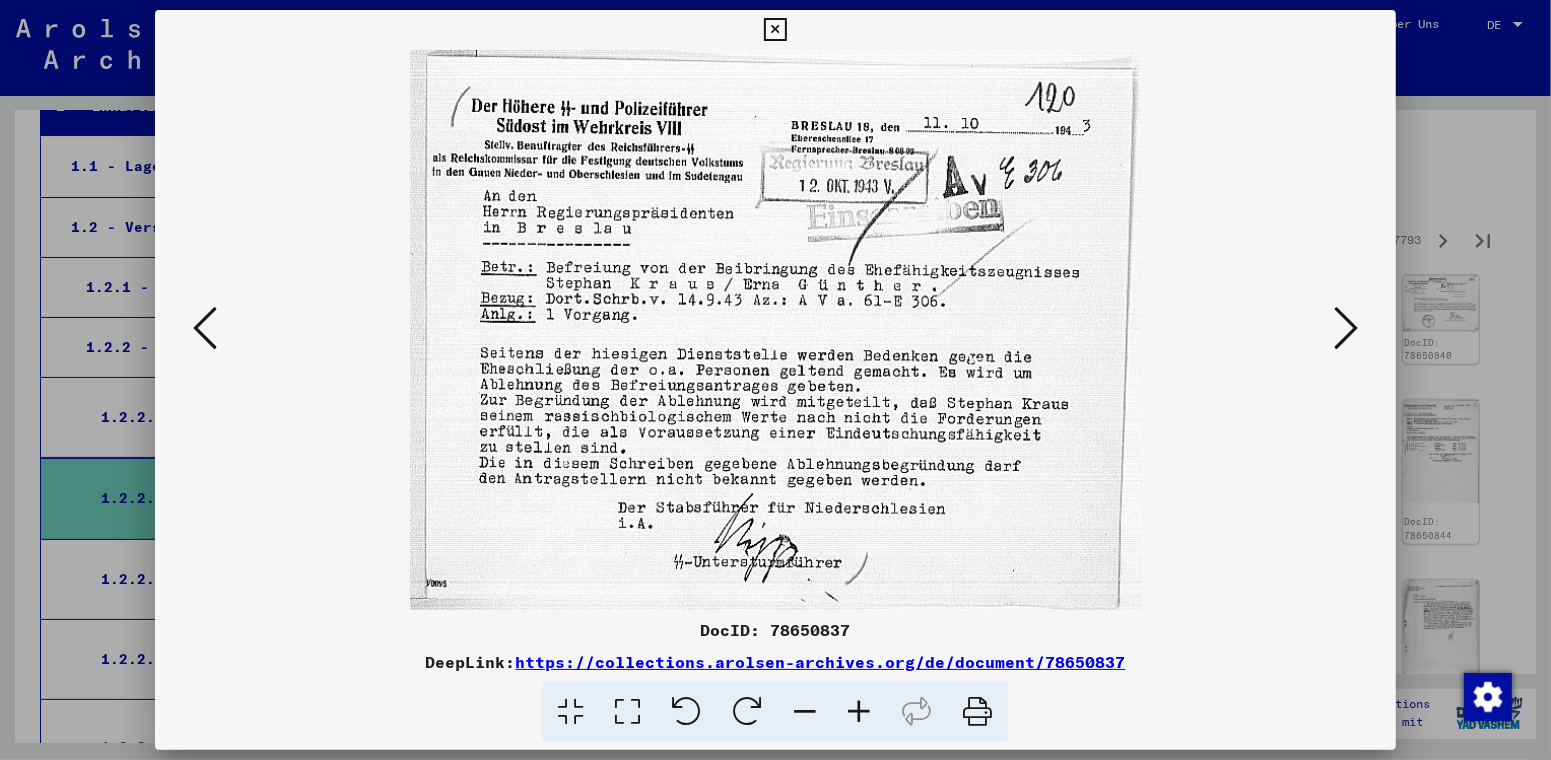 click at bounding box center [1346, 328] 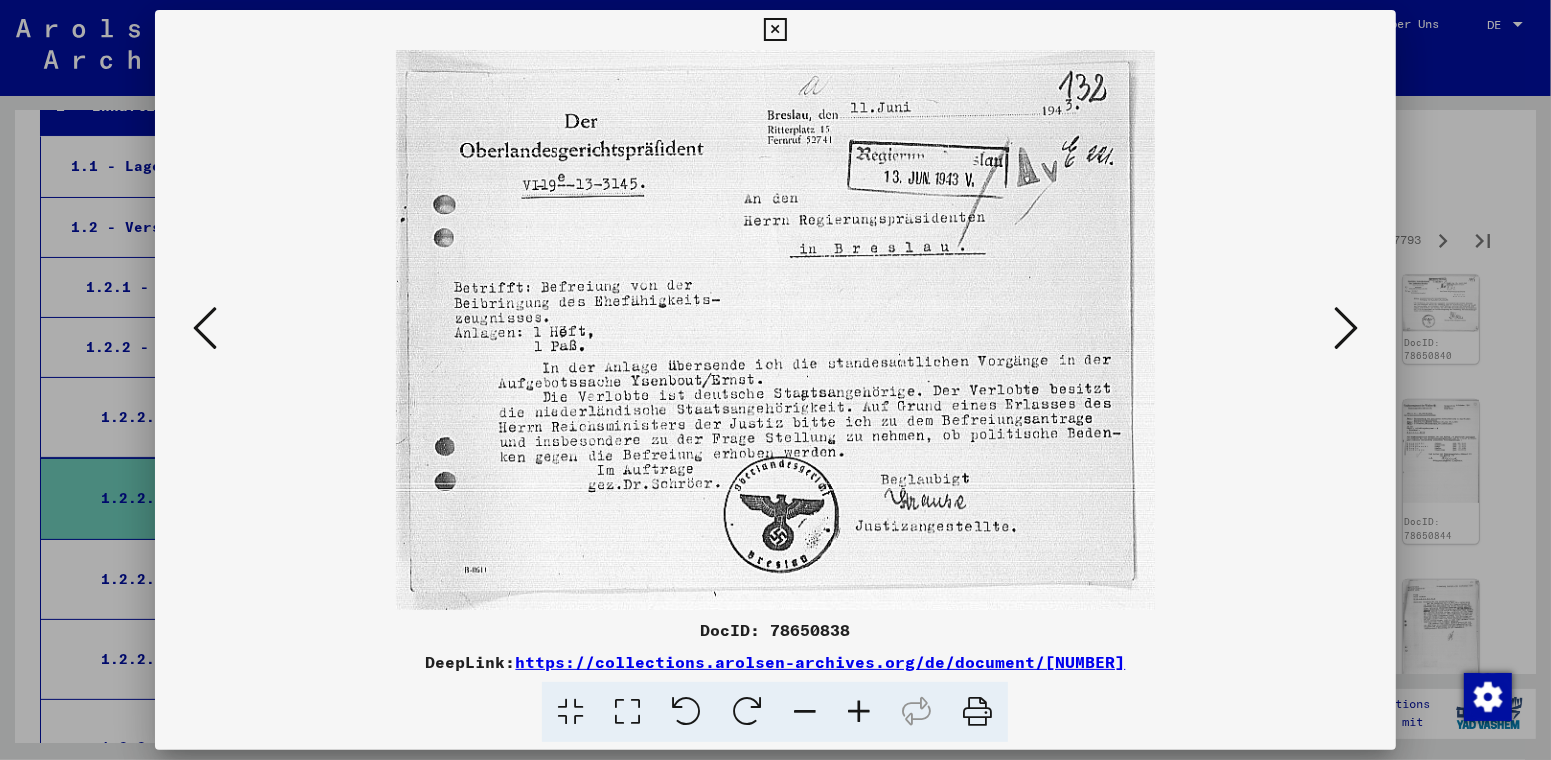 click at bounding box center [1346, 328] 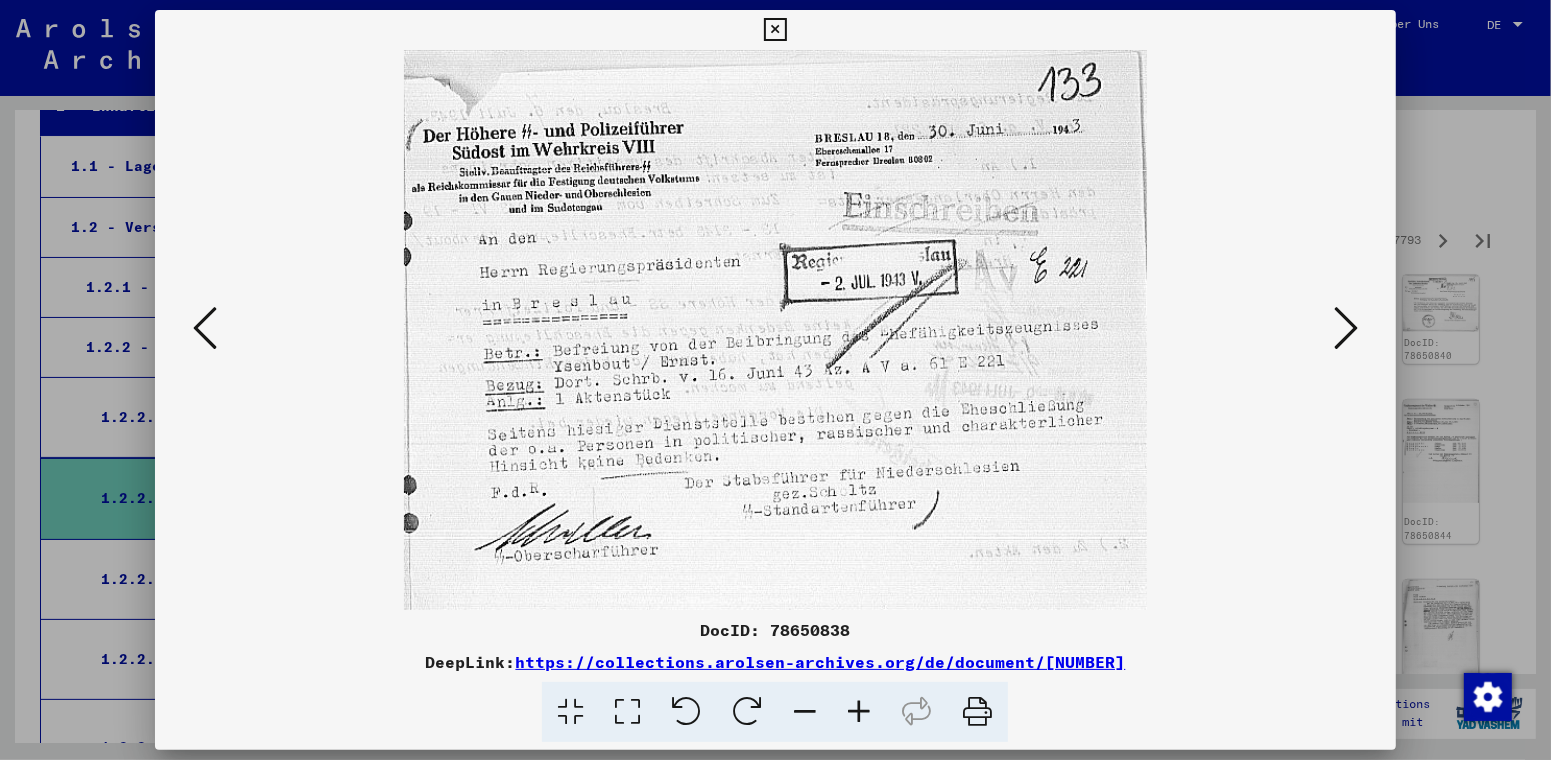 click at bounding box center (1346, 328) 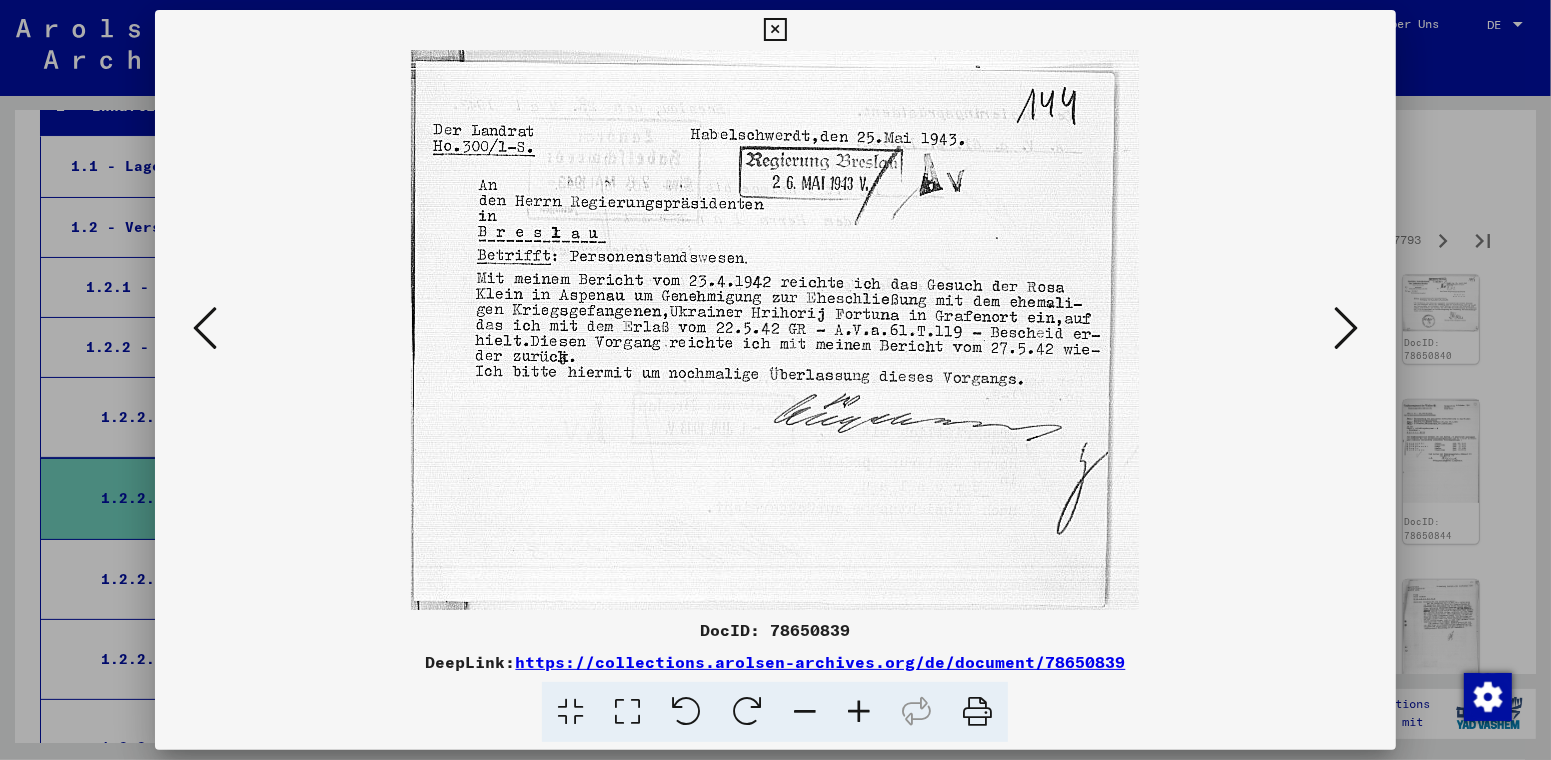 click at bounding box center (1346, 328) 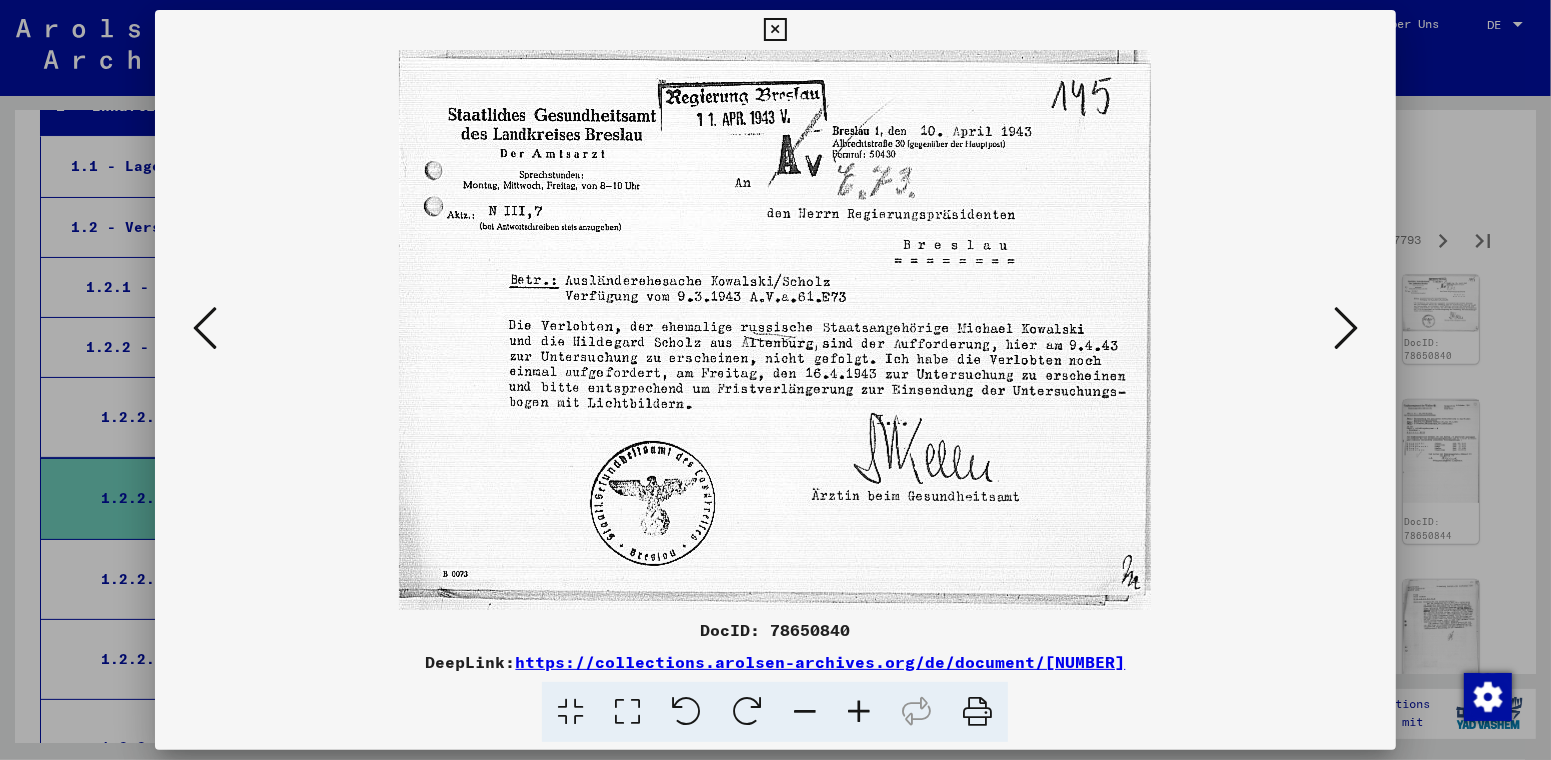 click at bounding box center [775, 30] 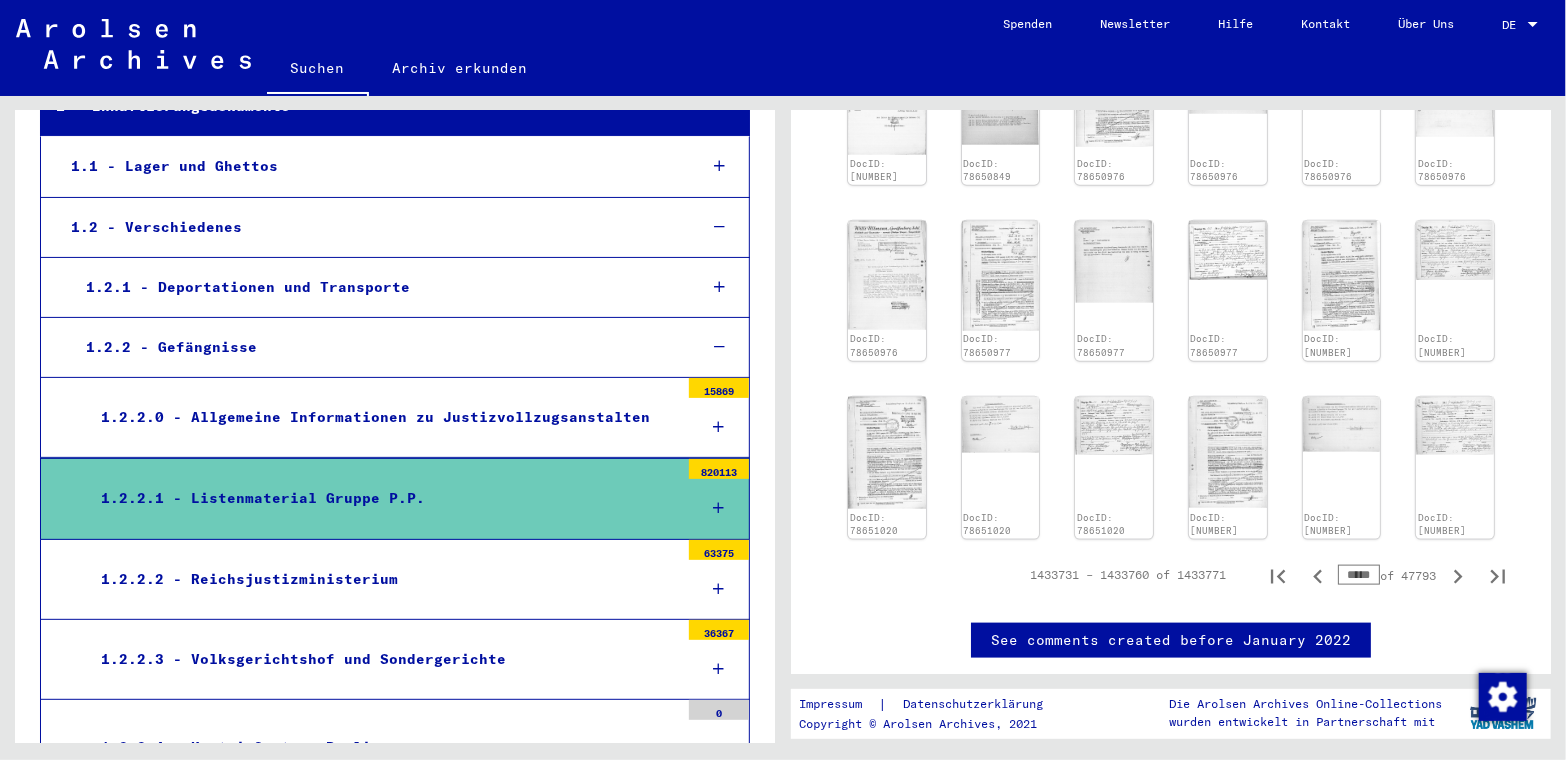 scroll, scrollTop: 1281, scrollLeft: 0, axis: vertical 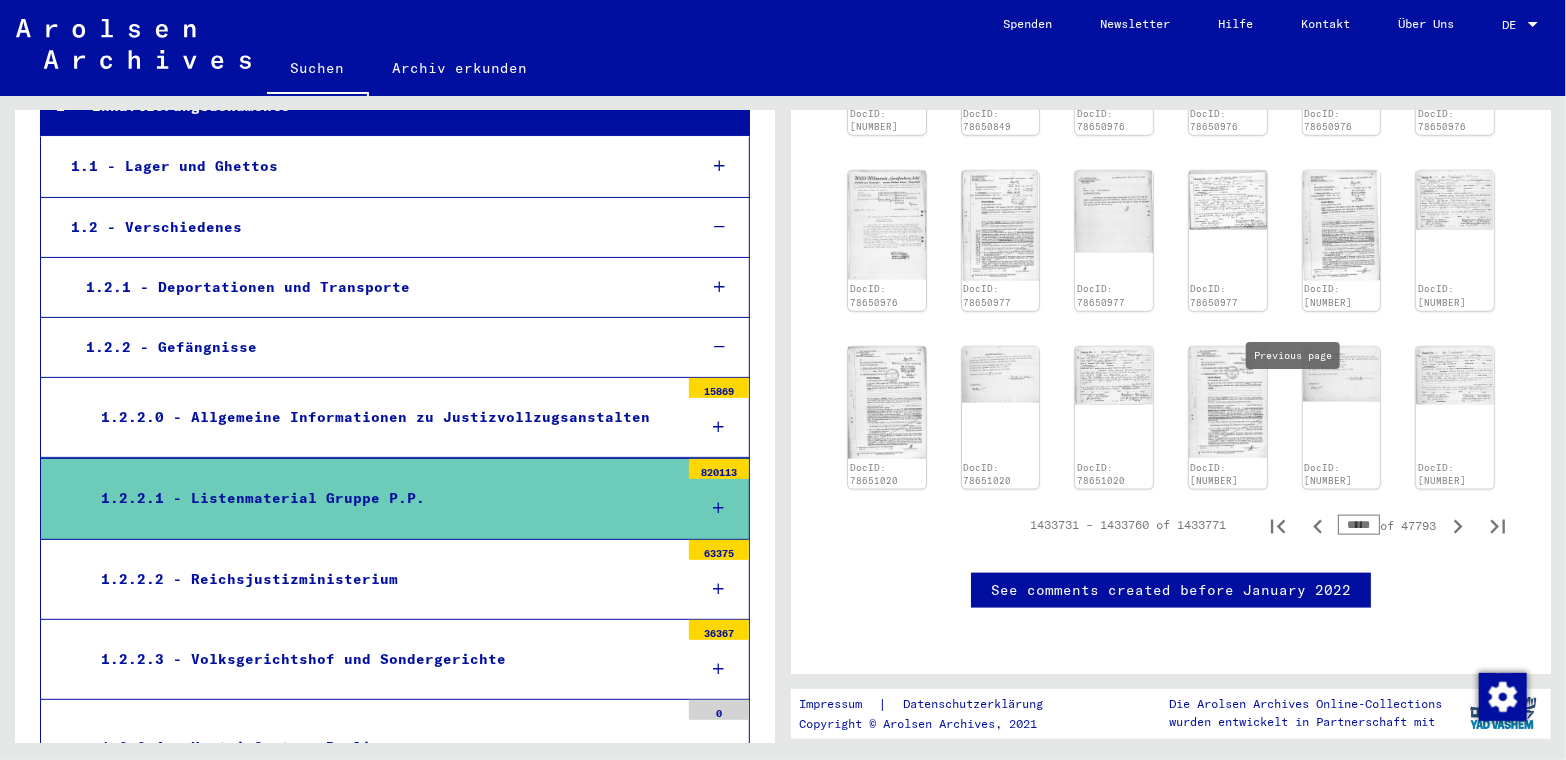 click 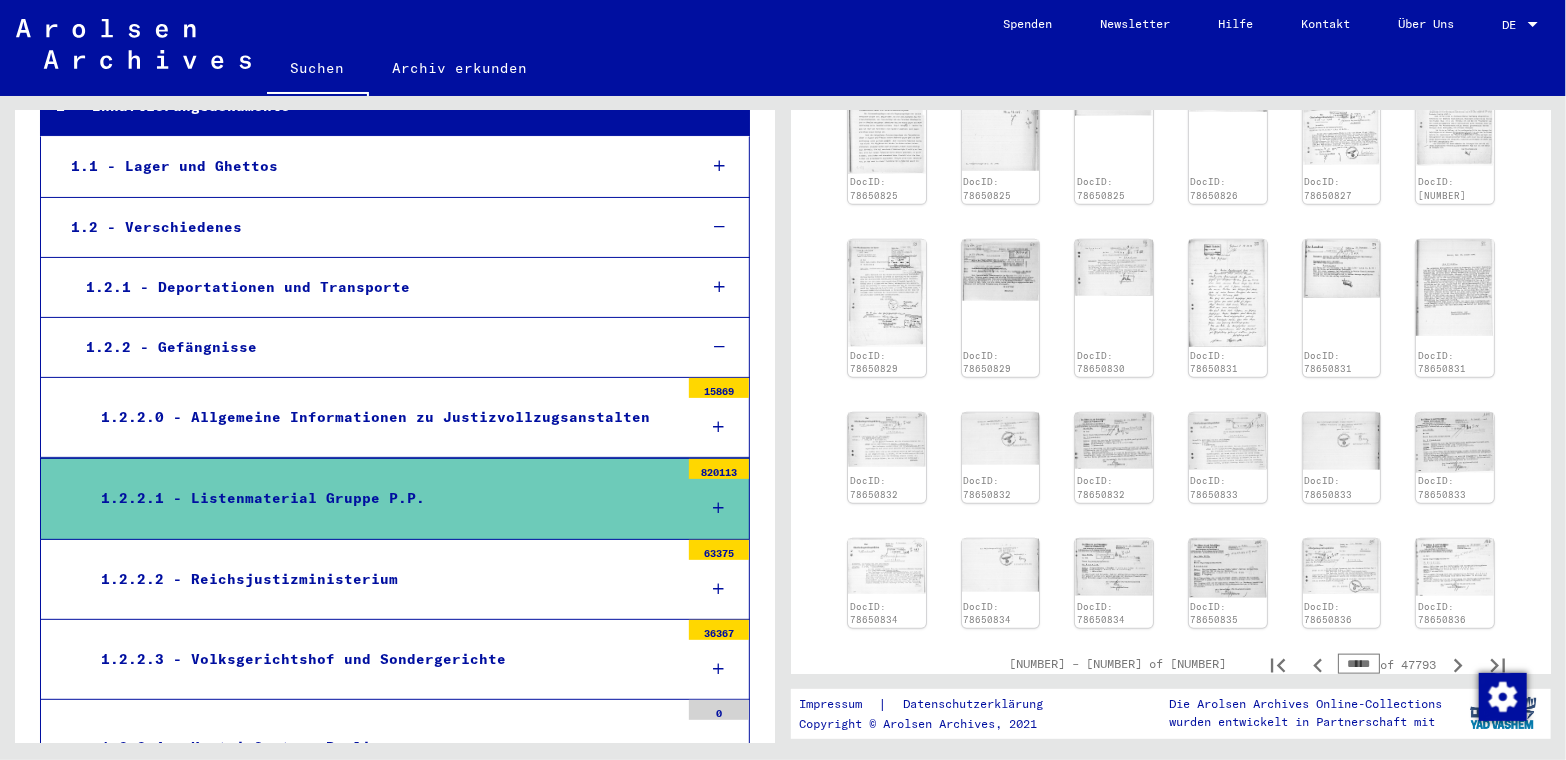 scroll, scrollTop: 681, scrollLeft: 0, axis: vertical 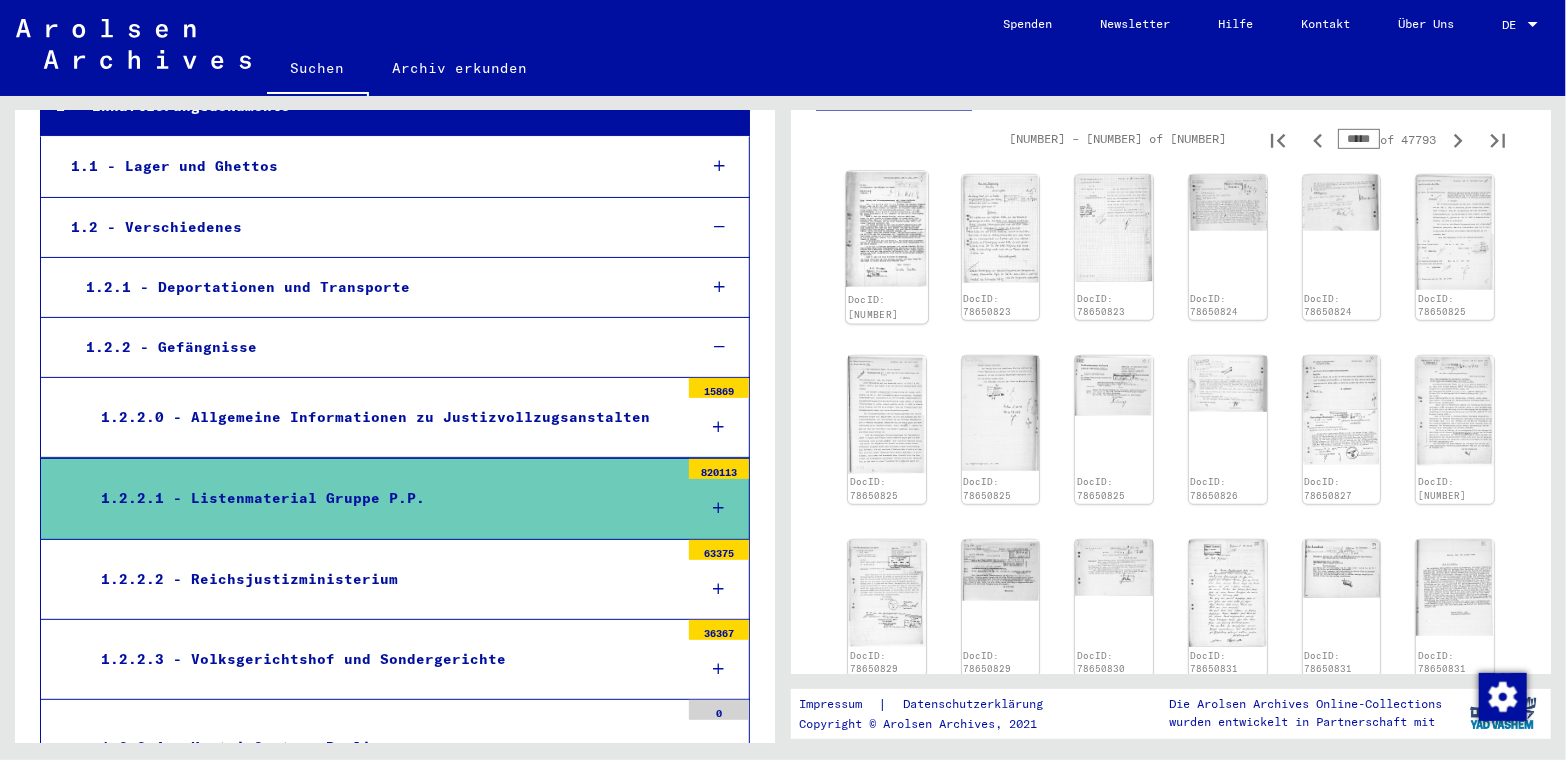 click 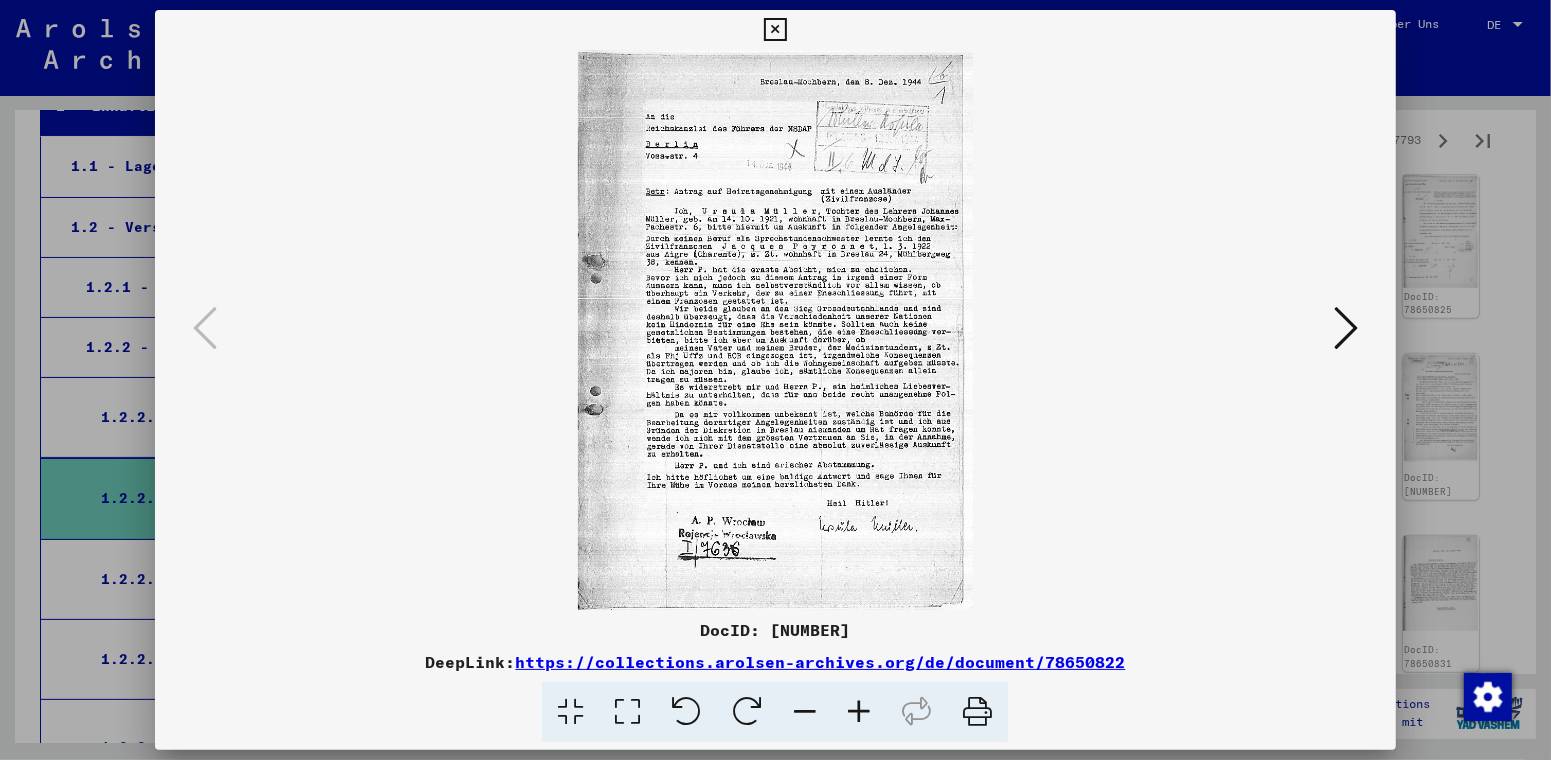 click at bounding box center (775, 330) 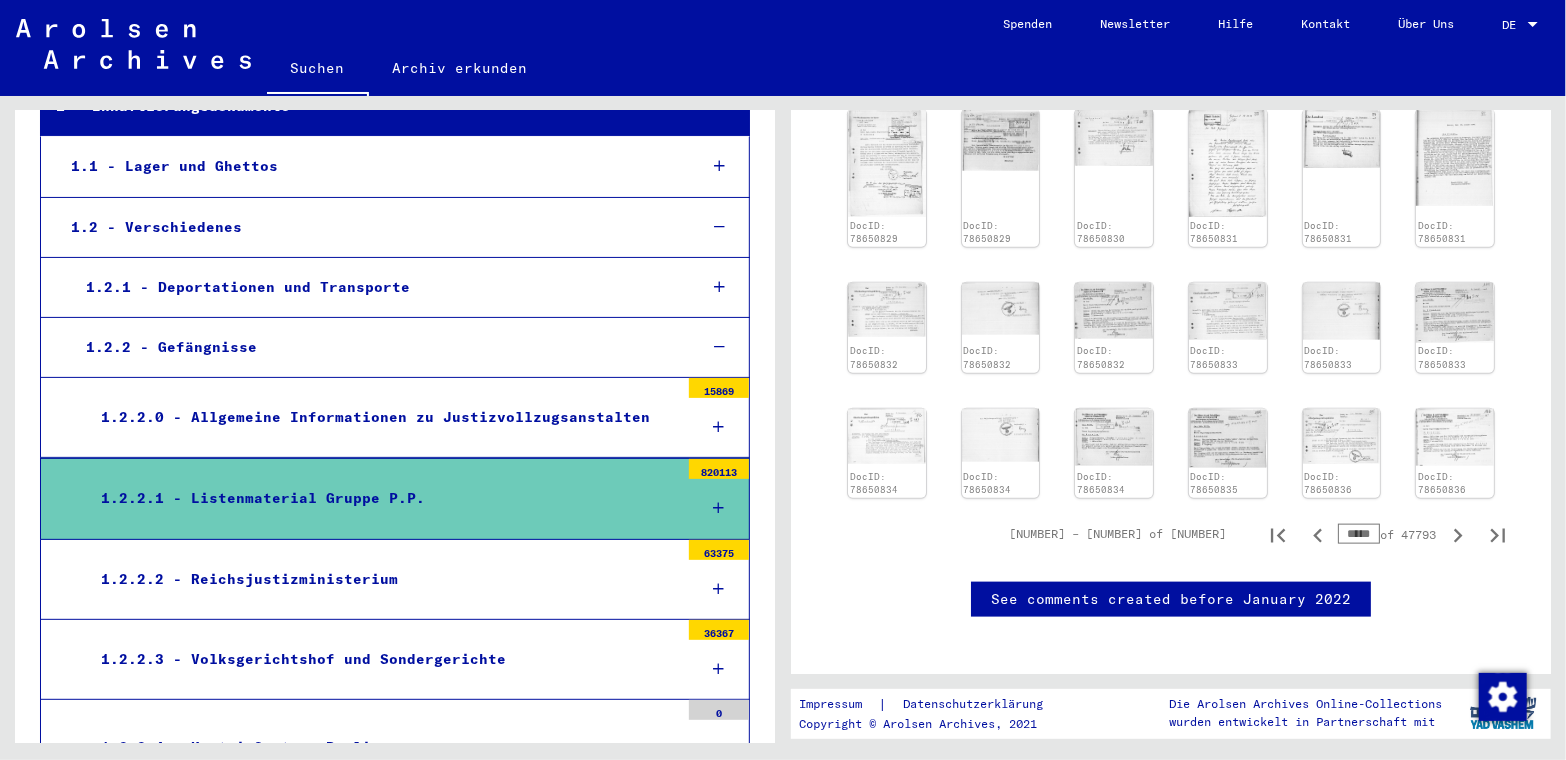 scroll, scrollTop: 1181, scrollLeft: 0, axis: vertical 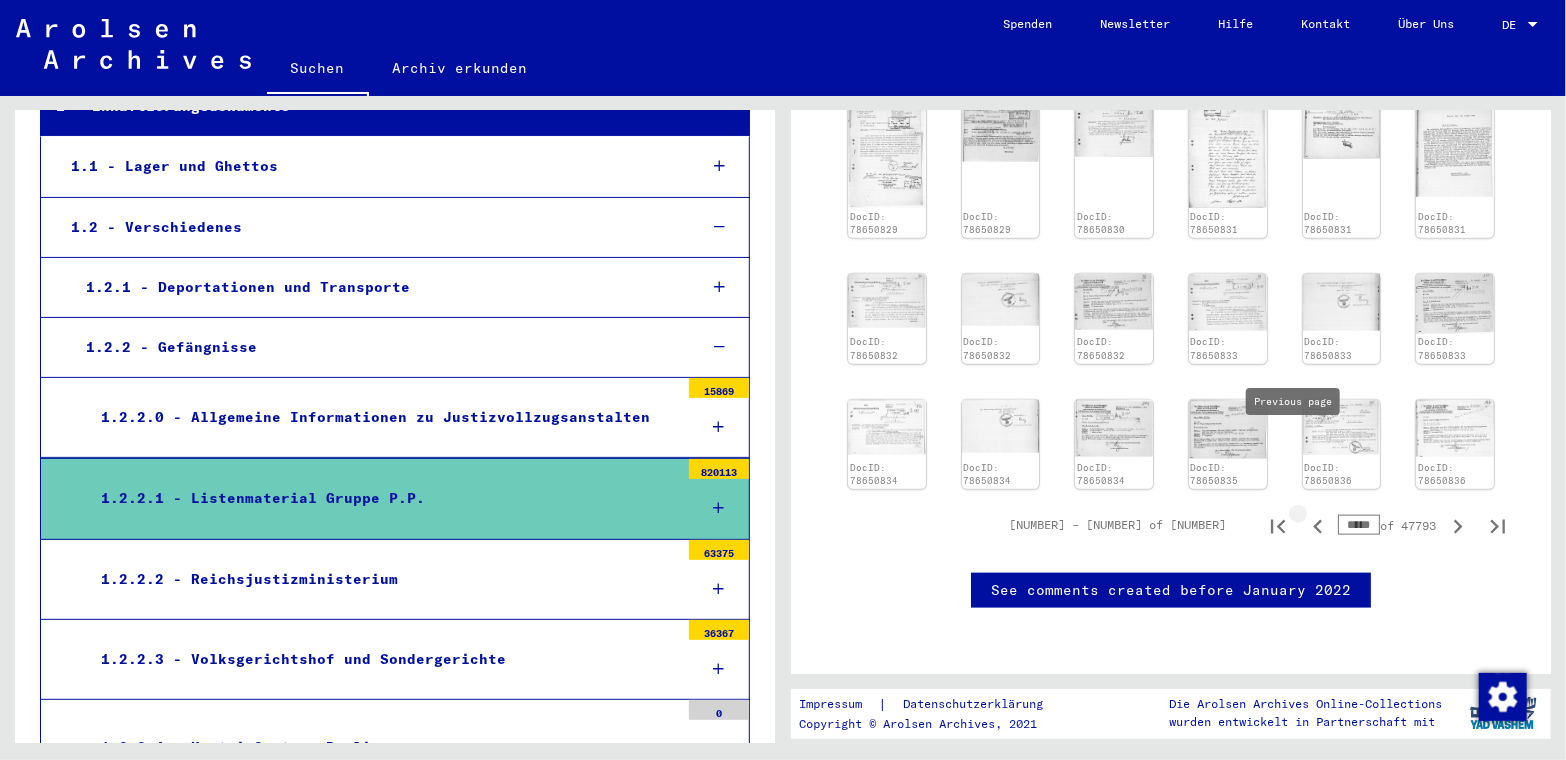 click 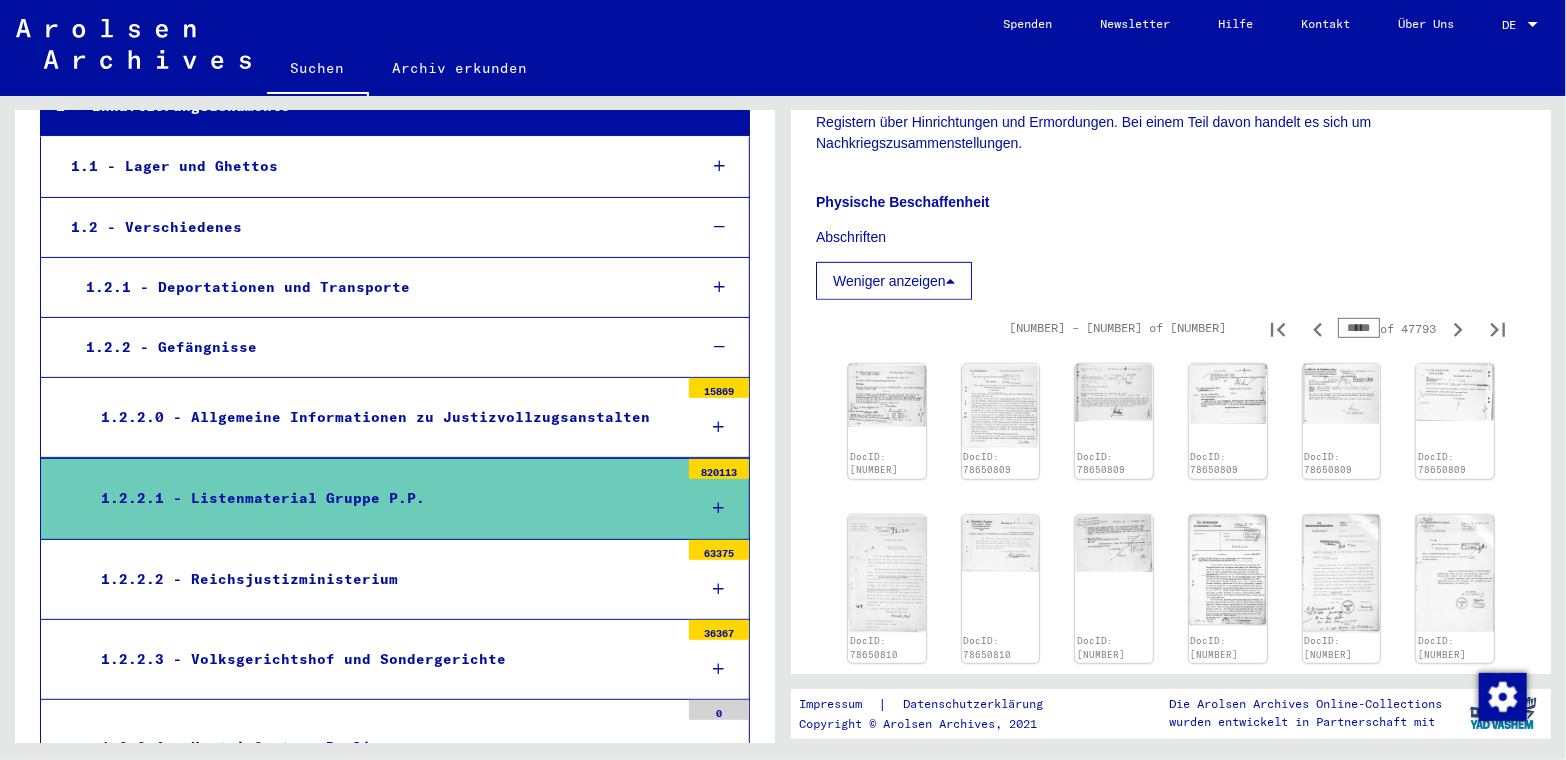 scroll, scrollTop: 481, scrollLeft: 0, axis: vertical 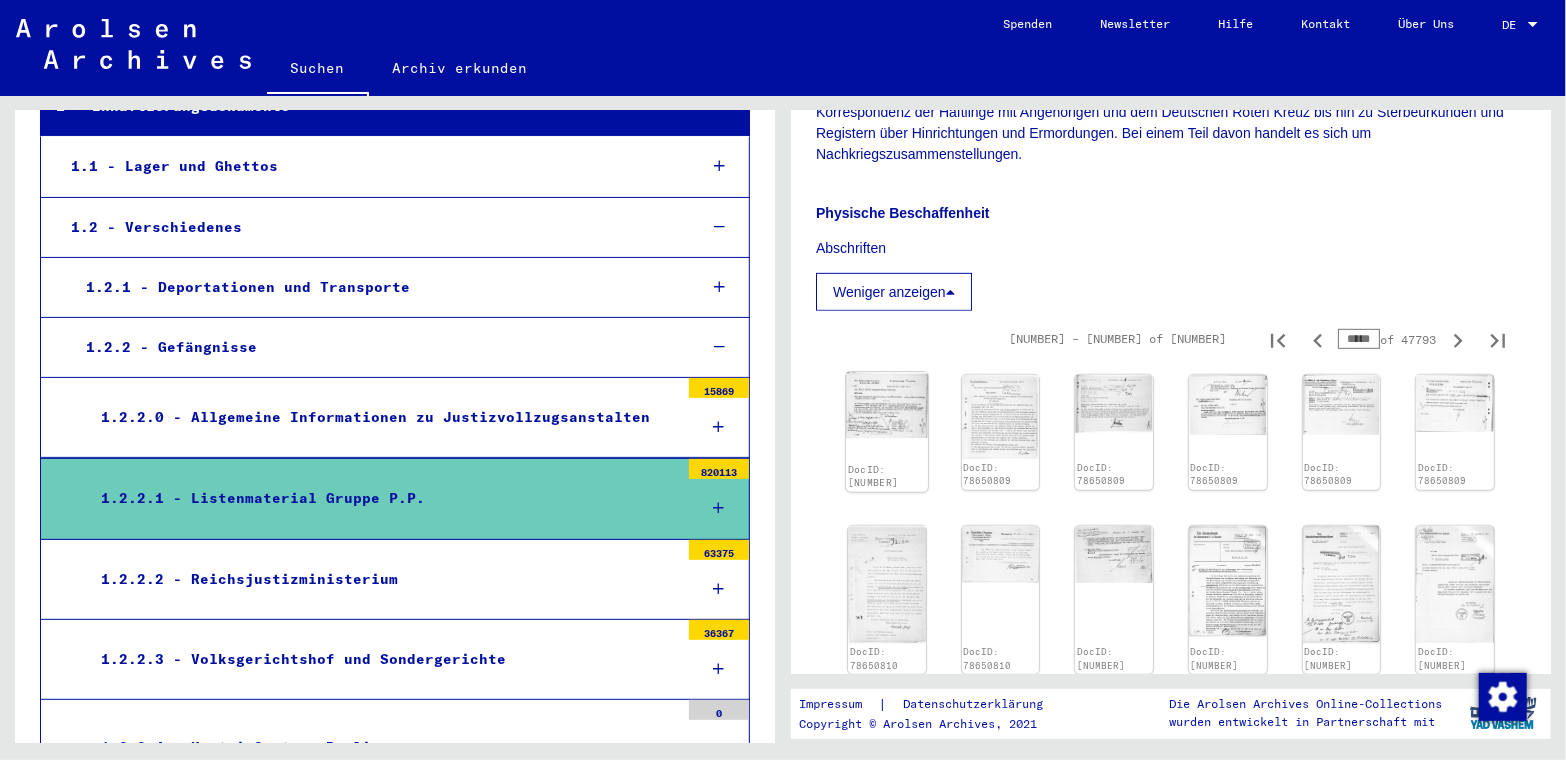 click 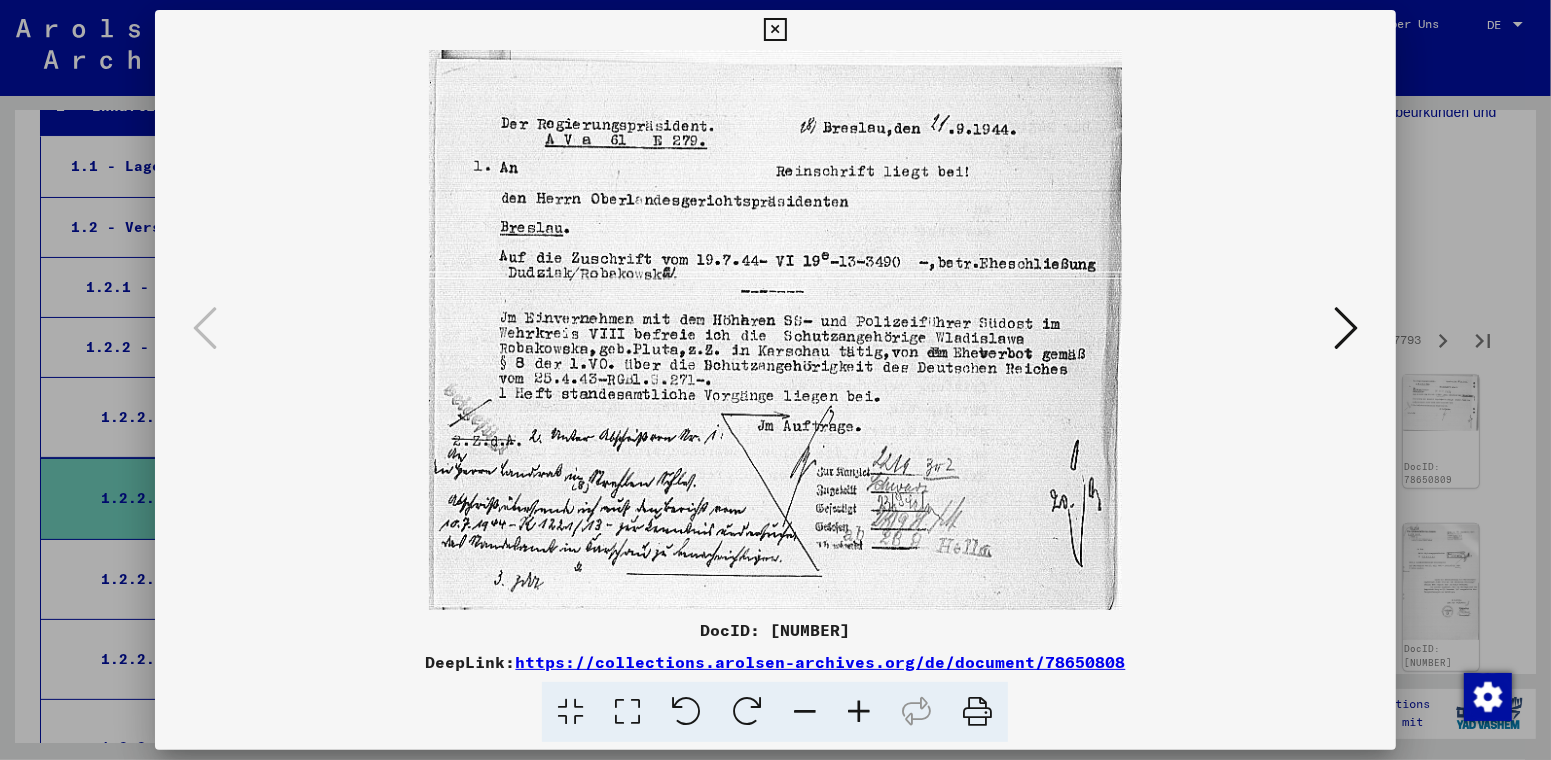 click at bounding box center [775, 330] 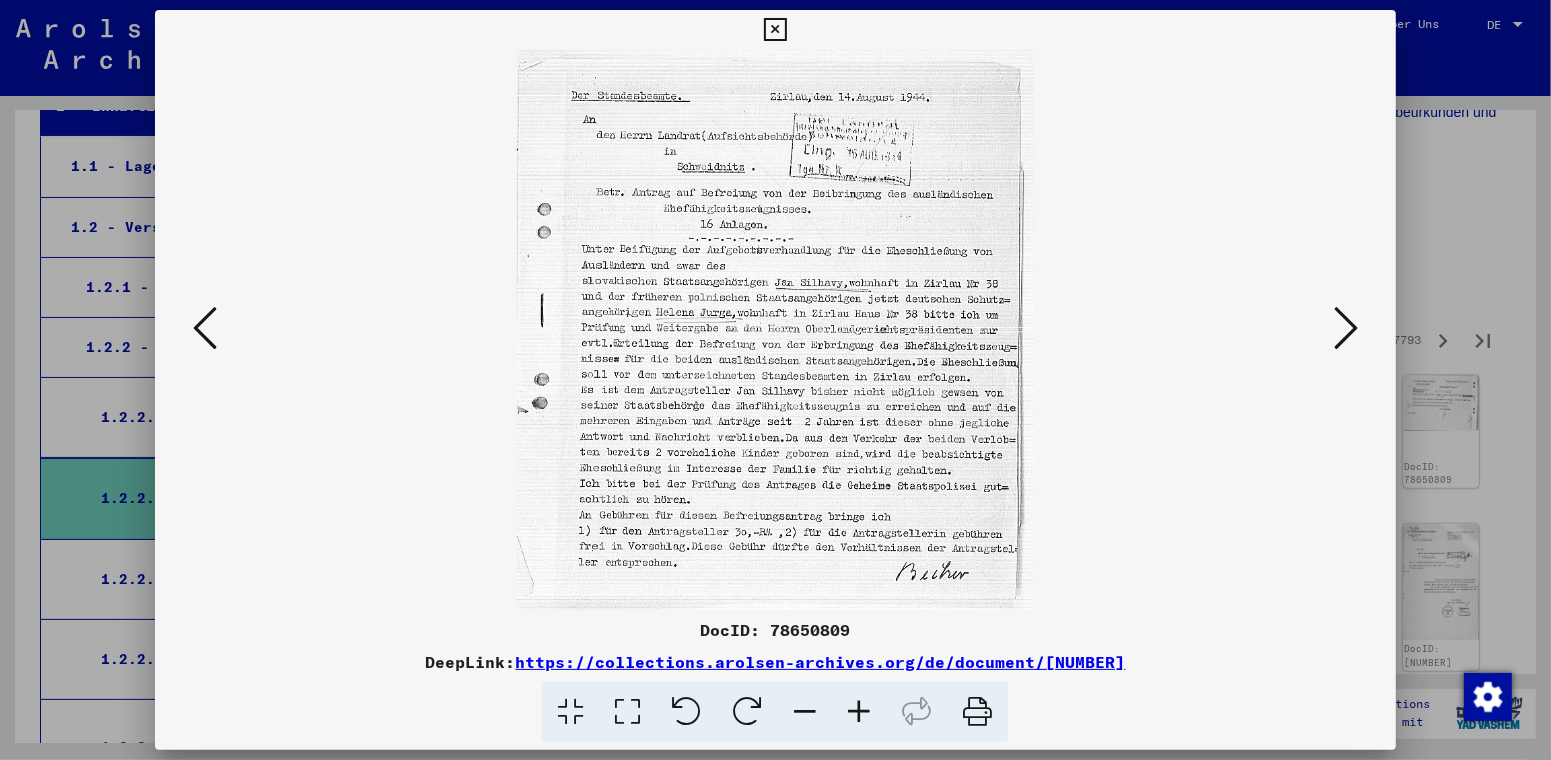 click at bounding box center [1346, 328] 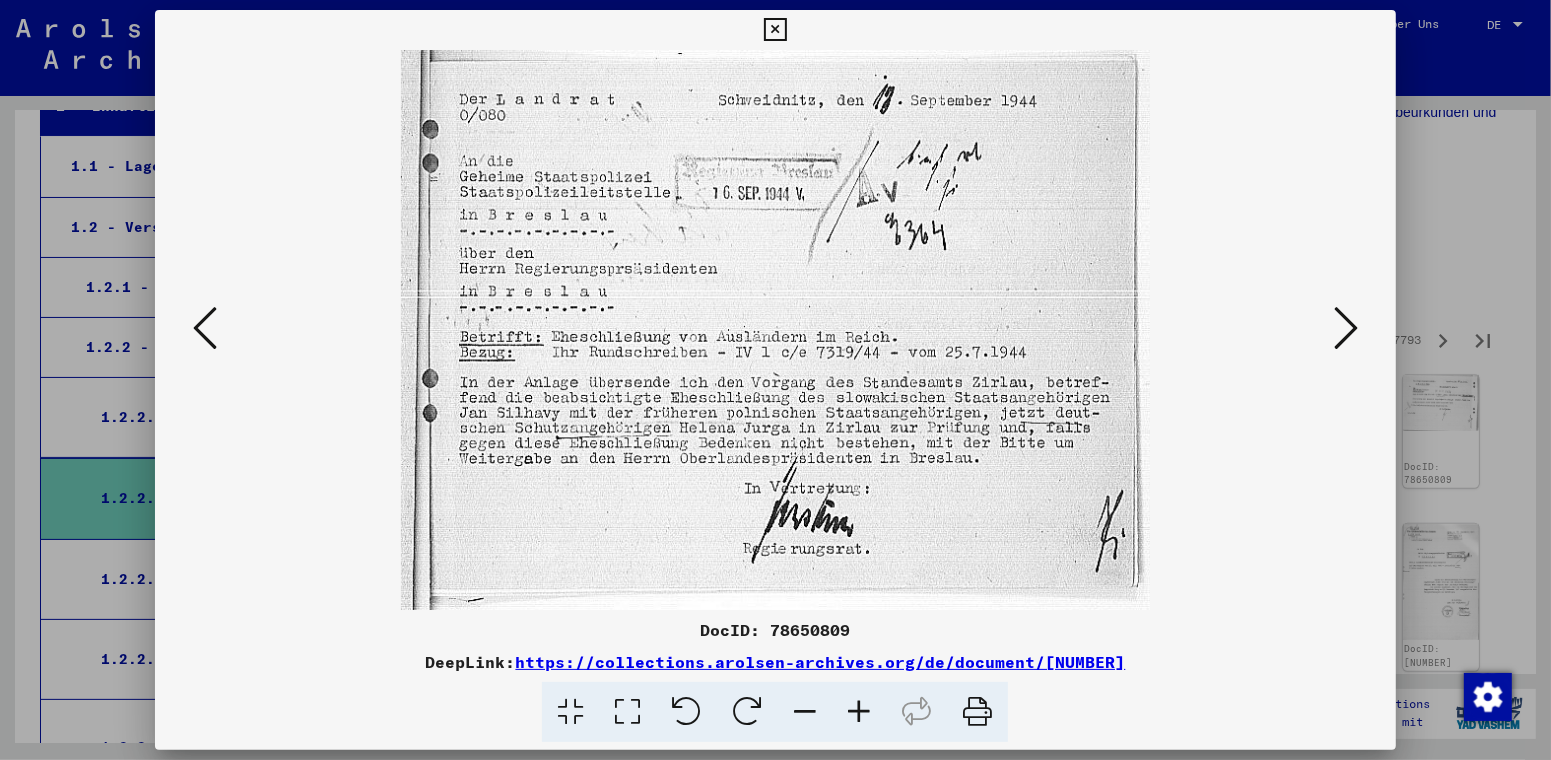 click at bounding box center (1346, 328) 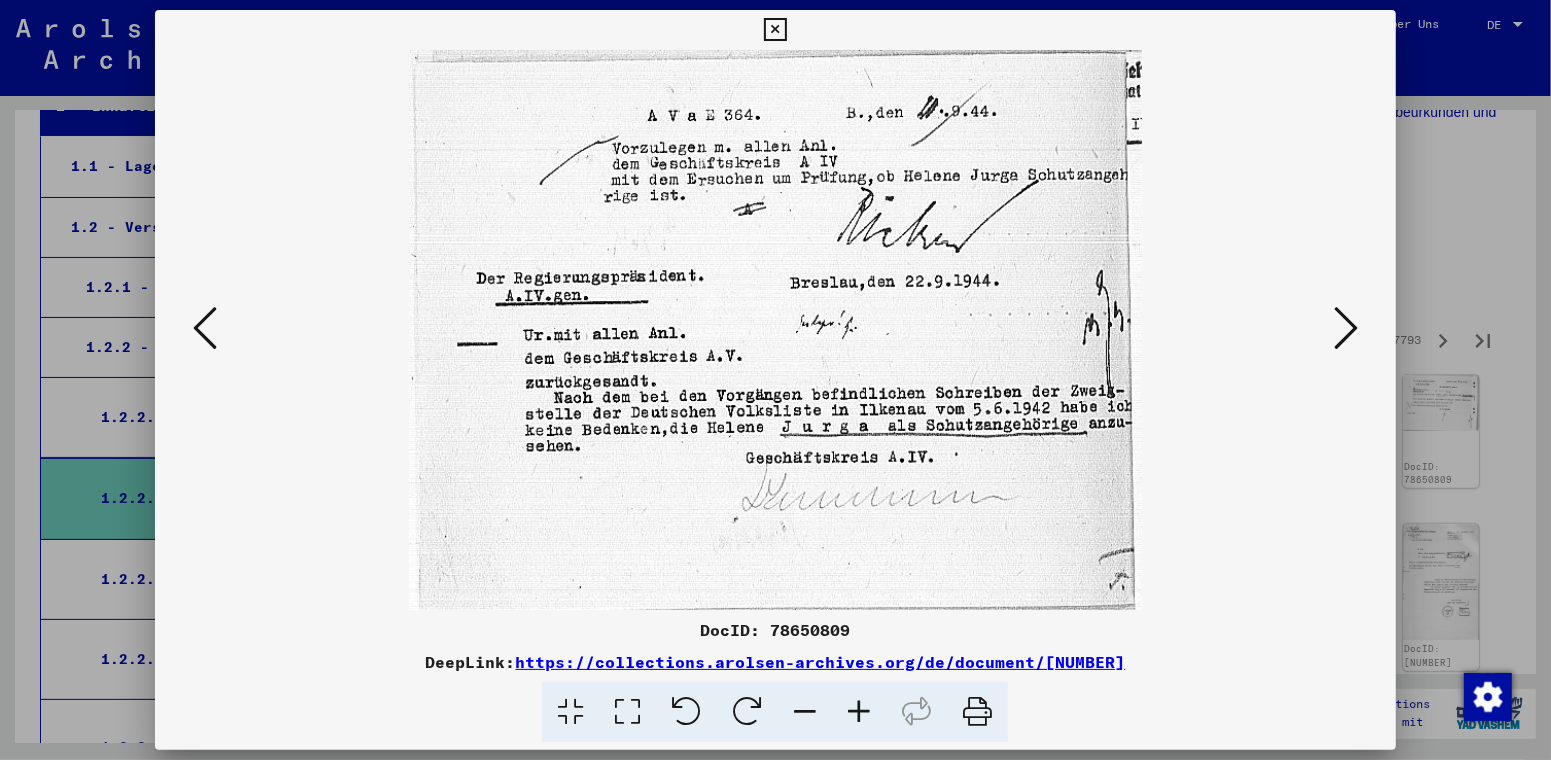 click at bounding box center (775, 30) 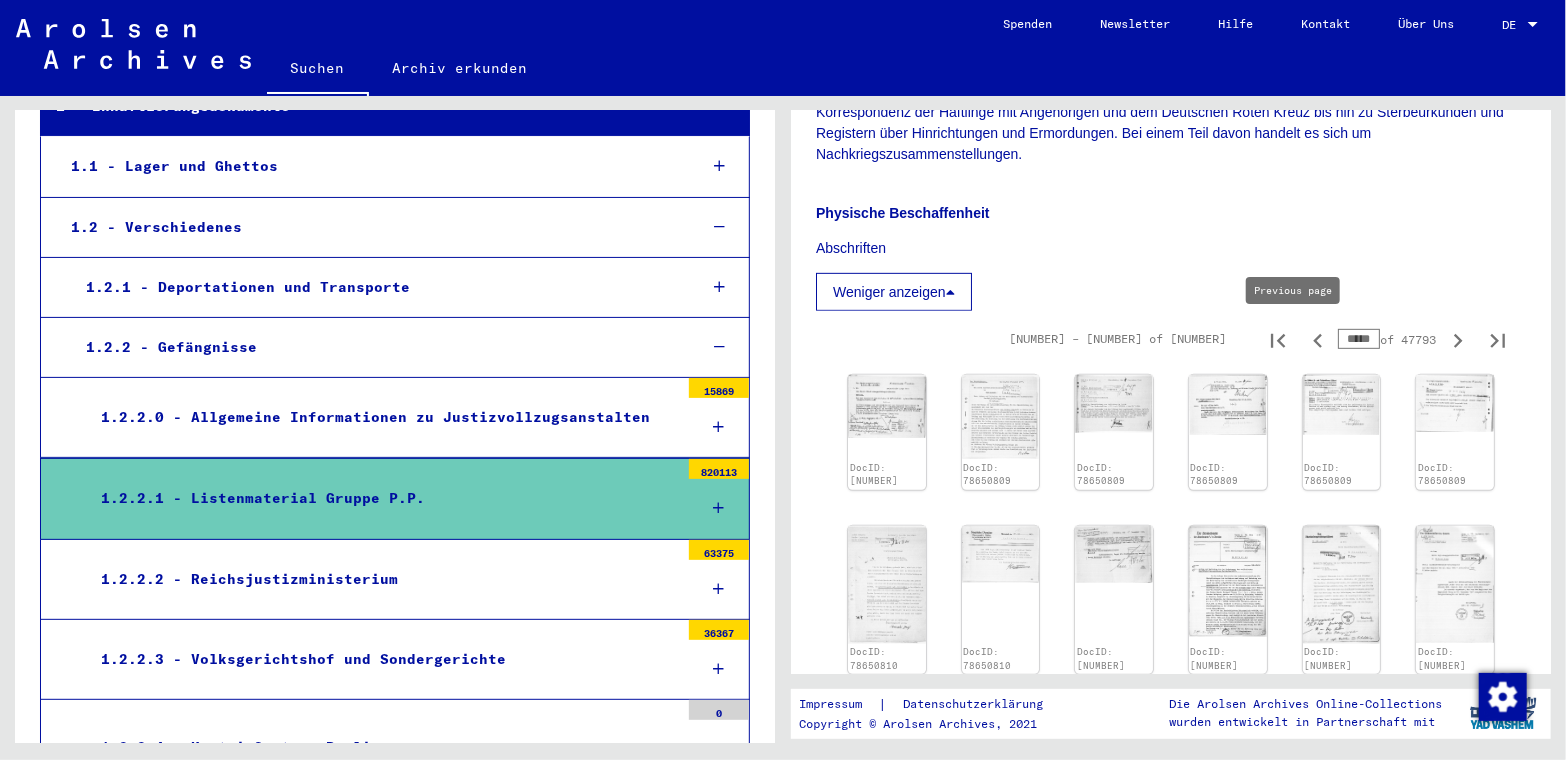 click 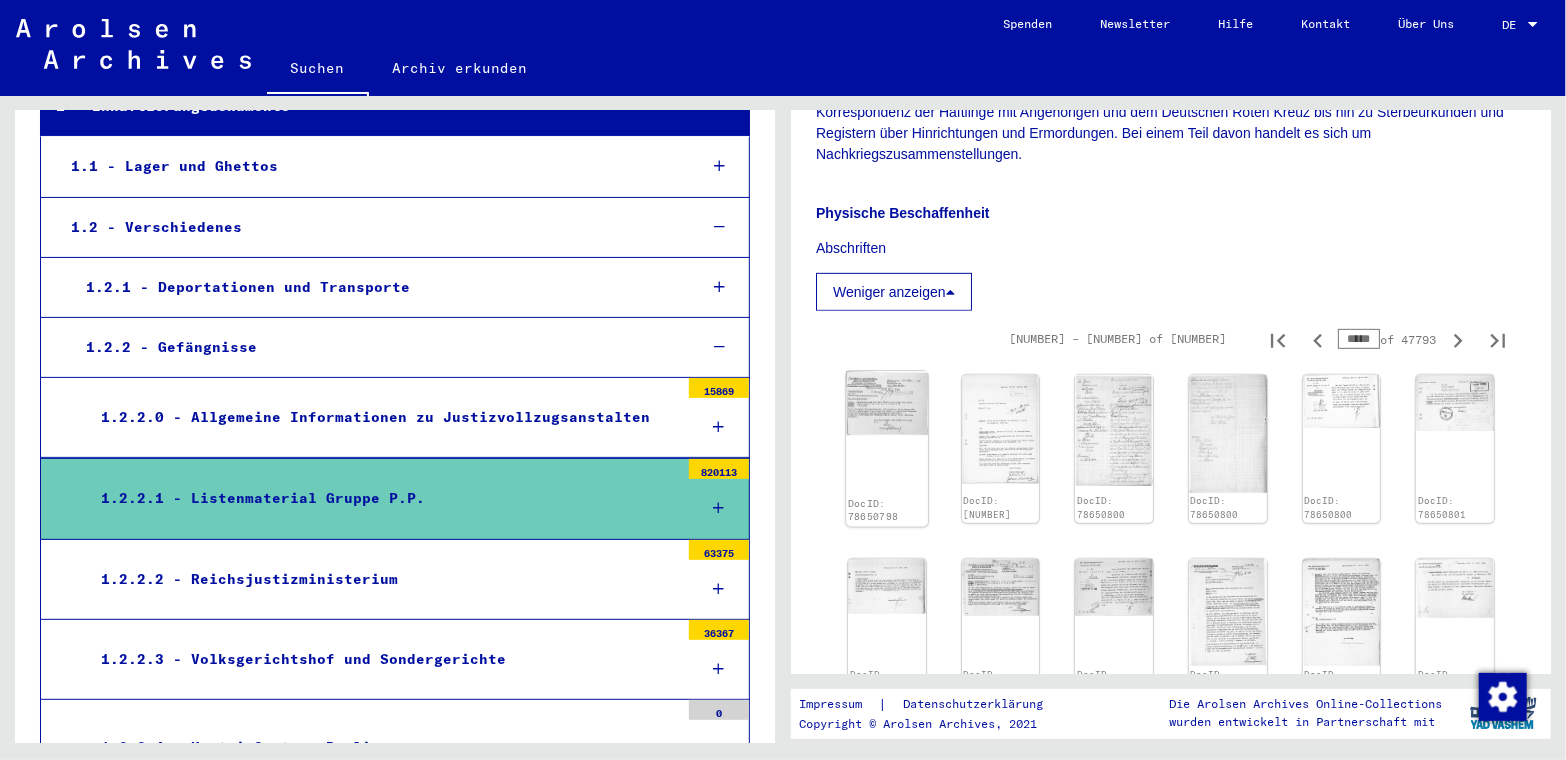 click 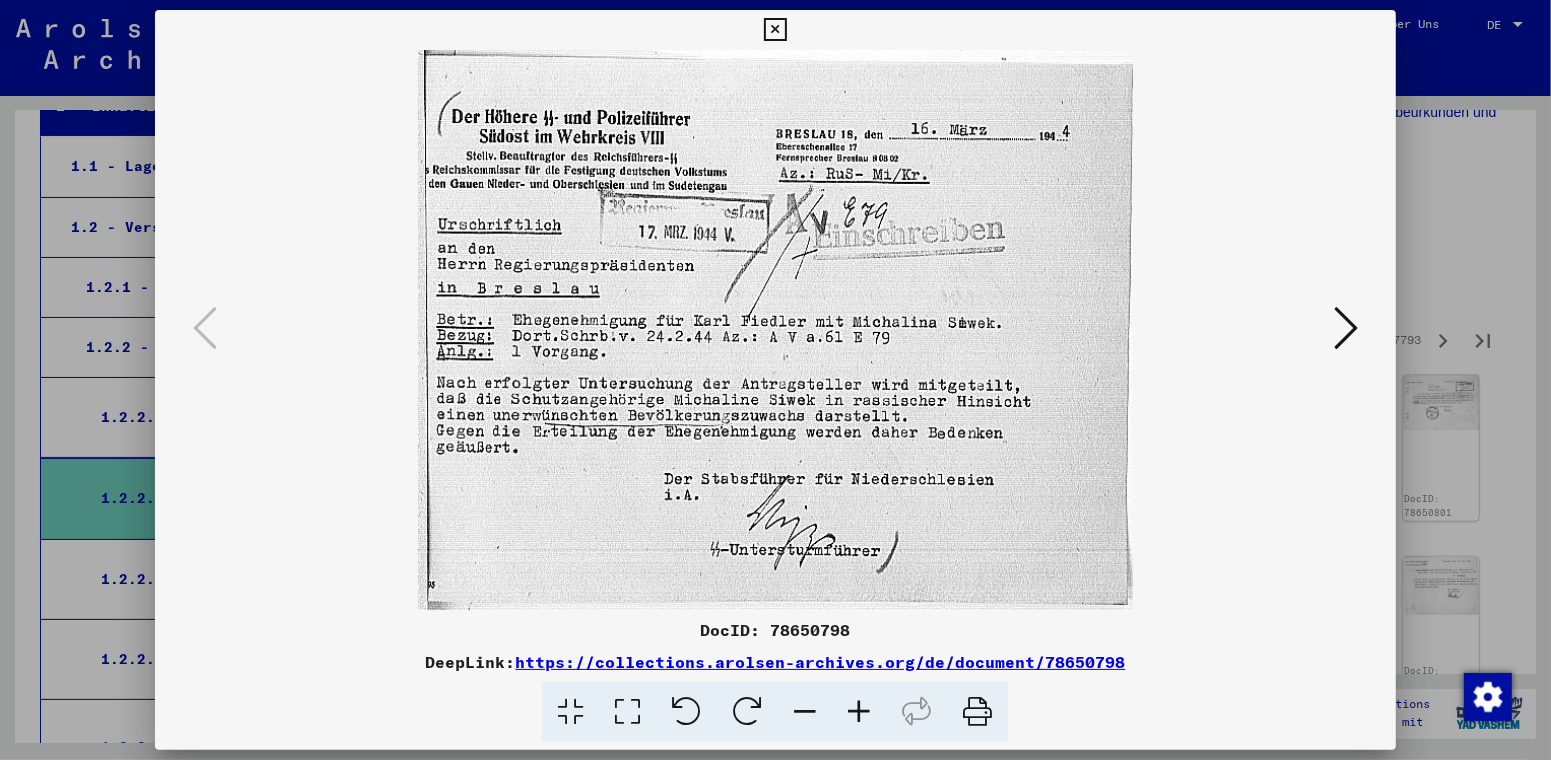 click at bounding box center [775, 330] 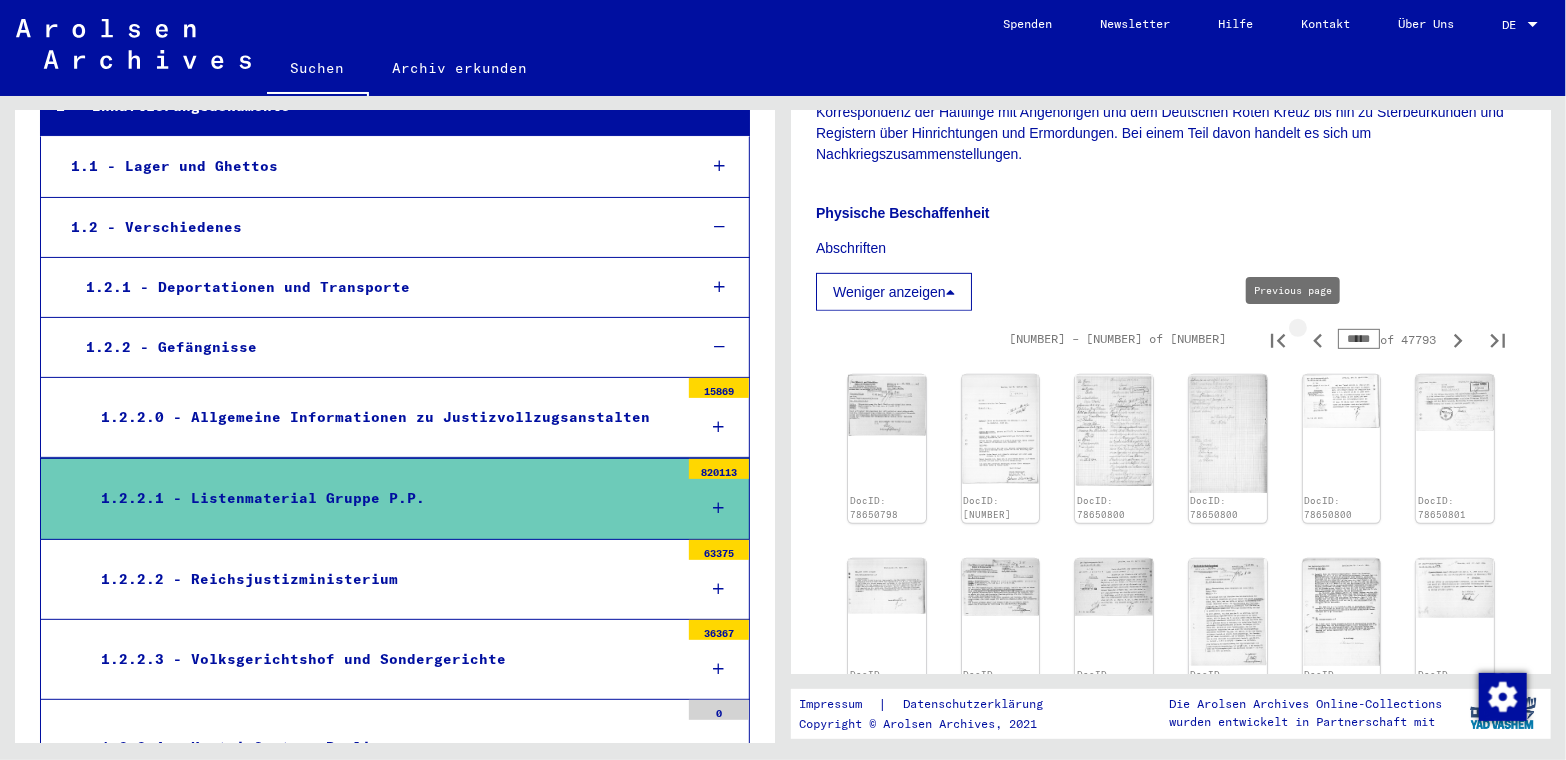click 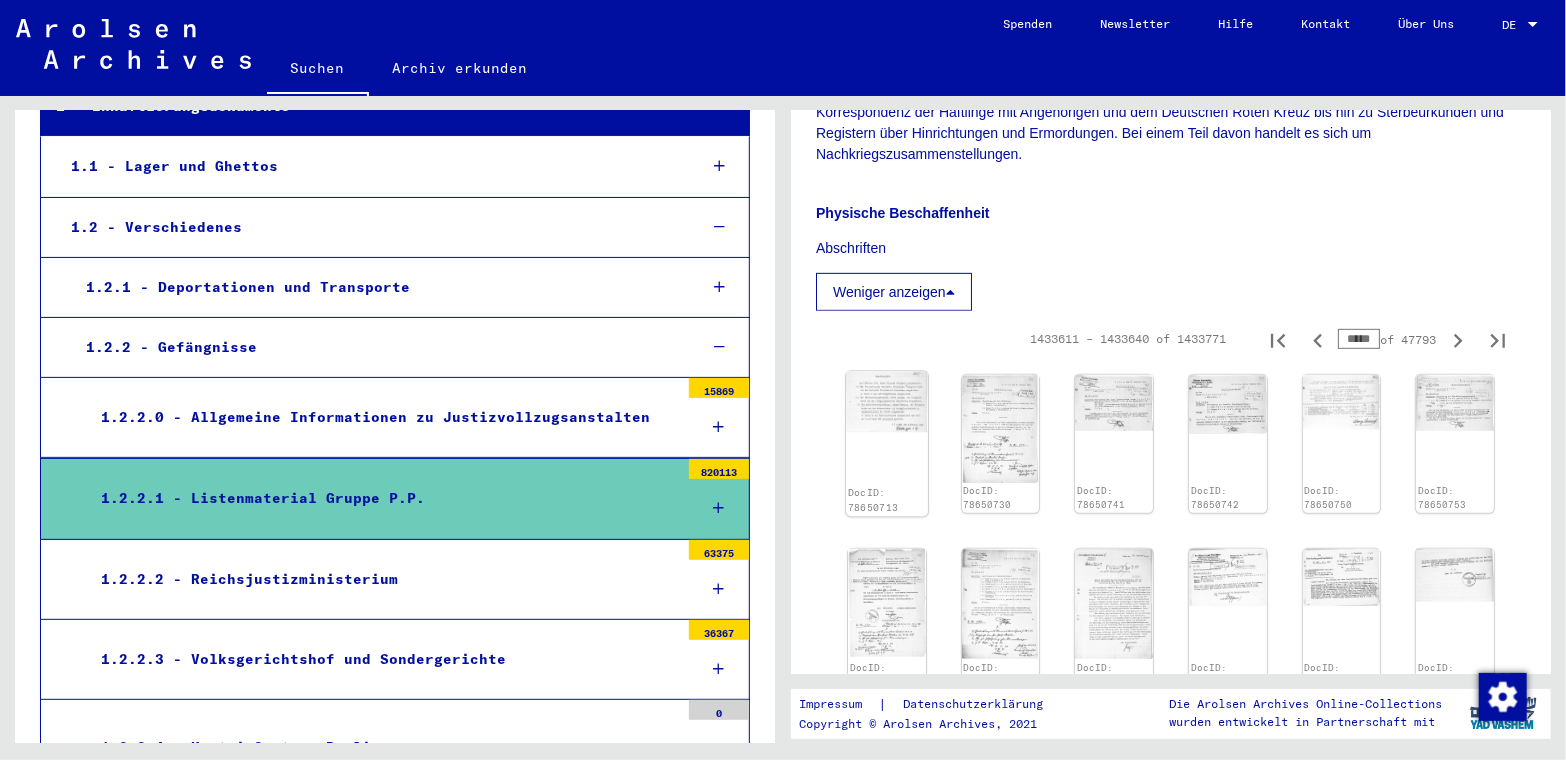 click 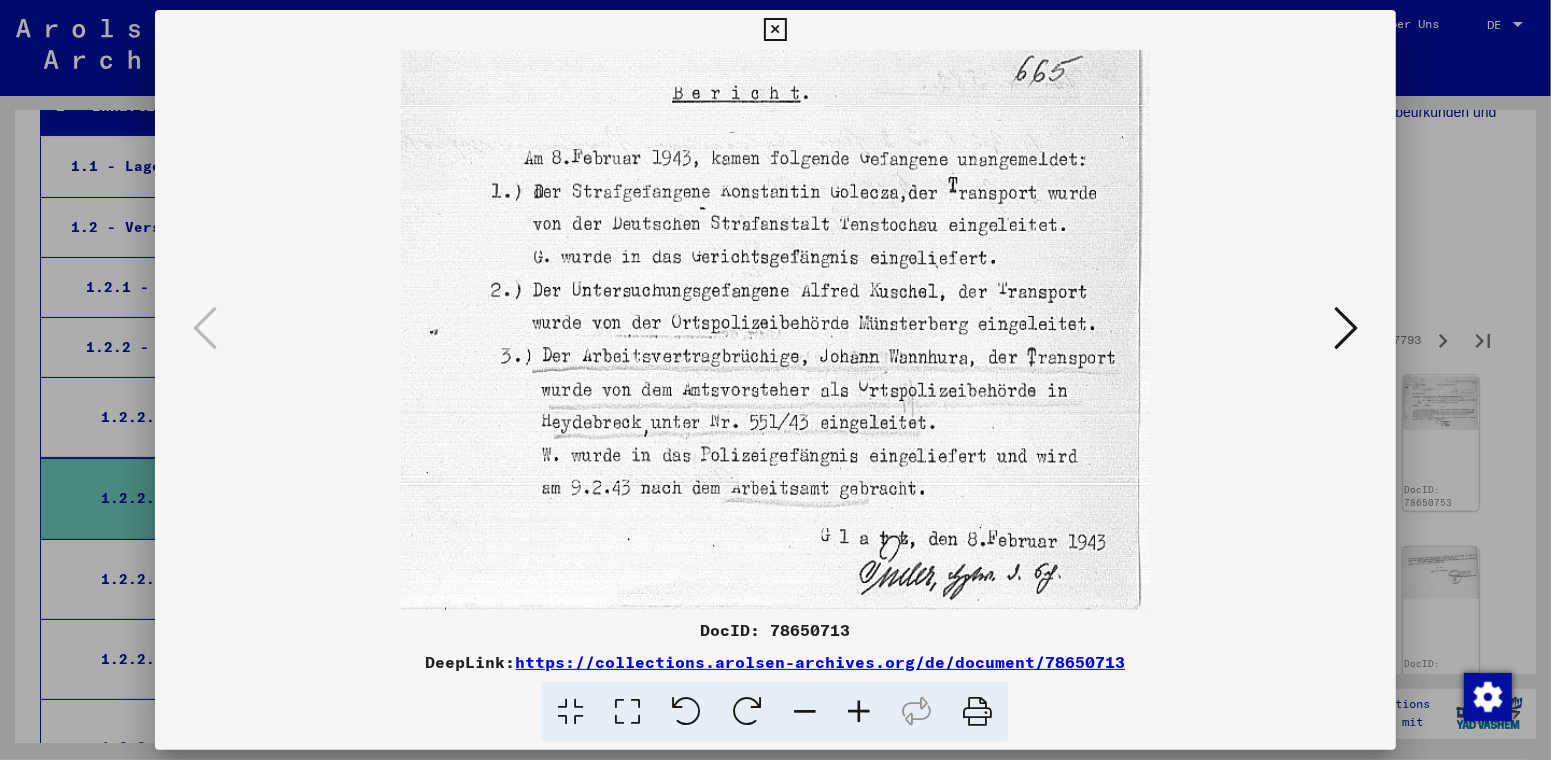 click at bounding box center (775, 330) 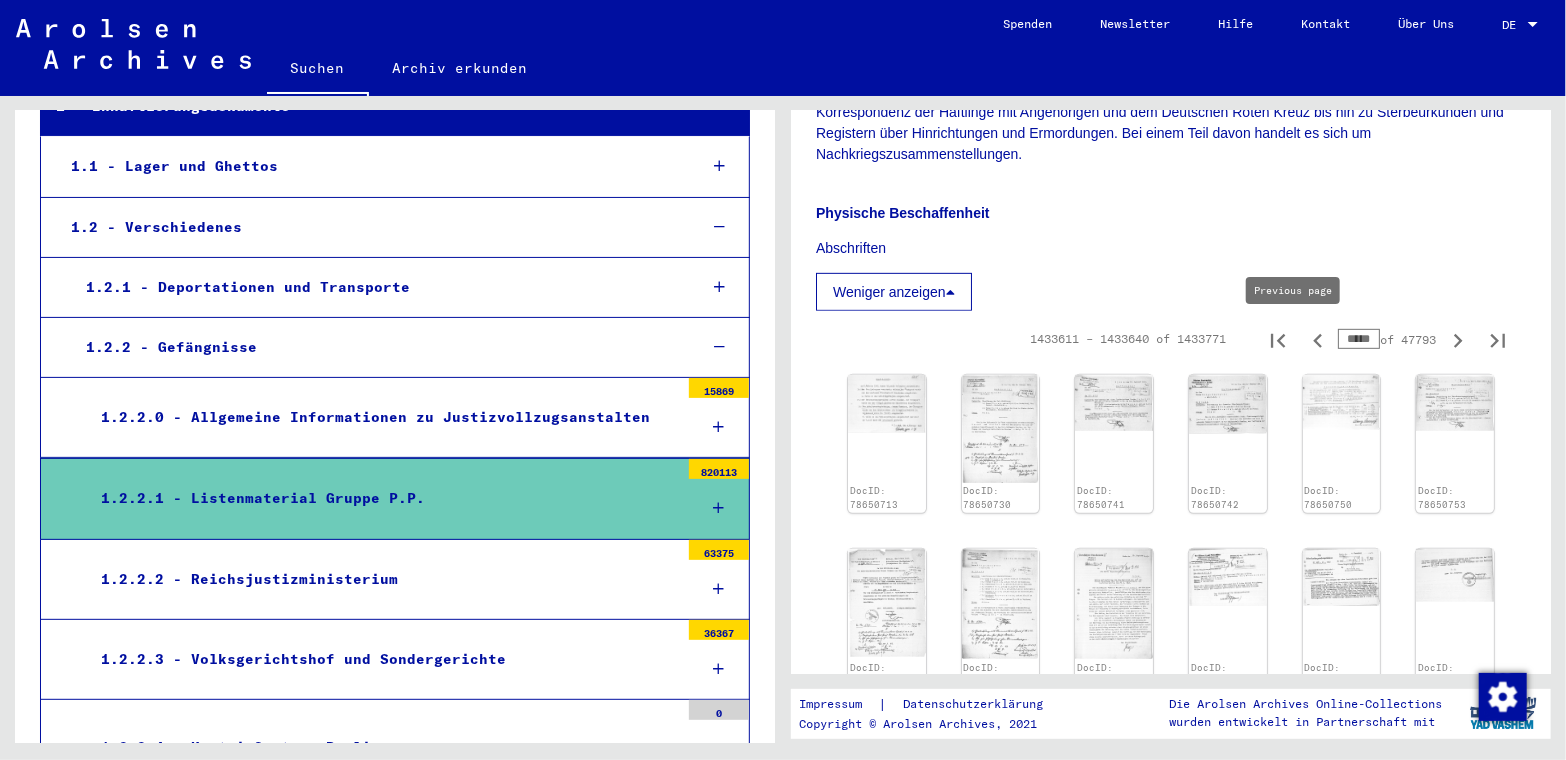 click 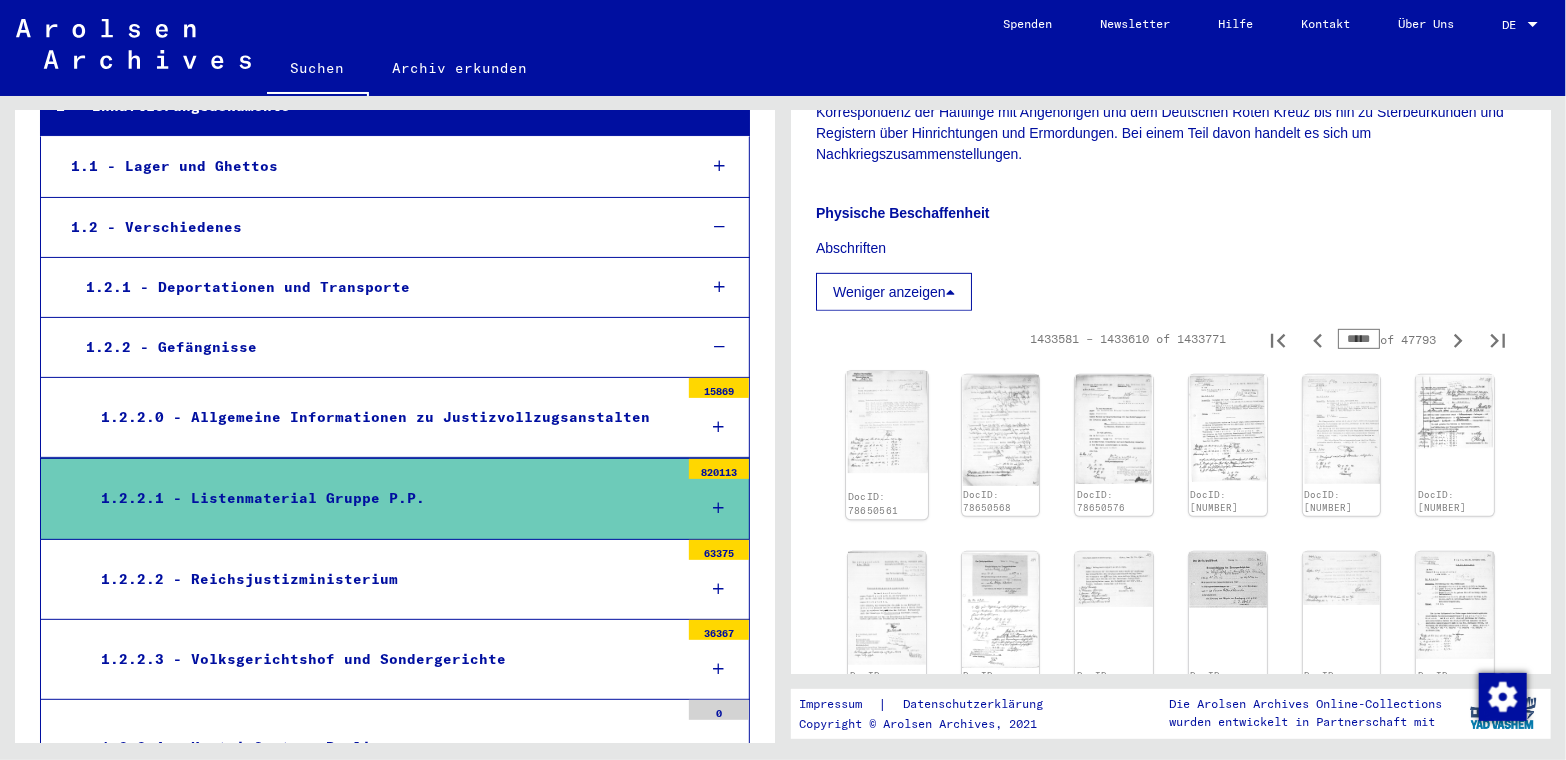 click 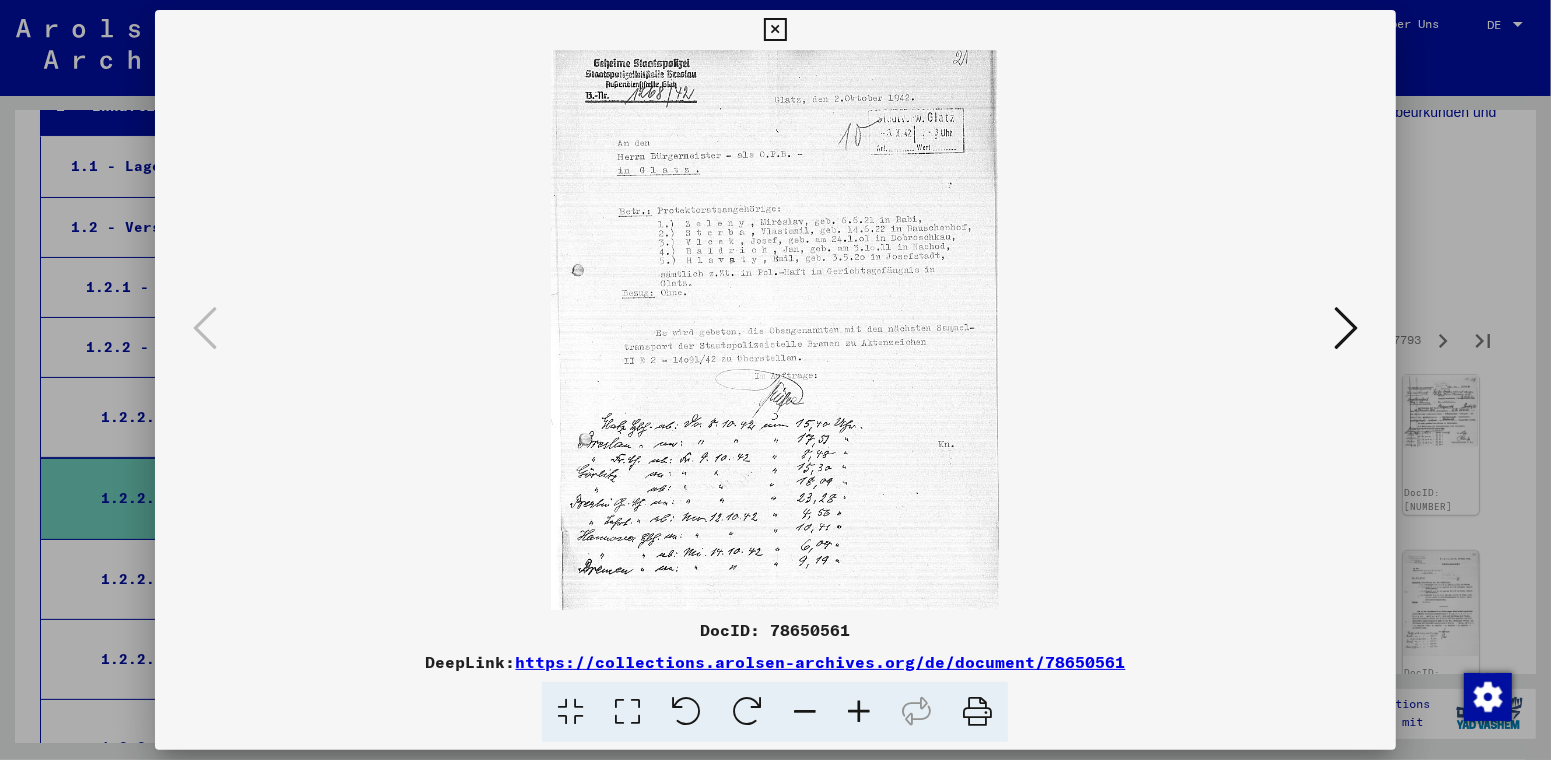 click at bounding box center [775, 30] 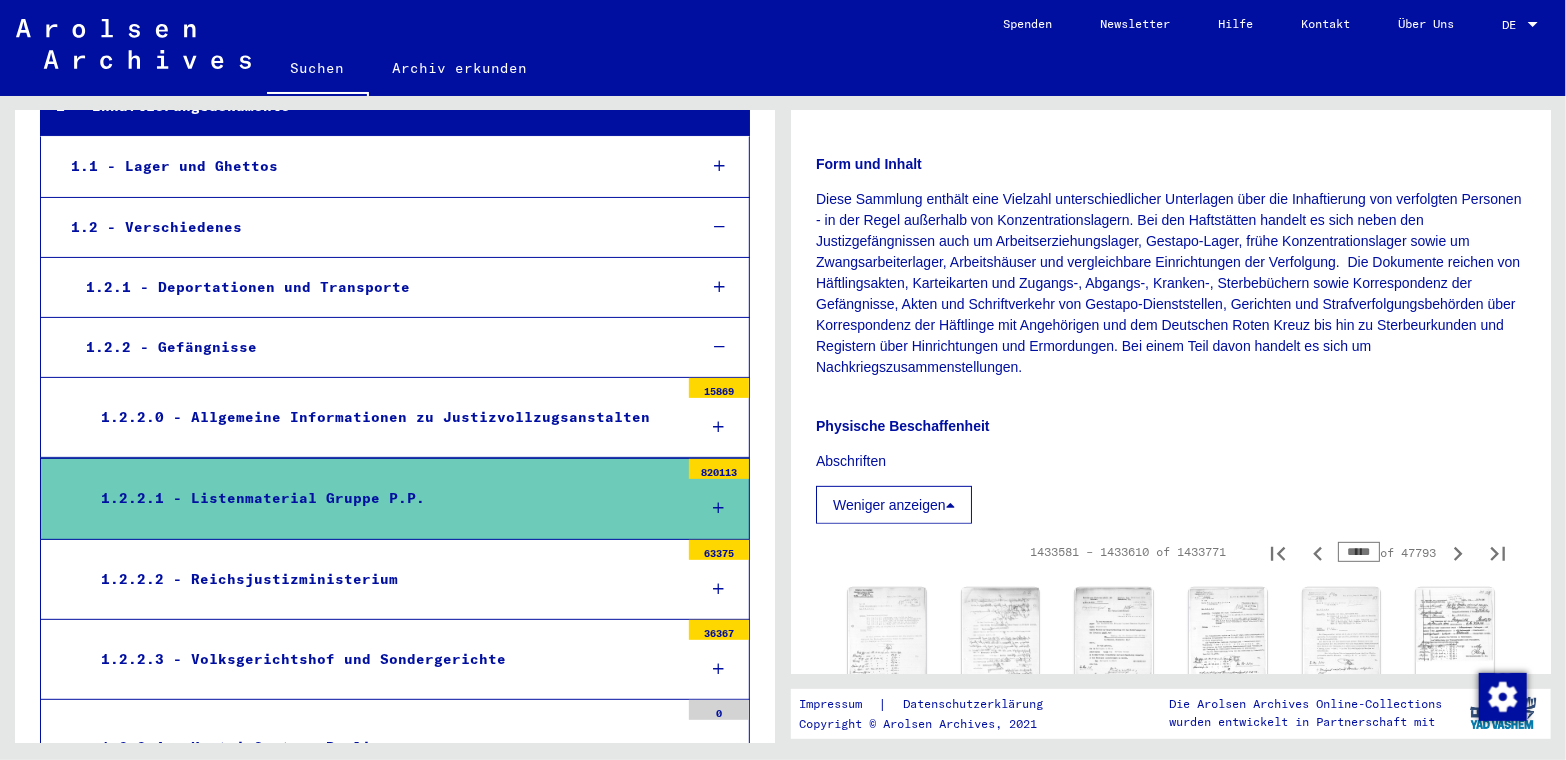 scroll, scrollTop: 281, scrollLeft: 0, axis: vertical 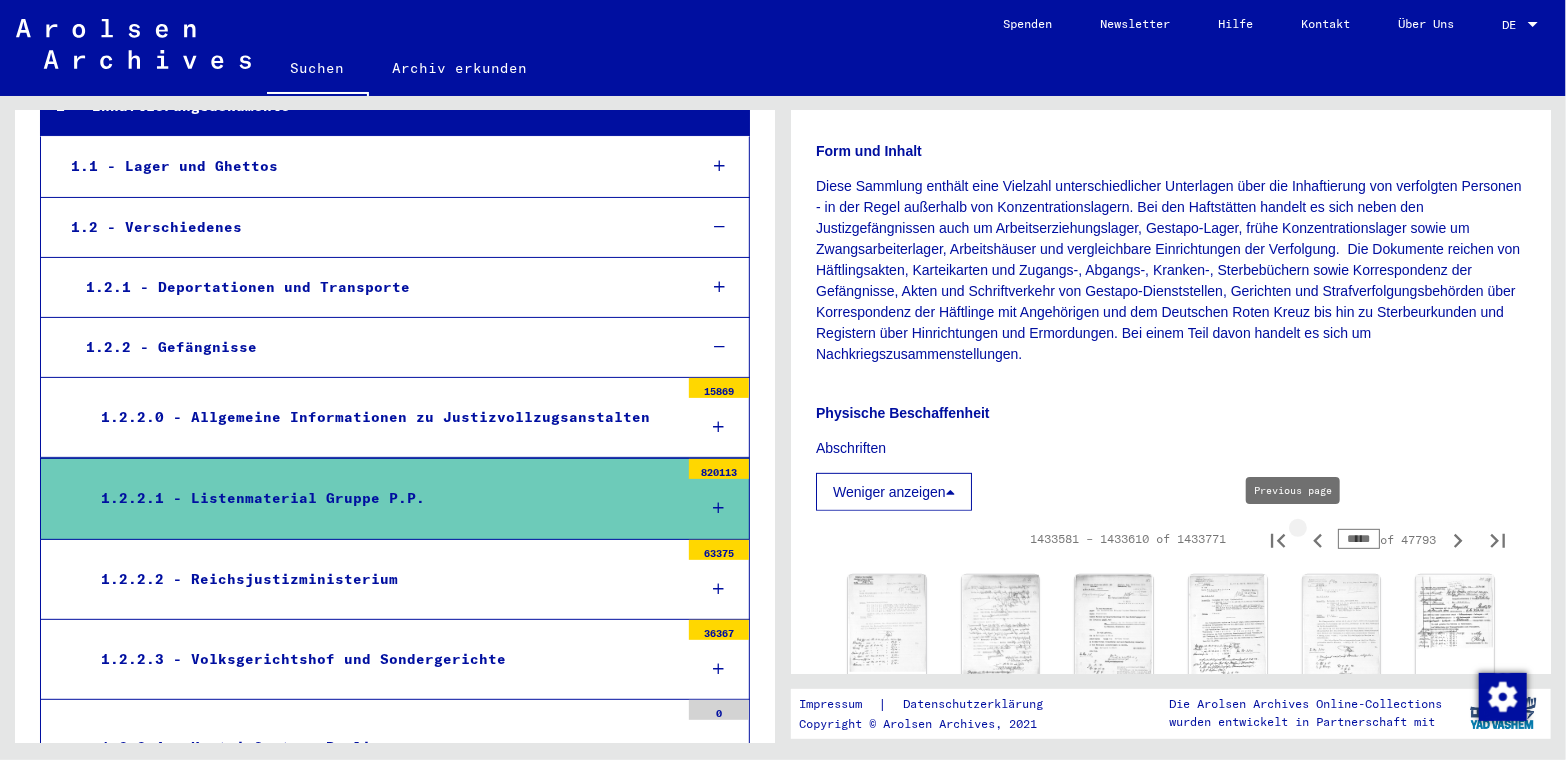 click 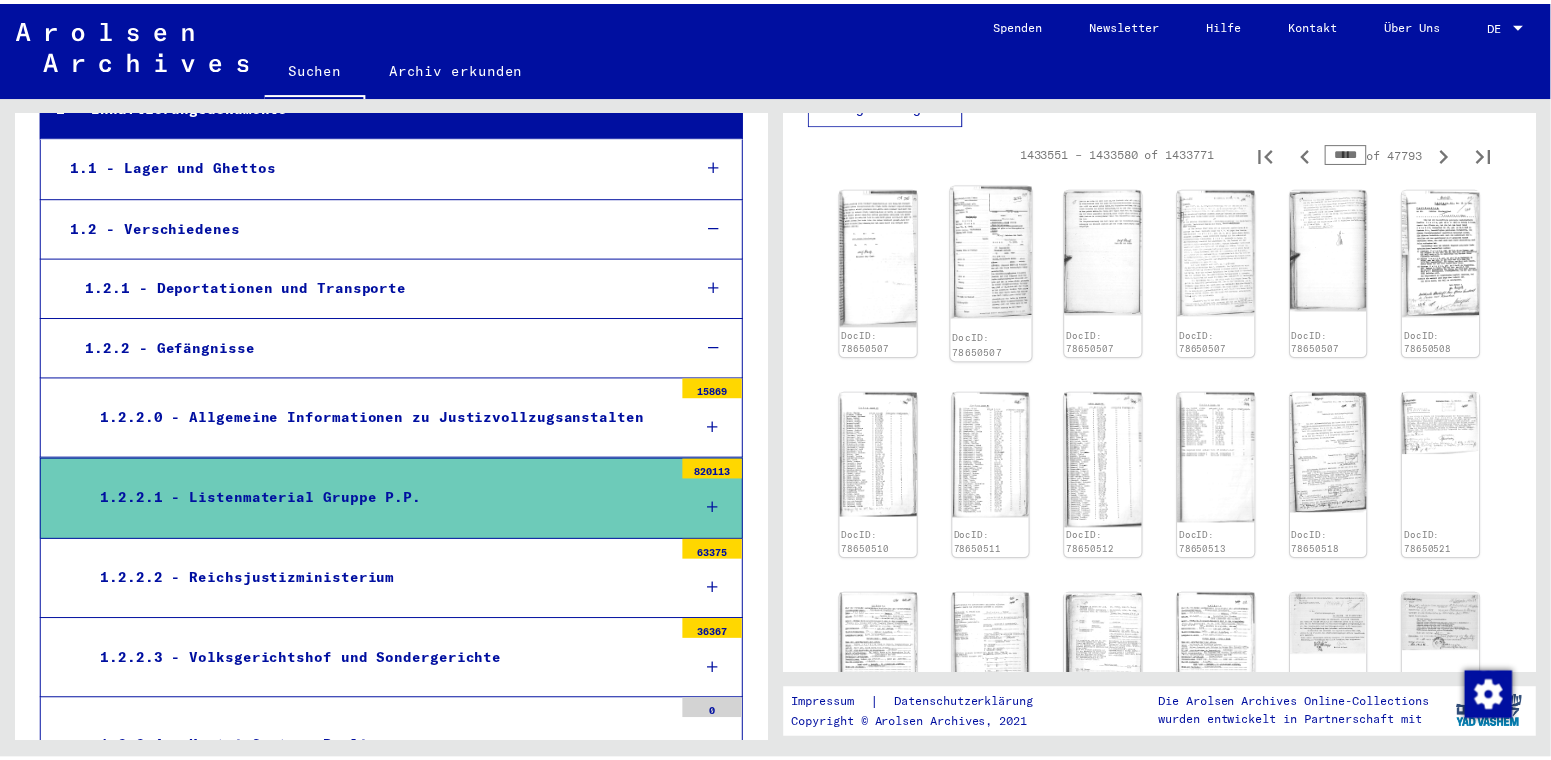 scroll, scrollTop: 681, scrollLeft: 0, axis: vertical 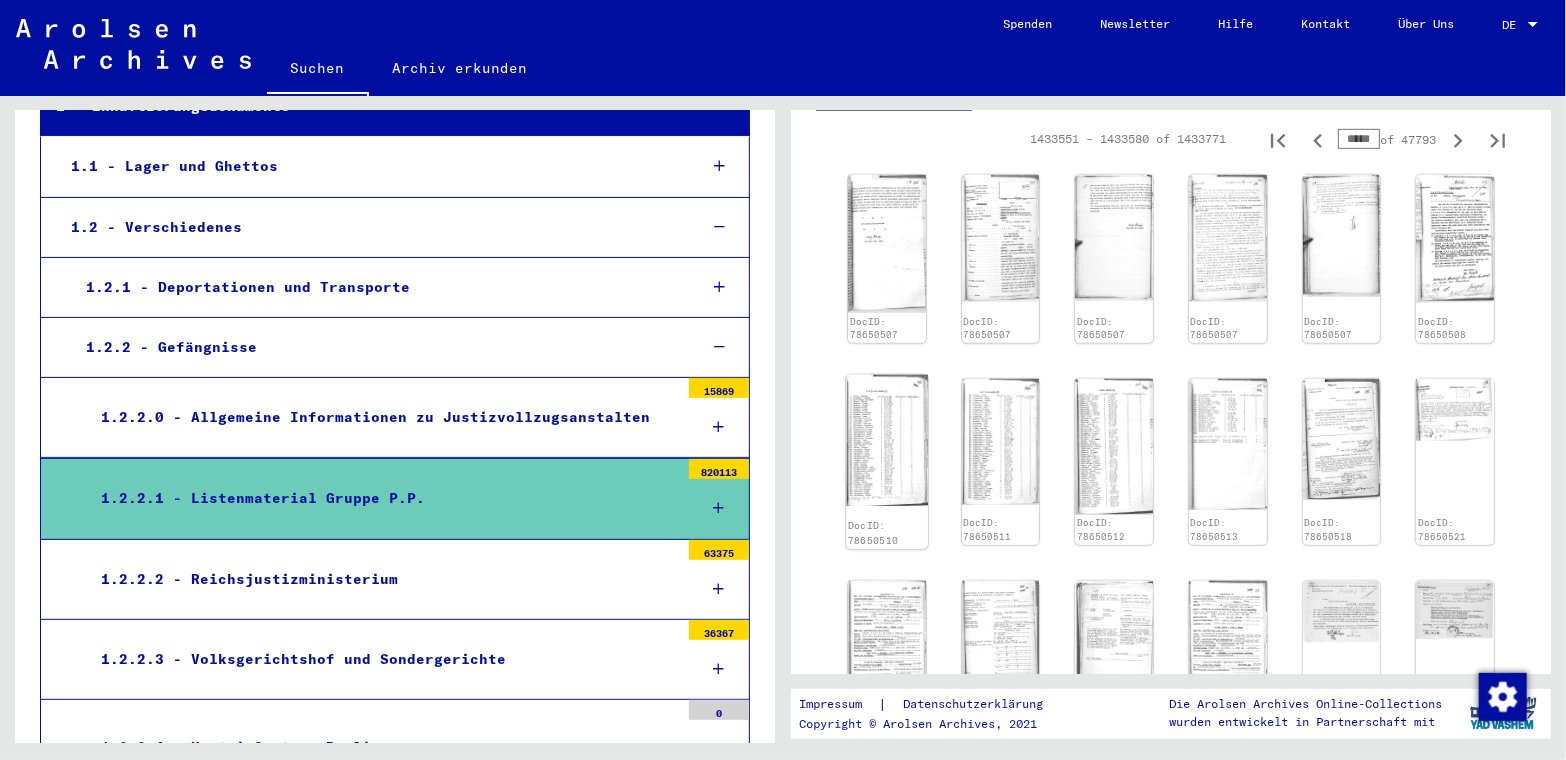 click 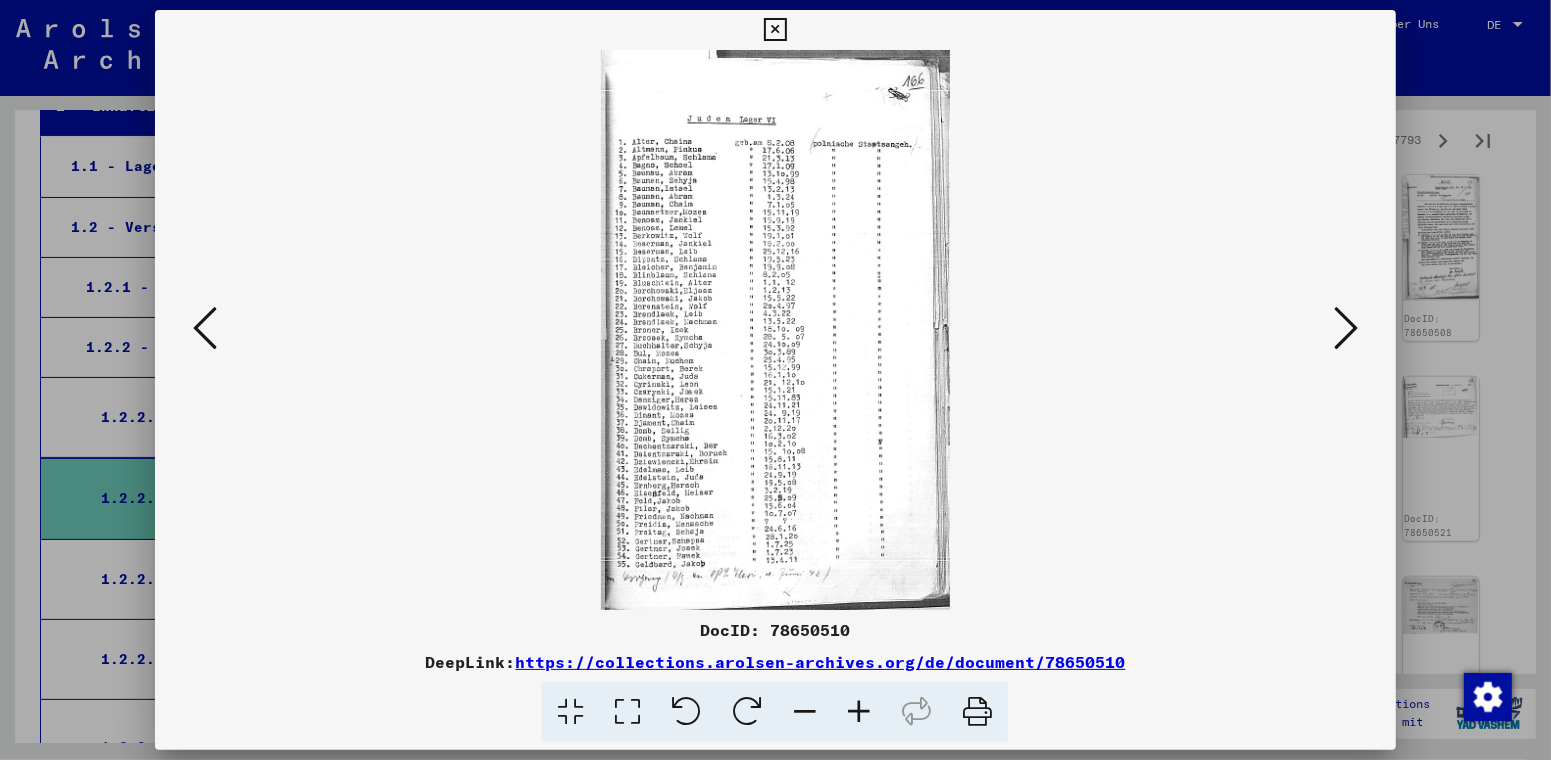 click at bounding box center (859, 712) 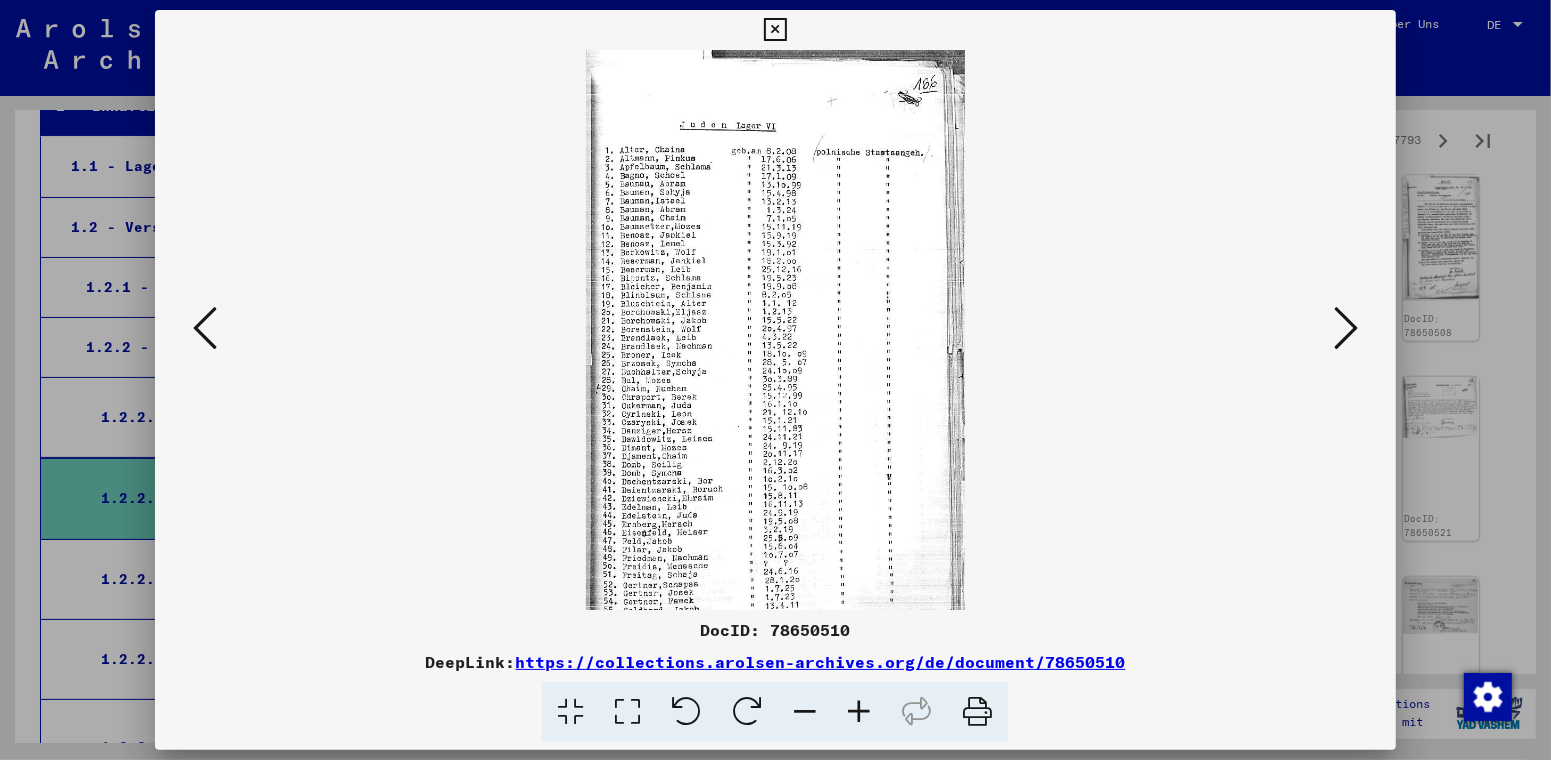 click at bounding box center (859, 712) 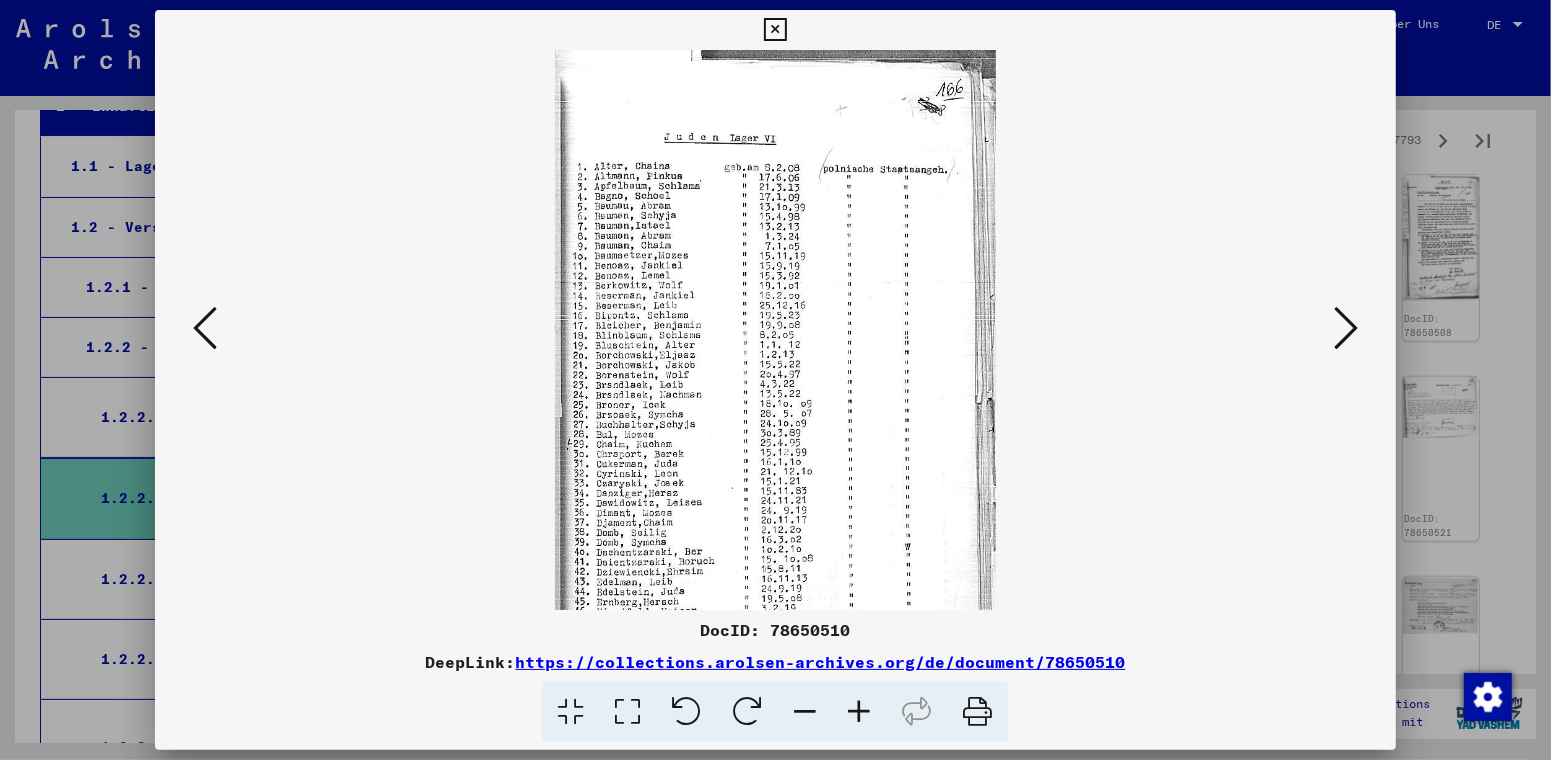 click at bounding box center (859, 712) 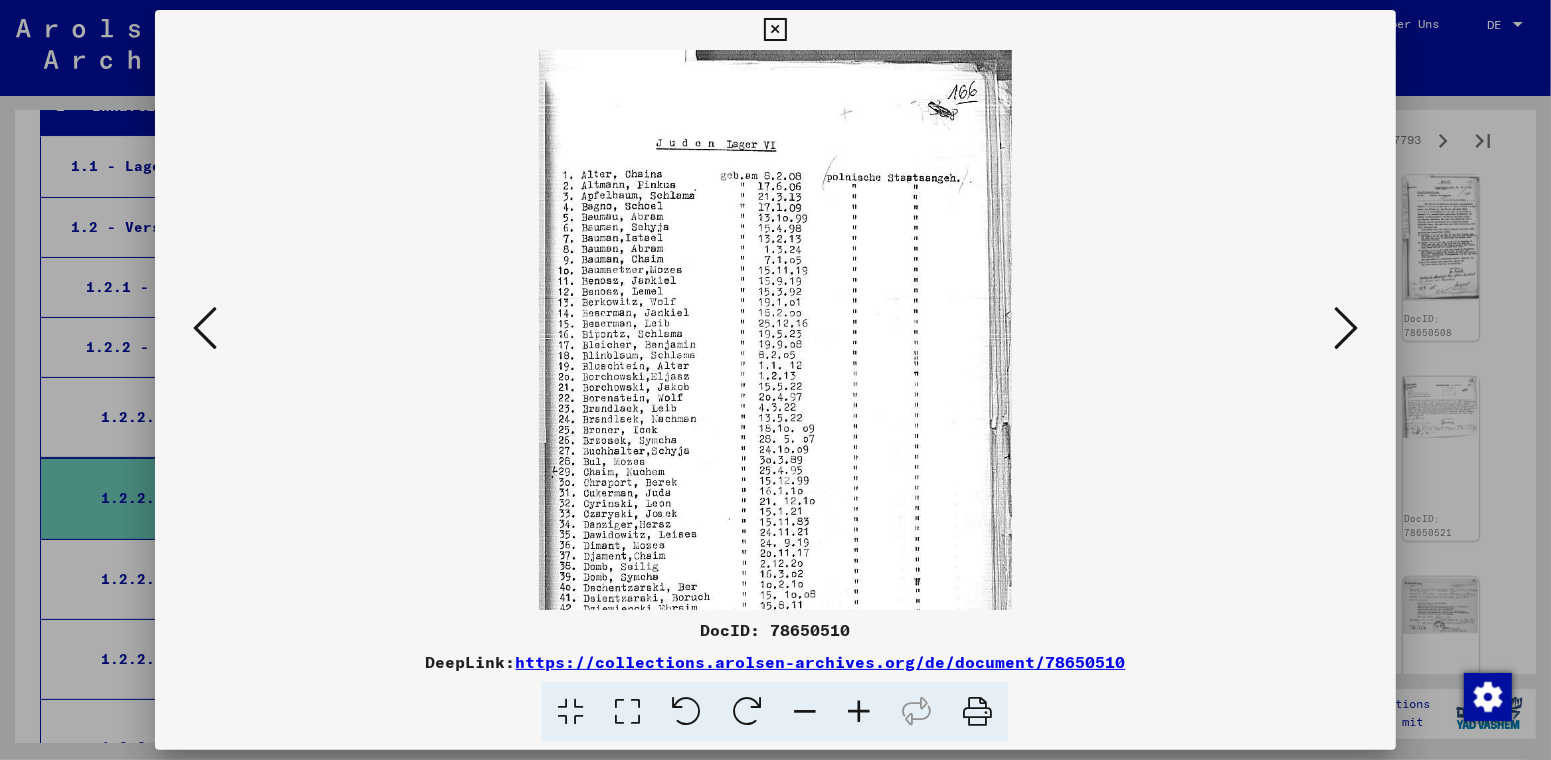 click at bounding box center [859, 712] 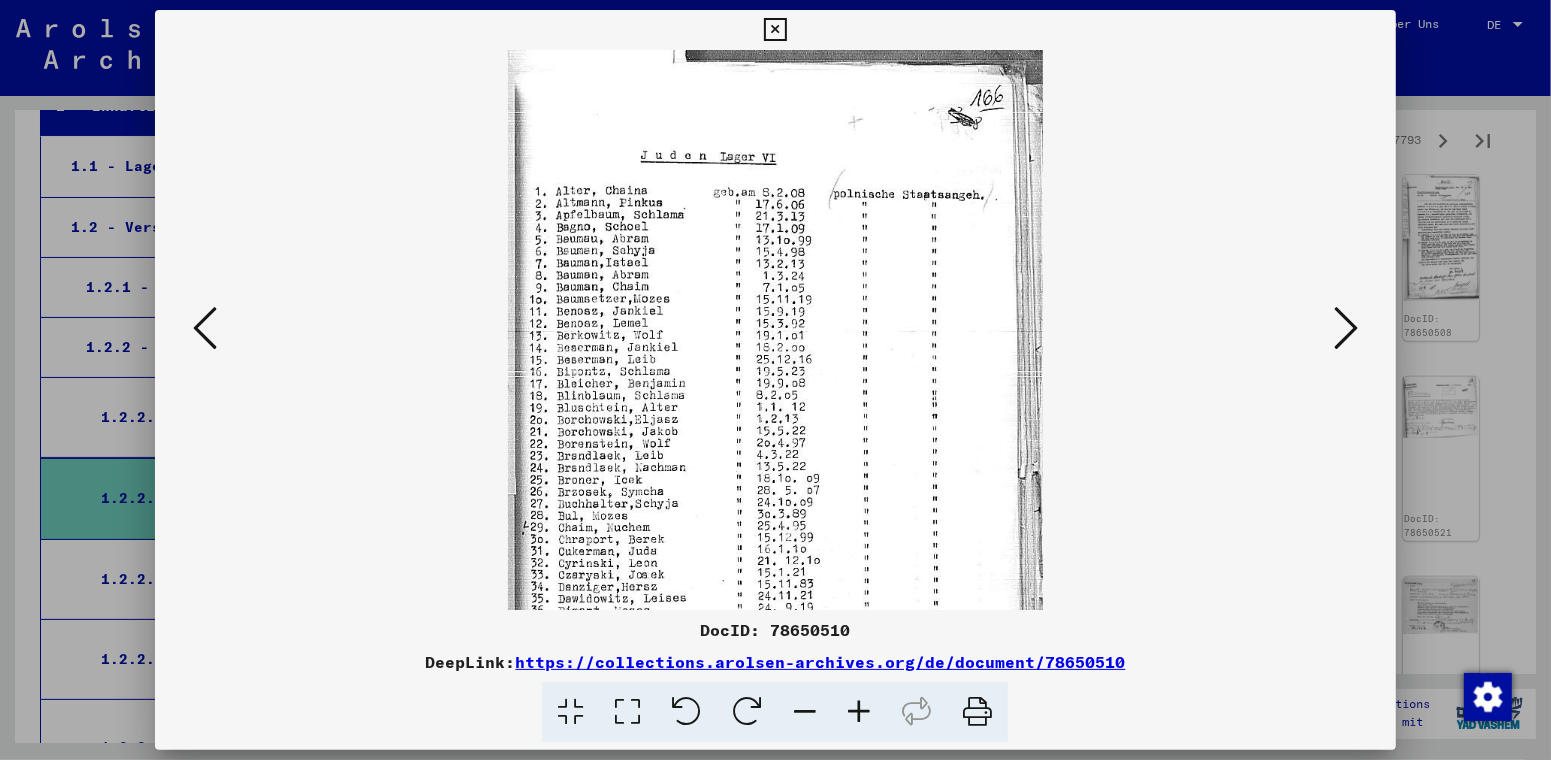 click at bounding box center (859, 712) 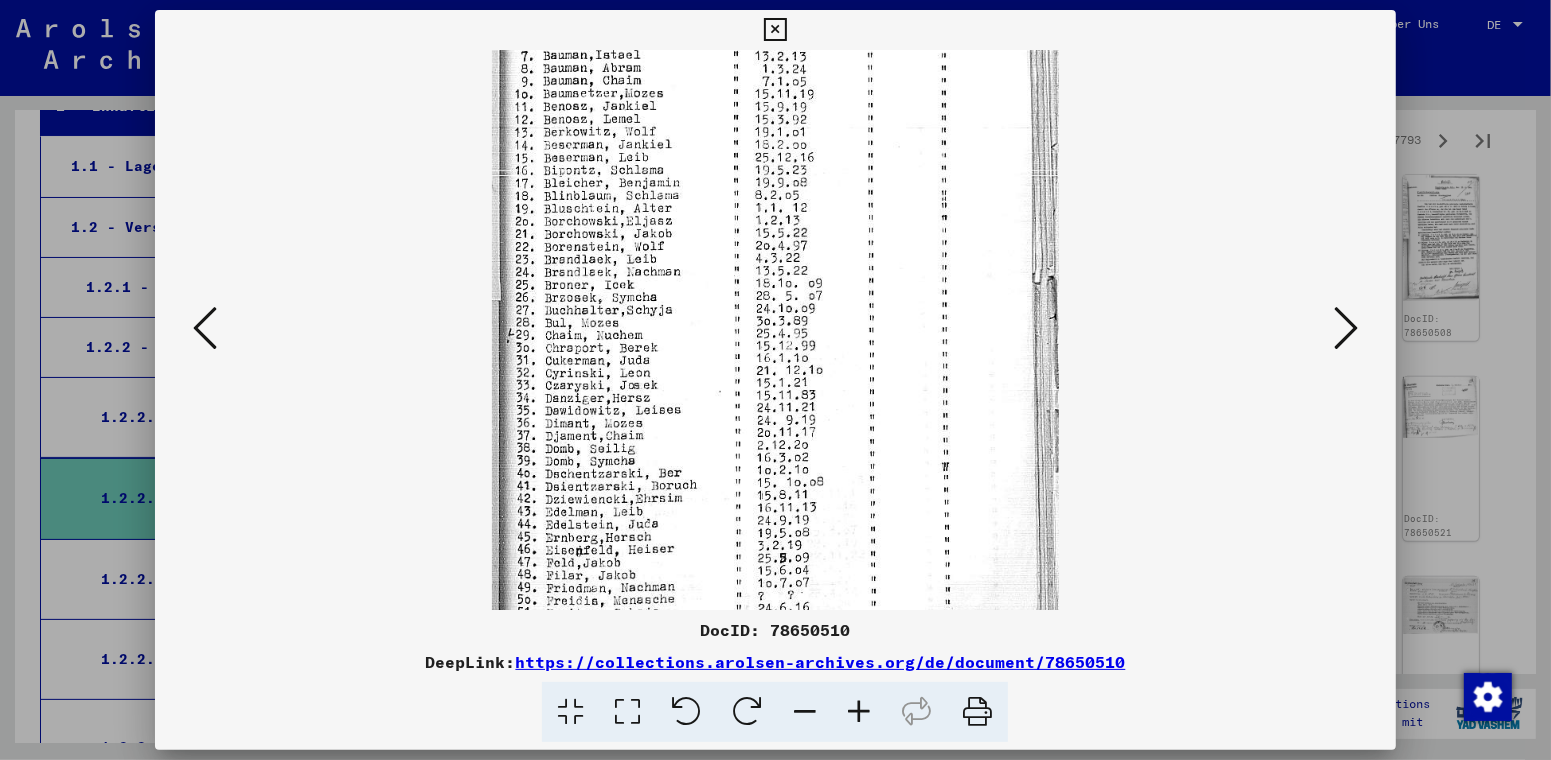 scroll, scrollTop: 231, scrollLeft: 0, axis: vertical 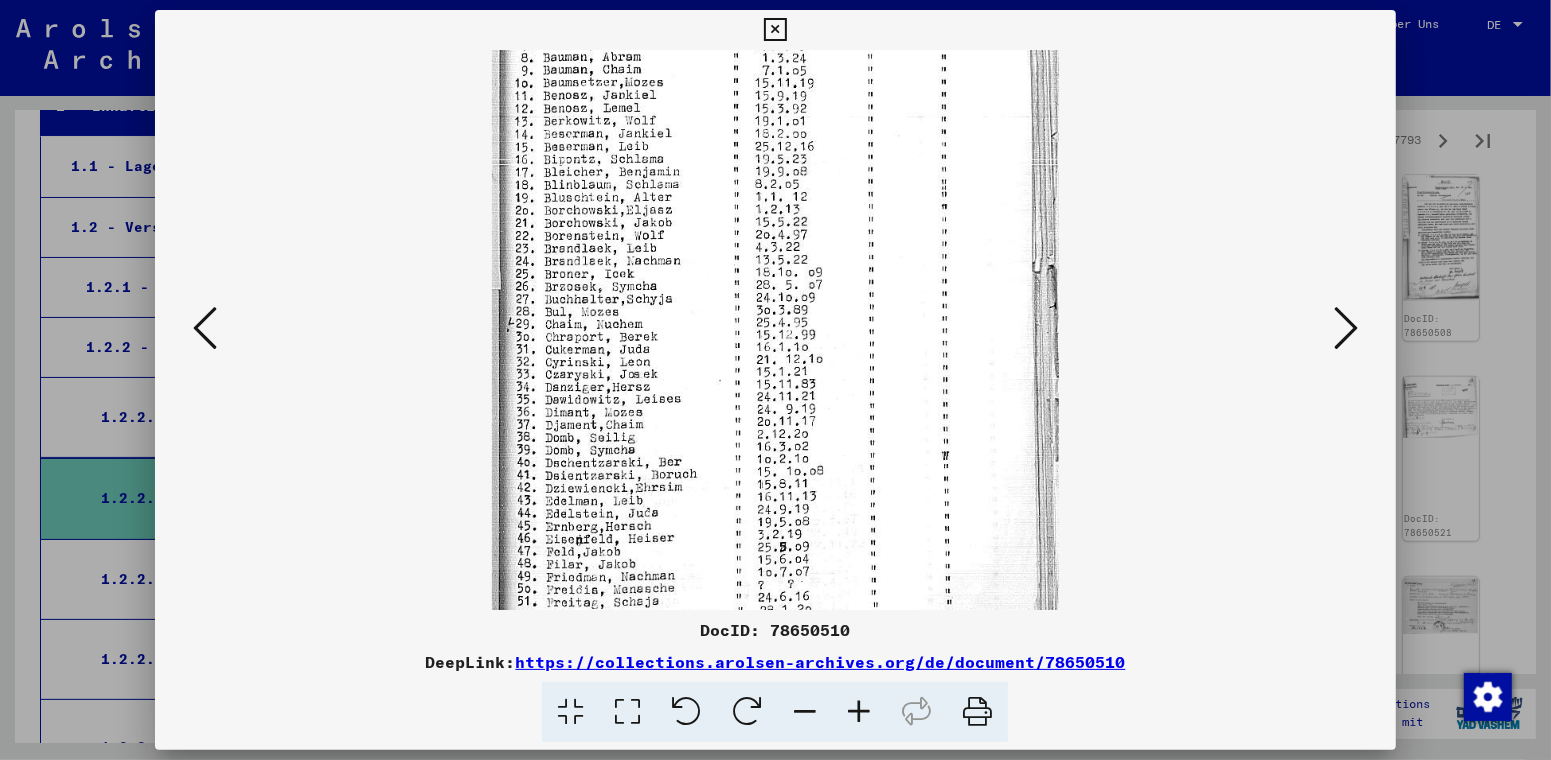 drag, startPoint x: 643, startPoint y: 421, endPoint x: 669, endPoint y: 189, distance: 233.45235 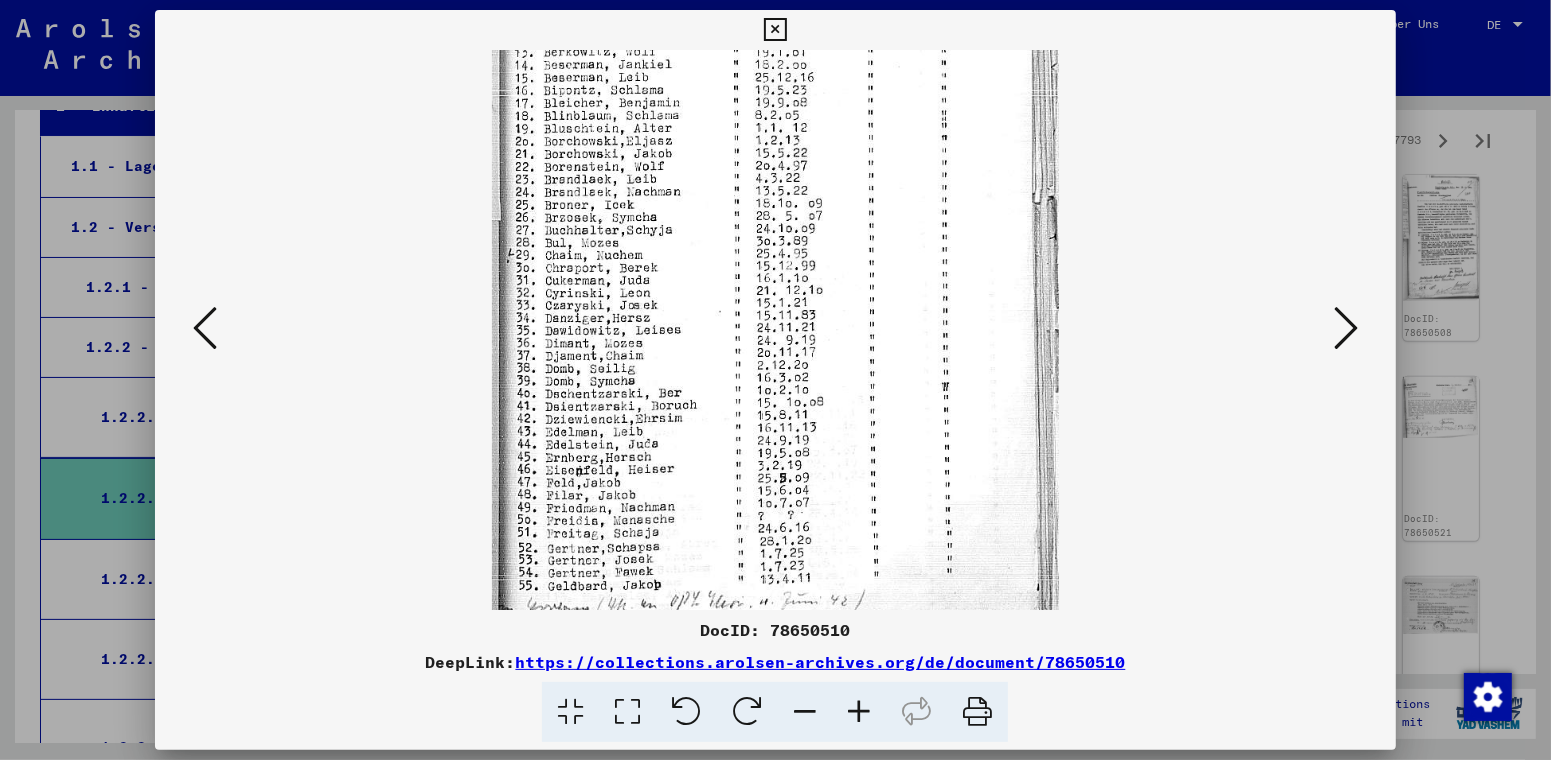 scroll, scrollTop: 350, scrollLeft: 0, axis: vertical 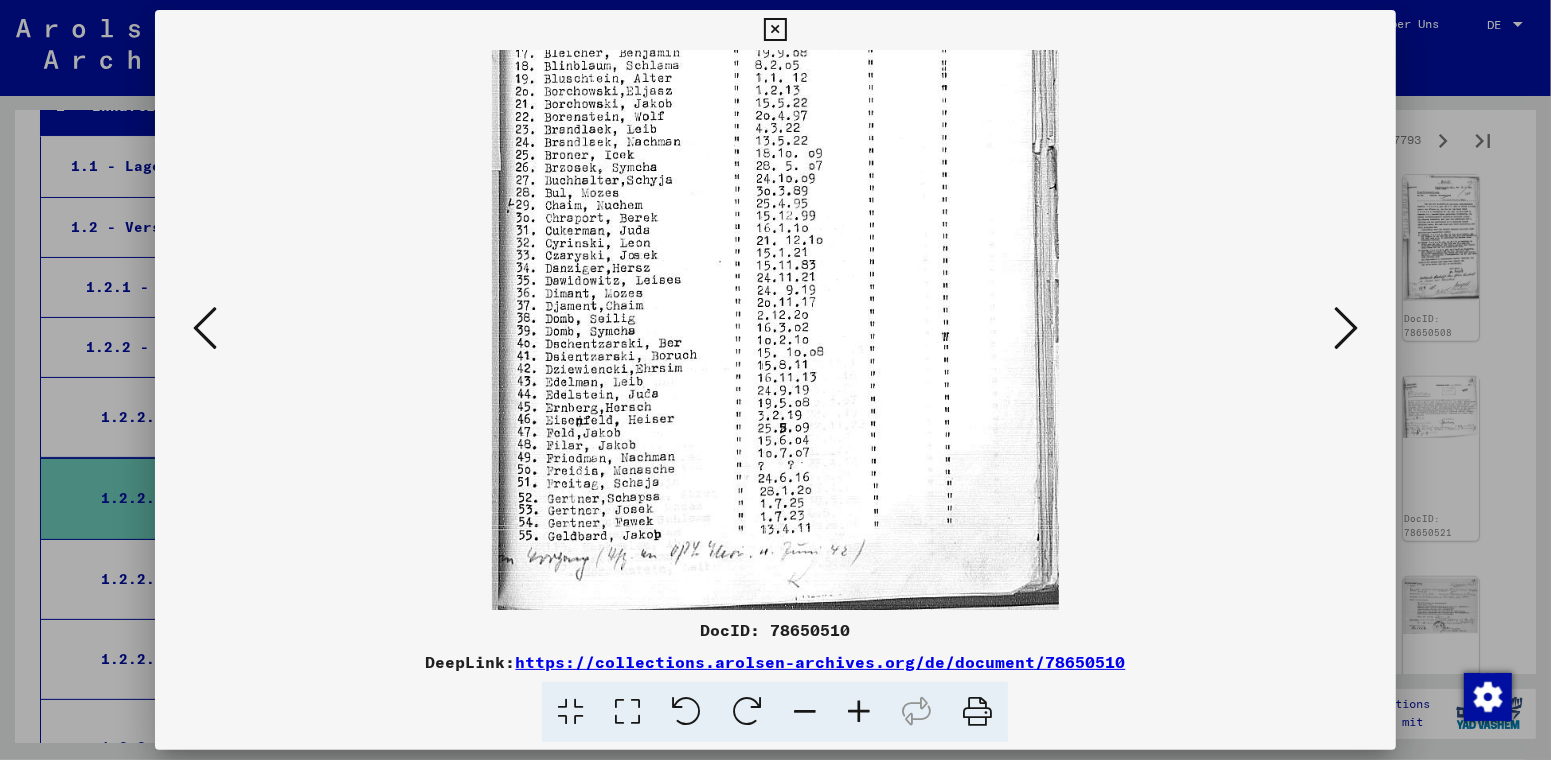 drag, startPoint x: 643, startPoint y: 432, endPoint x: 647, endPoint y: 231, distance: 201.0398 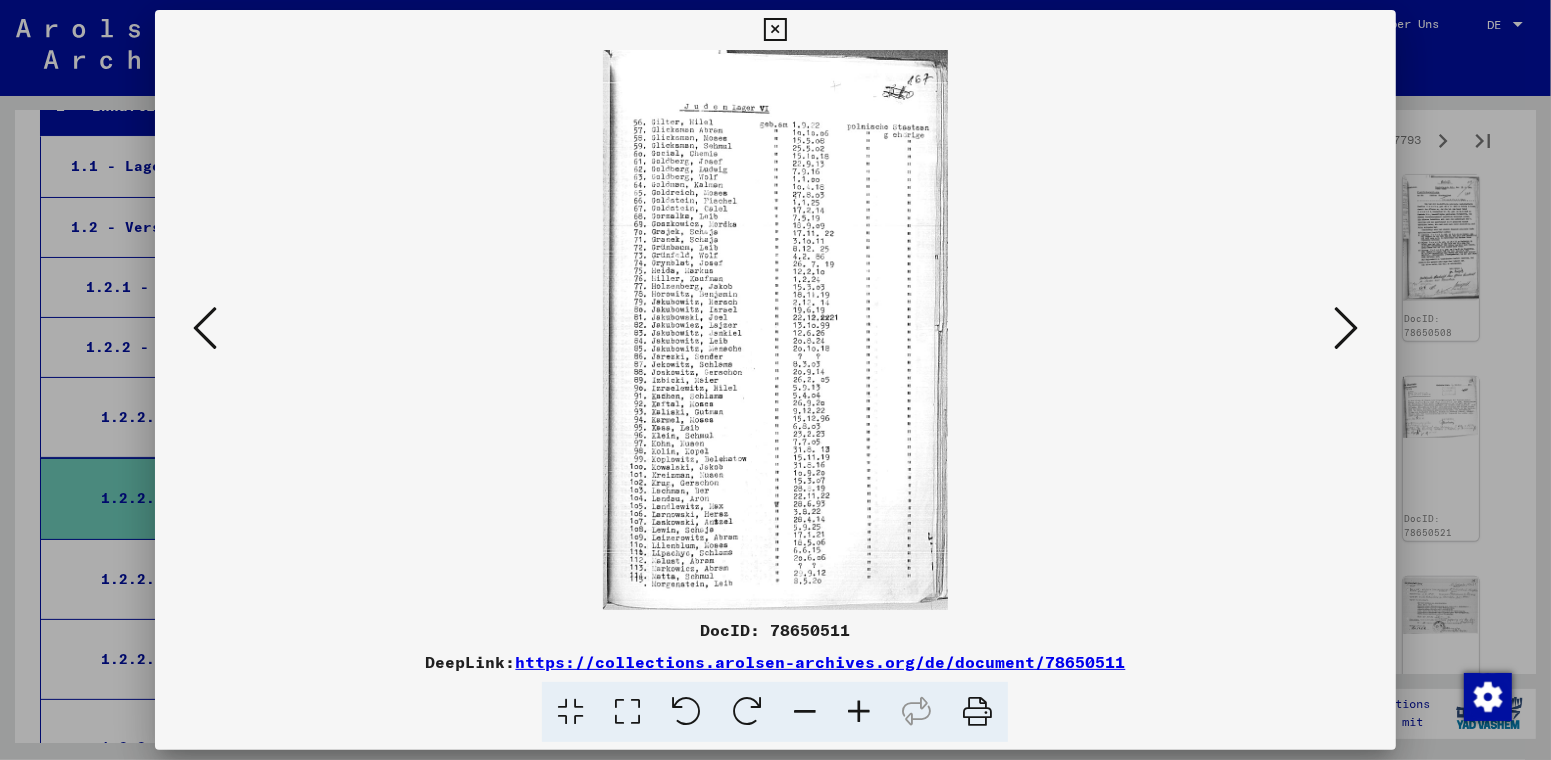 click at bounding box center [859, 712] 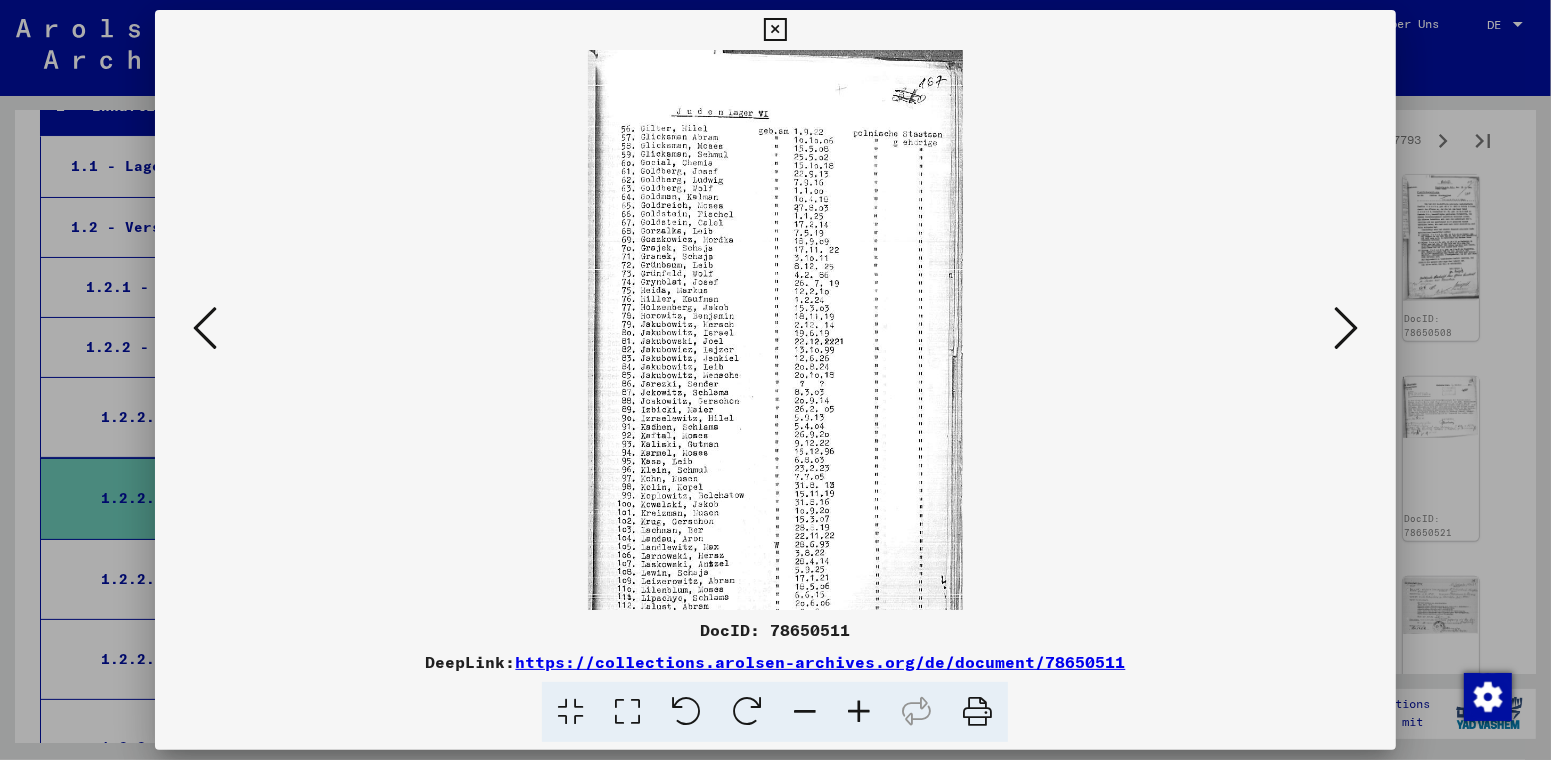 click at bounding box center [859, 712] 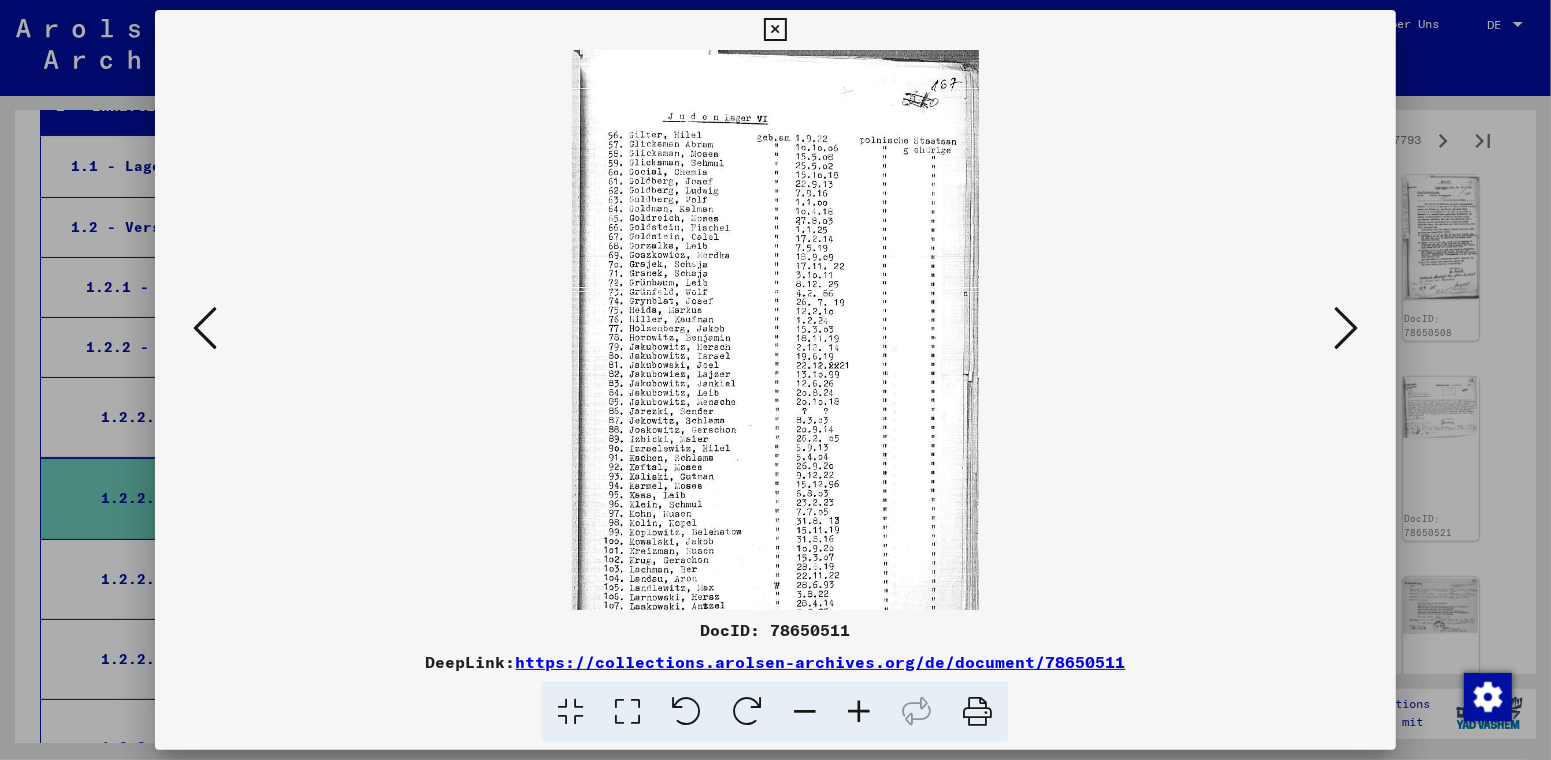 click at bounding box center [859, 712] 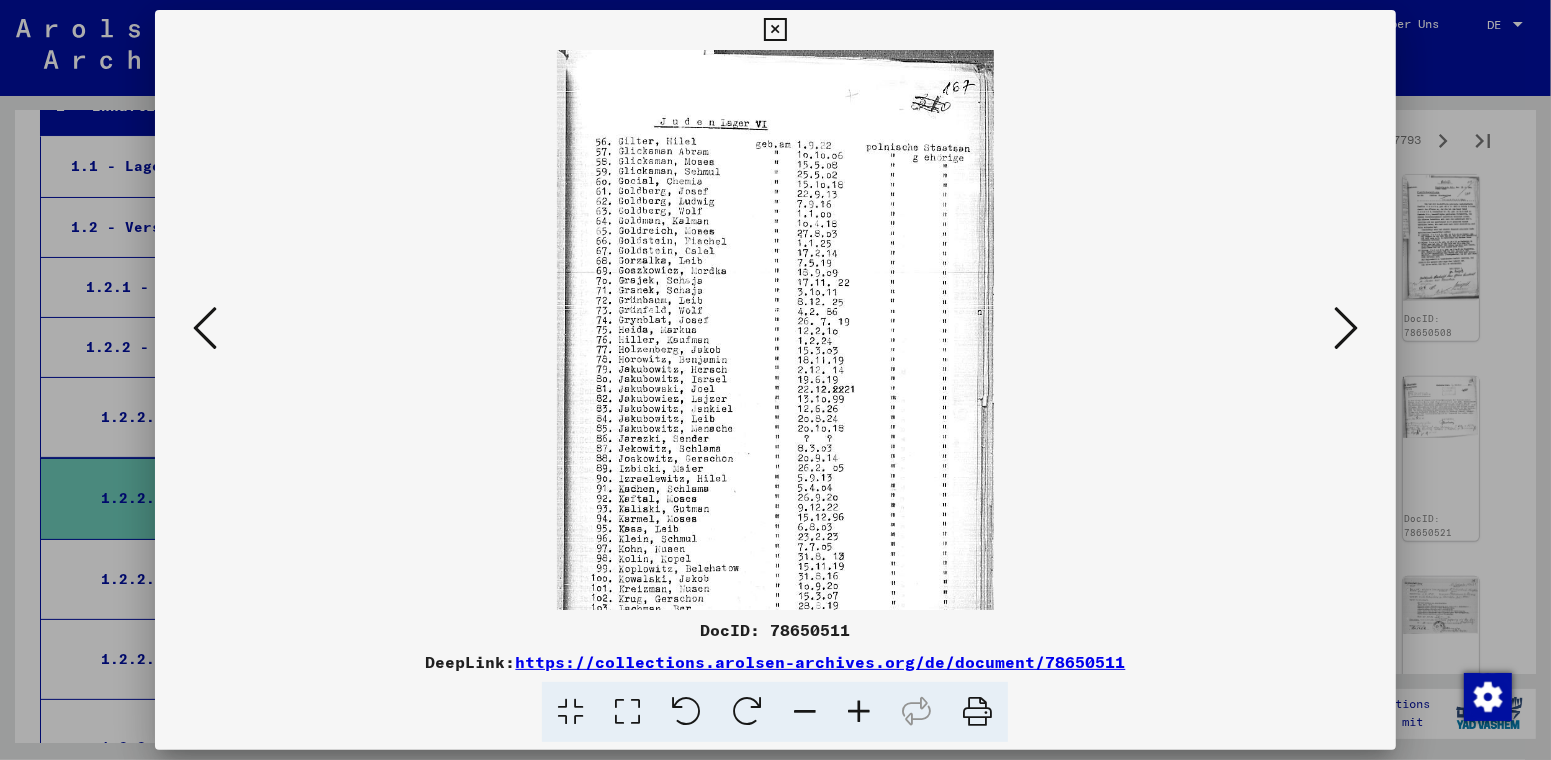 click at bounding box center (859, 712) 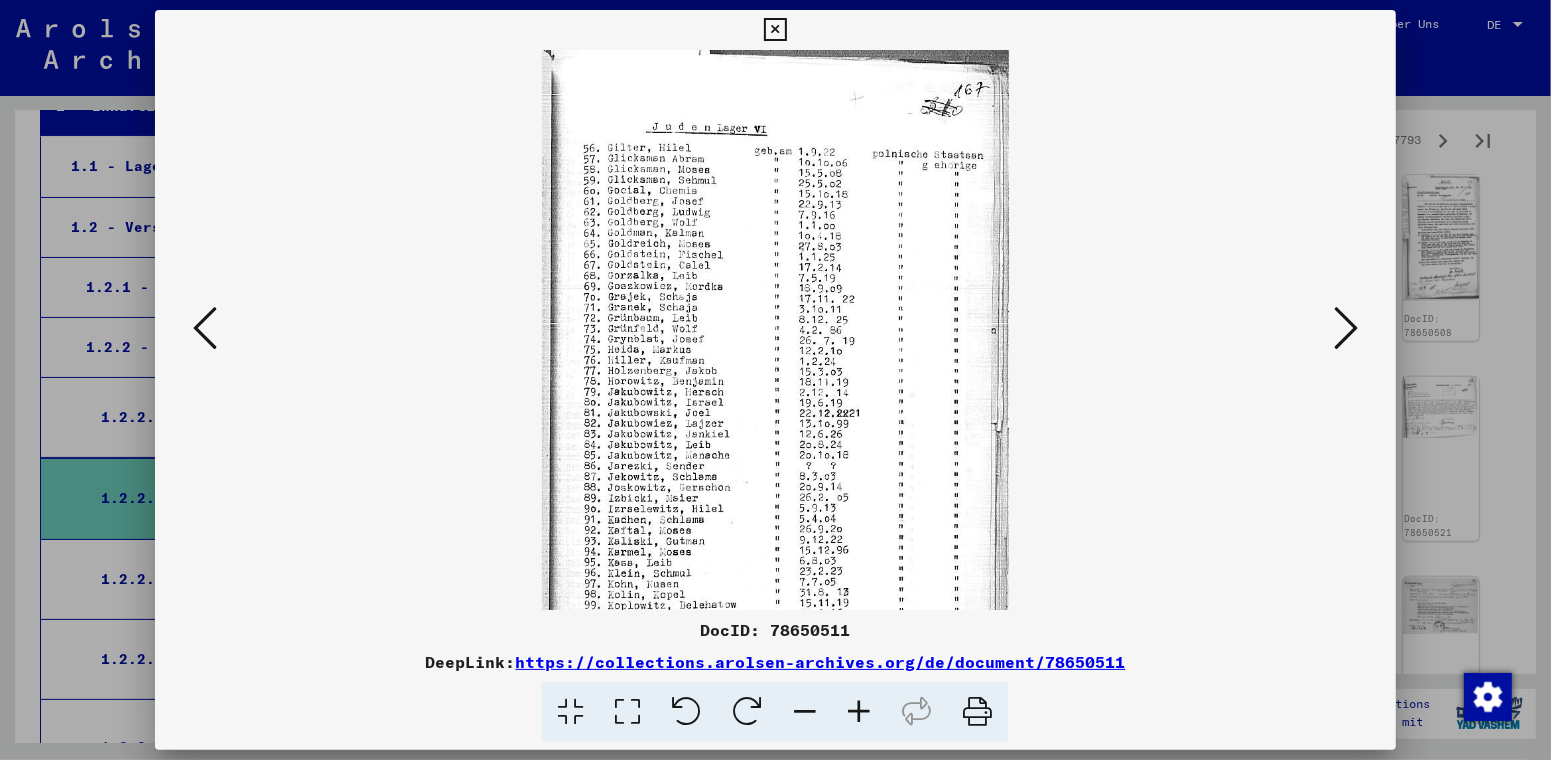 click at bounding box center [859, 712] 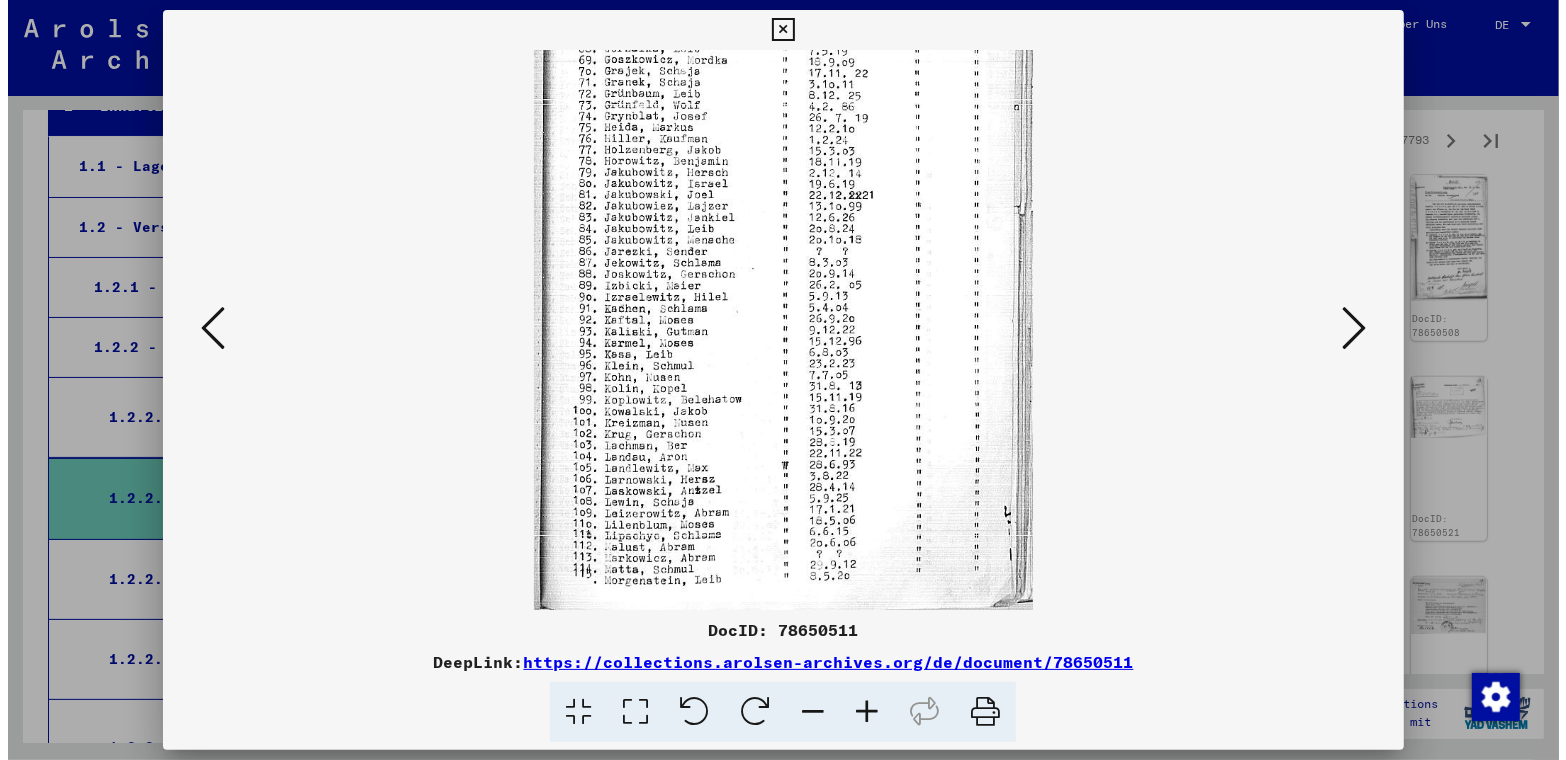 scroll, scrollTop: 250, scrollLeft: 0, axis: vertical 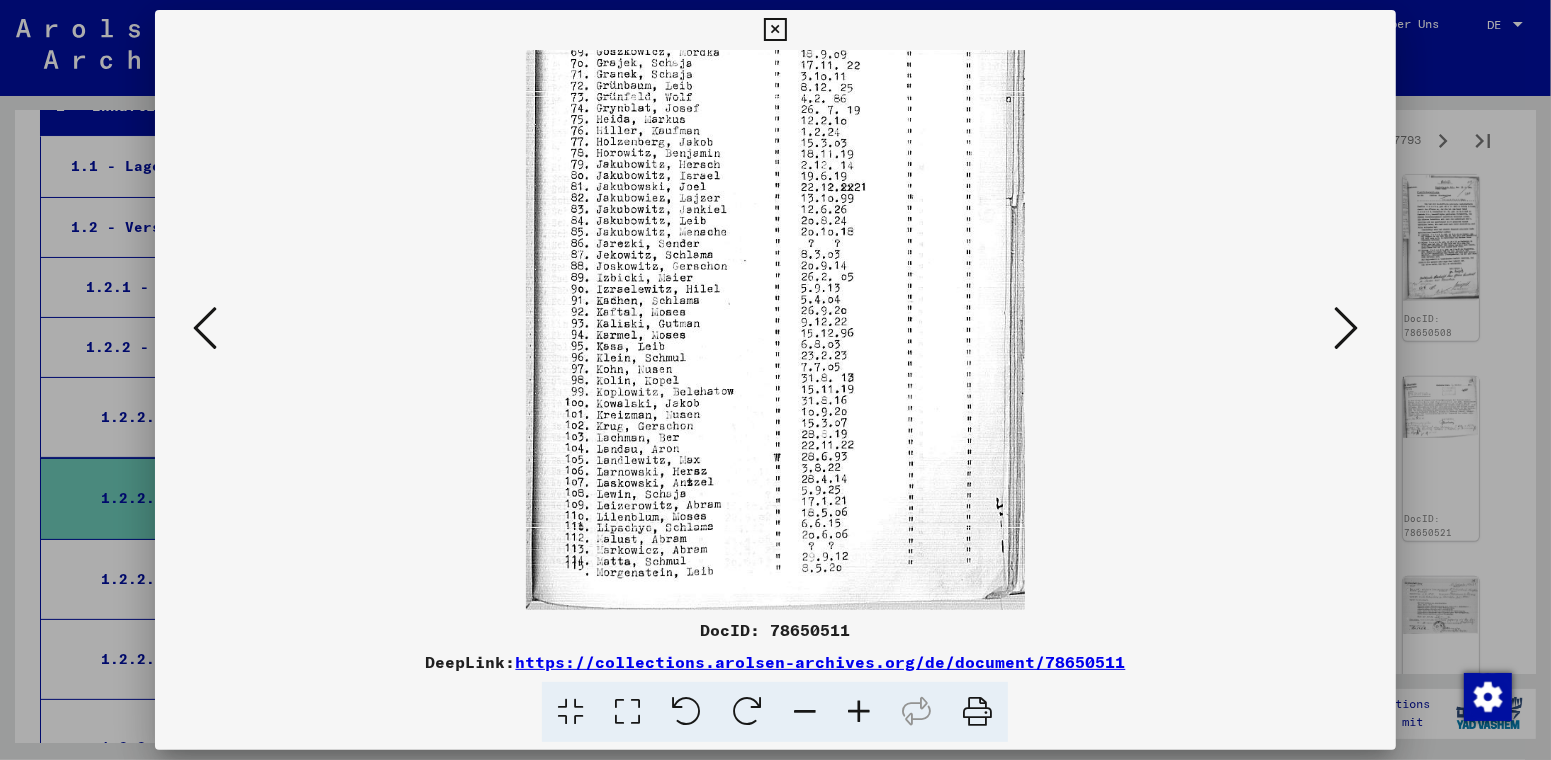 drag, startPoint x: 675, startPoint y: 474, endPoint x: 722, endPoint y: 212, distance: 266.18228 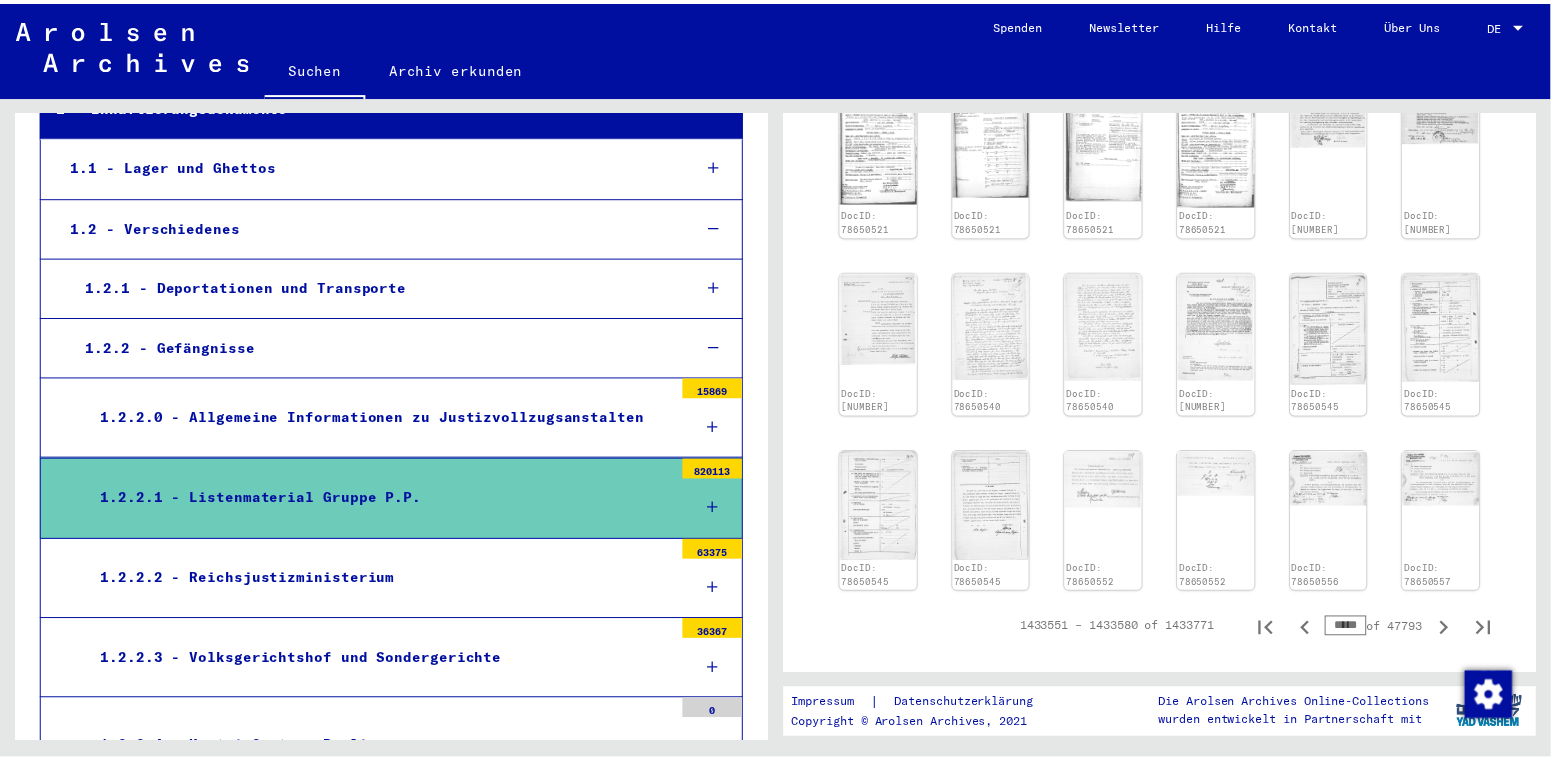 scroll, scrollTop: 1181, scrollLeft: 0, axis: vertical 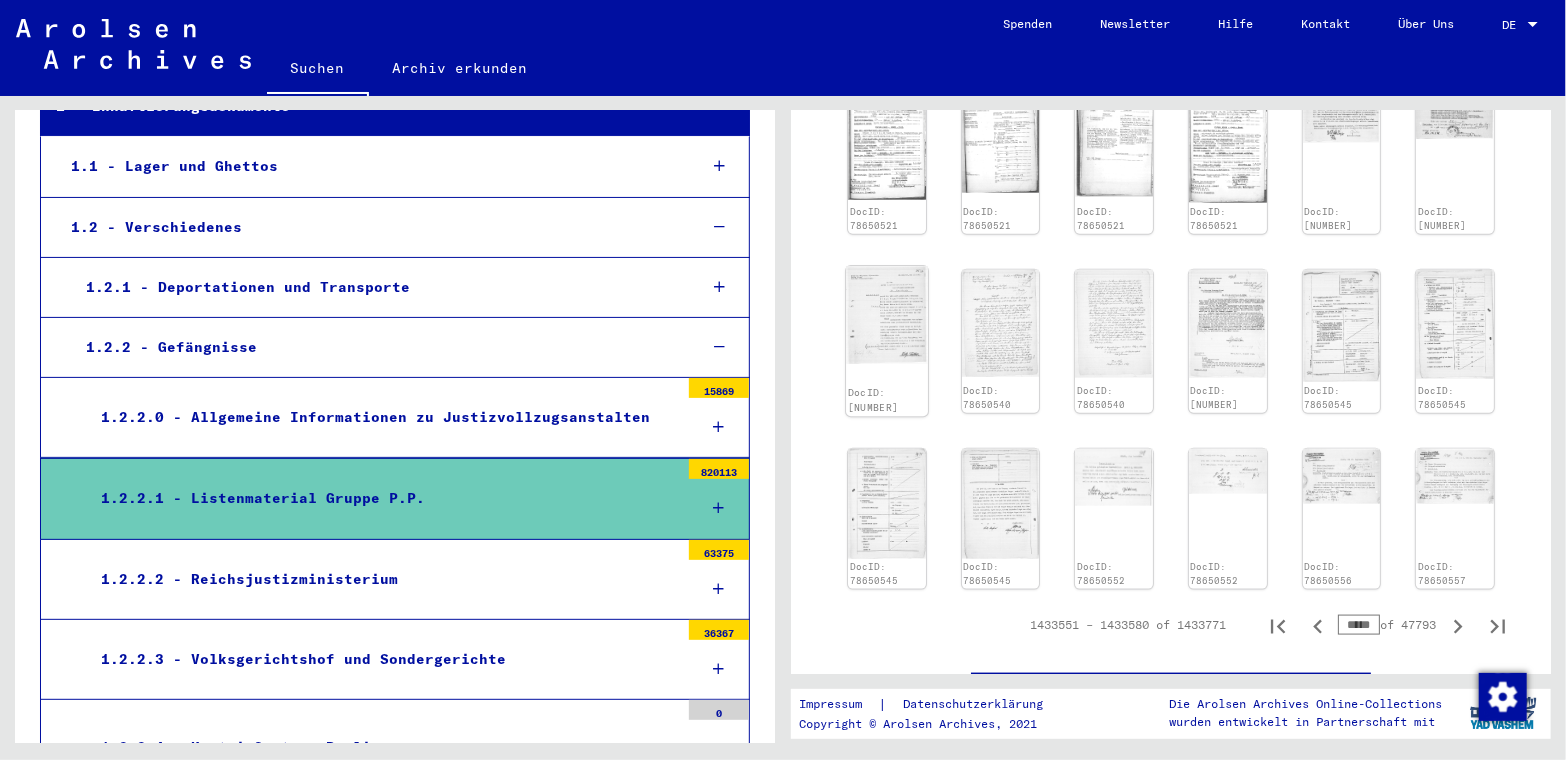 click 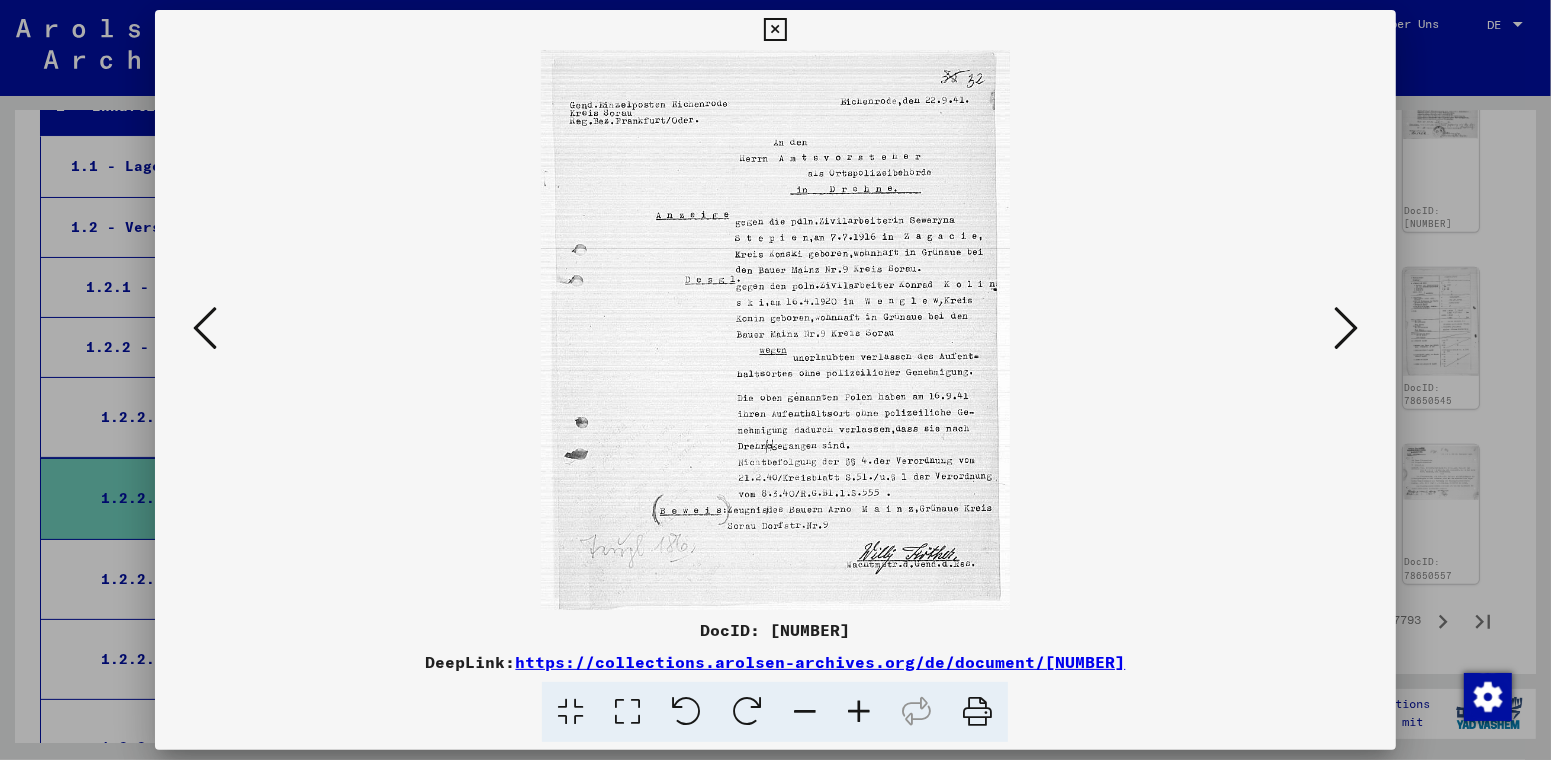 click at bounding box center (775, 330) 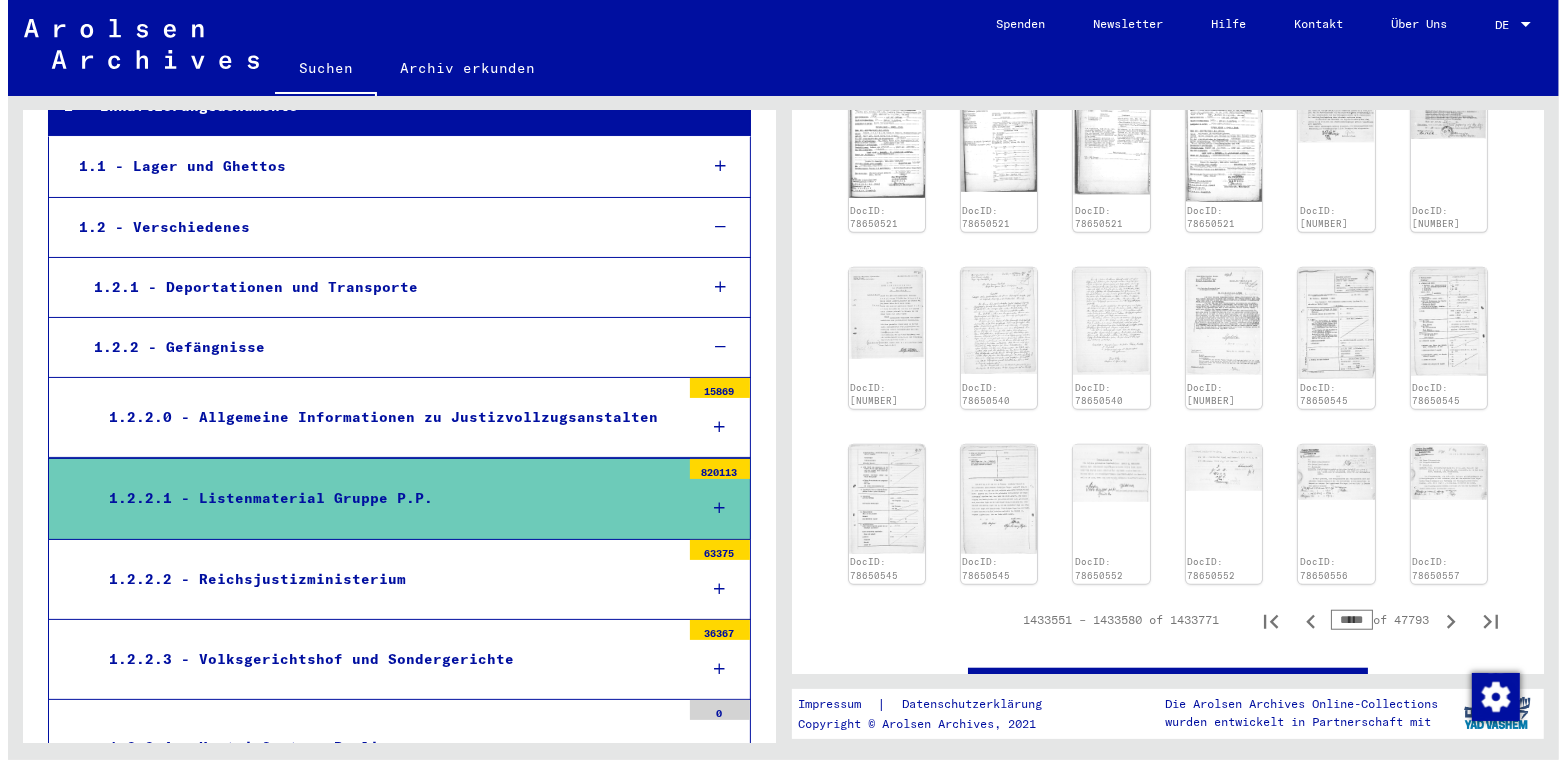 scroll, scrollTop: 1181, scrollLeft: 0, axis: vertical 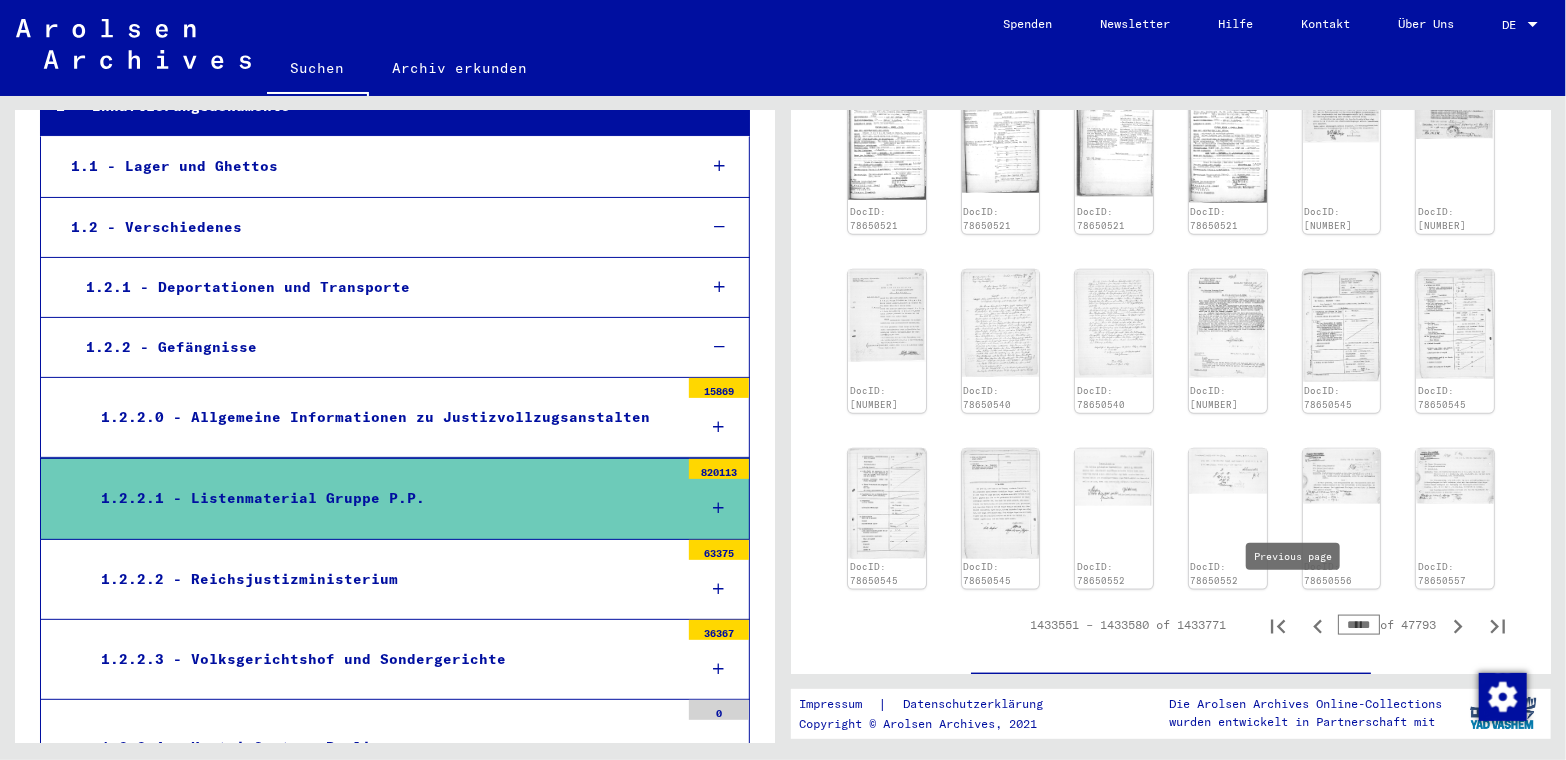 click 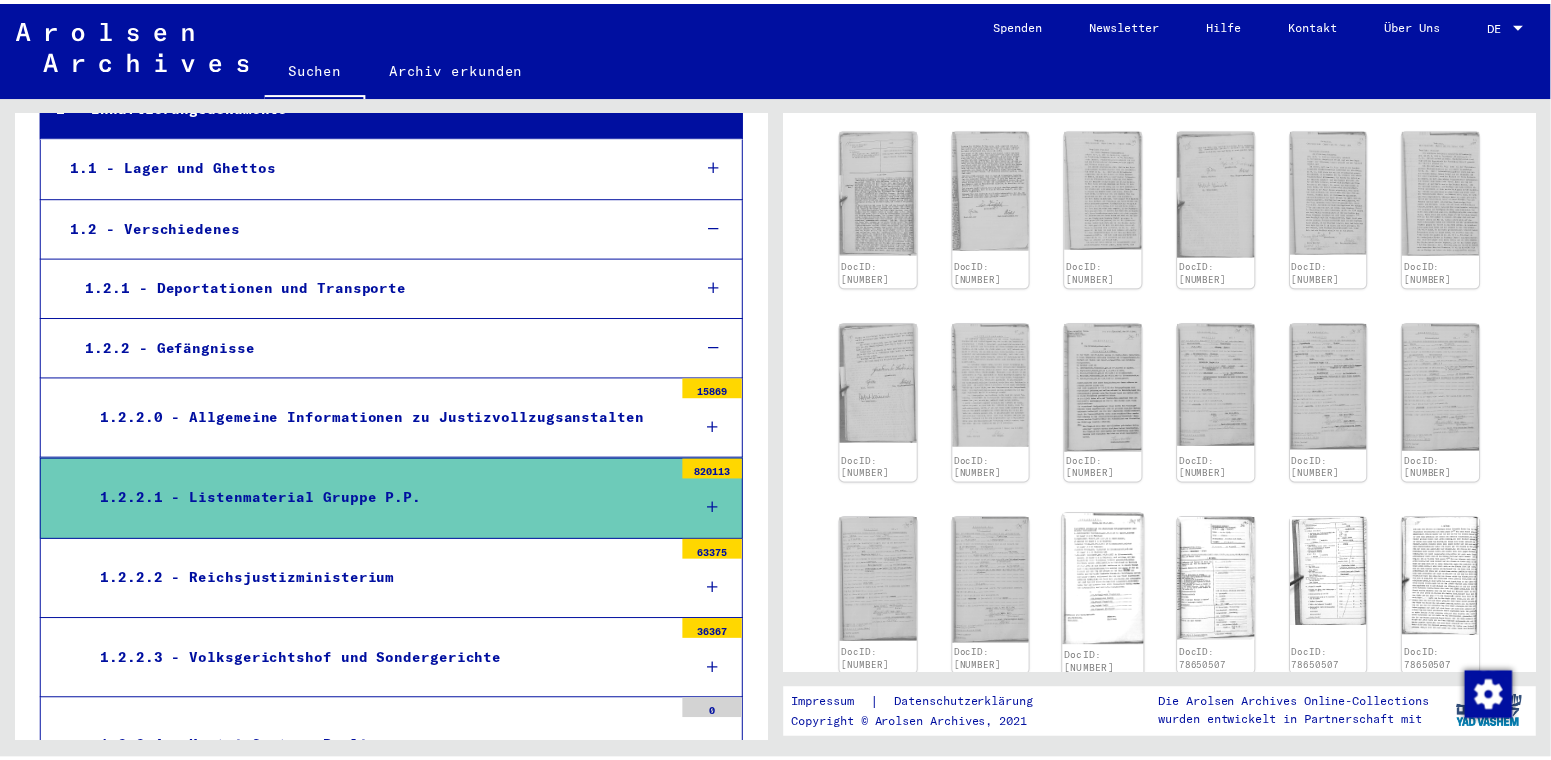 scroll, scrollTop: 1281, scrollLeft: 0, axis: vertical 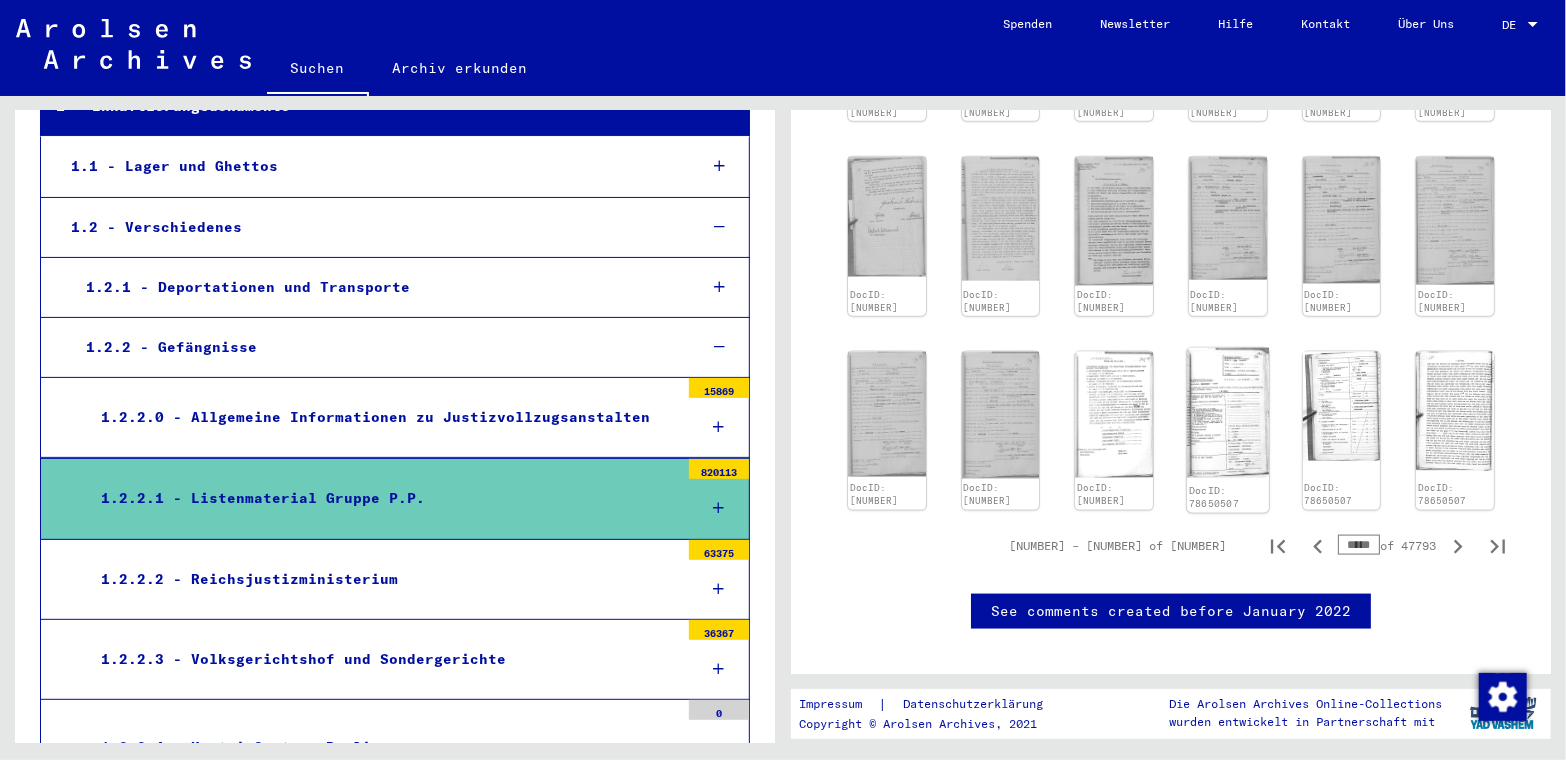 click 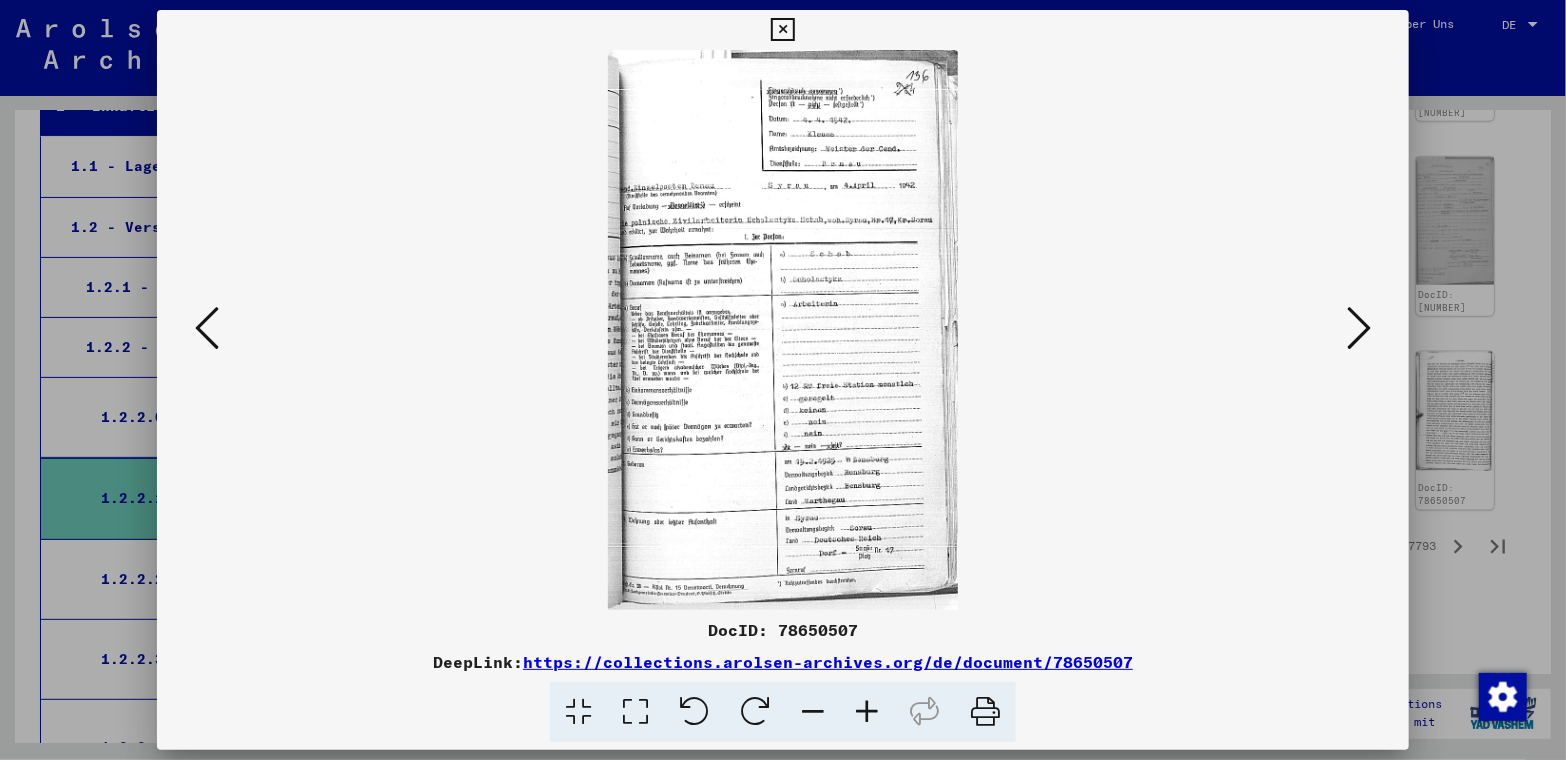 scroll, scrollTop: 1275, scrollLeft: 0, axis: vertical 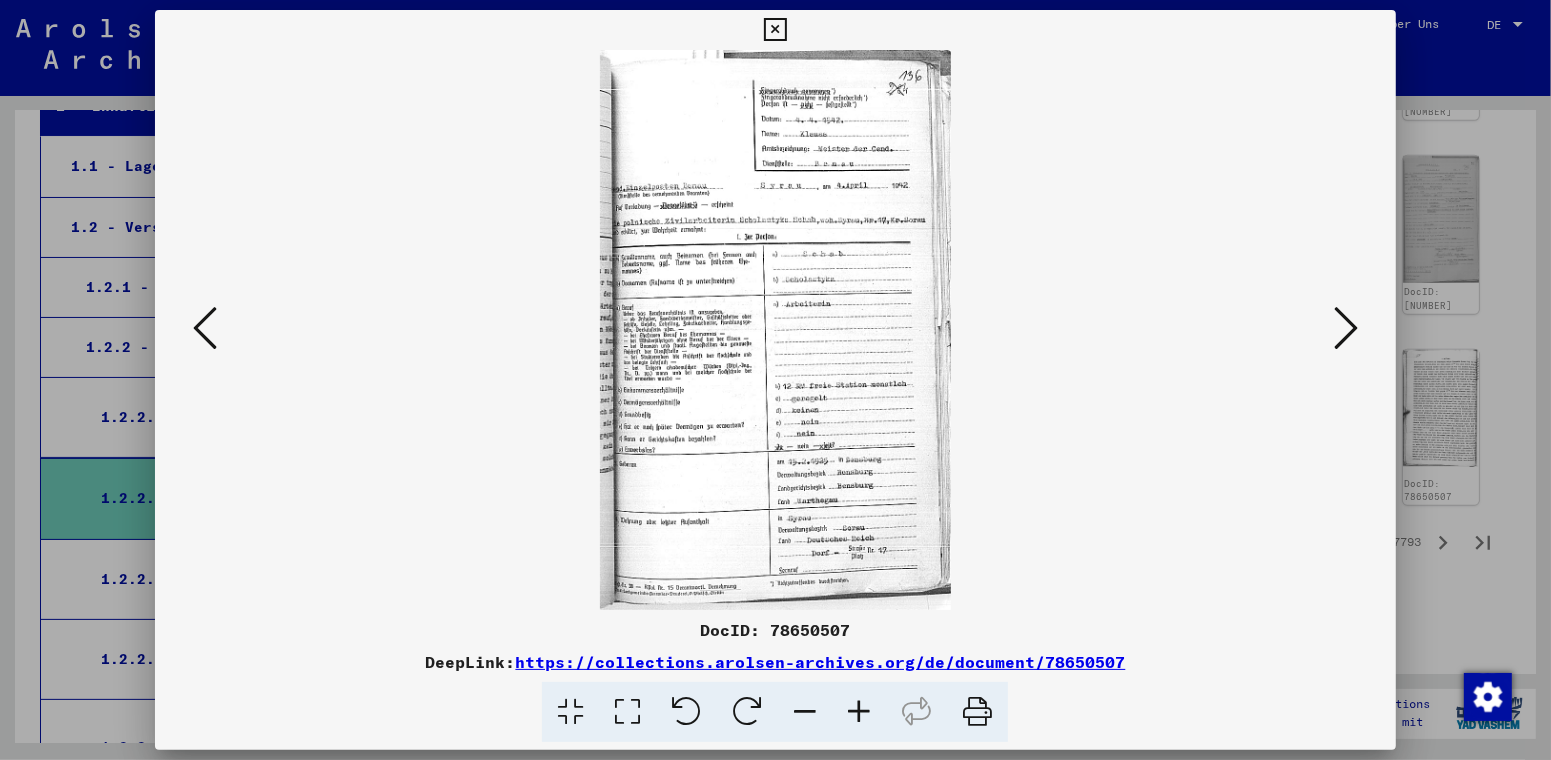 click at bounding box center (775, 330) 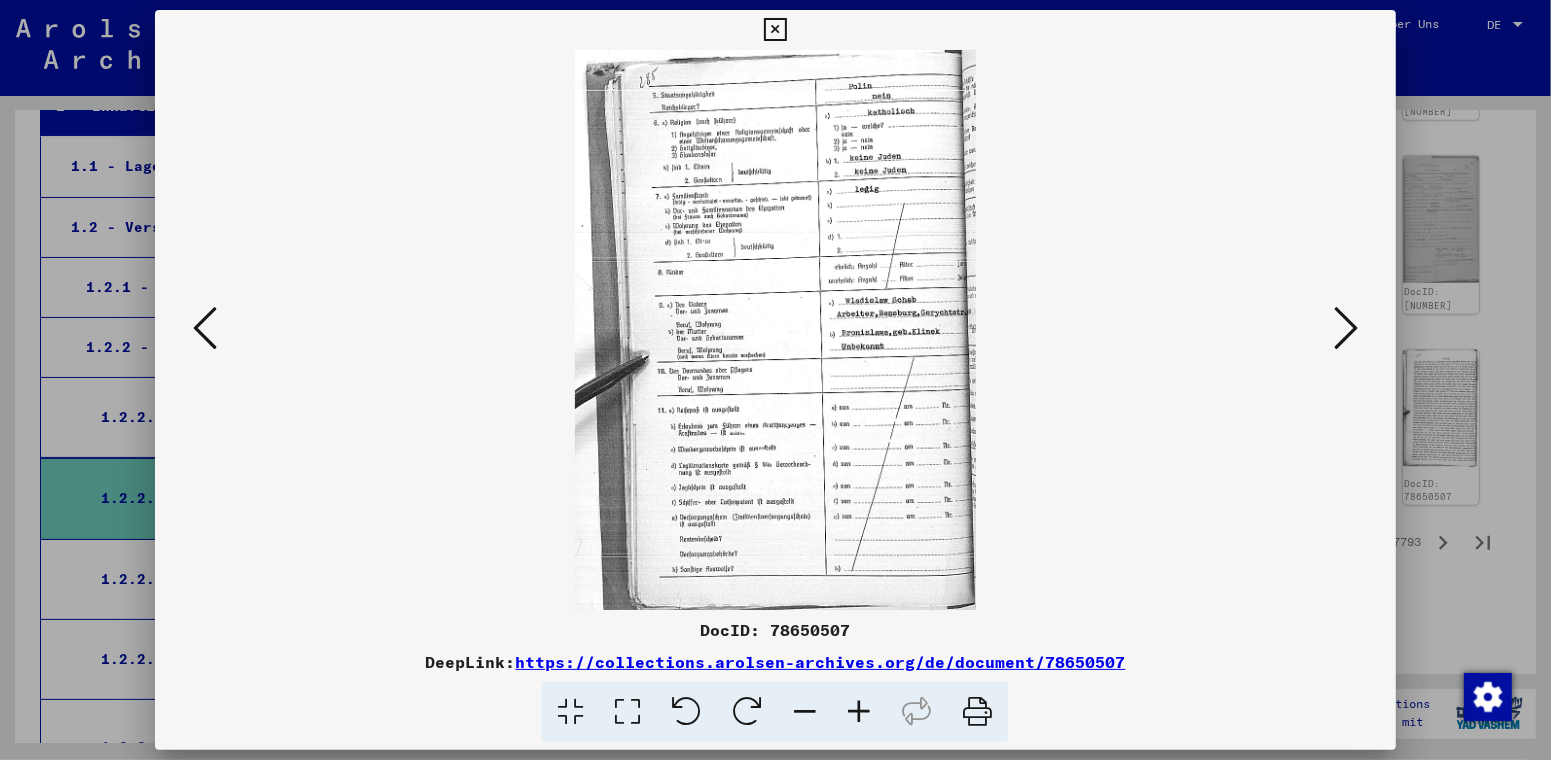 click at bounding box center [775, 30] 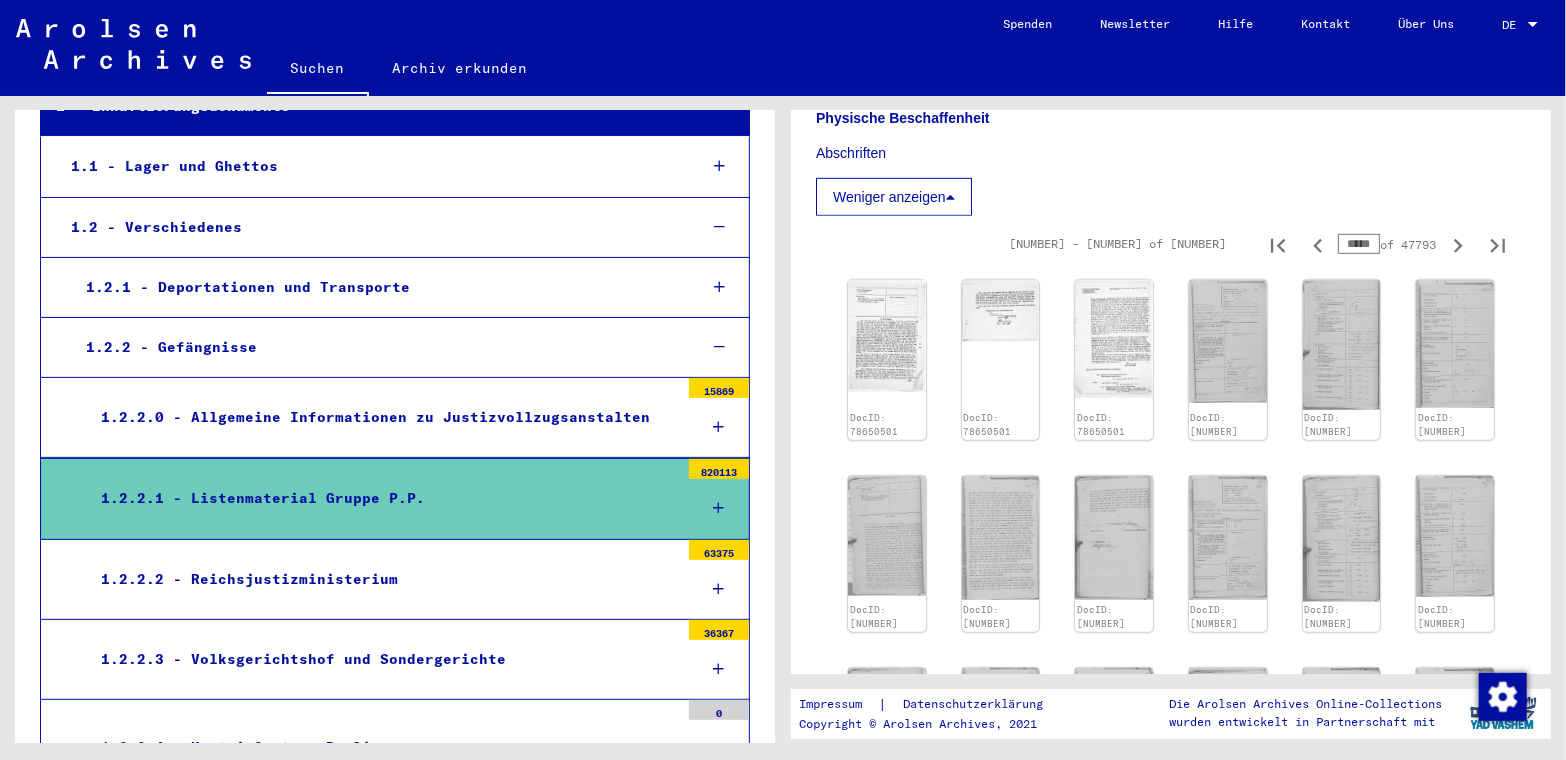 scroll, scrollTop: 581, scrollLeft: 0, axis: vertical 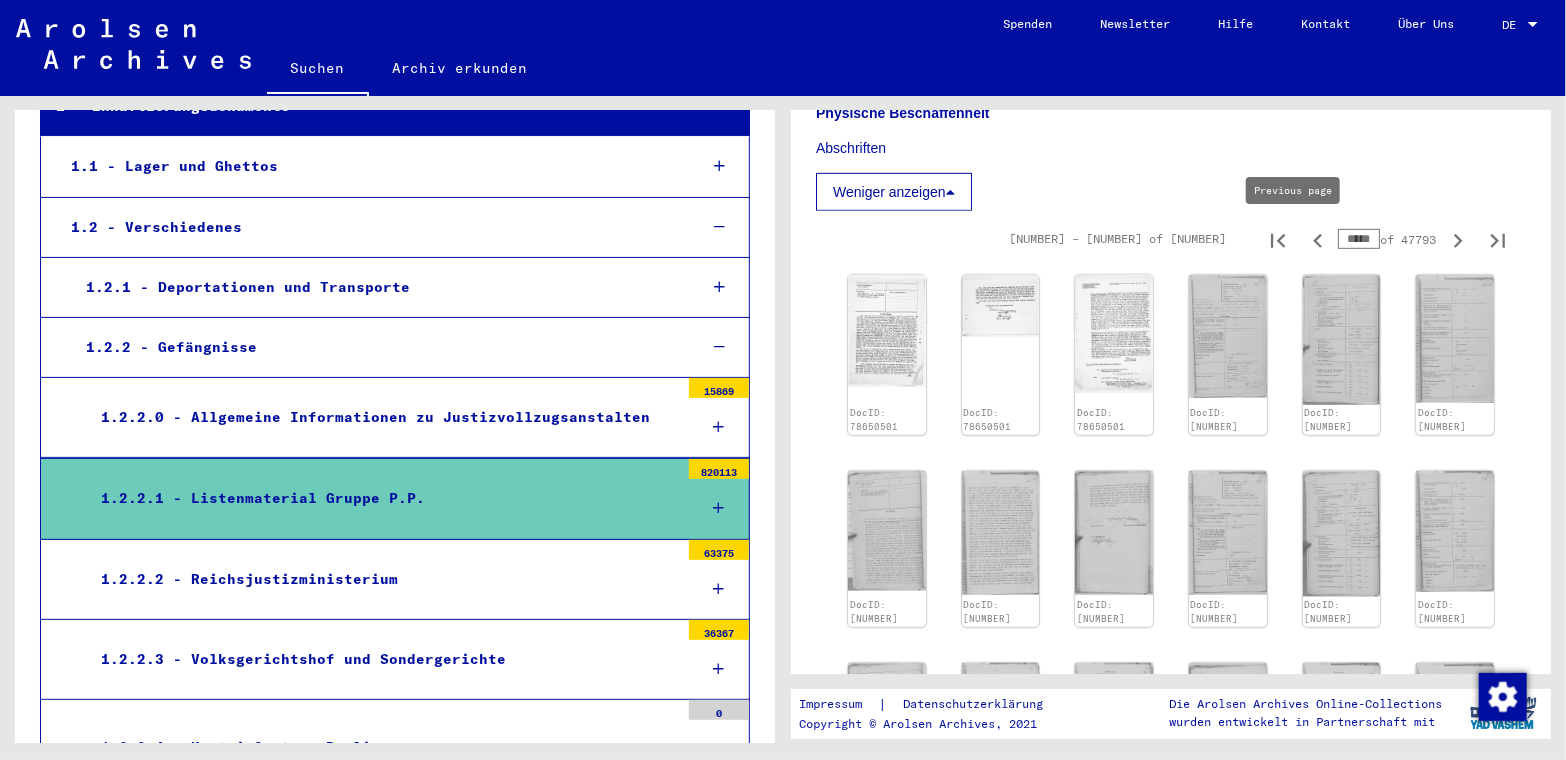 click 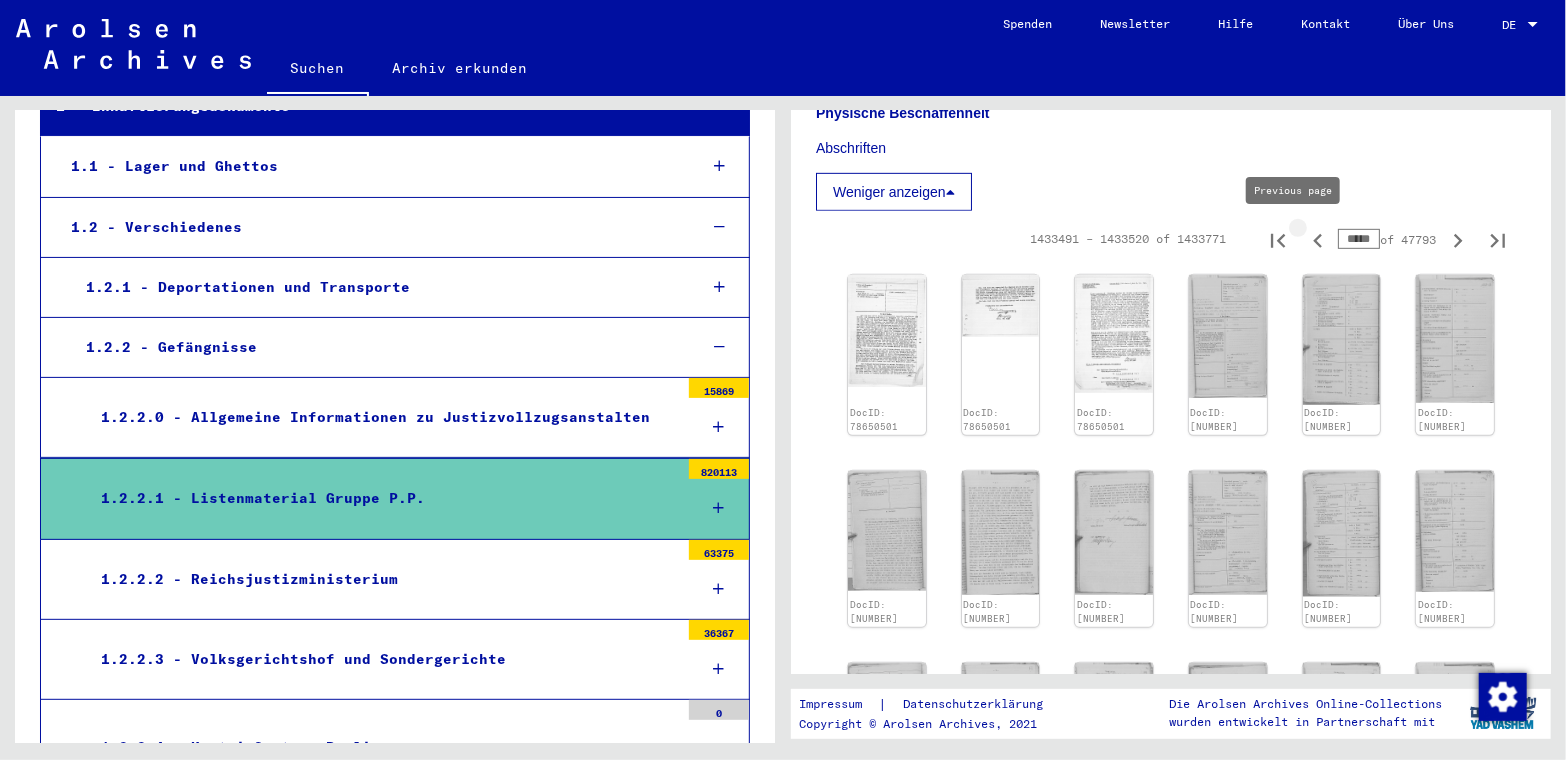 type on "*****" 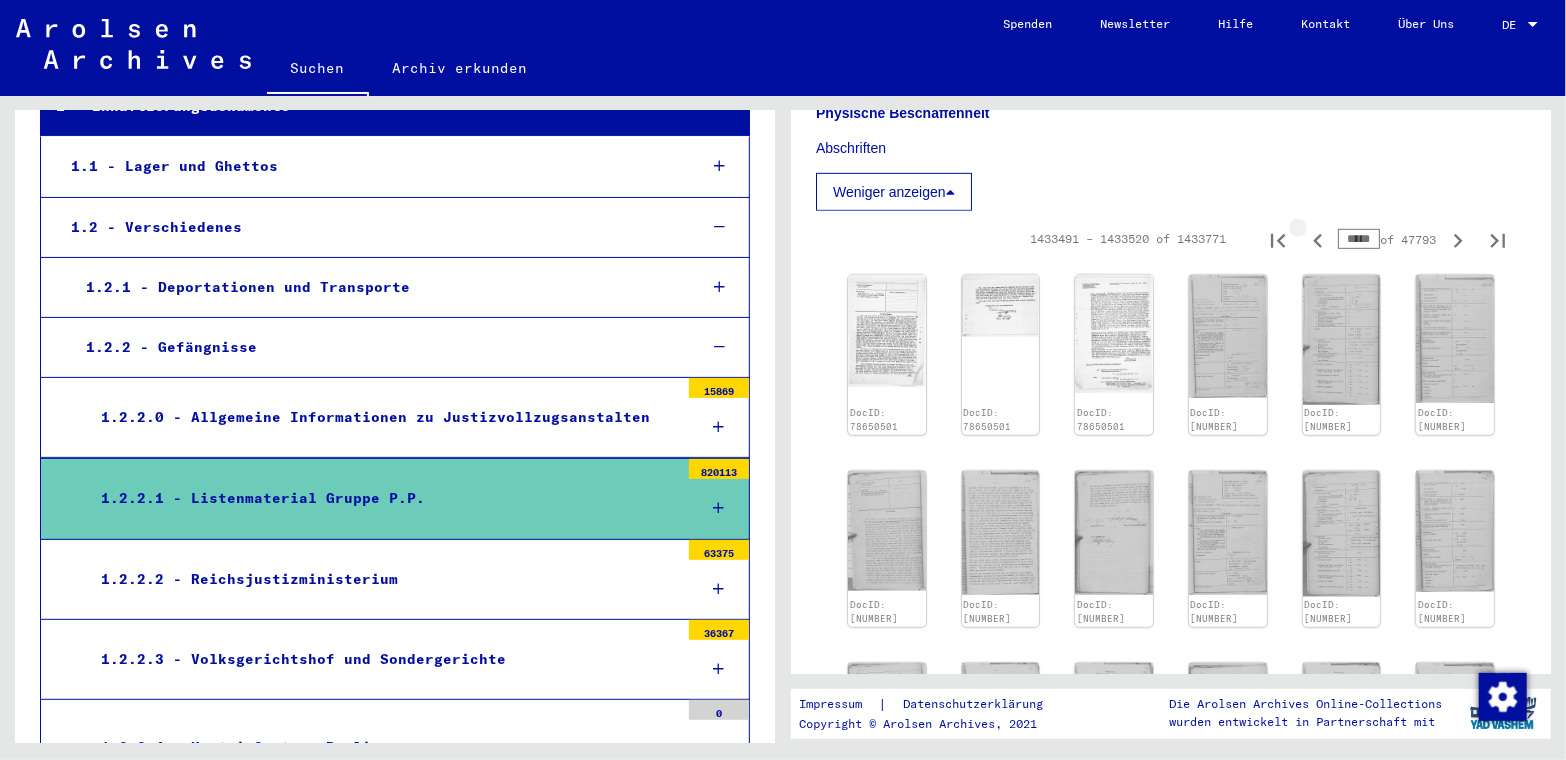 click 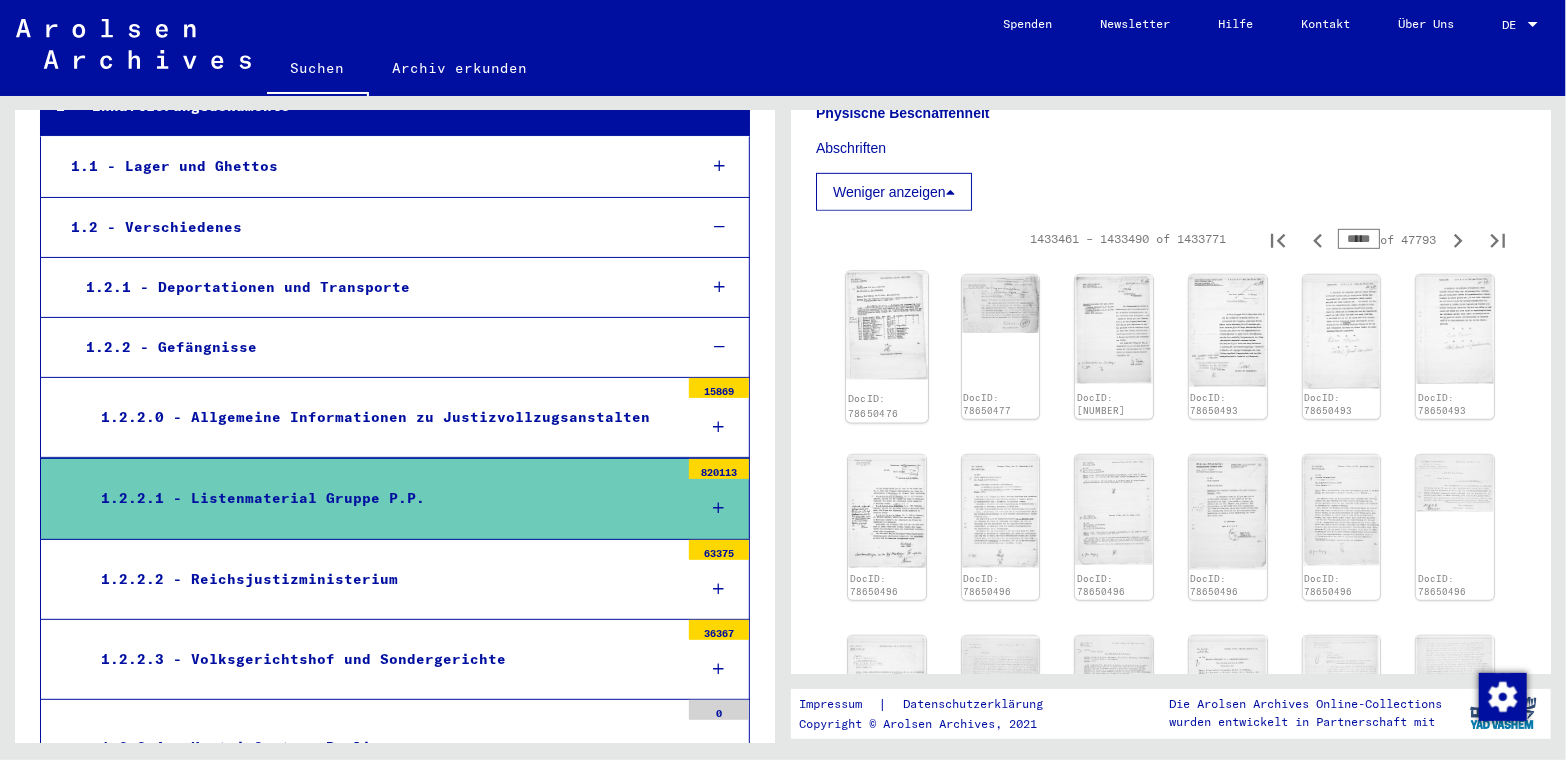 click 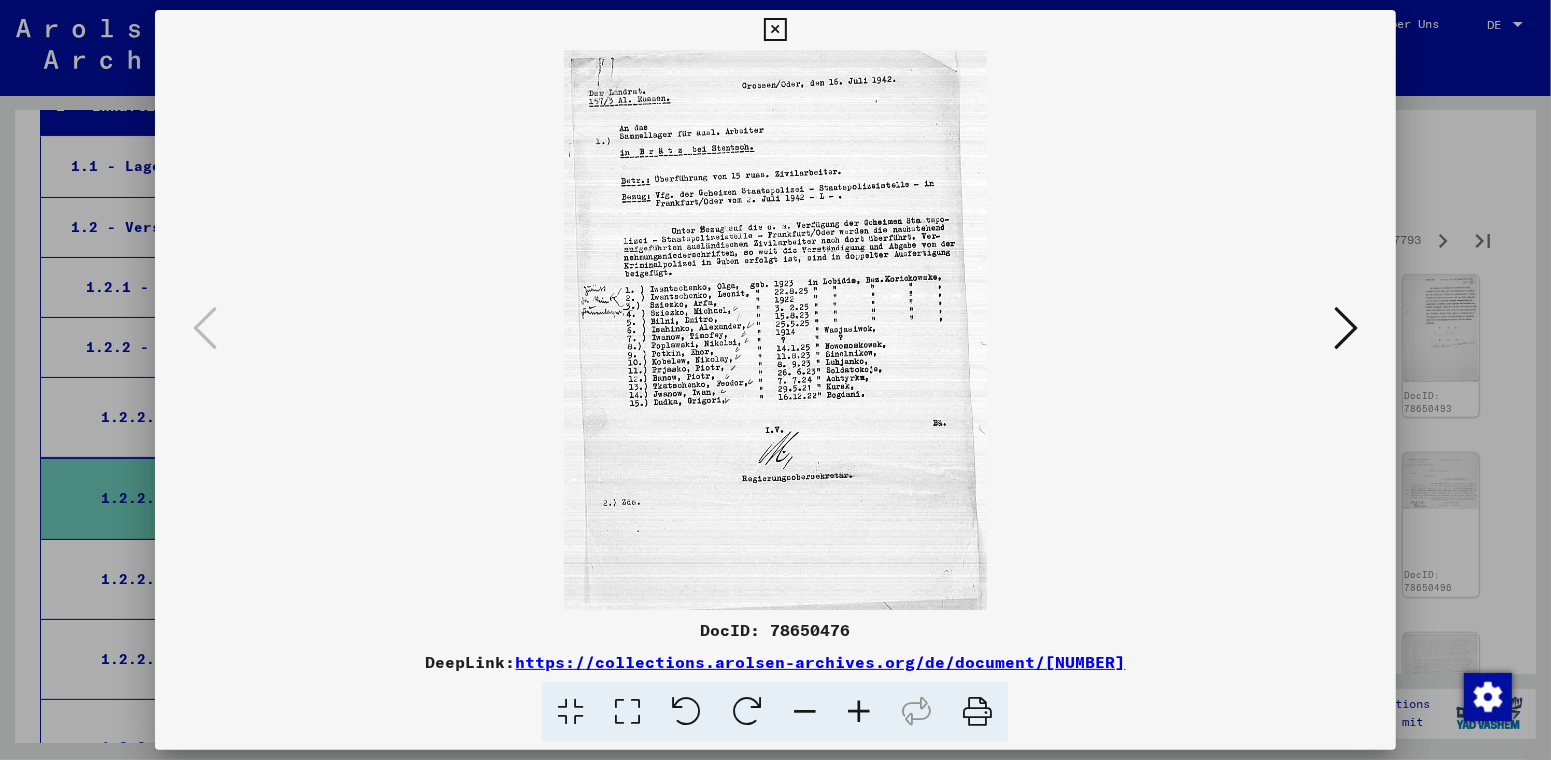 click at bounding box center (775, 330) 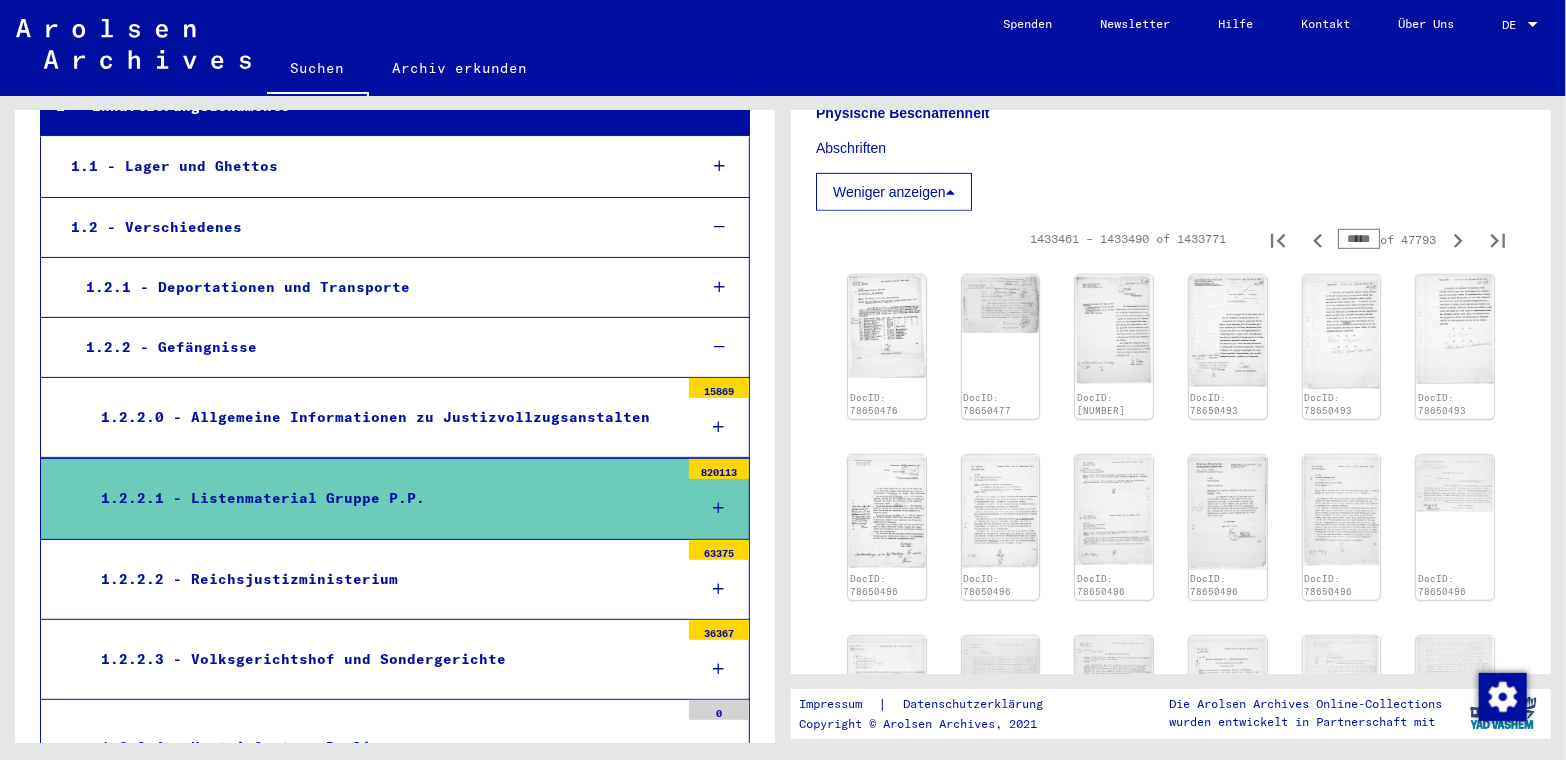 click on "1.2.2.1 - Listenmaterial Gruppe P.P." at bounding box center (382, 498) 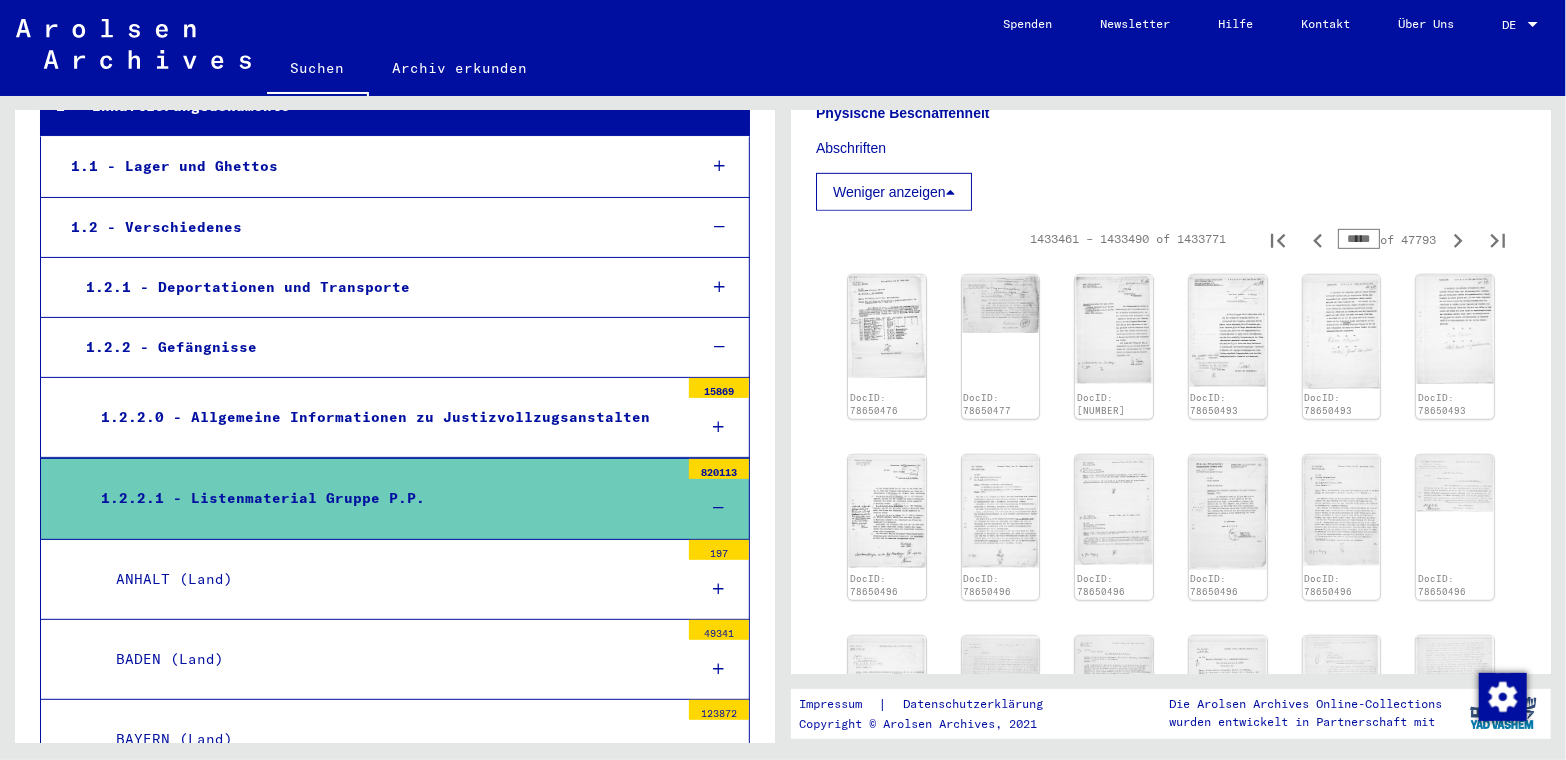 scroll, scrollTop: 0, scrollLeft: 0, axis: both 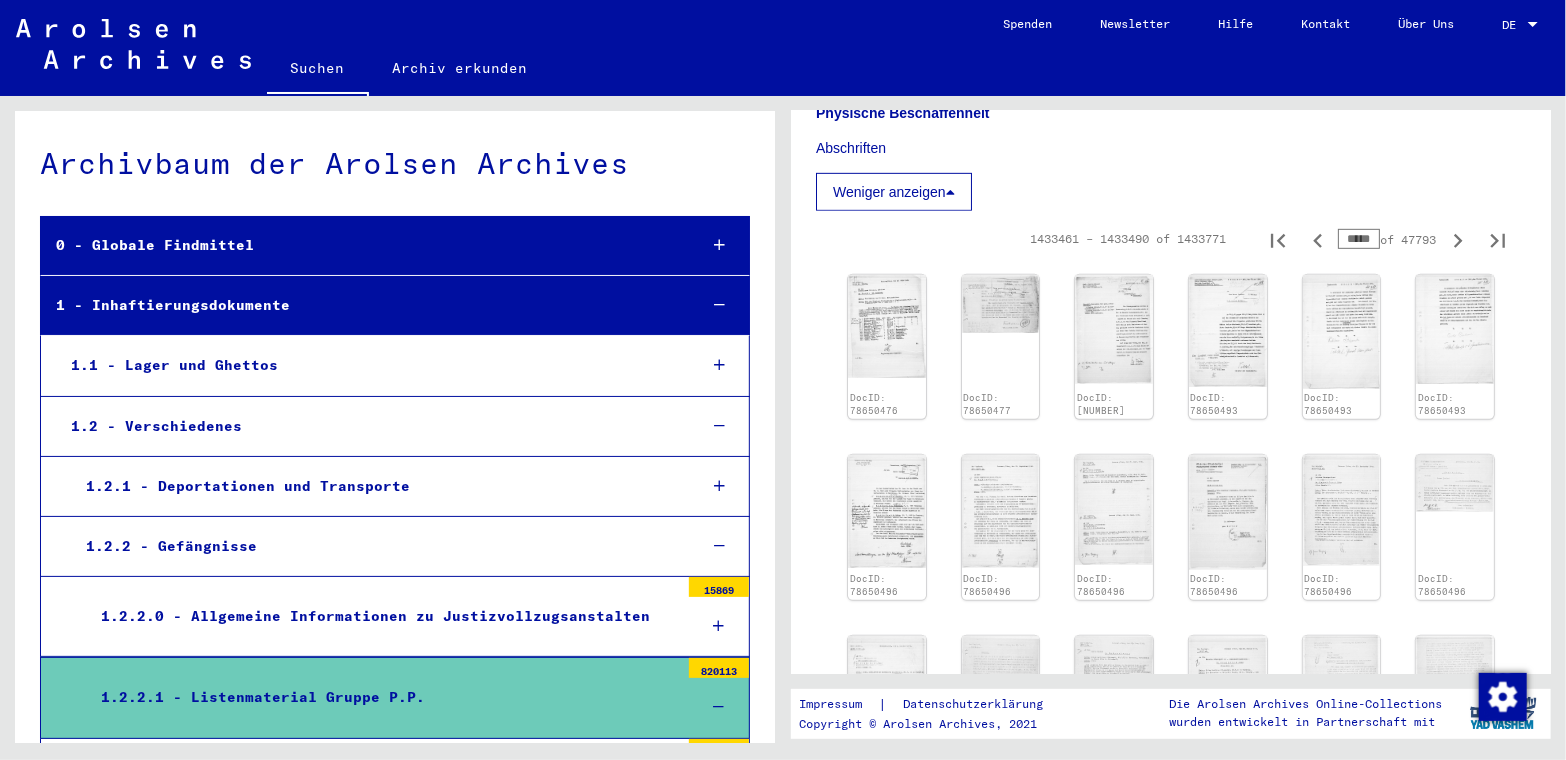 click on "Suchen" 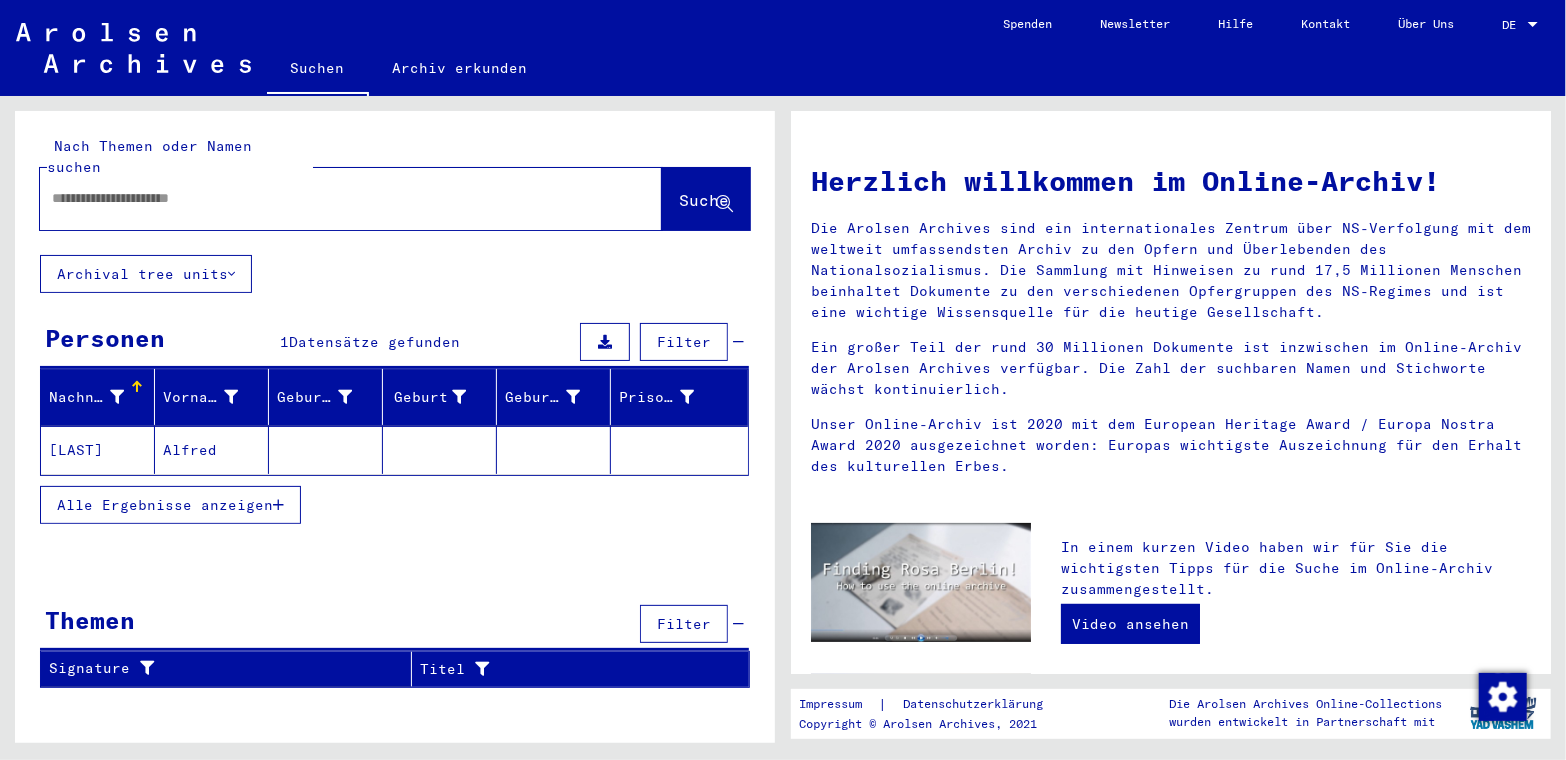 click on "[LAST]" 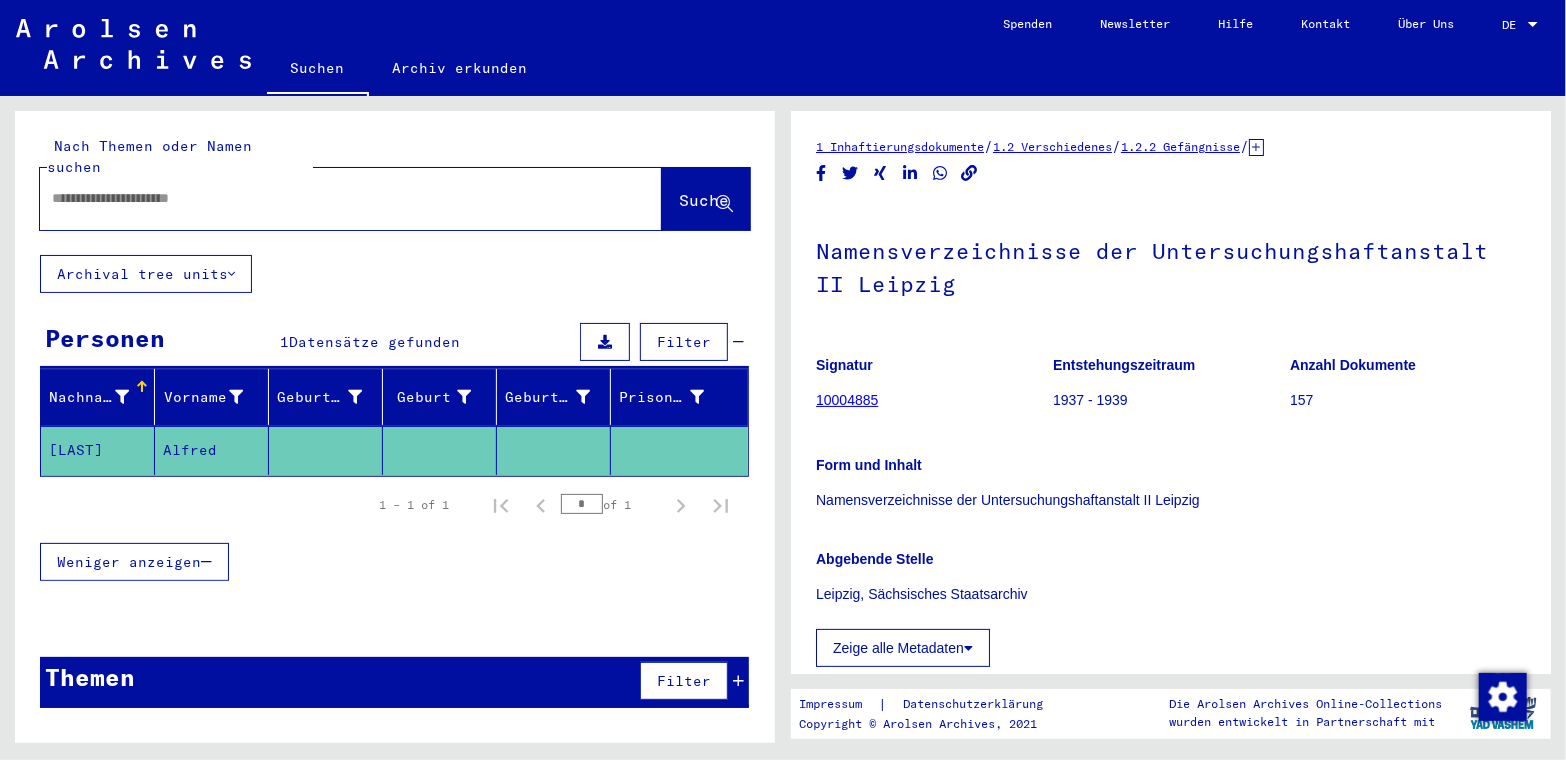 scroll, scrollTop: 0, scrollLeft: 0, axis: both 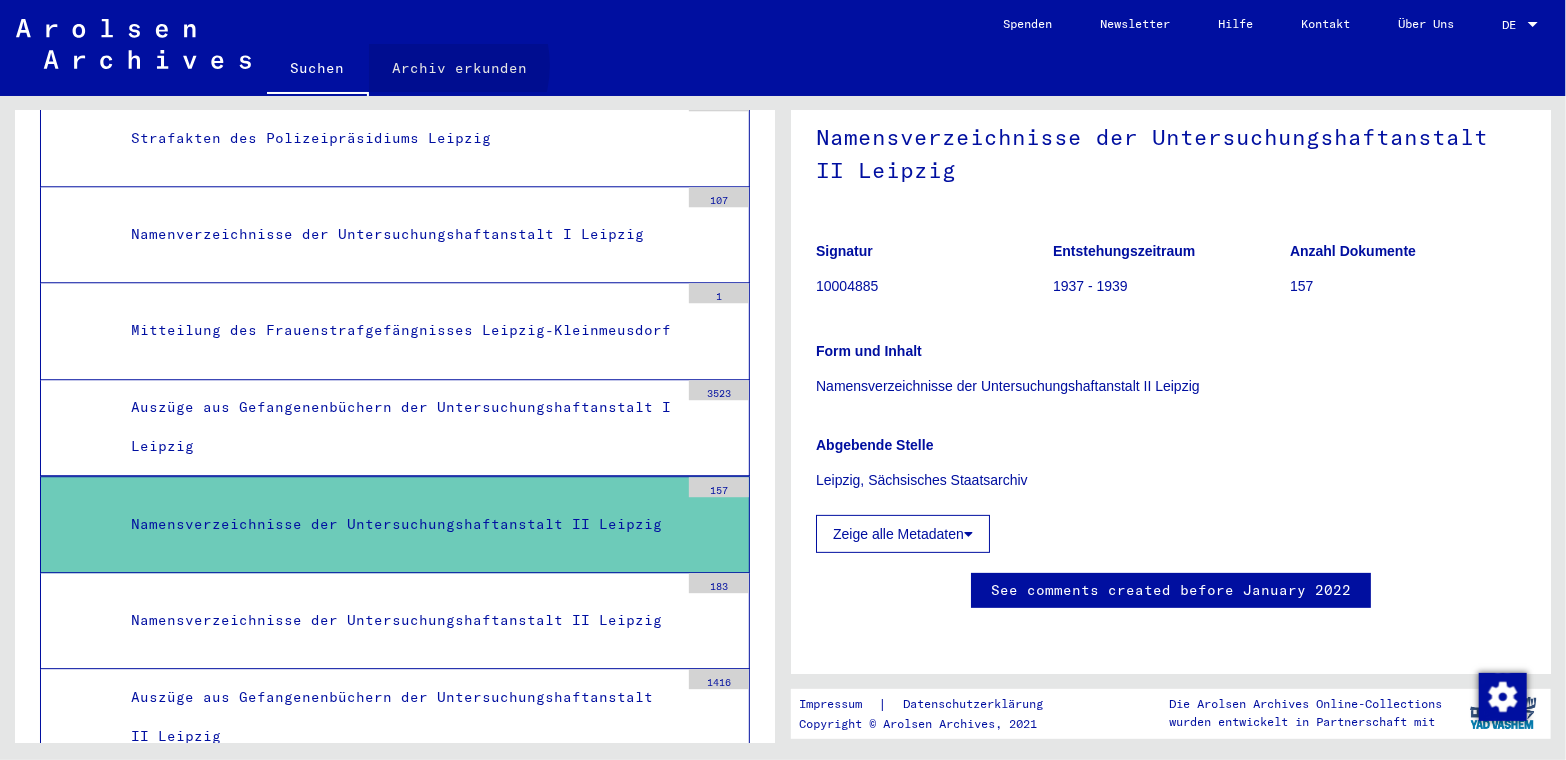 click on "Archiv erkunden" 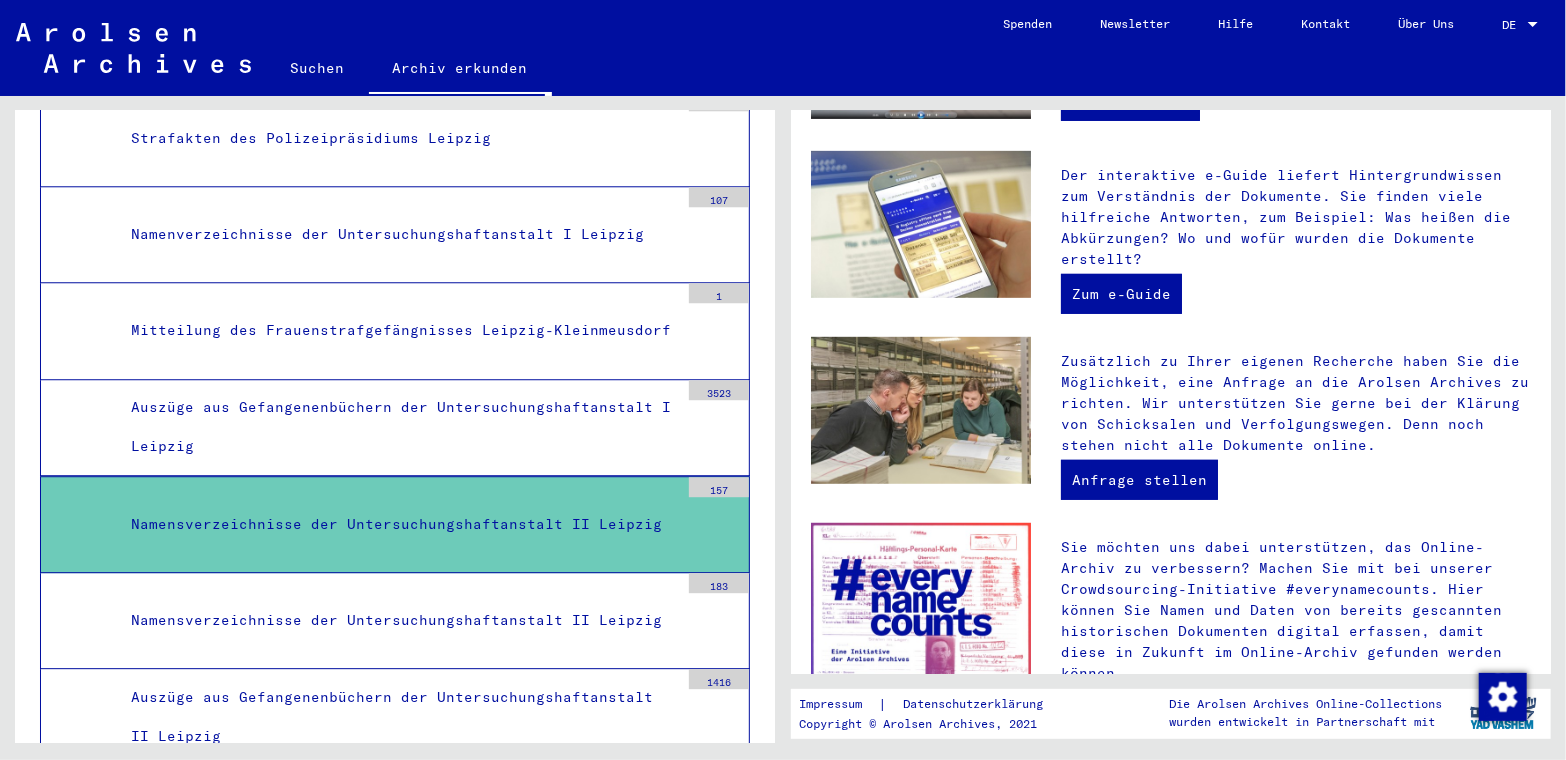 scroll, scrollTop: 600, scrollLeft: 0, axis: vertical 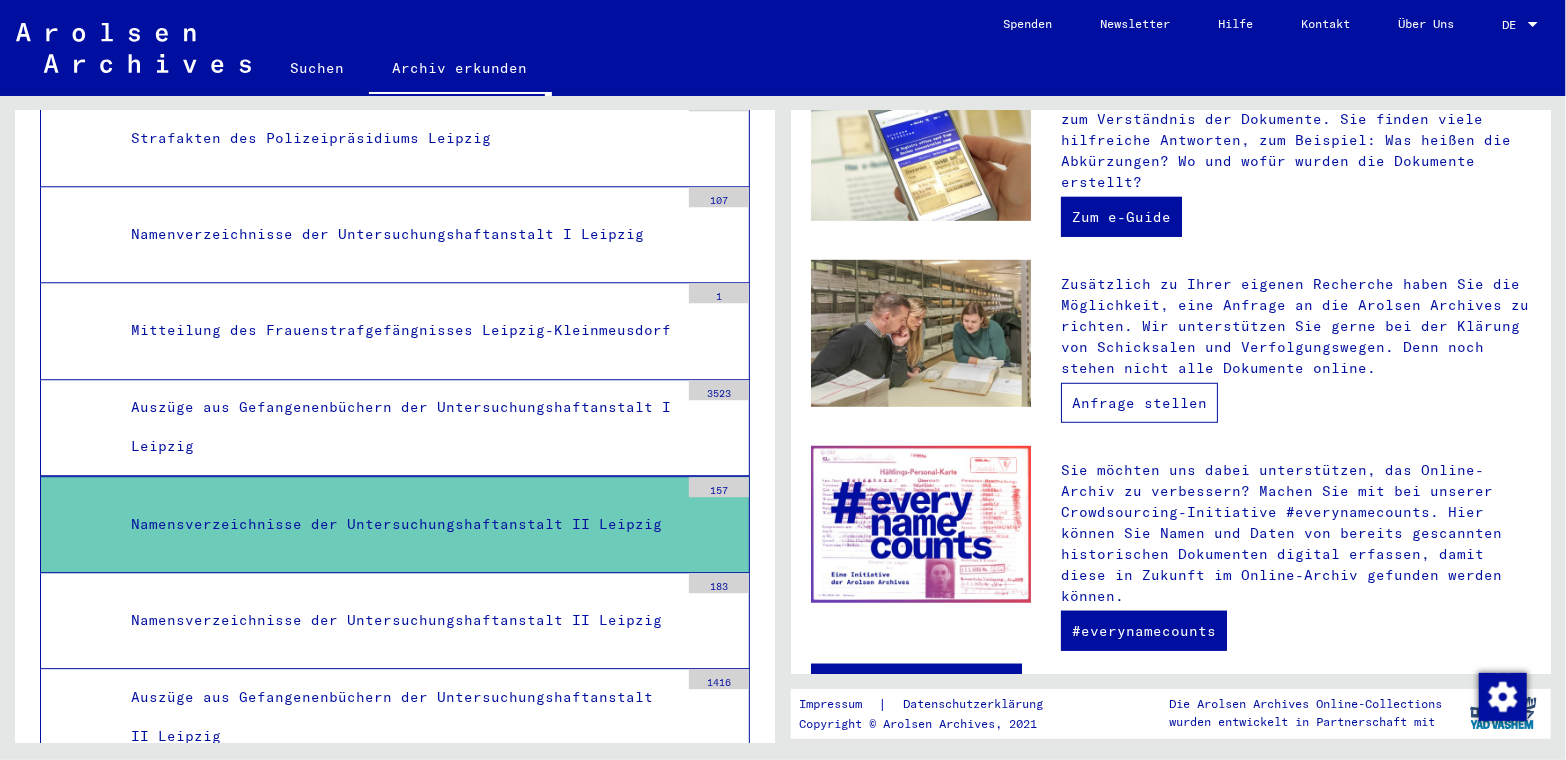 click on "Anfrage stellen" at bounding box center (1139, 403) 